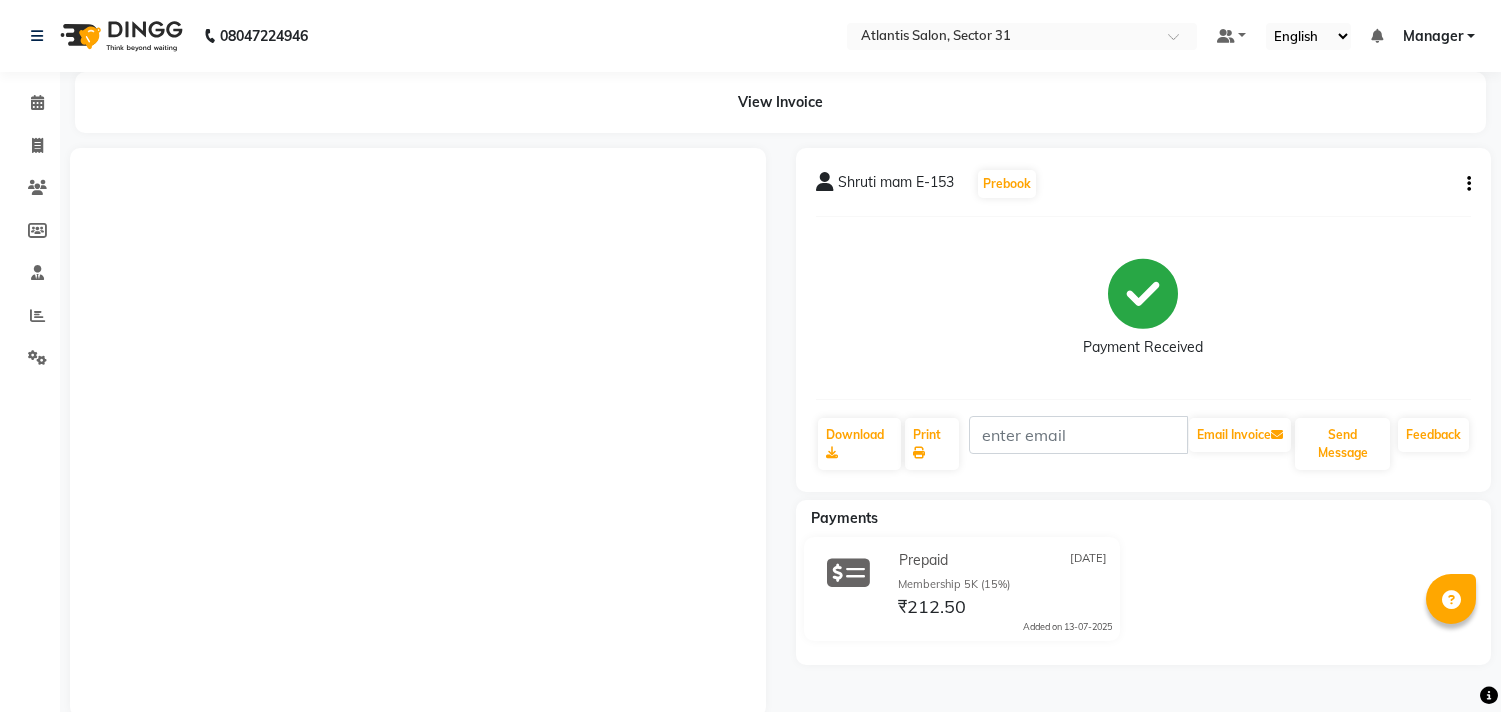 scroll, scrollTop: 0, scrollLeft: 0, axis: both 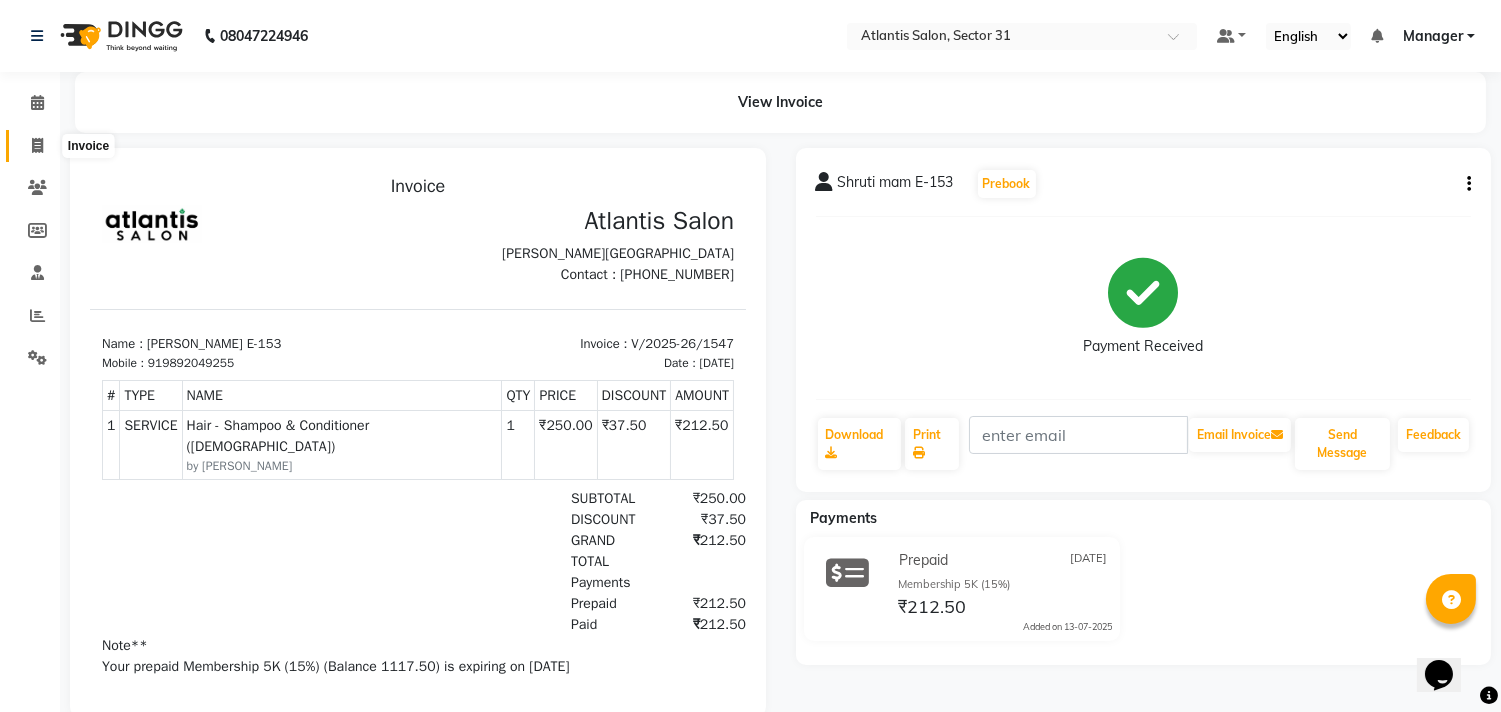 click 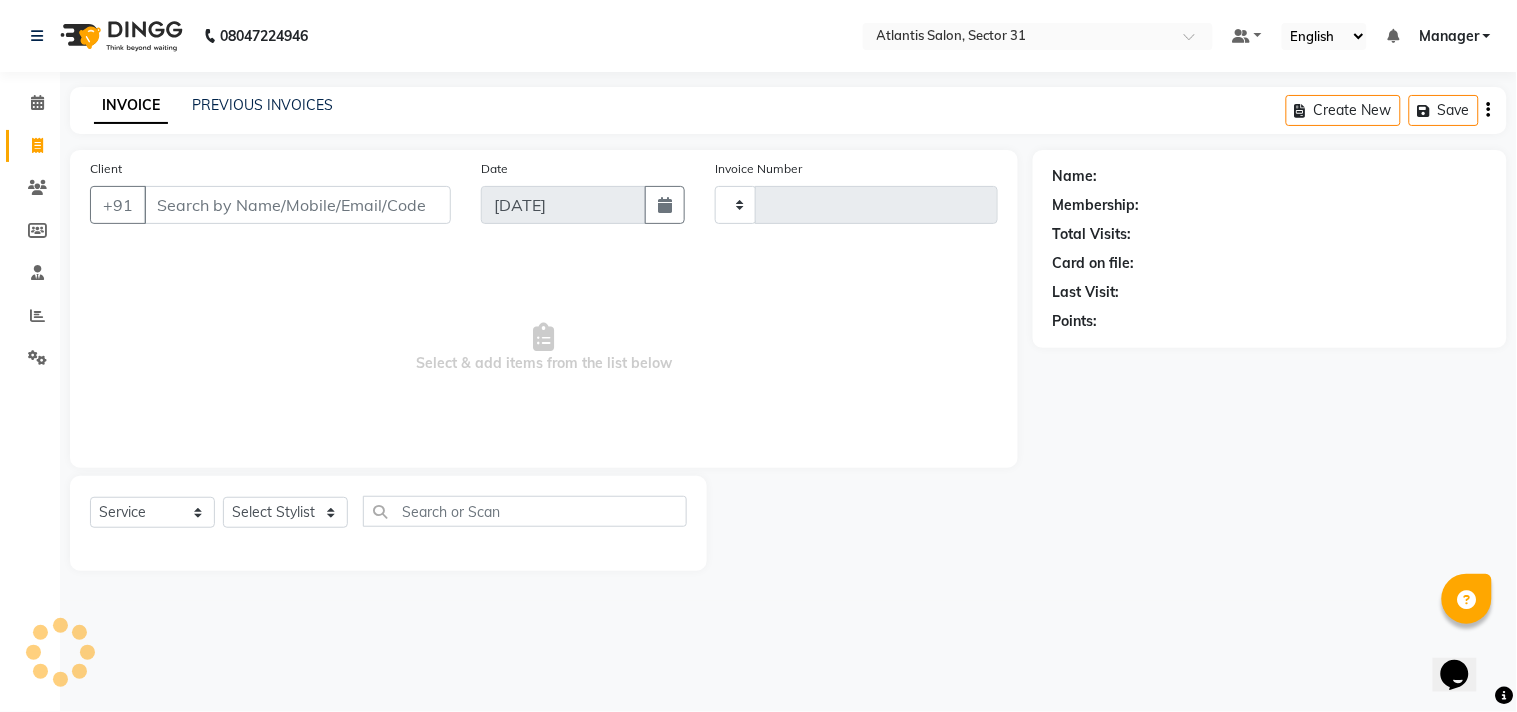 type on "1548" 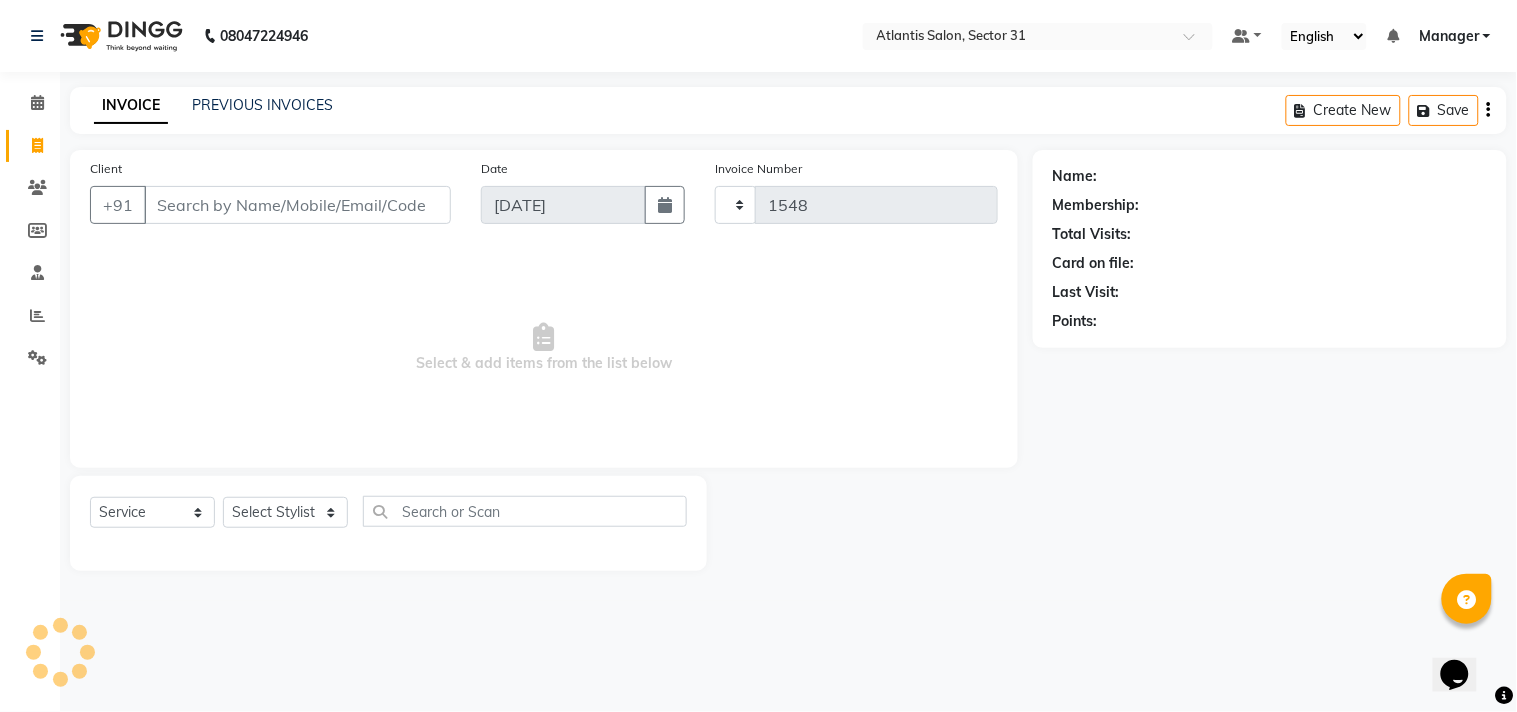select on "4391" 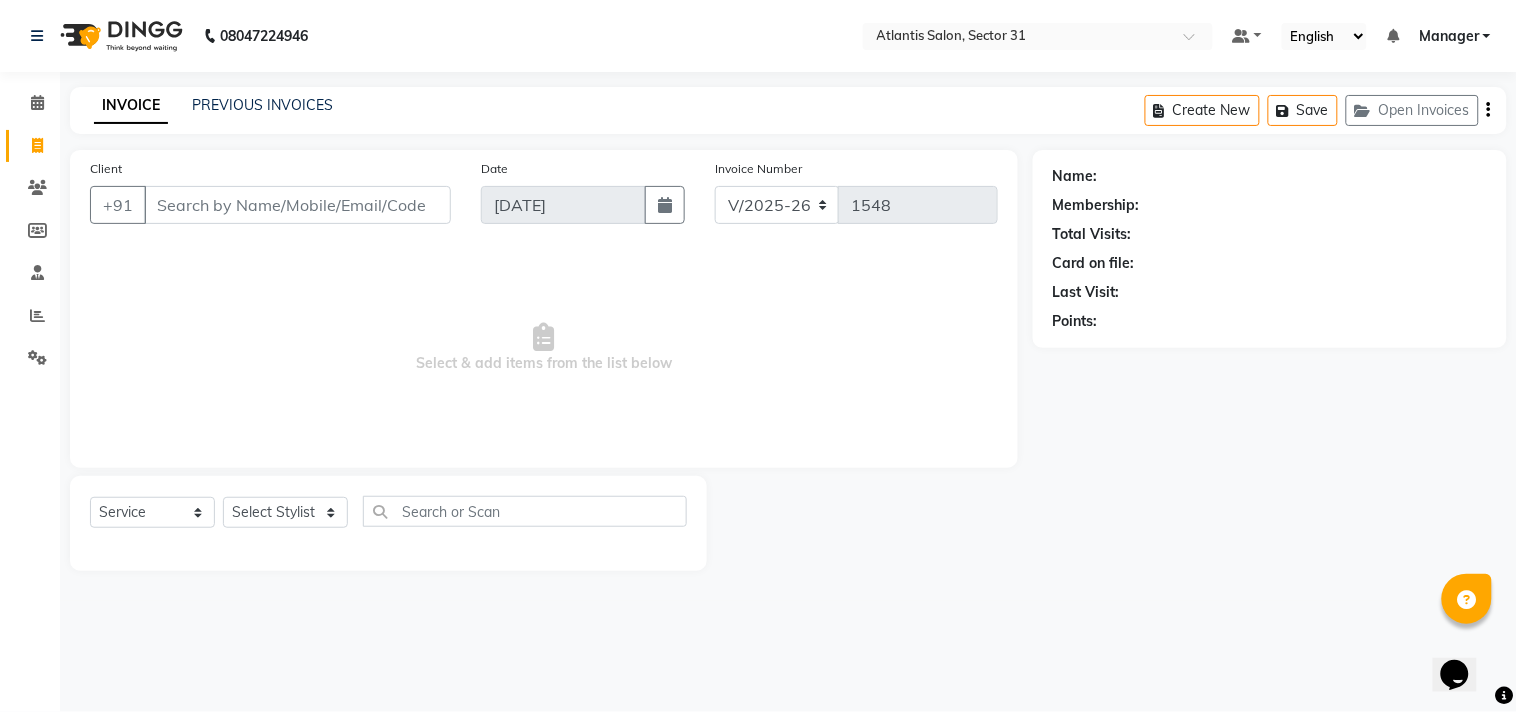 click on "Client" at bounding box center [297, 205] 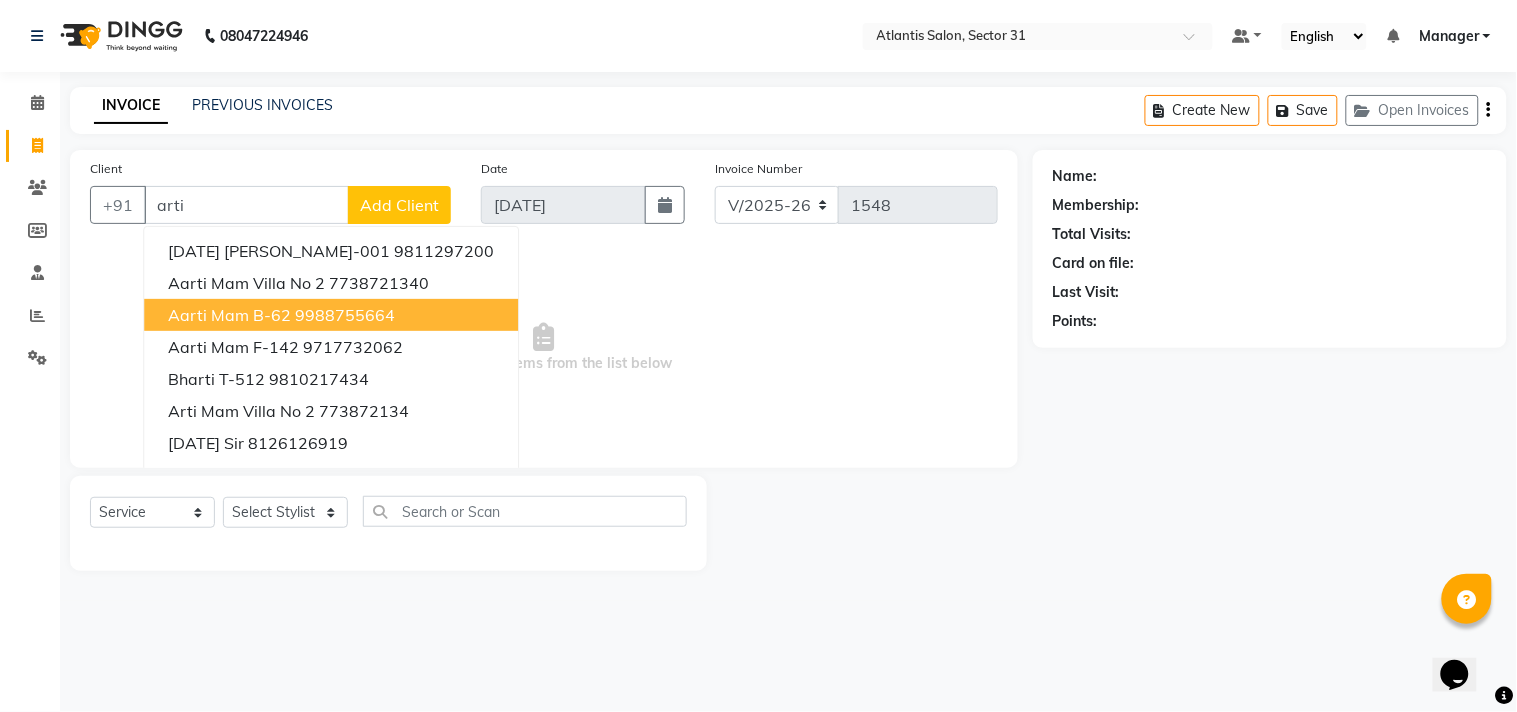 click on "9988755664" at bounding box center (345, 315) 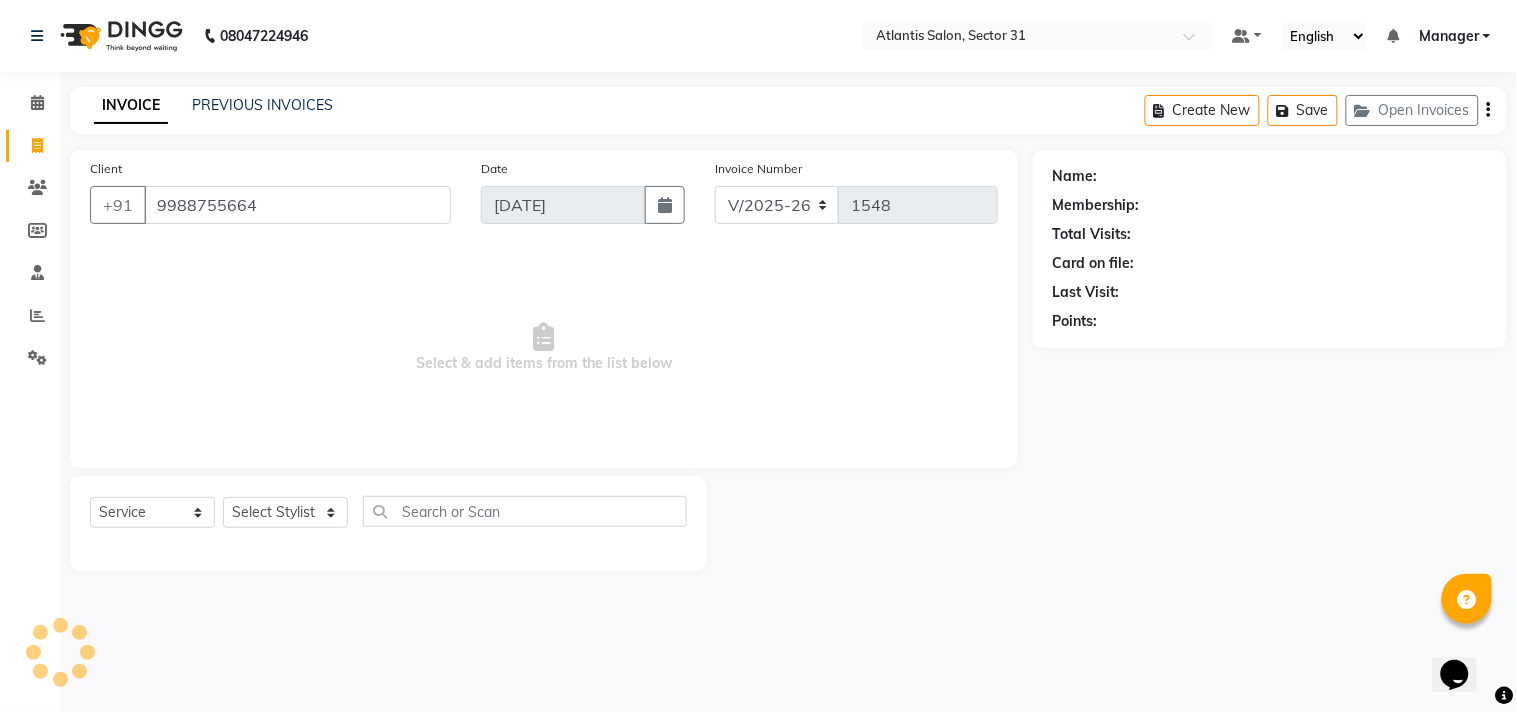 type on "9988755664" 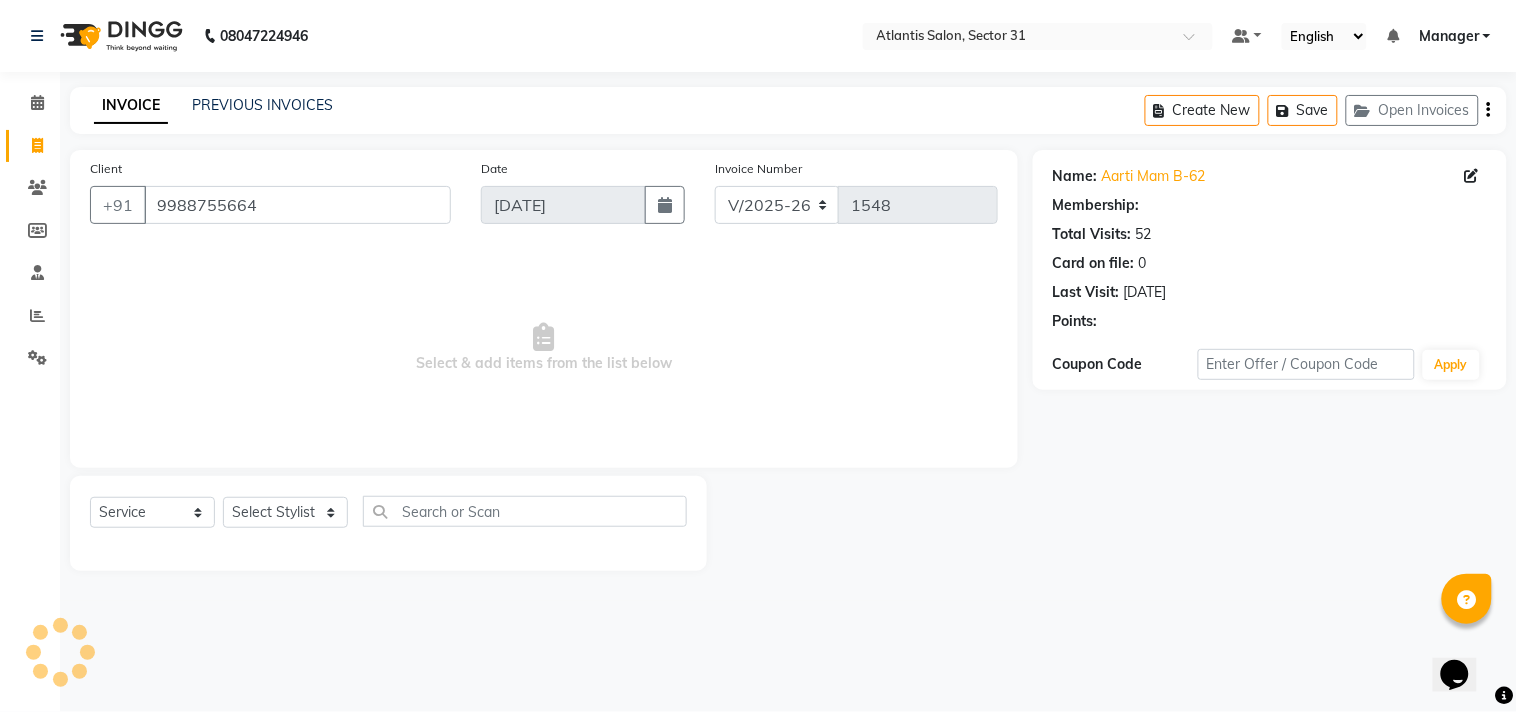select on "1: Object" 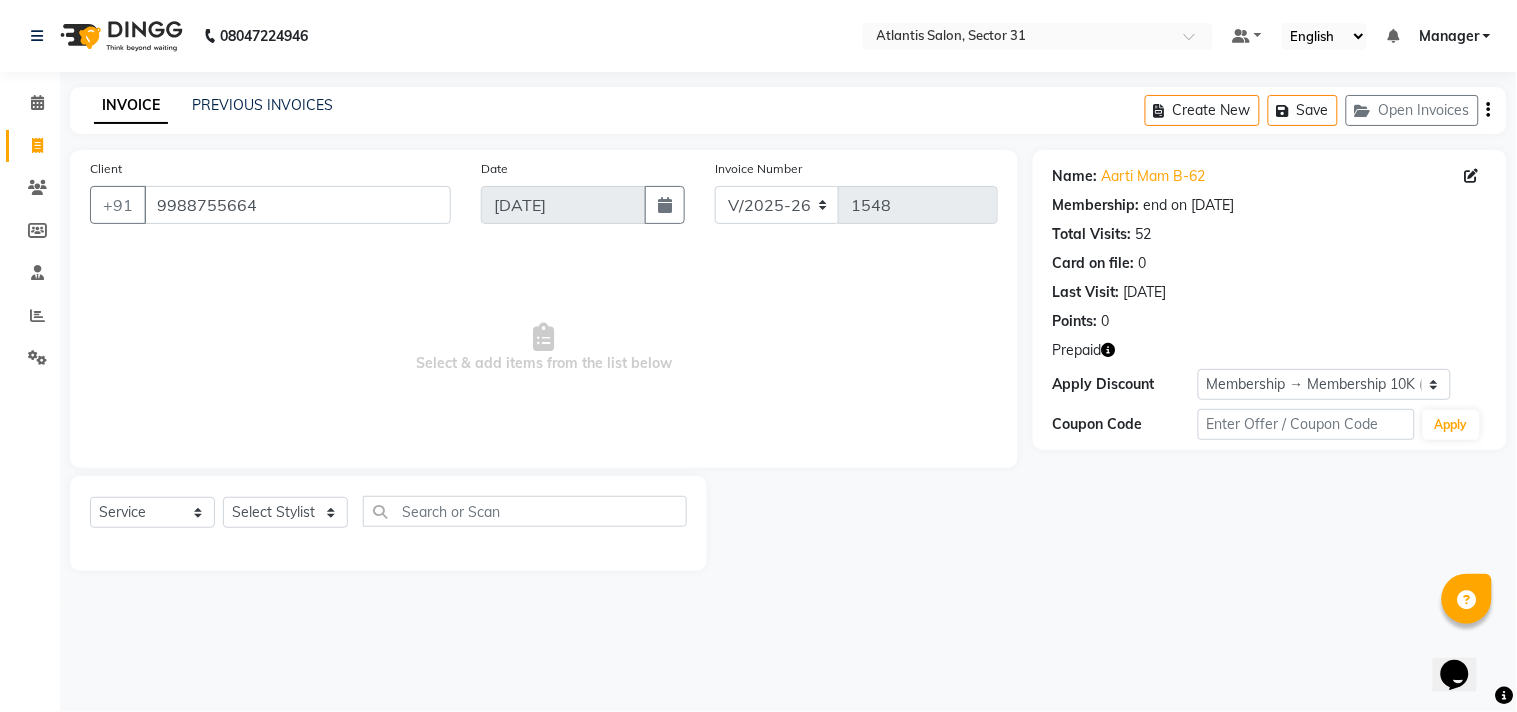 click 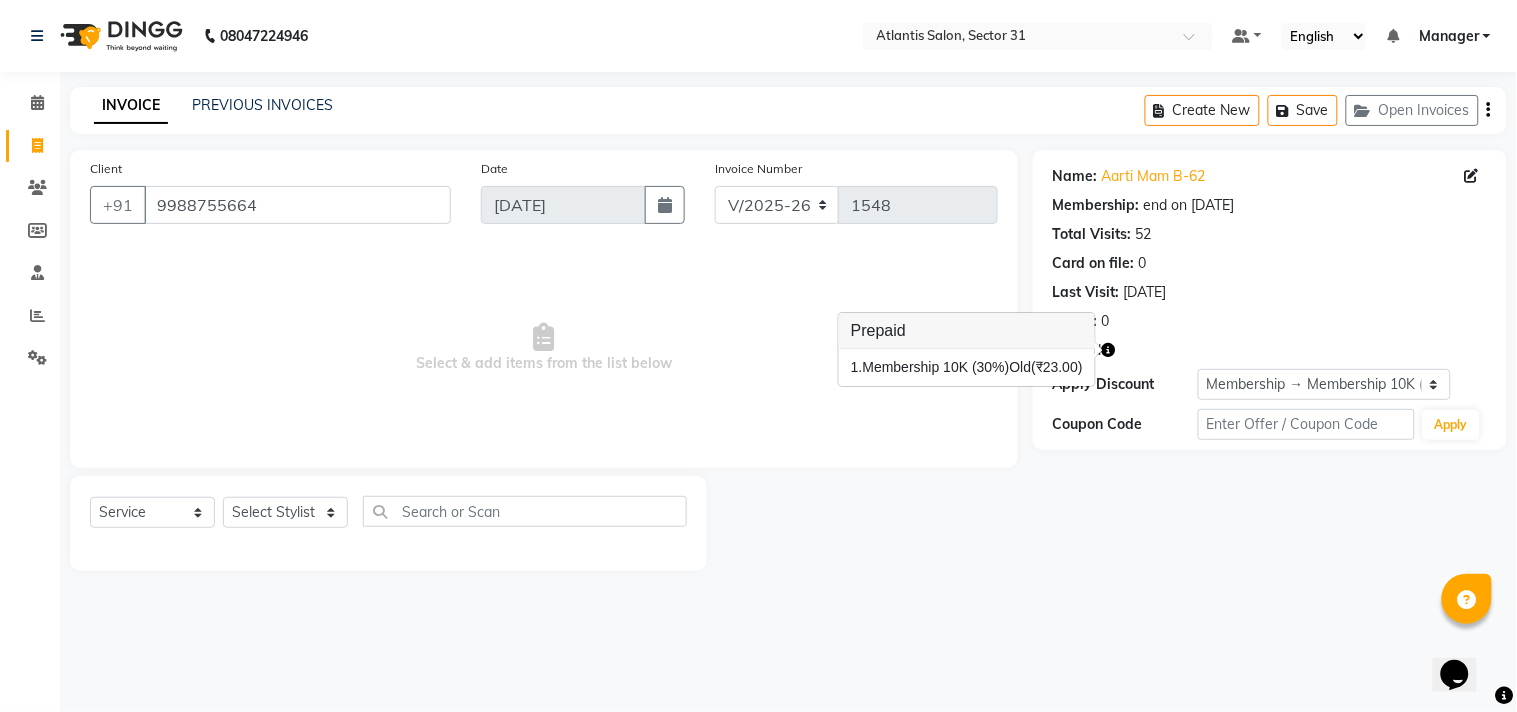 click 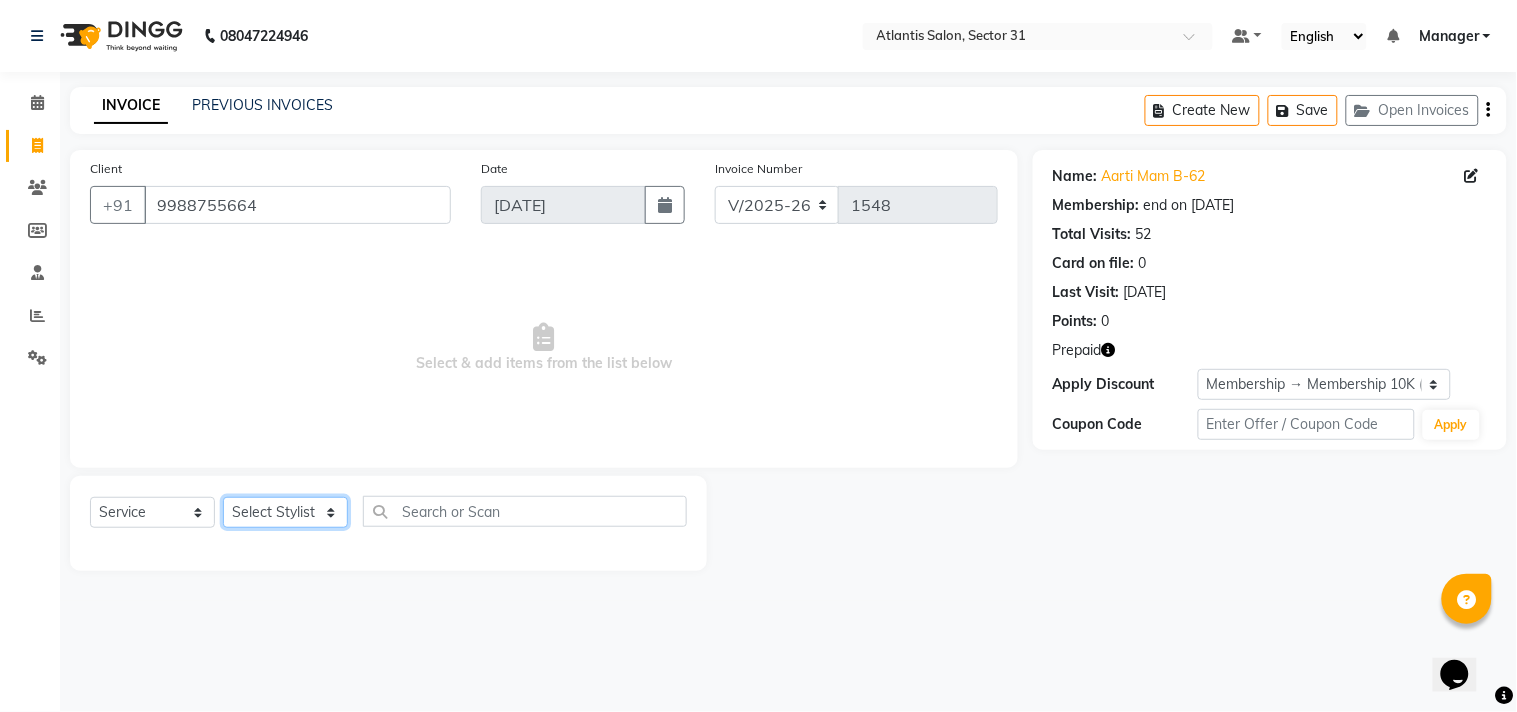 click on "Select Stylist [PERSON_NAME] [PERSON_NAME] Kavita Manager Staff 31 Staff ILD Suraj" 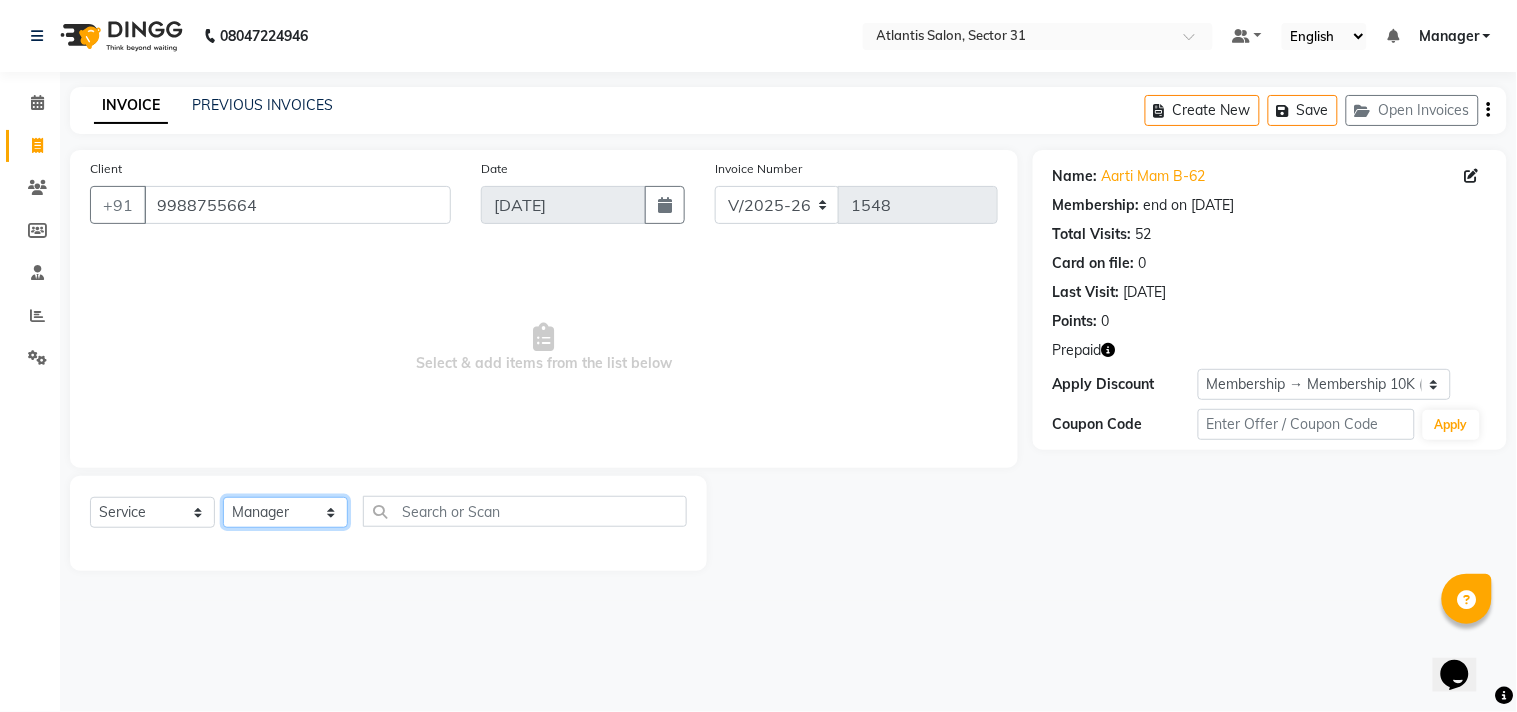 click on "Select Stylist [PERSON_NAME] [PERSON_NAME] Kavita Manager Staff 31 Staff ILD Suraj" 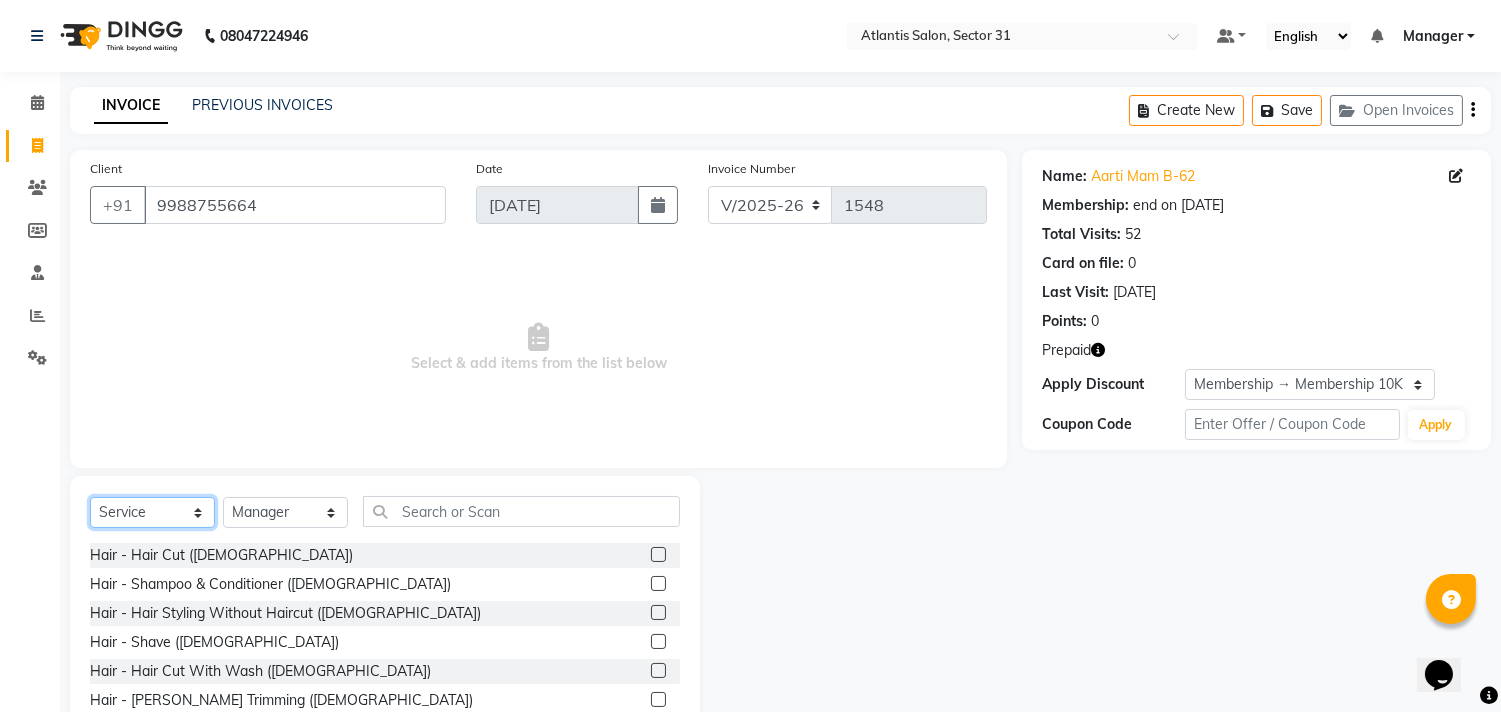 click on "Select  Service  Product  Membership  Package Voucher Prepaid Gift Card" 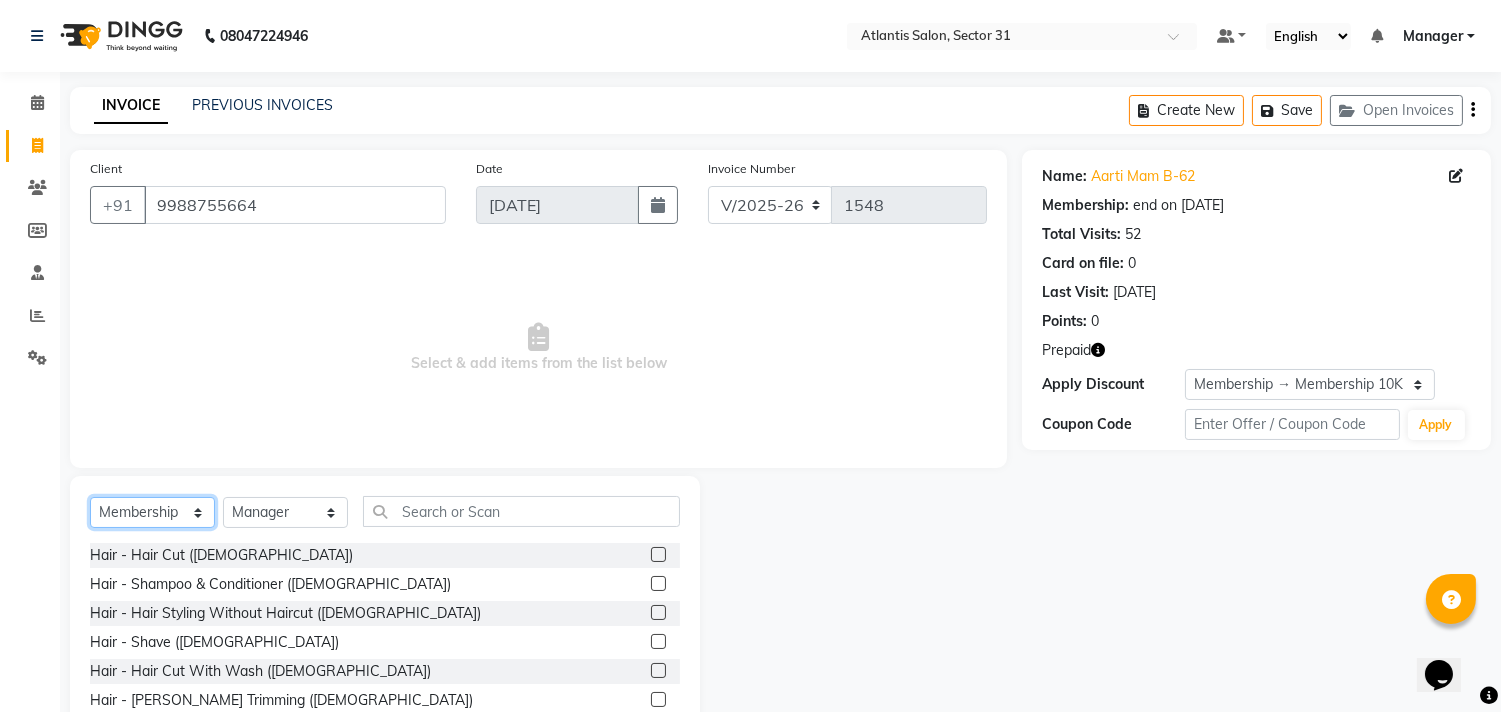 click on "Select  Service  Product  Membership  Package Voucher Prepaid Gift Card" 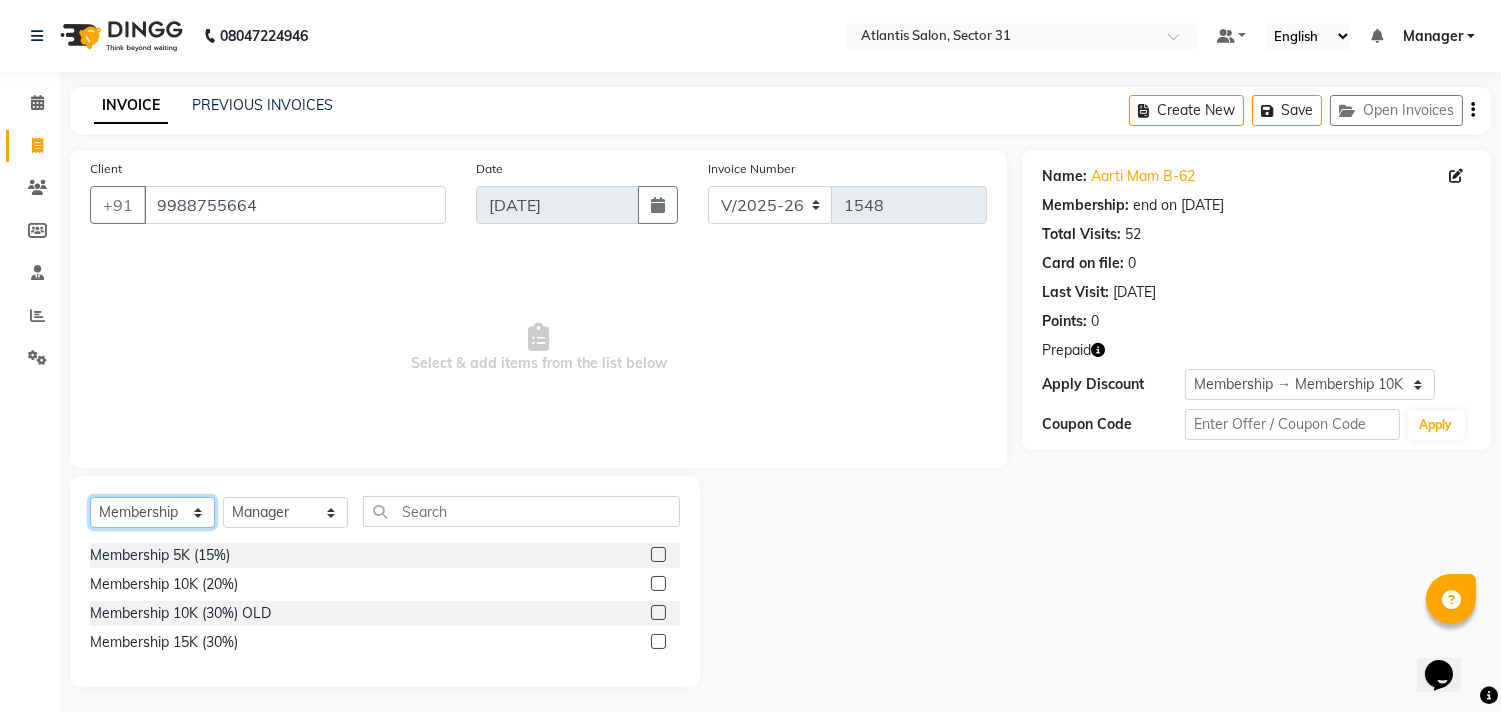 scroll, scrollTop: 4, scrollLeft: 0, axis: vertical 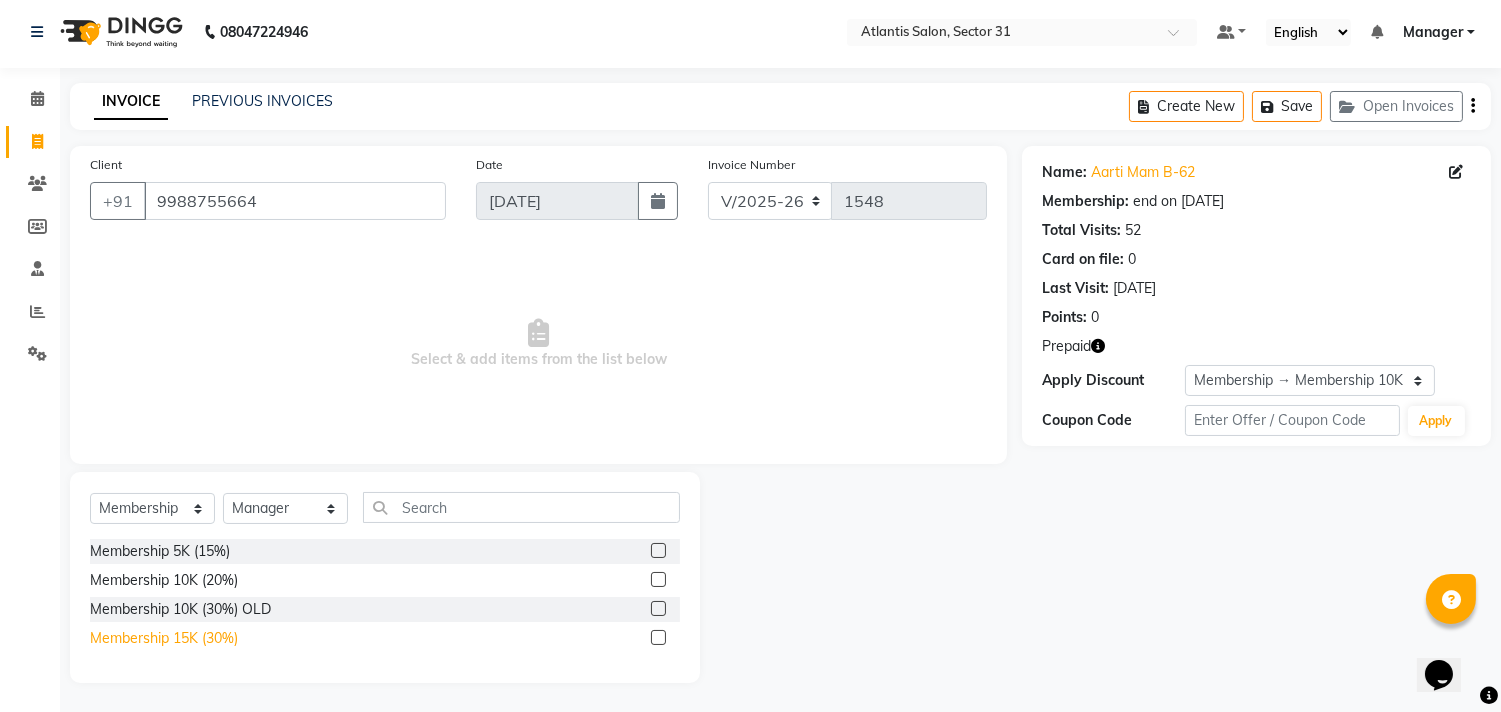 click on "Membership 15K (30%)" 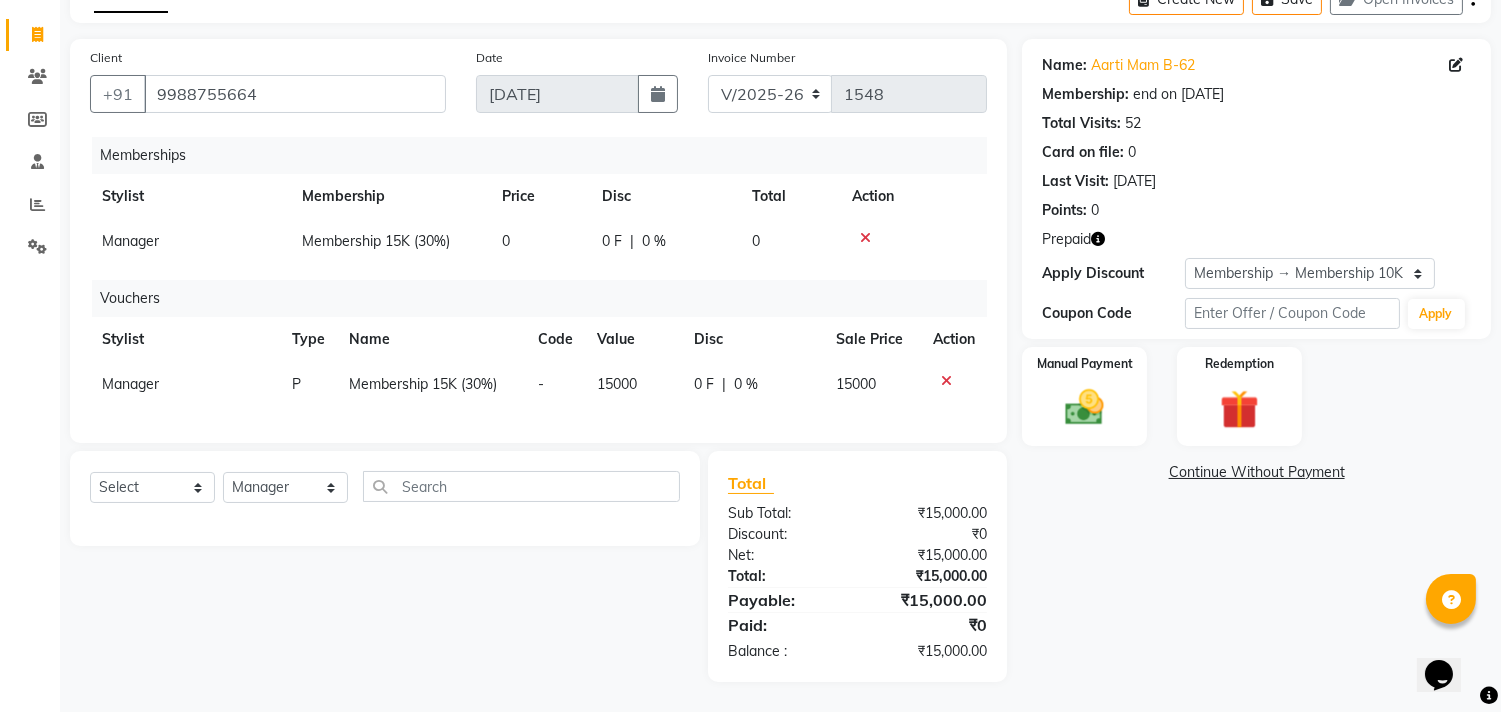 scroll, scrollTop: 127, scrollLeft: 0, axis: vertical 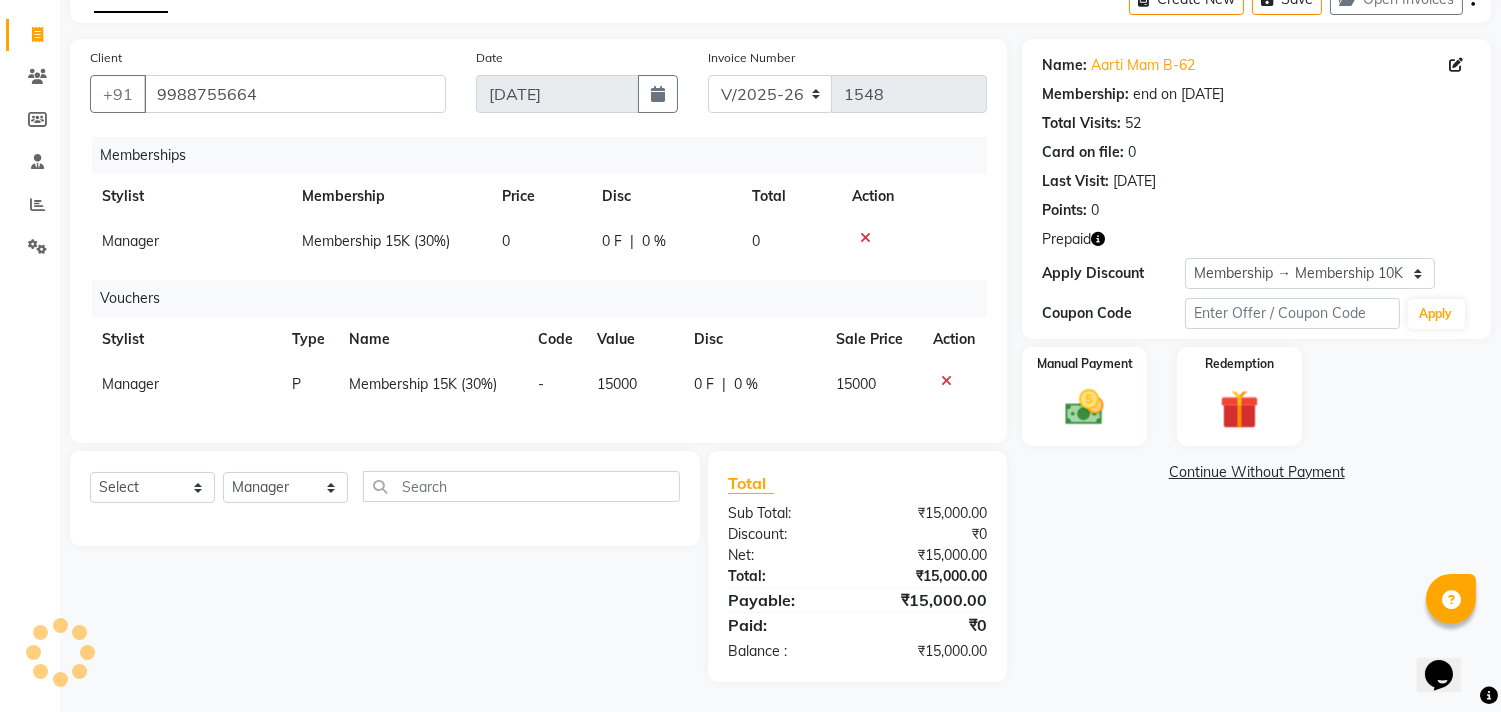 click 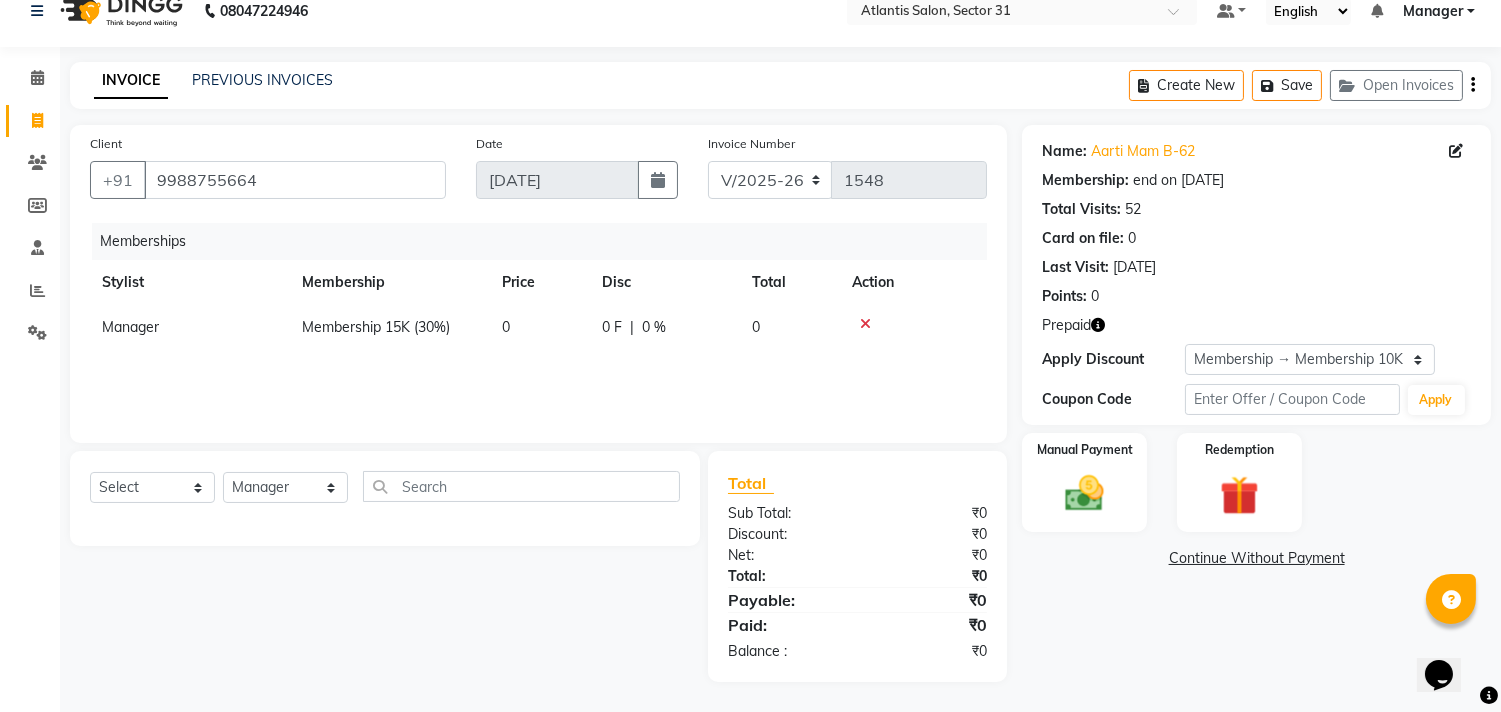 scroll, scrollTop: 25, scrollLeft: 0, axis: vertical 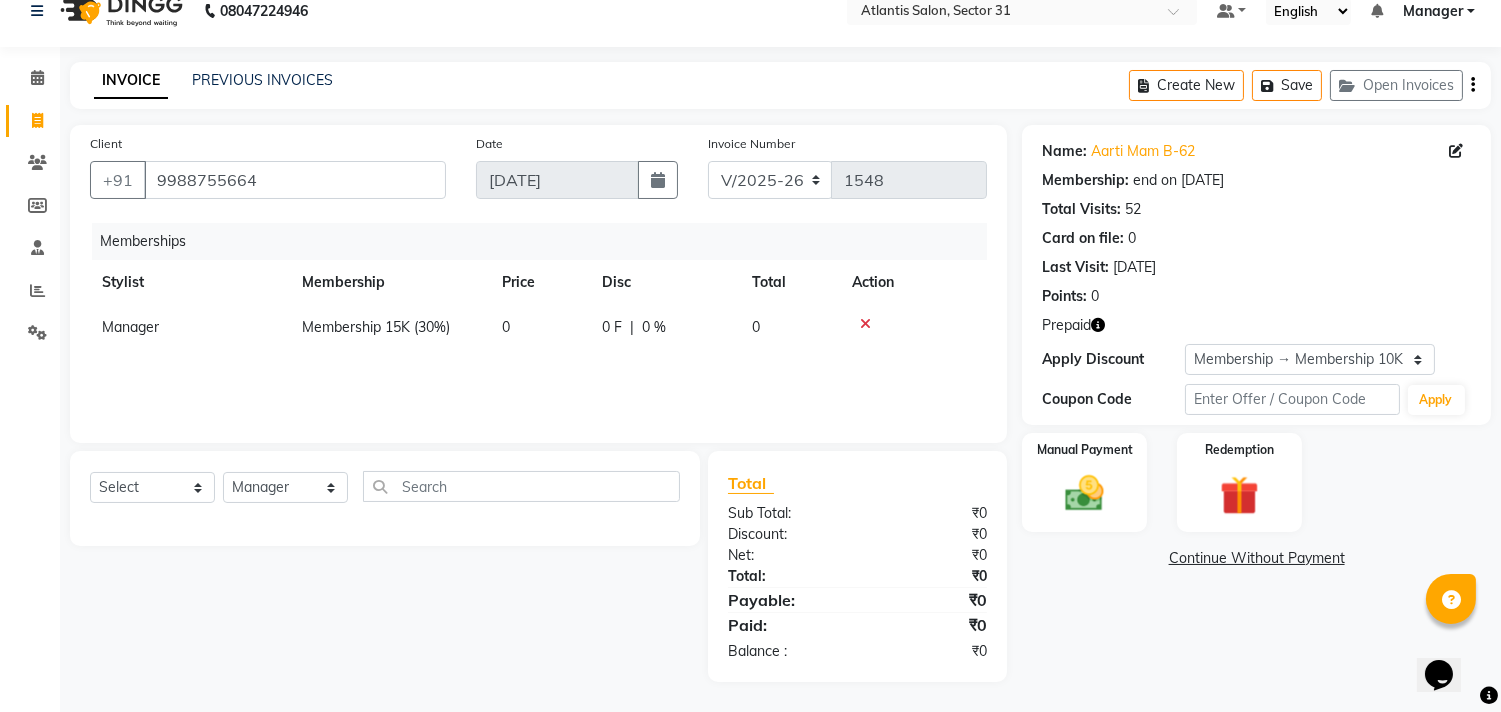 click 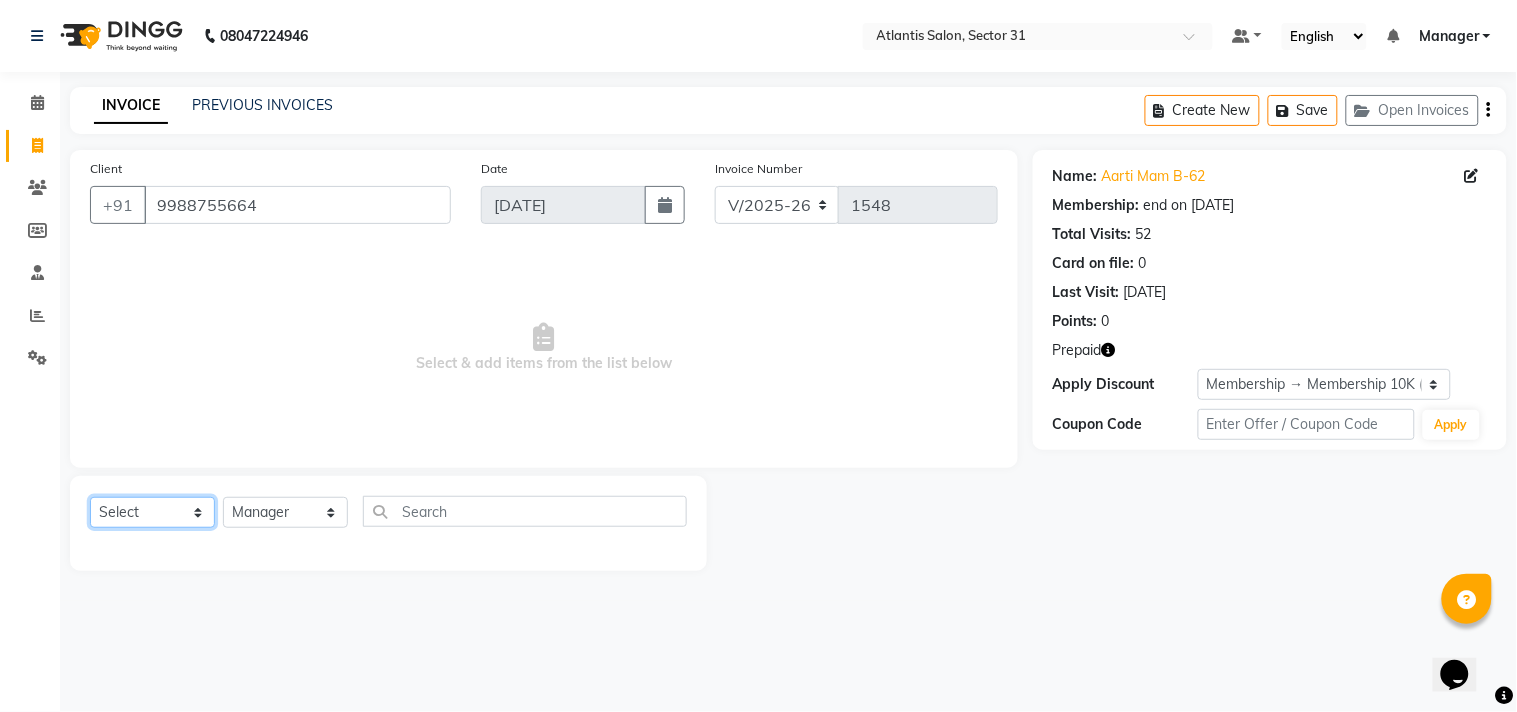 click on "Select  Service  Product  Membership  Package Voucher Prepaid Gift Card" 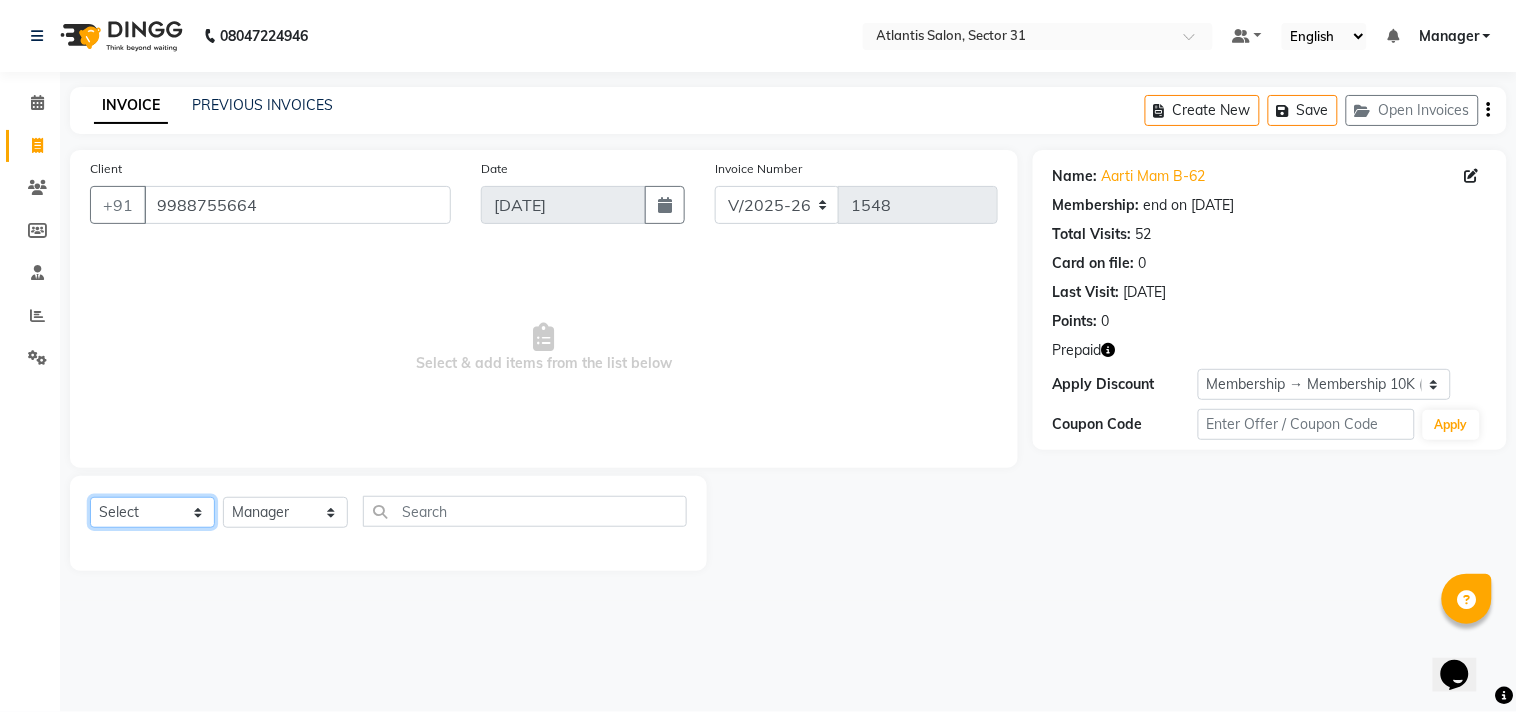 click on "Select  Service  Product  Membership  Package Voucher Prepaid Gift Card" 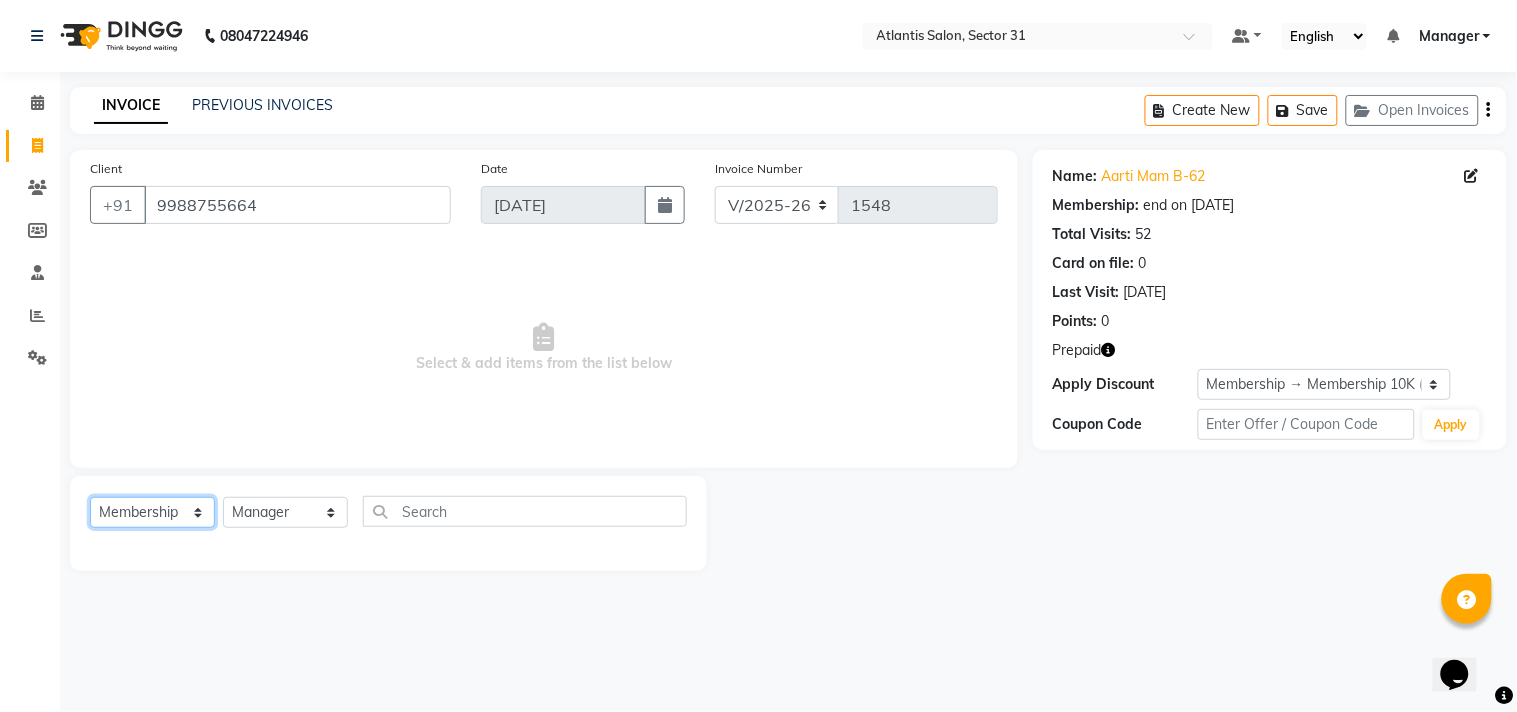 click on "Select  Service  Product  Membership  Package Voucher Prepaid Gift Card" 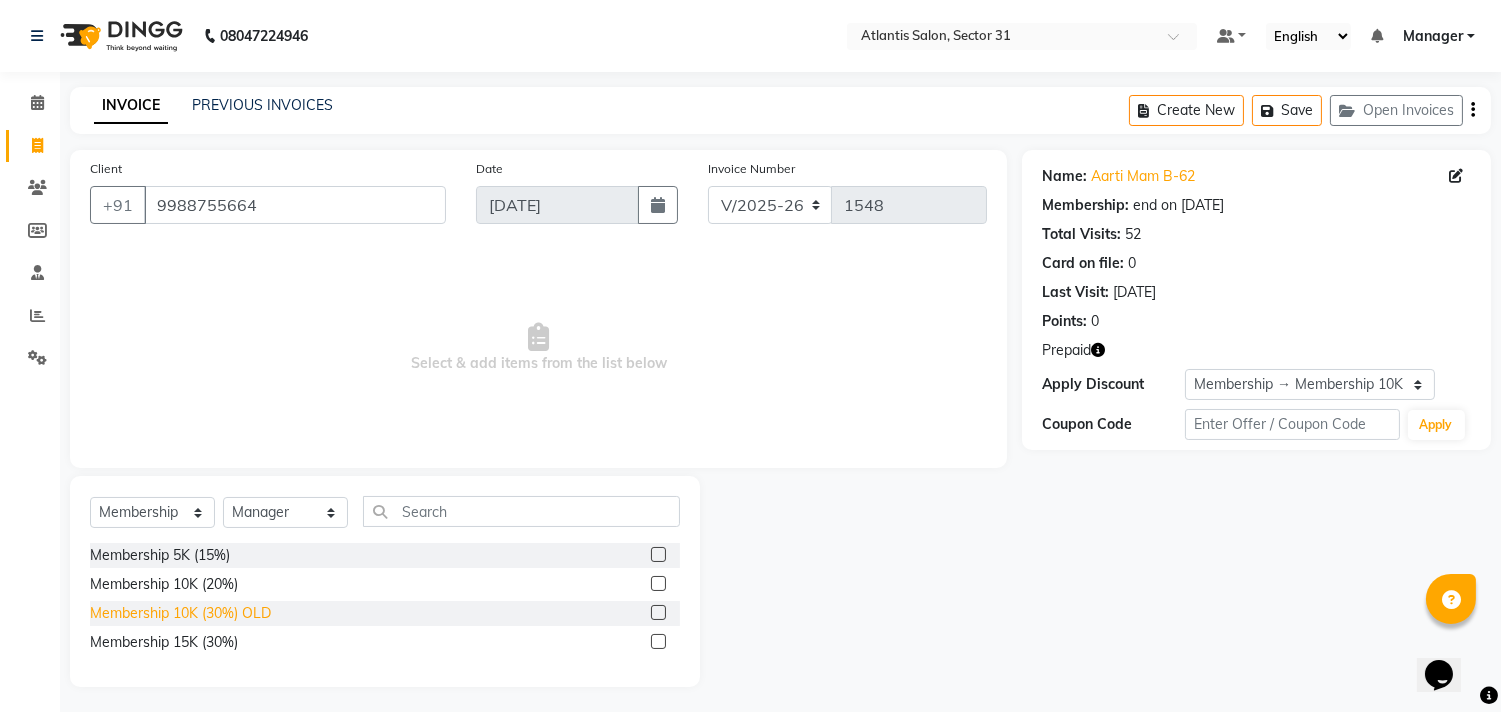 click on "Membership 10K (30%) OLD" 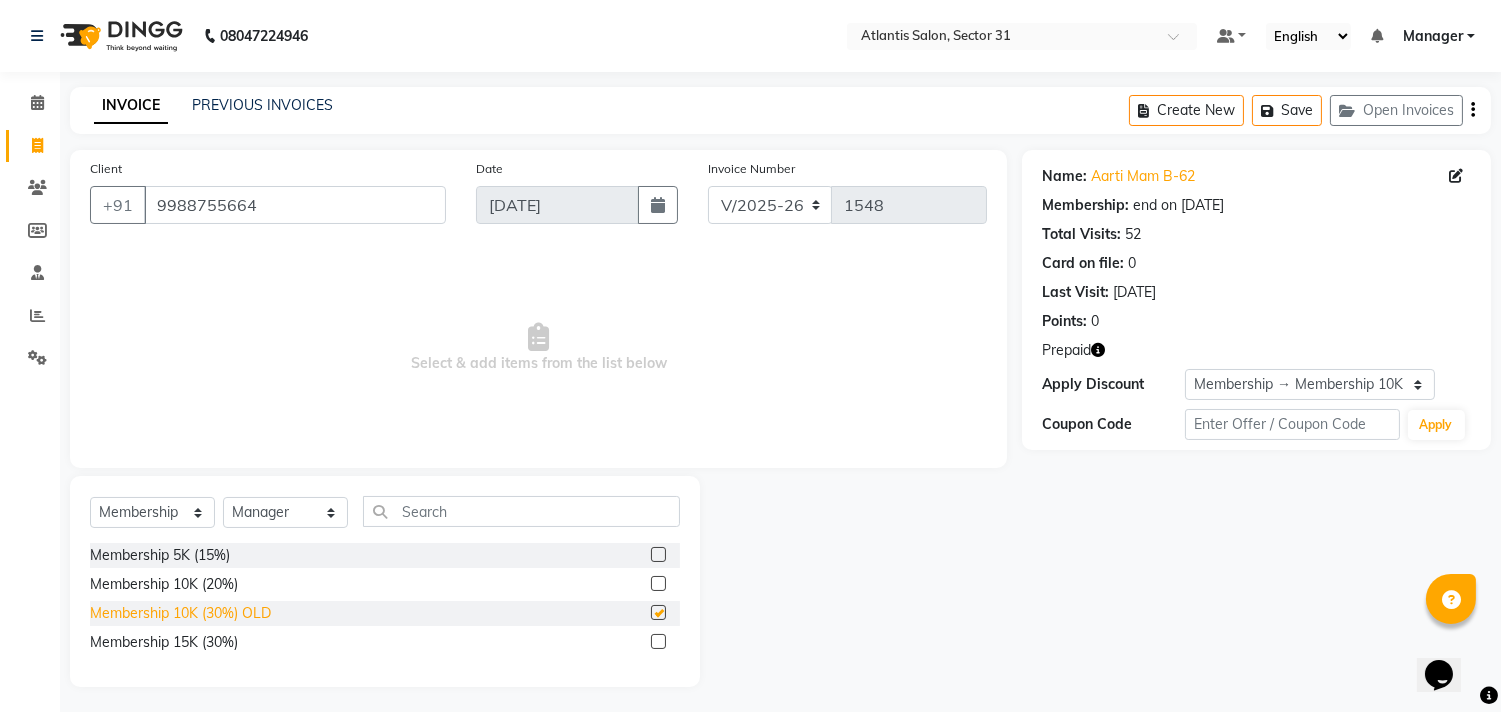 select on "select" 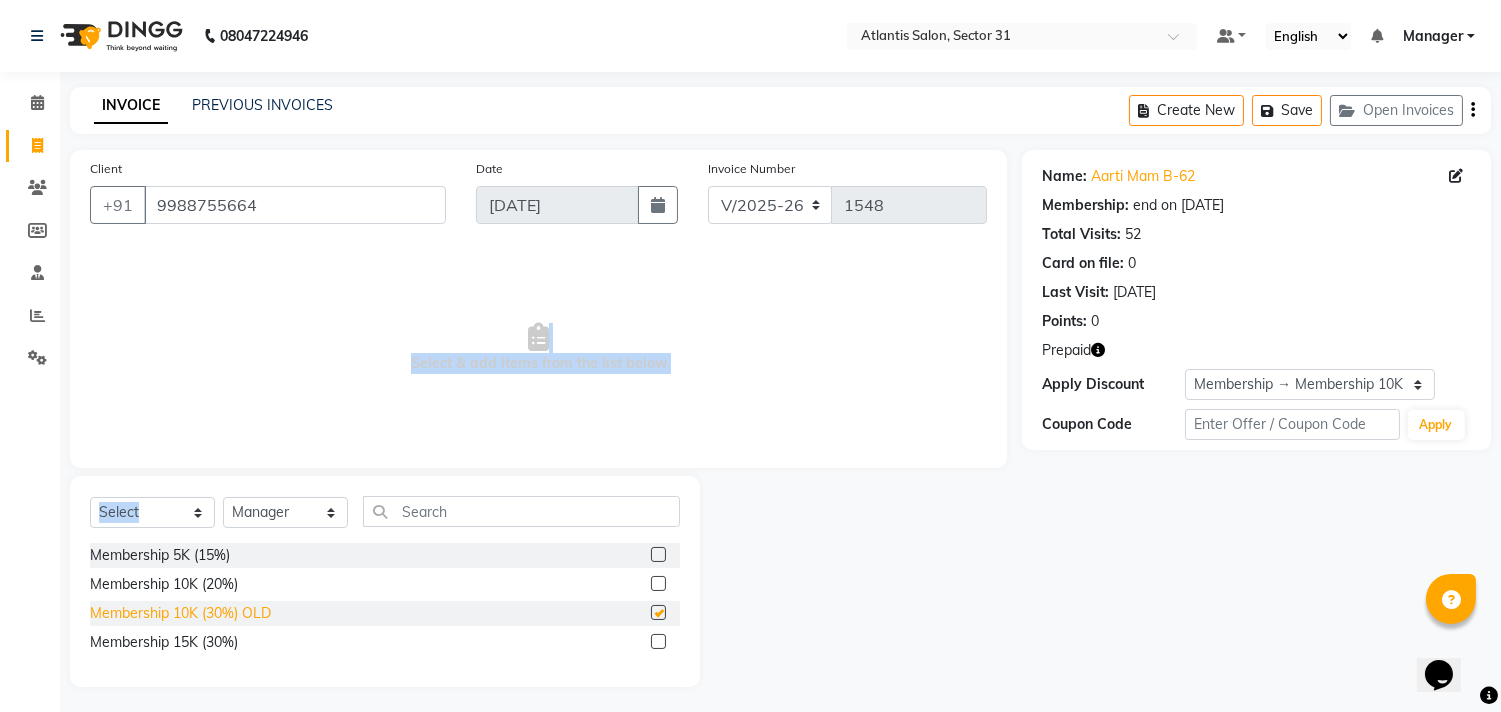 click on "Client [PHONE_NUMBER] Date [DATE] Invoice Number V/2025 V/[PHONE_NUMBER]  Select & add items from the list below  Select  Service  Product  Membership  Package Voucher Prepaid Gift Card  Select Stylist Alka  Annu [PERSON_NAME] Kavita Manager Staff 31 Staff ILD Suraj Membership 5K (15%)  Membership 10K (20%)  Membership 10K (30%) OLD  Membership 15K (30%)" 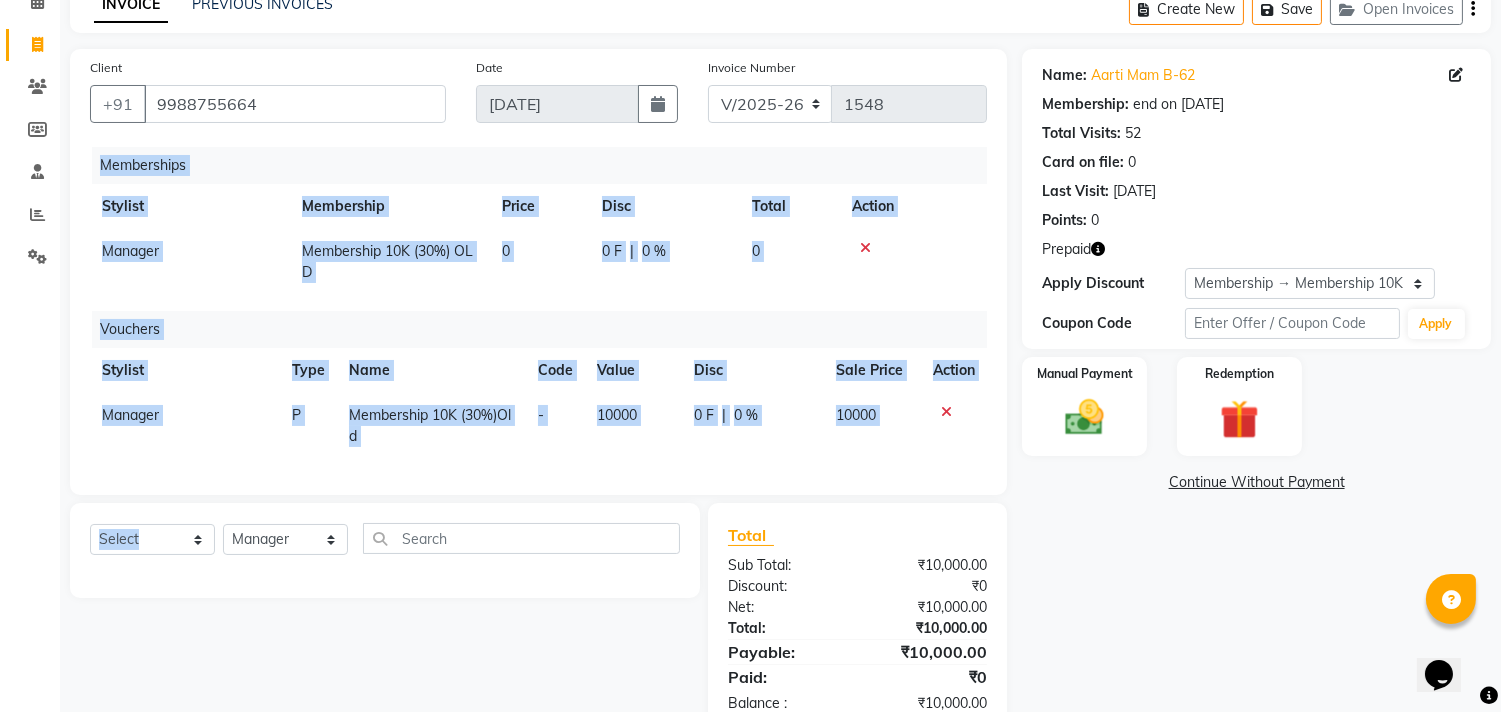 scroll, scrollTop: 170, scrollLeft: 0, axis: vertical 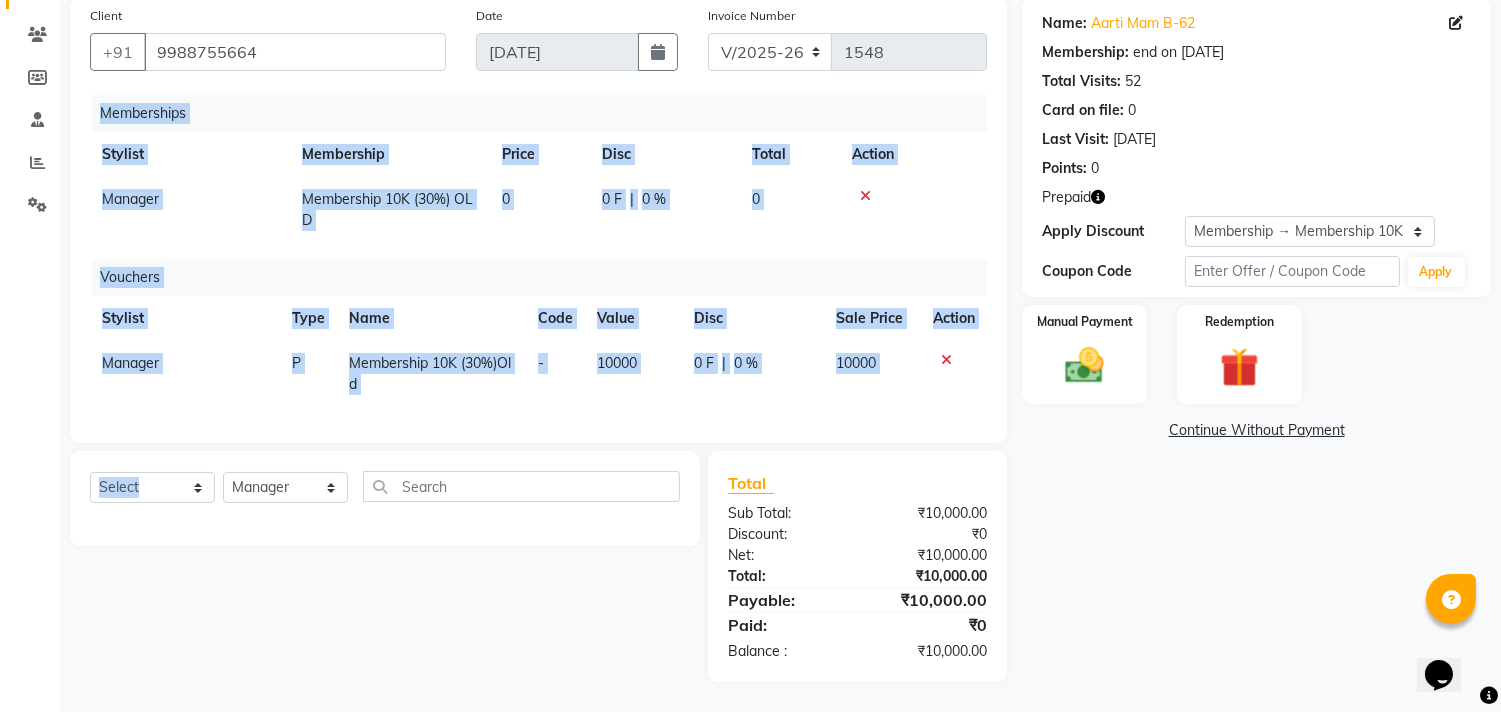 click 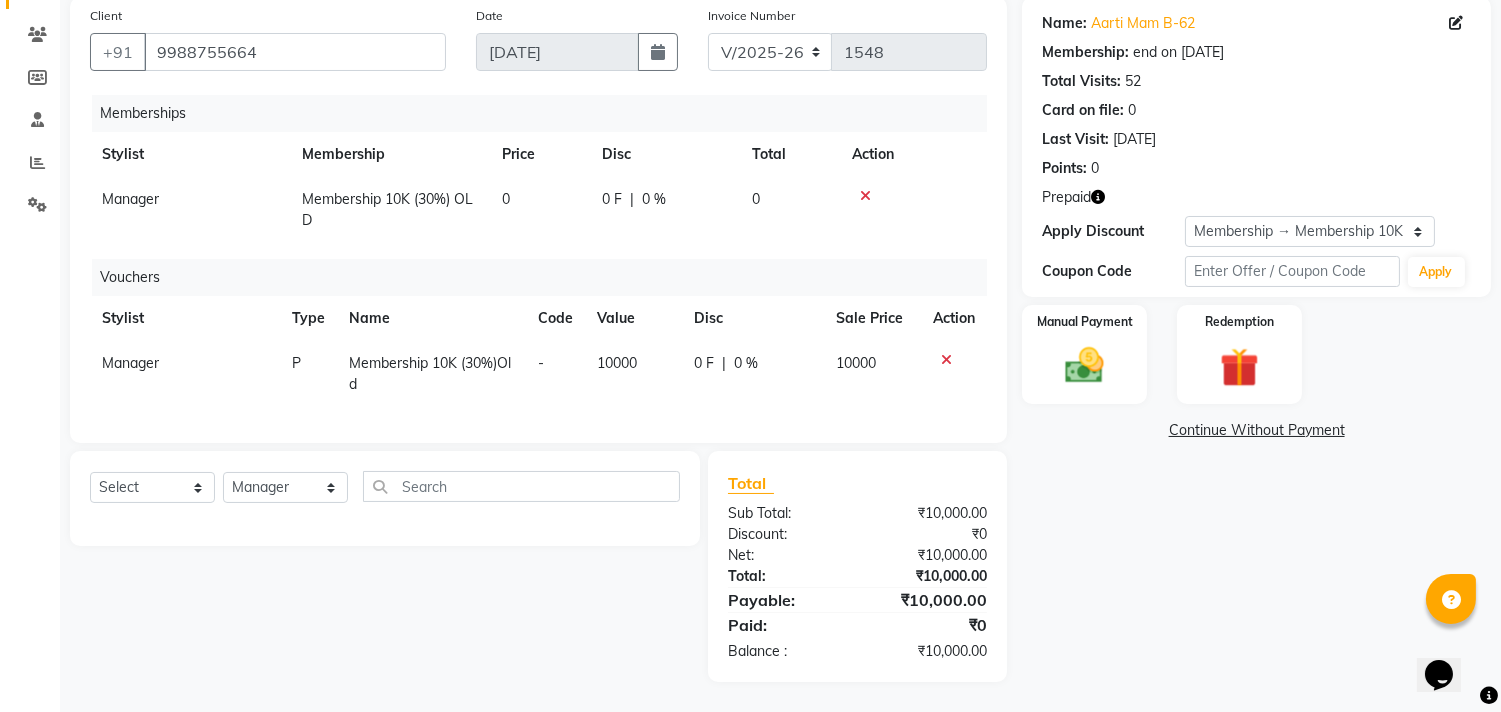 scroll, scrollTop: 25, scrollLeft: 0, axis: vertical 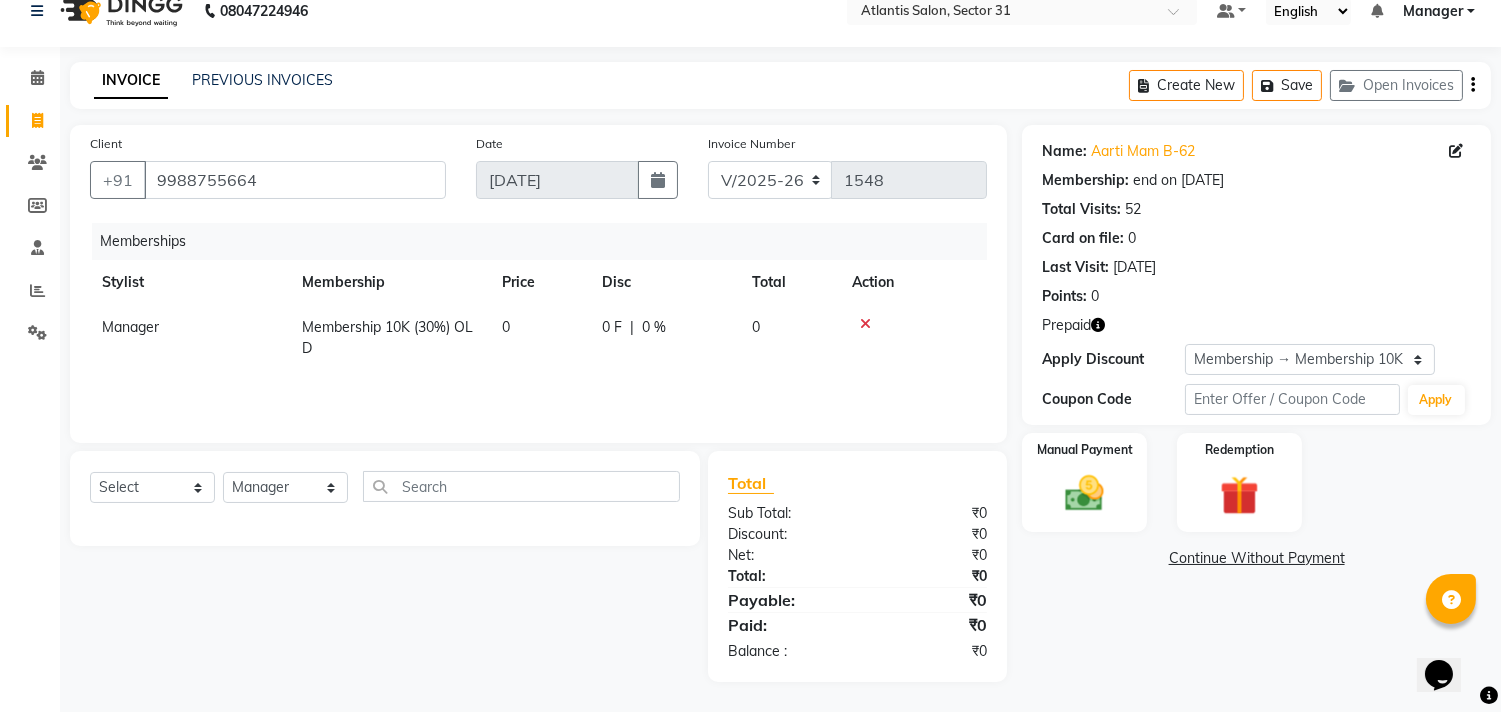 click 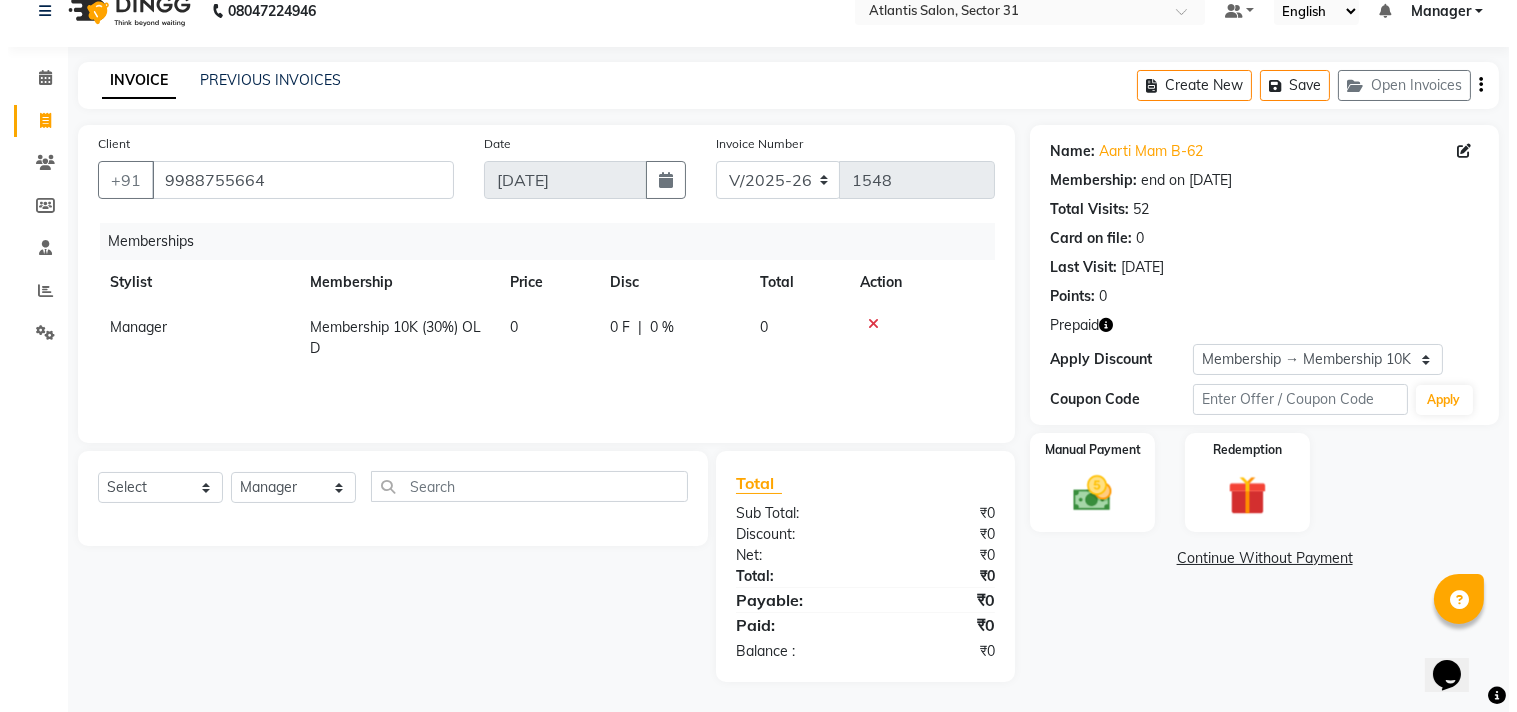 scroll, scrollTop: 0, scrollLeft: 0, axis: both 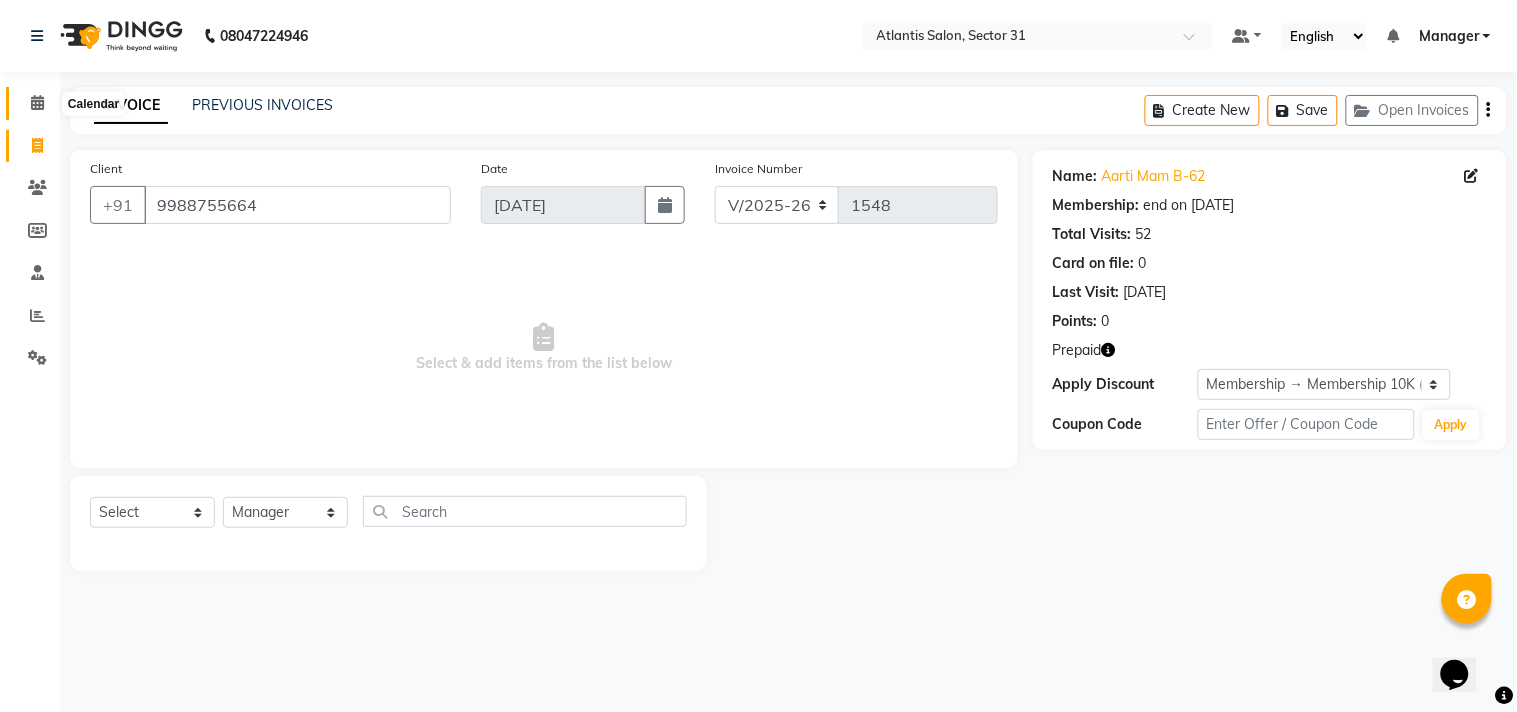 click 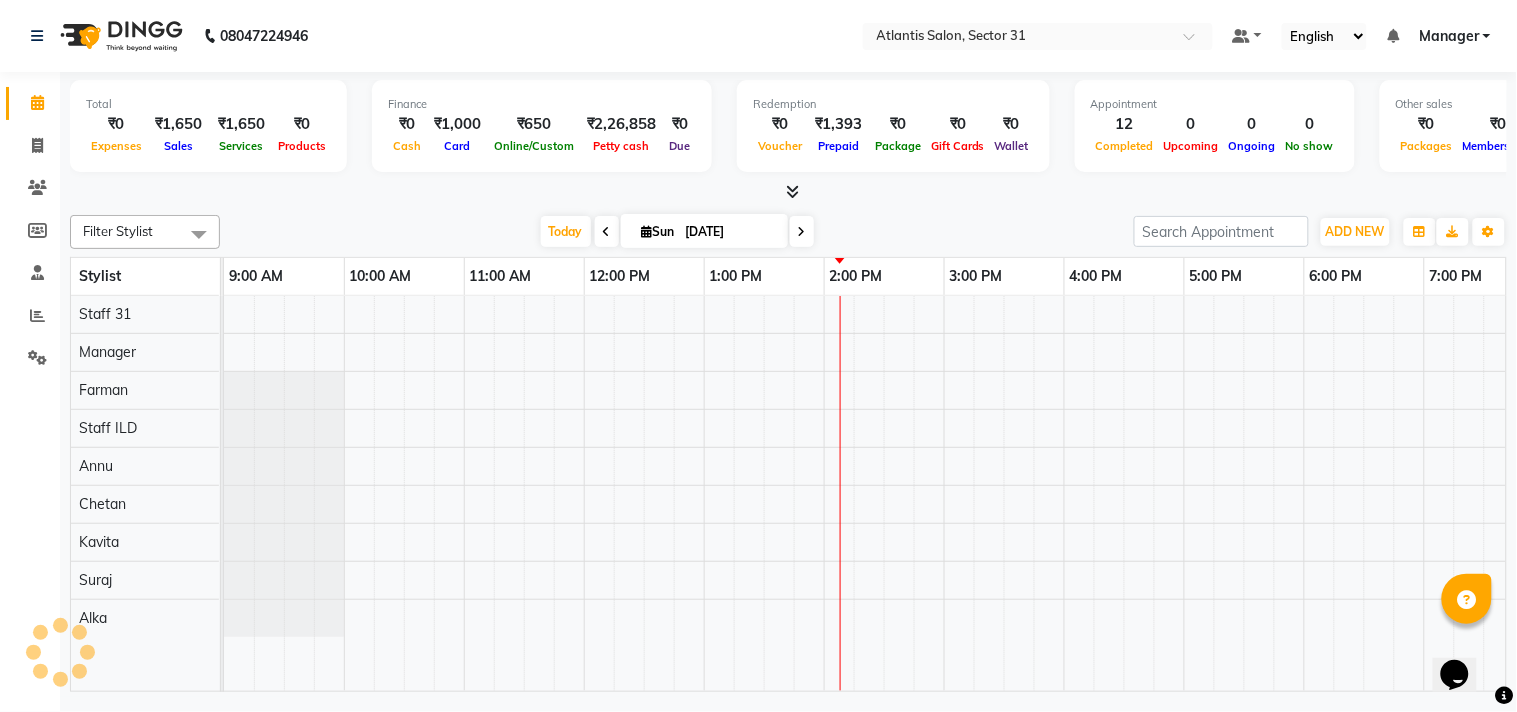 scroll, scrollTop: 0, scrollLeft: 0, axis: both 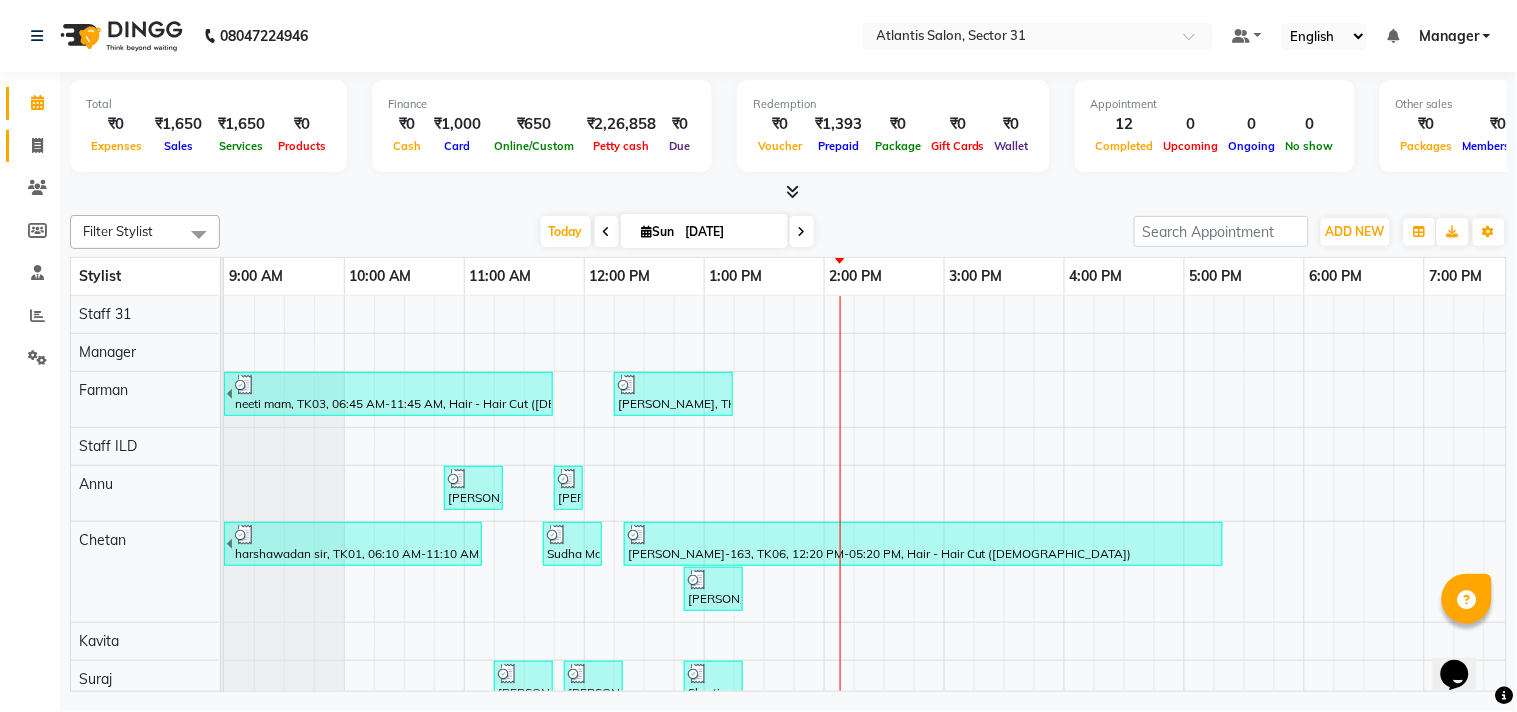 click on "Invoice" 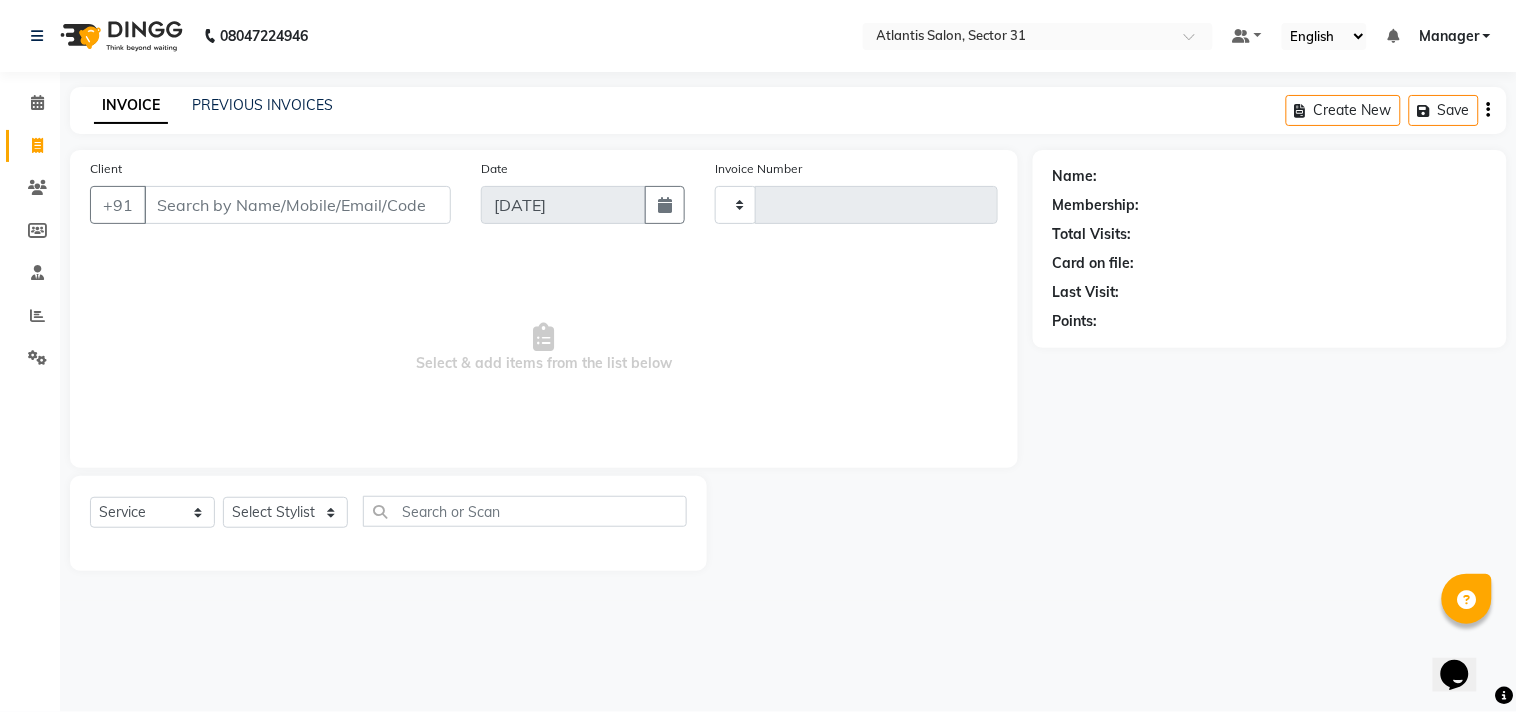 type on "1548" 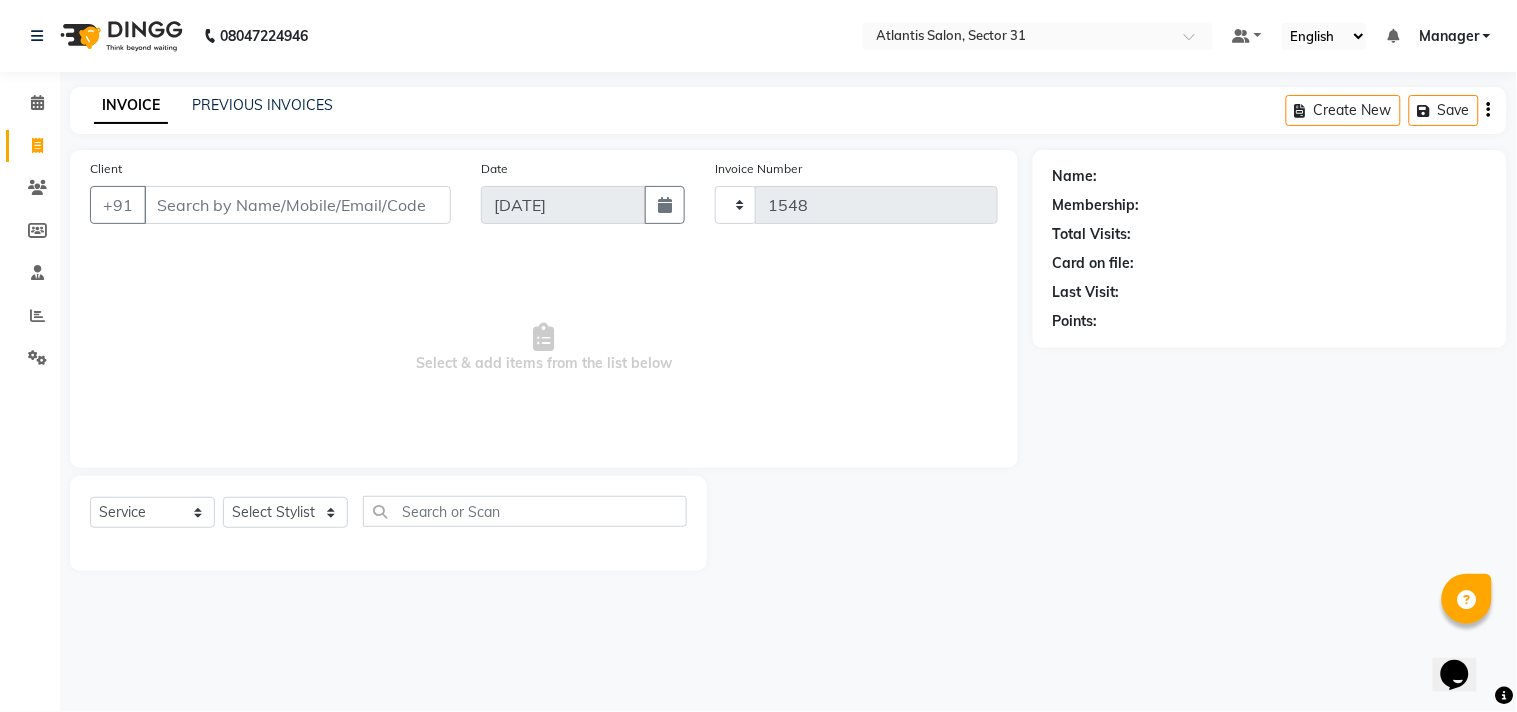 select on "4391" 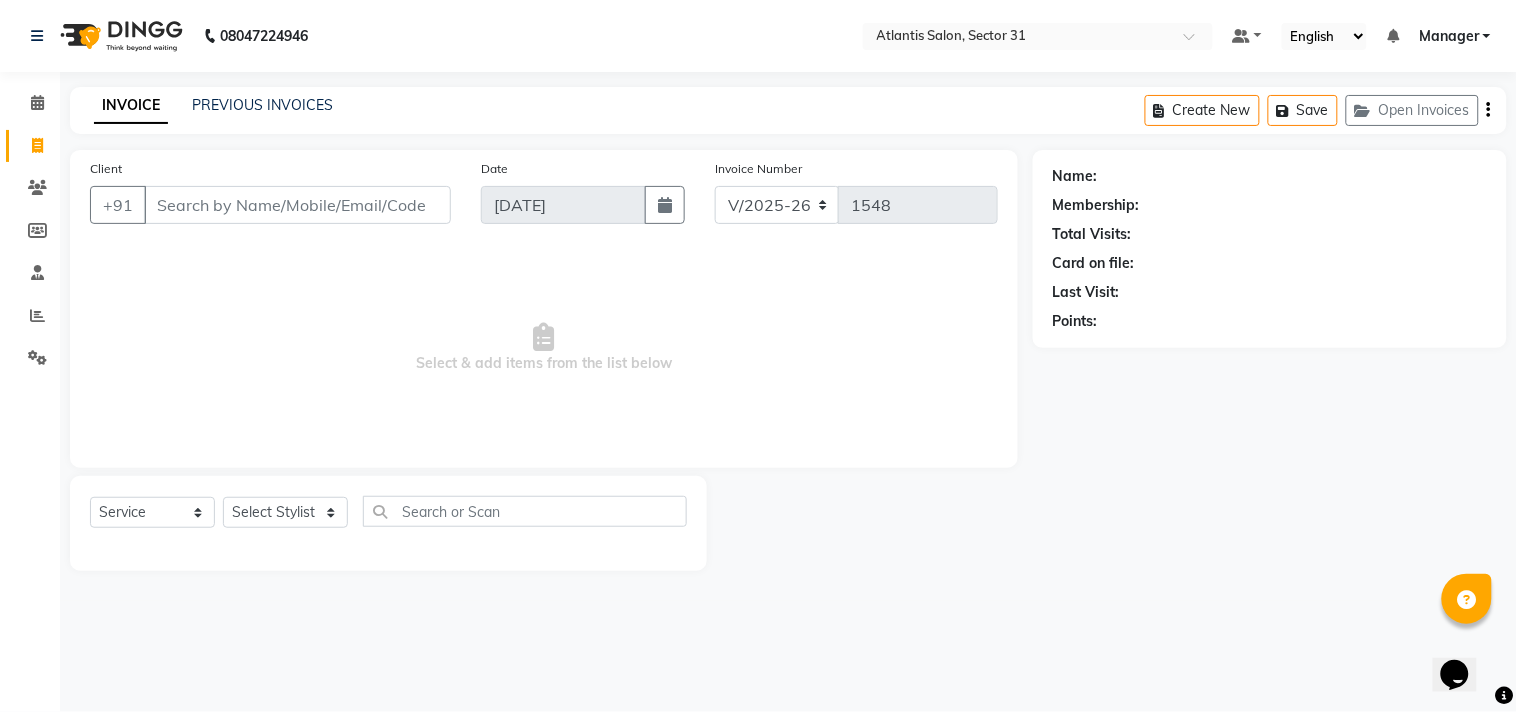click on "Client" at bounding box center [297, 205] 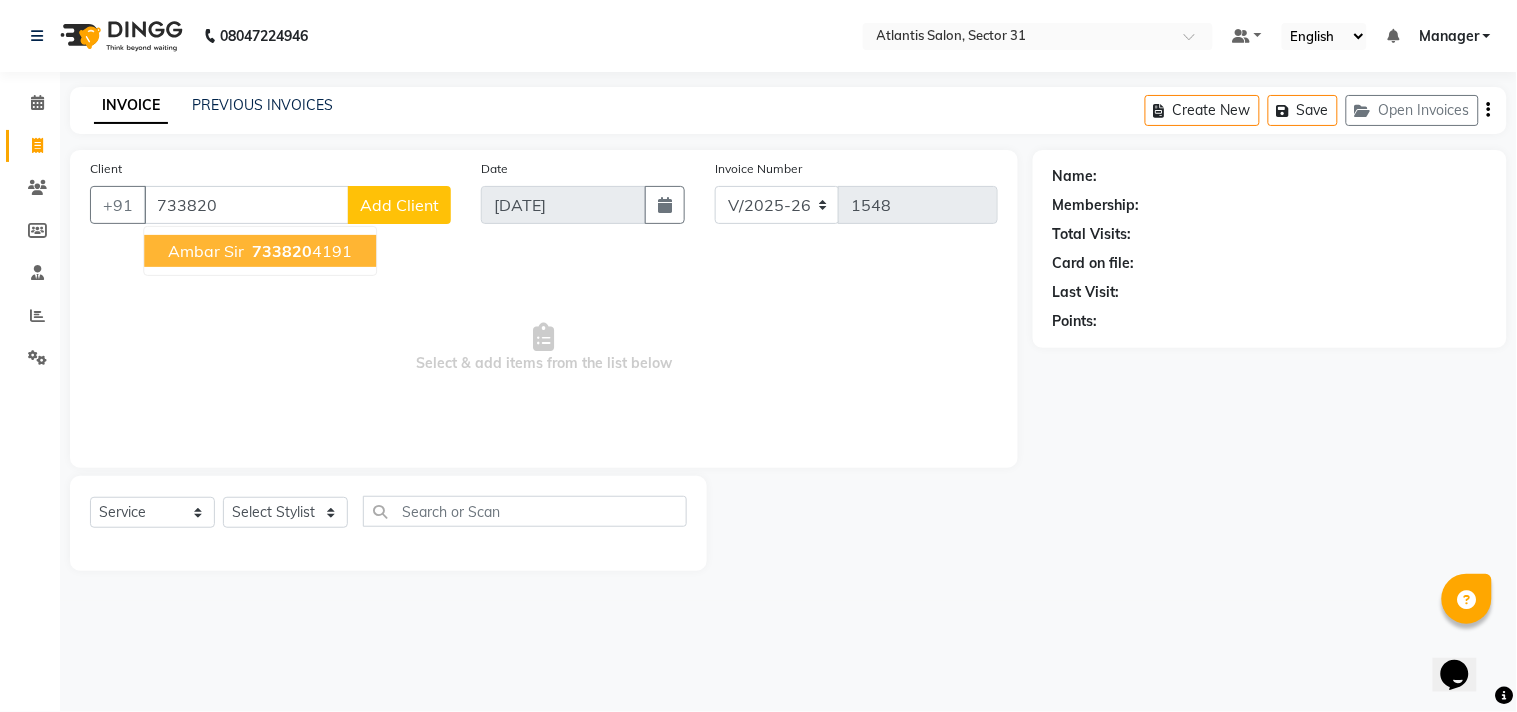 click on "733820 4191" at bounding box center [300, 251] 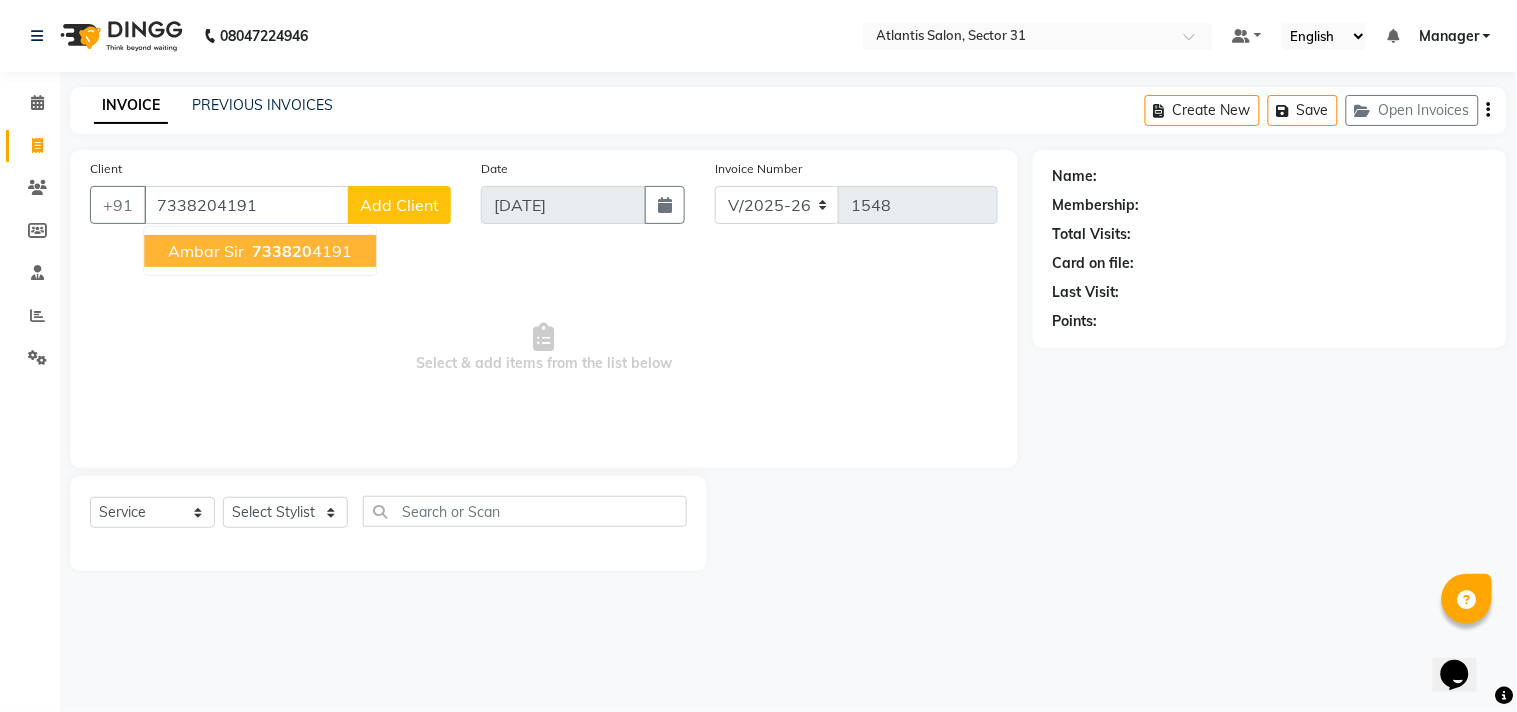 type on "7338204191" 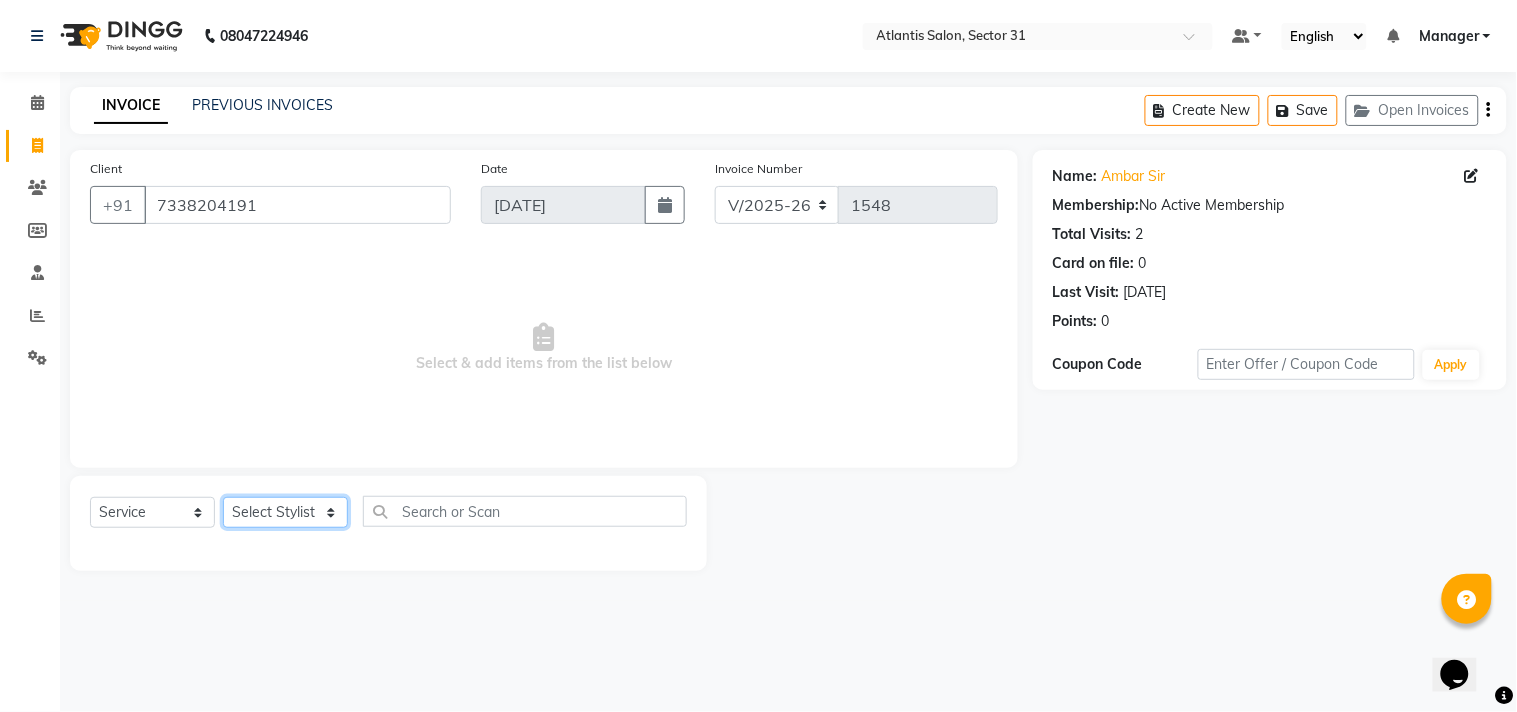 click on "Select Stylist [PERSON_NAME] [PERSON_NAME] Kavita Manager Staff 31 Staff ILD Suraj" 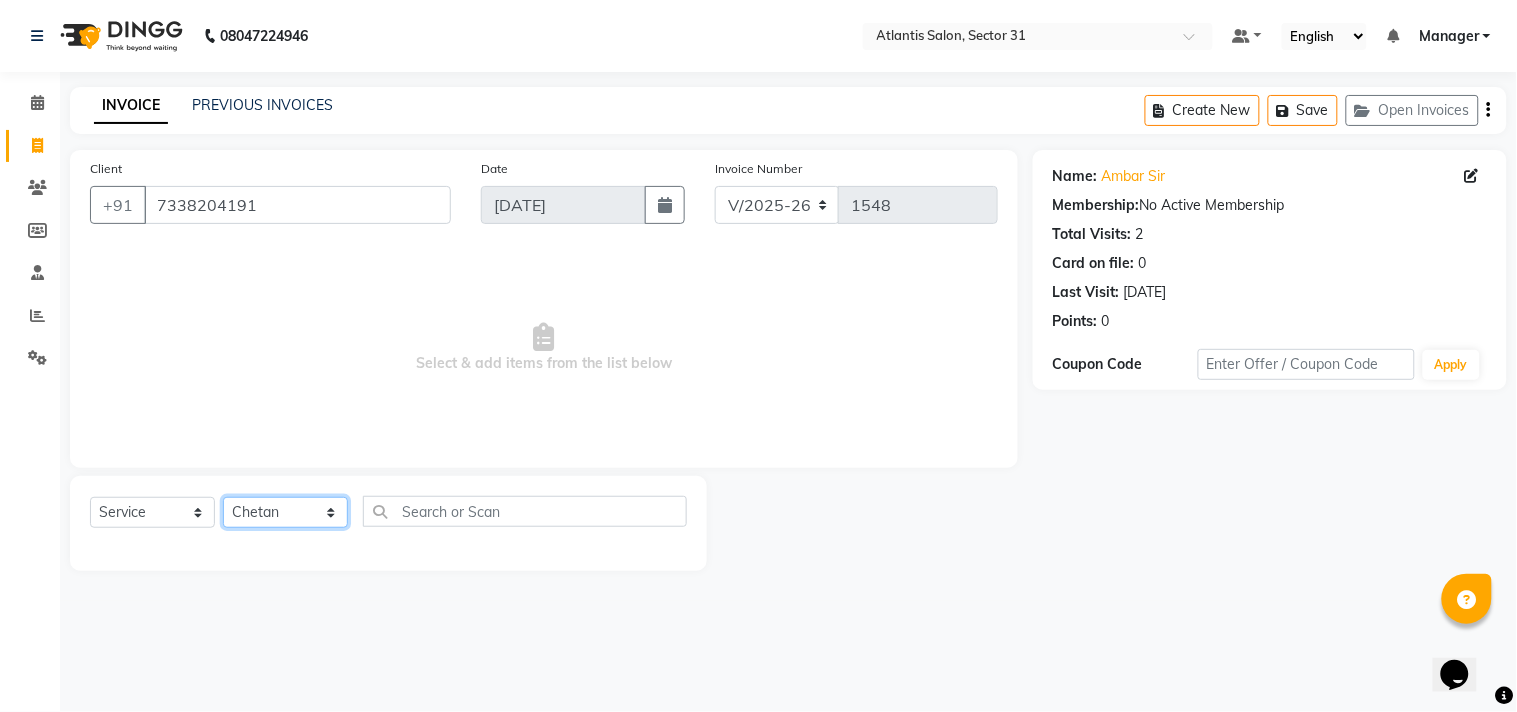 click on "Select Stylist [PERSON_NAME] [PERSON_NAME] Kavita Manager Staff 31 Staff ILD Suraj" 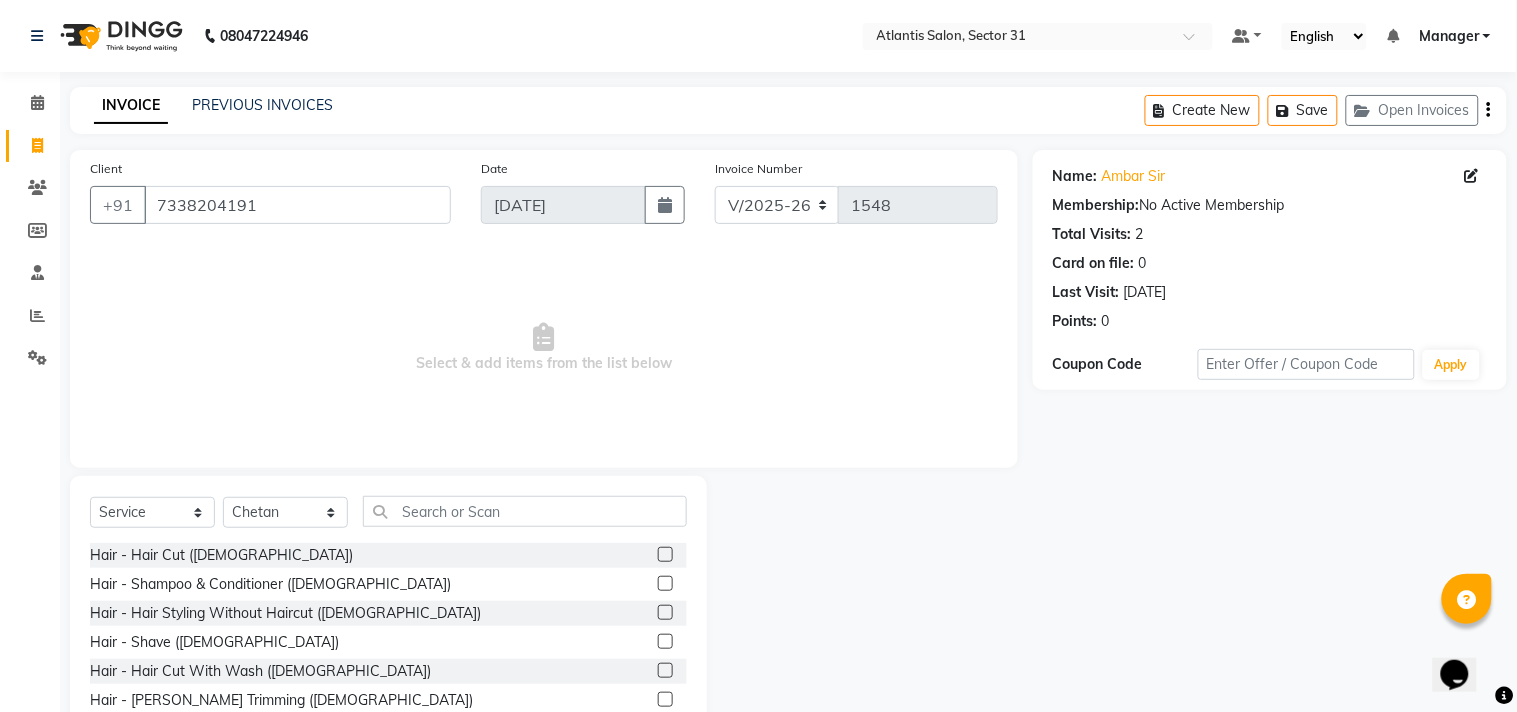 drag, startPoint x: 305, startPoint y: 498, endPoint x: 274, endPoint y: 328, distance: 172.80336 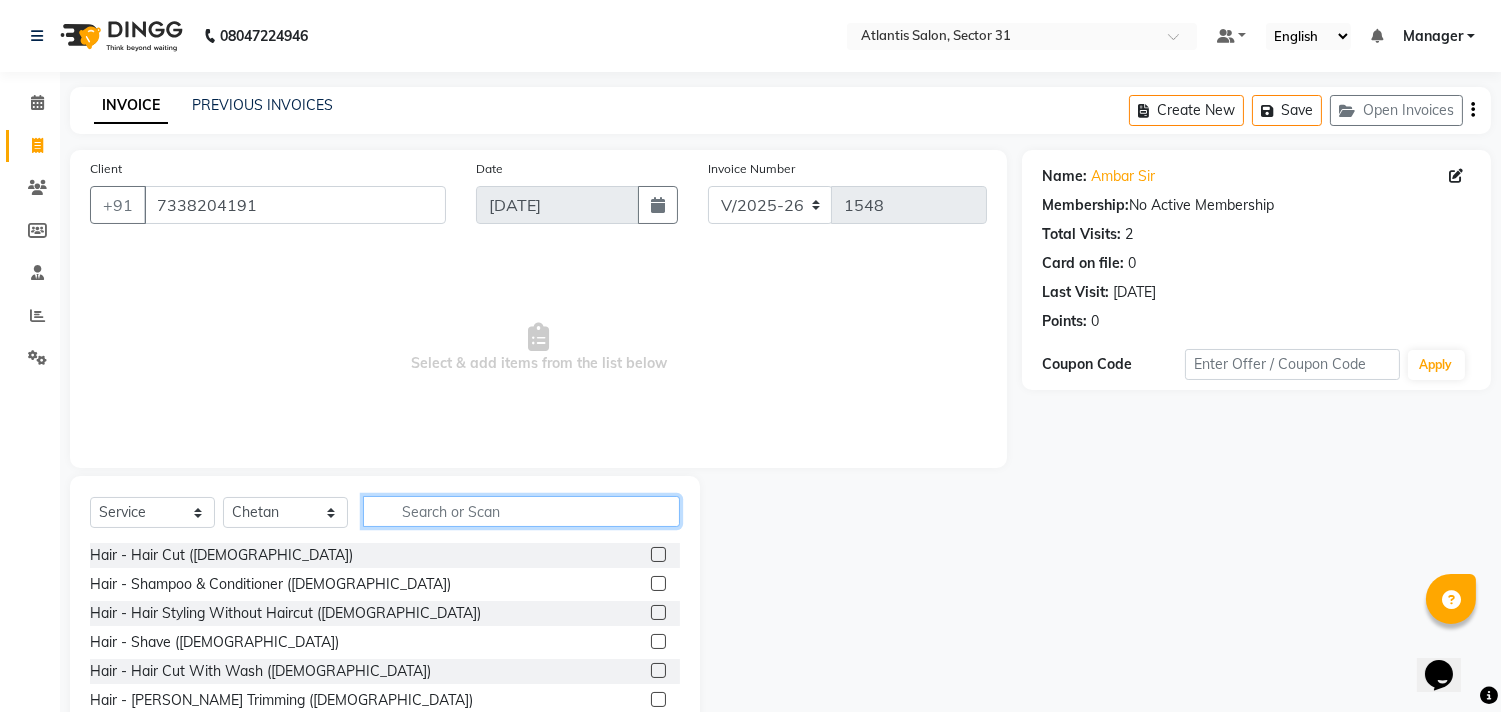 click 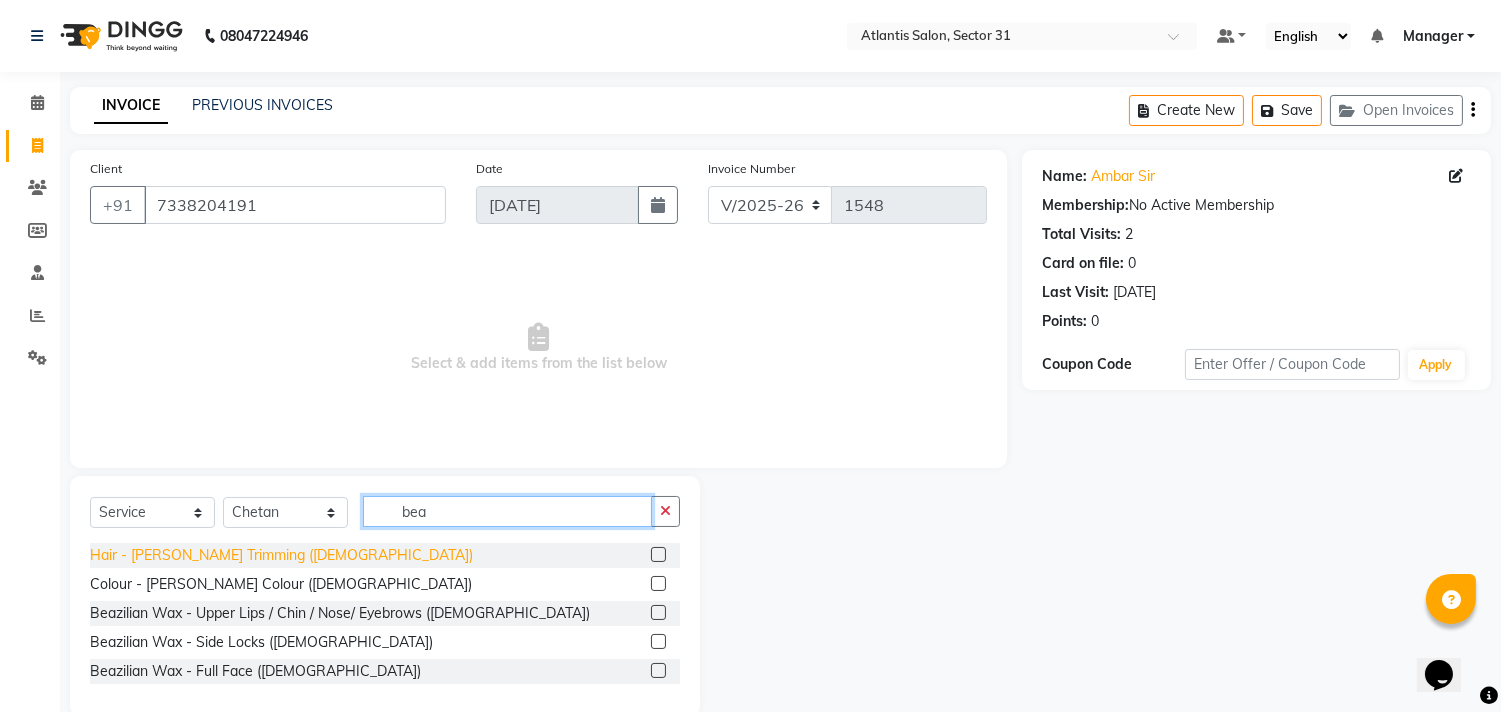 type on "bea" 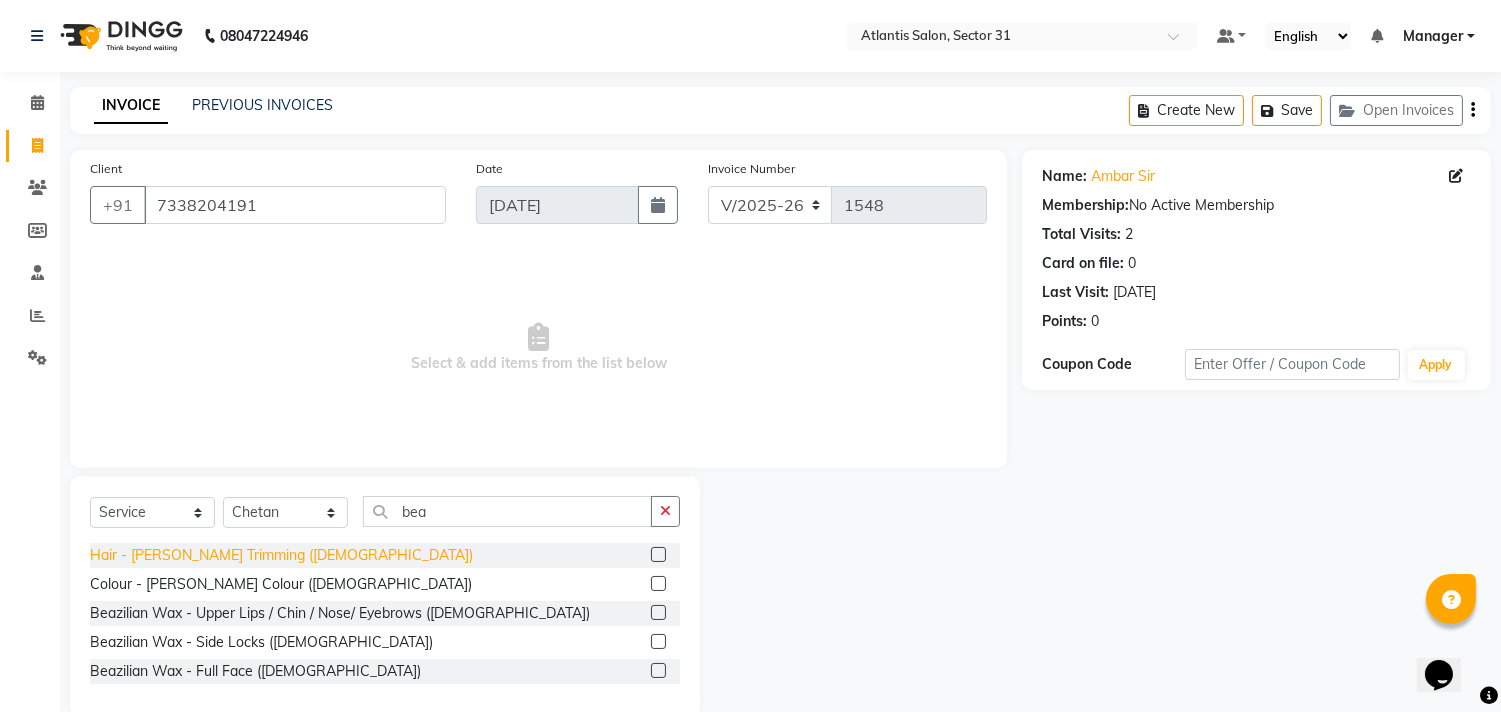 click on "Hair - [PERSON_NAME] Trimming ([DEMOGRAPHIC_DATA])" 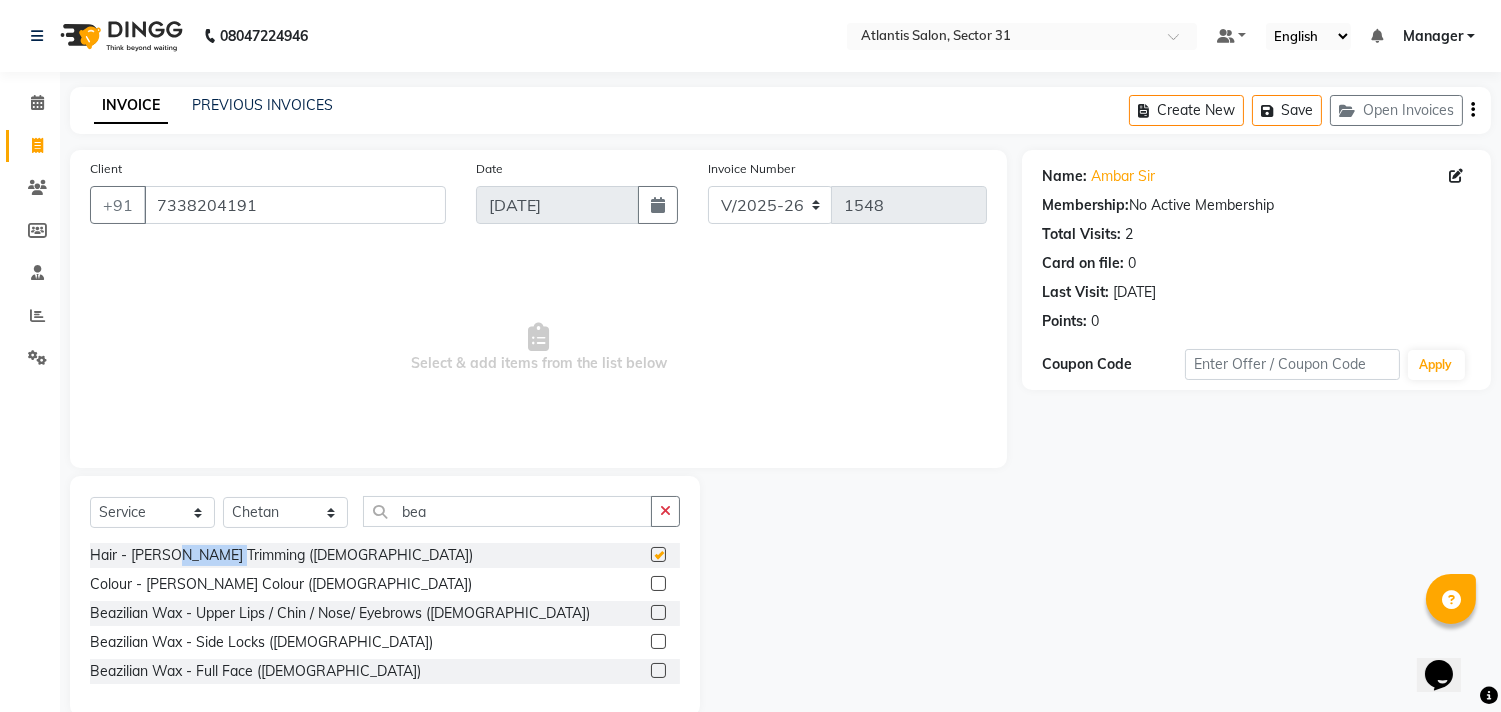 drag, startPoint x: 190, startPoint y: 552, endPoint x: 243, endPoint y: 553, distance: 53.009434 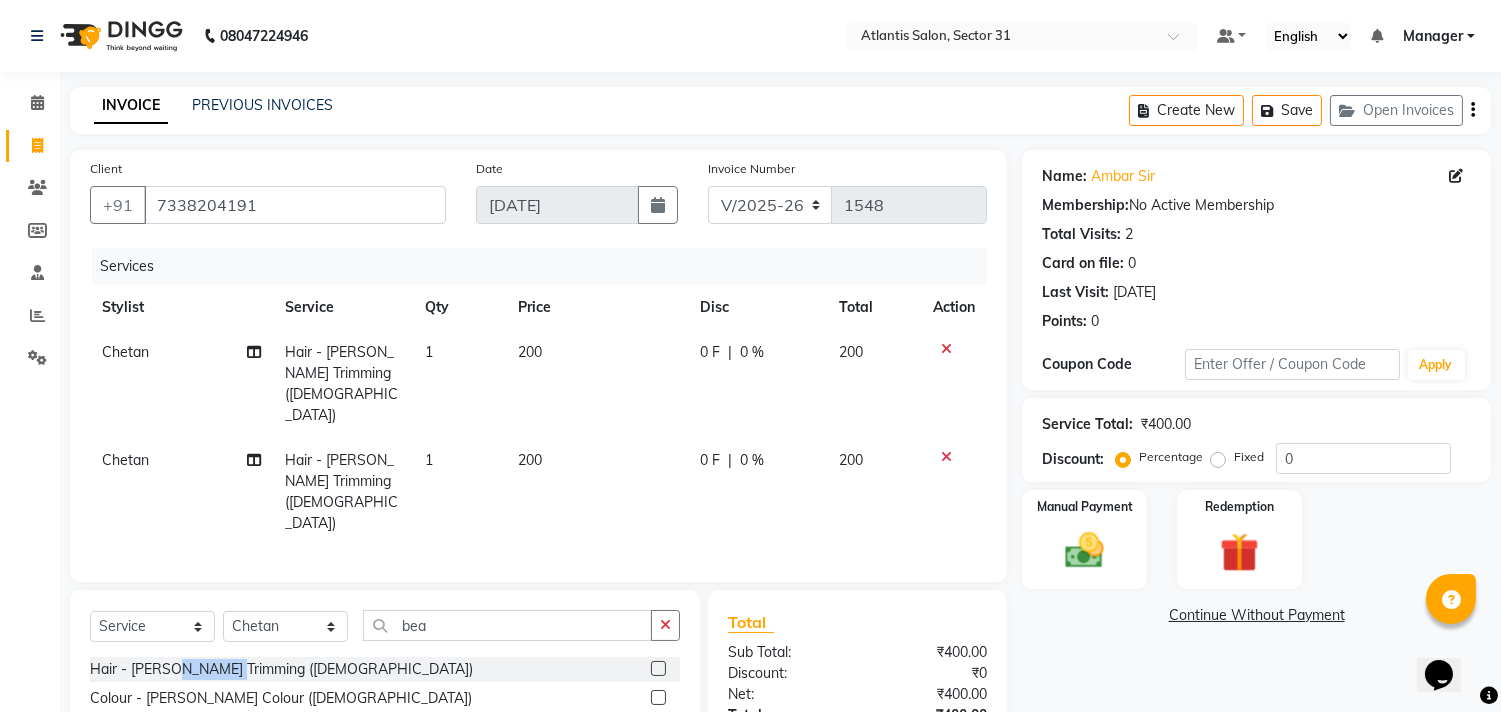 checkbox on "false" 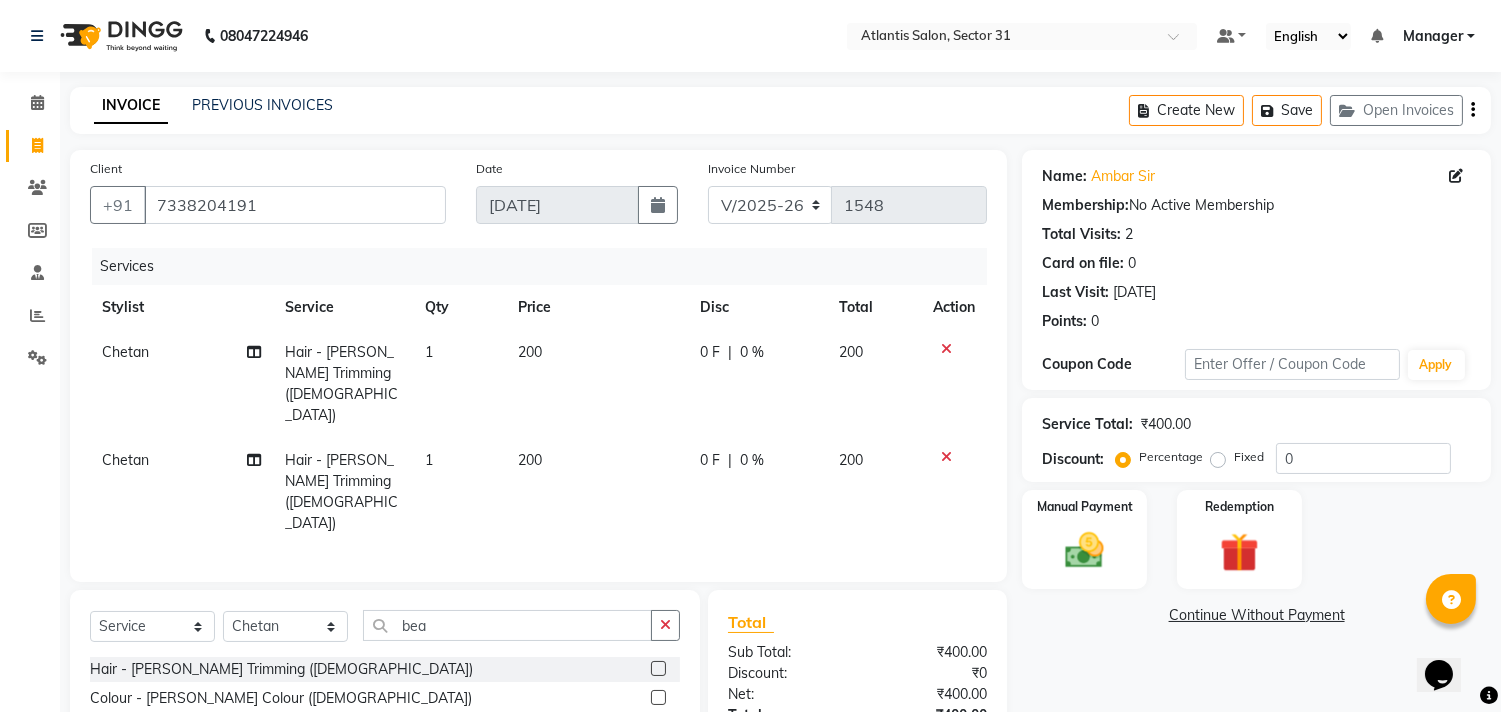 click 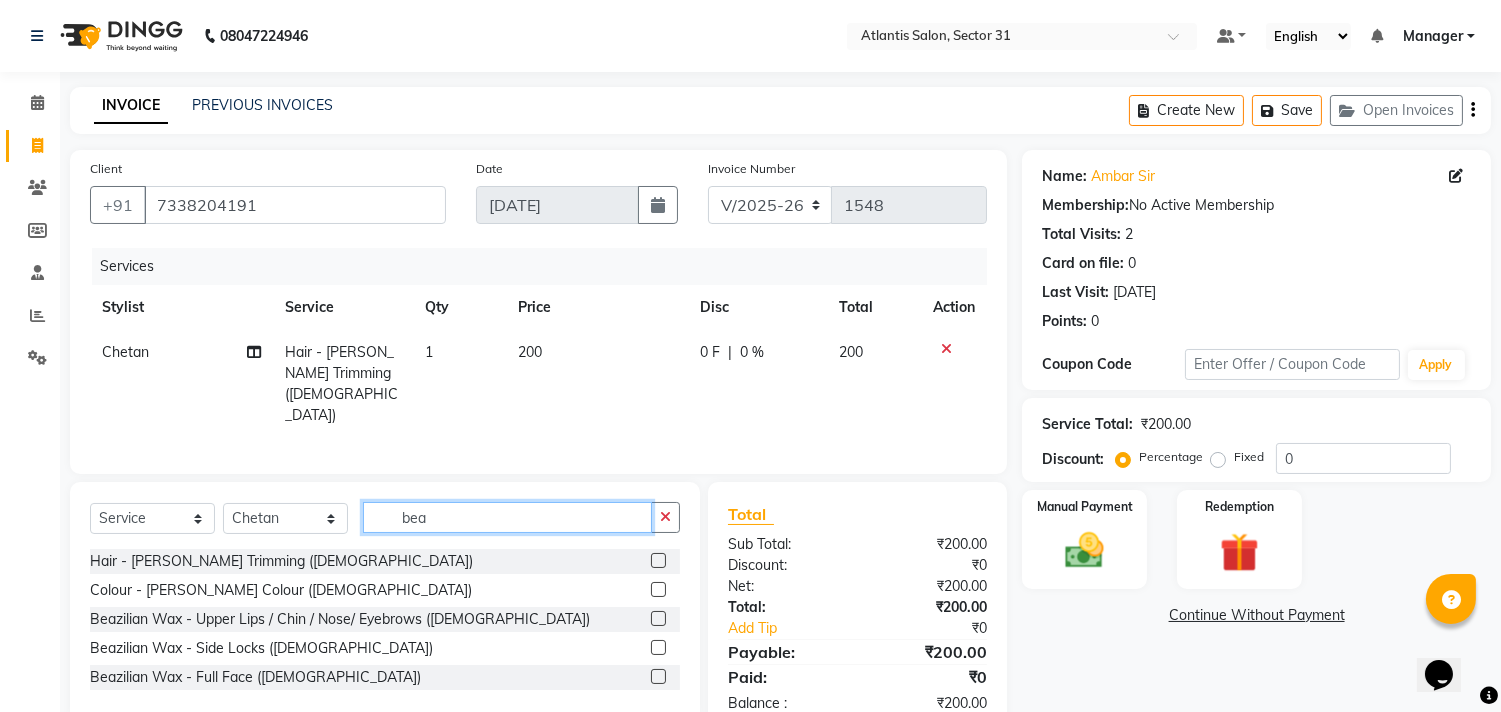 click on "bea" 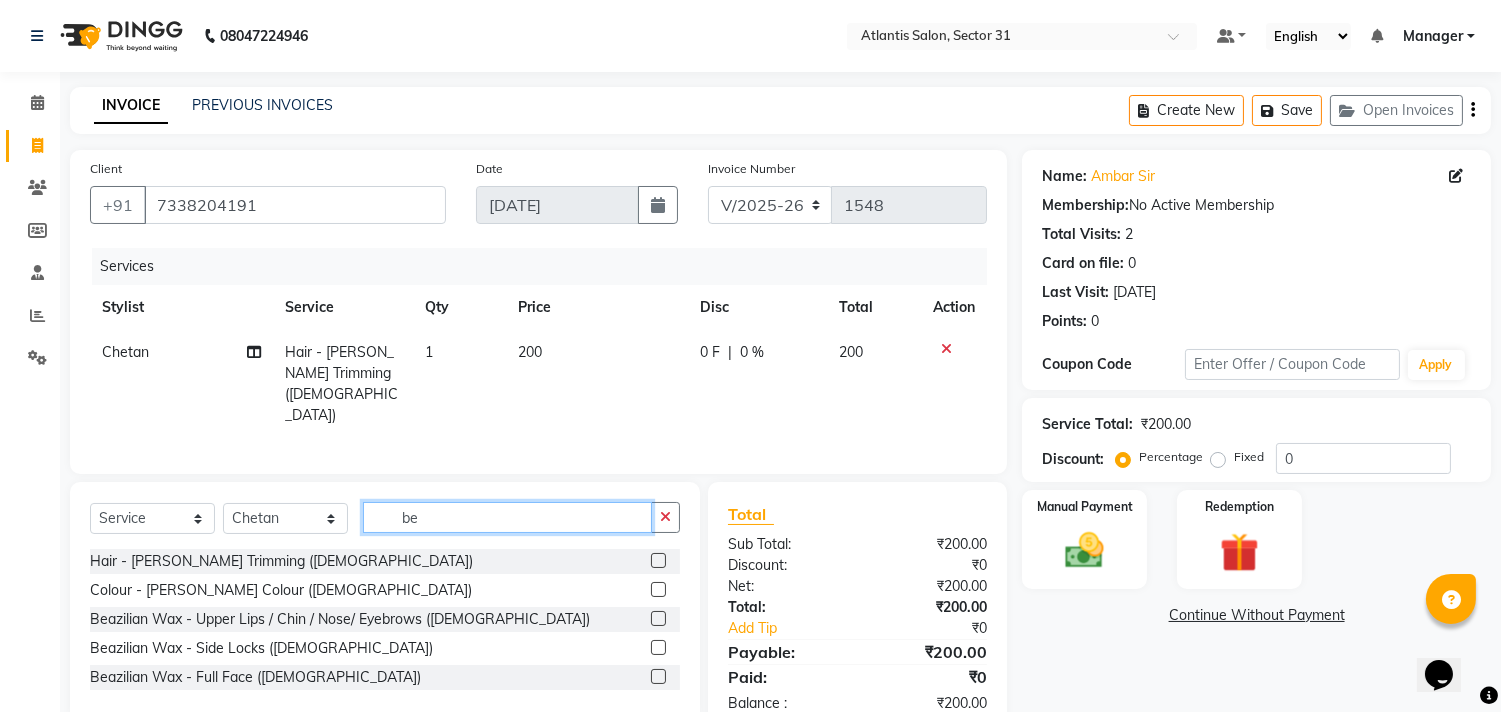 type on "b" 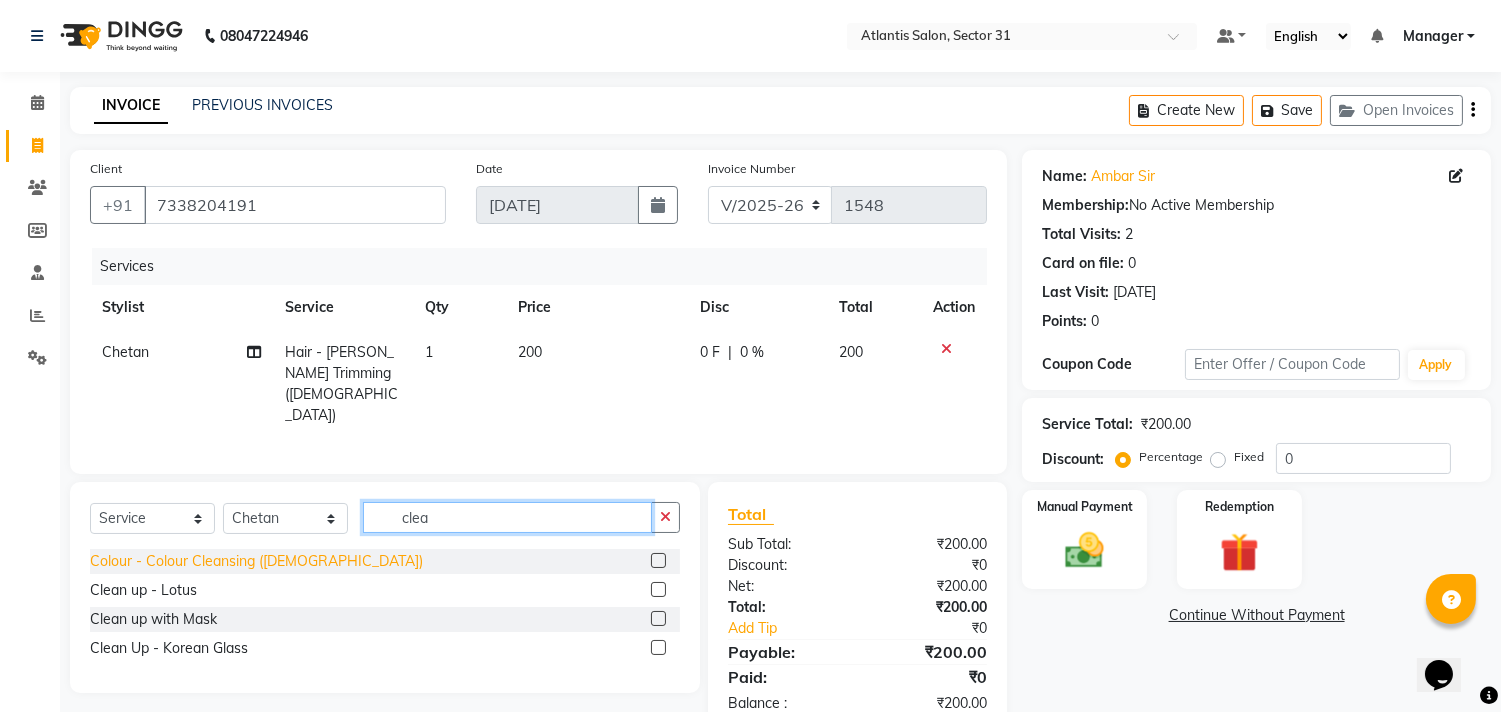 type on "clea" 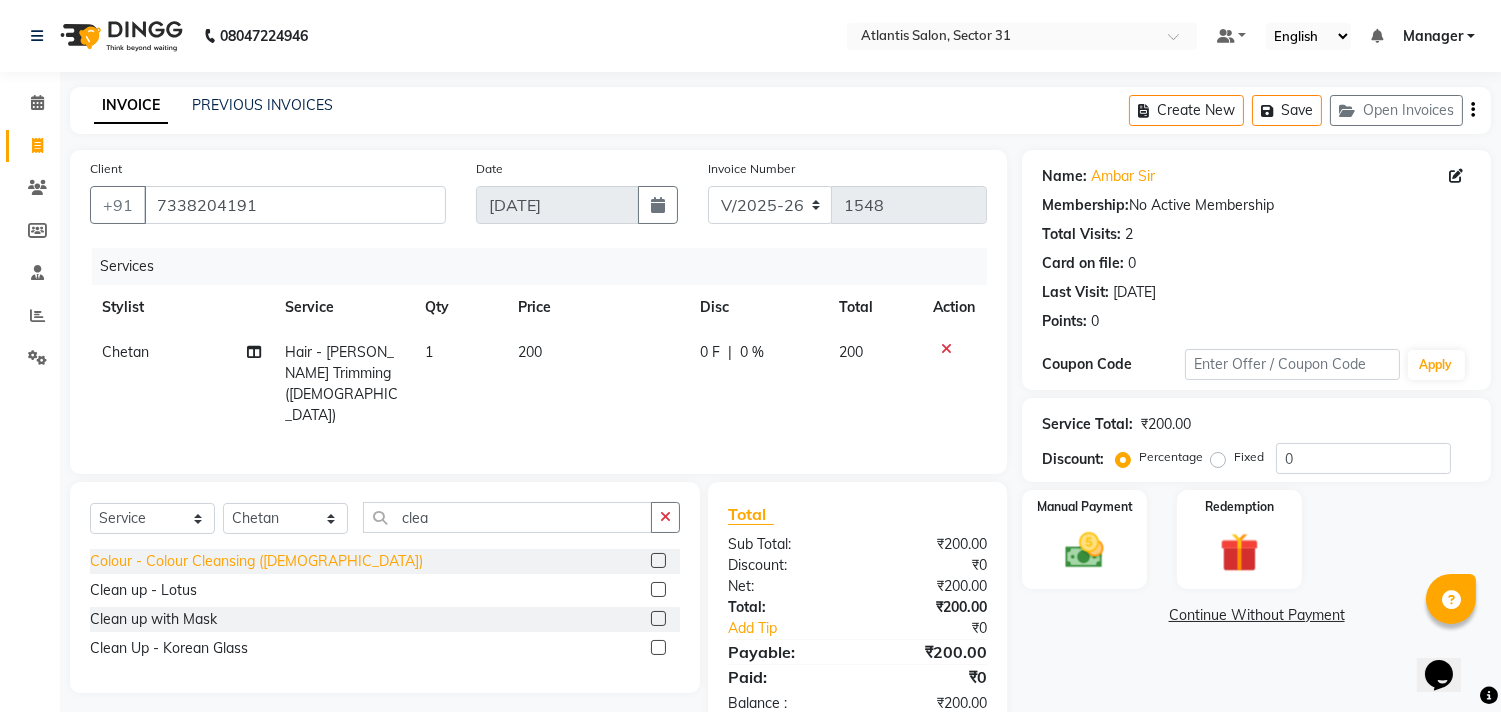 click on "Colour - Colour Cleansing ([DEMOGRAPHIC_DATA])" 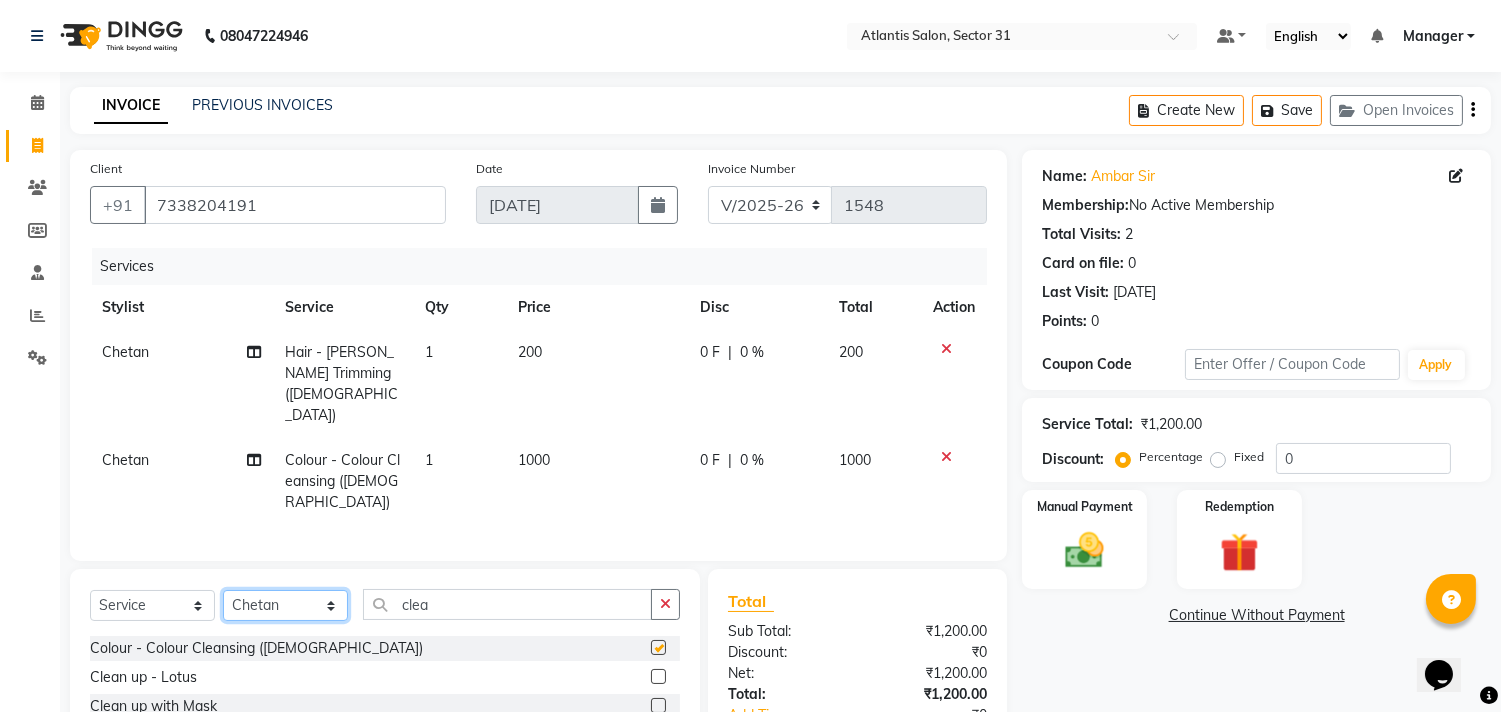 click on "Select Stylist [PERSON_NAME] [PERSON_NAME] Kavita Manager Staff 31 Staff ILD Suraj" 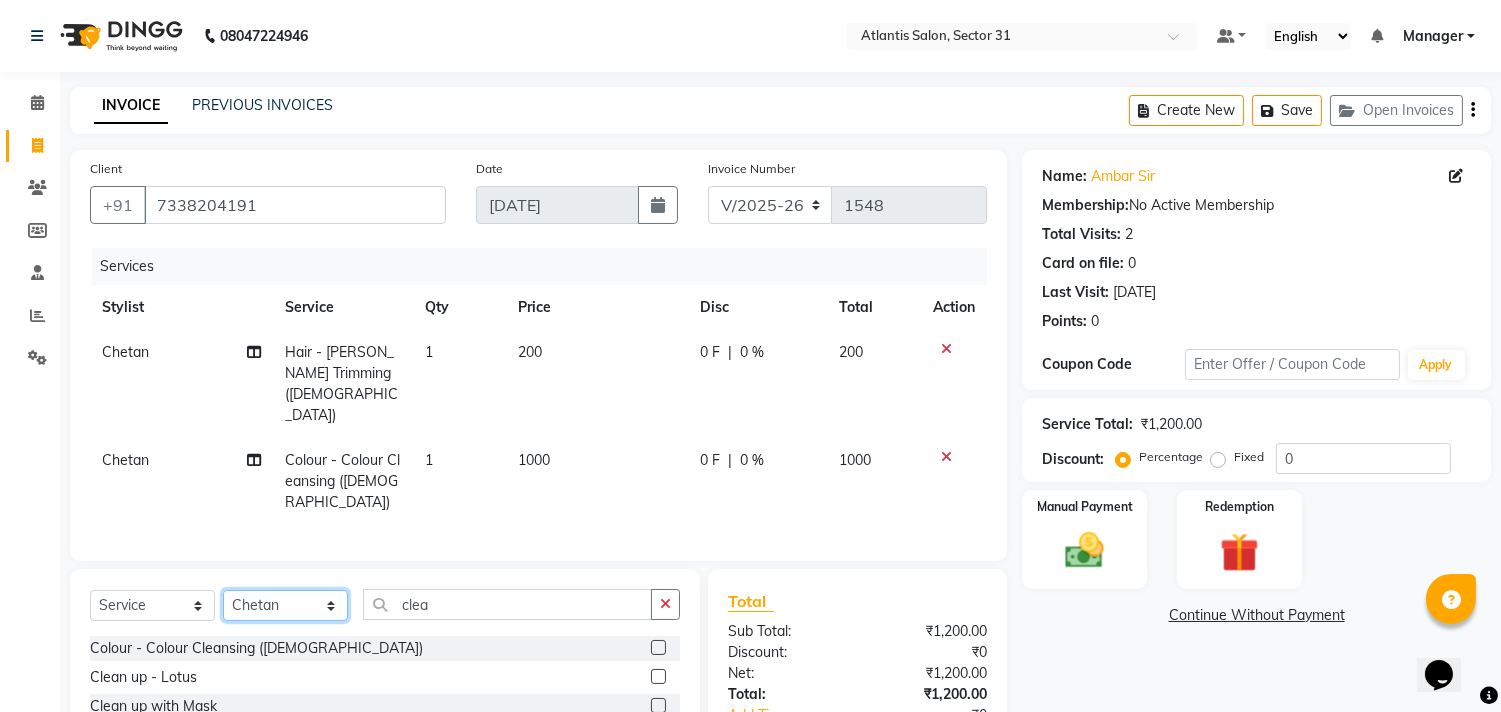 checkbox on "false" 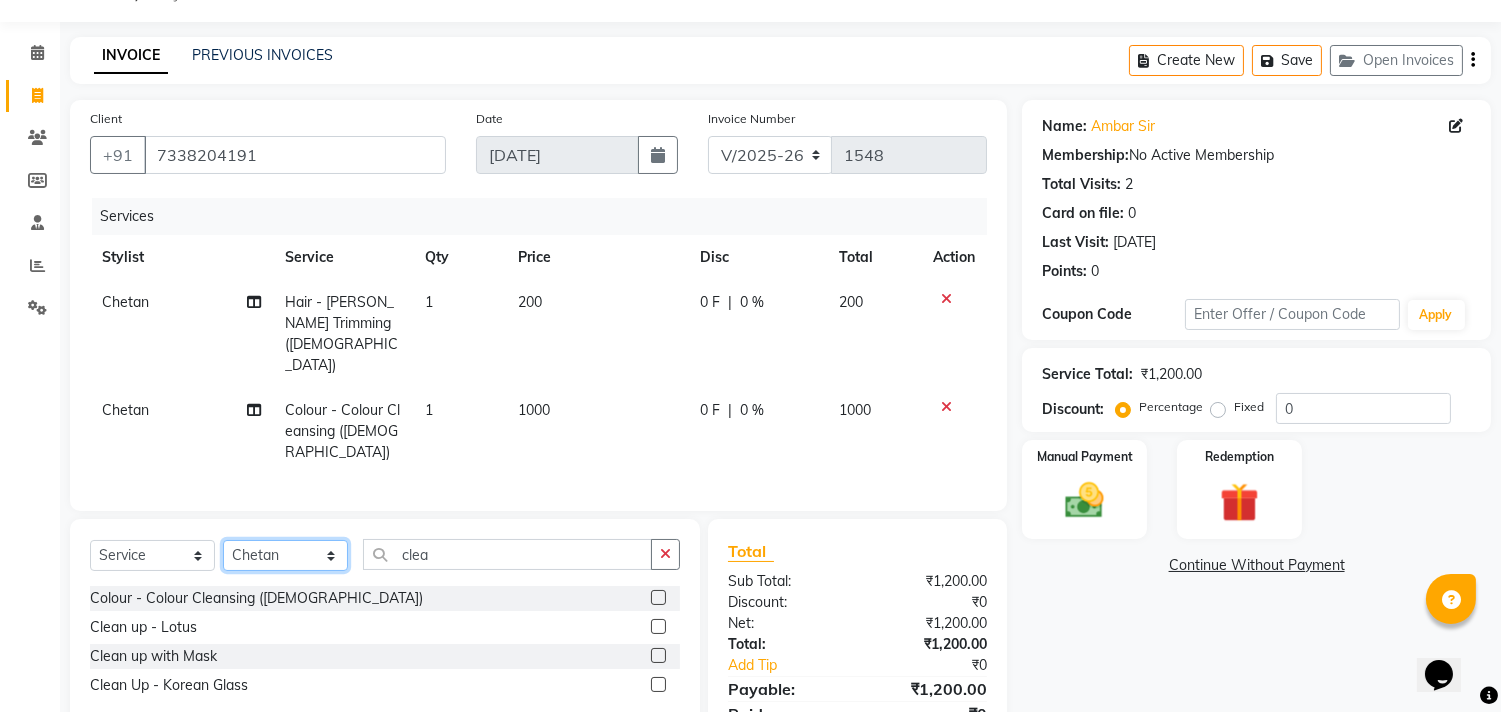 scroll, scrollTop: 92, scrollLeft: 0, axis: vertical 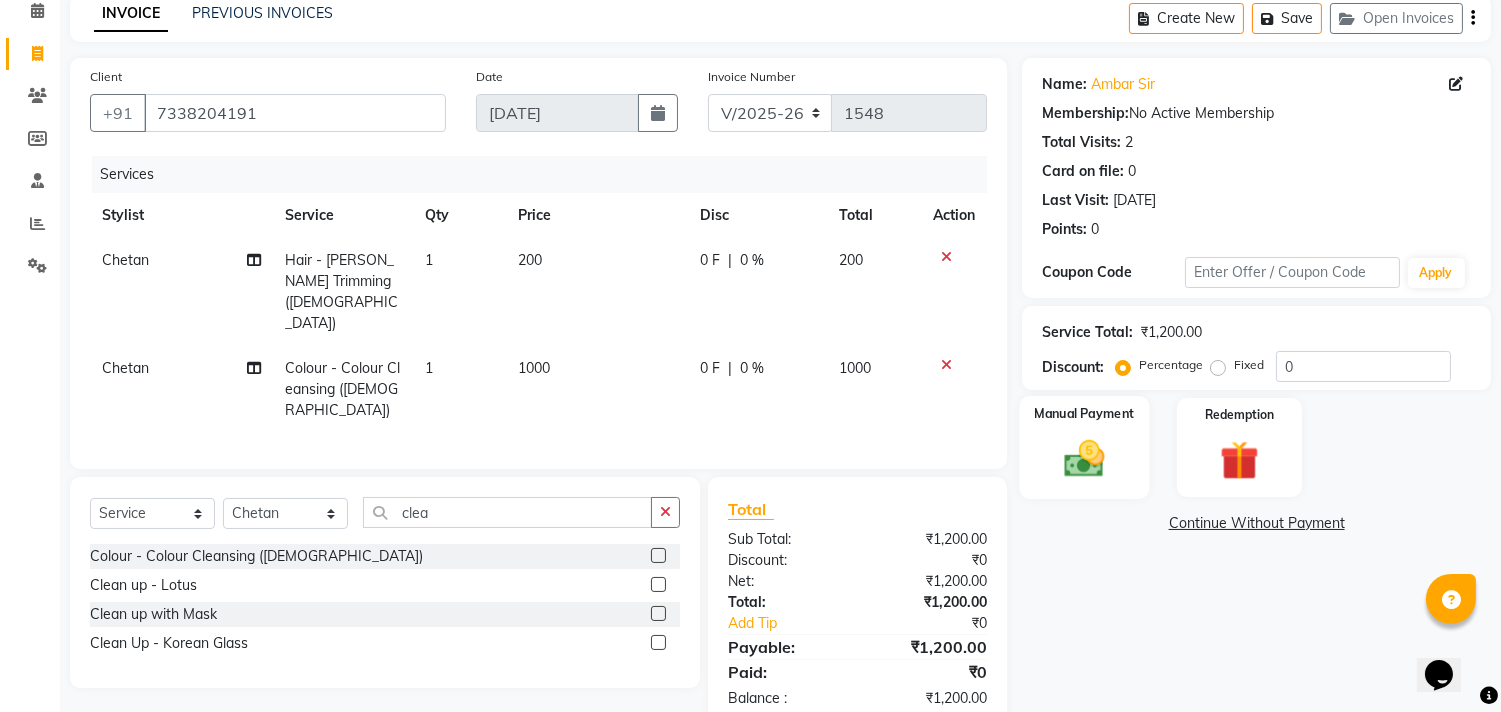 click 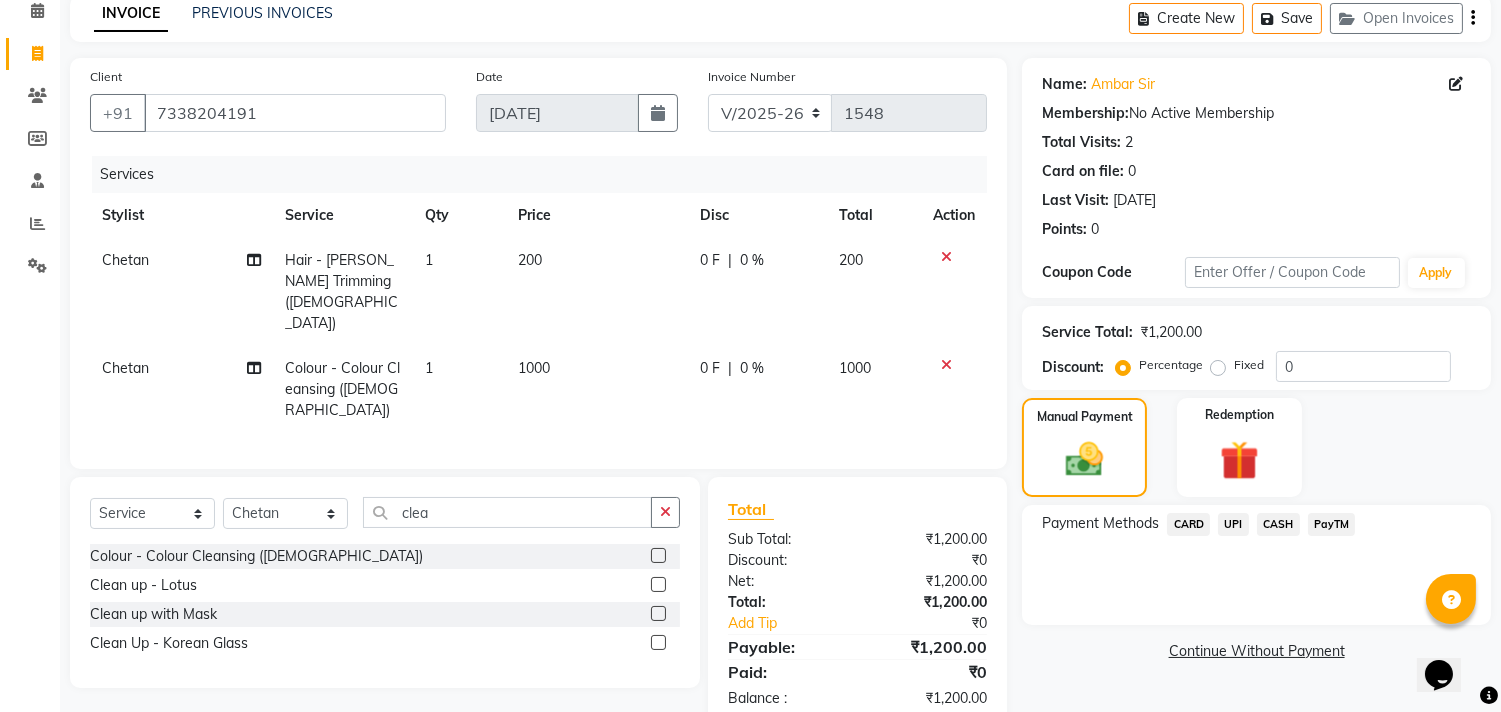 click on "UPI" 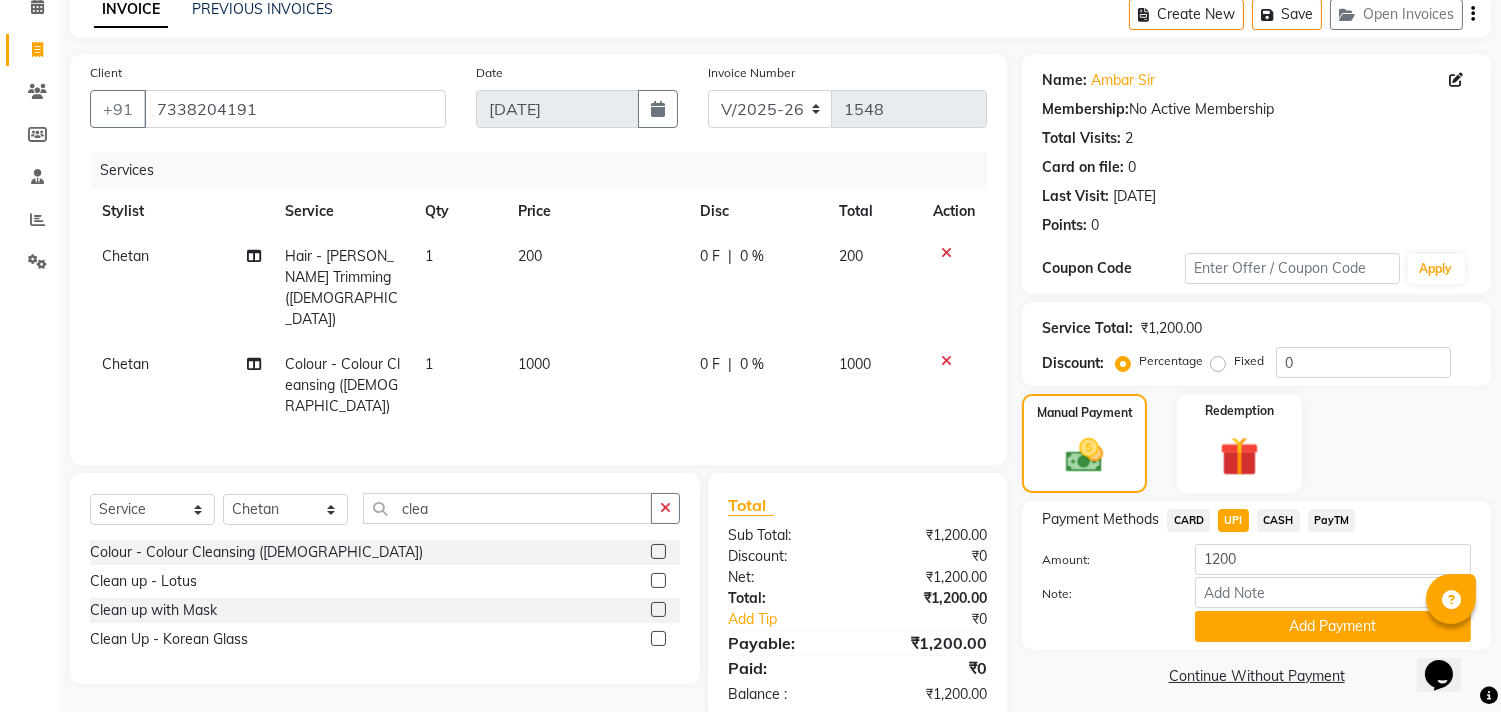 scroll, scrollTop: 104, scrollLeft: 0, axis: vertical 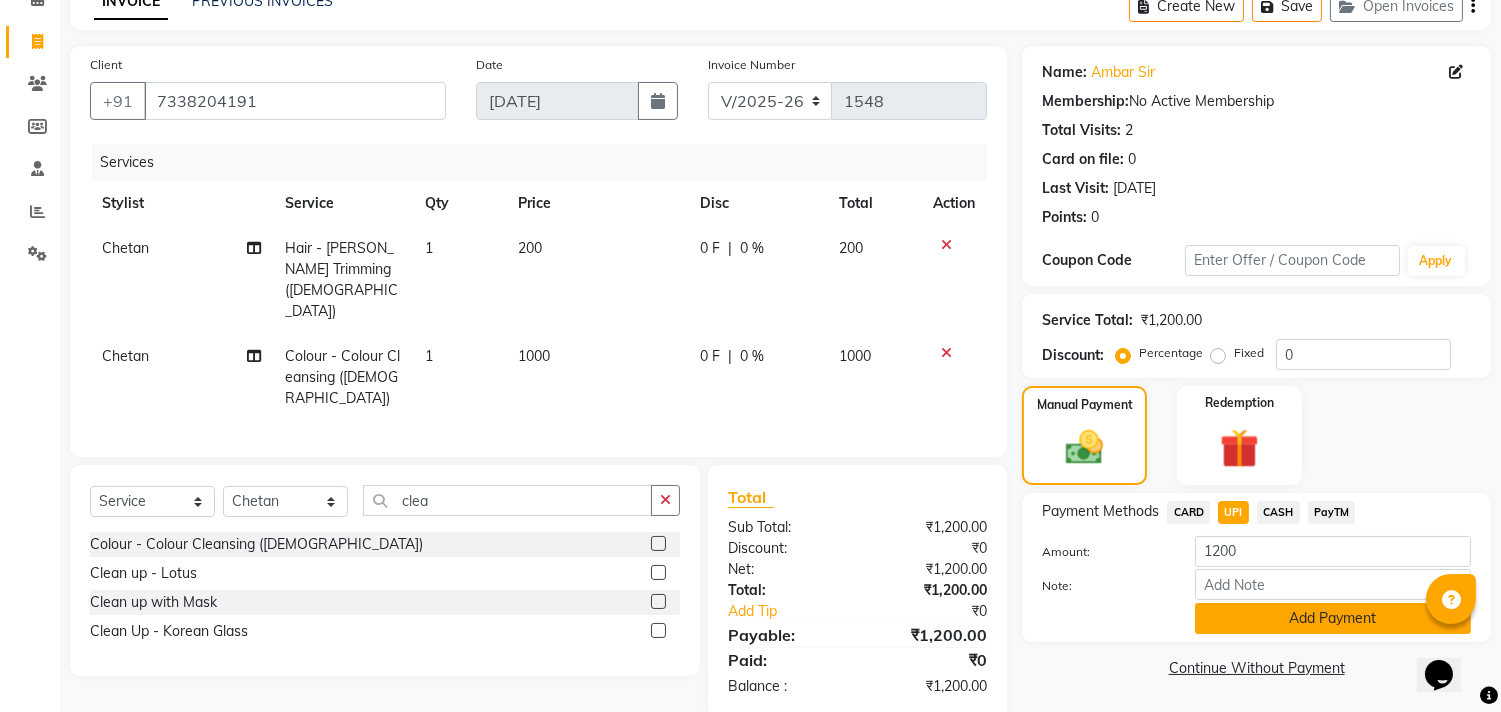 click on "Add Payment" 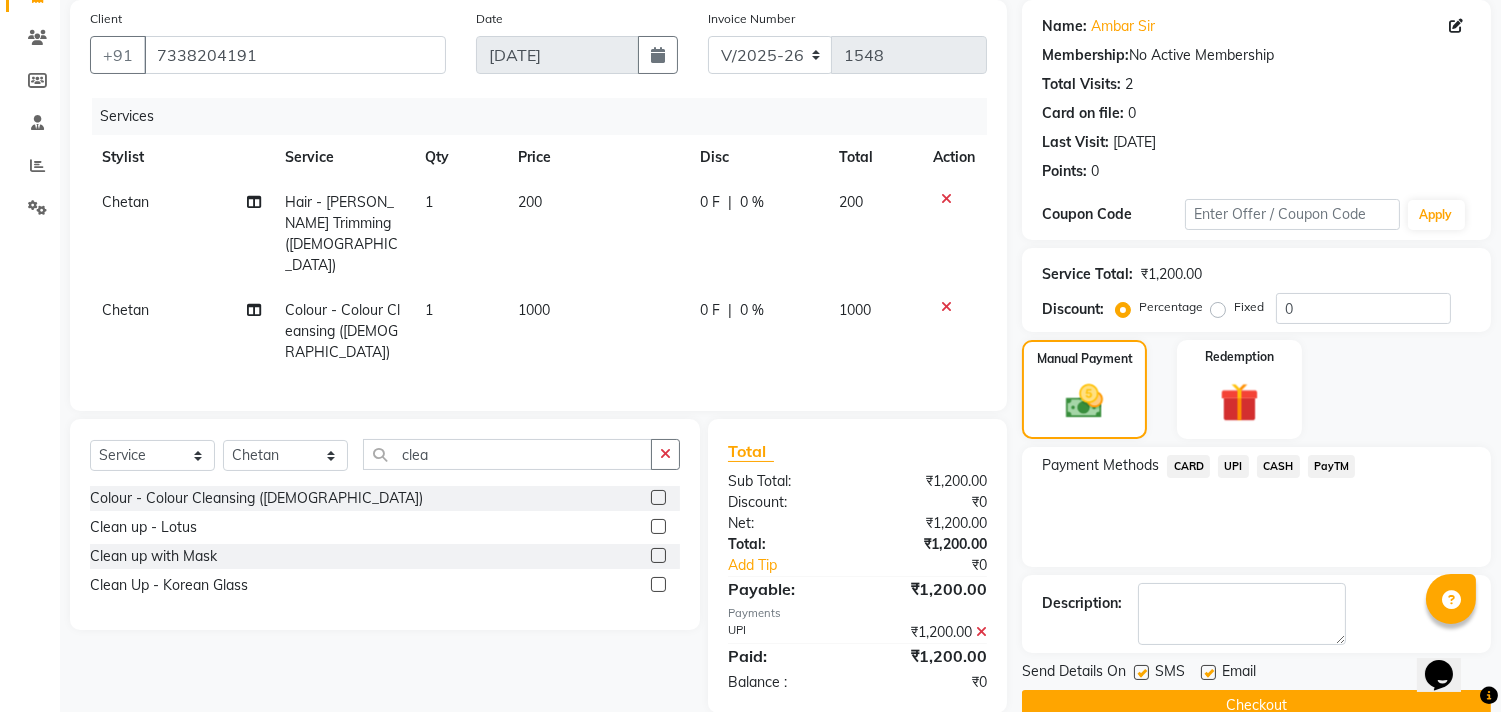 scroll, scrollTop: 187, scrollLeft: 0, axis: vertical 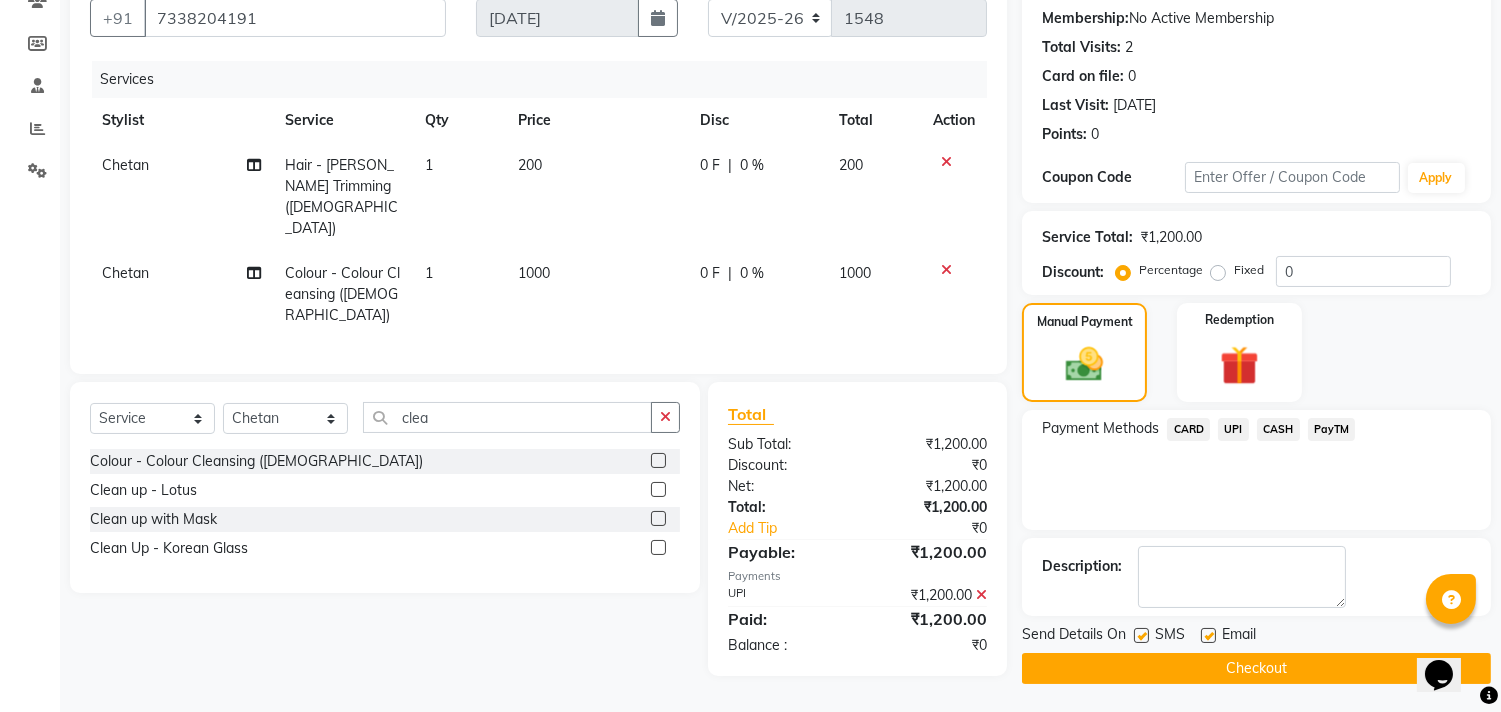 click on "Checkout" 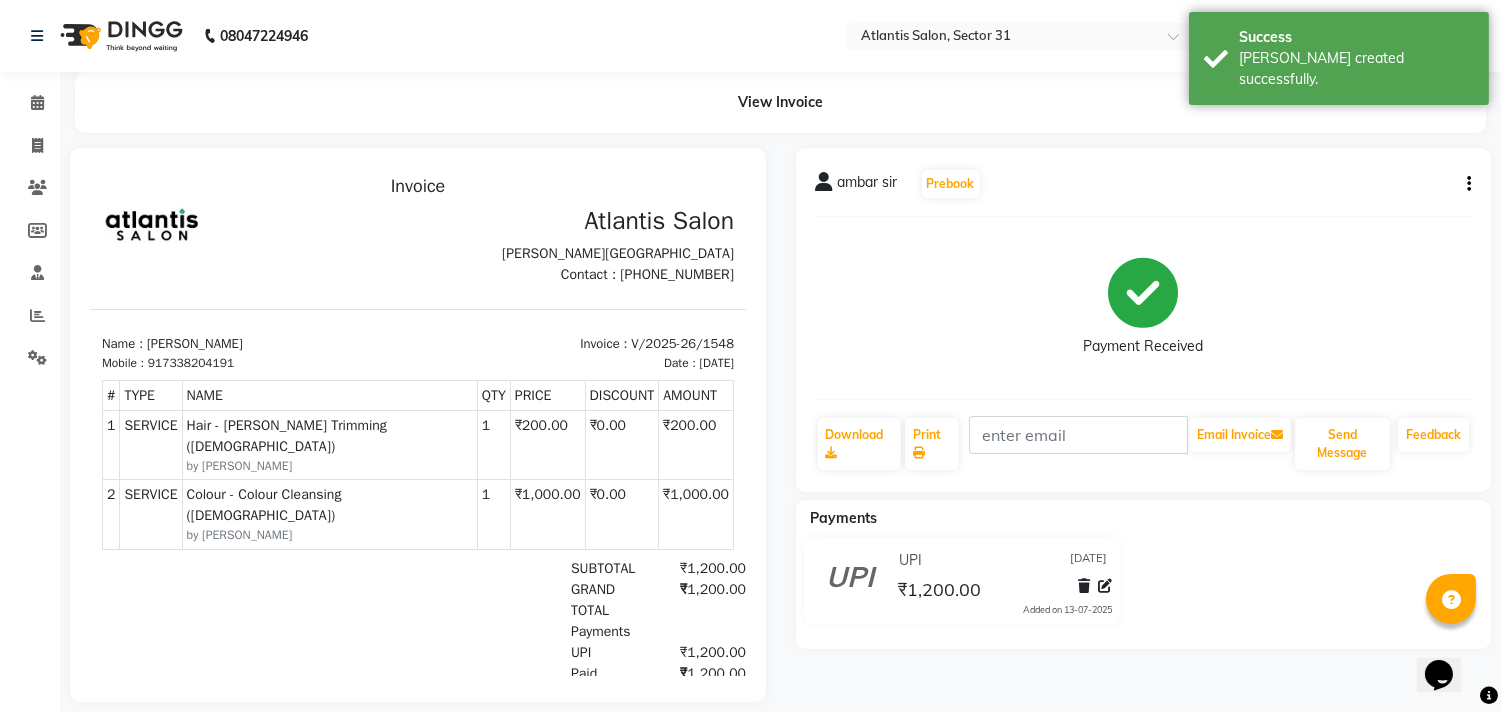 scroll, scrollTop: 0, scrollLeft: 0, axis: both 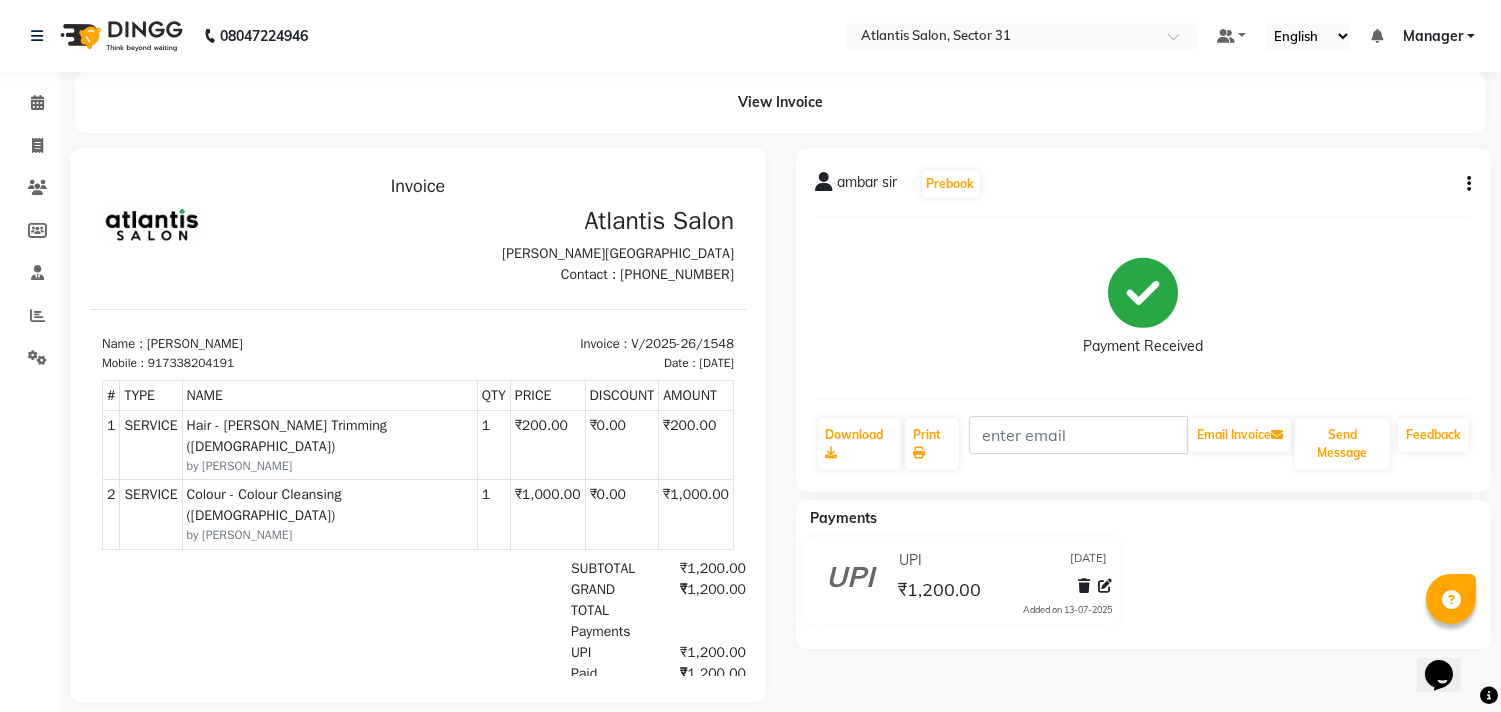 type 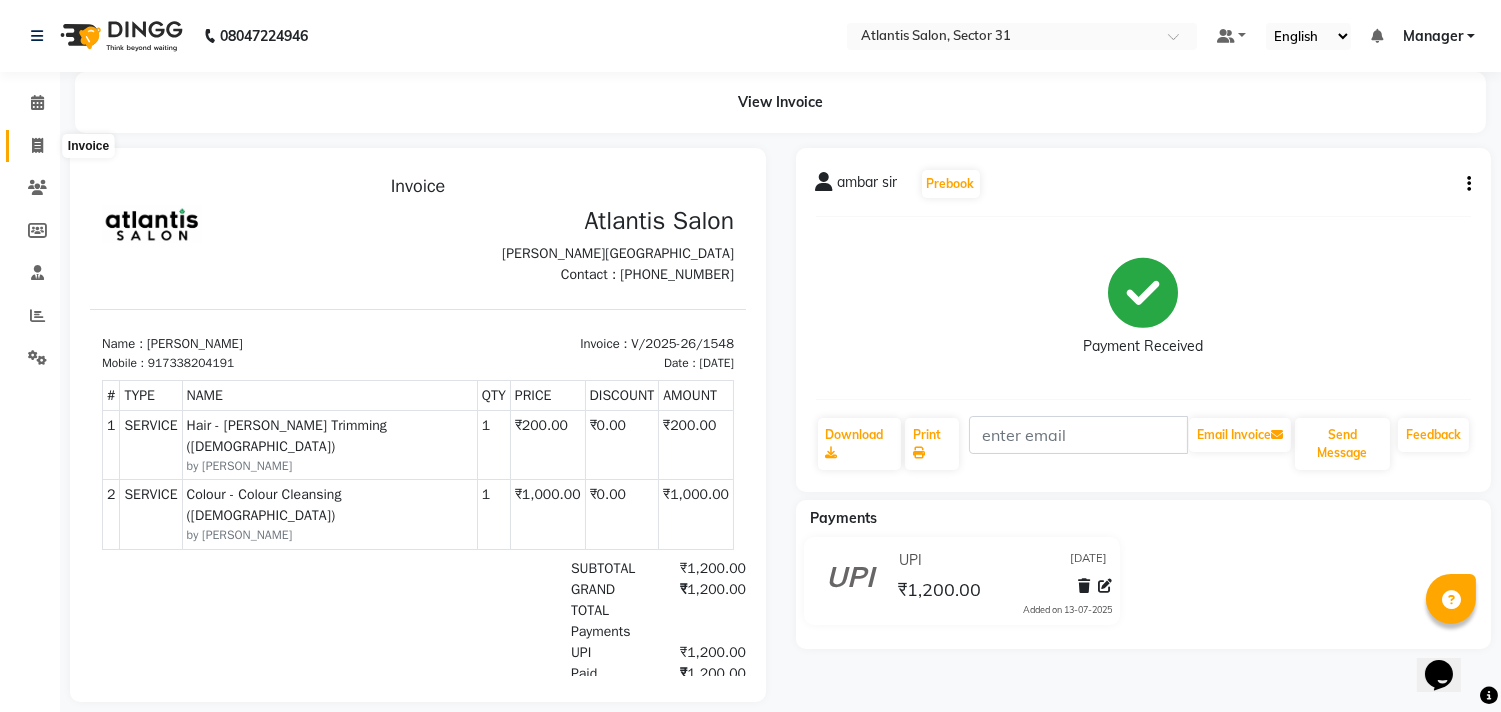 click 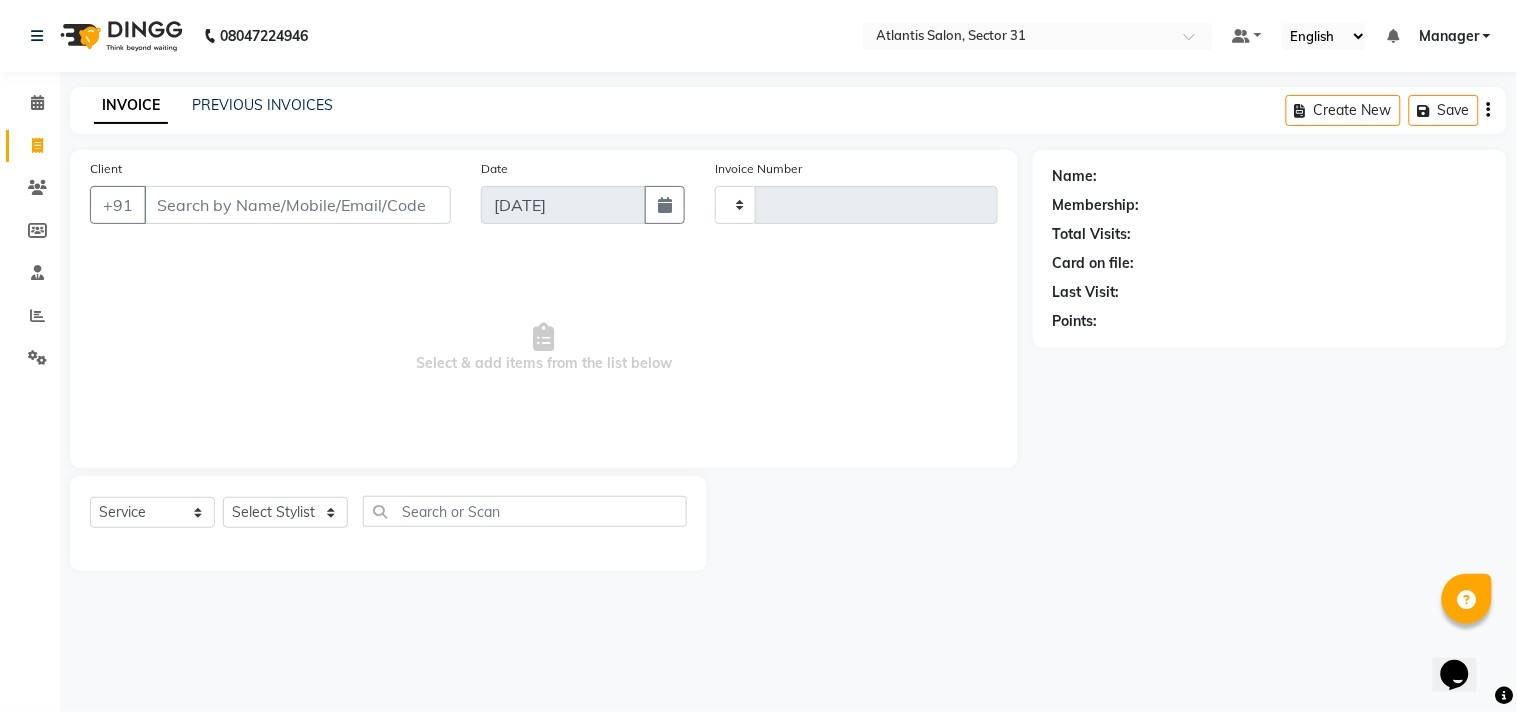 type on "1549" 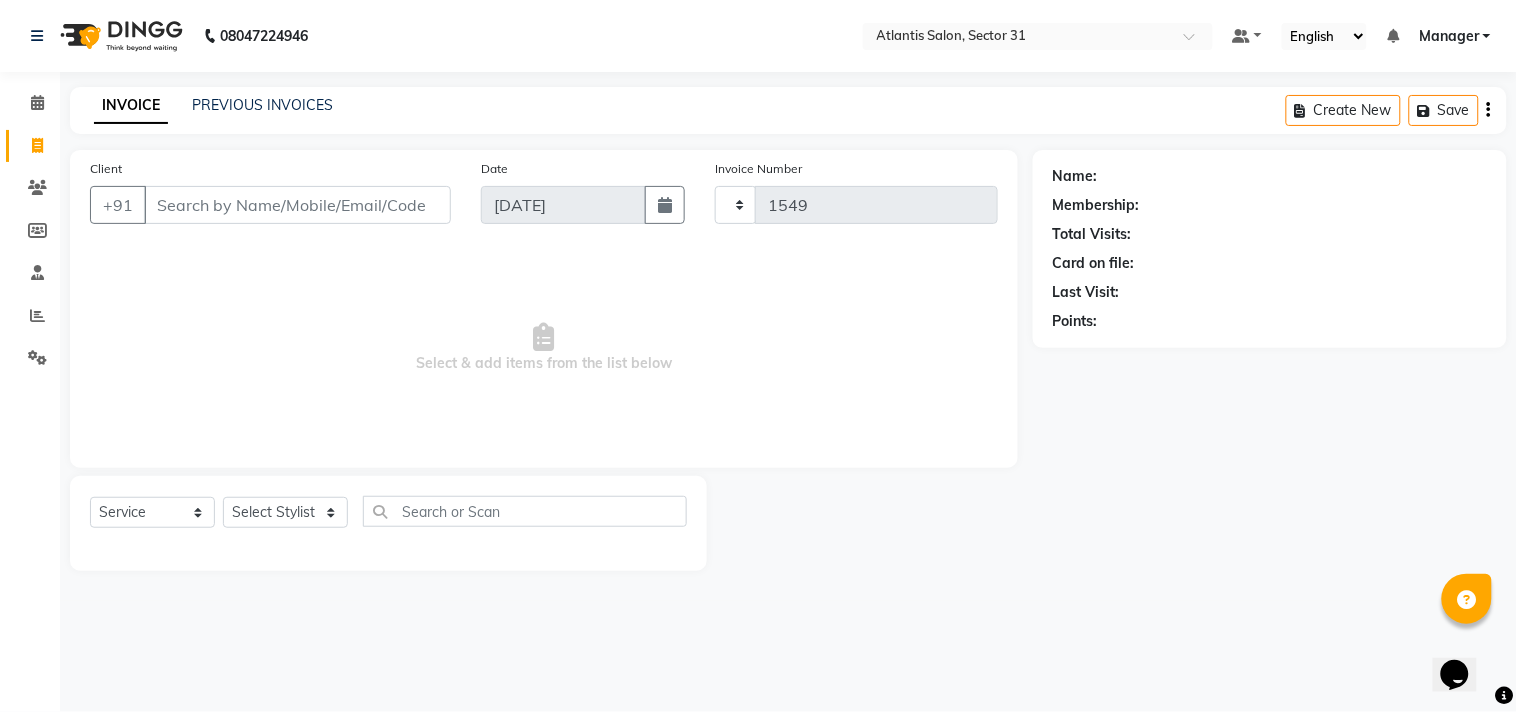 select on "4391" 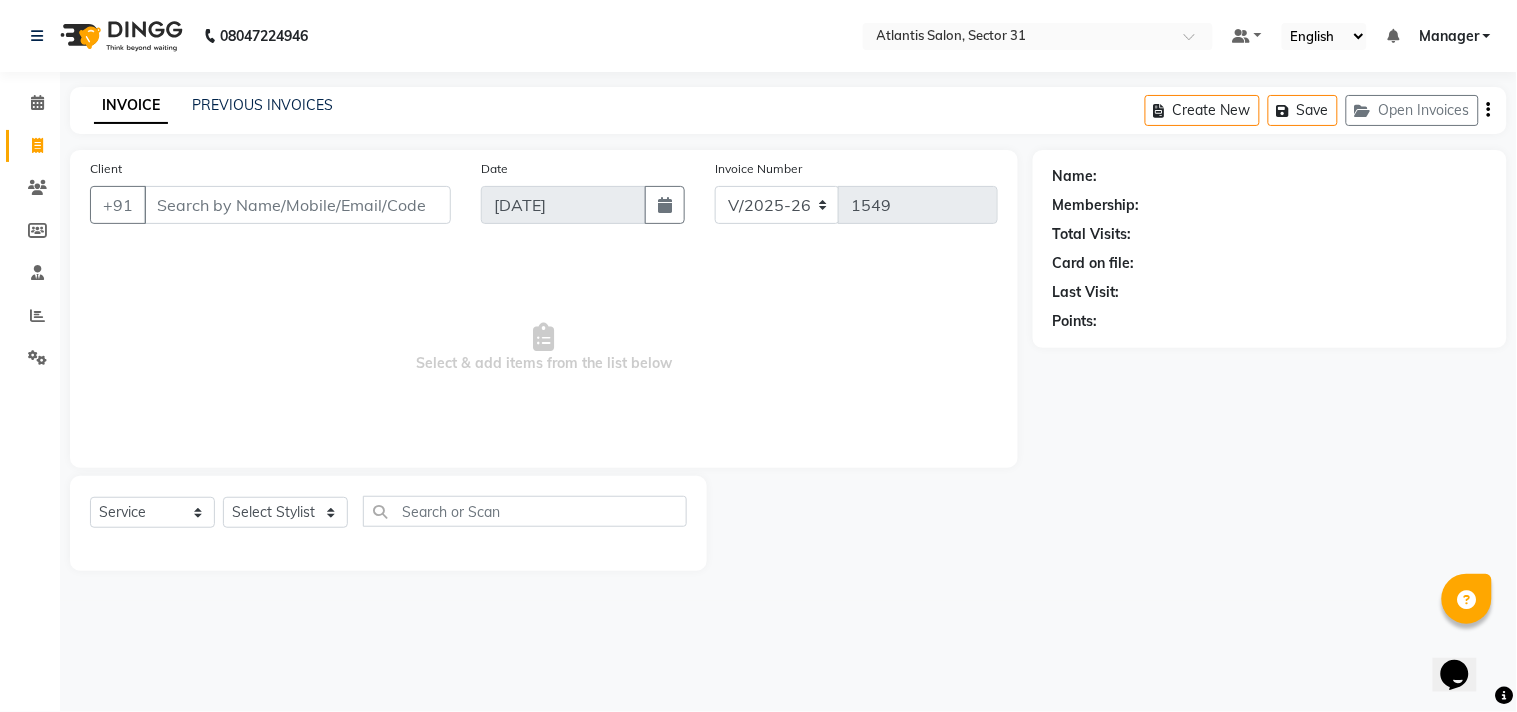 click on "Client" at bounding box center (297, 205) 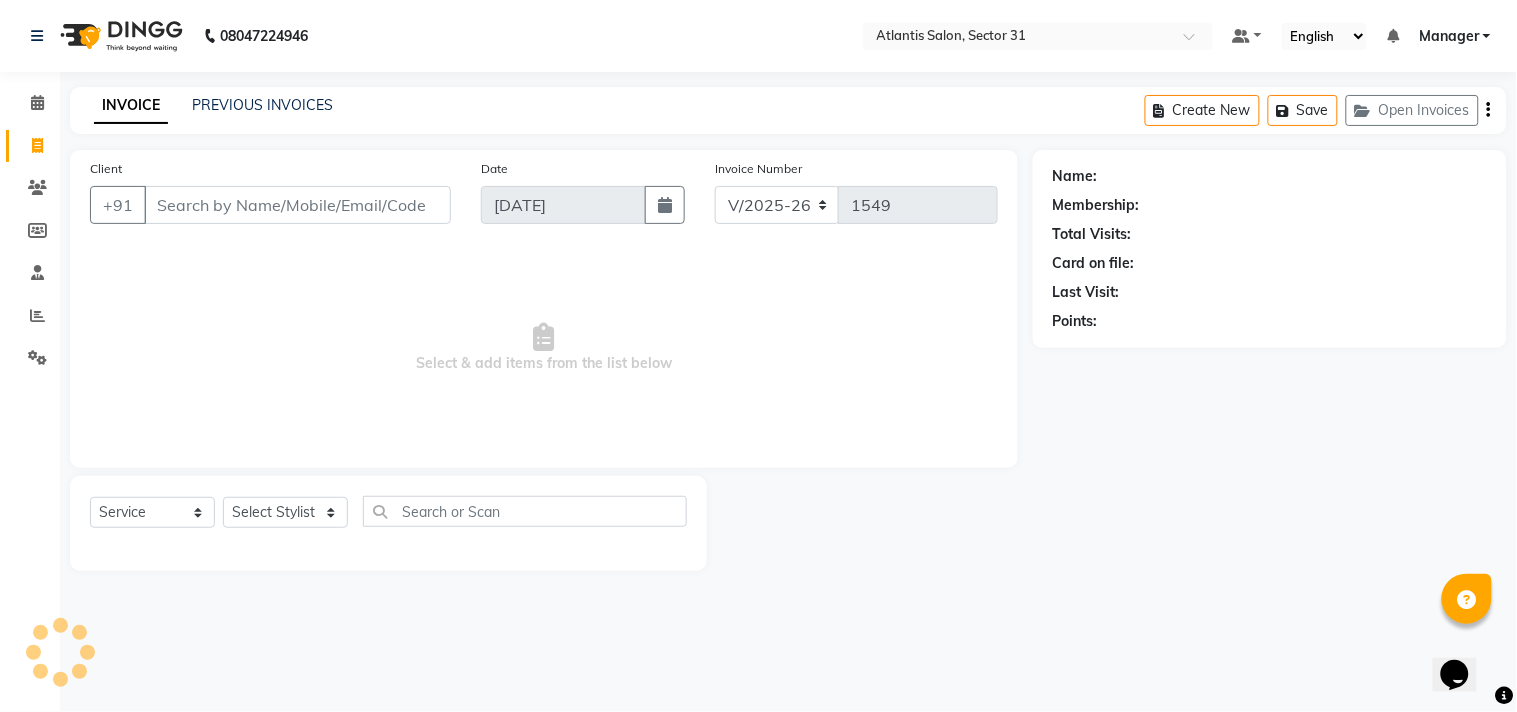 click on "Client" at bounding box center (297, 205) 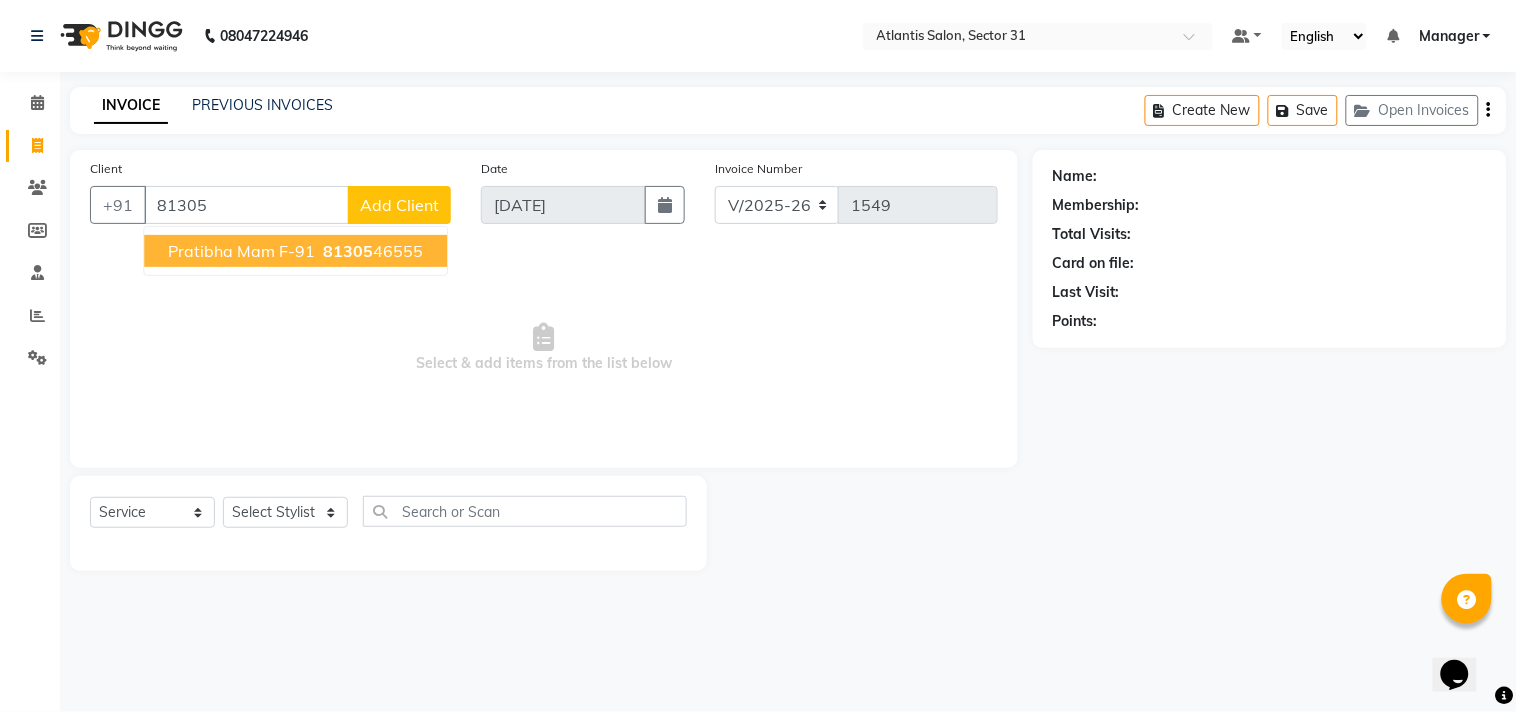 click on "81305 46555" at bounding box center [371, 251] 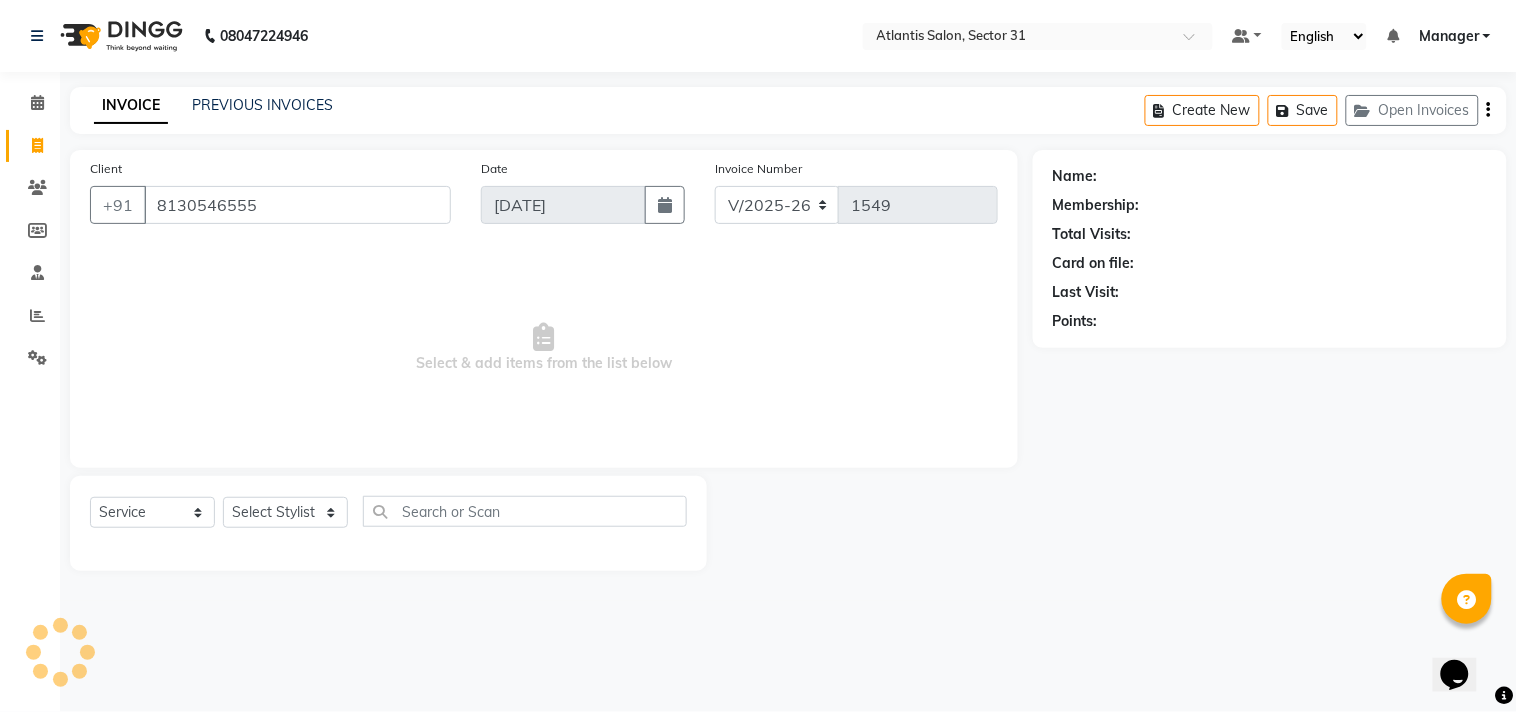 type on "8130546555" 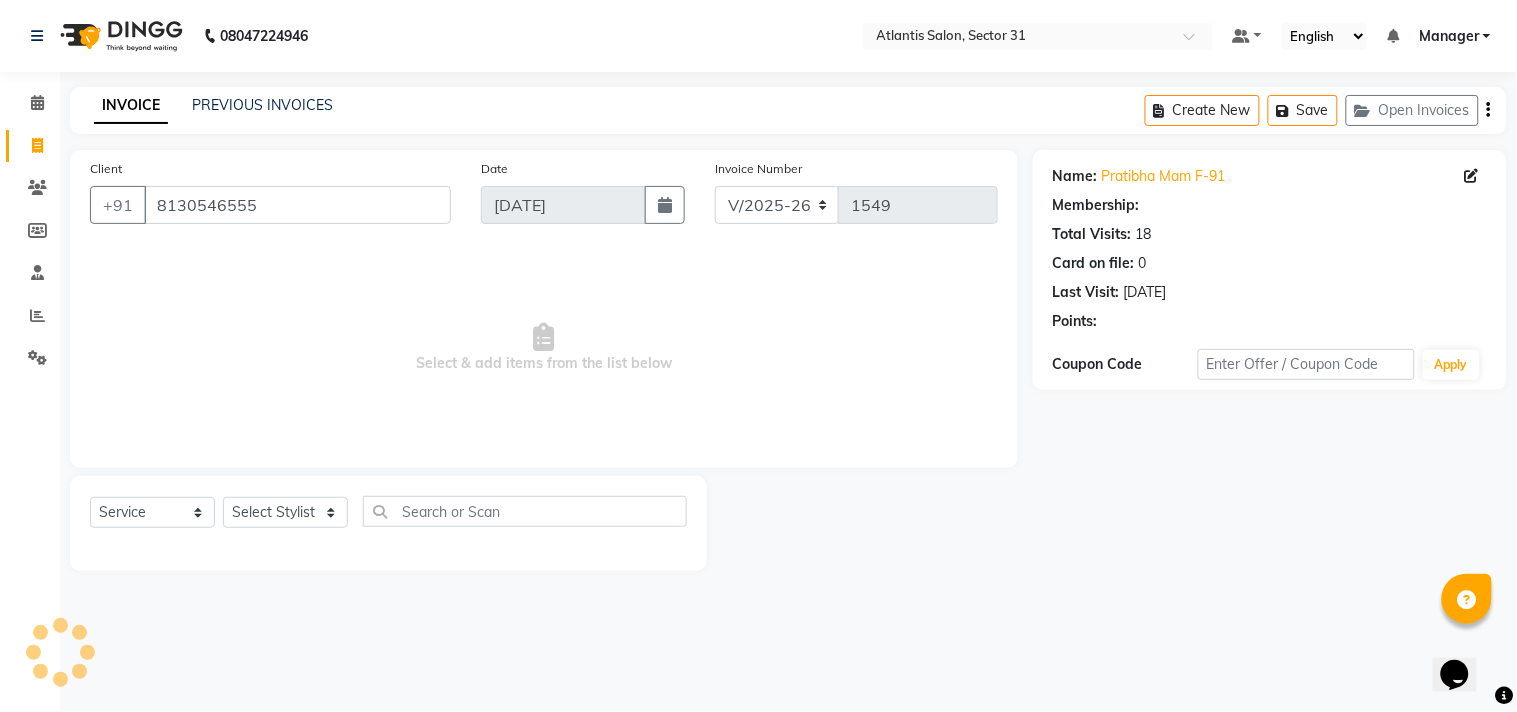 select on "1: Object" 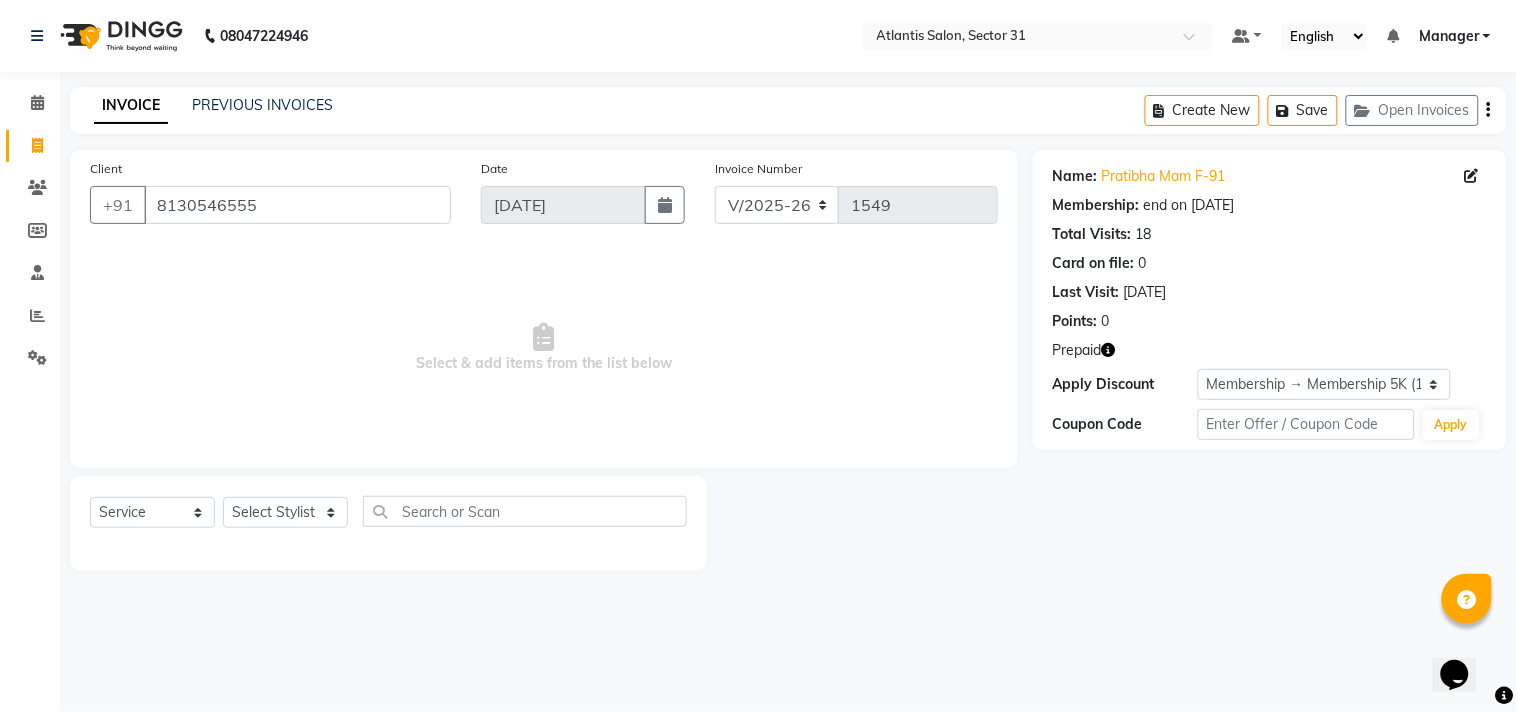 click 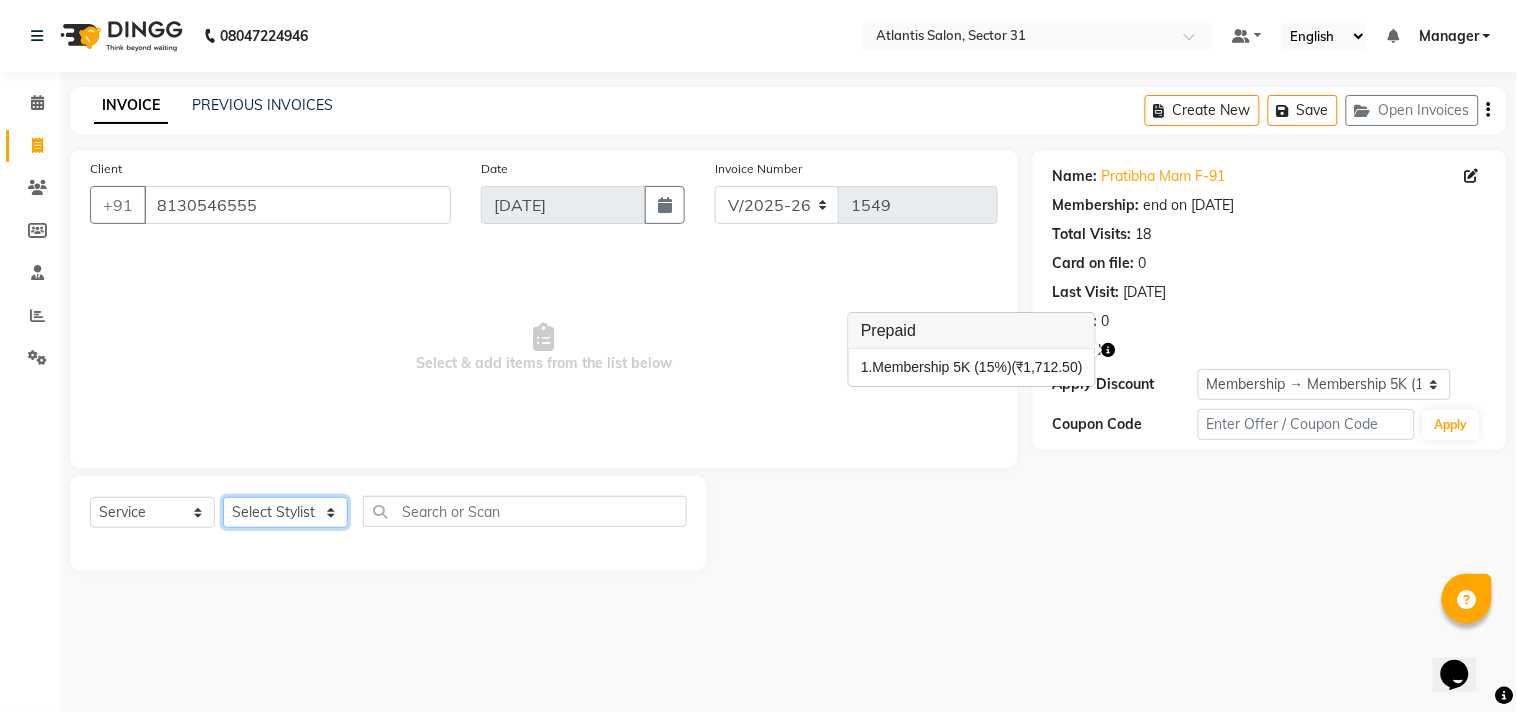 click on "Select Stylist [PERSON_NAME] [PERSON_NAME] Kavita Manager Staff 31 Staff ILD Suraj" 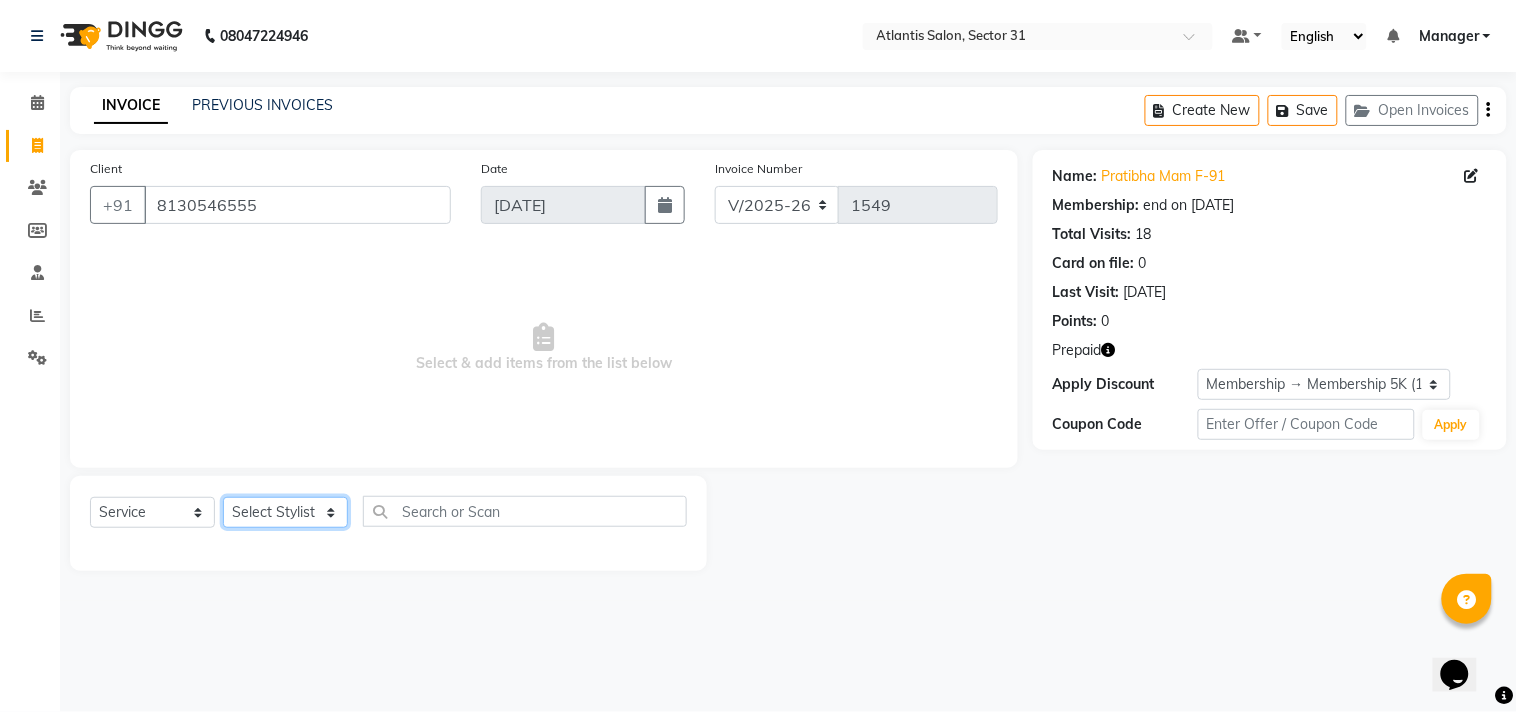 click on "Select Stylist [PERSON_NAME] [PERSON_NAME] Kavita Manager Staff 31 Staff ILD Suraj" 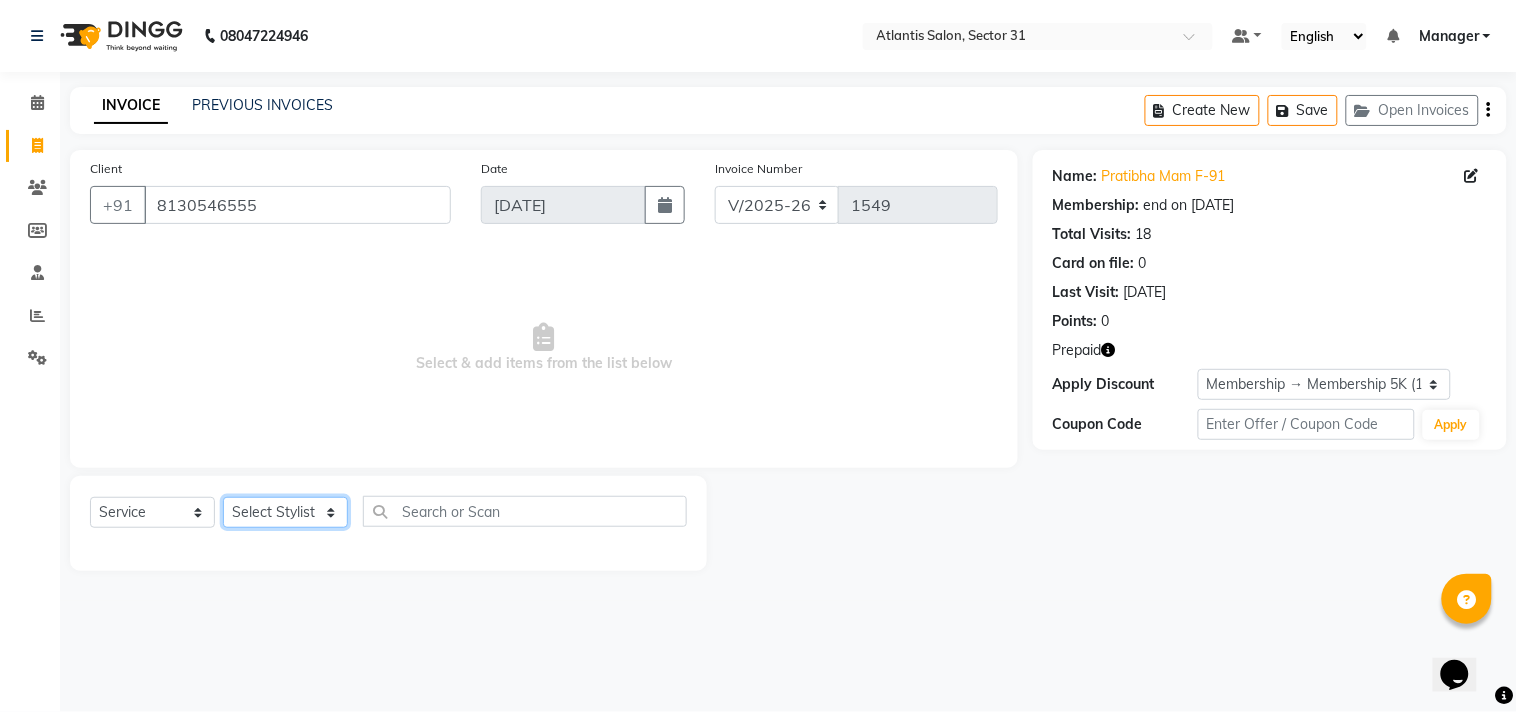 click on "Select Stylist [PERSON_NAME] [PERSON_NAME] Kavita Manager Staff 31 Staff ILD Suraj" 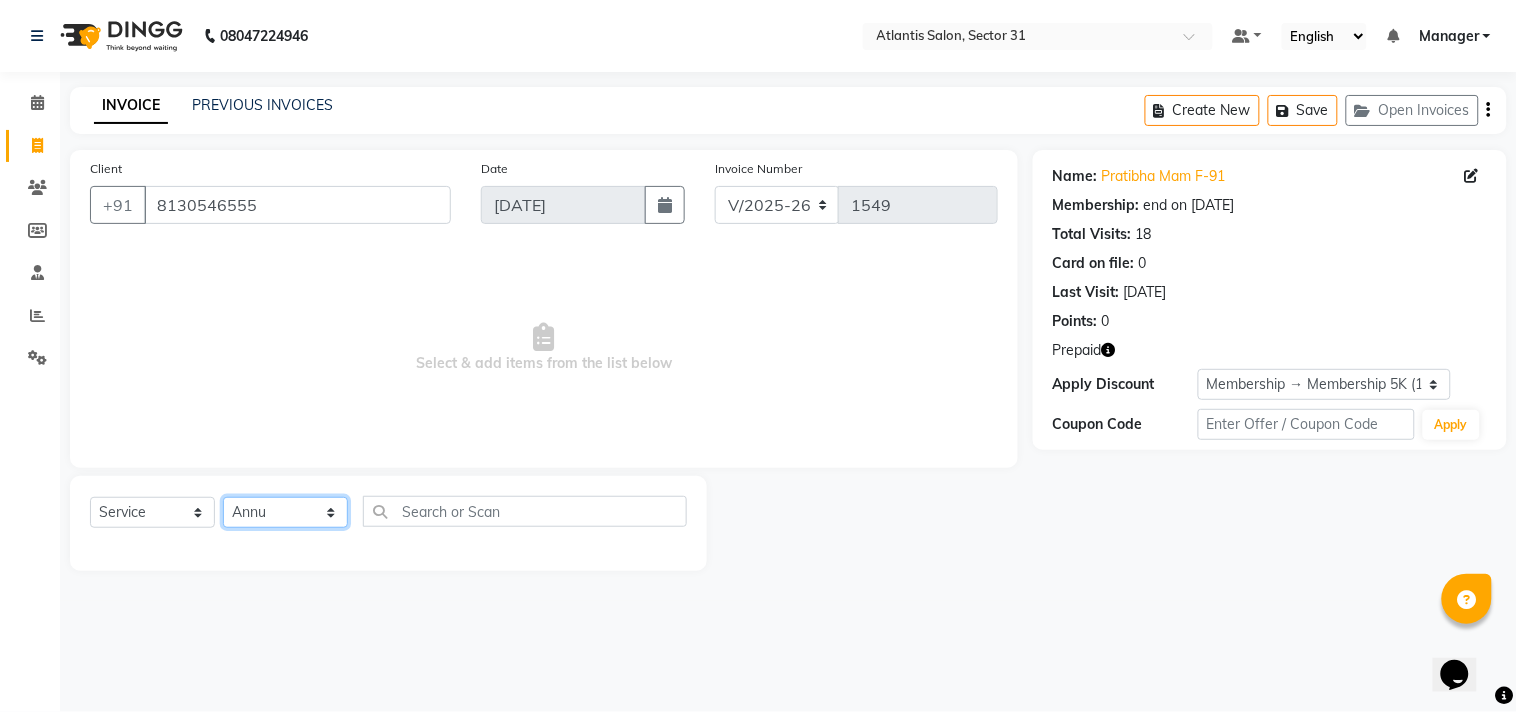 click on "Select Stylist [PERSON_NAME] [PERSON_NAME] Kavita Manager Staff 31 Staff ILD Suraj" 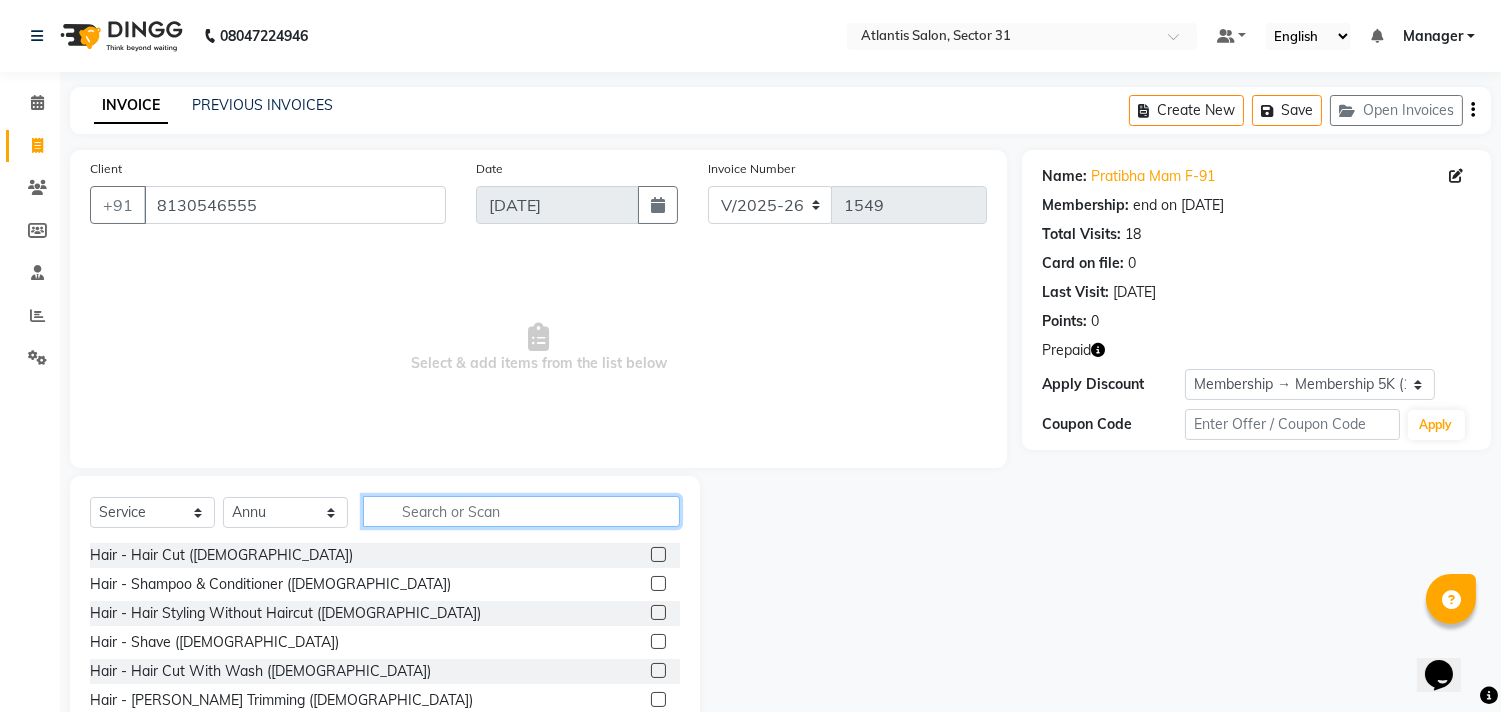 click 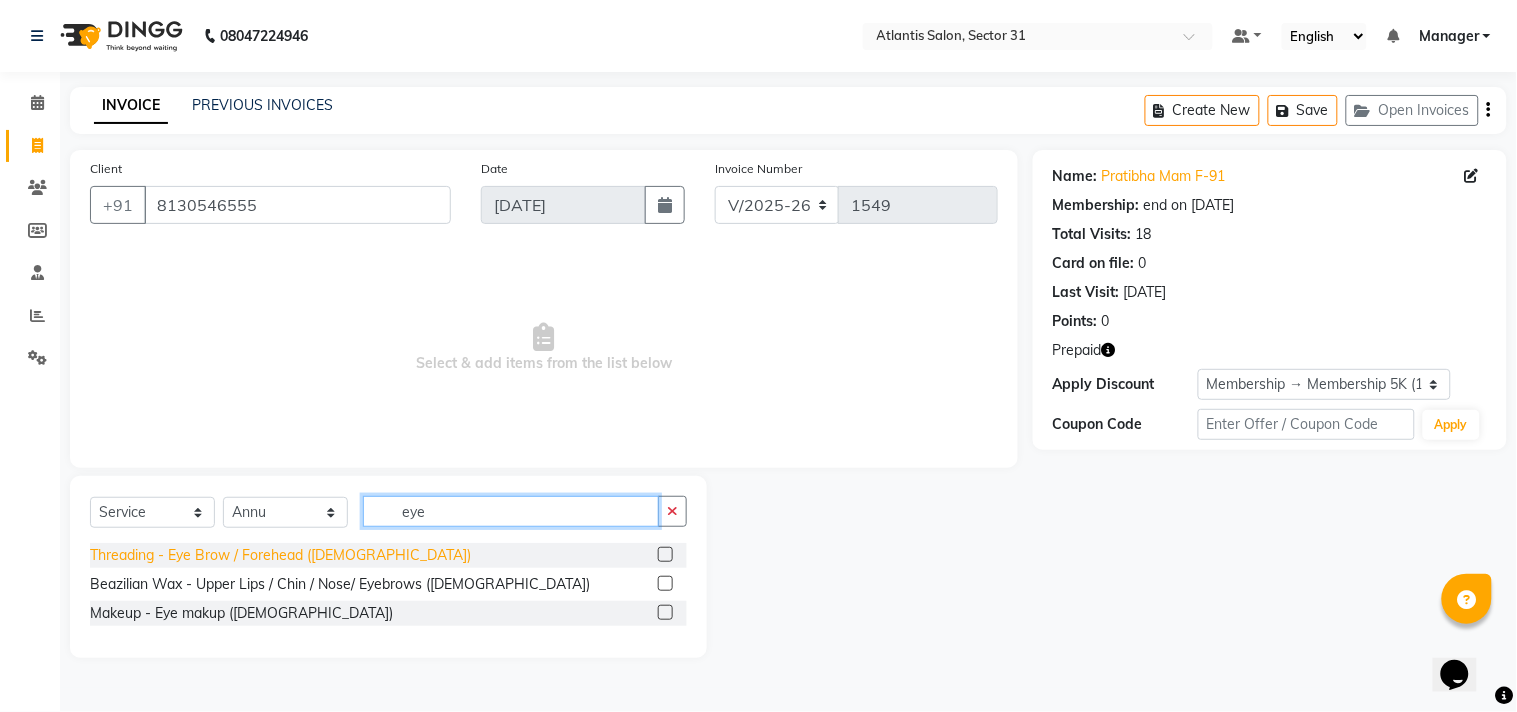 type on "eye" 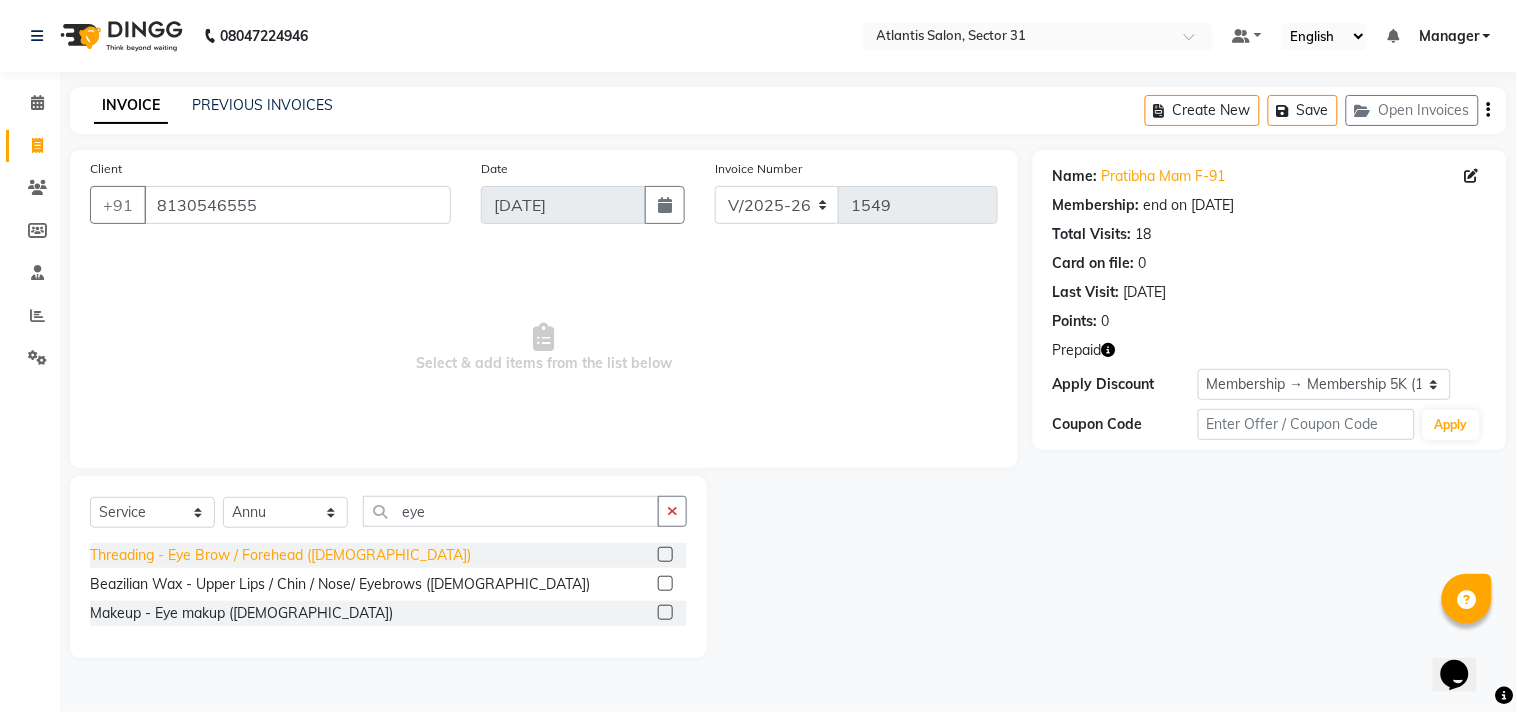click on "Threading - Eye Brow / Forehead ([DEMOGRAPHIC_DATA])" 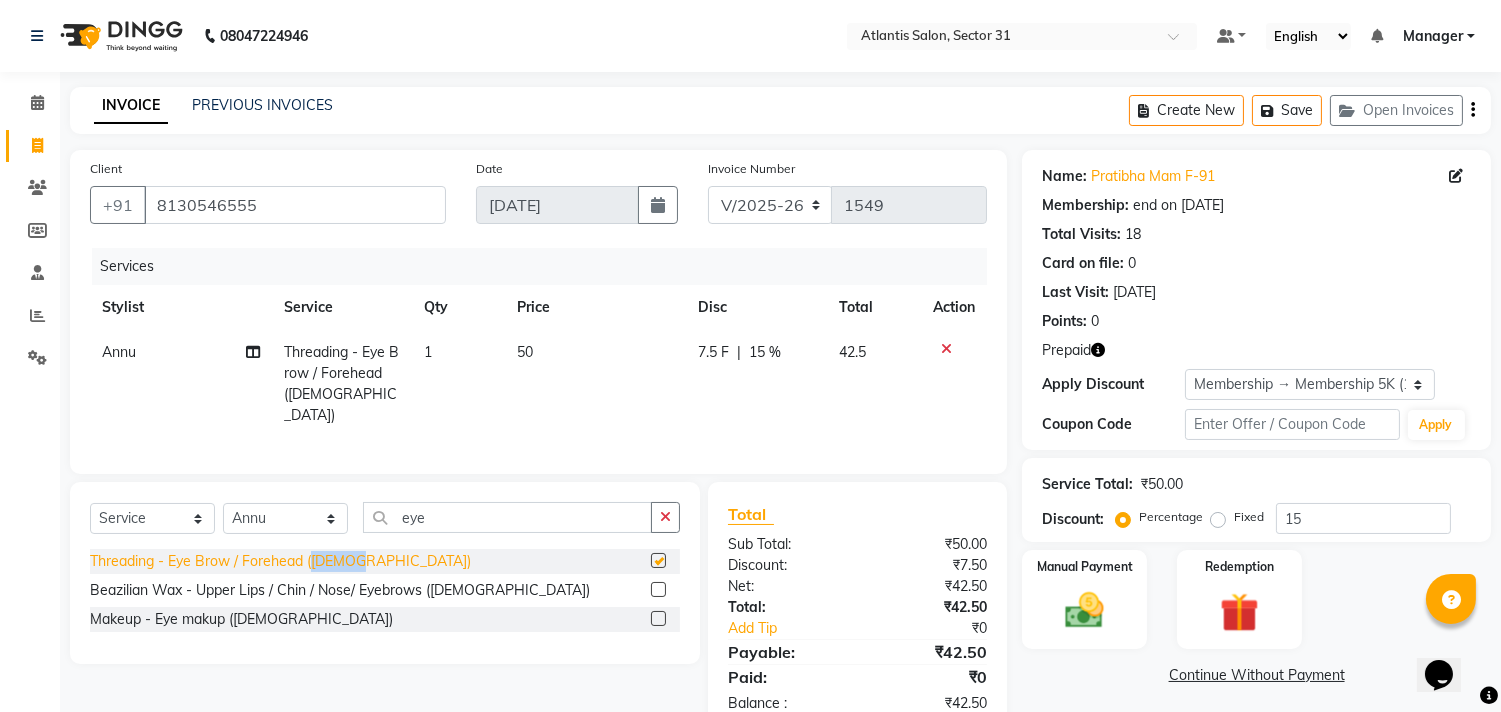 click on "Threading - Eye Brow / Forehead ([DEMOGRAPHIC_DATA])" 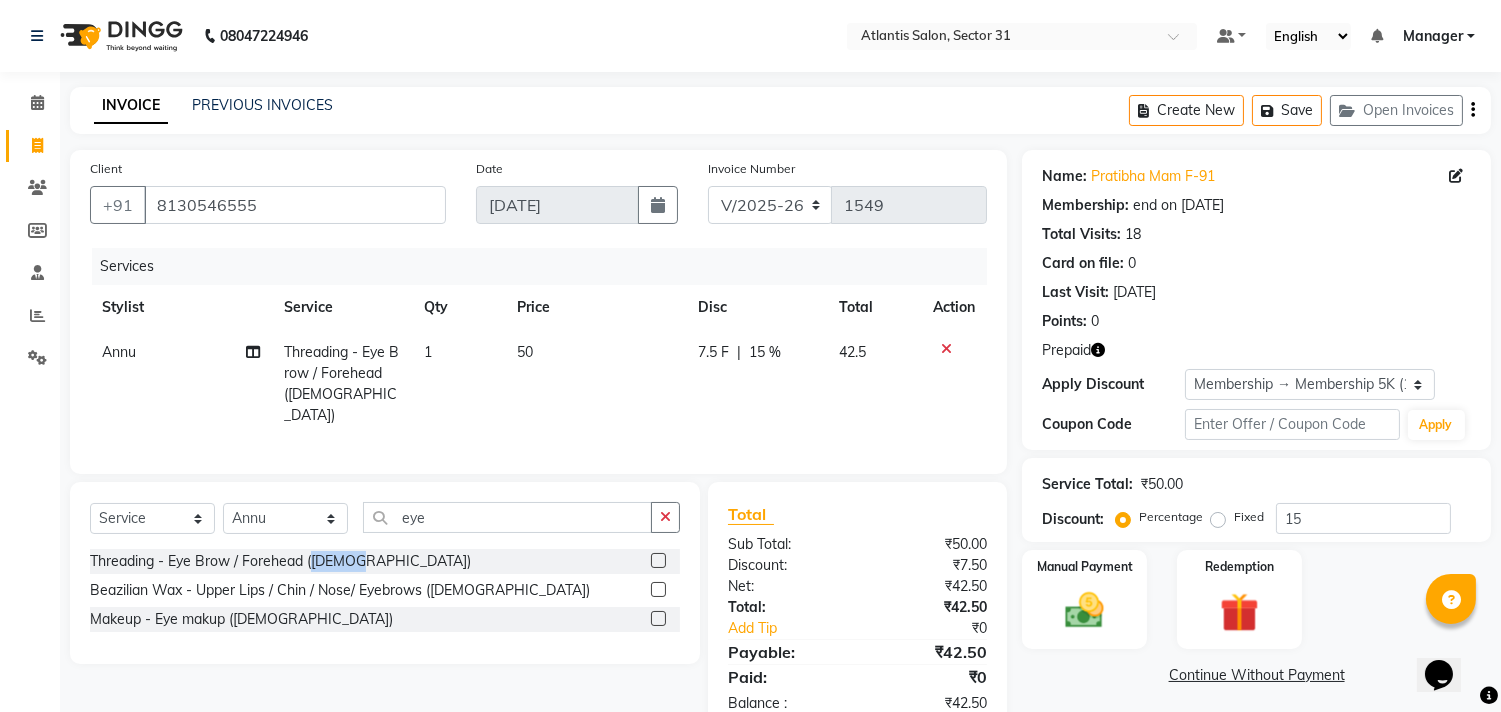 checkbox on "false" 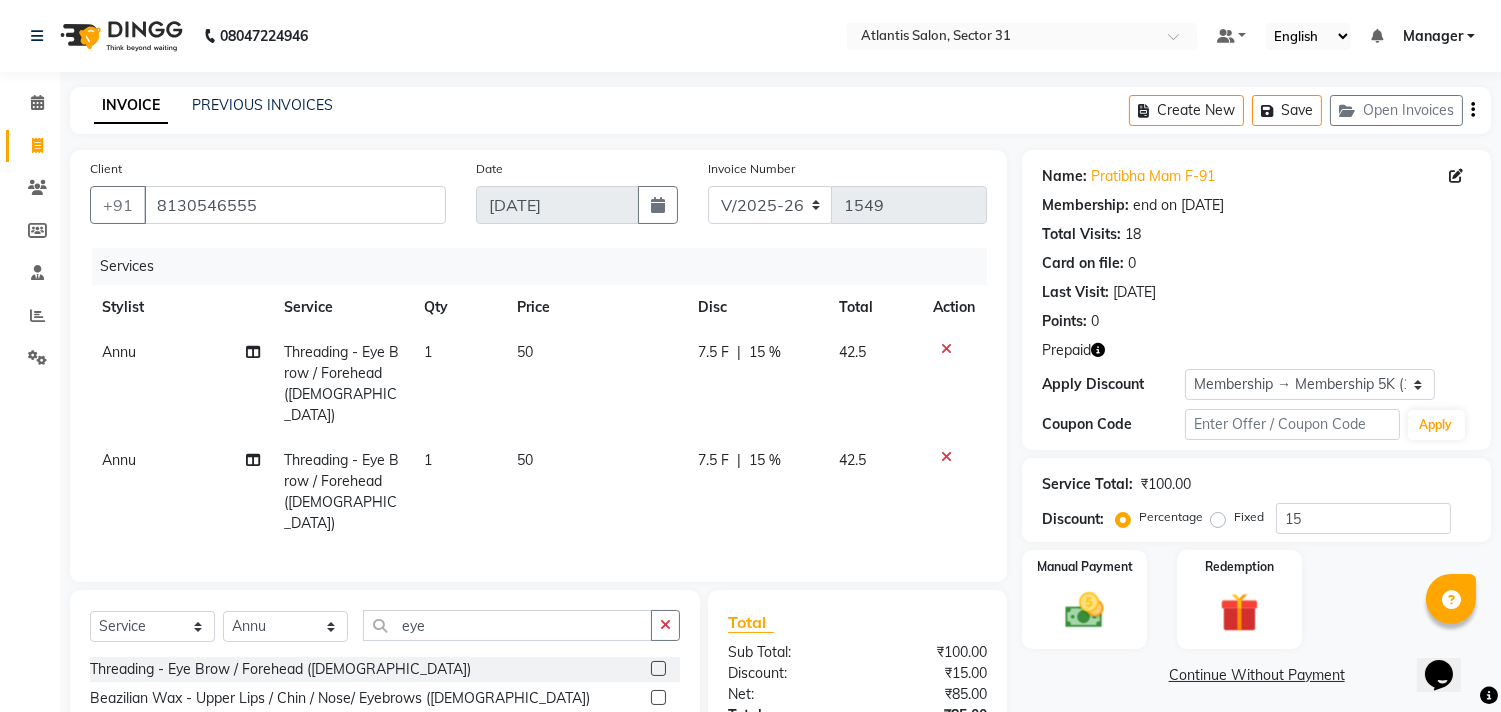 click 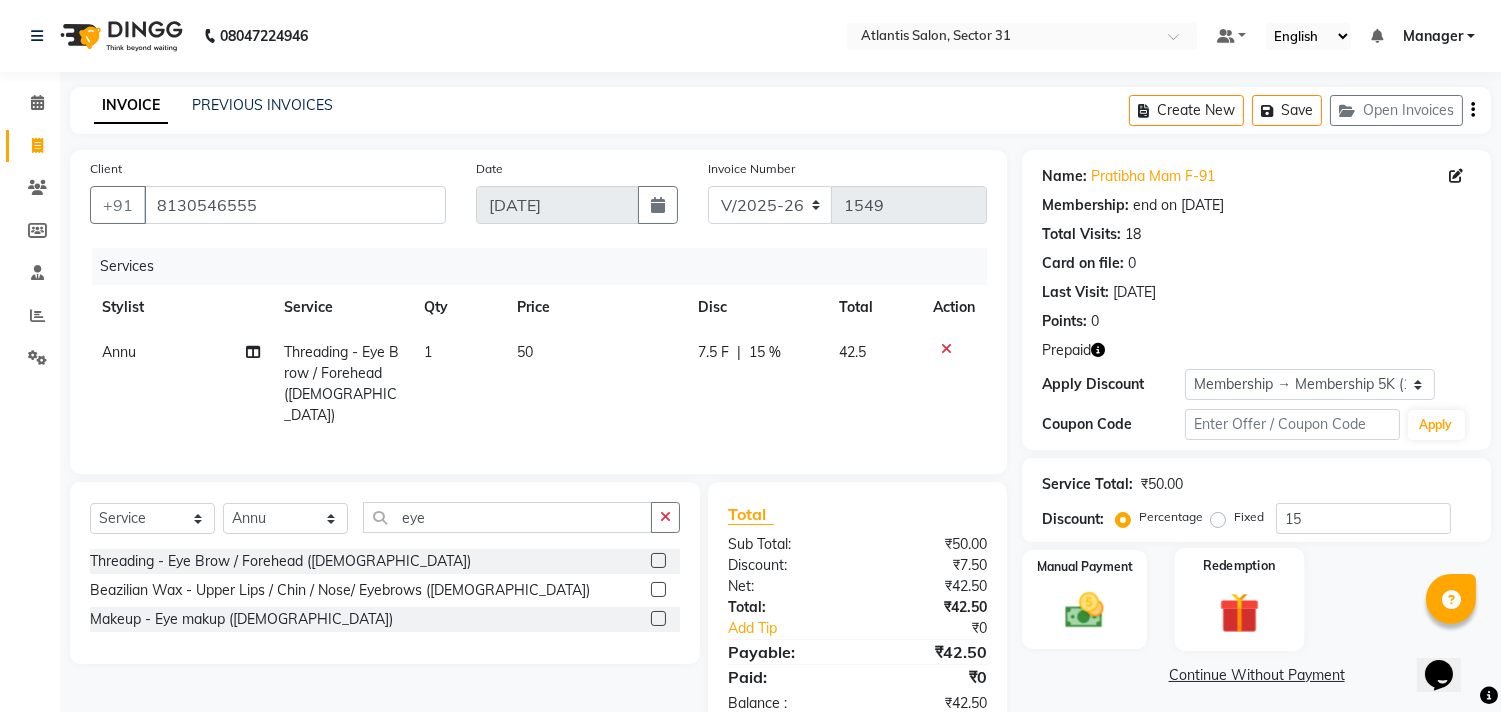 click 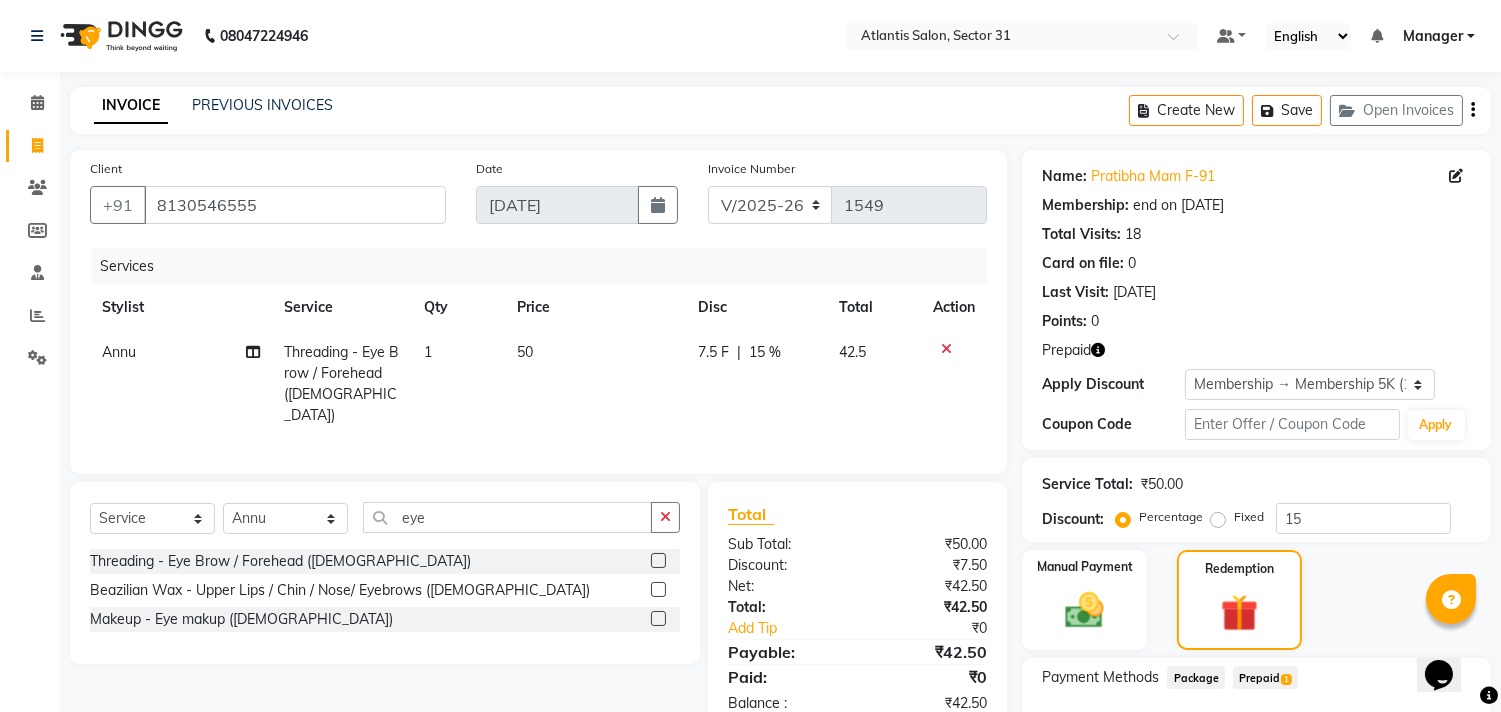 click on "1" 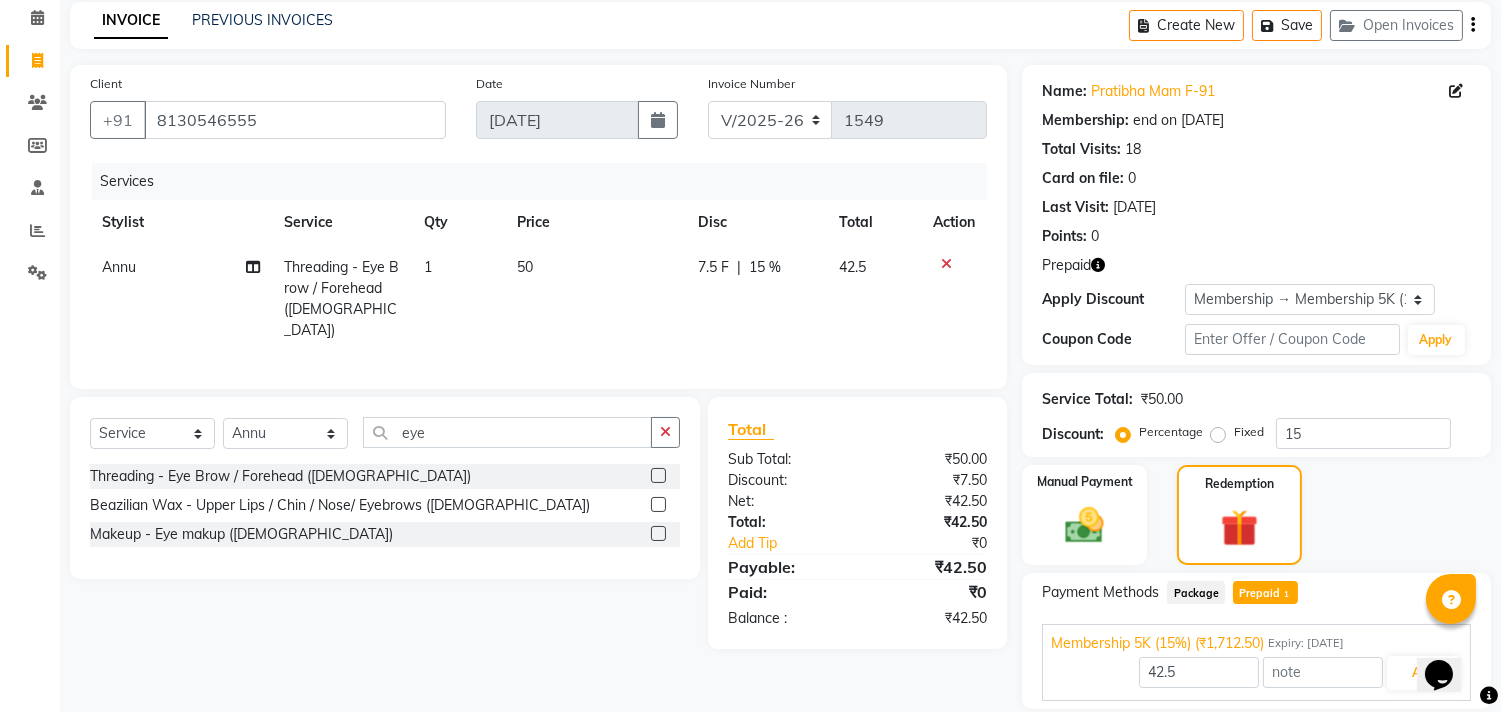 scroll, scrollTop: 152, scrollLeft: 0, axis: vertical 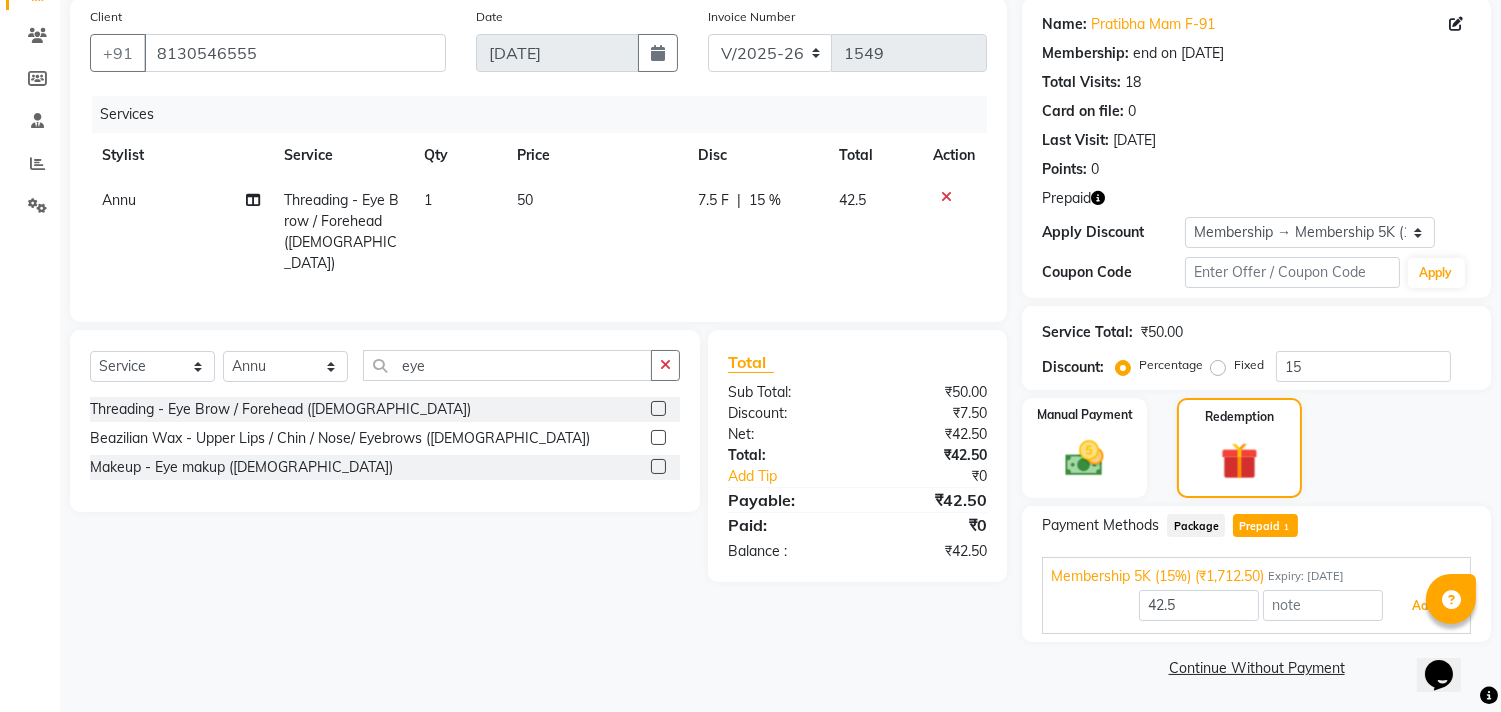 click on "Add" at bounding box center (1423, 606) 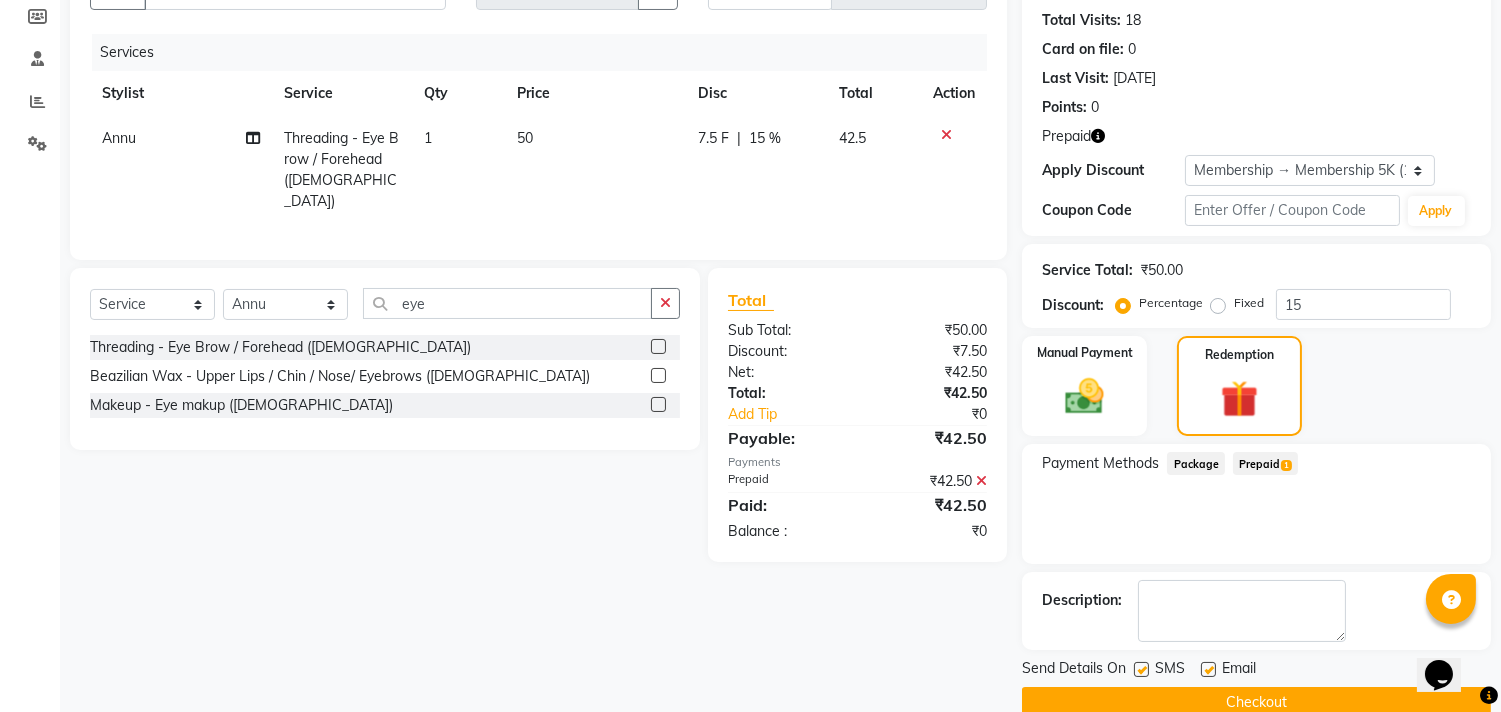 scroll, scrollTop: 248, scrollLeft: 0, axis: vertical 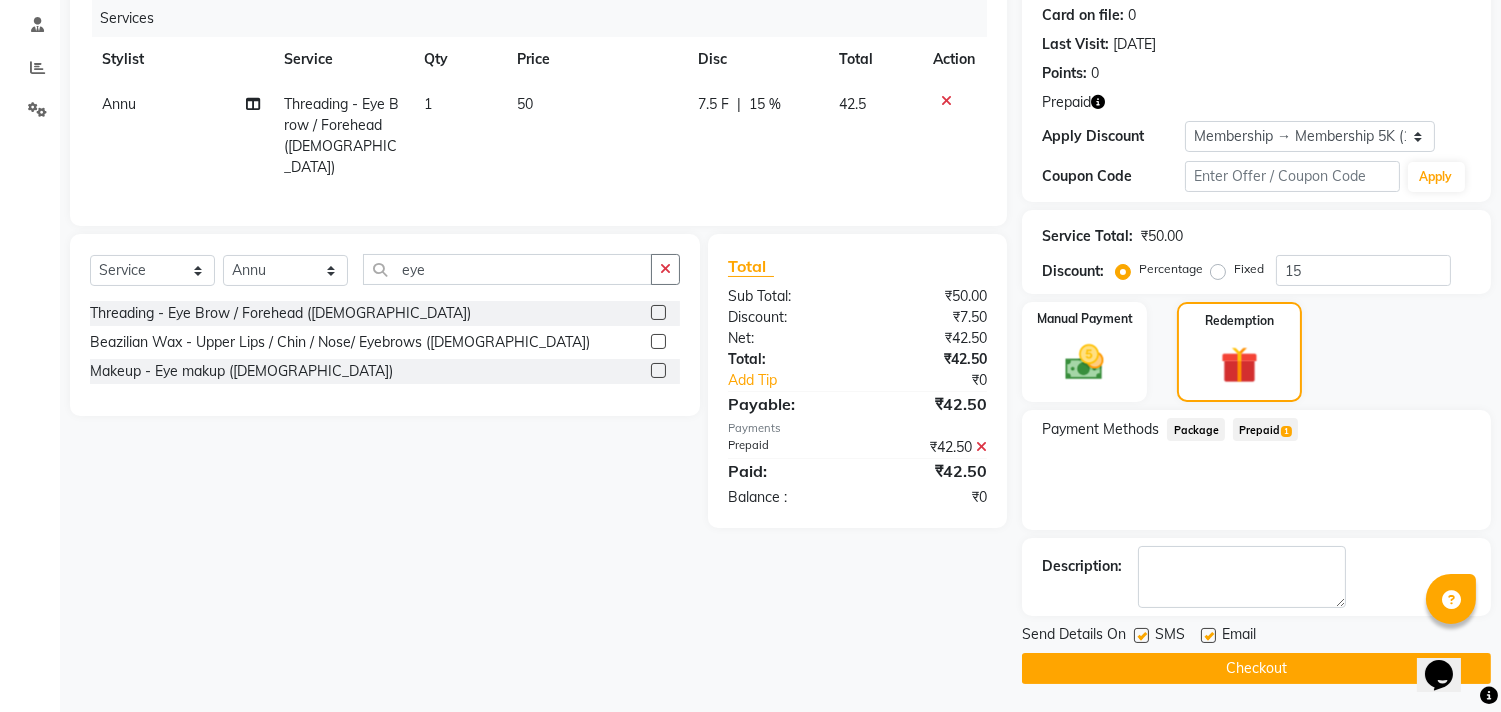 click on "Checkout" 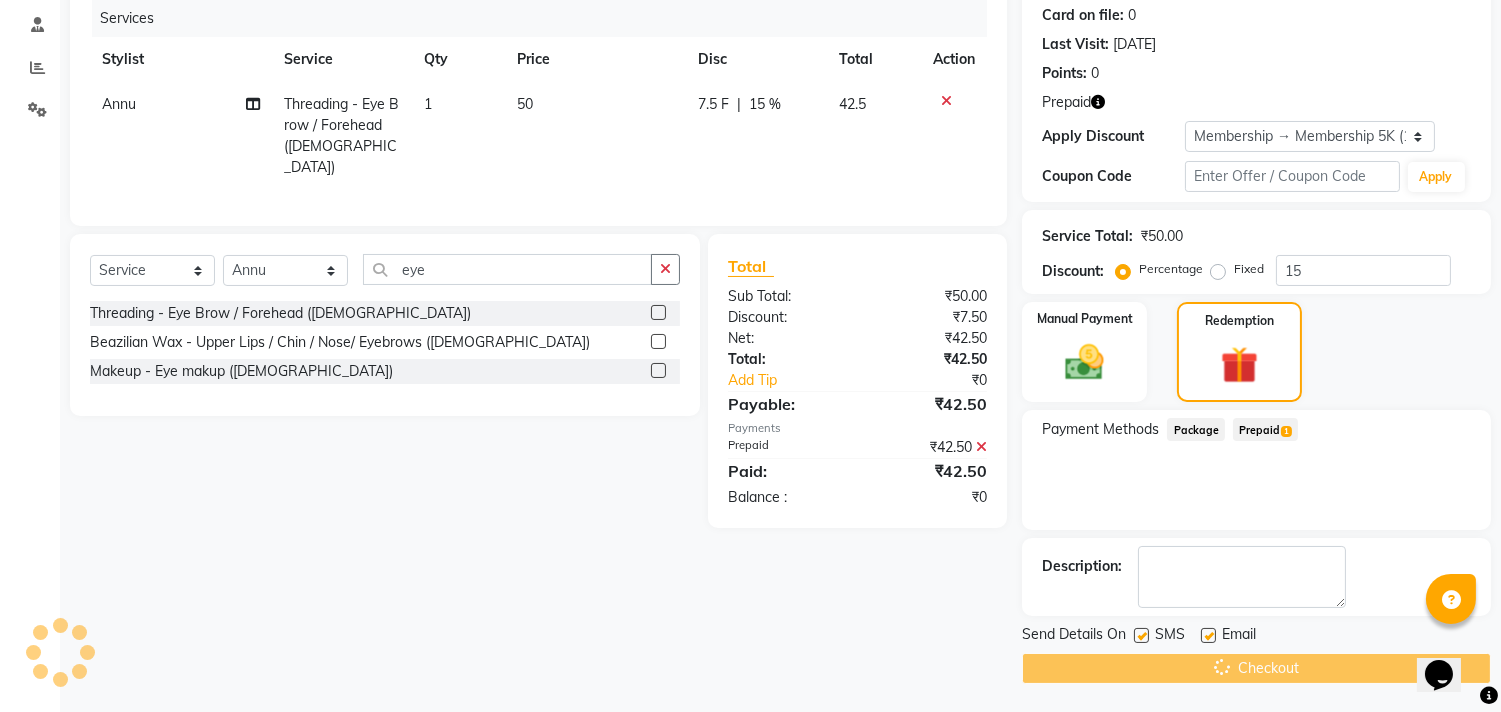 click on "Checkout" 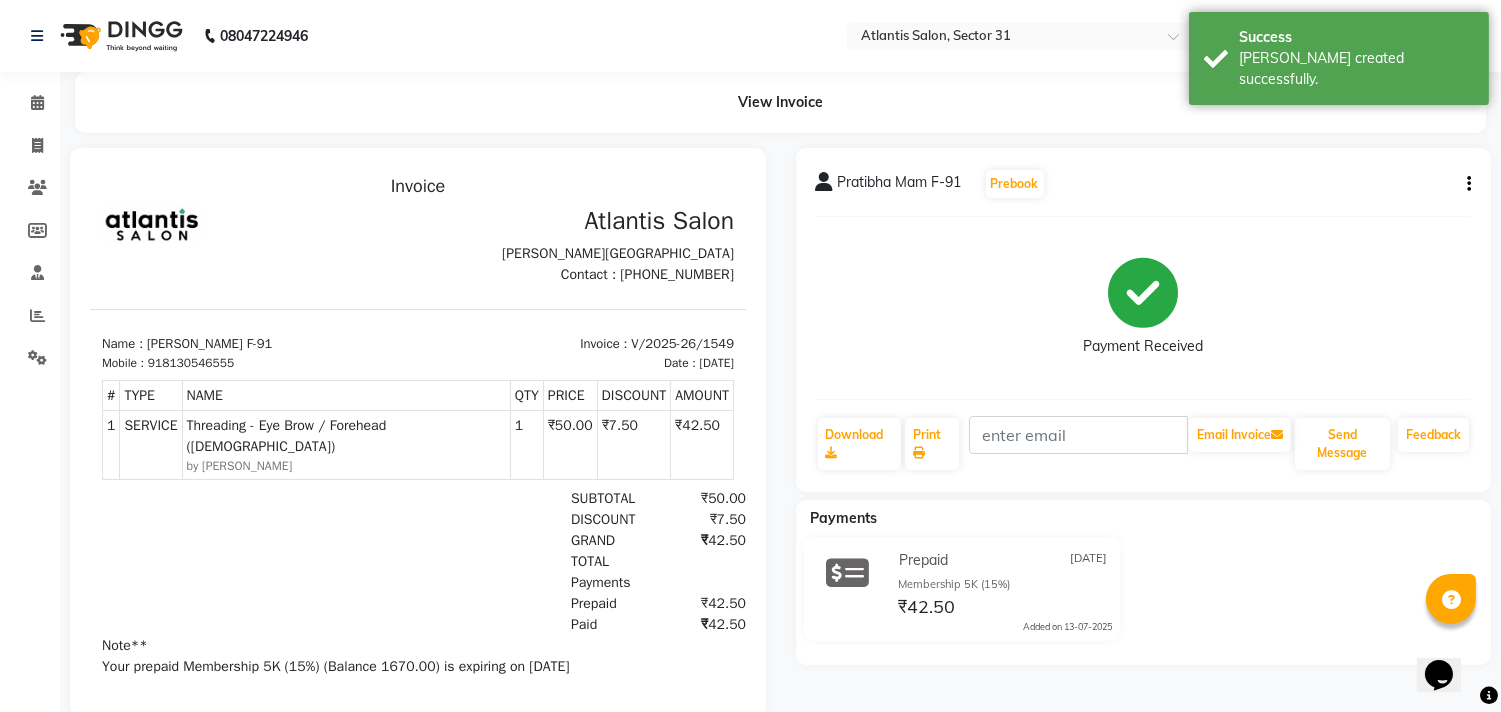 scroll, scrollTop: 0, scrollLeft: 0, axis: both 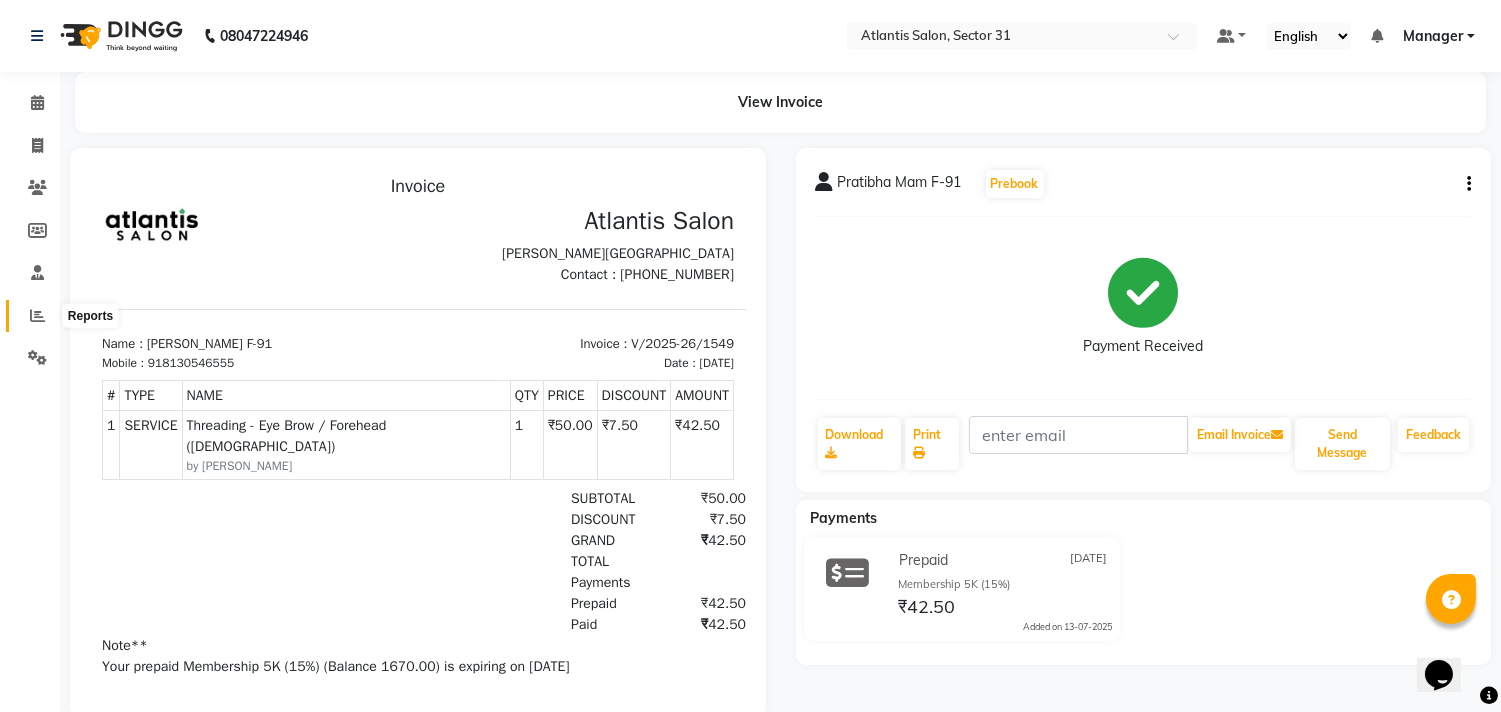 click 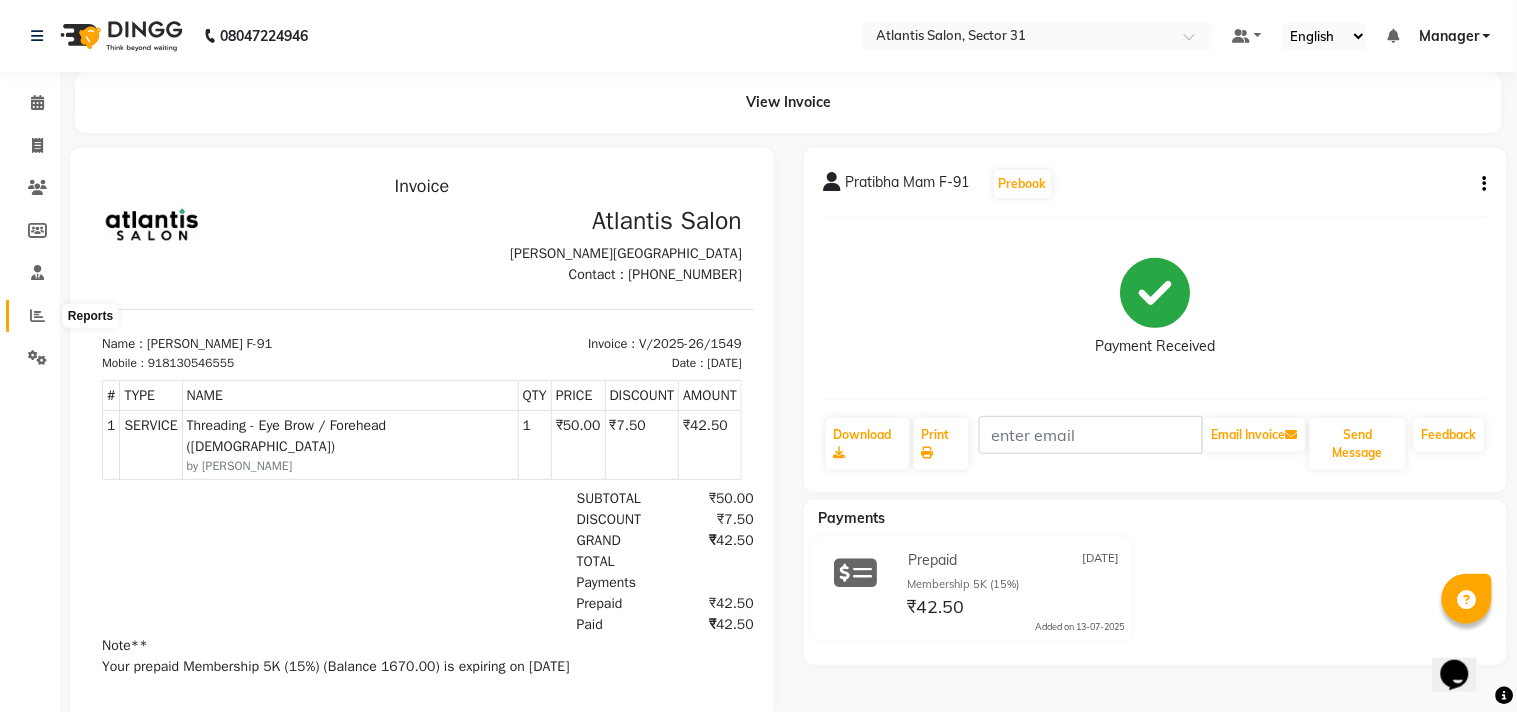 click 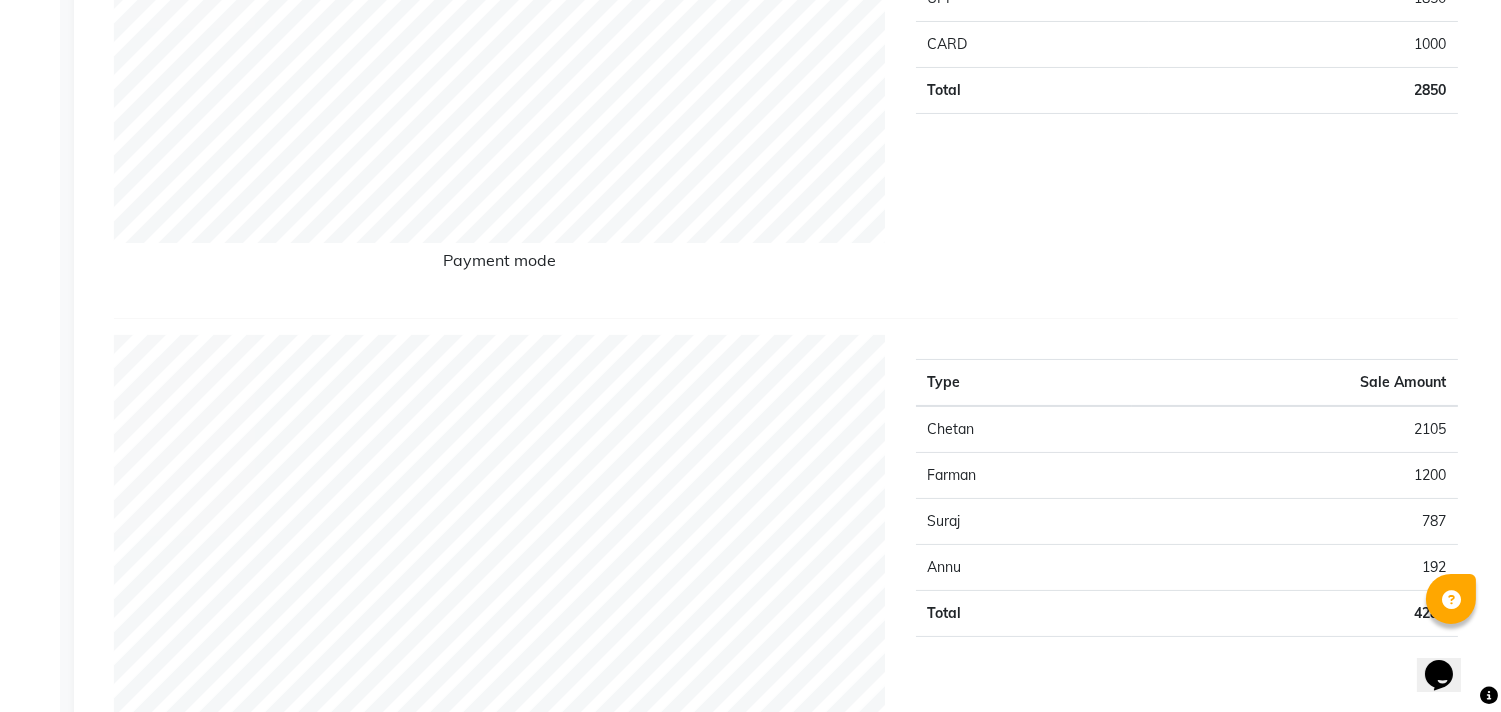 scroll, scrollTop: 0, scrollLeft: 0, axis: both 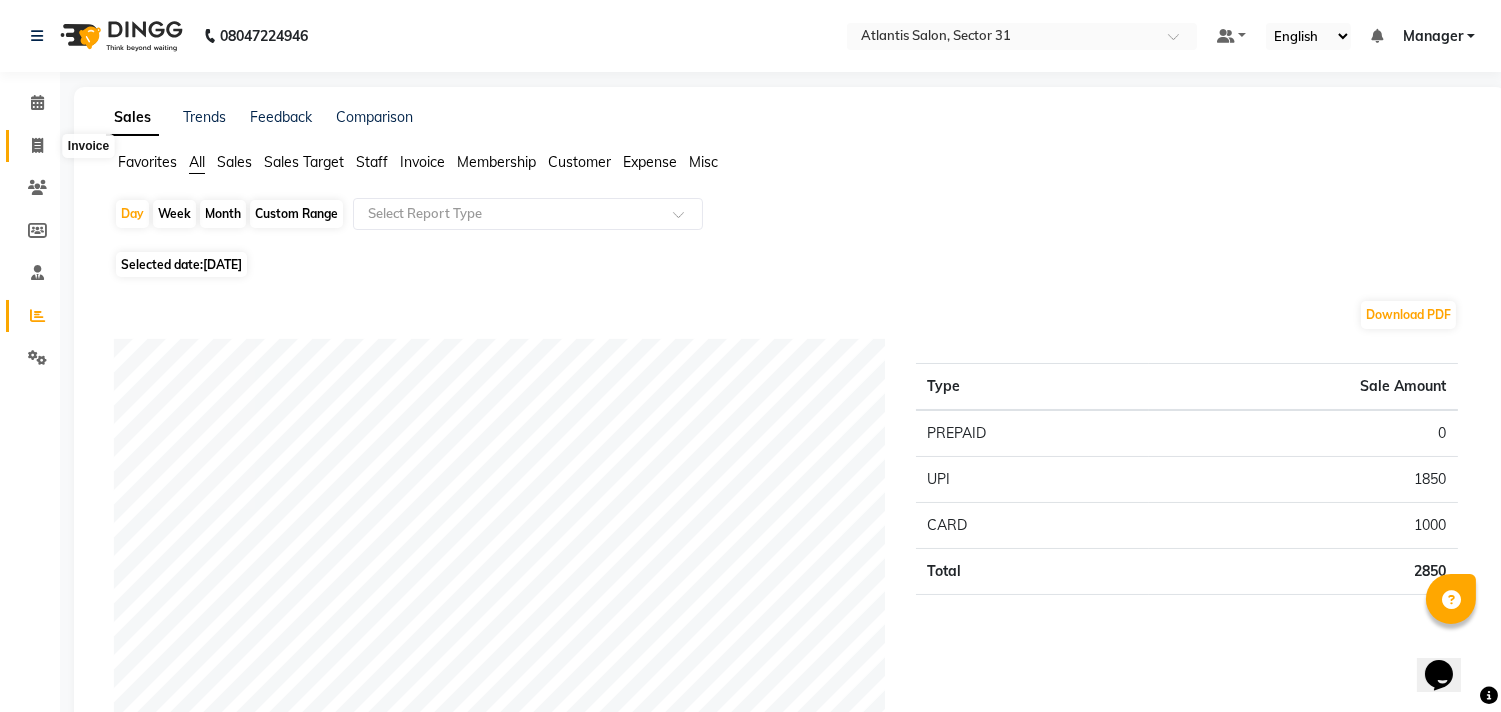 click 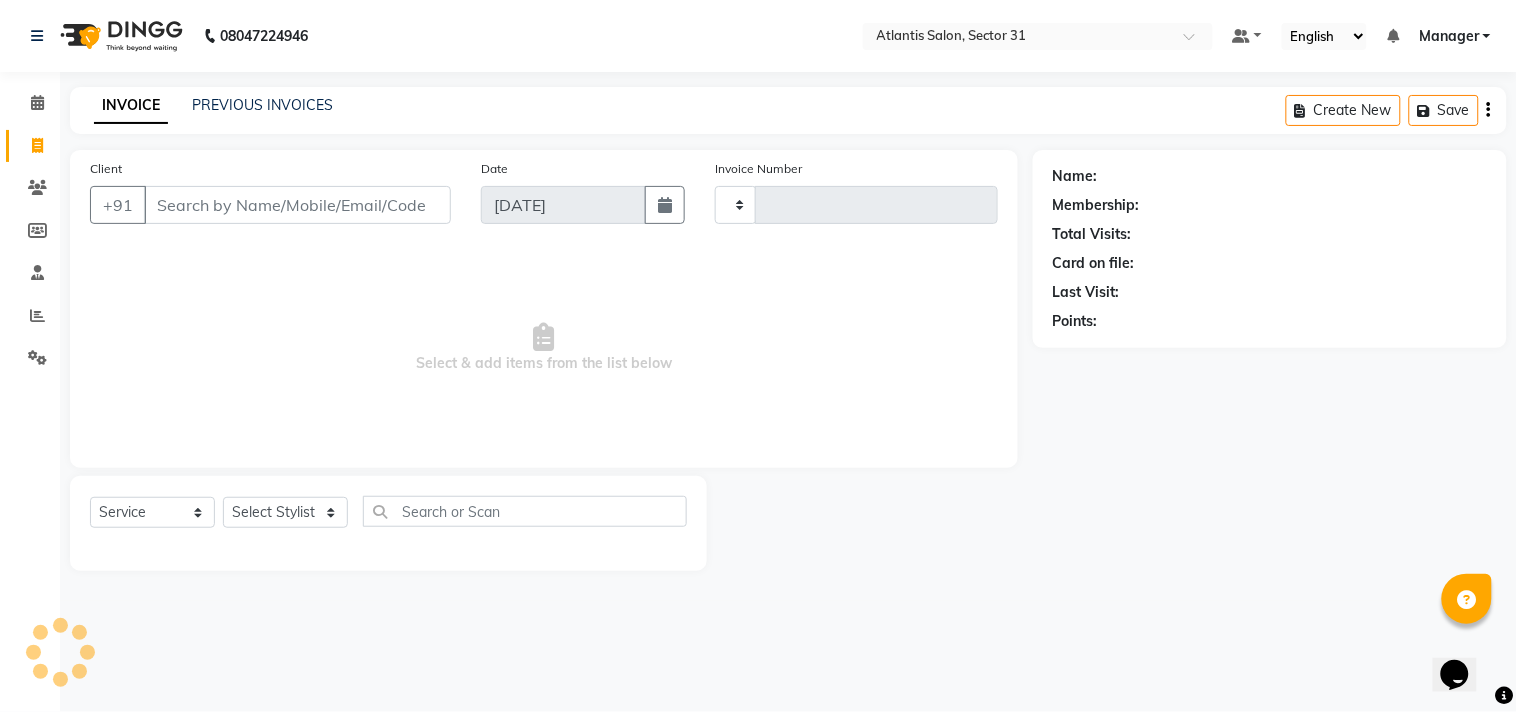 type on "1550" 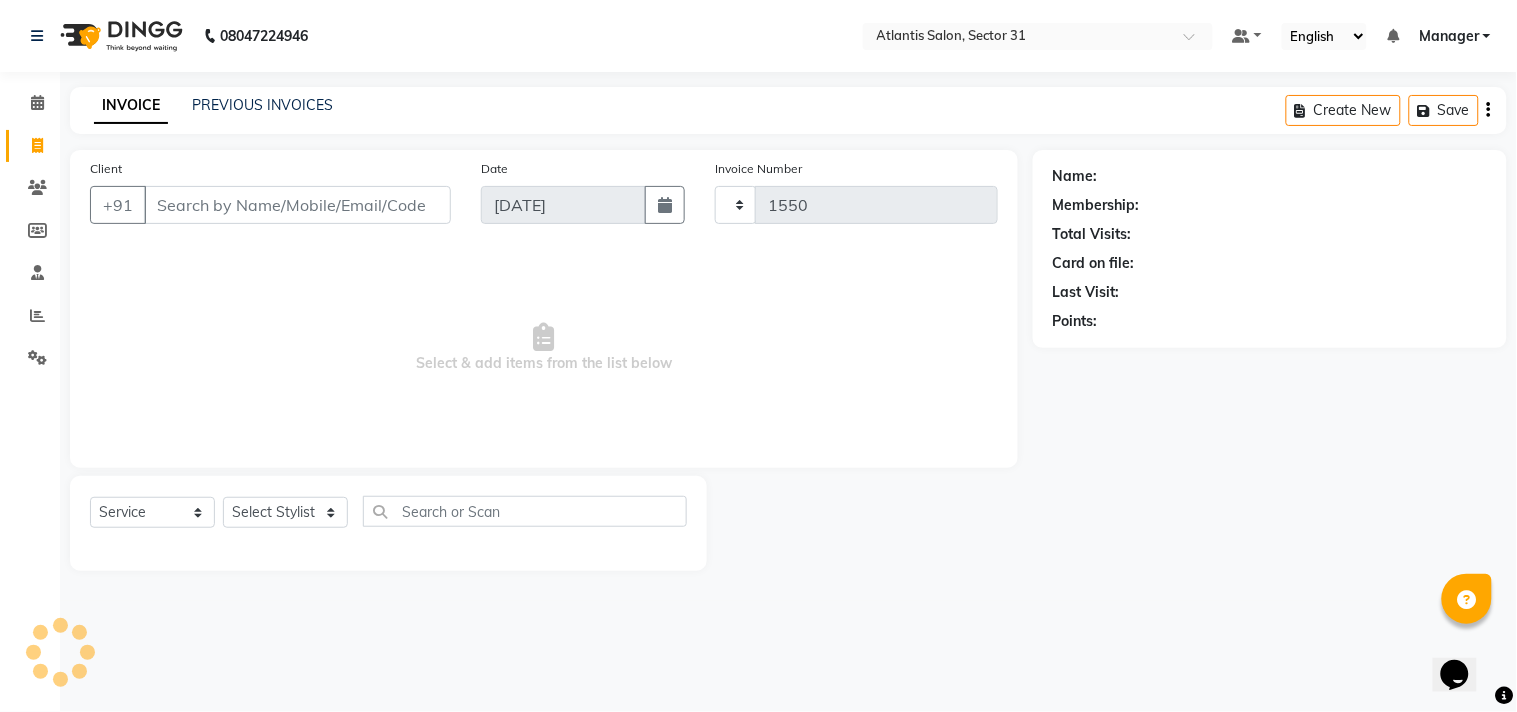 select on "4391" 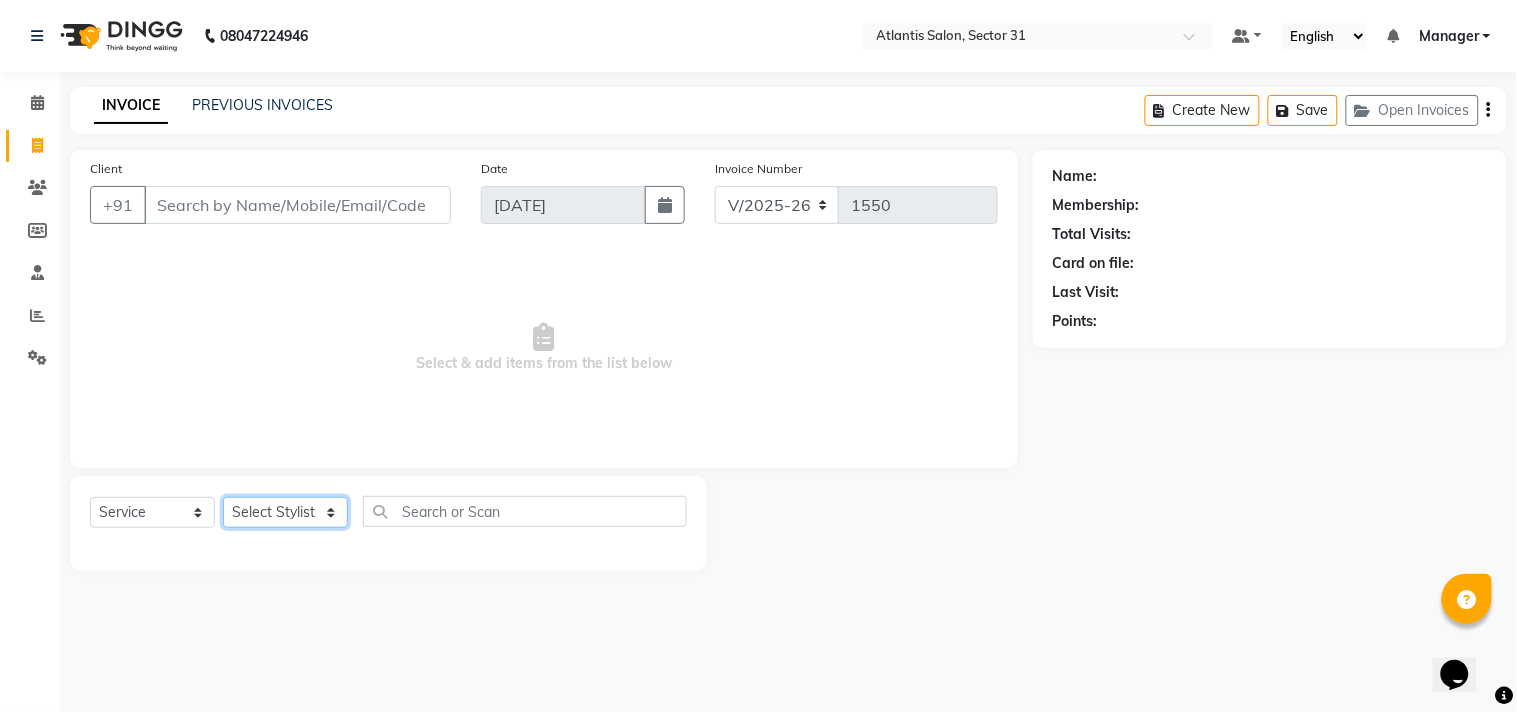 click on "Select Stylist [PERSON_NAME] [PERSON_NAME] Kavita Manager Staff 31 Staff ILD Suraj" 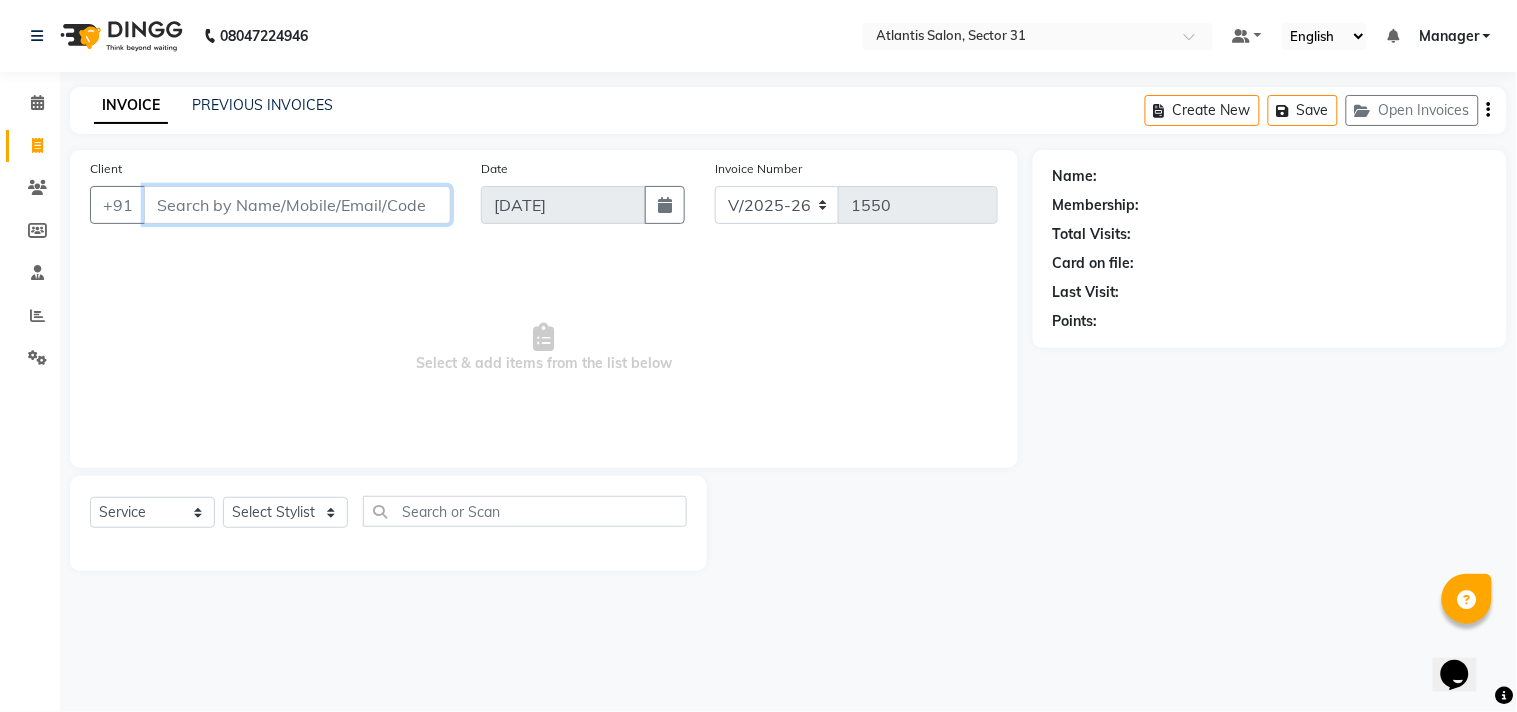 click on "Client" at bounding box center [297, 205] 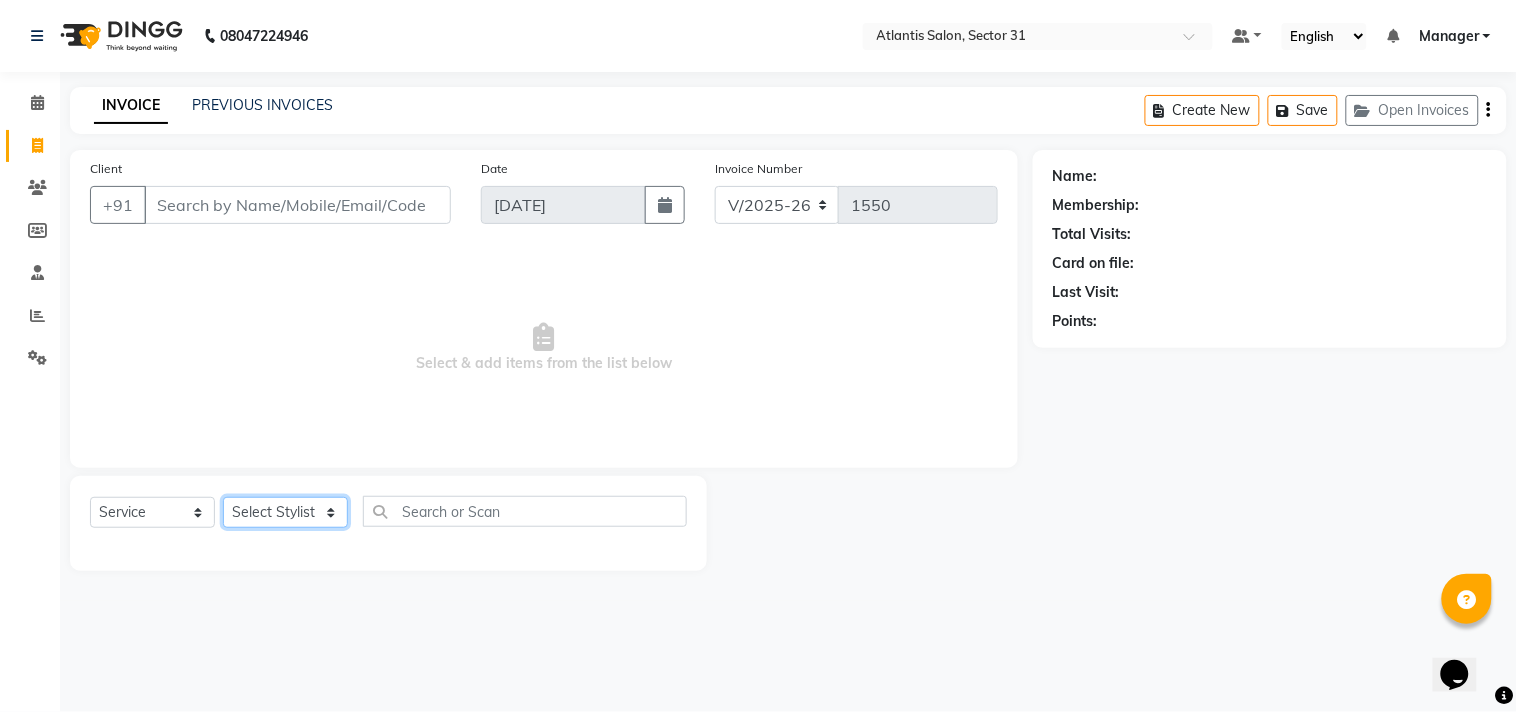click on "Select Stylist [PERSON_NAME] [PERSON_NAME] Kavita Manager Staff 31 Staff ILD Suraj" 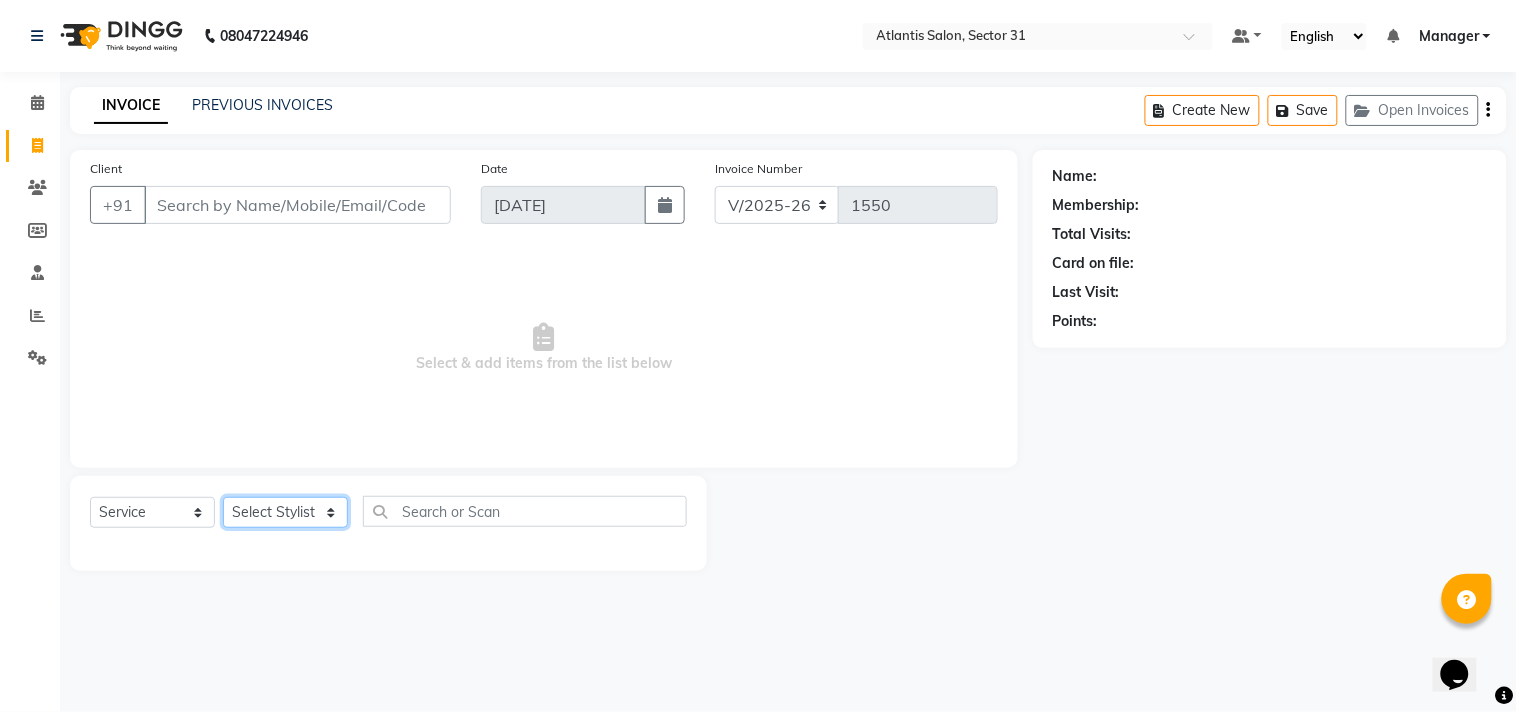 select on "62138" 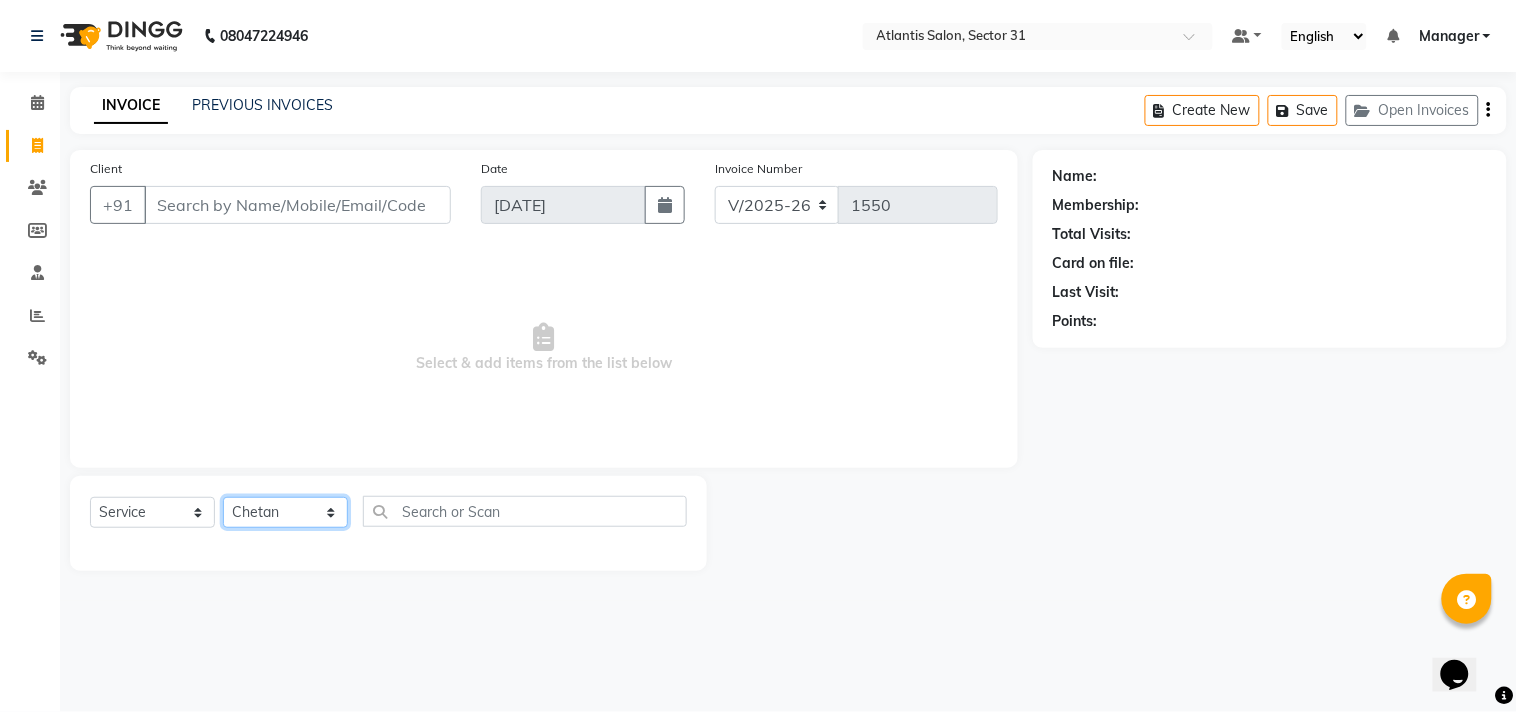 click on "Select Stylist [PERSON_NAME] [PERSON_NAME] Kavita Manager Staff 31 Staff ILD Suraj" 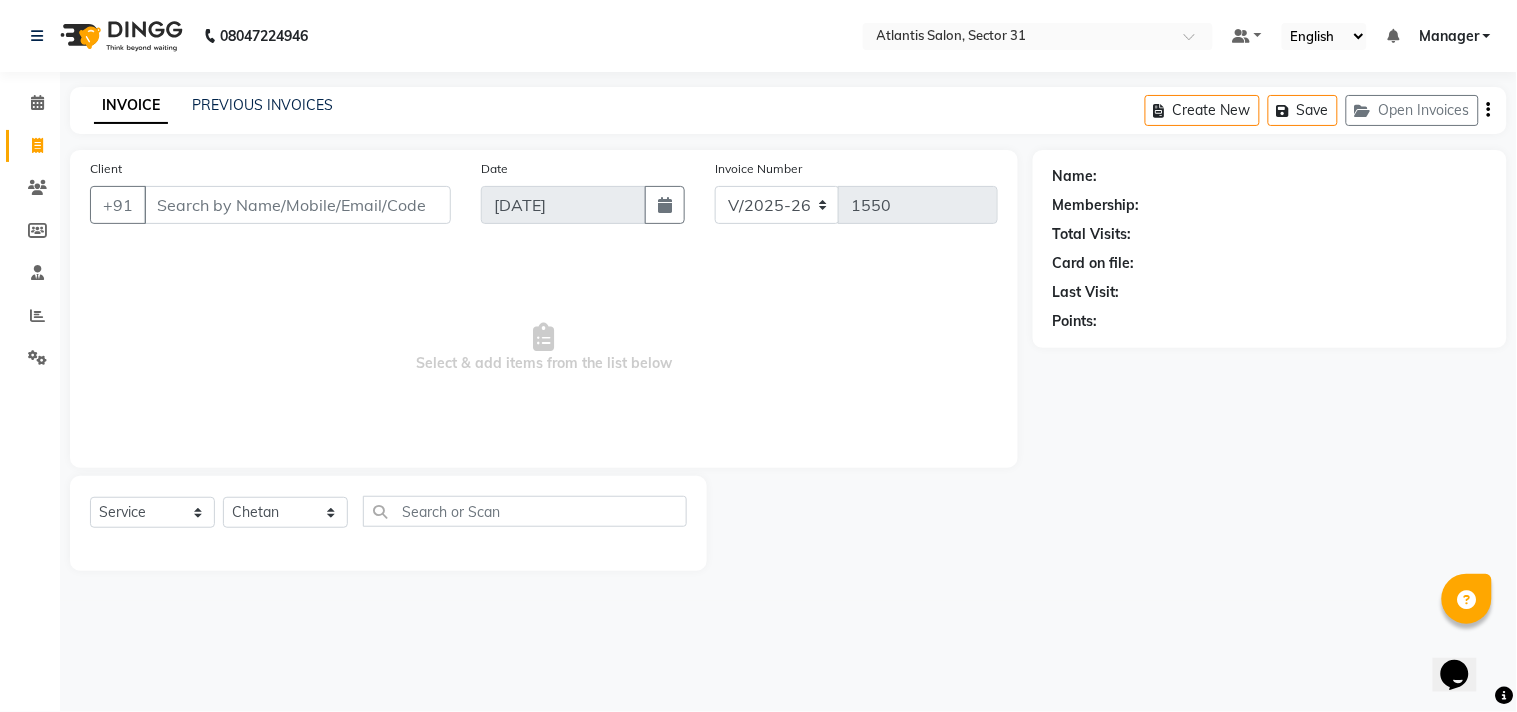 click on "Select & add items from the list below" at bounding box center [544, 348] 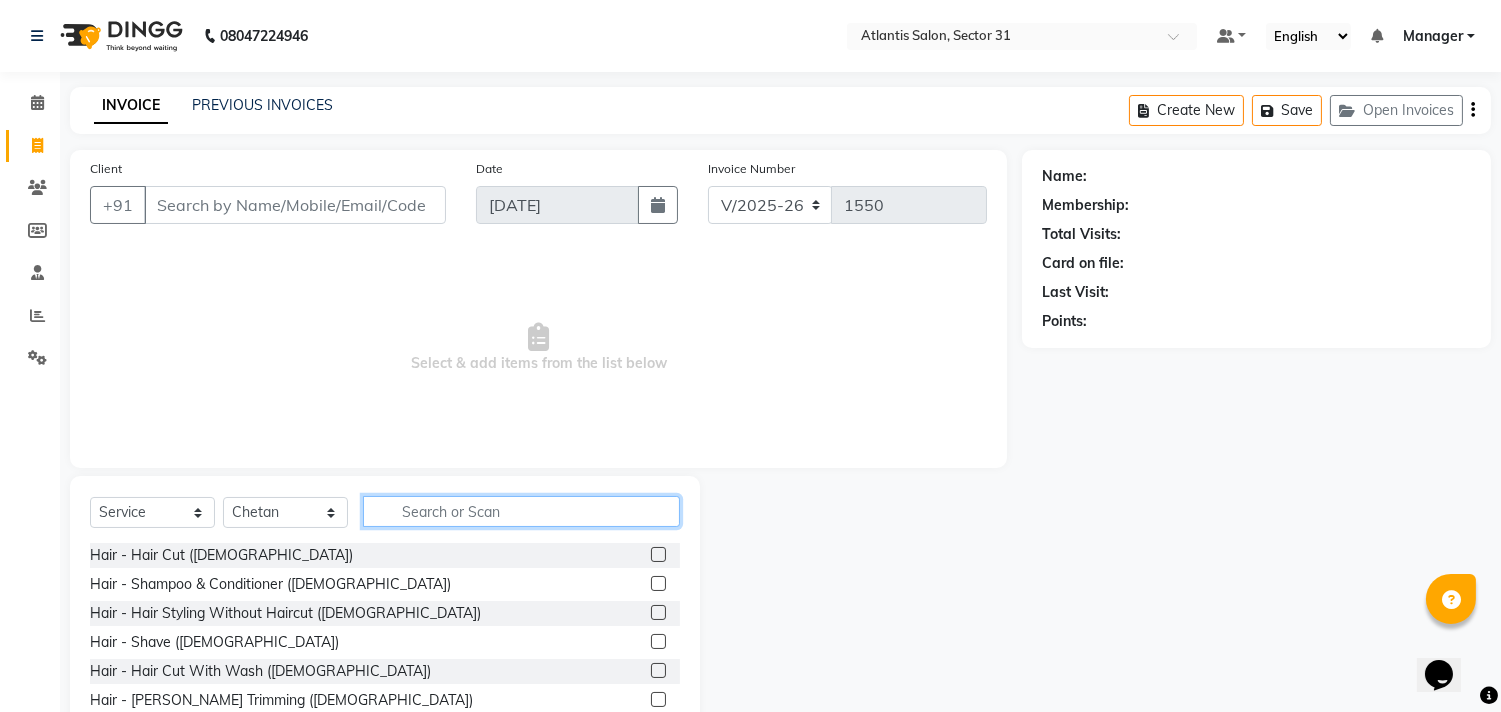 click 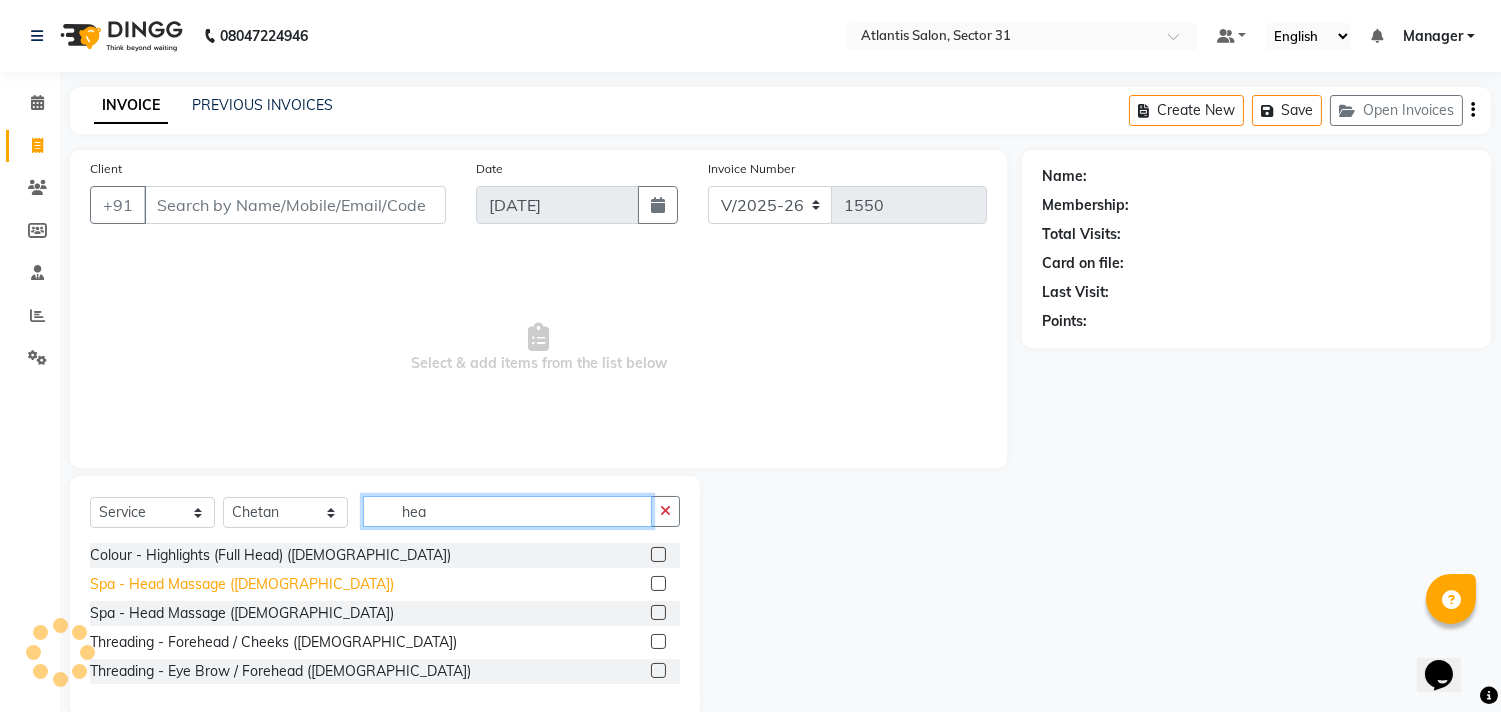 type on "hea" 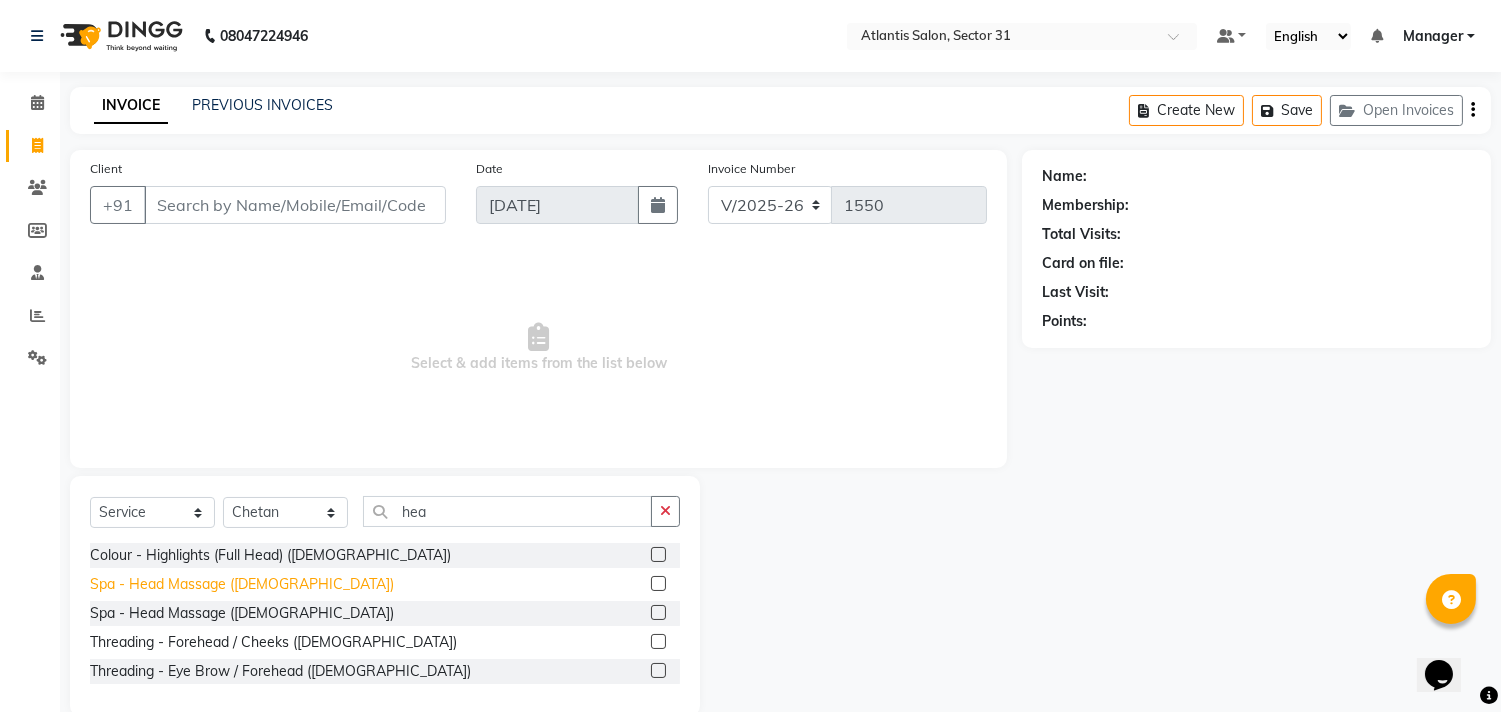 drag, startPoint x: 235, startPoint y: 585, endPoint x: 306, endPoint y: 580, distance: 71.17584 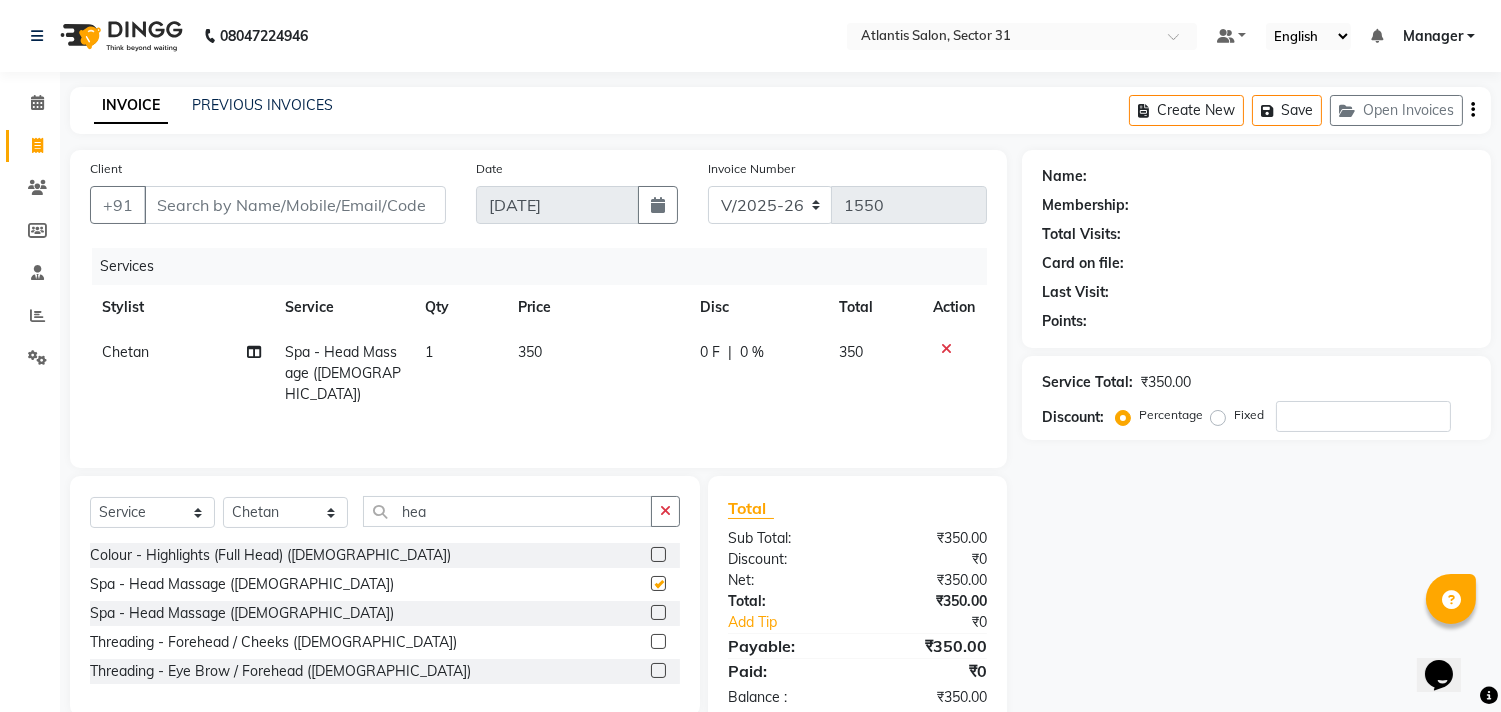 checkbox on "false" 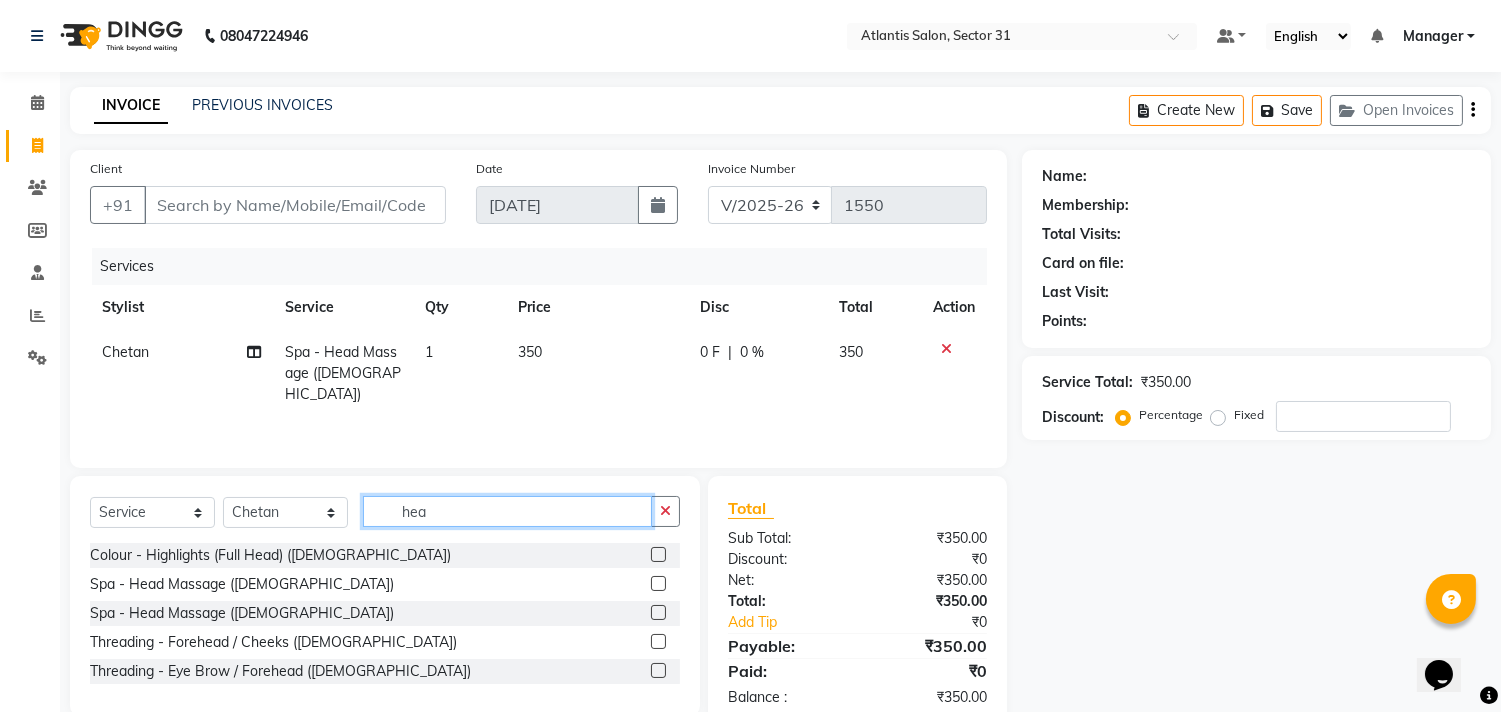 click on "hea" 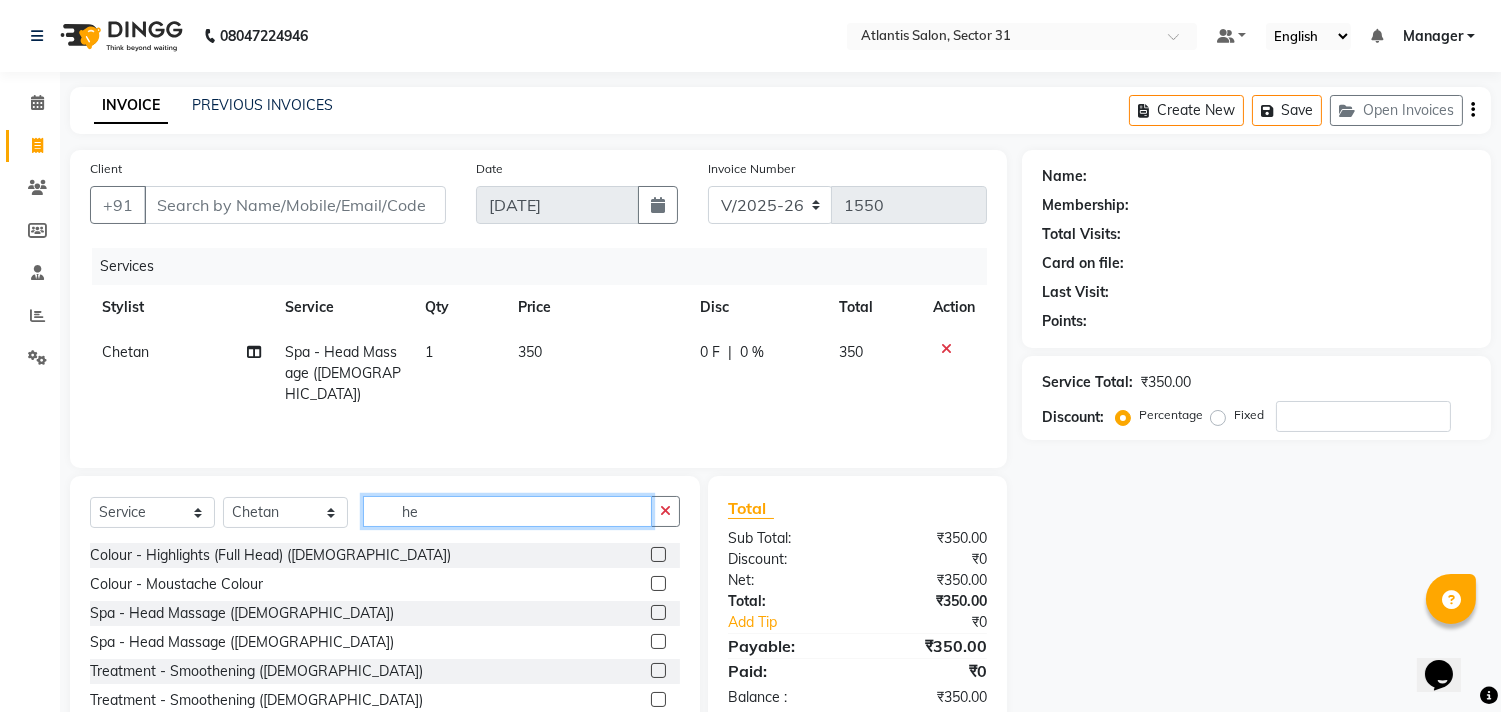 type on "h" 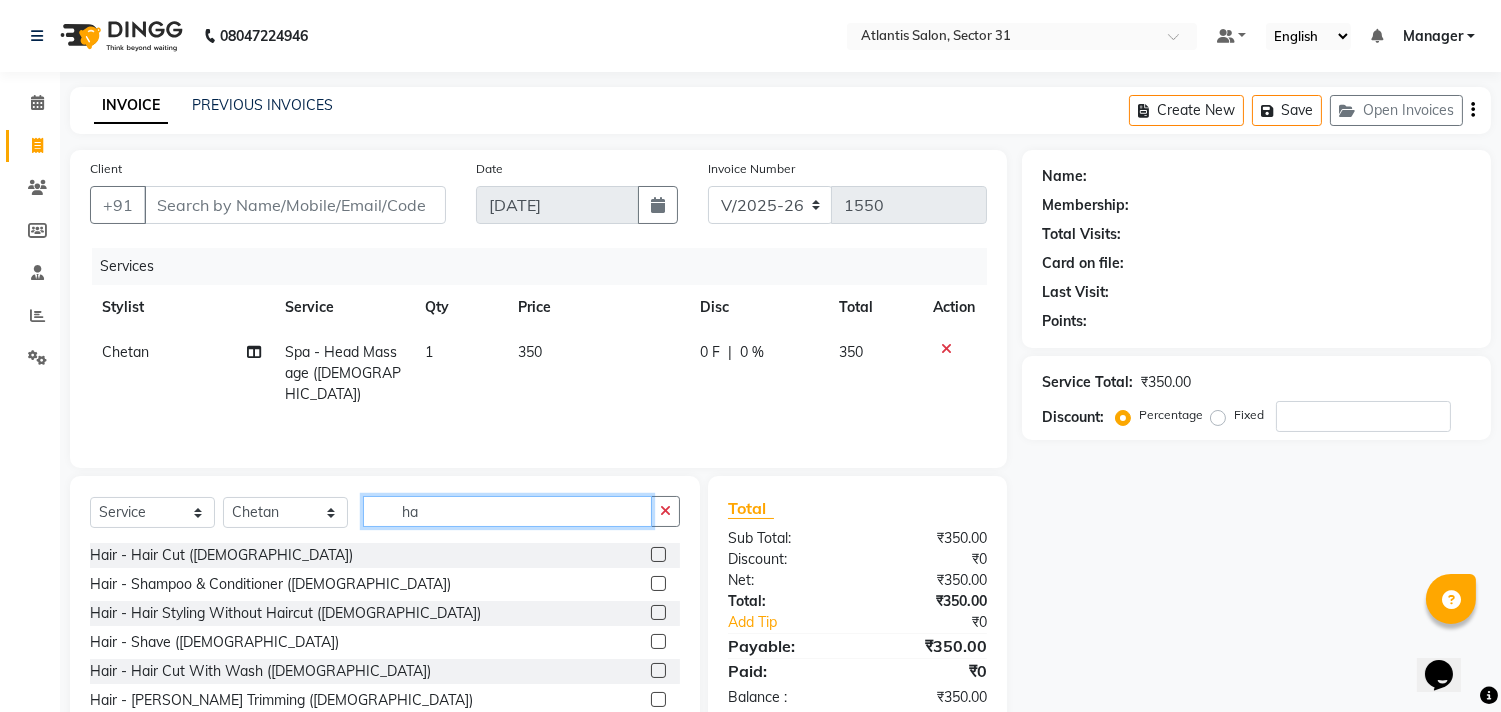 type on "h" 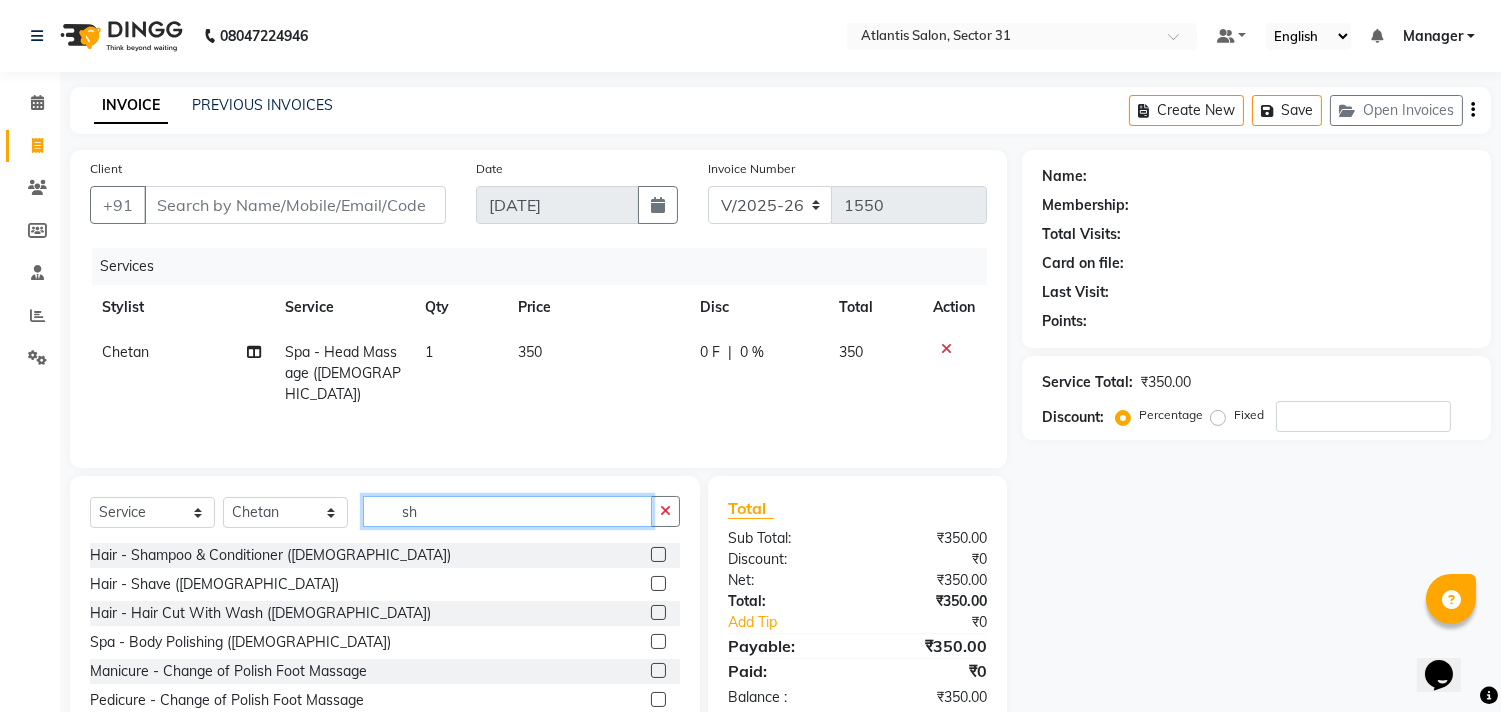 type on "s" 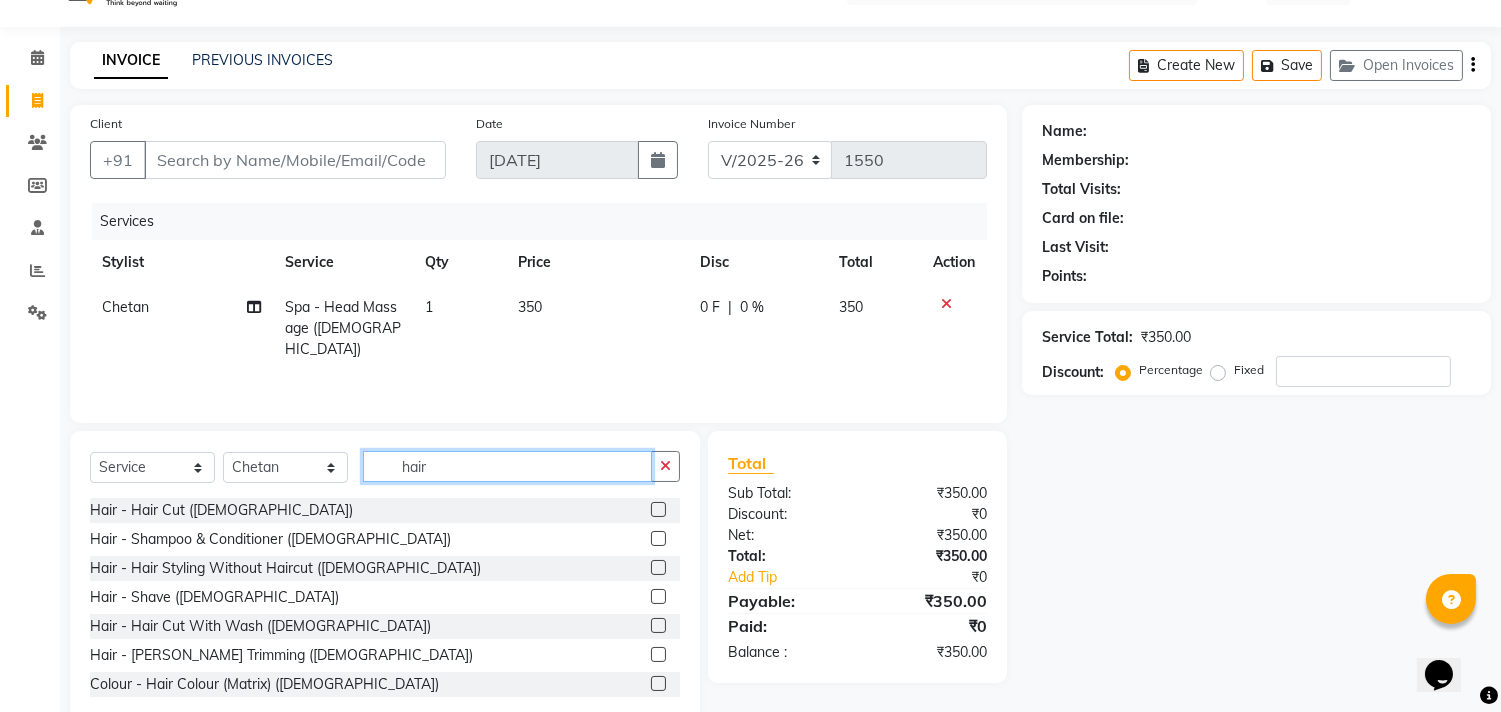 scroll, scrollTop: 88, scrollLeft: 0, axis: vertical 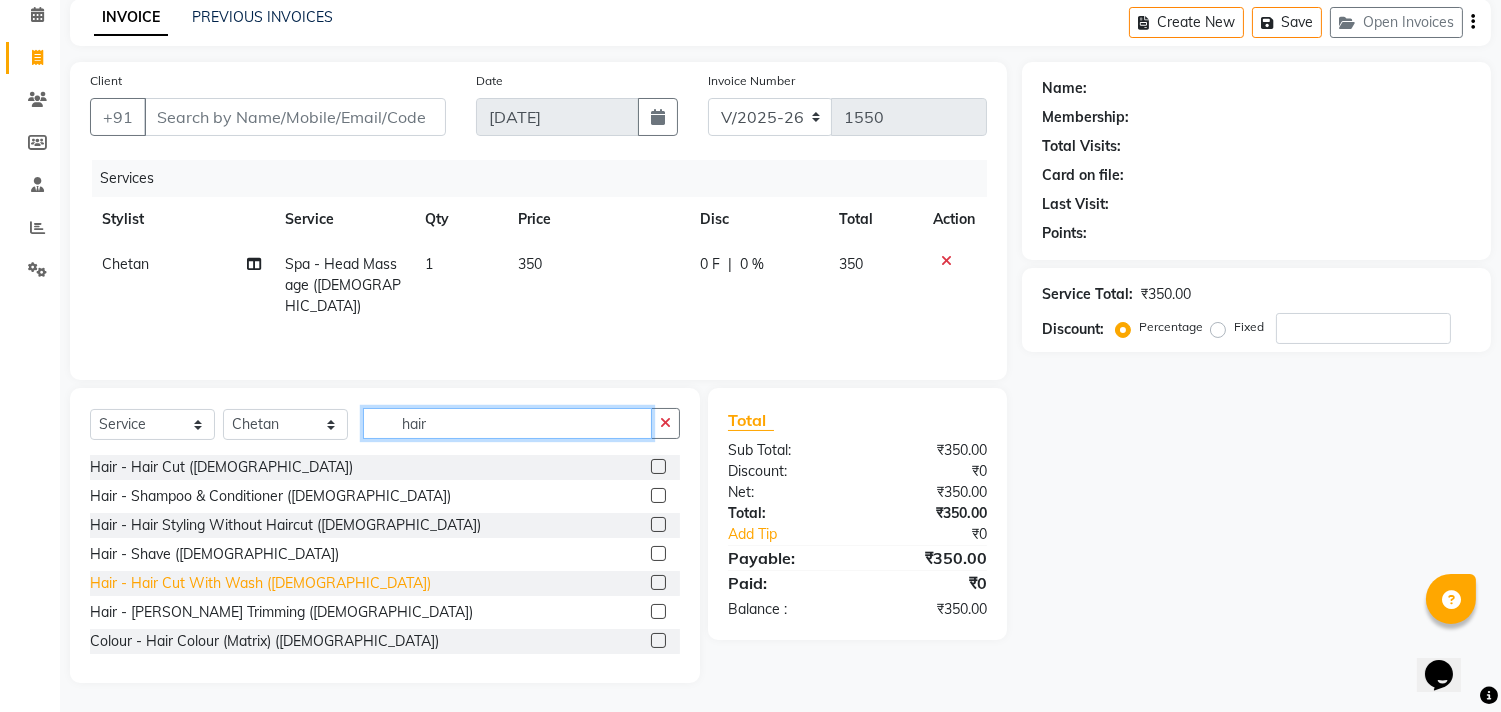 type on "hair" 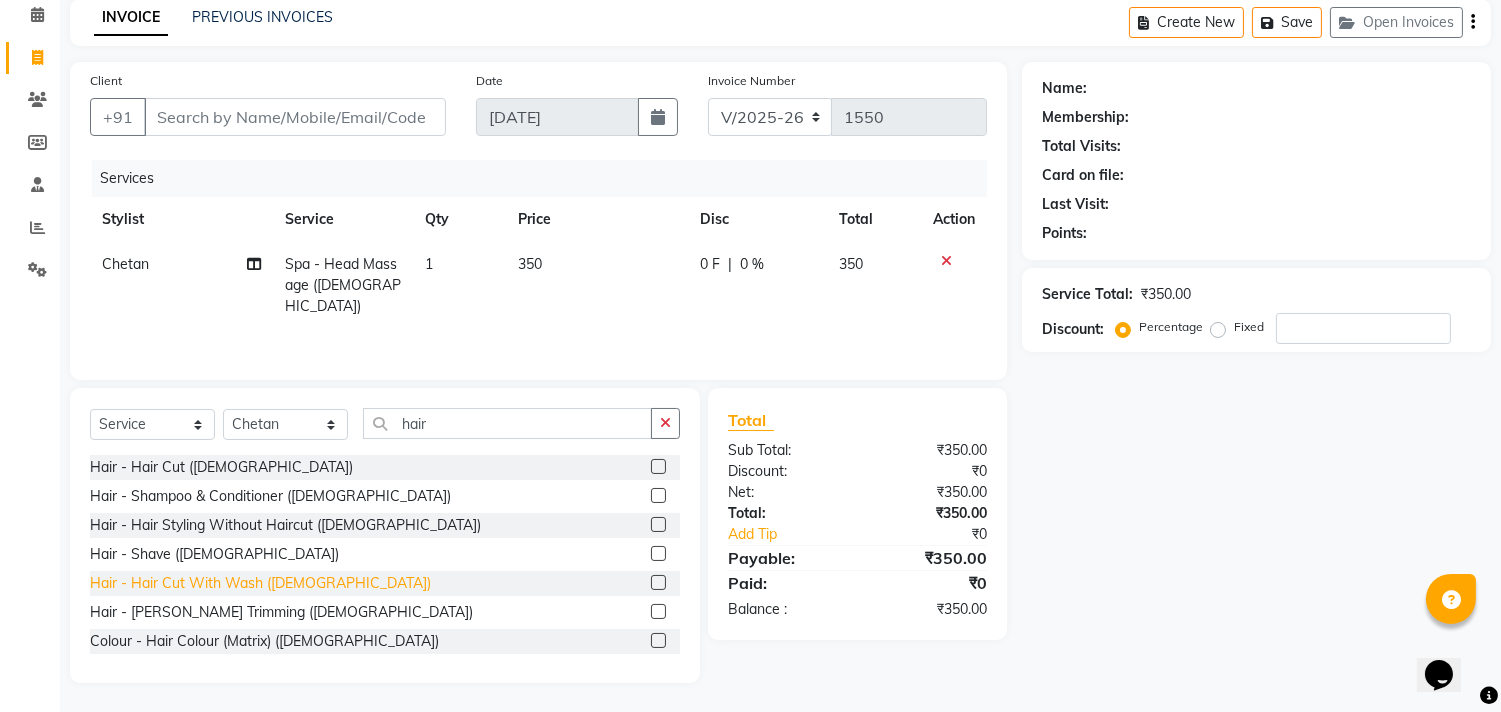 click on "Hair - Hair Cut With Wash ([DEMOGRAPHIC_DATA])" 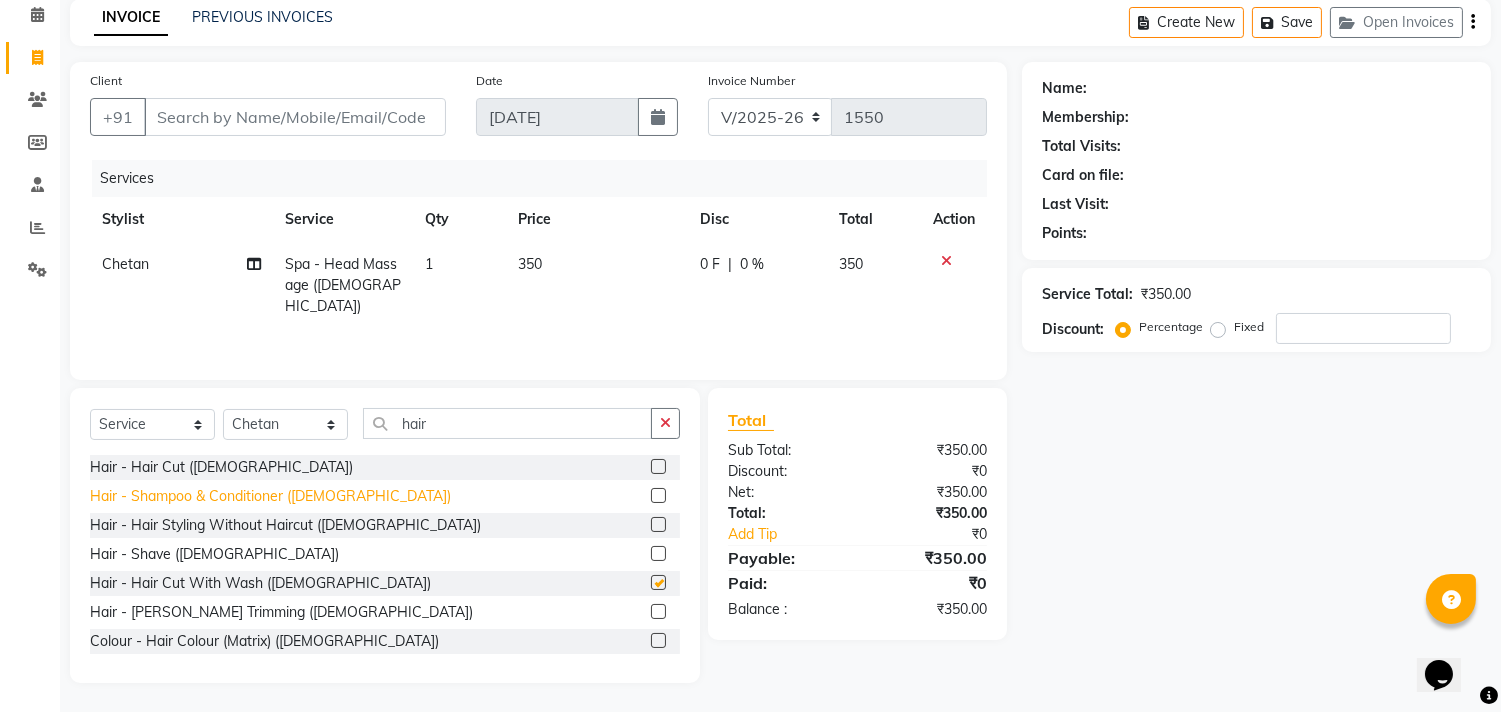 checkbox on "false" 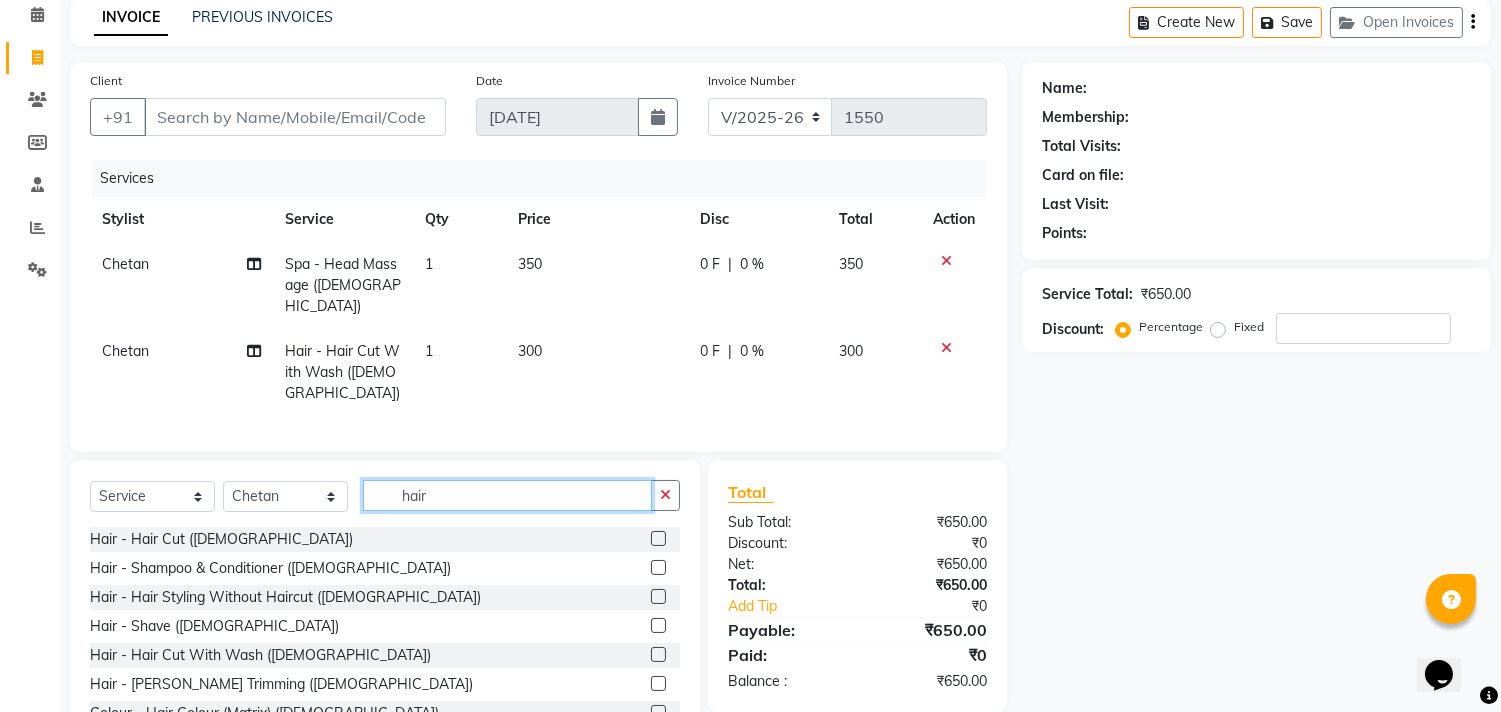 click on "hair" 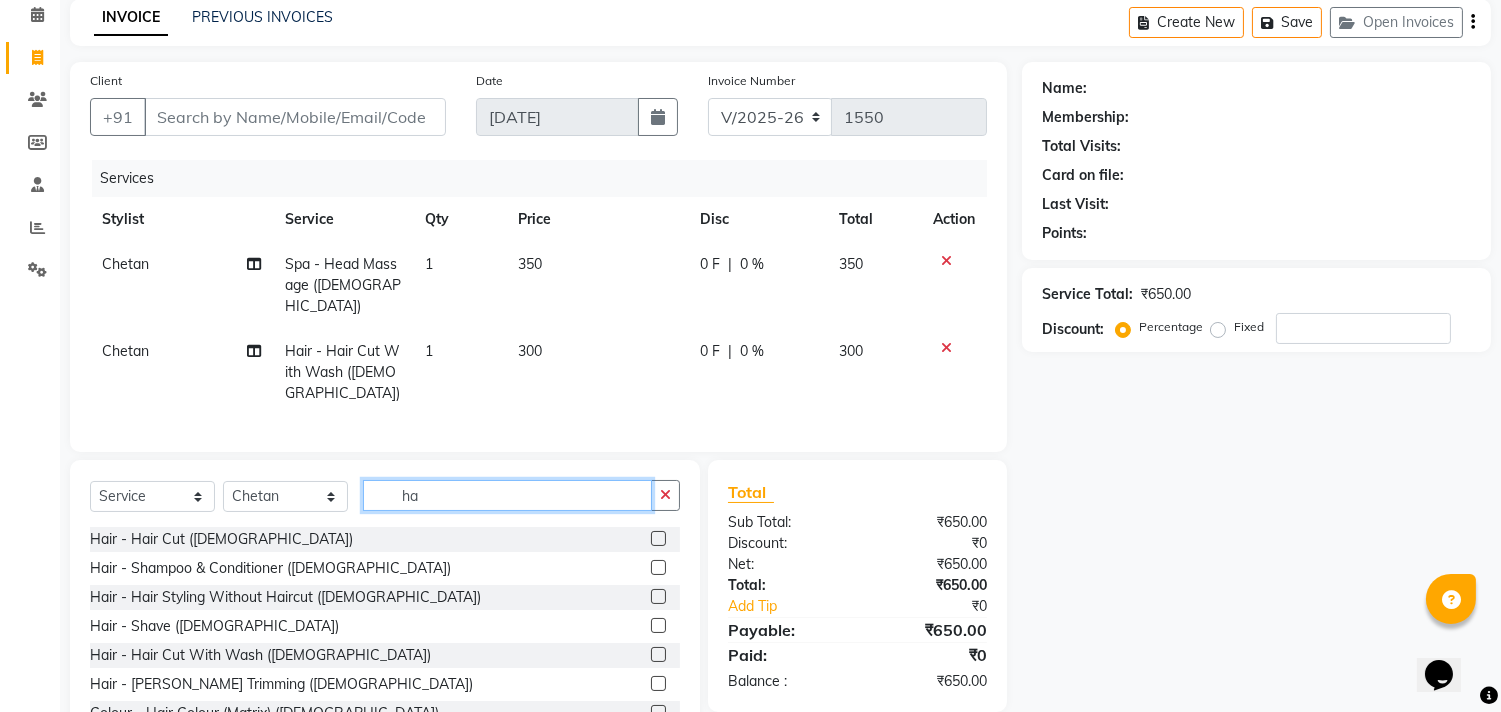 type on "h" 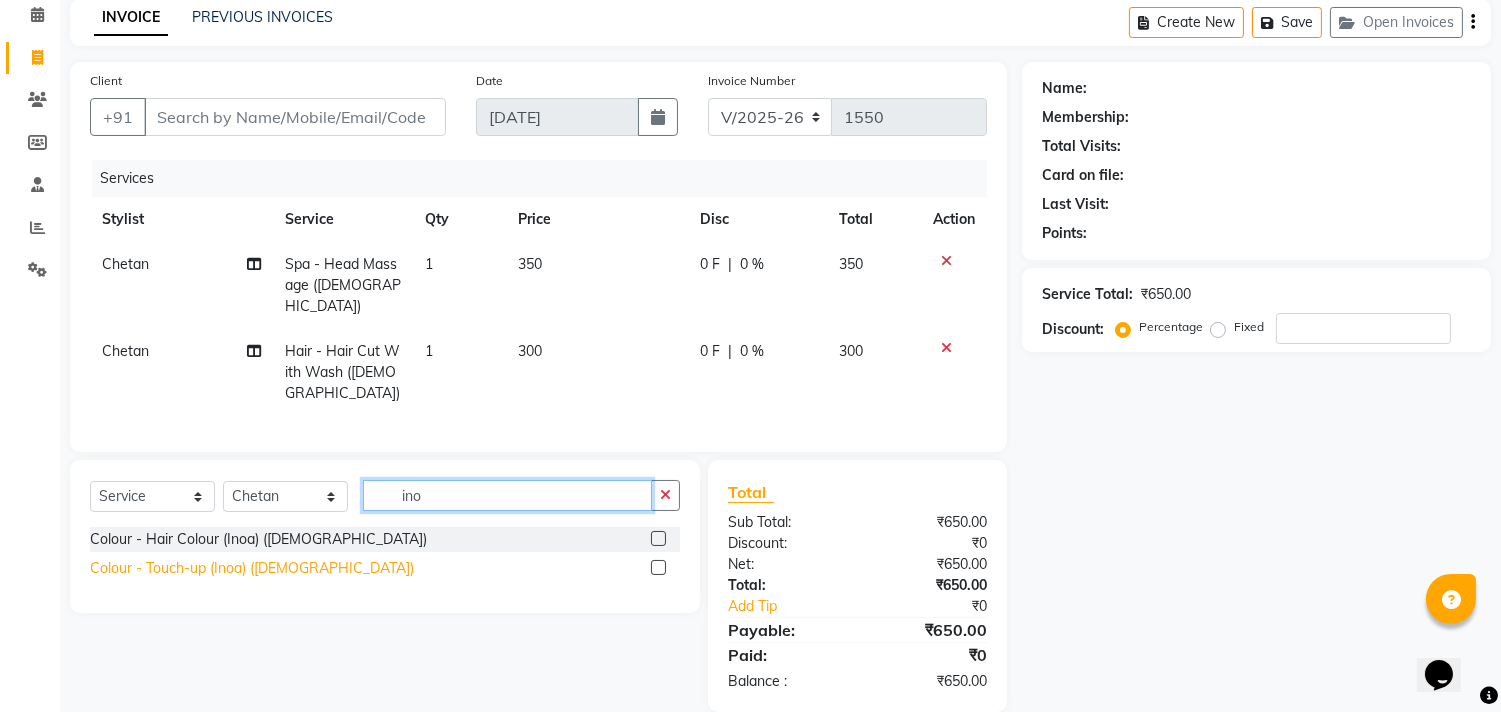 type on "ino" 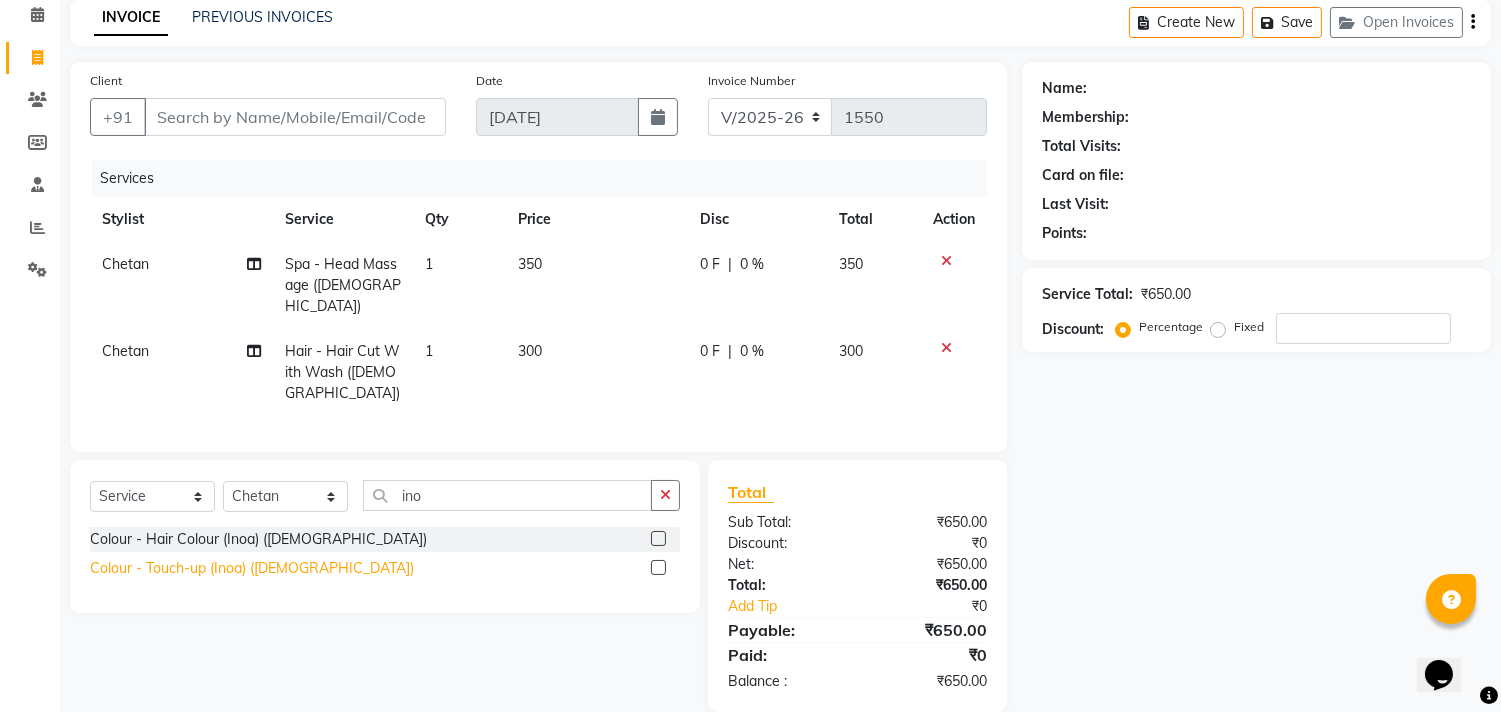 click on "Colour - Touch-up (Inoa) ([DEMOGRAPHIC_DATA])" 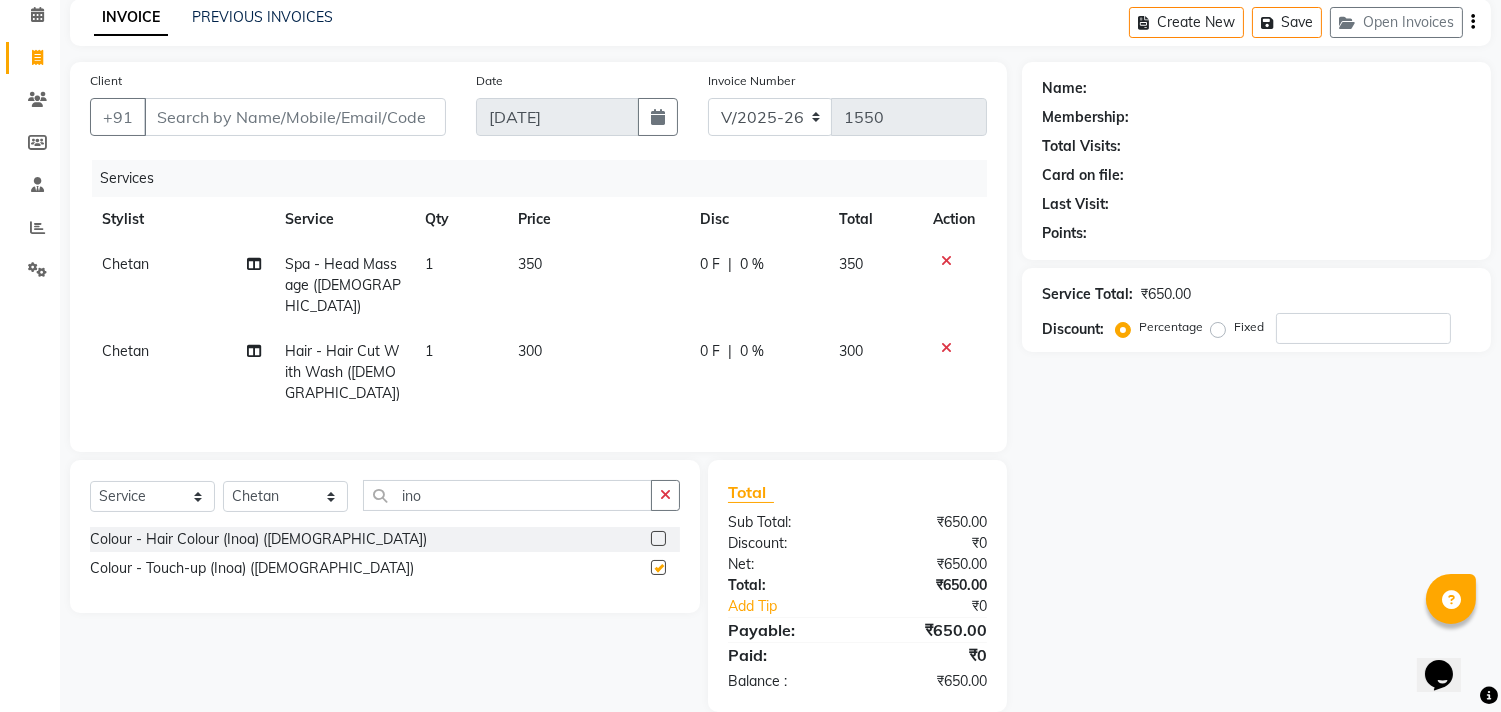 checkbox on "false" 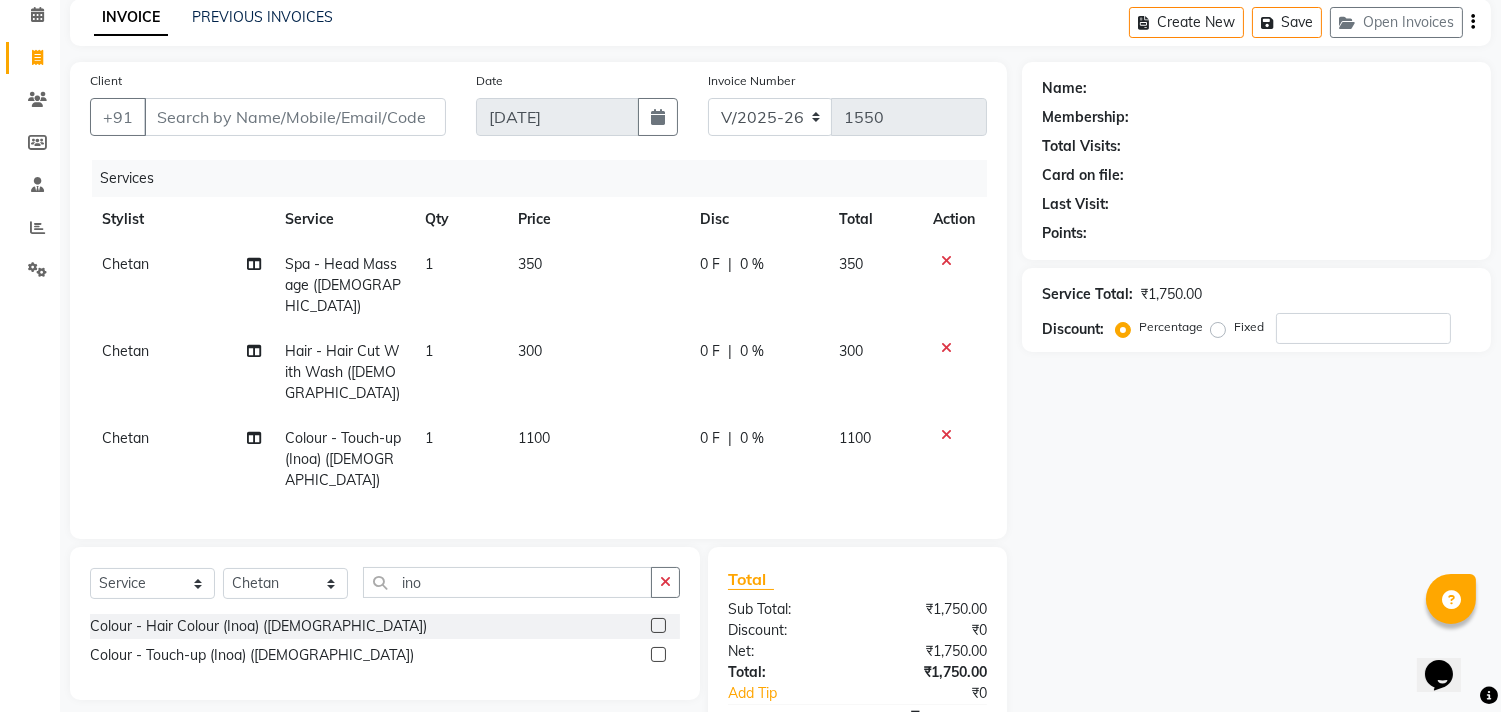 click on "Select  Service  Product  Membership  Package Voucher Prepaid Gift Card  Select Stylist Alka  Annu [PERSON_NAME] Kavita Manager Staff 31 Staff ILD Suraj ino" 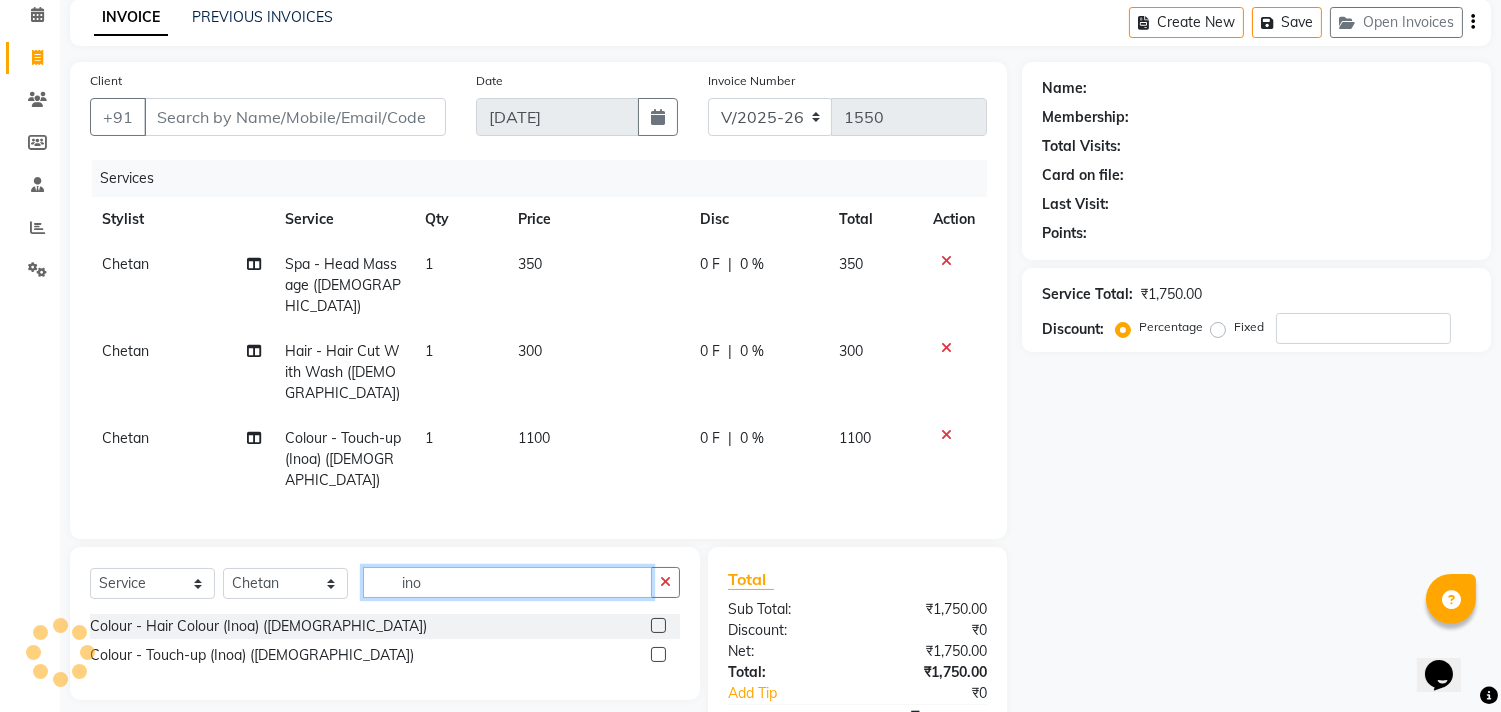 click on "ino" 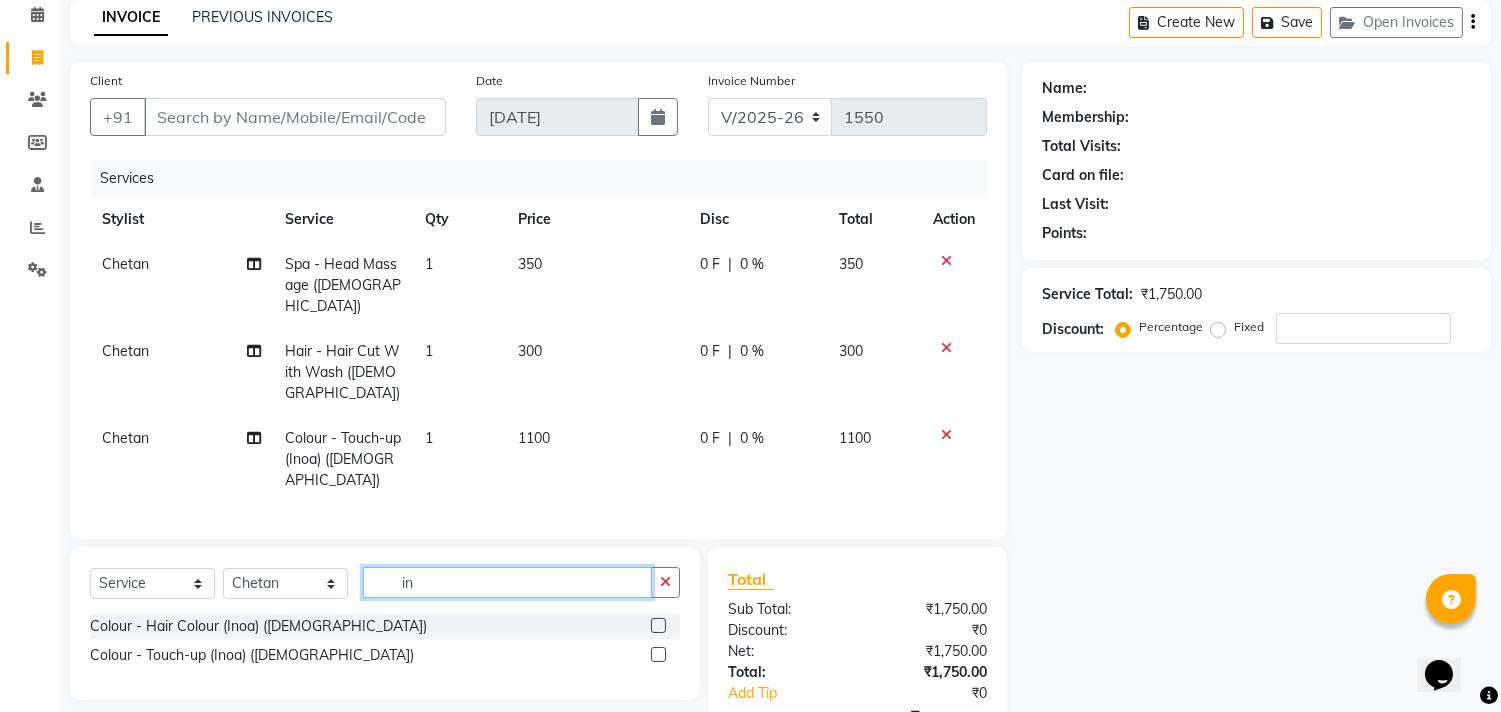 type on "i" 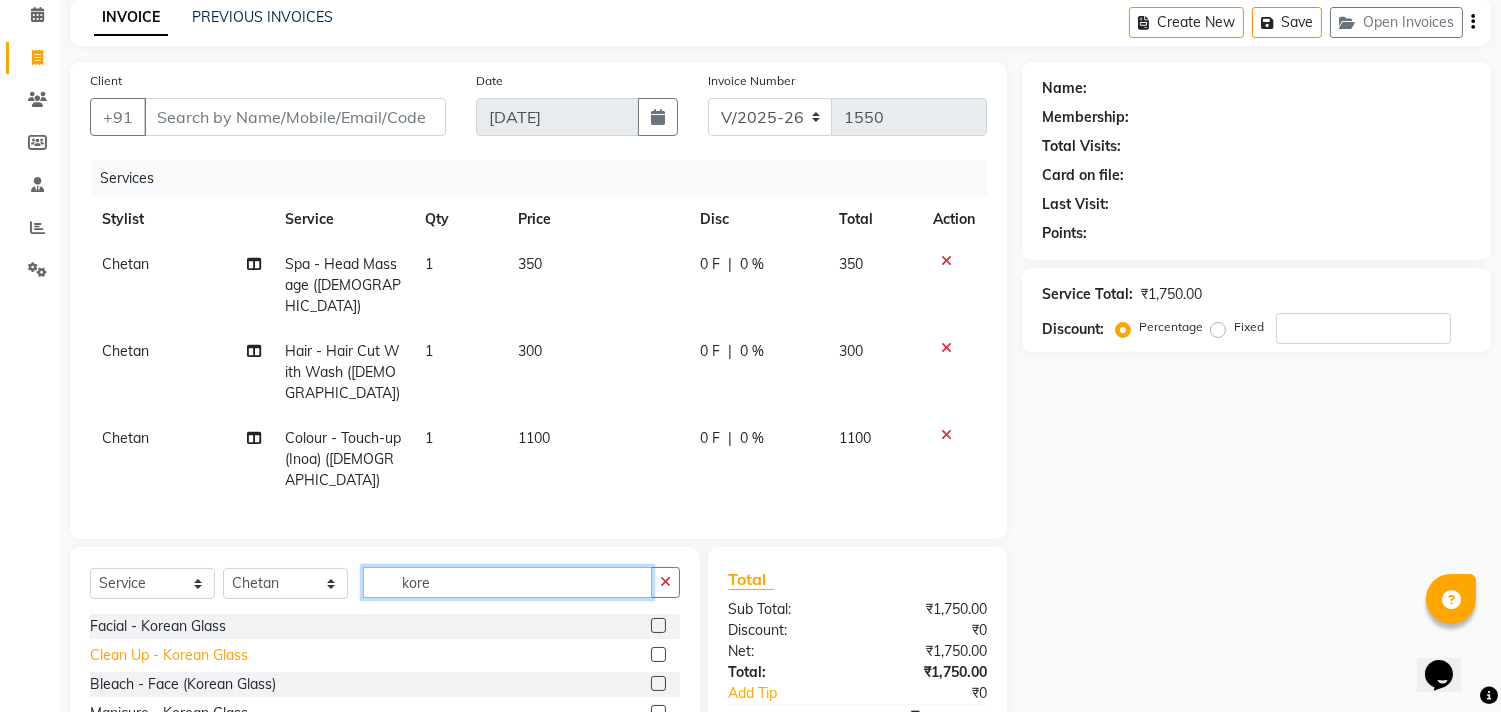 type on "kore" 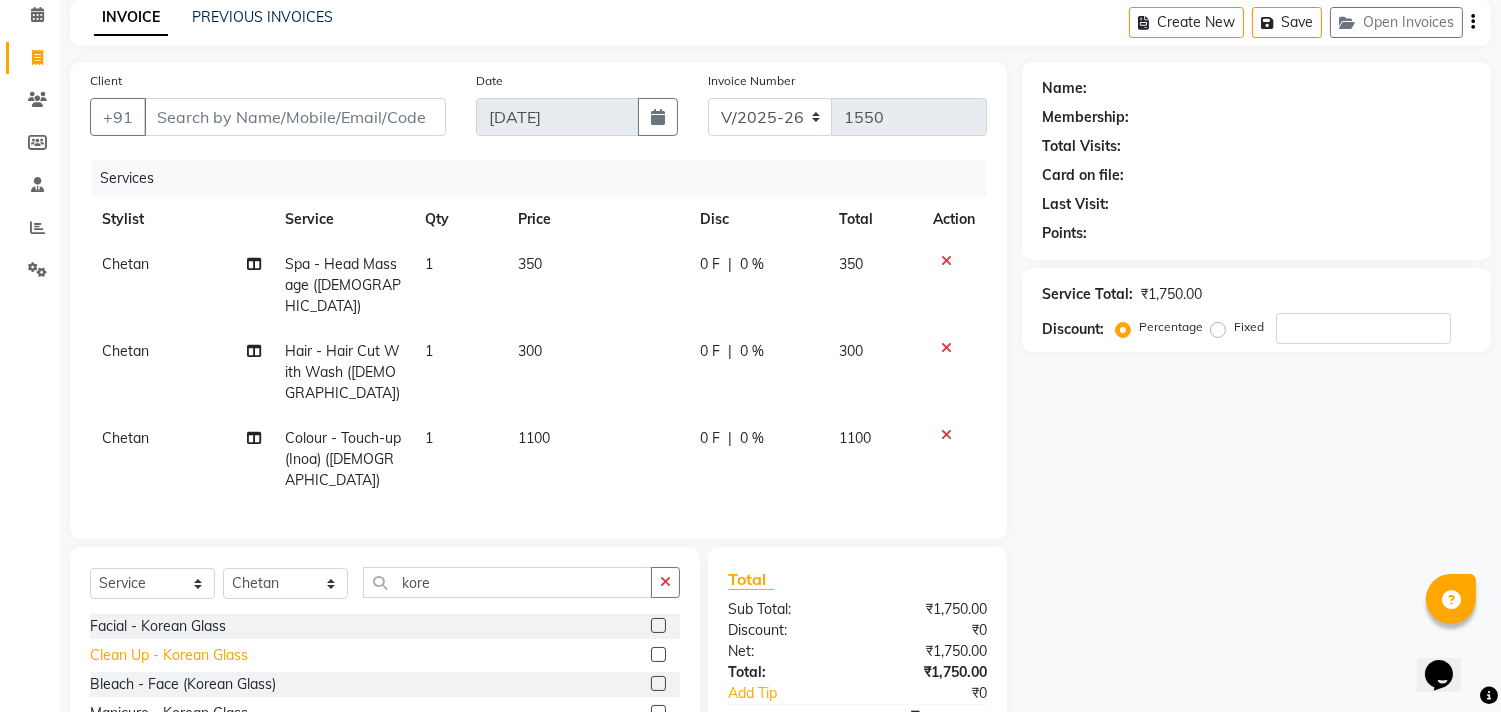 click on "Clean Up - Korean Glass" 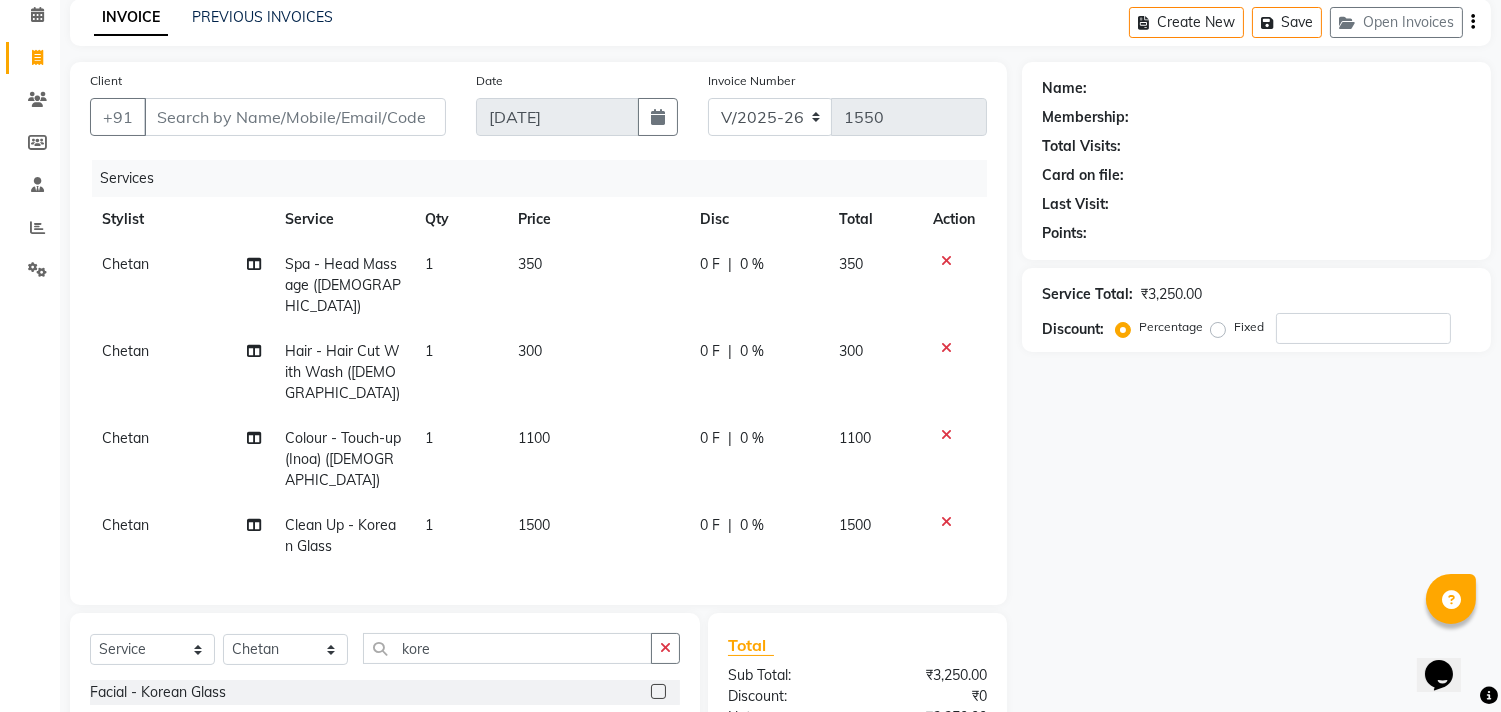 checkbox on "false" 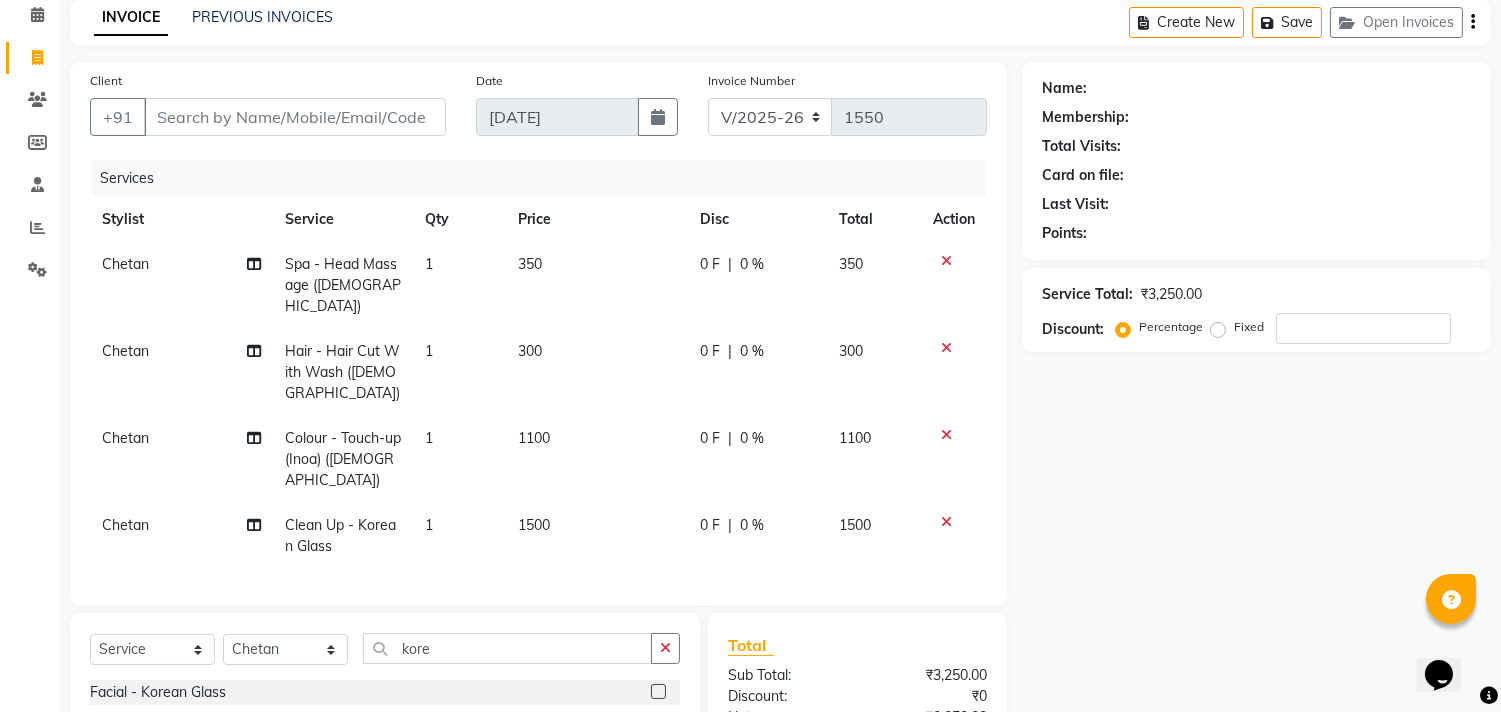 click 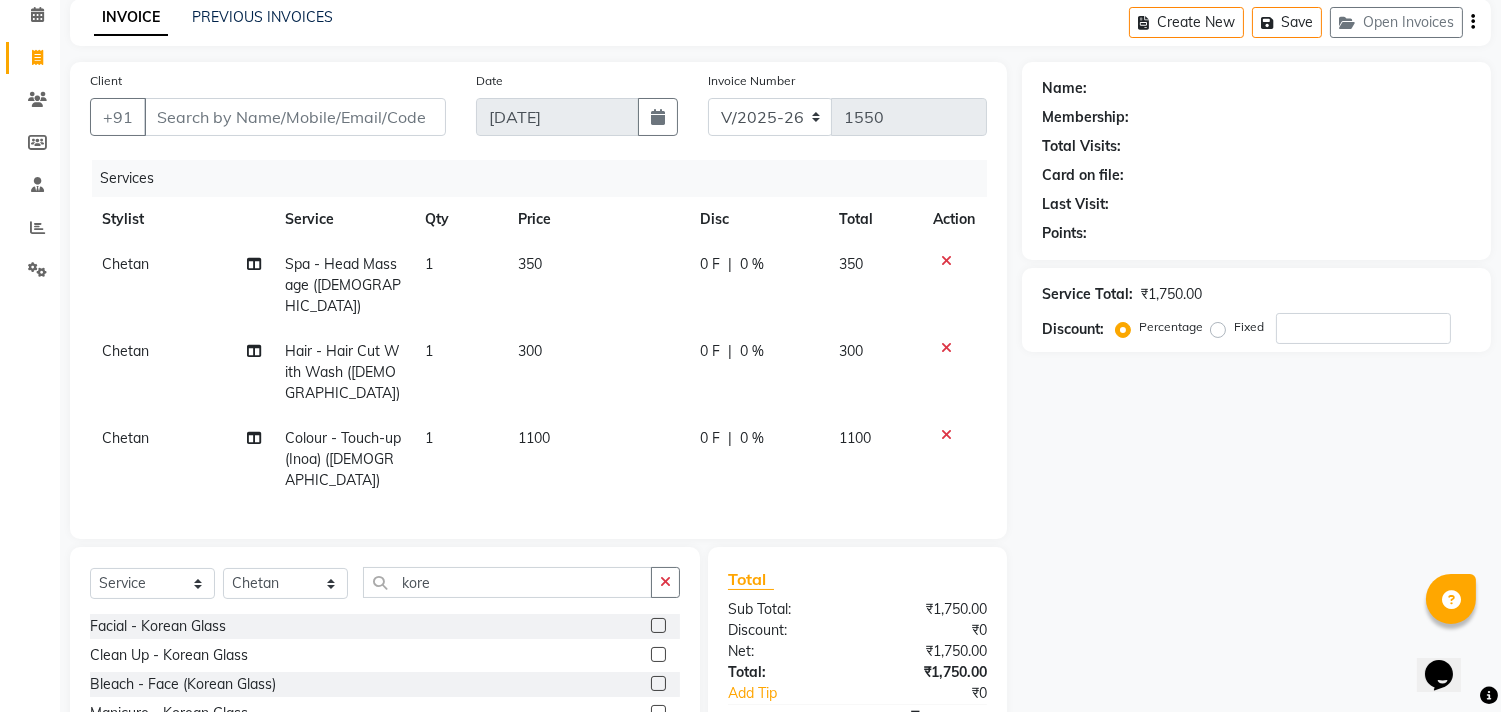 click on "Select  Service  Product  Membership  Package Voucher Prepaid Gift Card  Select Stylist Alka  Annu [PERSON_NAME] Kavita Manager Staff 31 Staff ILD Suraj kore Facial - Korean Glass  Clean Up - Korean Glass  Bleach - Face (Korean Glass)  Manicure - Korean Glass  Pedicure - Korean Glass" 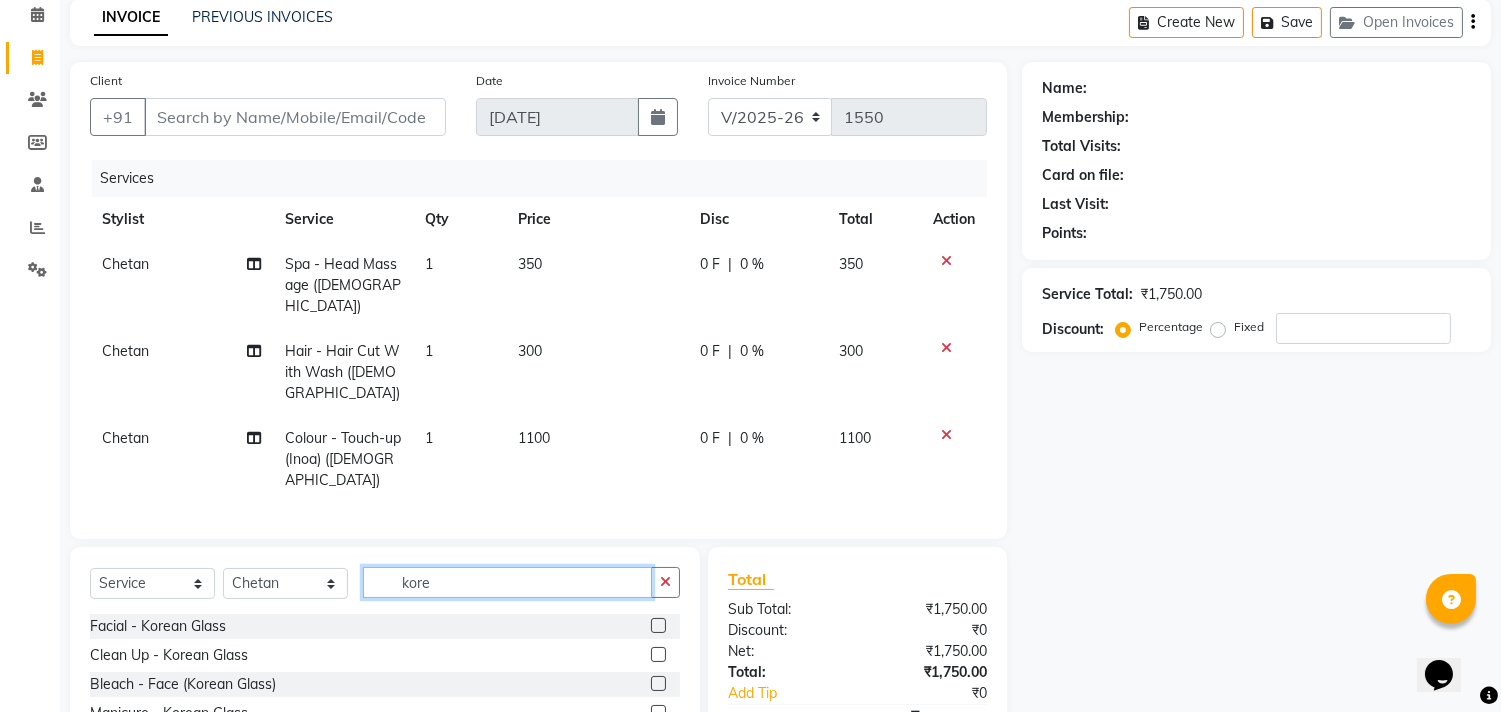 click on "kore" 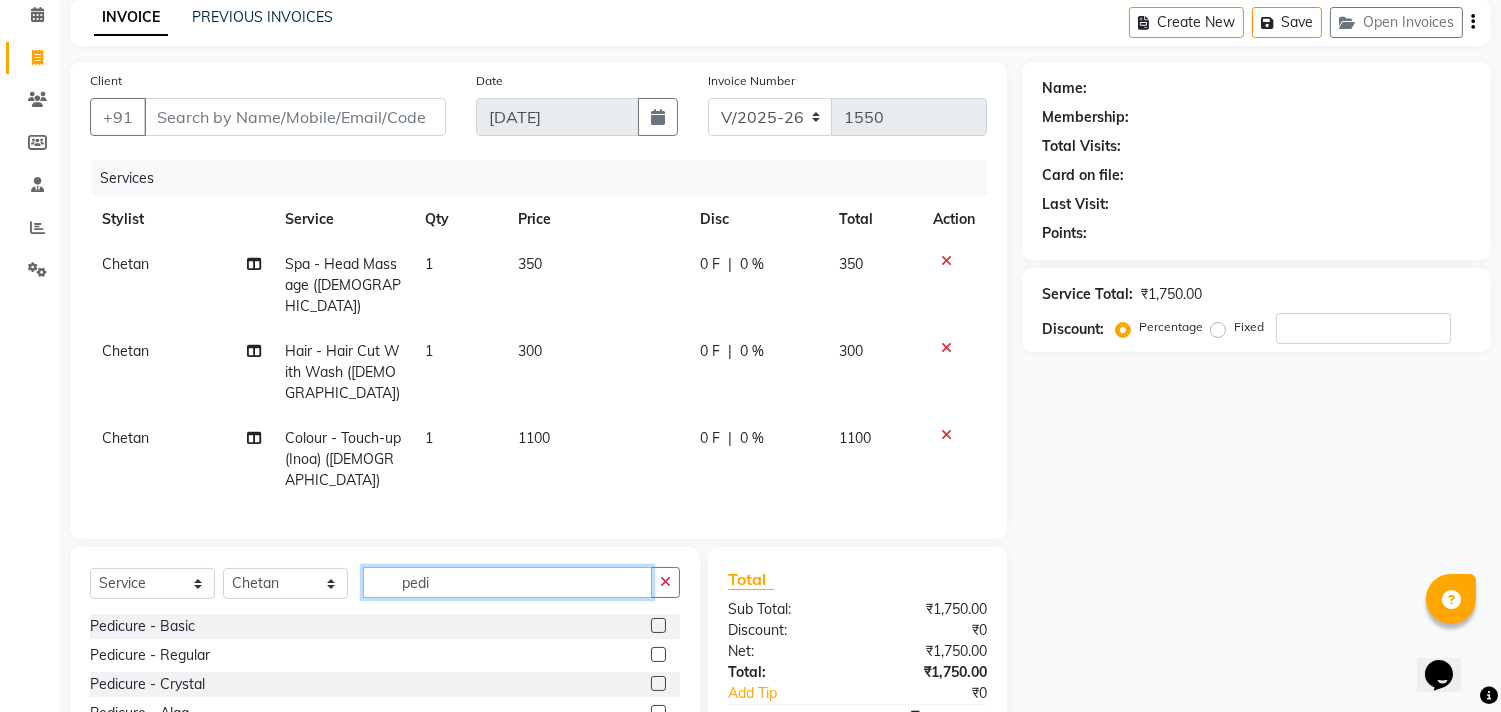 scroll, scrollTop: 32, scrollLeft: 0, axis: vertical 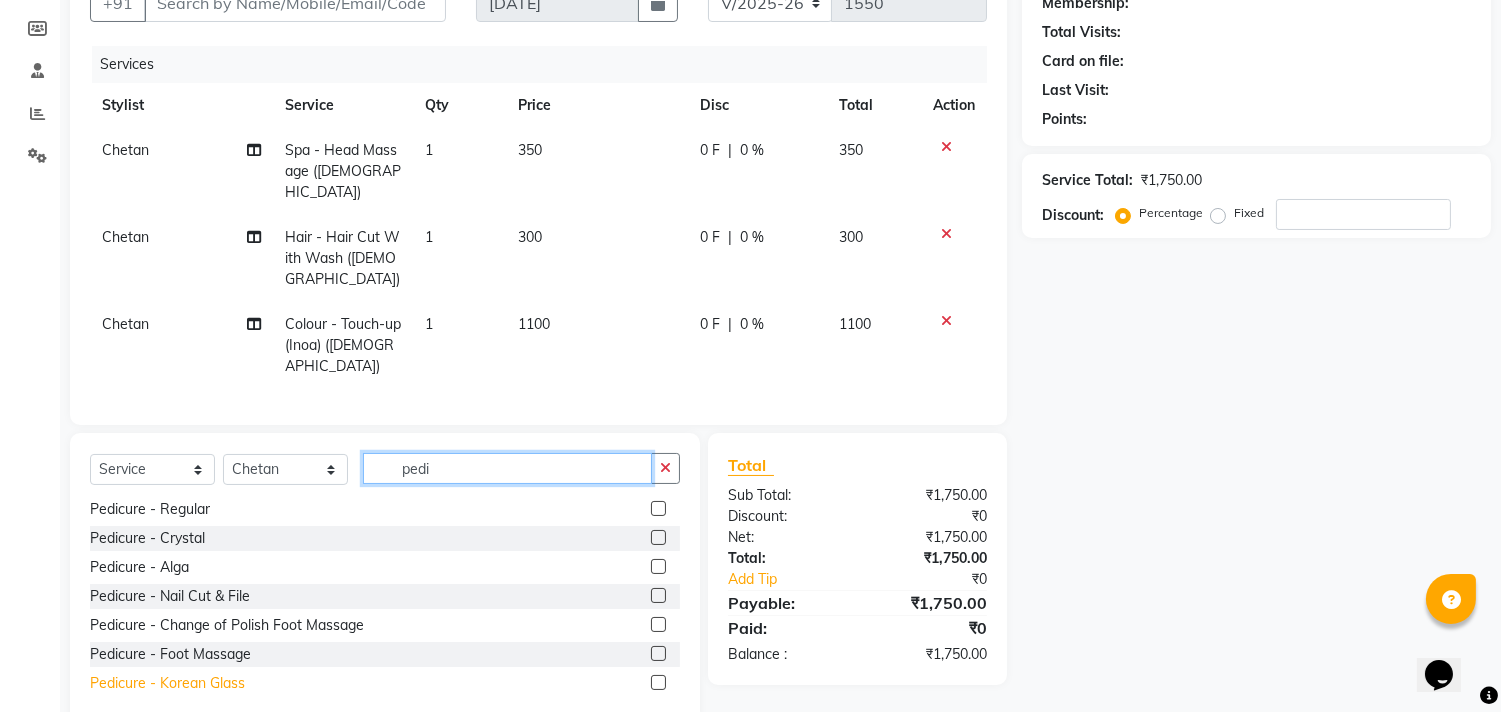 type on "pedi" 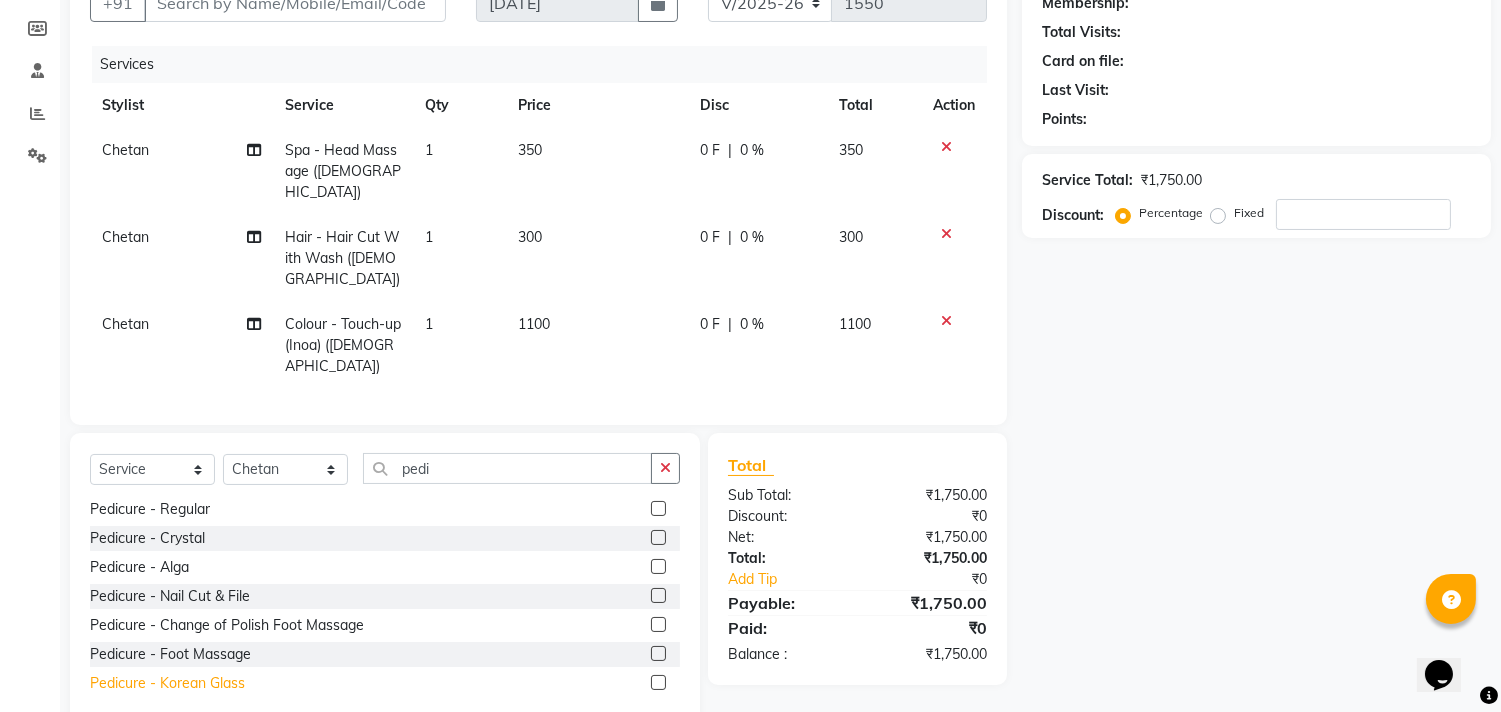 click on "Pedicure - Korean Glass" 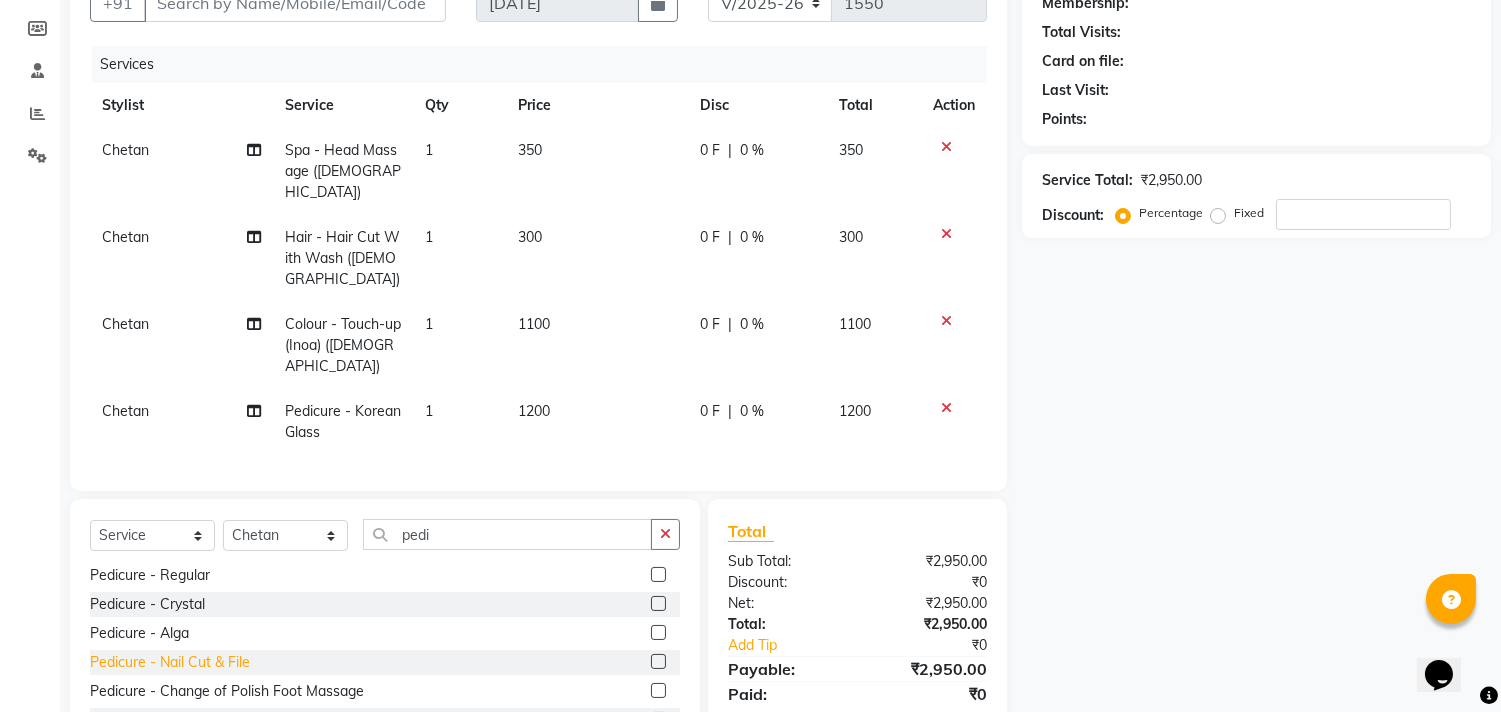 checkbox on "false" 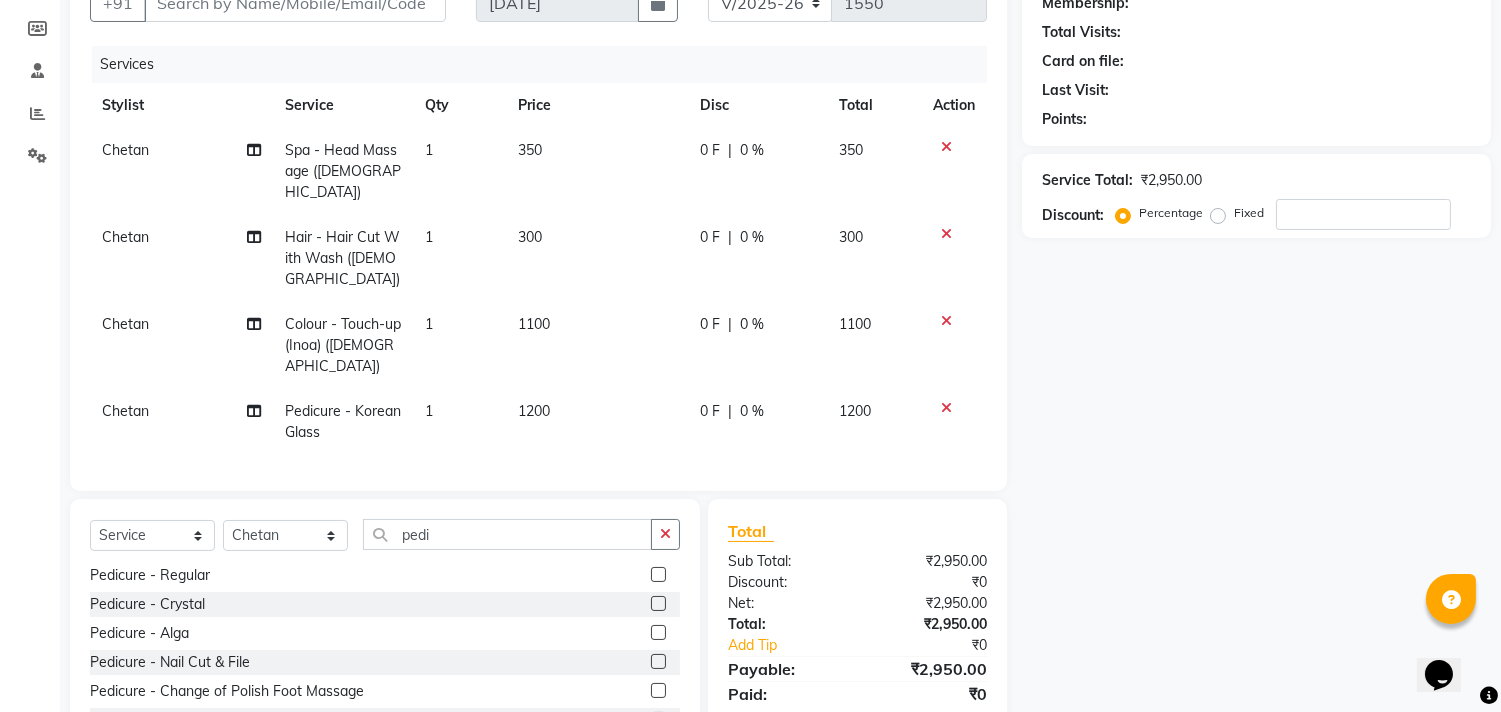 click on "1200" 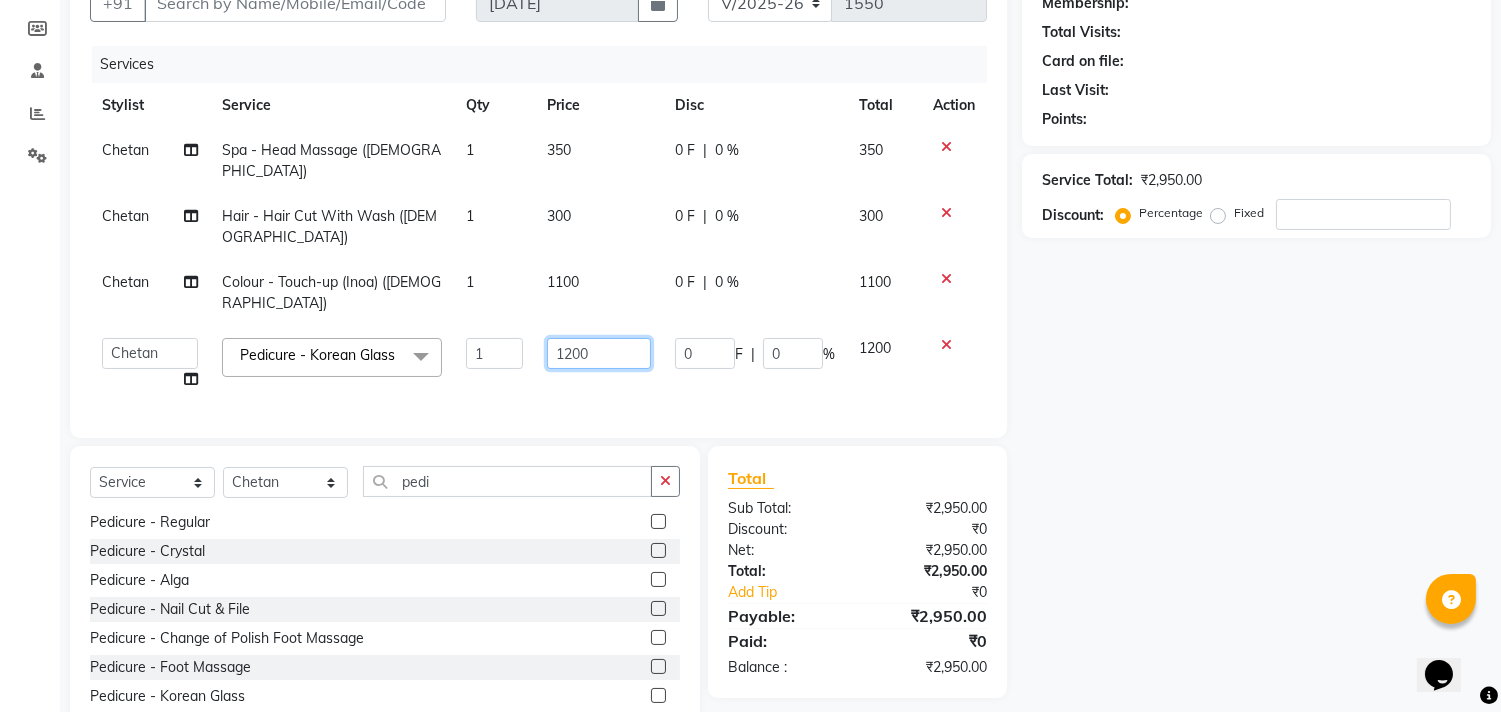 click on "1200" 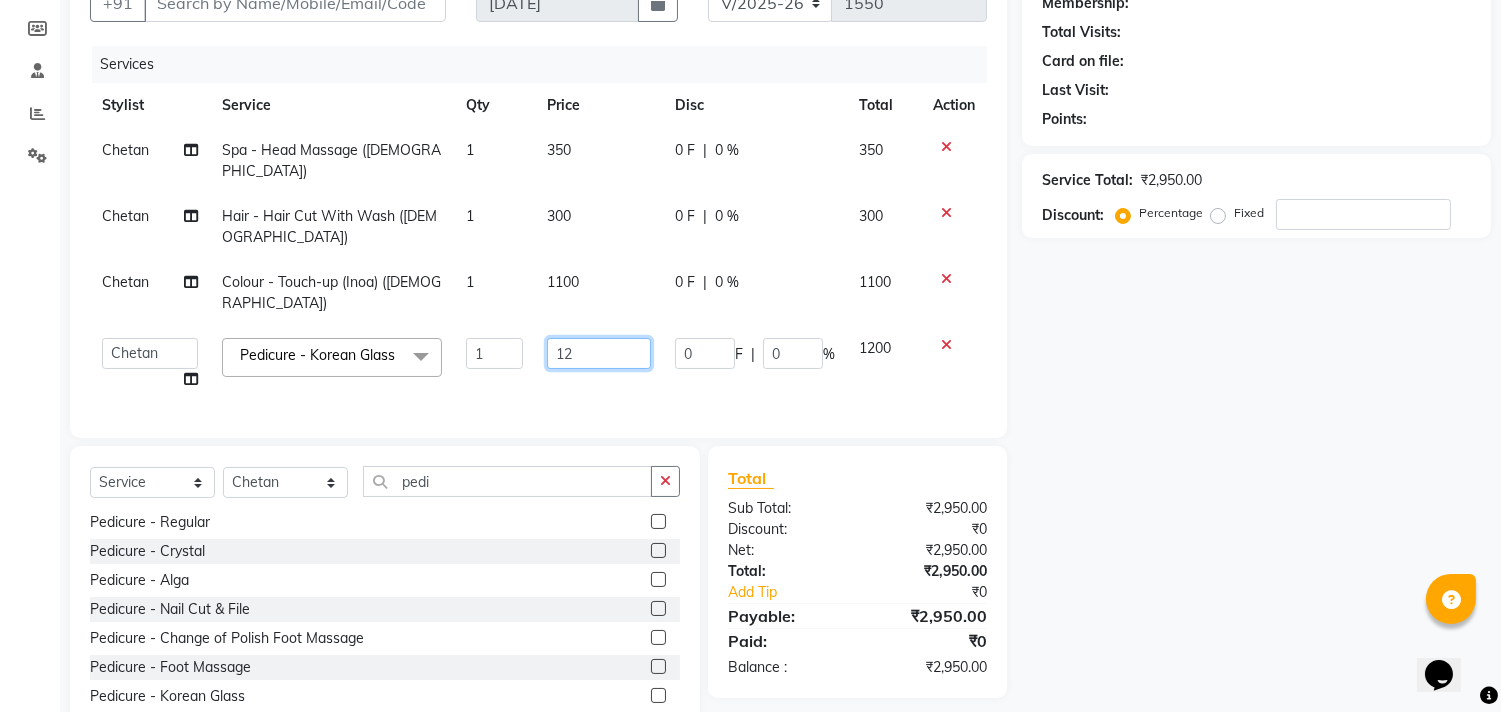 type on "1" 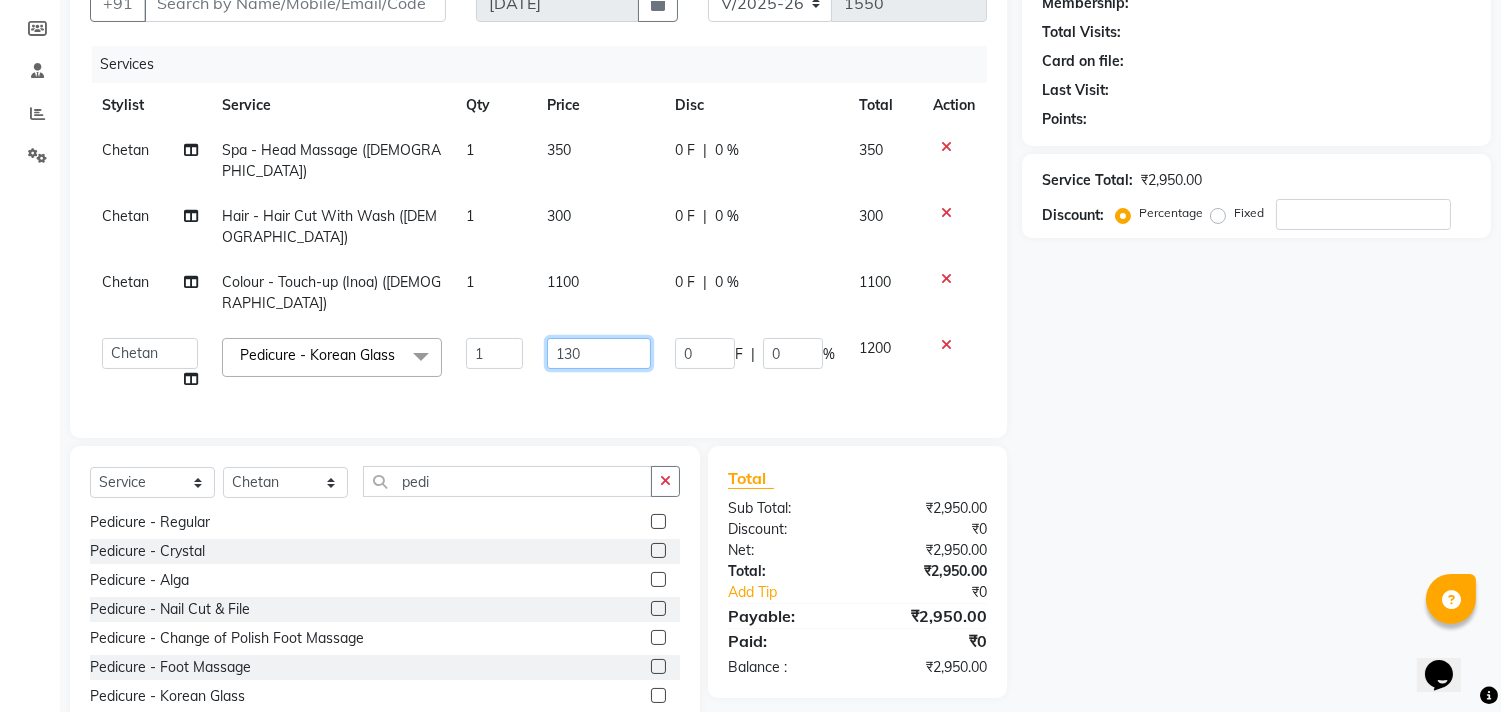 type on "1300" 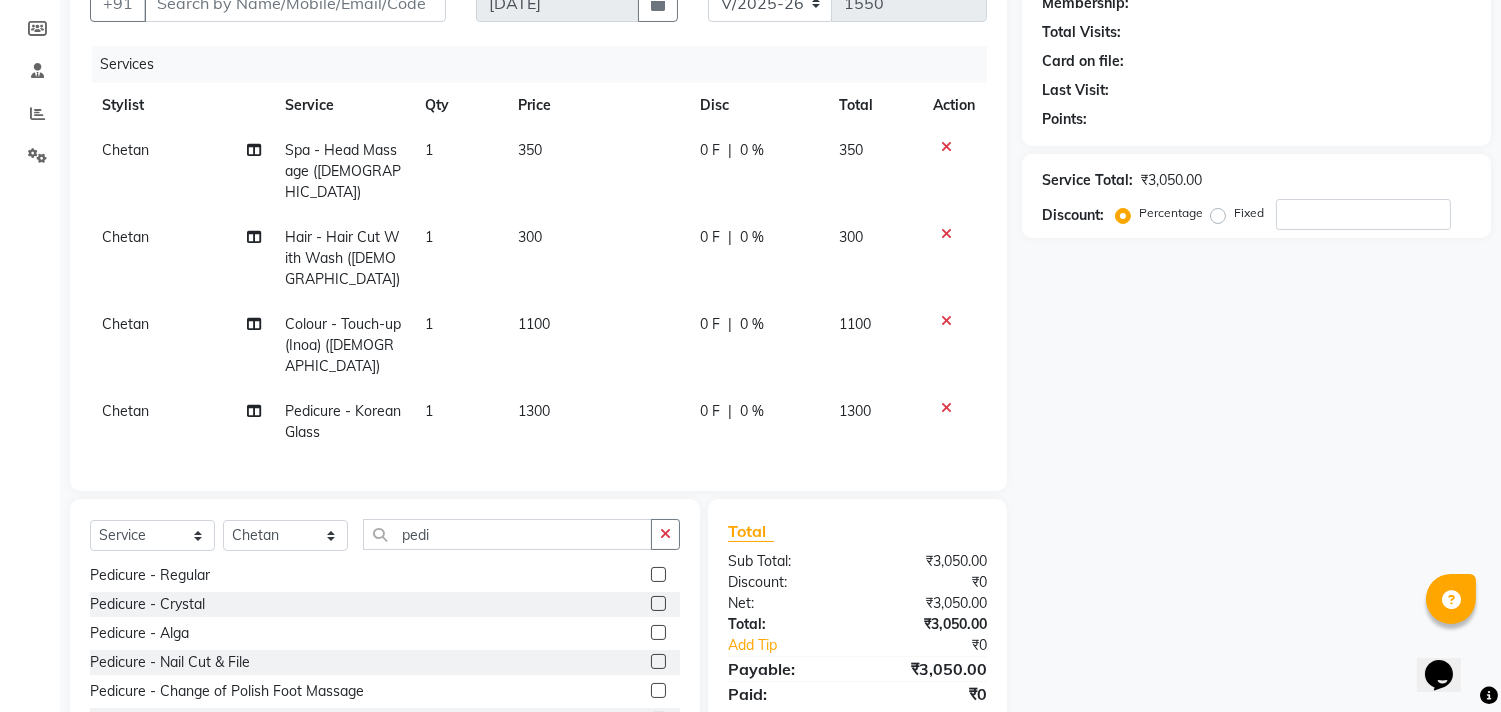 click on "Chetan Spa - Head Massage  ([DEMOGRAPHIC_DATA]) 1 350 0 F | 0 % 350 Chetan Hair - Hair Cut With Wash ([DEMOGRAPHIC_DATA]) 1 300 0 F | 0 % 300 Chetan Colour - Touch-up (Inoa) ([DEMOGRAPHIC_DATA]) 1 1100 0 F | 0 % 1100 Chetan Pedicure - Korean Glass 1 1300 0 F | 0 % 1300" 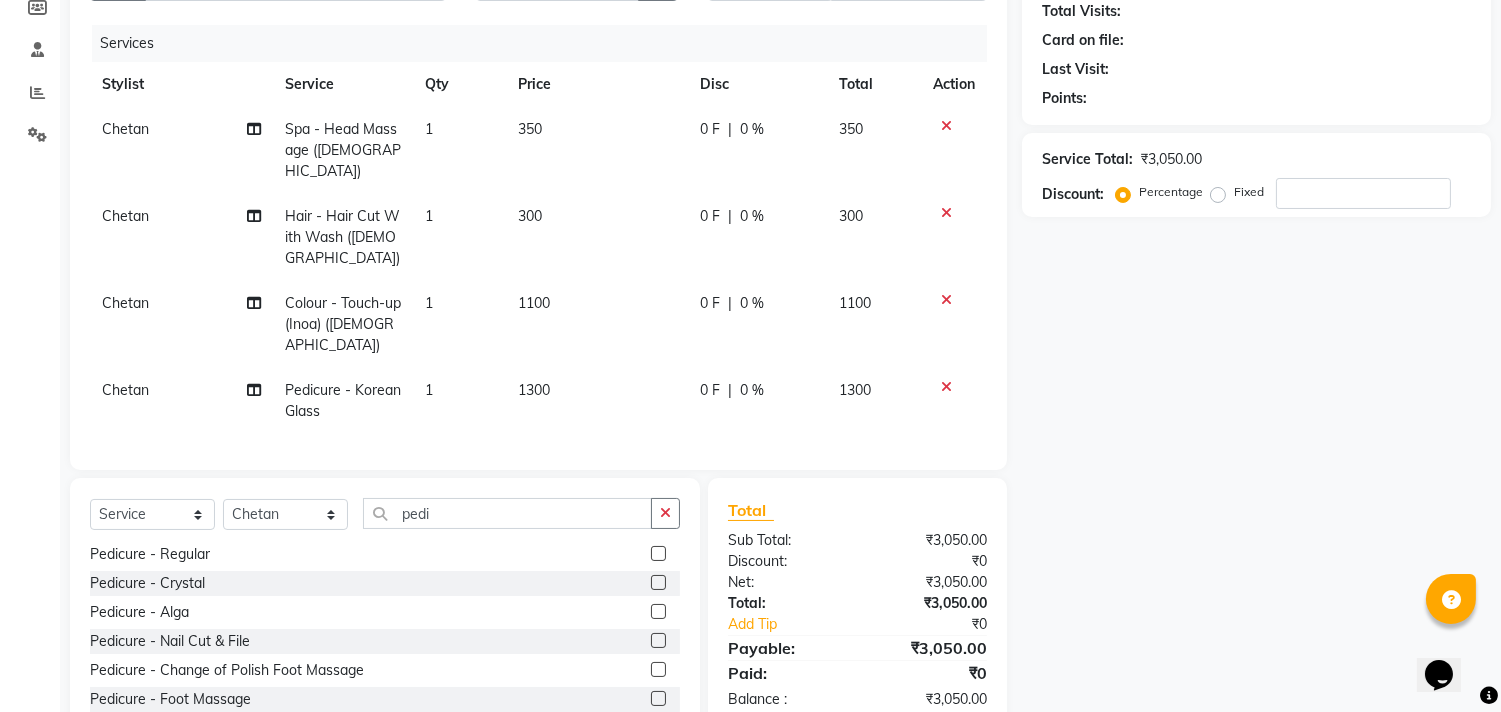 scroll, scrollTop: 267, scrollLeft: 0, axis: vertical 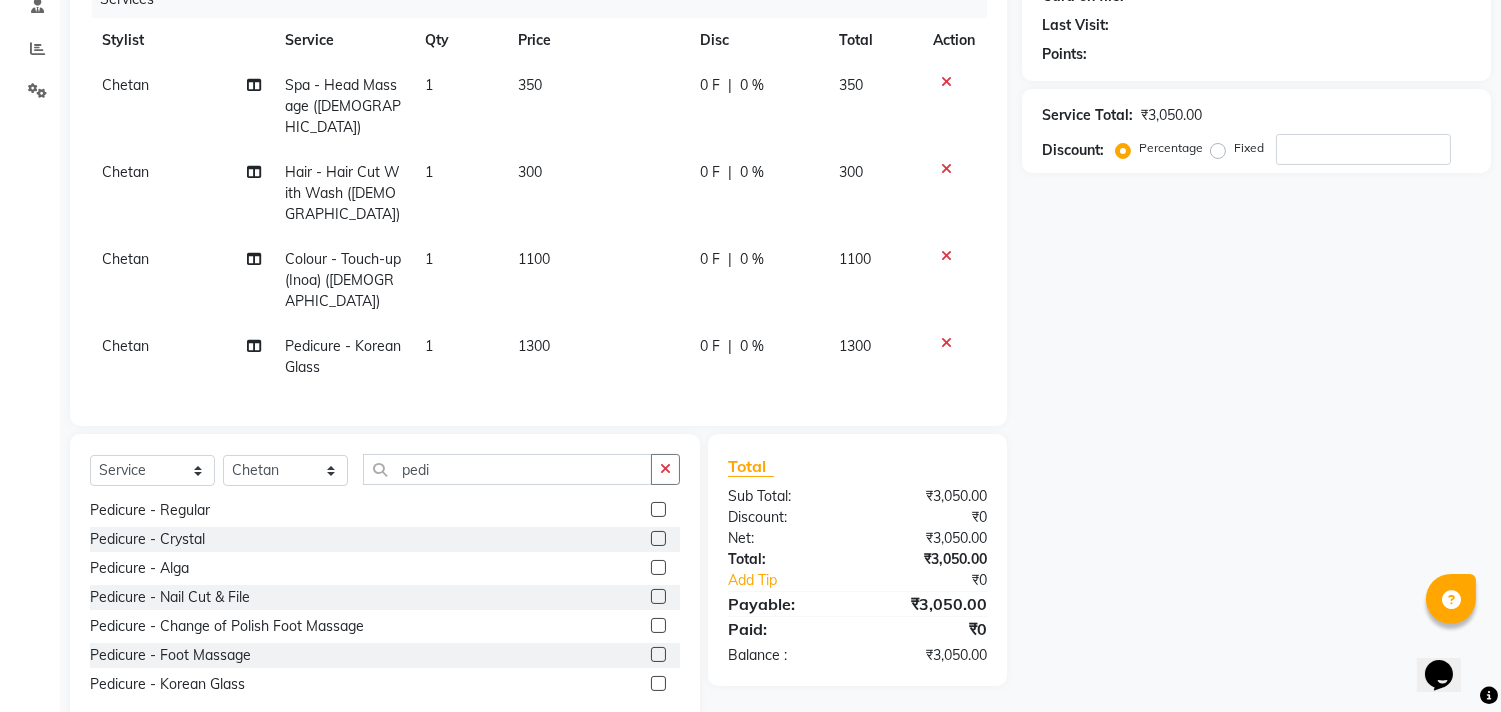 click 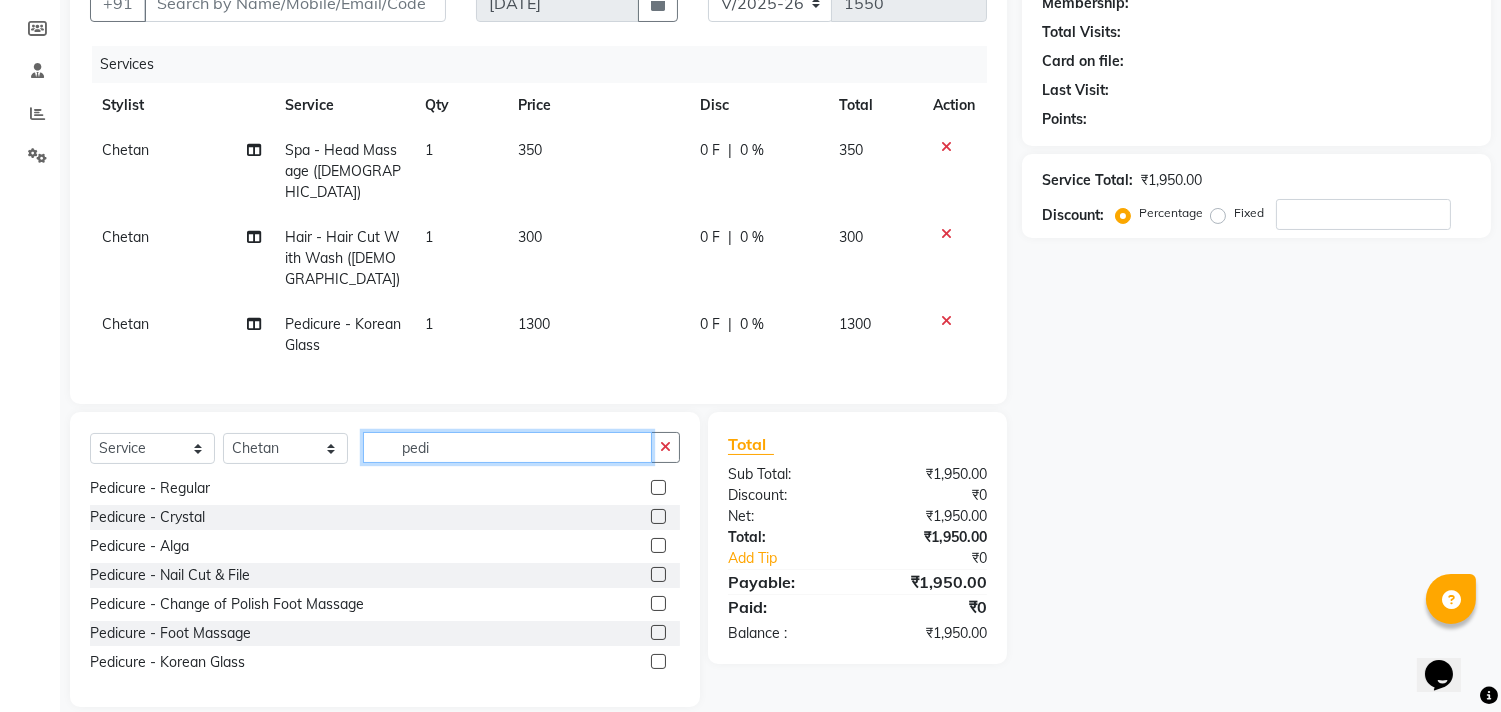 click on "pedi" 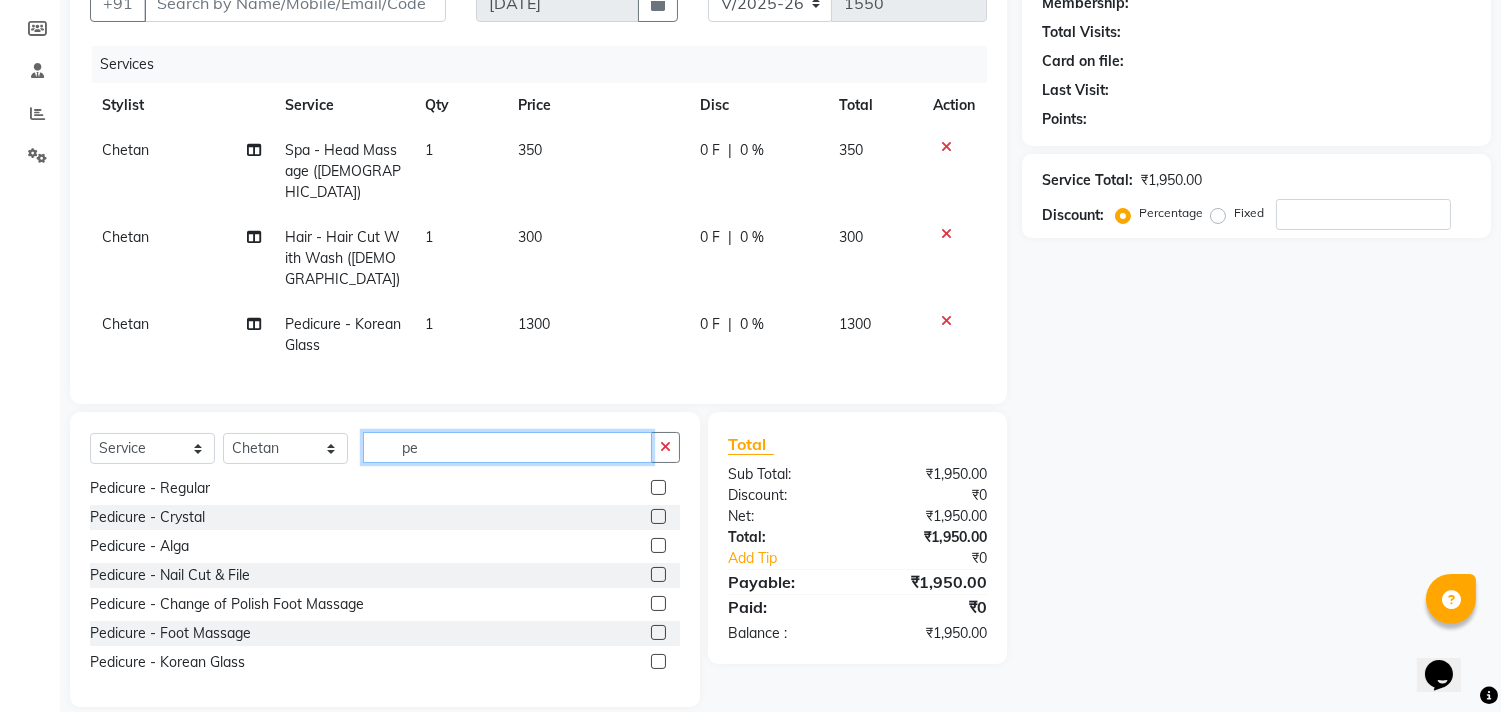type on "p" 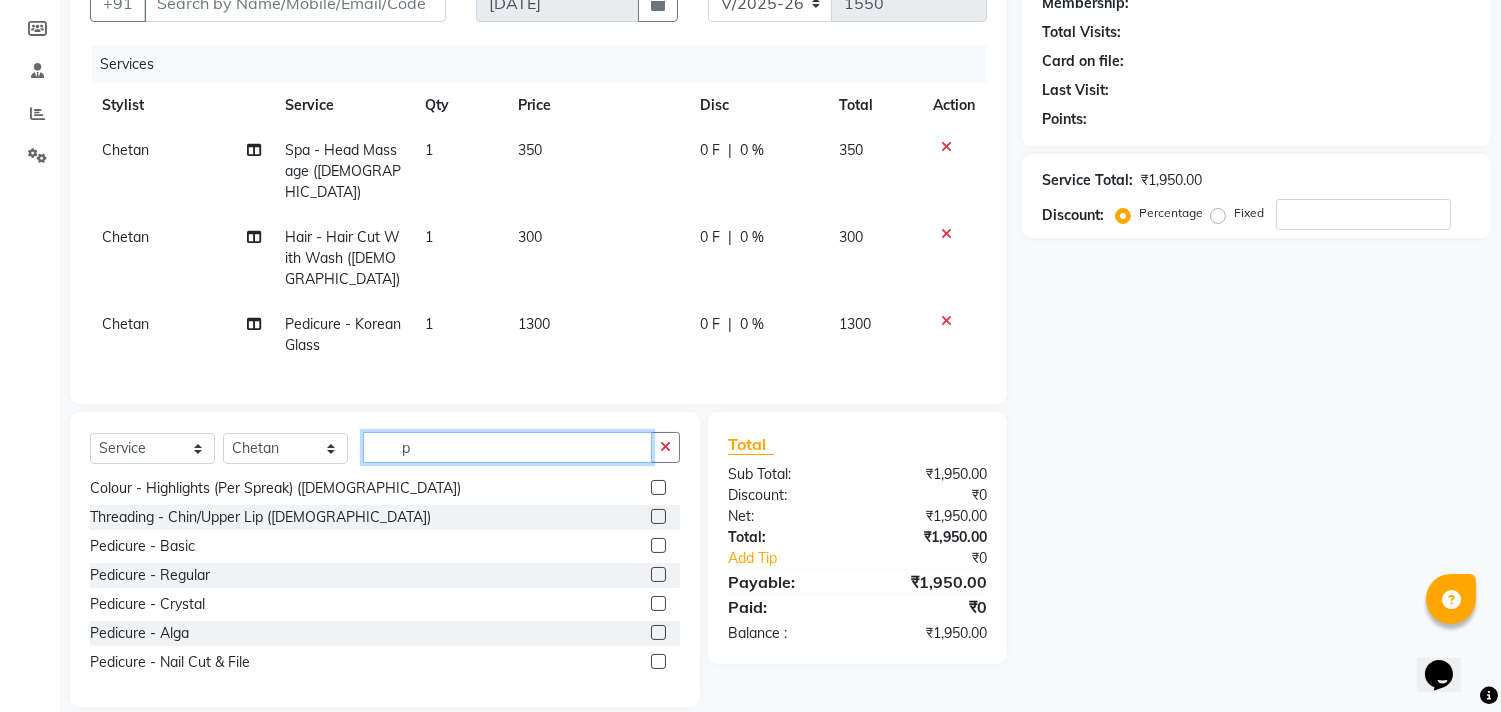 scroll, scrollTop: 843, scrollLeft: 0, axis: vertical 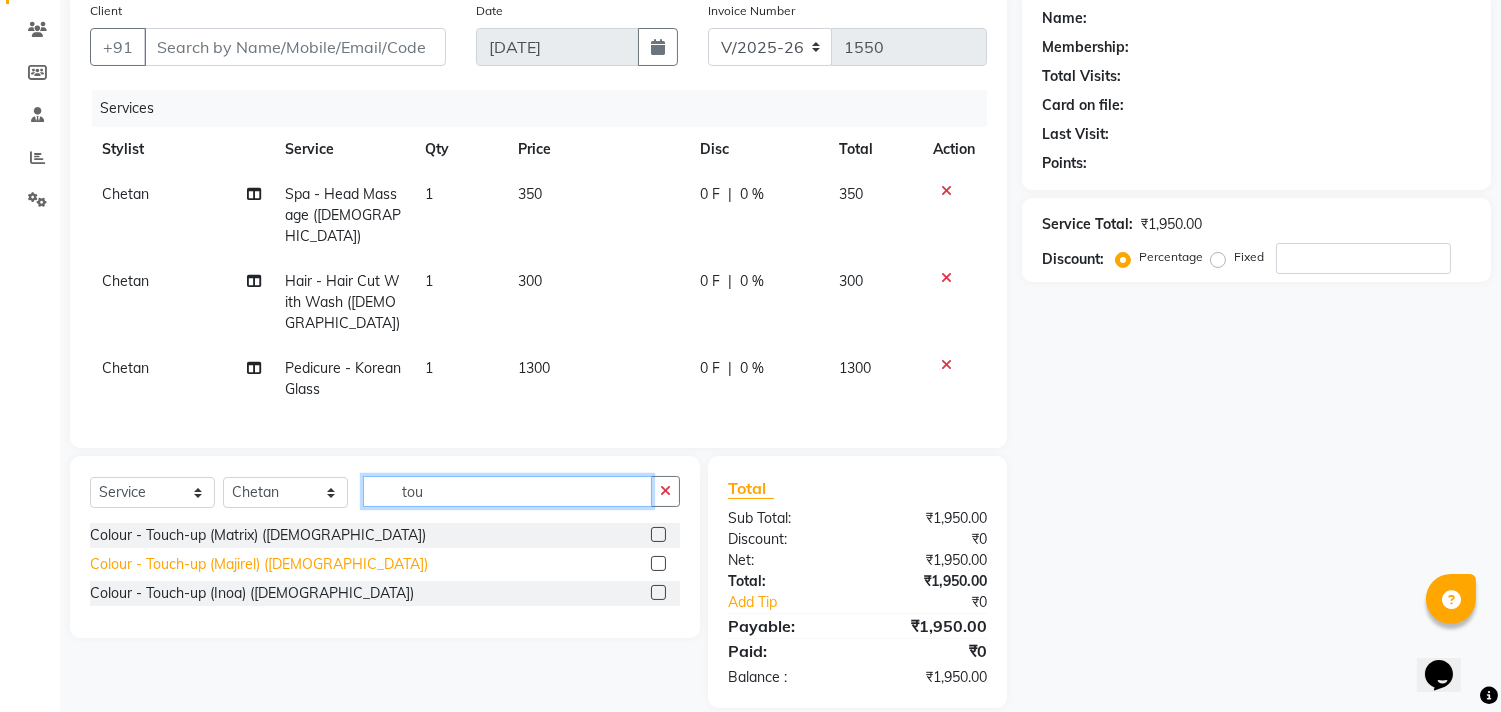 type on "tou" 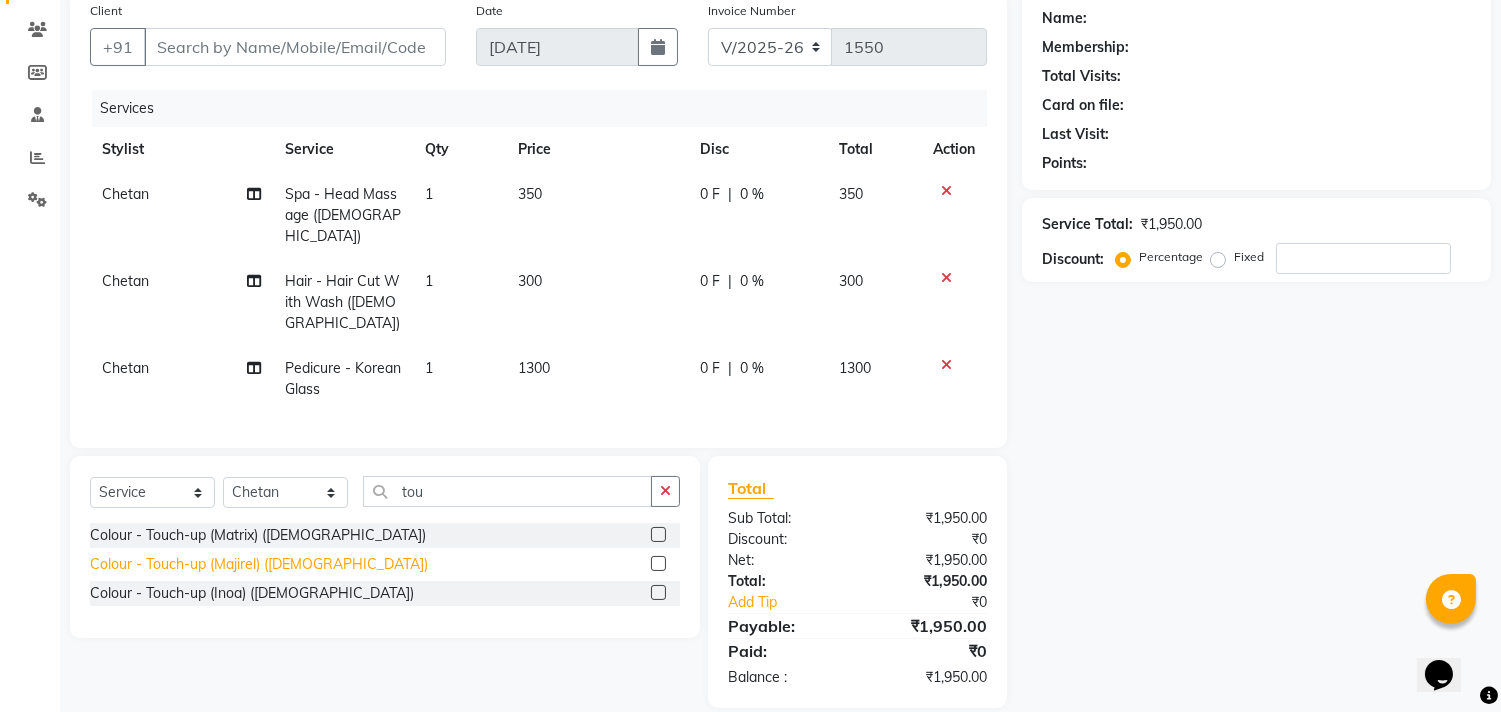 click on "Colour - Touch-up (Majirel) ([DEMOGRAPHIC_DATA])" 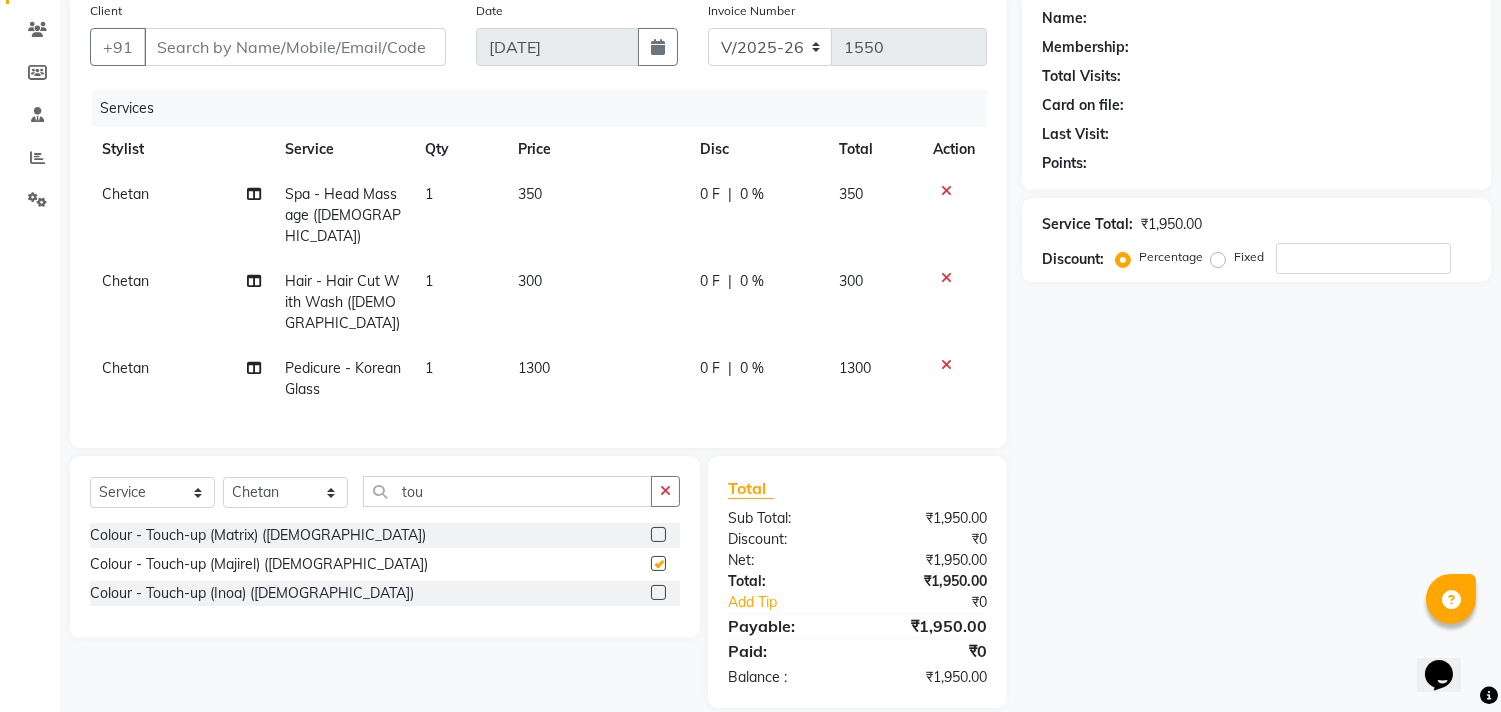 checkbox on "false" 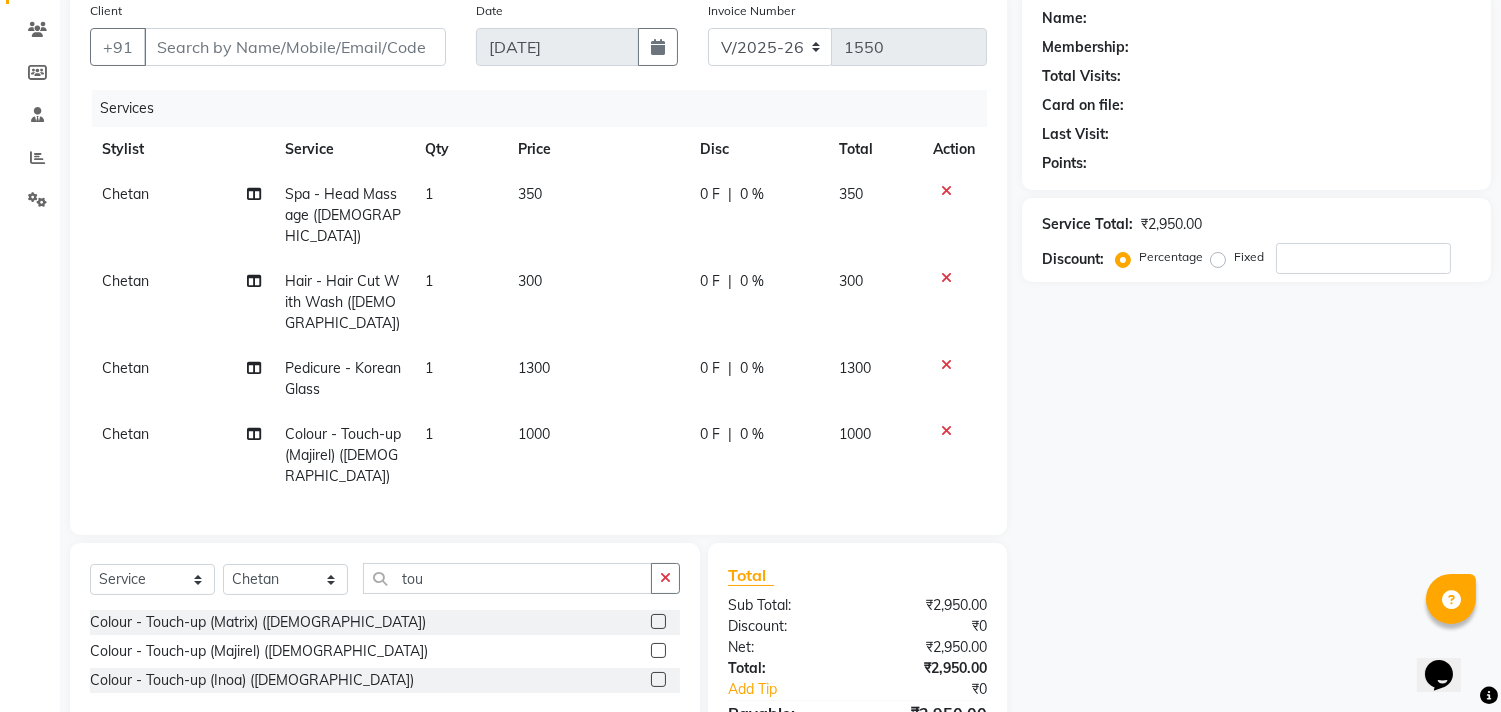 scroll, scrollTop: 245, scrollLeft: 0, axis: vertical 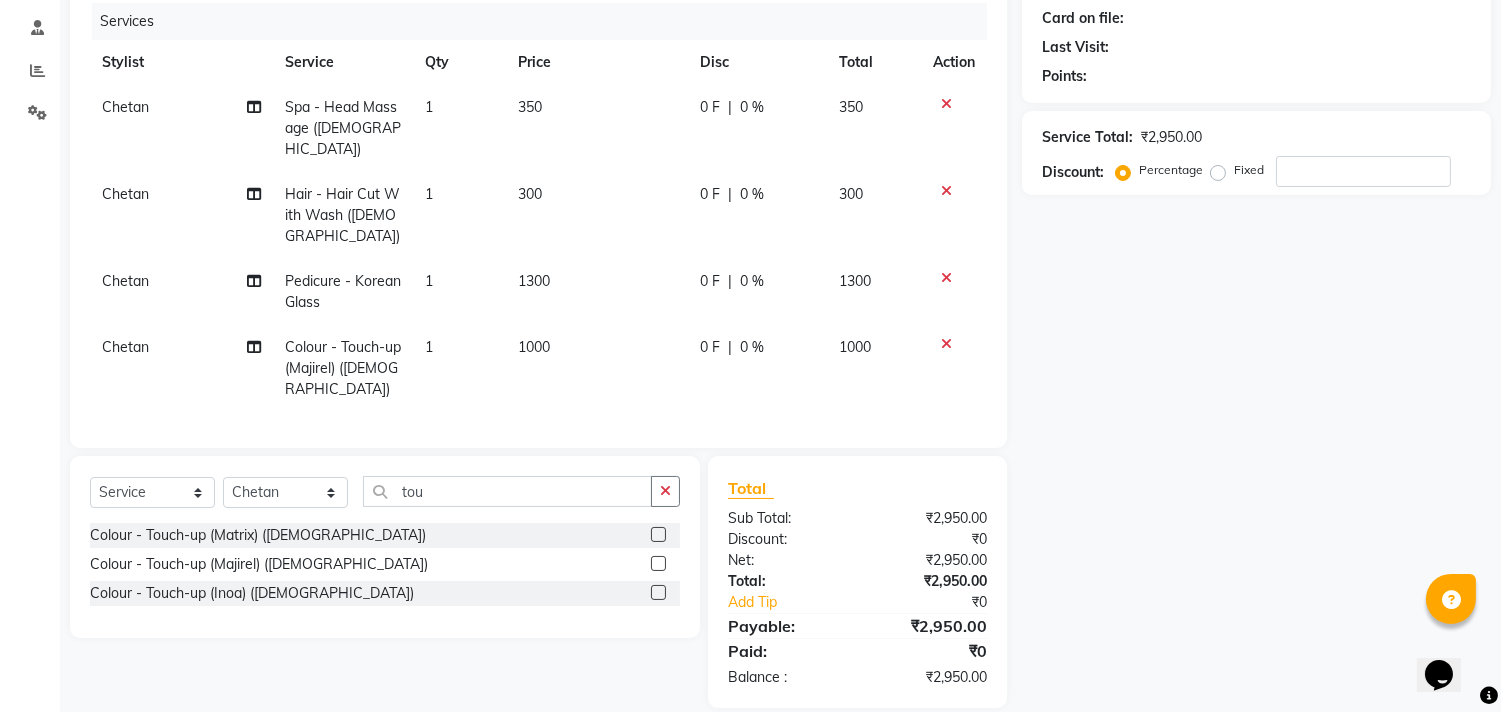 click on "Chetan" 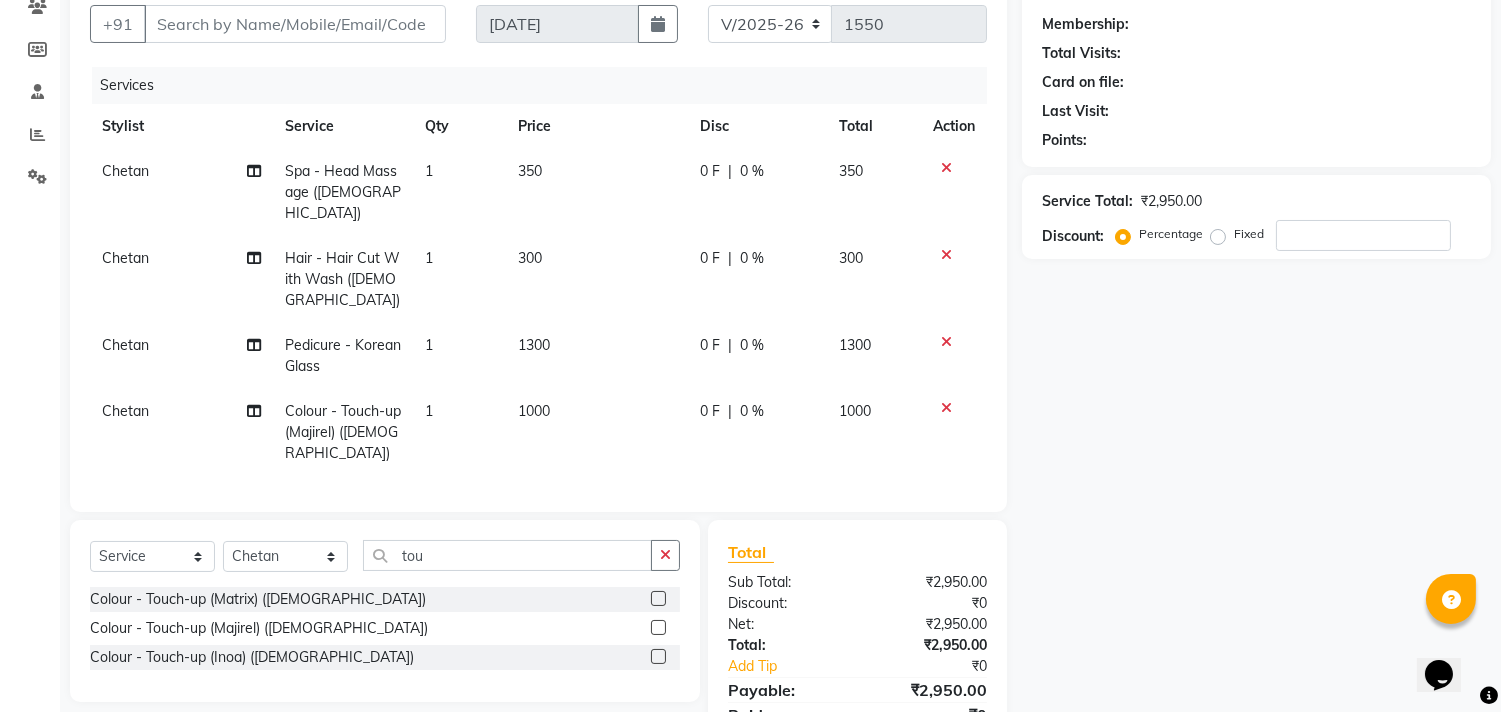 select on "62138" 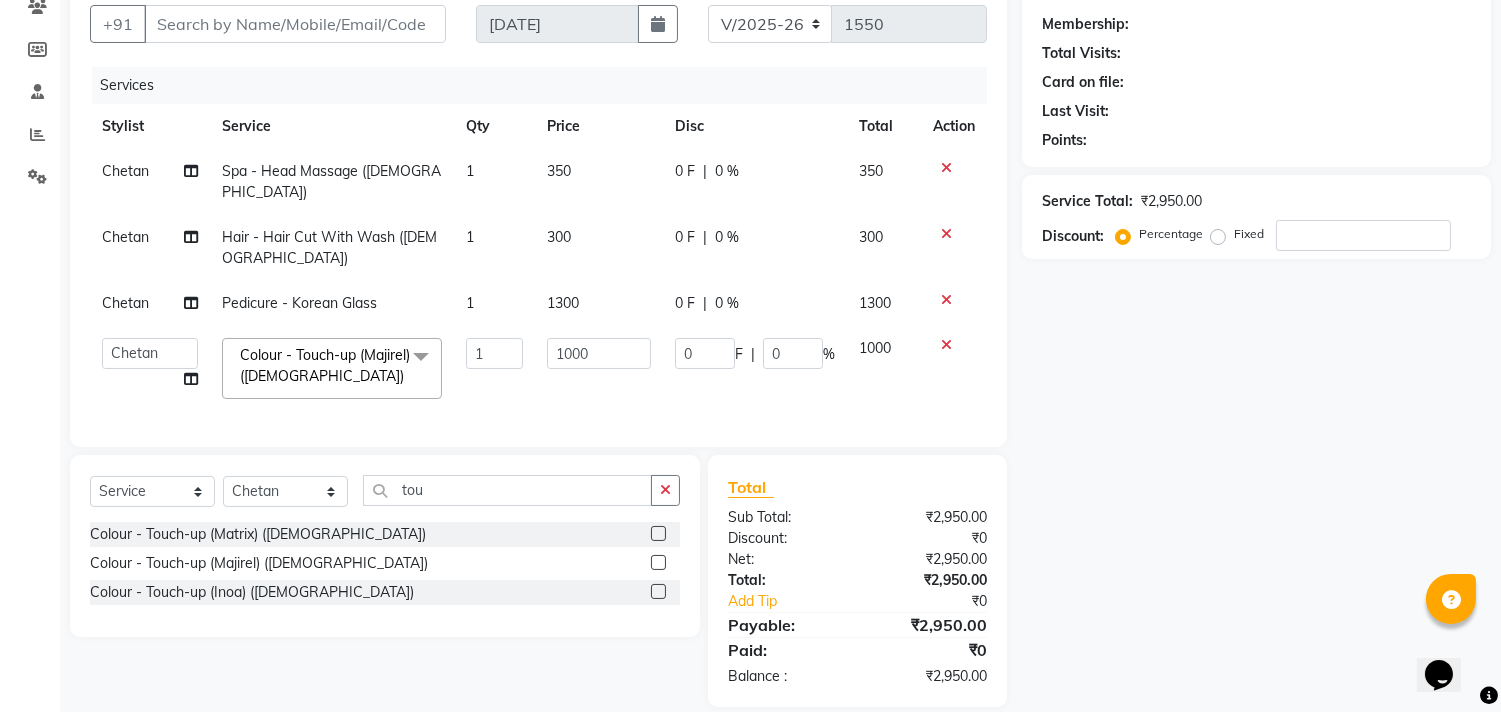 click on "Chetan" 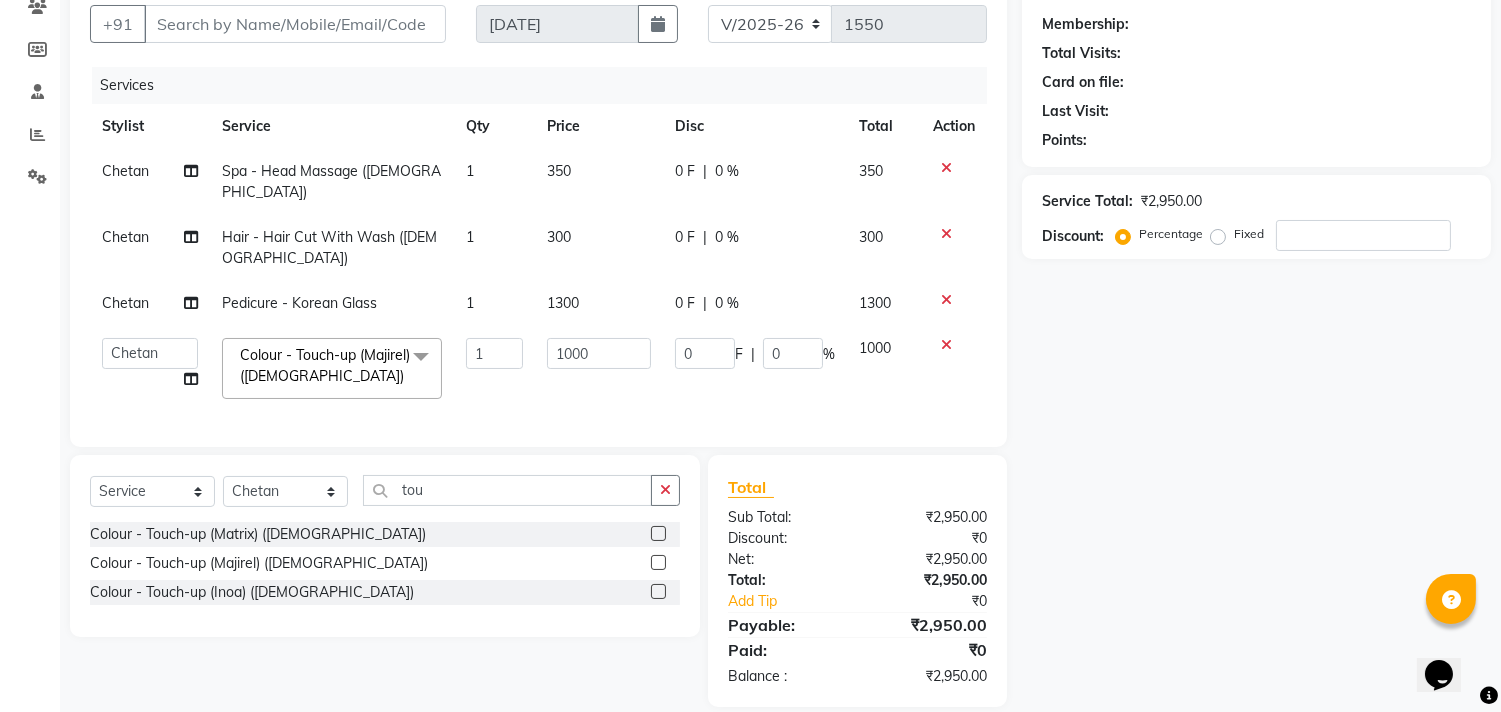 scroll, scrollTop: 221, scrollLeft: 0, axis: vertical 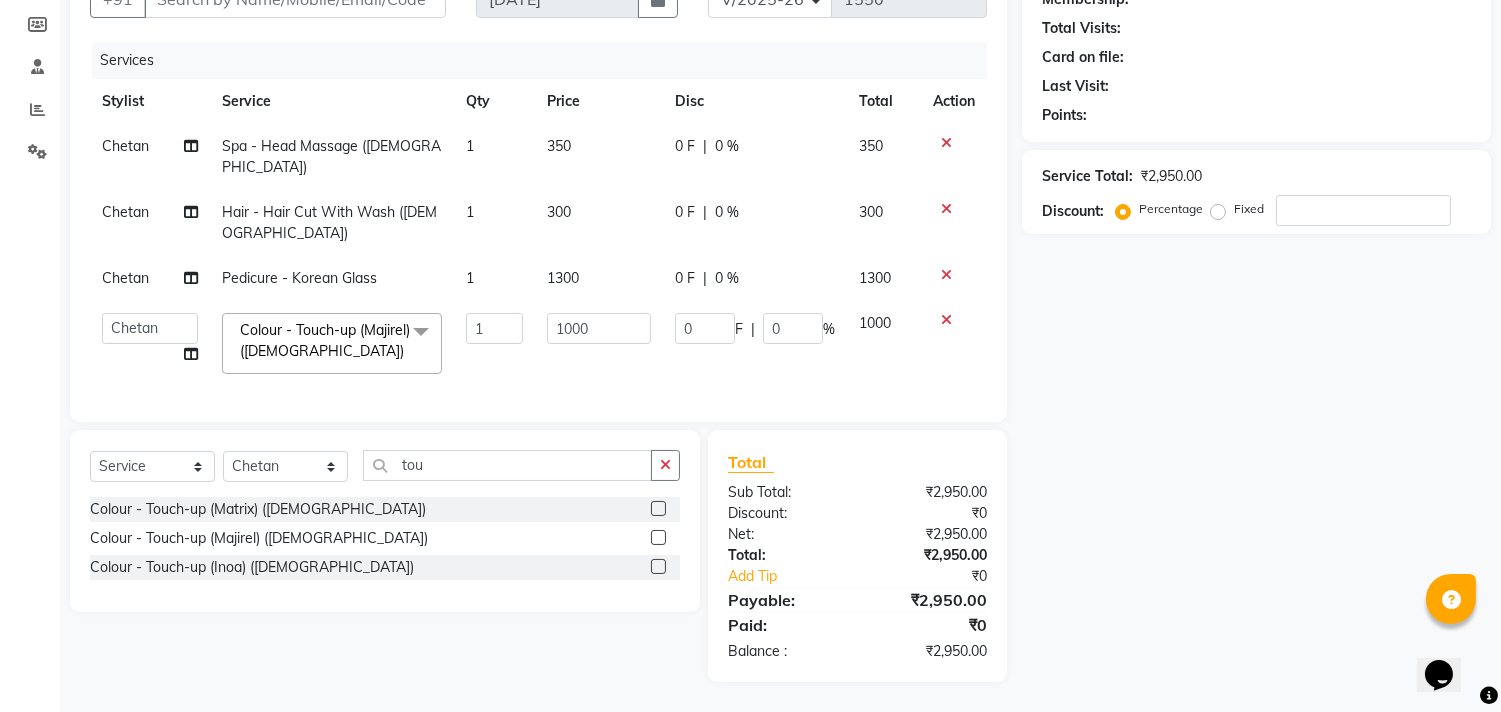 select on "62138" 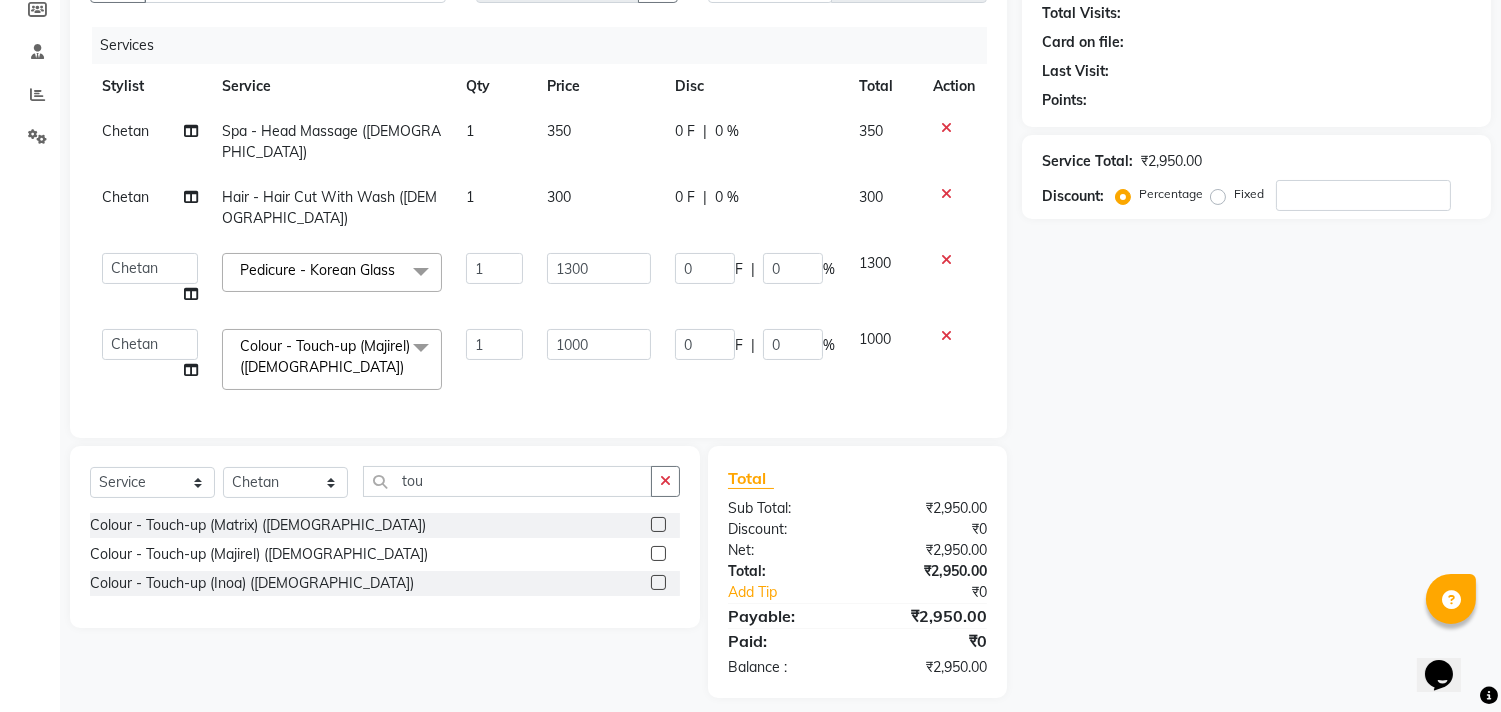 drag, startPoint x: 130, startPoint y: 358, endPoint x: 140, endPoint y: 351, distance: 12.206555 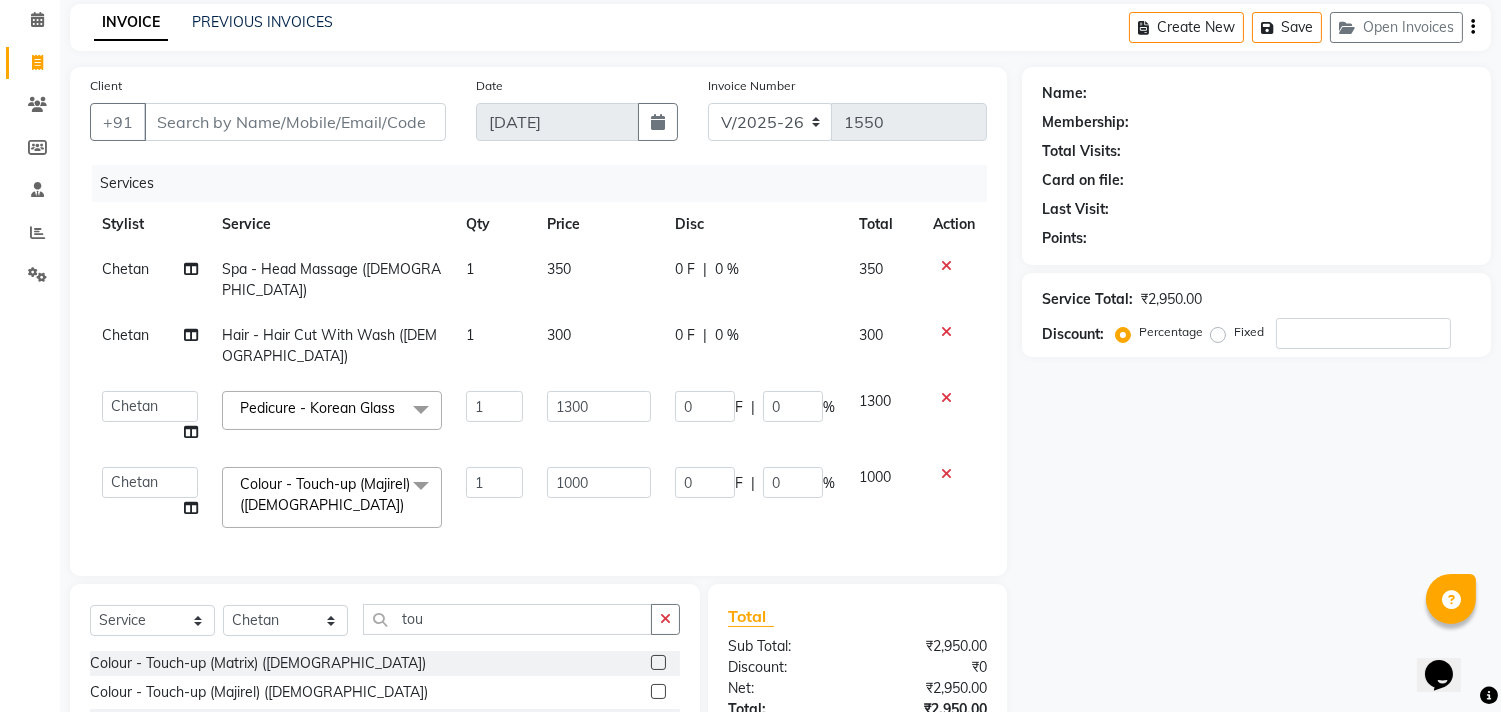 scroll, scrollTop: 0, scrollLeft: 0, axis: both 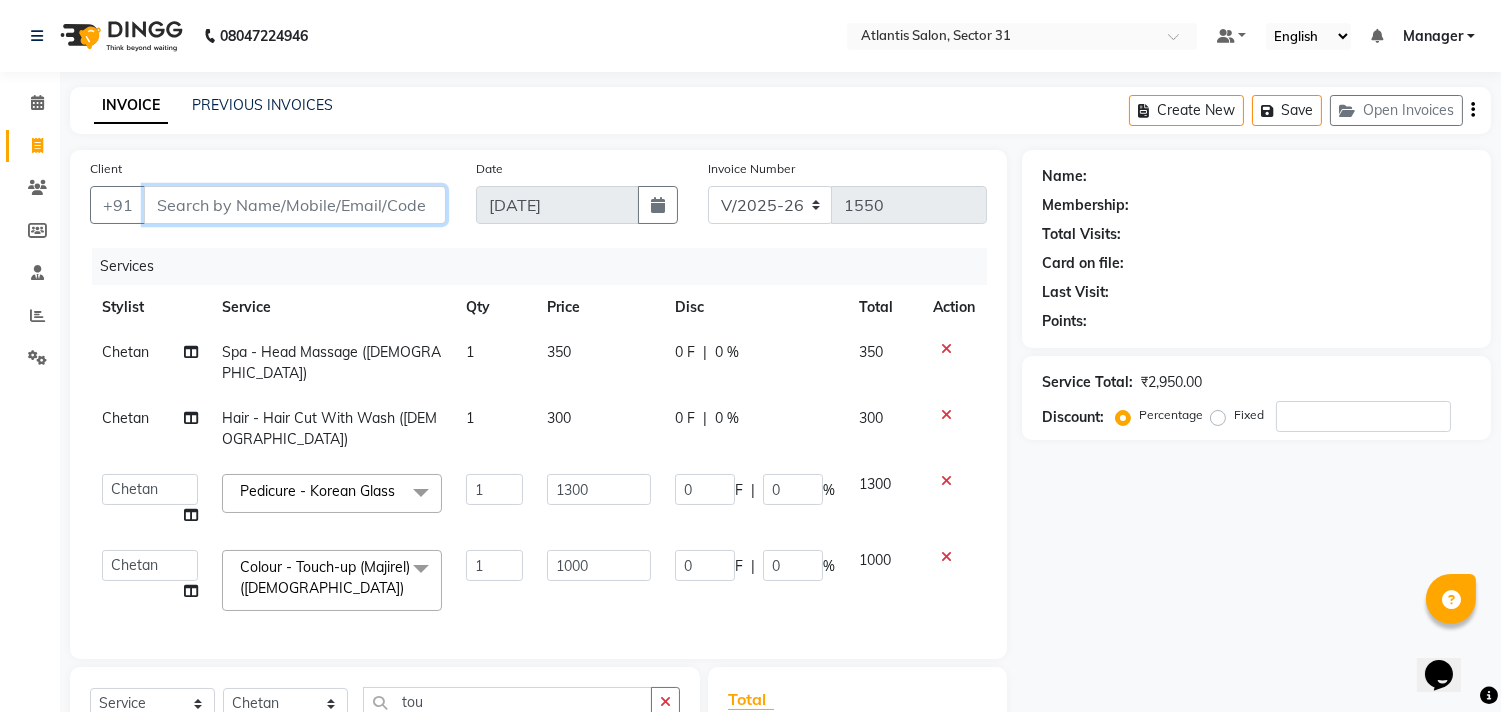 click on "Client" at bounding box center (295, 205) 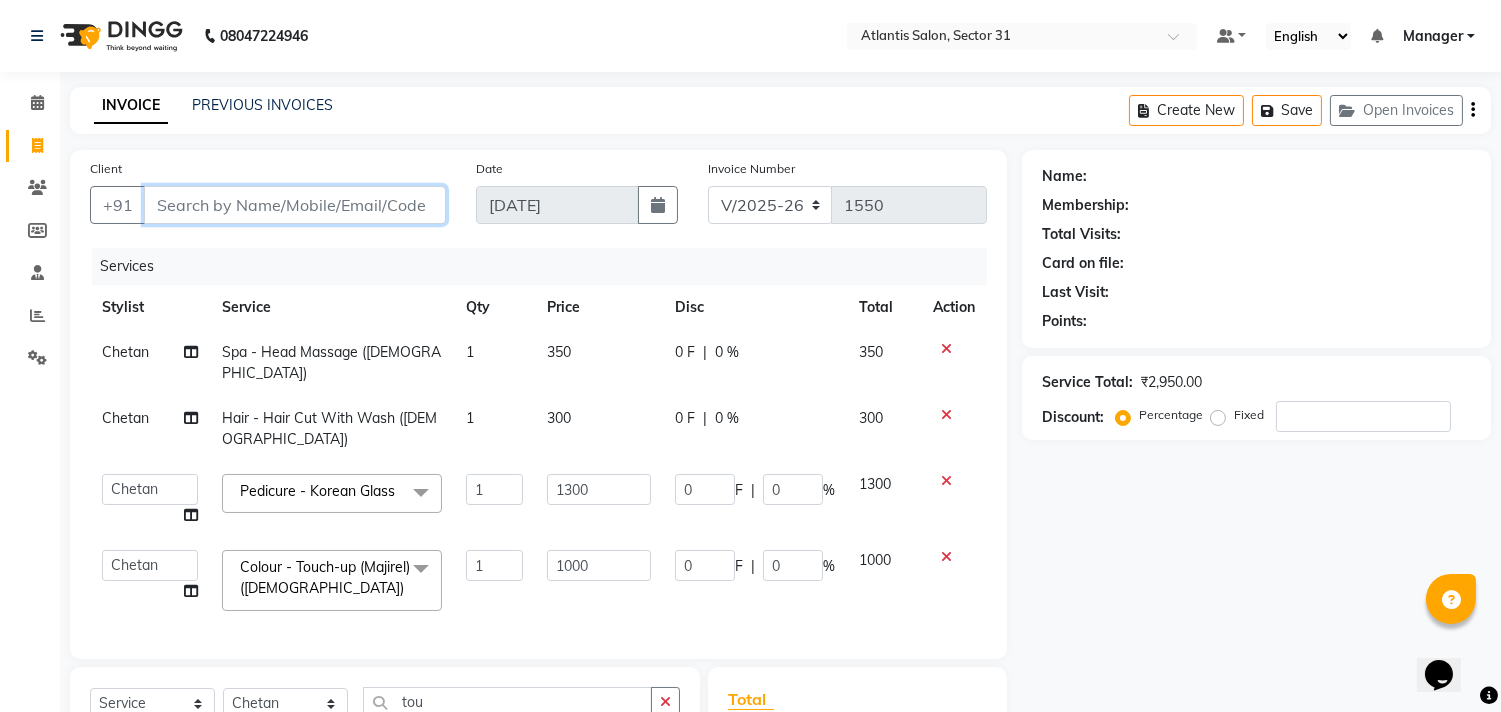 type on "g" 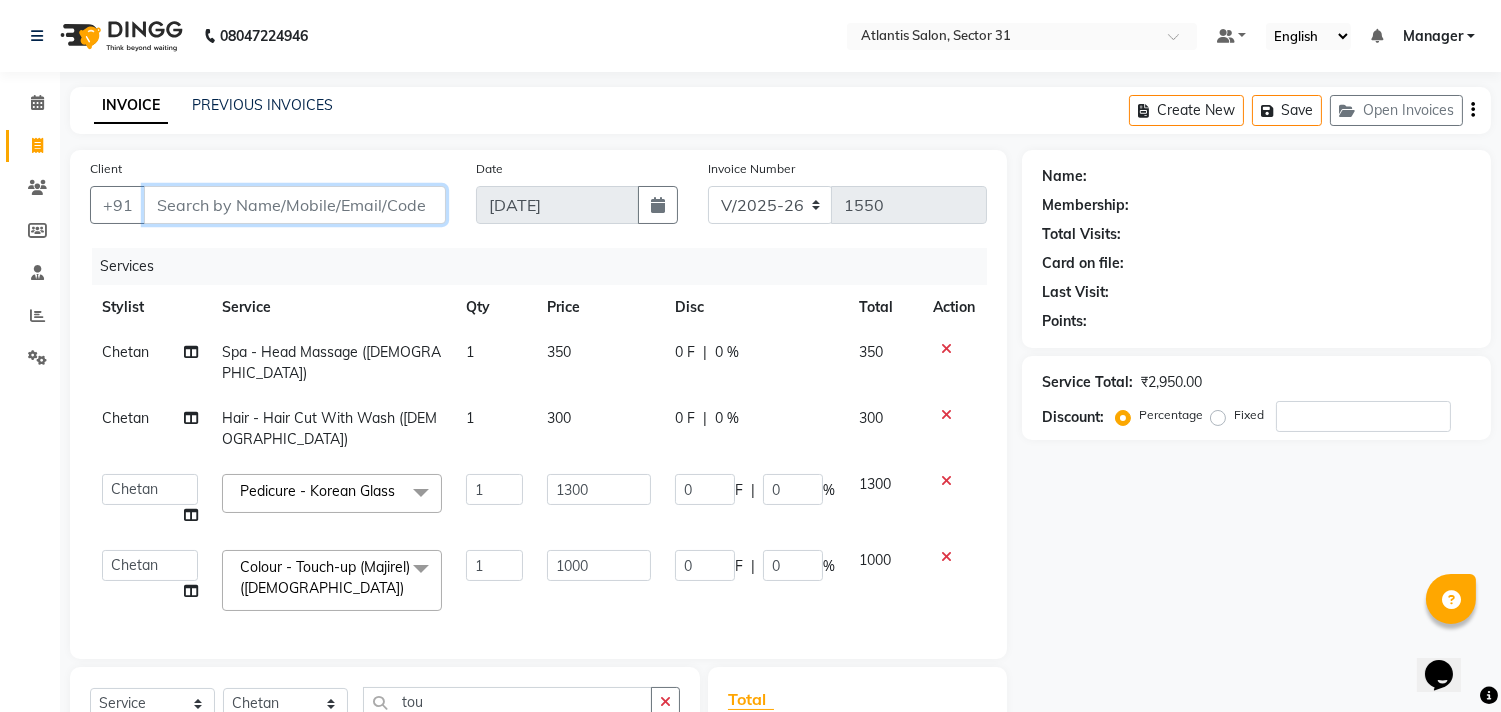 type on "0" 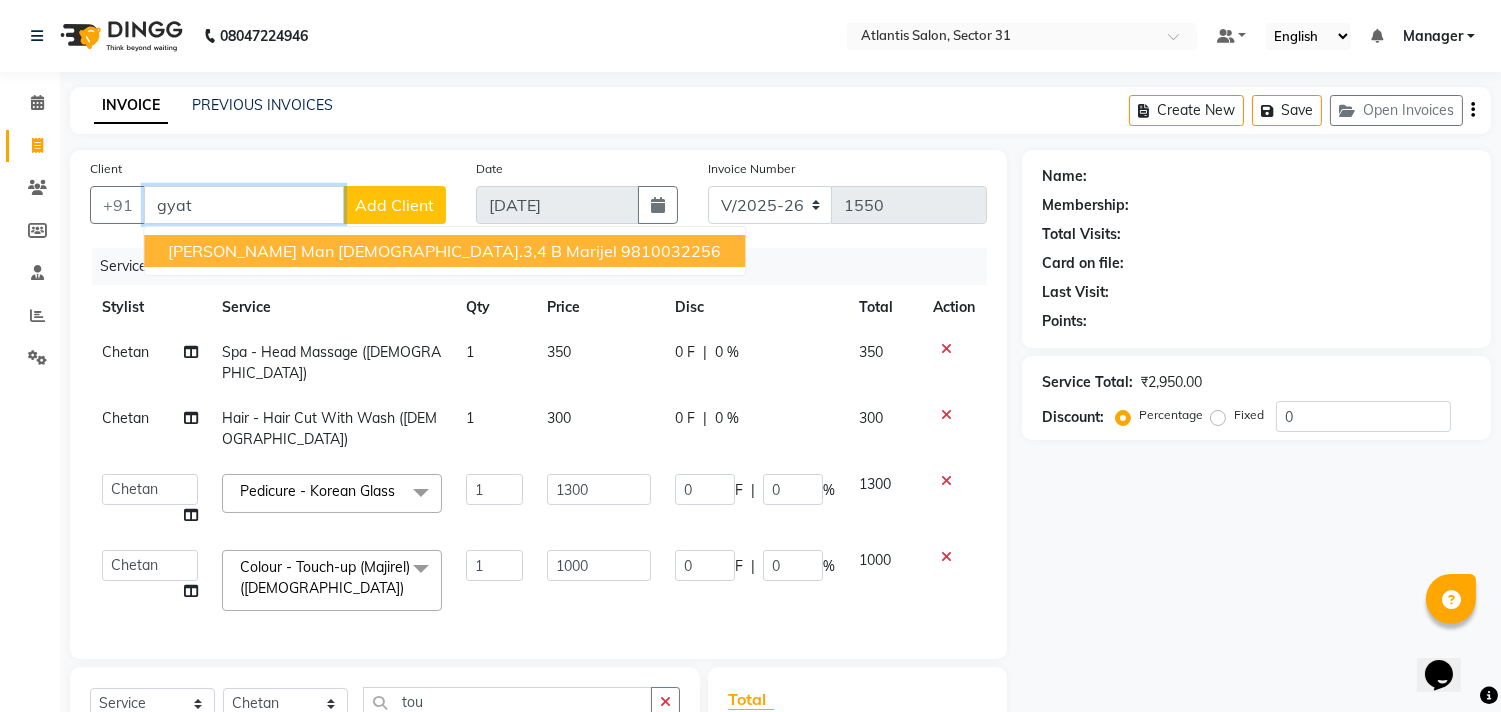 click on "[PERSON_NAME] man [DEMOGRAPHIC_DATA].3,4 b marijel" at bounding box center (392, 251) 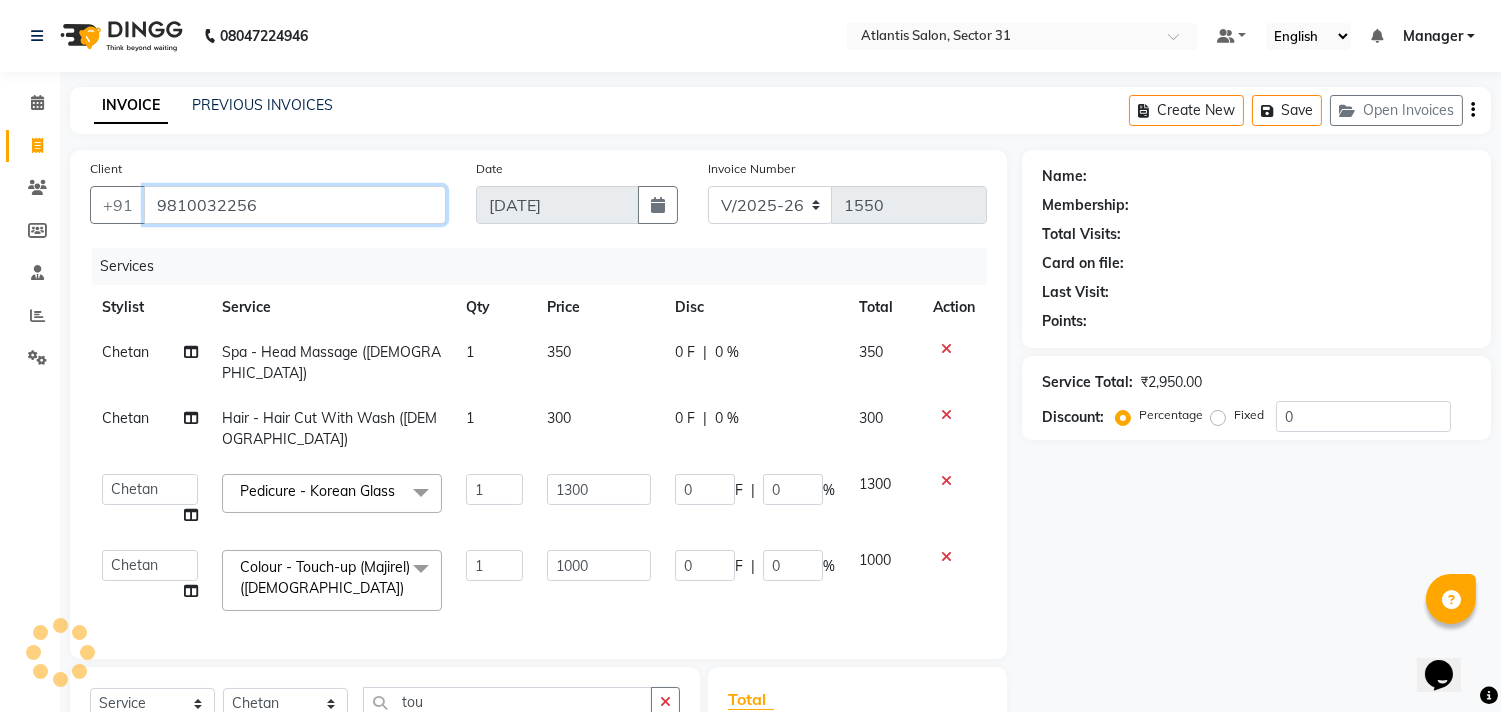type on "9810032256" 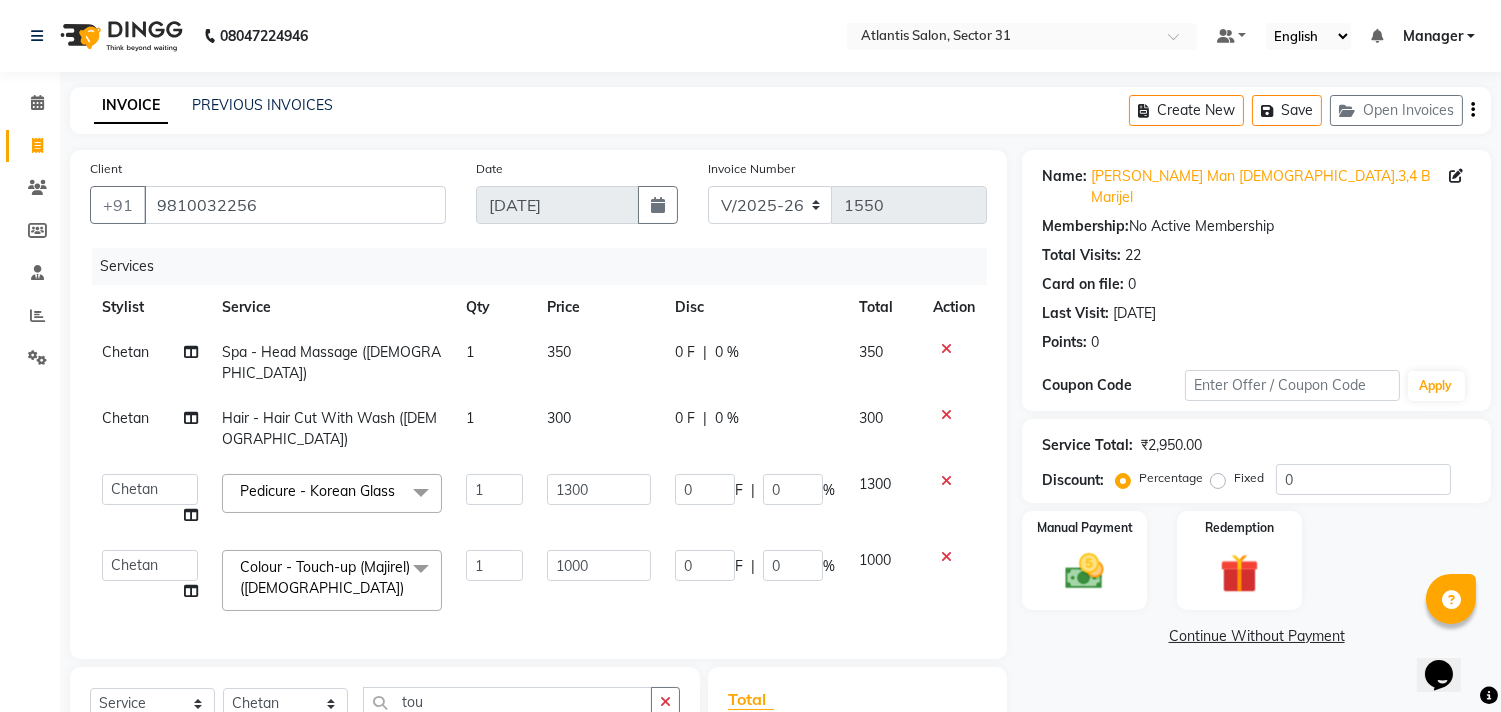 click on "Chetan" 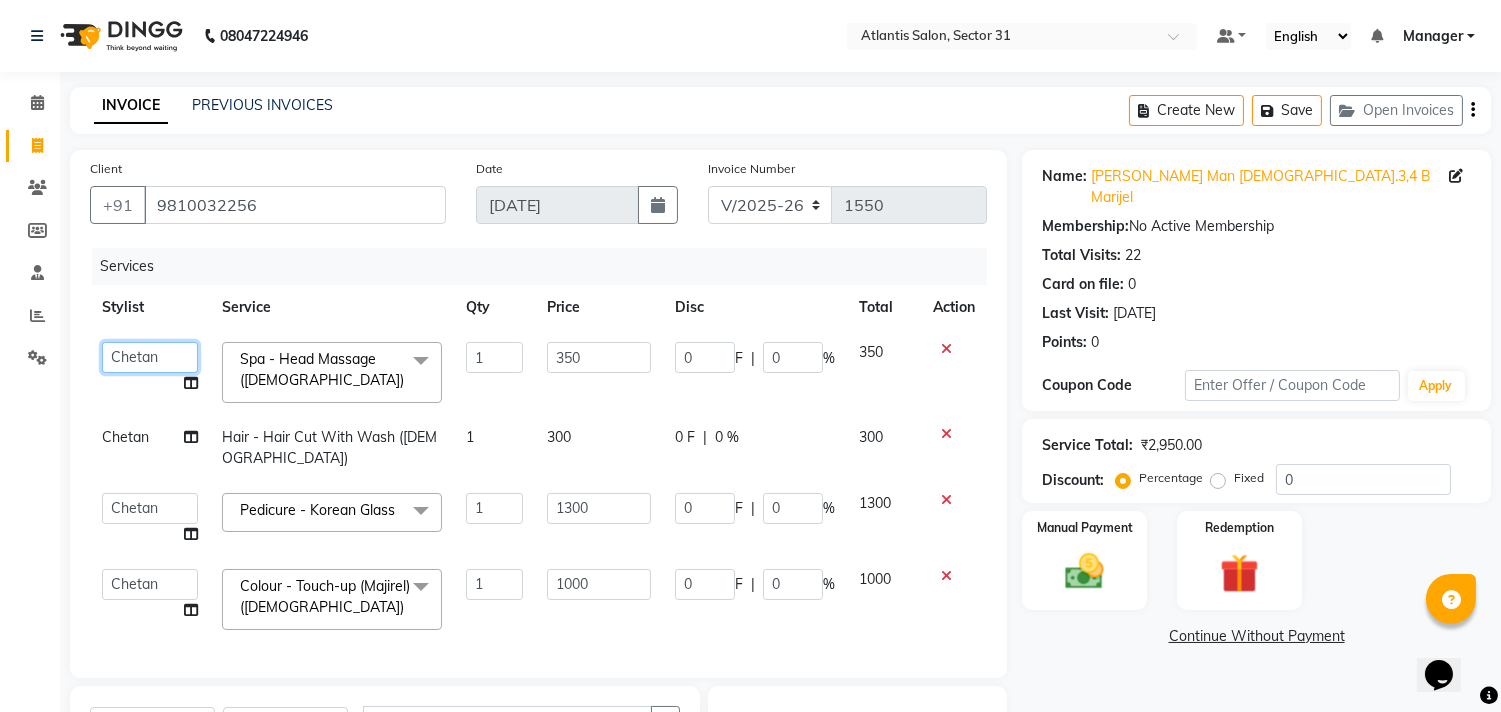 click on "[PERSON_NAME]   [PERSON_NAME]   Manager   Staff 31   Staff ILD   Suraj" 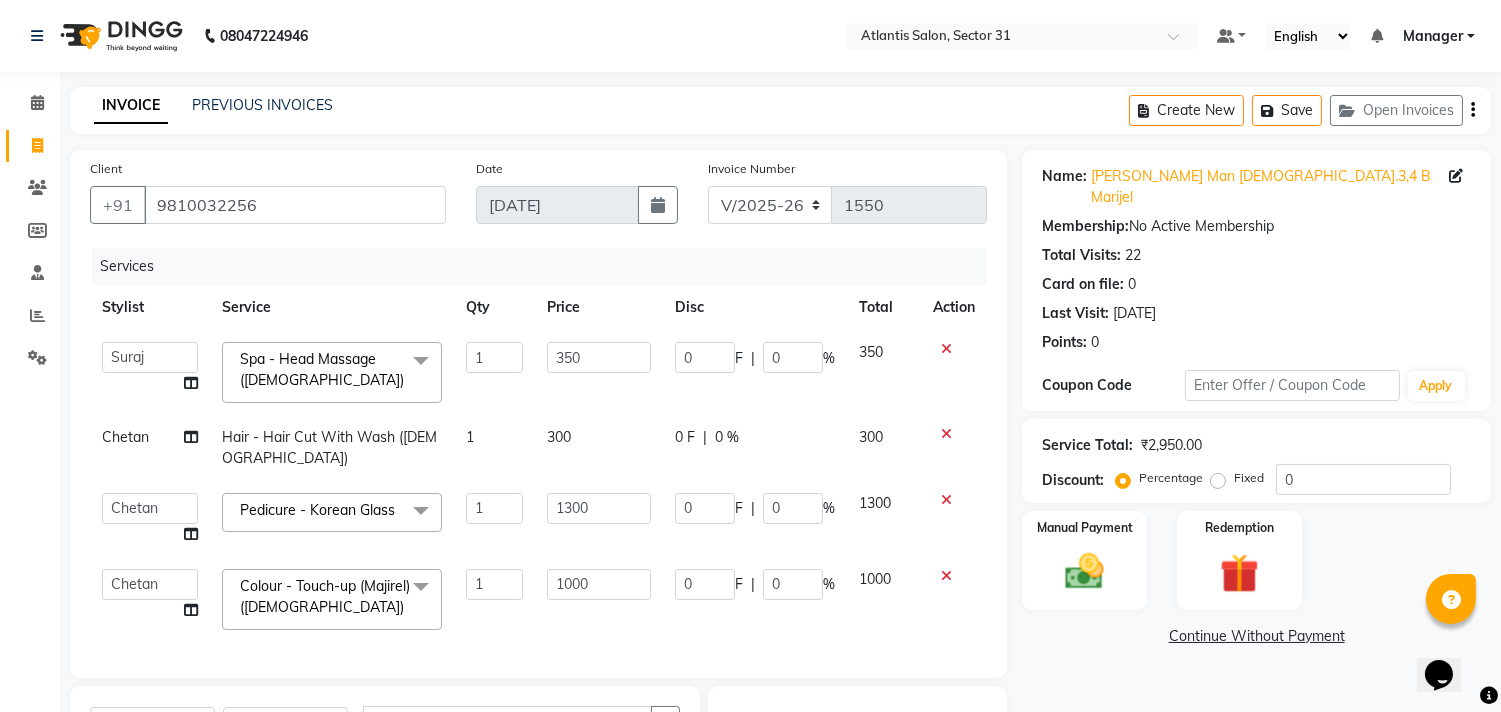 select on "69420" 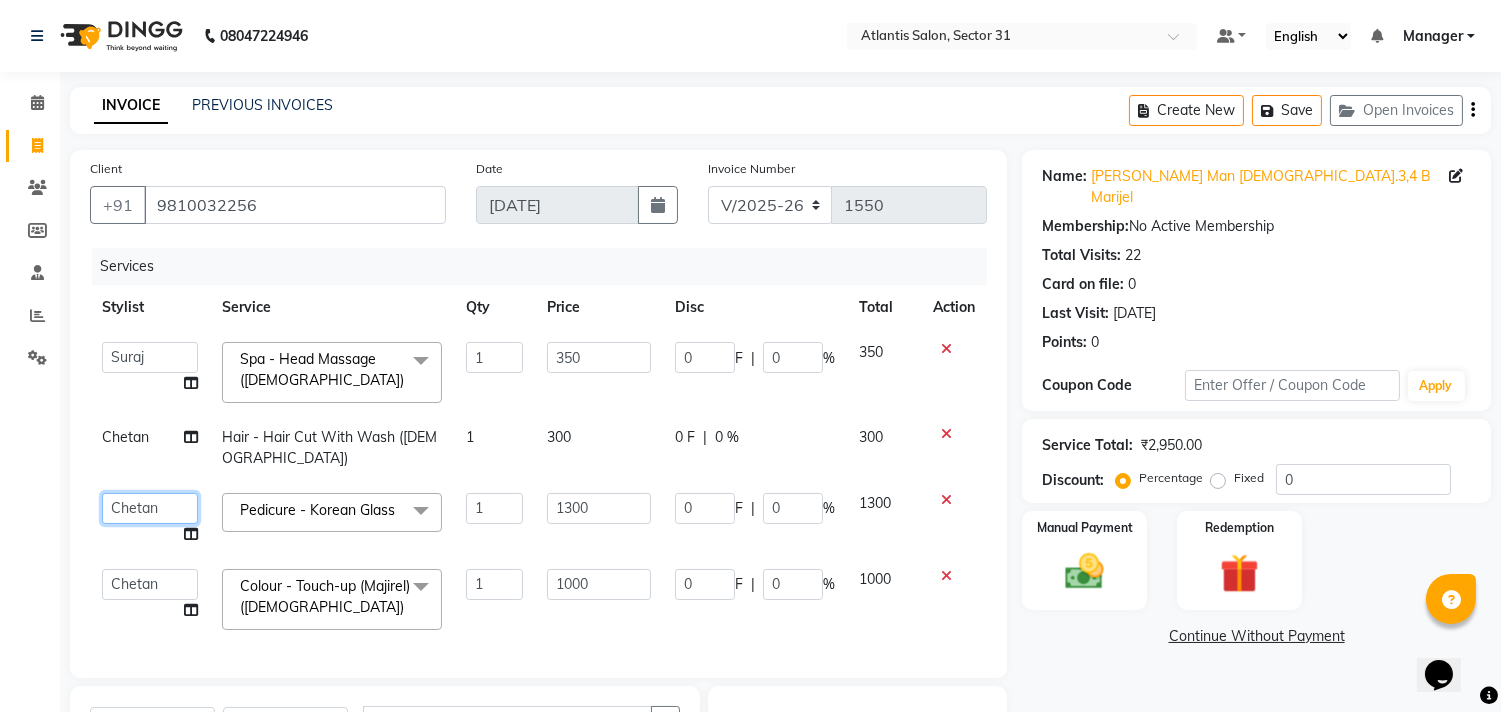 click on "[PERSON_NAME]   [PERSON_NAME]   Manager   Staff 31   Staff ILD   Suraj" 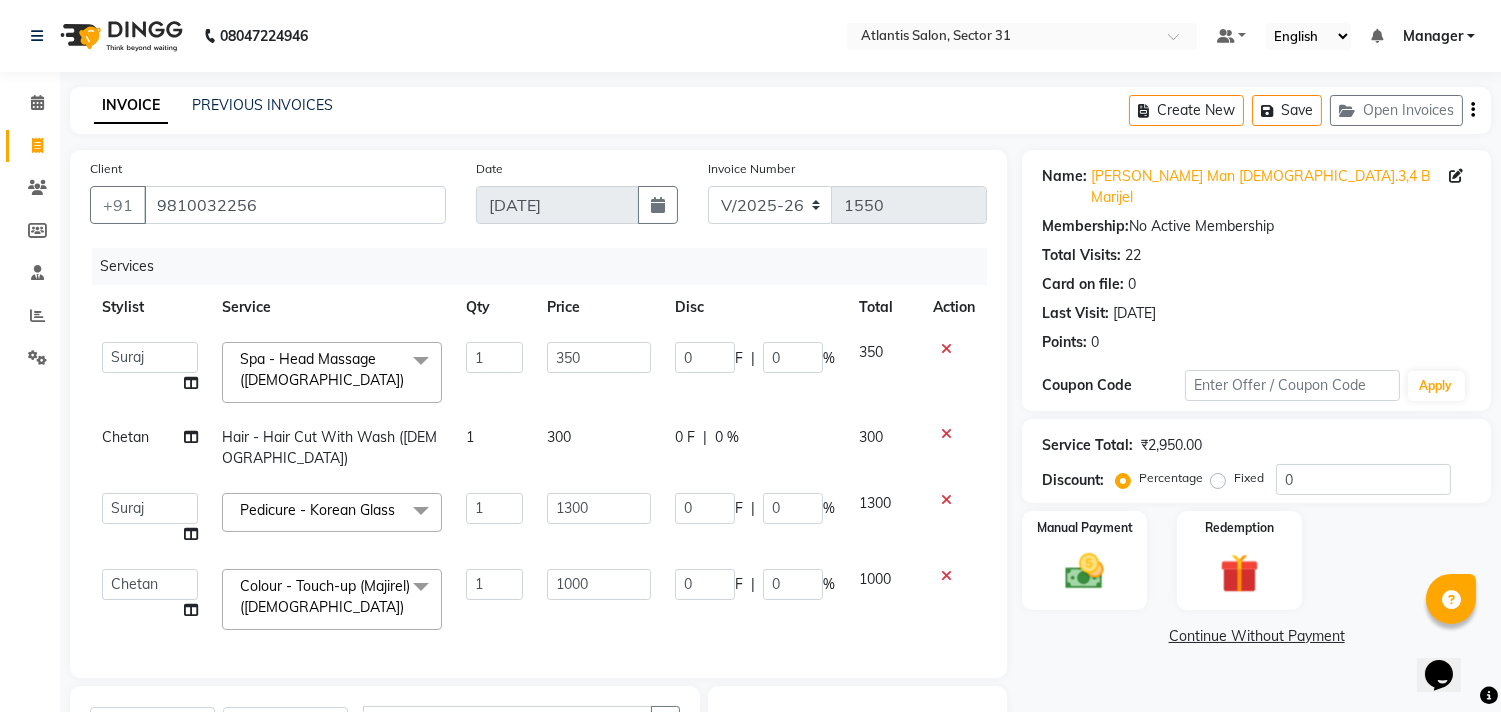 select on "69420" 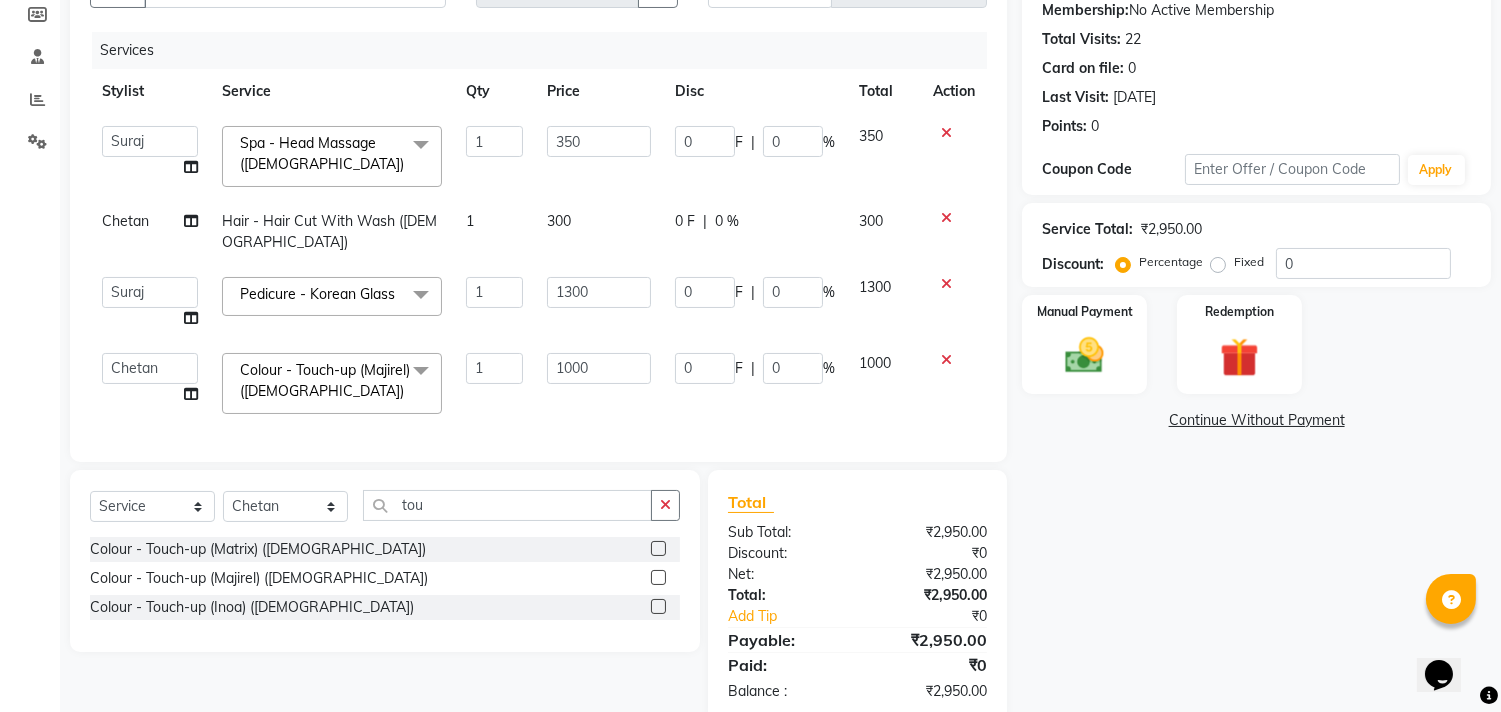 scroll, scrollTop: 261, scrollLeft: 0, axis: vertical 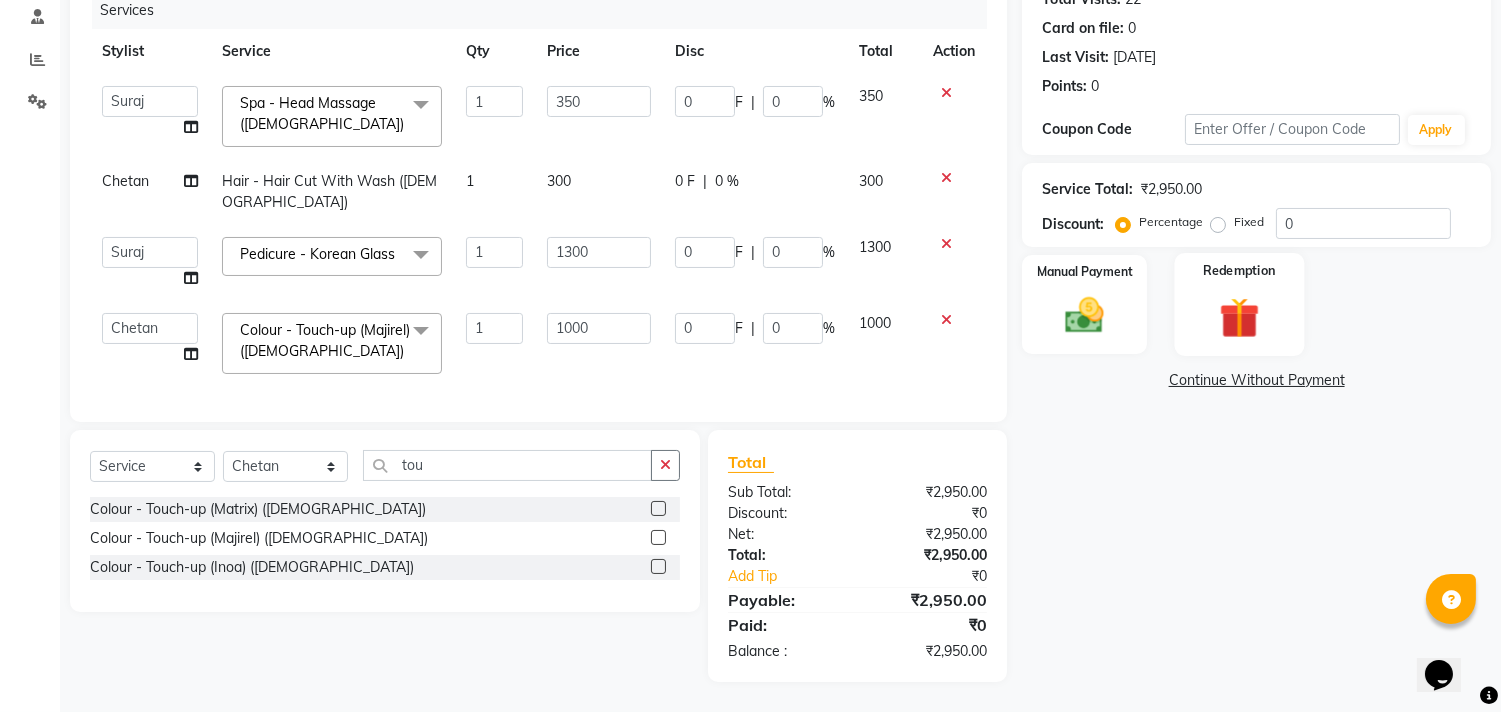 click on "Redemption" 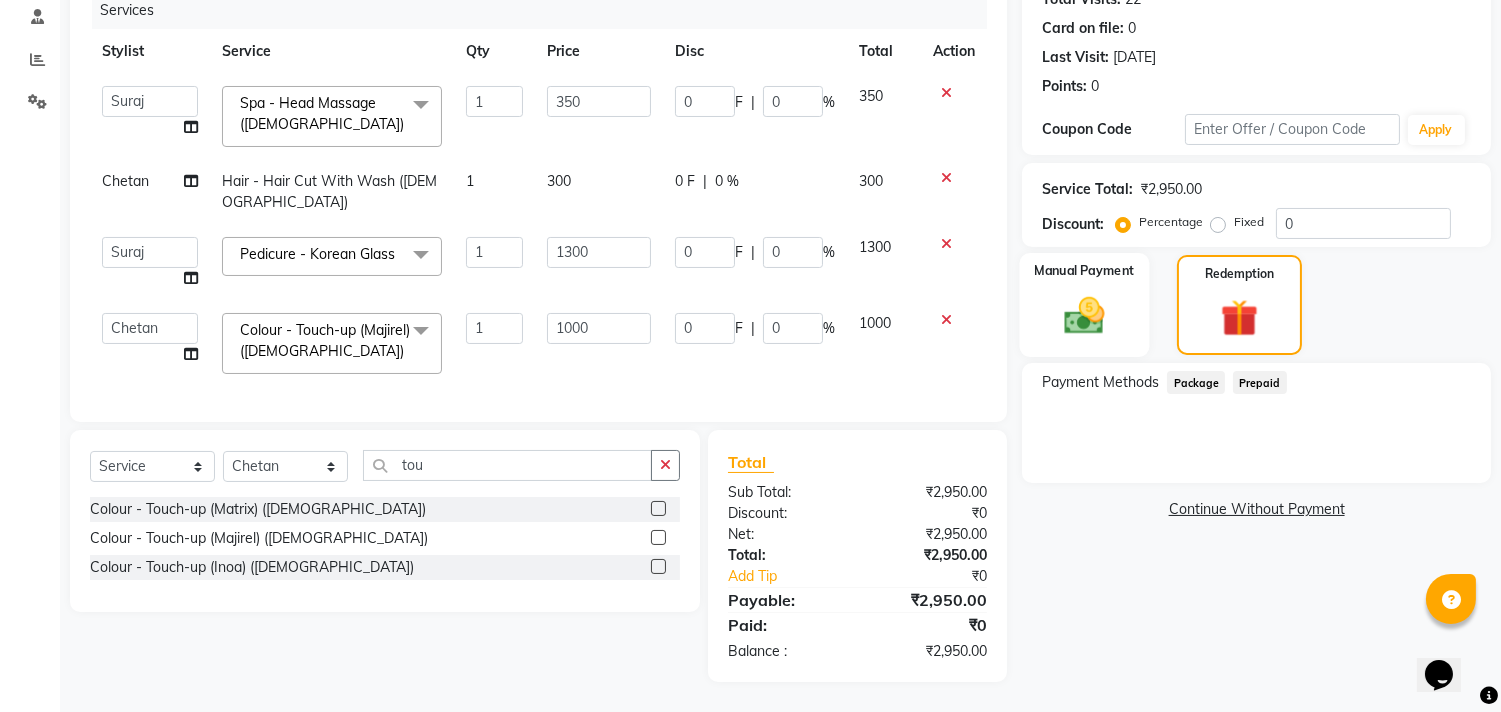 click on "Manual Payment" 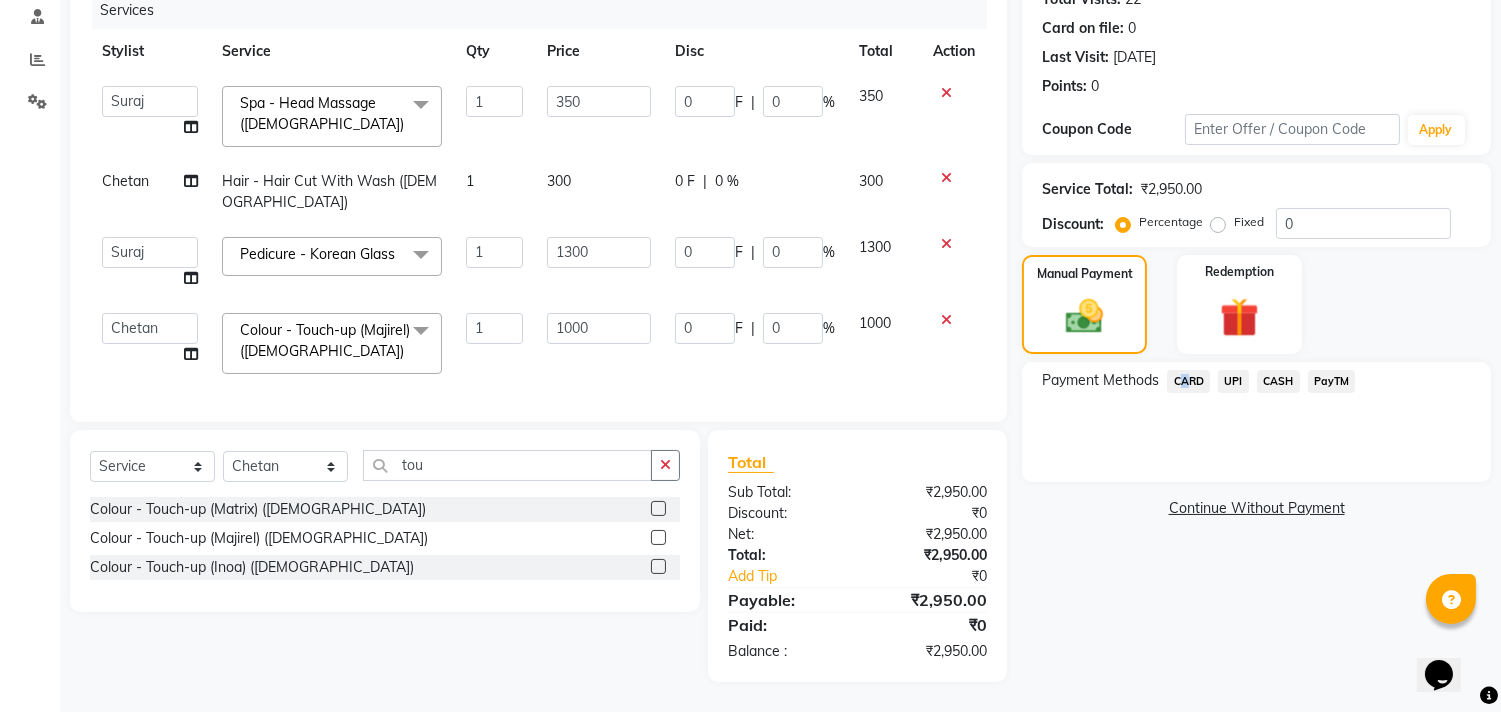 click on "CARD" 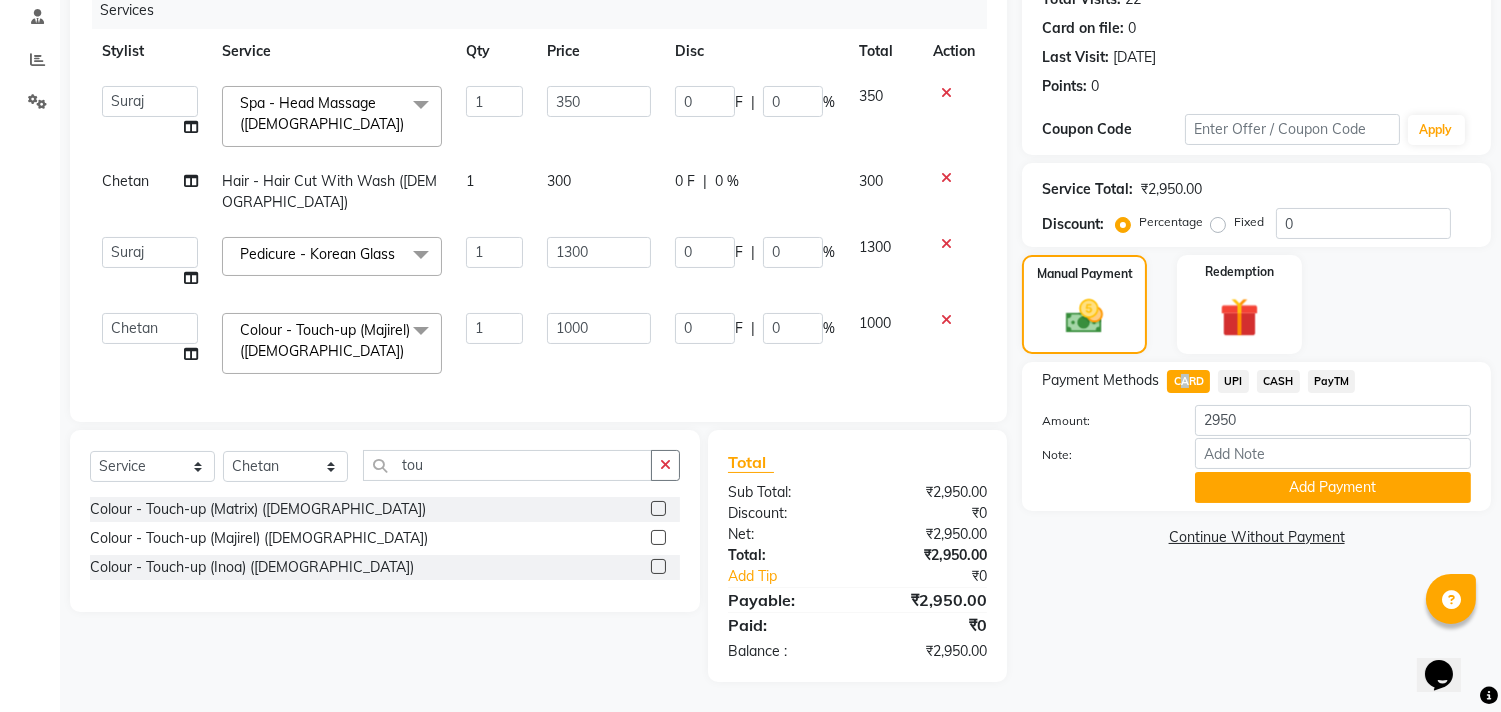 click on "CARD" 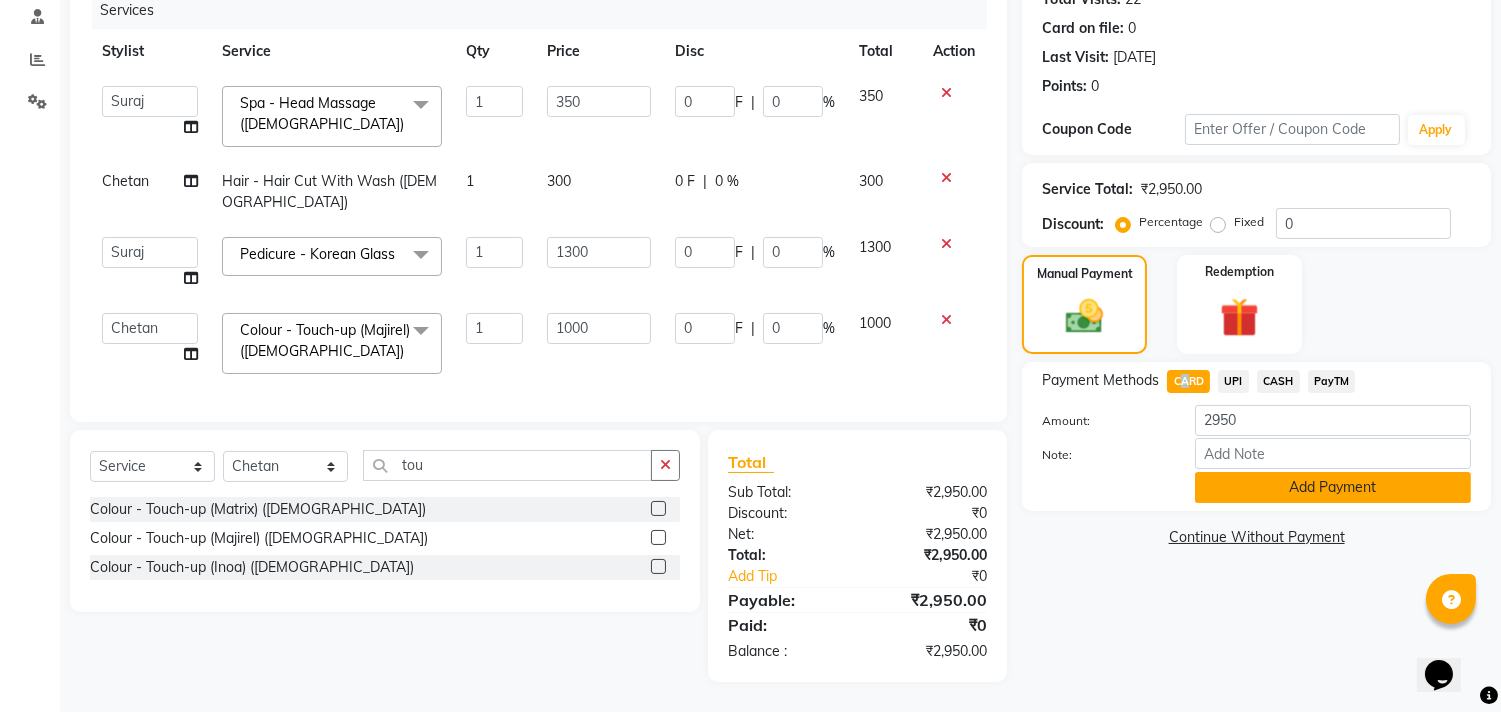 click on "Add Payment" 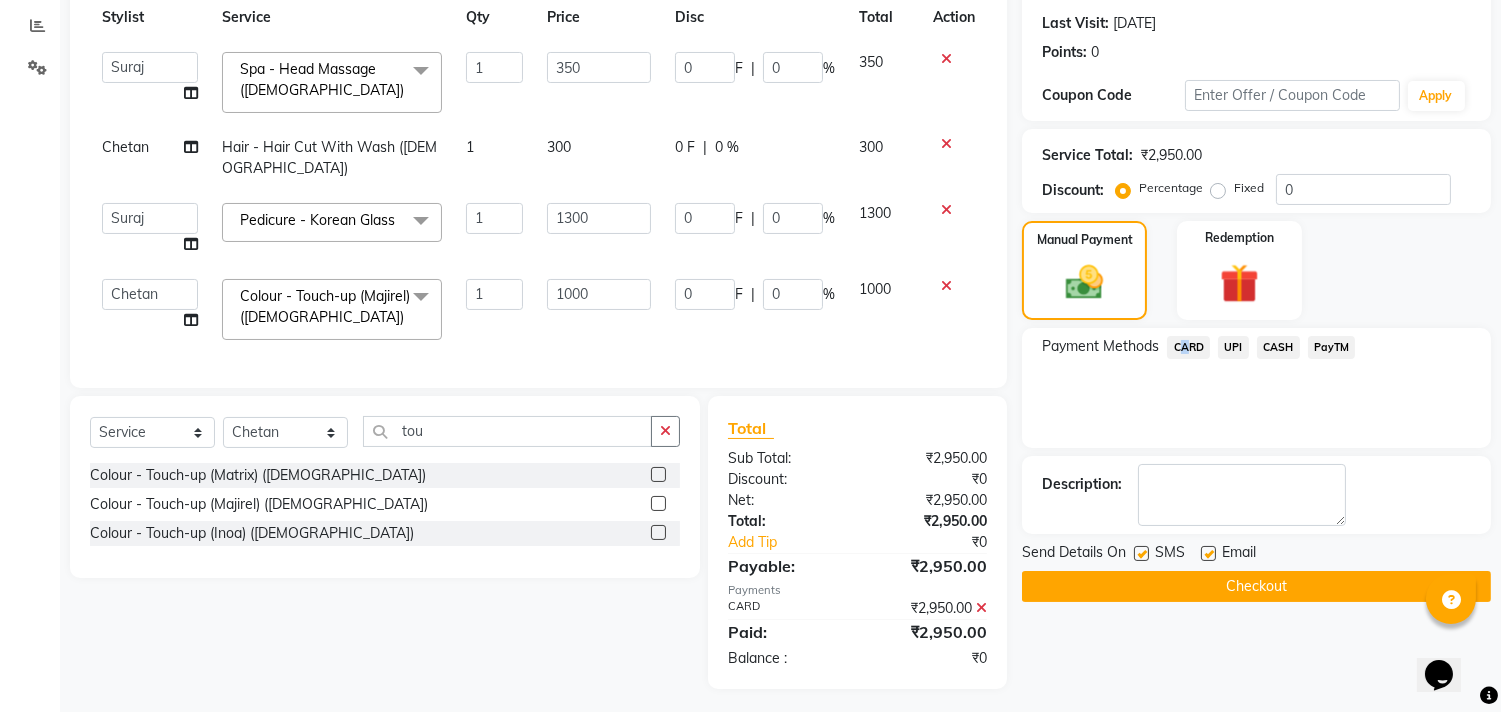 scroll, scrollTop: 302, scrollLeft: 0, axis: vertical 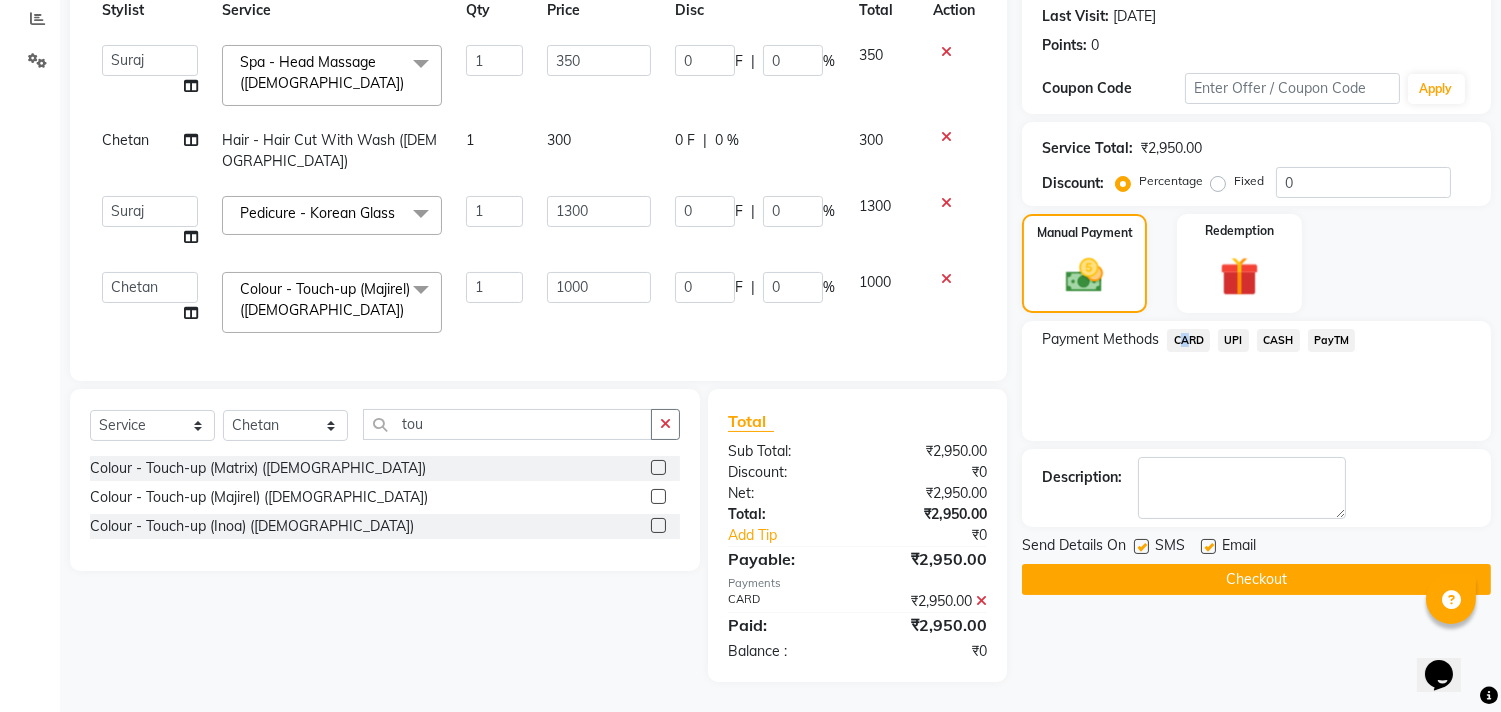 click on "Checkout" 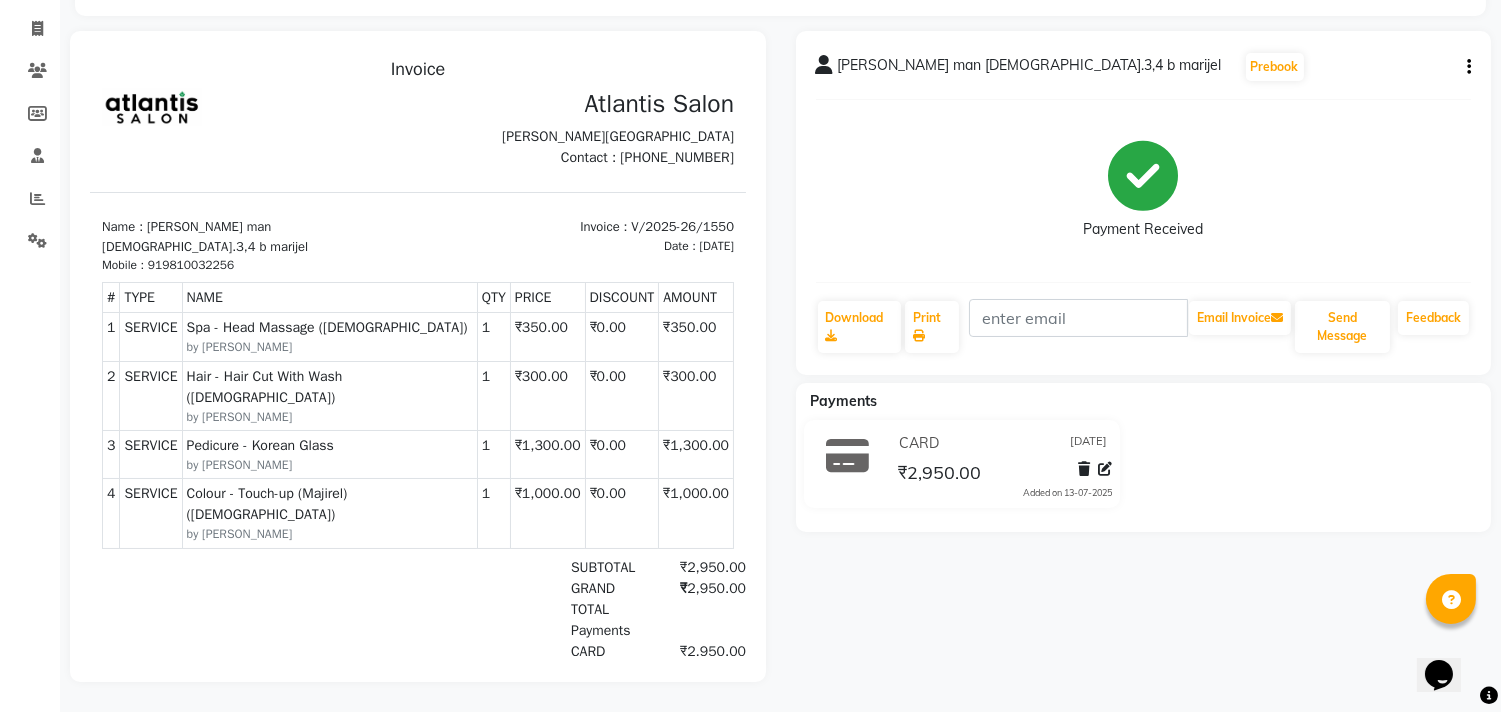 scroll, scrollTop: 0, scrollLeft: 0, axis: both 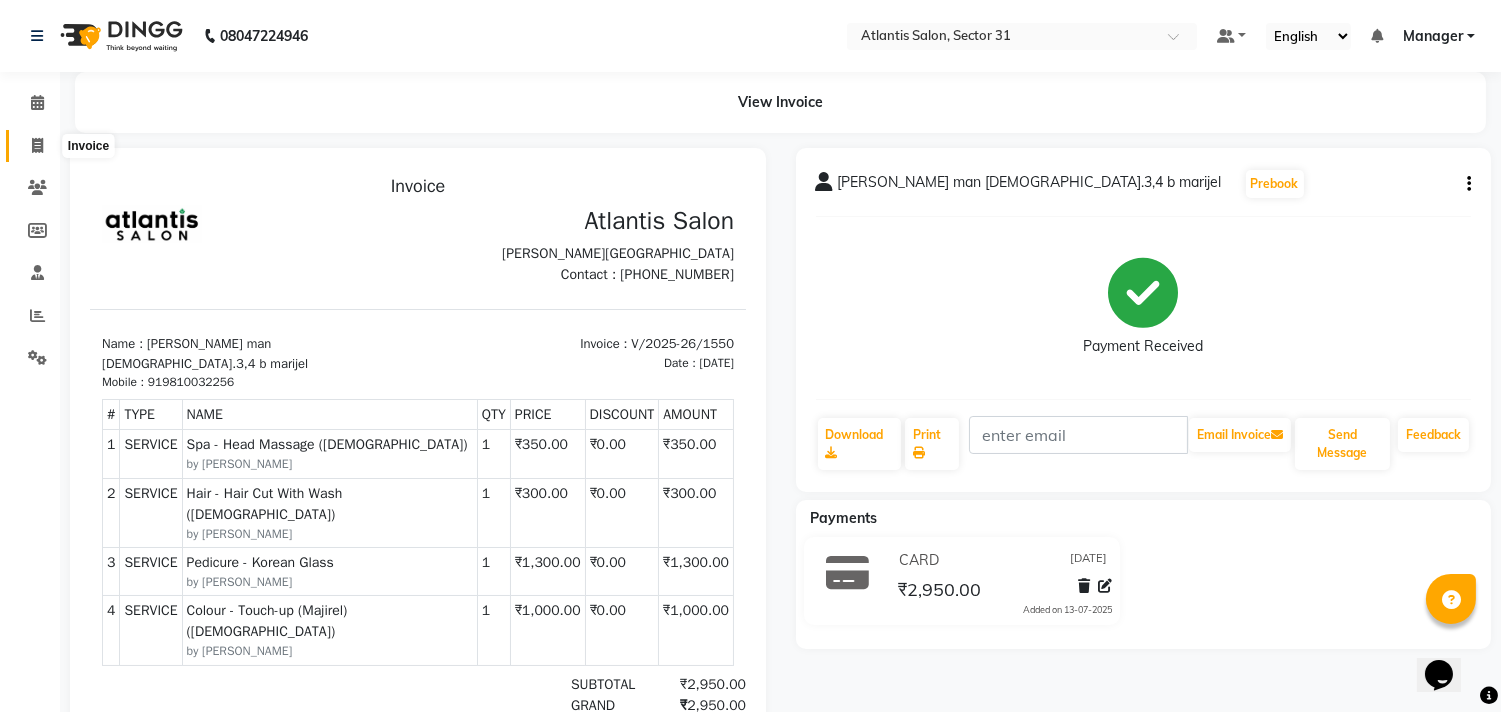 click 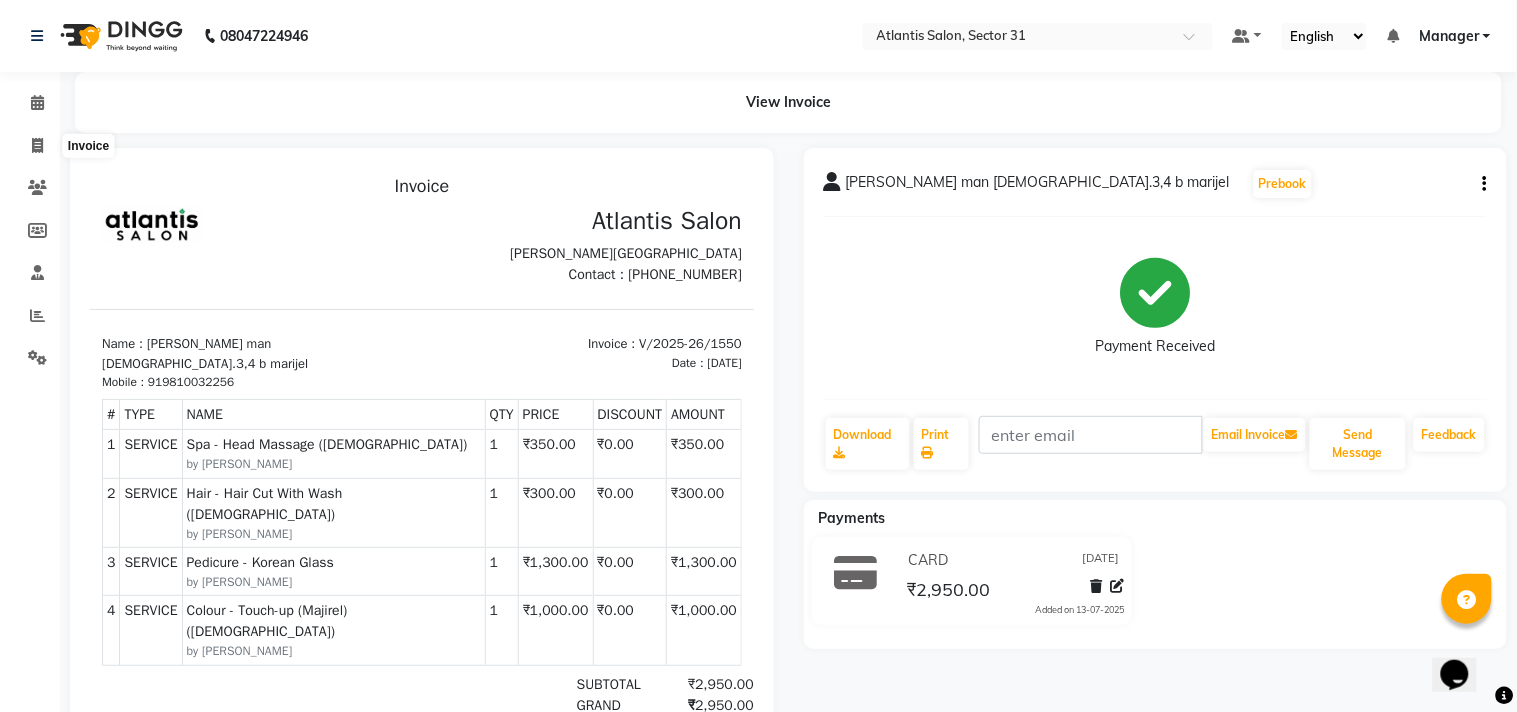 select on "service" 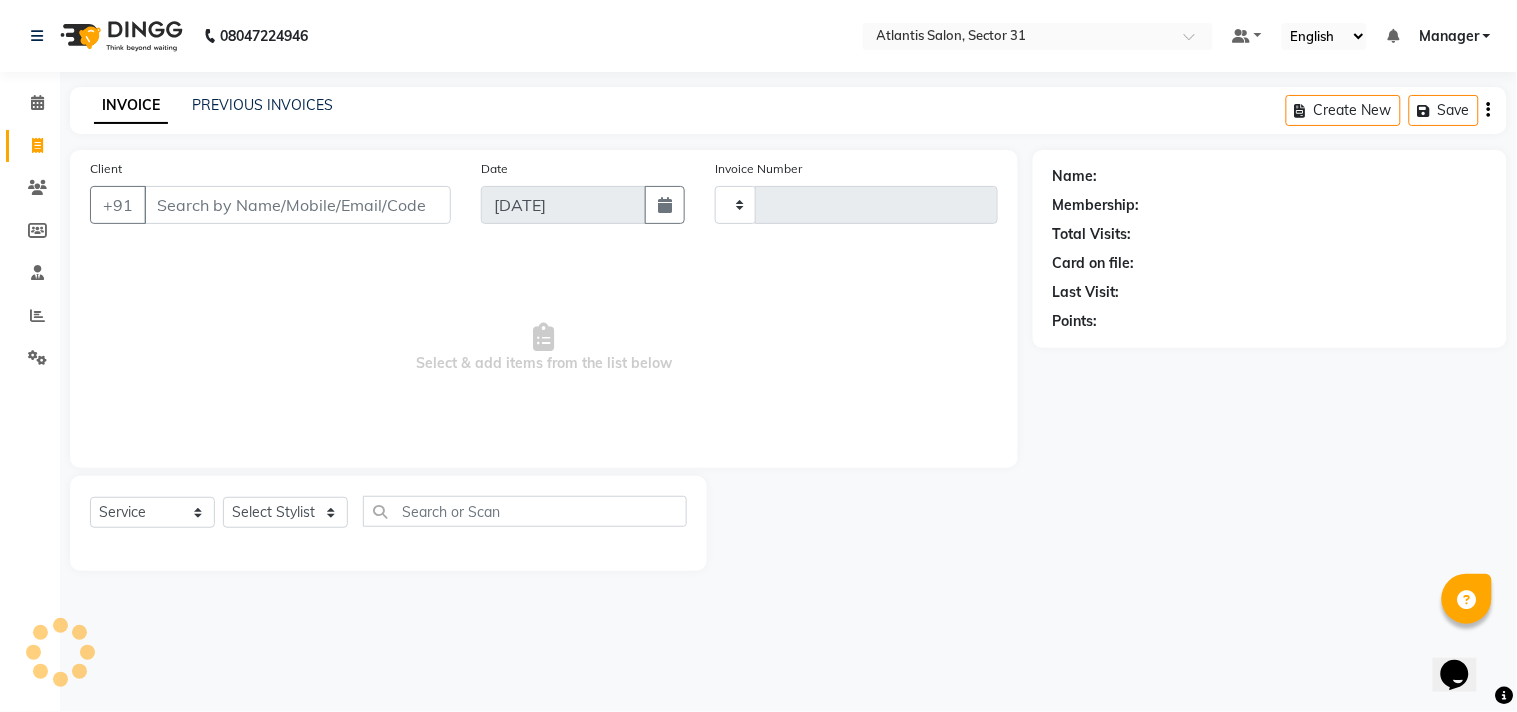 type on "1551" 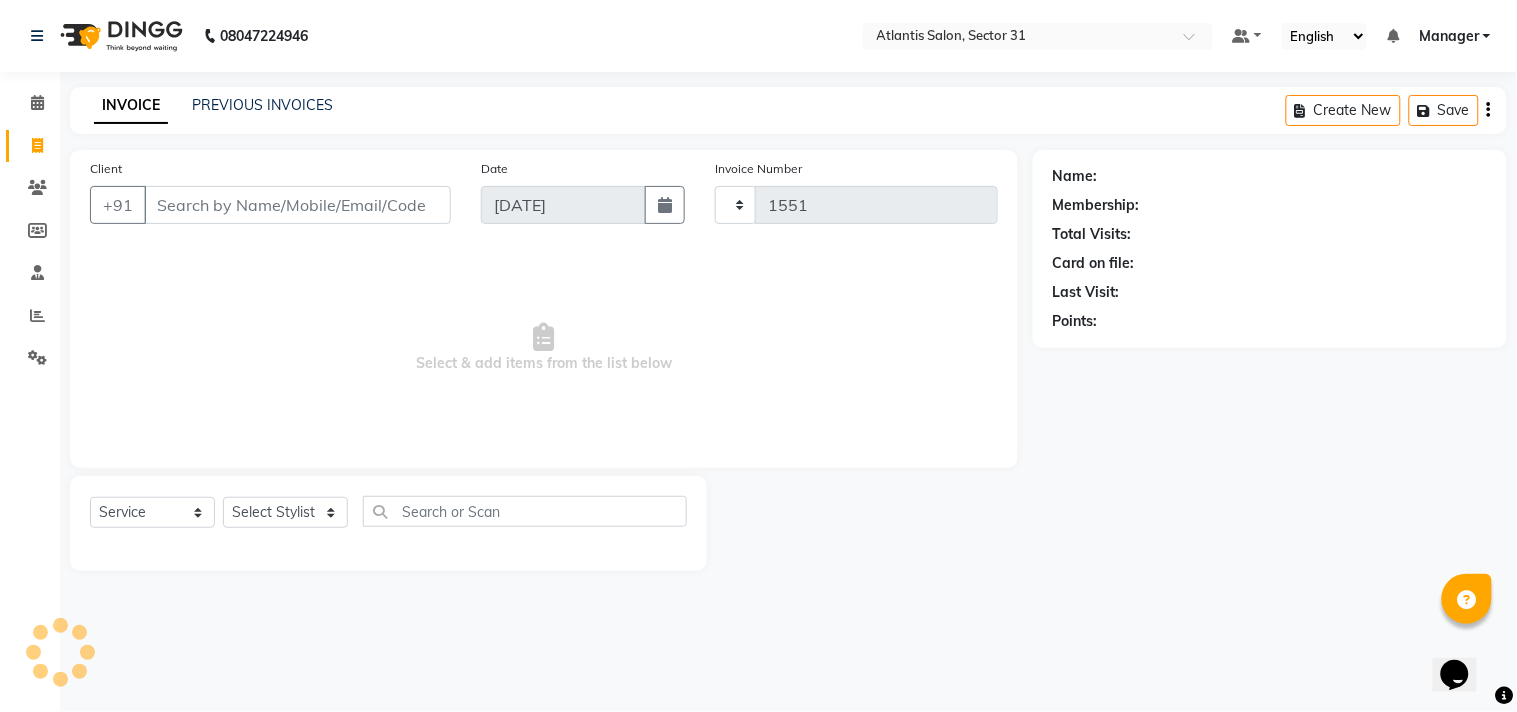 select on "4391" 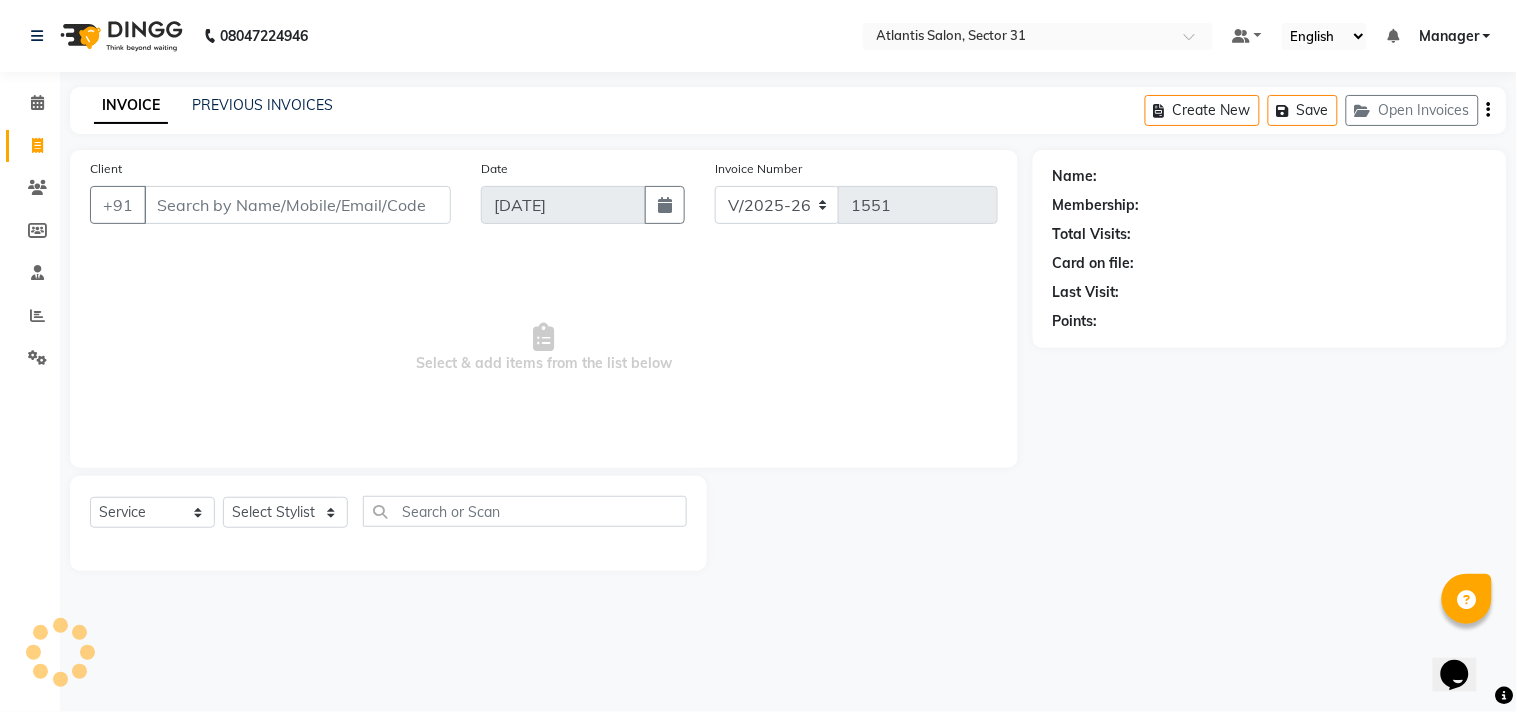 click on "Client" at bounding box center (297, 205) 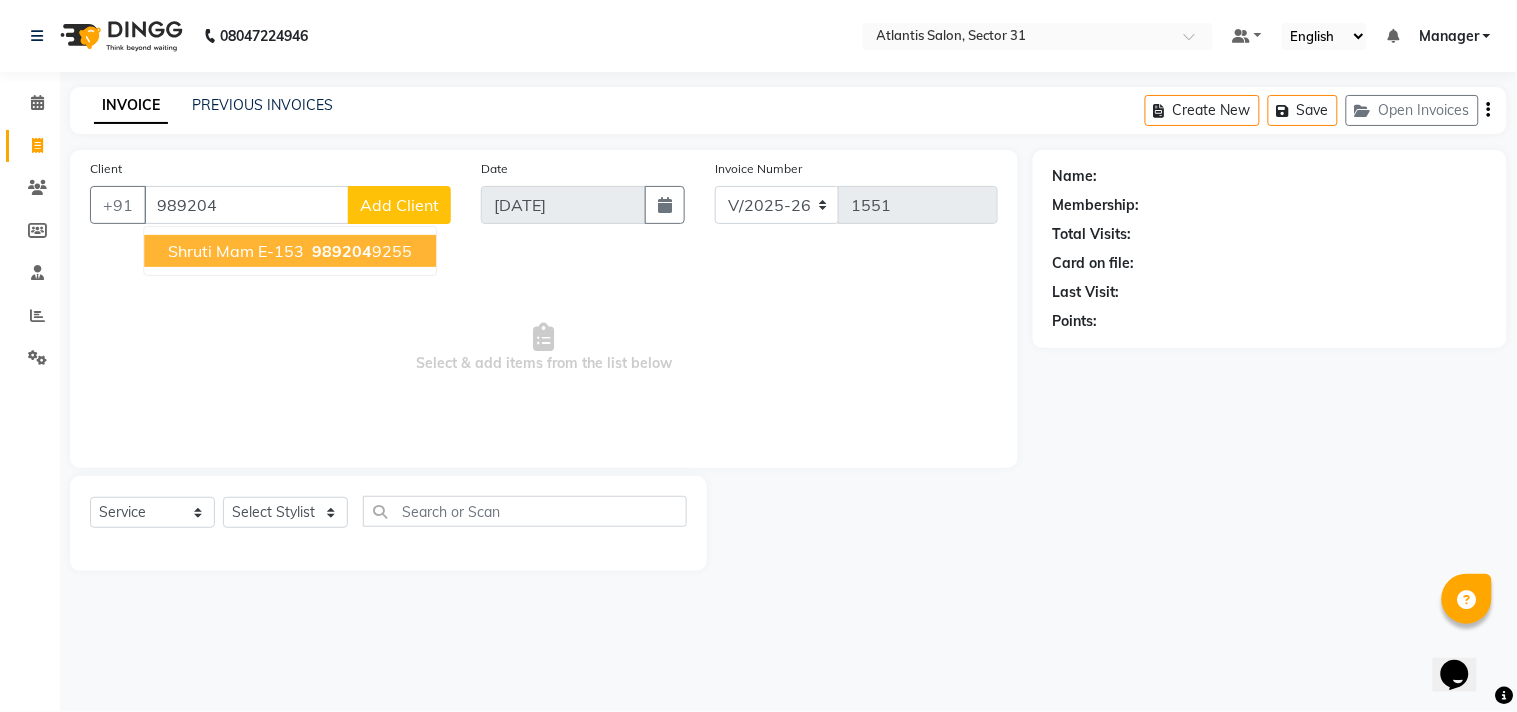 click on "Shruti mam E-153" at bounding box center [236, 251] 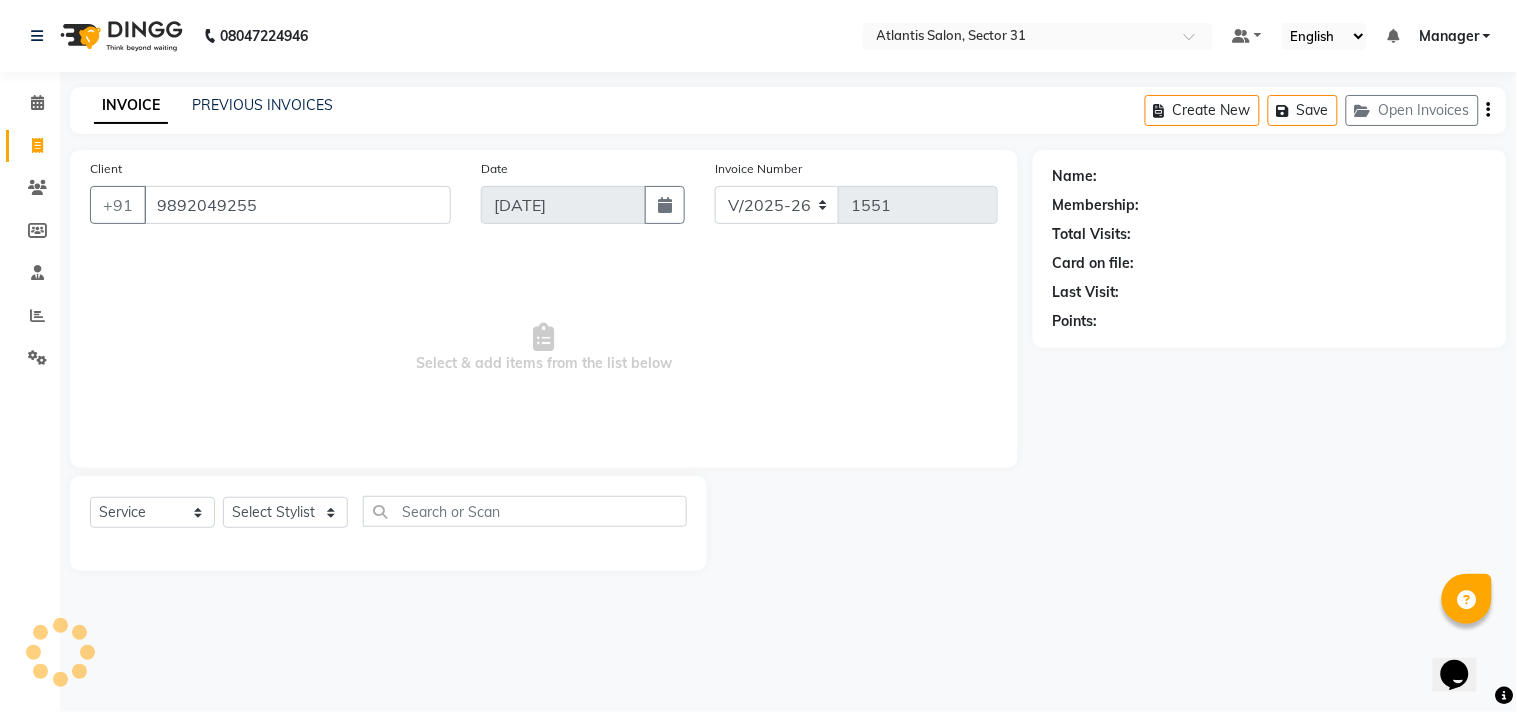 type on "9892049255" 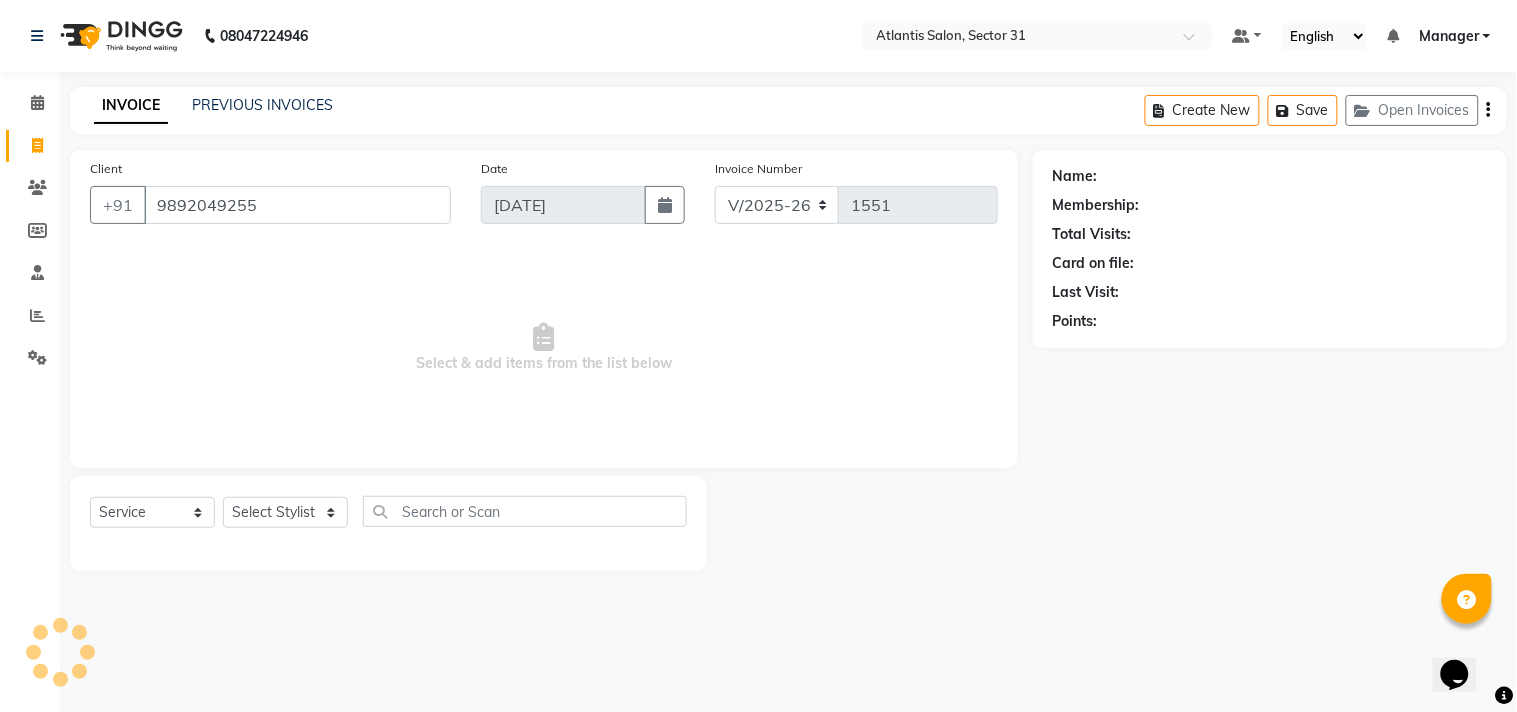 select on "1: Object" 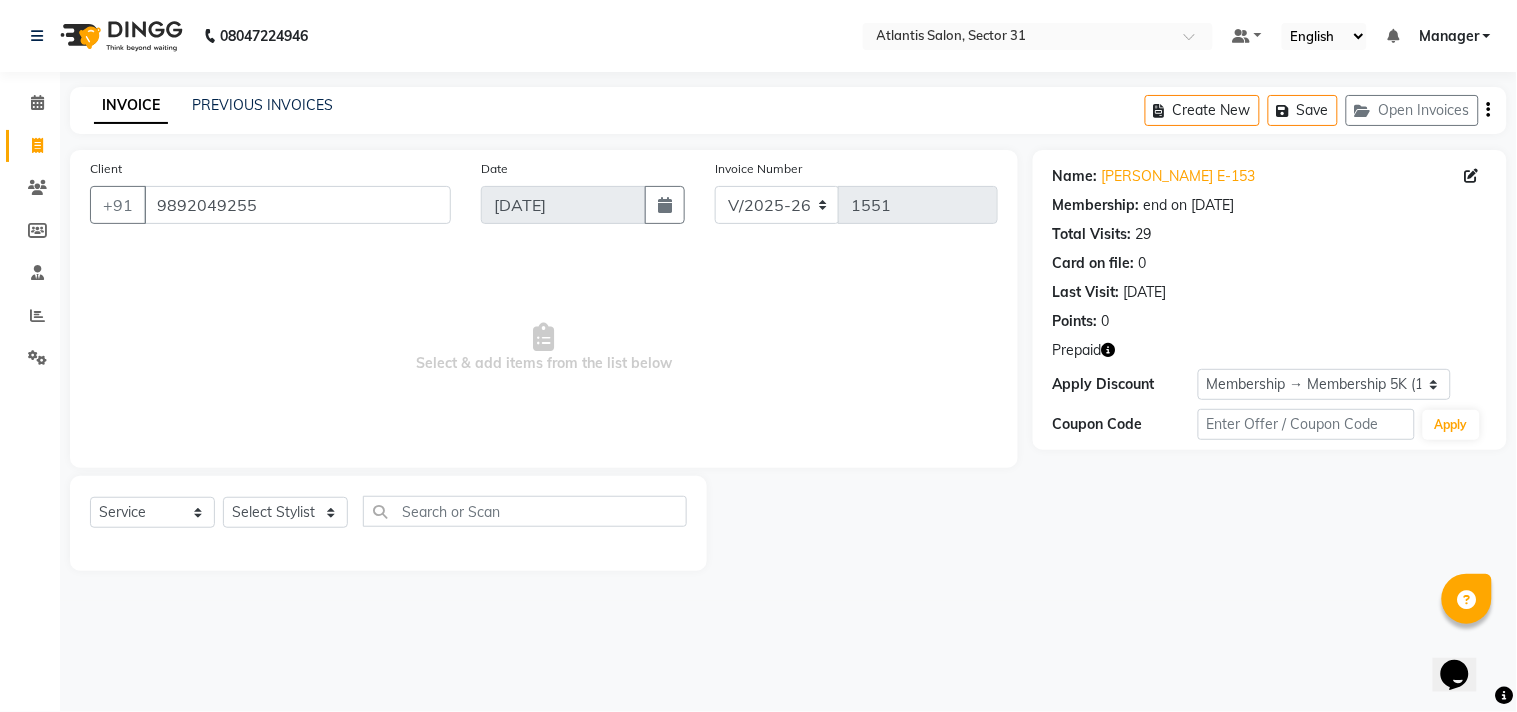 click on "Prepaid" 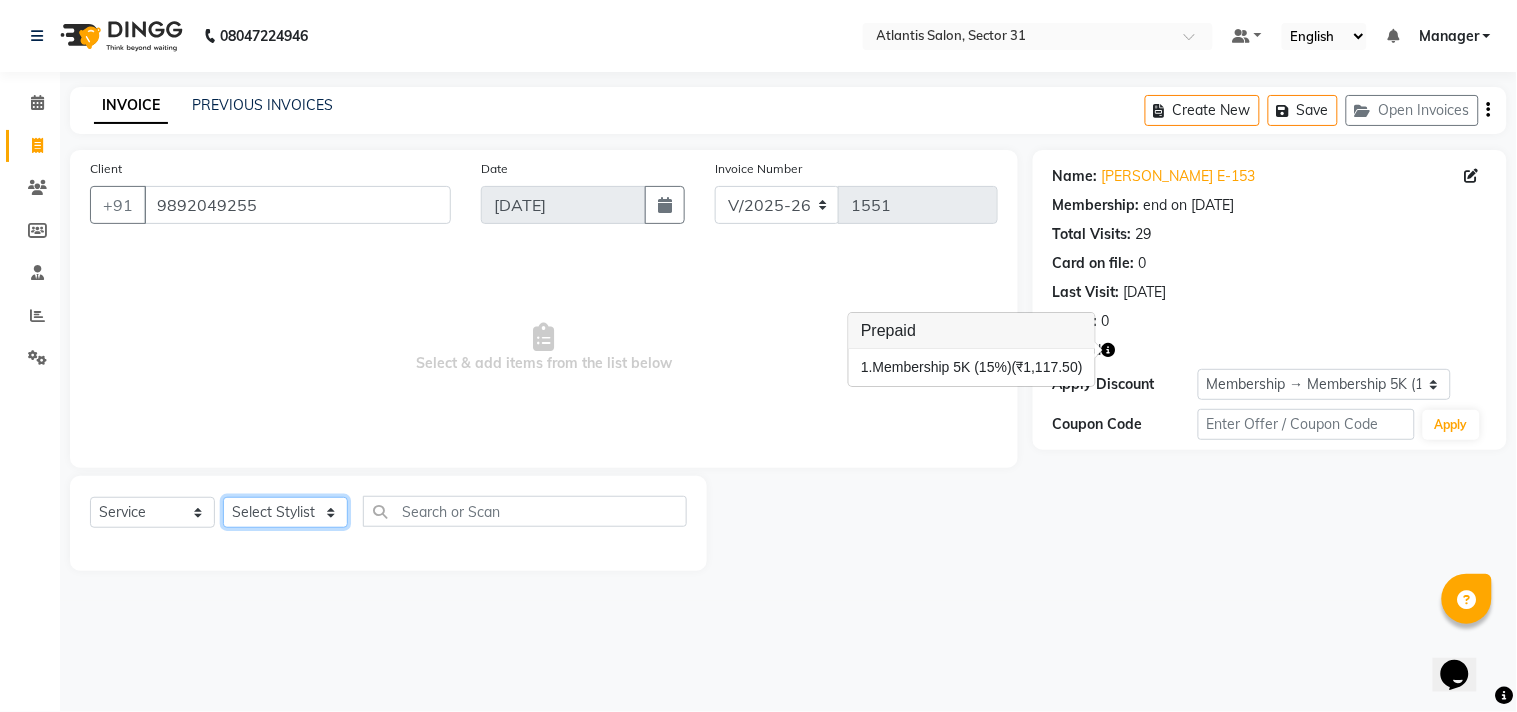 click on "Select Stylist [PERSON_NAME] [PERSON_NAME] Kavita Manager Staff 31 Staff ILD Suraj" 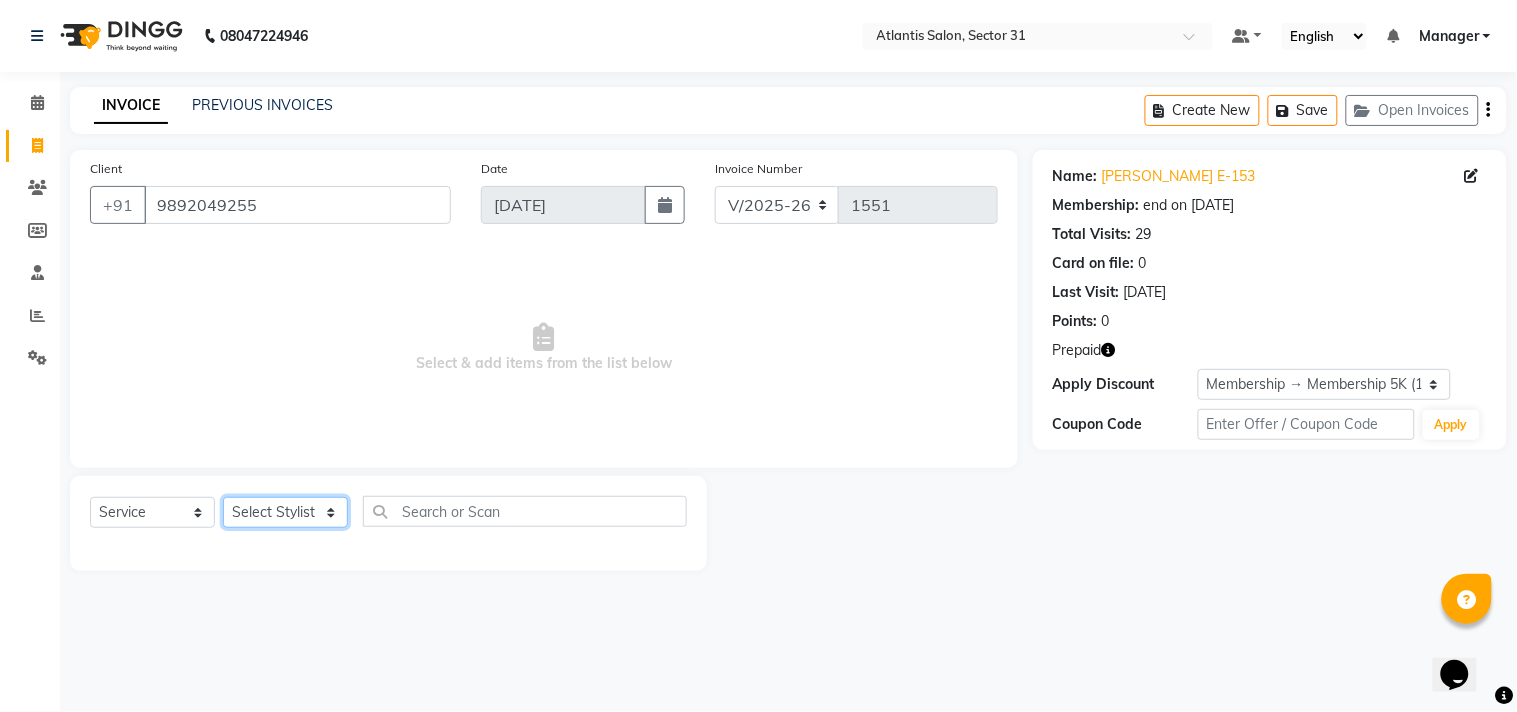 select on "33510" 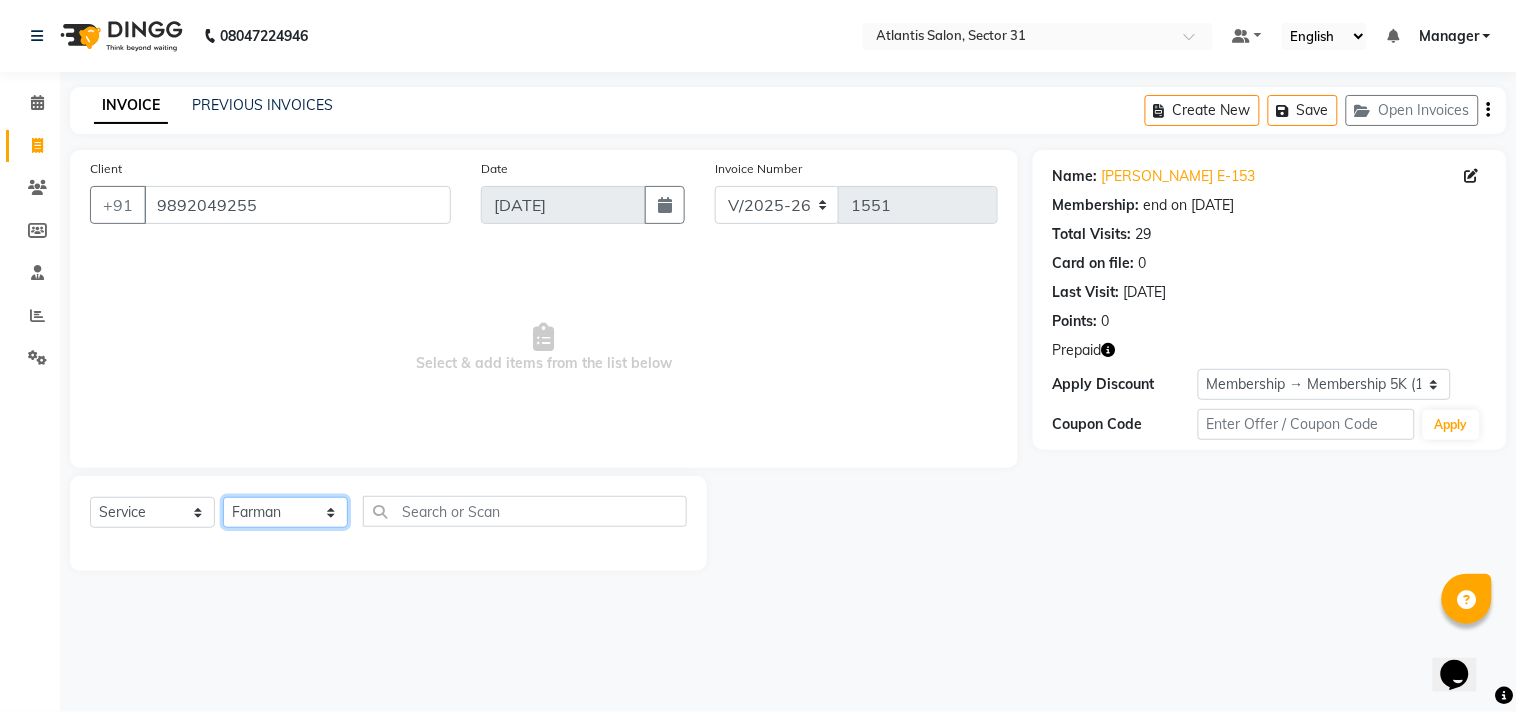 click on "Select Stylist [PERSON_NAME] [PERSON_NAME] Kavita Manager Staff 31 Staff ILD Suraj" 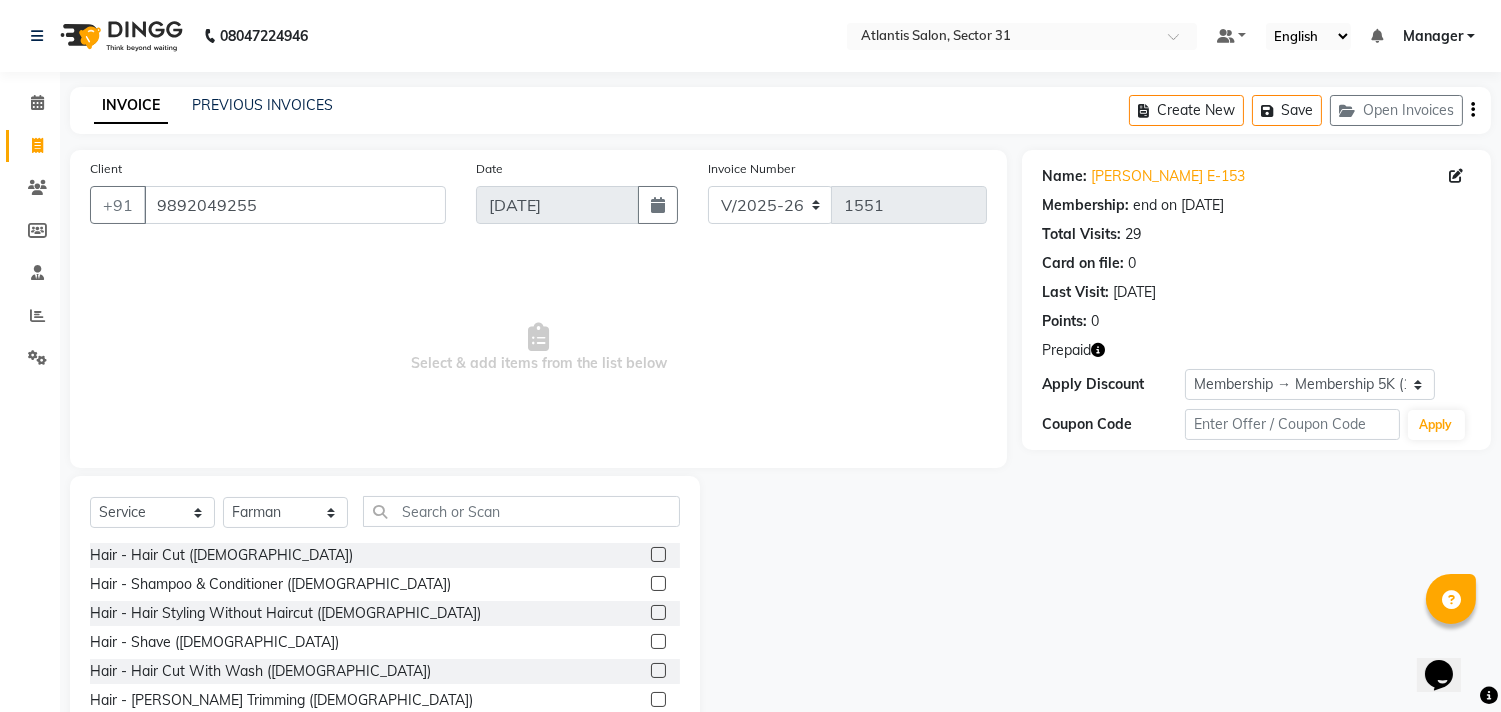 click on "Select  Service  Product  Membership  Package Voucher Prepaid Gift Card  Select Stylist Alka  Annu [PERSON_NAME] Kavita Manager Staff 31 Staff ILD Suraj Hair - Hair Cut ([DEMOGRAPHIC_DATA])  Hair - Shampoo & Conditioner ([DEMOGRAPHIC_DATA])  Hair - Hair Styling Without Haircut ([DEMOGRAPHIC_DATA])  Hair - Shave ([DEMOGRAPHIC_DATA])  Hair - Hair Cut With Wash ([DEMOGRAPHIC_DATA])  Hair - [PERSON_NAME] Trimming ([DEMOGRAPHIC_DATA])  Colour - Hair Colour (Matrix) ([DEMOGRAPHIC_DATA])  Colour - Hair Colour (Majirel) ([DEMOGRAPHIC_DATA])  Colour - [PERSON_NAME] Colour ([DEMOGRAPHIC_DATA])  Colour - Highlights ([DEMOGRAPHIC_DATA])  Colour - Touch-up (Matrix) ([DEMOGRAPHIC_DATA])  Colour - Touch-up (Majirel) ([DEMOGRAPHIC_DATA])  Colour - Colour Cleansing ([DEMOGRAPHIC_DATA])  Colour - Highlights (Crown) ([DEMOGRAPHIC_DATA])  Colour - Highlights (Full Head) ([DEMOGRAPHIC_DATA])  Colour - Global Colour ([DEMOGRAPHIC_DATA])  Colour - Balayage / Ombre ([DEMOGRAPHIC_DATA])  Colour - Funky Colour (Per Streak) ([DEMOGRAPHIC_DATA])  Colour - Highlights (Per Spreak) ([DEMOGRAPHIC_DATA])  Colour - Hair Colour (Inoa) ([DEMOGRAPHIC_DATA])  Colour - Touch-up (Inoa) ([DEMOGRAPHIC_DATA])  Colour - Moustache Colour  Spa - Loreal Hair Spa ([DEMOGRAPHIC_DATA])  Spa - Anti-dandruff/Hair Fall ([DEMOGRAPHIC_DATA])  Spa - Macadamia Pro ([DEMOGRAPHIC_DATA])" 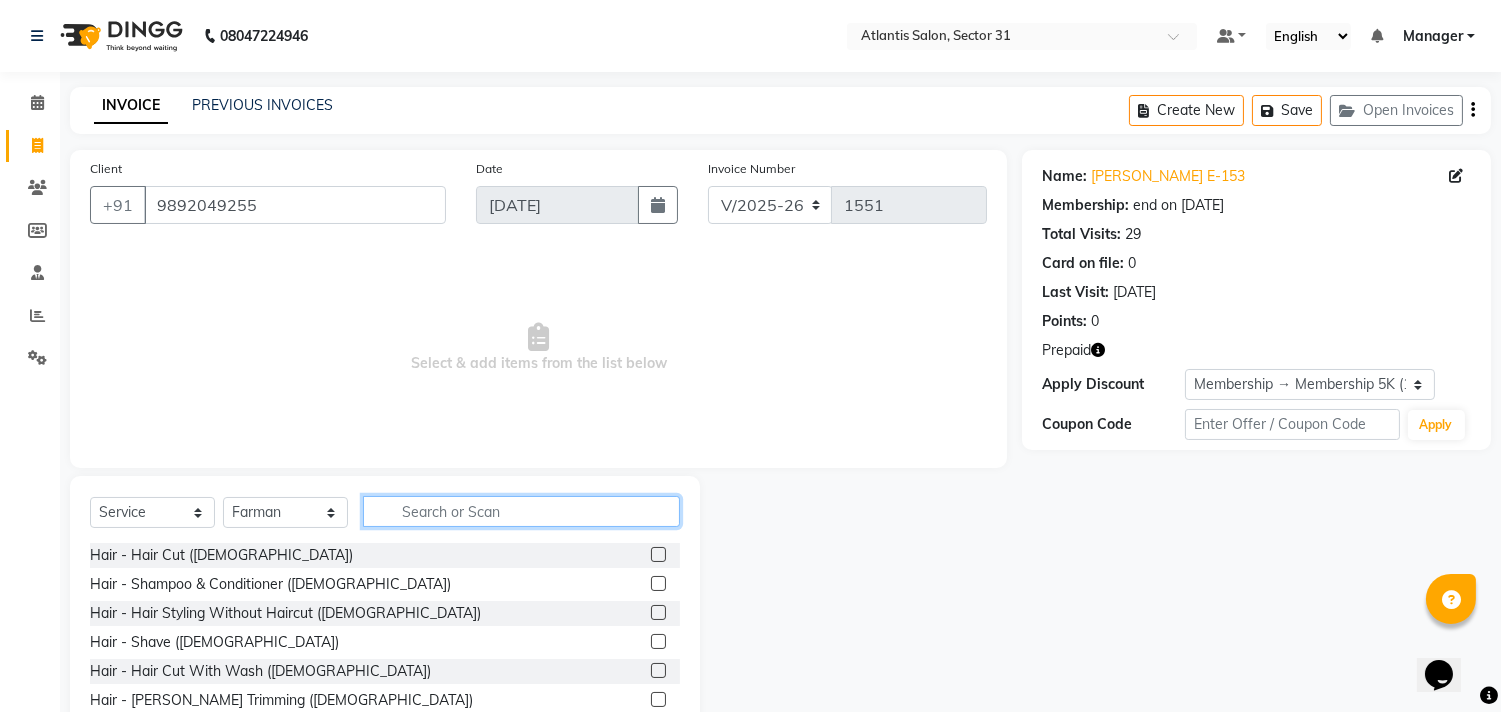 click 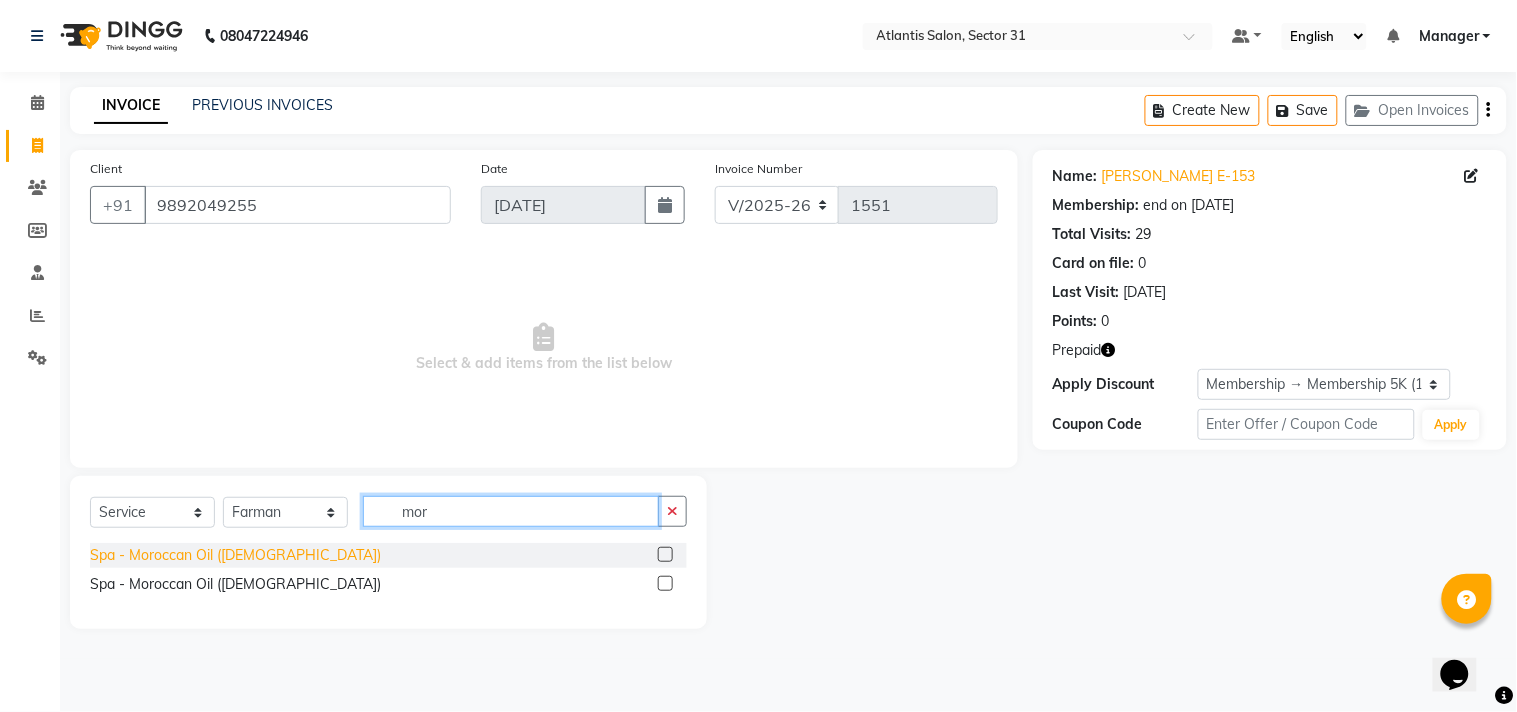 type on "mor" 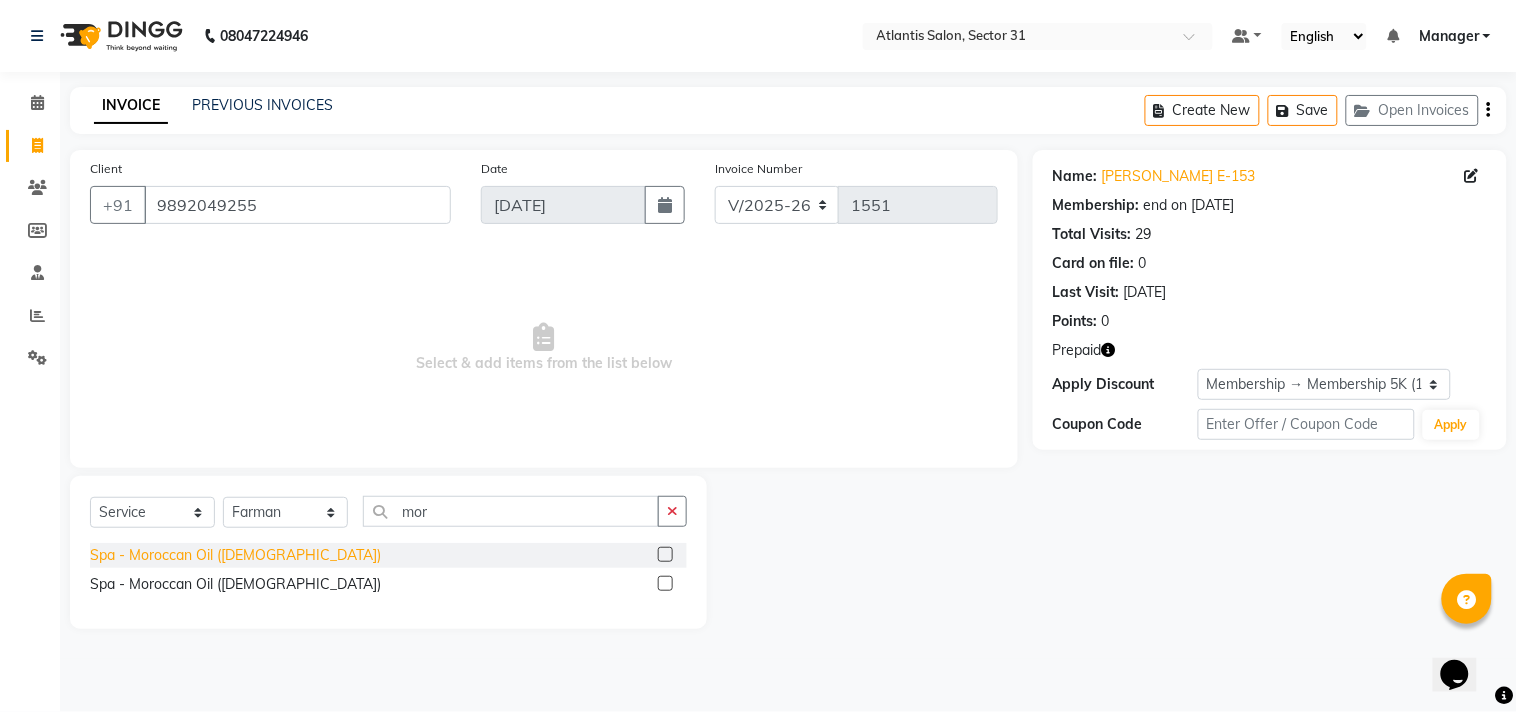 click on "Spa - Moroccan Oil ([DEMOGRAPHIC_DATA])" 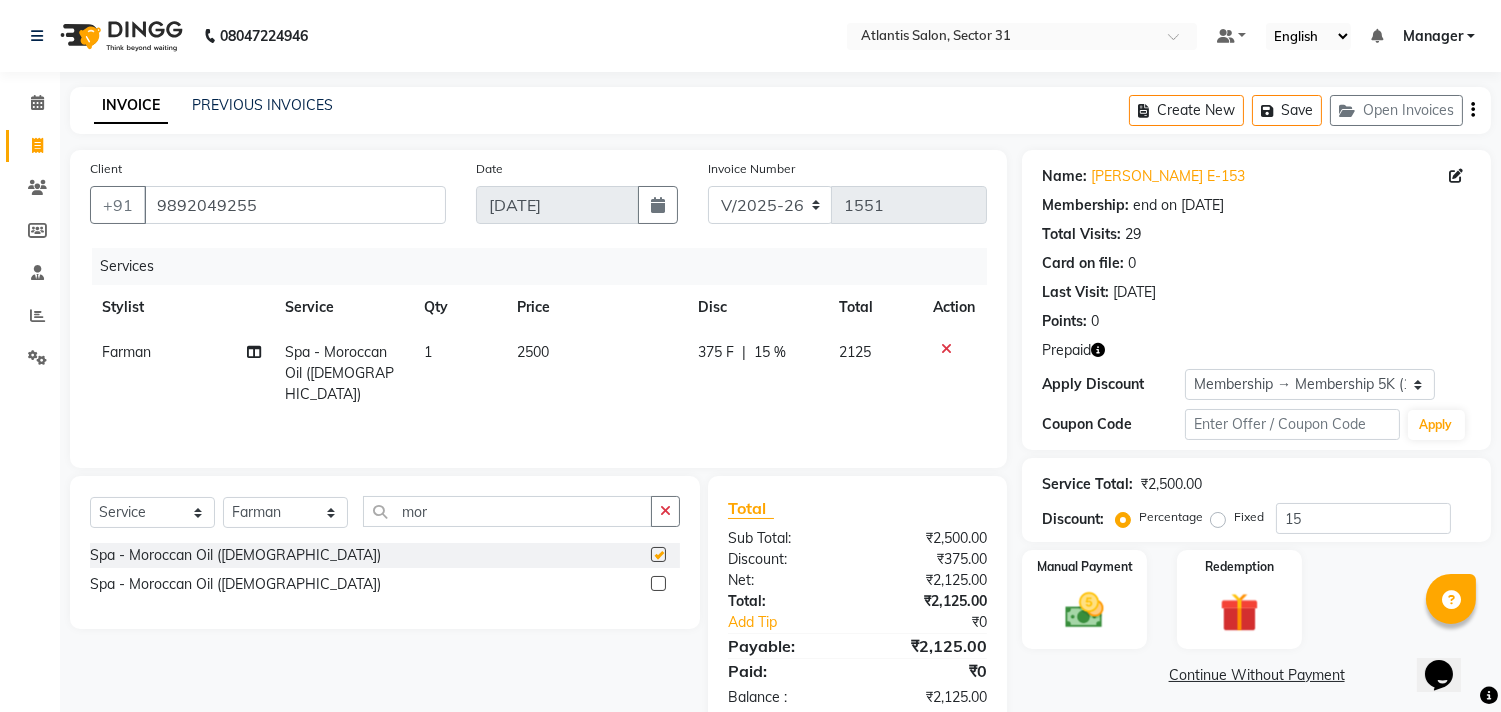 checkbox on "false" 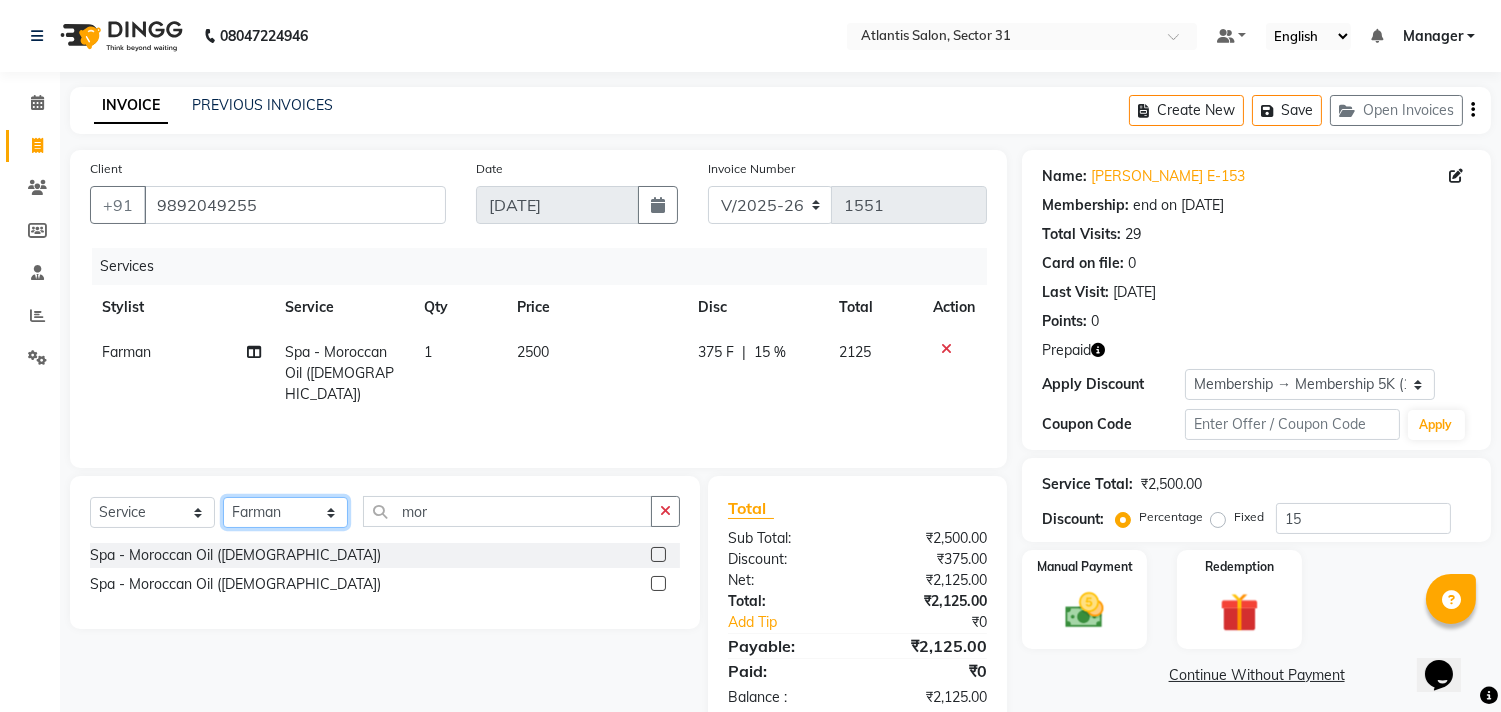 click on "Select Stylist [PERSON_NAME] [PERSON_NAME] Kavita Manager Staff 31 Staff ILD Suraj" 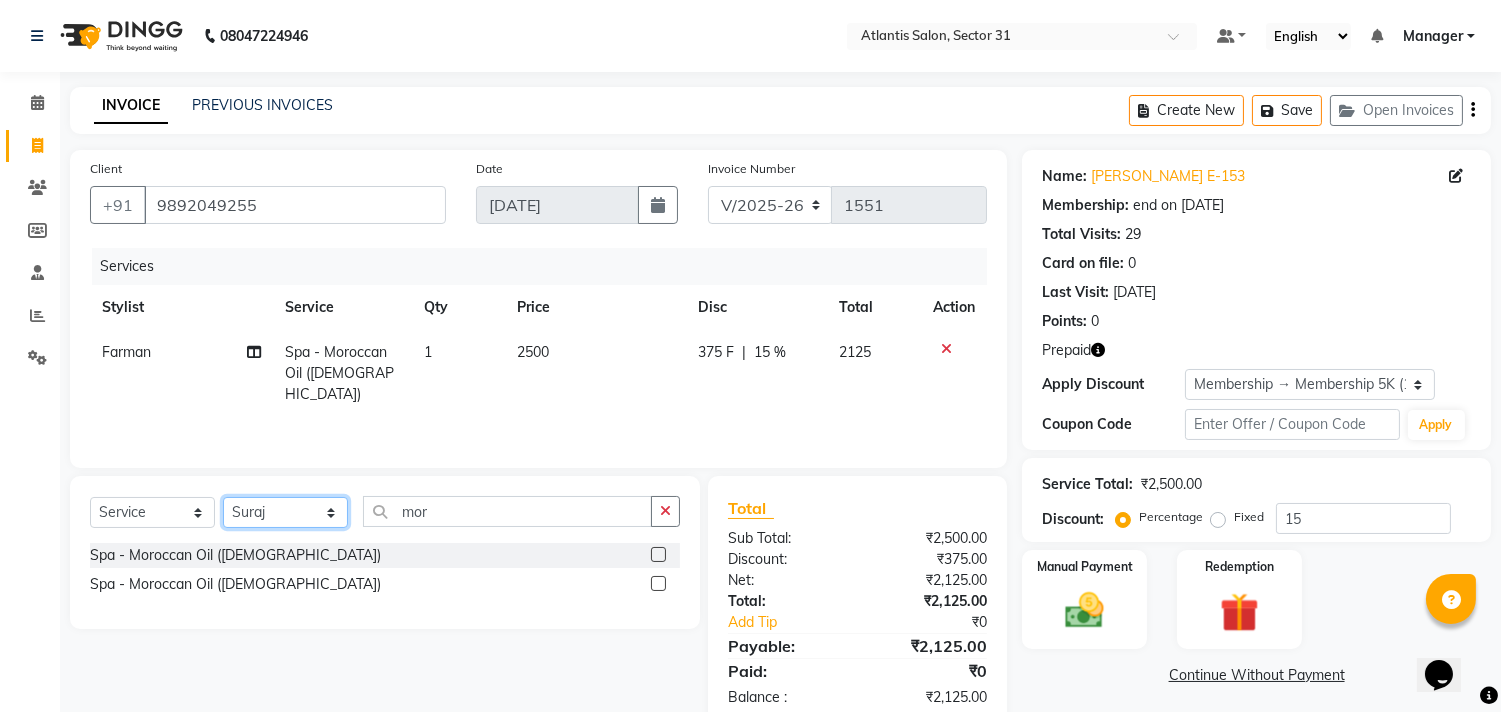click on "Select Stylist [PERSON_NAME] [PERSON_NAME] Kavita Manager Staff 31 Staff ILD Suraj" 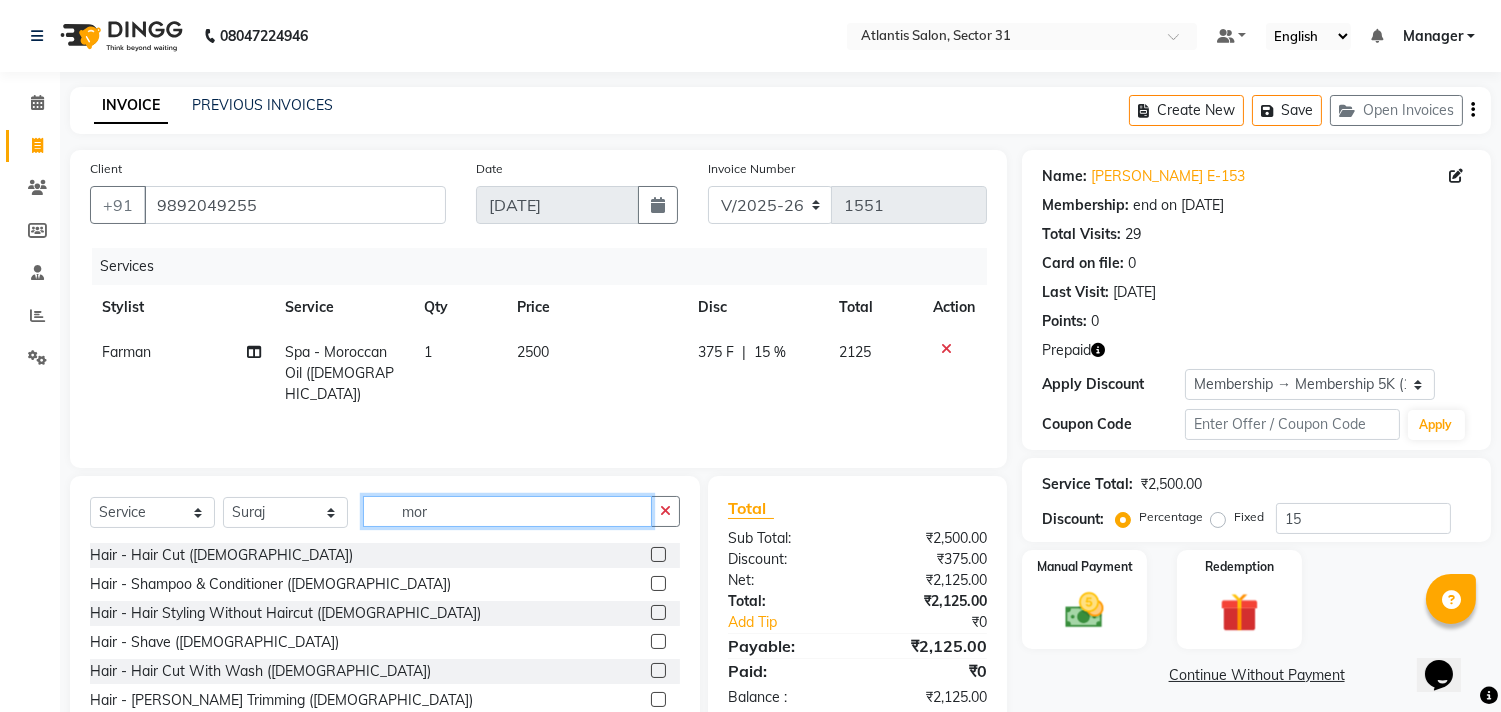 click on "mor" 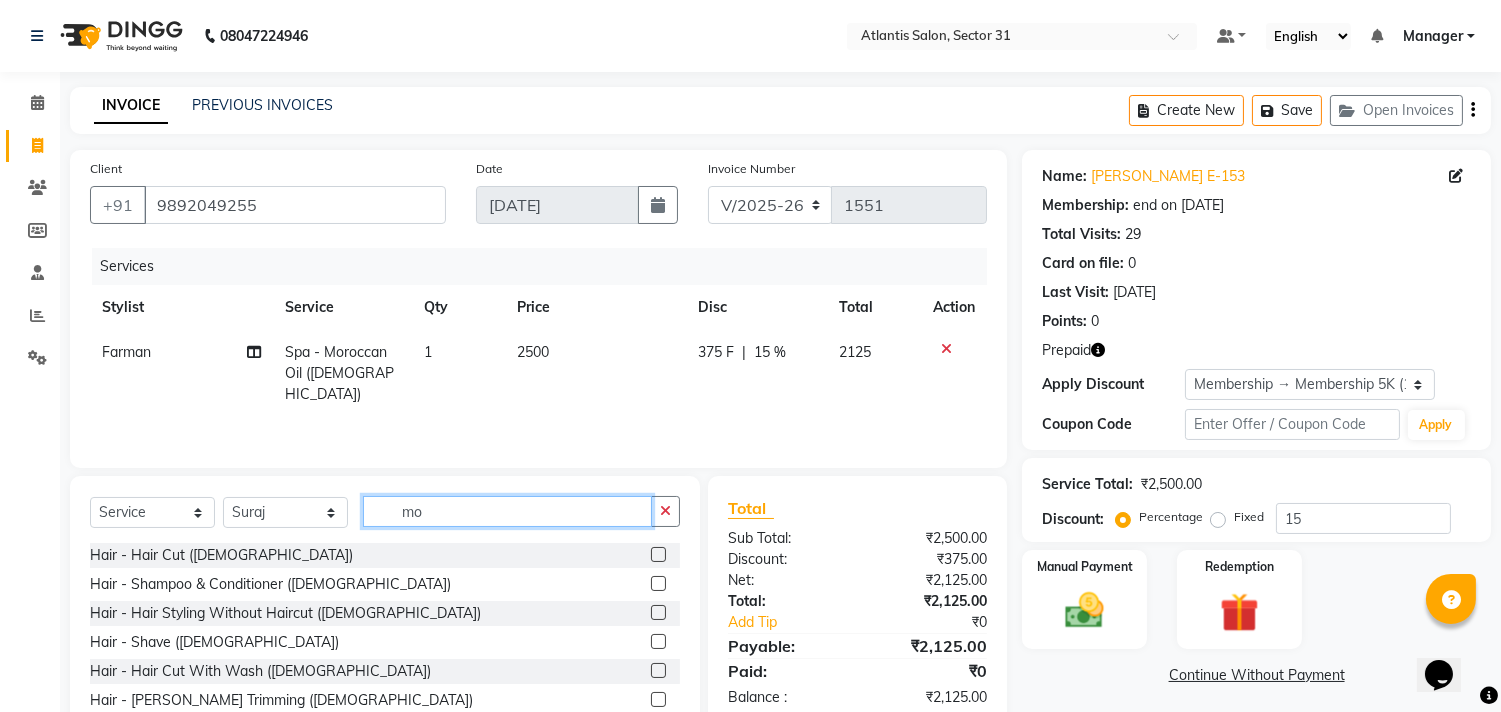type on "m" 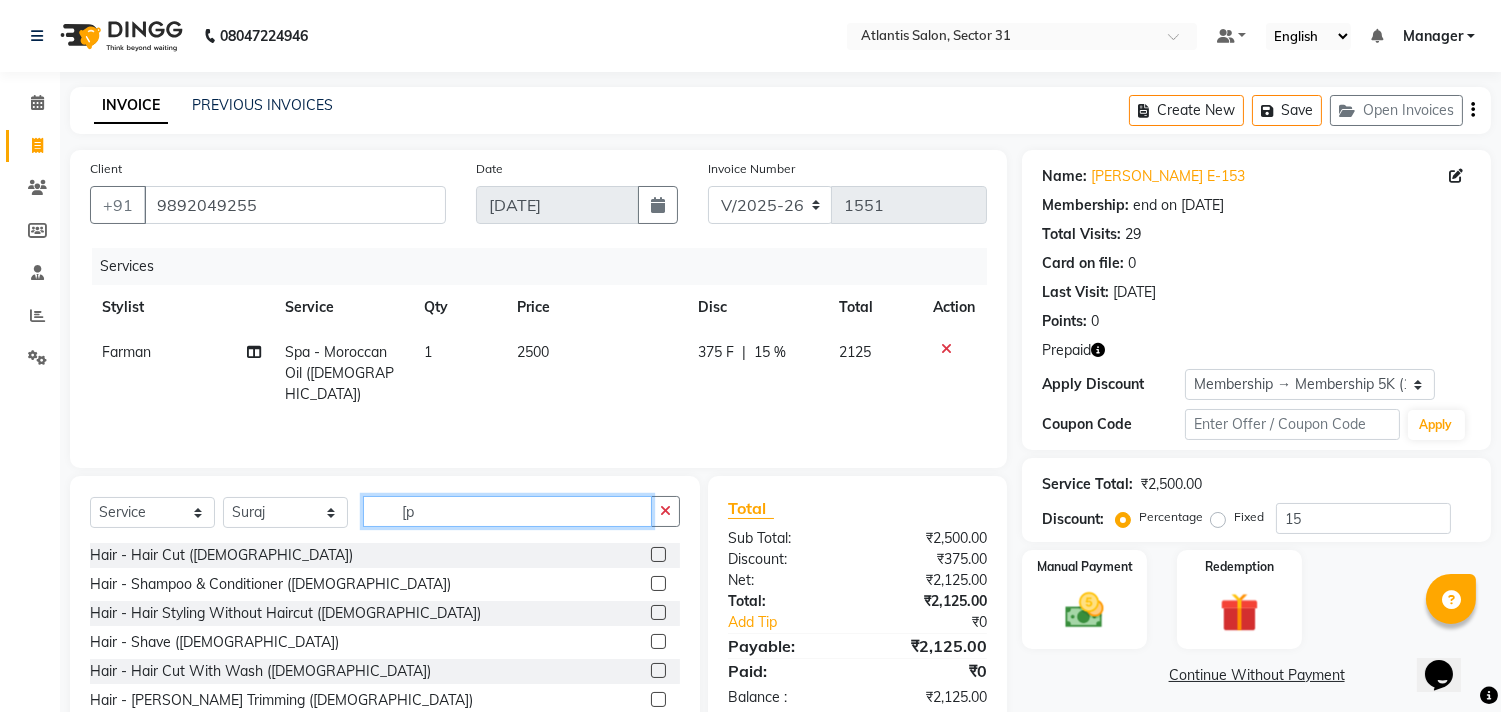 type on "[" 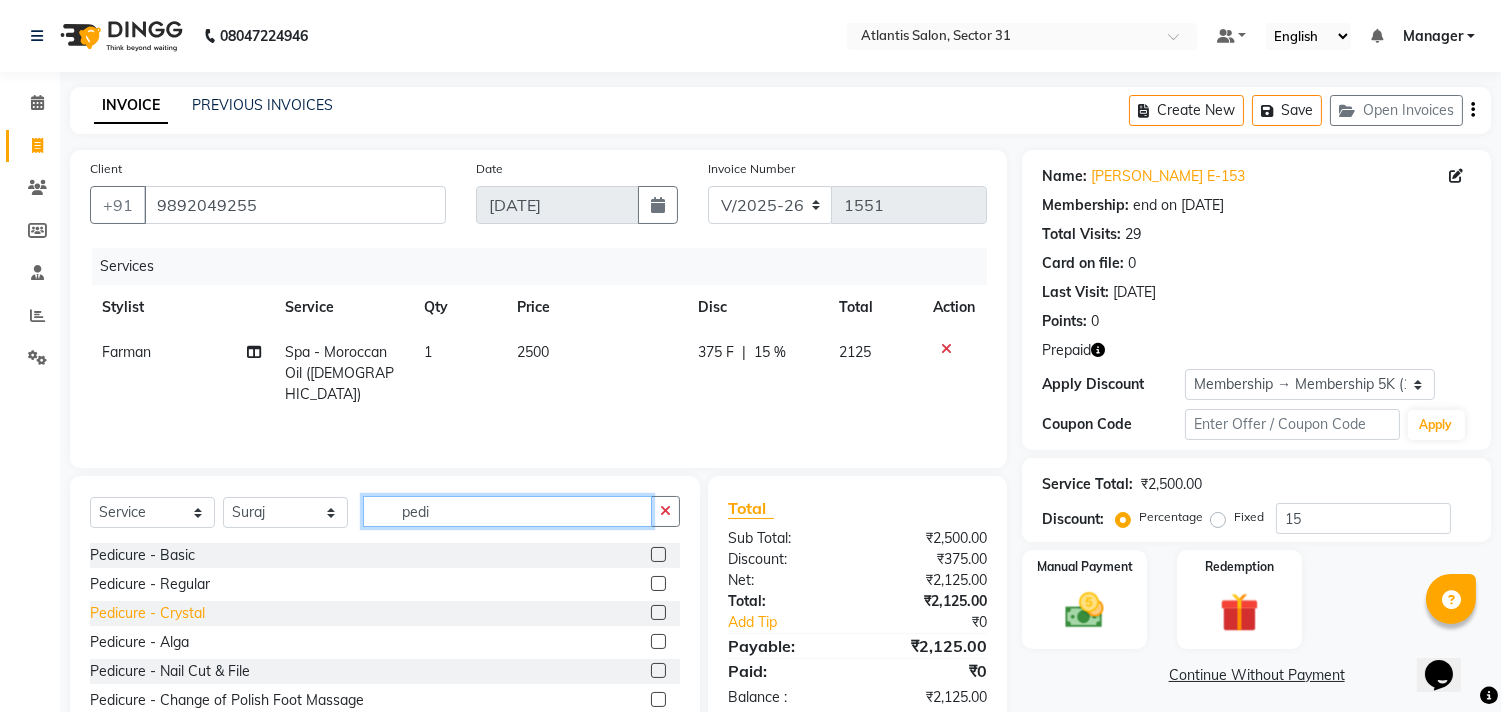 type on "pedi" 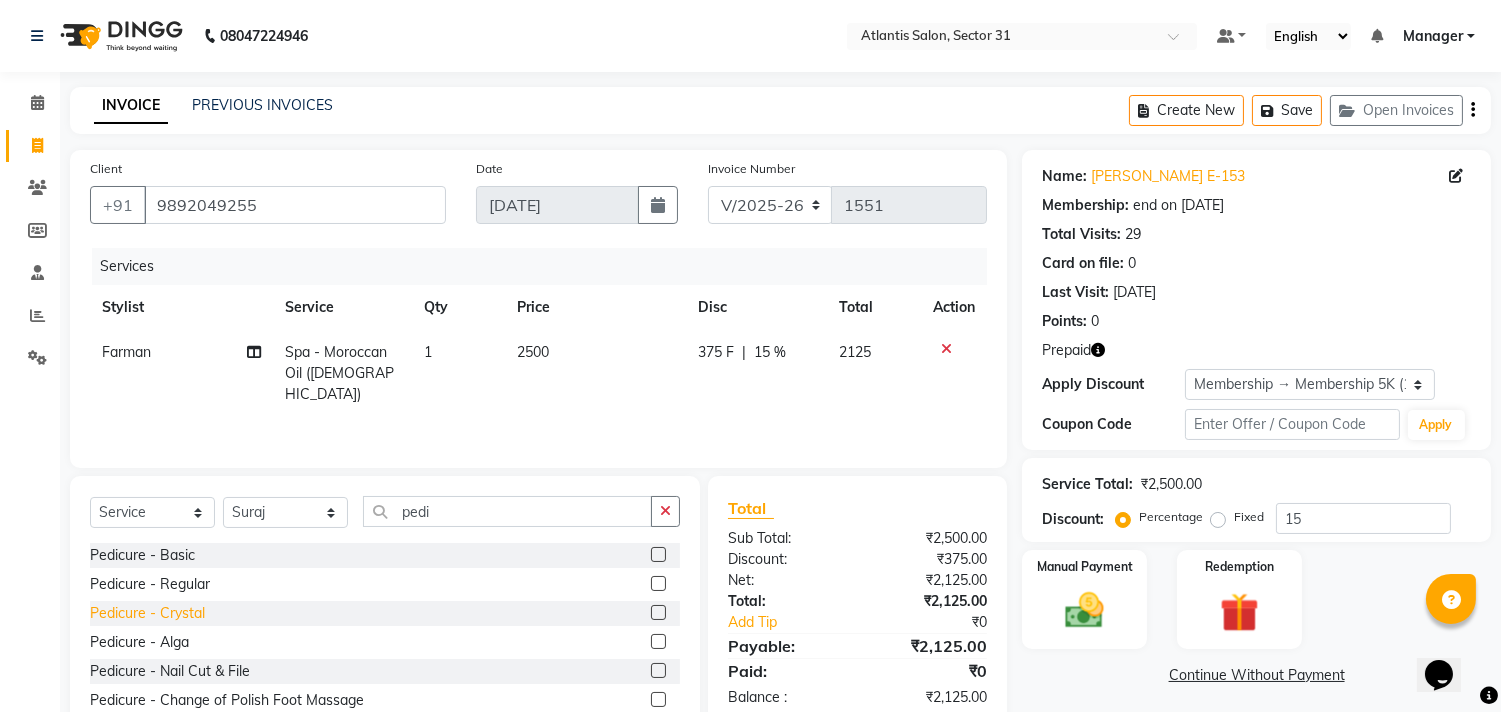 click on "Pedicure - Crystal" 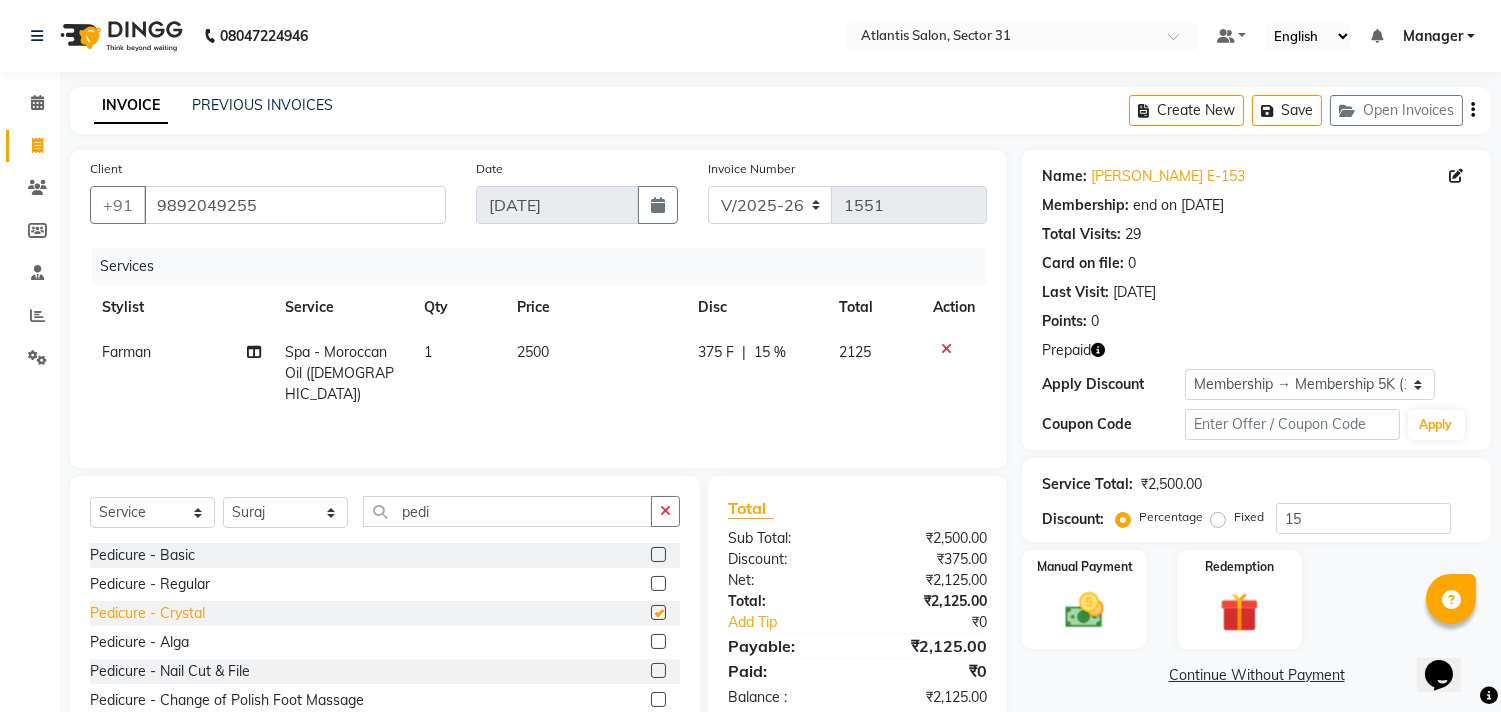 checkbox on "false" 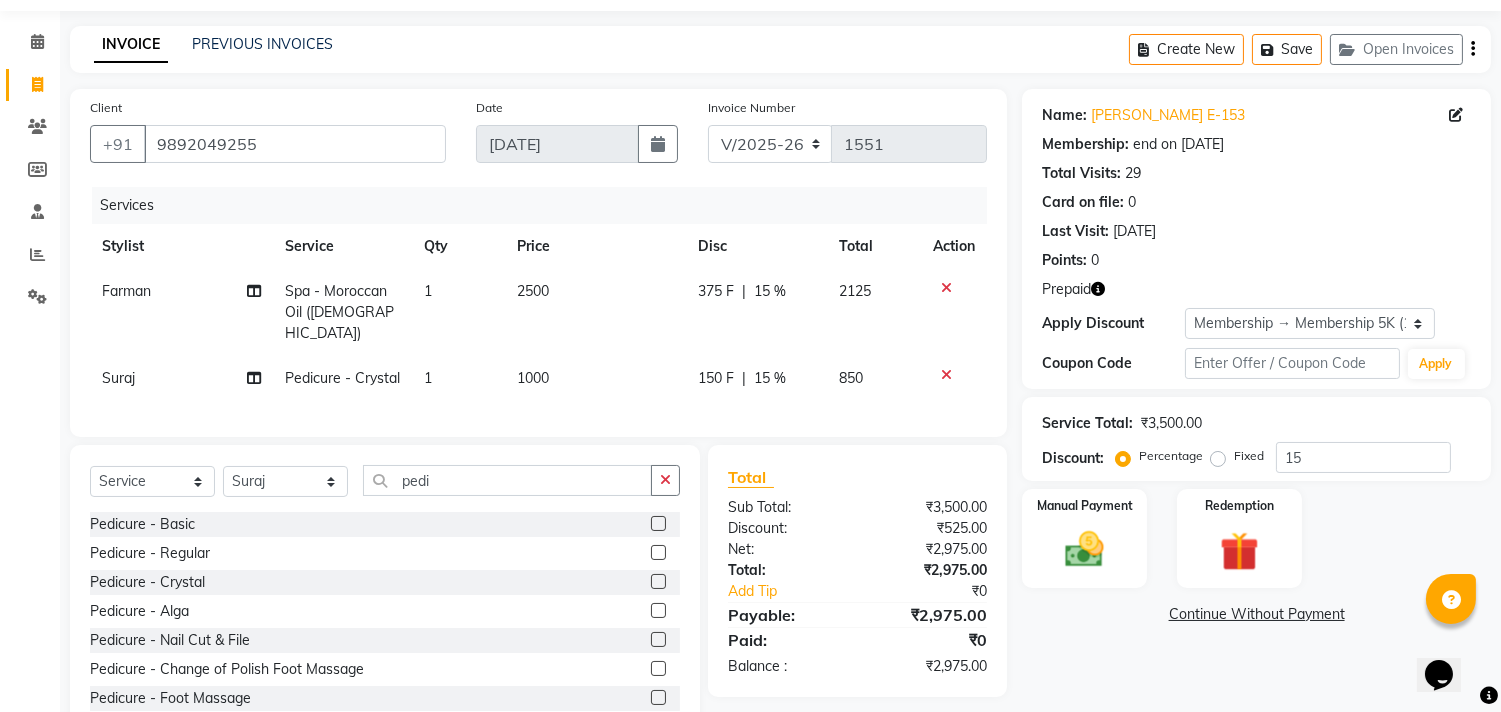 scroll, scrollTop: 114, scrollLeft: 0, axis: vertical 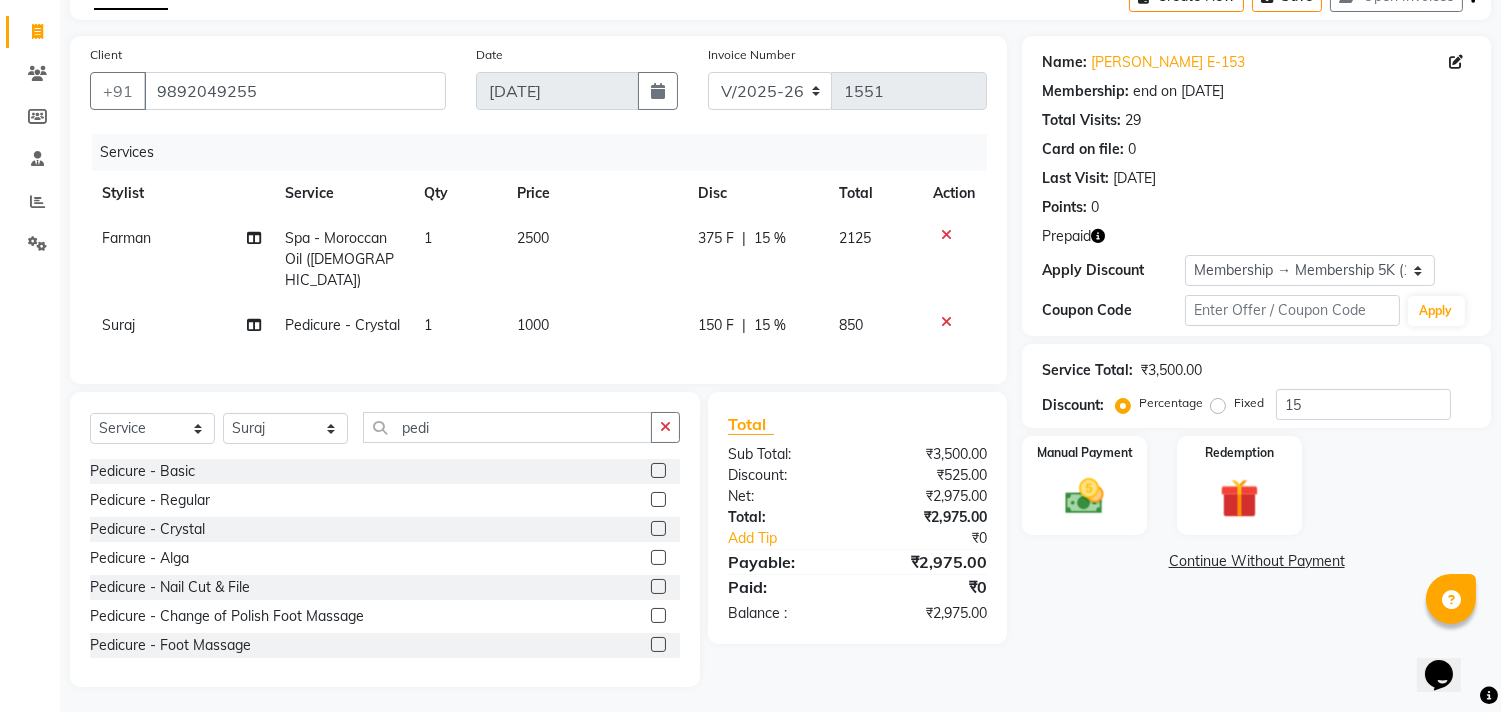 click 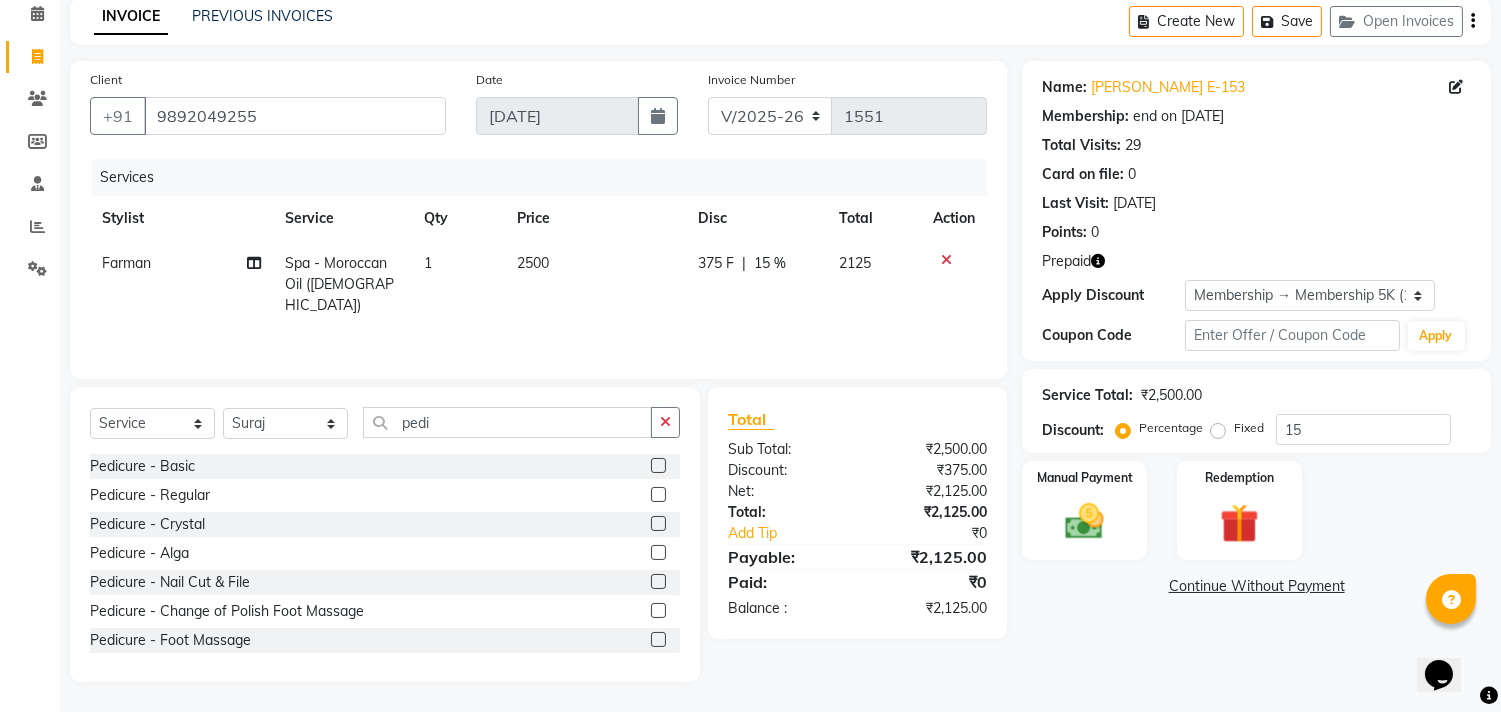 scroll, scrollTop: 88, scrollLeft: 0, axis: vertical 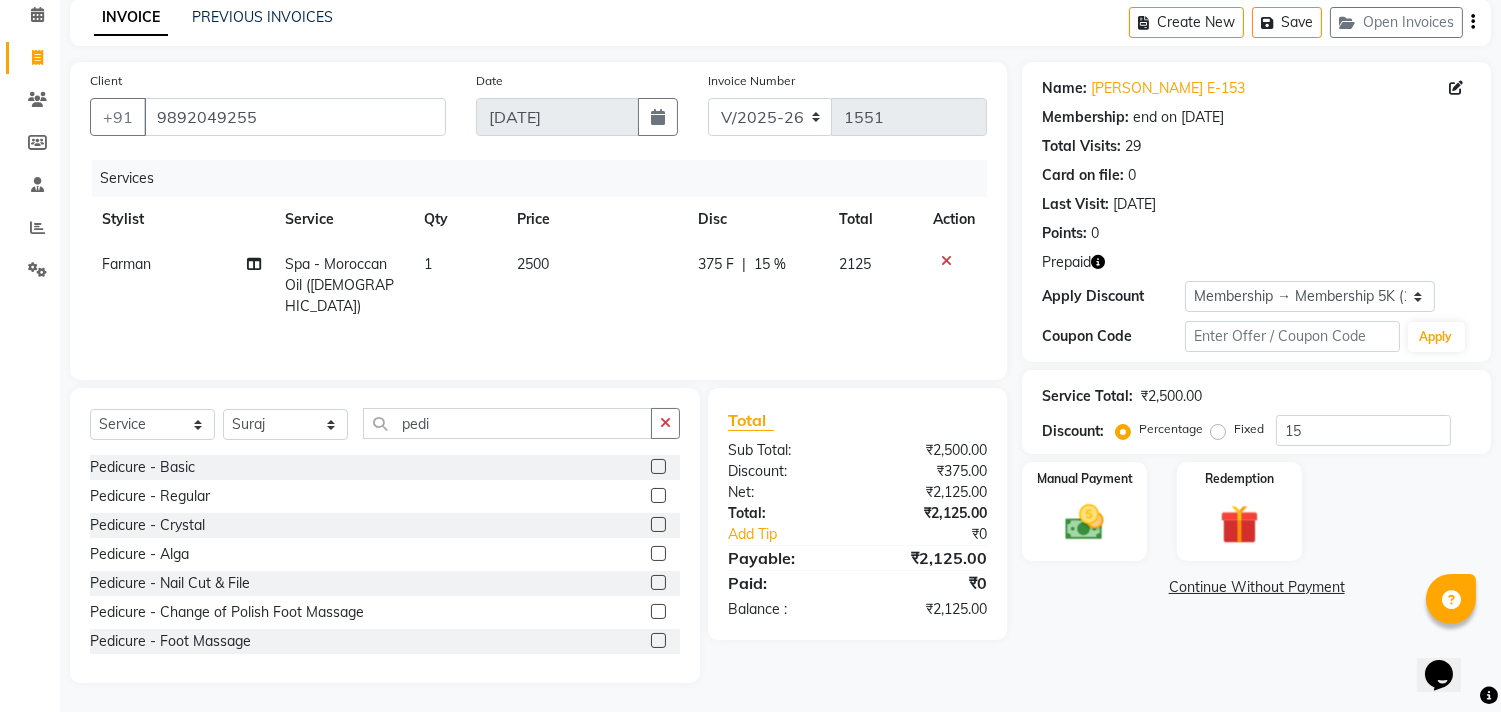 click 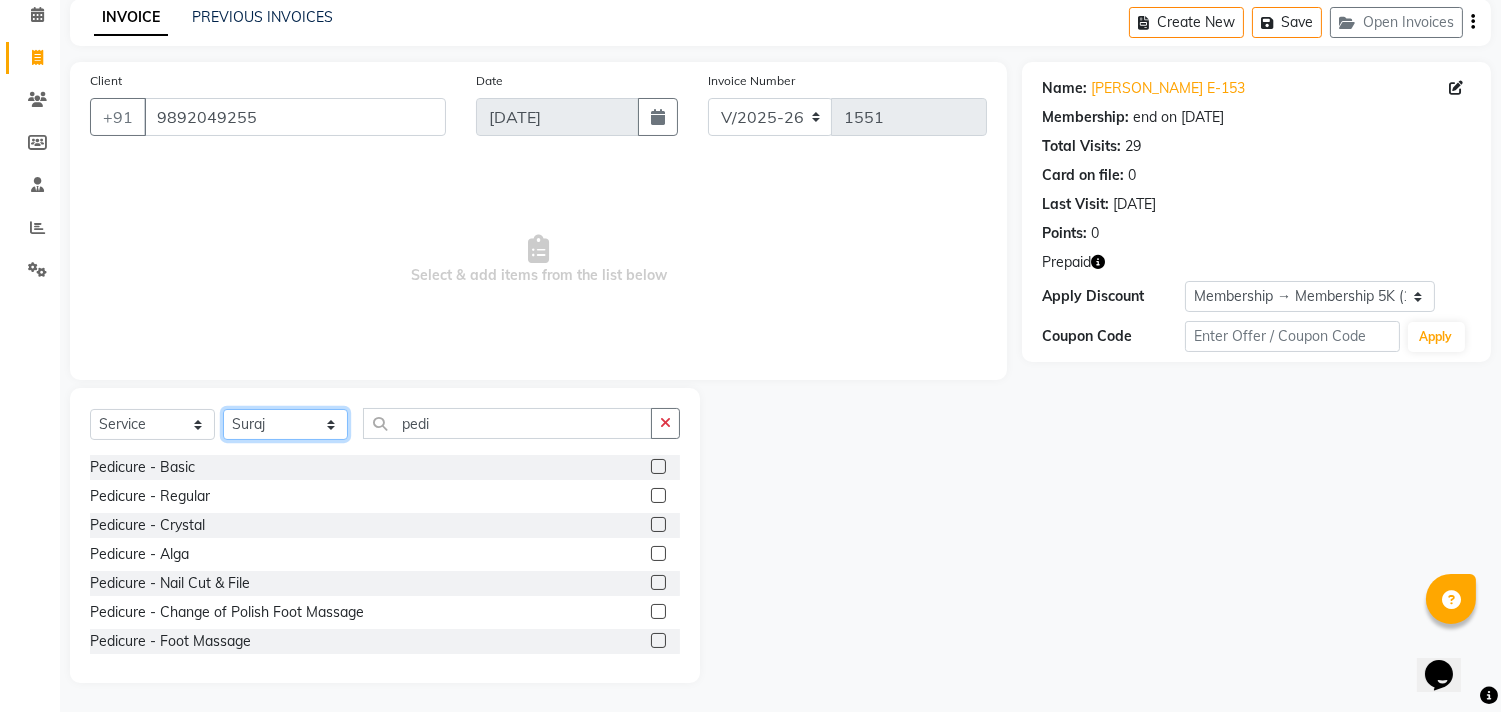 click on "Select Stylist [PERSON_NAME] [PERSON_NAME] Kavita Manager Staff 31 Staff ILD Suraj" 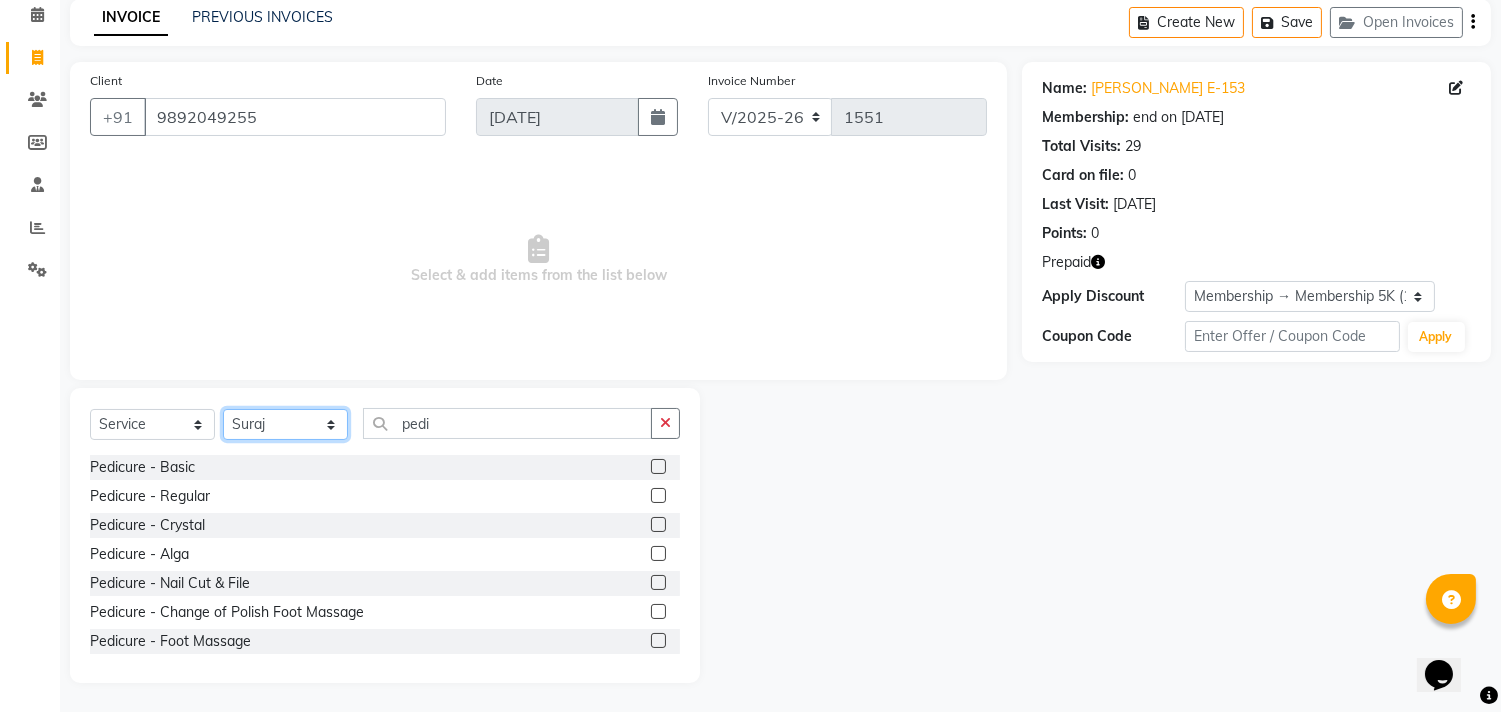 select on "24237" 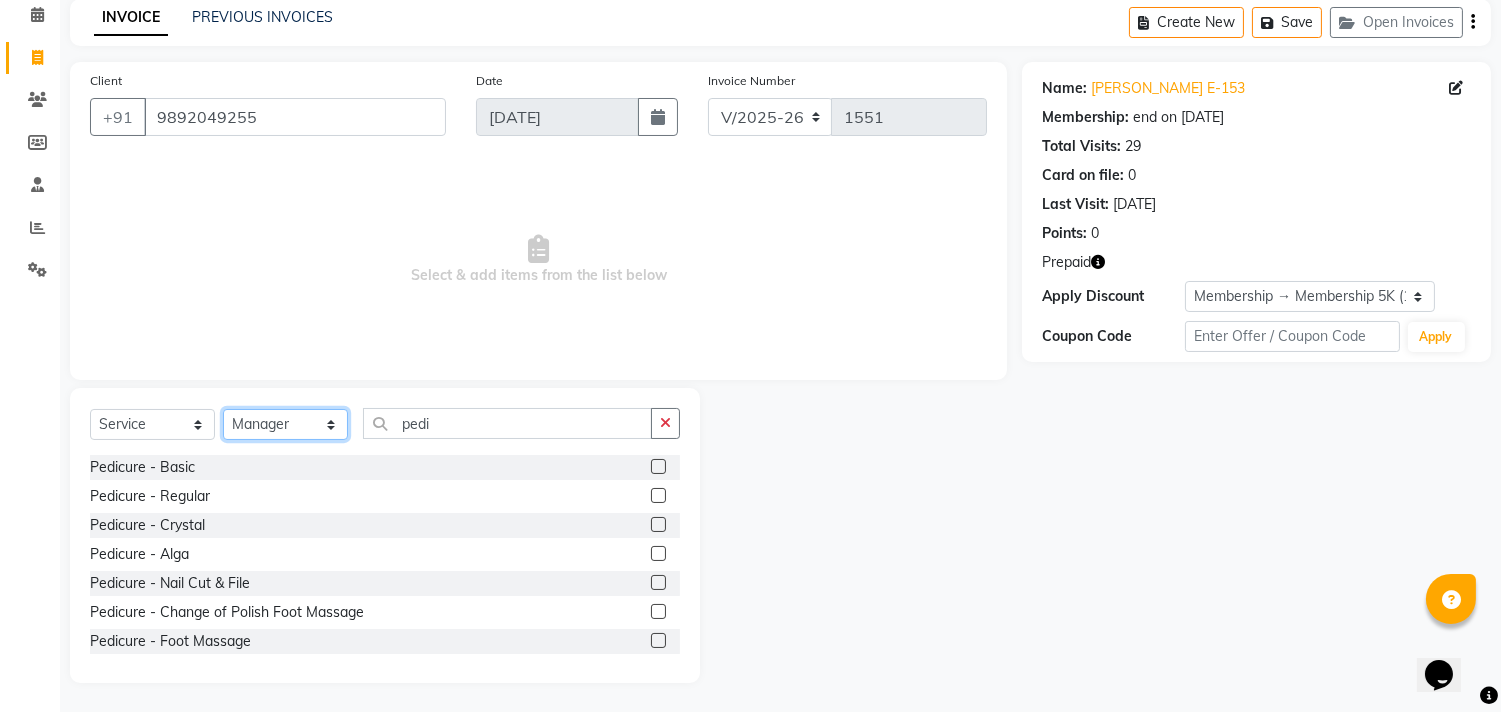 click on "Select Stylist [PERSON_NAME] [PERSON_NAME] Kavita Manager Staff 31 Staff ILD Suraj" 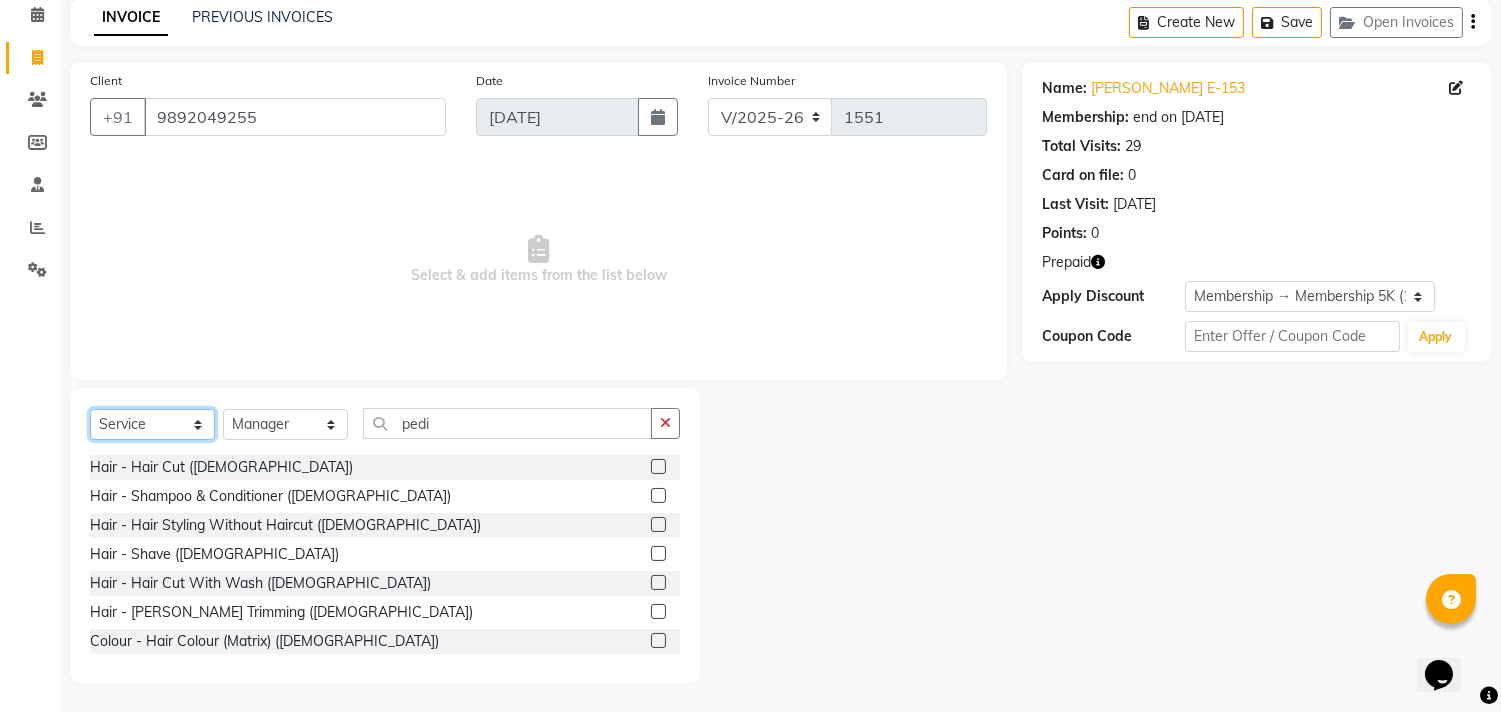 click on "Select  Service  Product  Membership  Package Voucher Prepaid Gift Card" 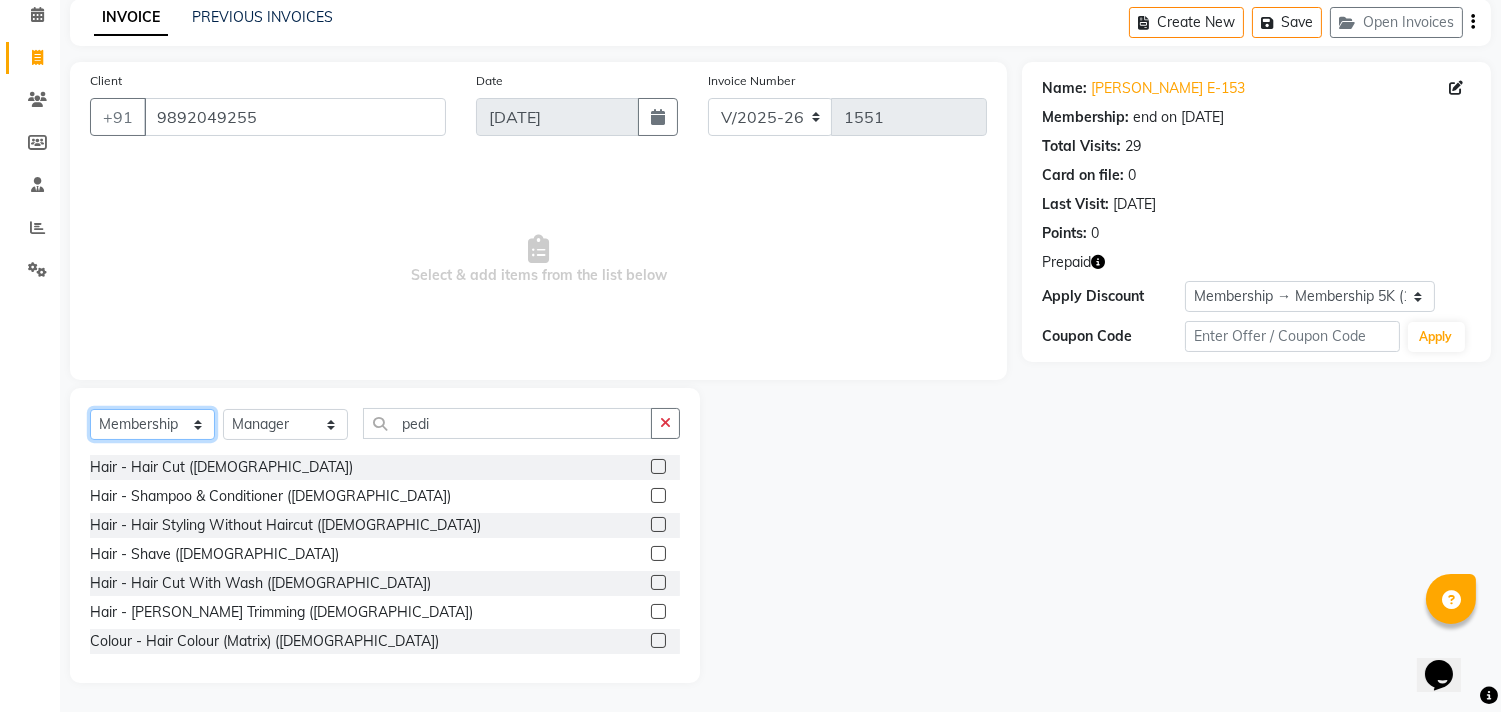 click on "Select  Service  Product  Membership  Package Voucher Prepaid Gift Card" 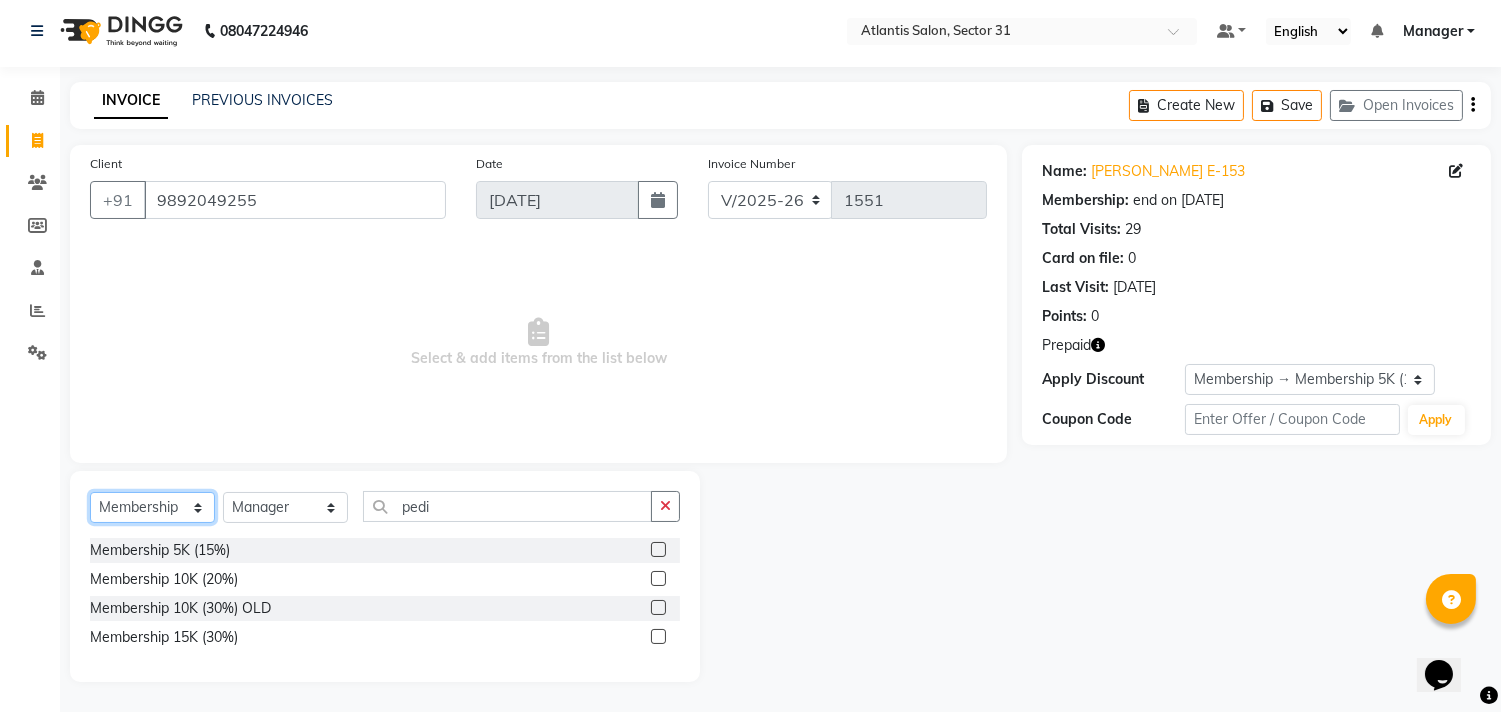 scroll, scrollTop: 5, scrollLeft: 0, axis: vertical 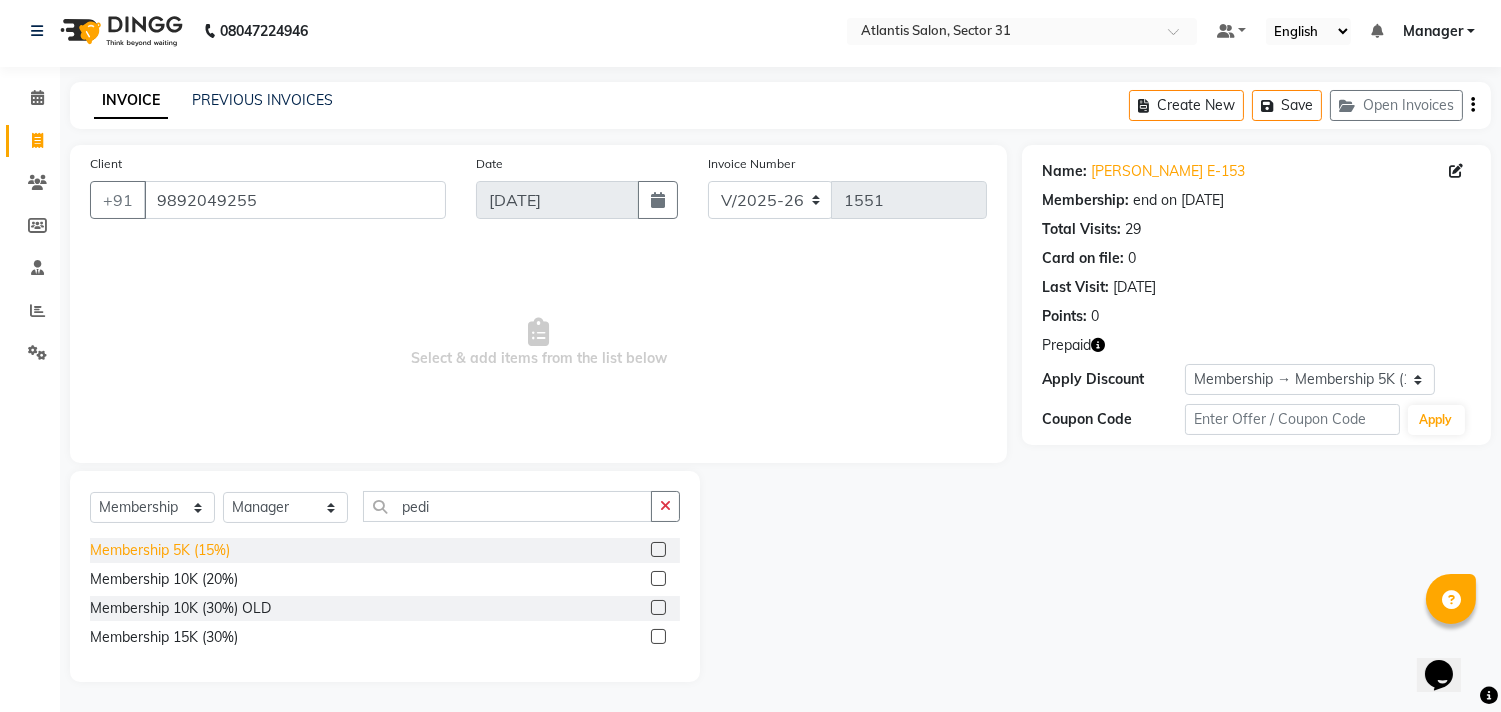 click on "Membership 5K (15%)" 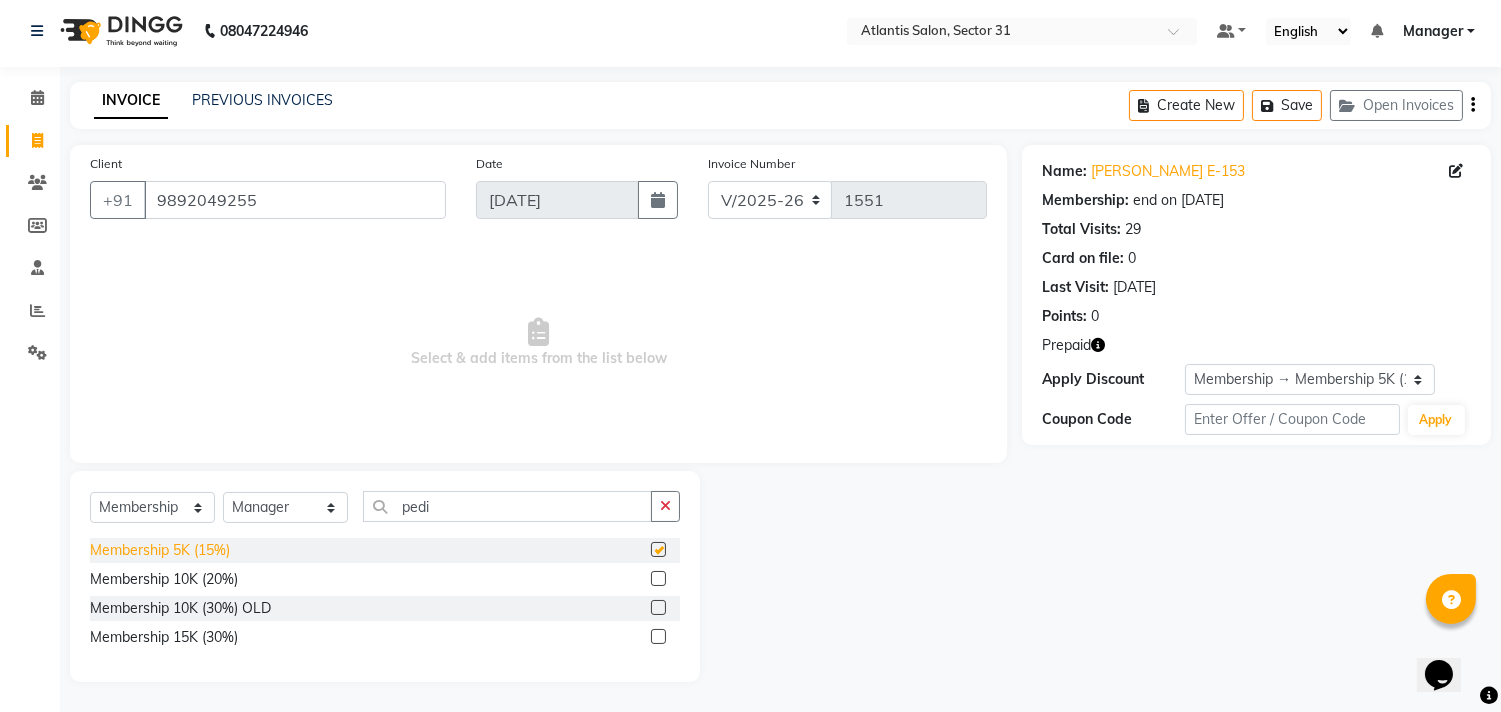 select on "select" 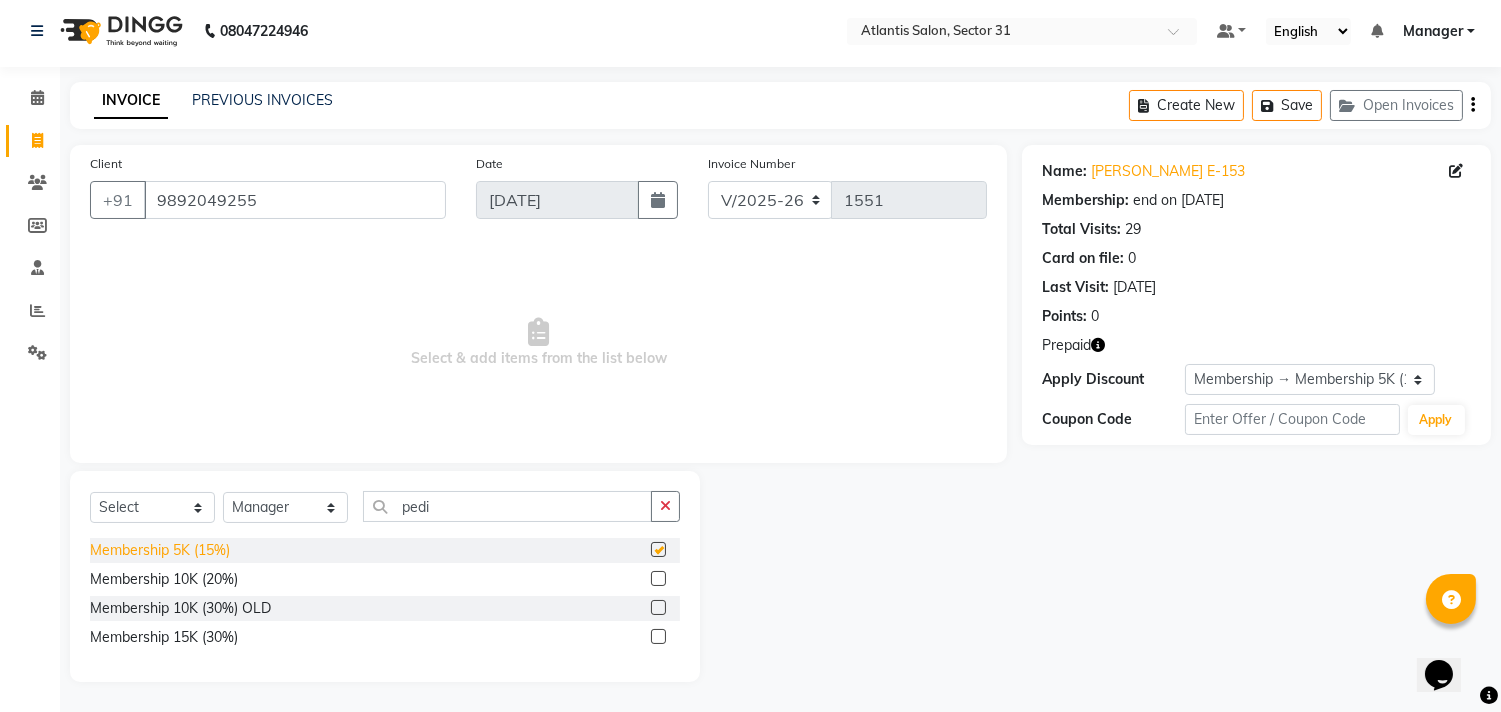click on "Client [PHONE_NUMBER] Date [DATE] Invoice Number V/2025 V/[PHONE_NUMBER]  Select & add items from the list below" 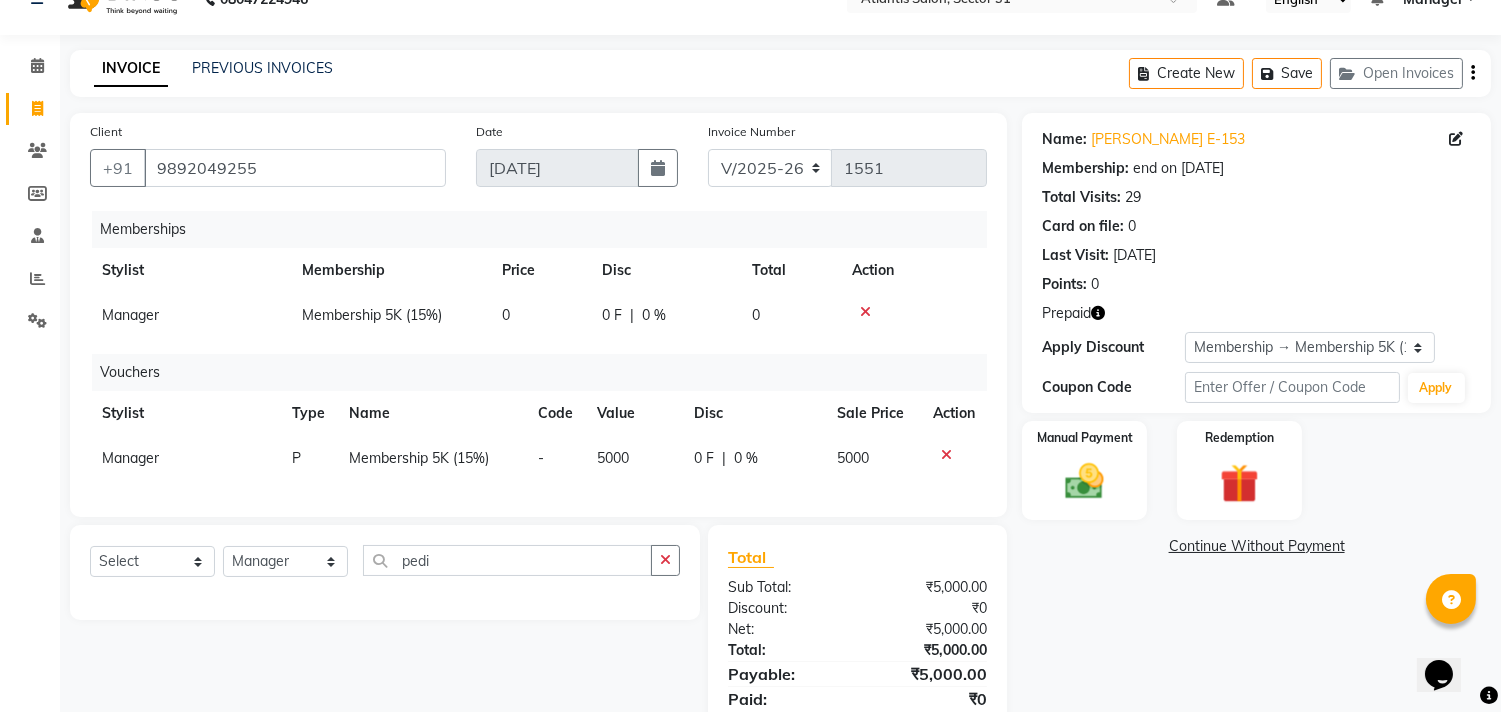scroll, scrollTop: 127, scrollLeft: 0, axis: vertical 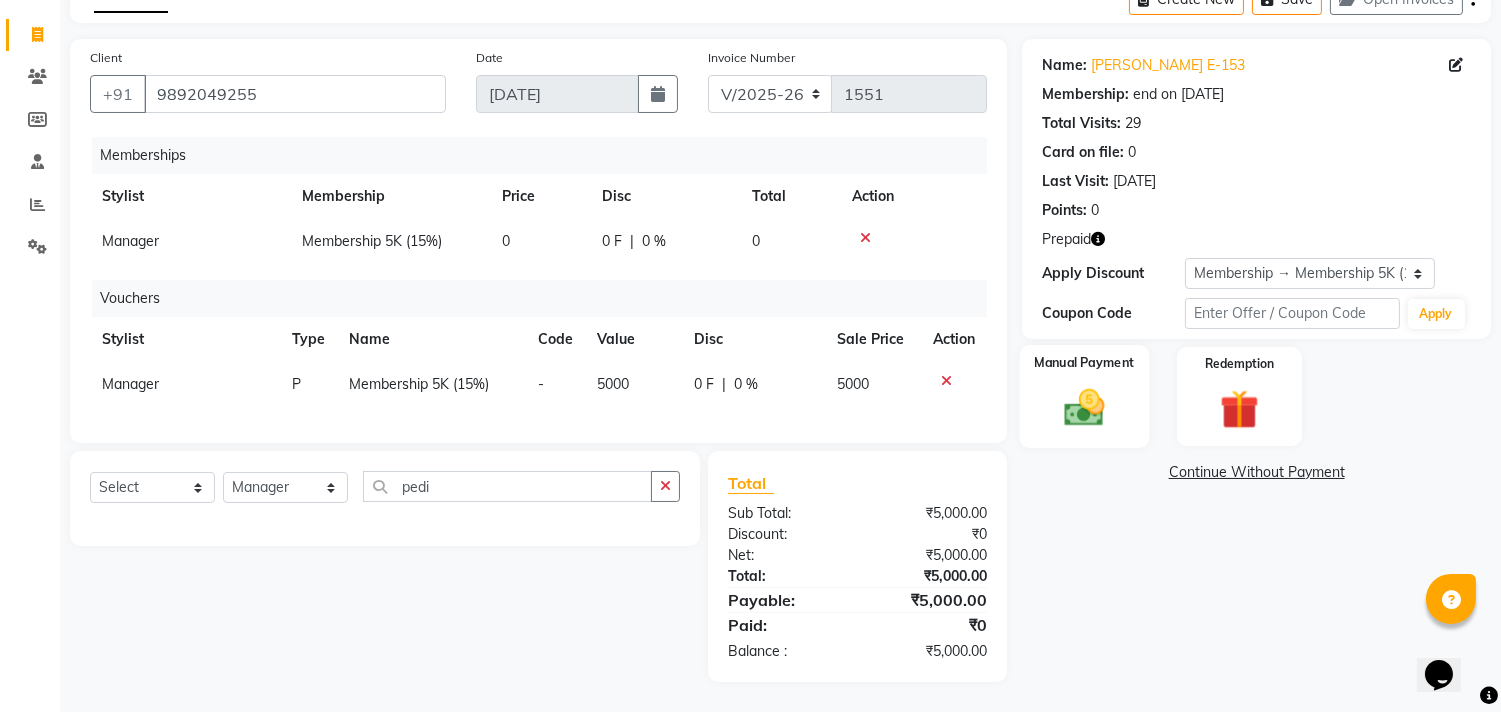 drag, startPoint x: 1062, startPoint y: 418, endPoint x: 1086, endPoint y: 418, distance: 24 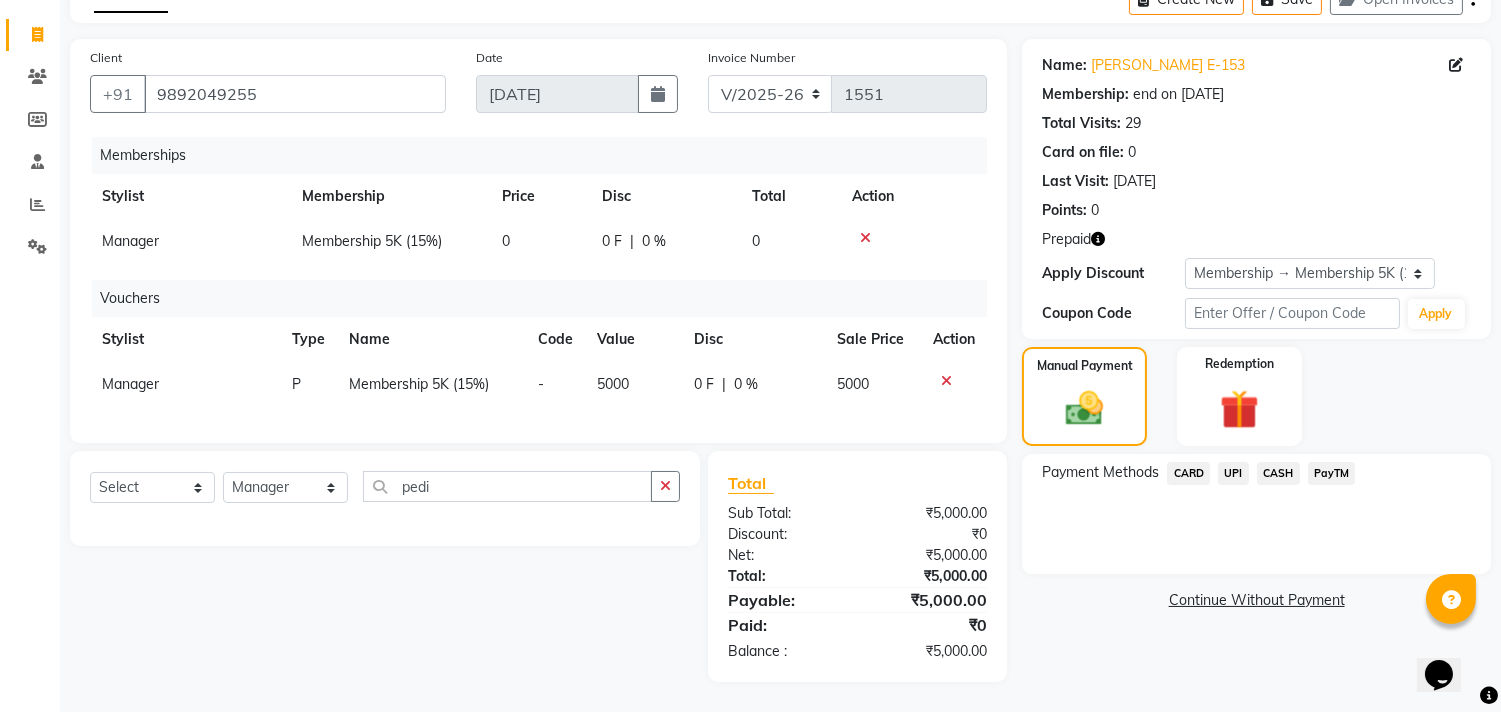 click on "UPI" 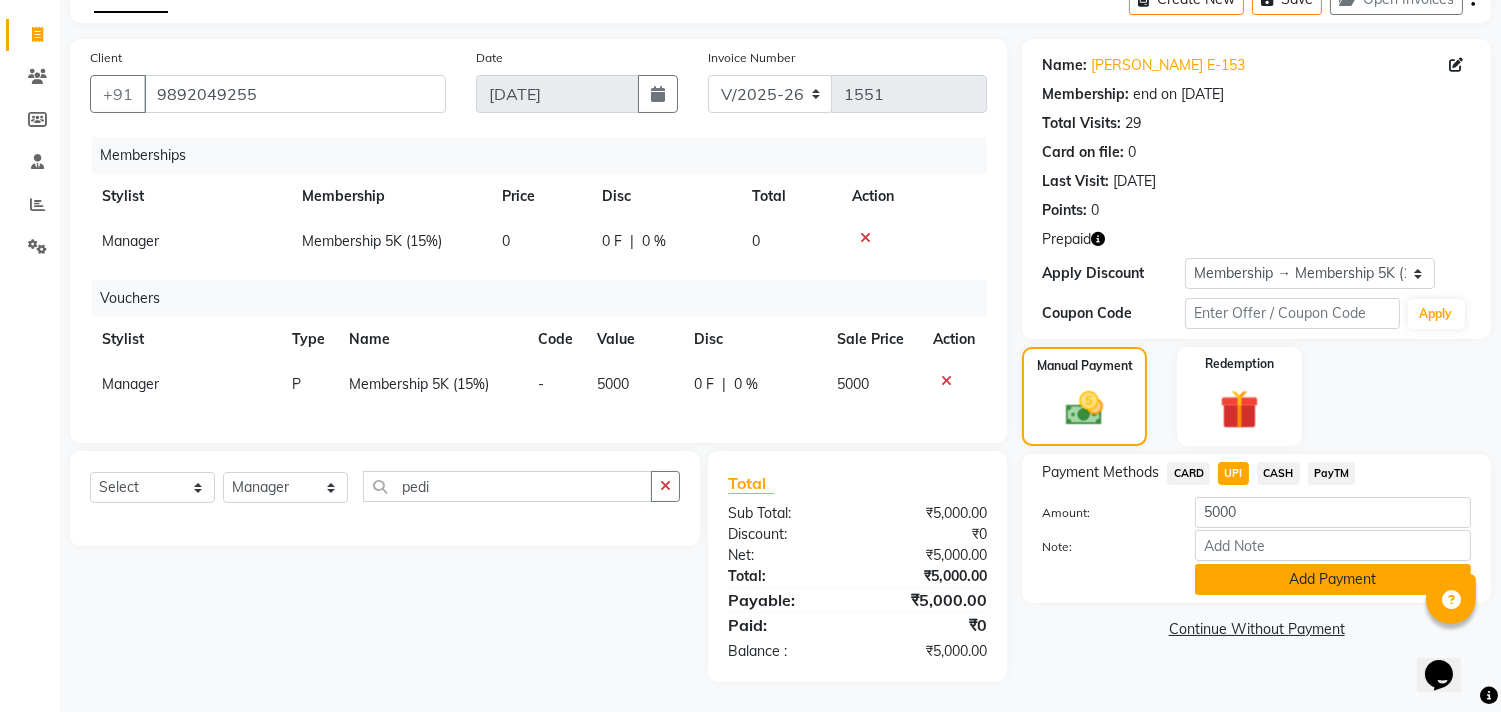 click on "Add Payment" 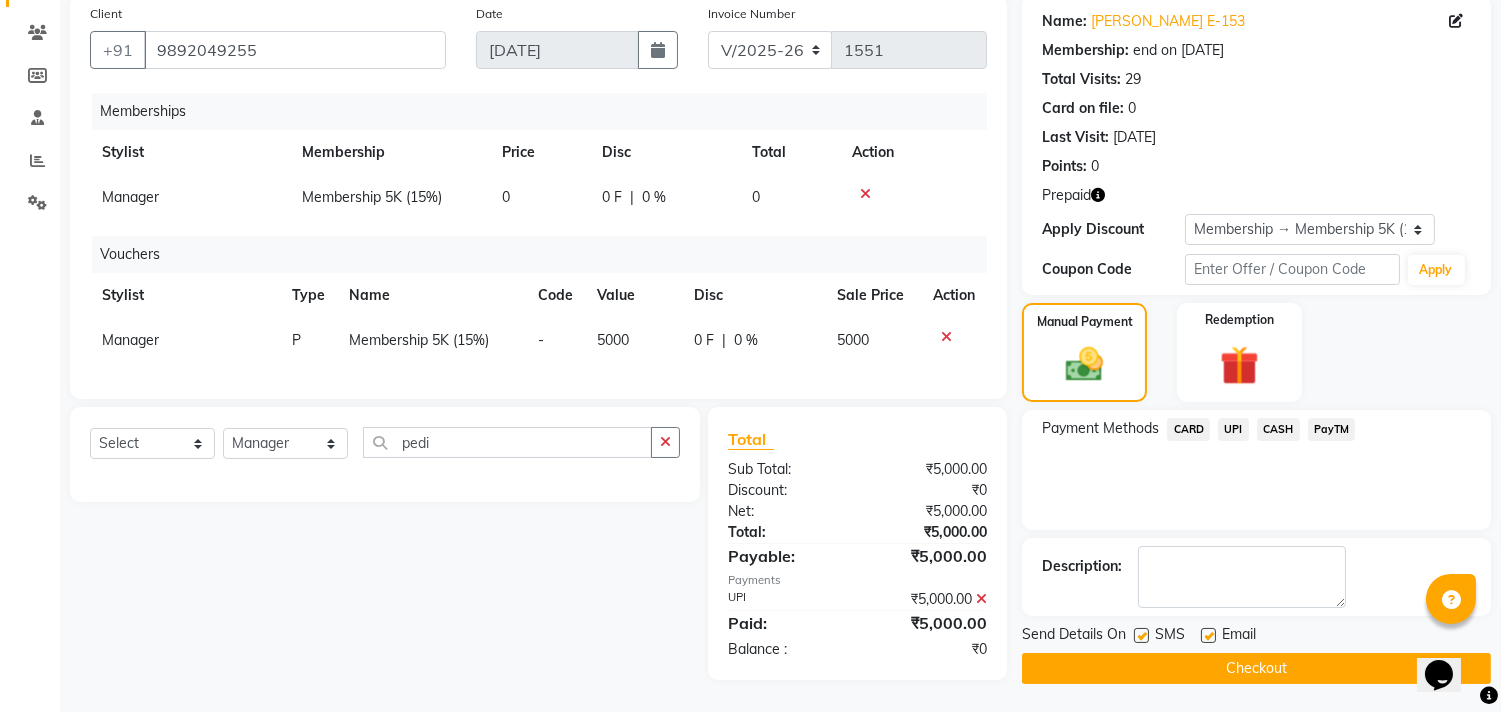 scroll, scrollTop: 170, scrollLeft: 0, axis: vertical 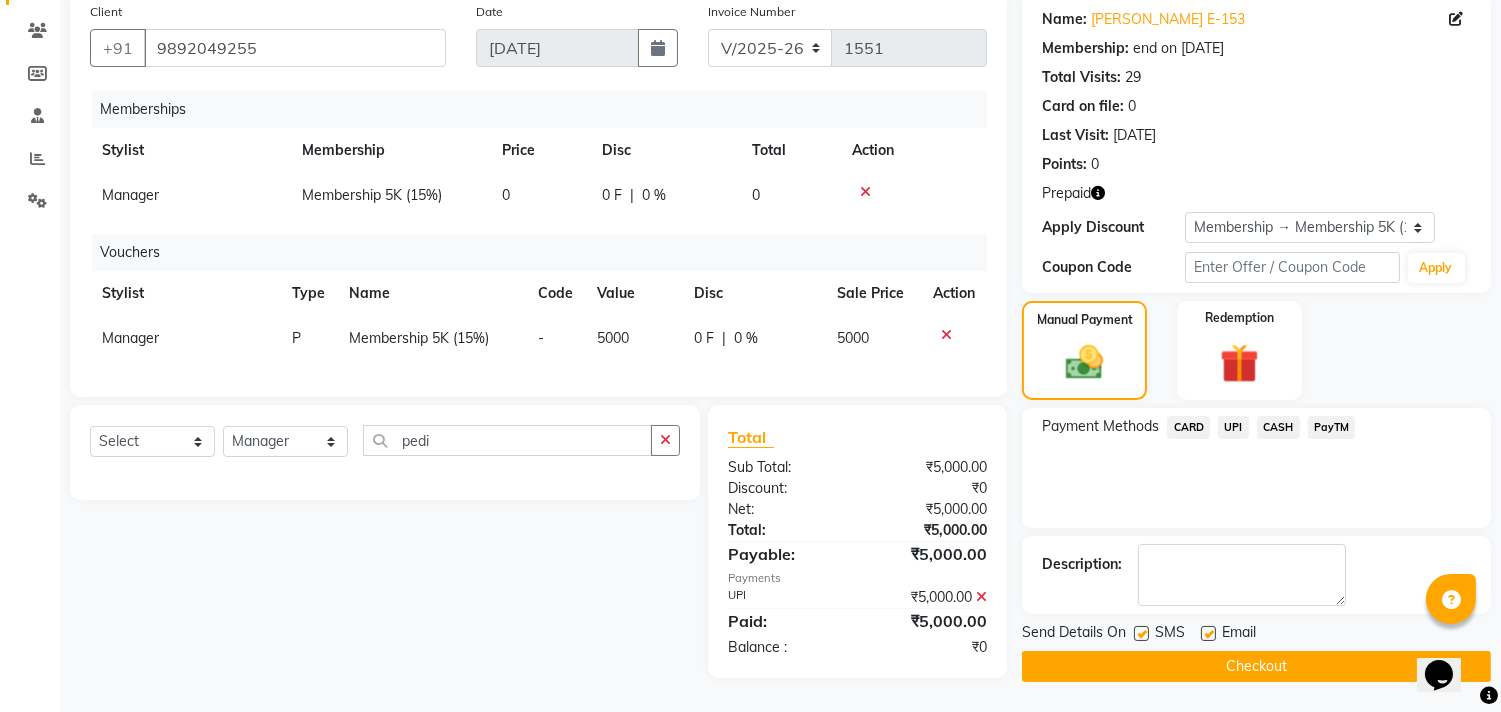 click on "Checkout" 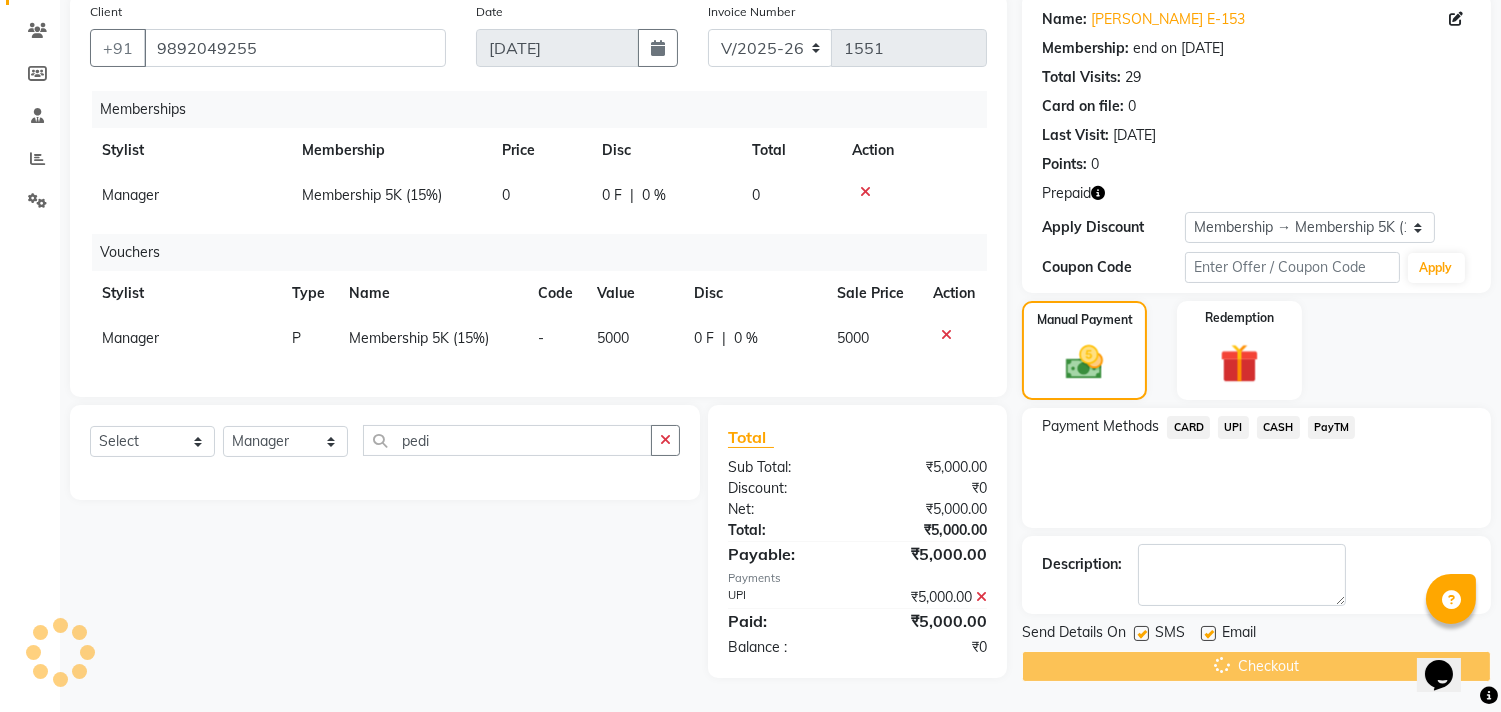 click on "Checkout" 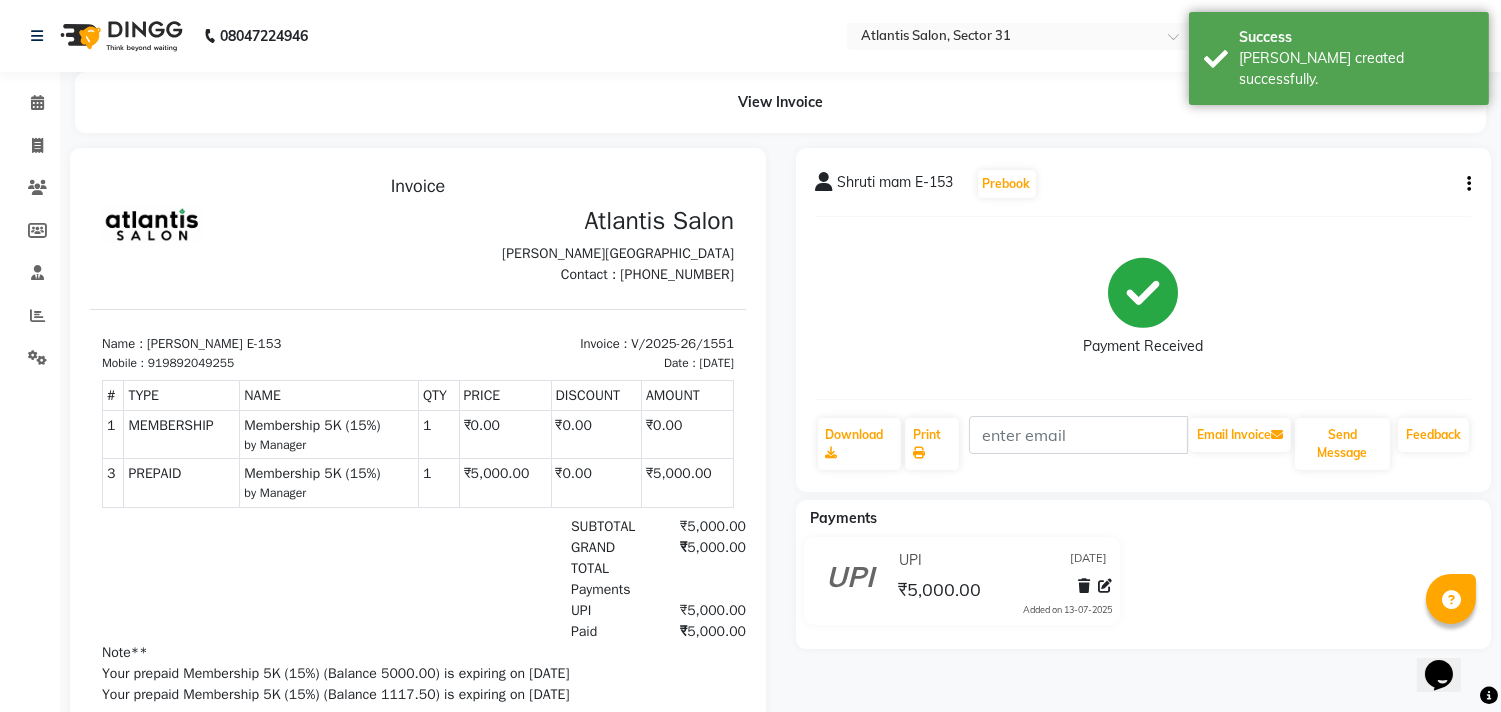 scroll, scrollTop: 0, scrollLeft: 0, axis: both 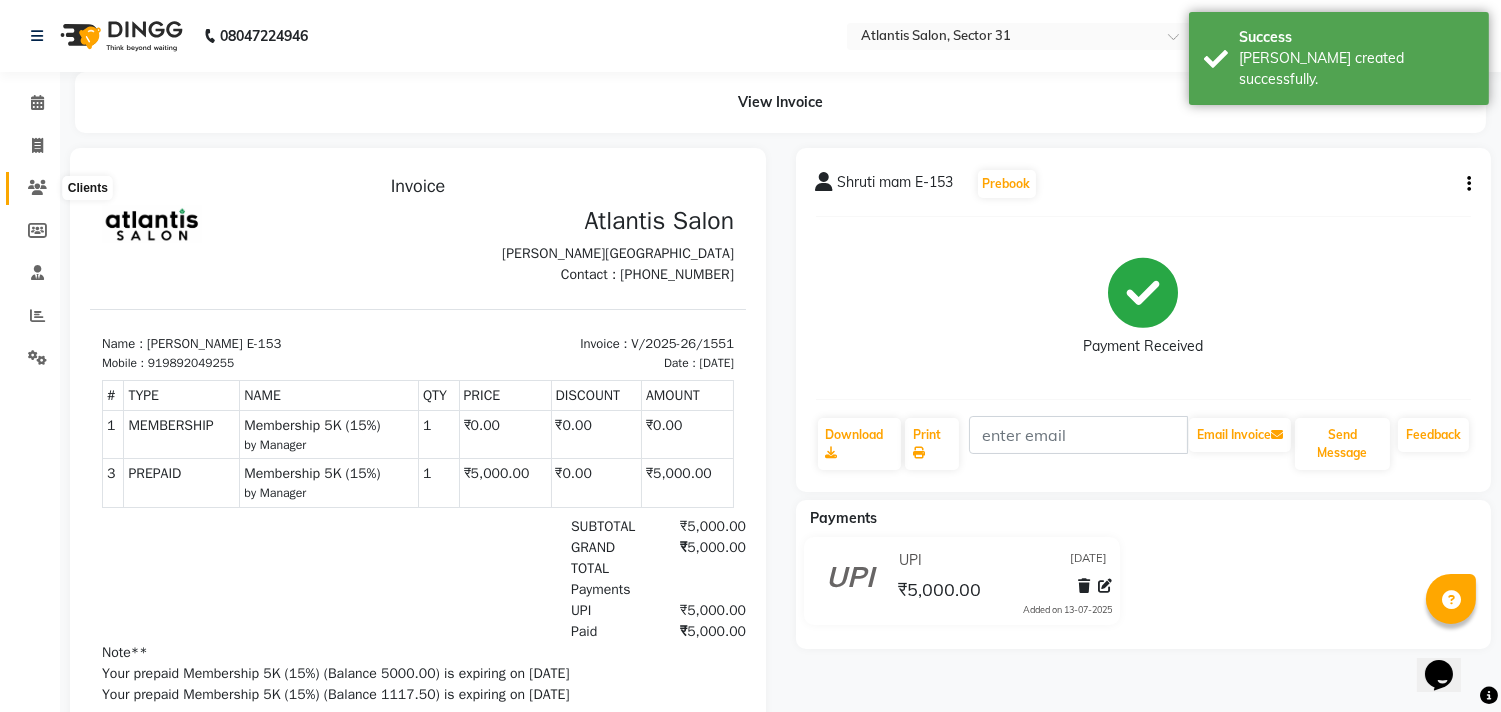 click 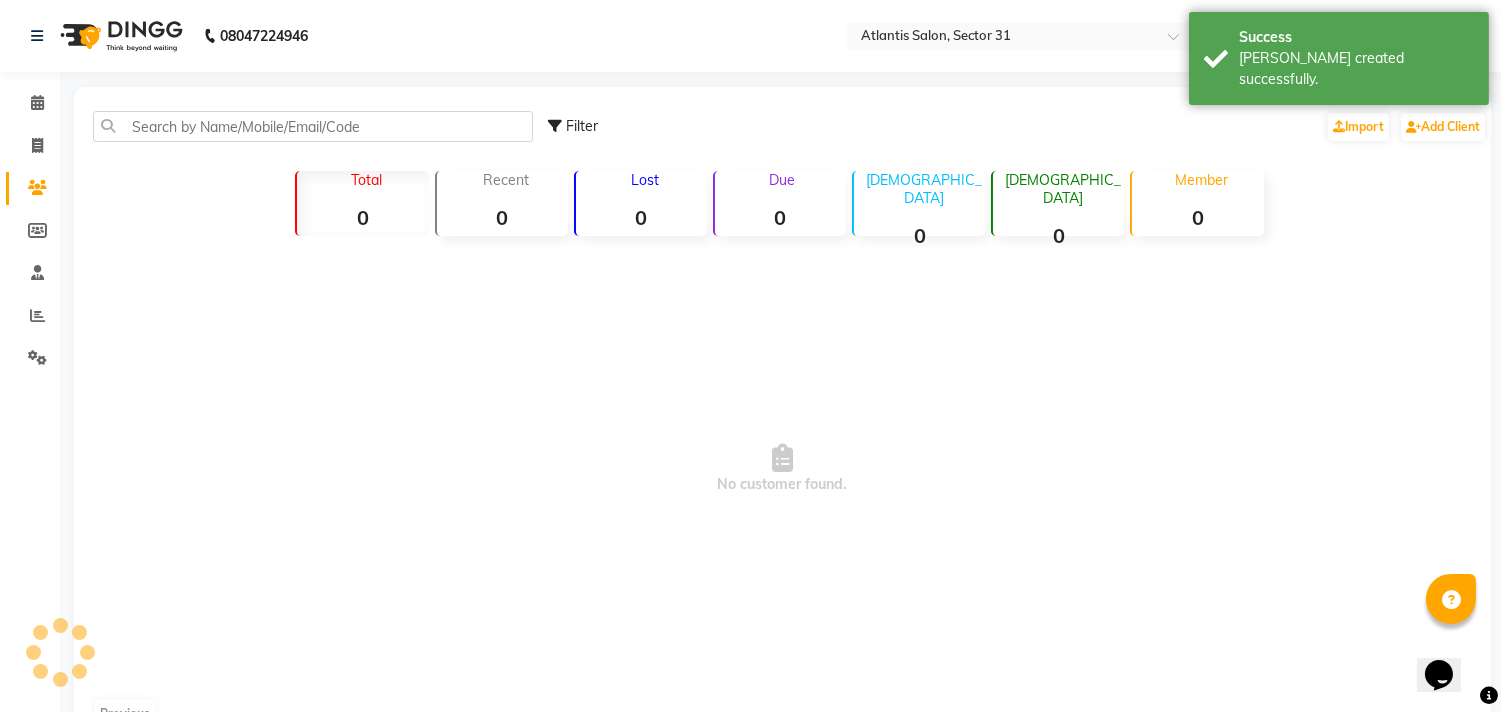 click 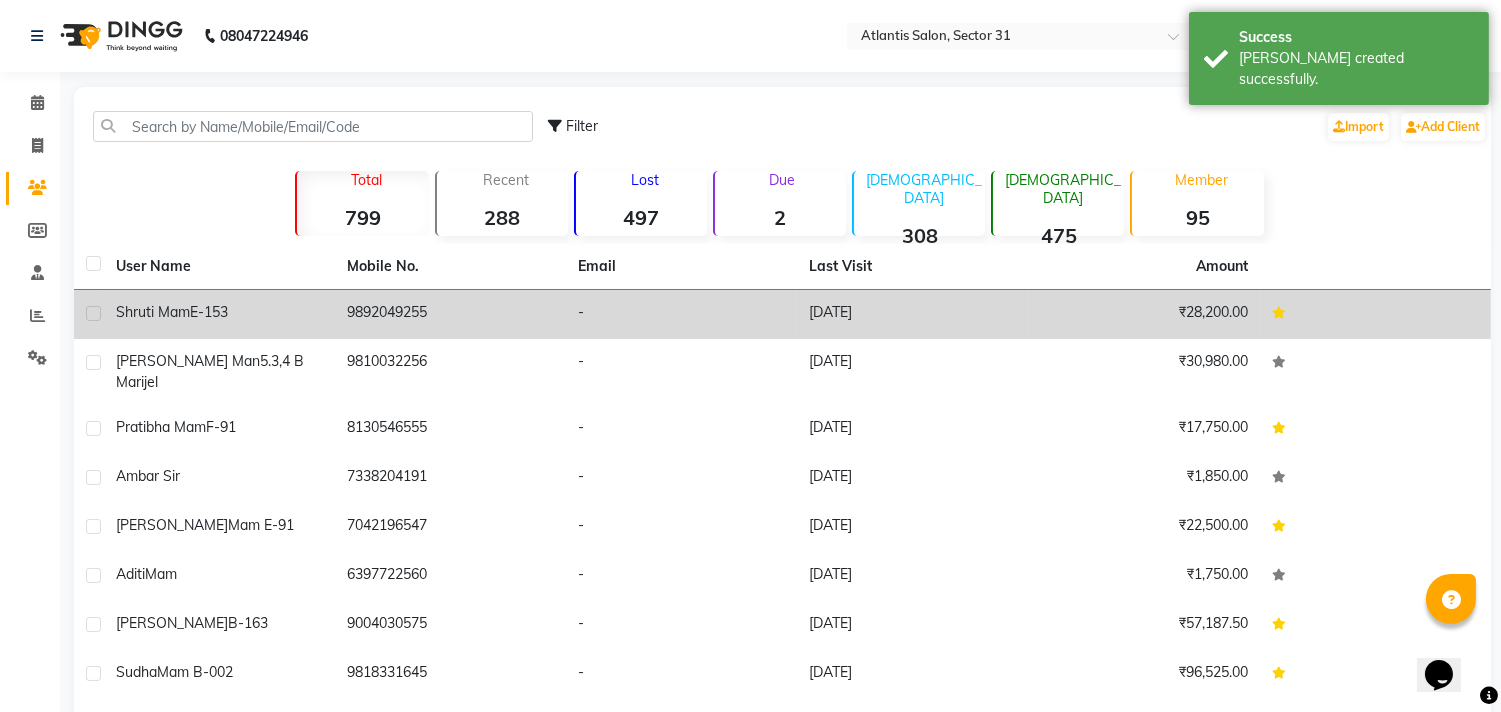 click on "Shruti mam  E-153" 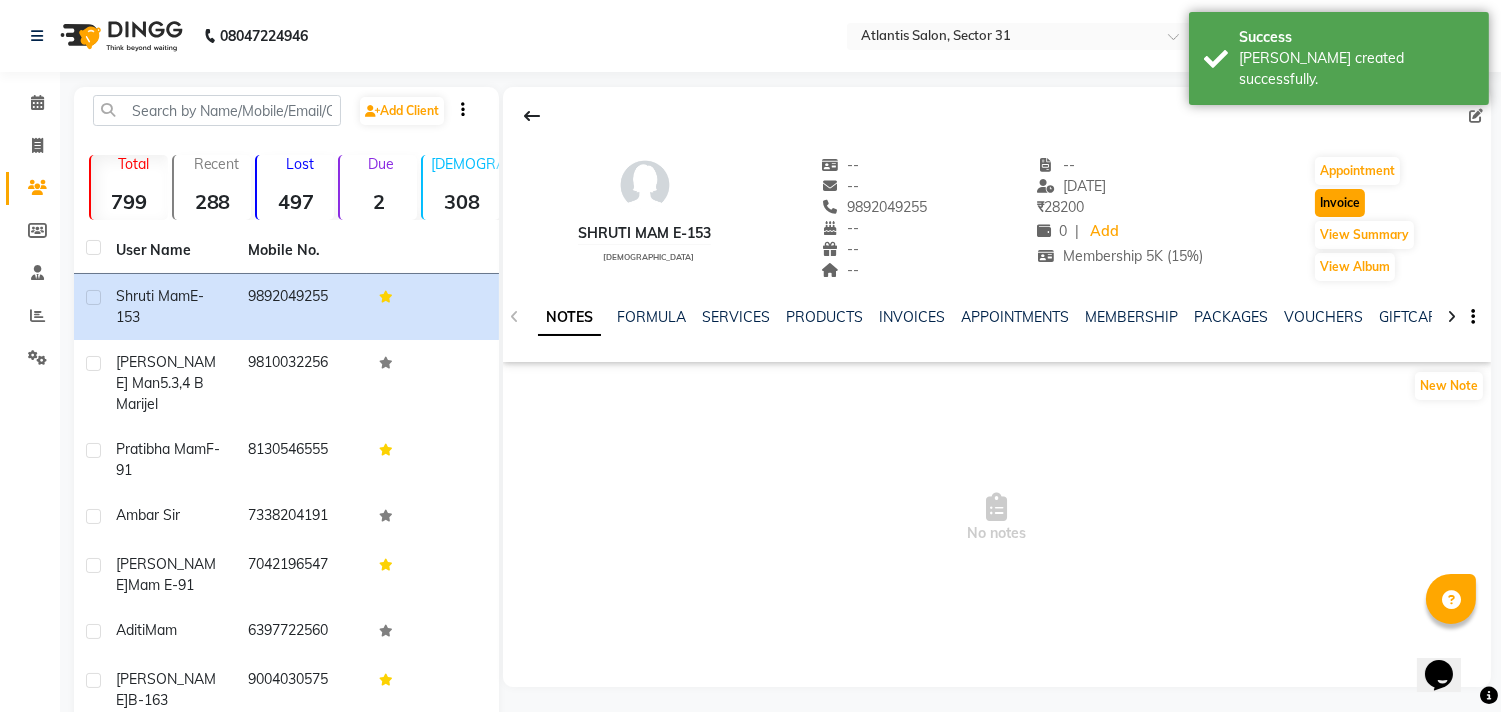 click on "Invoice" 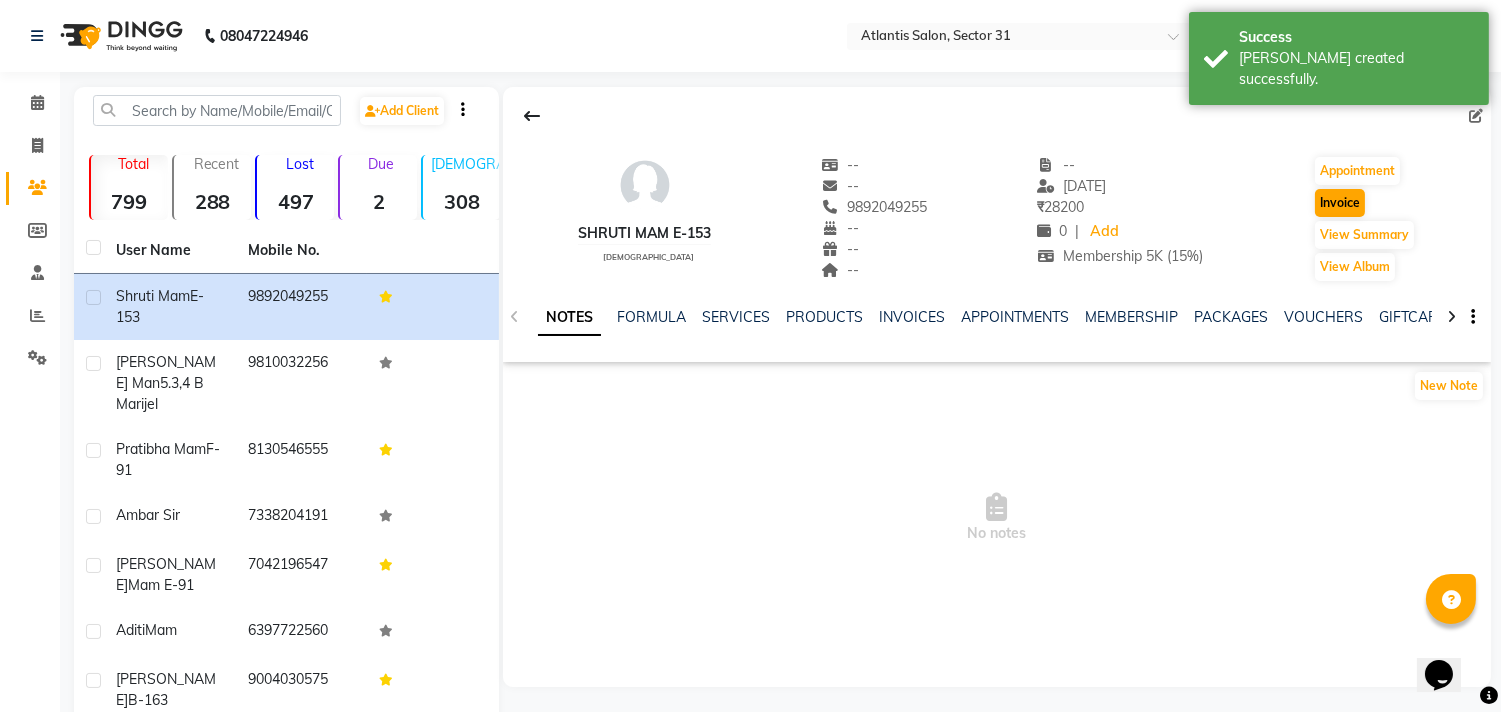 select on "service" 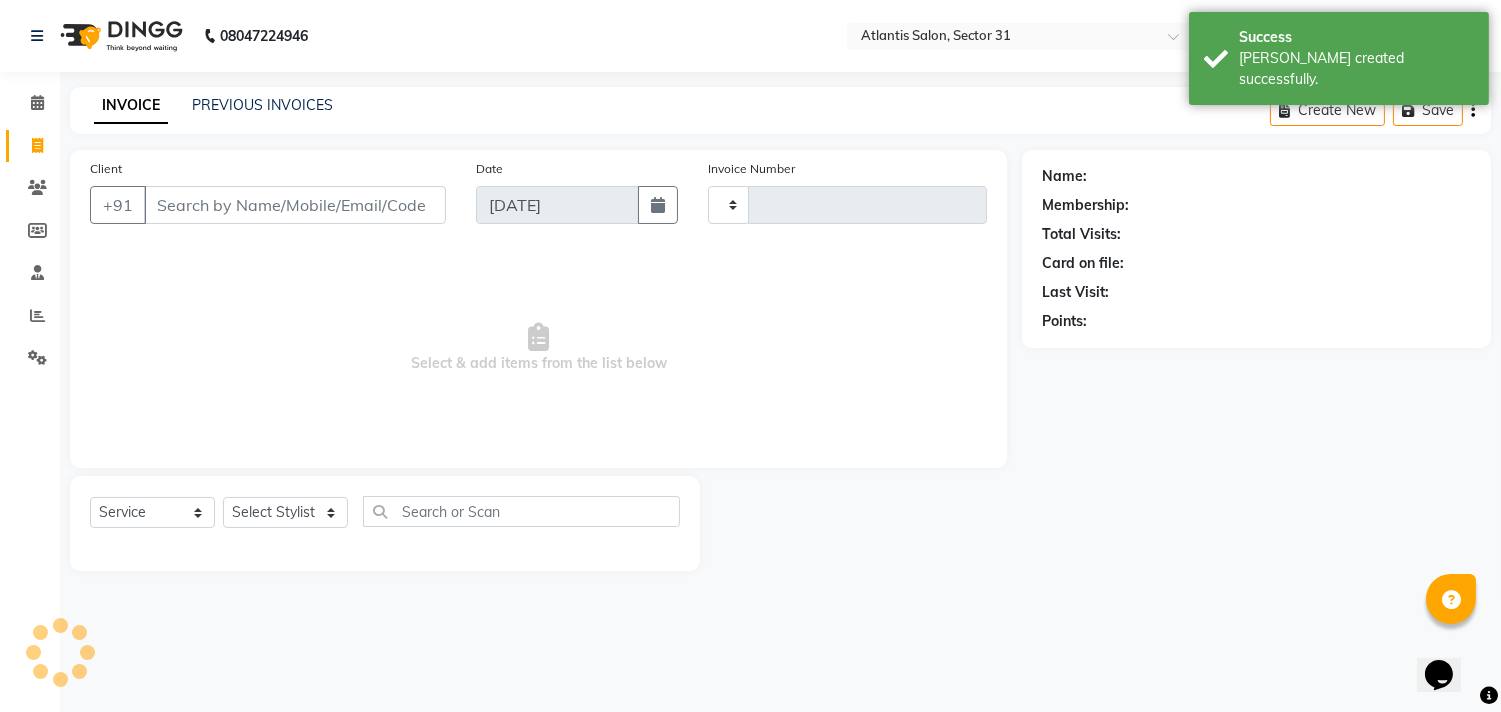 click on "Name: Membership: Total Visits: Card on file: Last Visit:  Points:" 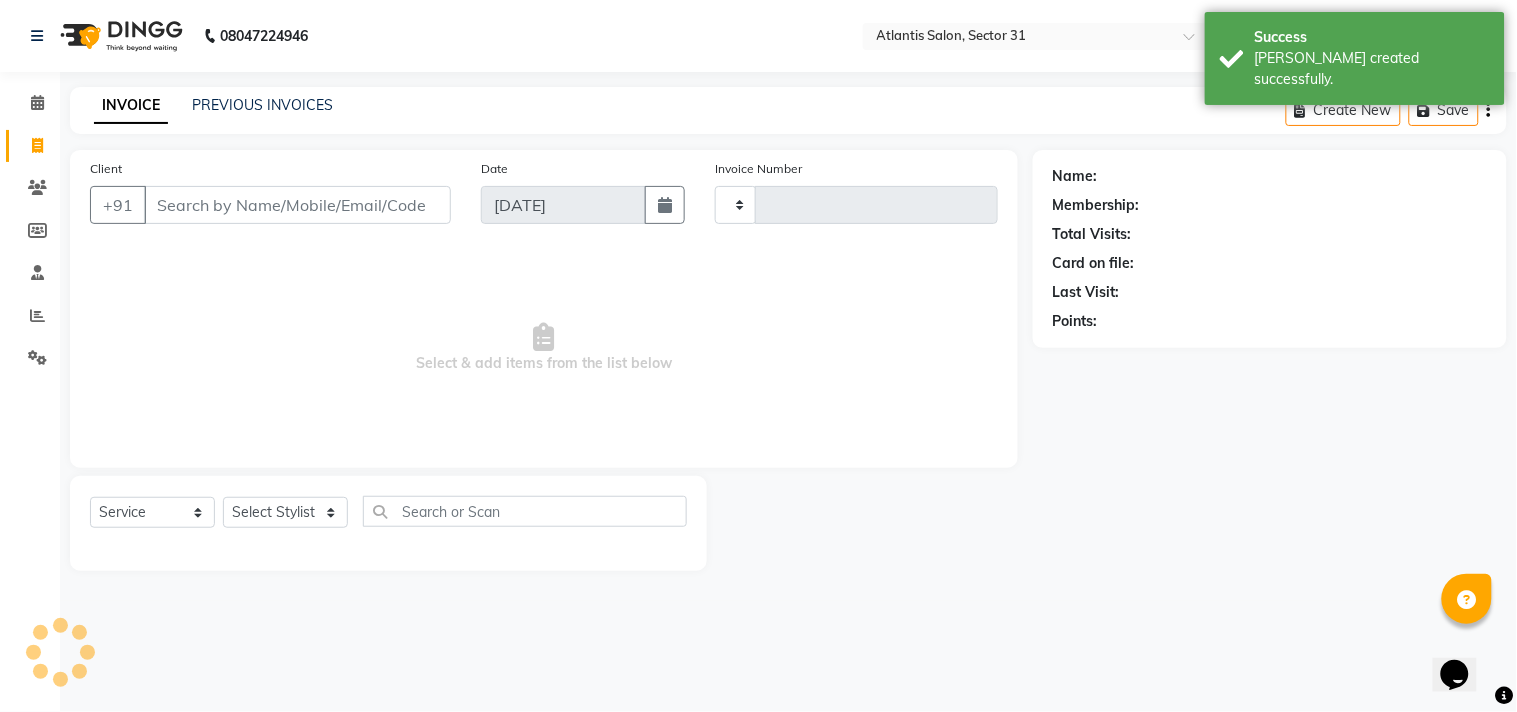 type on "1552" 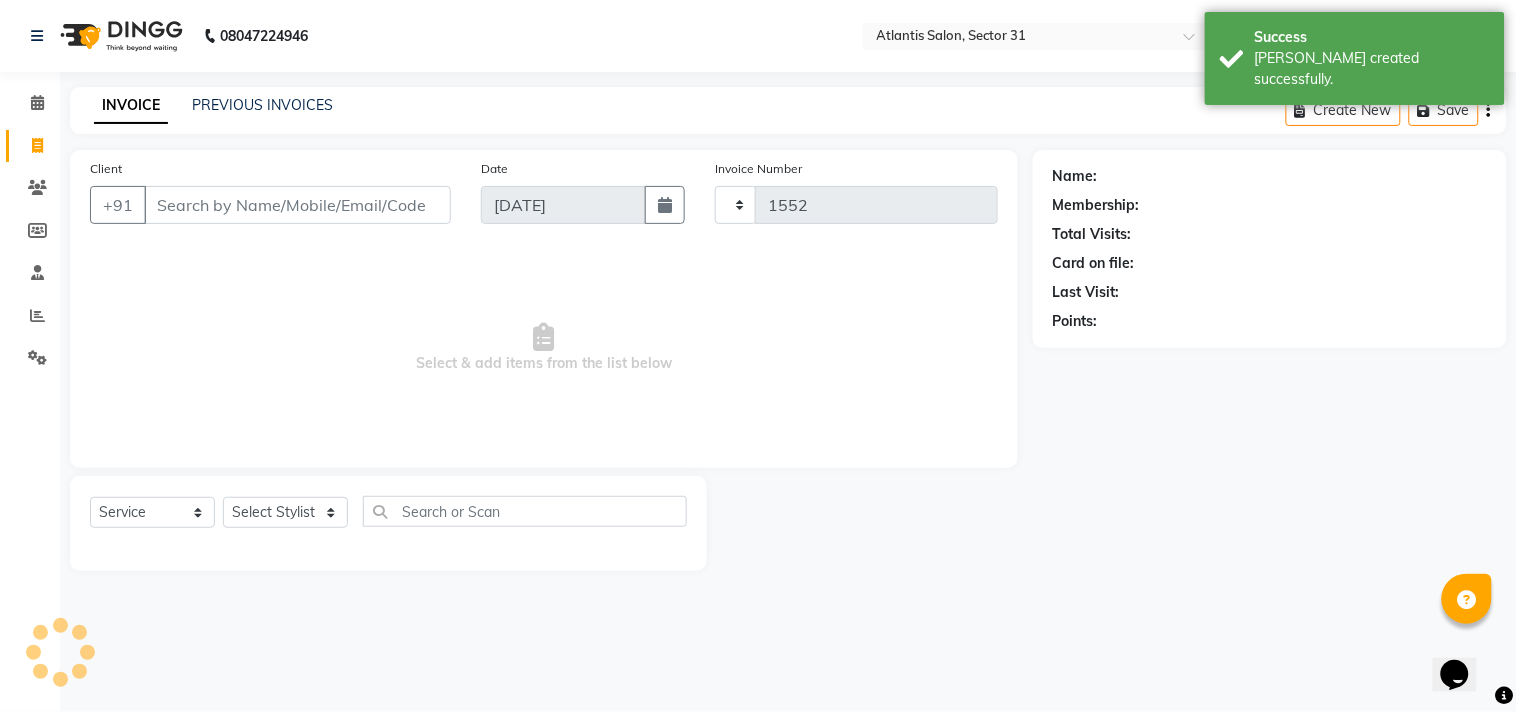 select on "4391" 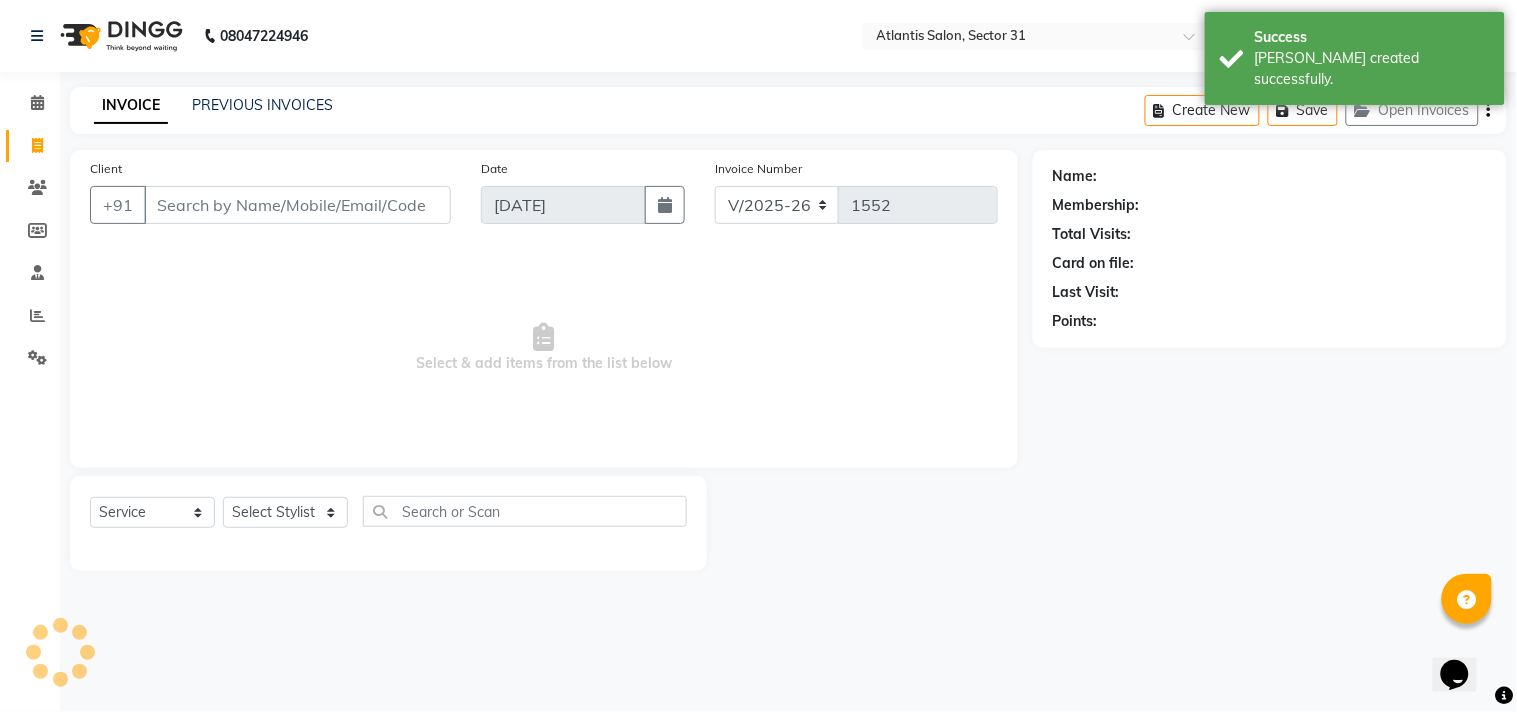 type on "9892049255" 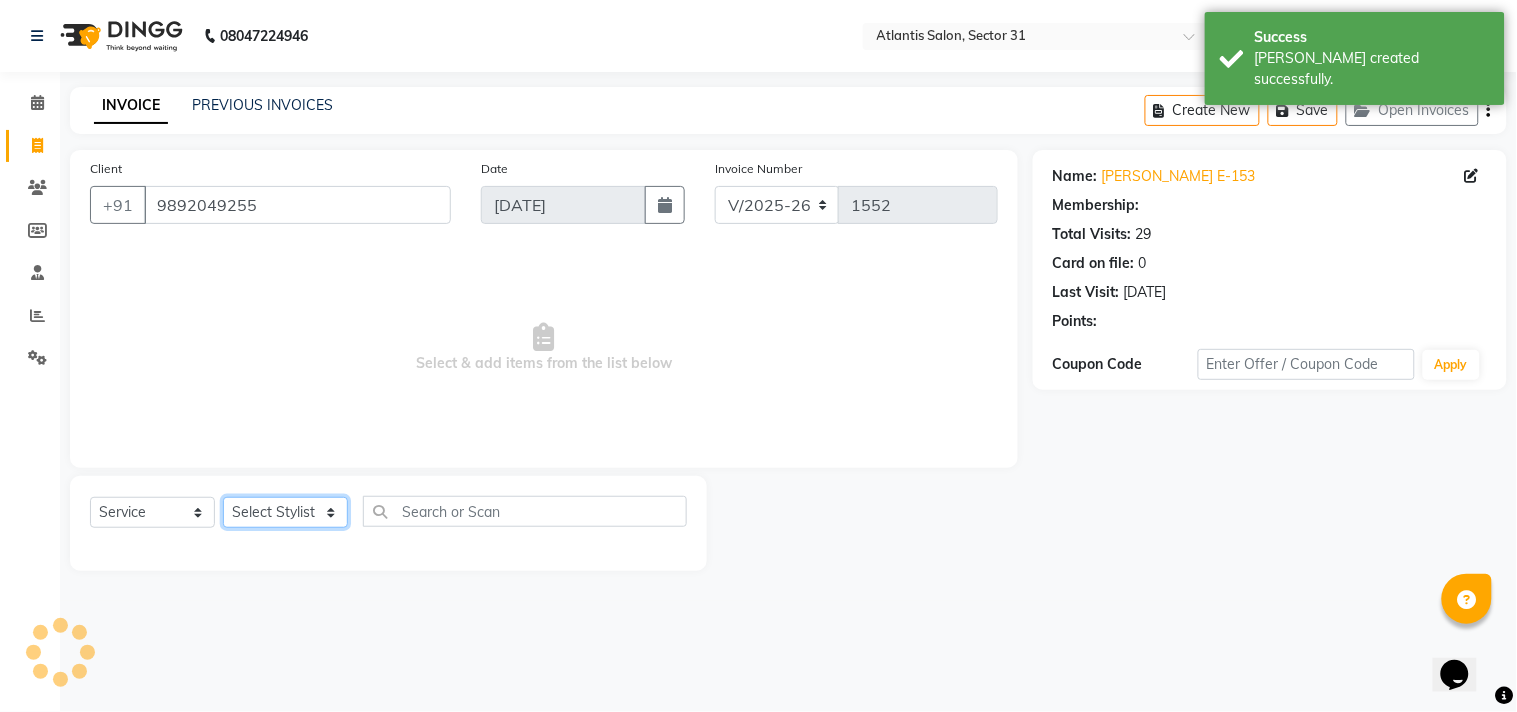 select on "1: Object" 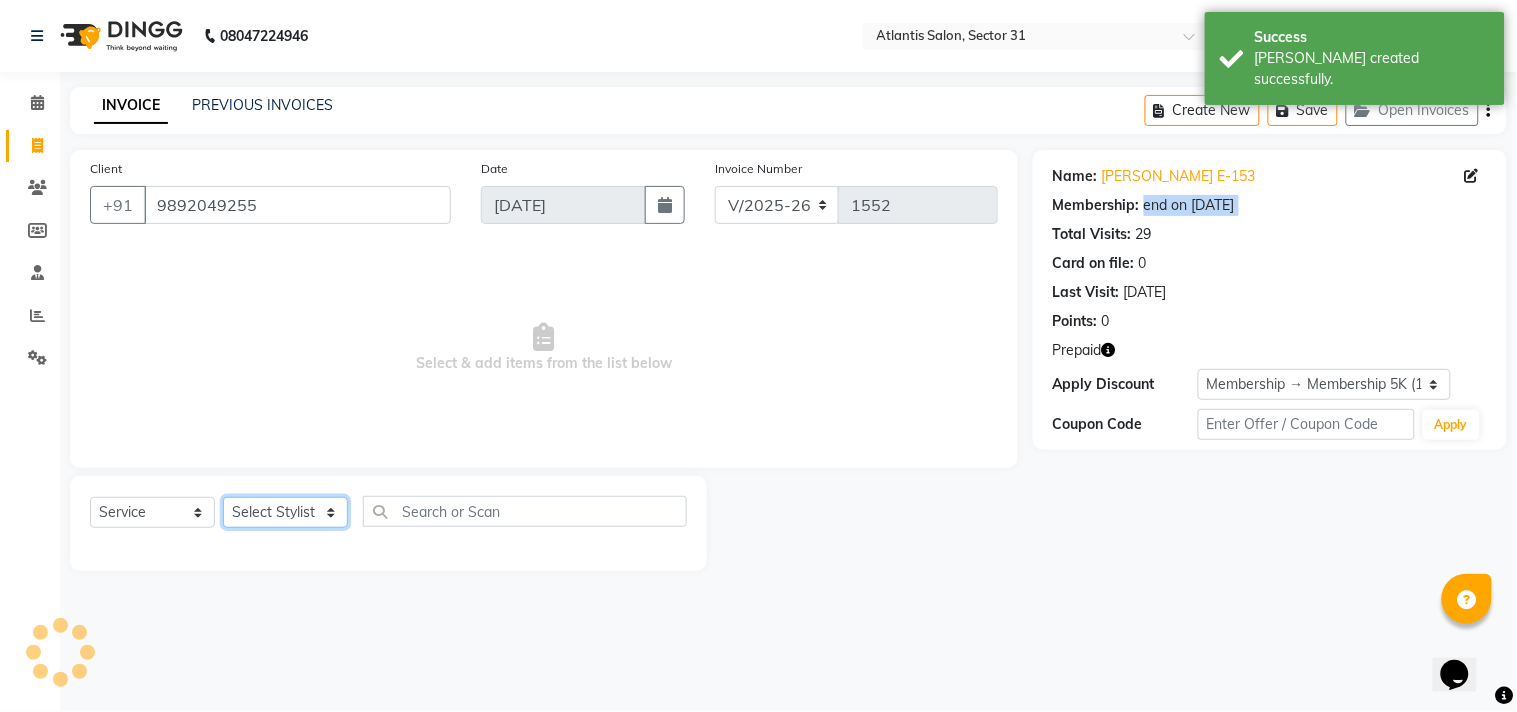 click on "Select Stylist [PERSON_NAME] [PERSON_NAME] Kavita Manager Staff 31 Staff ILD Suraj" 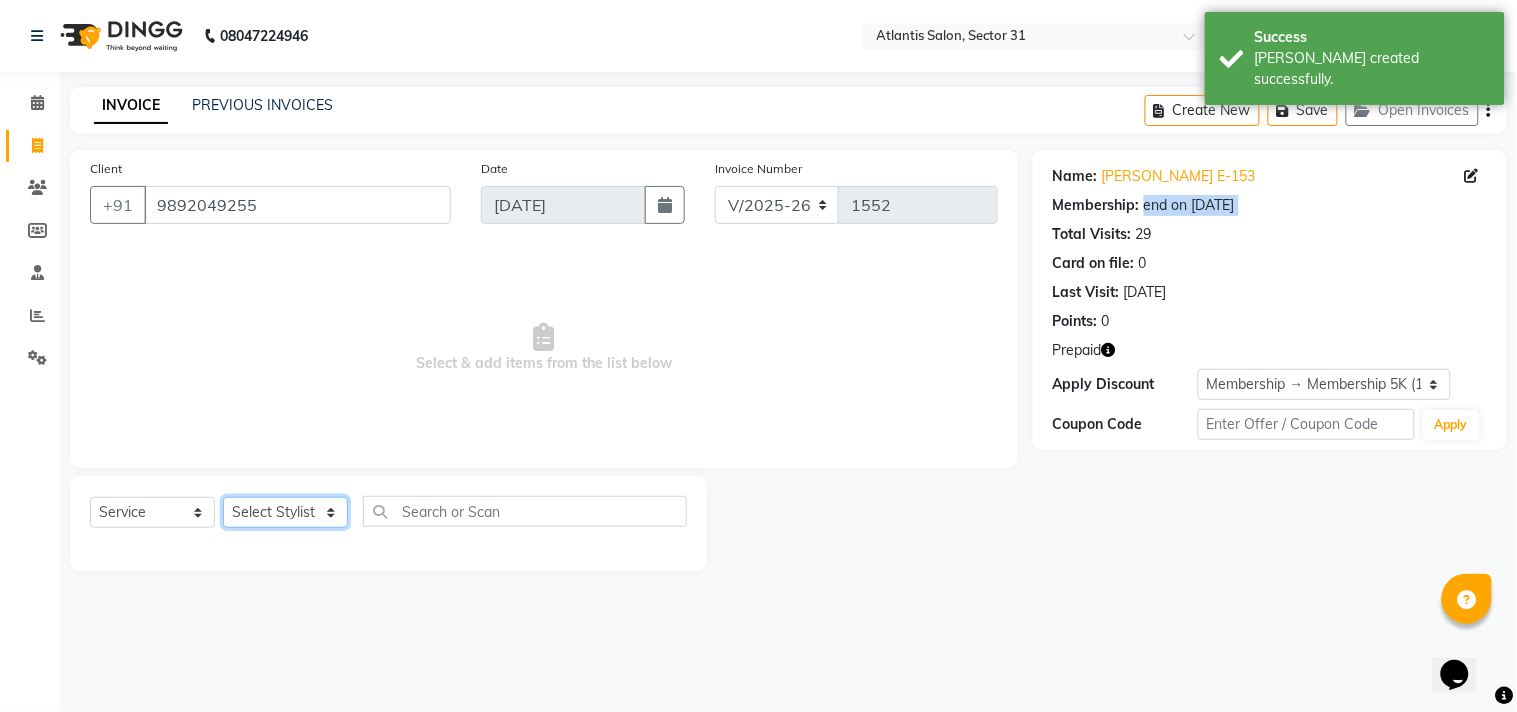 select on "33510" 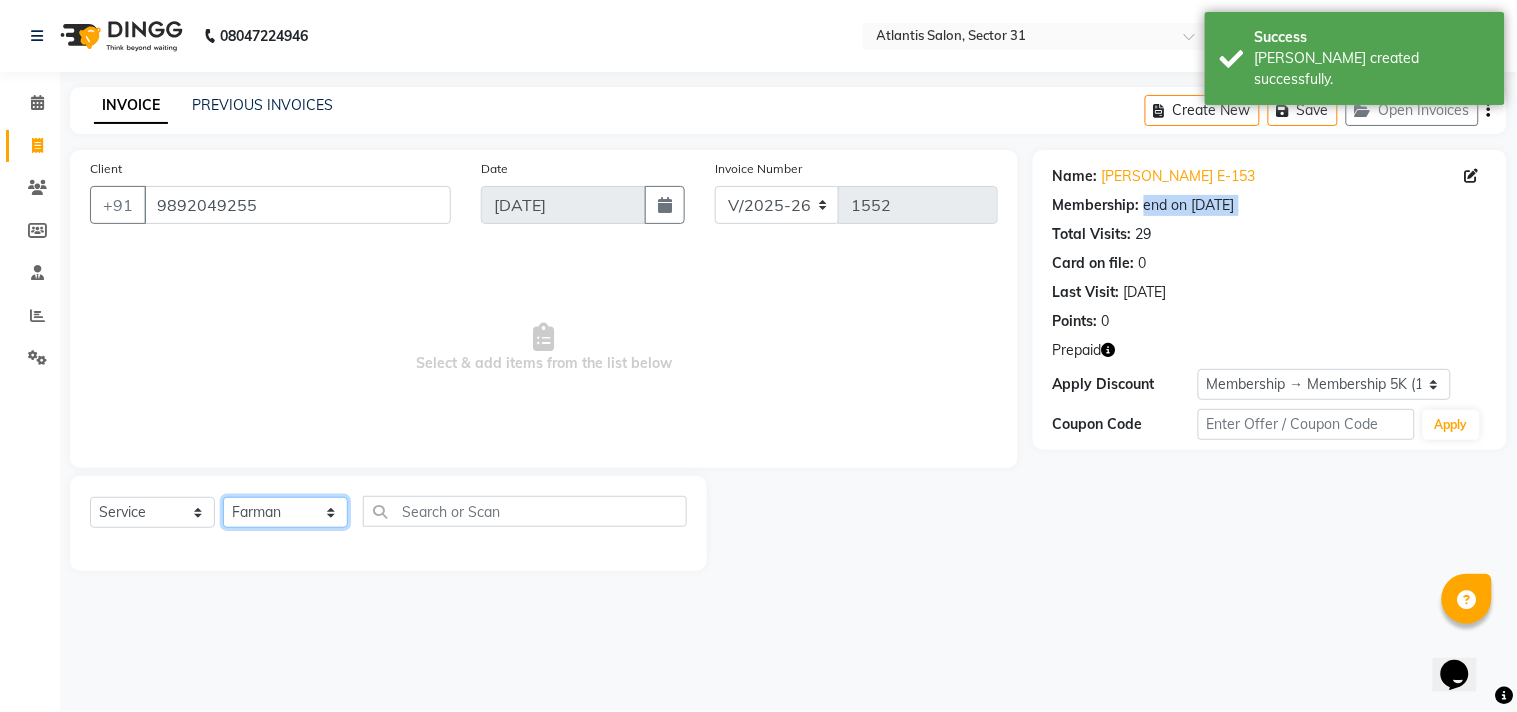 click on "Select Stylist [PERSON_NAME] [PERSON_NAME] Kavita Manager Staff 31 Staff ILD Suraj" 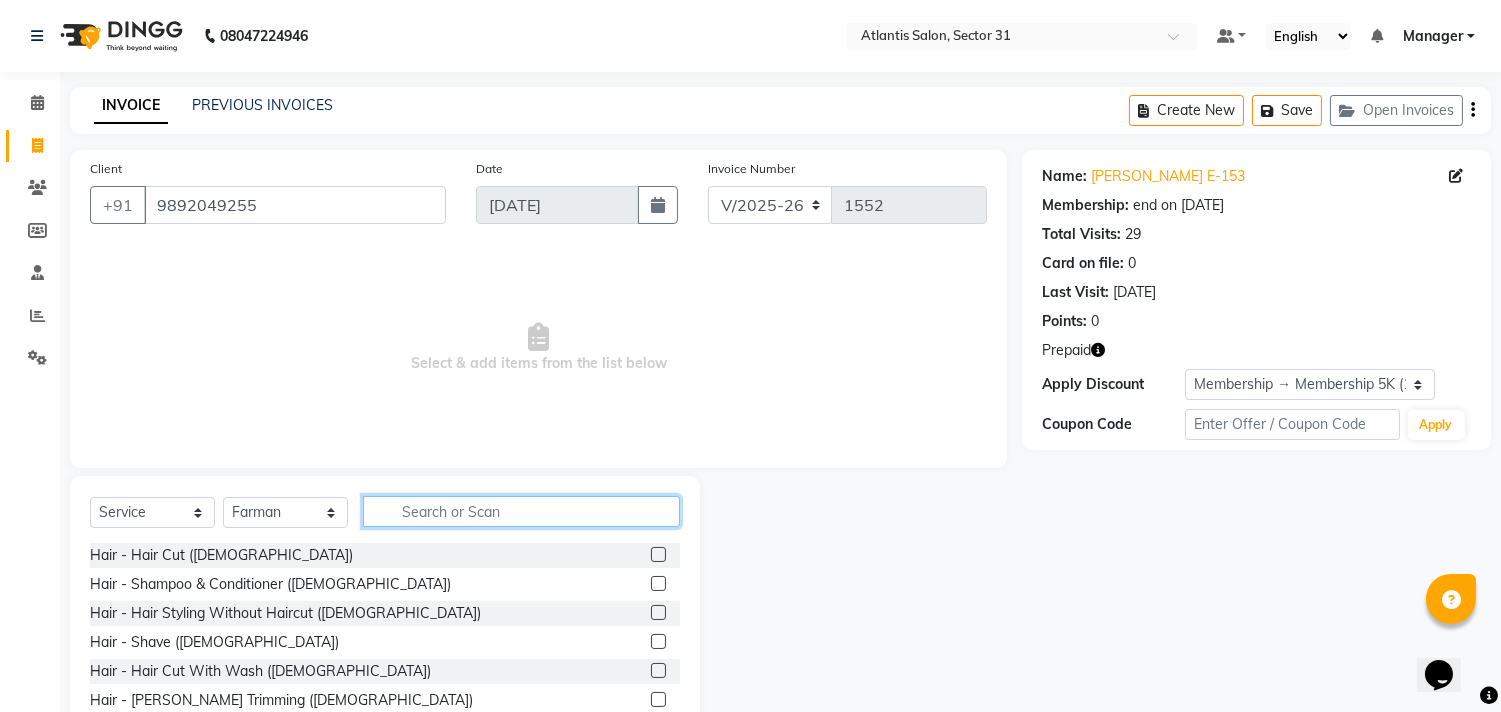 click 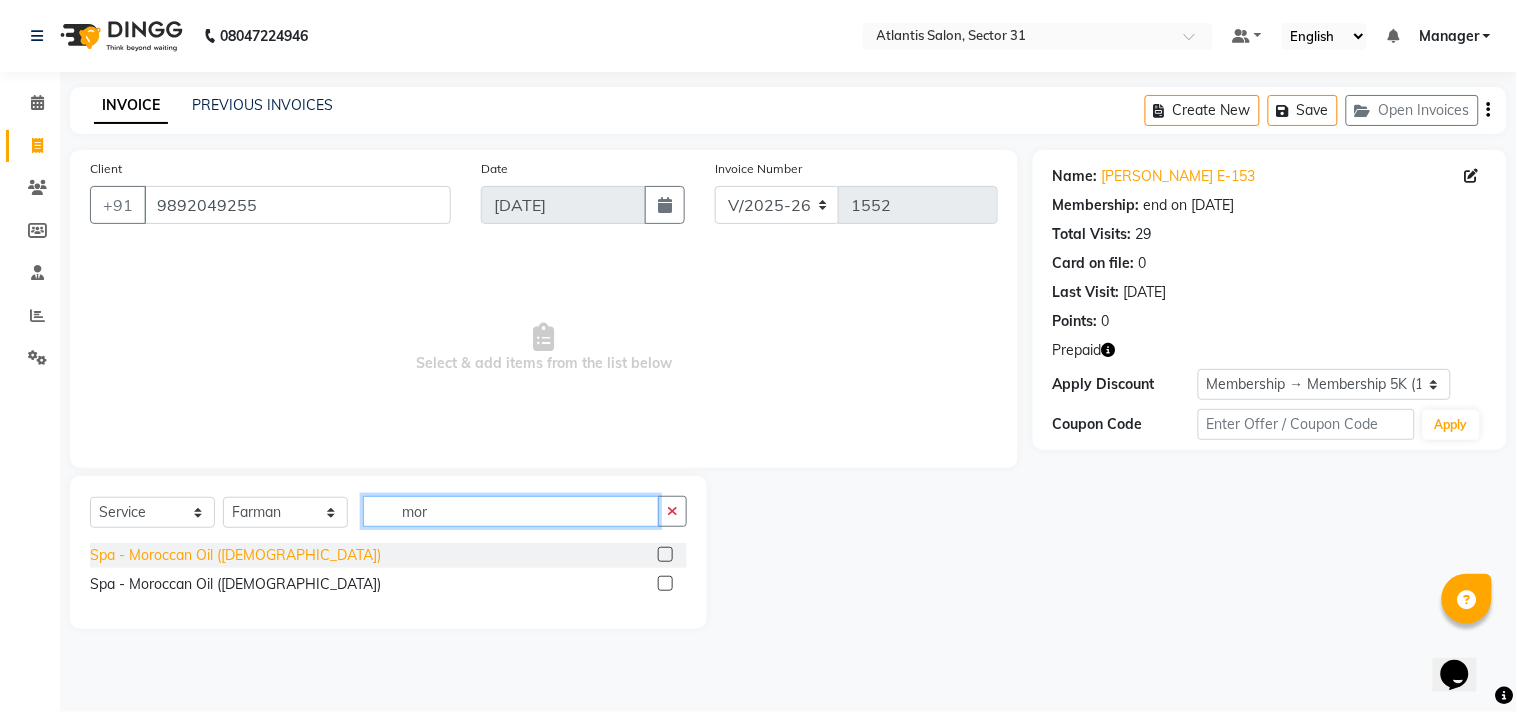 type on "mor" 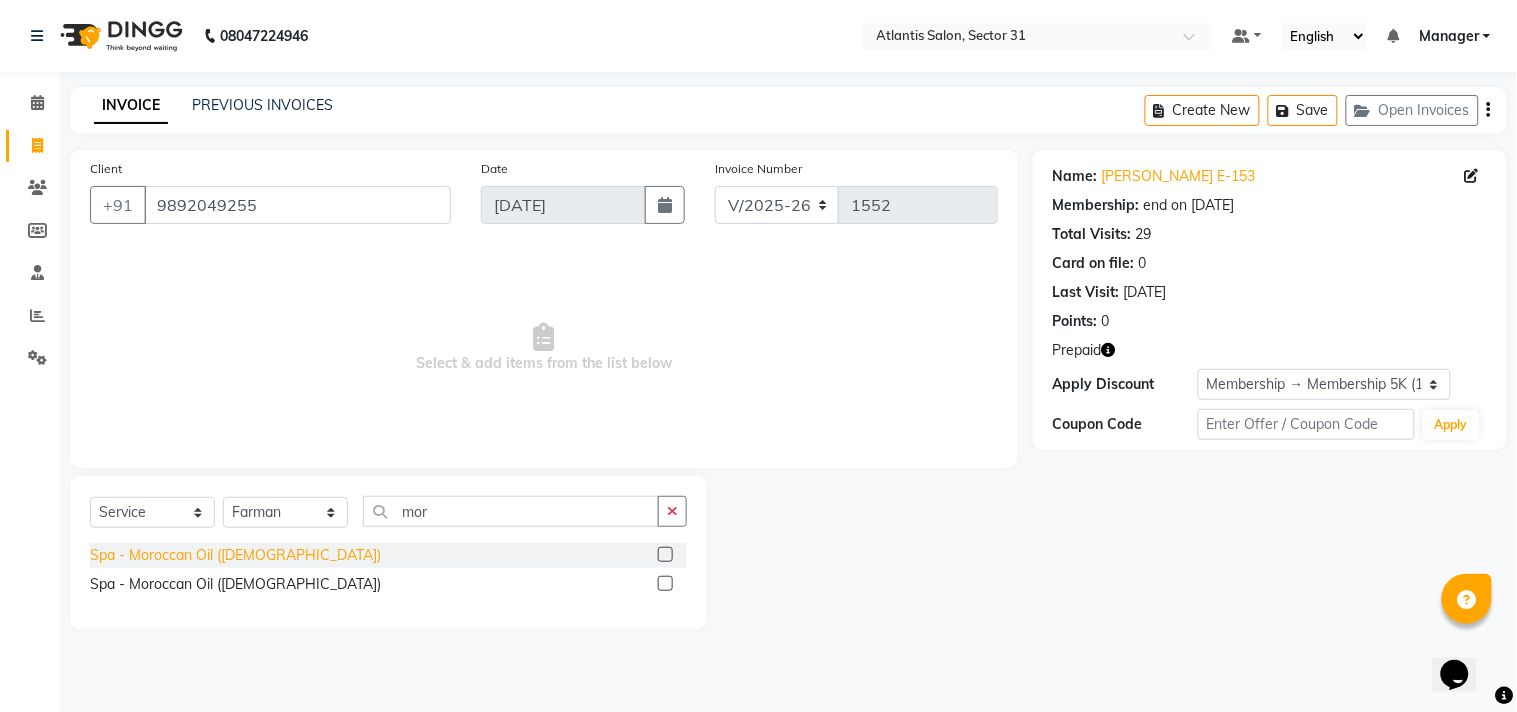 click on "Spa - Moroccan Oil ([DEMOGRAPHIC_DATA])" 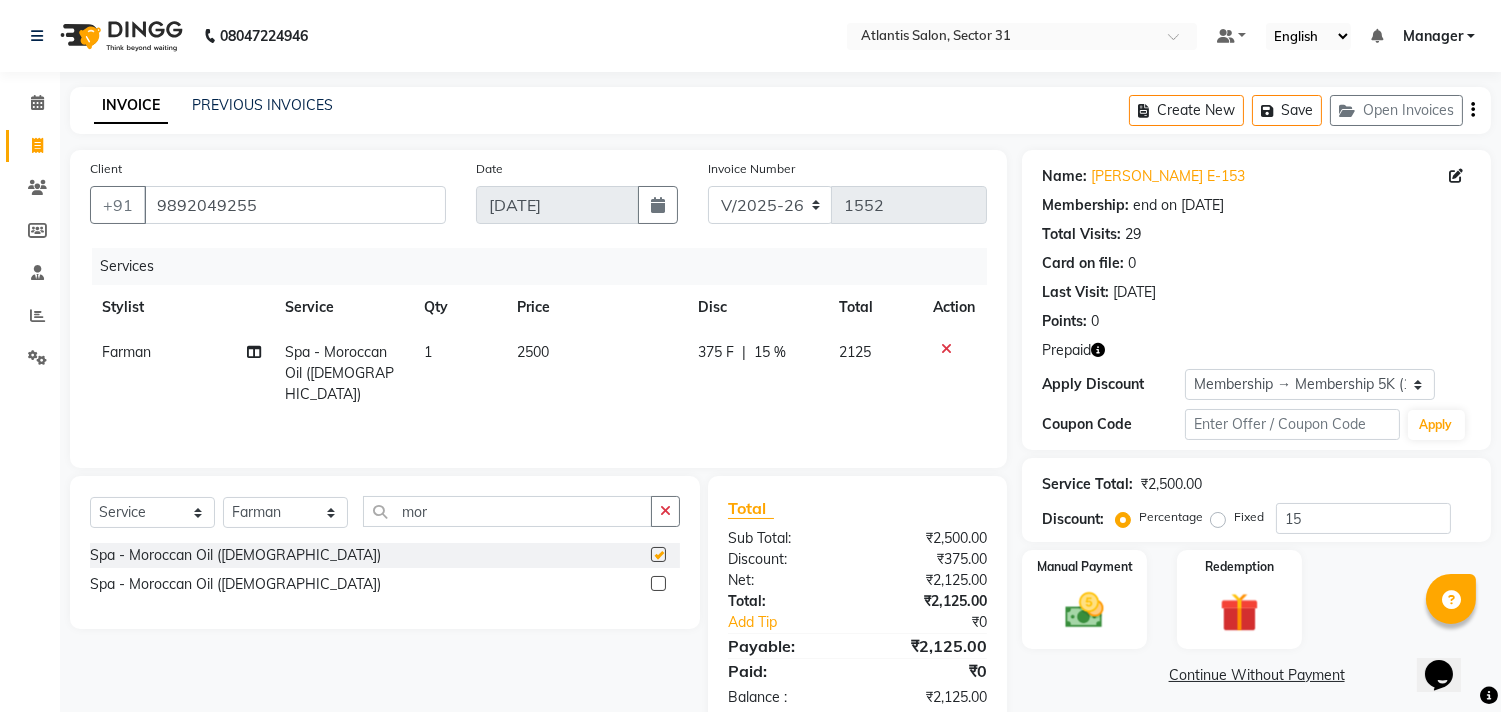 checkbox on "false" 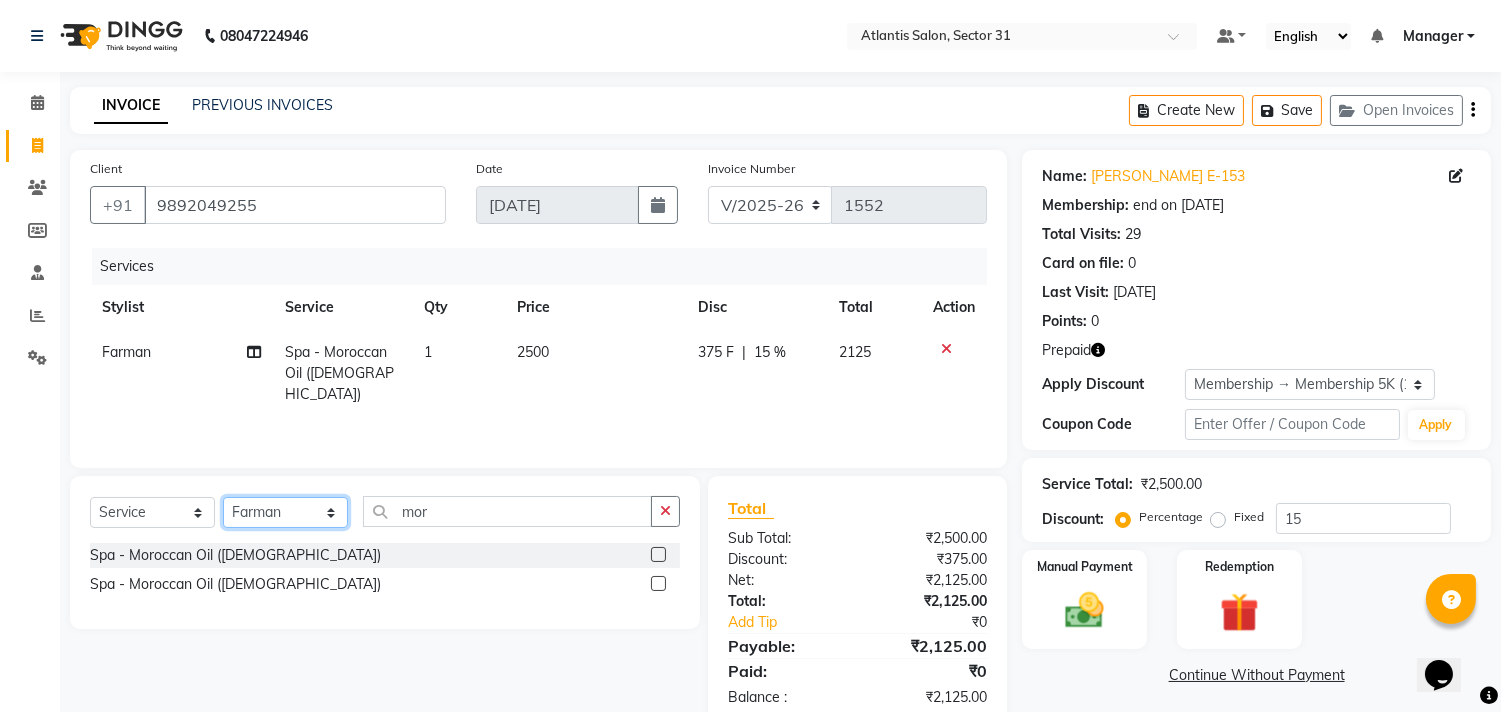 click on "Select Stylist [PERSON_NAME] [PERSON_NAME] Kavita Manager Staff 31 Staff ILD Suraj" 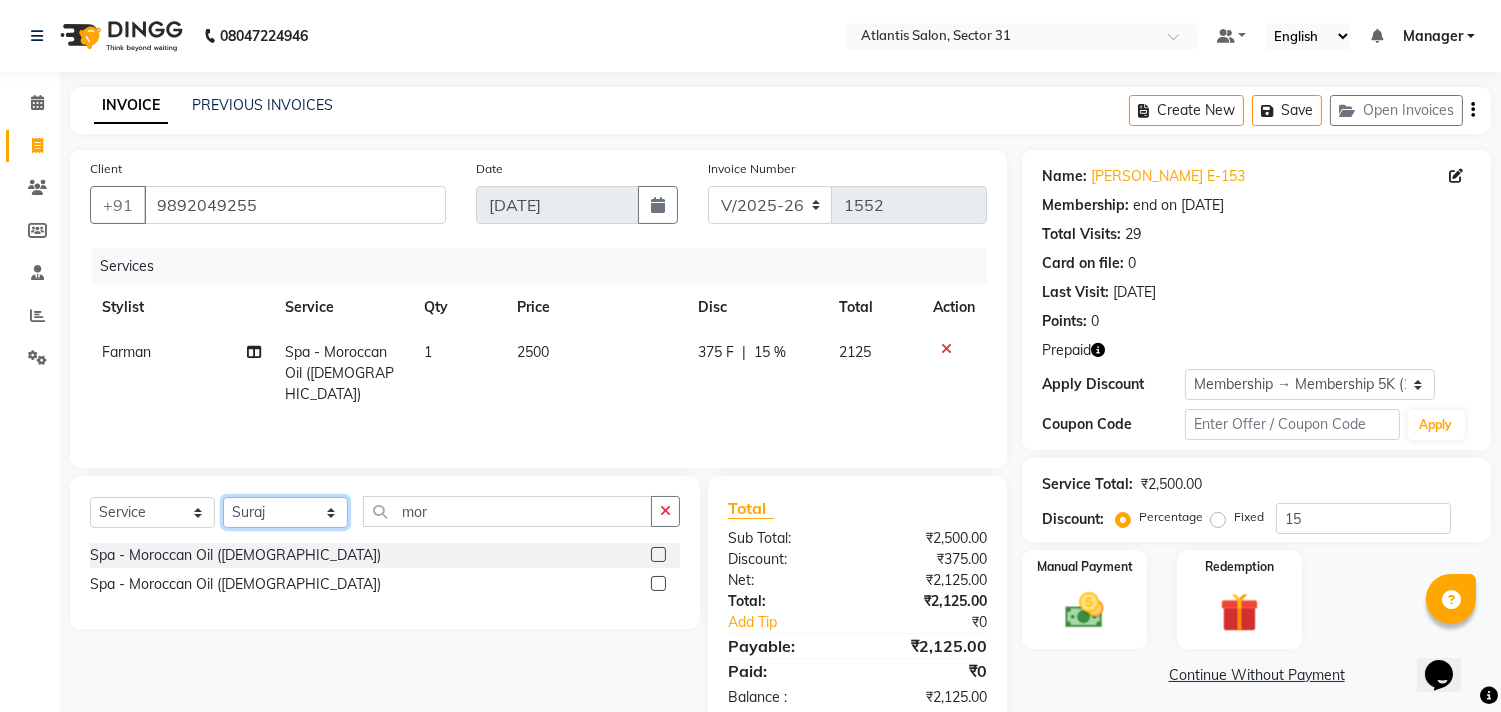 click on "Select Stylist [PERSON_NAME] [PERSON_NAME] Kavita Manager Staff 31 Staff ILD Suraj" 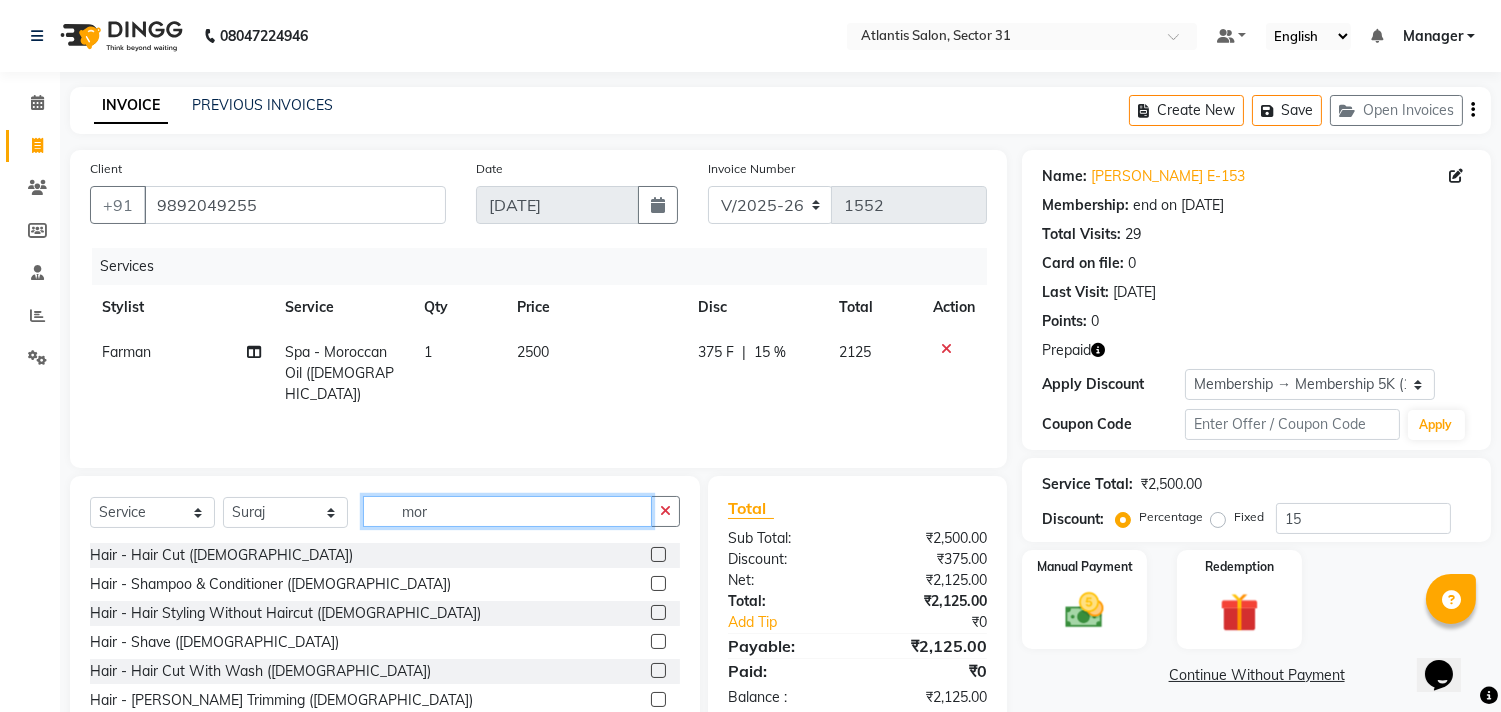 click on "mor" 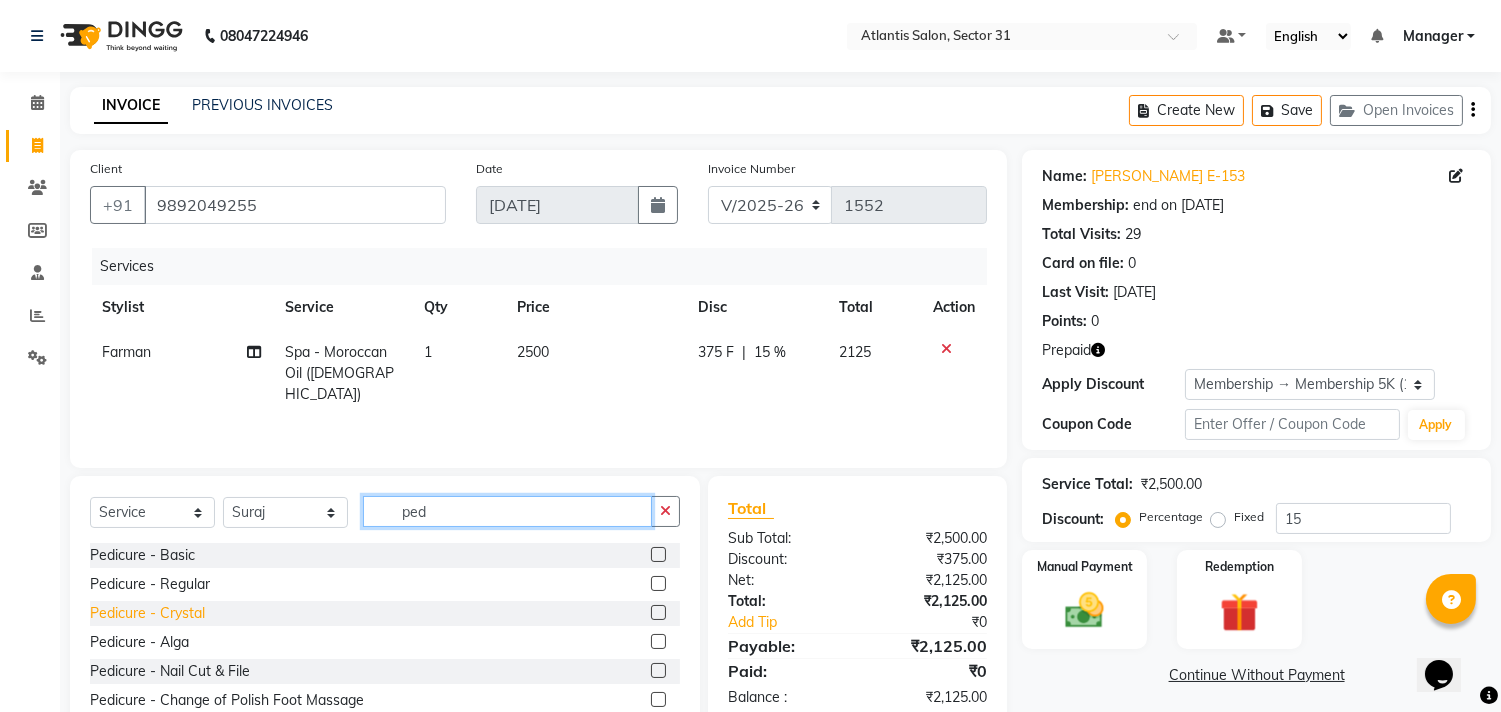 type on "ped" 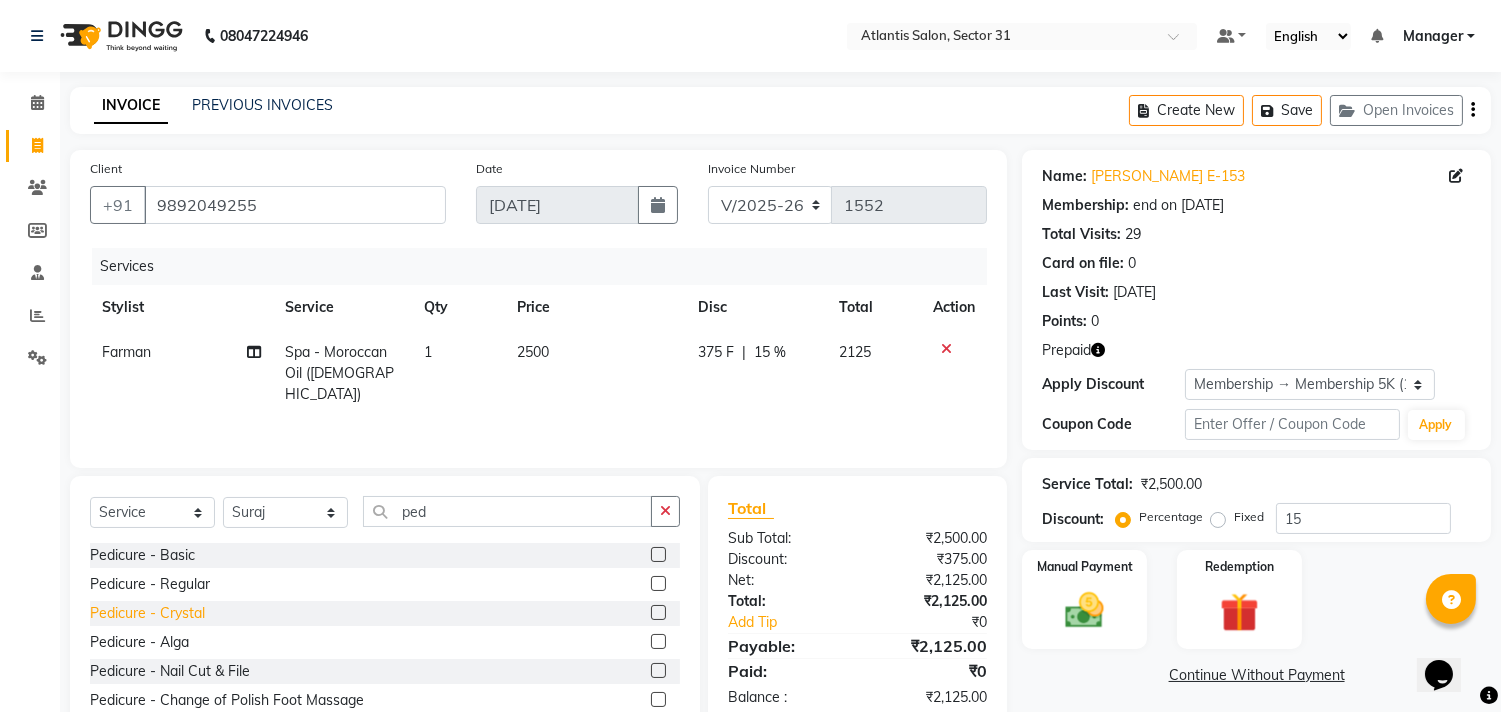 click on "Pedicure - Crystal" 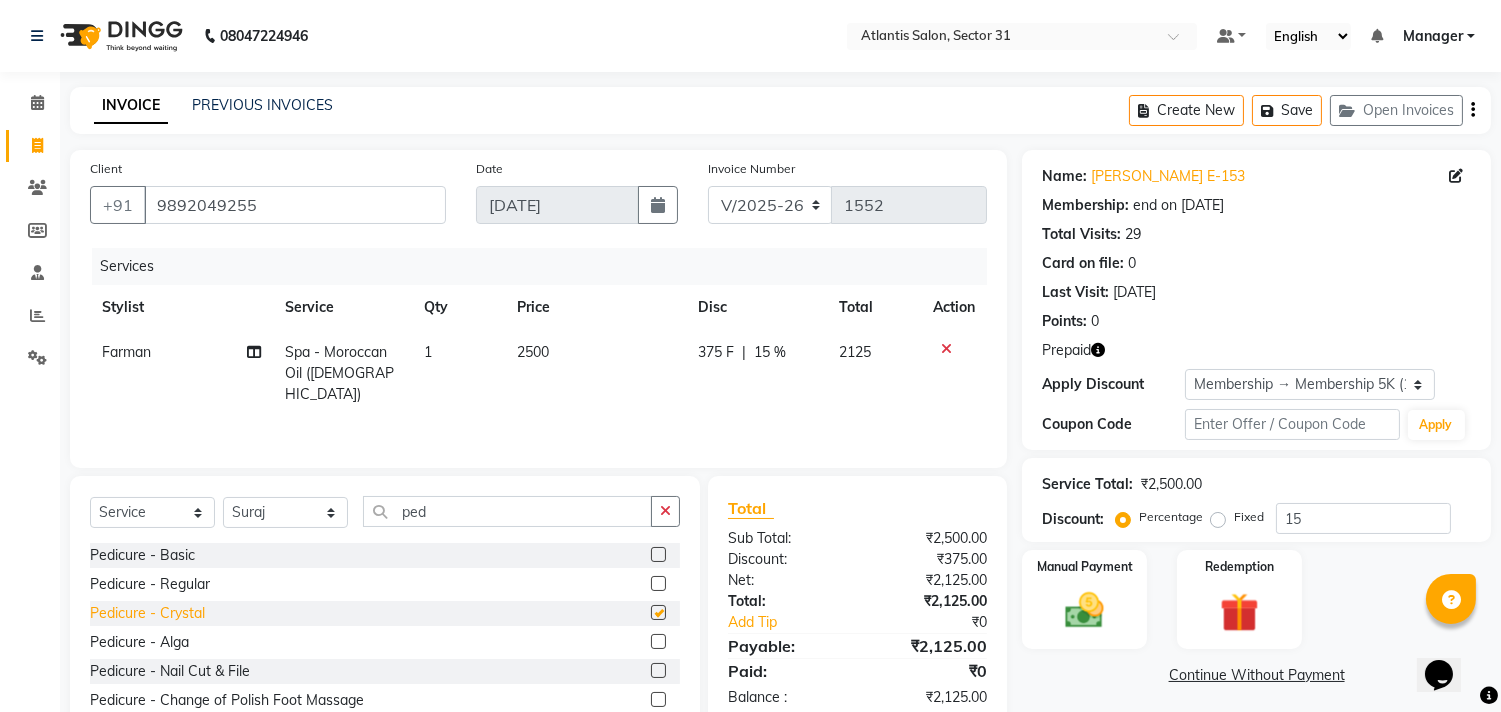 checkbox on "true" 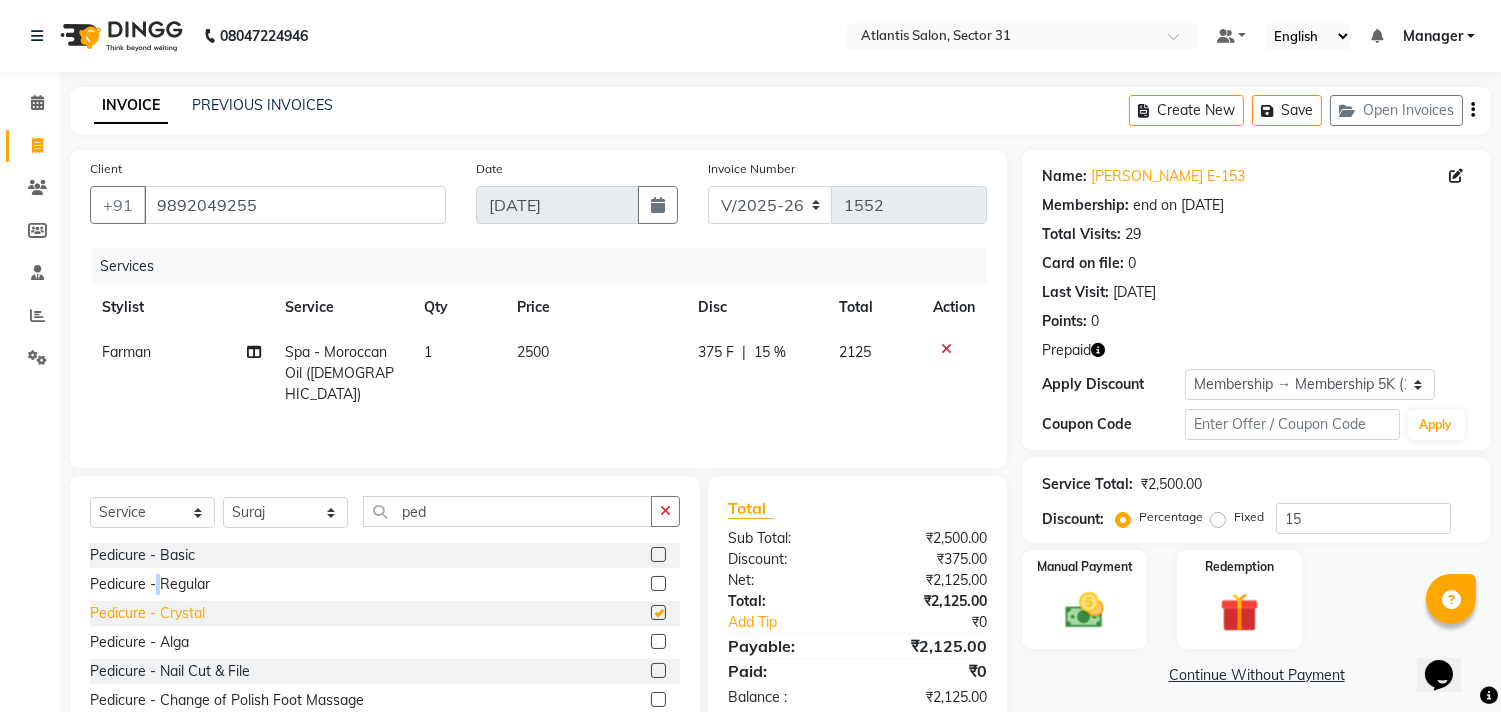 click on "Pedicure - Regular" 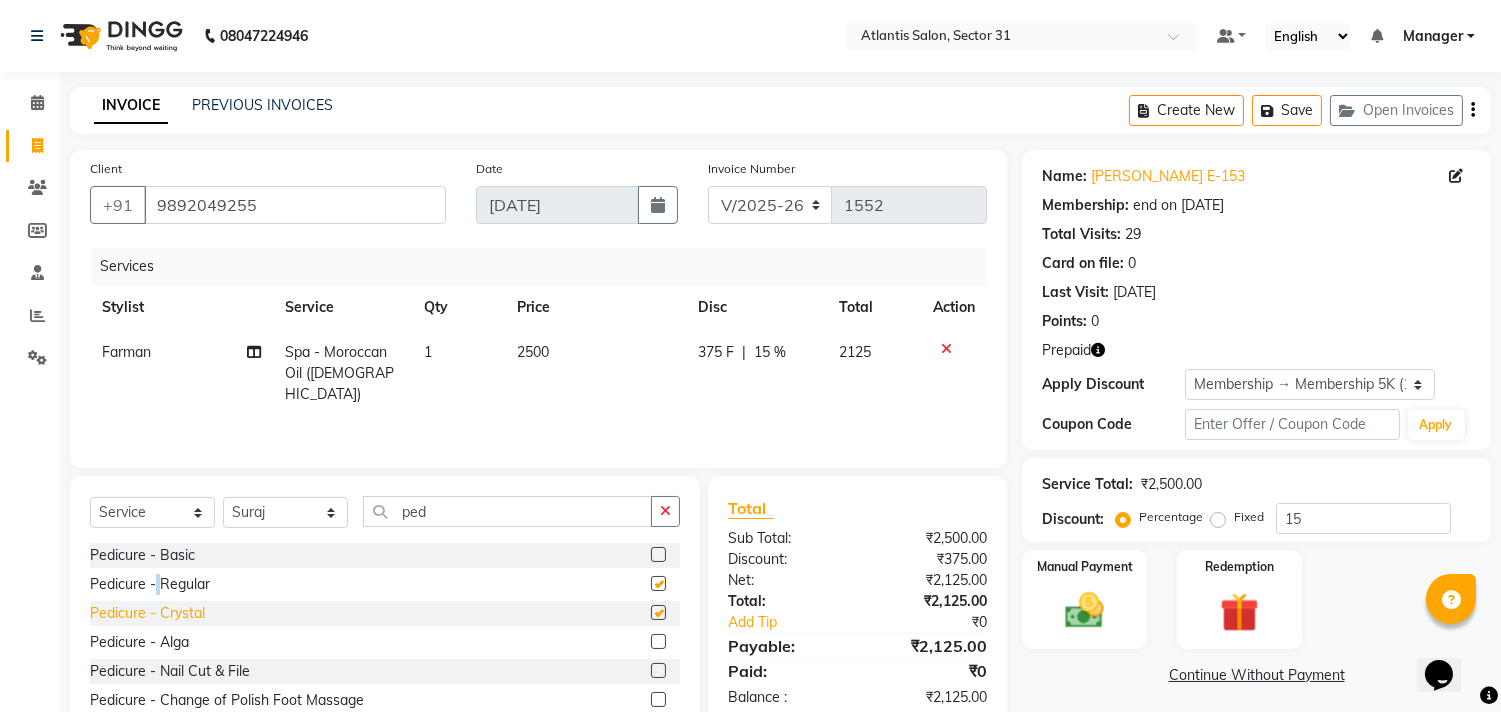 checkbox on "true" 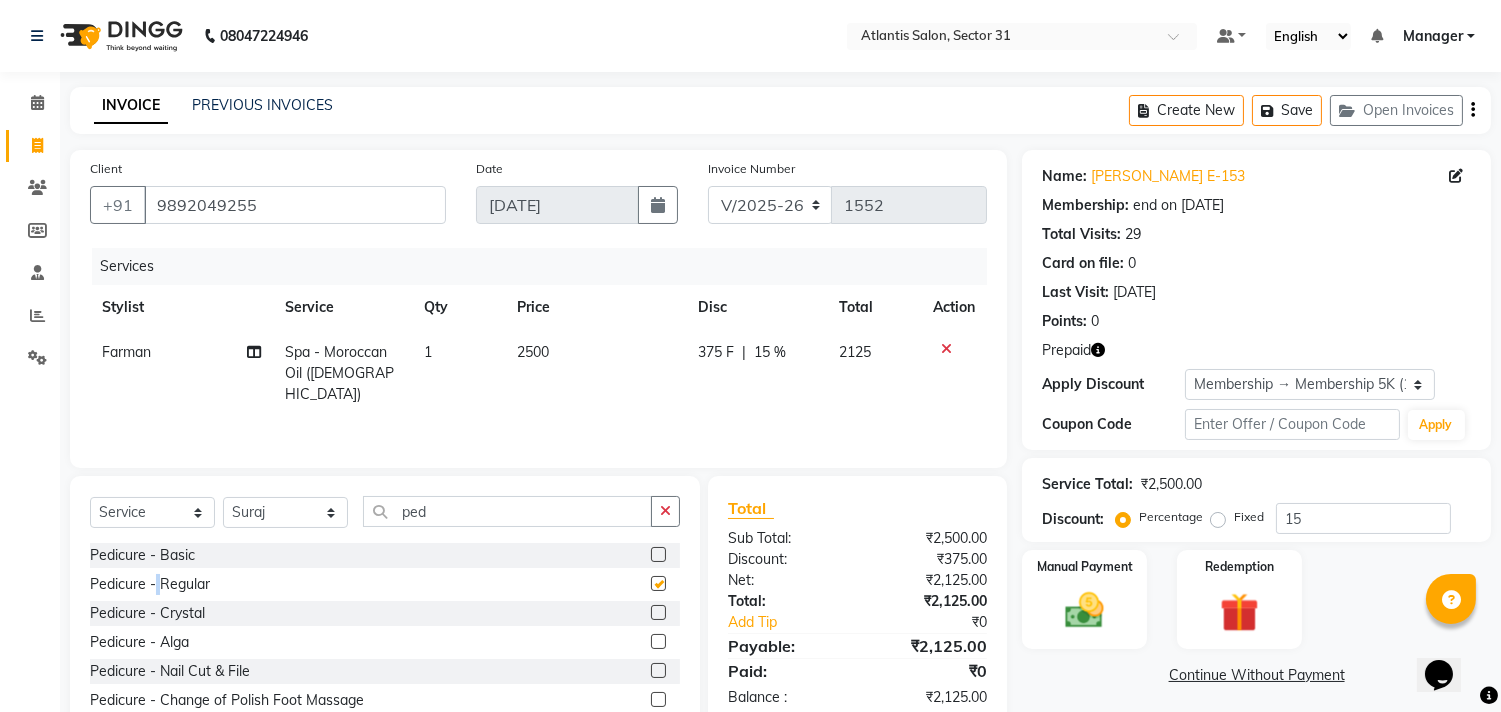 checkbox on "false" 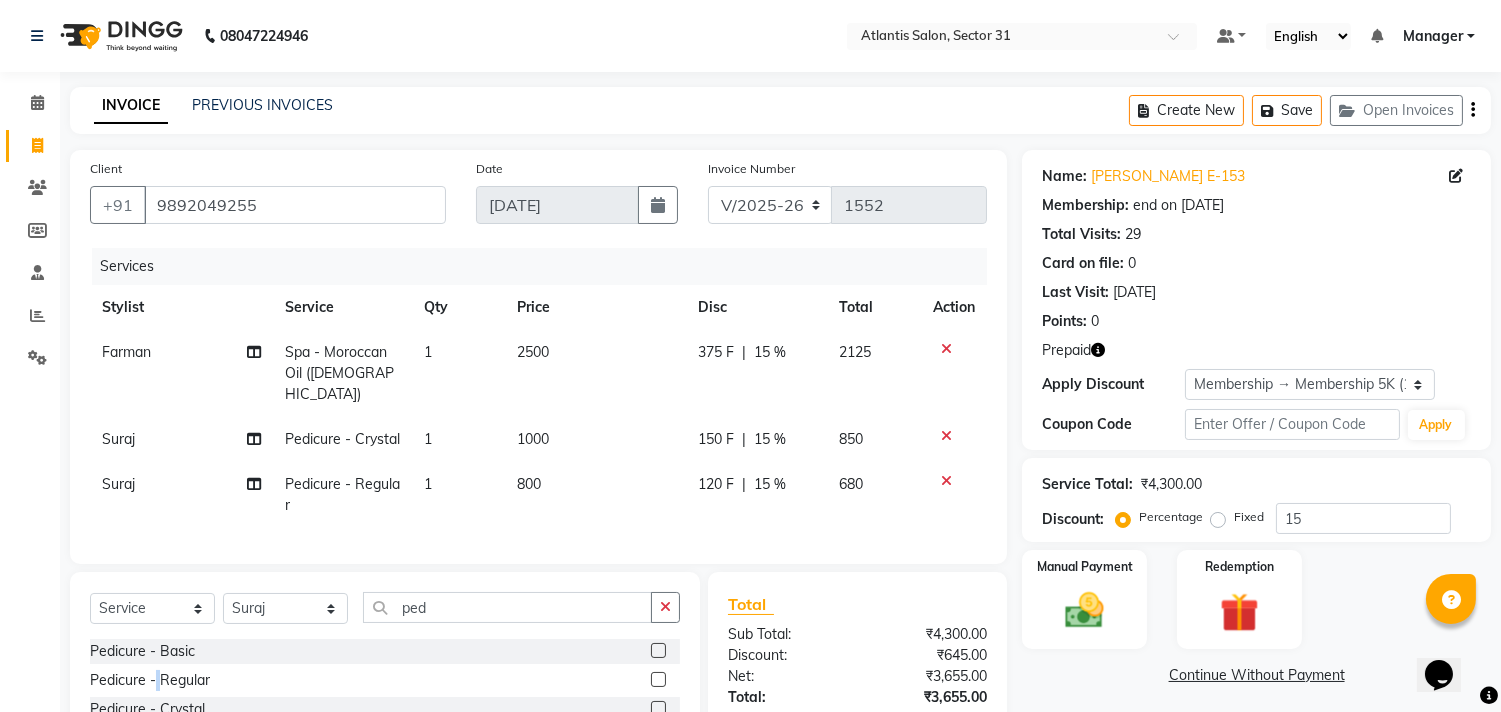 checkbox on "false" 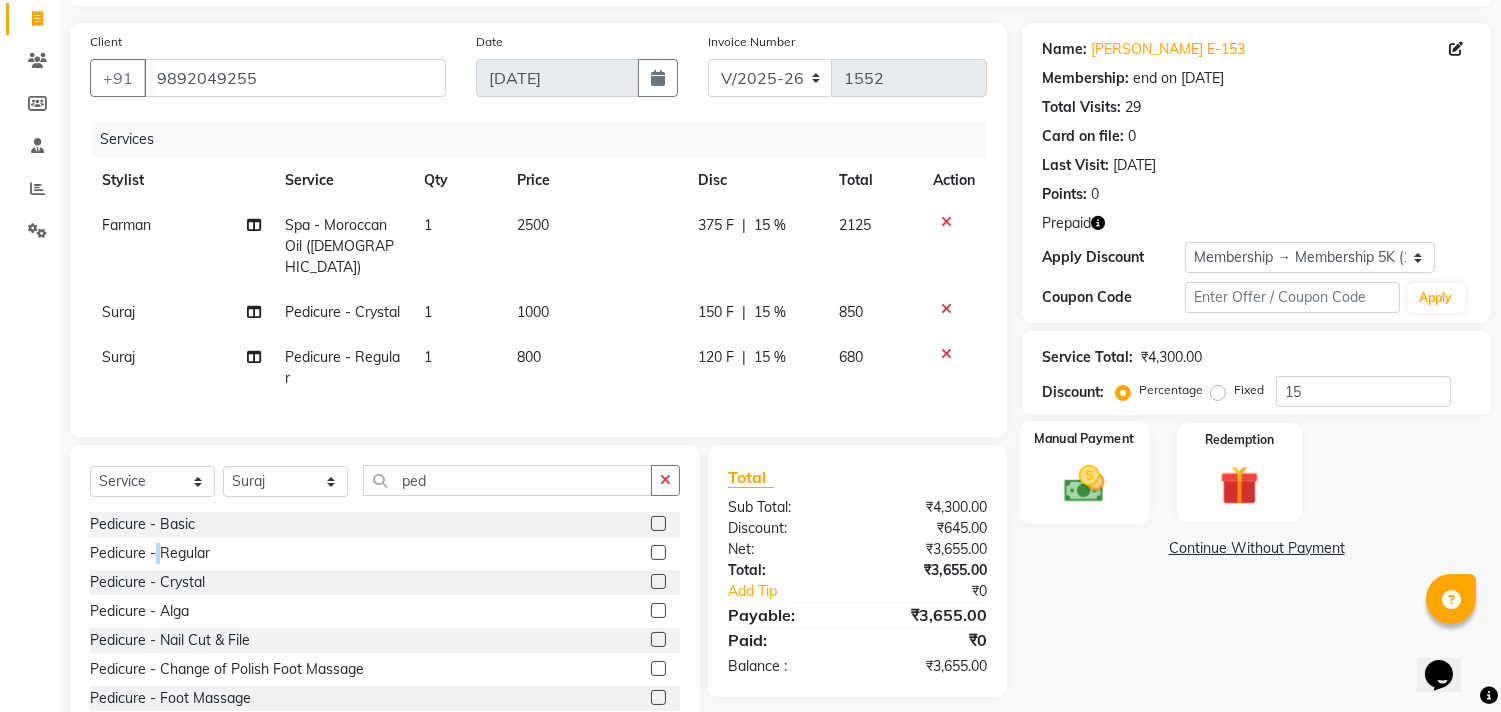 scroll, scrollTop: 181, scrollLeft: 0, axis: vertical 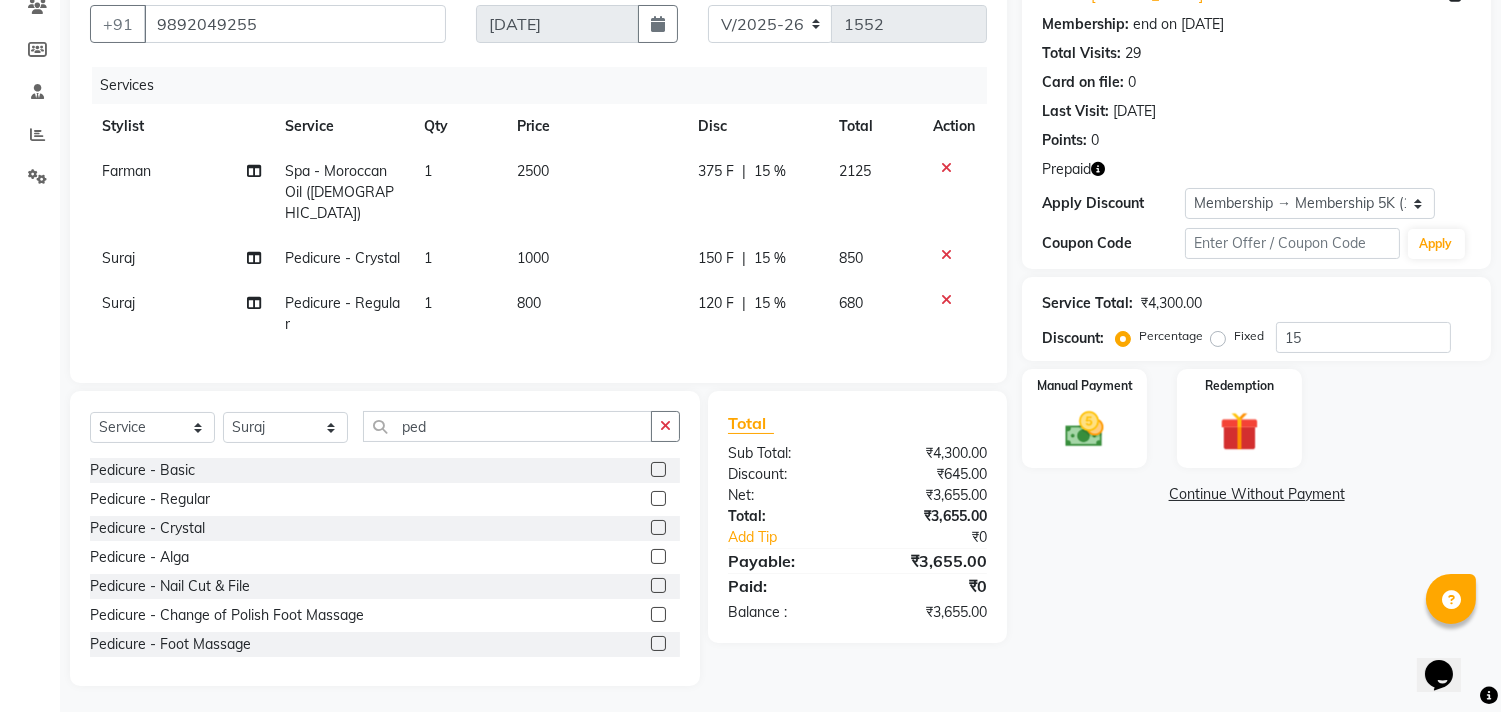 click 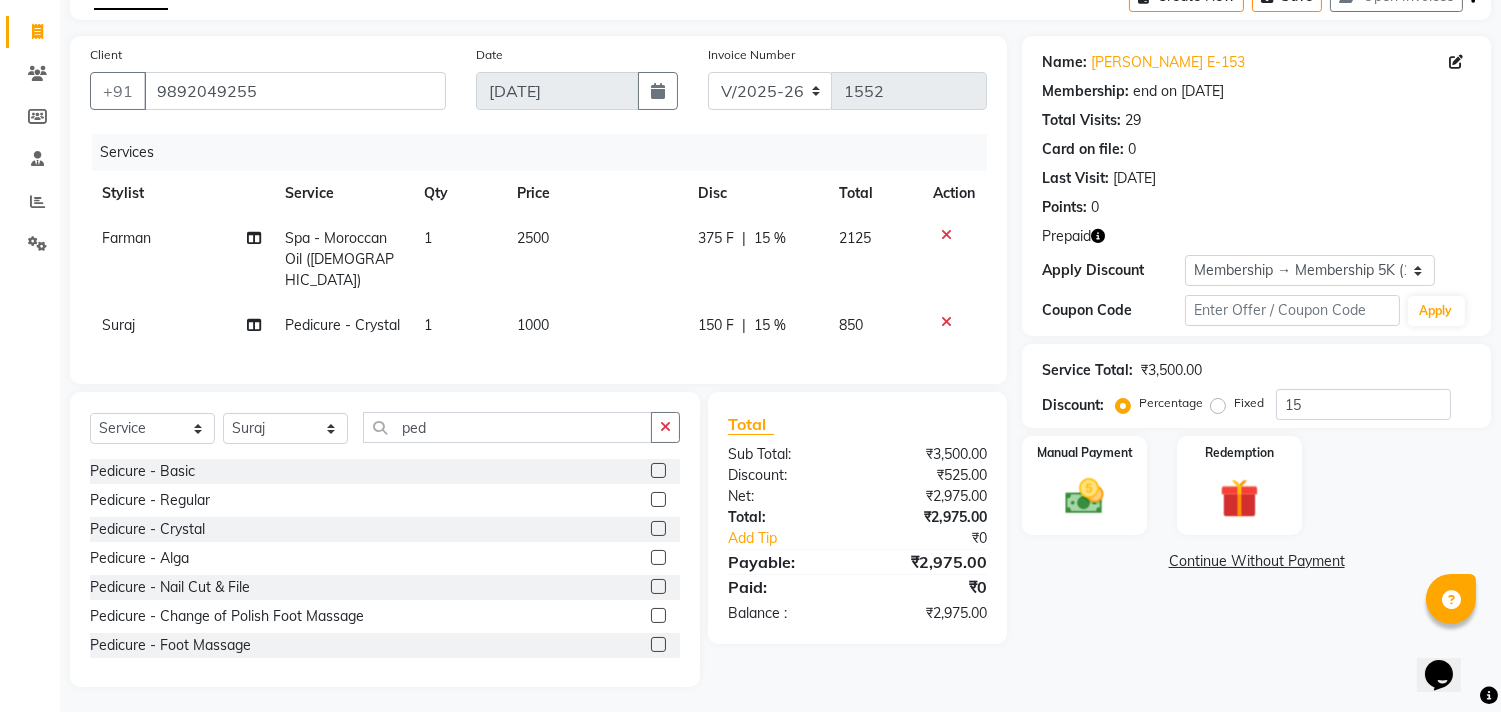click on "Manual Payment Redemption" 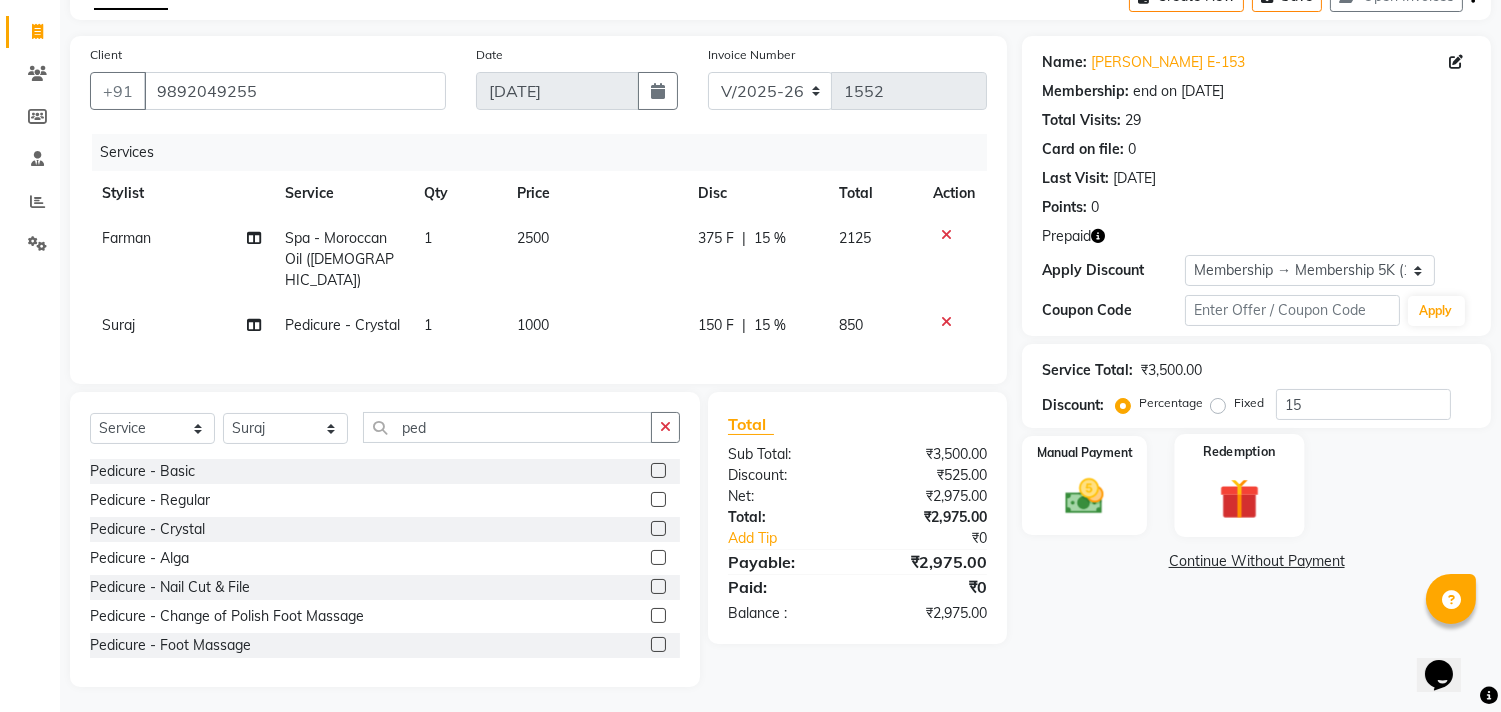 click 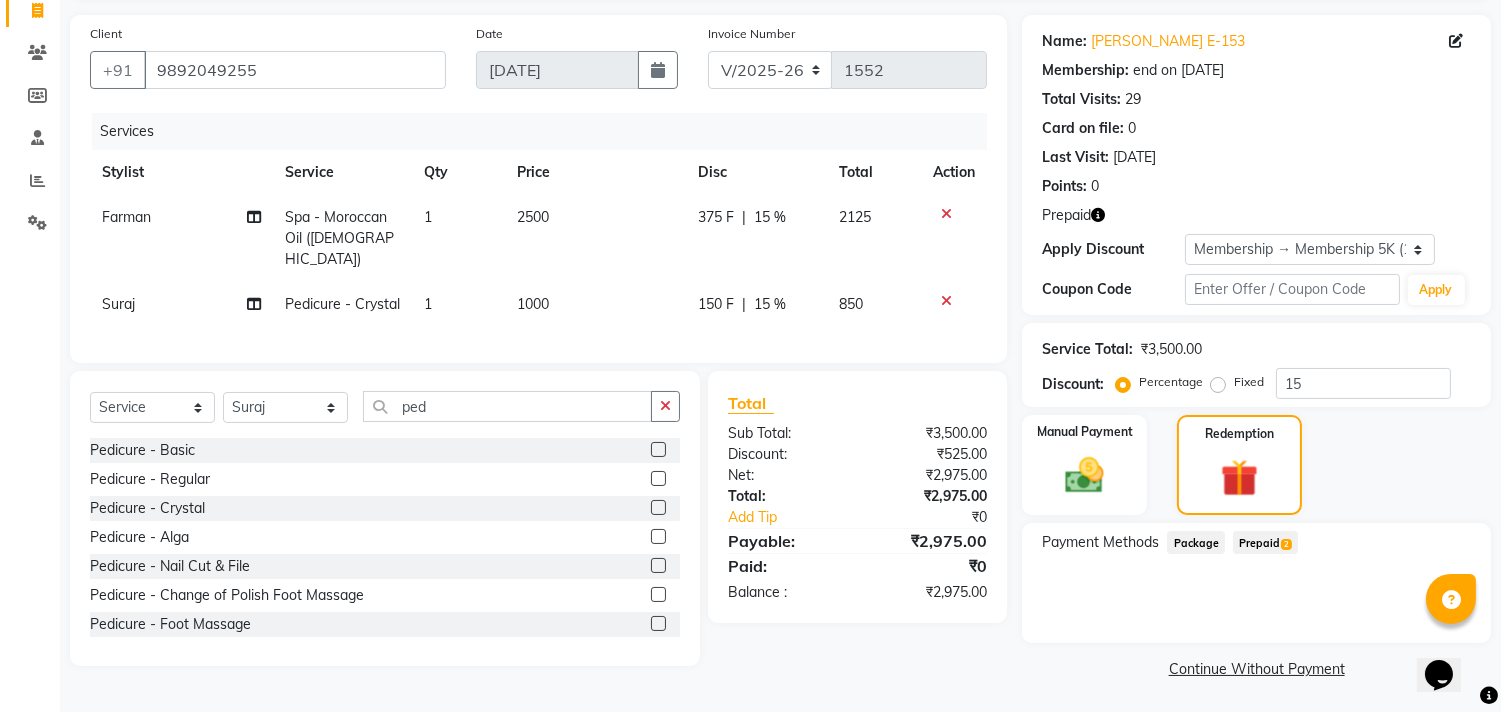click on "Prepaid  2" 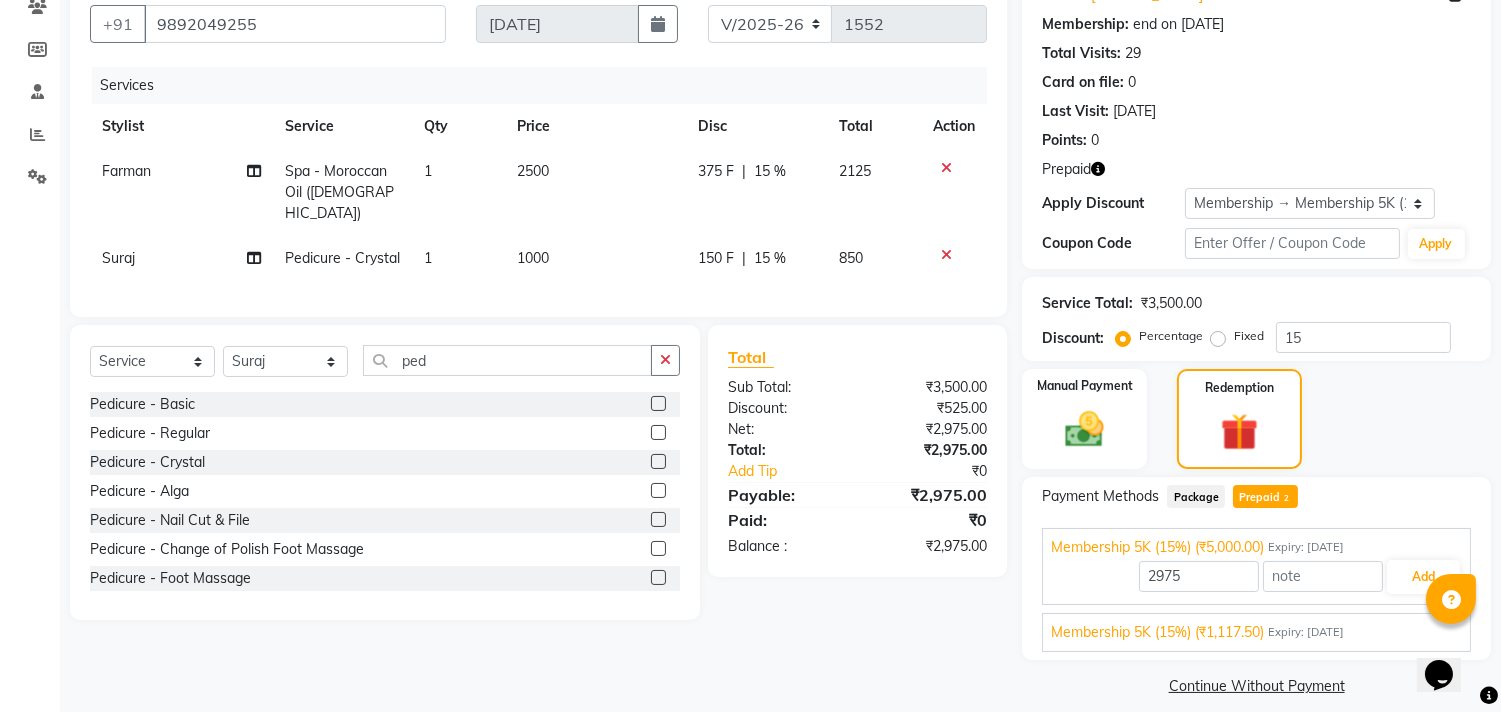click on "Membership 5K (15%) (₹1,117.50) Expiry: [DATE]" at bounding box center (1256, 632) 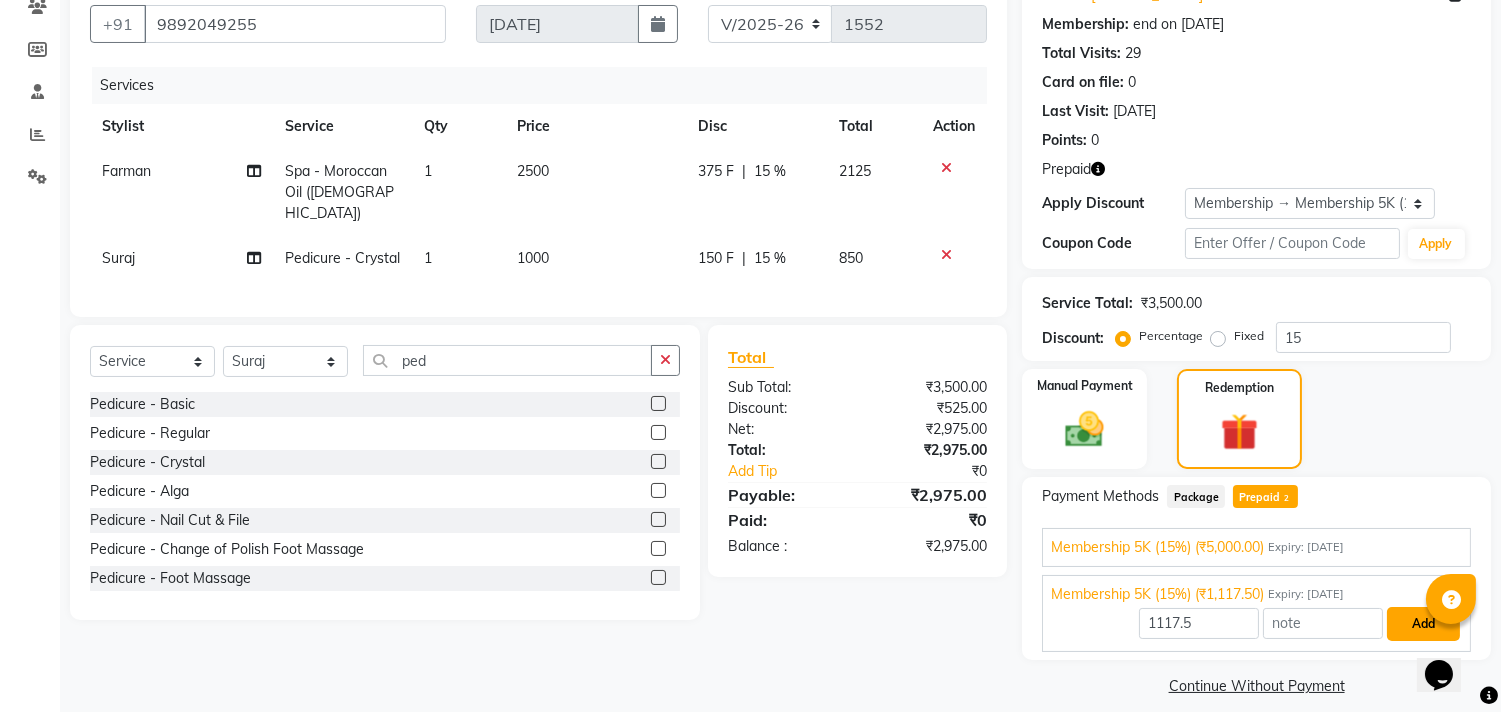 click on "Add" at bounding box center [1423, 624] 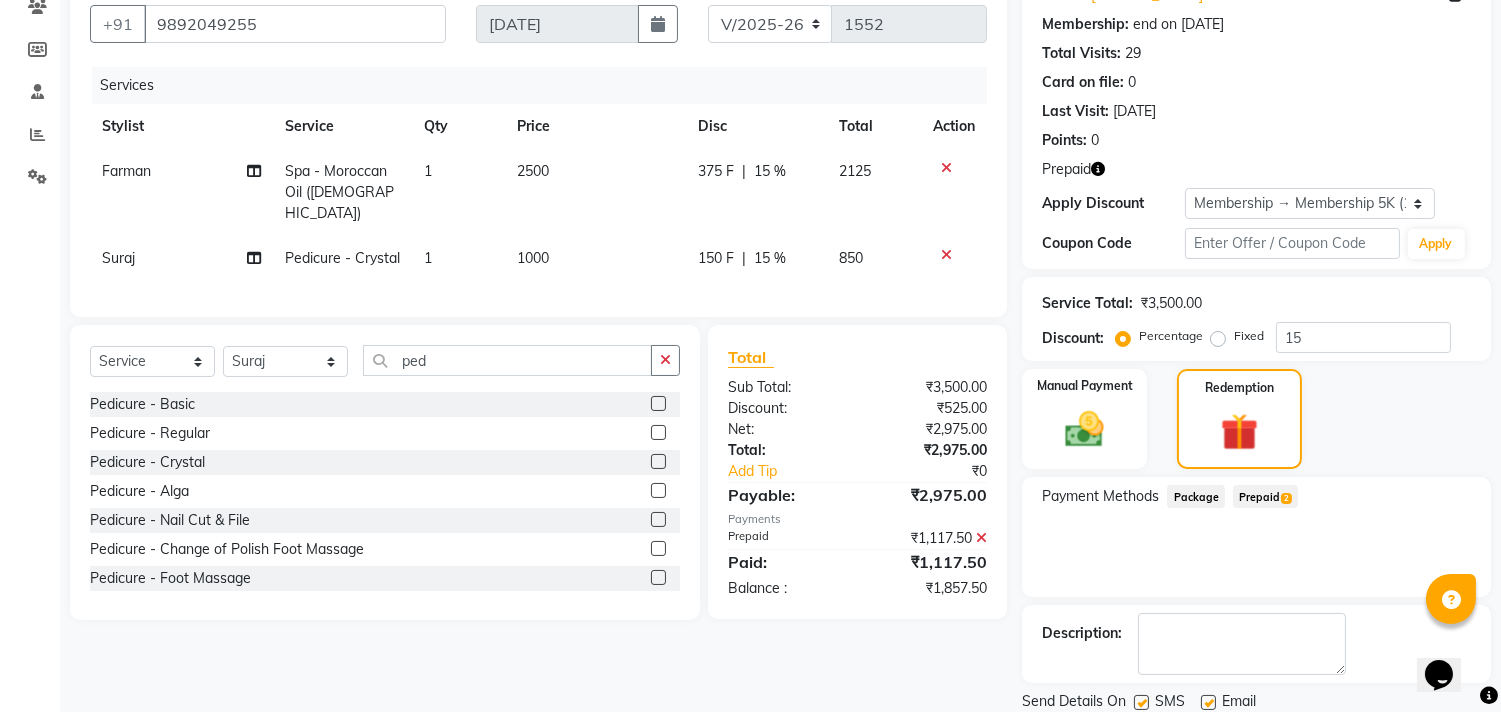 click on "Prepaid  2" 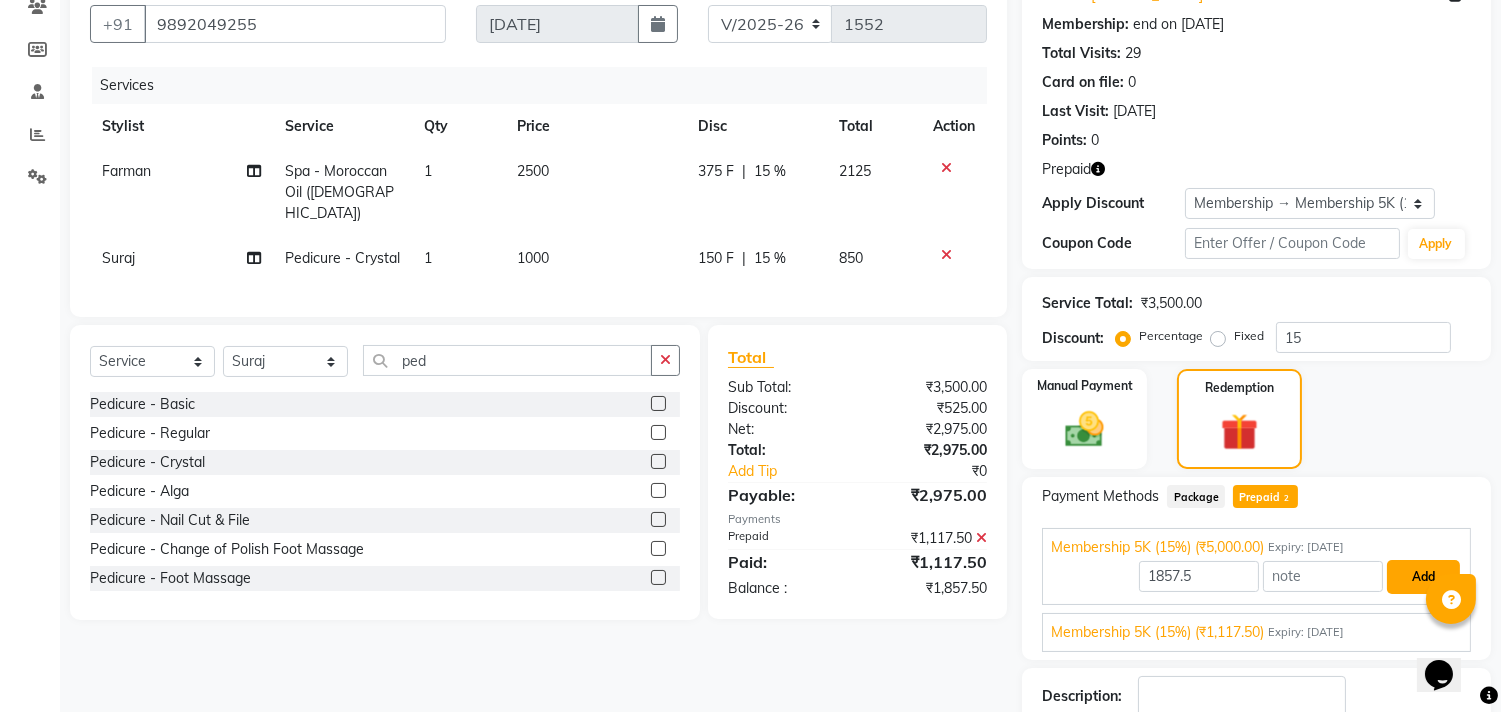 click on "Add" at bounding box center [1423, 577] 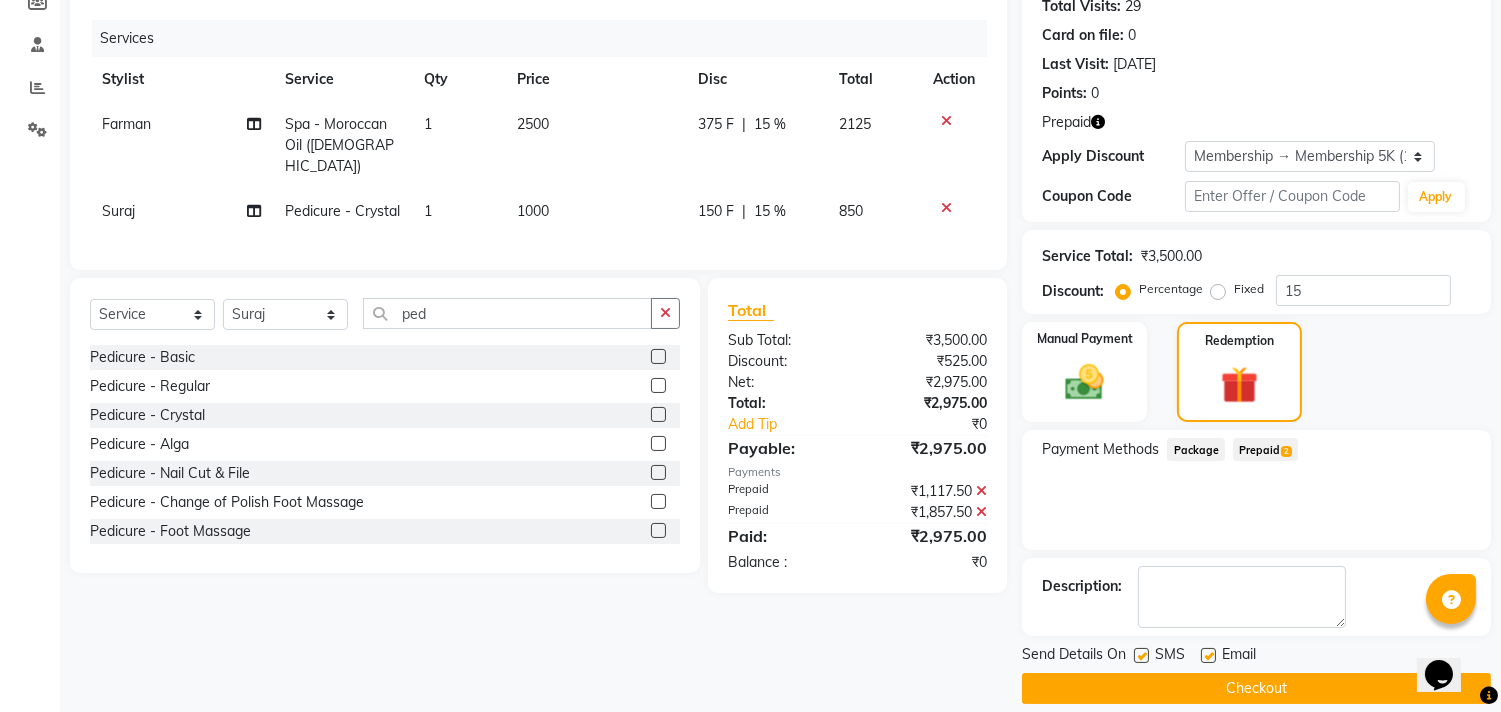 scroll, scrollTop: 248, scrollLeft: 0, axis: vertical 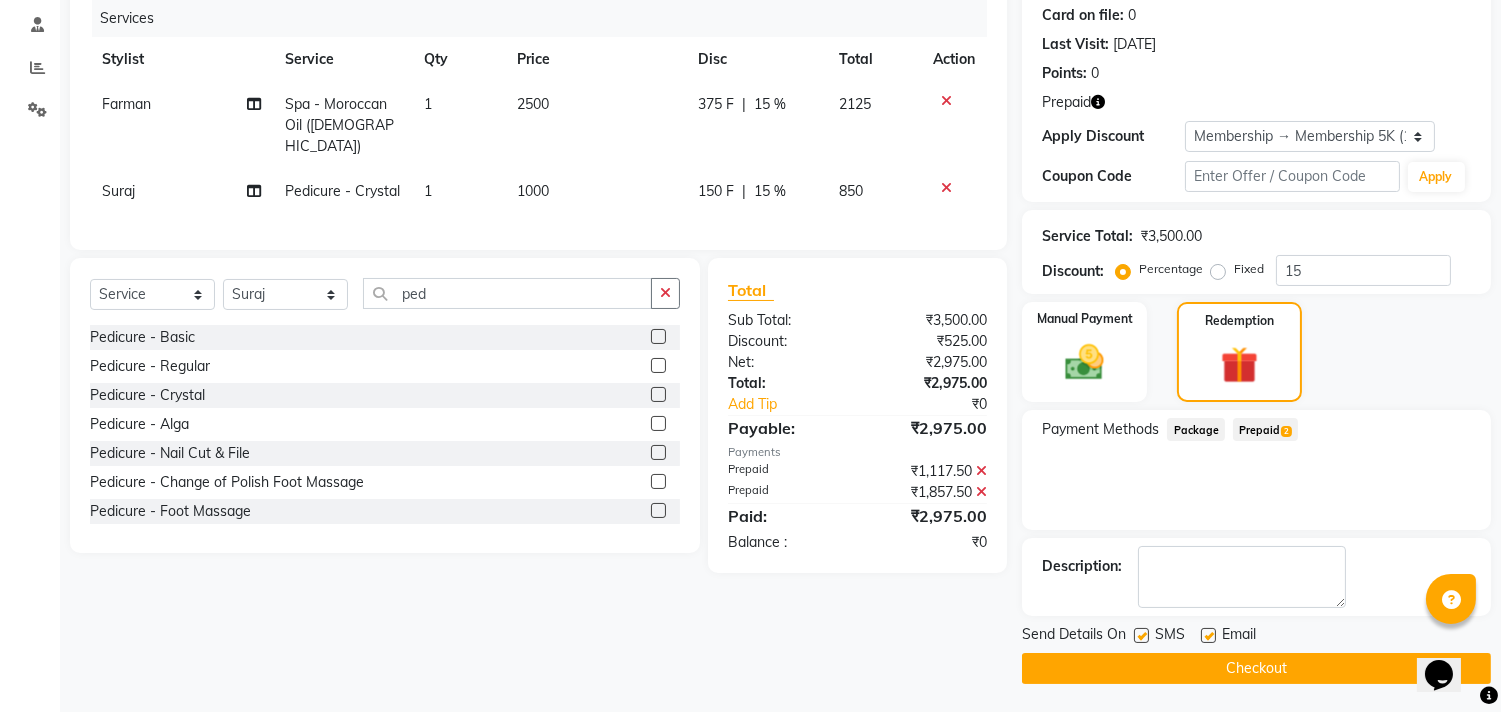 click on "Checkout" 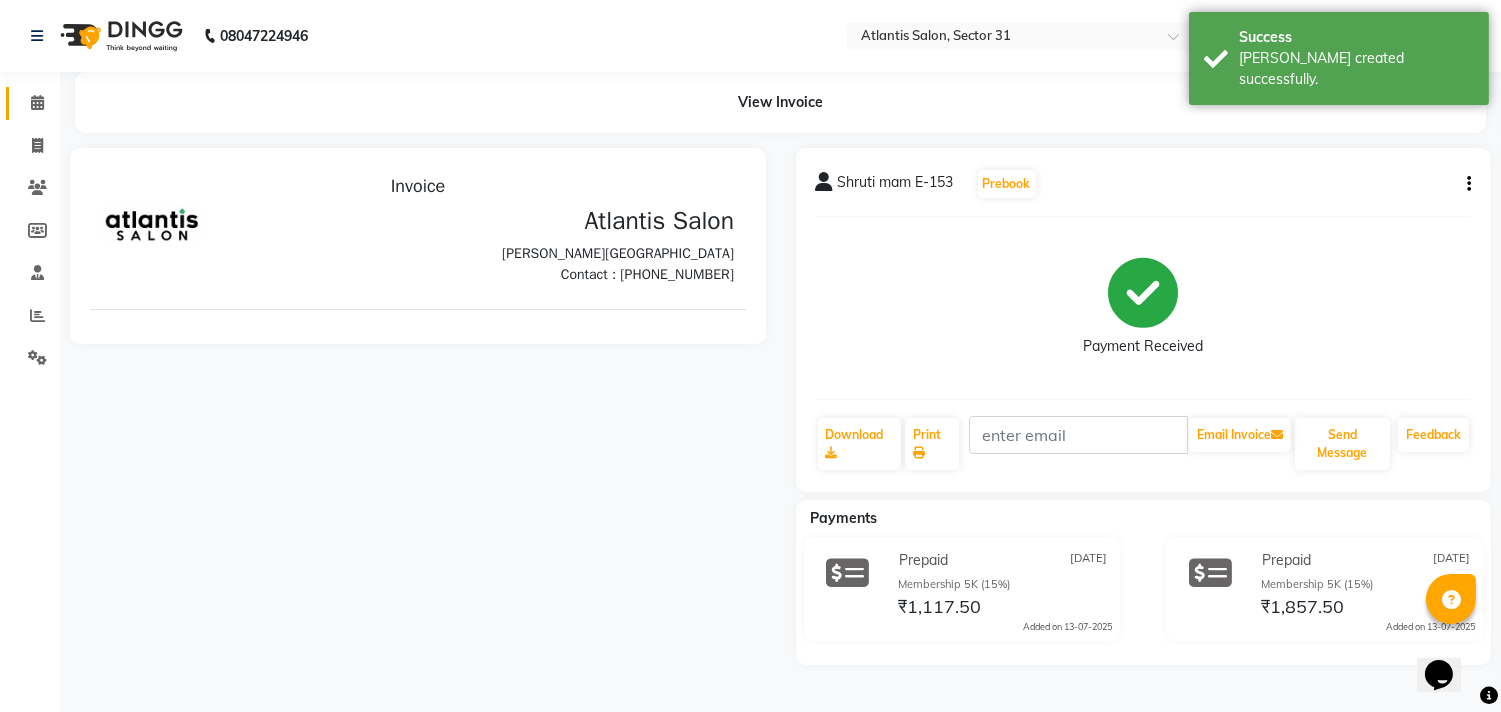 scroll, scrollTop: 0, scrollLeft: 0, axis: both 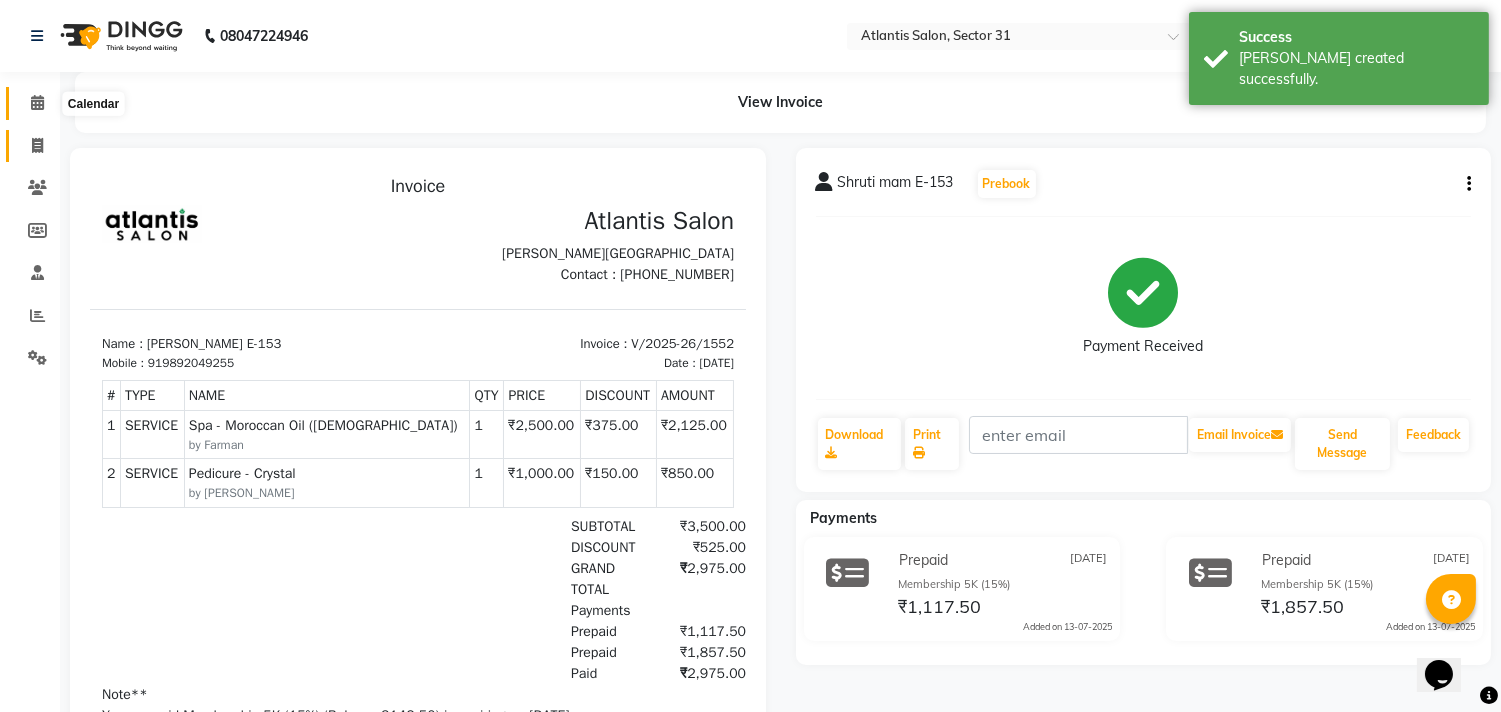 drag, startPoint x: 33, startPoint y: 103, endPoint x: 37, endPoint y: 146, distance: 43.185646 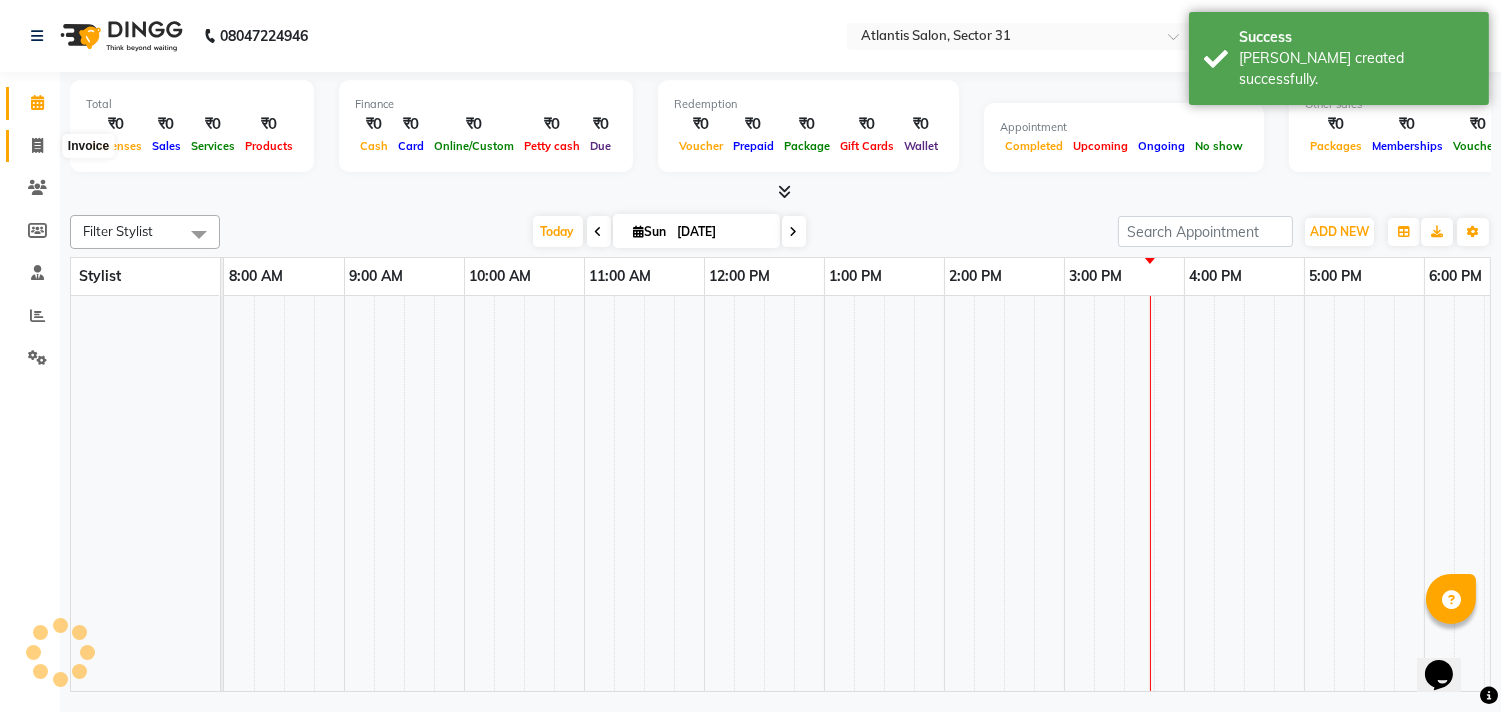 click 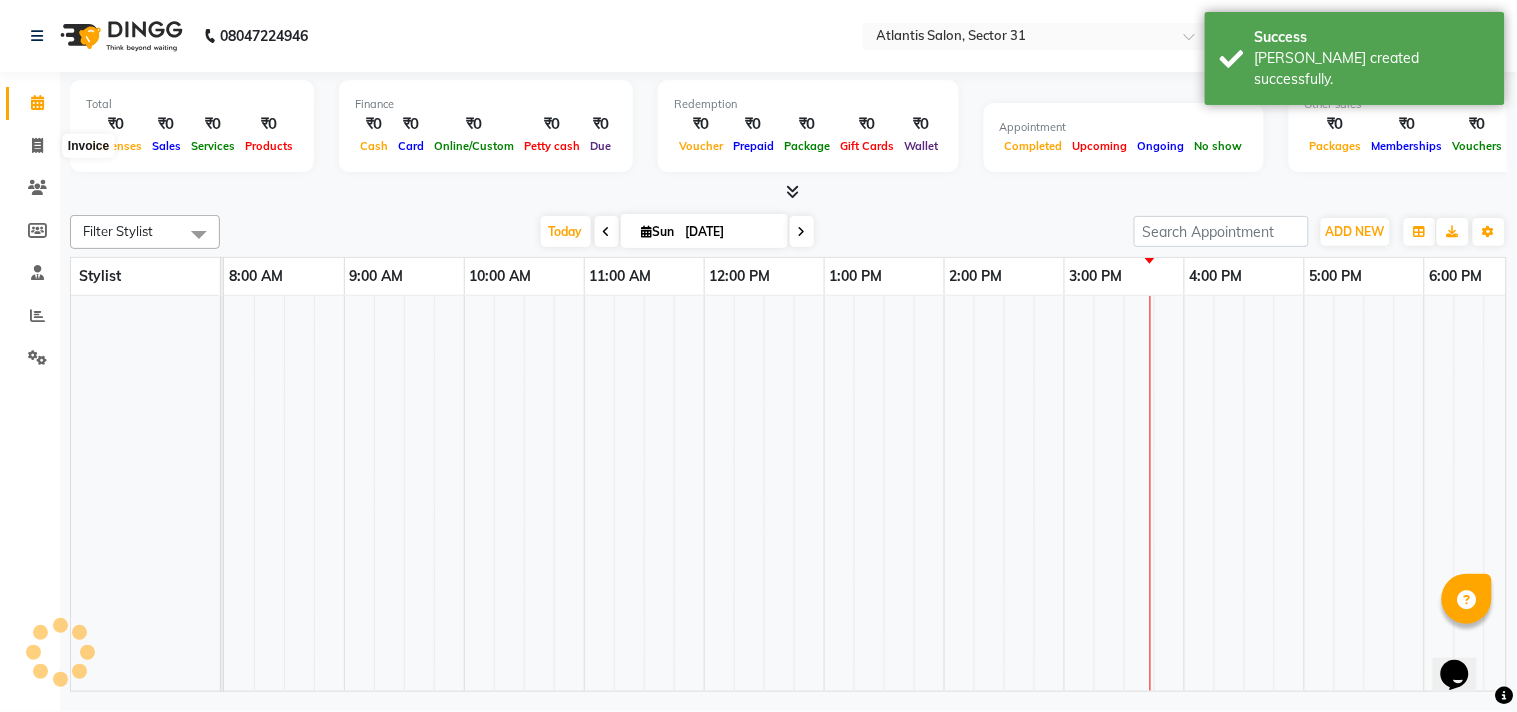 select on "service" 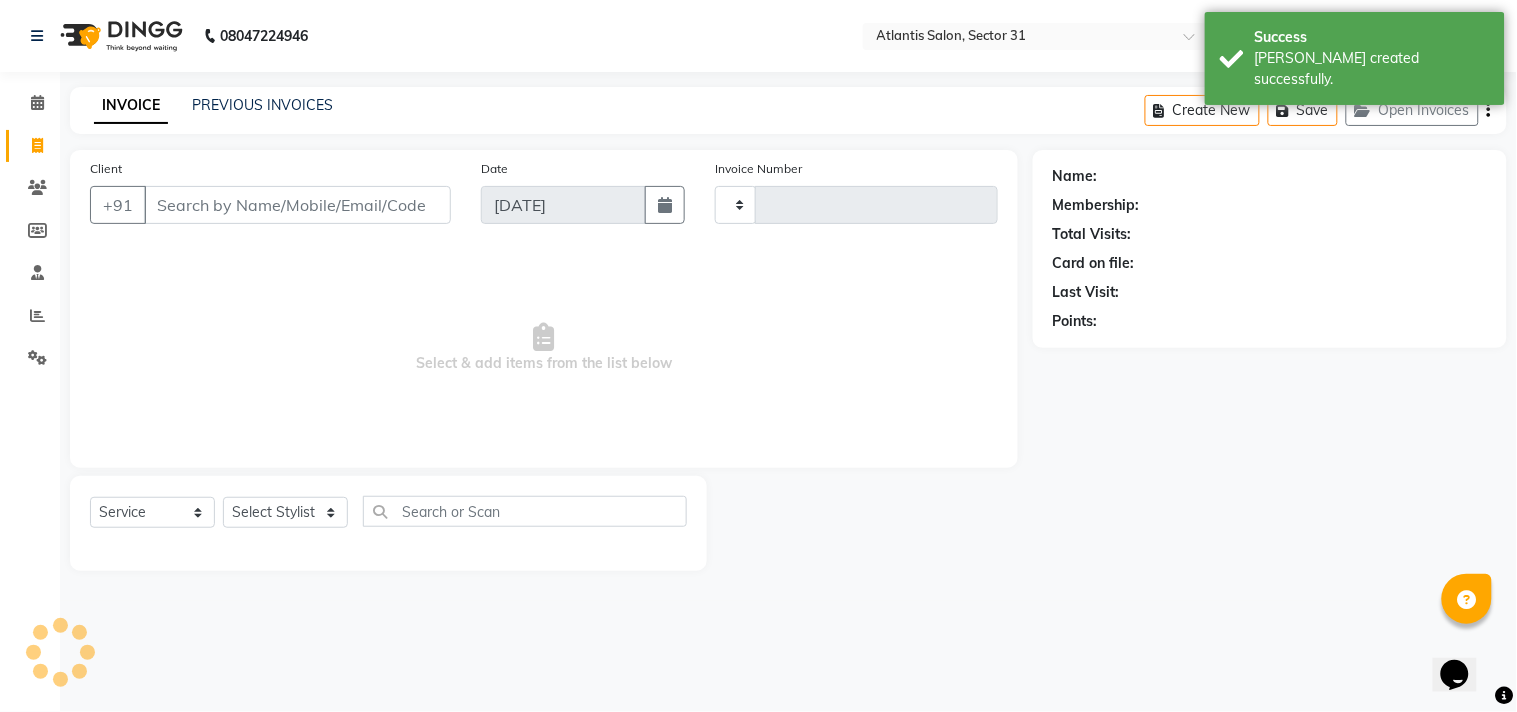 type on "1553" 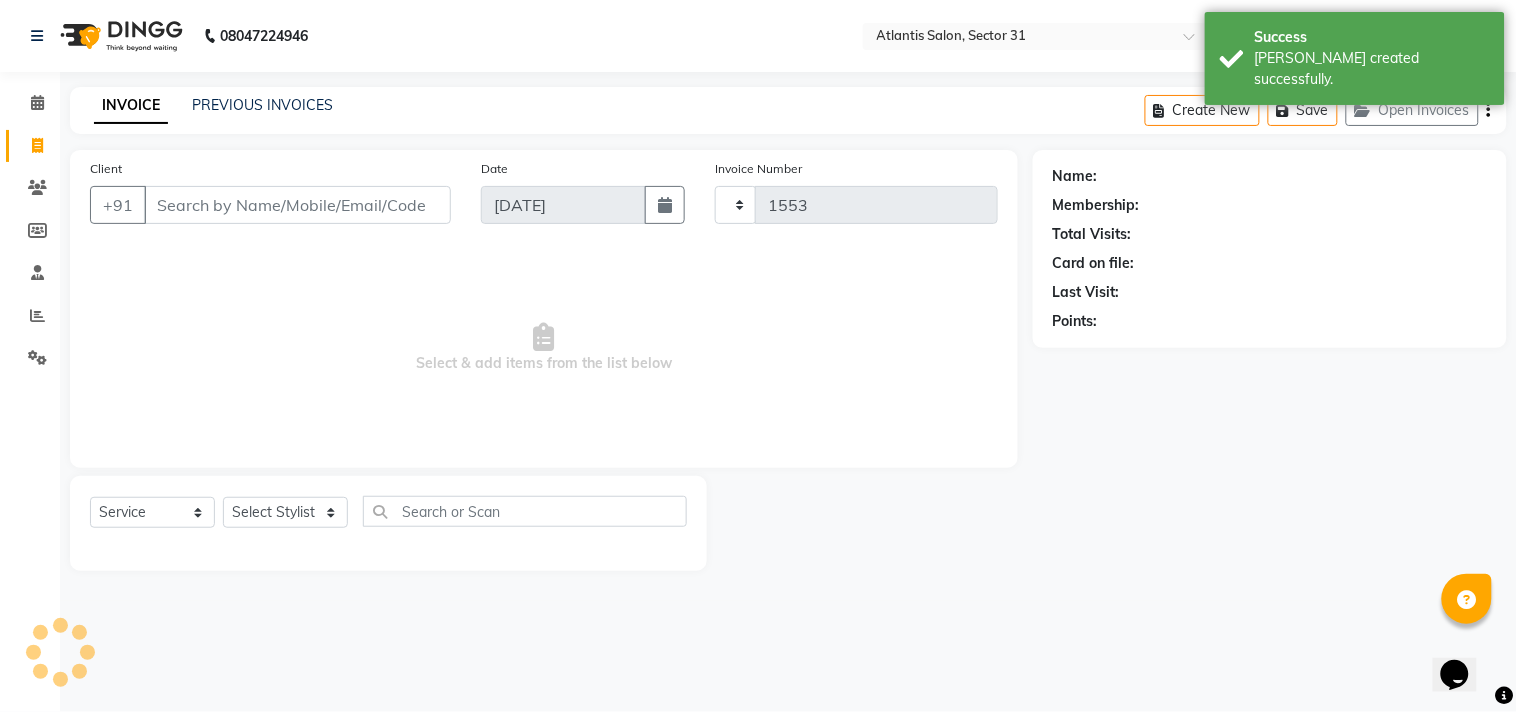 select on "4391" 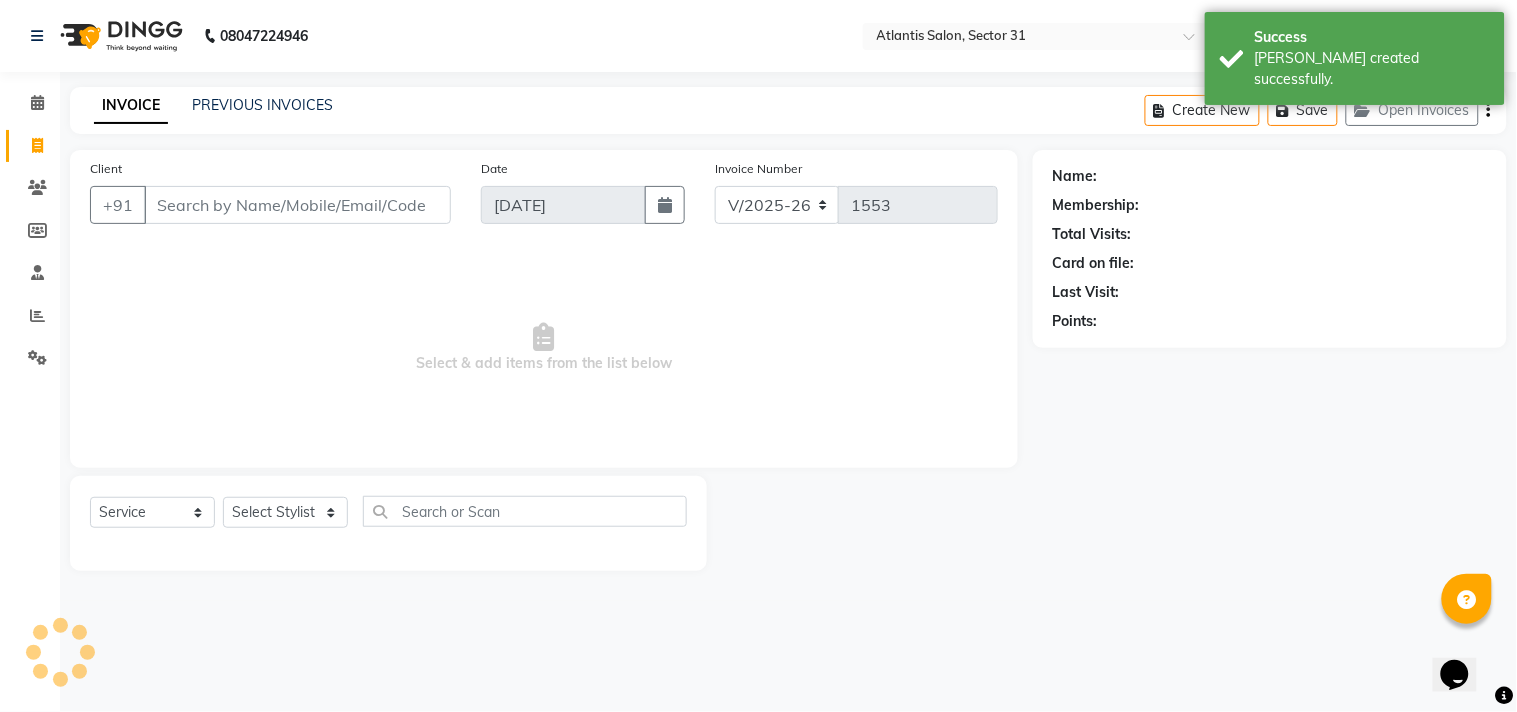 click on "Client" at bounding box center [297, 205] 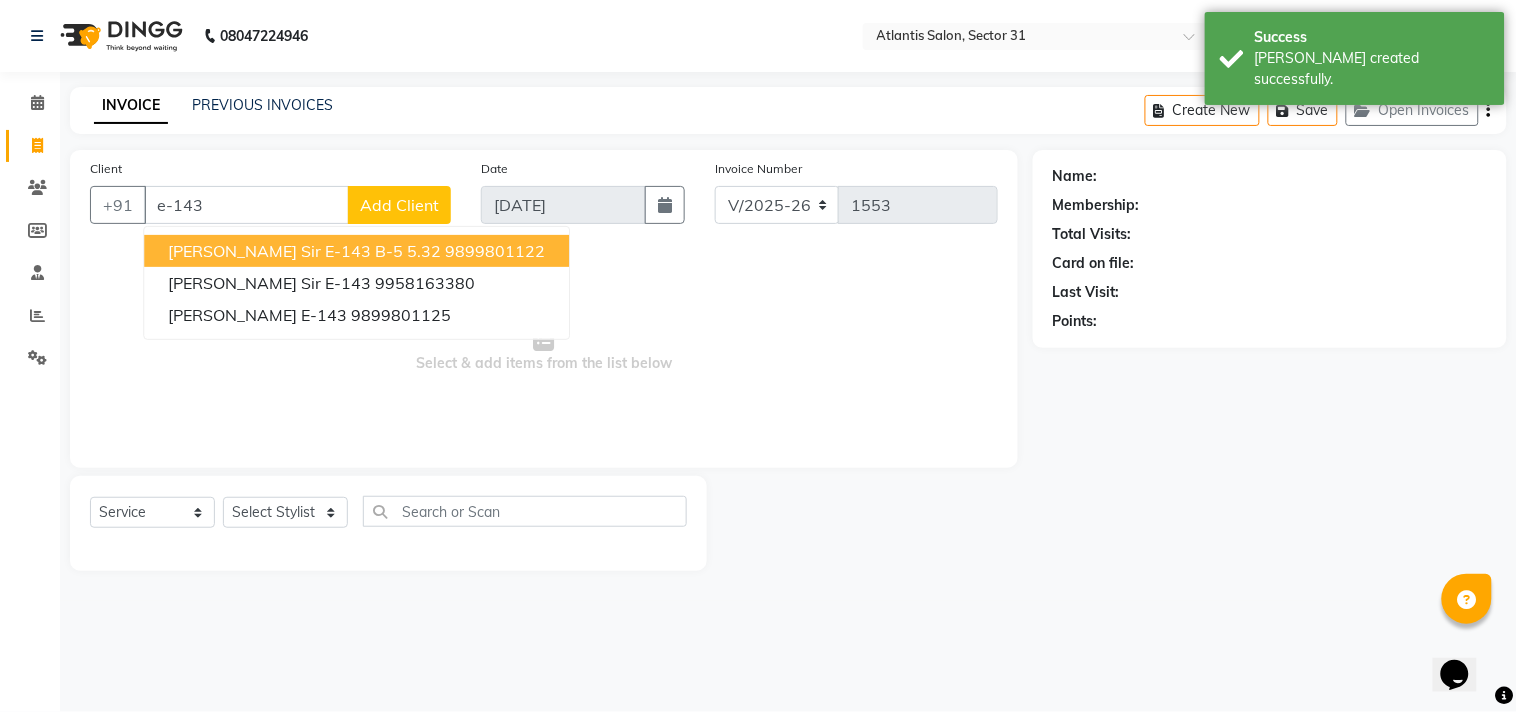 click on "[PERSON_NAME] Sir E-143 B-5  5.32" at bounding box center [304, 251] 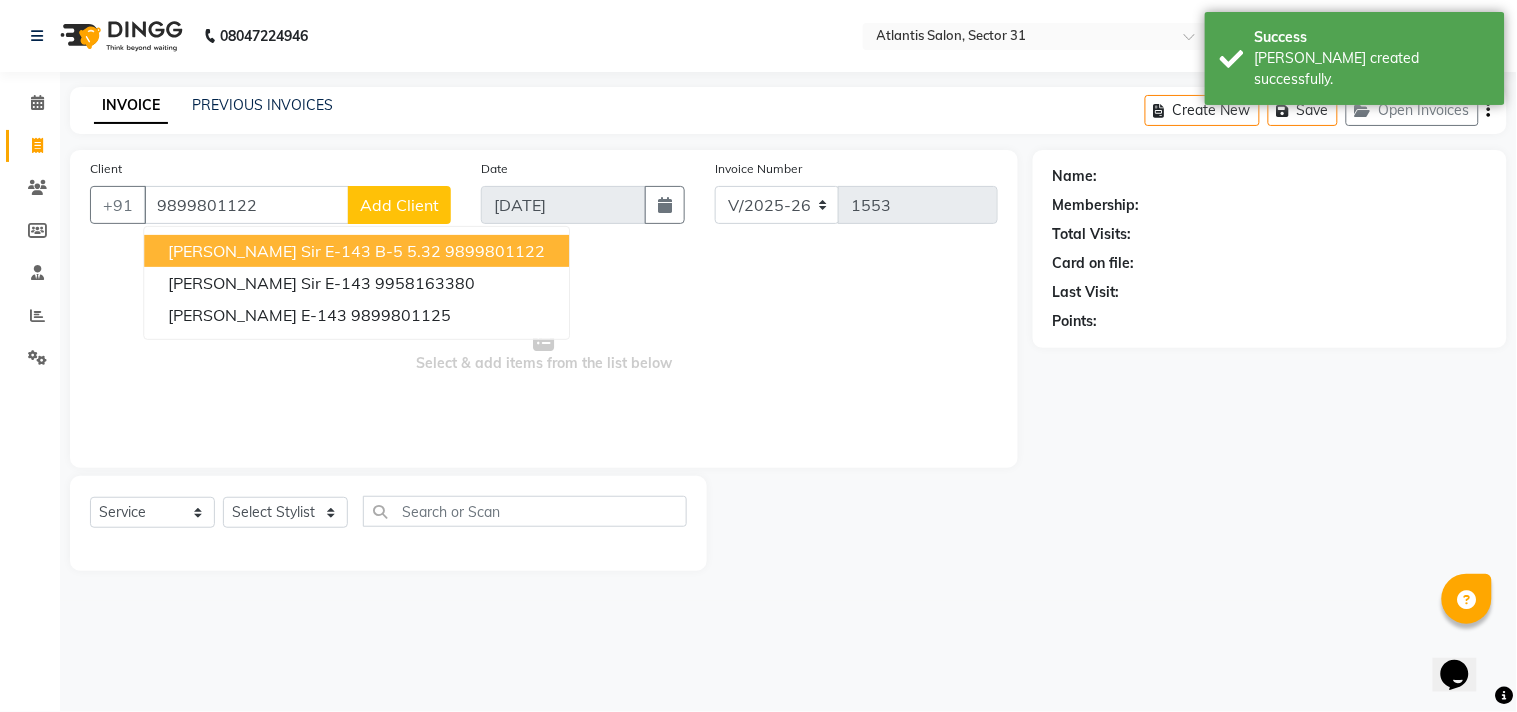 type on "9899801122" 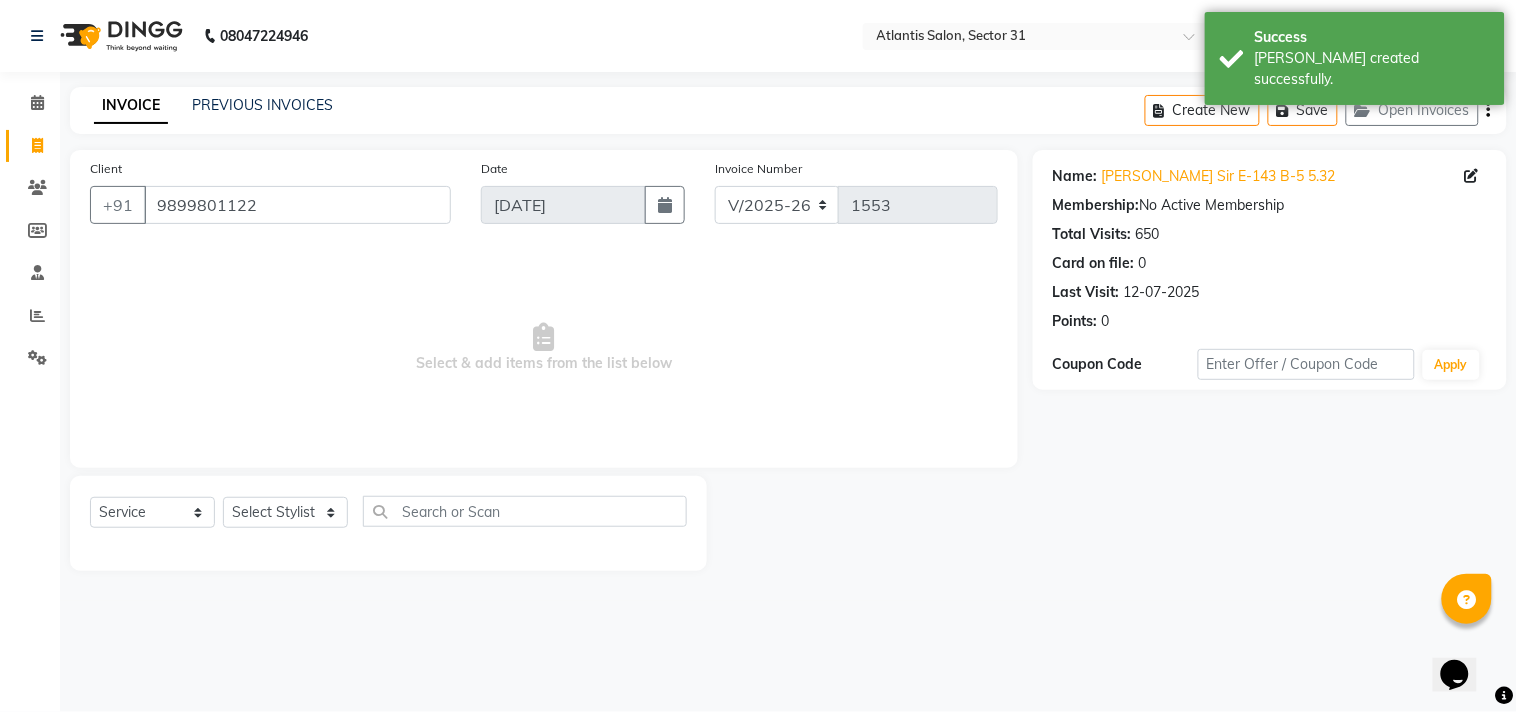 click on "Select  Service  Product  Membership  Package Voucher Prepaid Gift Card  Select Stylist Alka  Annu [PERSON_NAME] Manager Staff 31 Staff ILD Suraj" 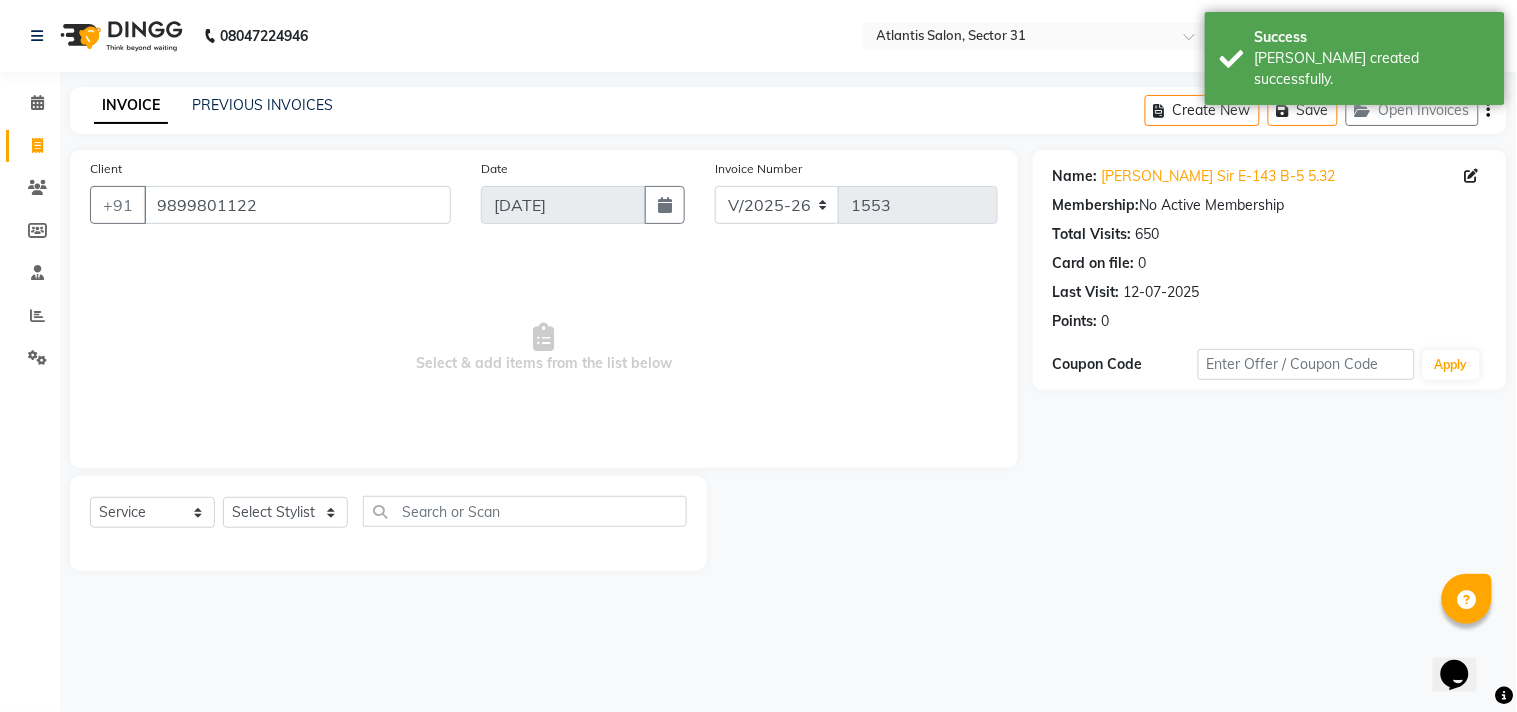 drag, startPoint x: 286, startPoint y: 495, endPoint x: 286, endPoint y: 511, distance: 16 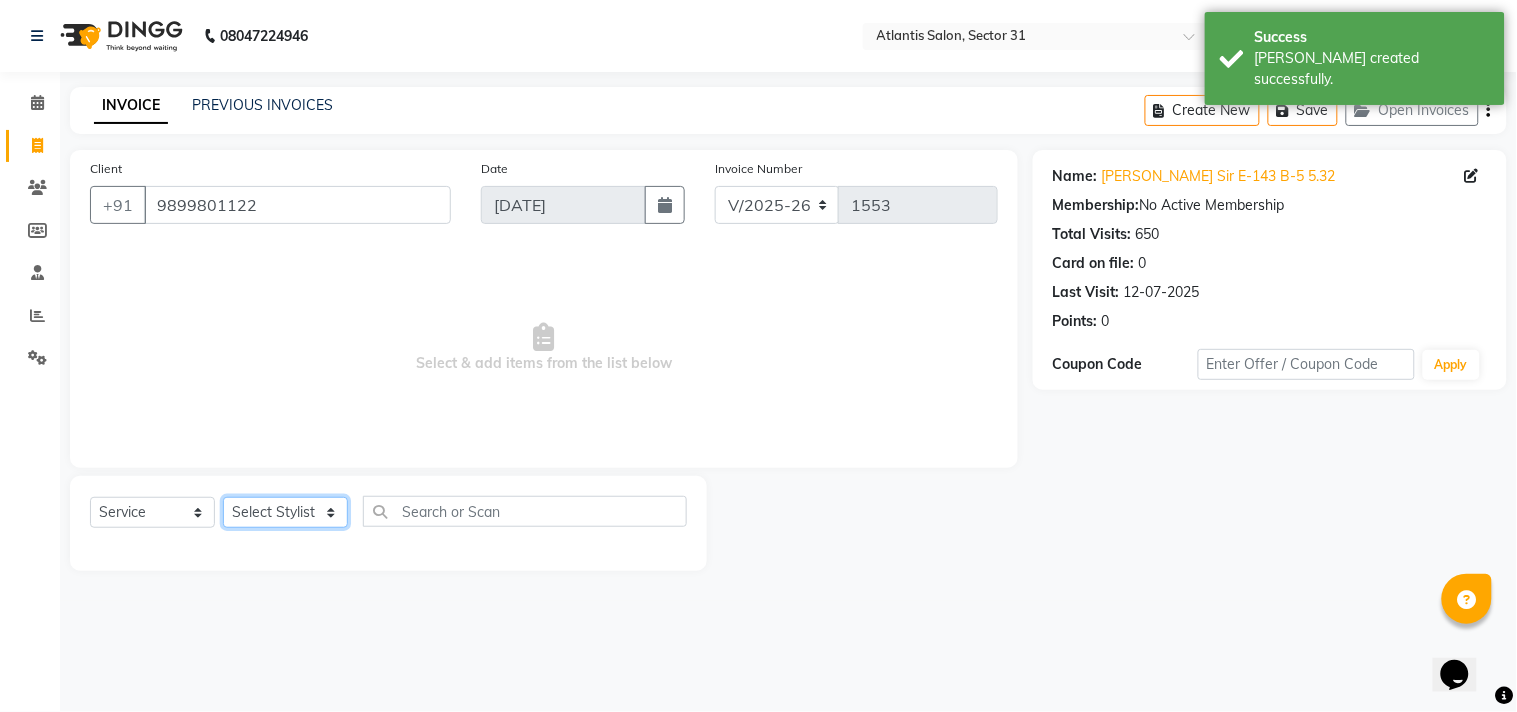 click on "Select Stylist [PERSON_NAME] [PERSON_NAME] Kavita Manager Staff 31 Staff ILD Suraj" 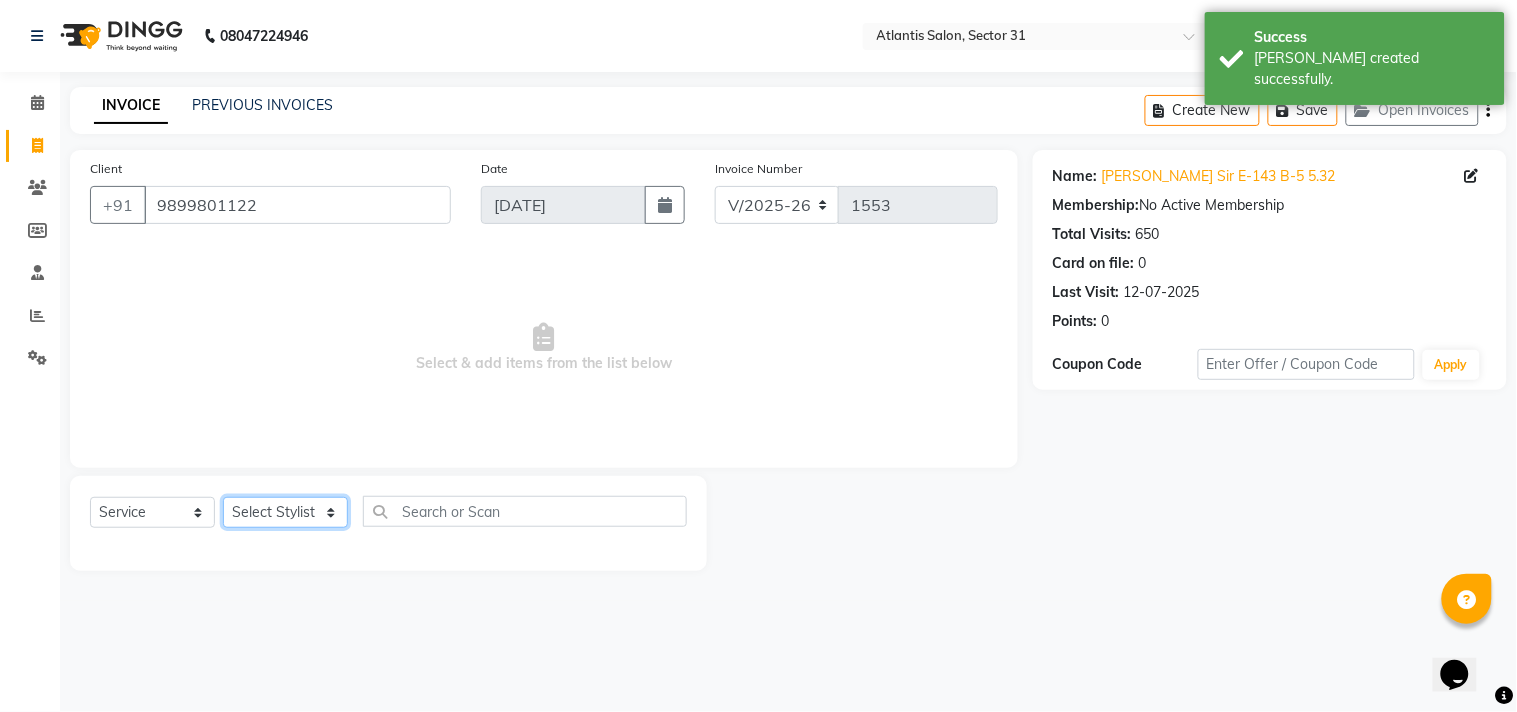 select on "82225" 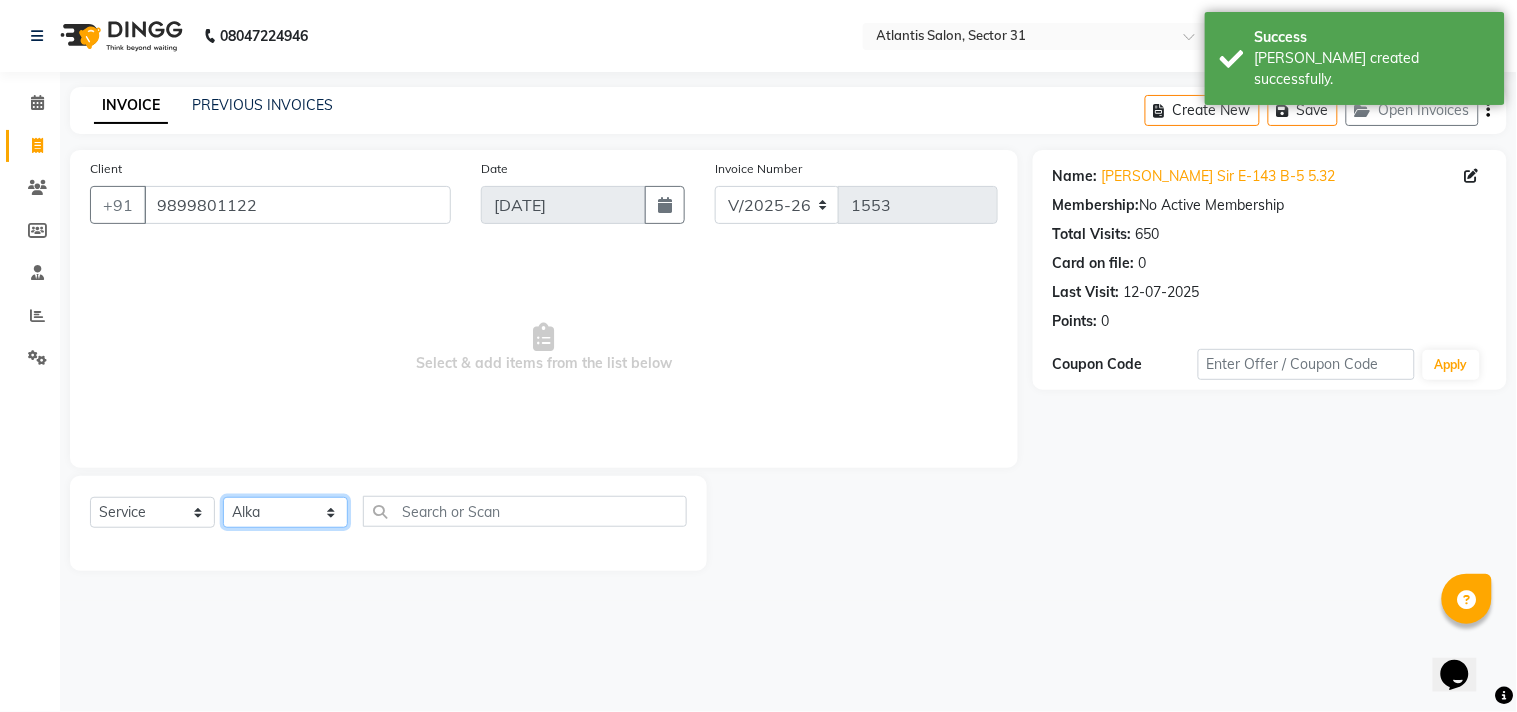 click on "Select Stylist [PERSON_NAME] [PERSON_NAME] Kavita Manager Staff 31 Staff ILD Suraj" 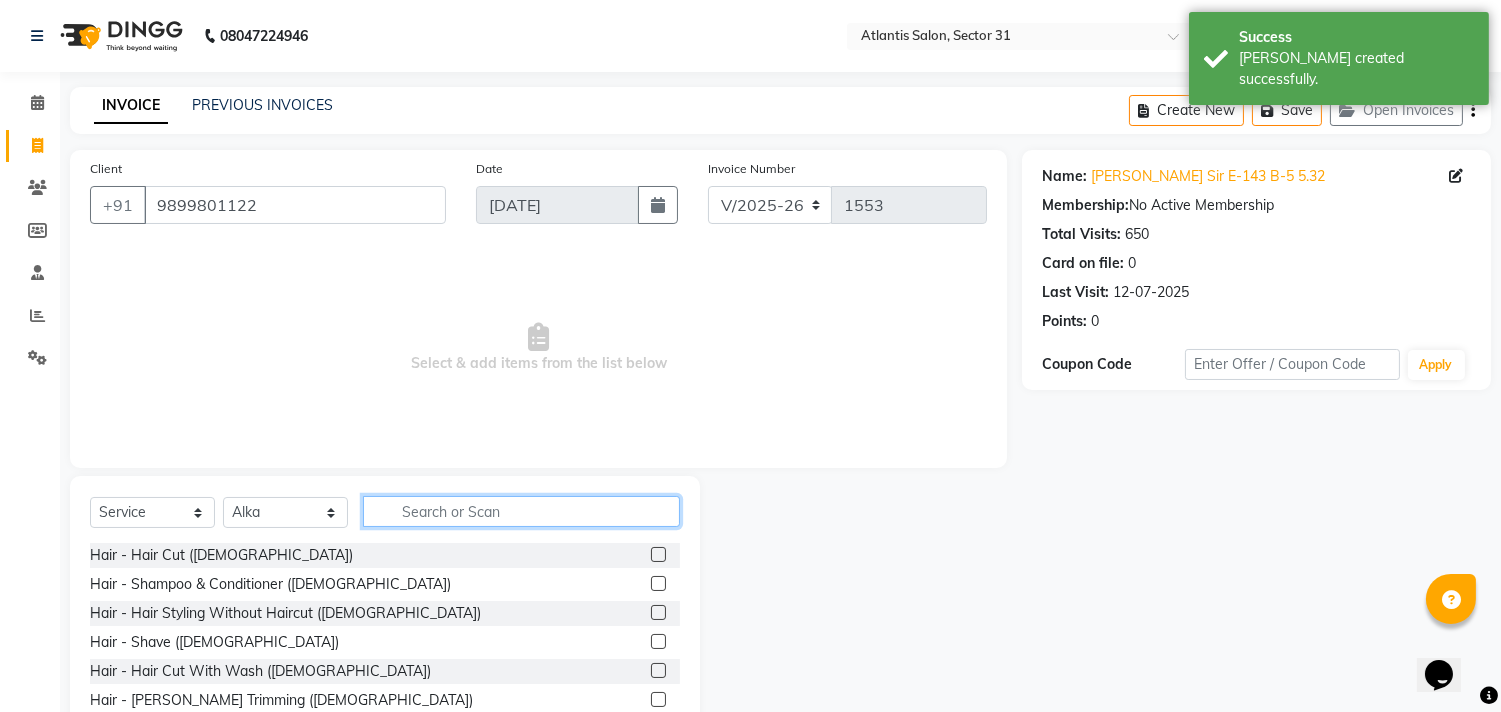 click 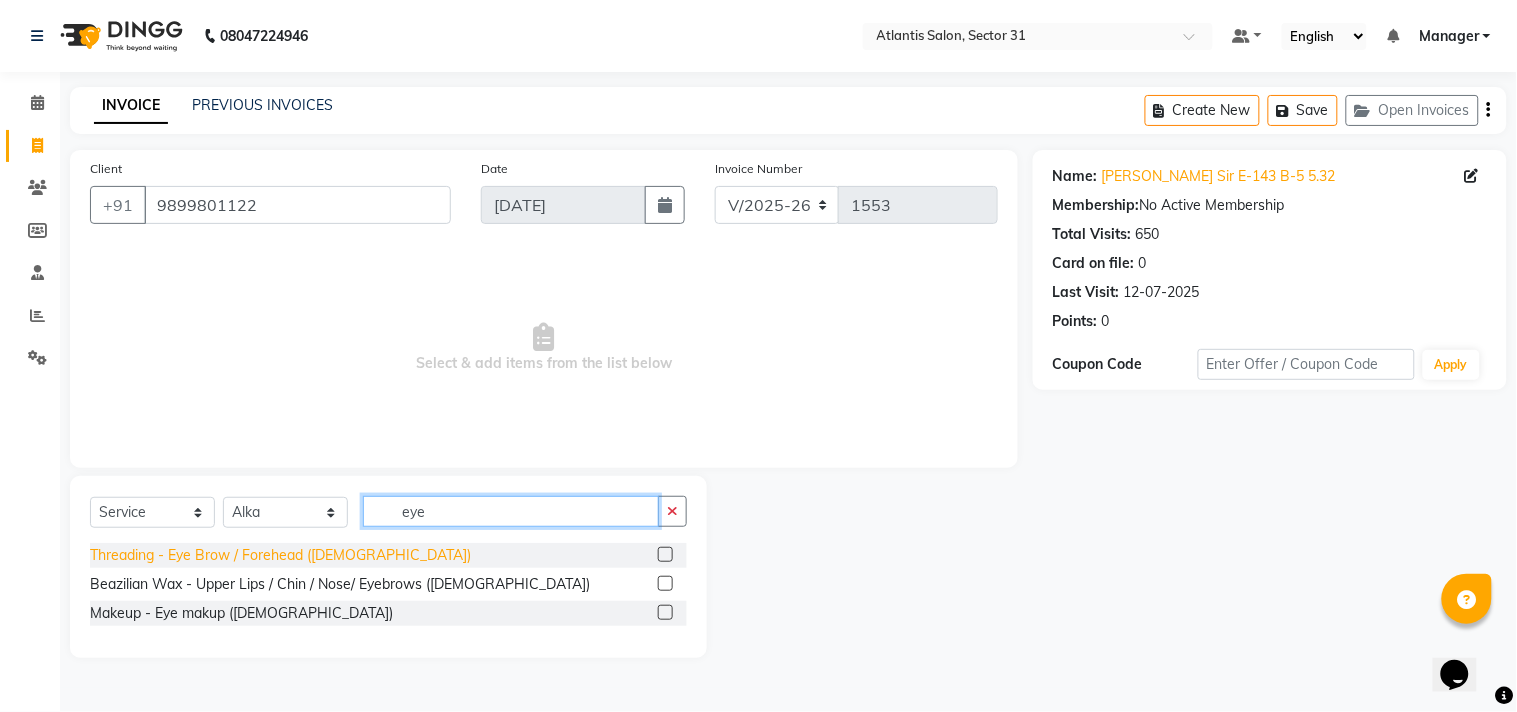 type on "eye" 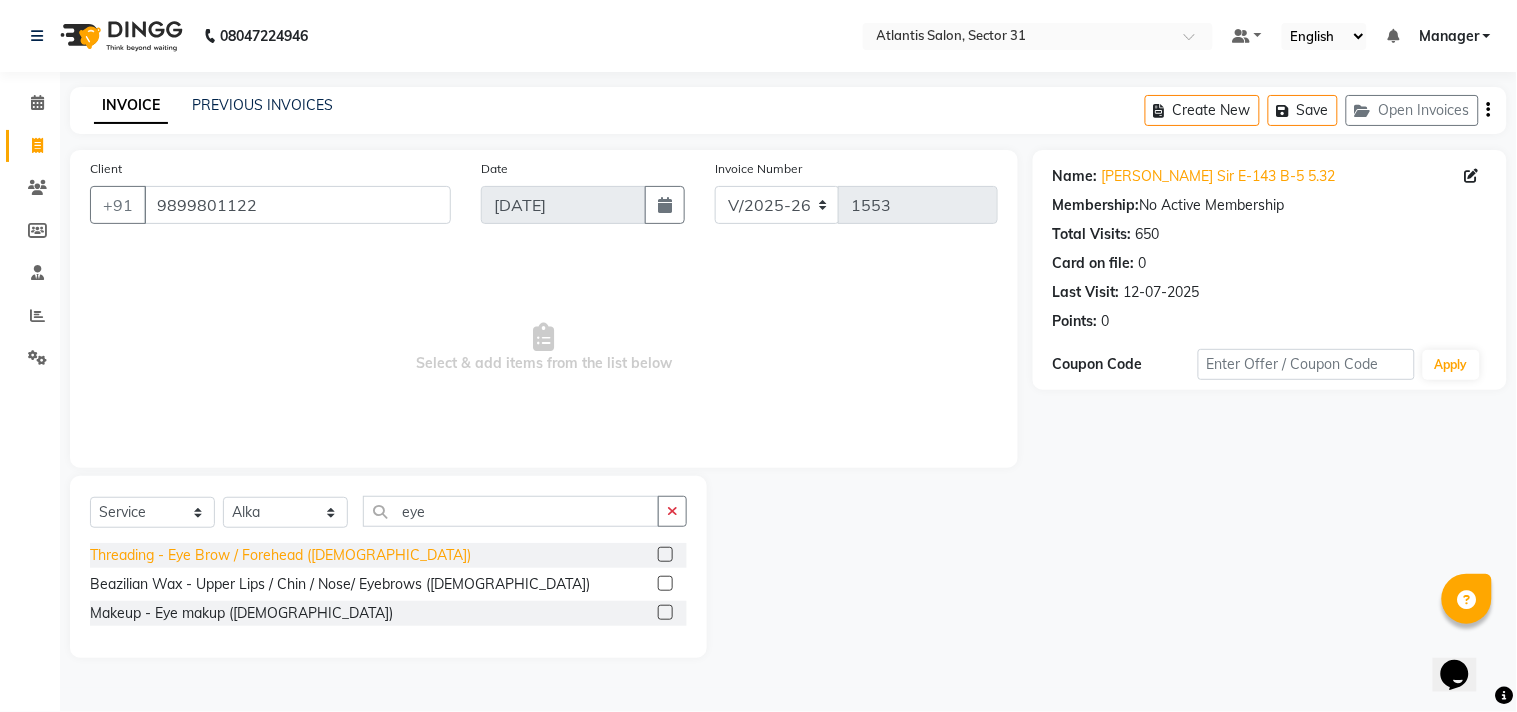 click on "Threading - Eye Brow / Forehead ([DEMOGRAPHIC_DATA])" 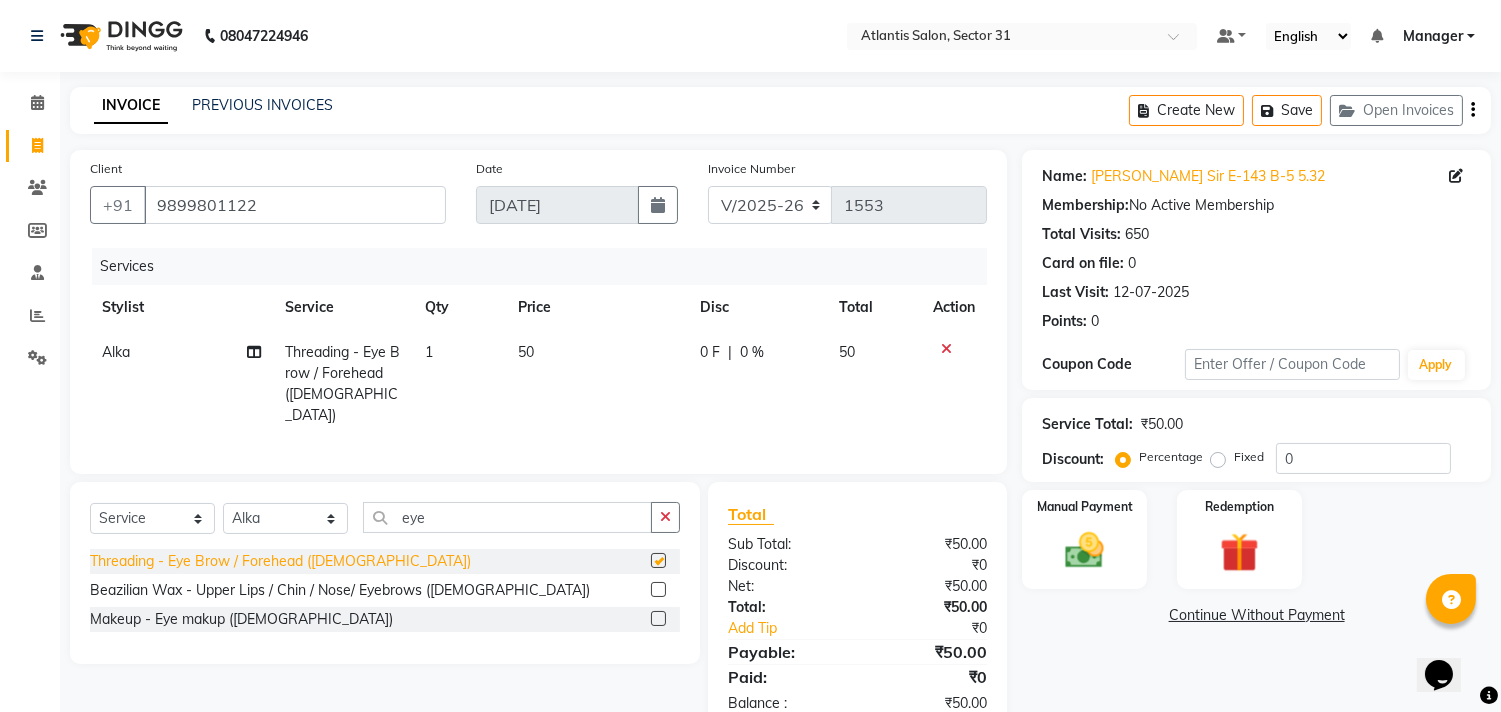 checkbox on "false" 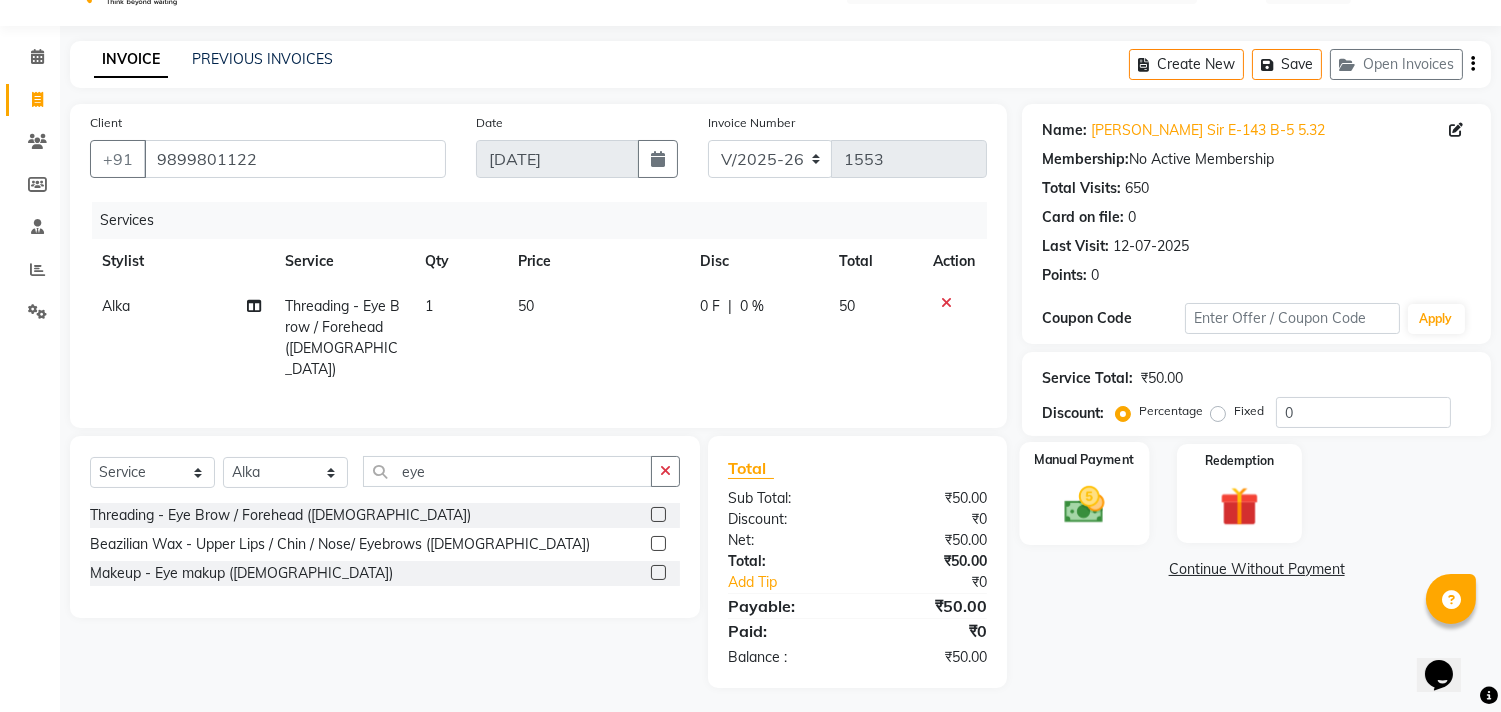 scroll, scrollTop: 47, scrollLeft: 0, axis: vertical 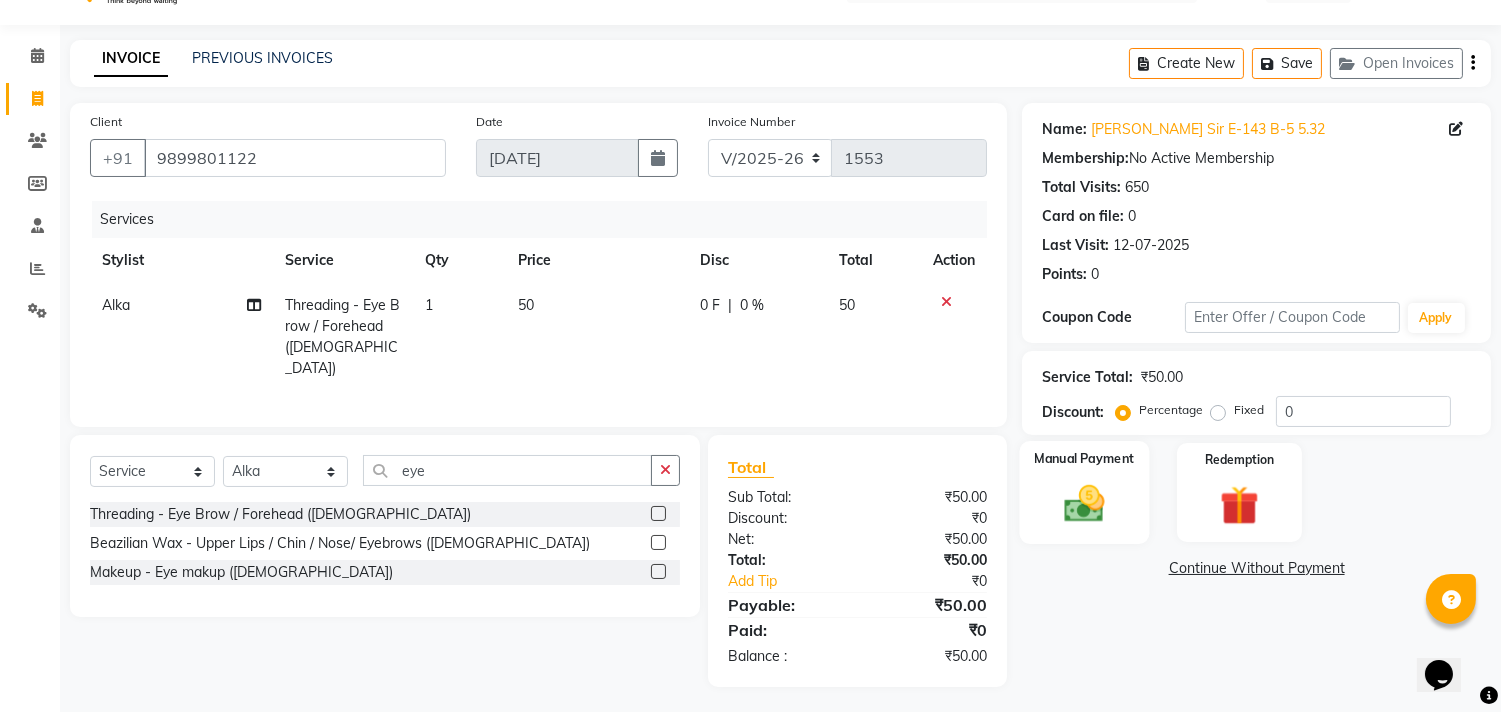 click 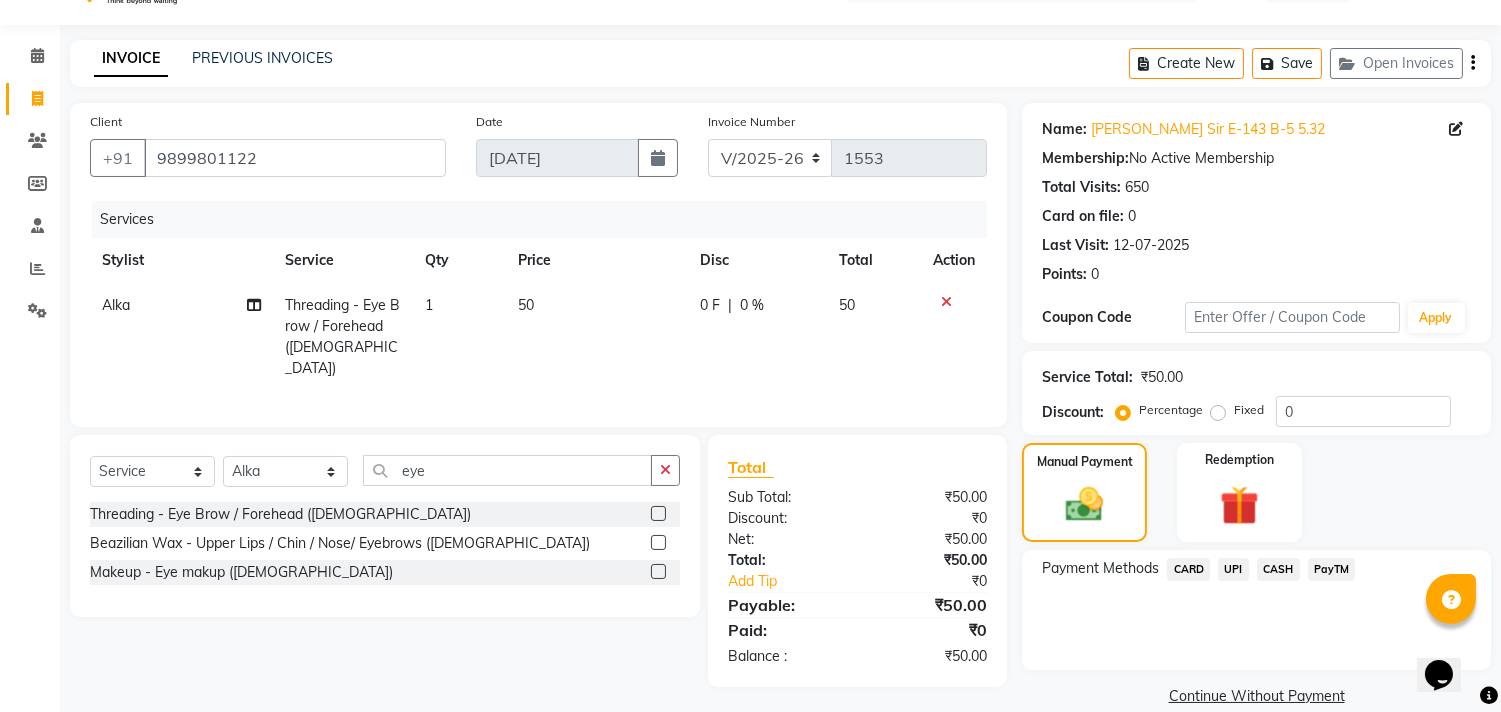 click on "UPI" 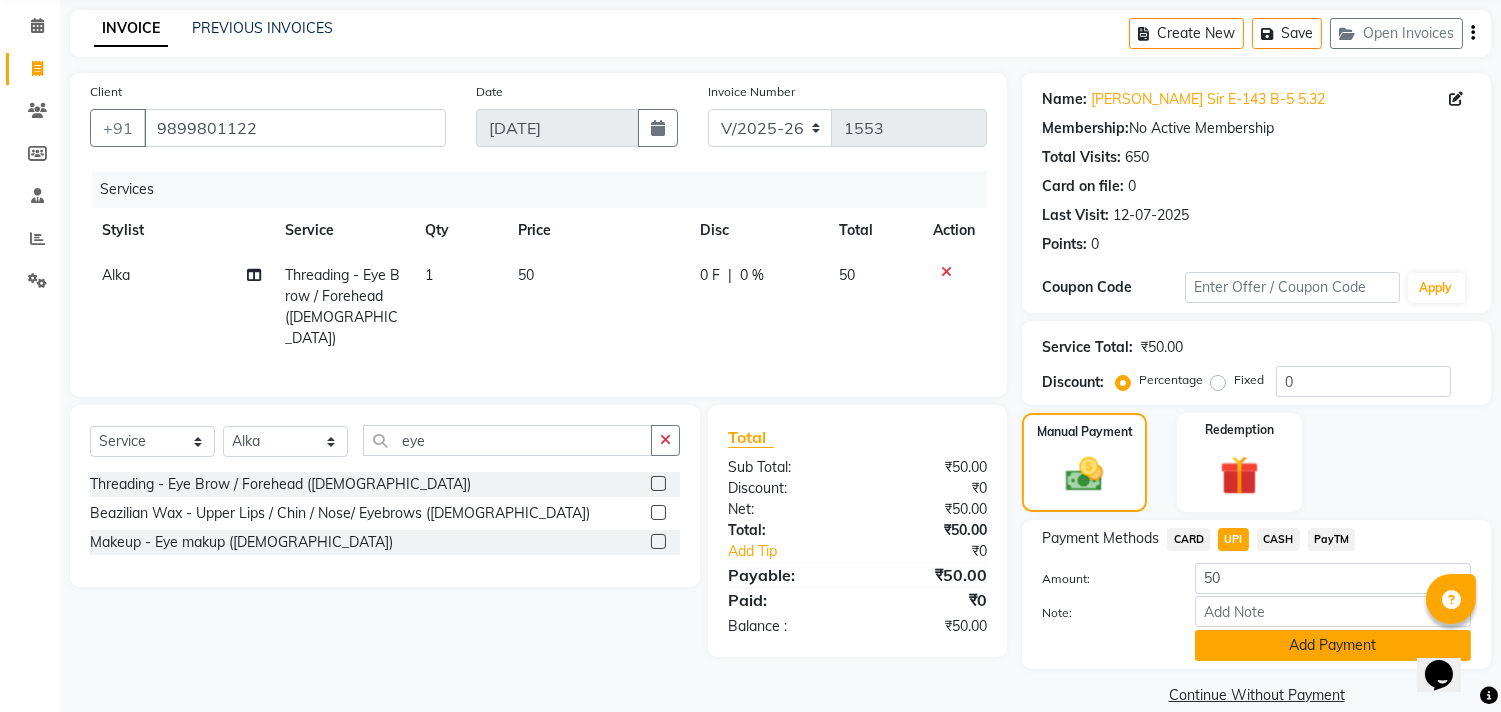 scroll, scrollTop: 104, scrollLeft: 0, axis: vertical 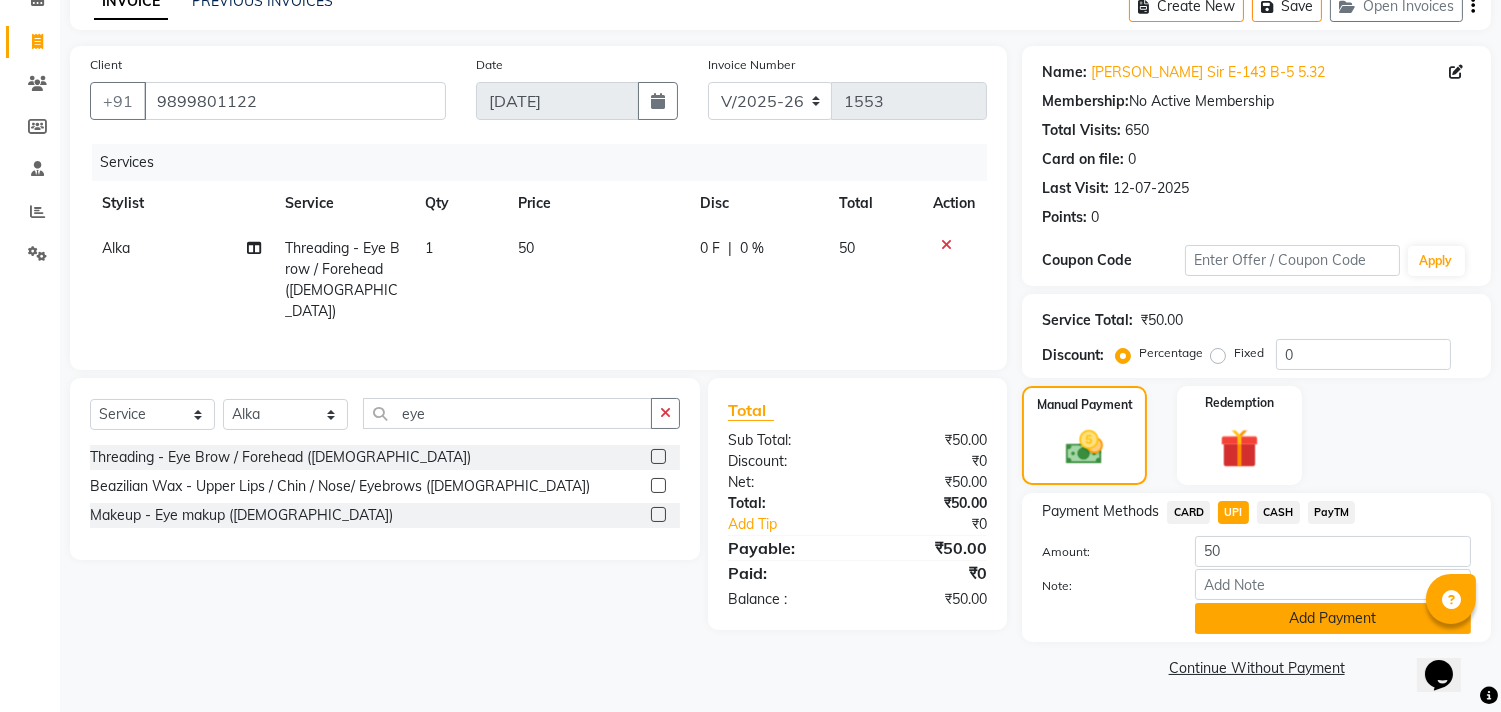 click on "Add Payment" 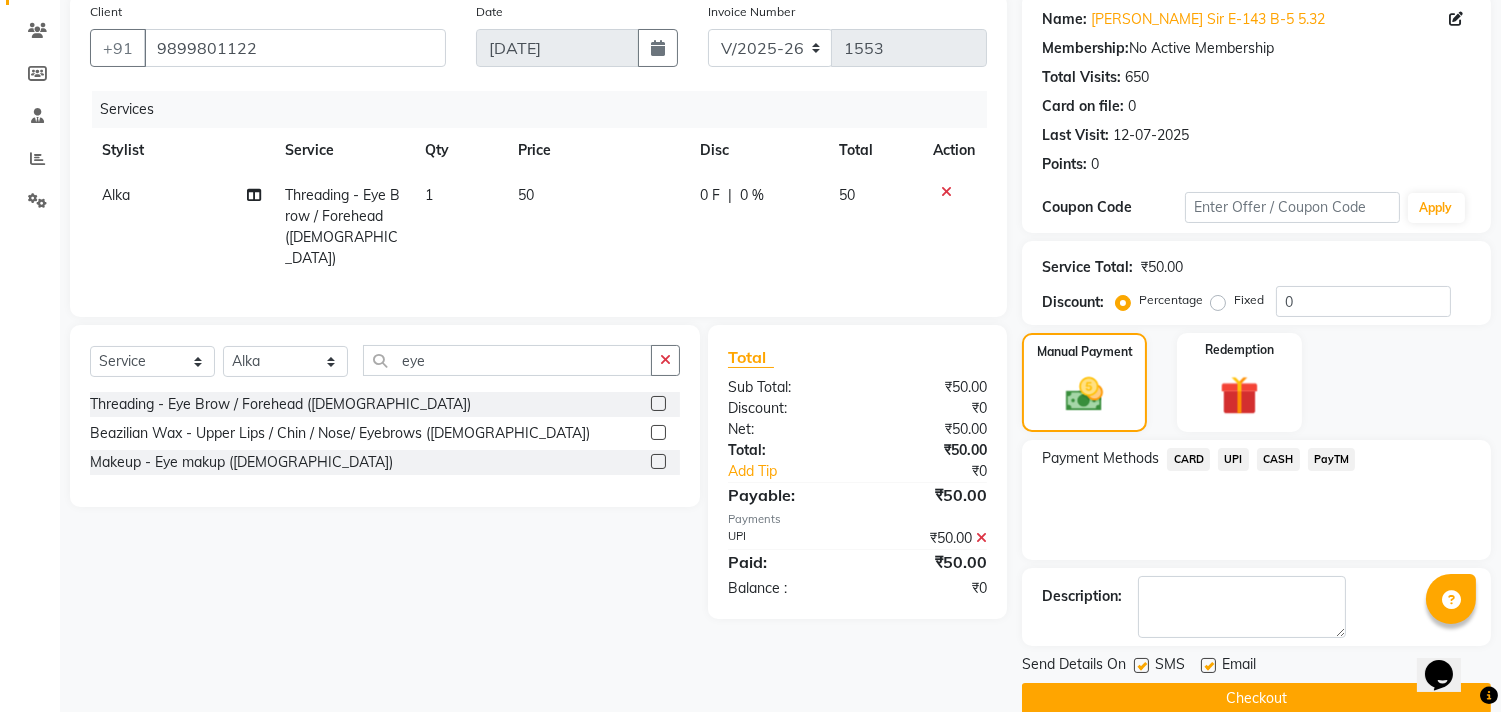 scroll, scrollTop: 187, scrollLeft: 0, axis: vertical 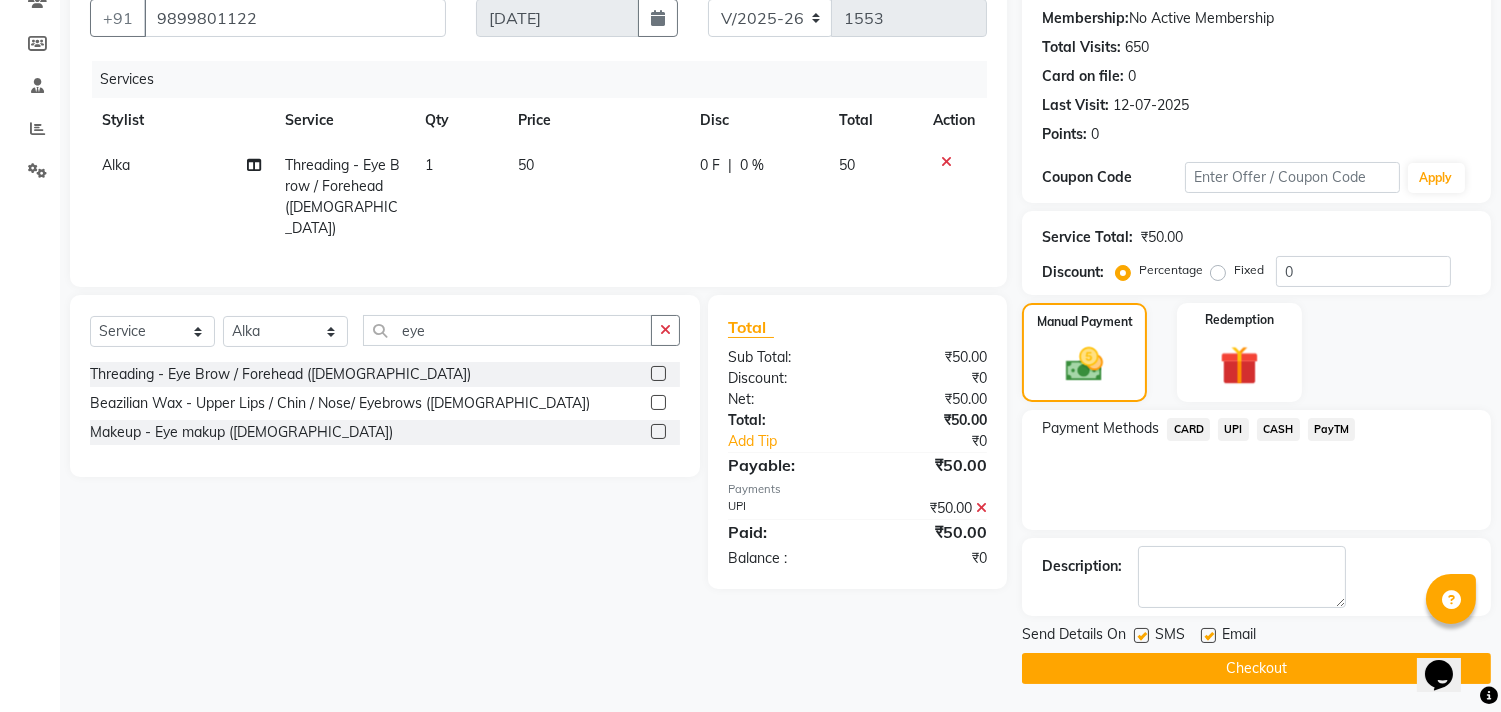 click on "Checkout" 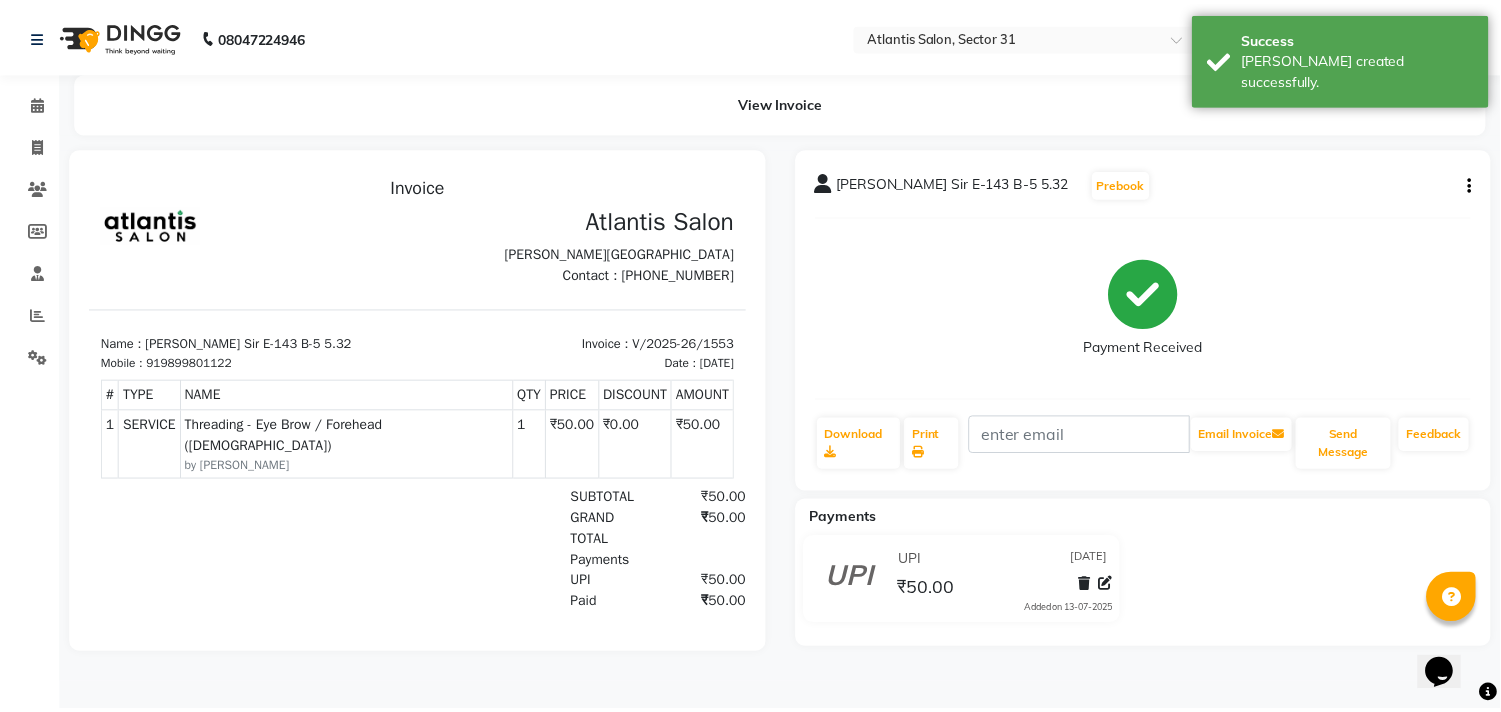 scroll, scrollTop: 0, scrollLeft: 0, axis: both 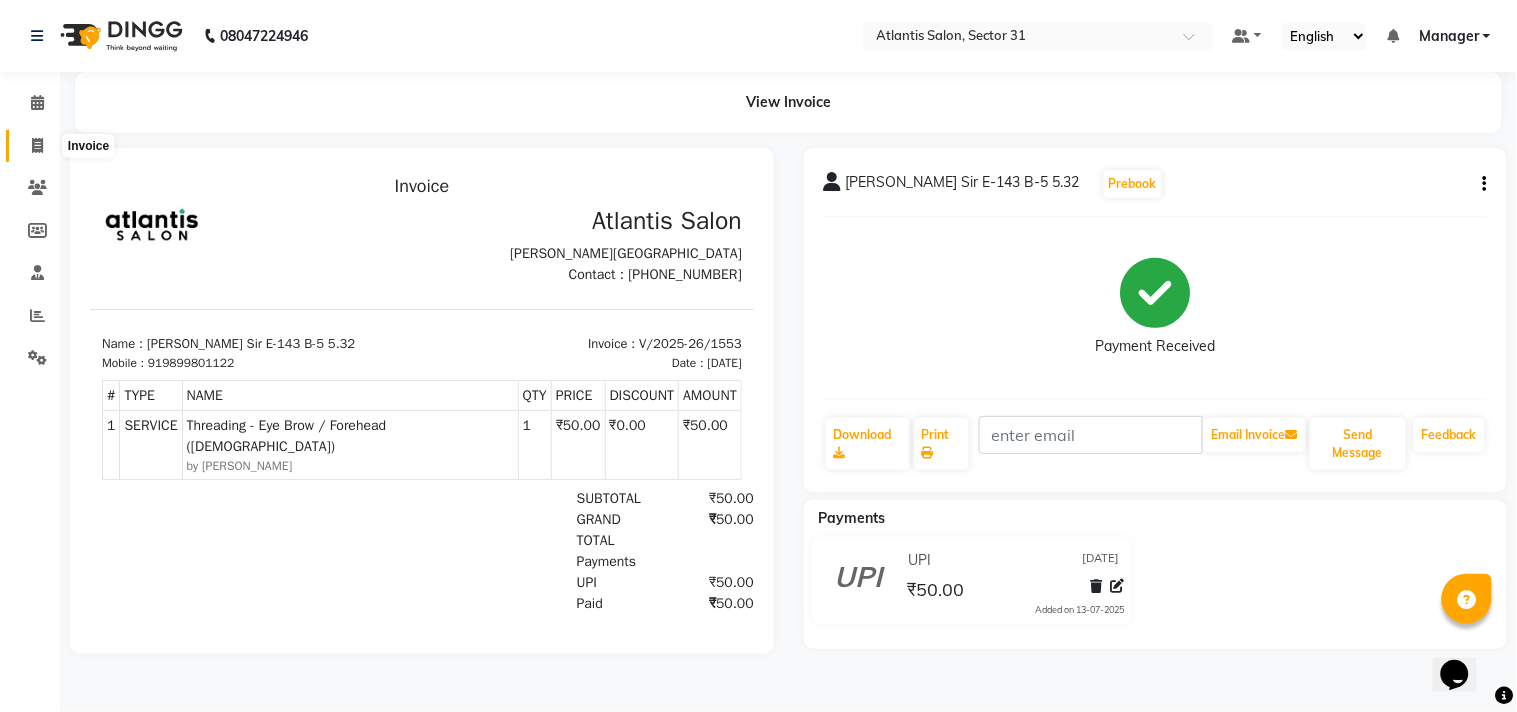 click 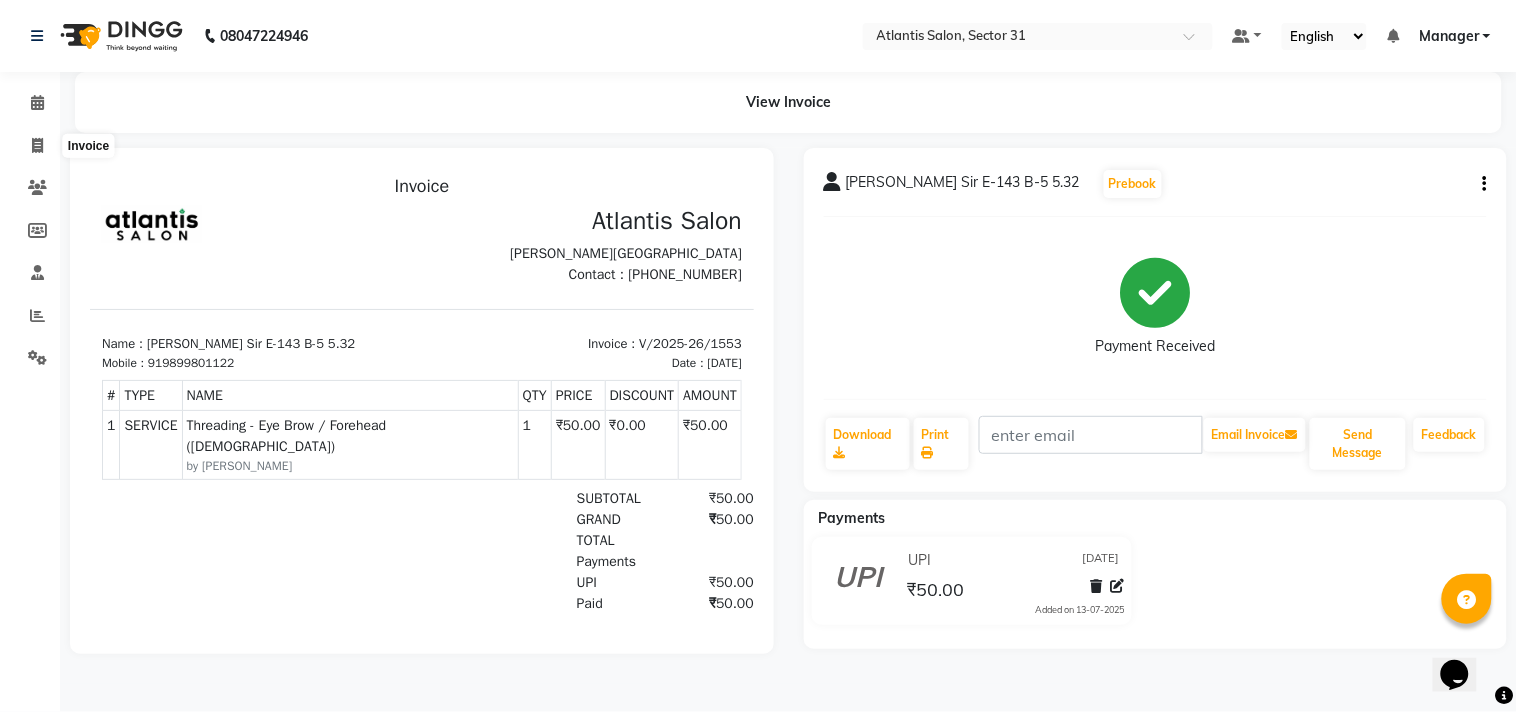 select on "4391" 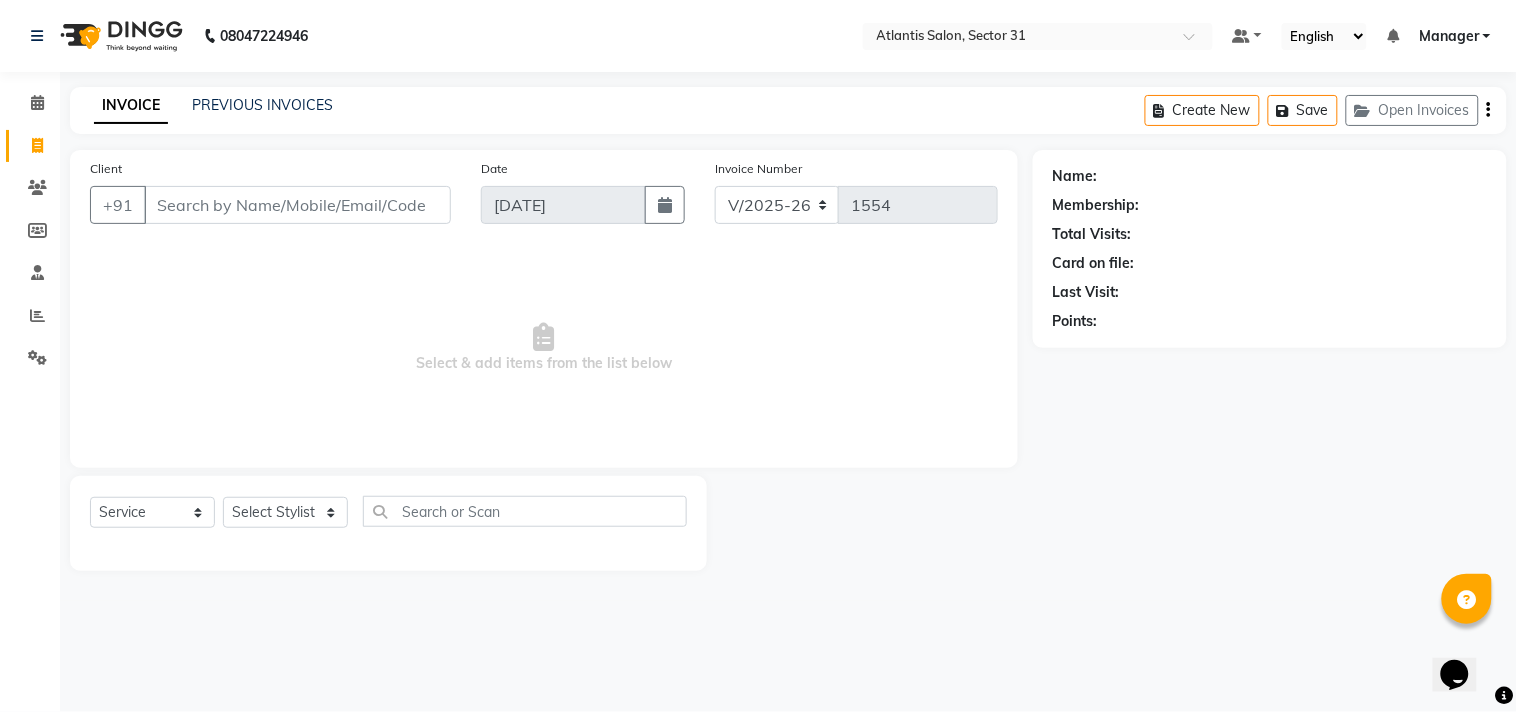 click on "Client" at bounding box center (297, 205) 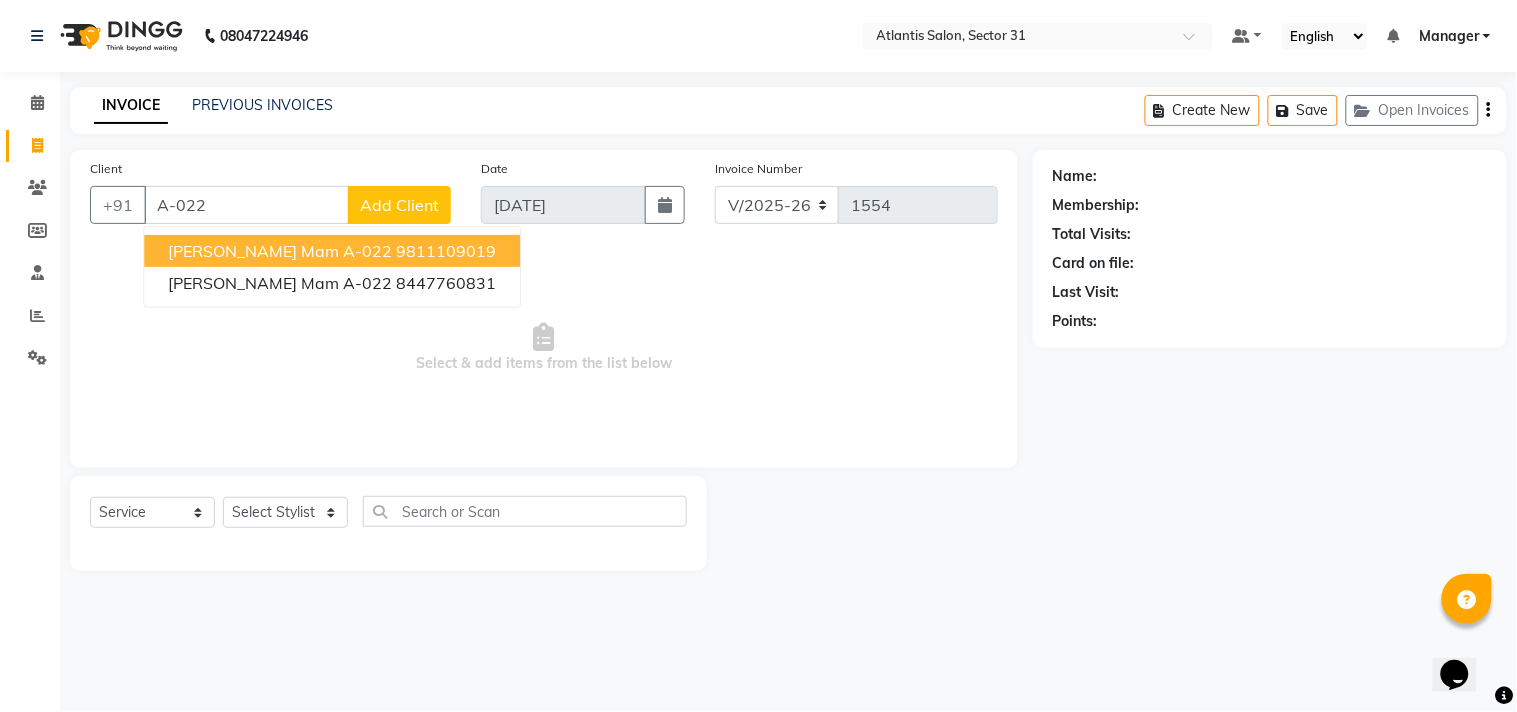 click on "[PERSON_NAME] Mam A-022" at bounding box center (280, 251) 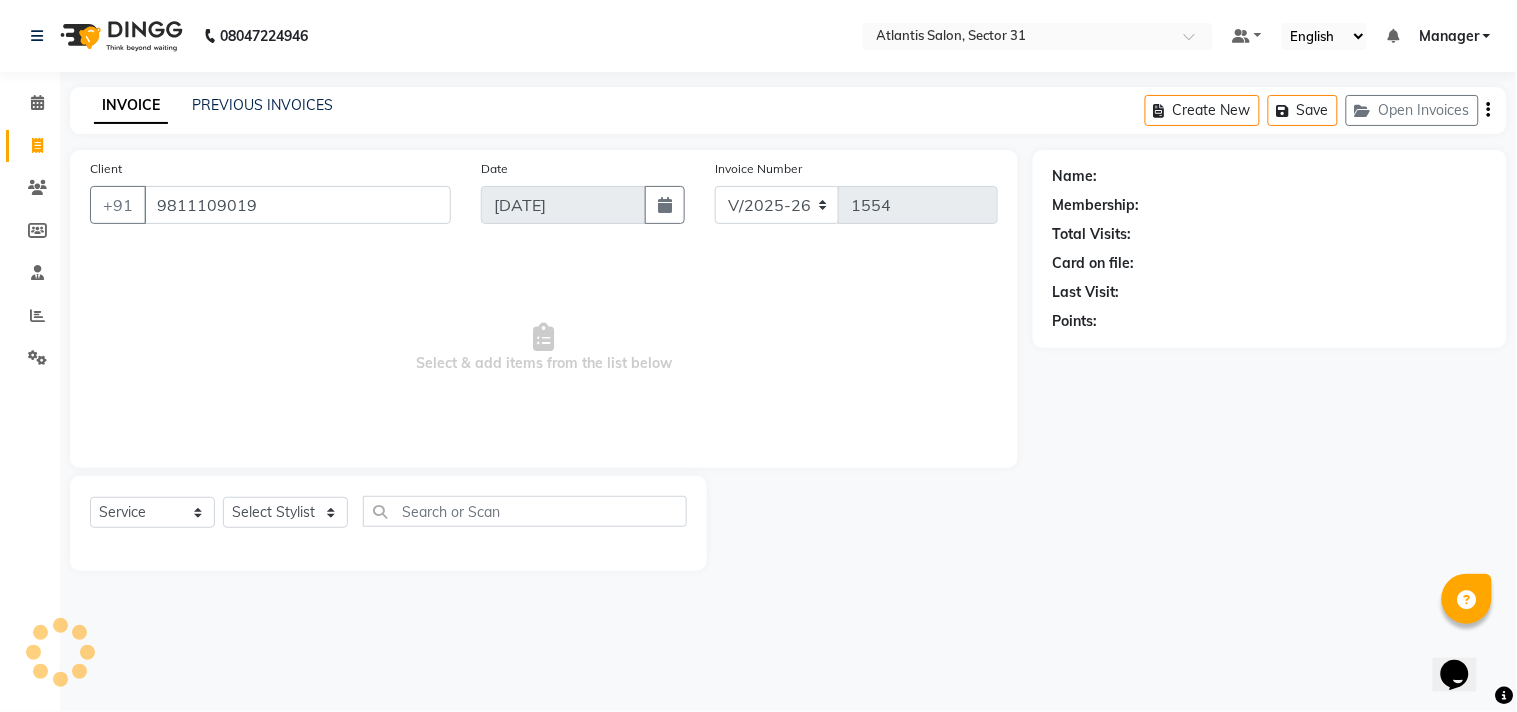 type on "9811109019" 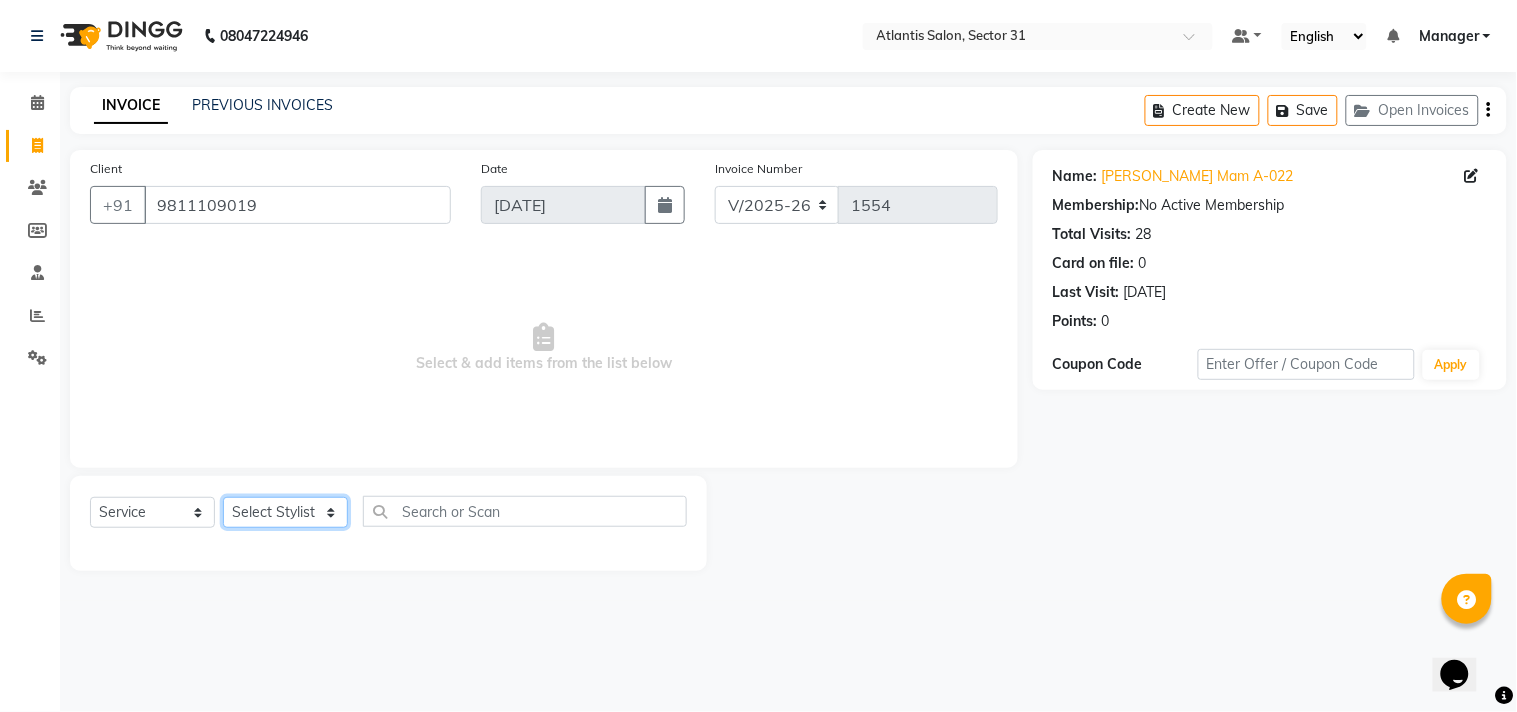 click on "Select Stylist [PERSON_NAME] [PERSON_NAME] Kavita Manager Staff 31 Staff ILD Suraj" 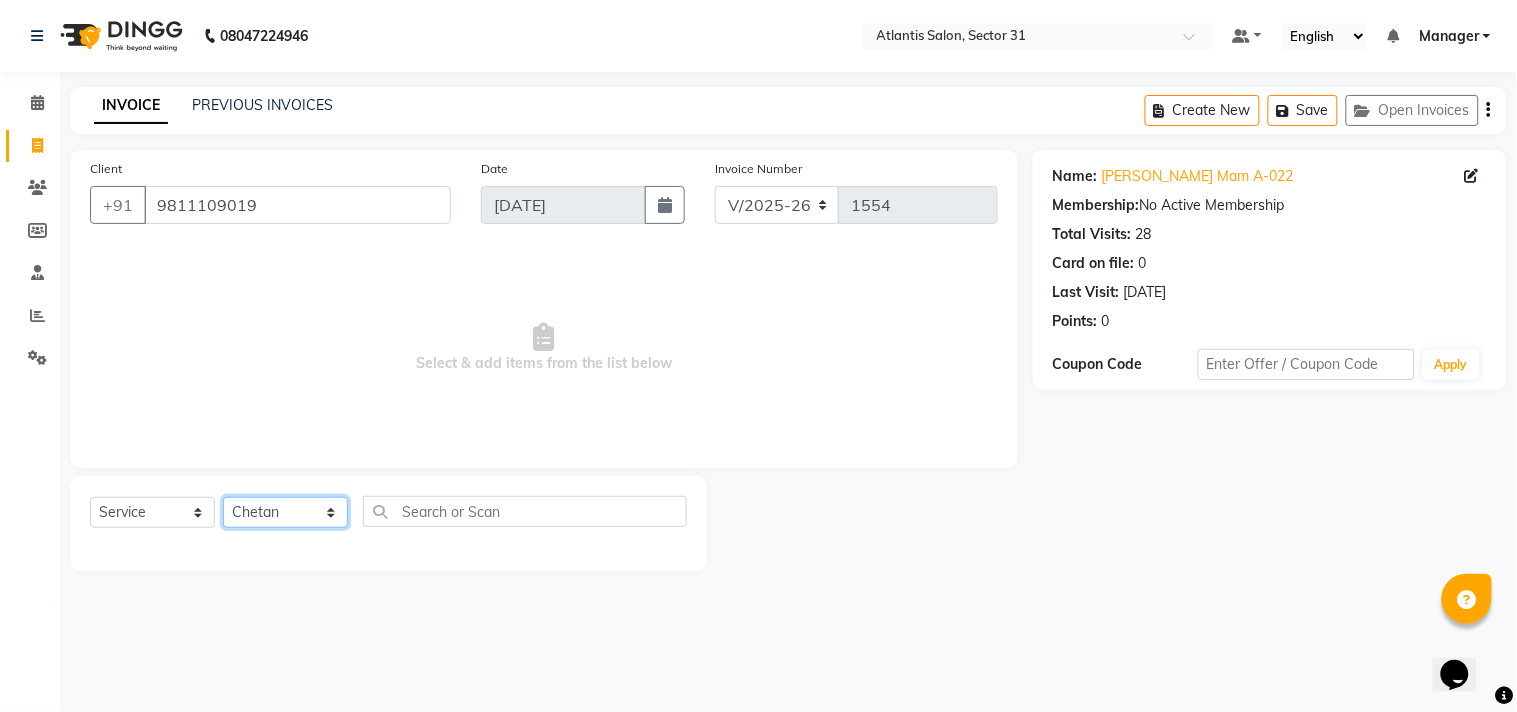 click on "Select Stylist [PERSON_NAME] [PERSON_NAME] Kavita Manager Staff 31 Staff ILD Suraj" 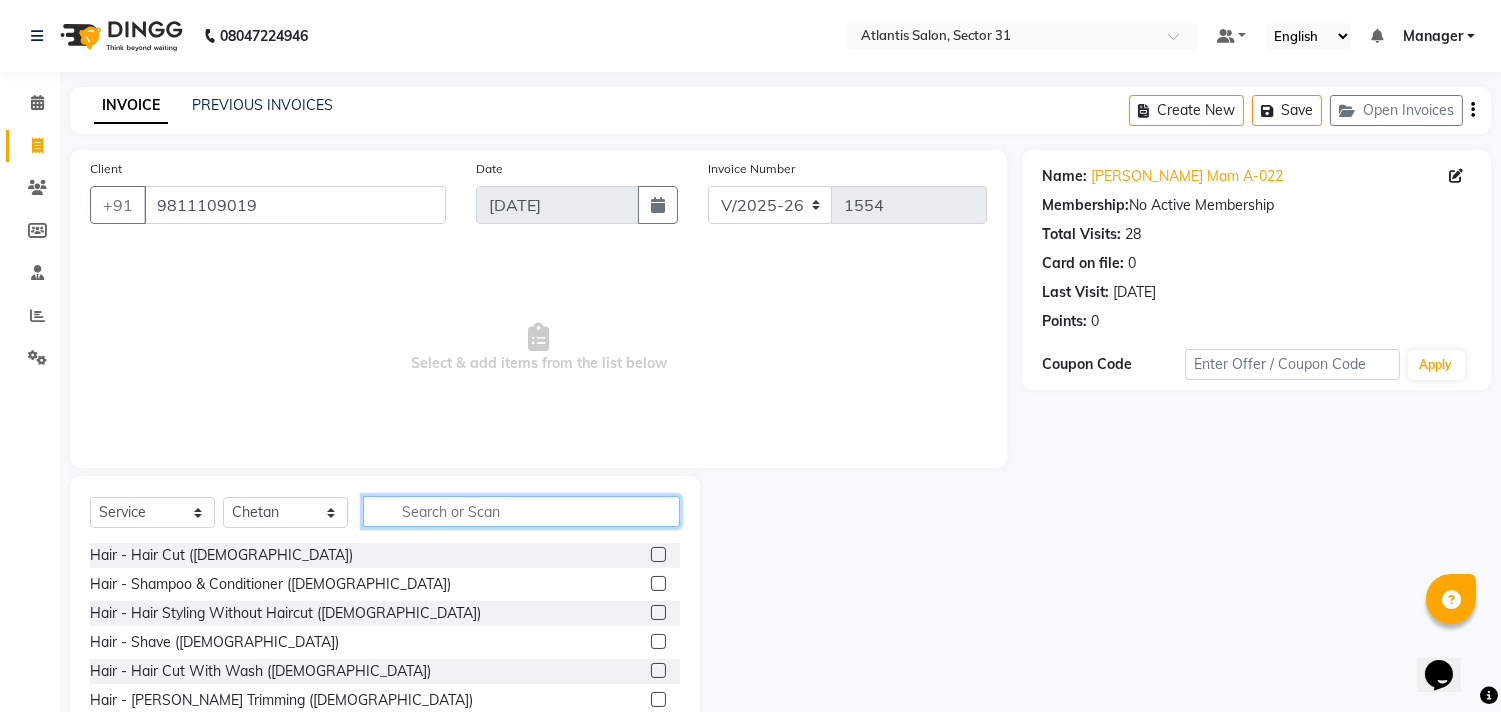 click 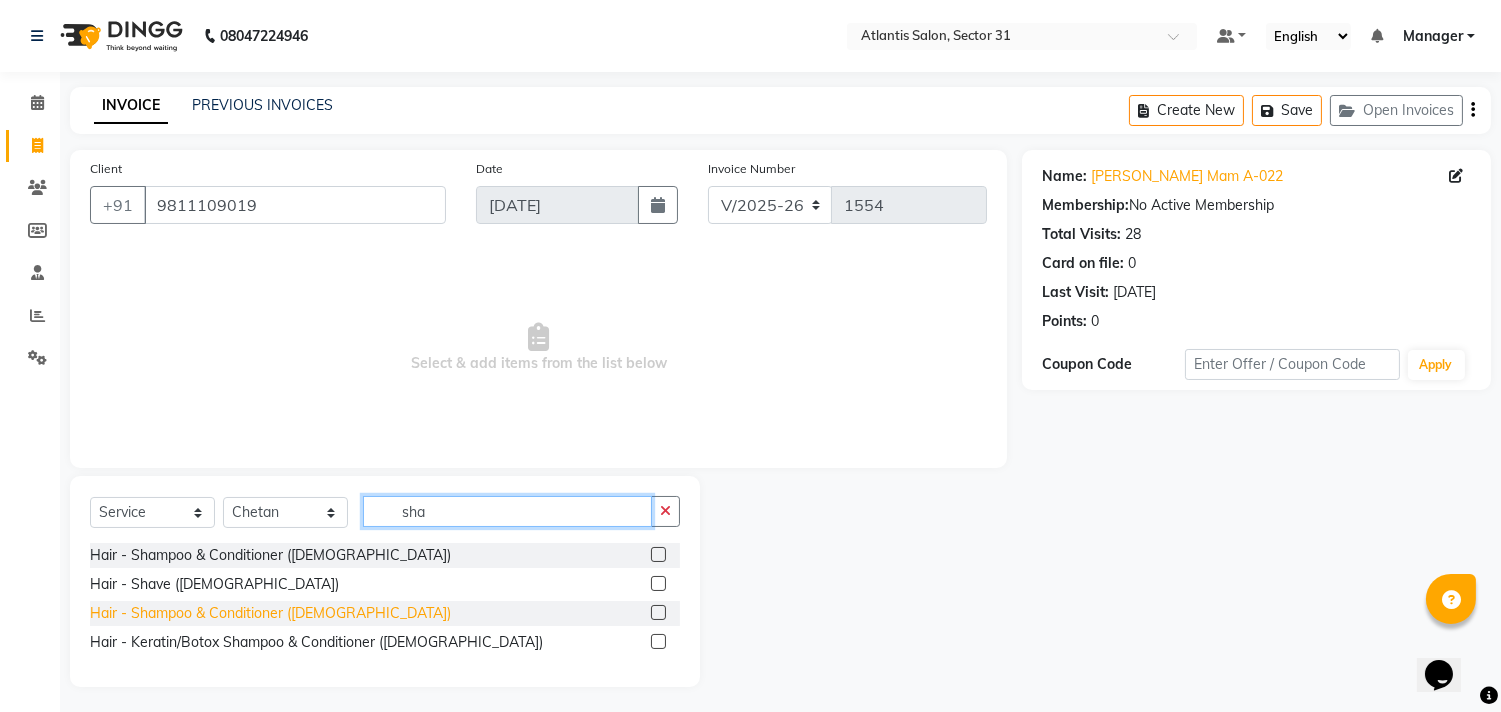 type on "sha" 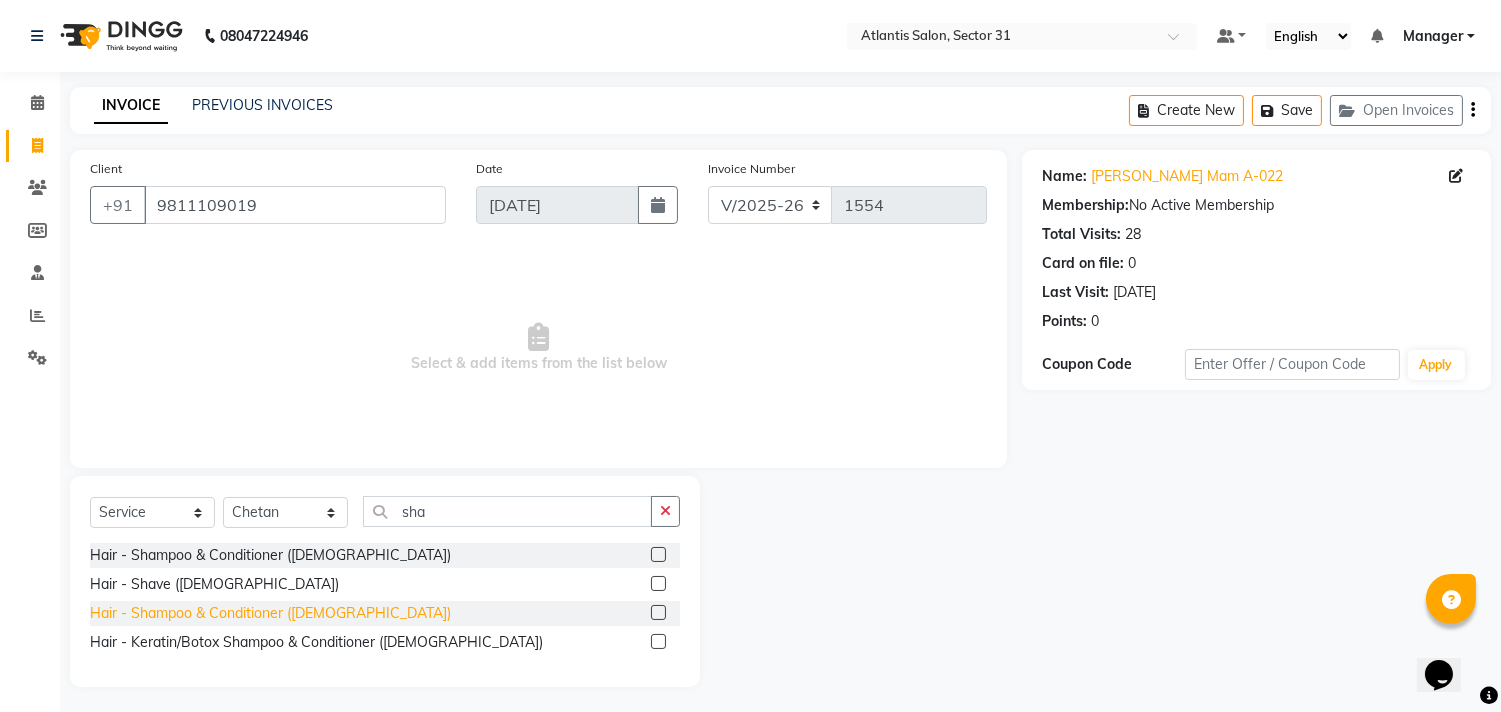 click on "Hair - Shampoo & Conditioner  ([DEMOGRAPHIC_DATA])" 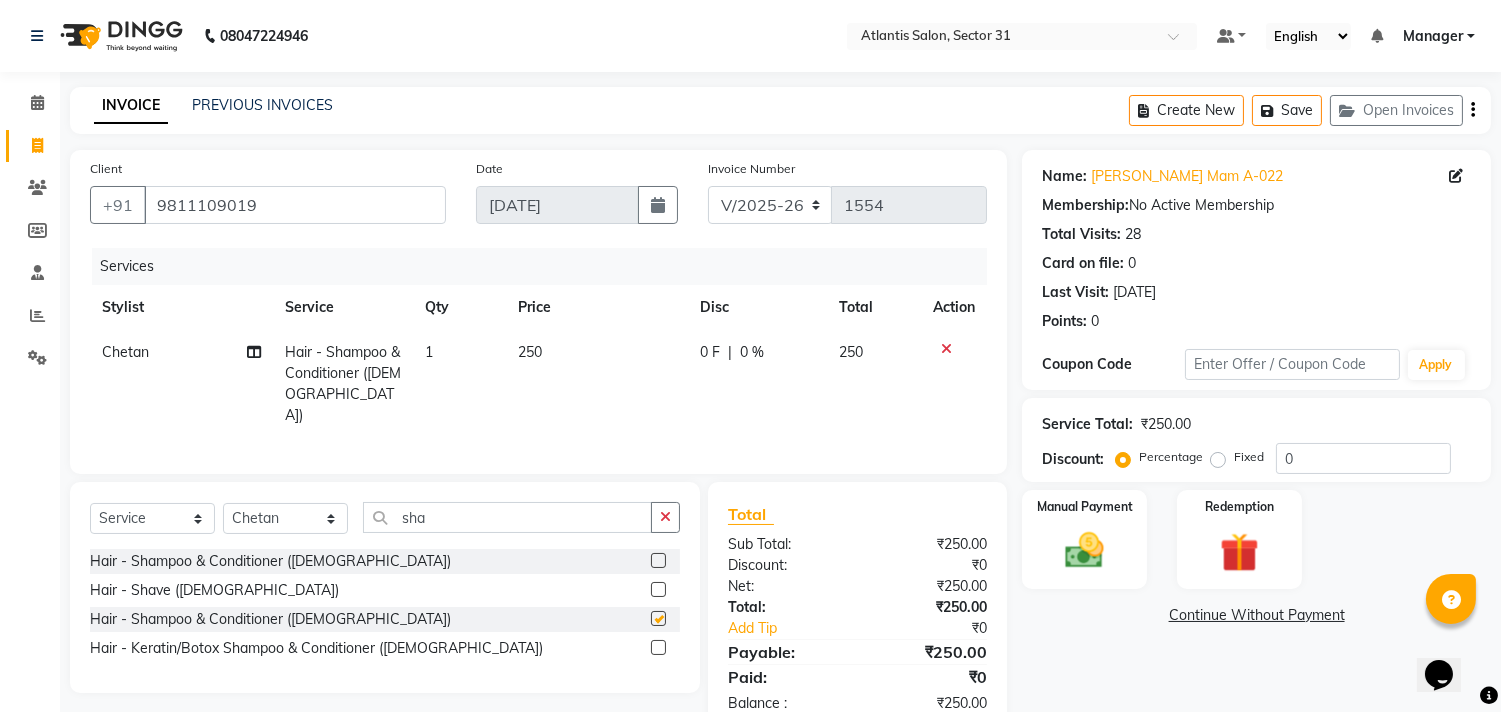 checkbox on "false" 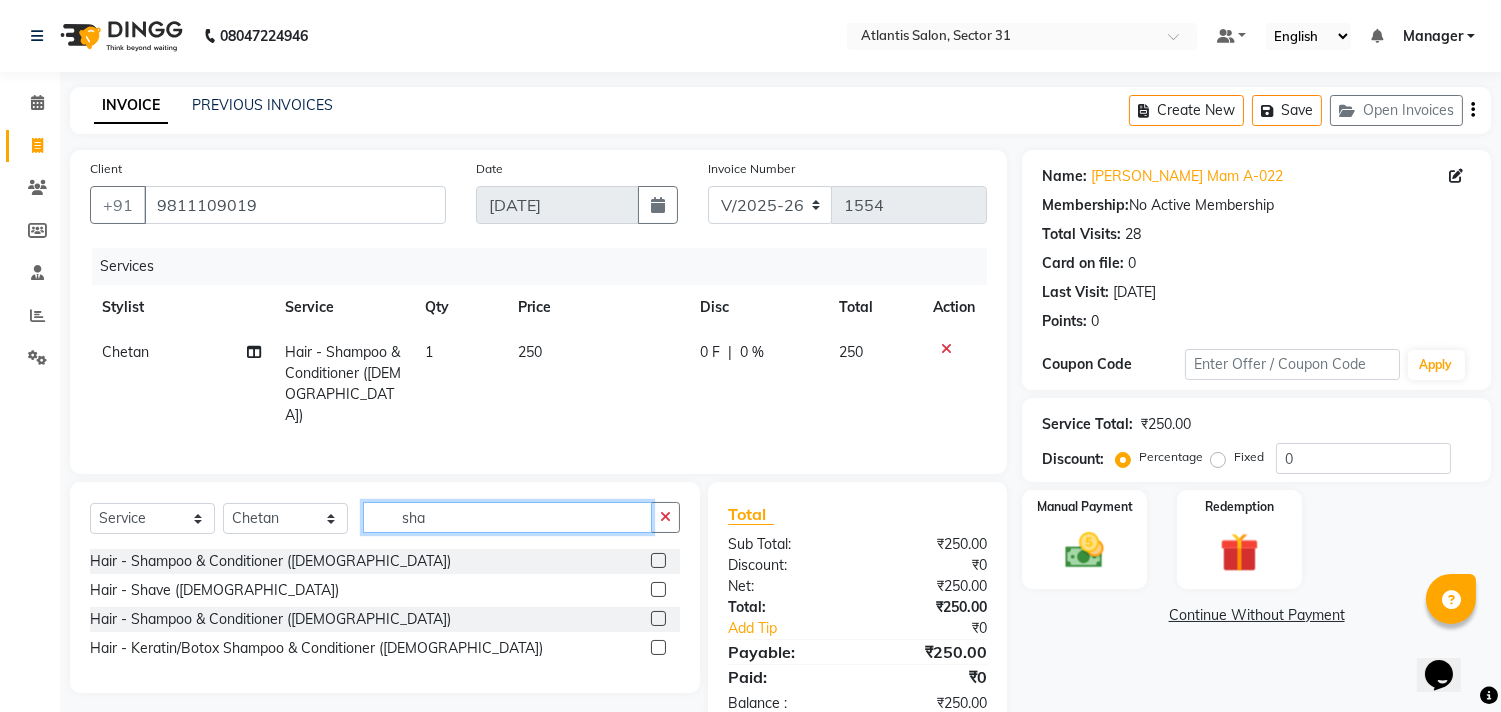 click on "sha" 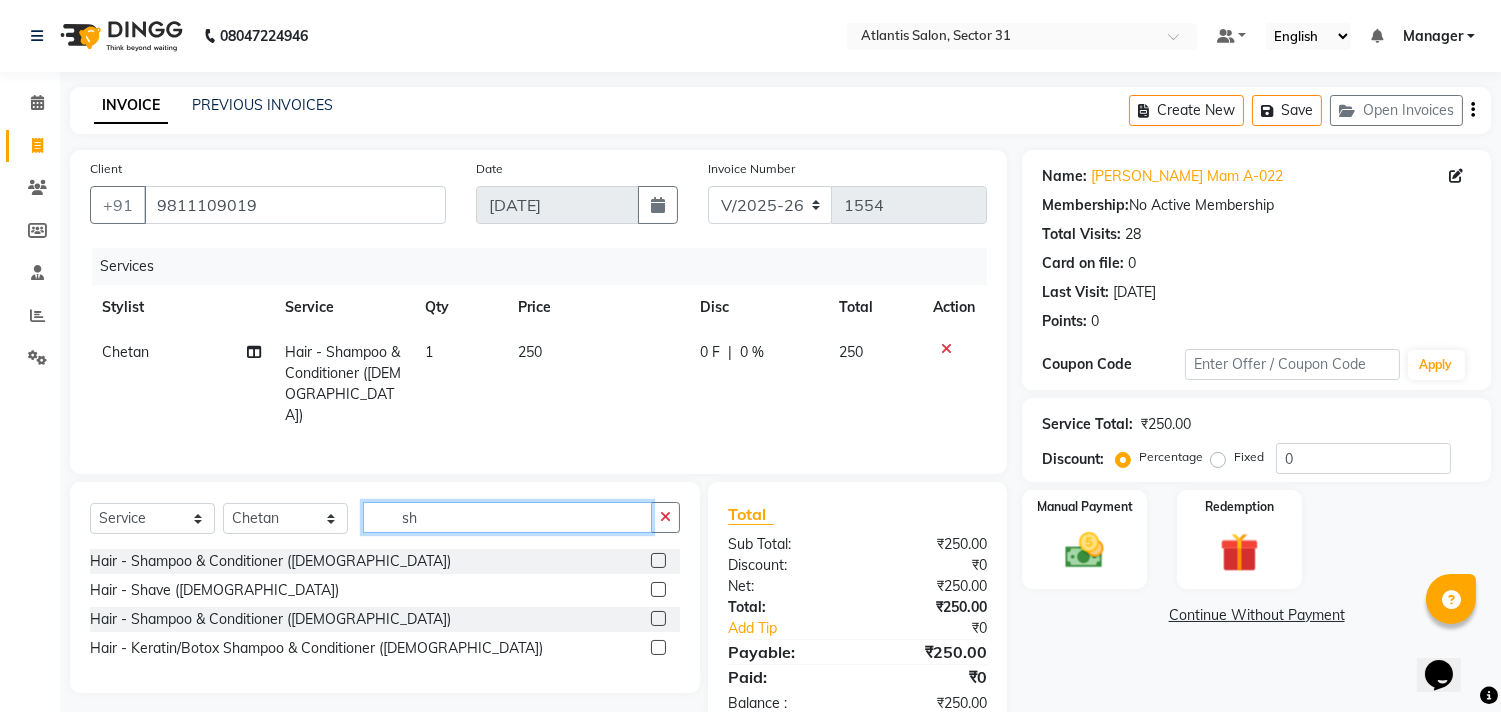 type on "s" 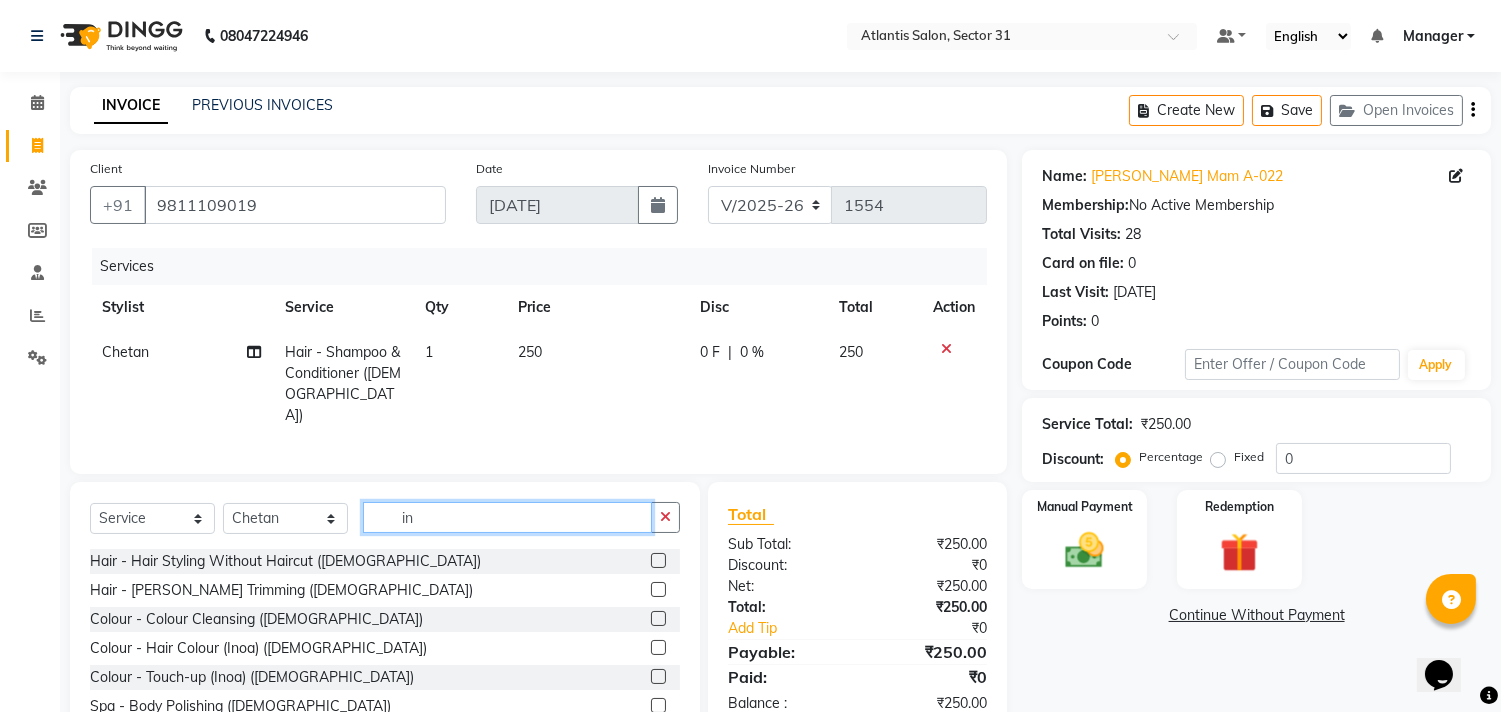 type on "i" 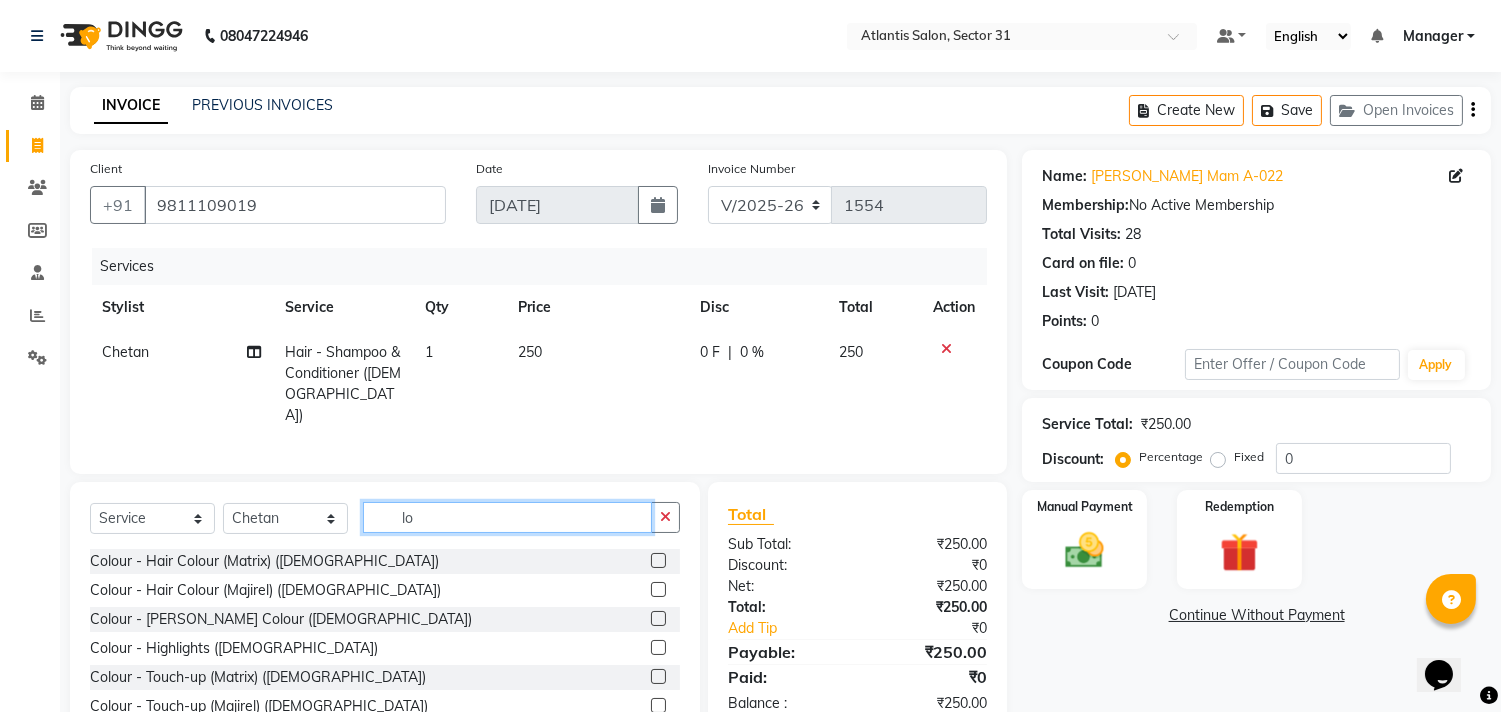 type on "l" 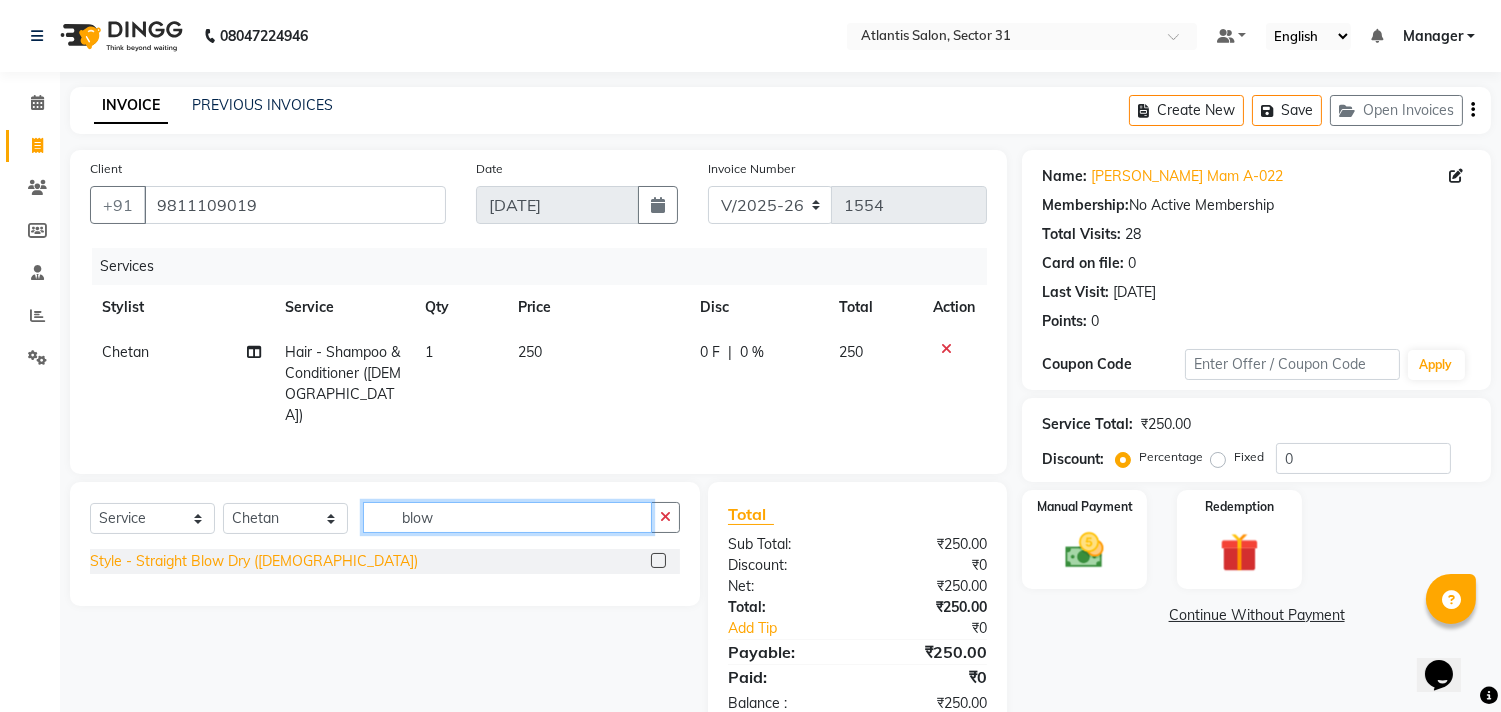 type on "blow" 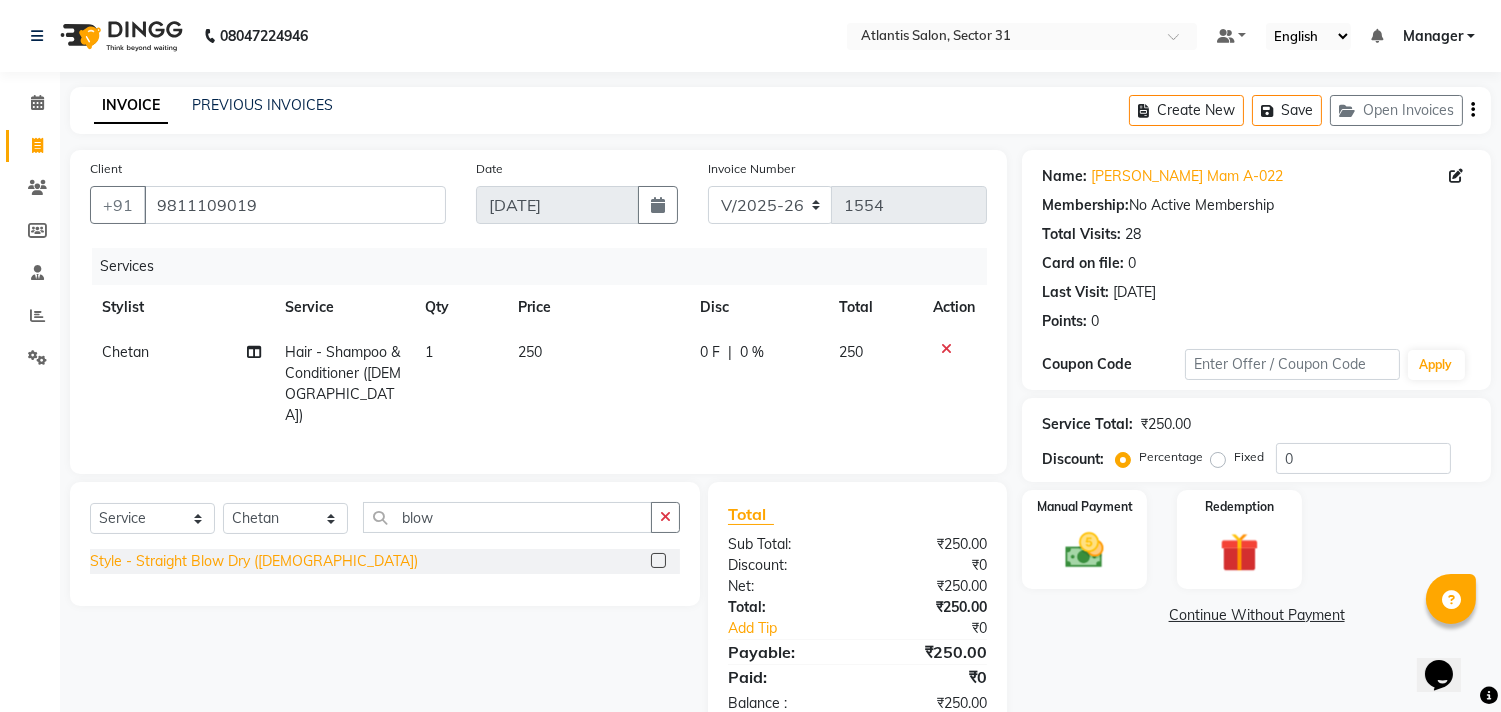 click on "Style - Straight Blow Dry  ([DEMOGRAPHIC_DATA])" 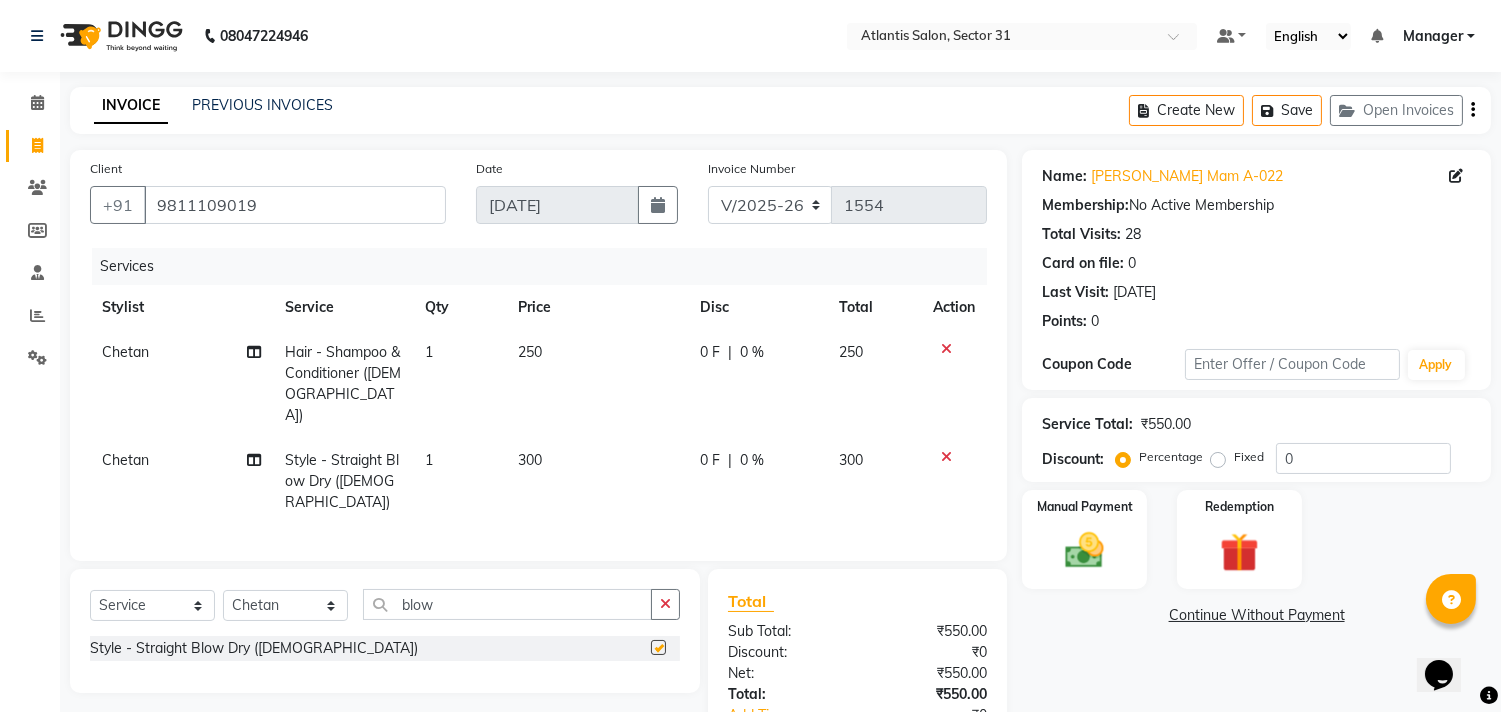 checkbox on "false" 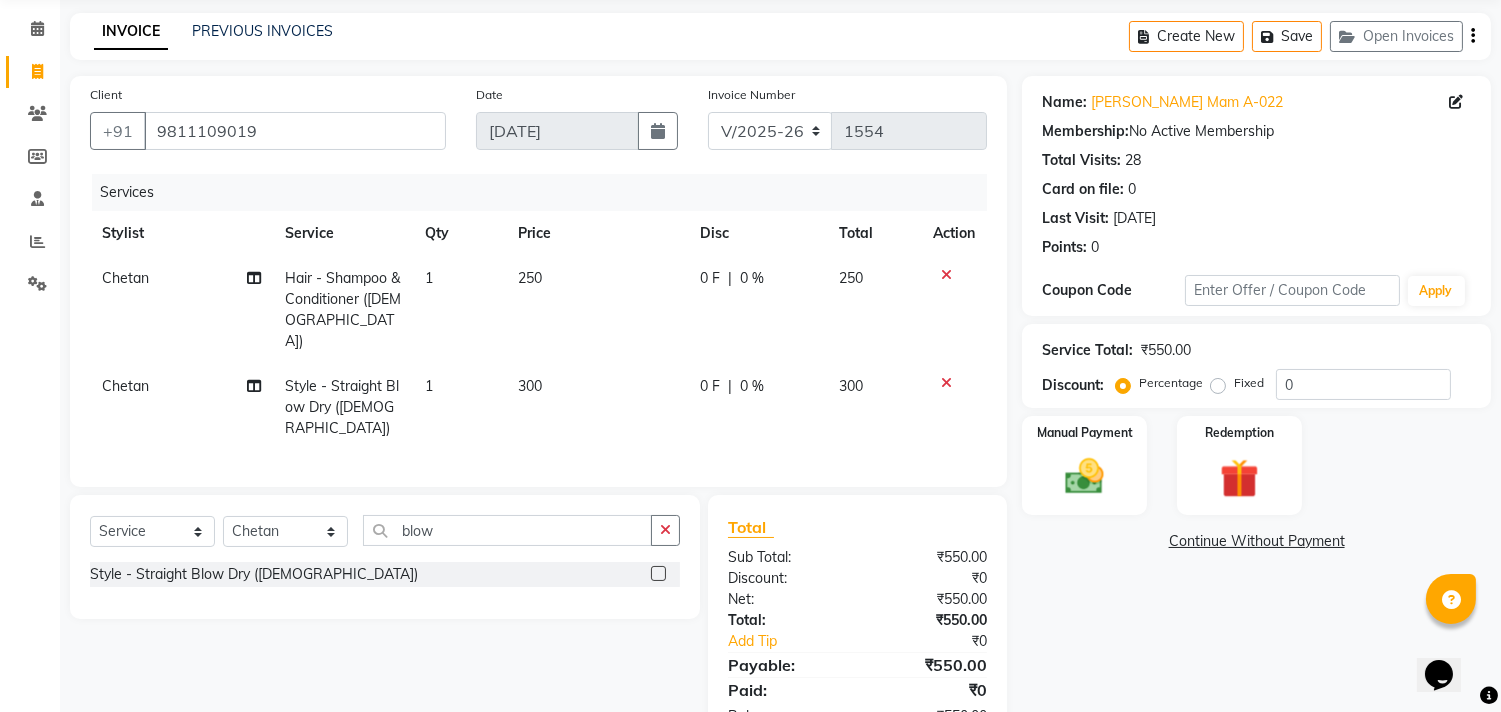 scroll, scrollTop: 113, scrollLeft: 0, axis: vertical 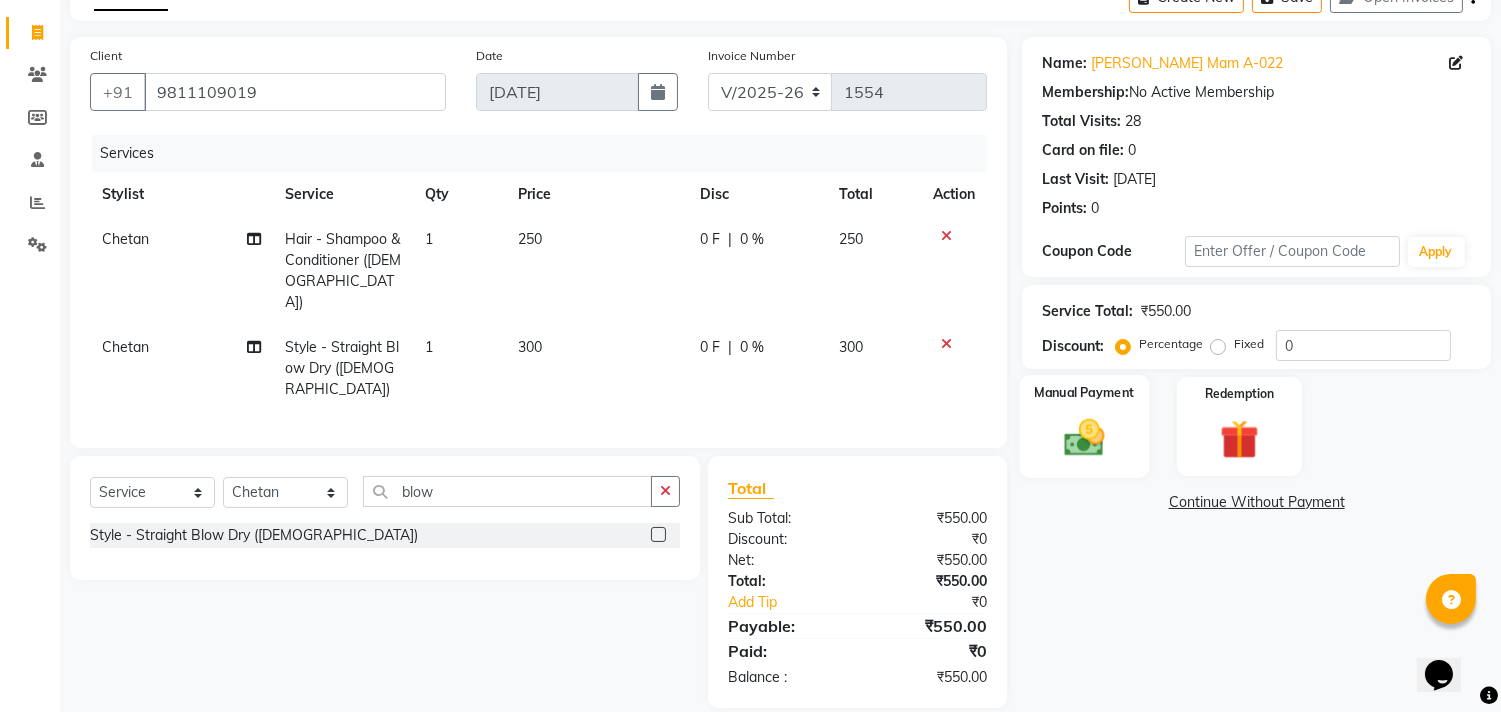 click 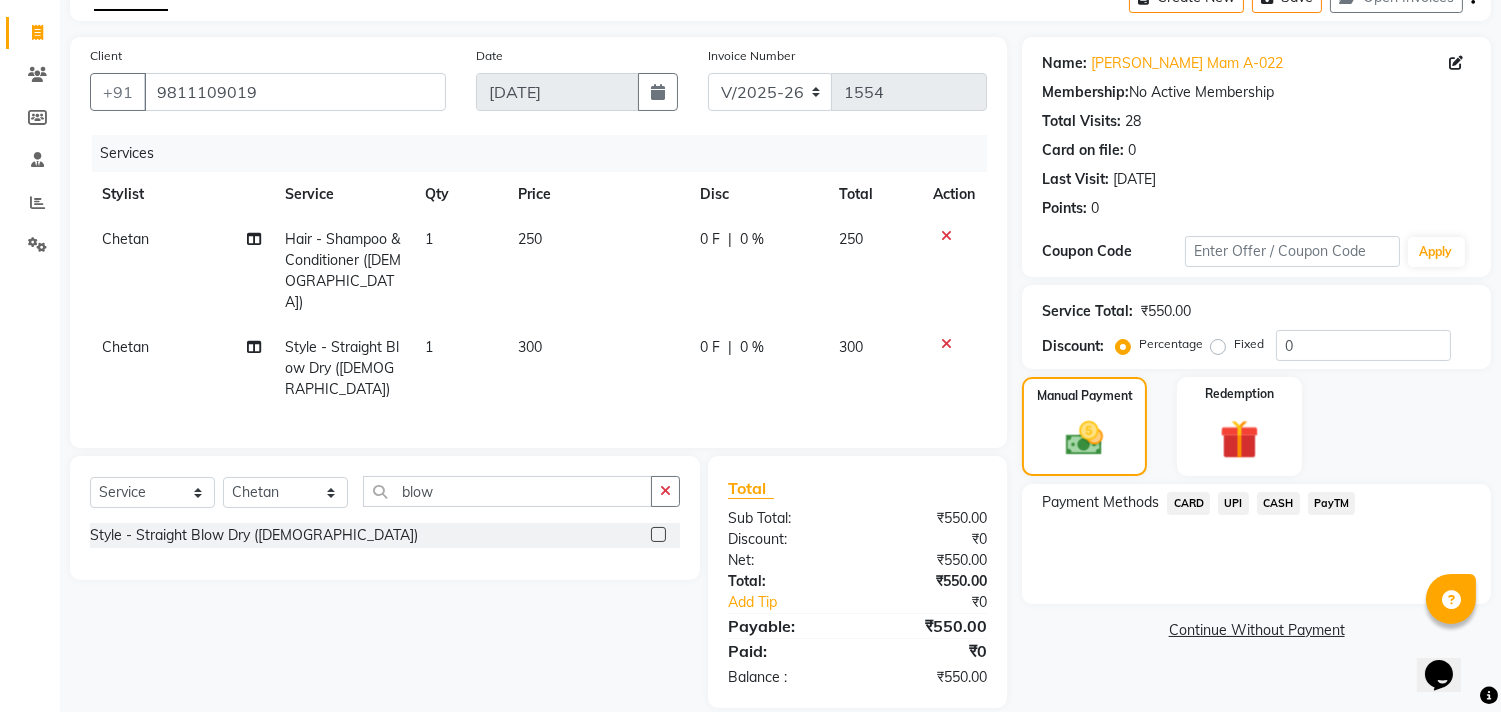click on "UPI" 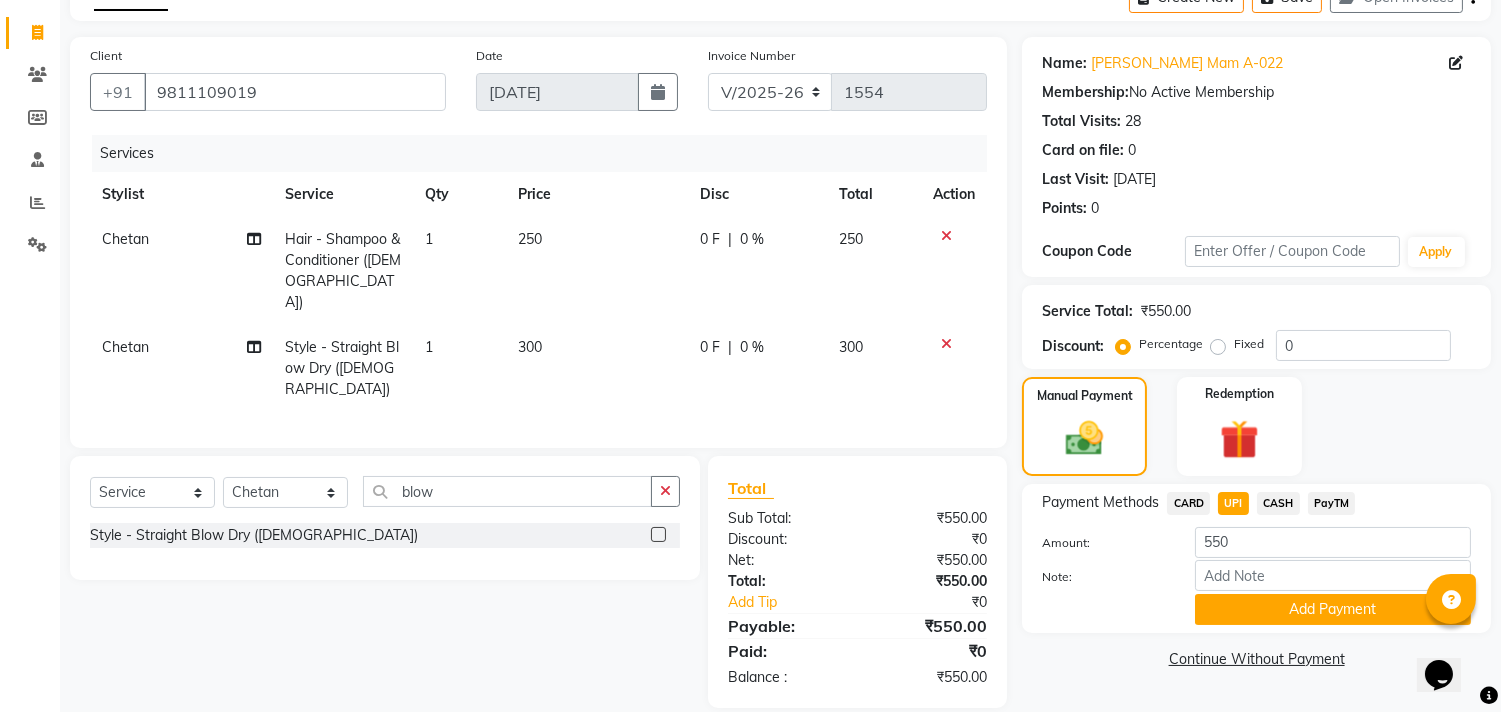 click on "UPI" 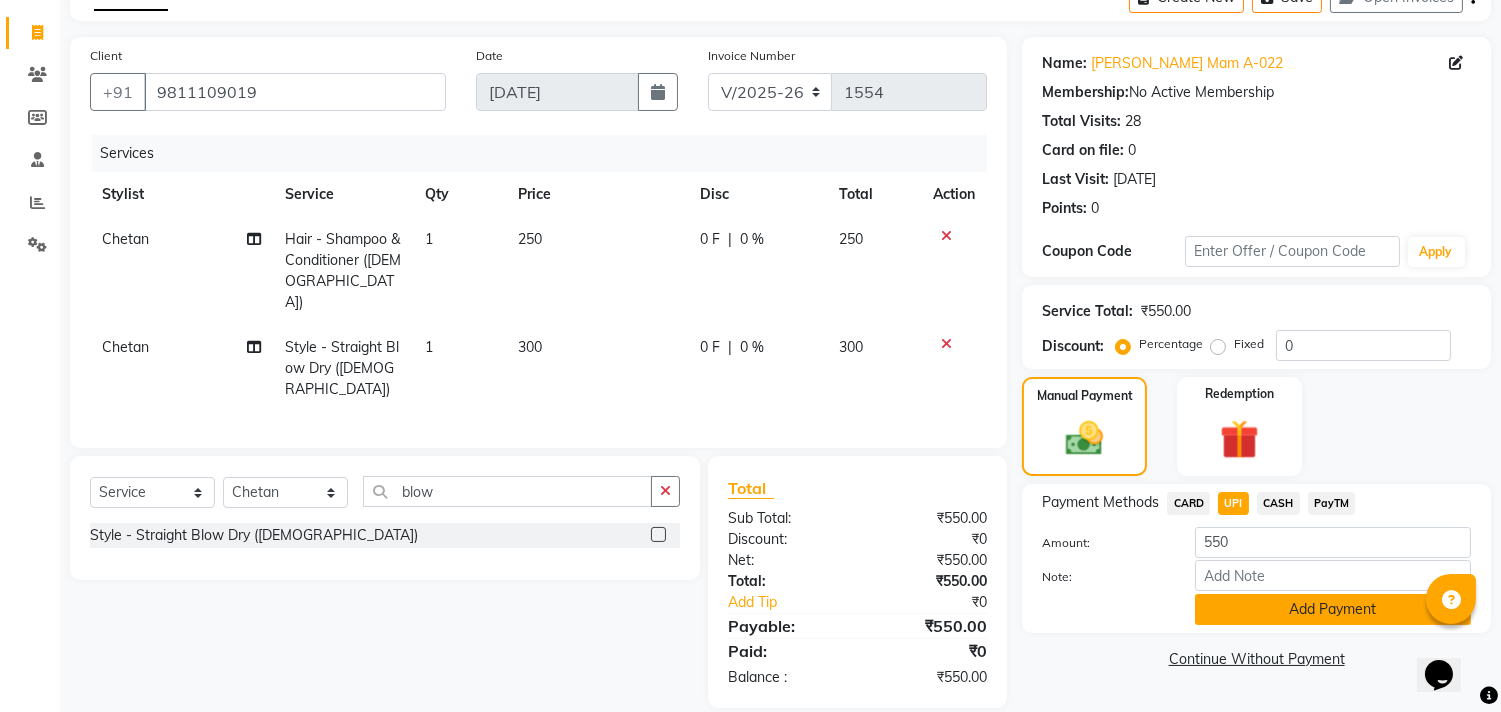 click on "Add Payment" 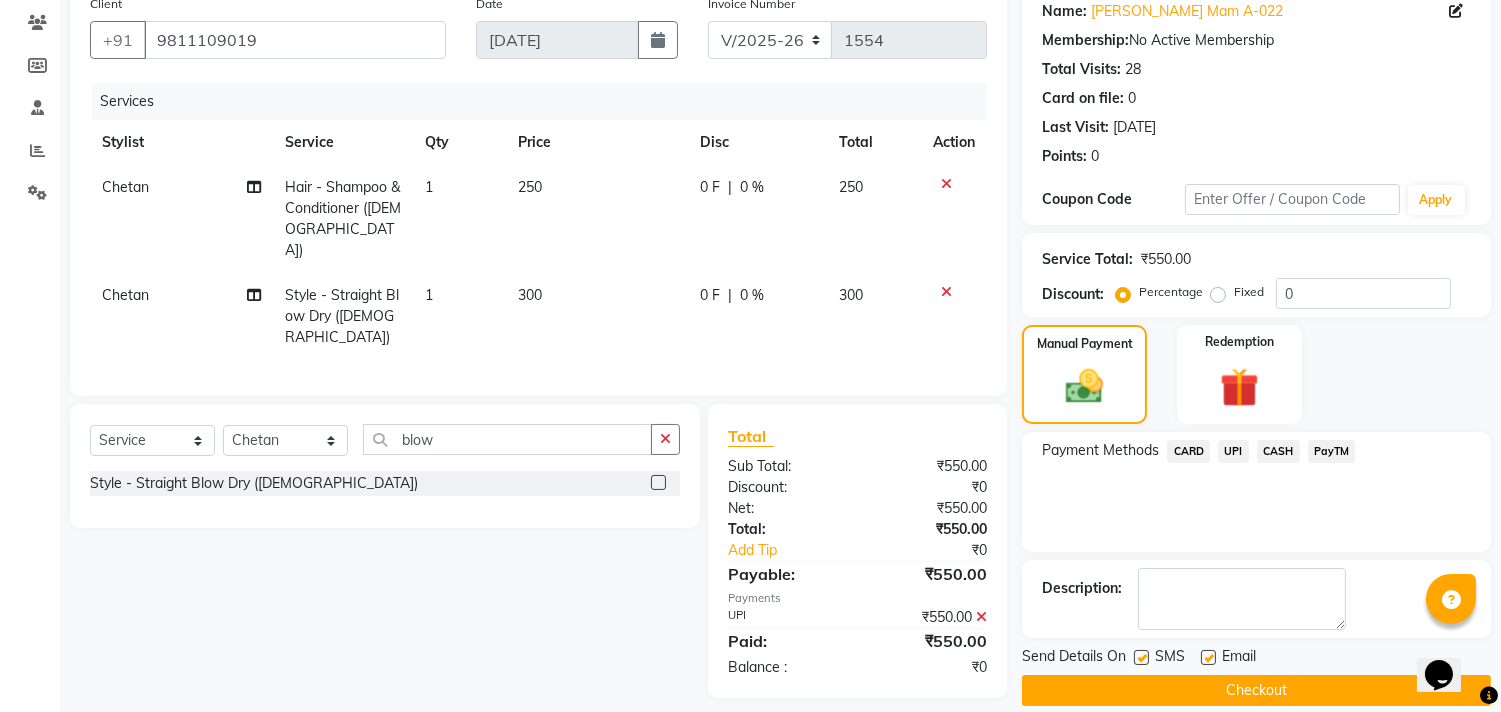 scroll, scrollTop: 187, scrollLeft: 0, axis: vertical 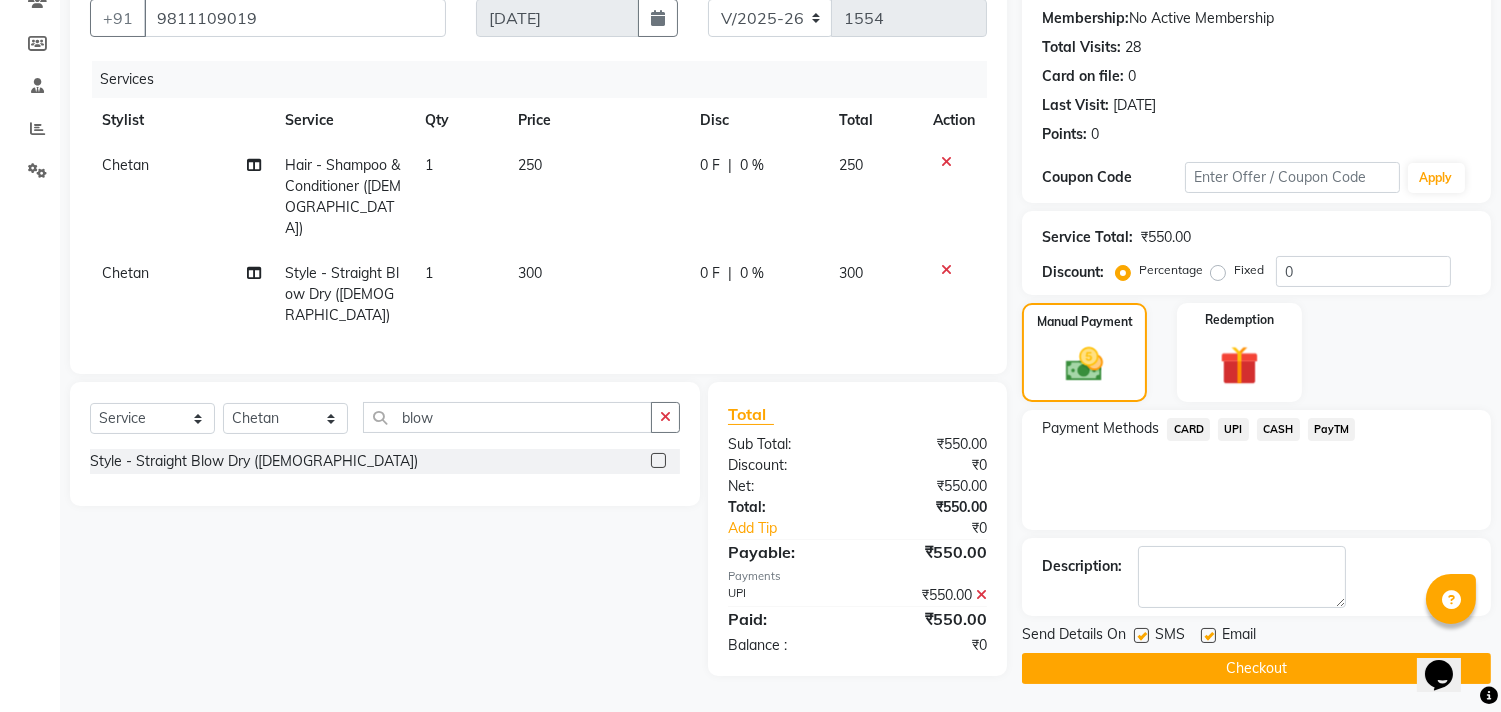 click on "Send Details On SMS Email  Checkout" 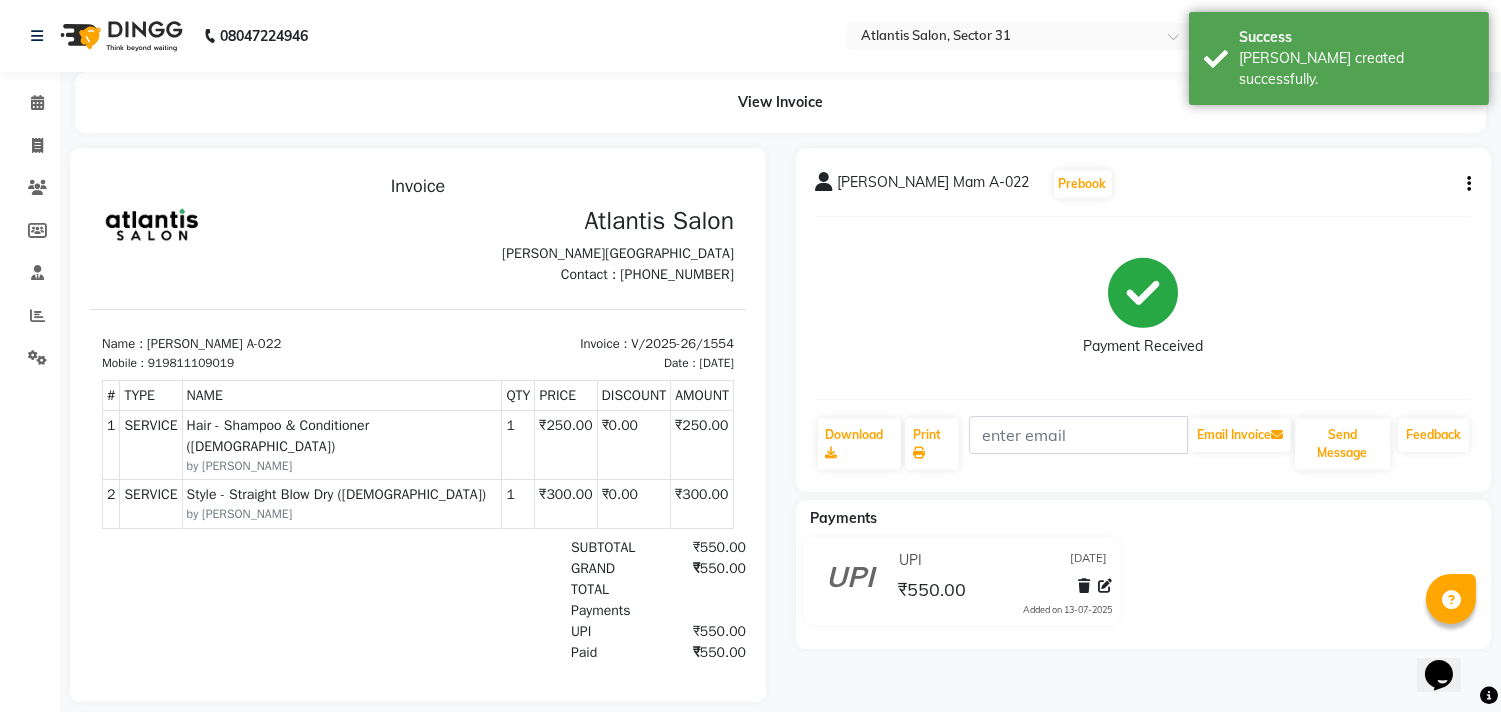 scroll, scrollTop: 0, scrollLeft: 0, axis: both 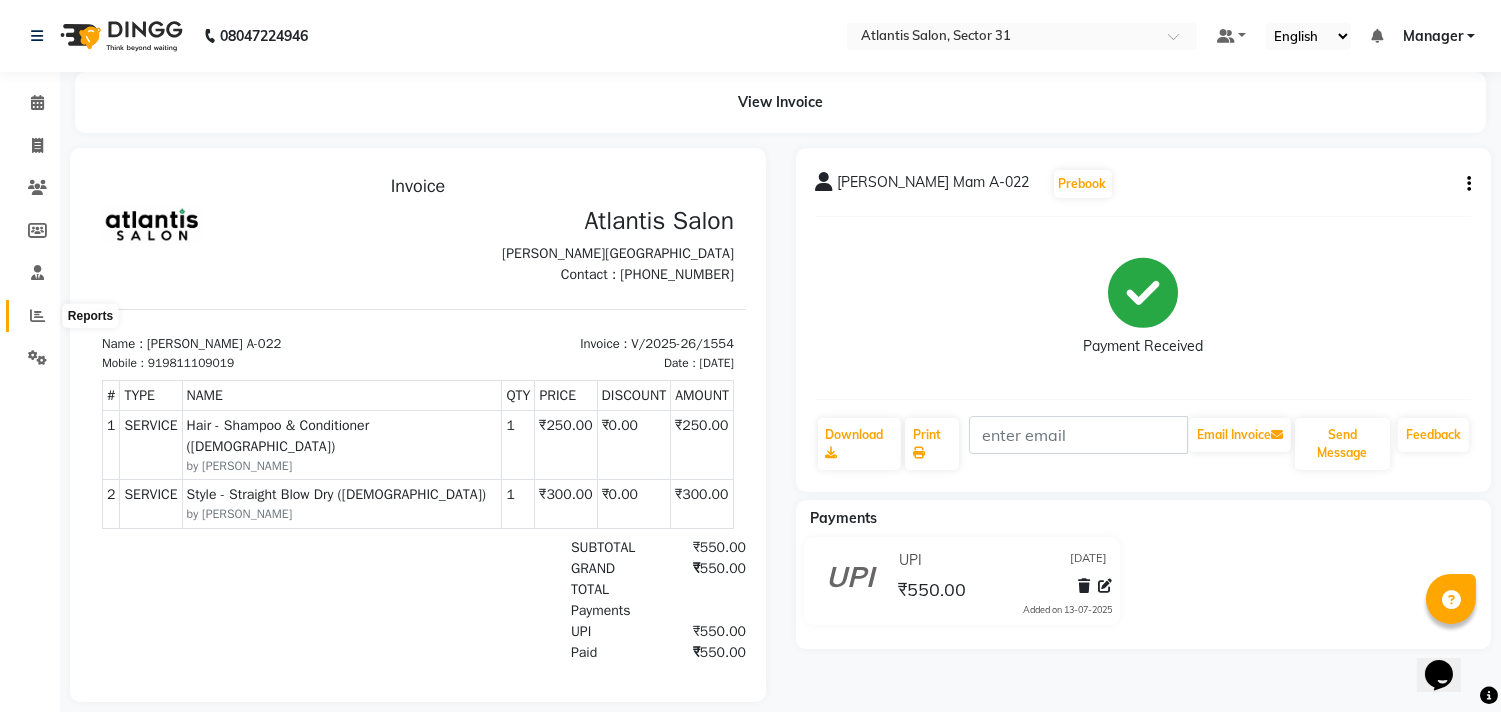 click 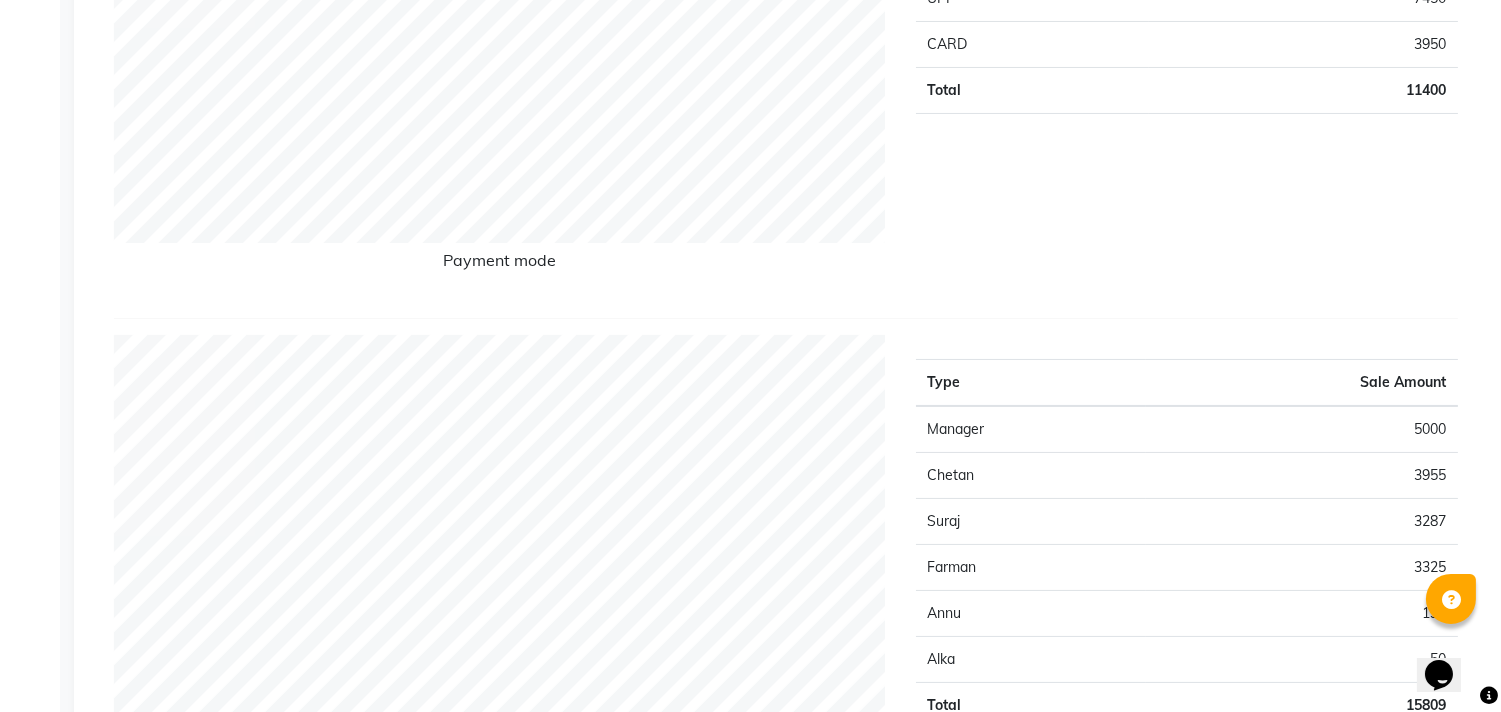 scroll, scrollTop: 0, scrollLeft: 0, axis: both 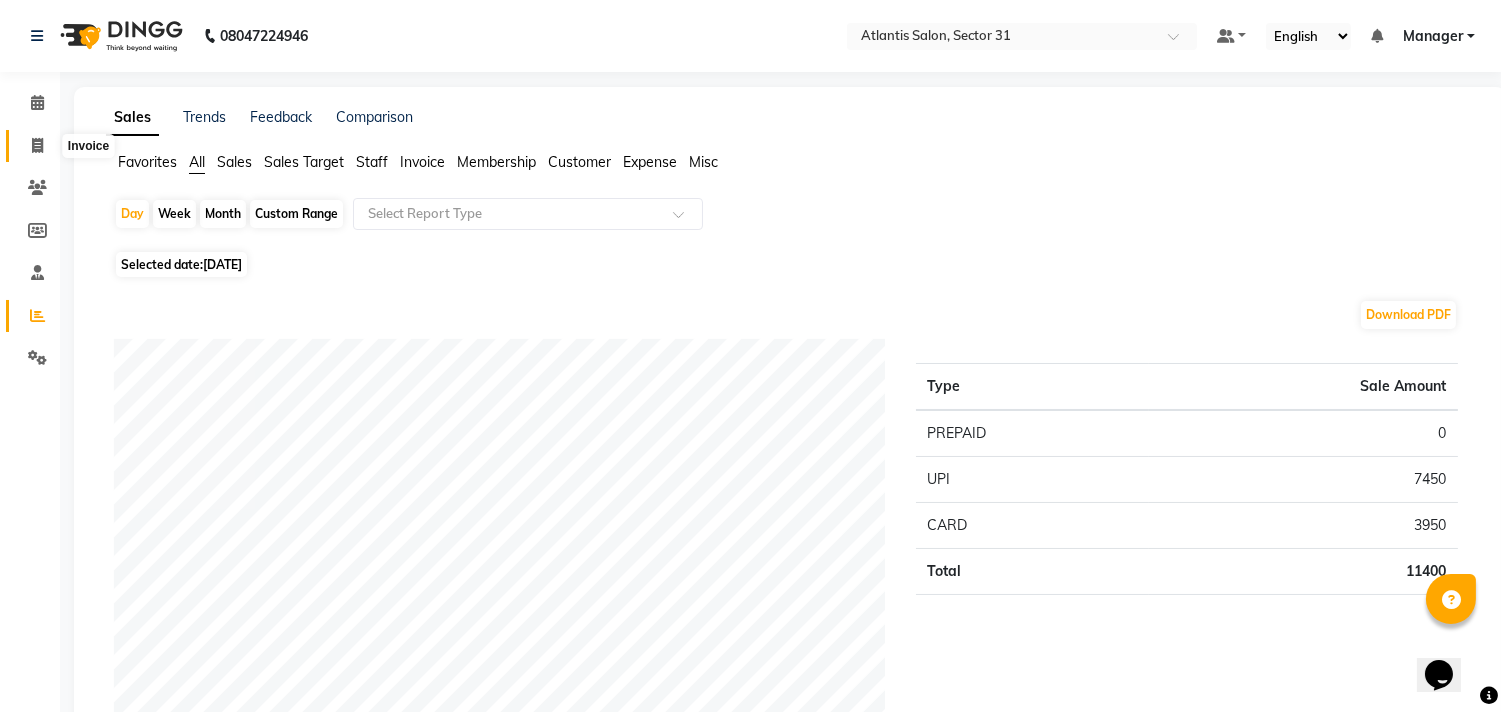 click 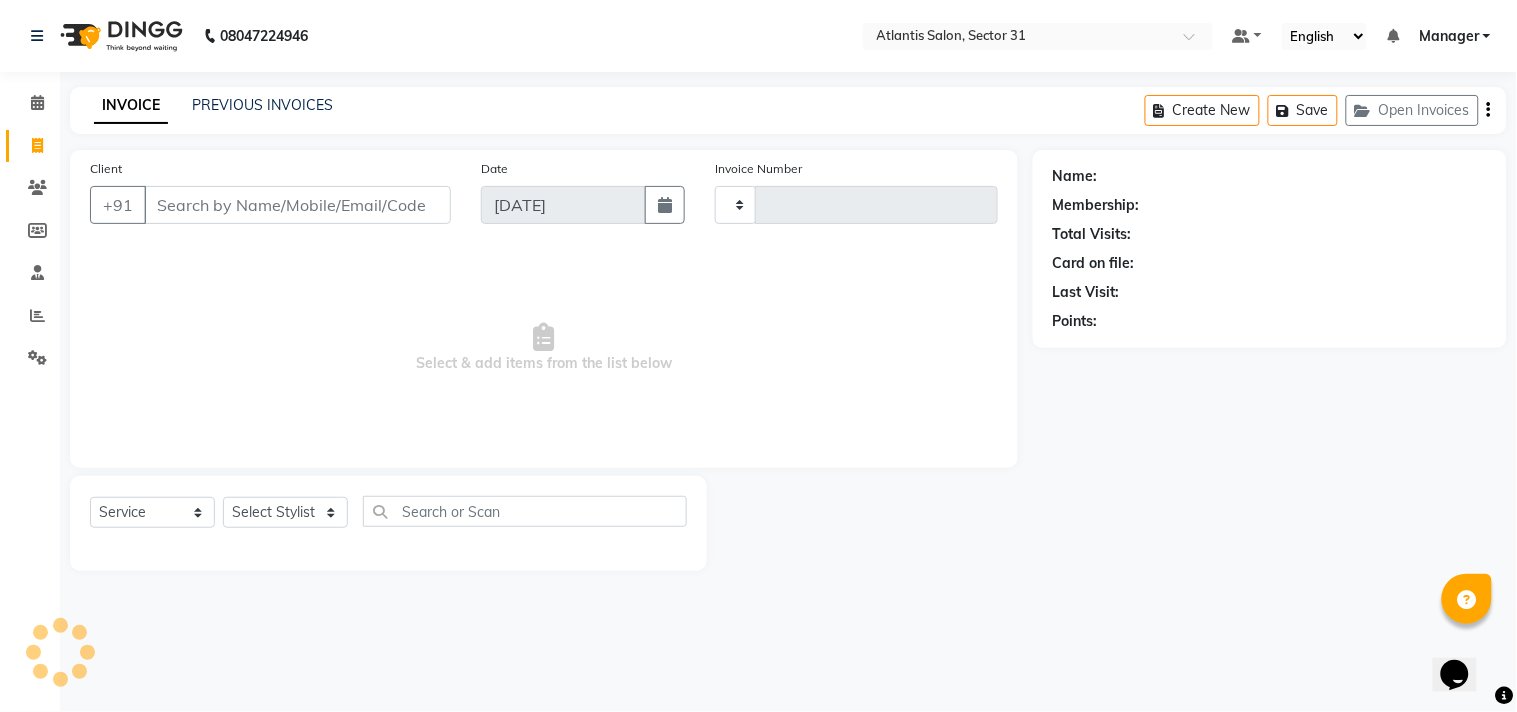 type on "1555" 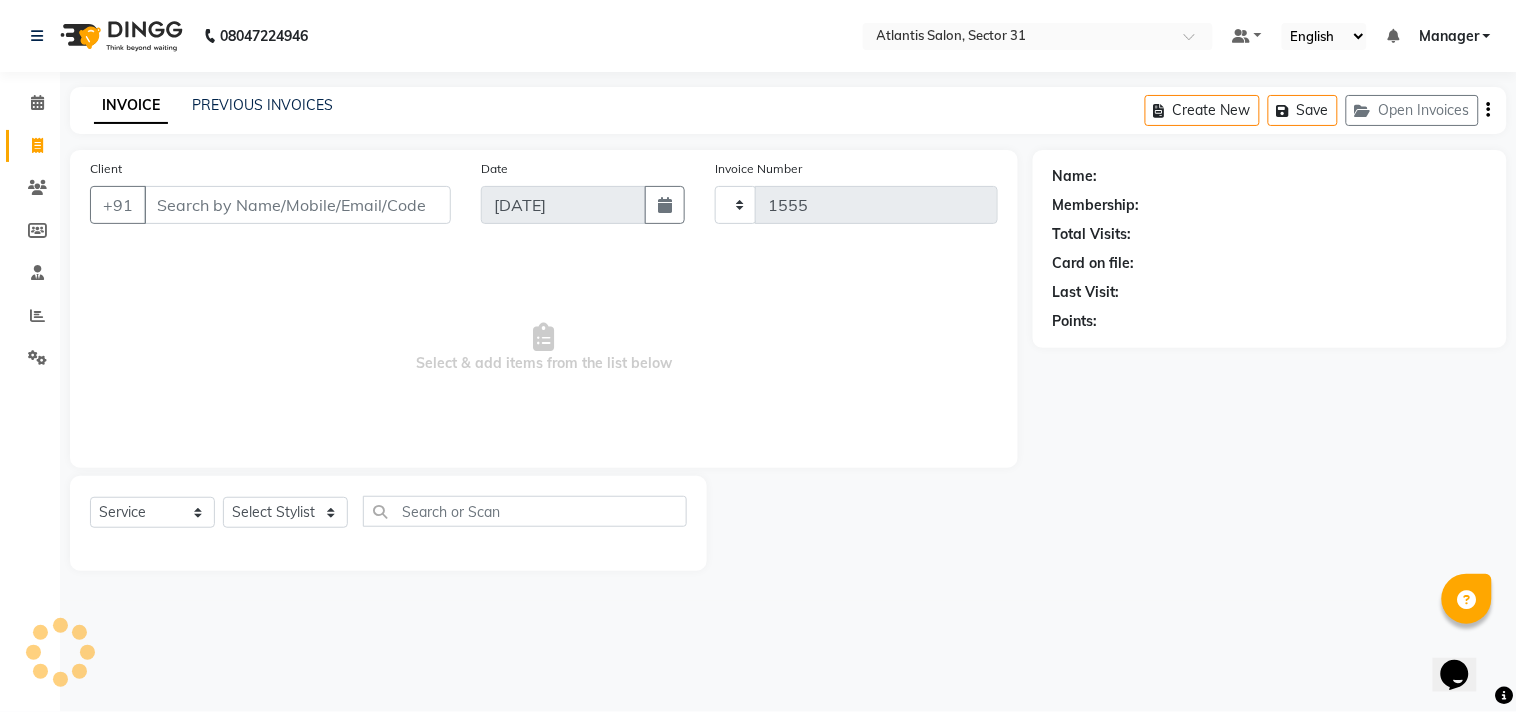 select on "4391" 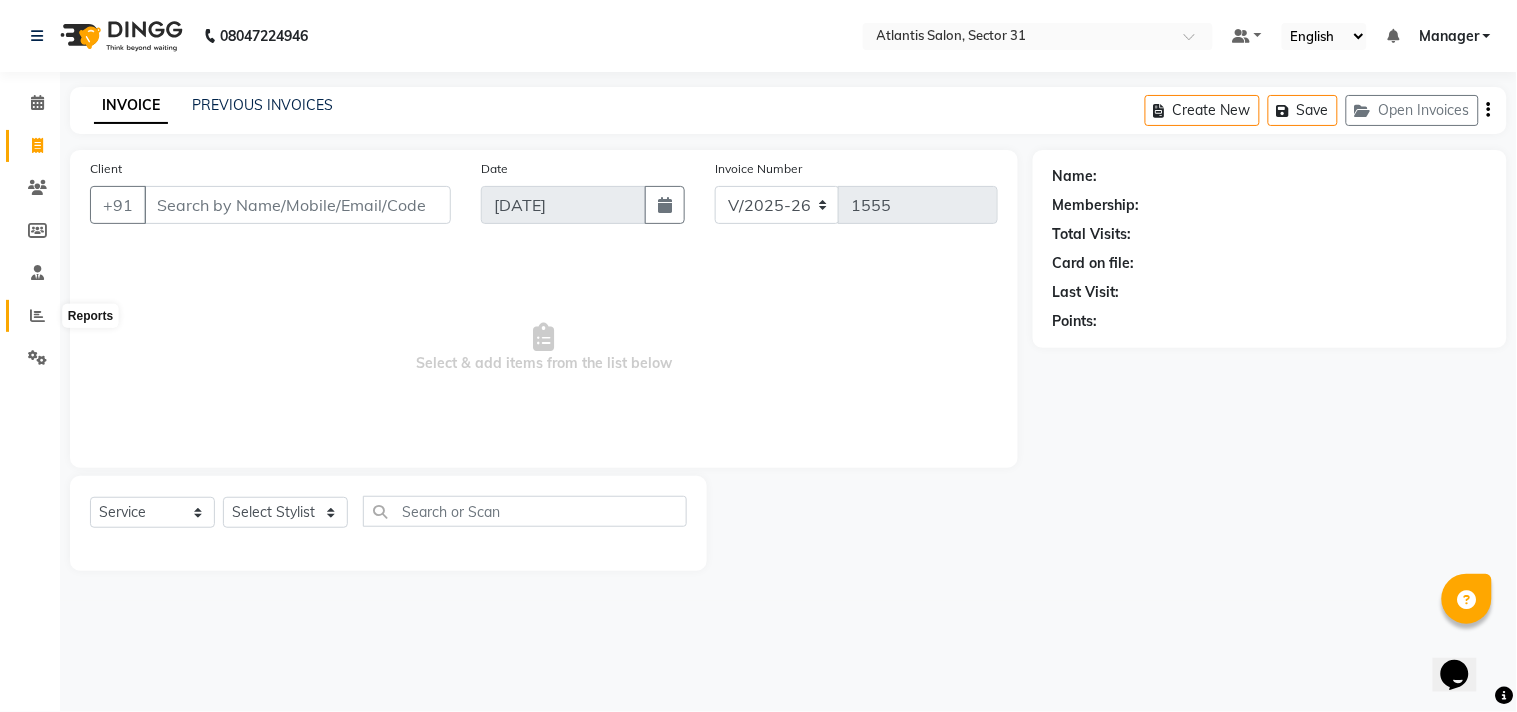 click 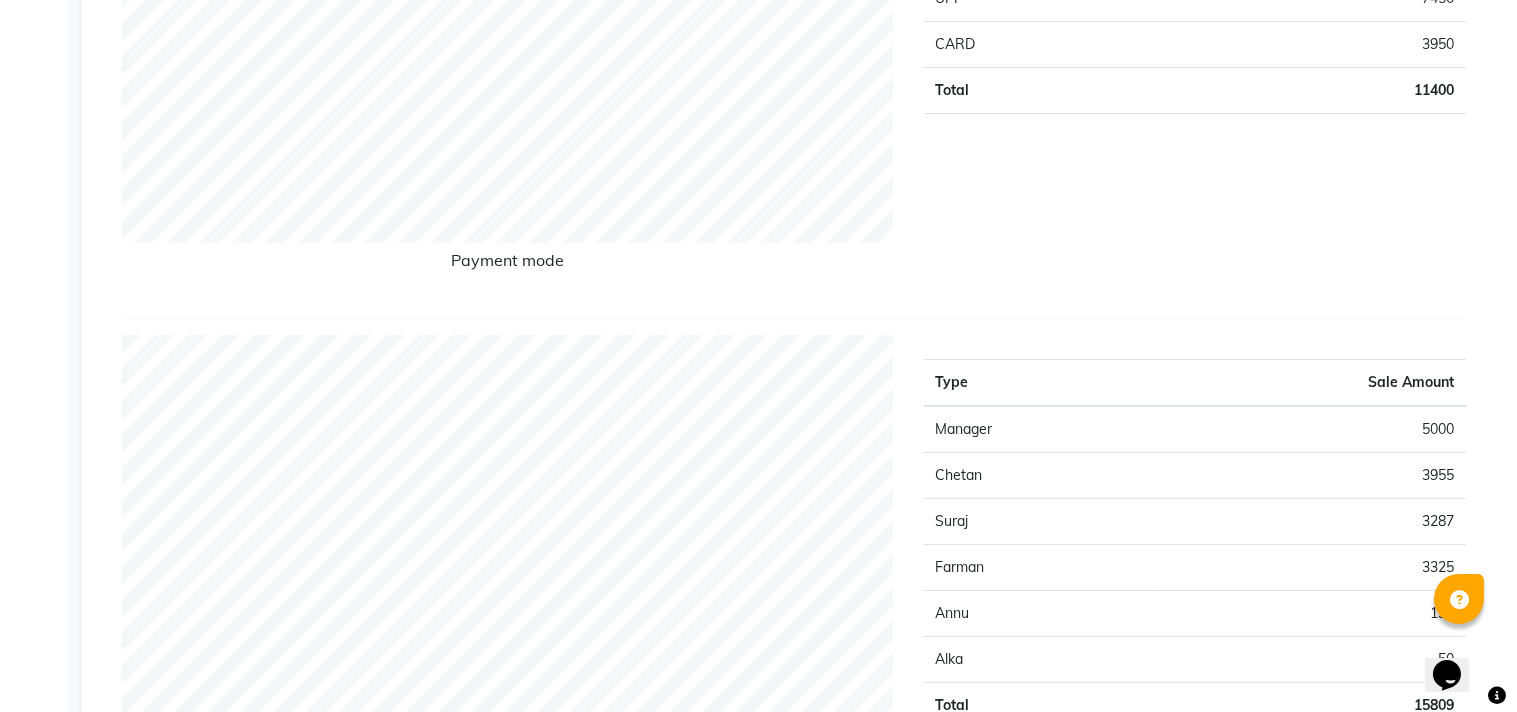 scroll, scrollTop: 0, scrollLeft: 0, axis: both 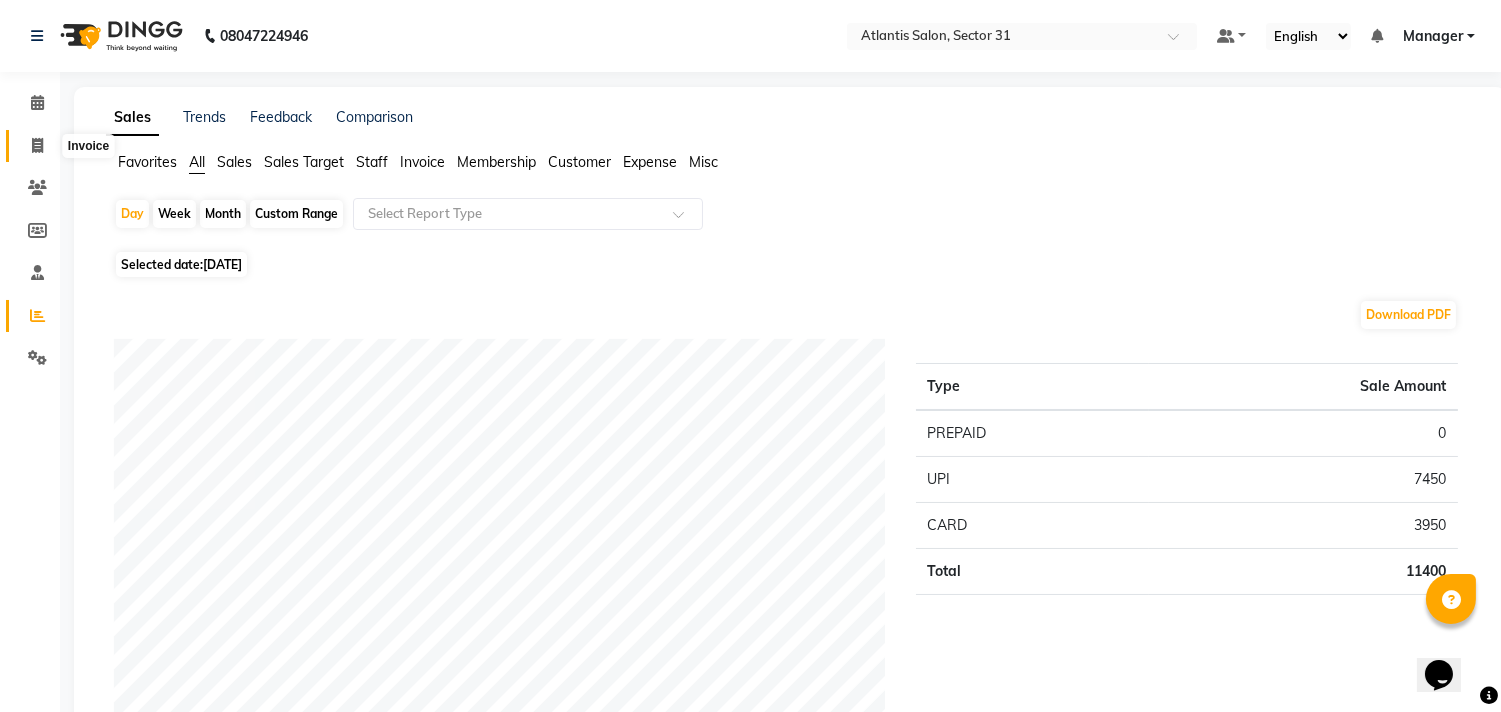 click 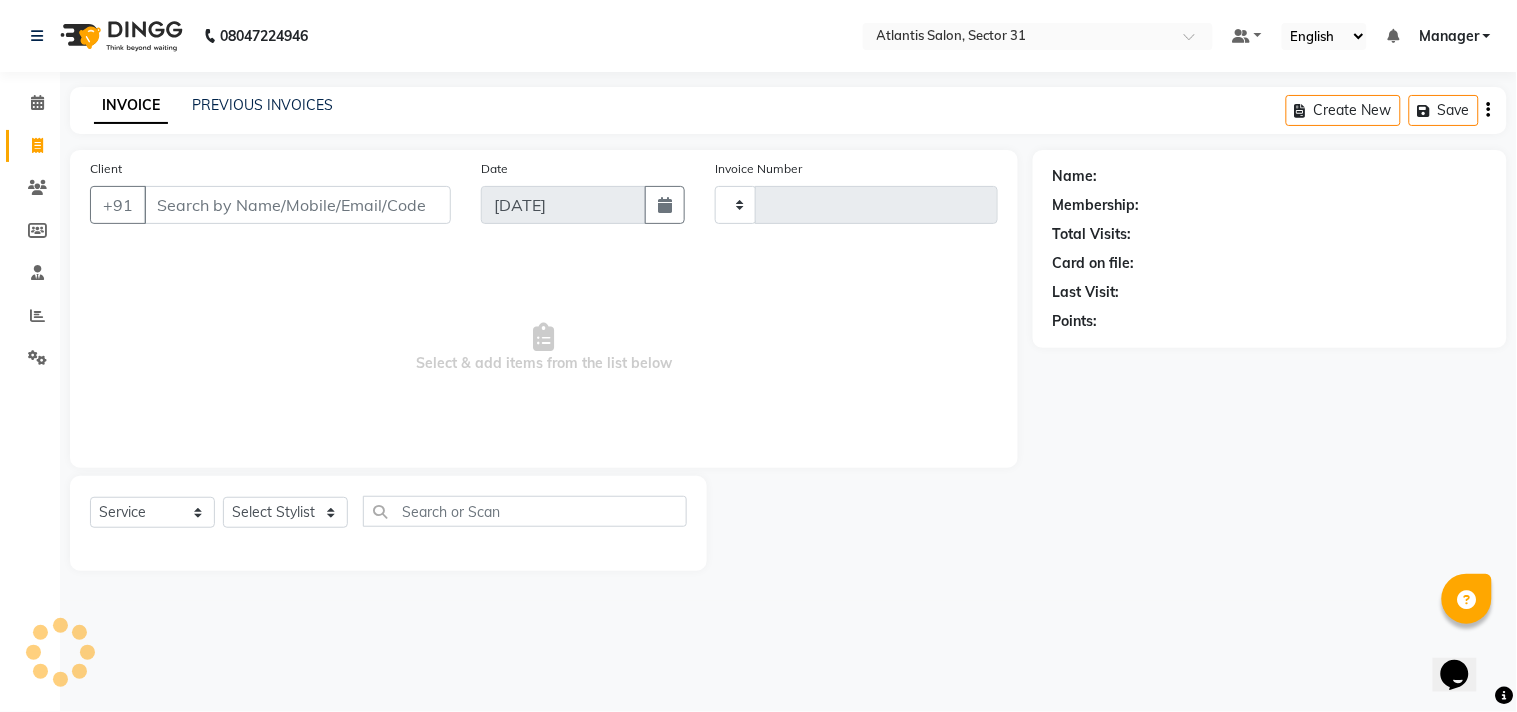 type on "1555" 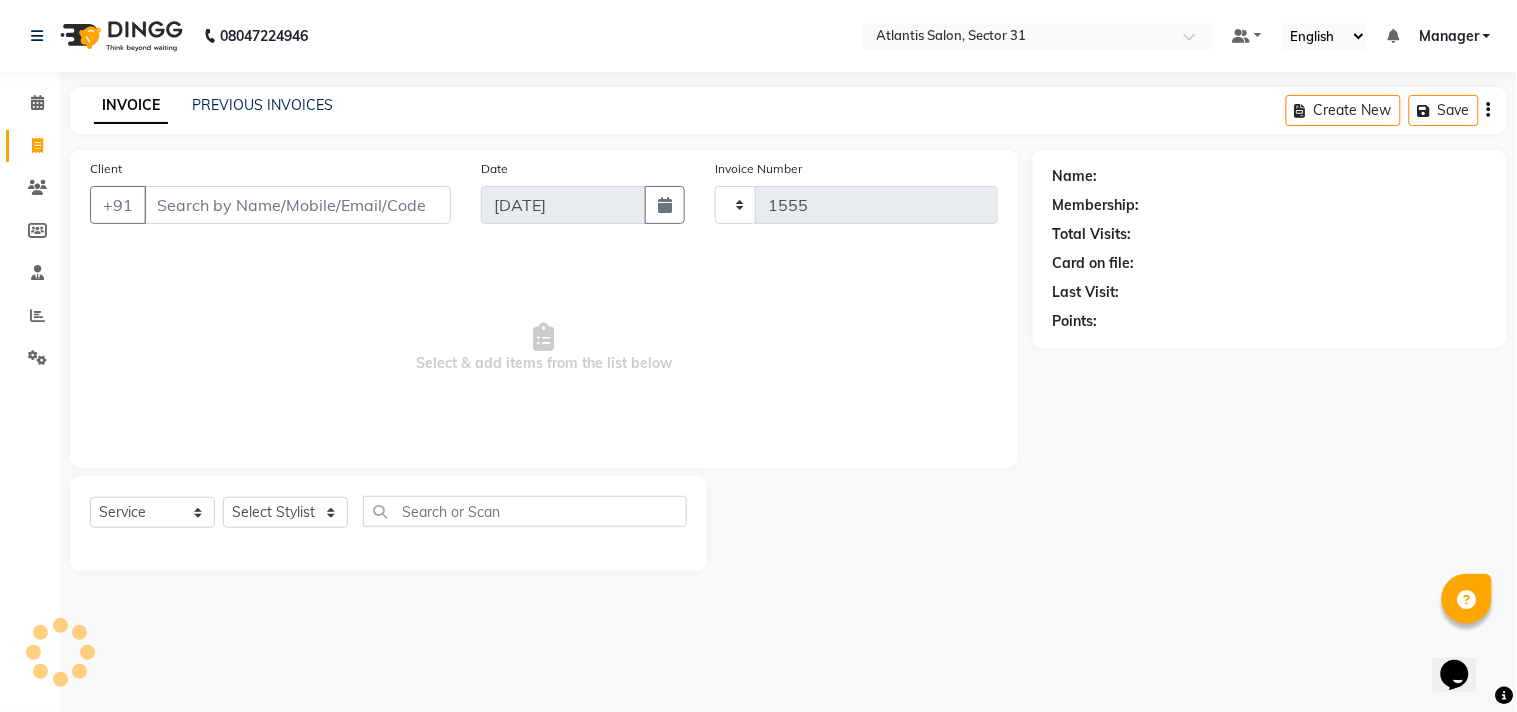 select on "4391" 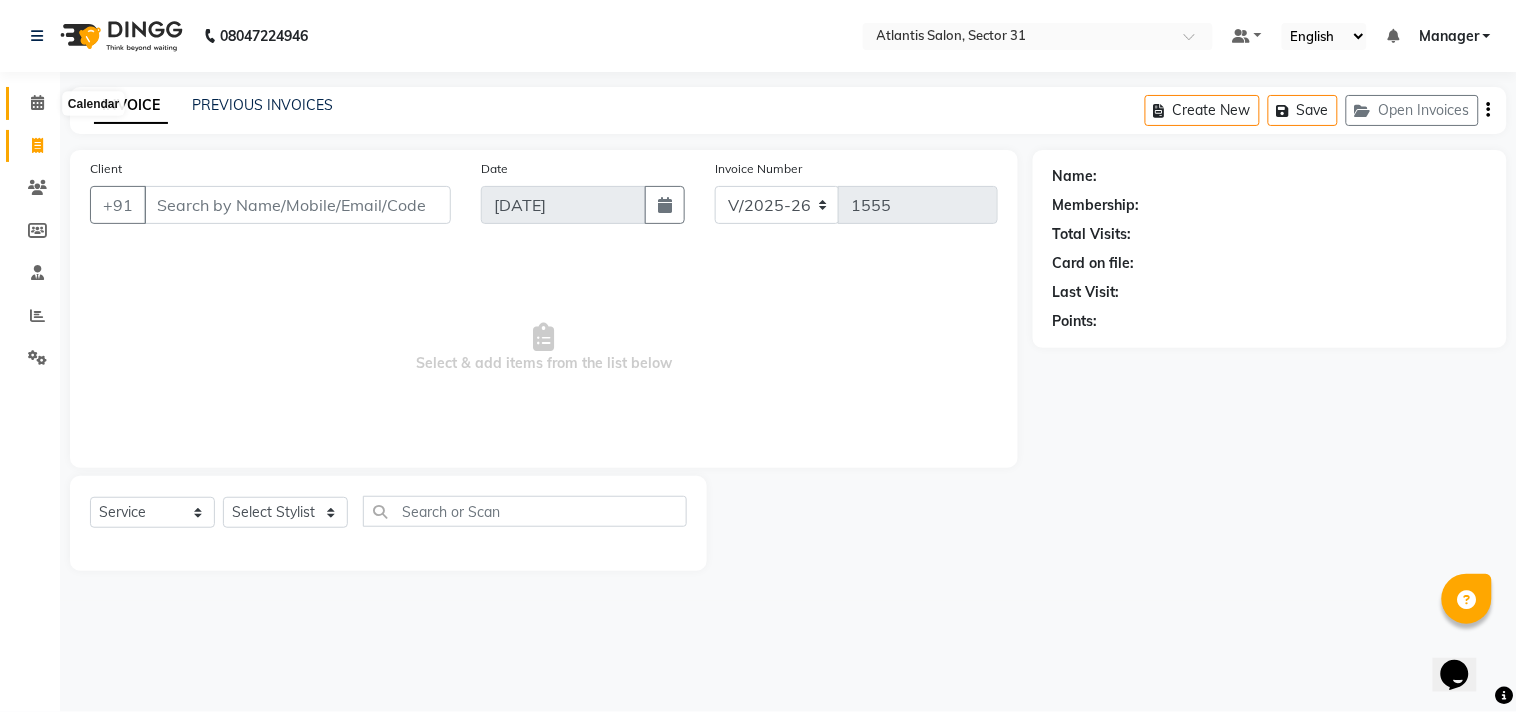 click 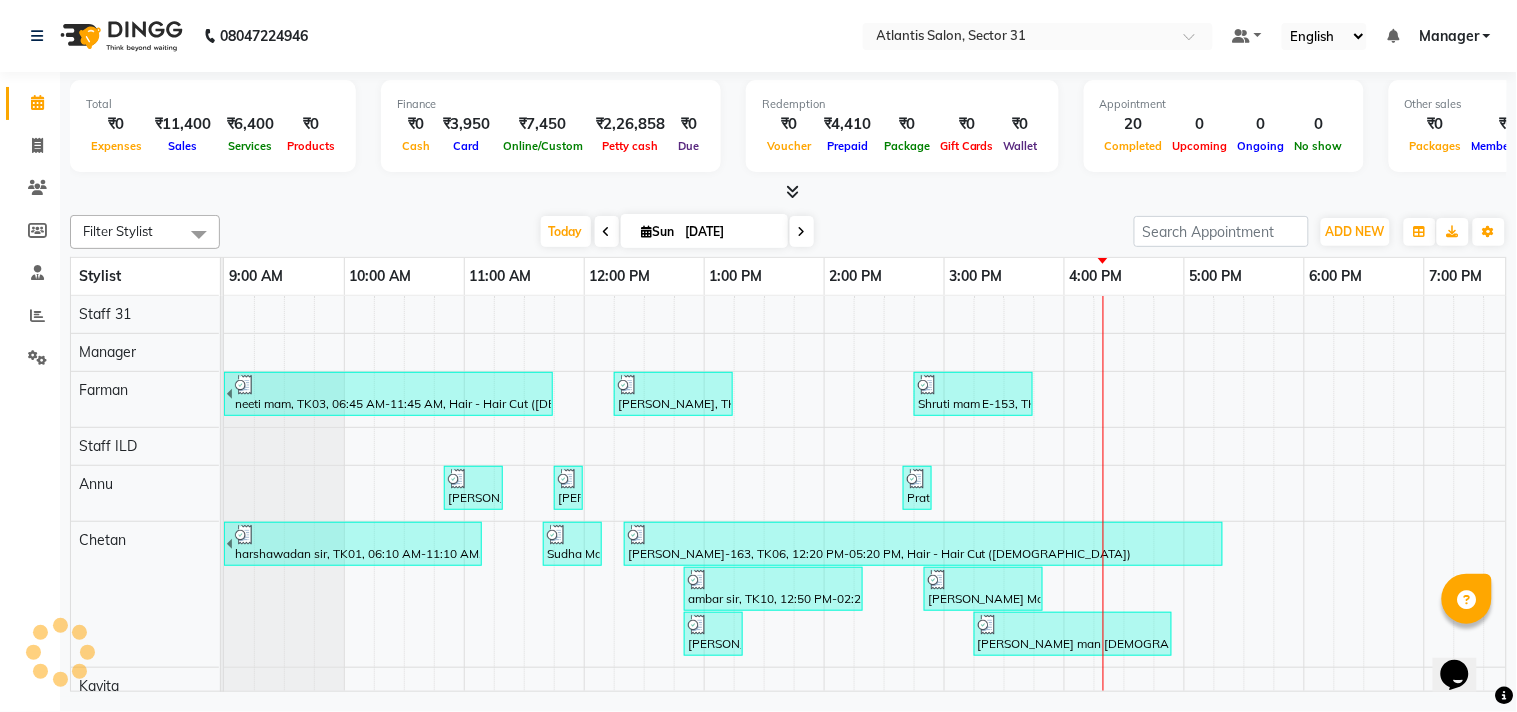 scroll, scrollTop: 0, scrollLeft: 157, axis: horizontal 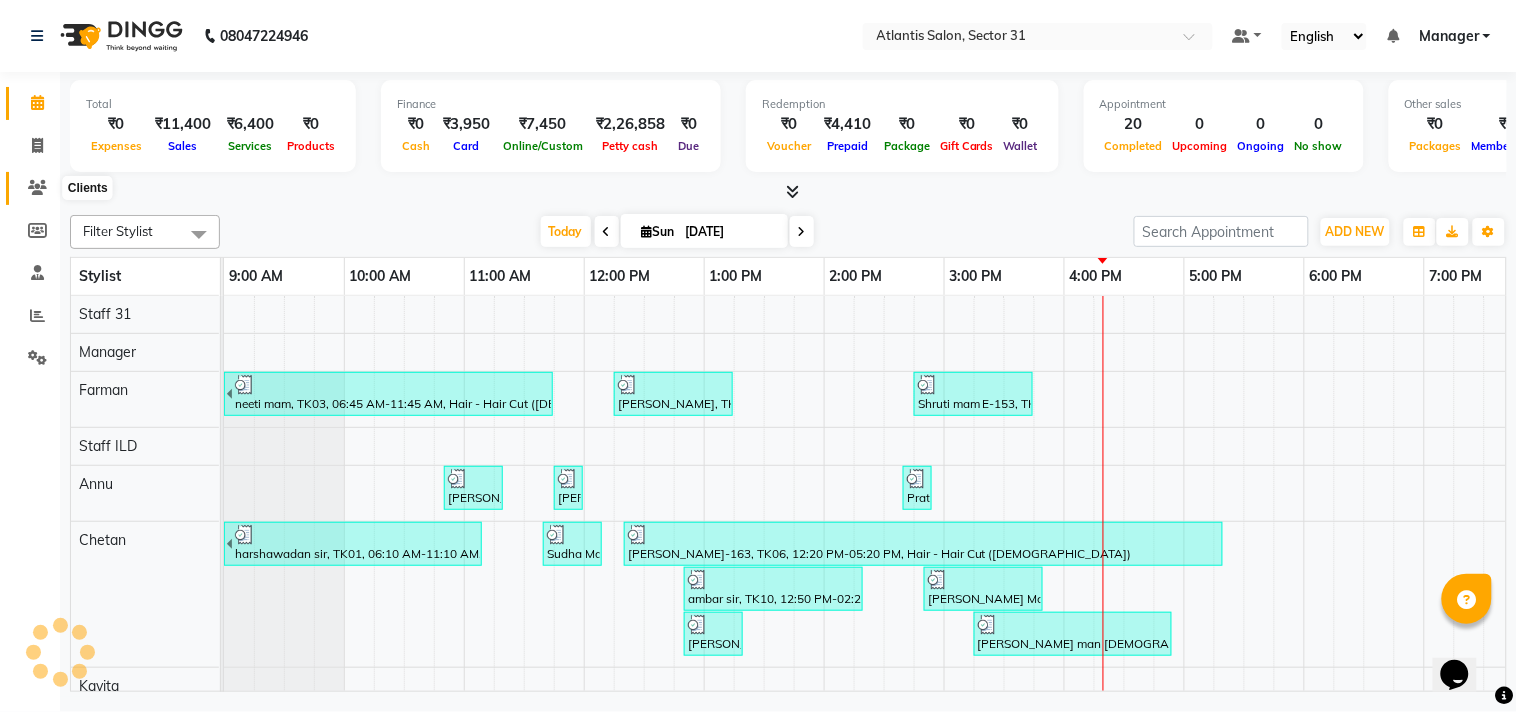 click 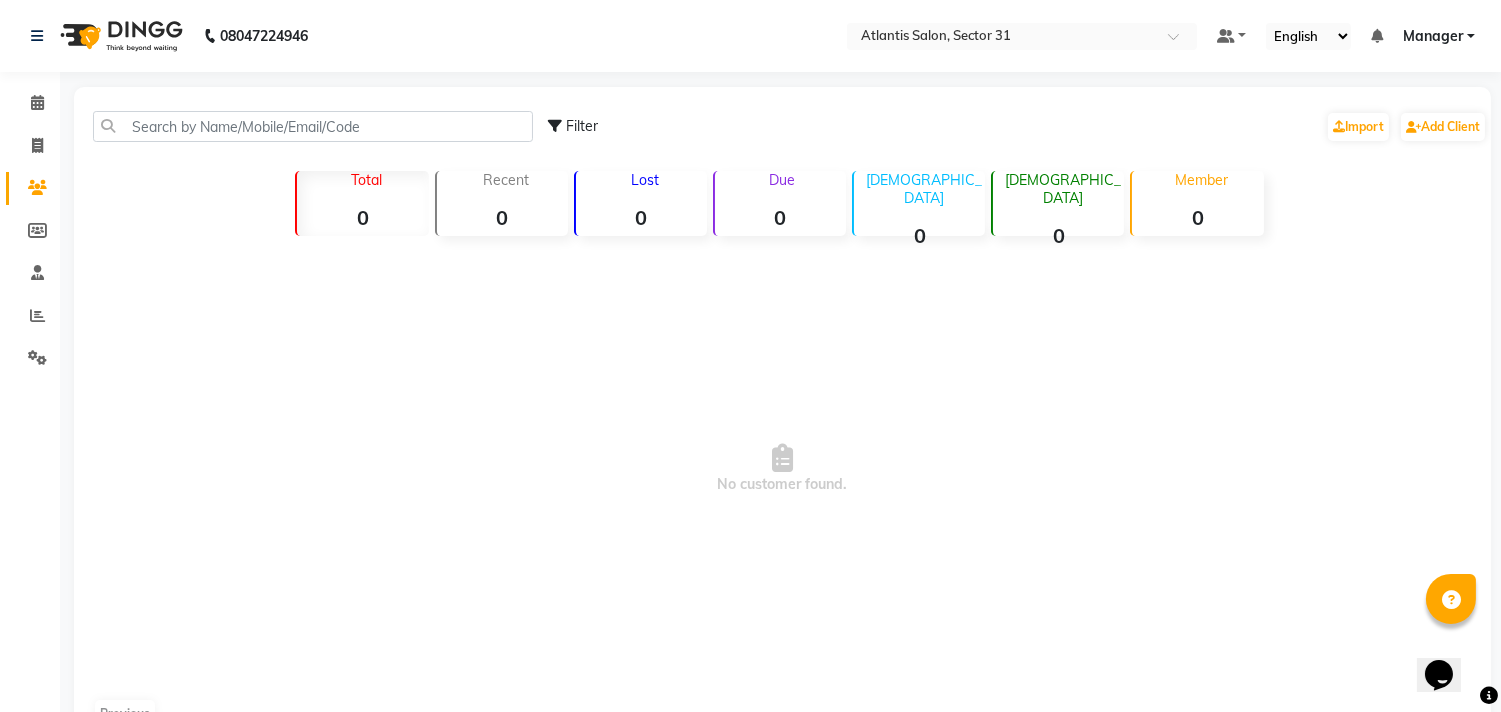 click 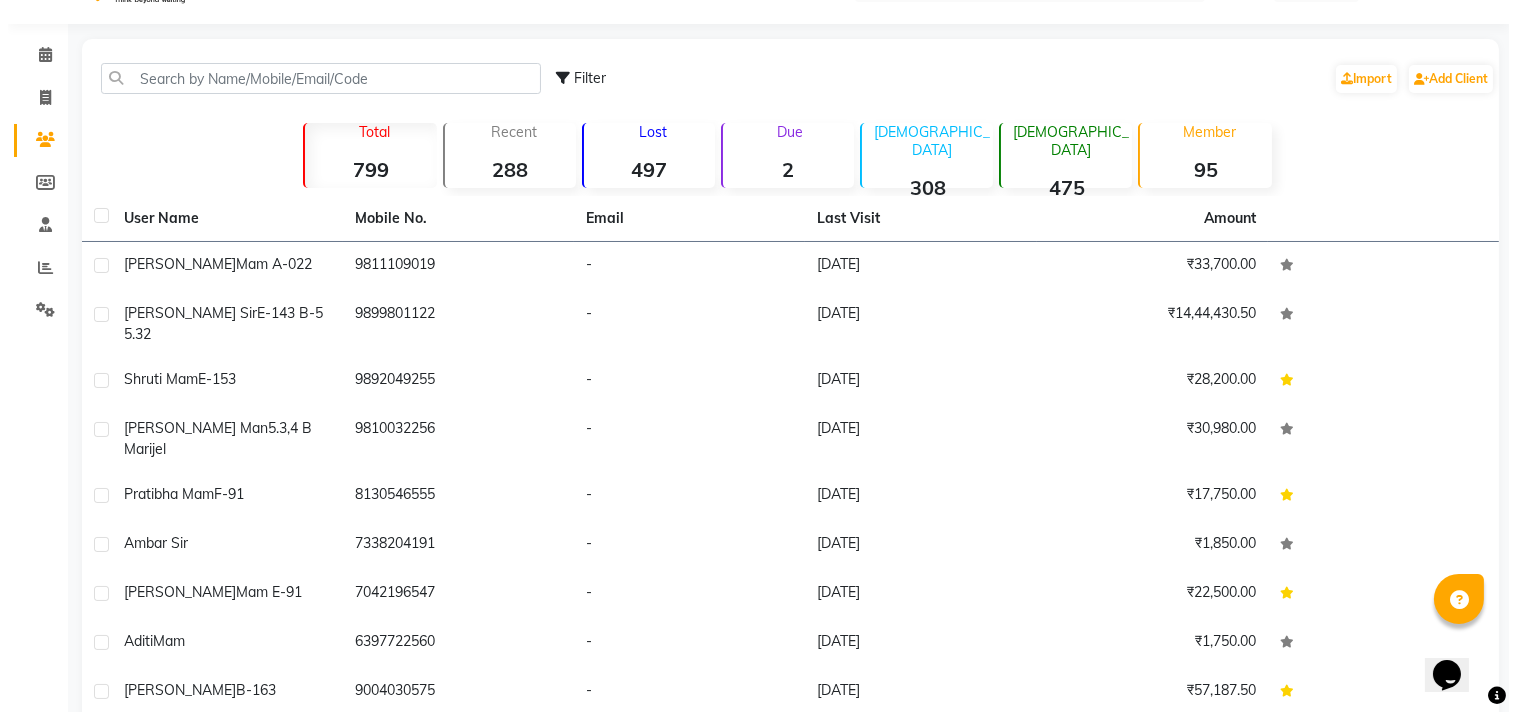 scroll, scrollTop: 0, scrollLeft: 0, axis: both 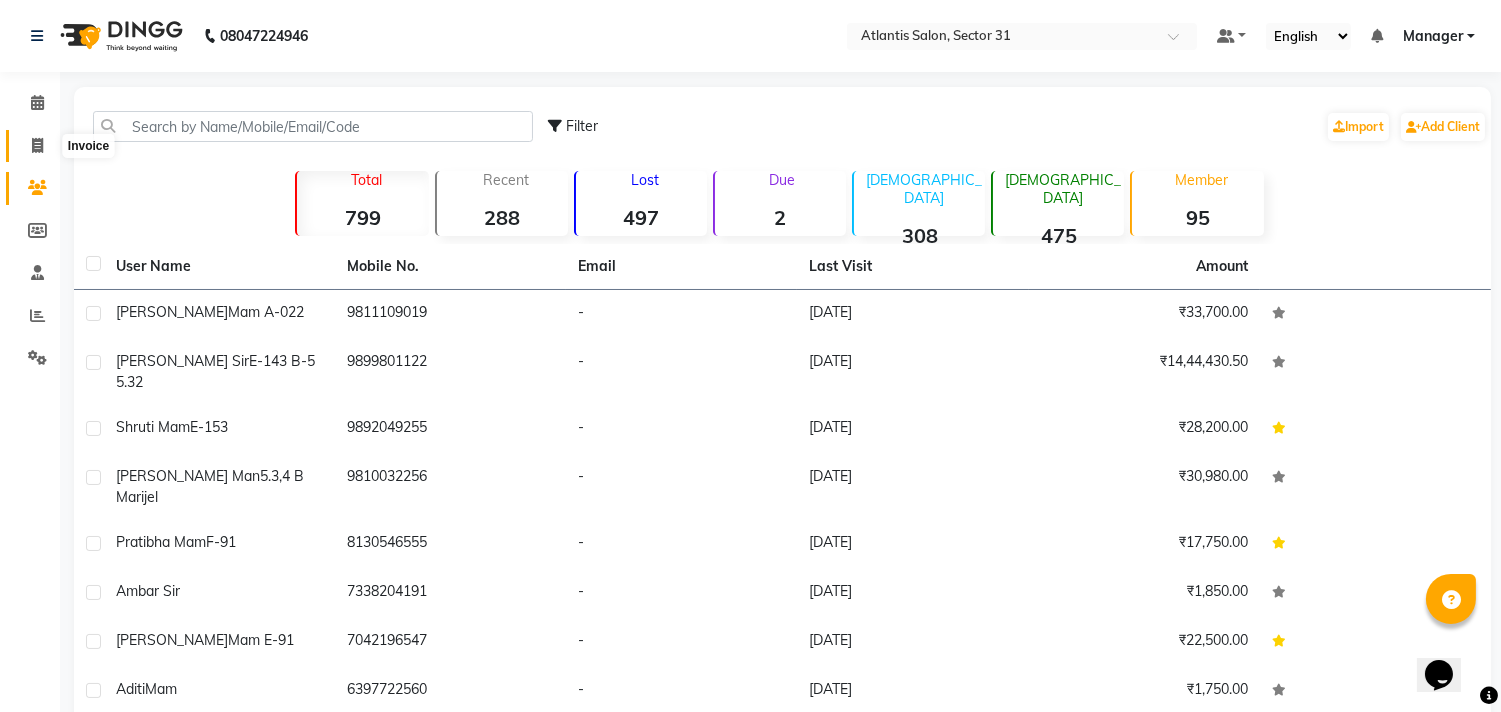 click 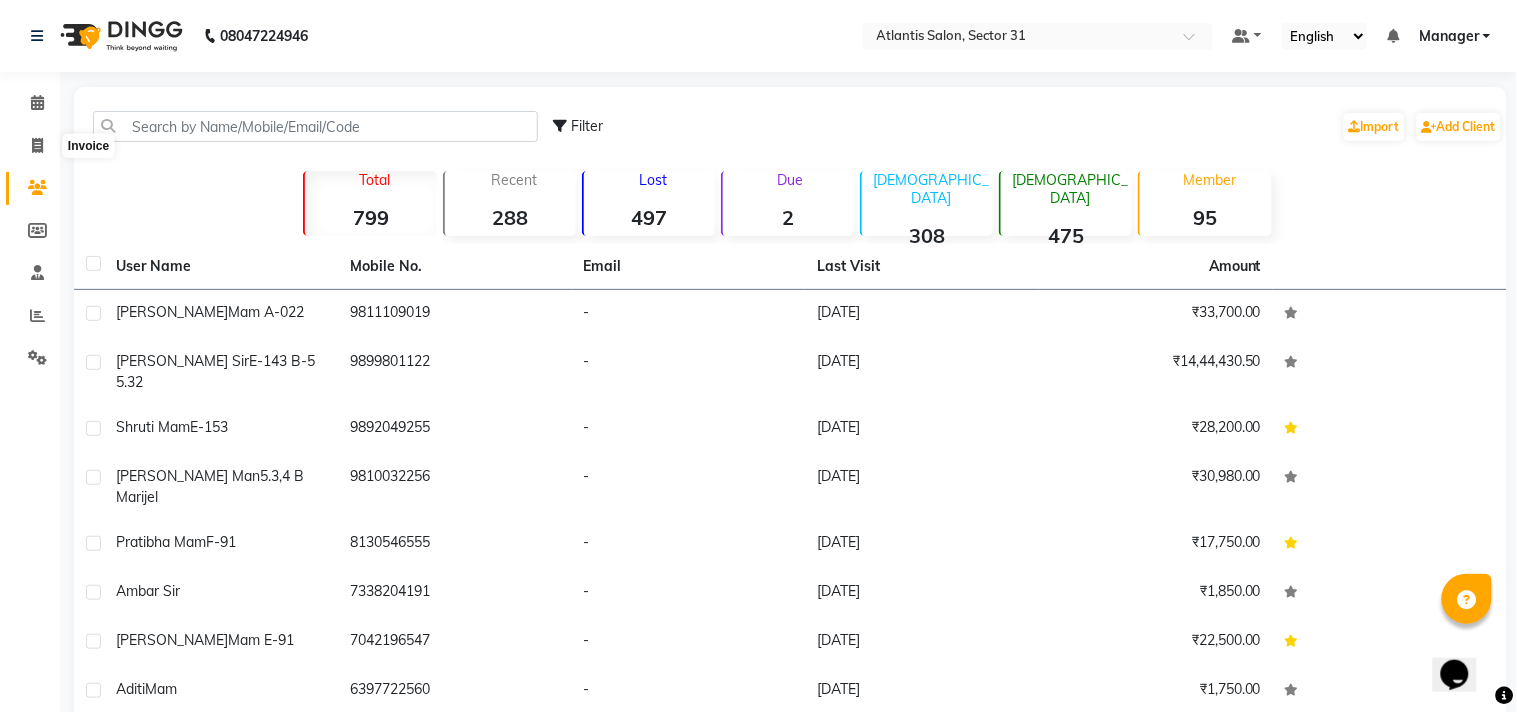 select on "4391" 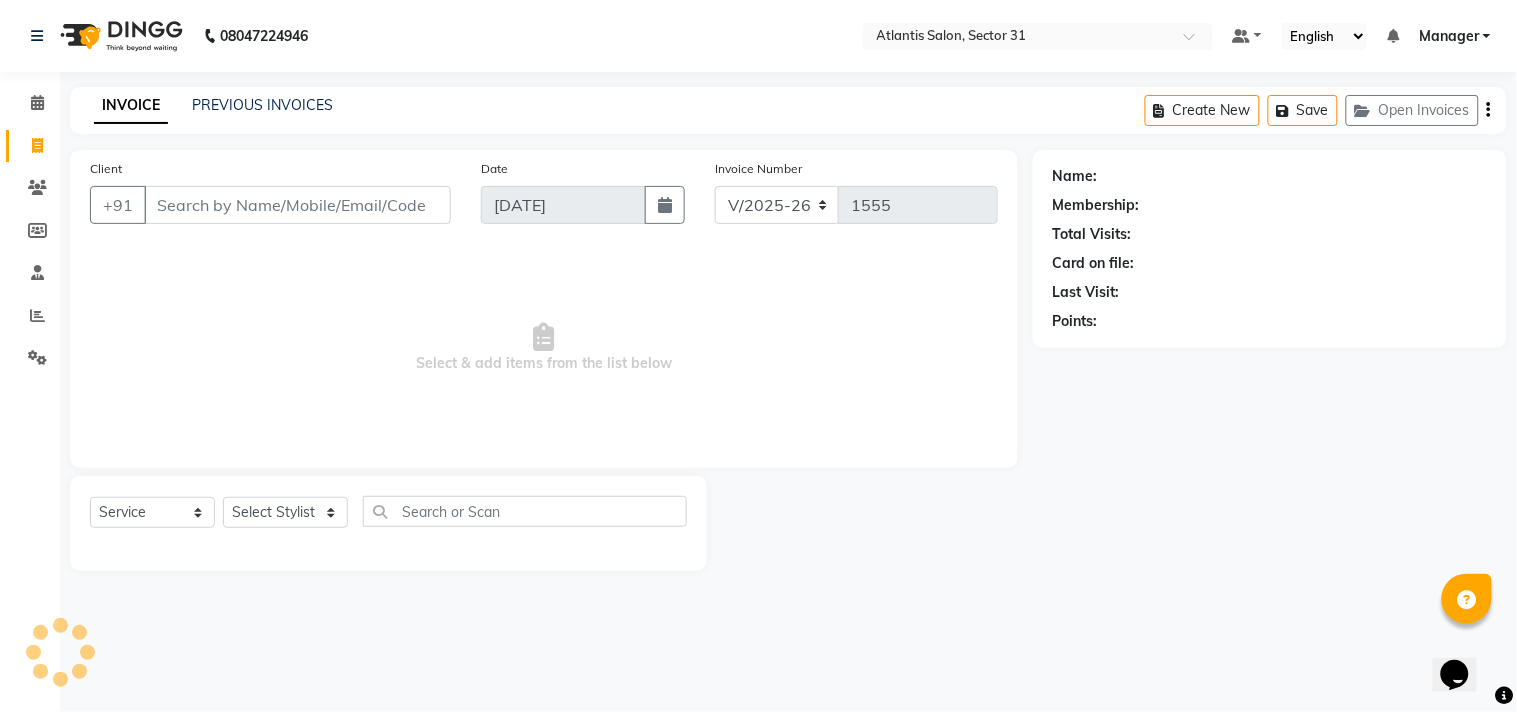 click on "Client" at bounding box center [297, 205] 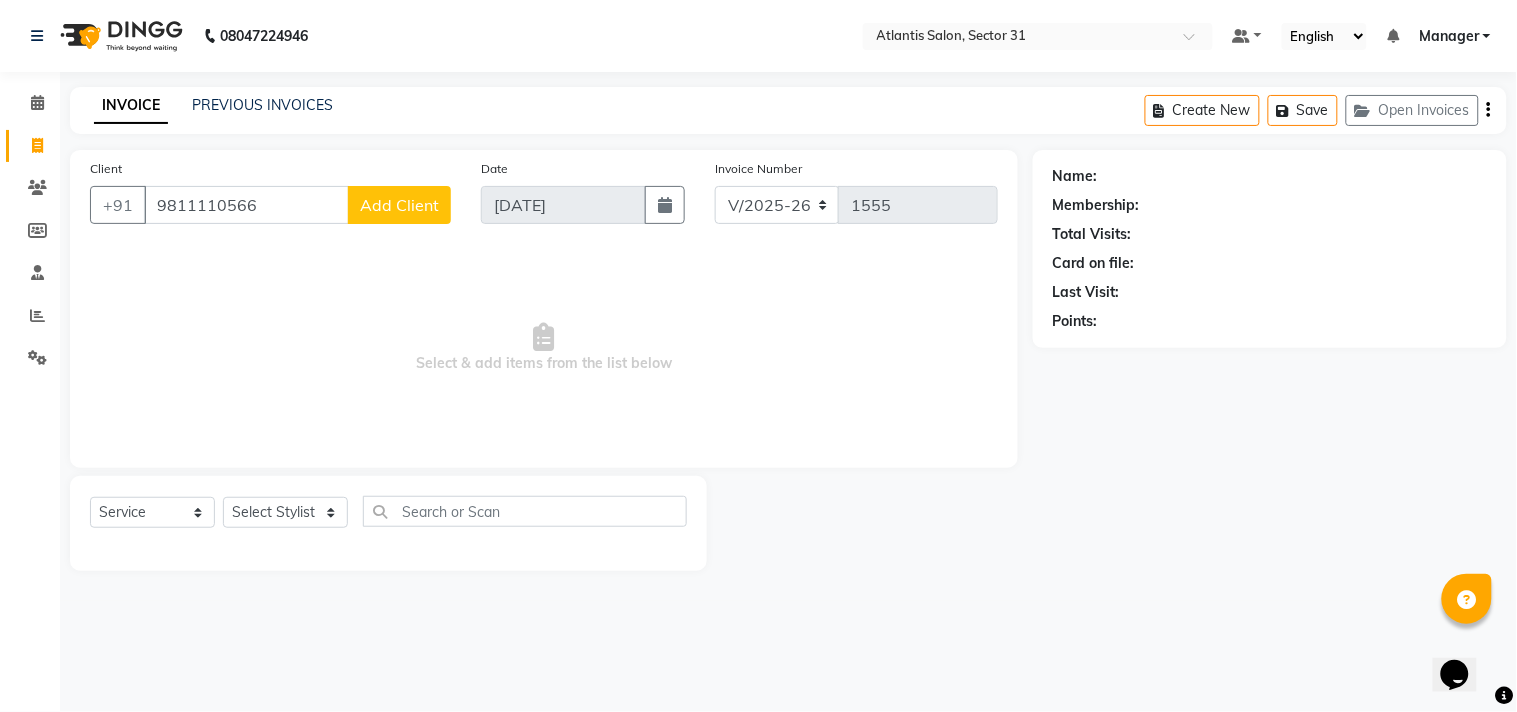 type on "9811110566" 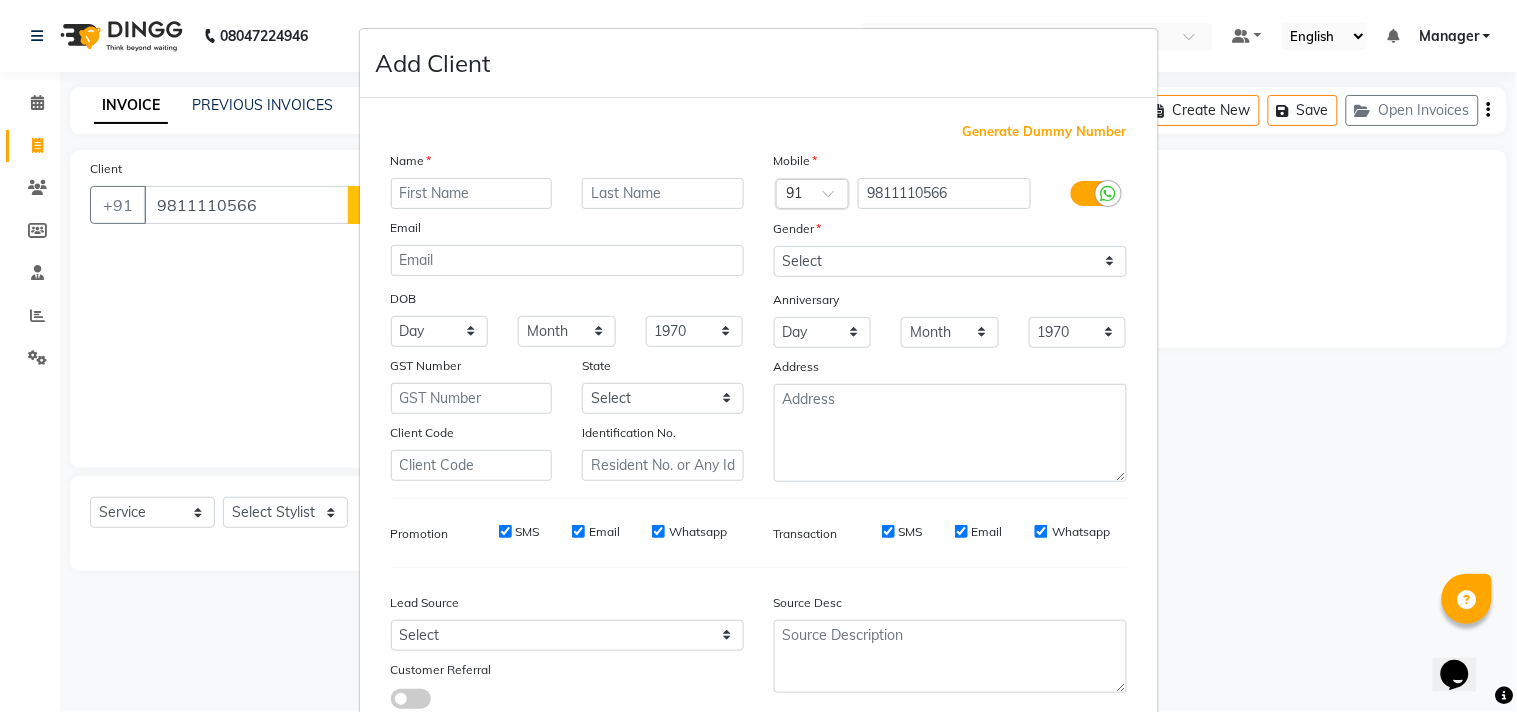 click at bounding box center (472, 193) 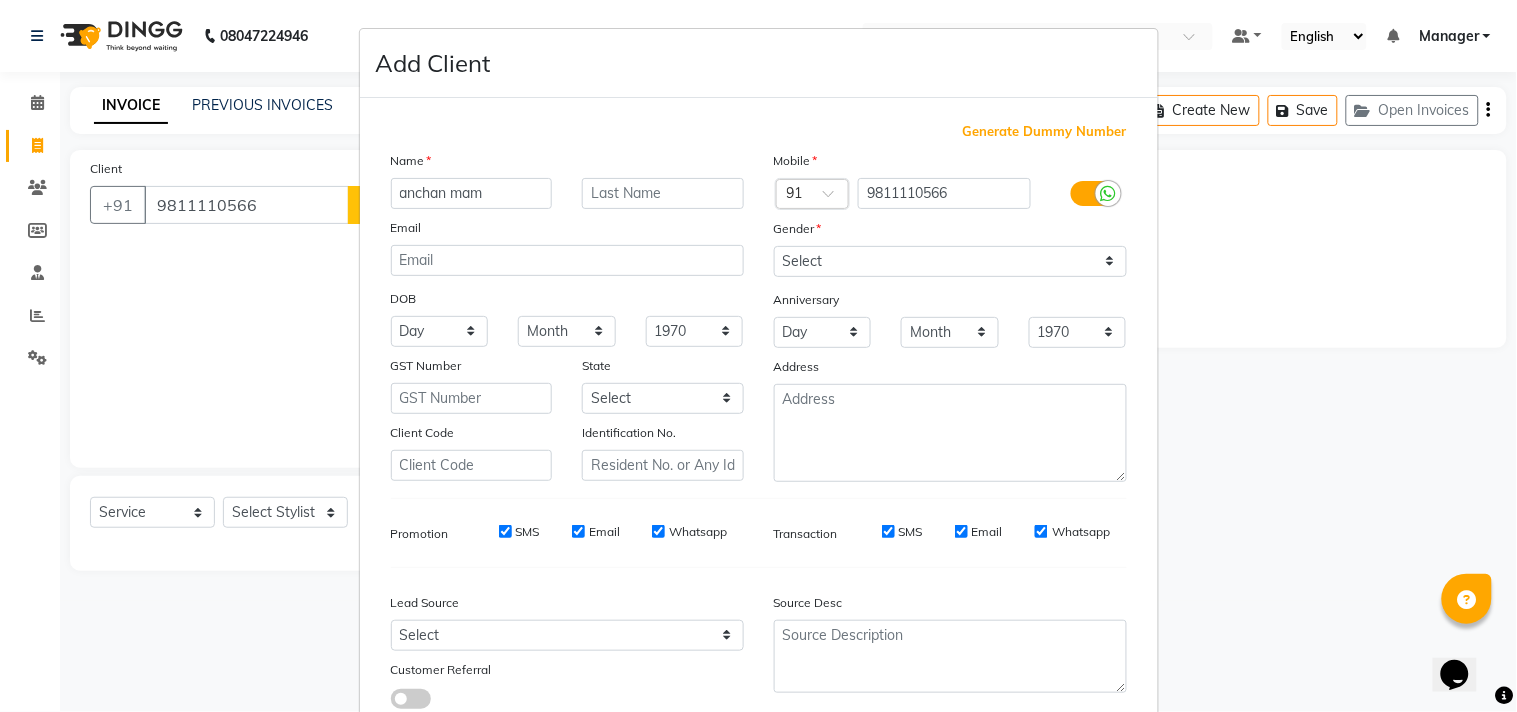 type on "anchan mam" 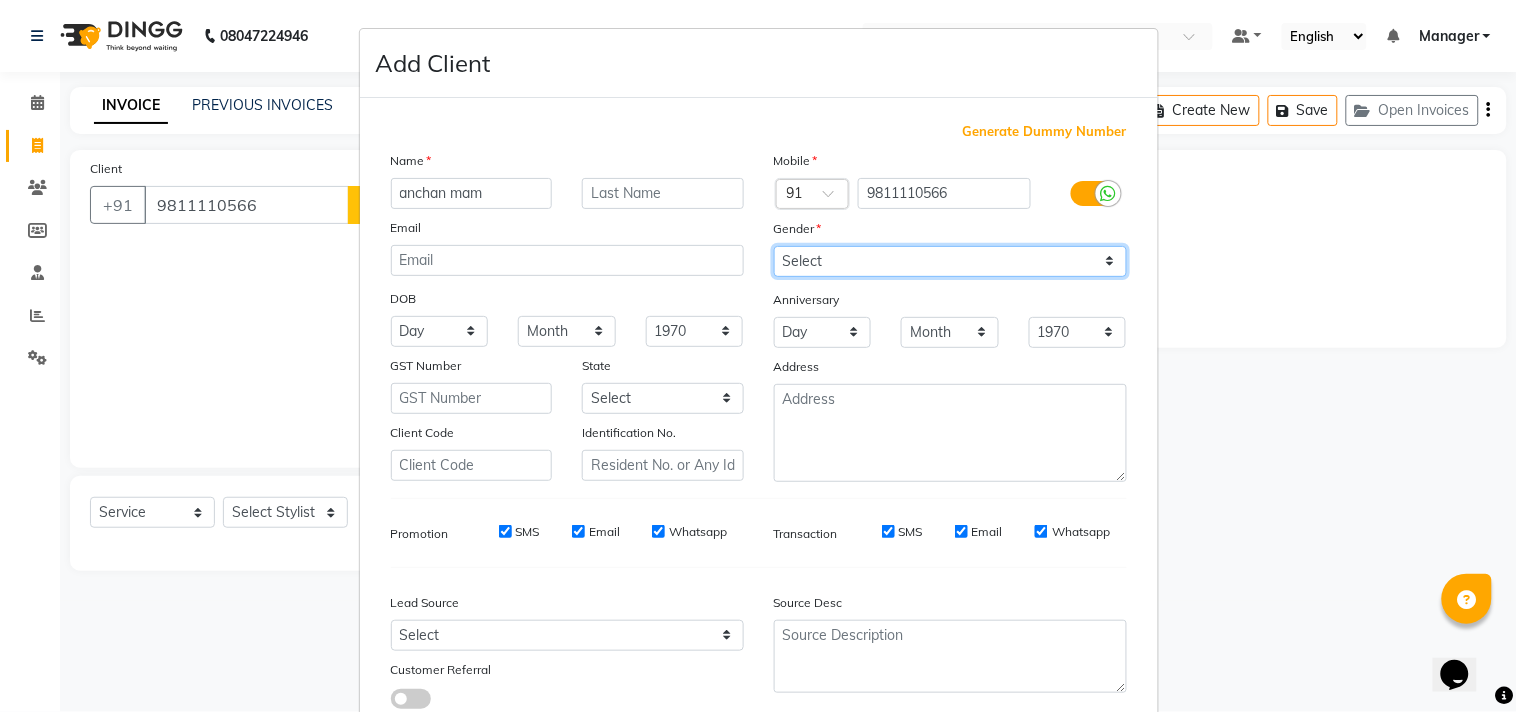 click on "Select [DEMOGRAPHIC_DATA] [DEMOGRAPHIC_DATA] Other Prefer Not To Say" at bounding box center [950, 261] 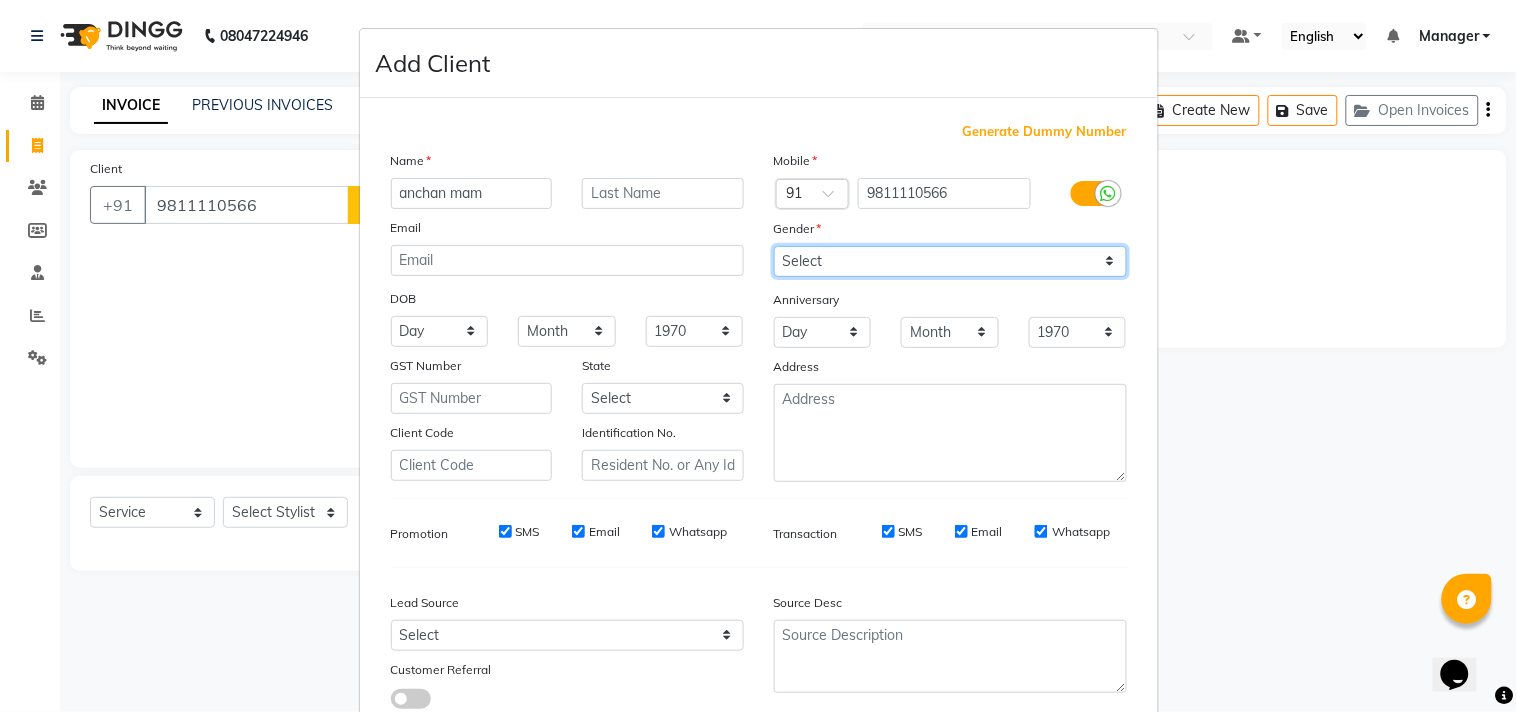 click on "Select [DEMOGRAPHIC_DATA] [DEMOGRAPHIC_DATA] Other Prefer Not To Say" at bounding box center [950, 261] 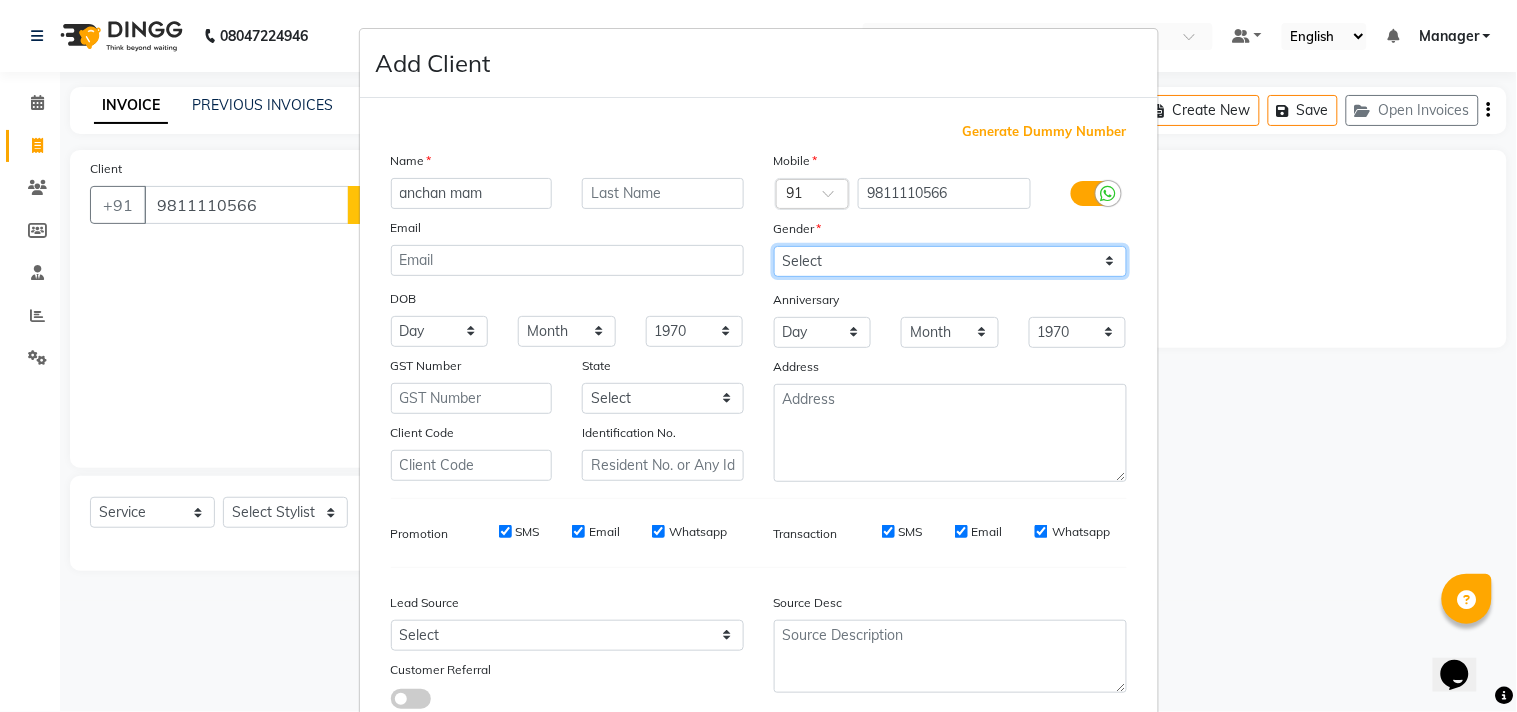 click on "Select [DEMOGRAPHIC_DATA] [DEMOGRAPHIC_DATA] Other Prefer Not To Say" at bounding box center [950, 261] 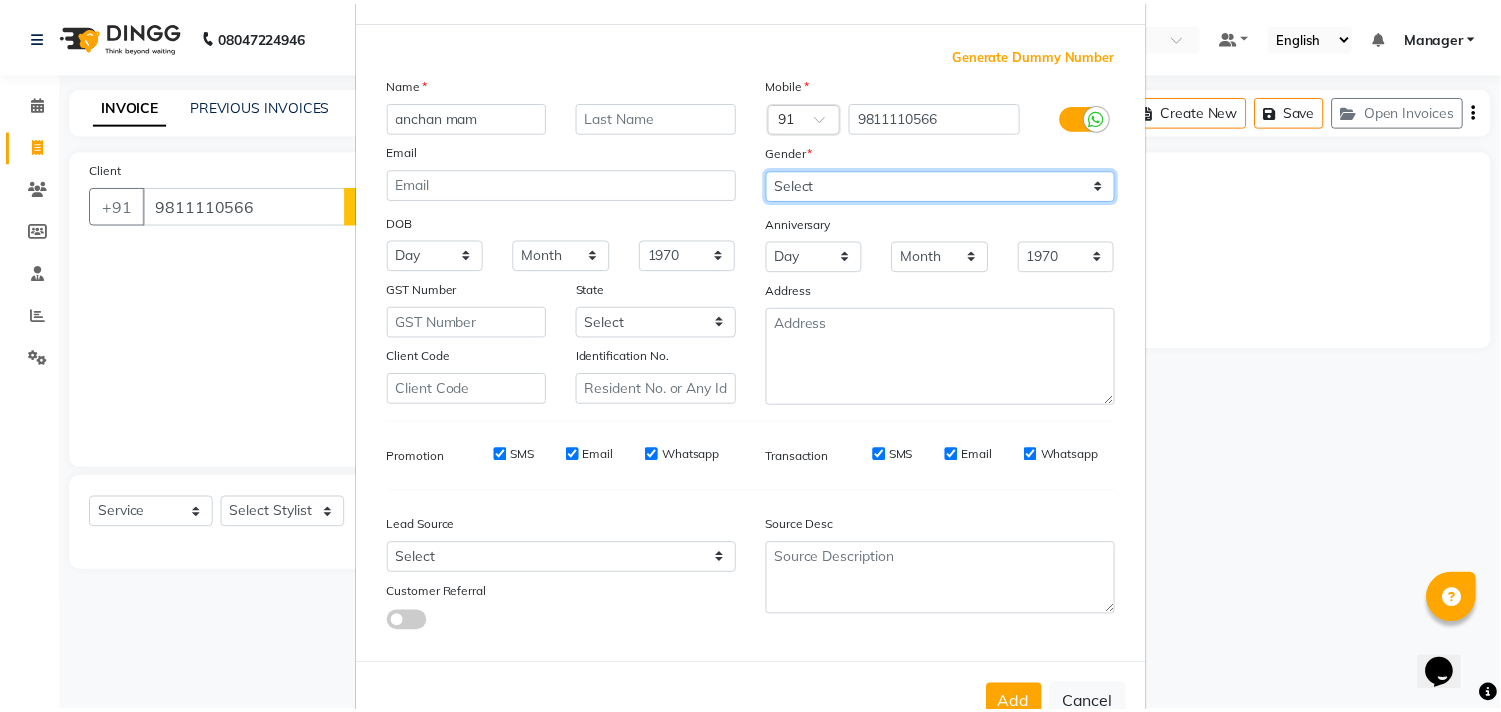 scroll, scrollTop: 138, scrollLeft: 0, axis: vertical 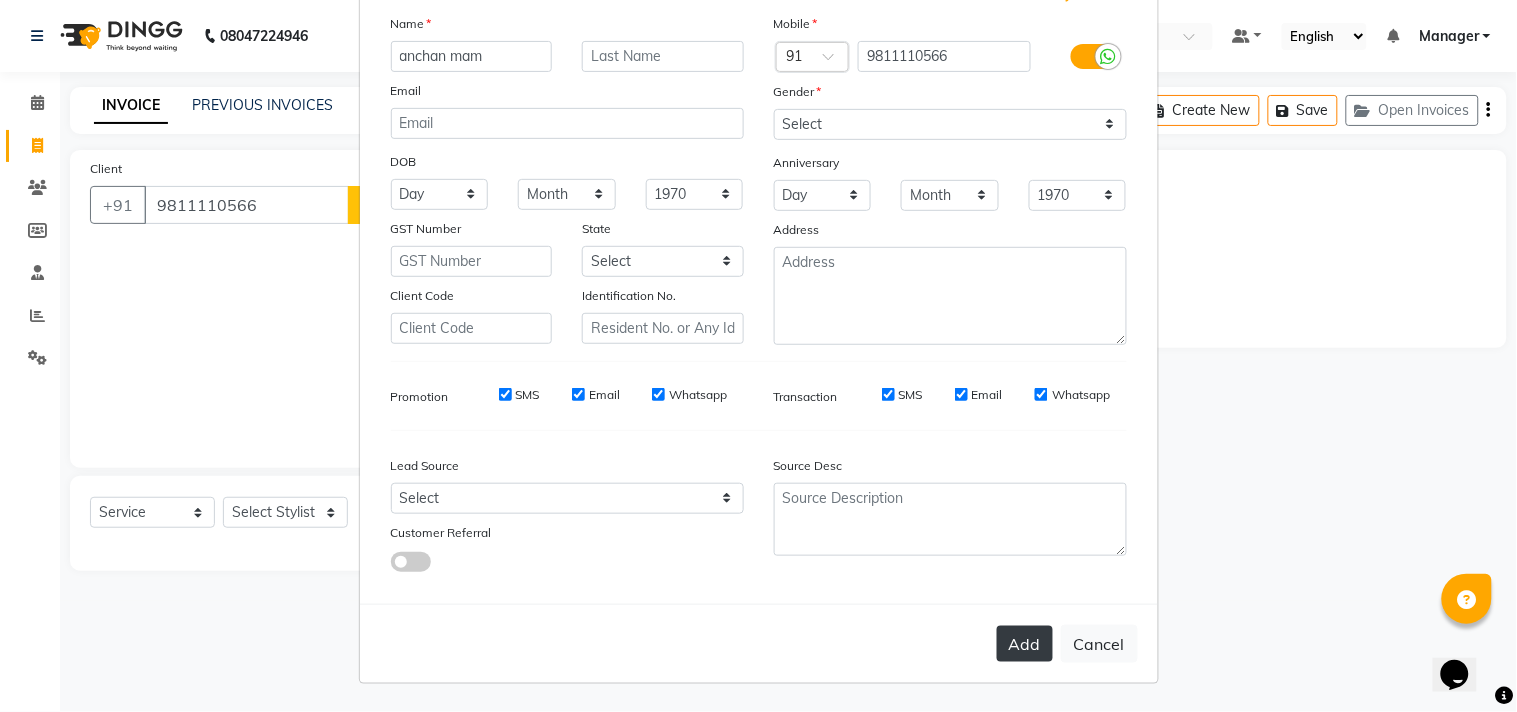 click on "Add" at bounding box center [1025, 644] 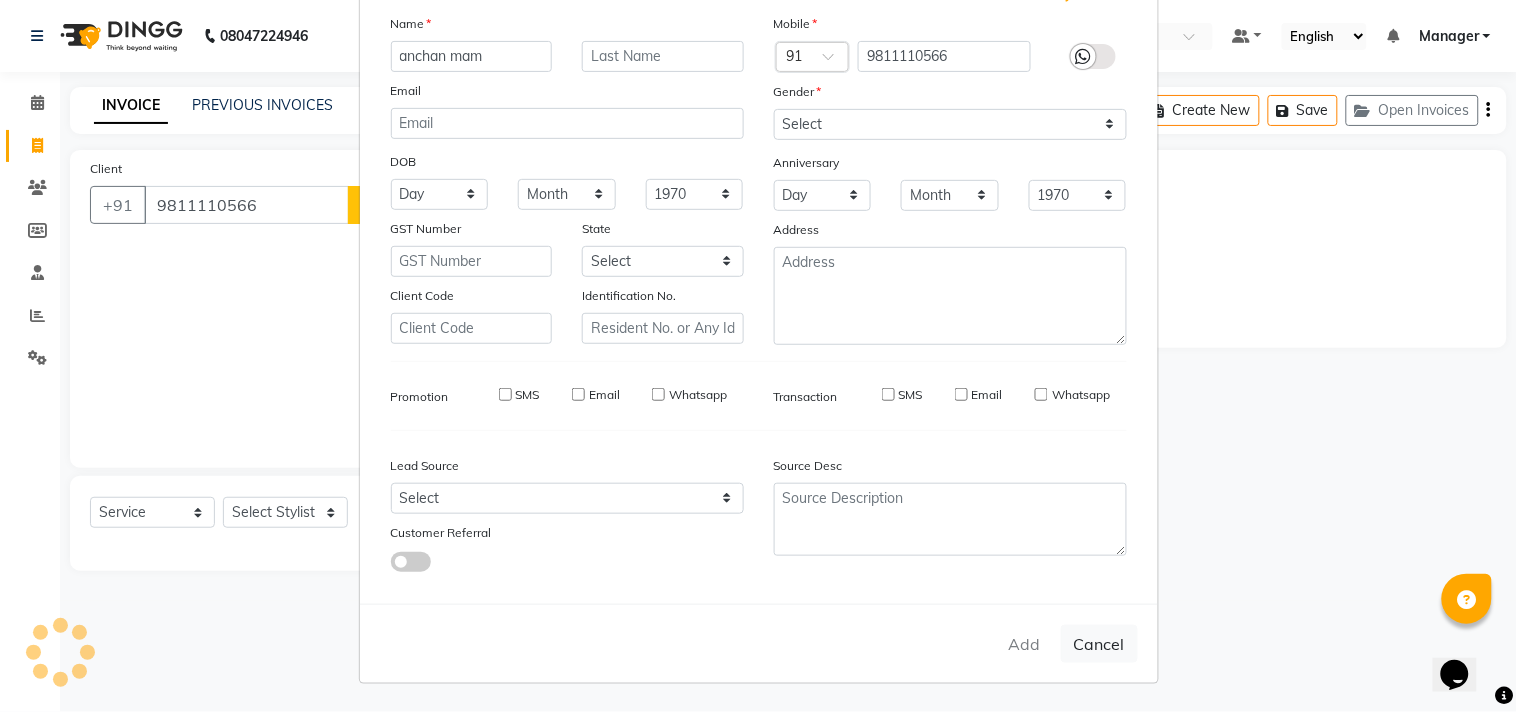 type 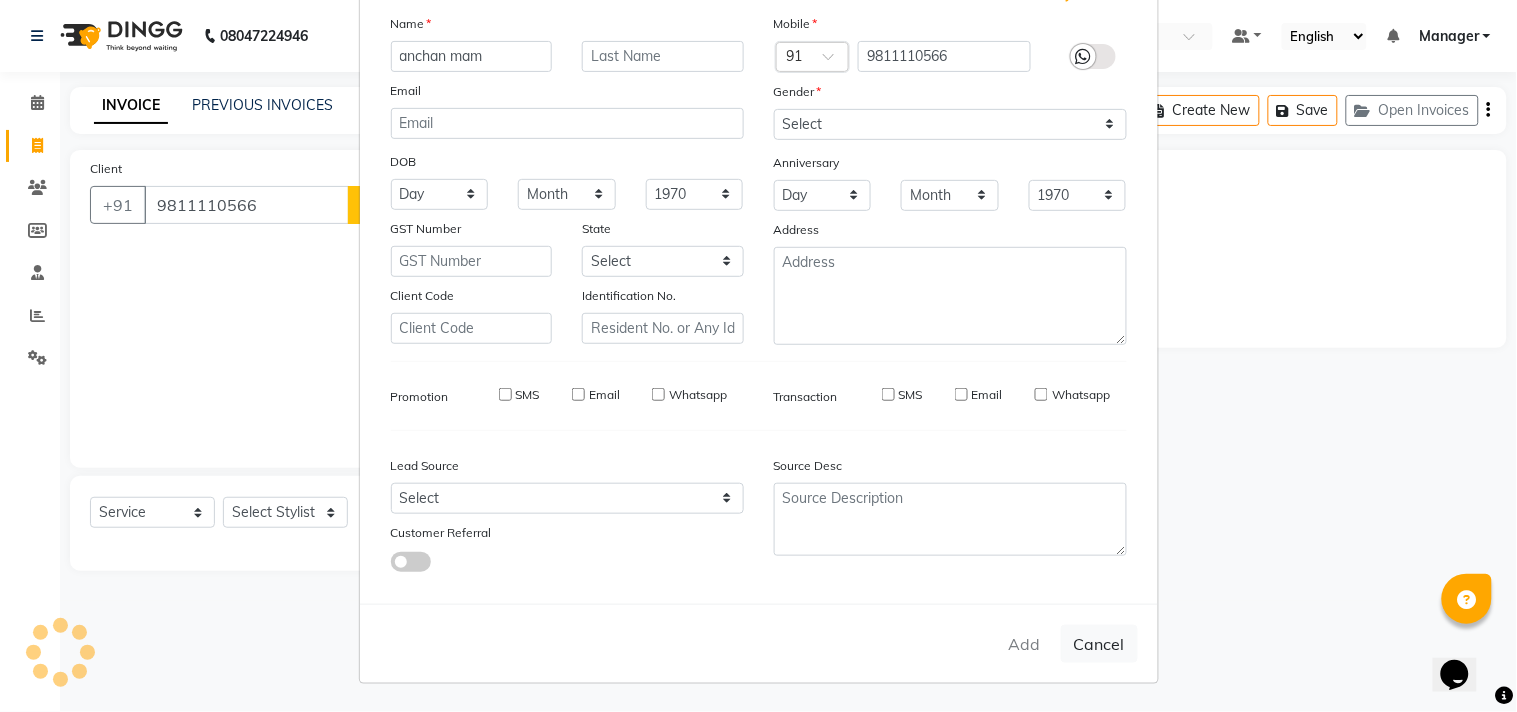select 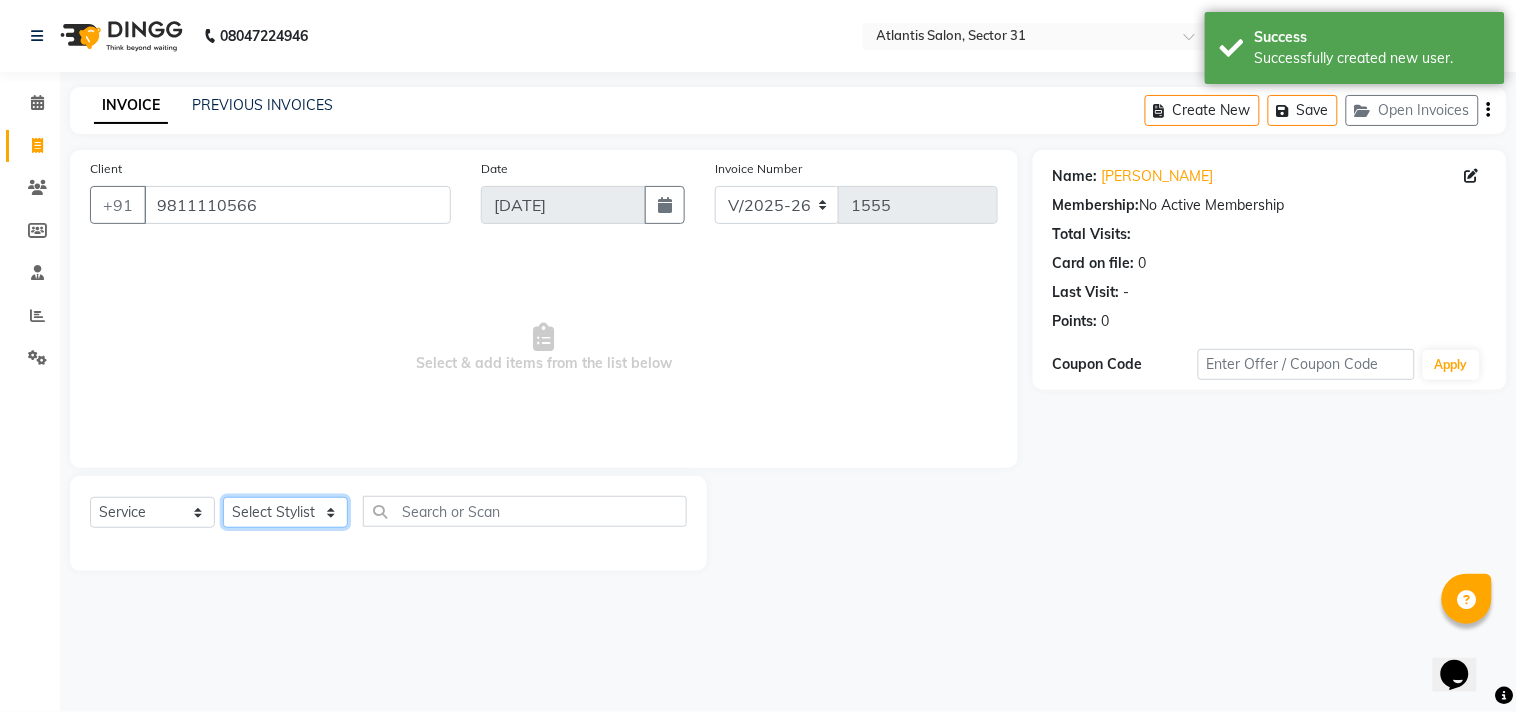 click on "Select Stylist [PERSON_NAME] [PERSON_NAME] Kavita Manager Staff 31 Staff ILD Suraj" 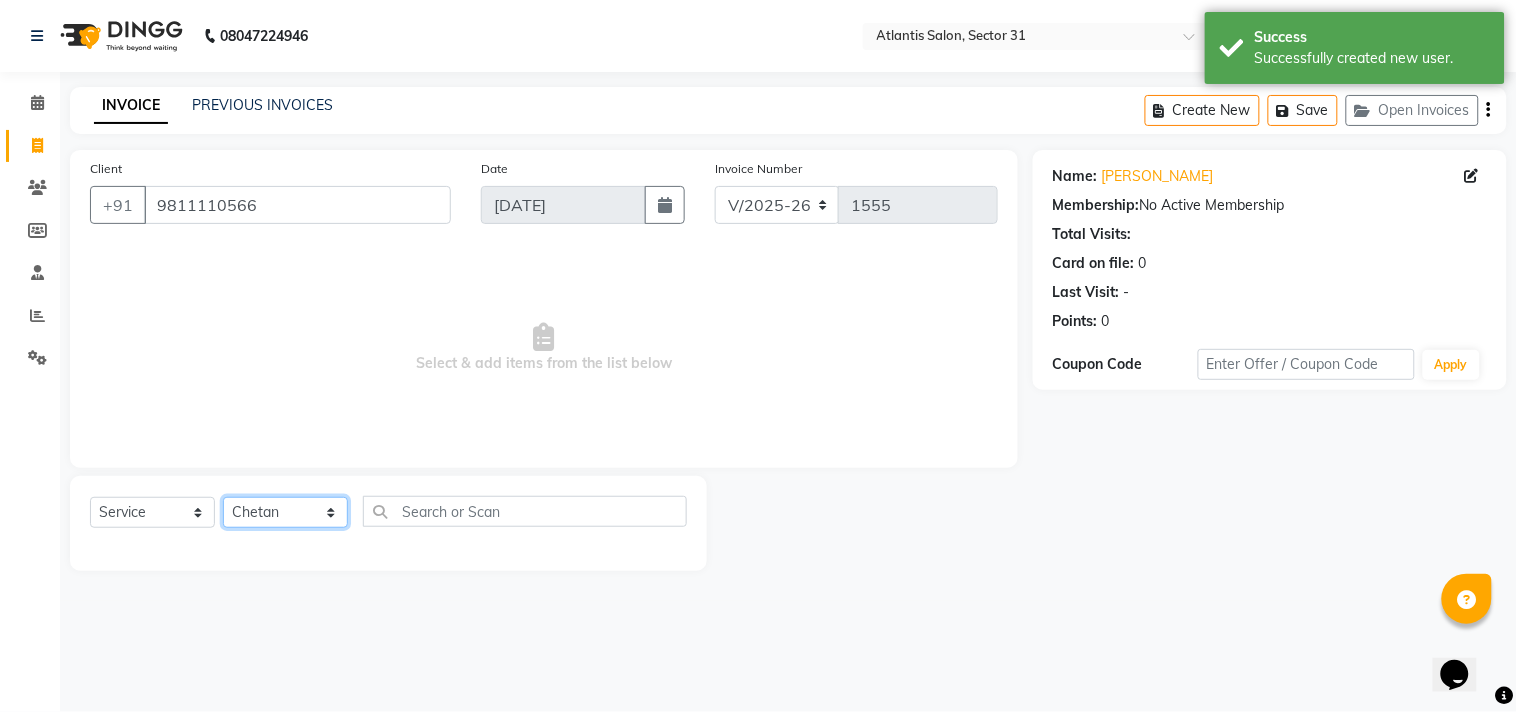 click on "Select Stylist [PERSON_NAME] [PERSON_NAME] Kavita Manager Staff 31 Staff ILD Suraj" 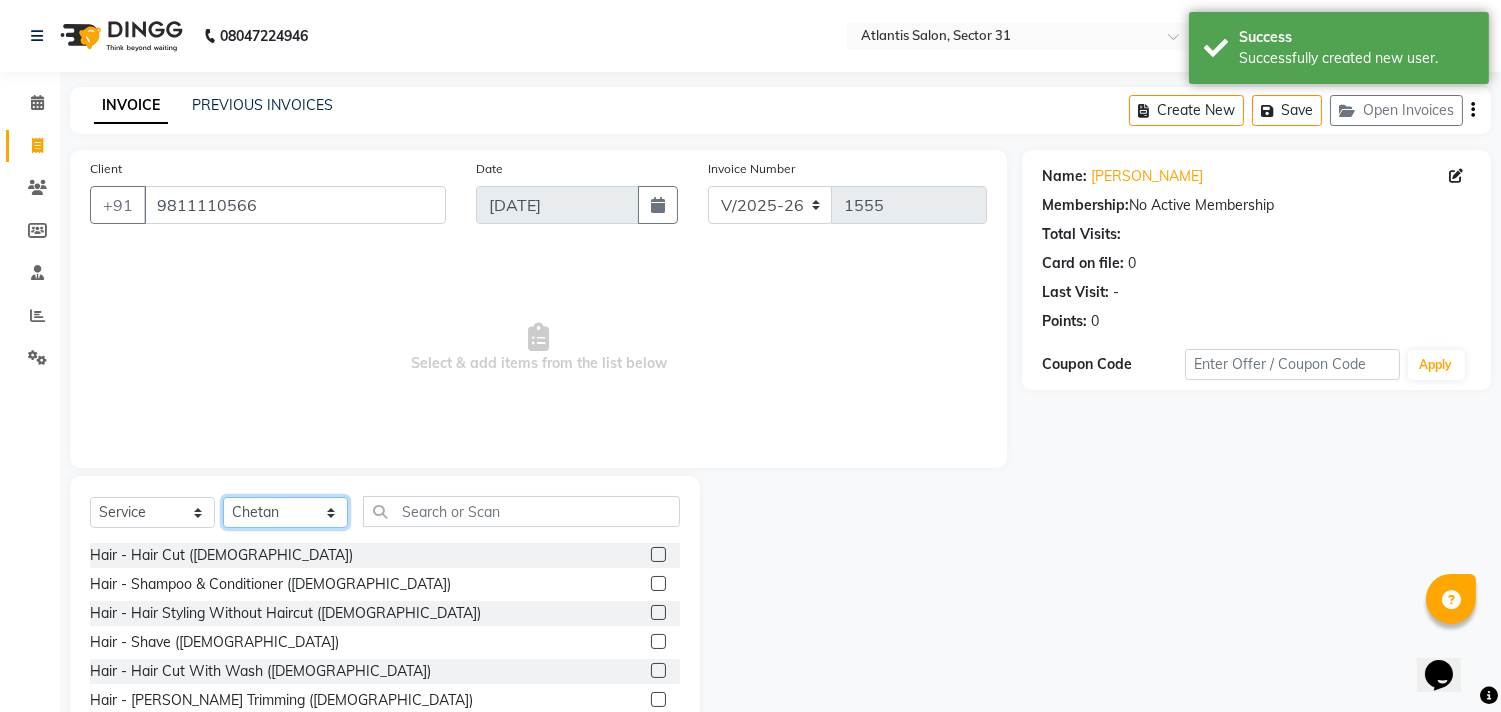 click on "Select Stylist [PERSON_NAME] [PERSON_NAME] Kavita Manager Staff 31 Staff ILD Suraj" 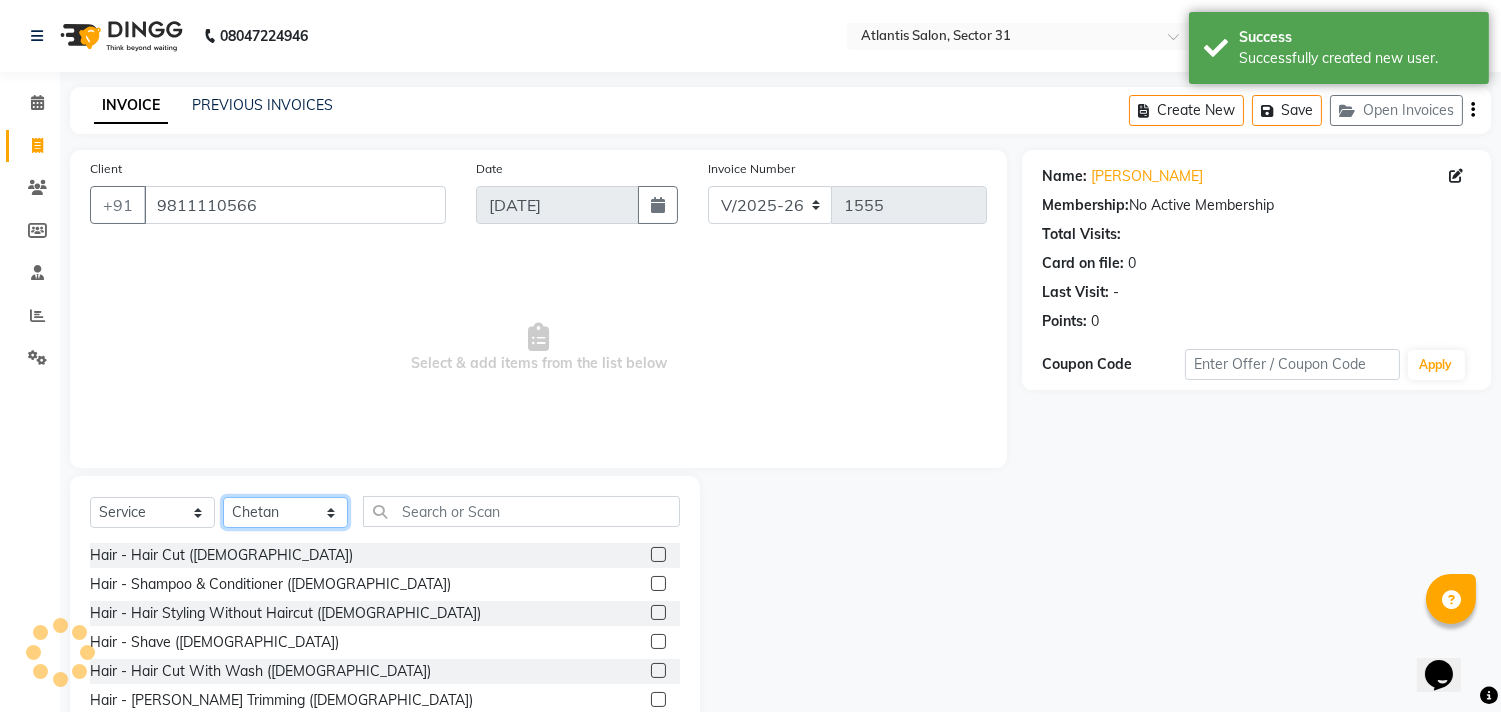 select on "50009" 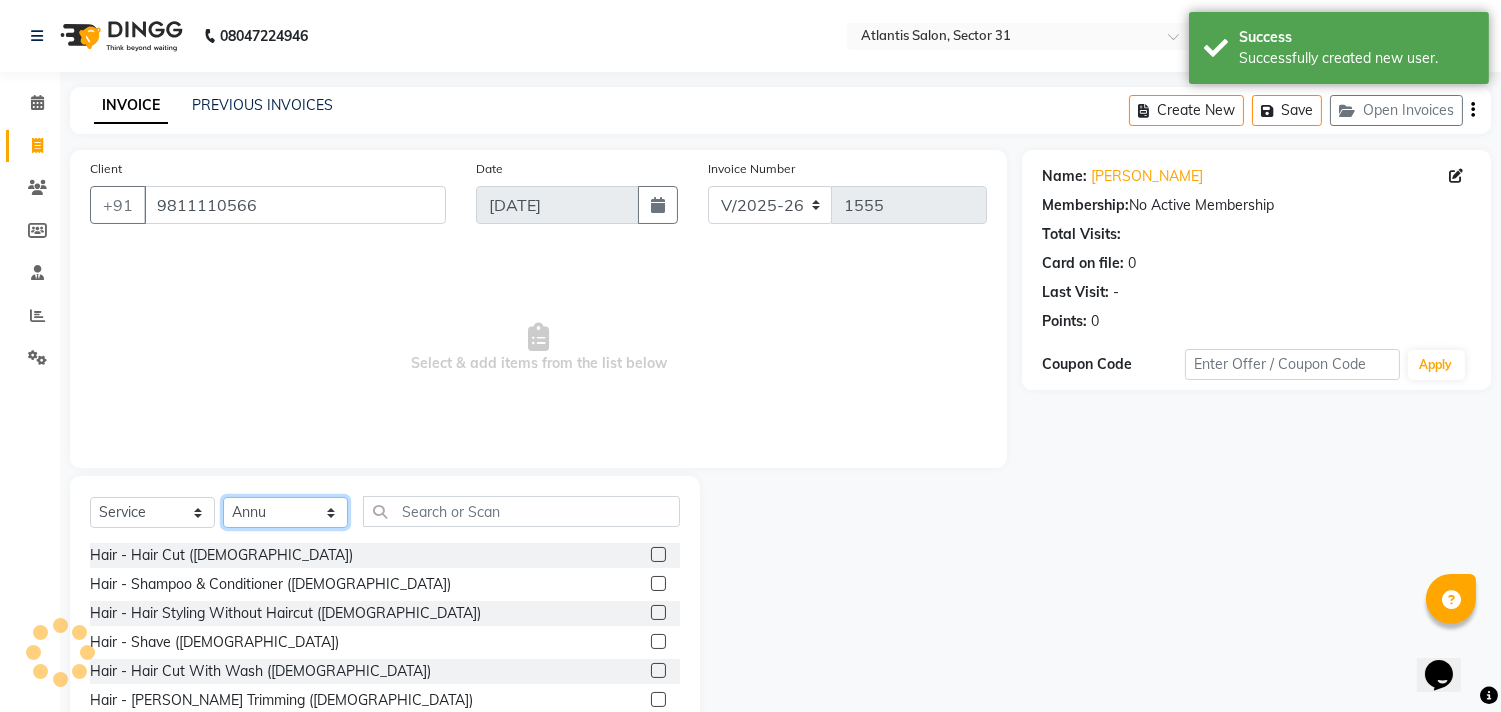 click on "Select Stylist [PERSON_NAME] [PERSON_NAME] Kavita Manager Staff 31 Staff ILD Suraj" 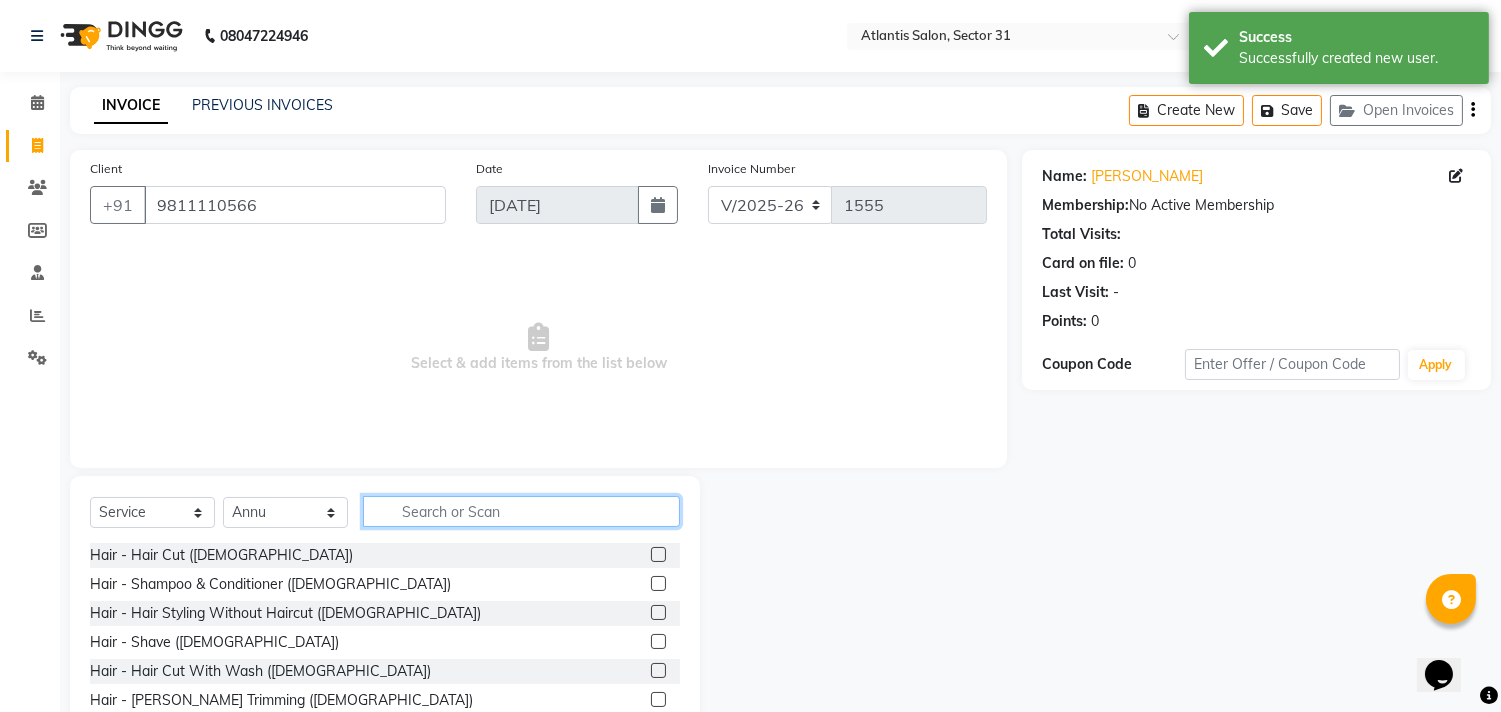 click 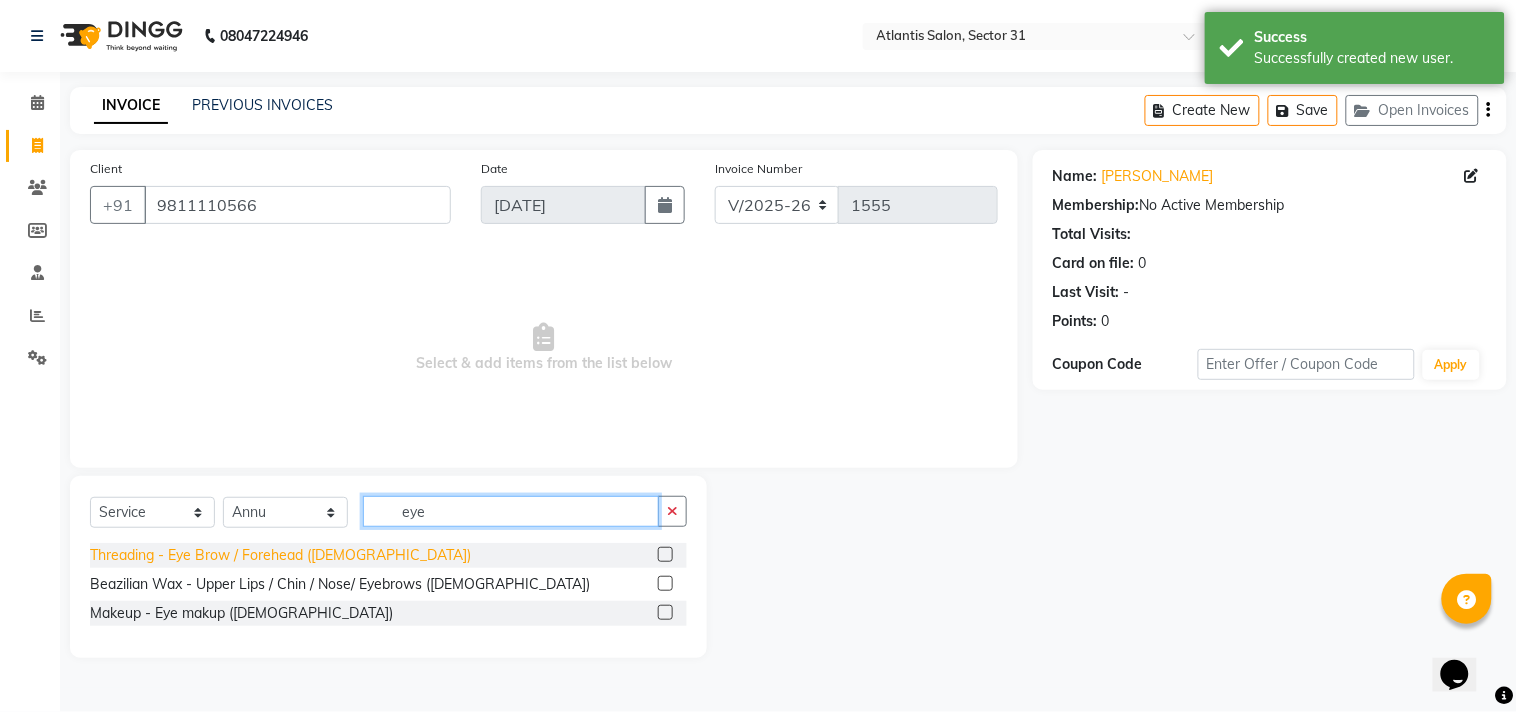type on "eye" 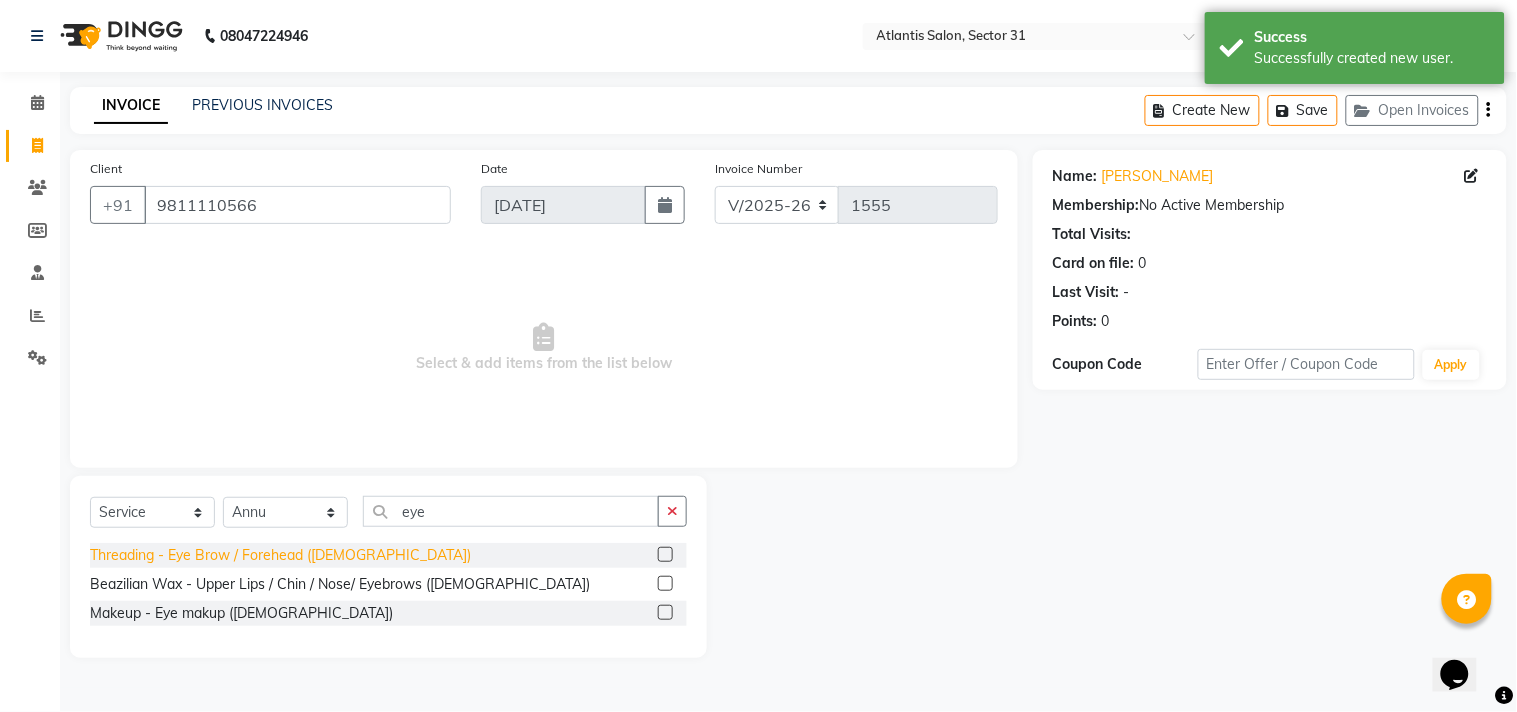 click on "Threading - Eye Brow / Forehead ([DEMOGRAPHIC_DATA])" 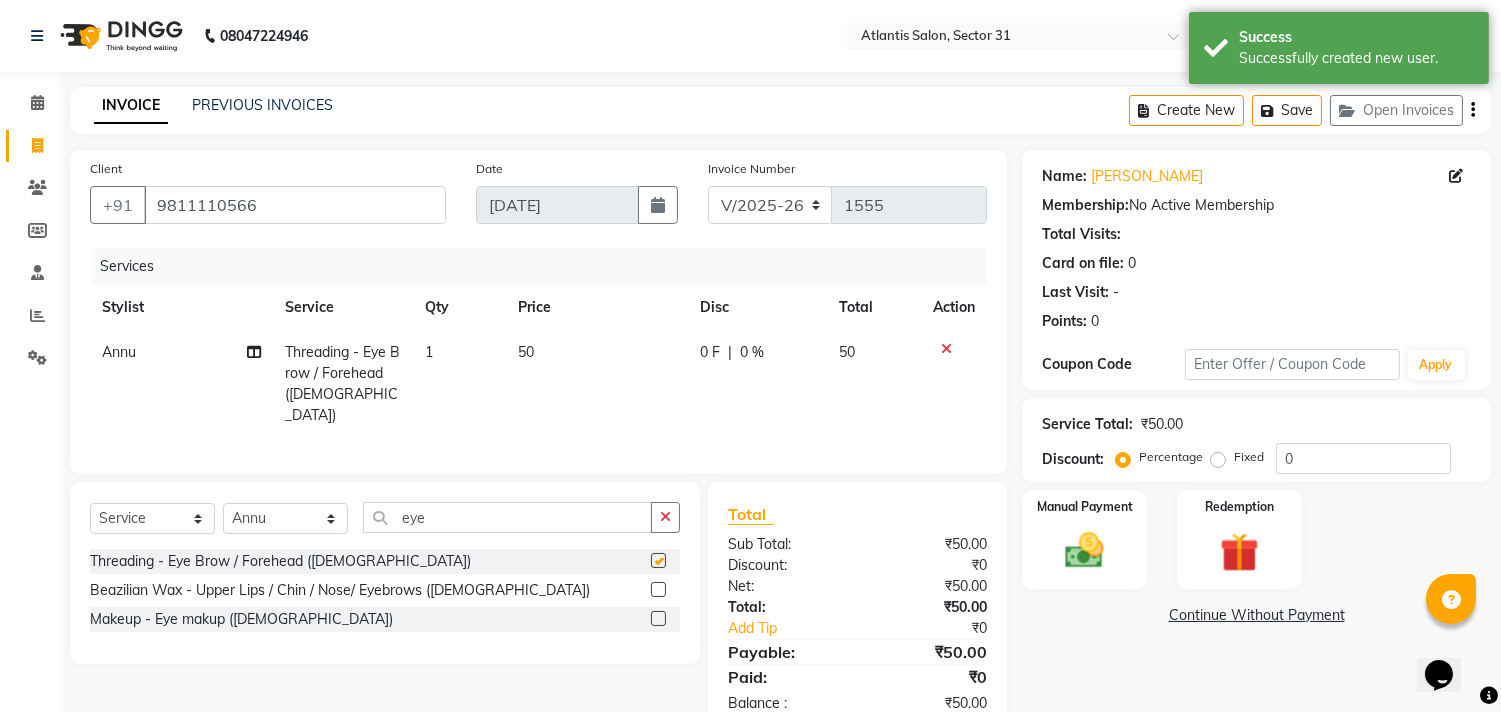 checkbox on "false" 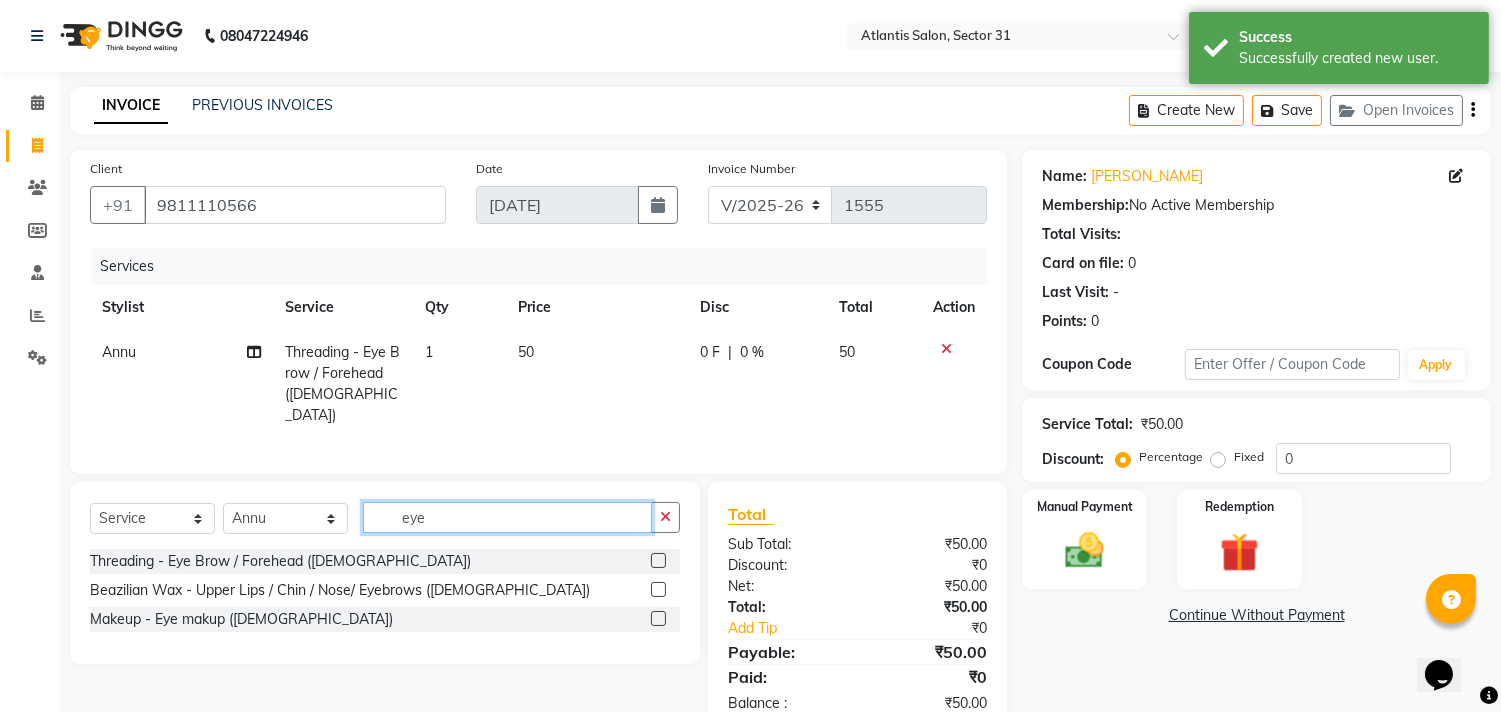 click on "eye" 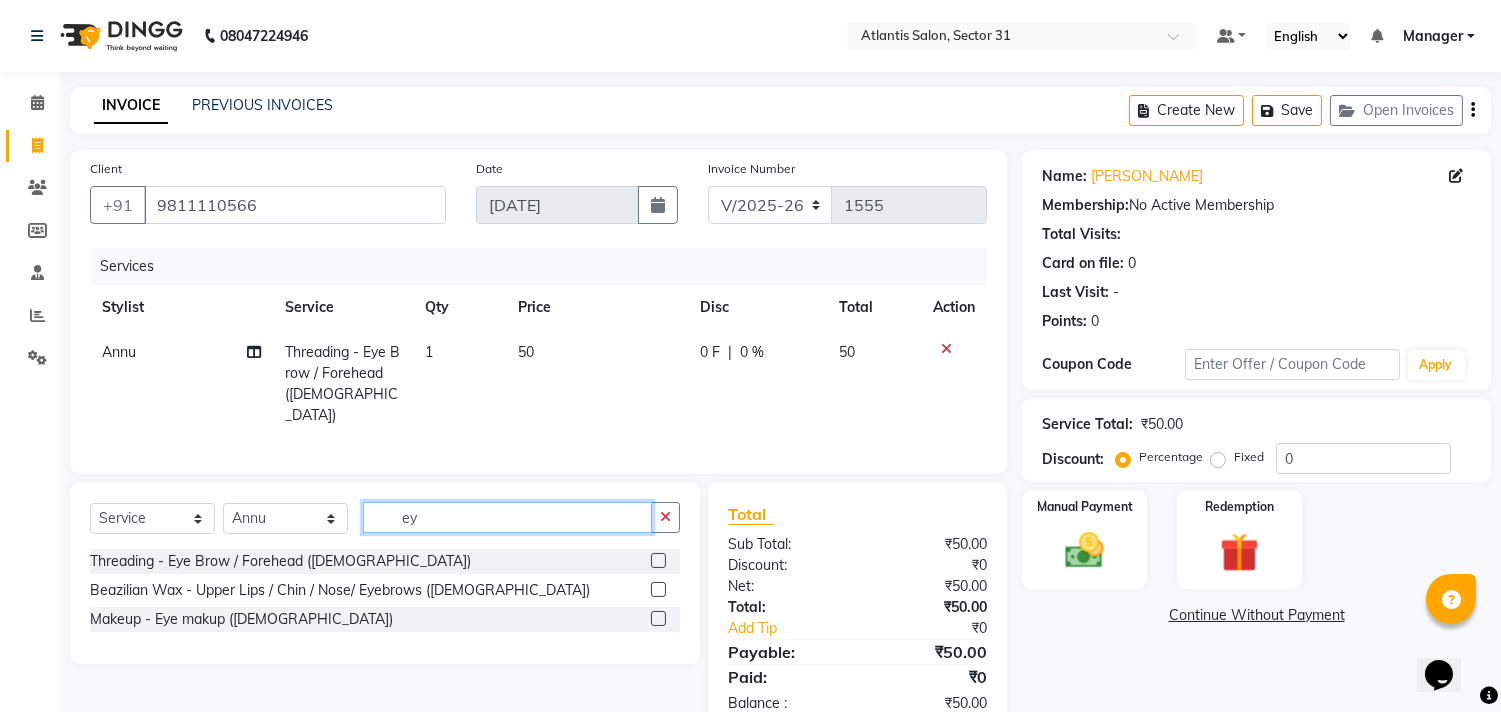type on "e" 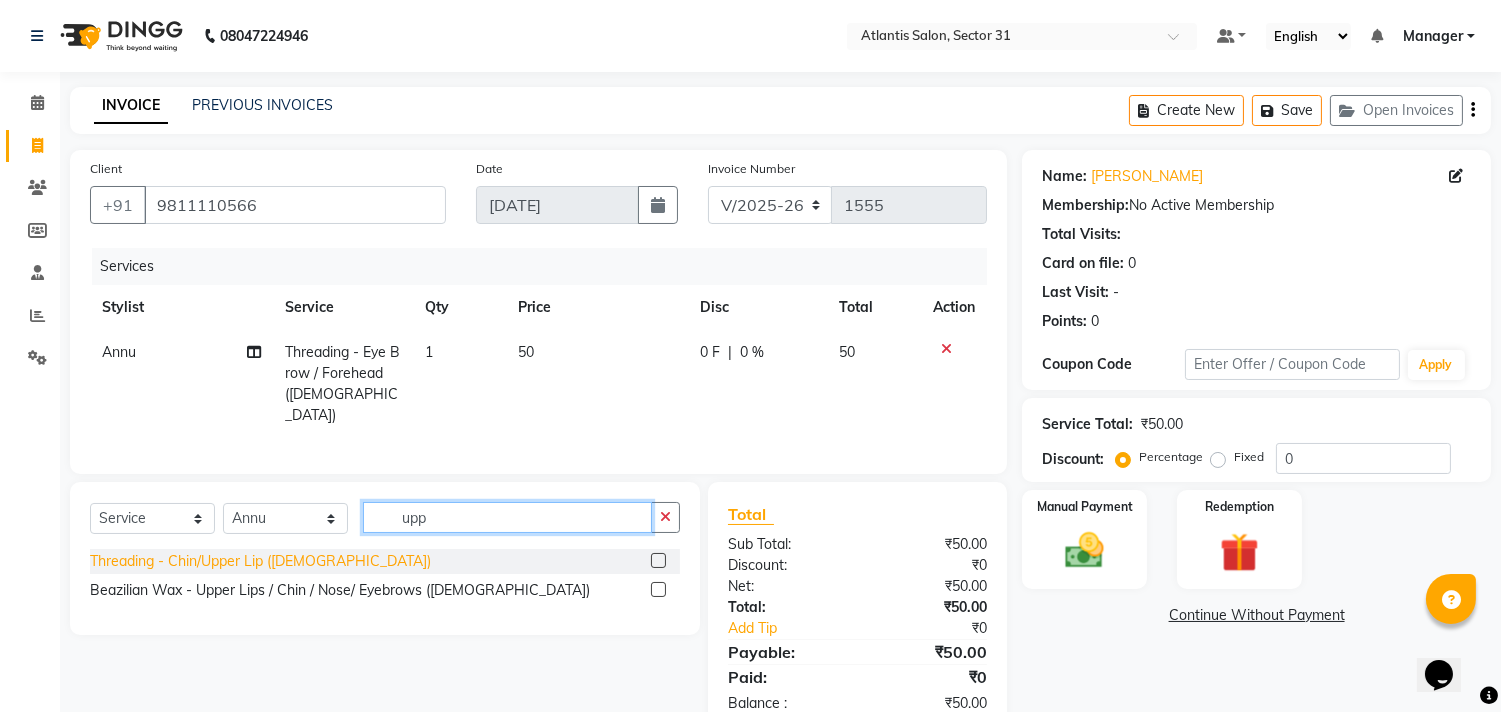 type on "upp" 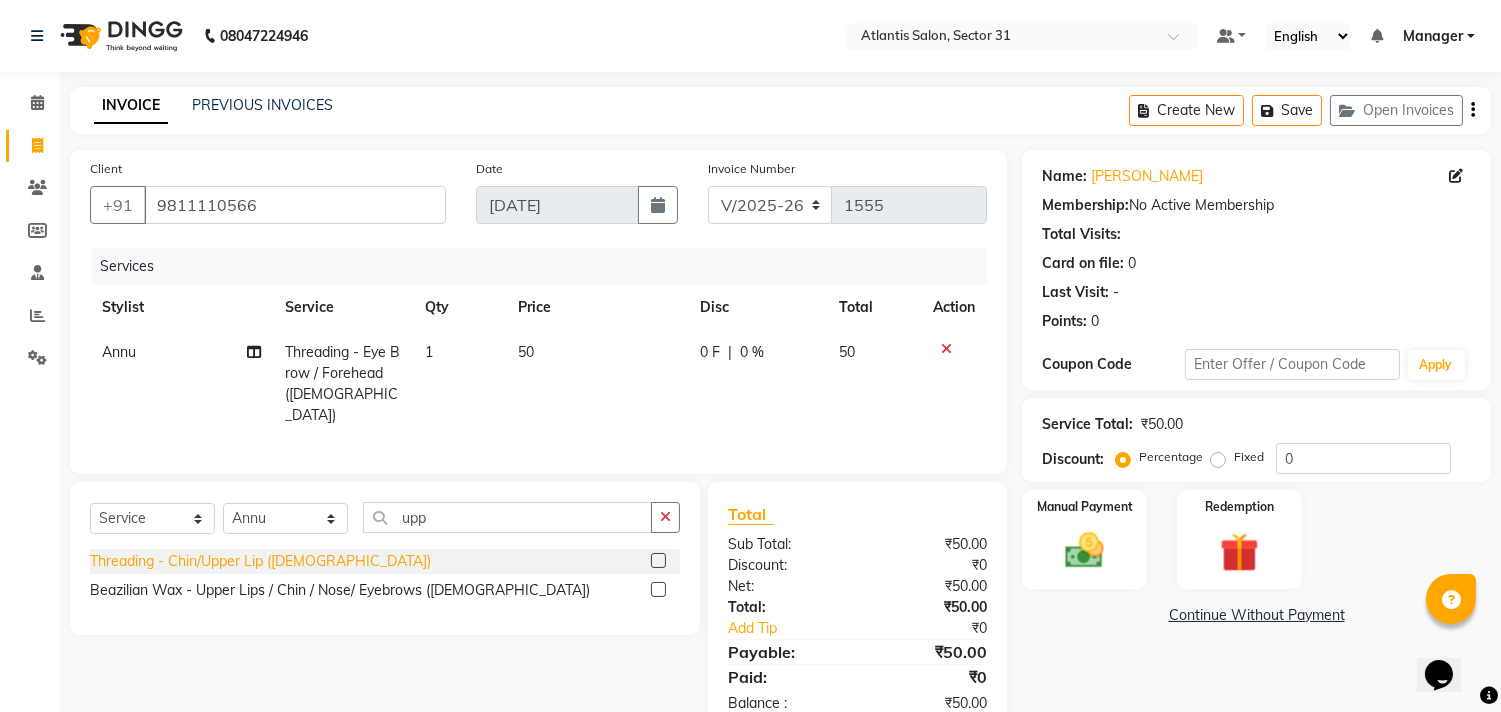click on "Threading - Chin/Upper Lip ([DEMOGRAPHIC_DATA])" 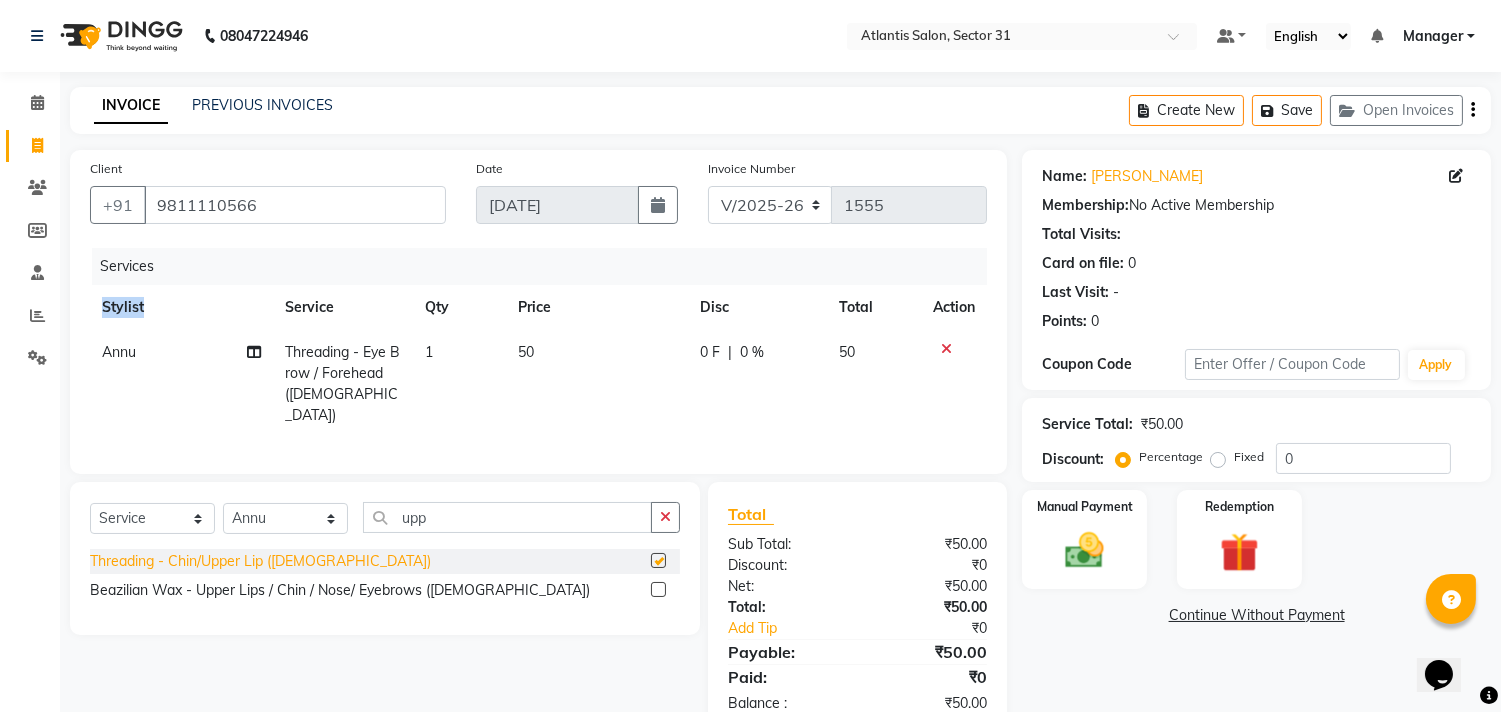 click on "Client [PHONE_NUMBER] Date [DATE] Invoice Number V/2025 V/[PHONE_NUMBER] Services Stylist Service Qty Price Disc Total Action Annu Threading - Eye Brow / Forehead ([DEMOGRAPHIC_DATA]) 1 50 0 F | 0 % 50" 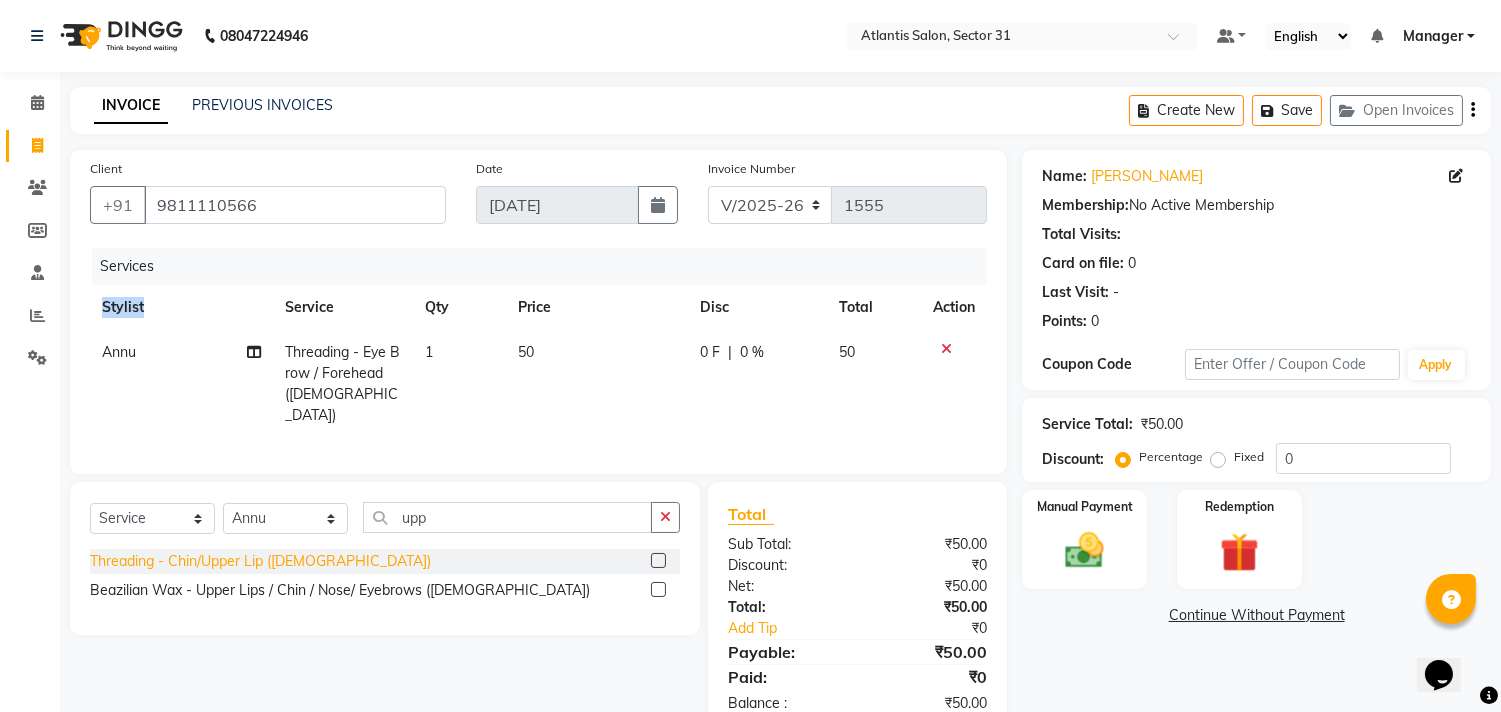 checkbox on "false" 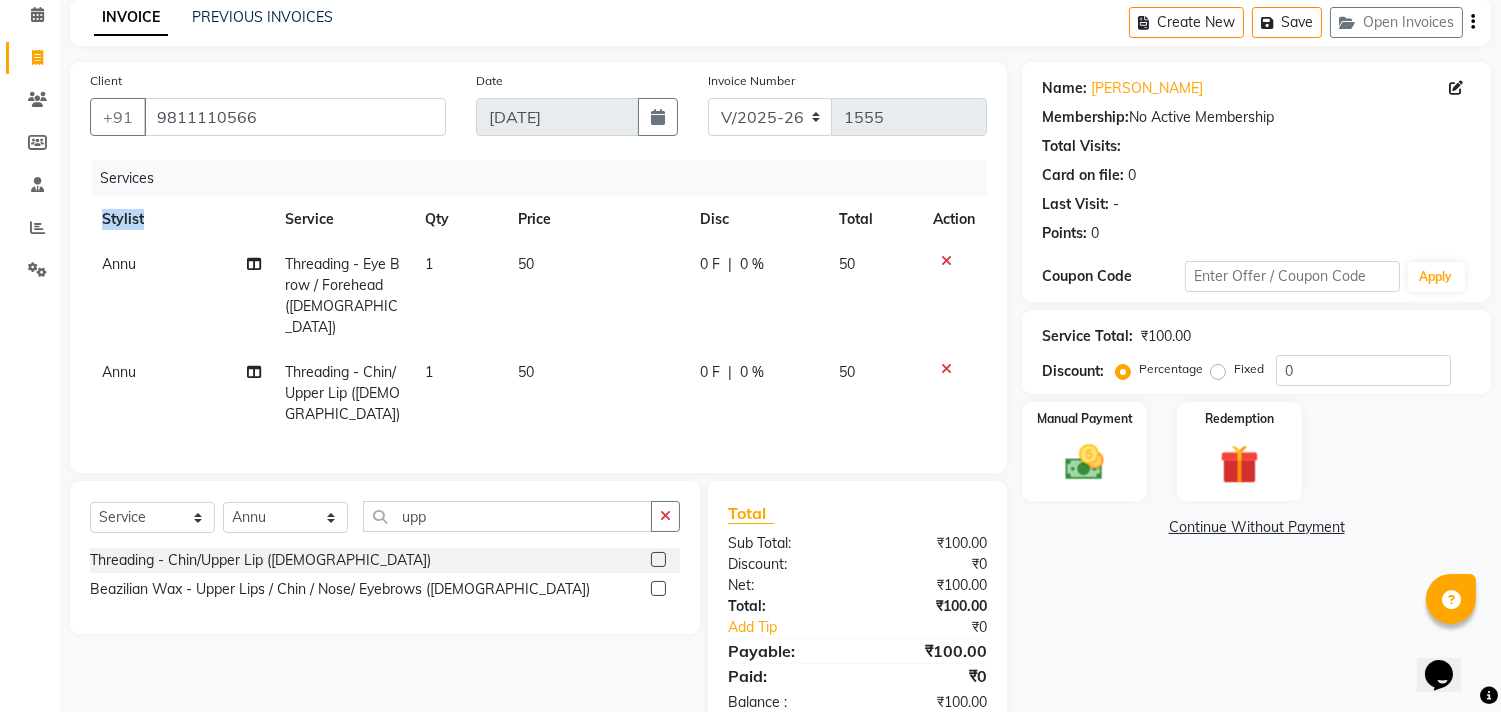 scroll, scrollTop: 134, scrollLeft: 0, axis: vertical 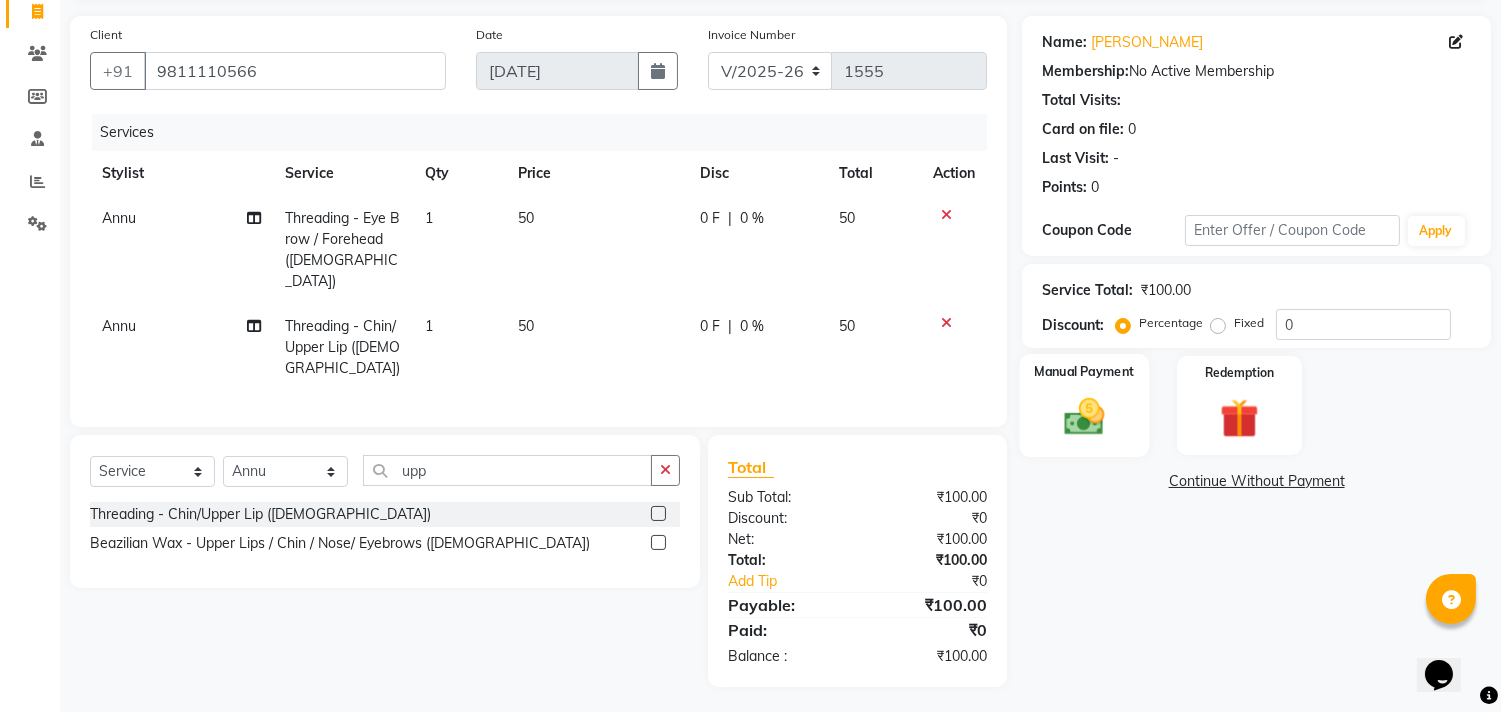 click on "Manual Payment" 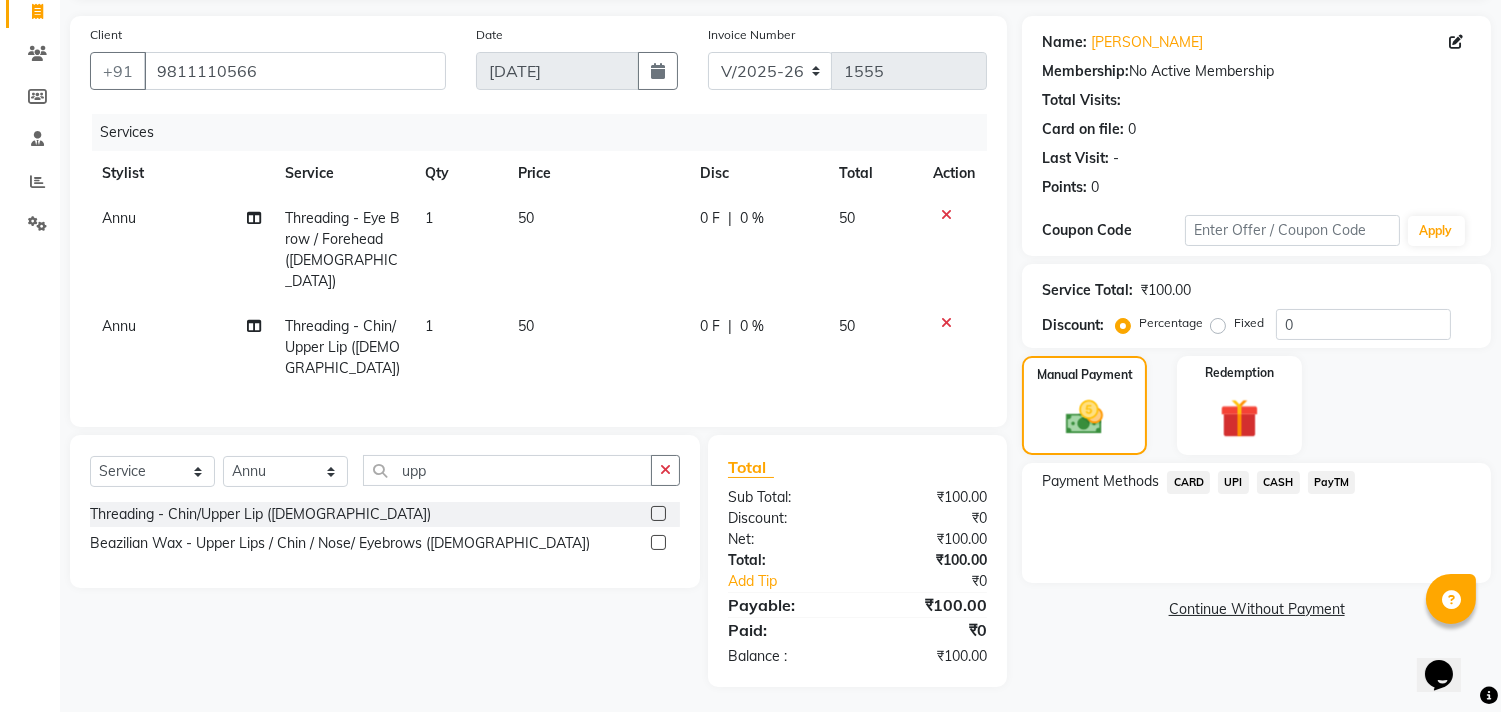 click on "CASH" 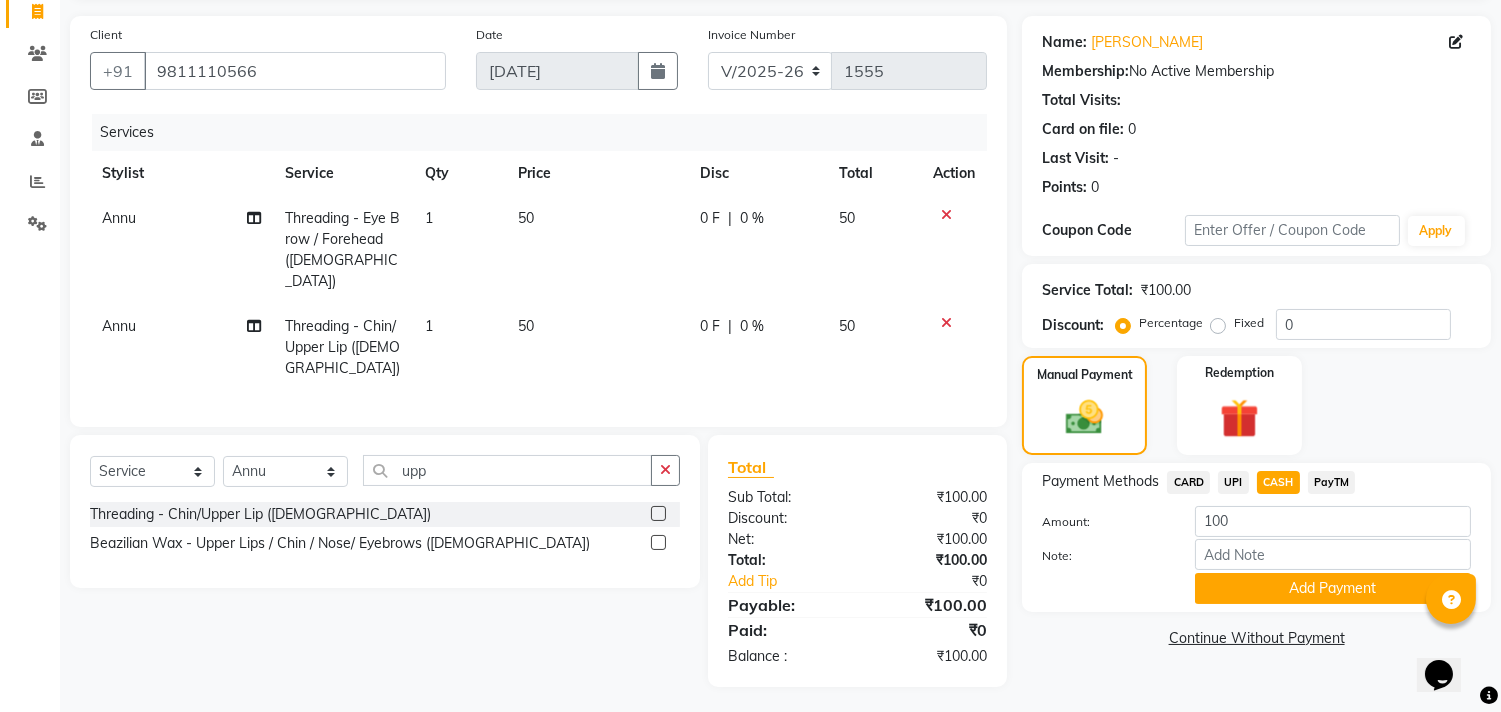 drag, startPoint x: 1230, startPoint y: 490, endPoint x: 1226, endPoint y: 478, distance: 12.649111 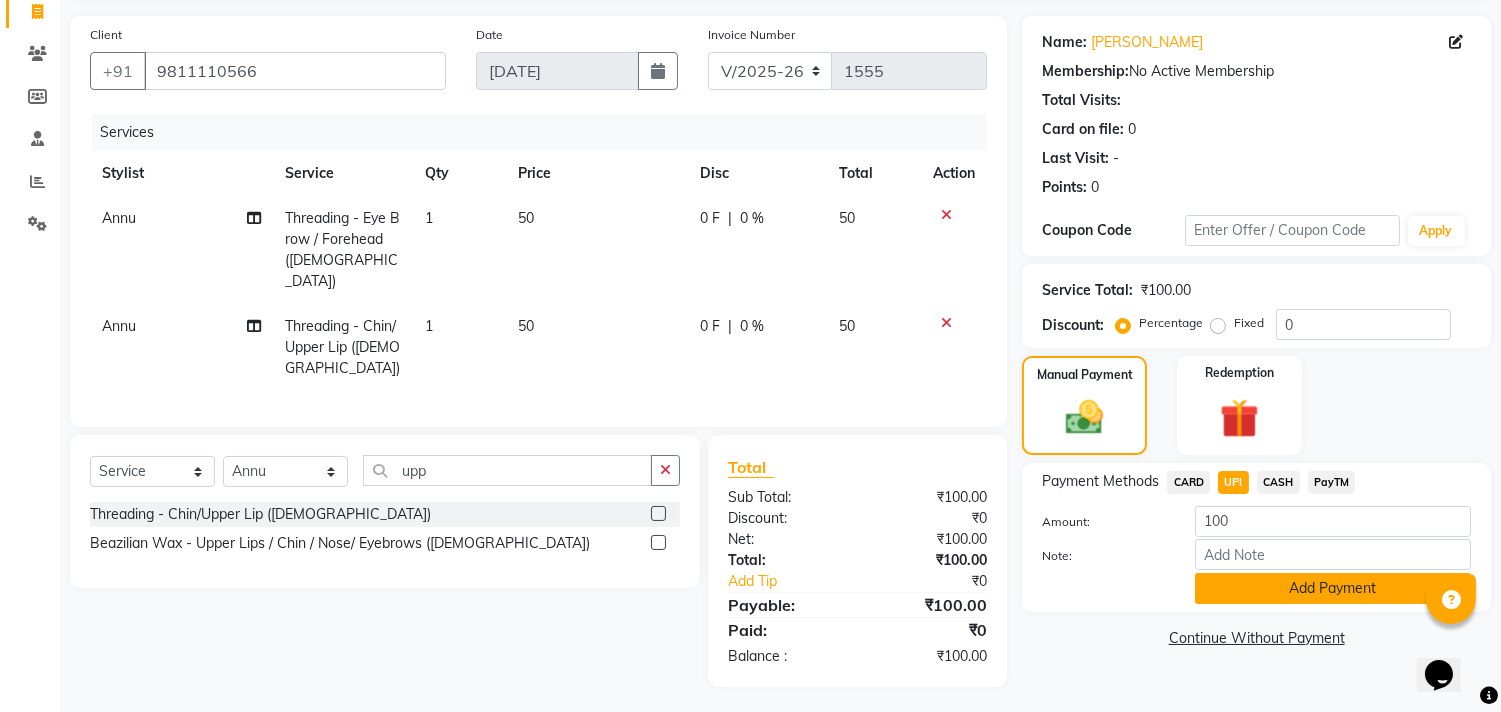 click on "Add Payment" 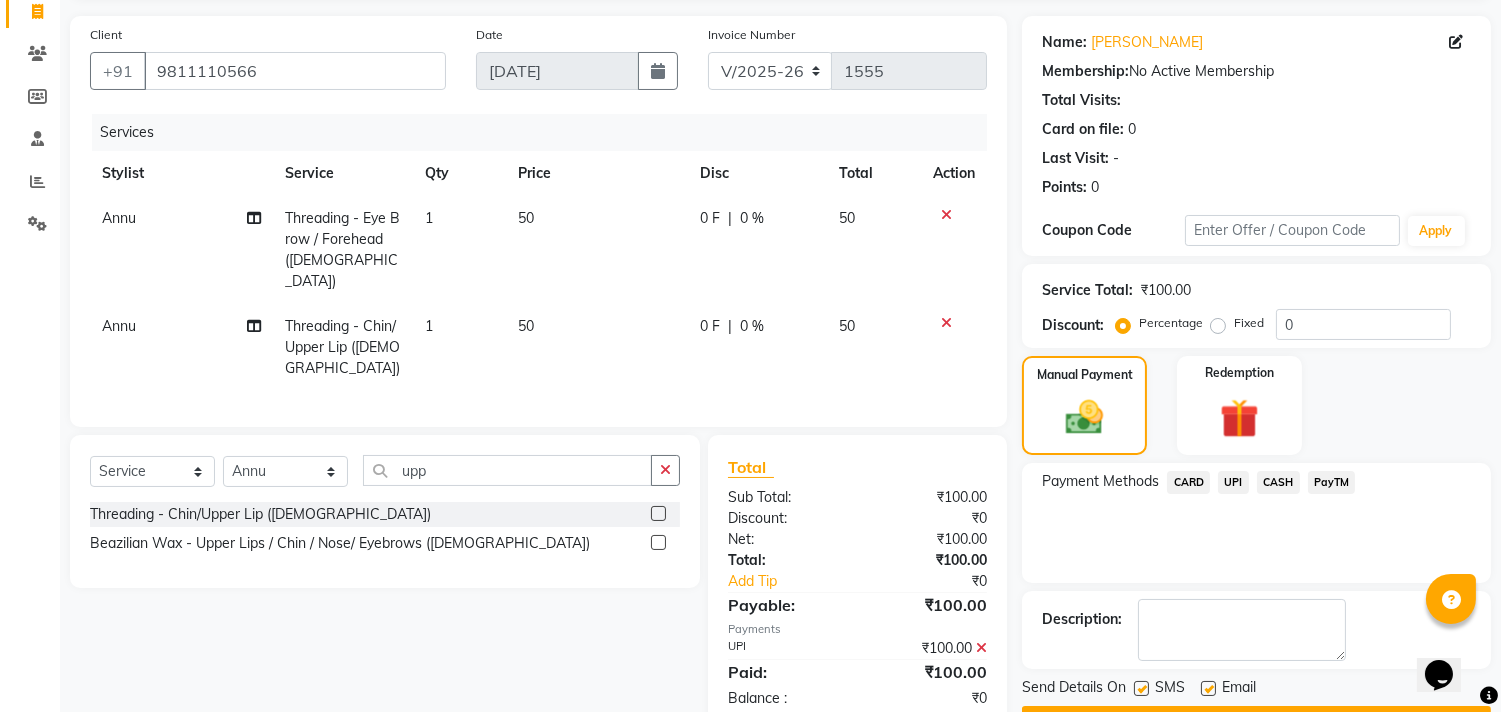 scroll, scrollTop: 187, scrollLeft: 0, axis: vertical 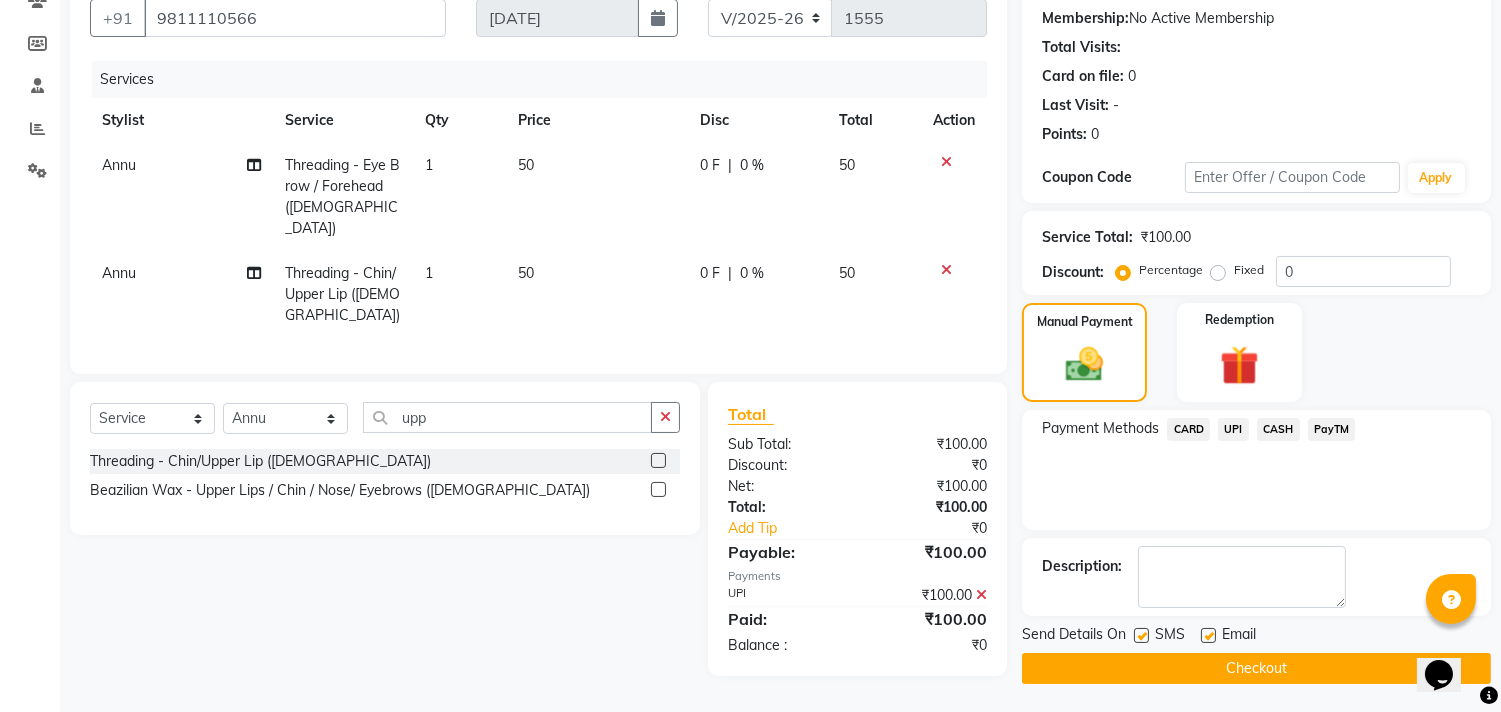 click on "Checkout" 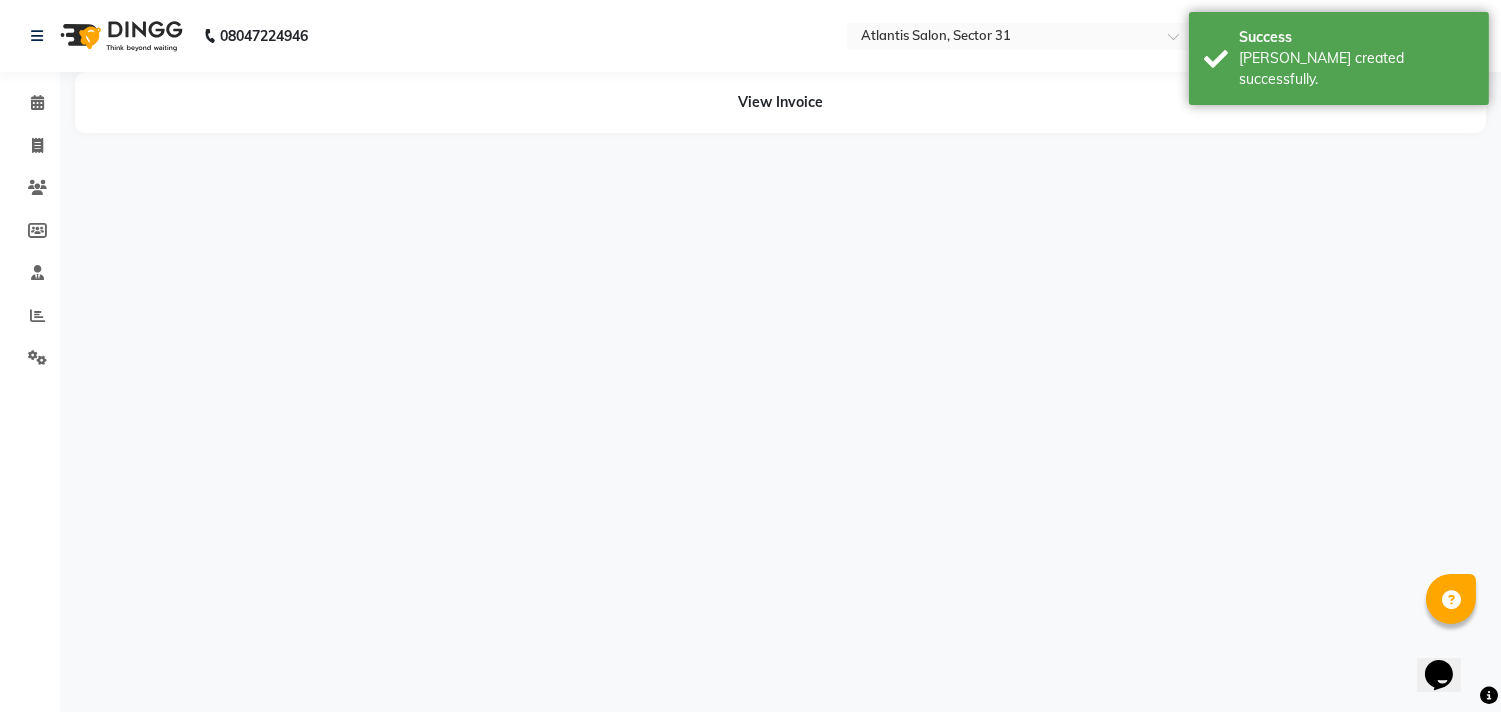 scroll, scrollTop: 0, scrollLeft: 0, axis: both 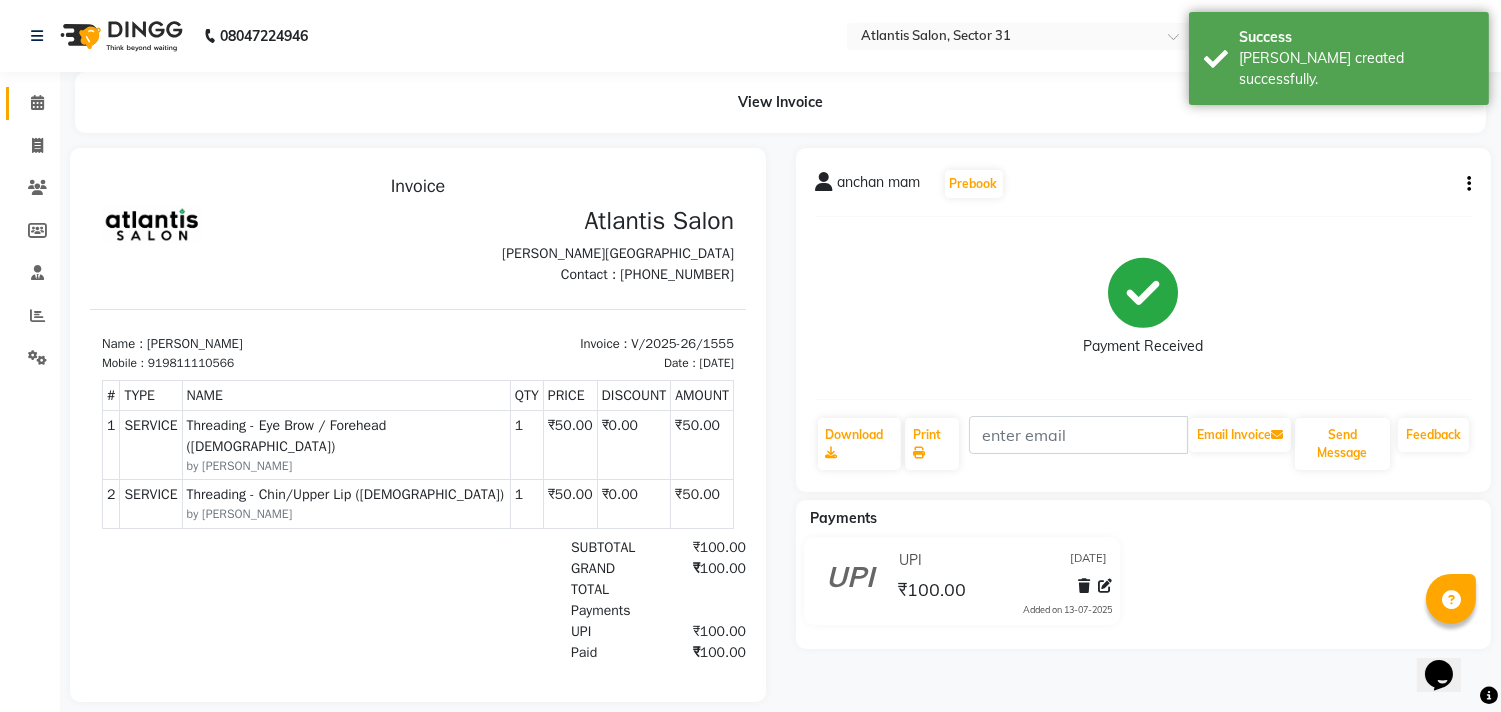 click on "Calendar" 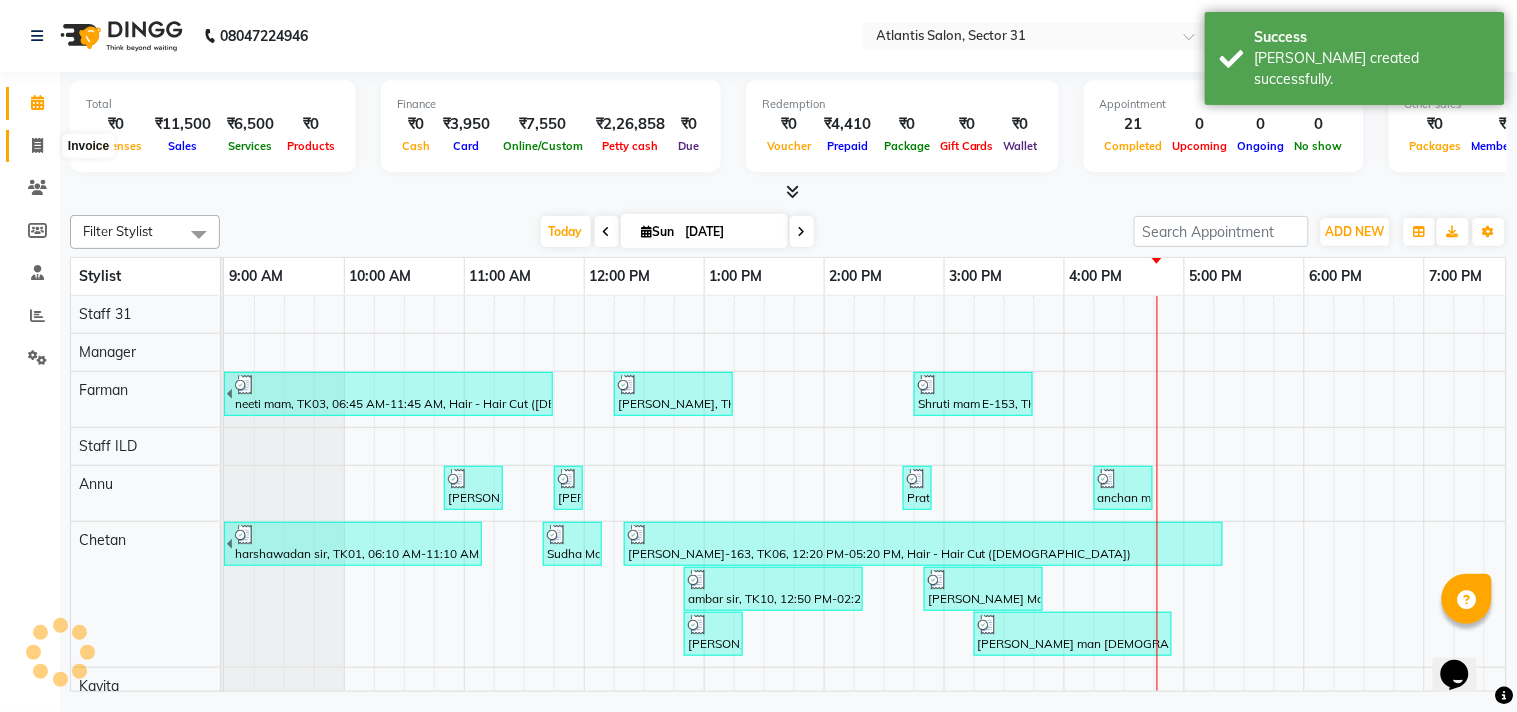 scroll, scrollTop: 0, scrollLeft: 0, axis: both 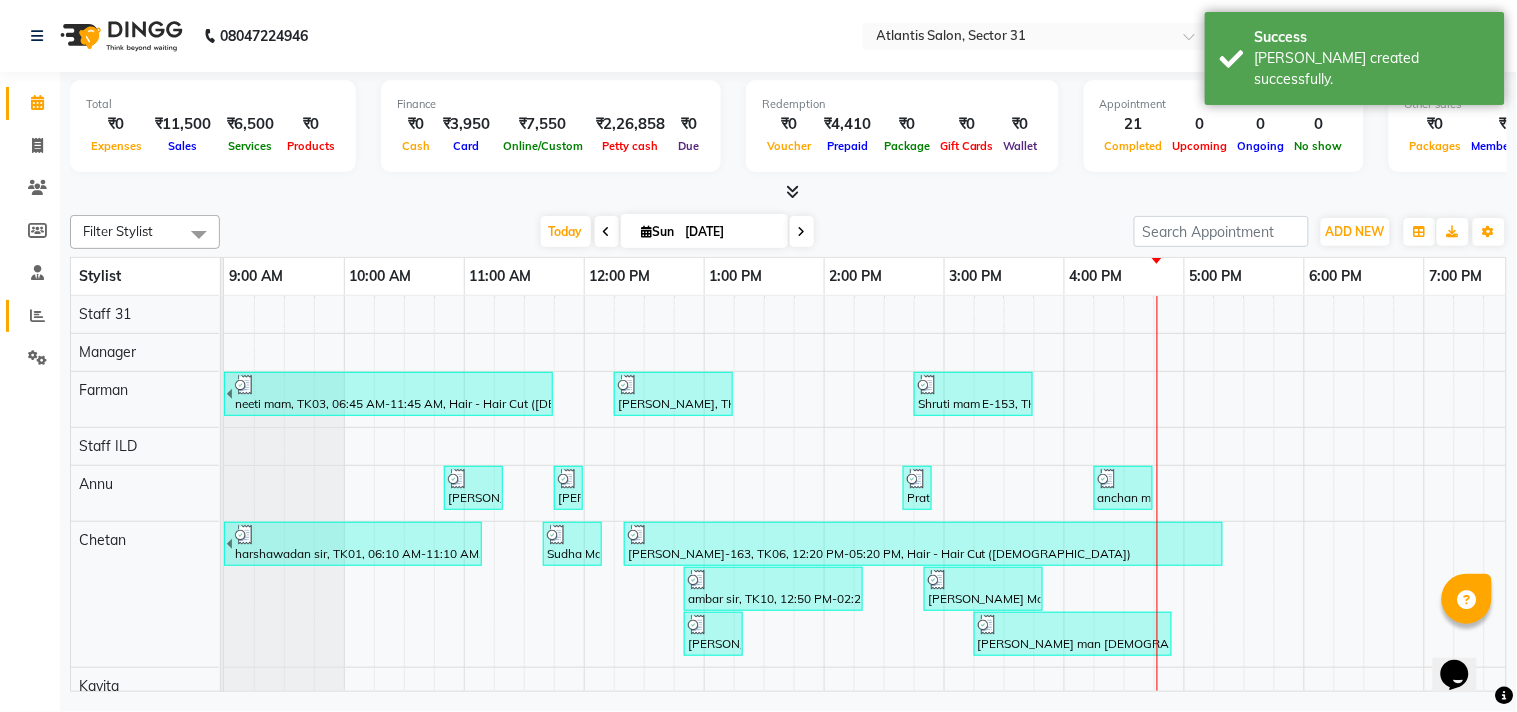 click on "Reports" 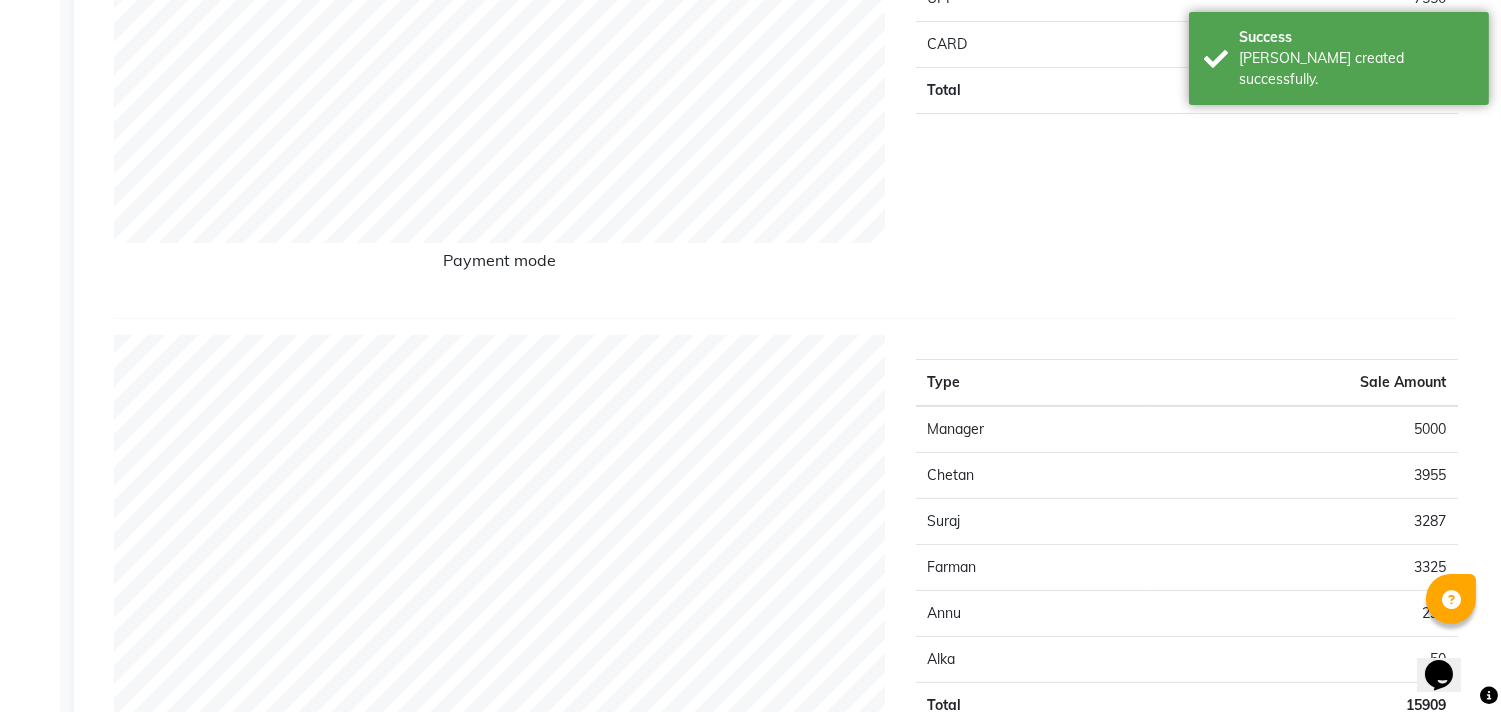 scroll, scrollTop: 0, scrollLeft: 0, axis: both 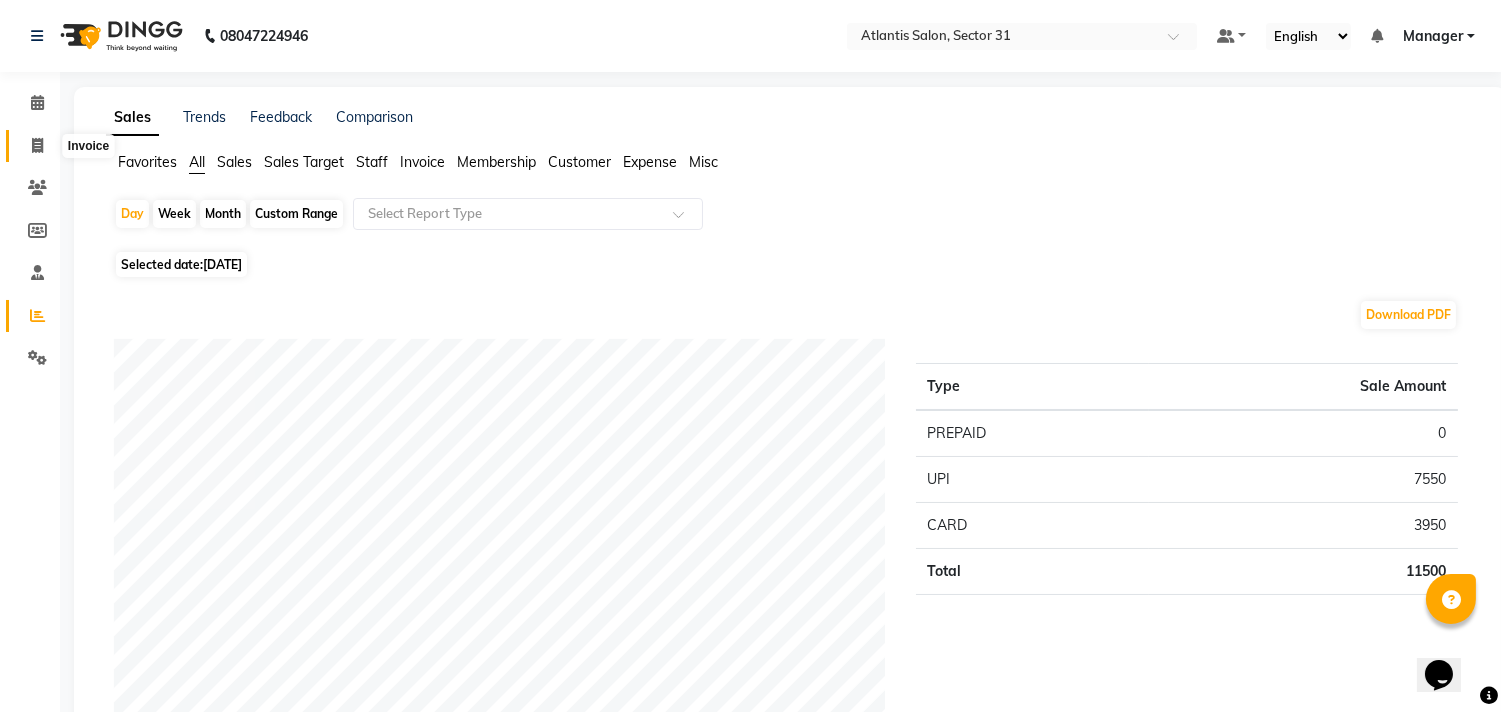 click 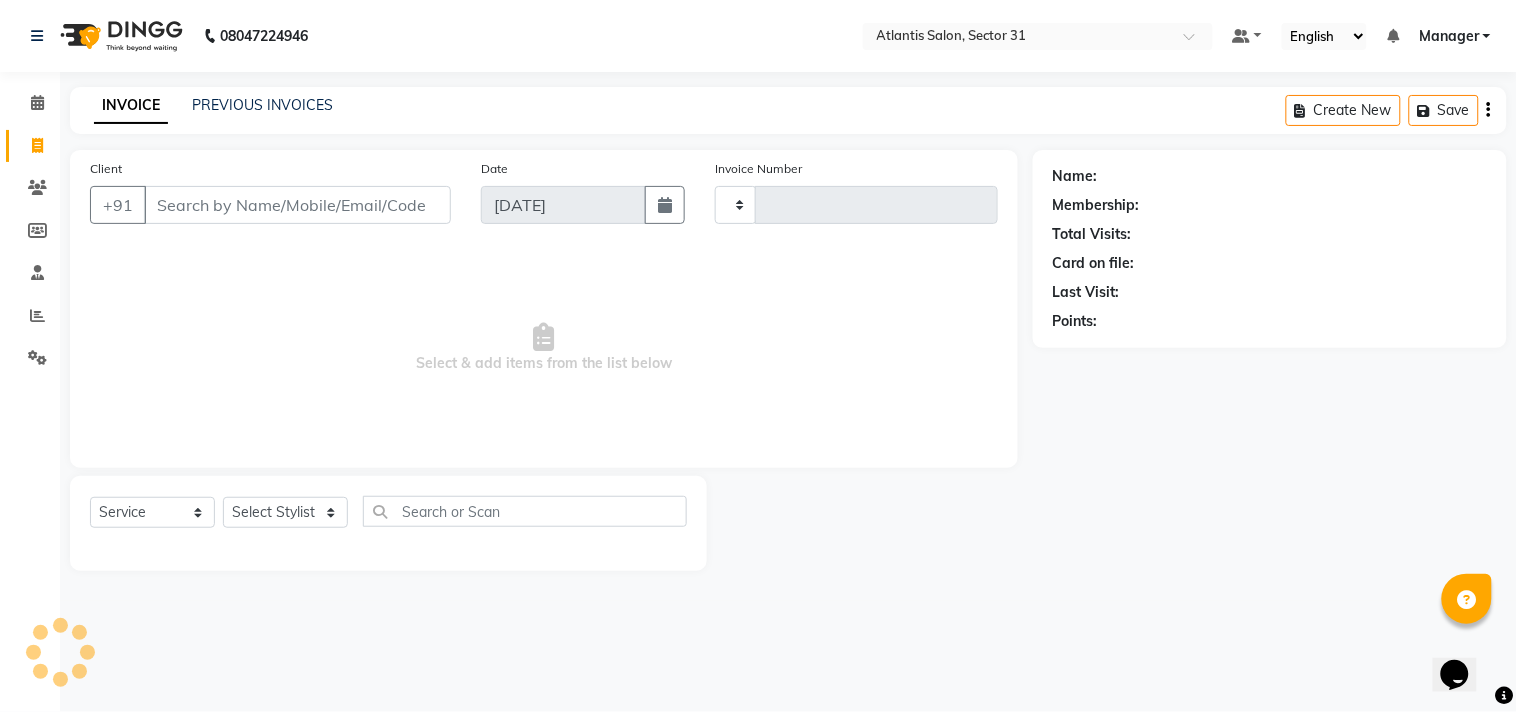 type on "1556" 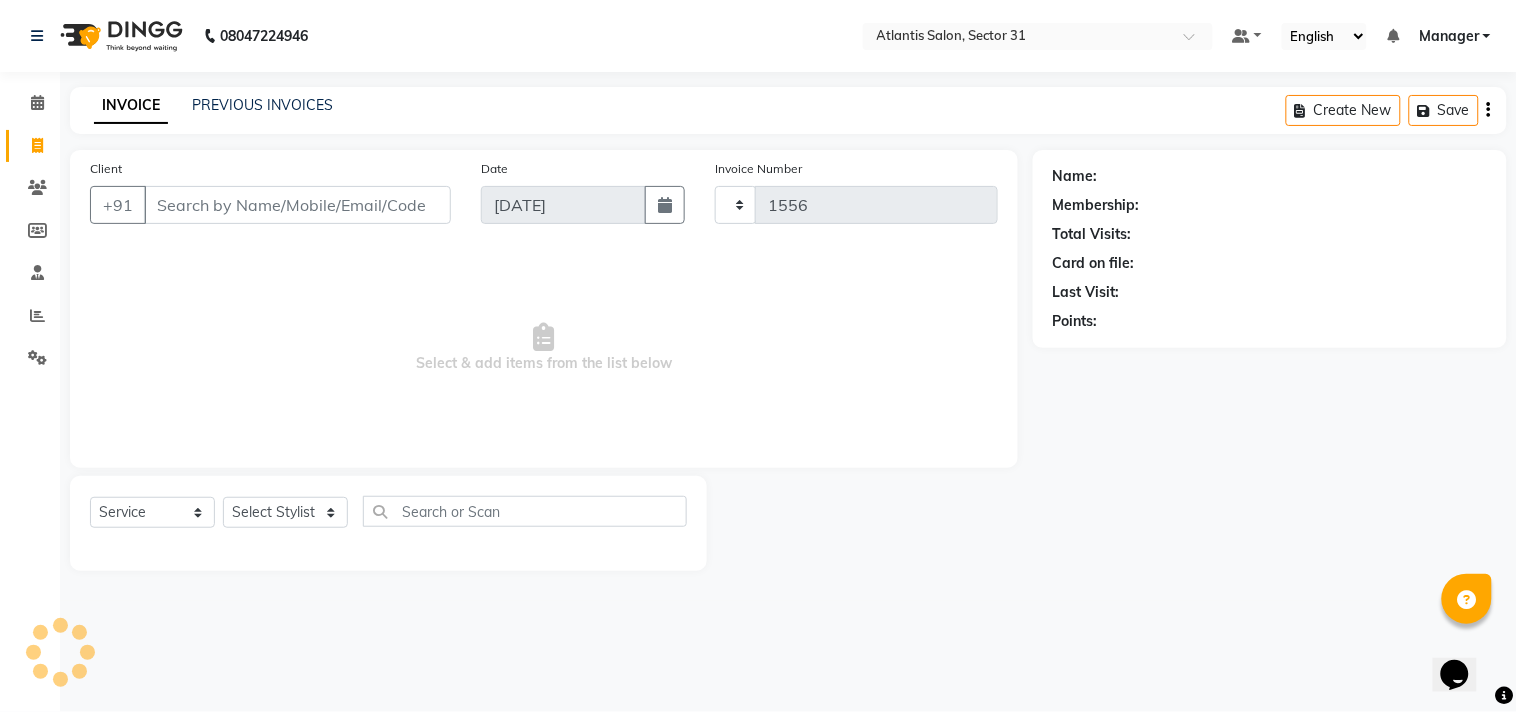 select on "4391" 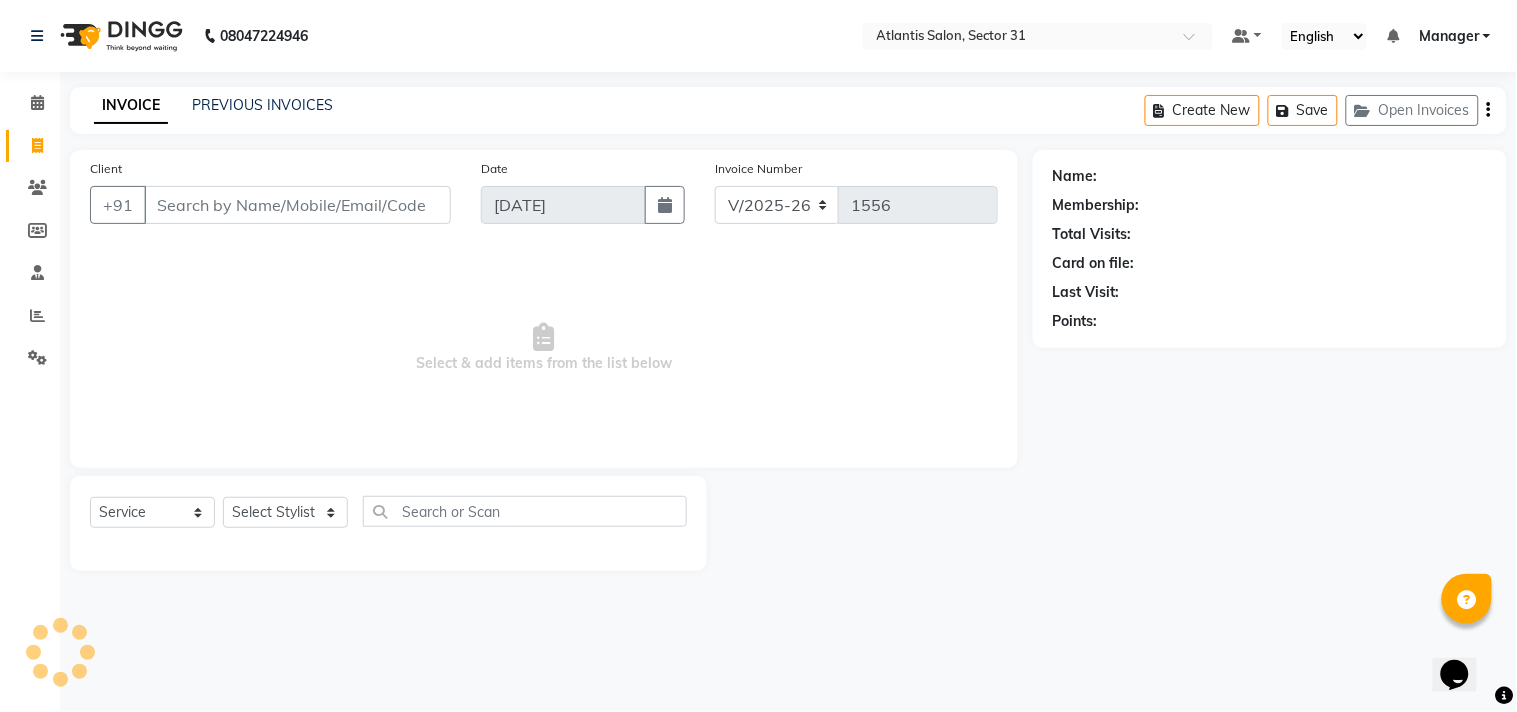 drag, startPoint x: 216, startPoint y: 212, endPoint x: 165, endPoint y: 197, distance: 53.160137 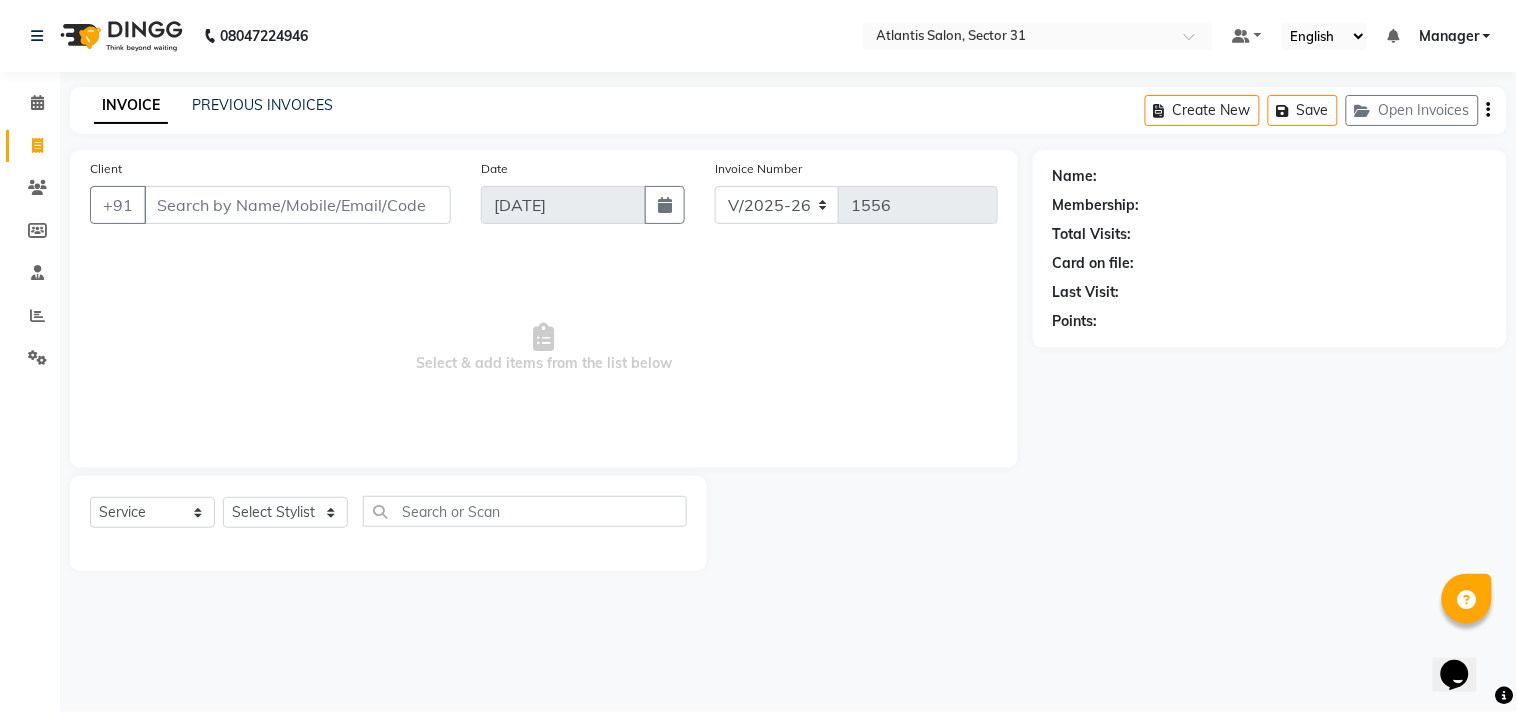 click on "Client" at bounding box center (297, 205) 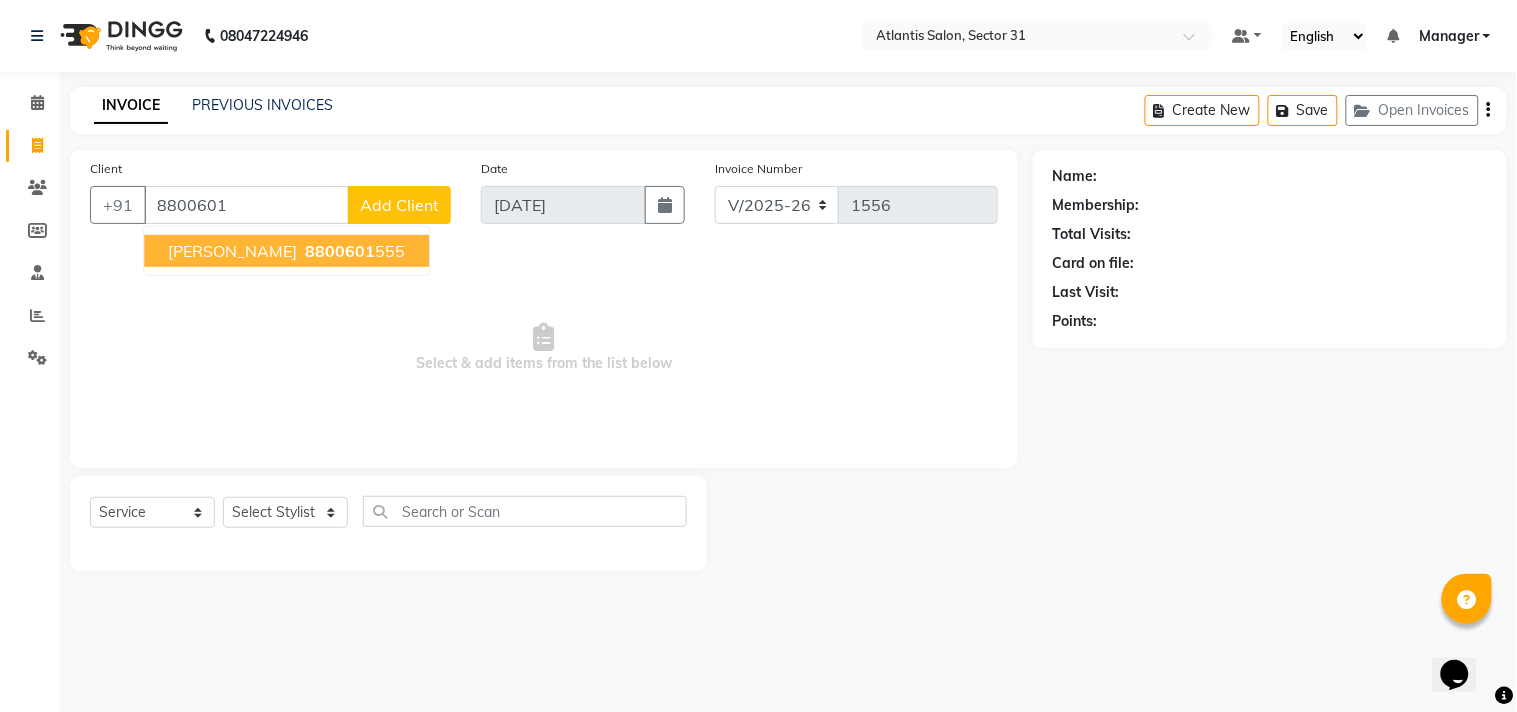 click on "[PERSON_NAME]" at bounding box center [232, 251] 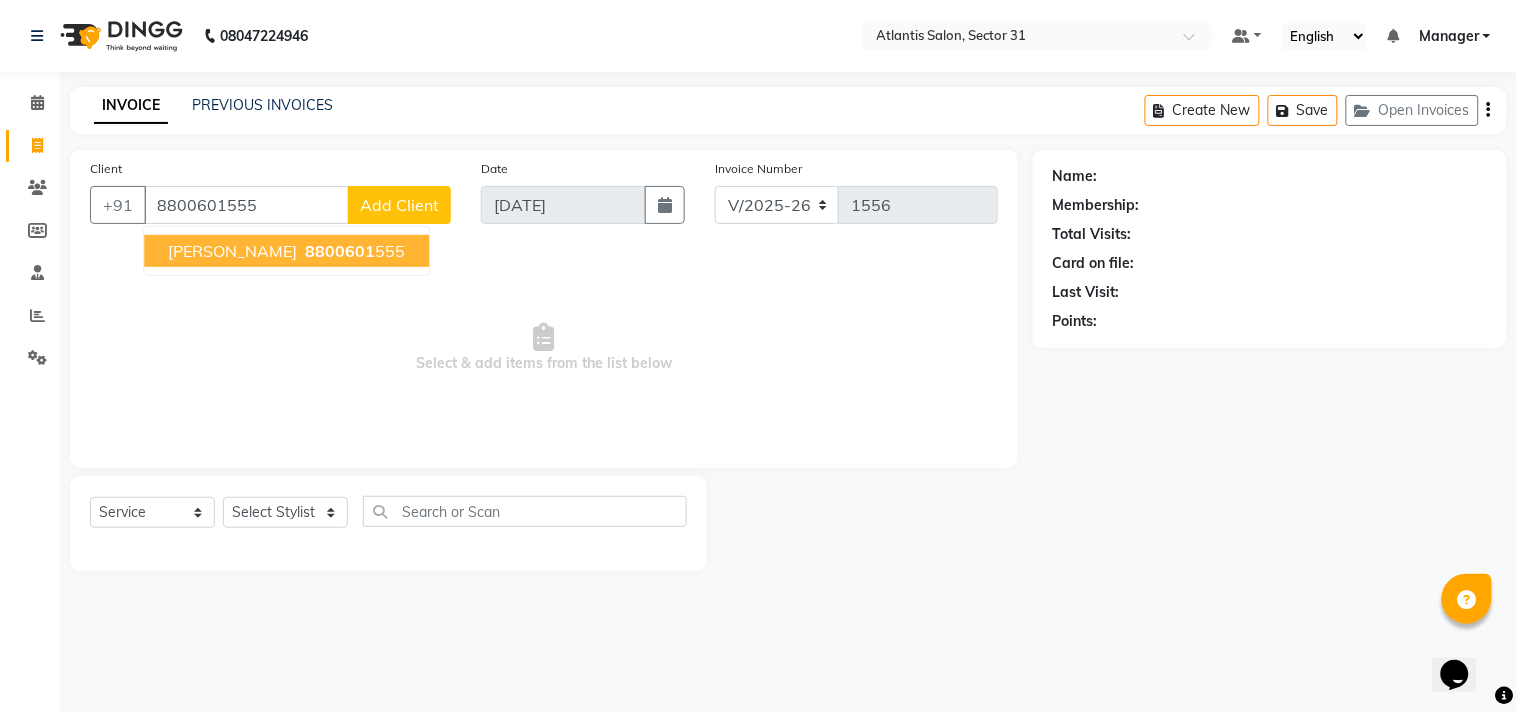 type on "8800601555" 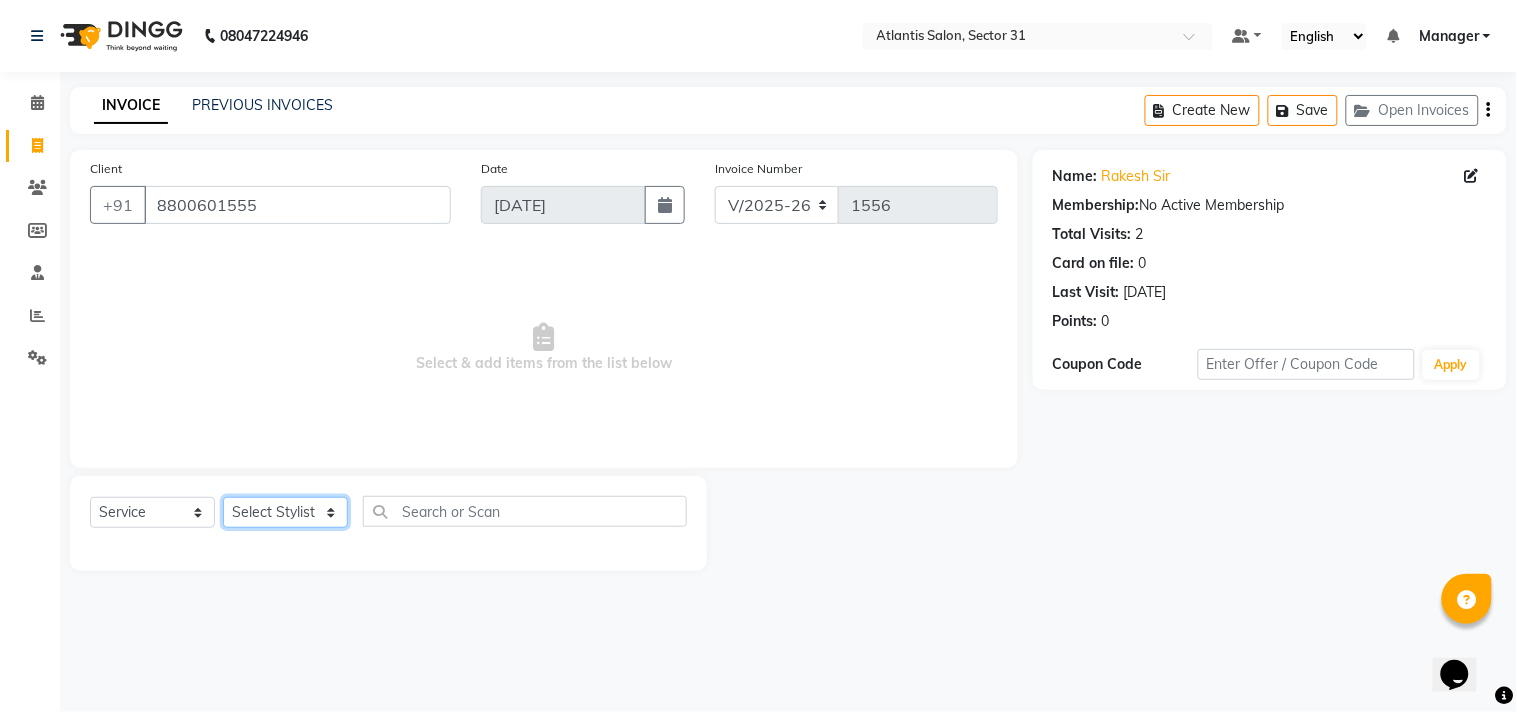 click on "Select Stylist [PERSON_NAME] [PERSON_NAME] Kavita Manager Staff 31 Staff ILD Suraj" 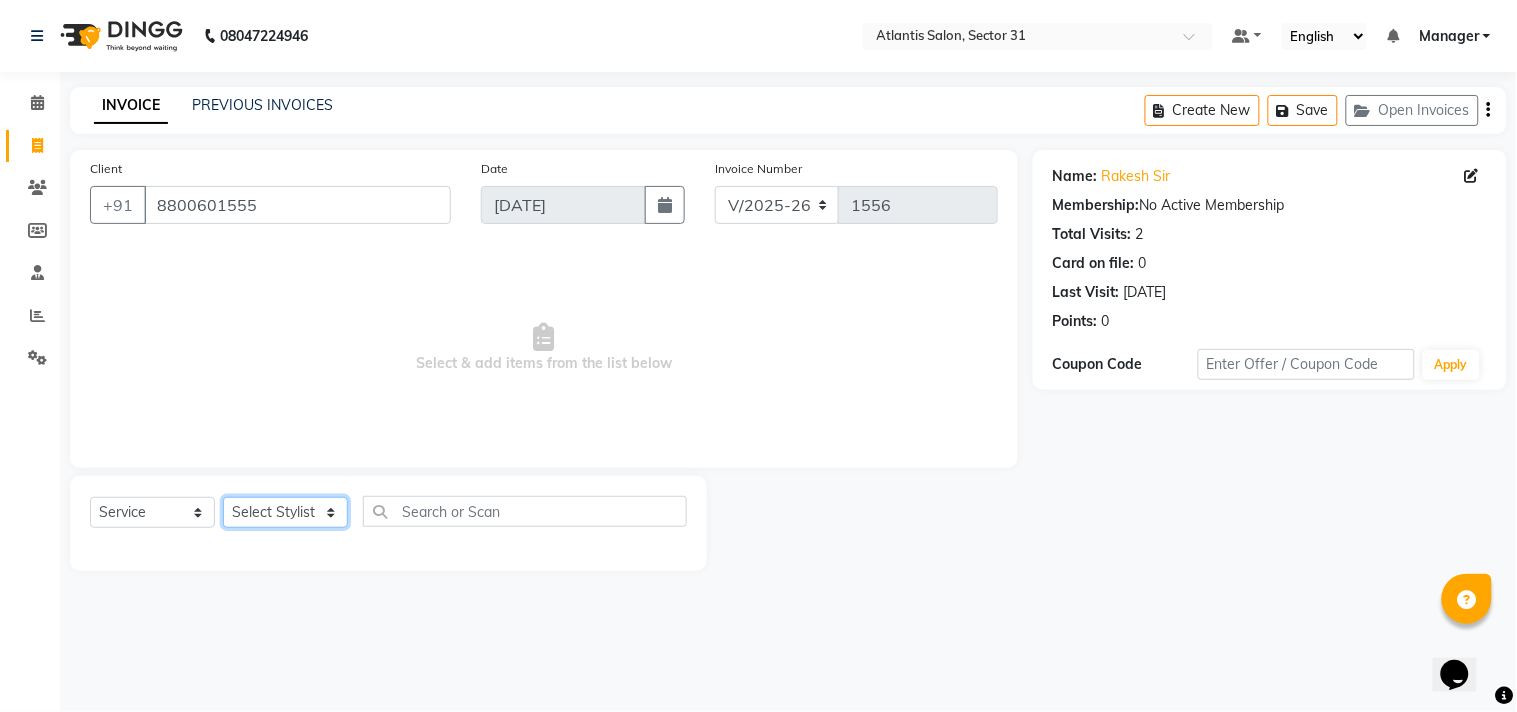 select on "69420" 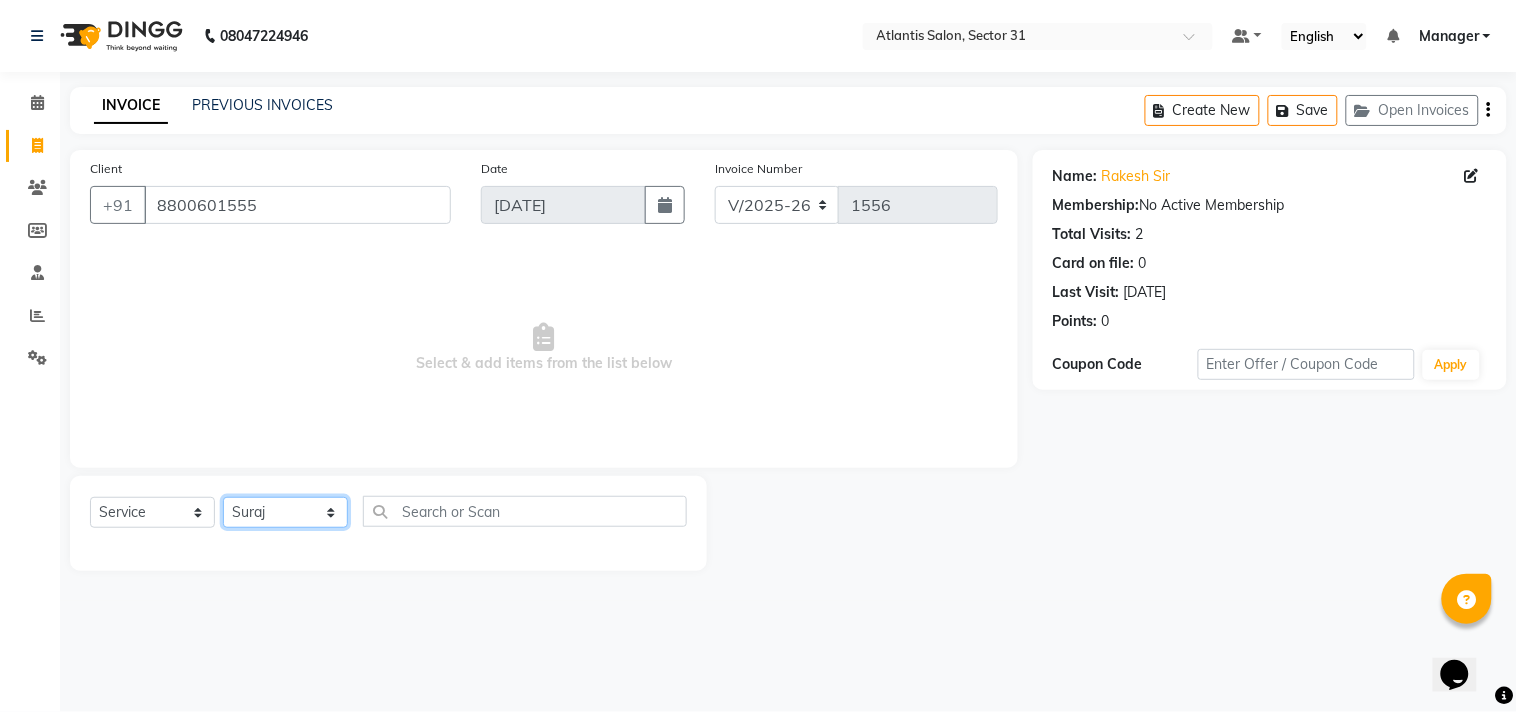 click on "Select Stylist [PERSON_NAME] [PERSON_NAME] Kavita Manager Staff 31 Staff ILD Suraj" 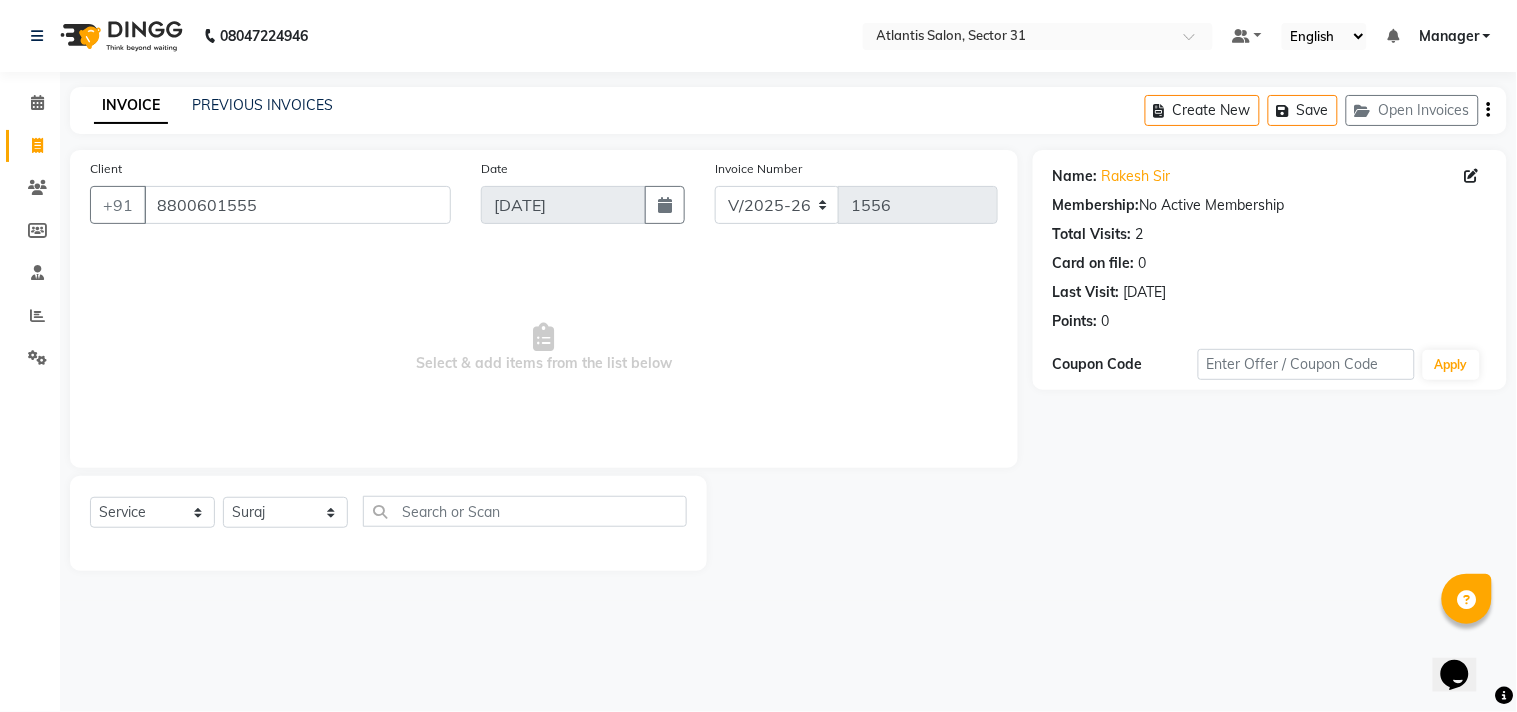 click on "Select  Service  Product  Membership  Package Voucher Prepaid Gift Card  Select Stylist Alka  Annu [PERSON_NAME] Manager Staff 31 Staff ILD Suraj" 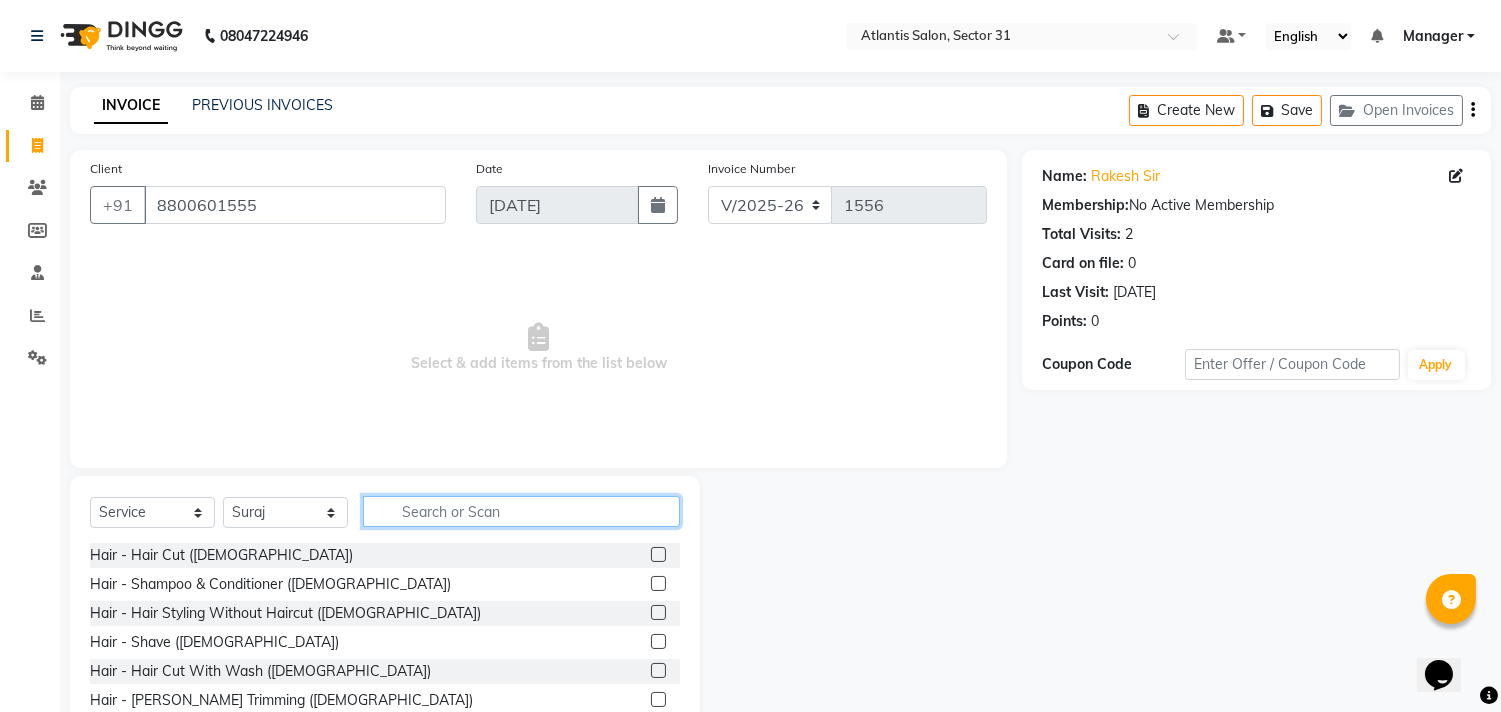 click 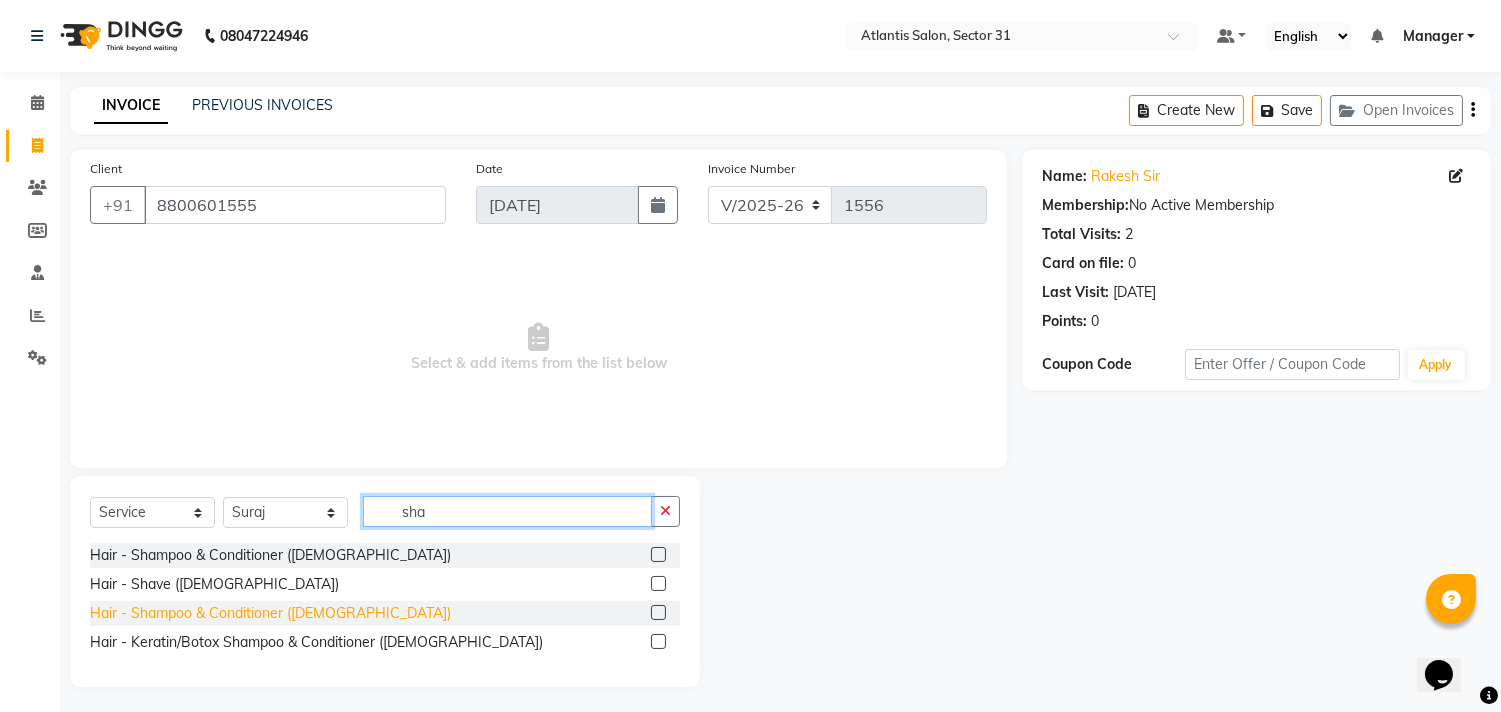 type on "sha" 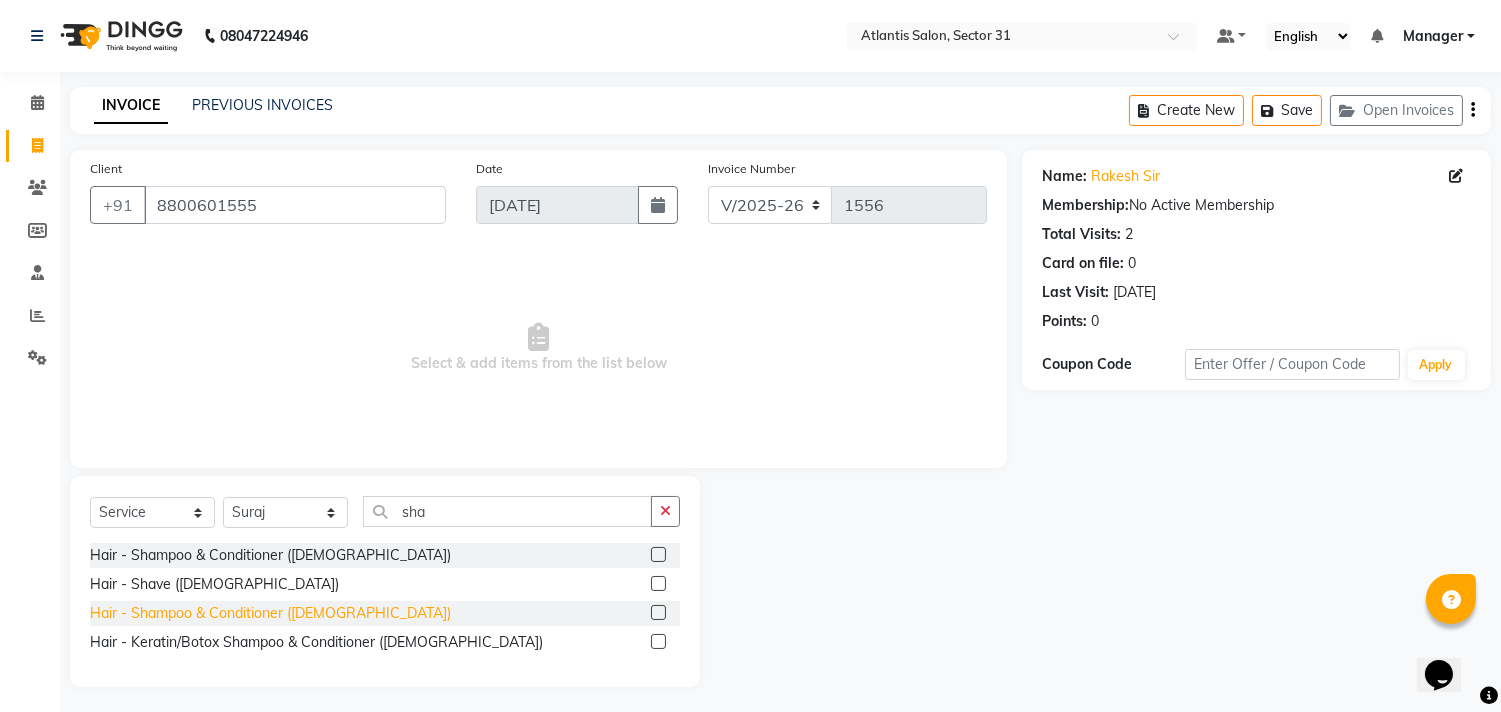 click on "Hair - Shampoo & Conditioner  ([DEMOGRAPHIC_DATA])" 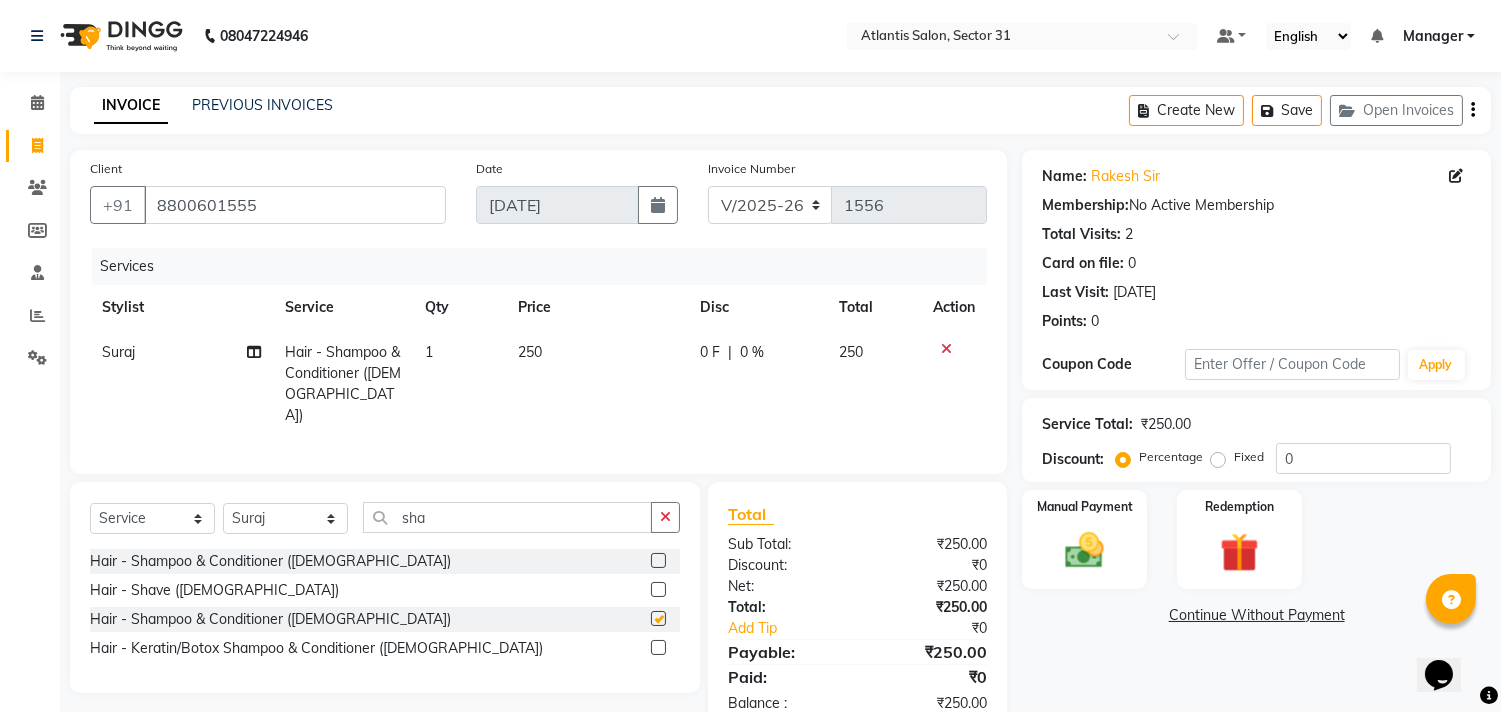 checkbox on "false" 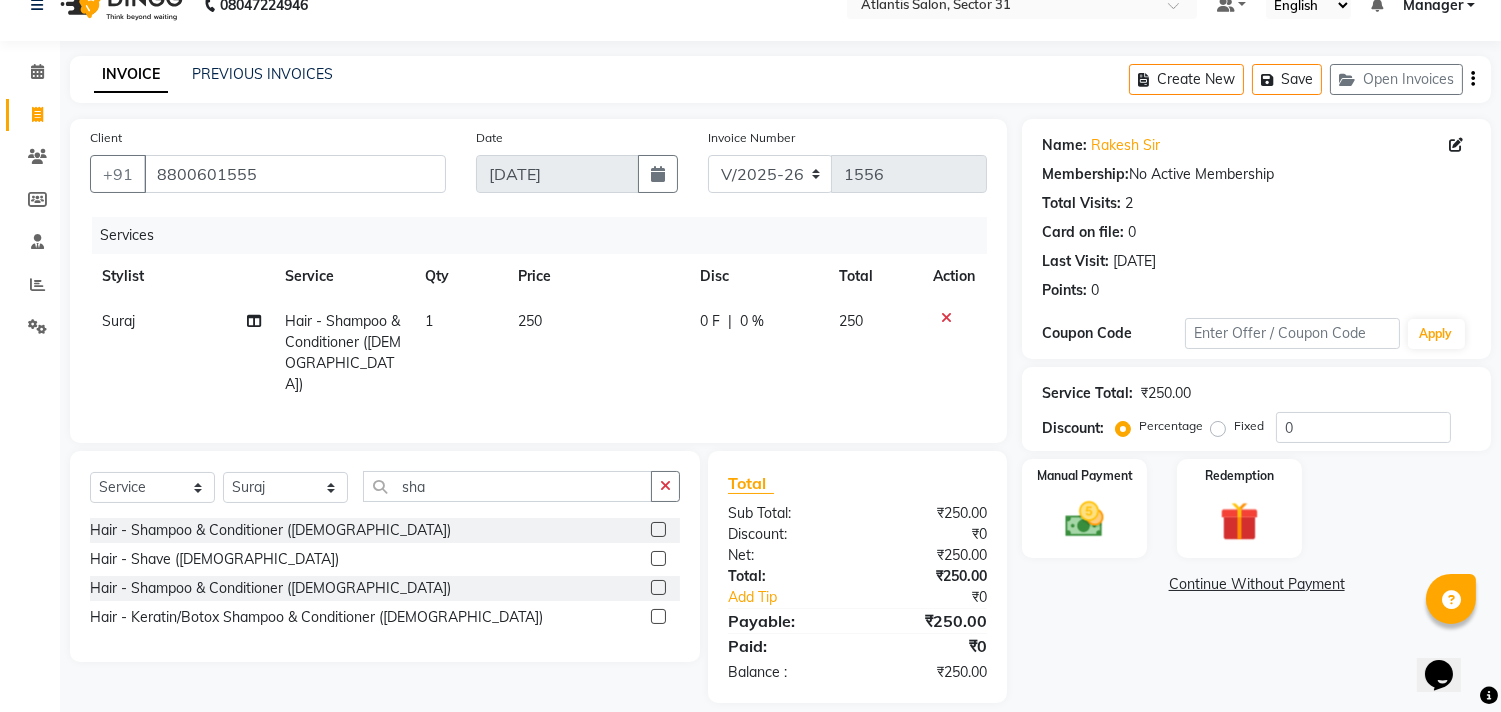 scroll, scrollTop: 47, scrollLeft: 0, axis: vertical 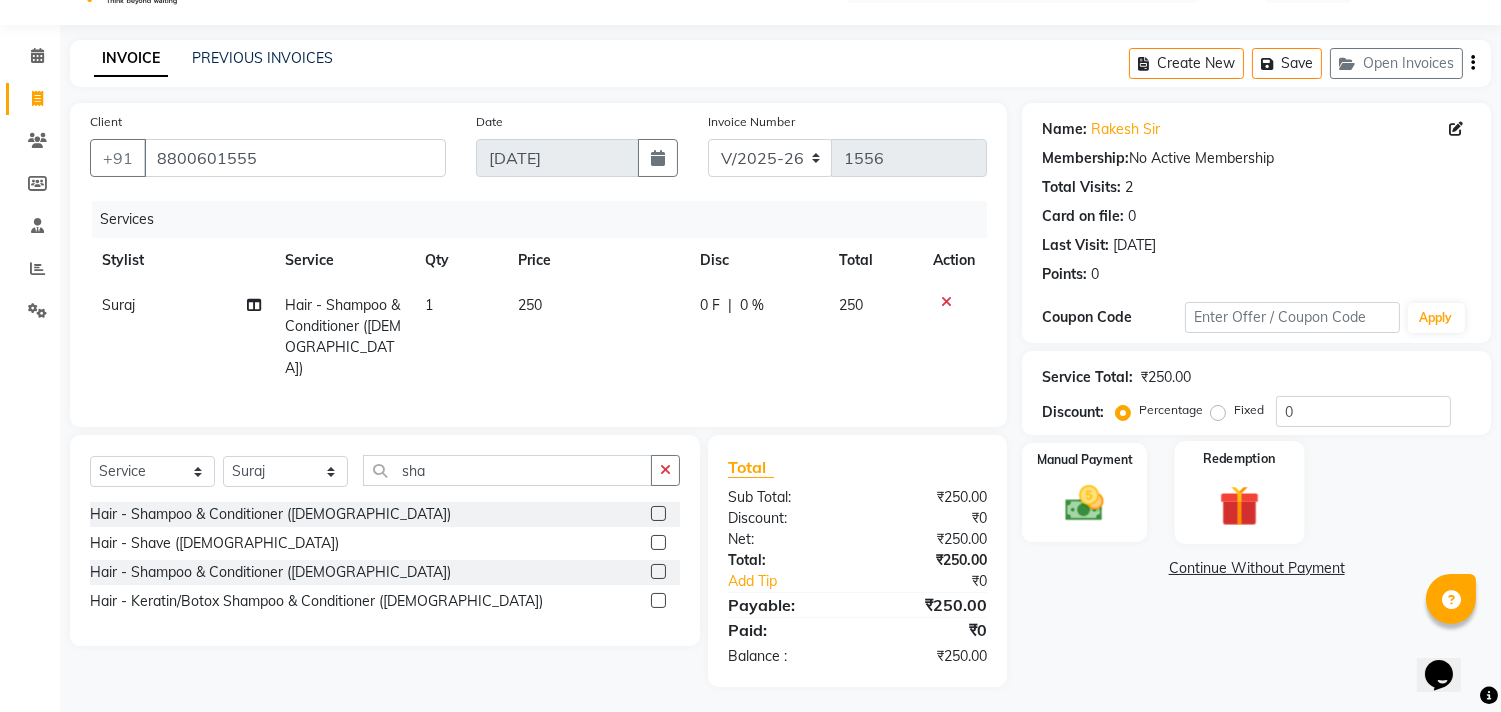 click 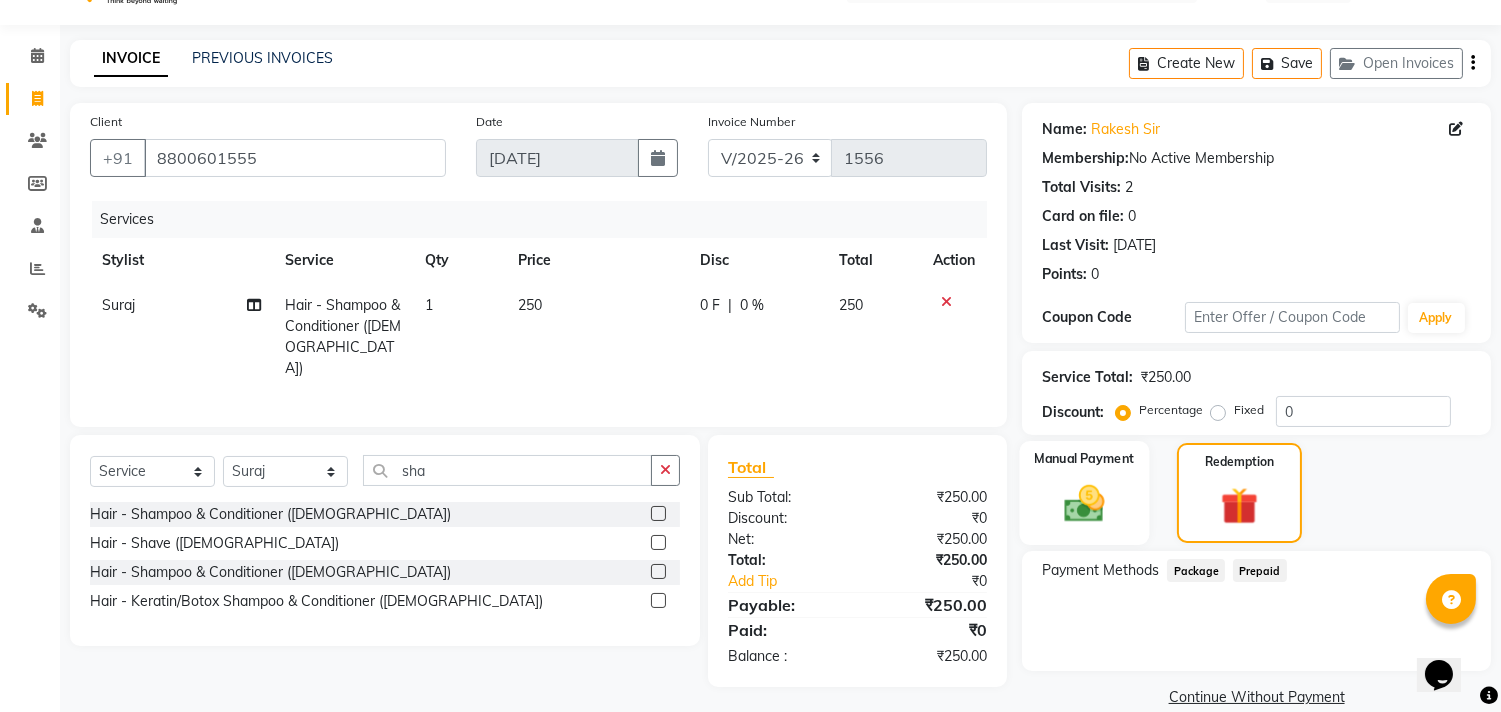 click 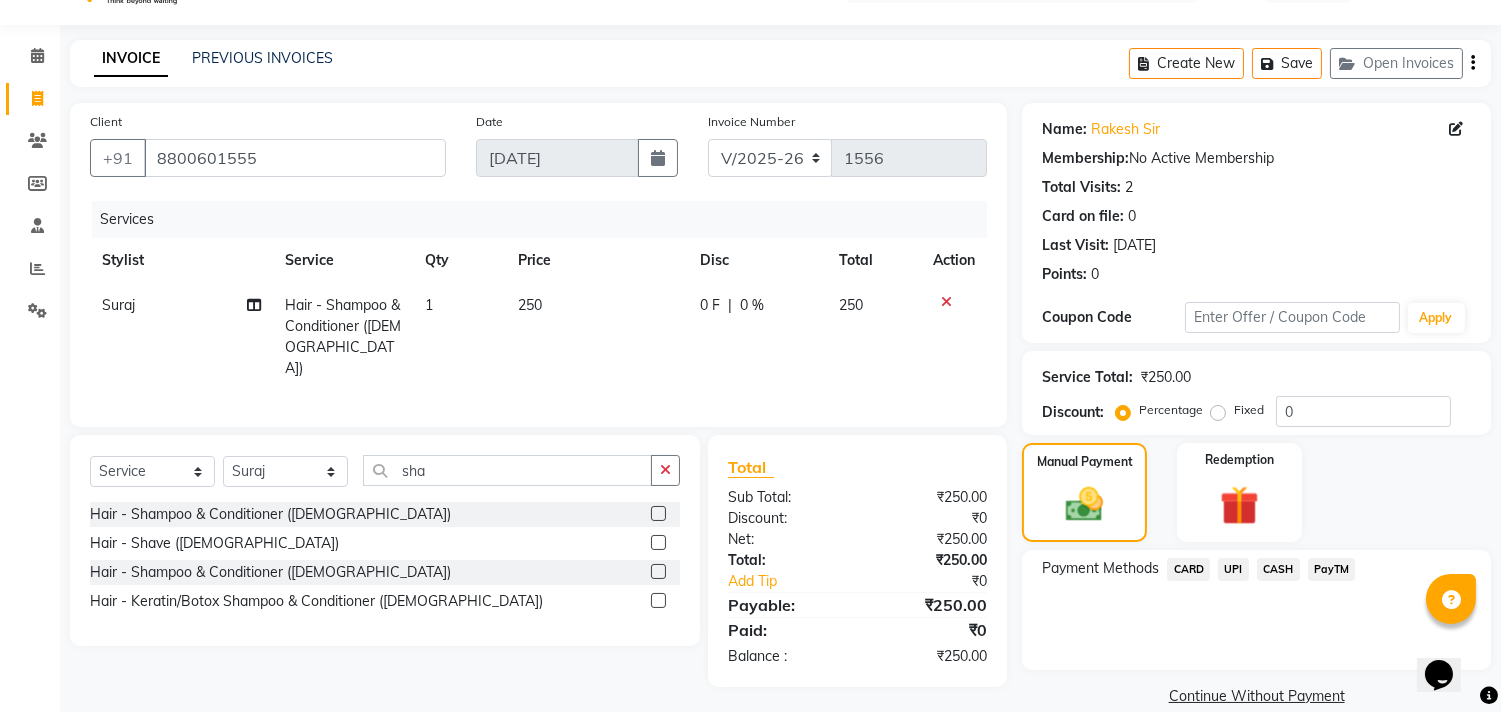 click on "CASH" 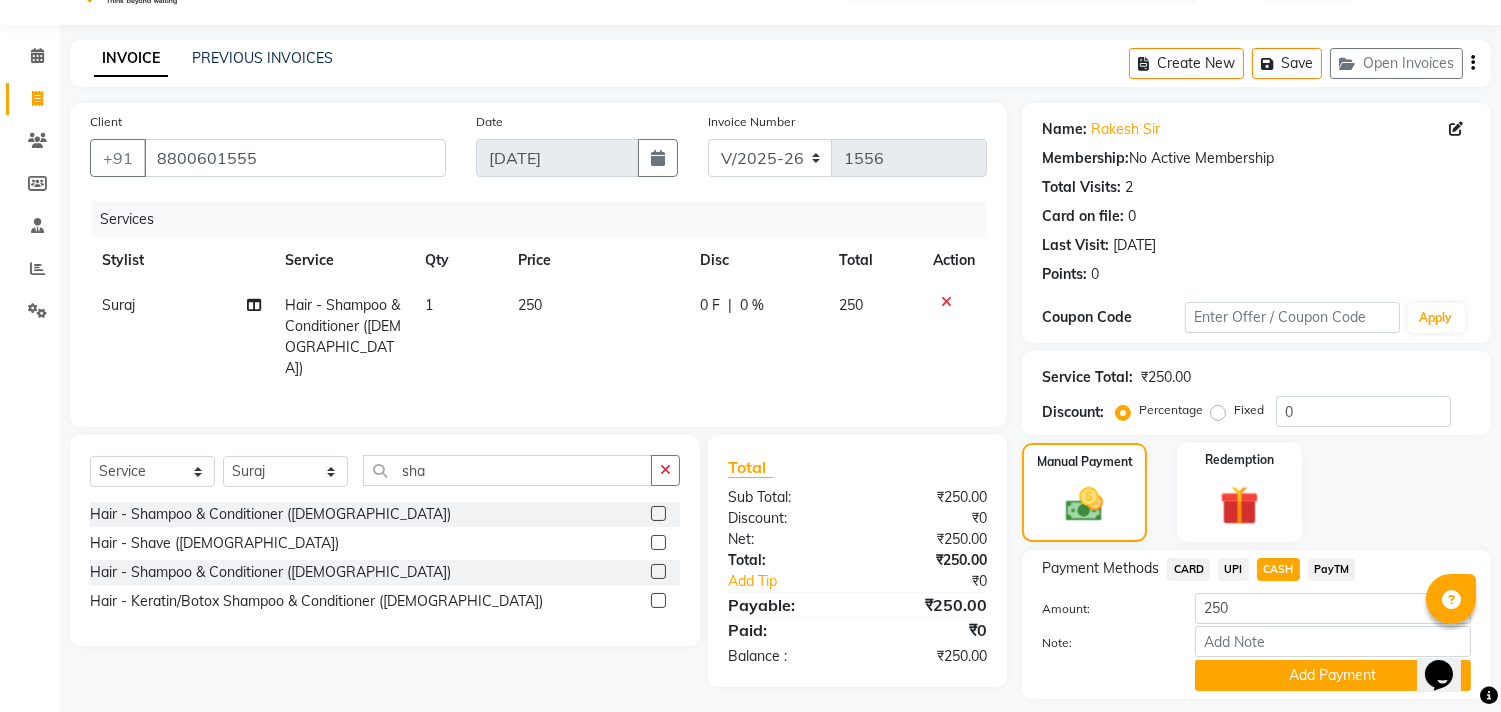 click on "UPI" 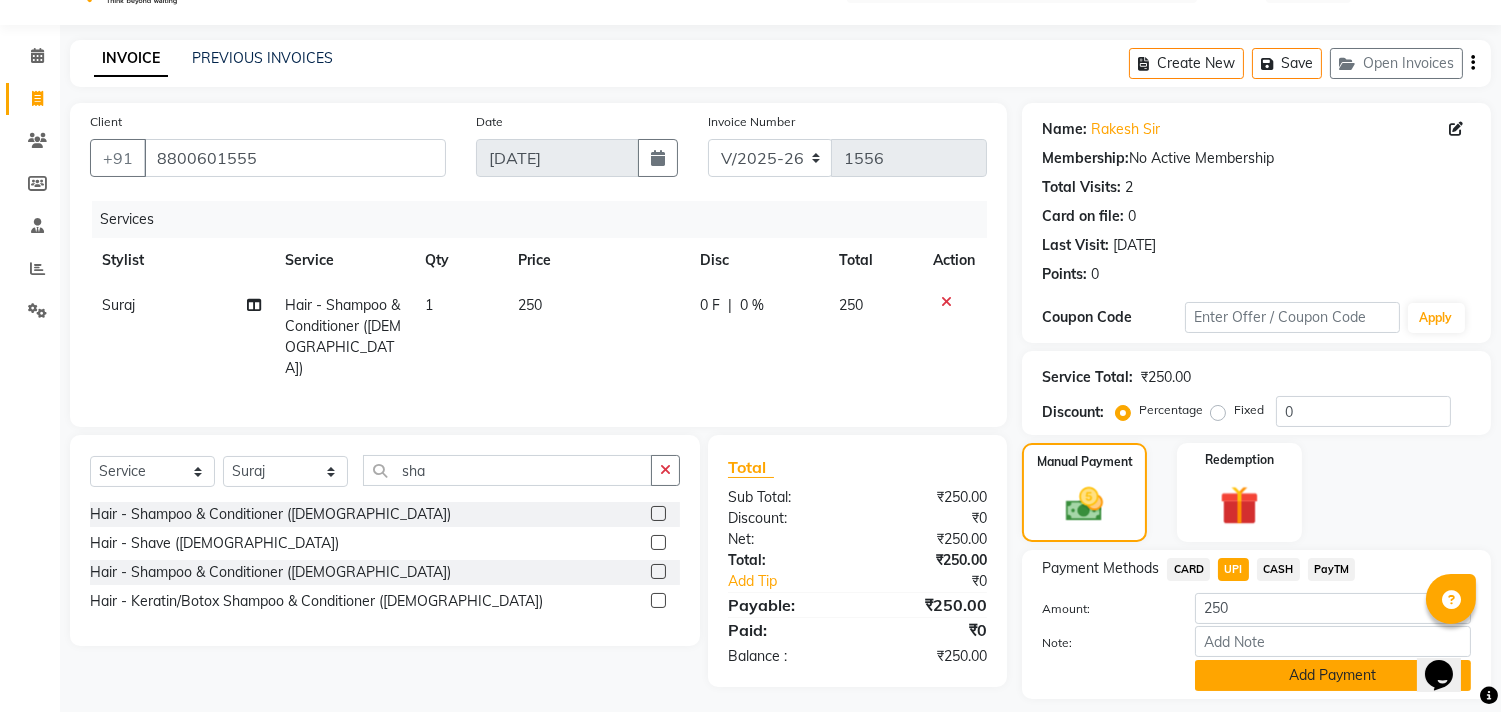 click on "Add Payment" 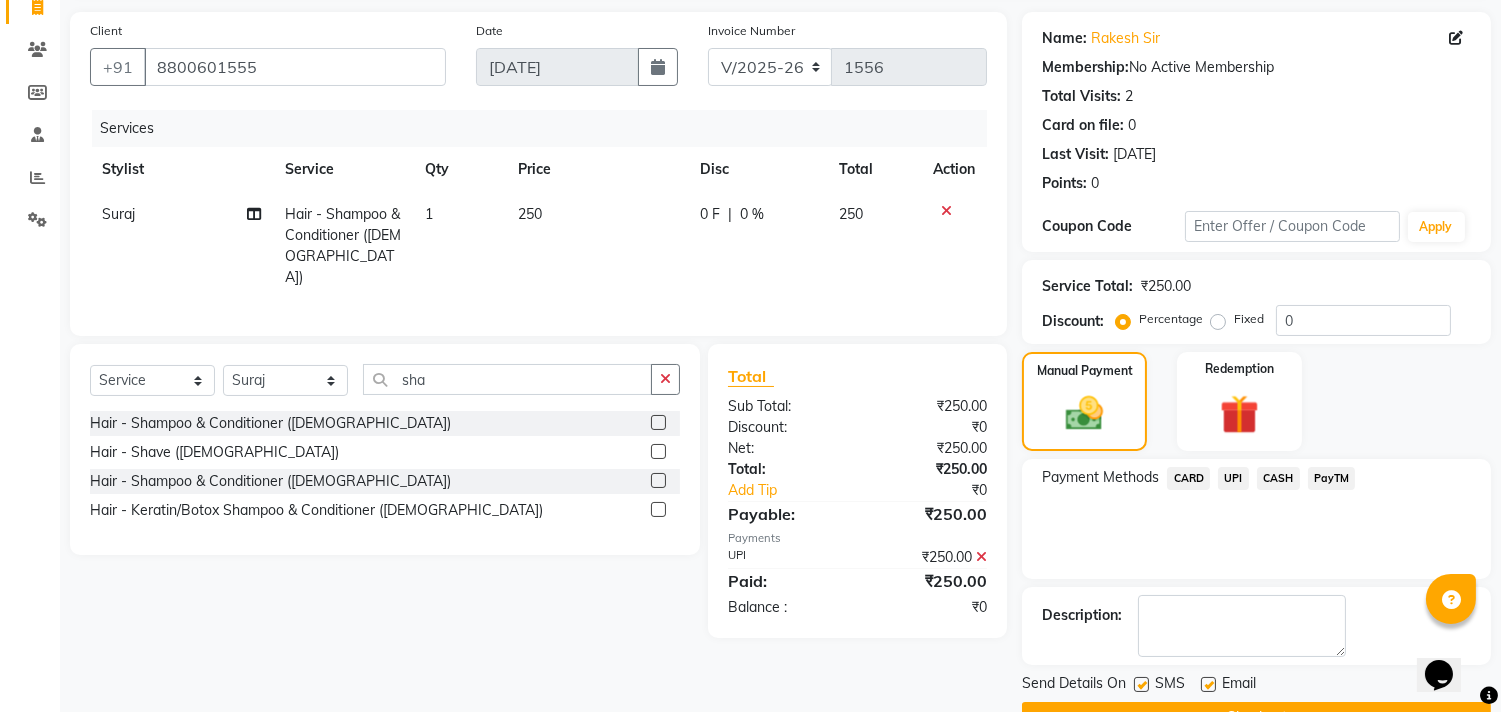 scroll, scrollTop: 187, scrollLeft: 0, axis: vertical 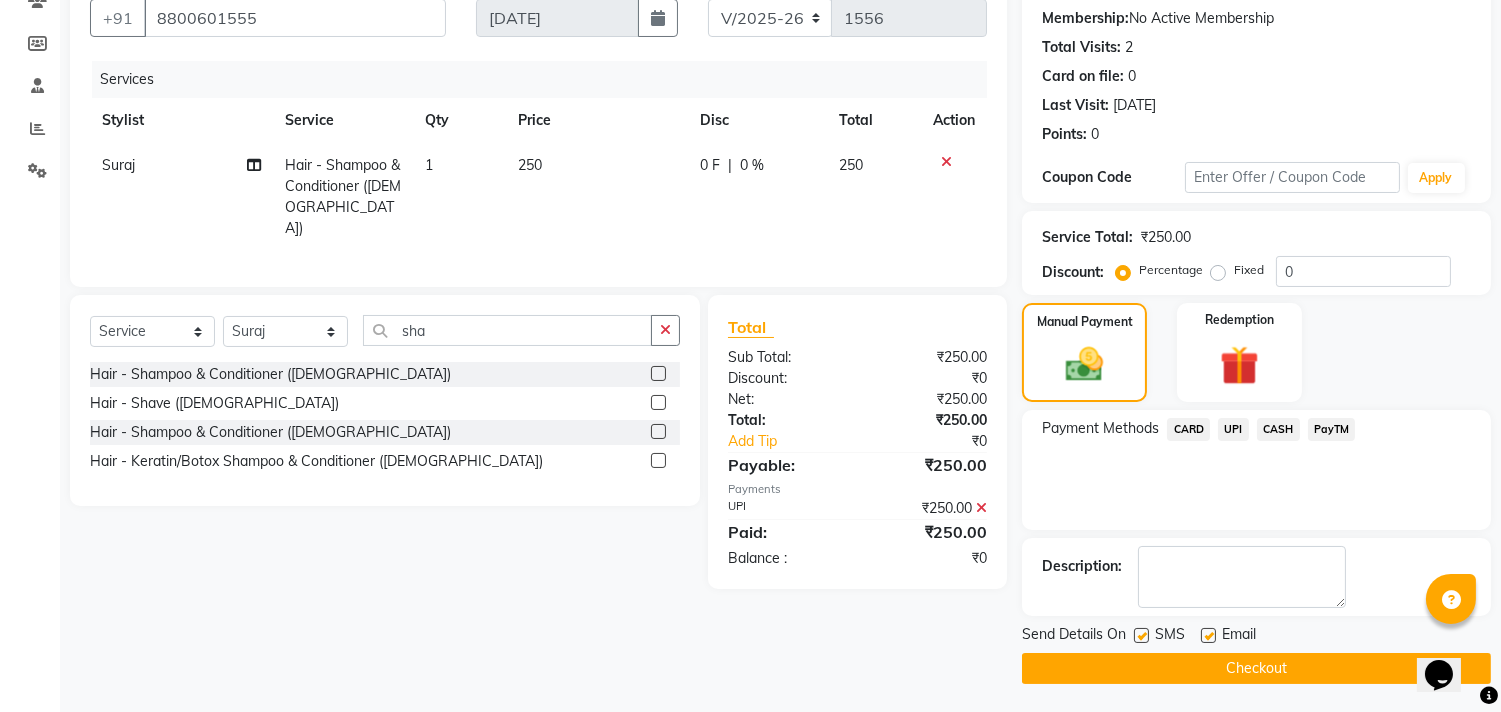 click on "Checkout" 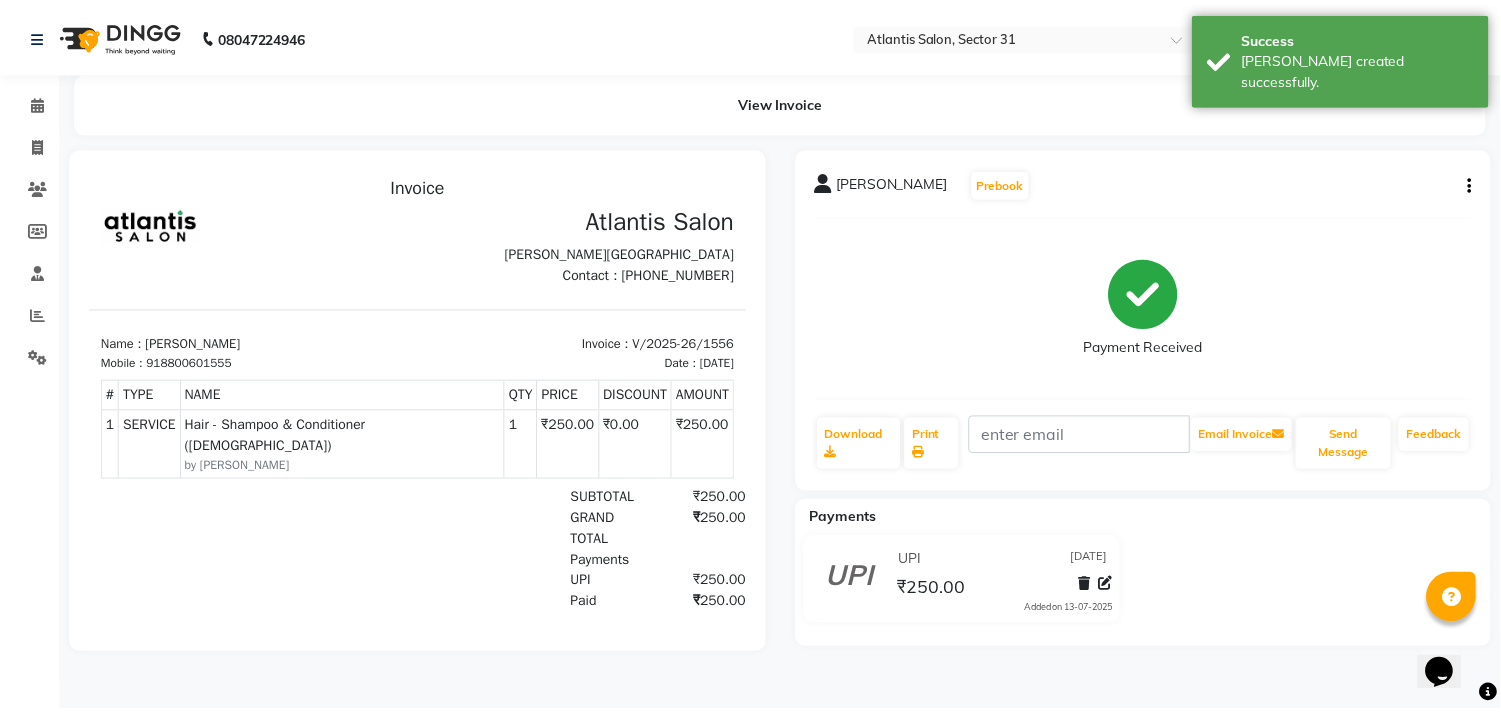 scroll, scrollTop: 0, scrollLeft: 0, axis: both 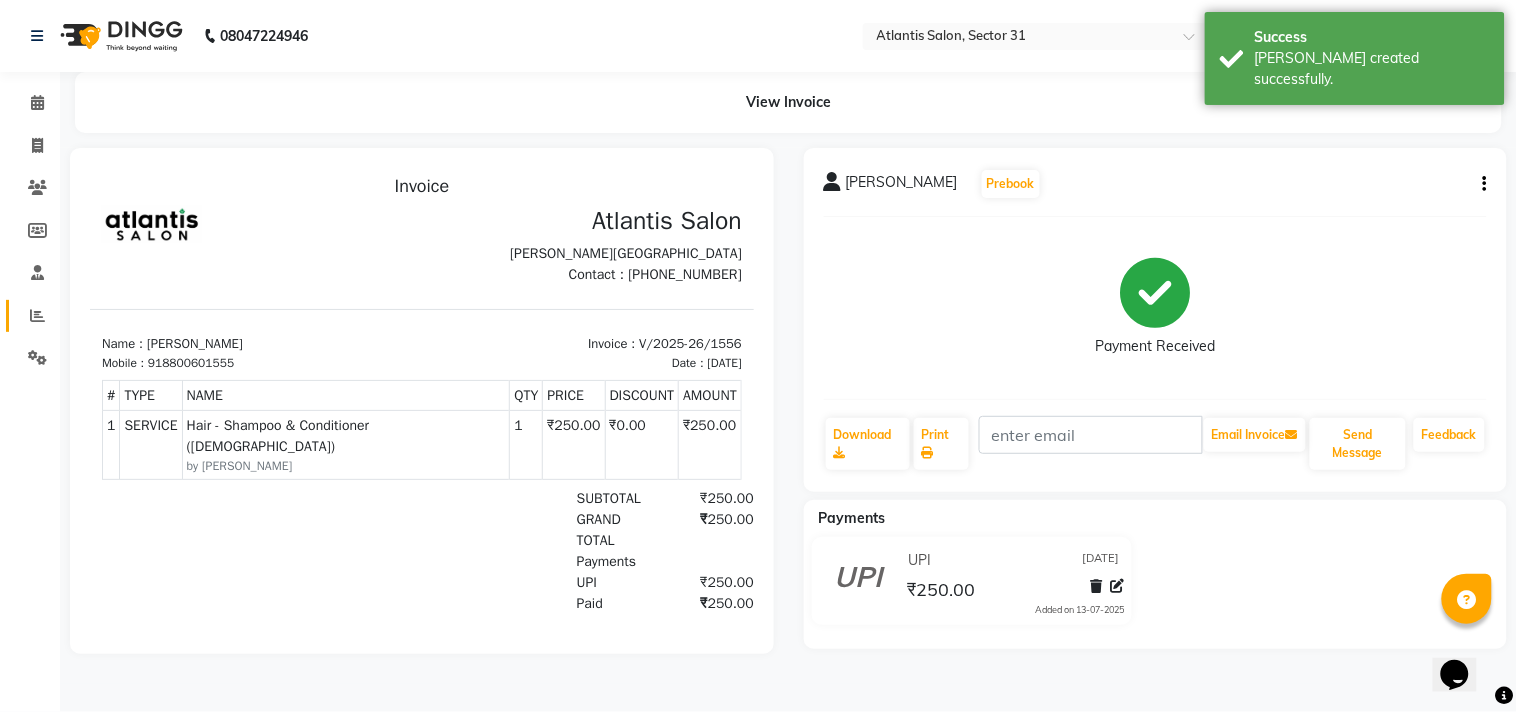 click on "Reports" 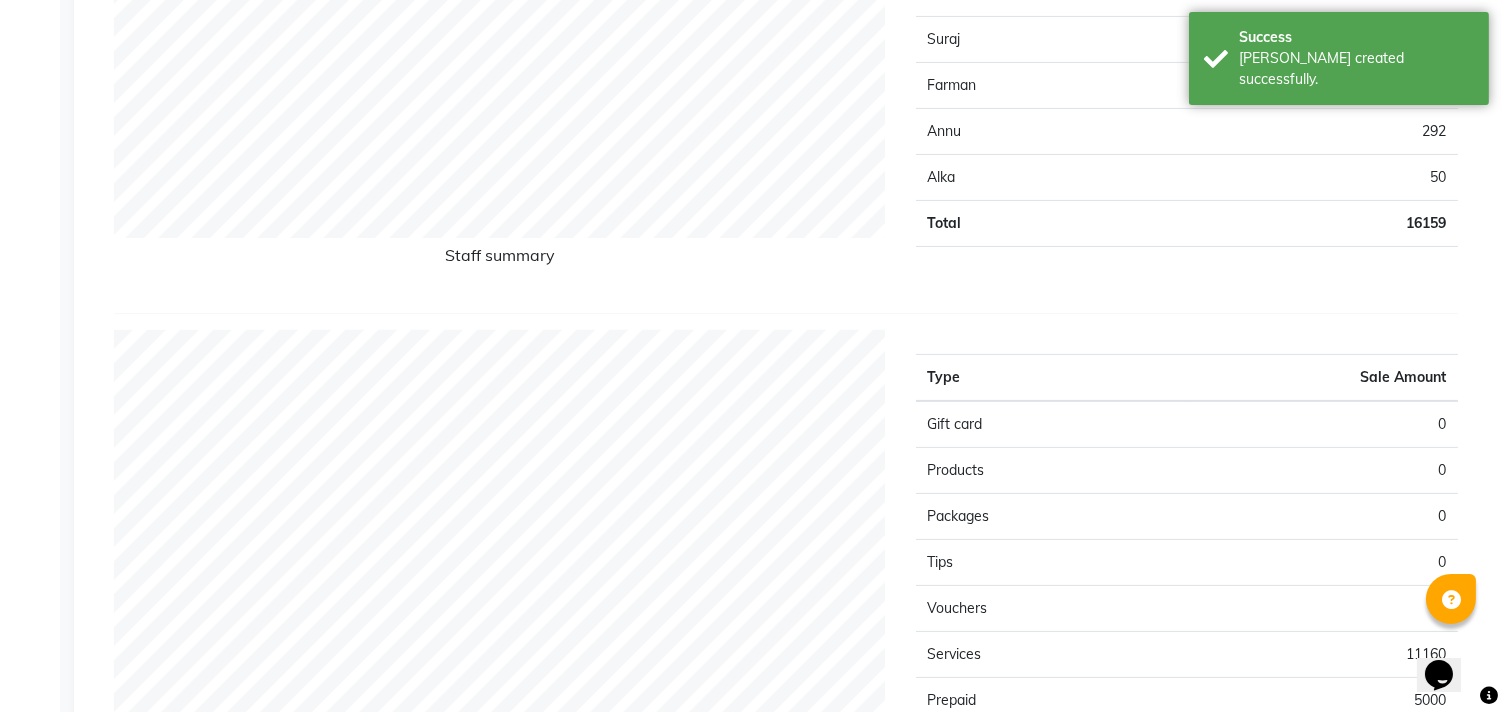 scroll, scrollTop: 481, scrollLeft: 0, axis: vertical 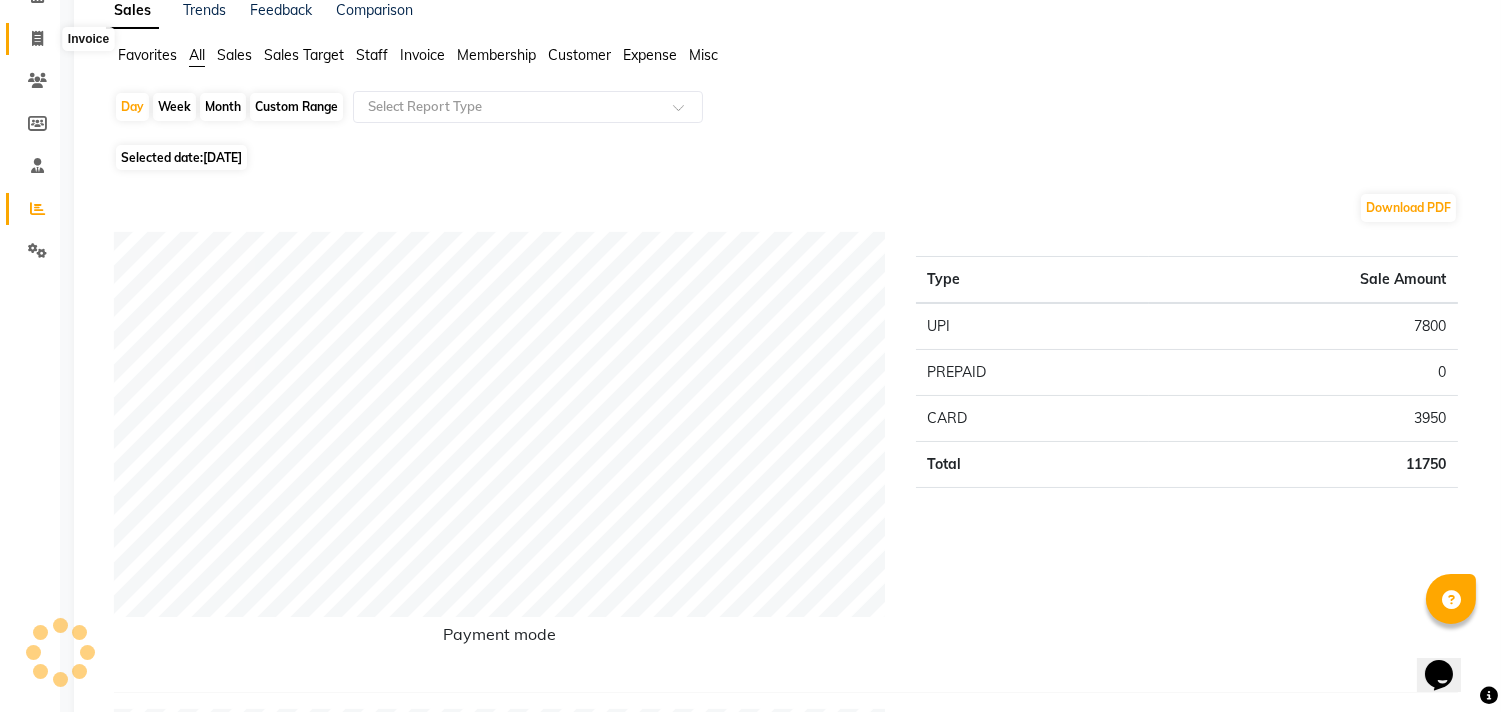 click 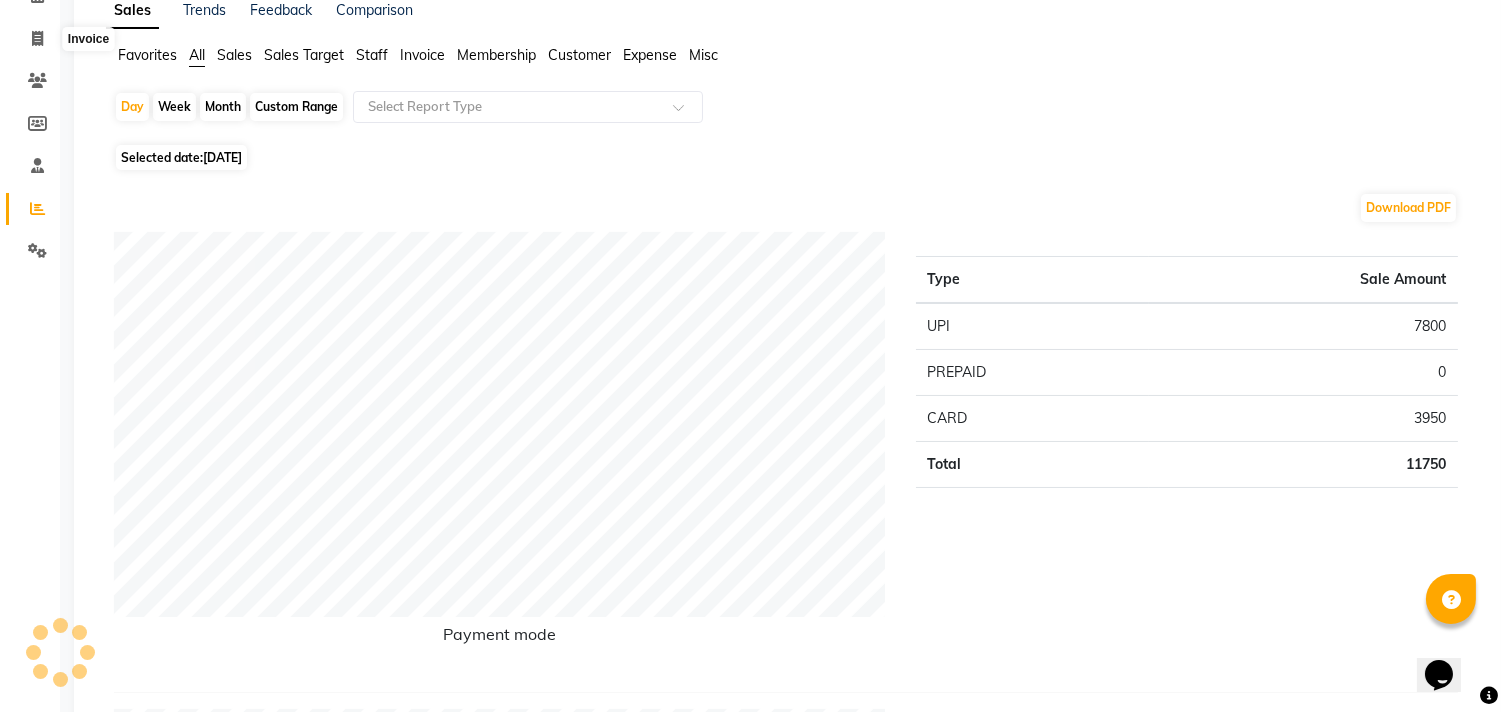scroll, scrollTop: 0, scrollLeft: 0, axis: both 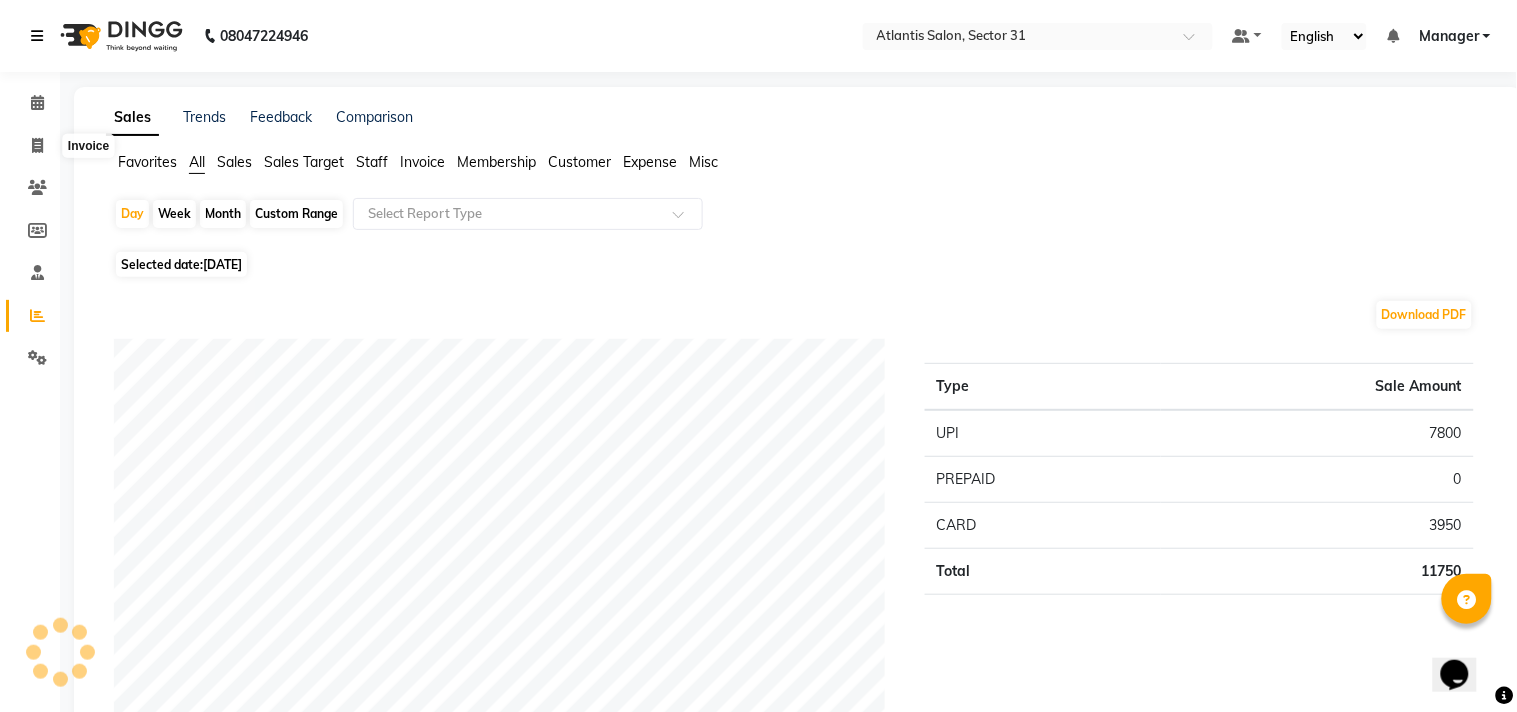 select on "service" 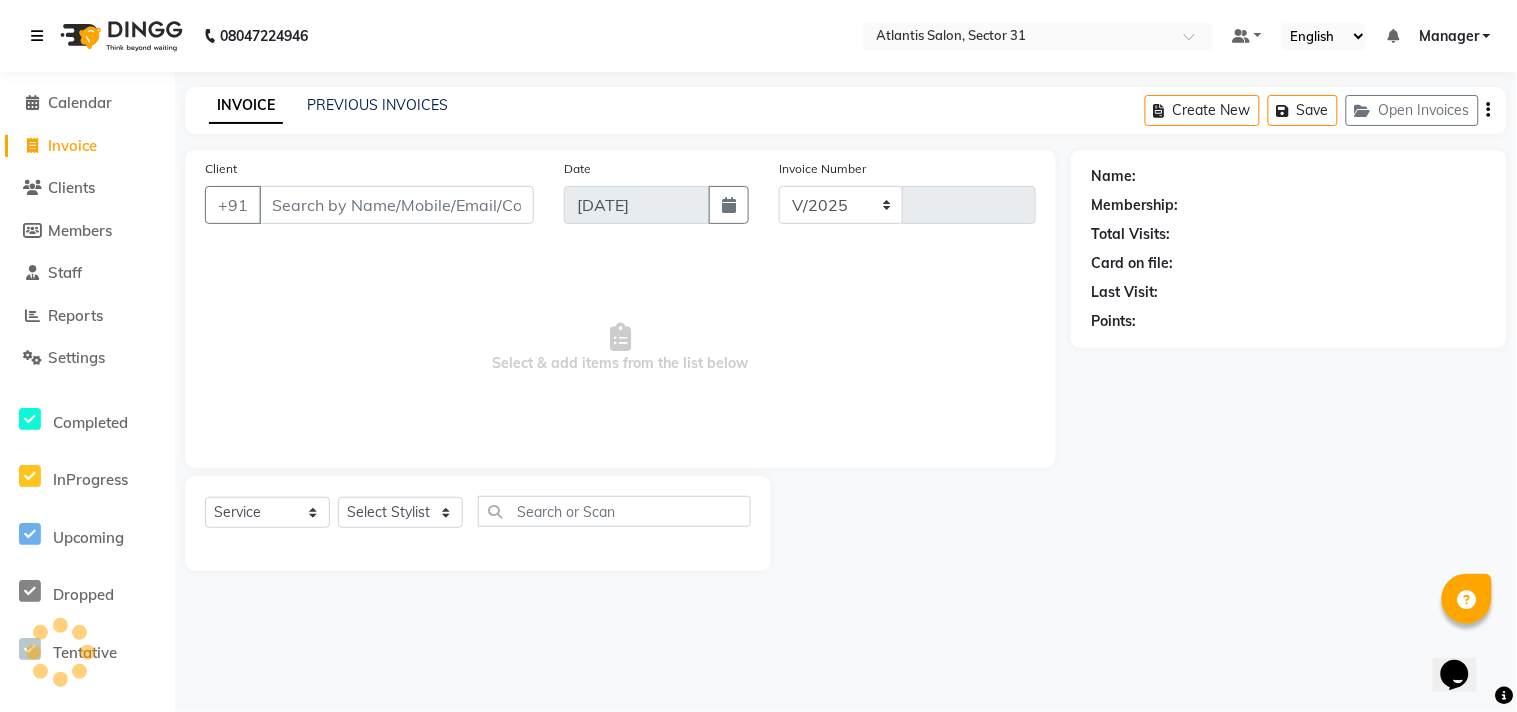 select on "4391" 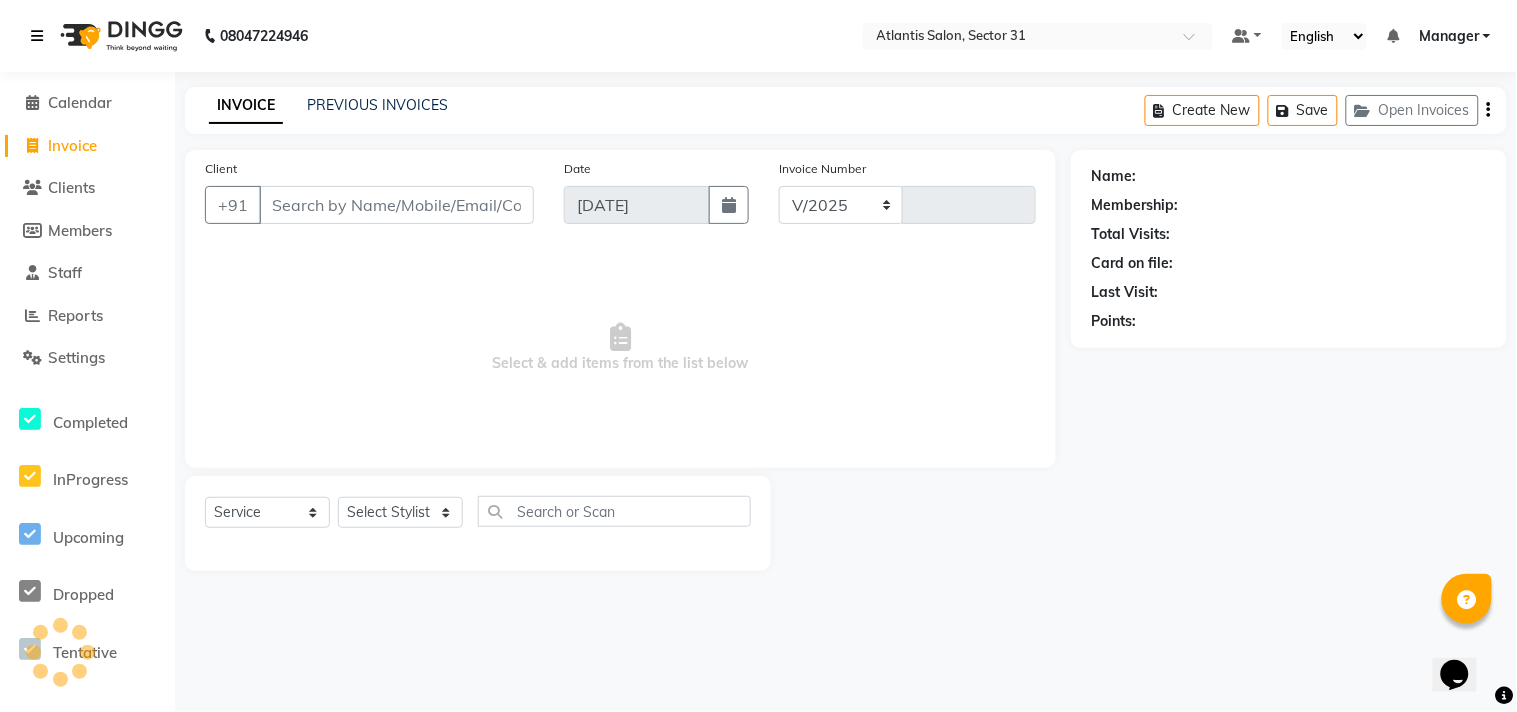 type on "1557" 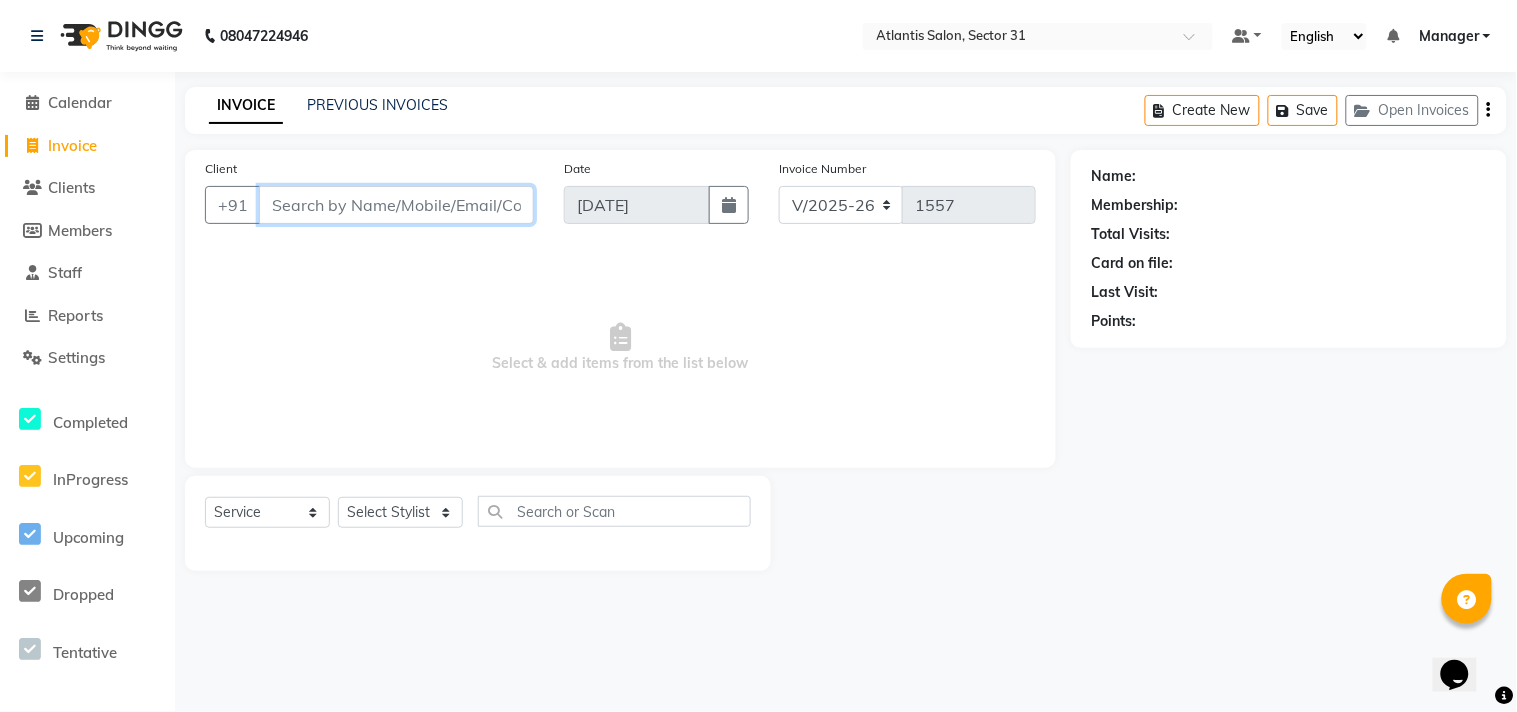 click on "Client" at bounding box center (396, 205) 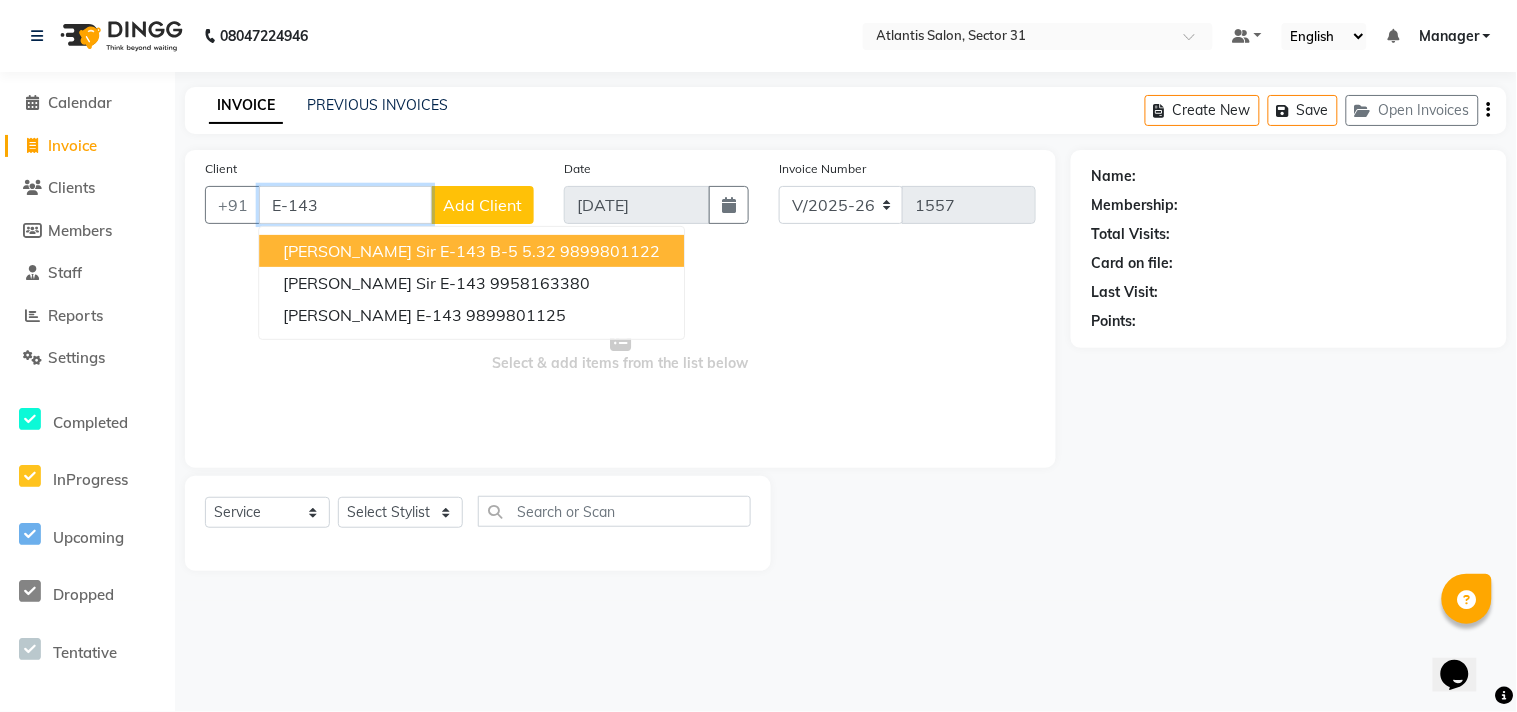 click on "[PERSON_NAME] Sir E-143 B-5  5.32  9899801122" at bounding box center (471, 251) 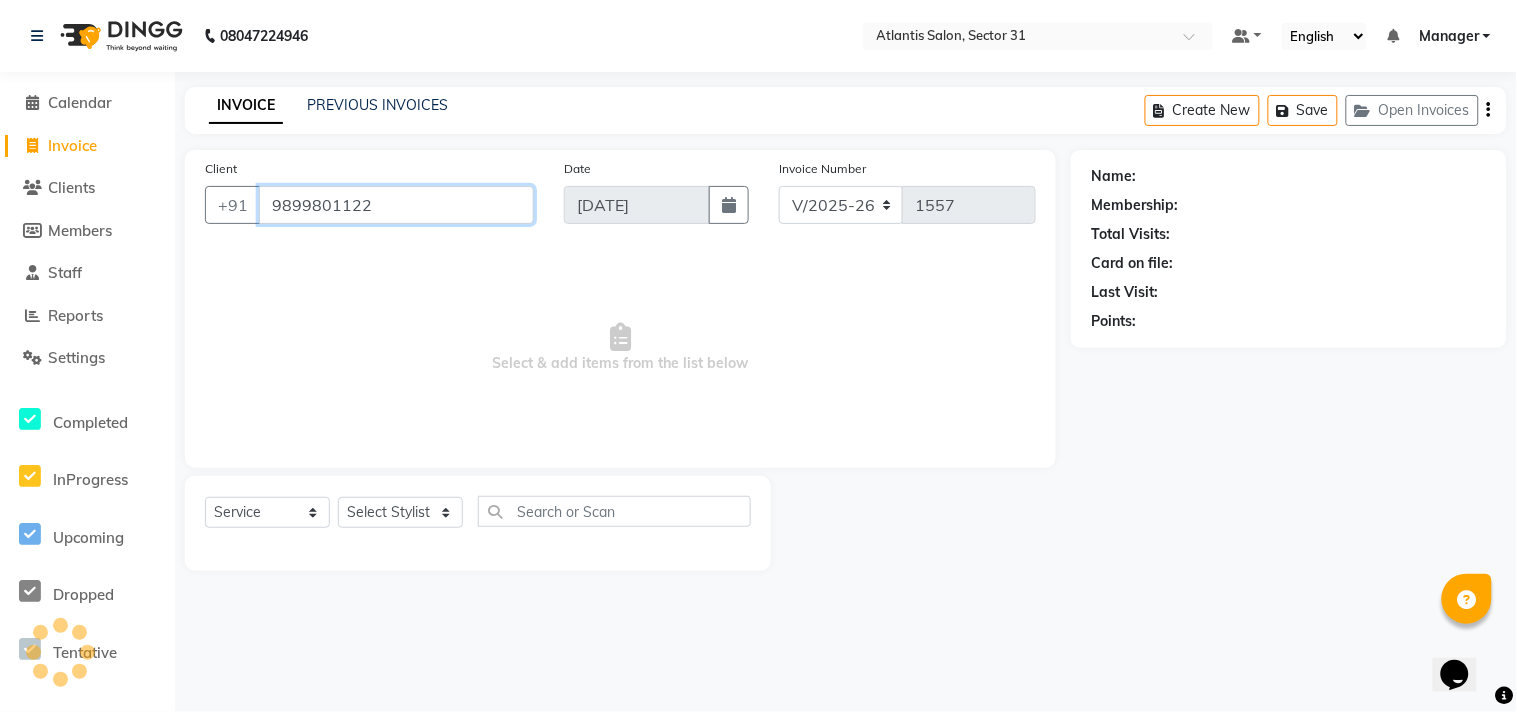 type on "9899801122" 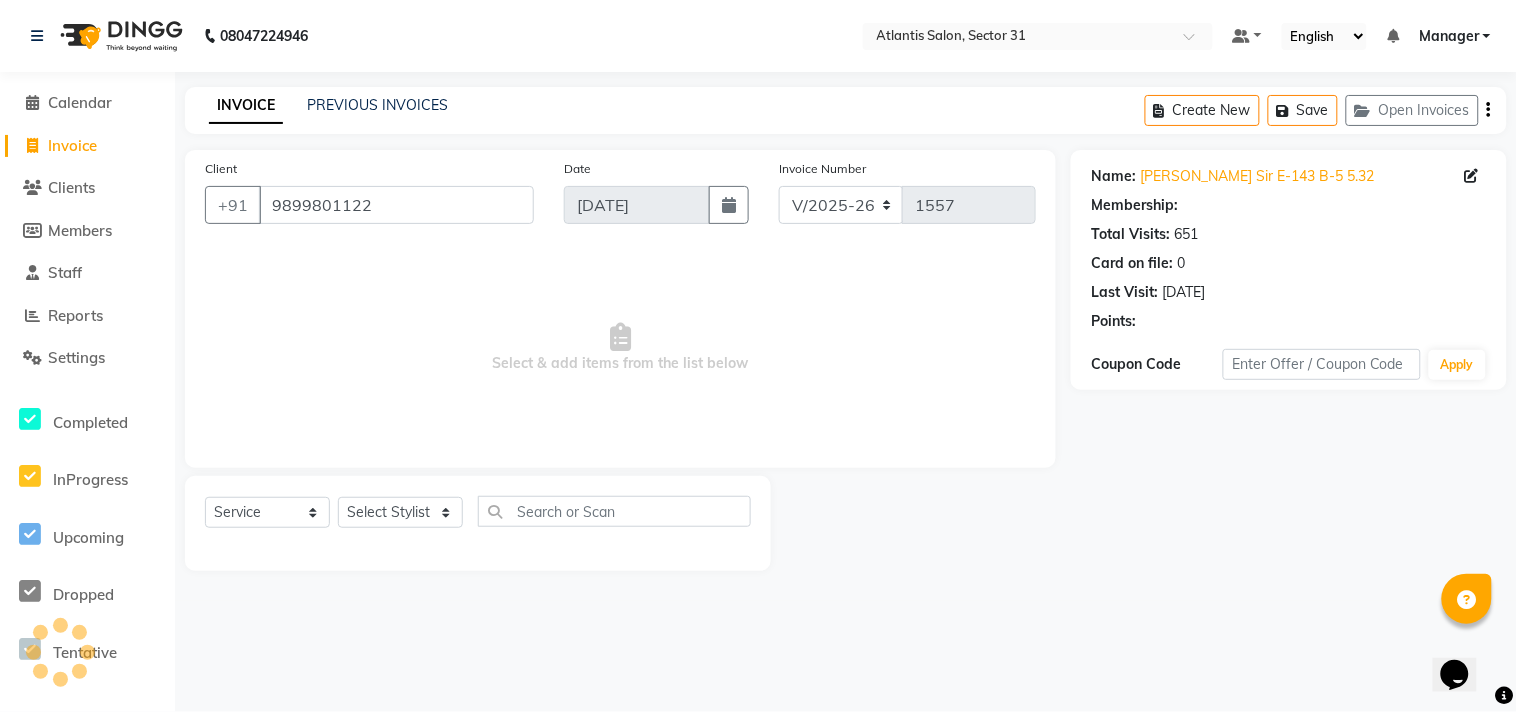 click on "Select  Service  Product  Membership  Package Voucher Prepaid Gift Card  Select Stylist Alka  Annu [PERSON_NAME] Manager Staff 31 Staff ILD Suraj" 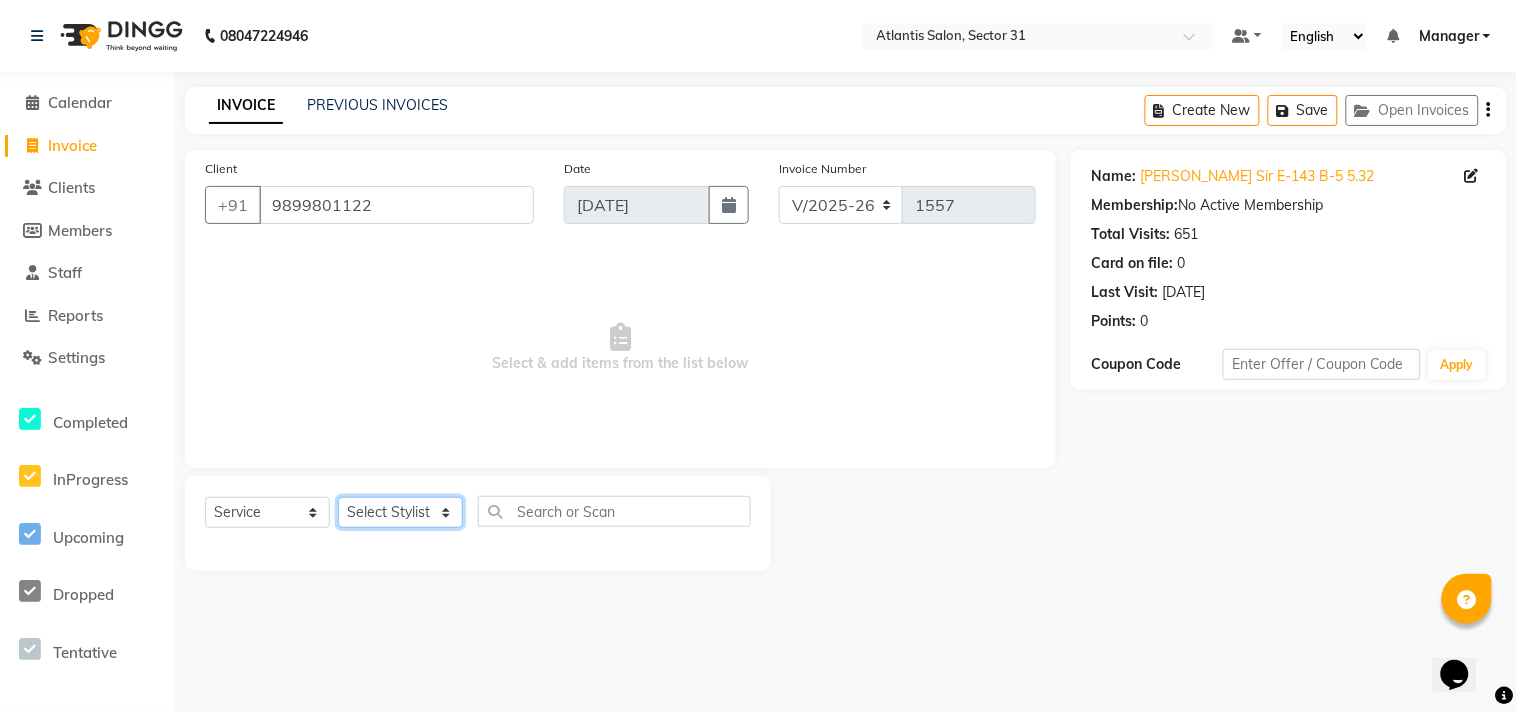 click on "Select Stylist [PERSON_NAME] [PERSON_NAME] Kavita Manager Staff 31 Staff ILD Suraj" 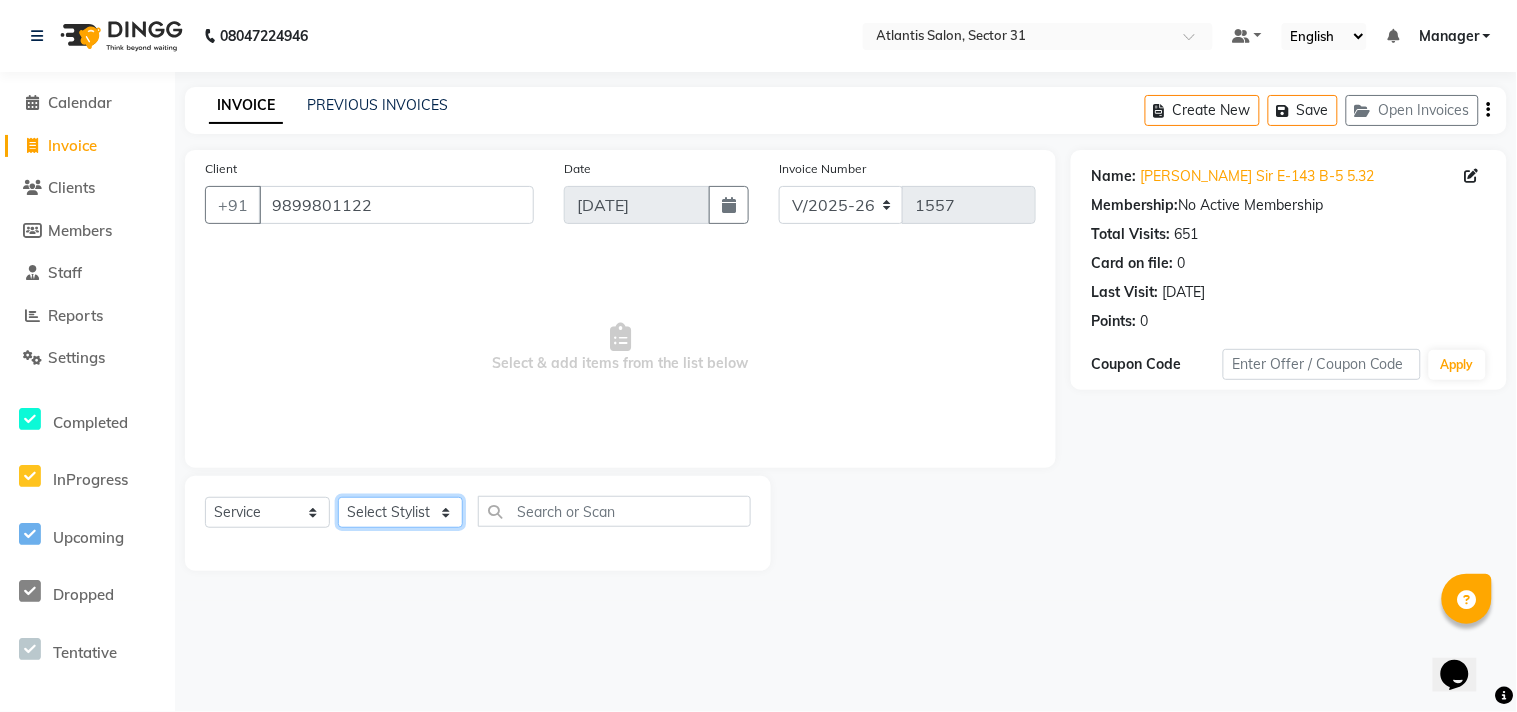 select on "82225" 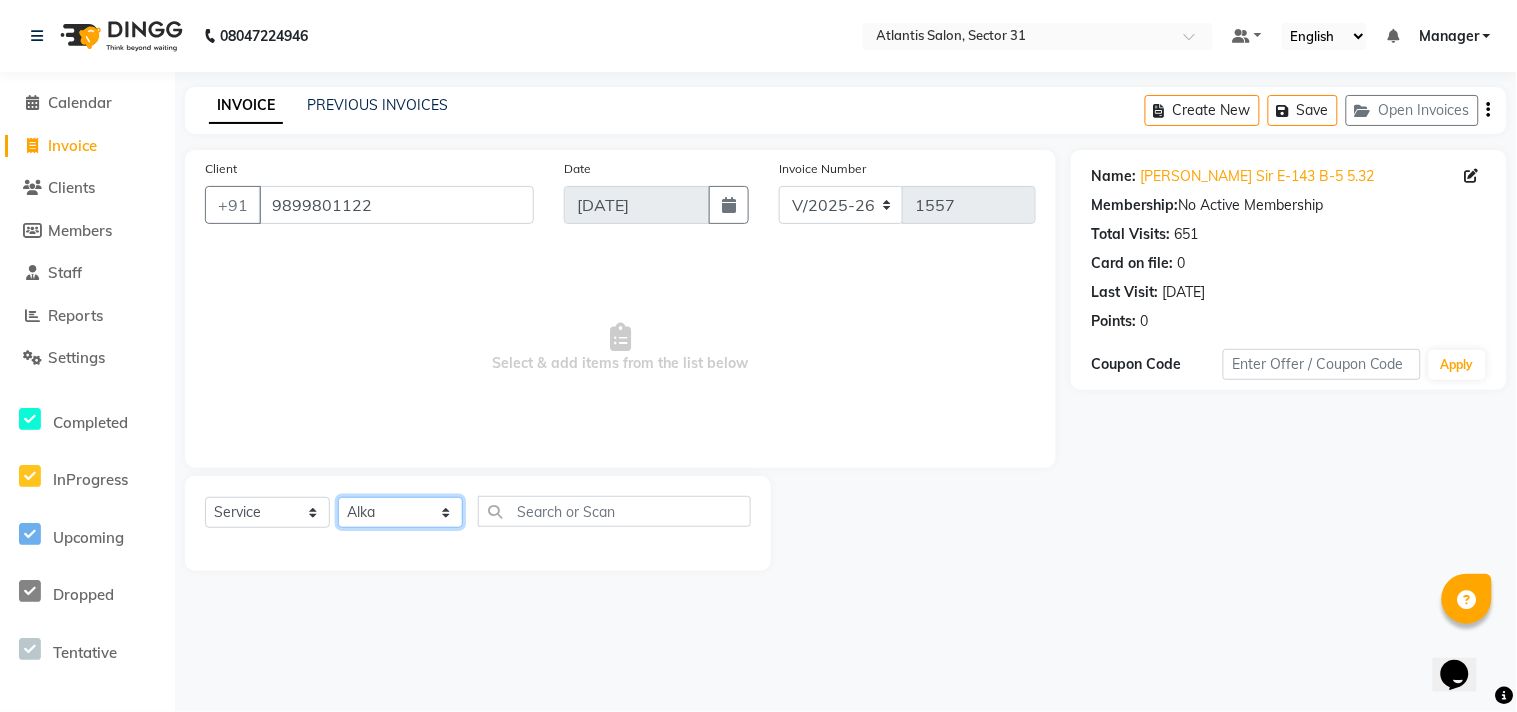 click on "Select Stylist [PERSON_NAME] [PERSON_NAME] Kavita Manager Staff 31 Staff ILD Suraj" 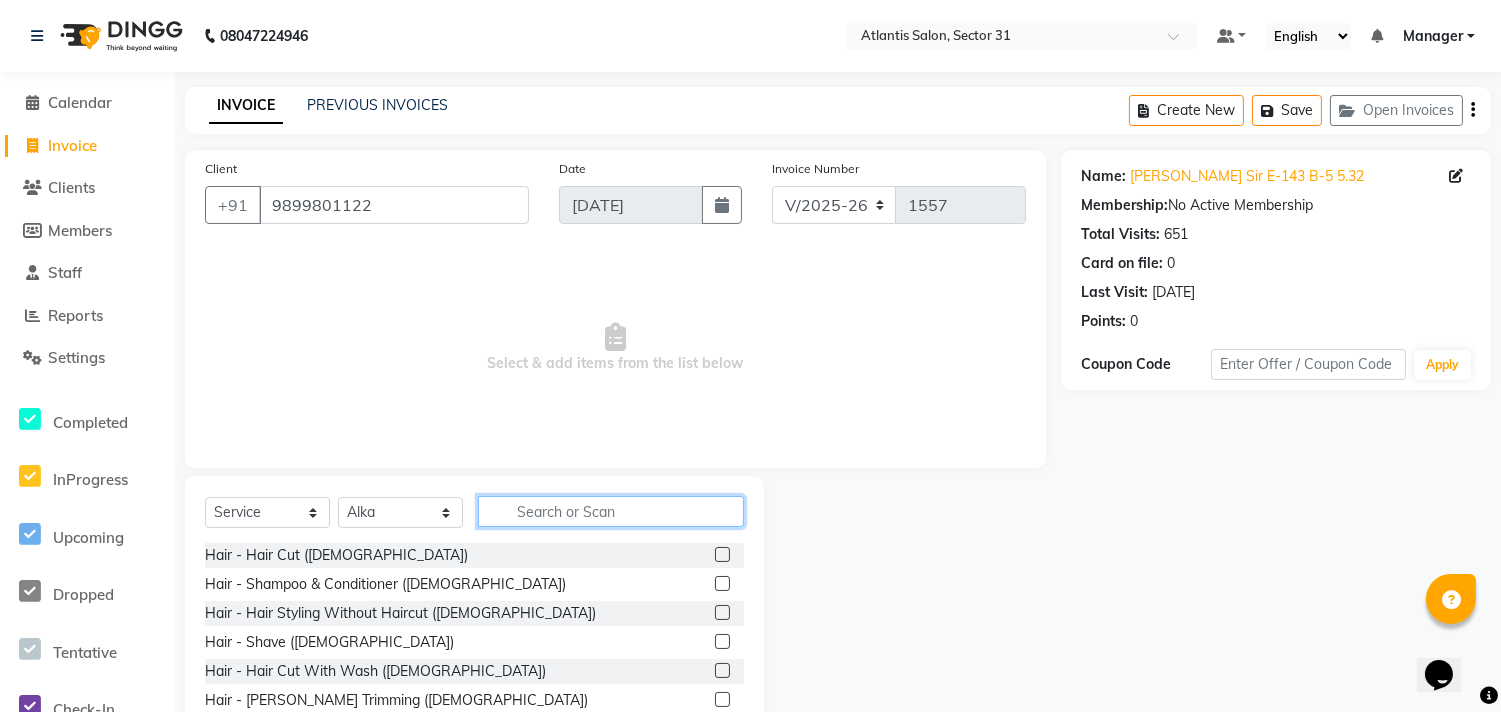 click 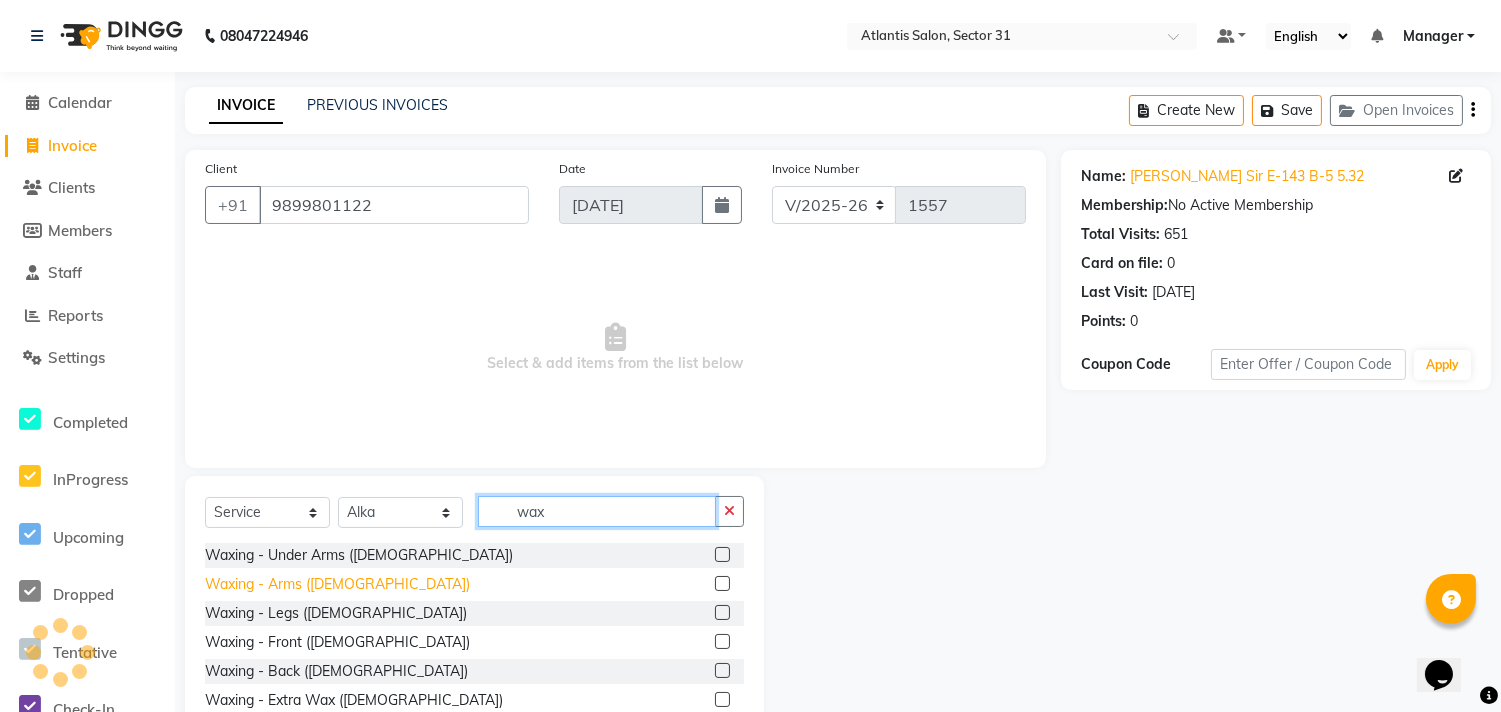 type on "wax" 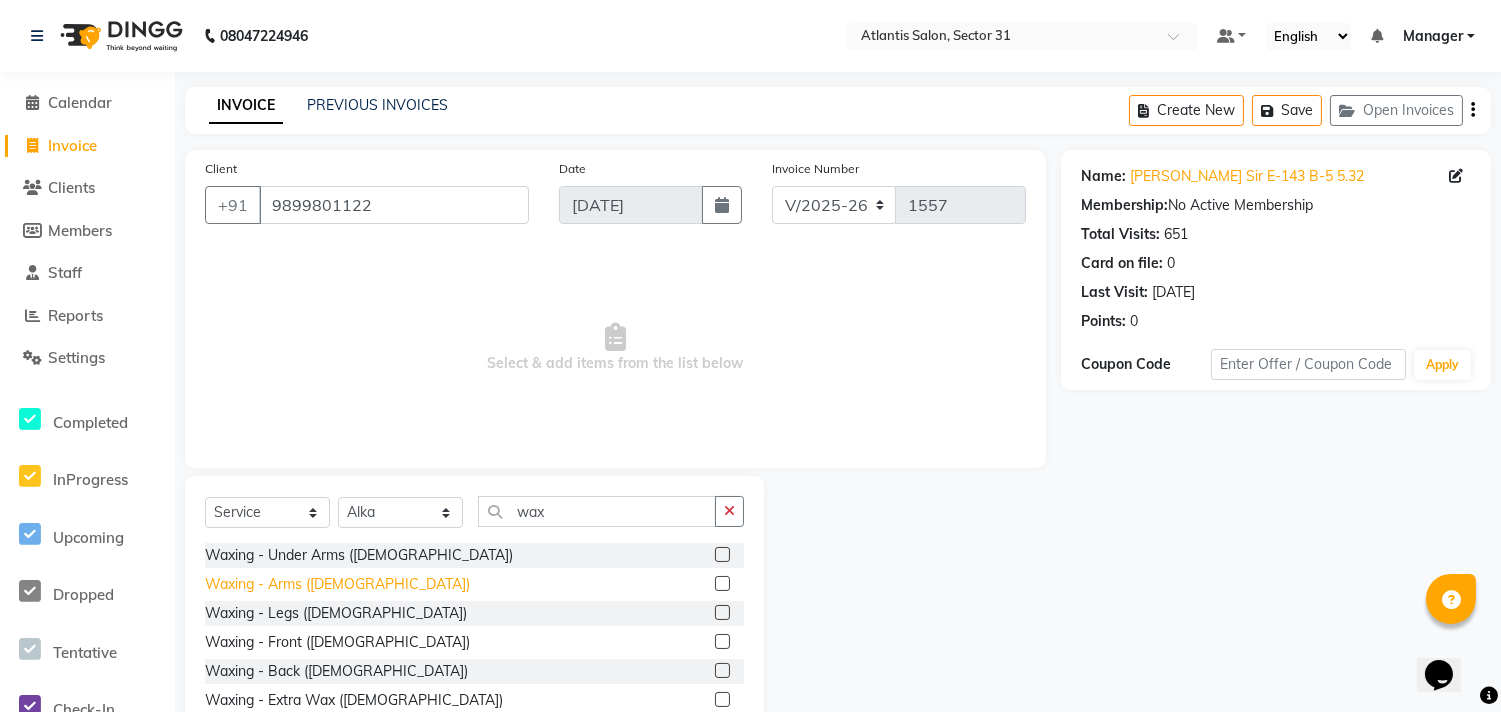 click on "Waxing - Arms ([DEMOGRAPHIC_DATA])" 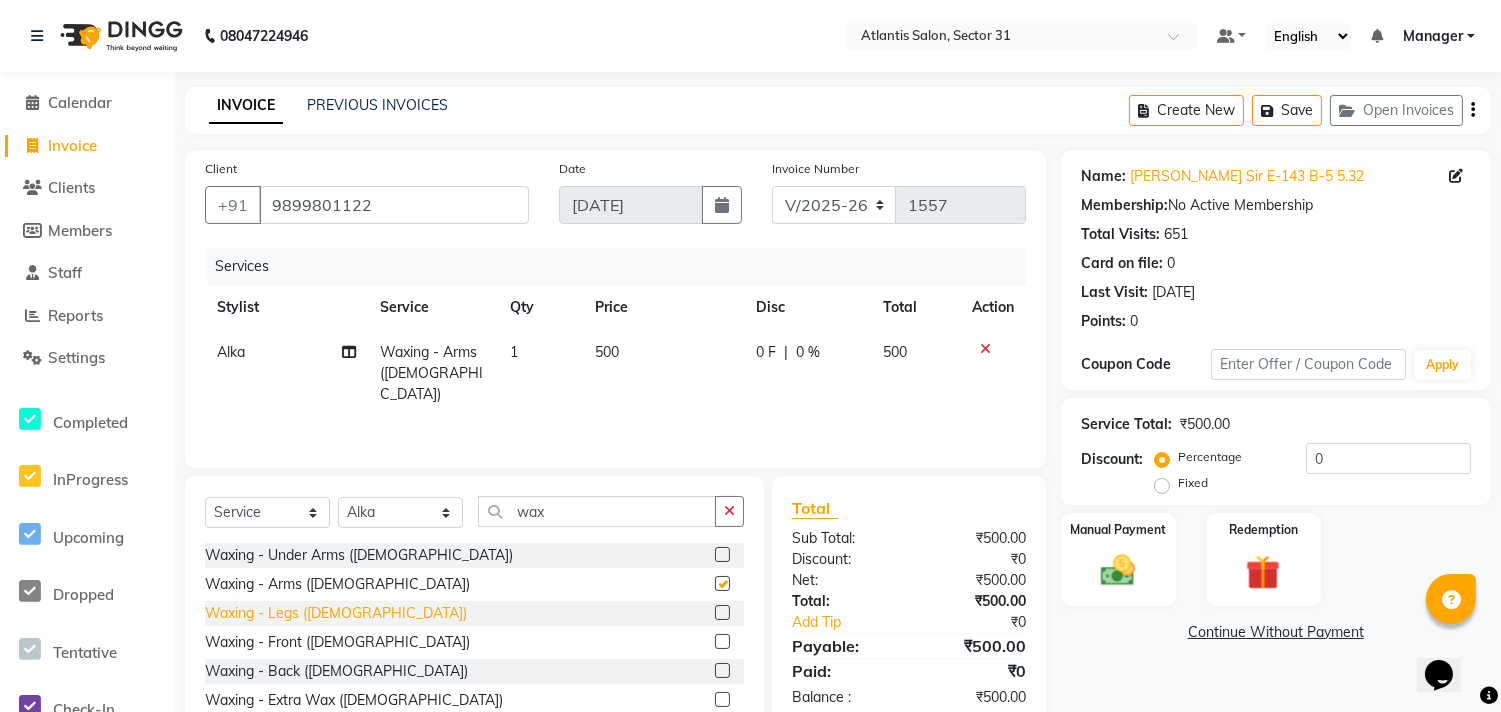 checkbox on "false" 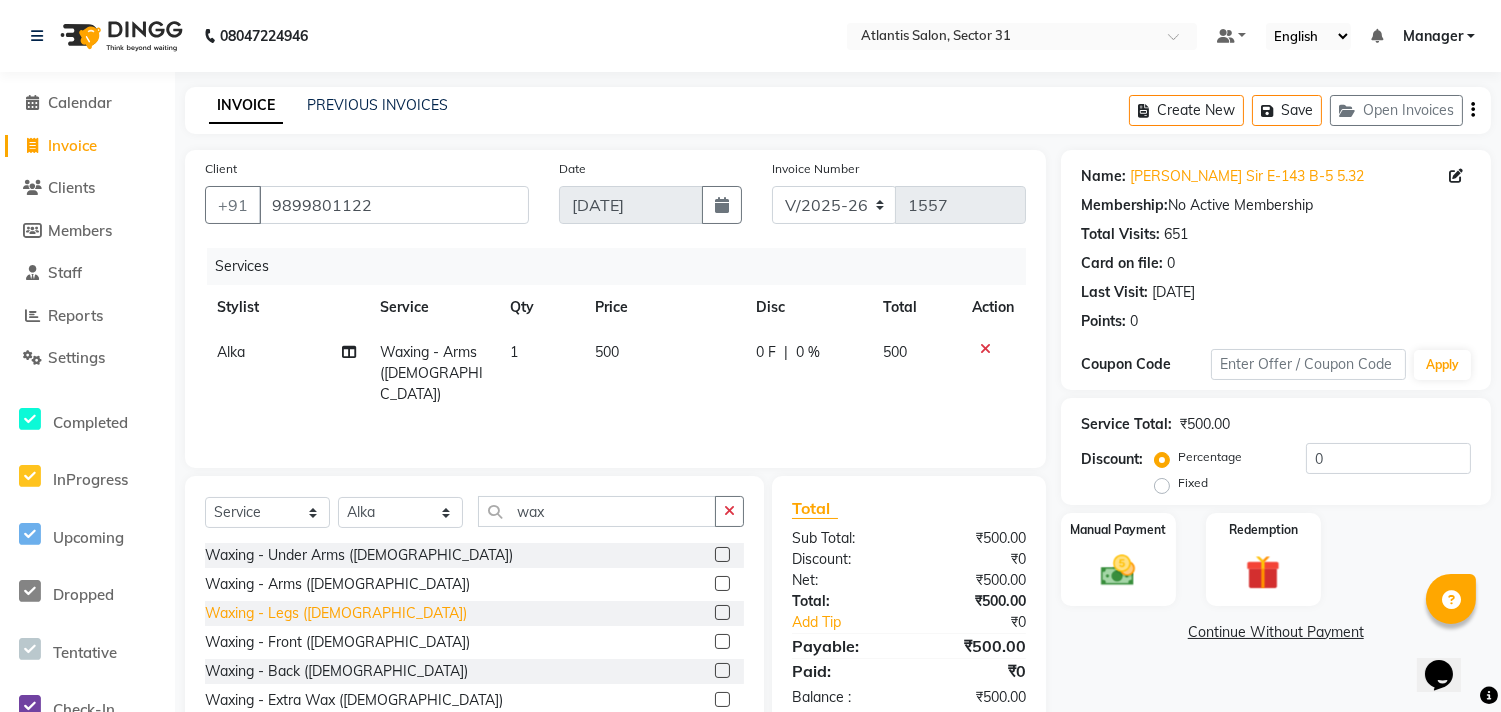 click on "Waxing - Legs ([DEMOGRAPHIC_DATA])" 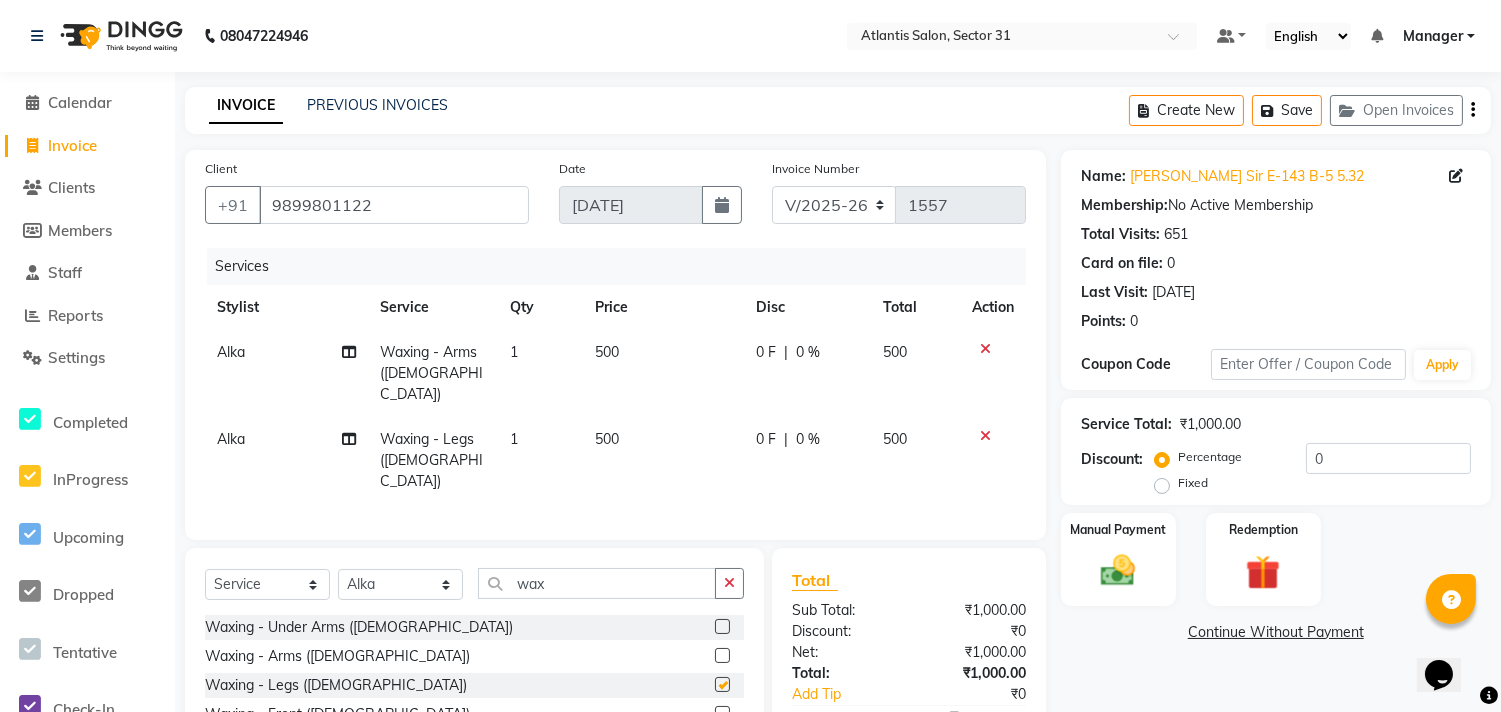 checkbox on "false" 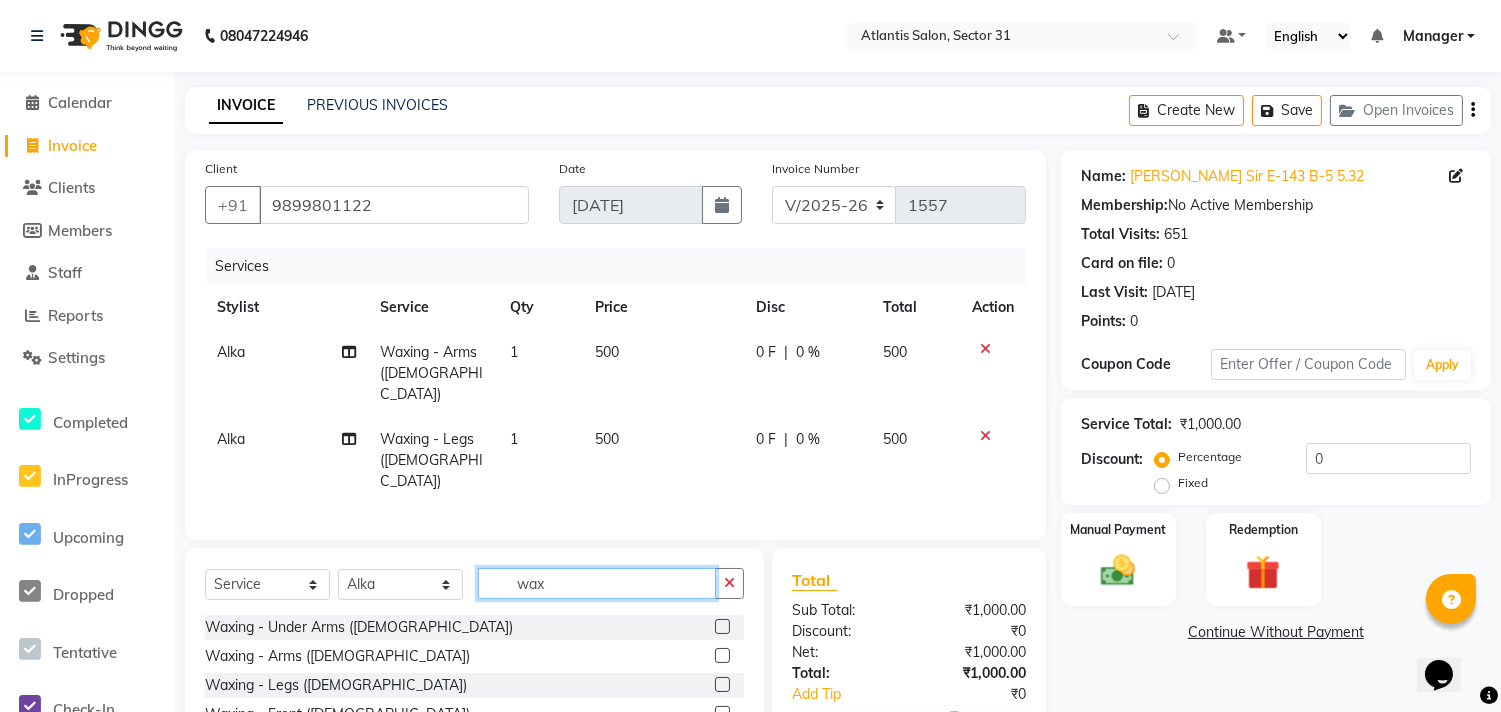 click on "wax" 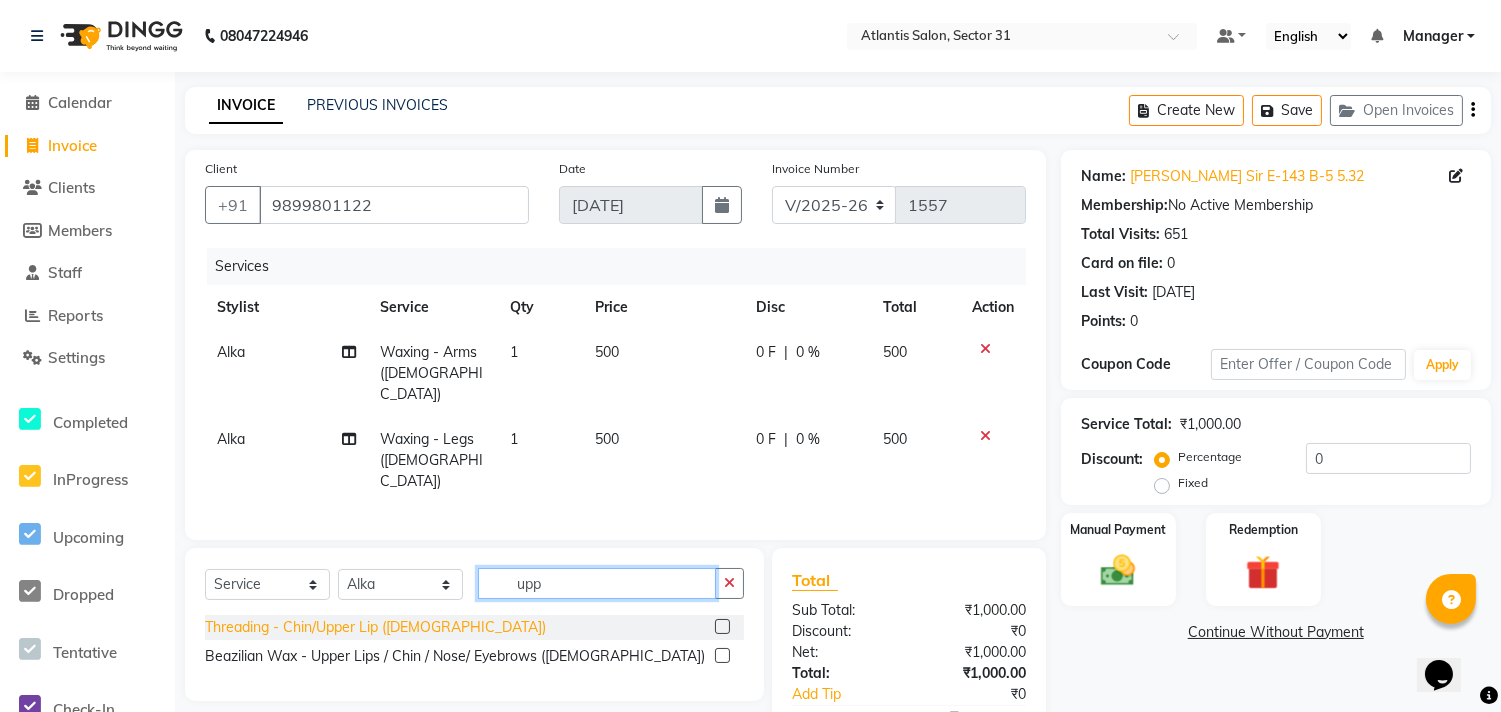 type on "upp" 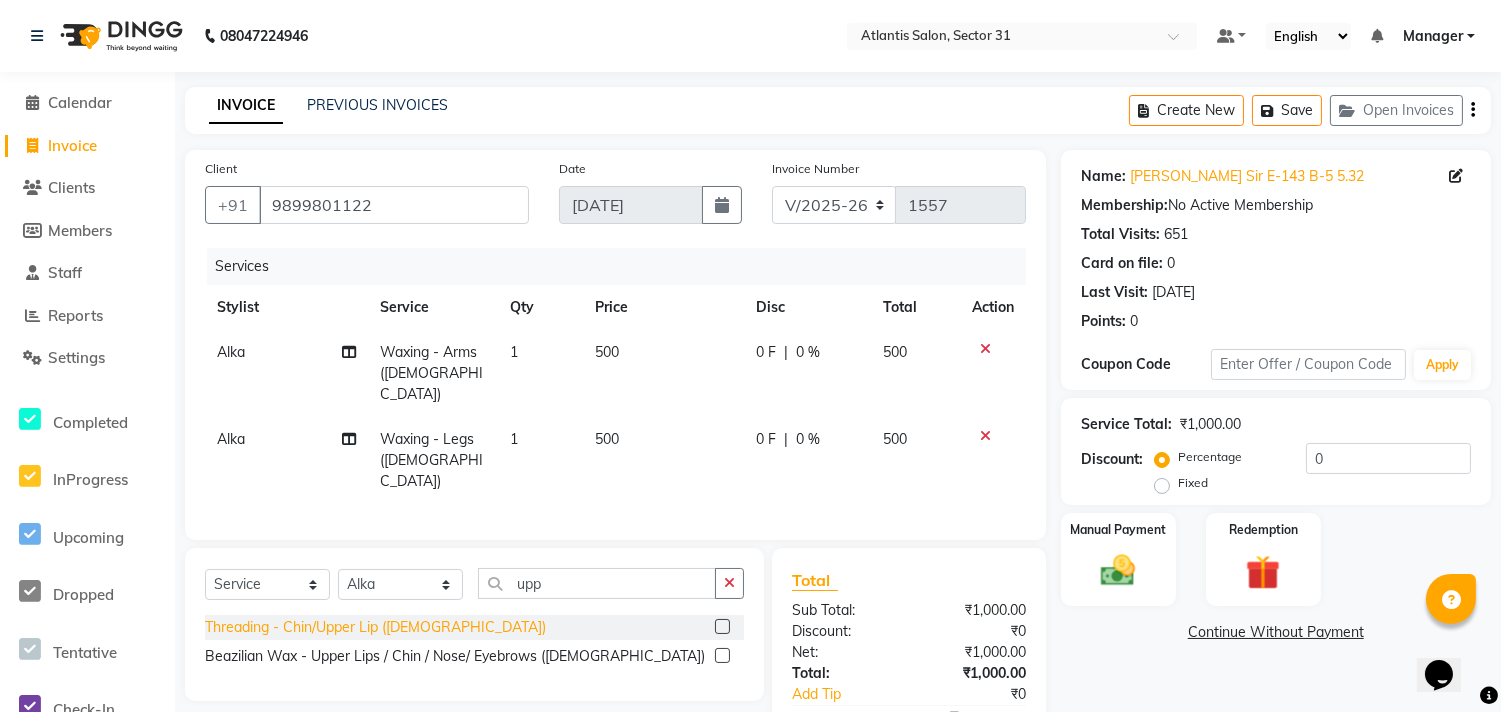 click on "Threading - Chin/Upper Lip ([DEMOGRAPHIC_DATA])" 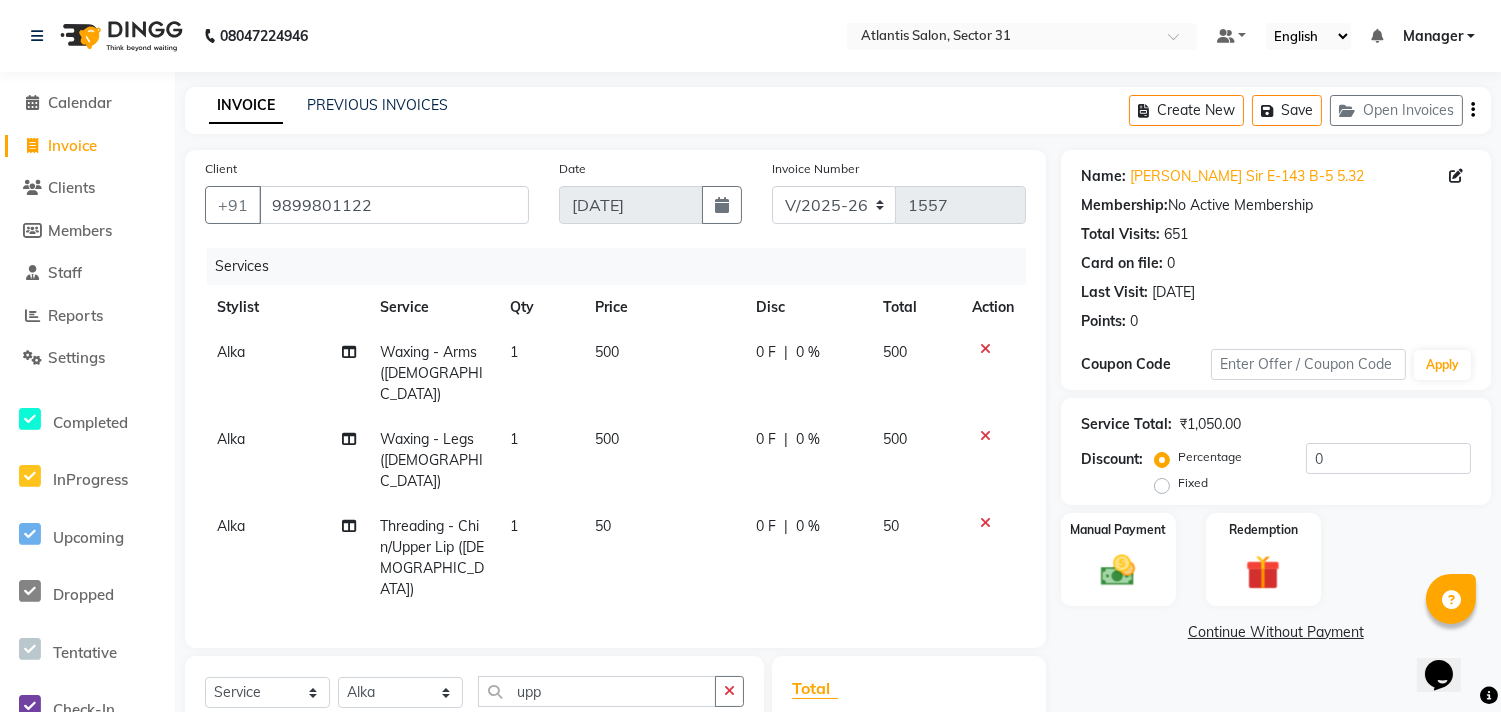 checkbox on "false" 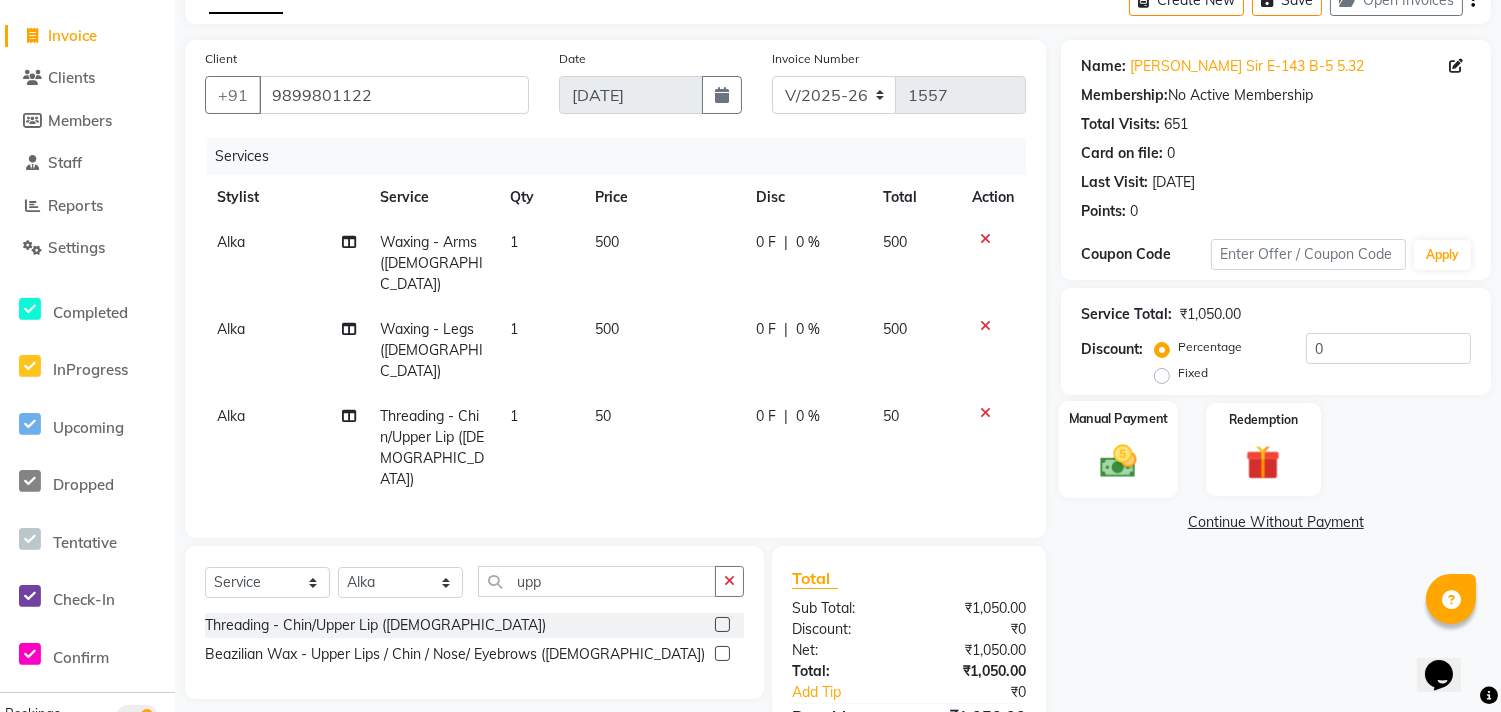 scroll, scrollTop: 180, scrollLeft: 0, axis: vertical 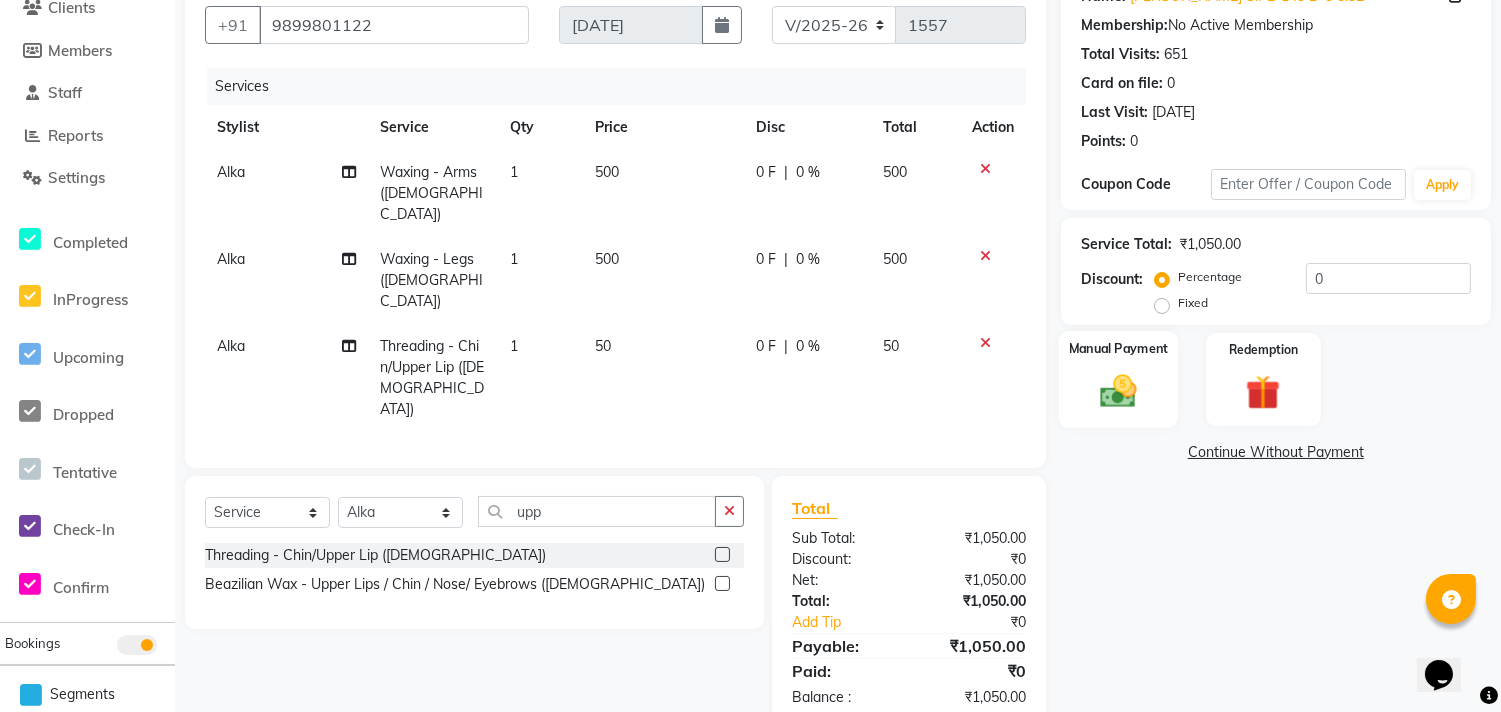 click 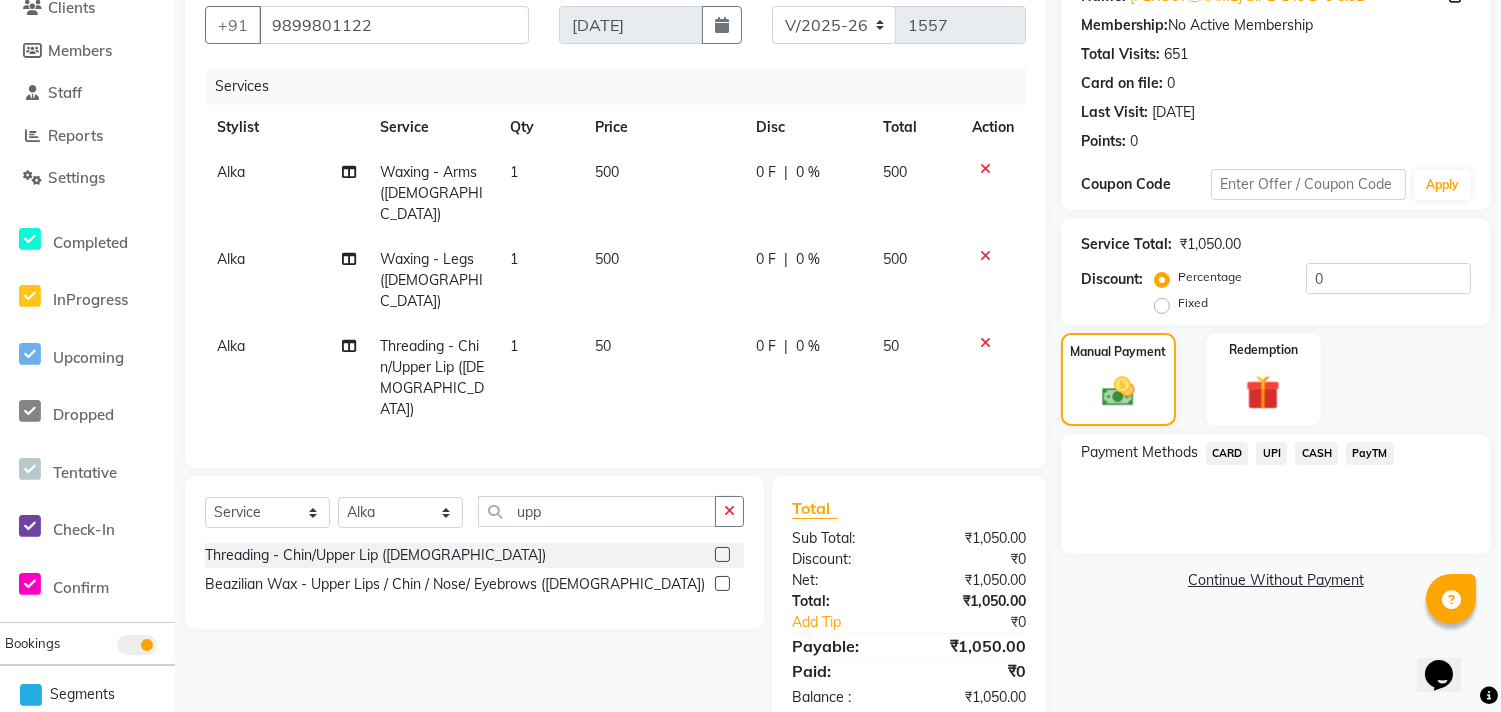 click on "CASH" 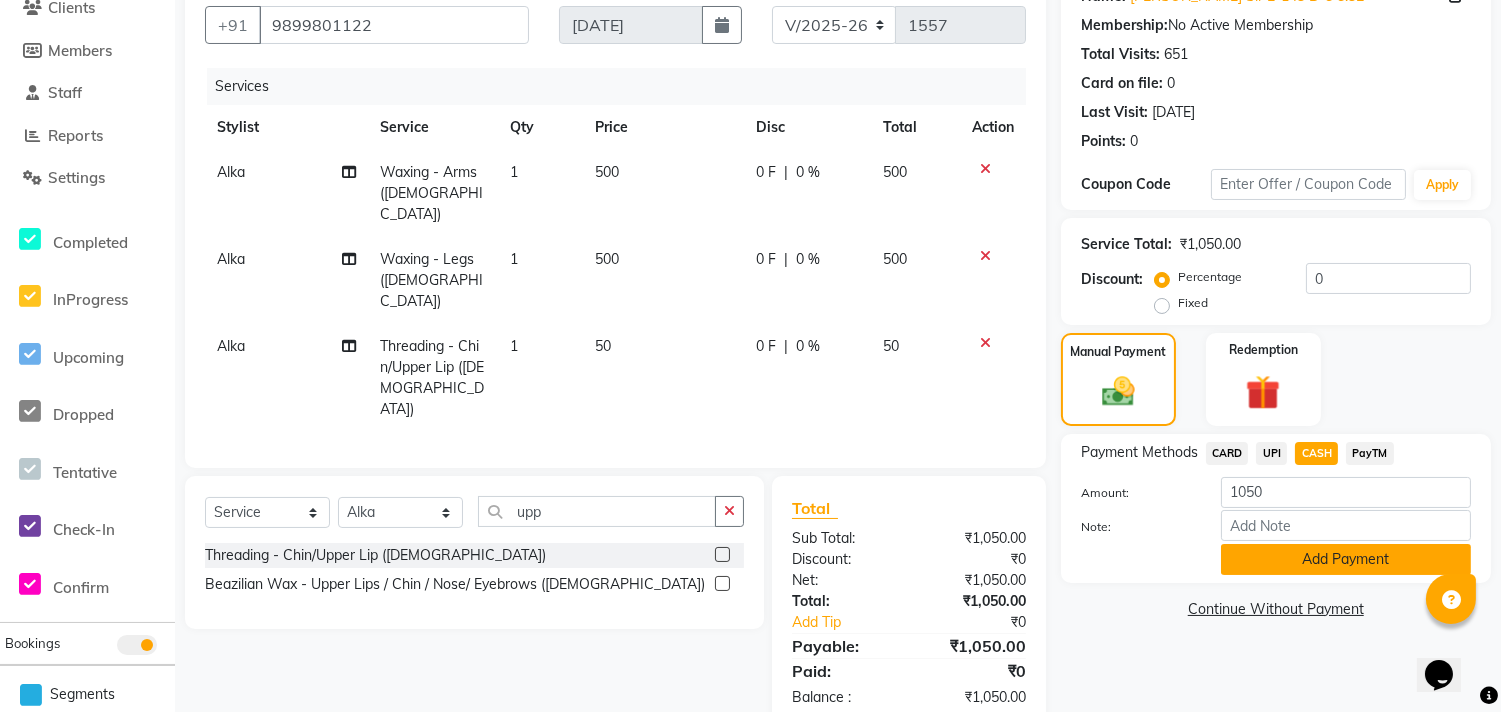 click on "Add Payment" 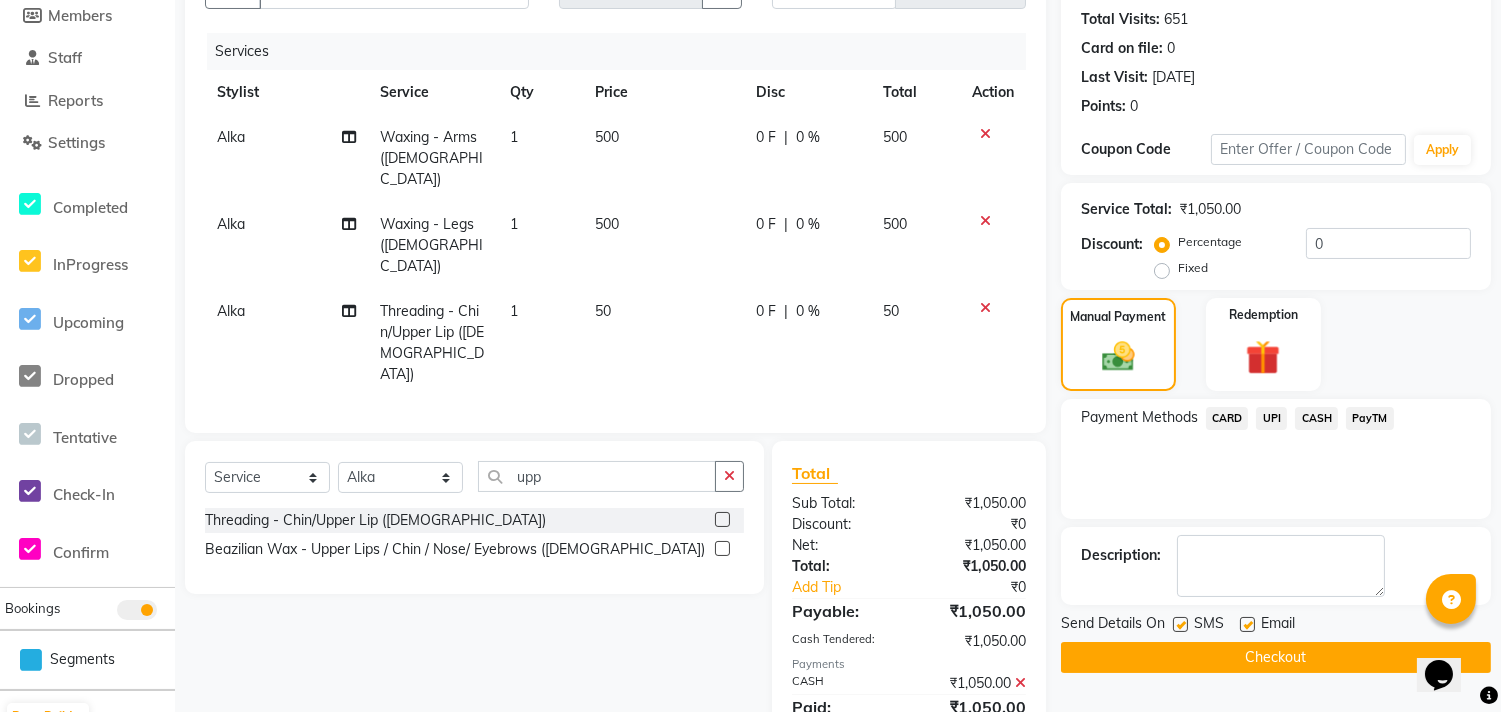 scroll, scrollTop: 250, scrollLeft: 0, axis: vertical 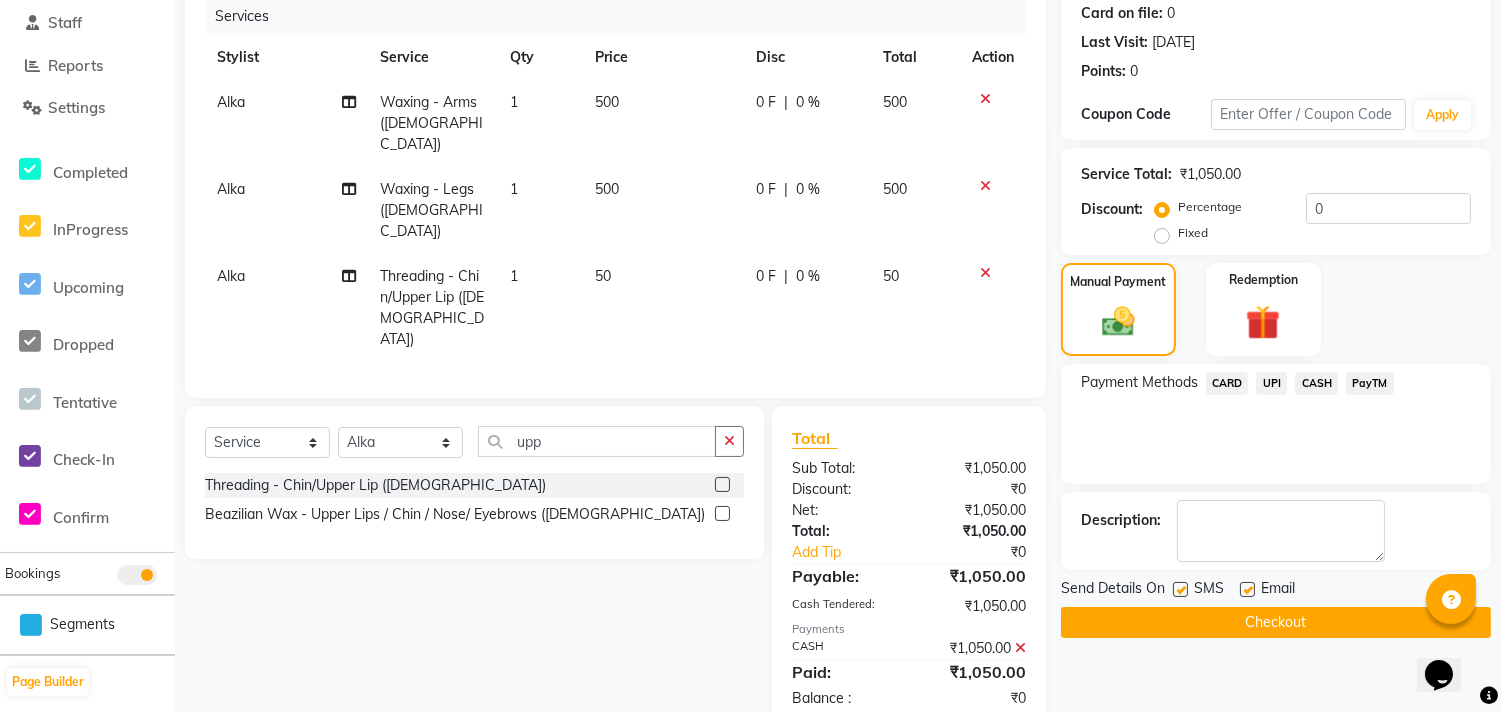 click on "Checkout" 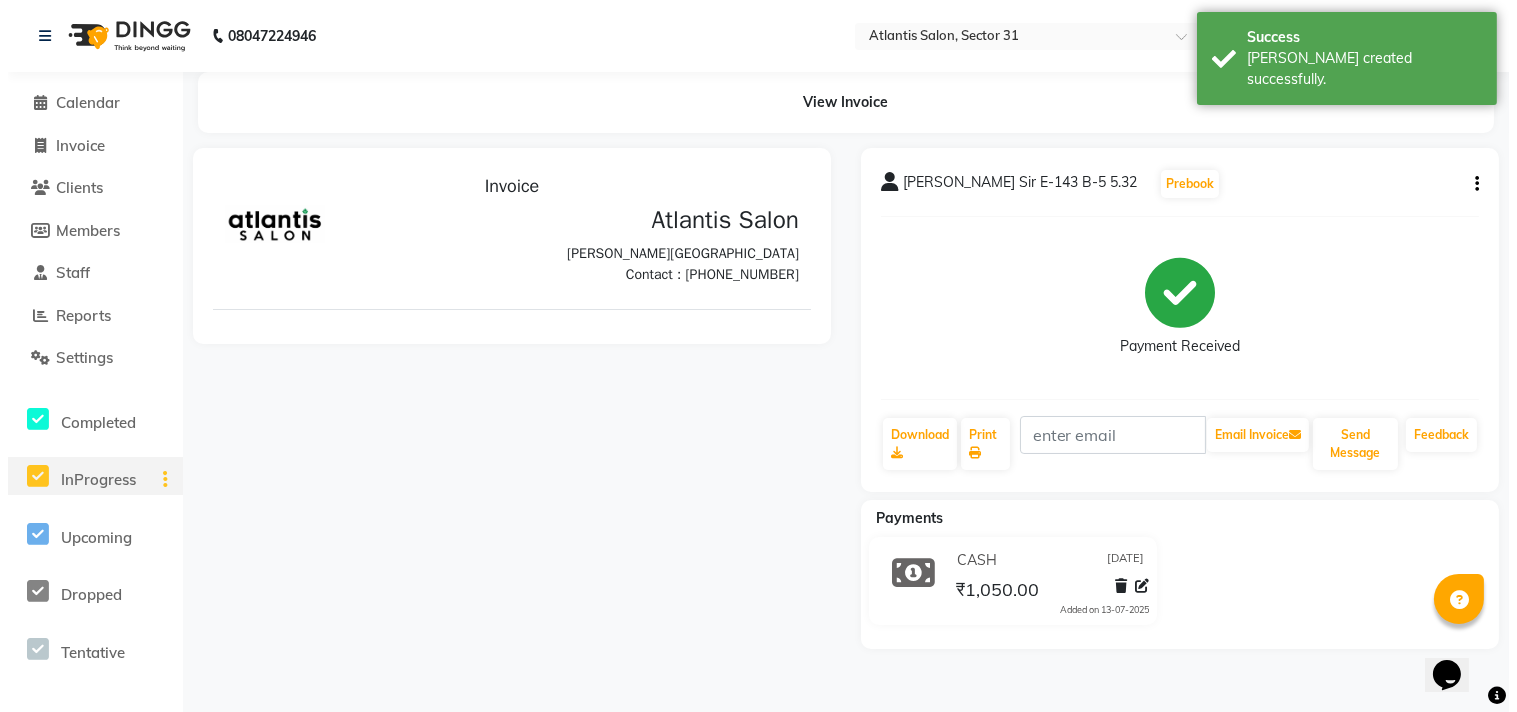 scroll, scrollTop: 0, scrollLeft: 0, axis: both 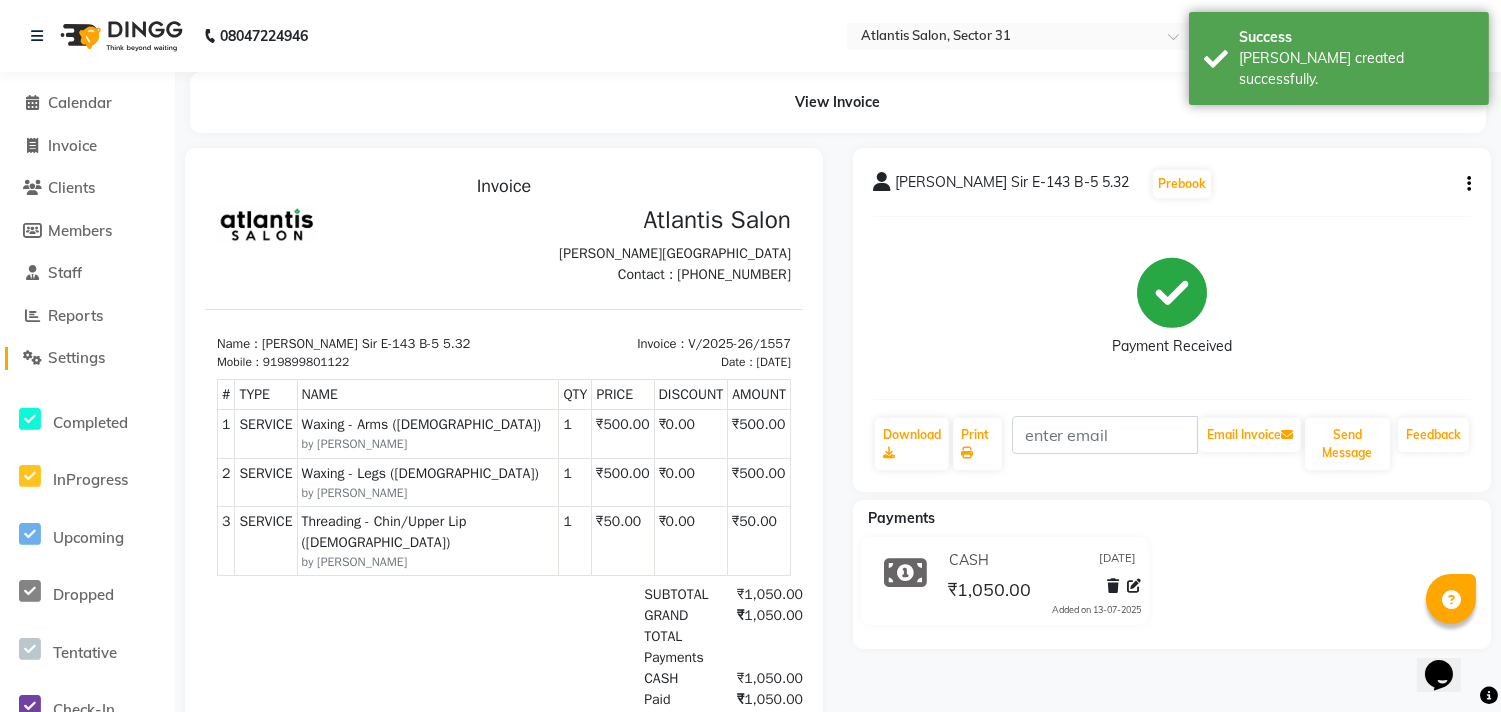 click 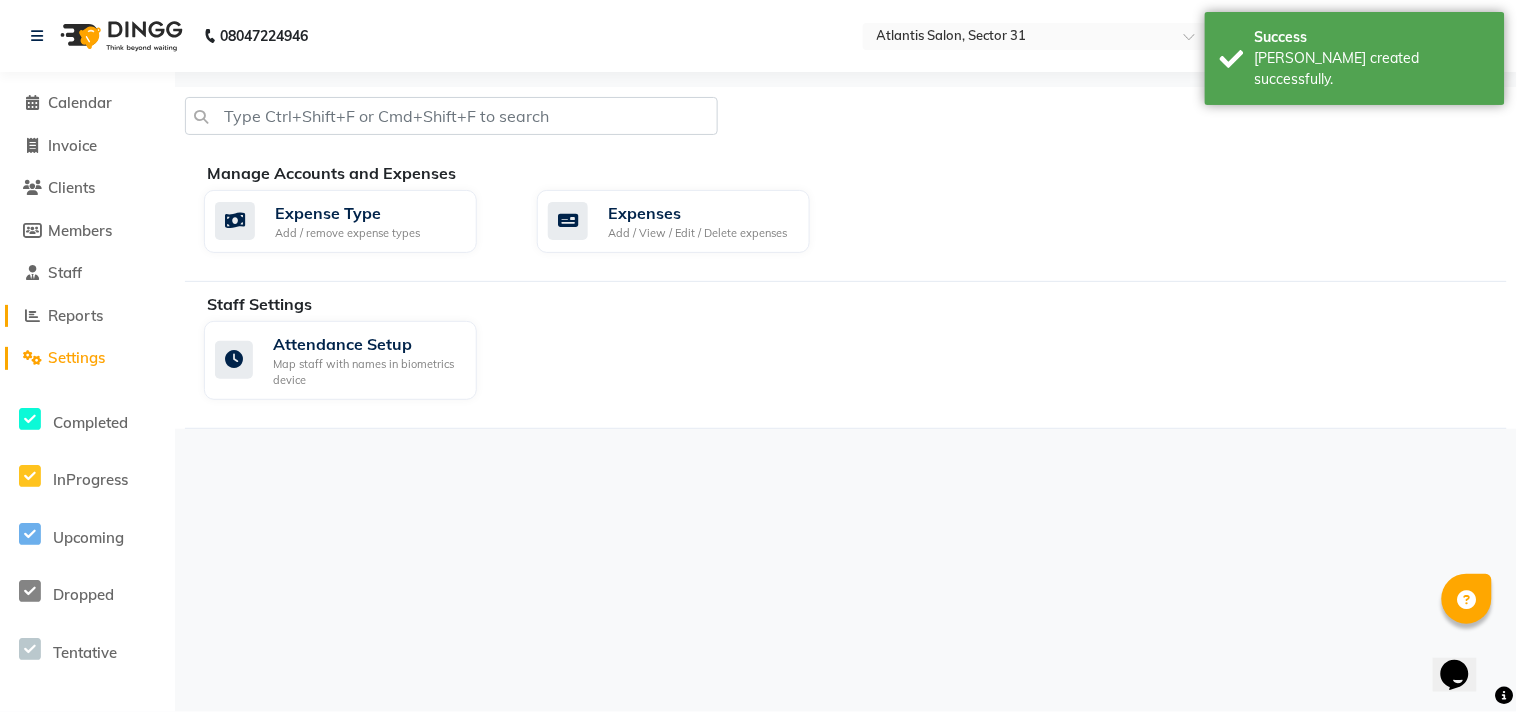 click 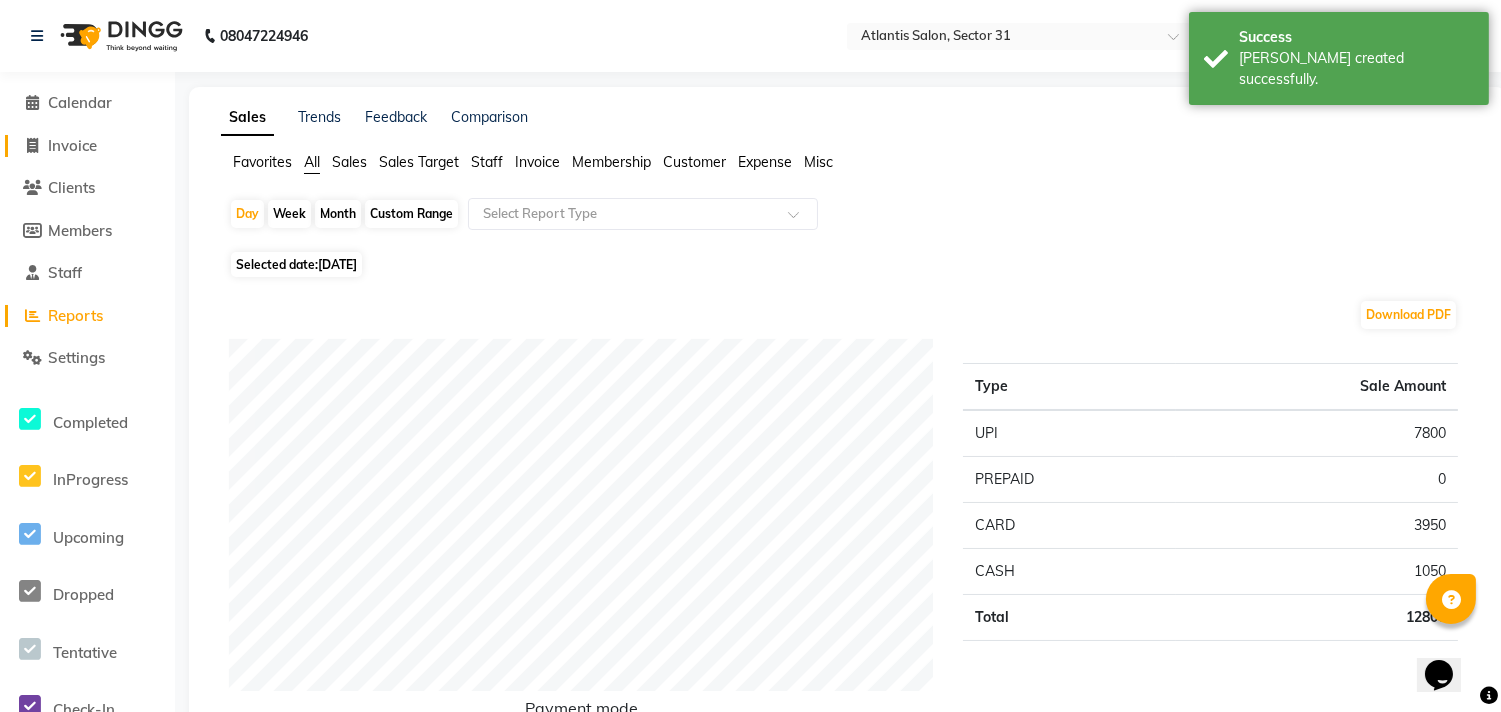 click 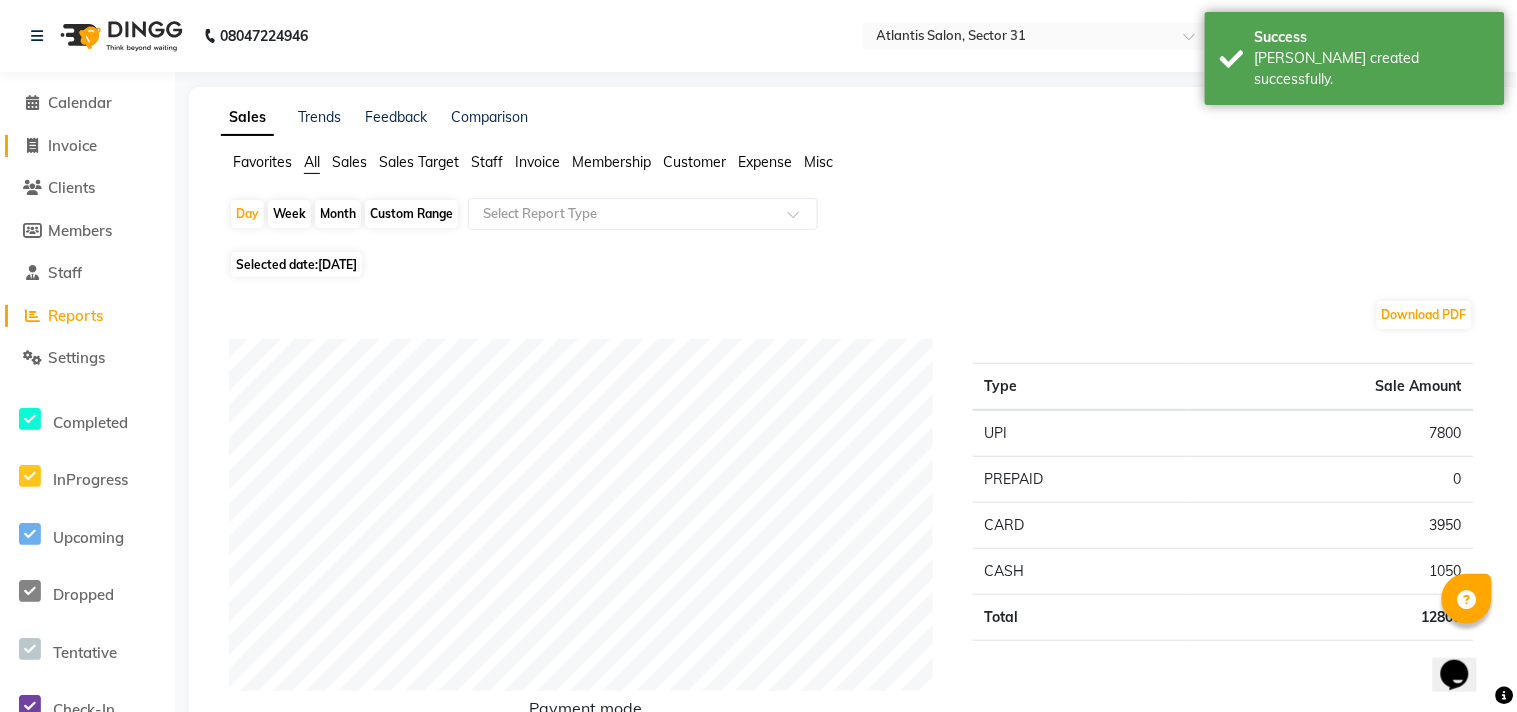 select on "4391" 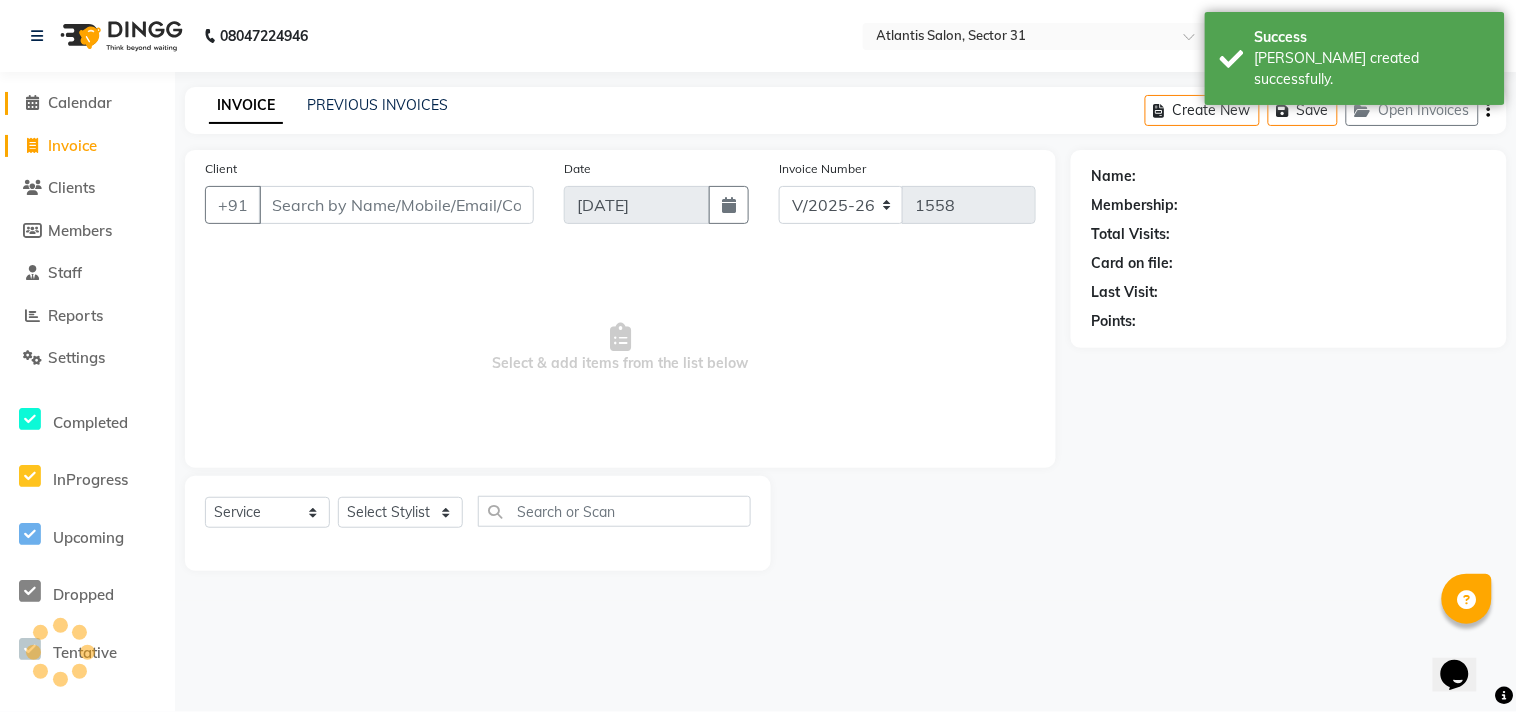 click on "Calendar" 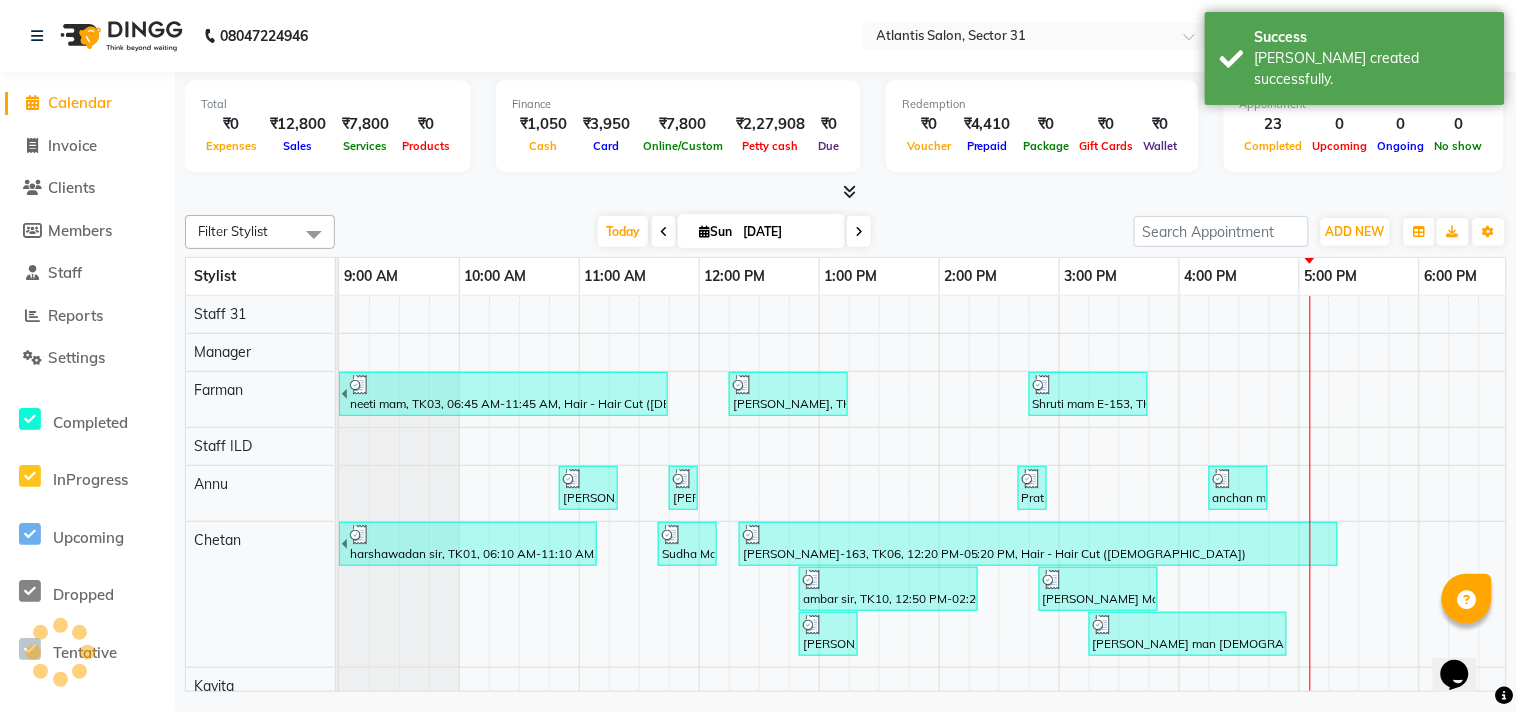 scroll, scrollTop: 0, scrollLeft: 272, axis: horizontal 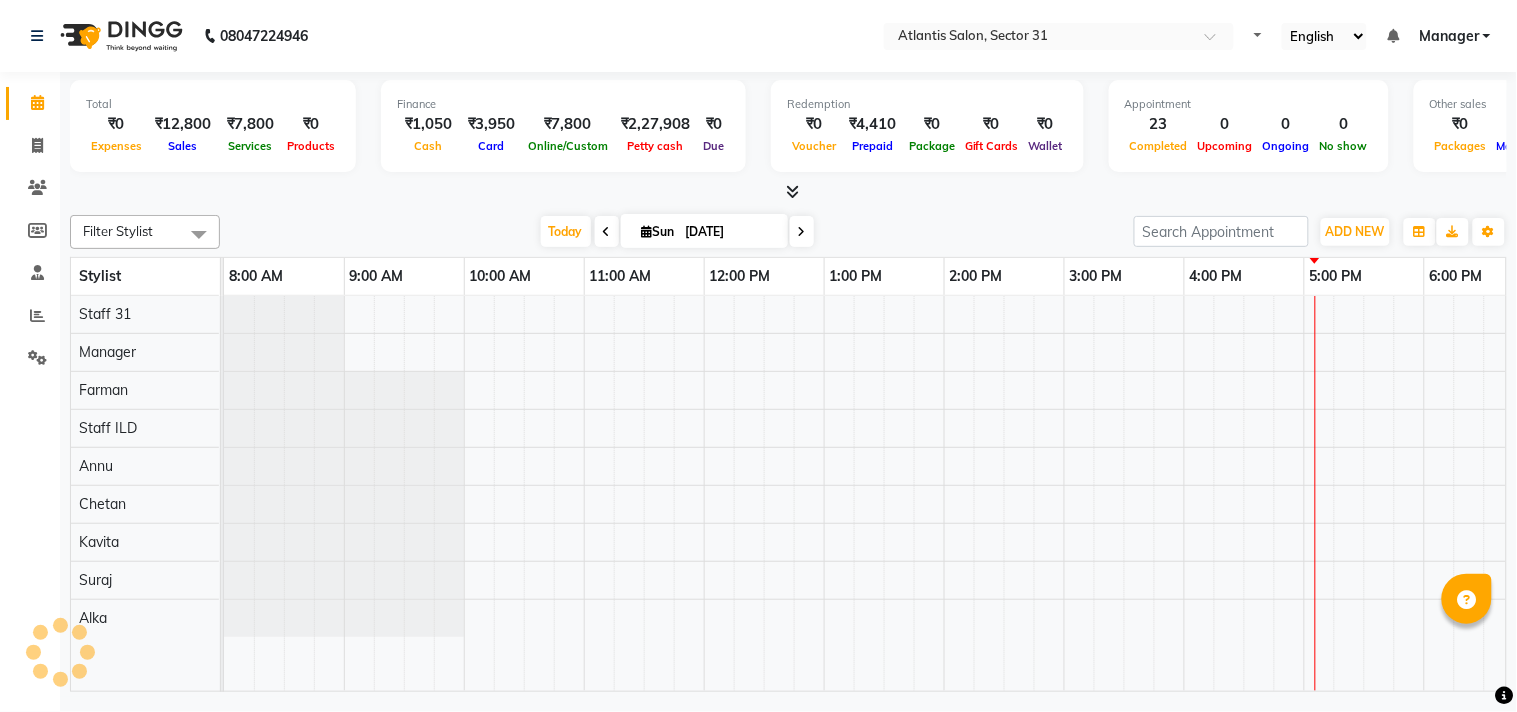 select on "en" 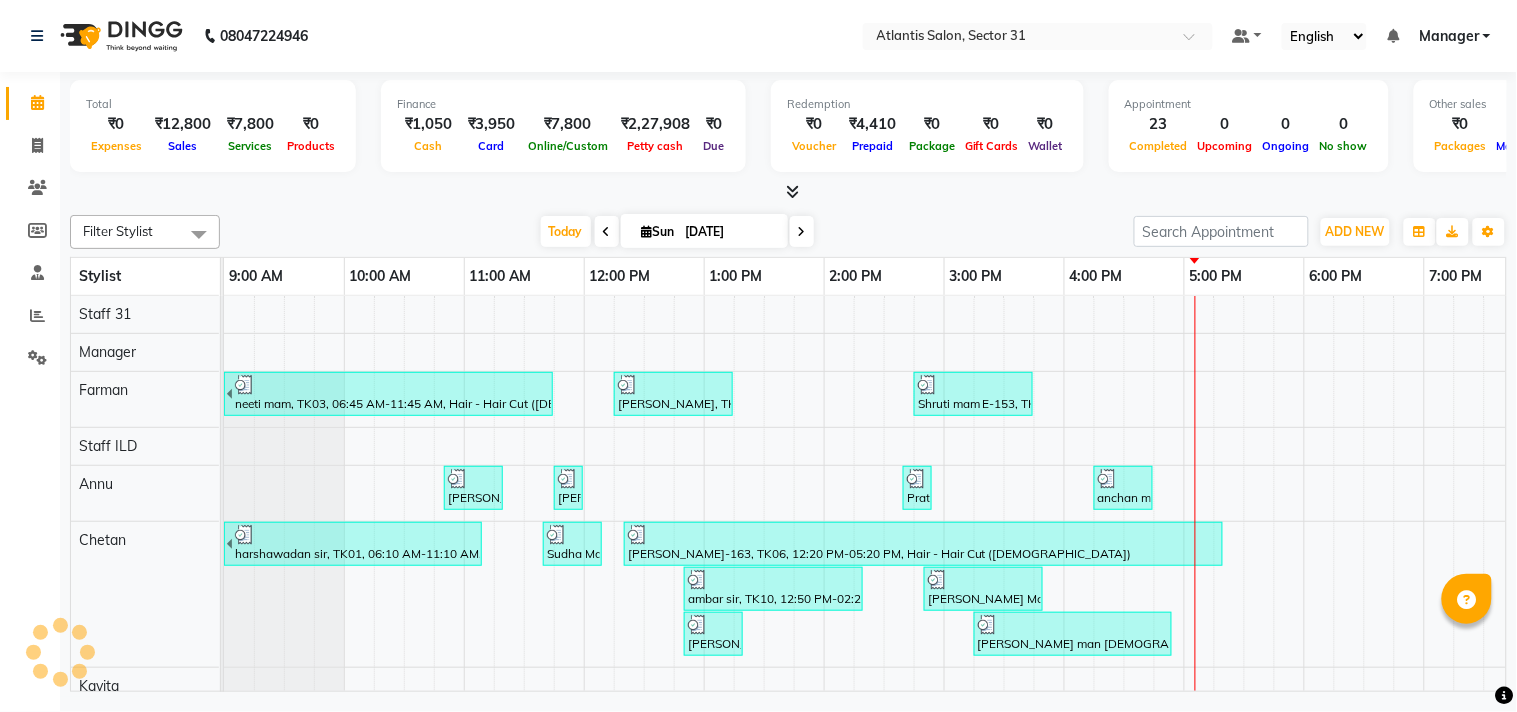 scroll, scrollTop: 0, scrollLeft: 0, axis: both 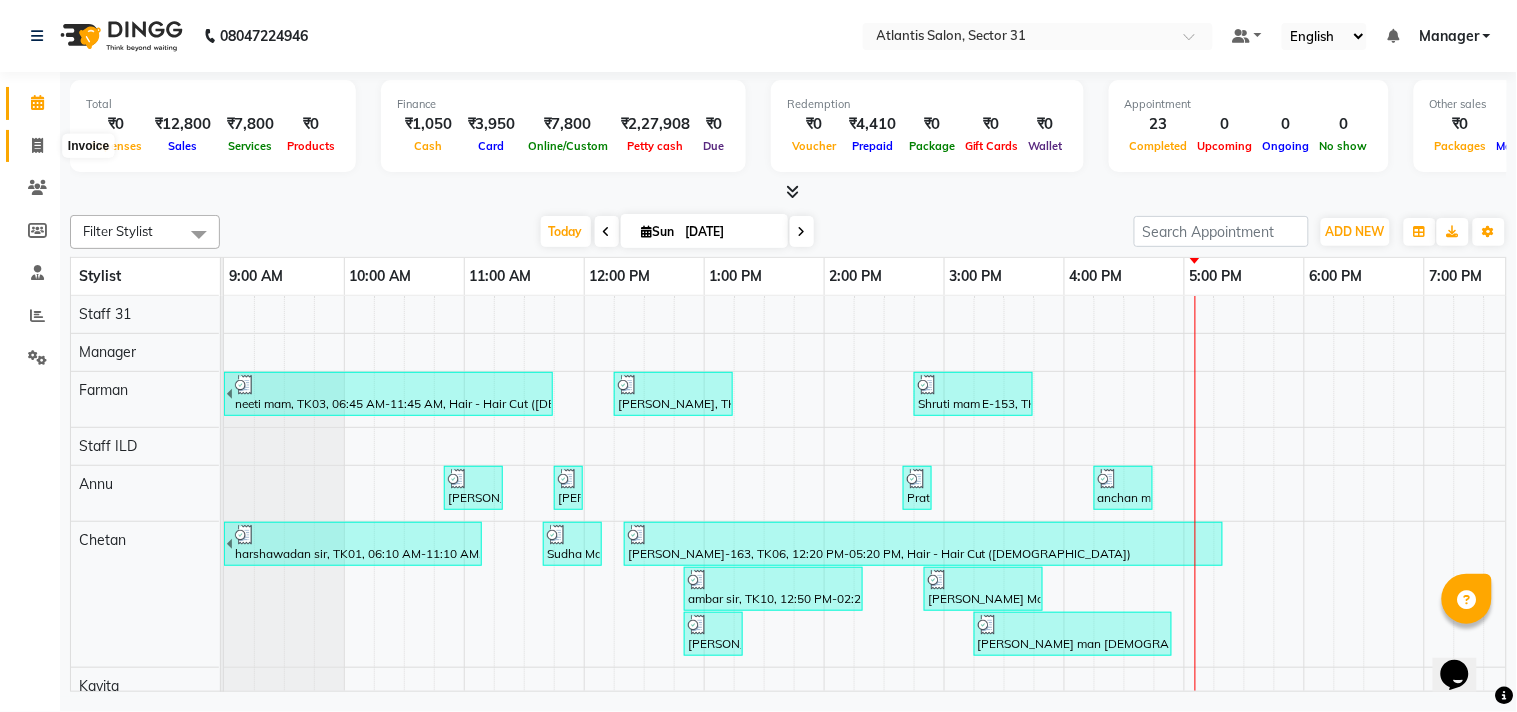 click 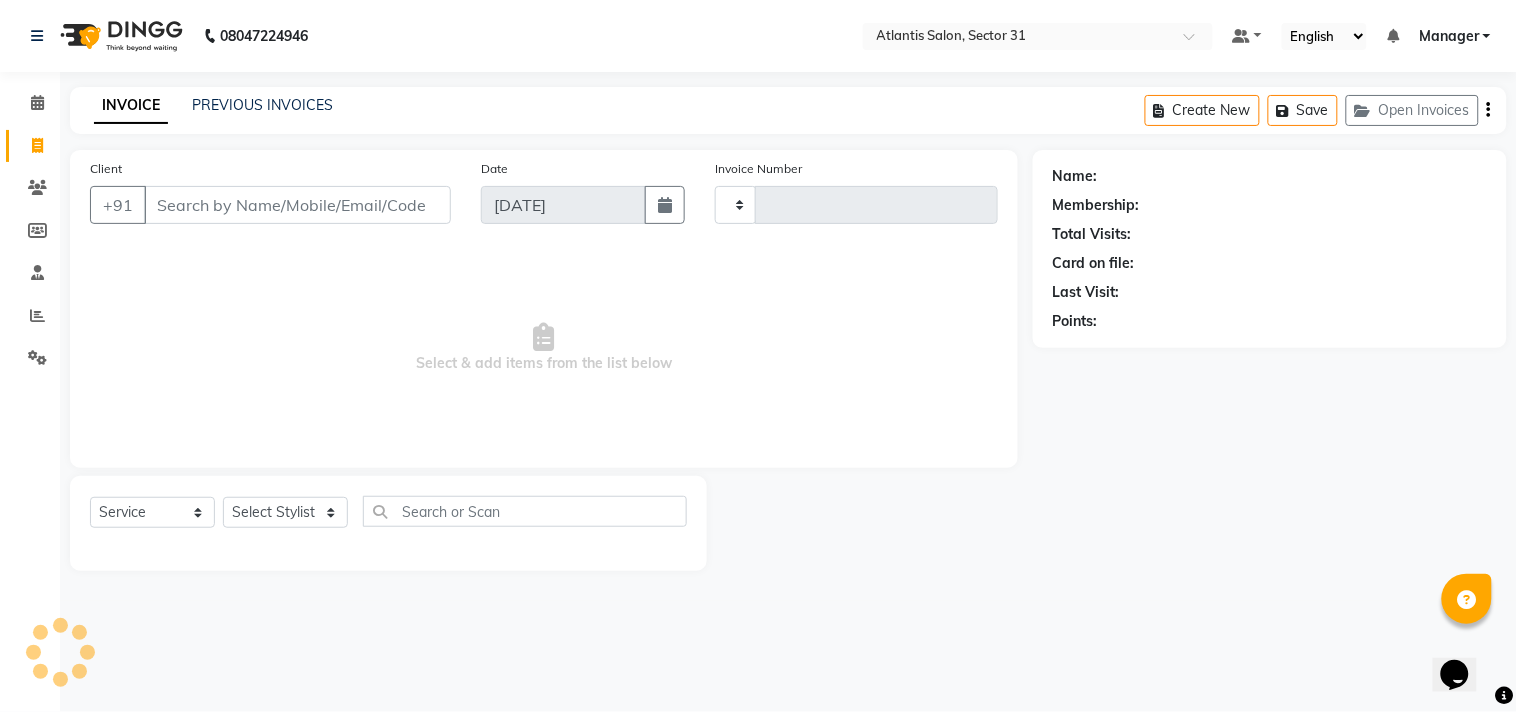 type on "1558" 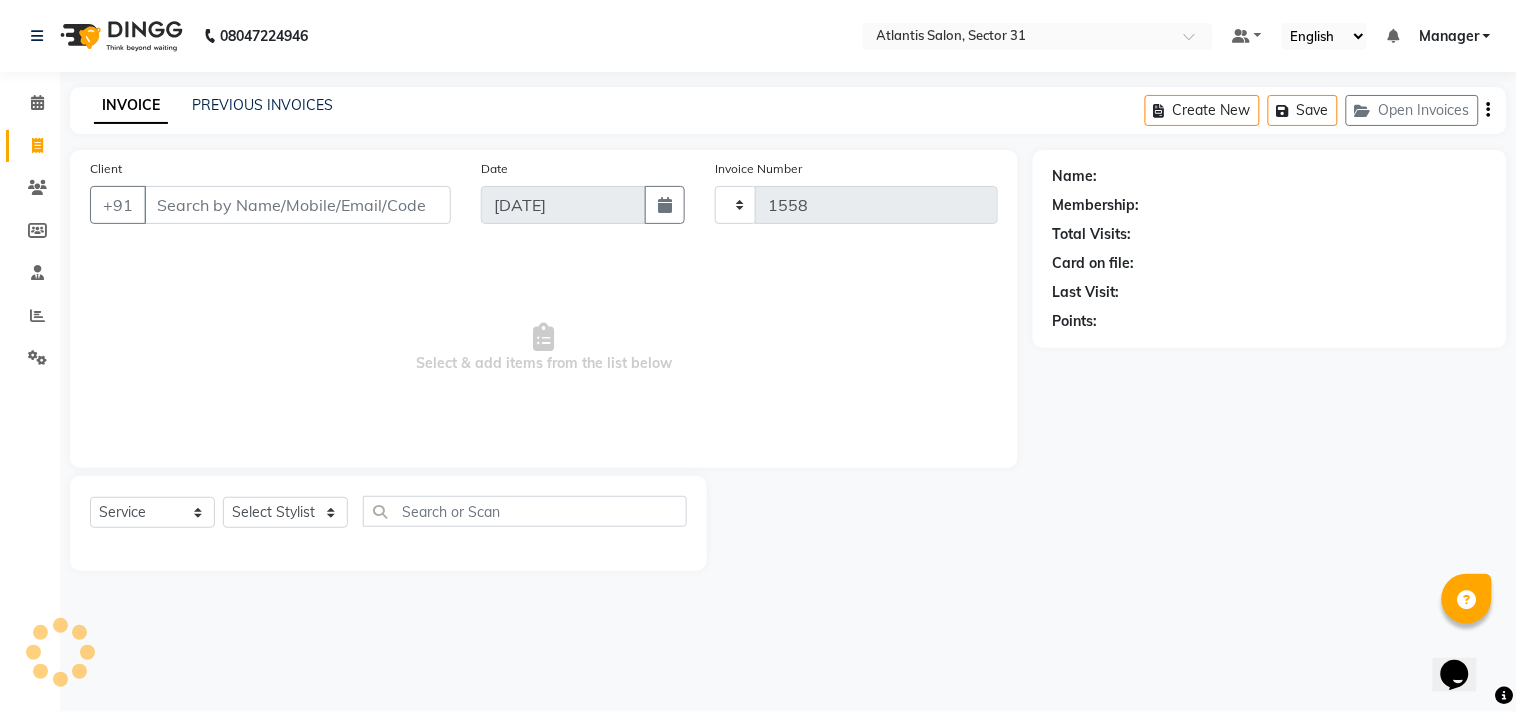 select on "4391" 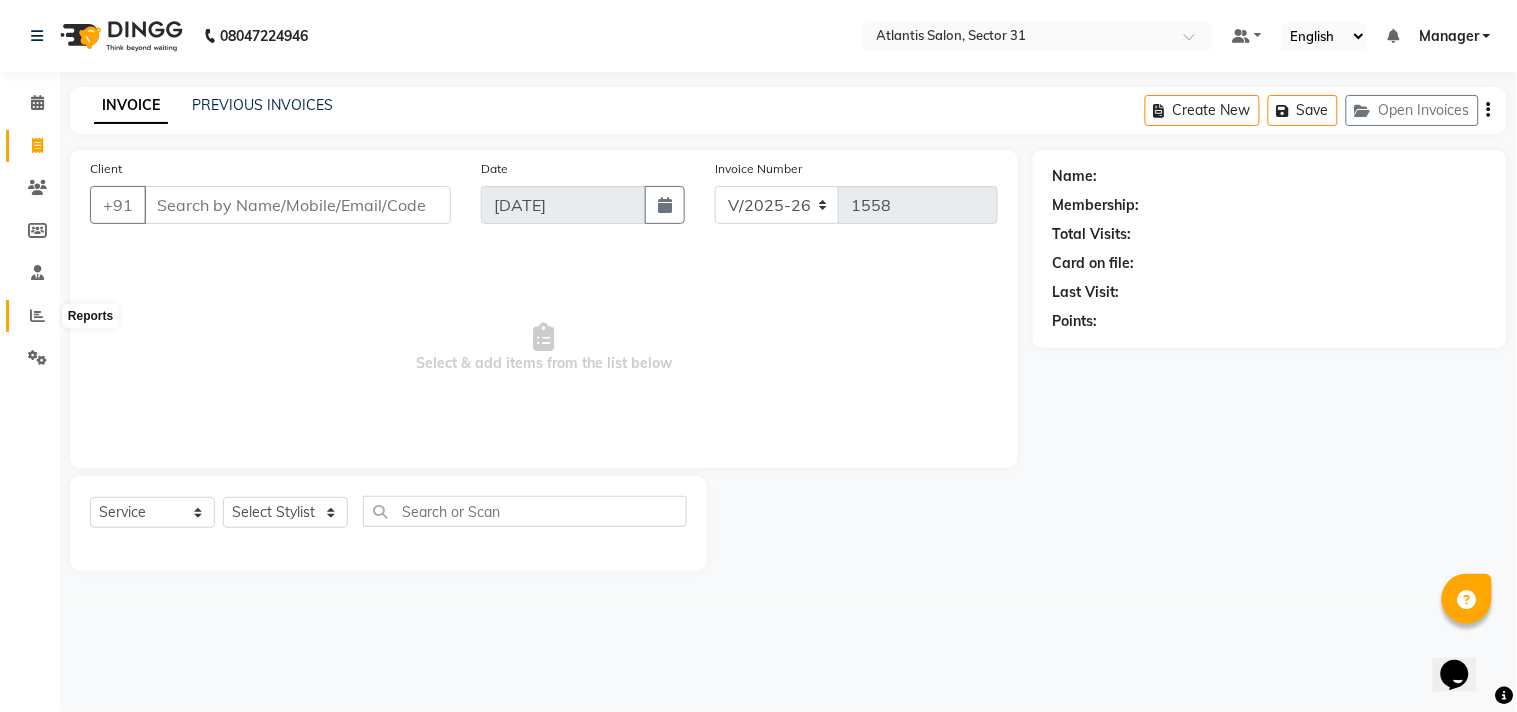 click 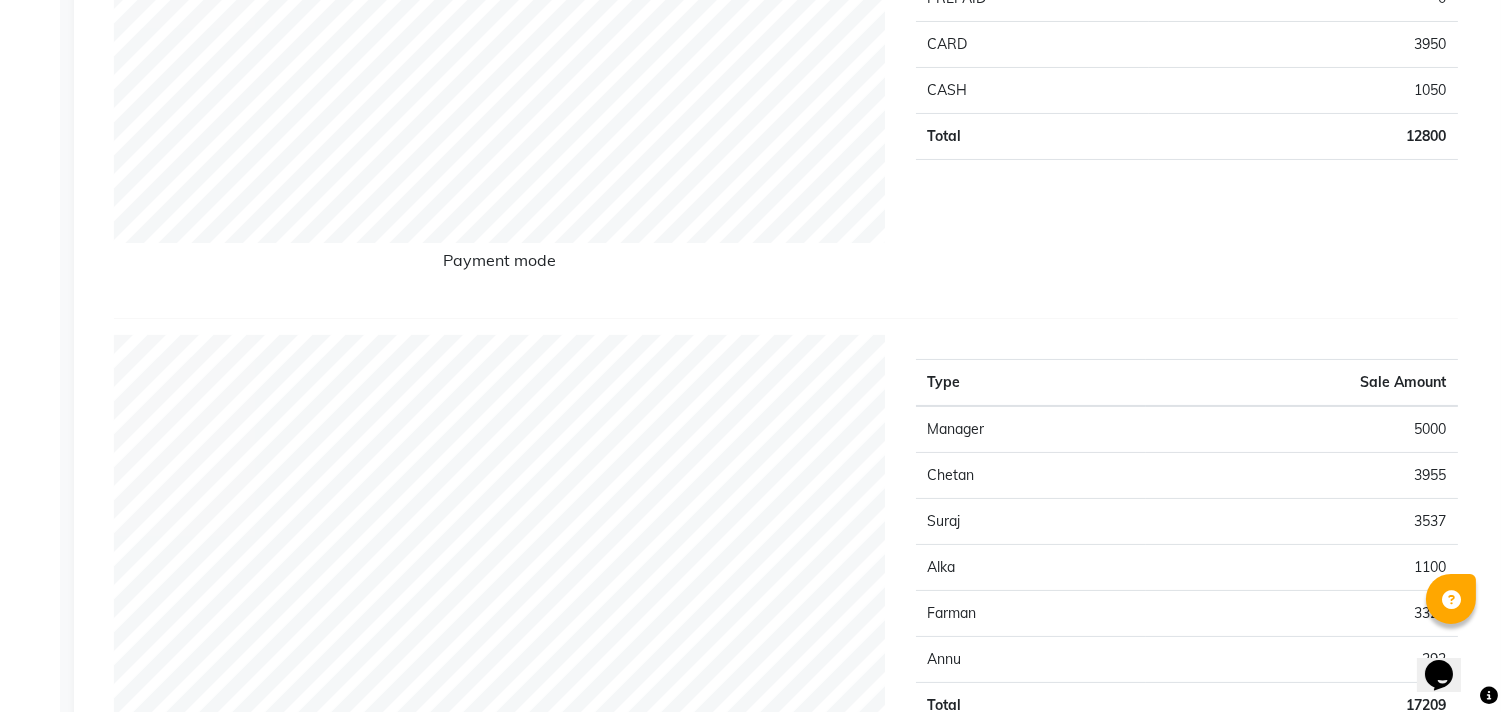 scroll, scrollTop: 0, scrollLeft: 0, axis: both 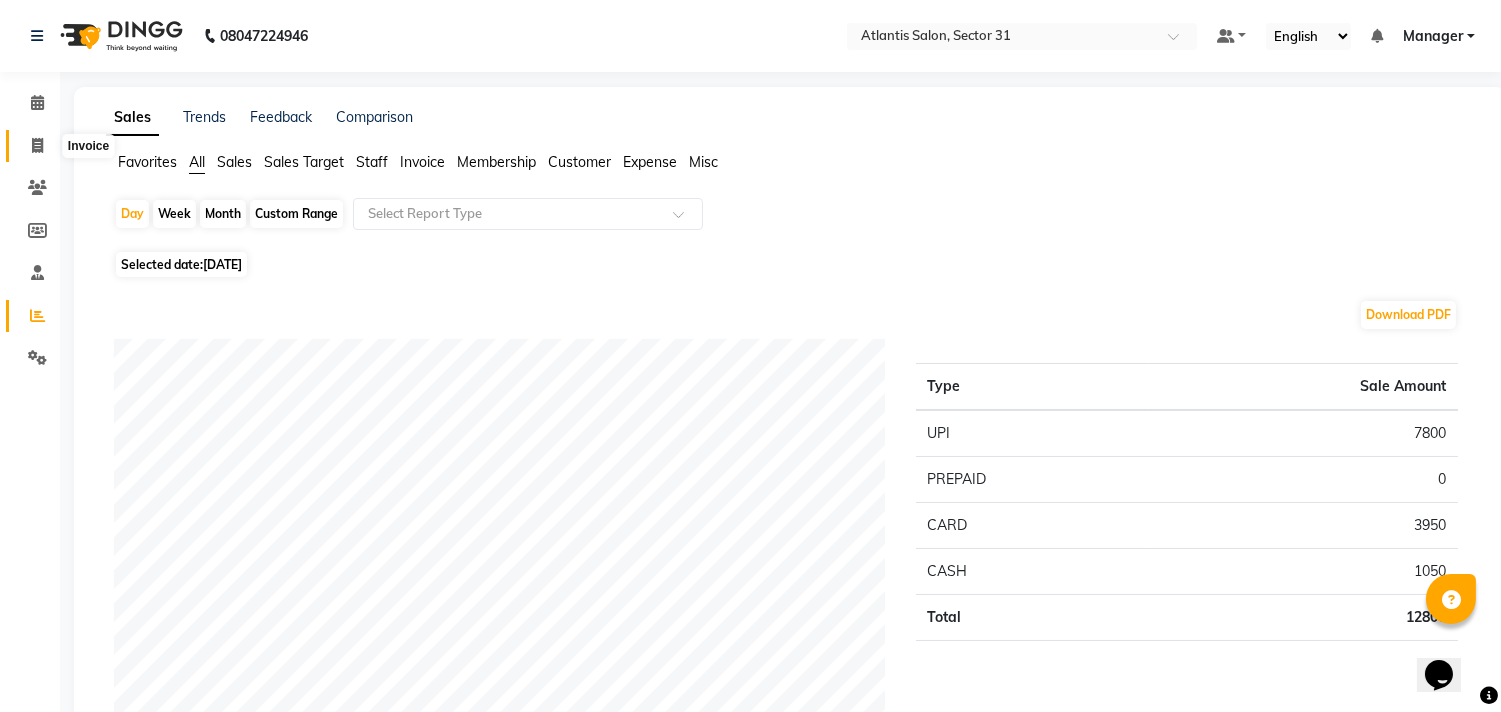 click 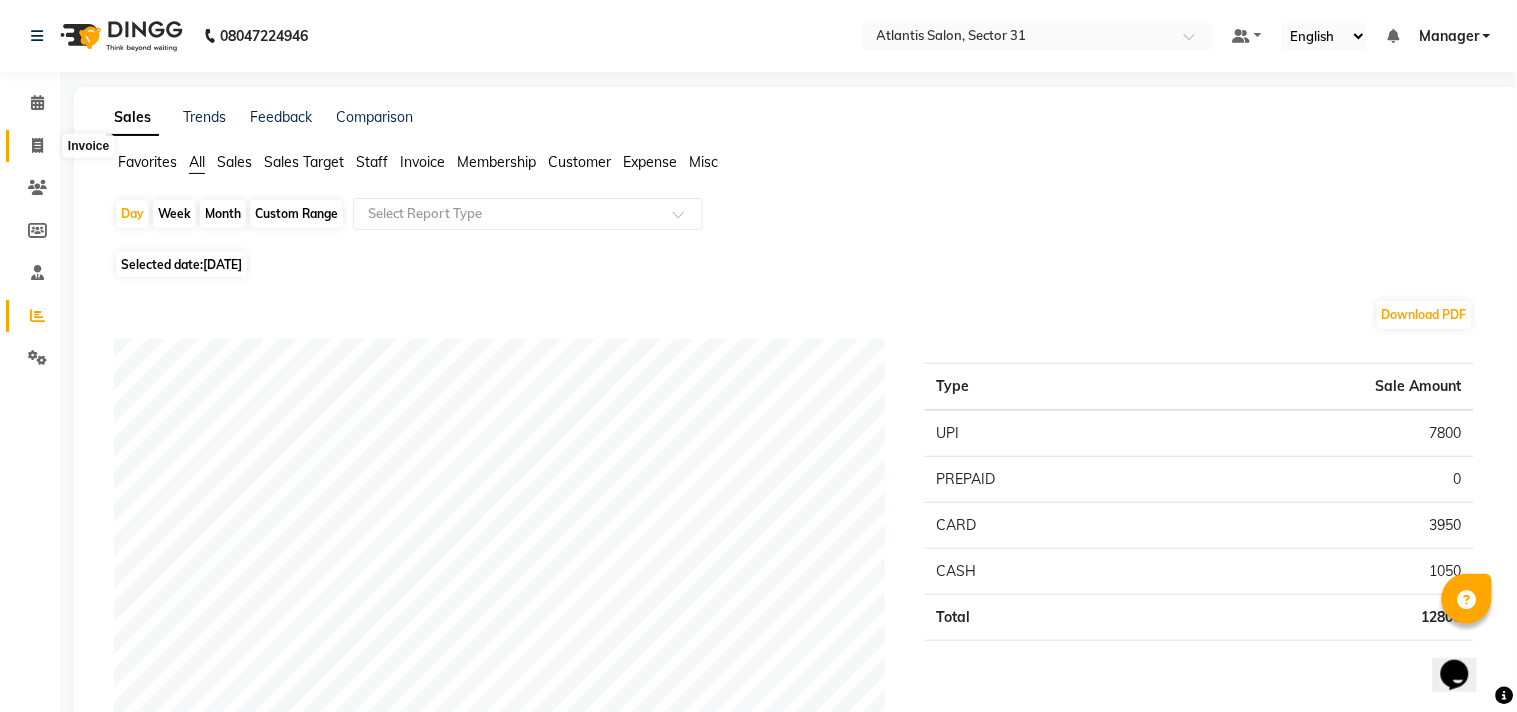 select on "service" 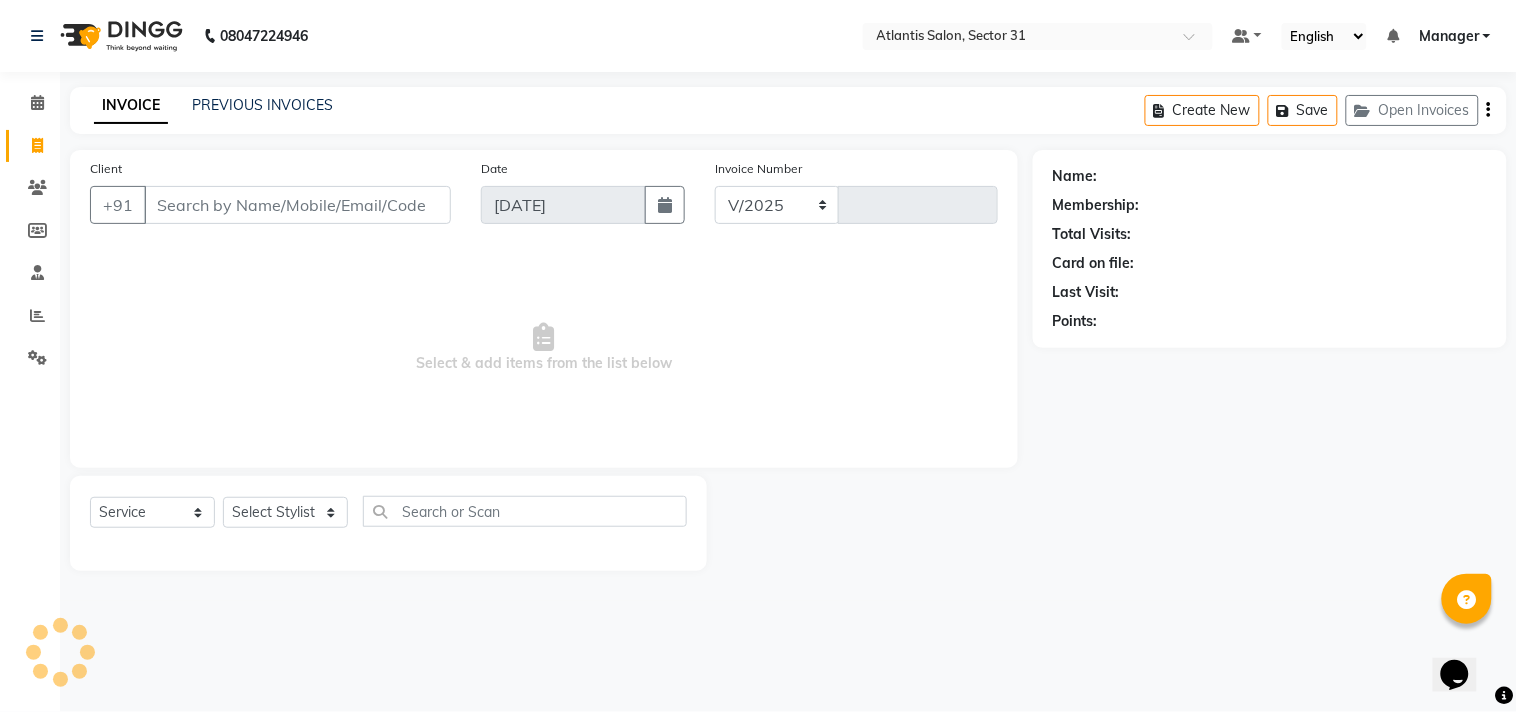 select on "4391" 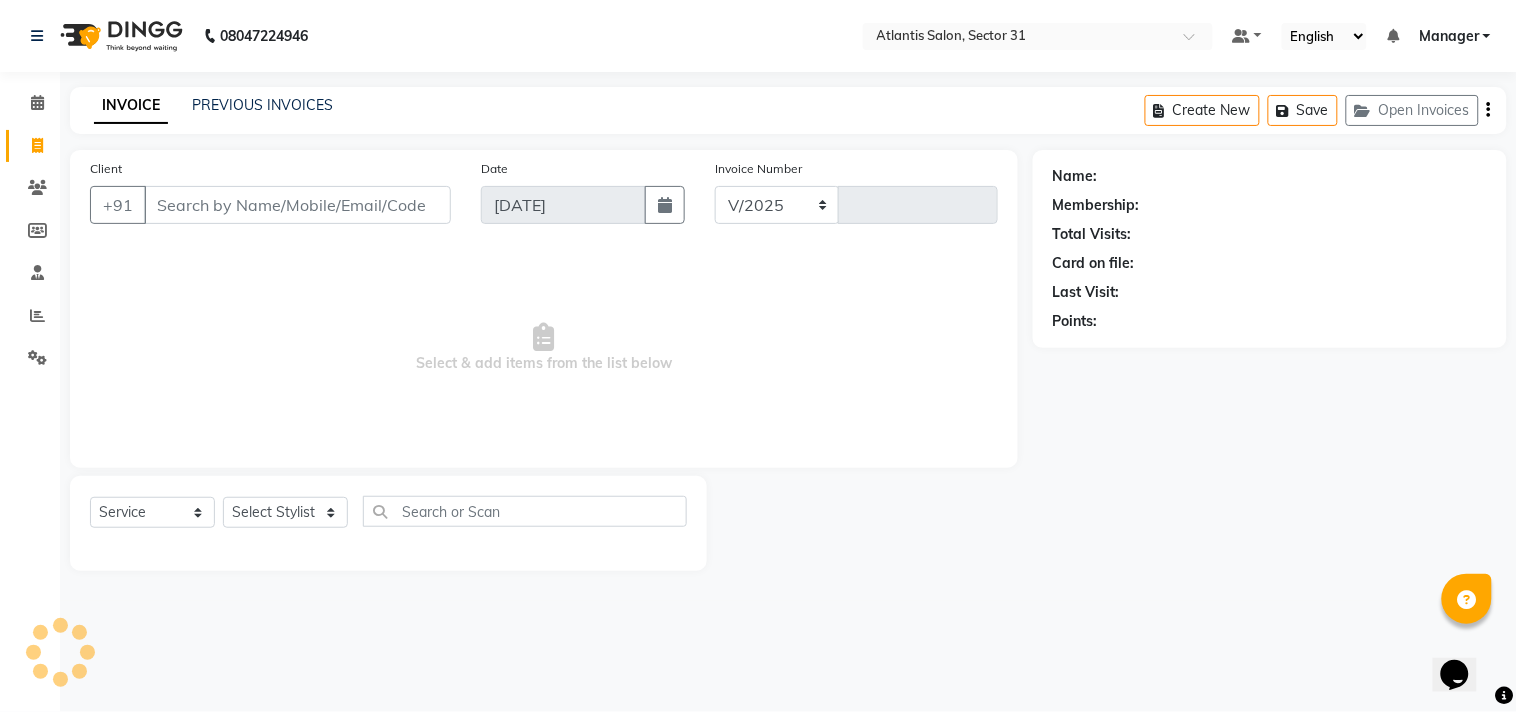 type on "1558" 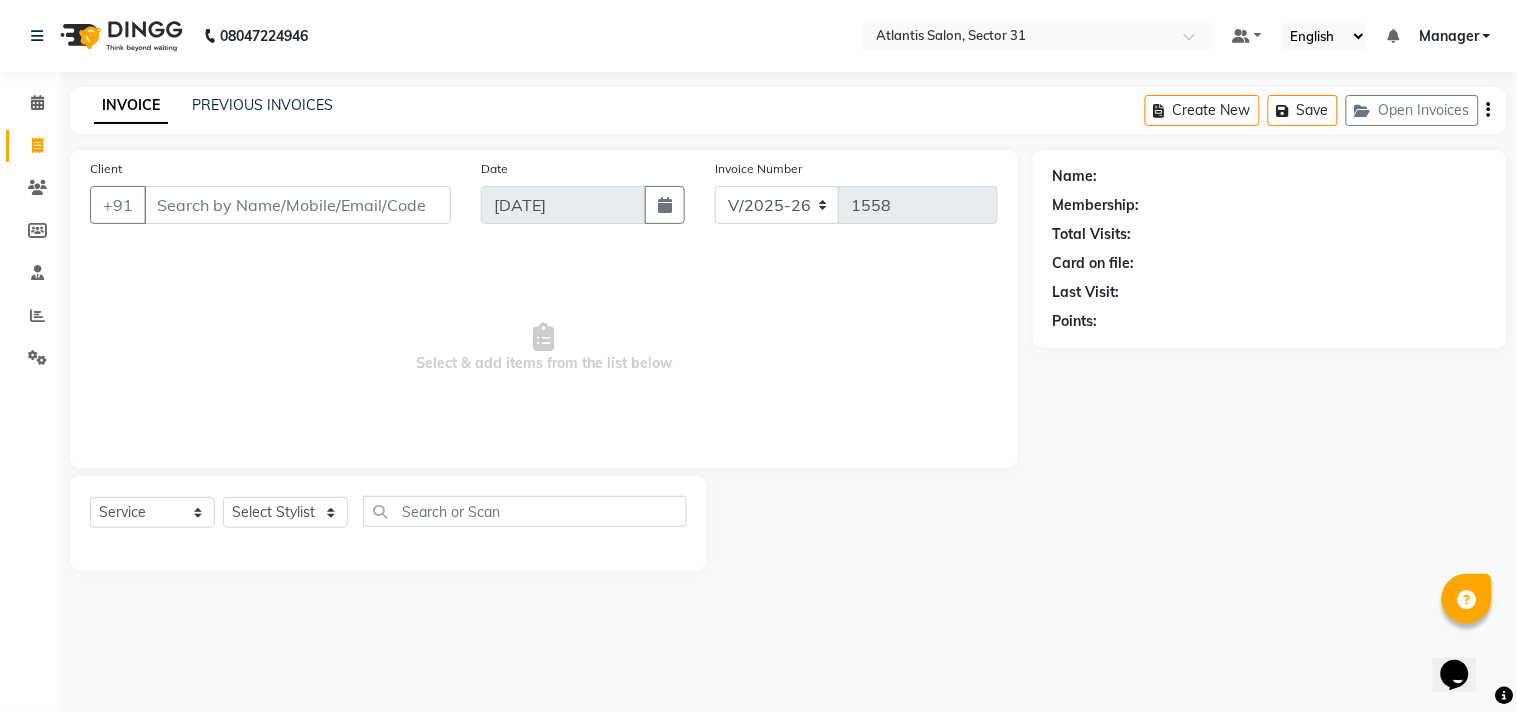 click on "Client" at bounding box center [297, 205] 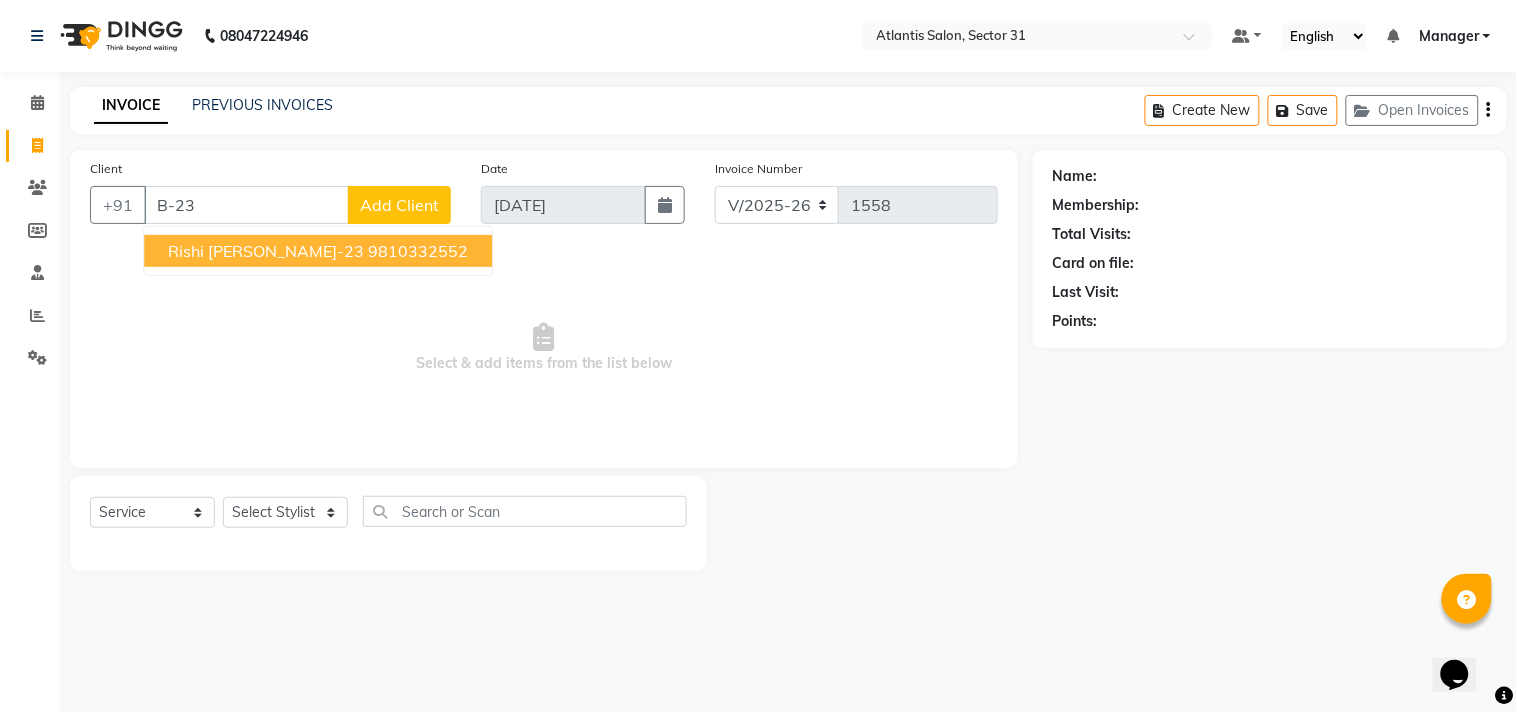 click on "Rishi Sir B-23" at bounding box center [266, 251] 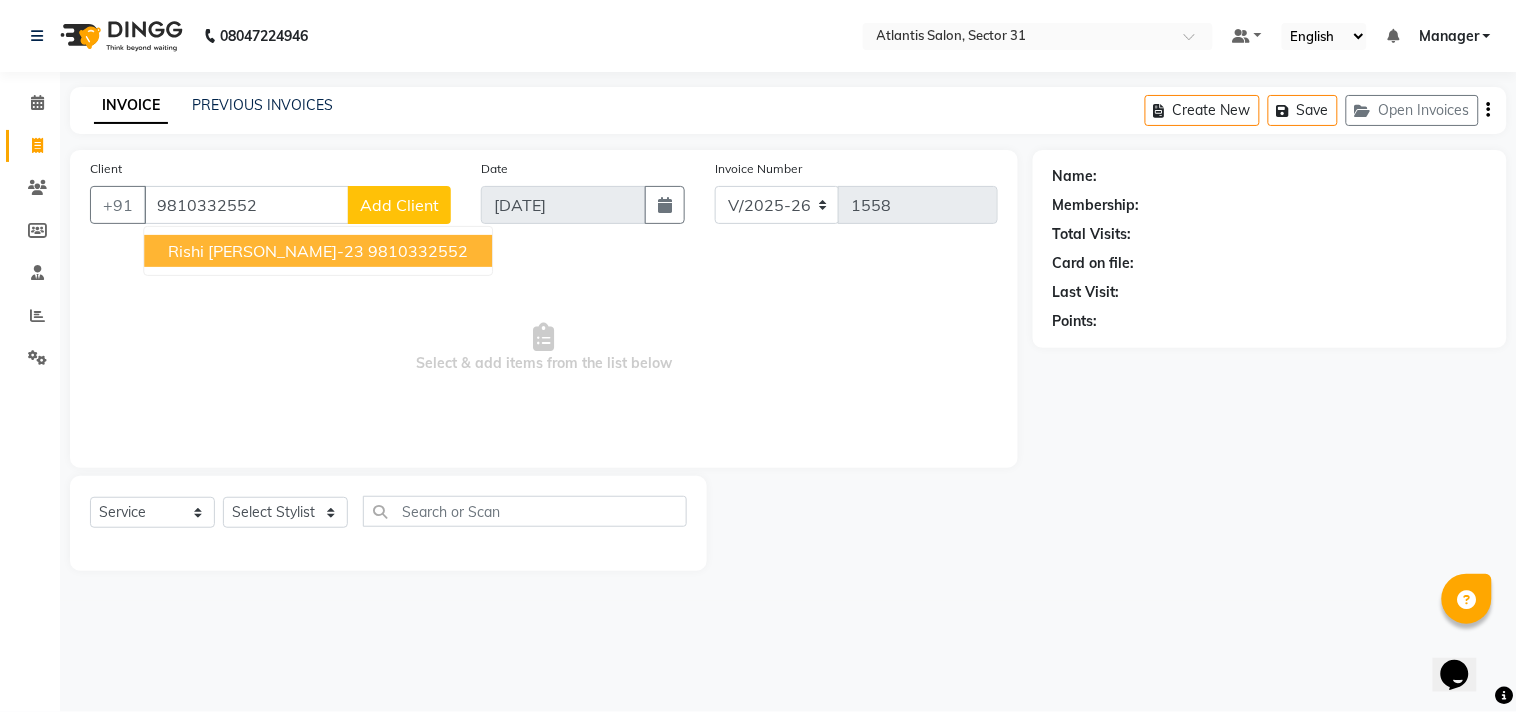type on "9810332552" 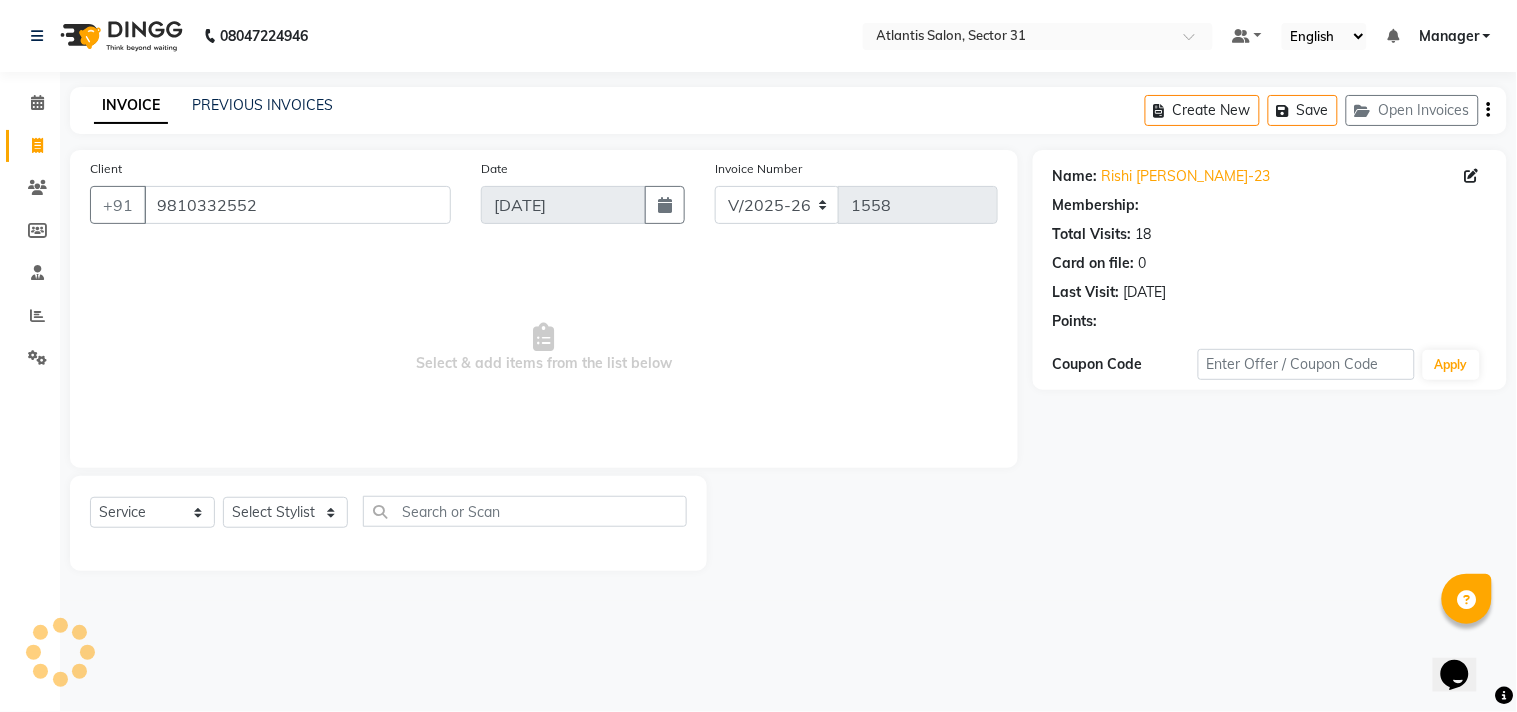 select on "1: Object" 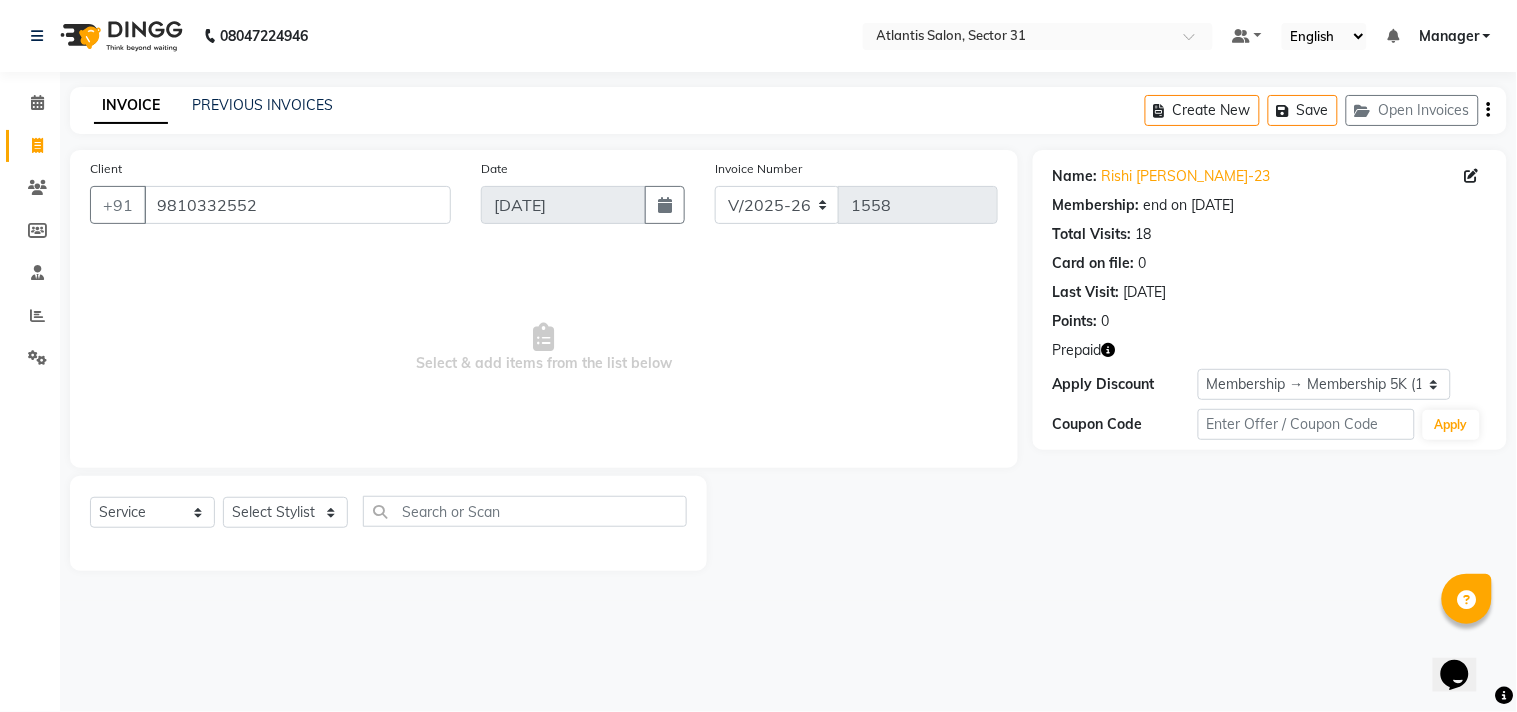 click on "Prepaid" 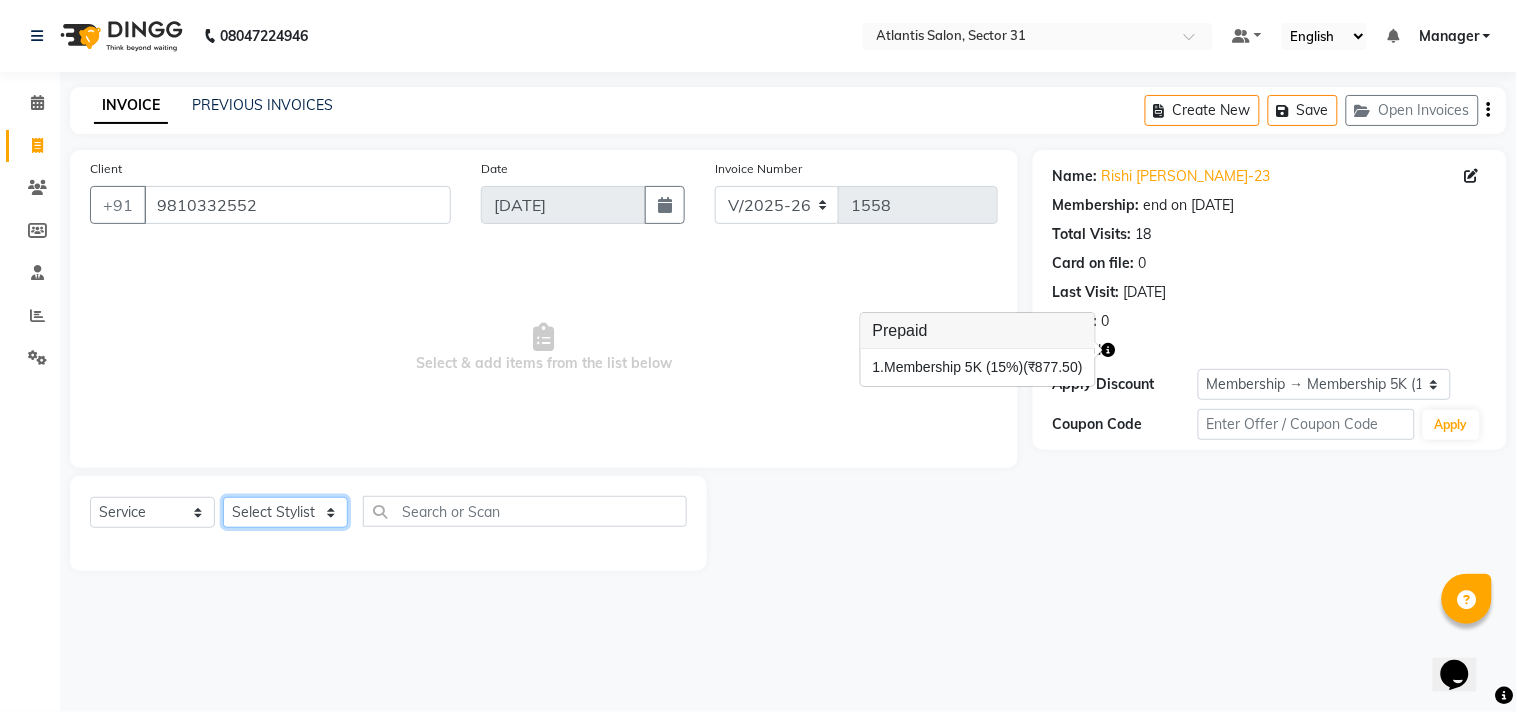 click on "Select Stylist [PERSON_NAME] [PERSON_NAME] Kavita Manager Staff 31 Staff ILD Suraj" 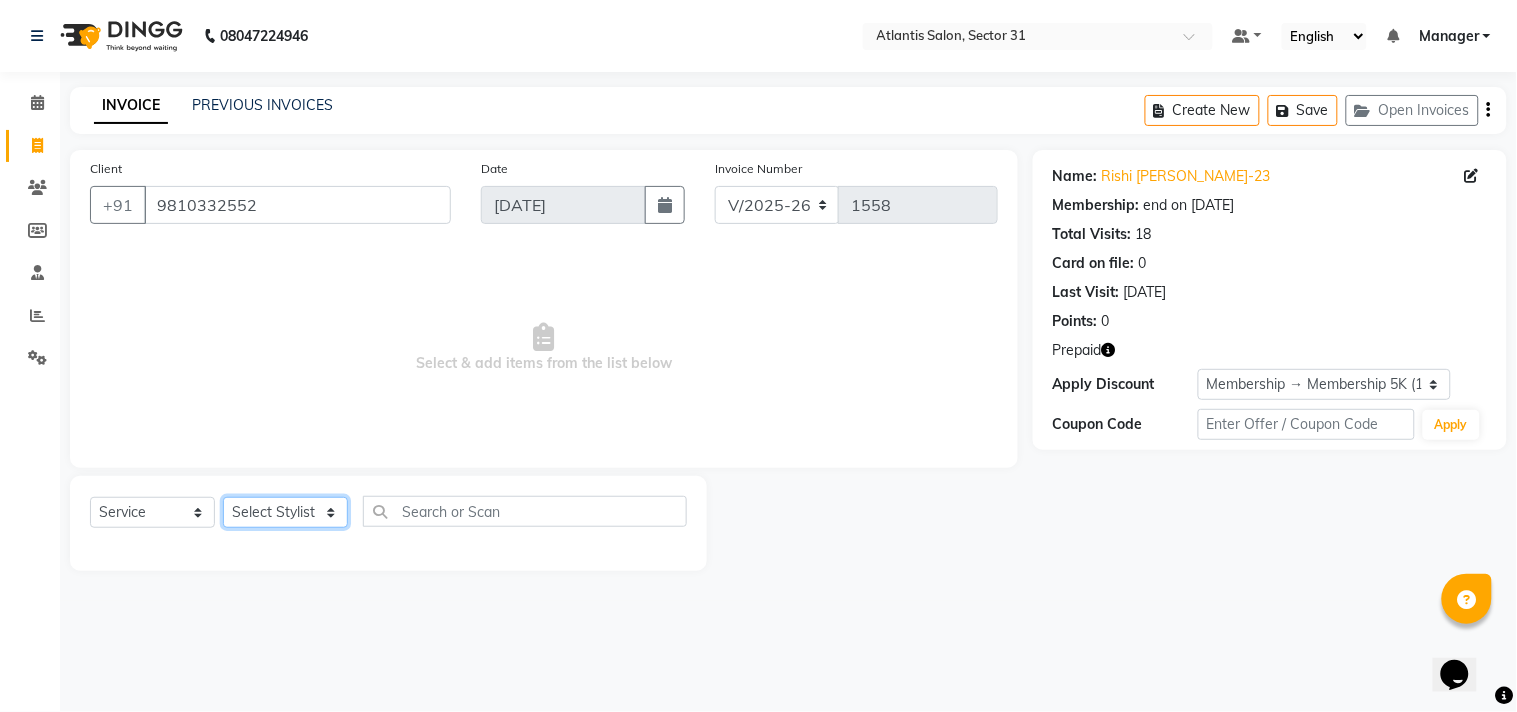 select on "62138" 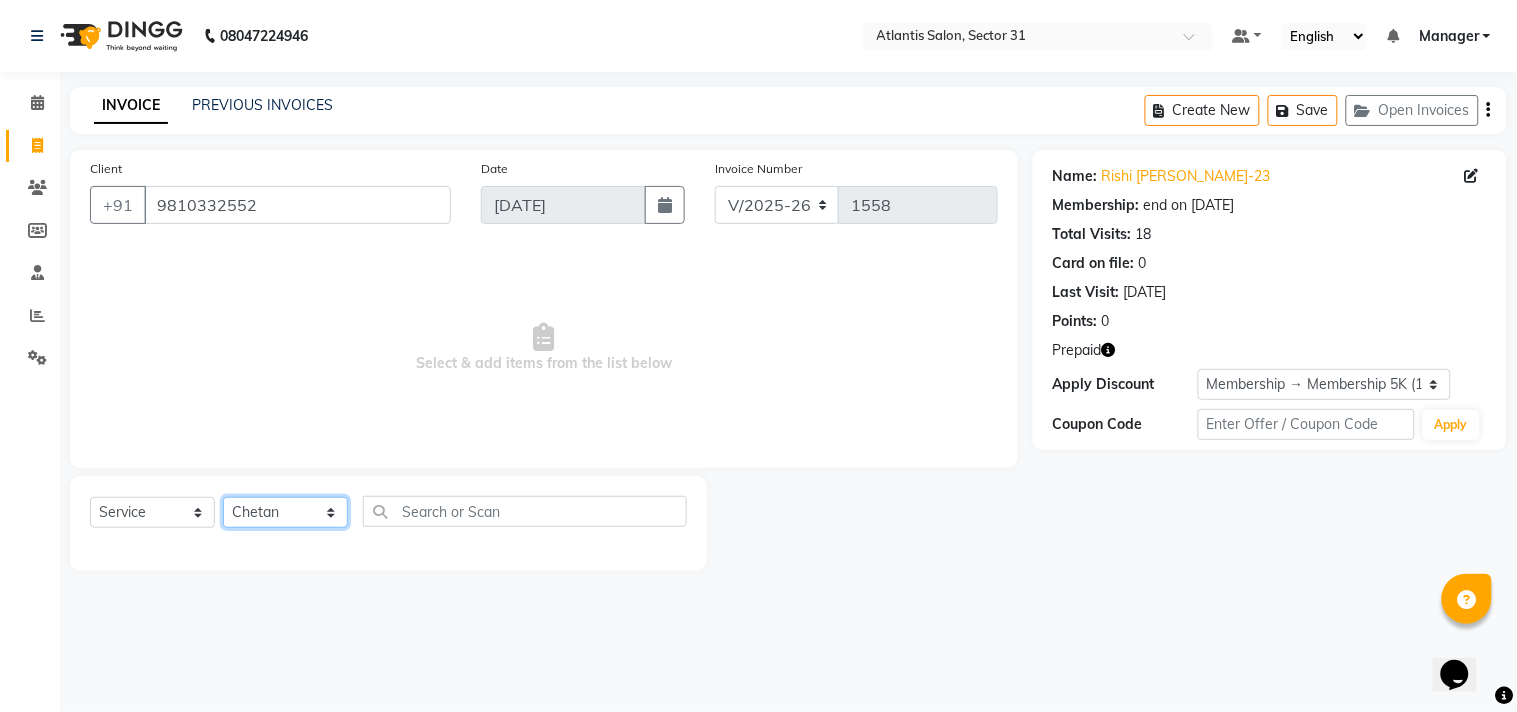 click on "Select Stylist [PERSON_NAME] [PERSON_NAME] Kavita Manager Staff 31 Staff ILD Suraj" 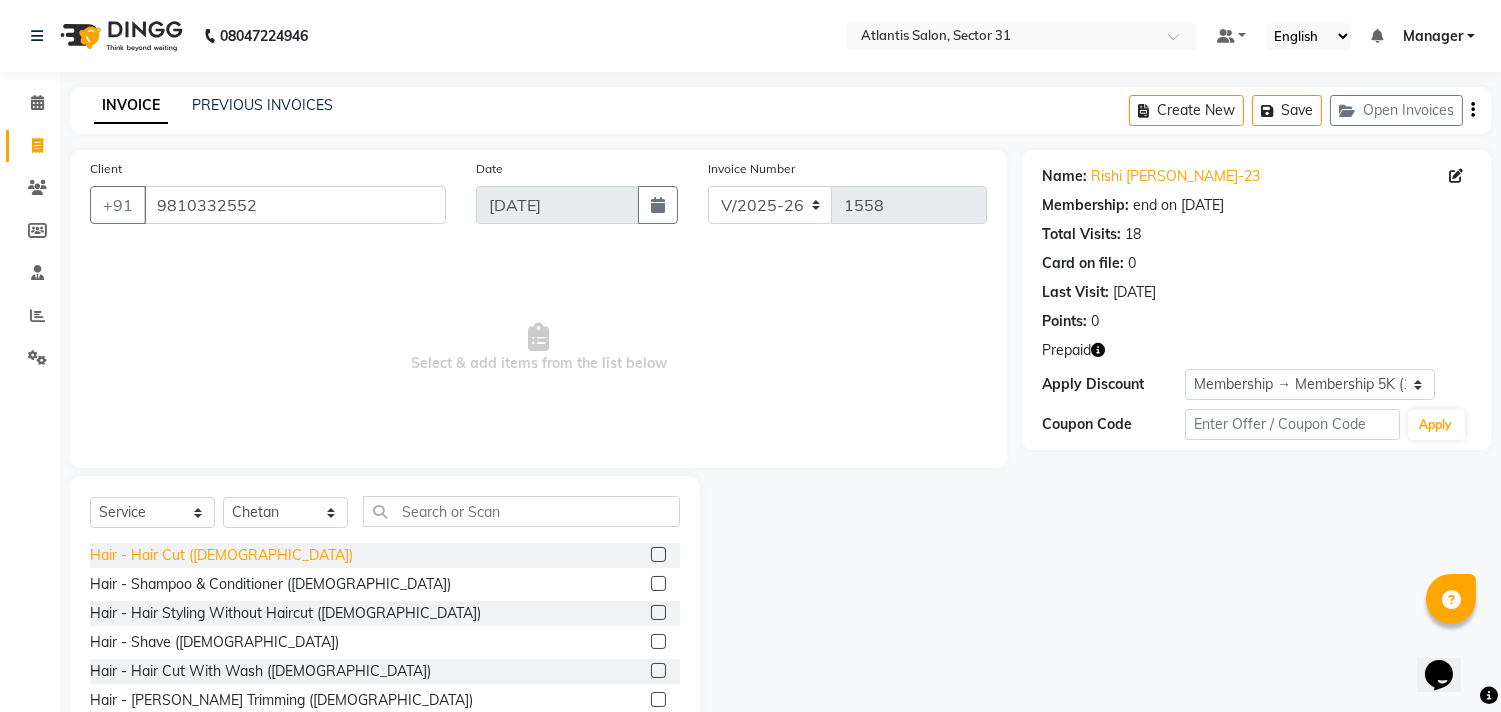 click on "Hair - Hair Cut ([DEMOGRAPHIC_DATA])" 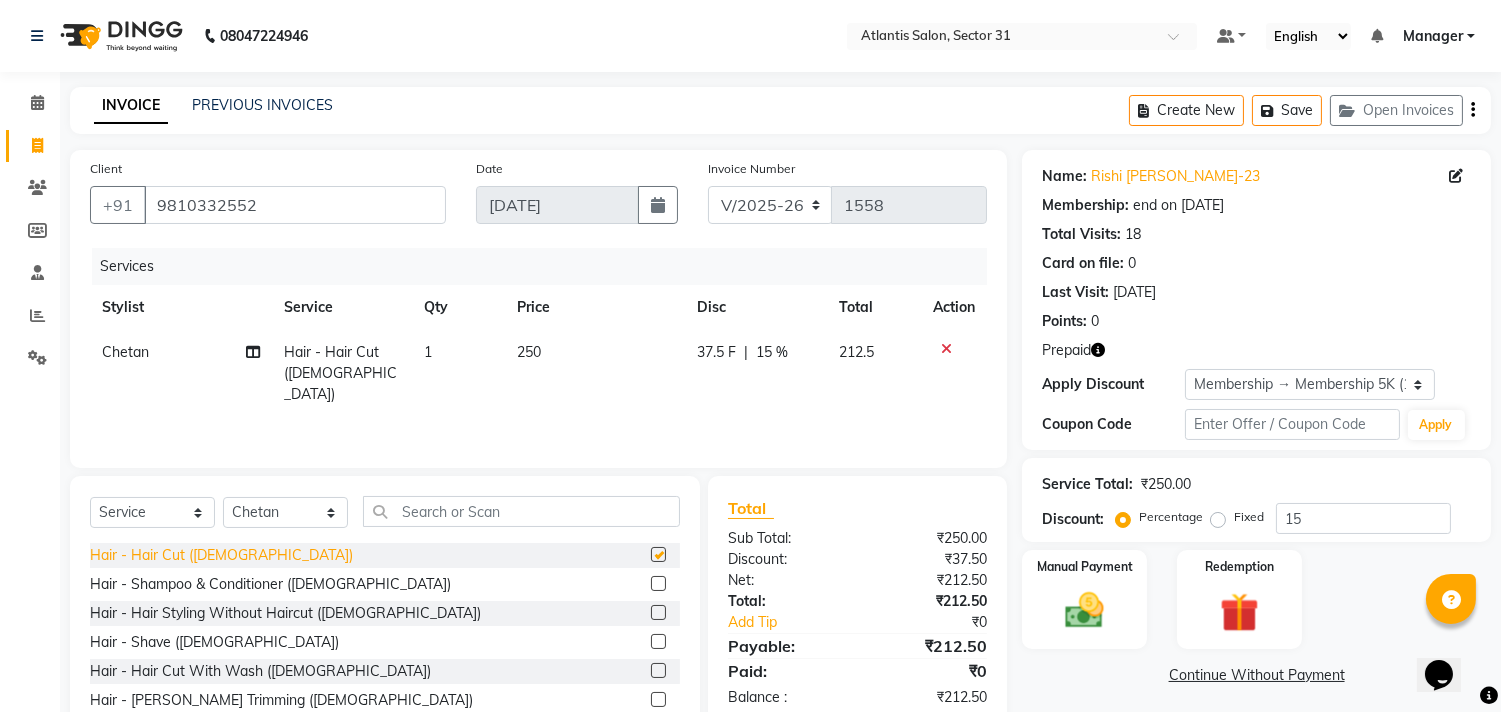 checkbox on "false" 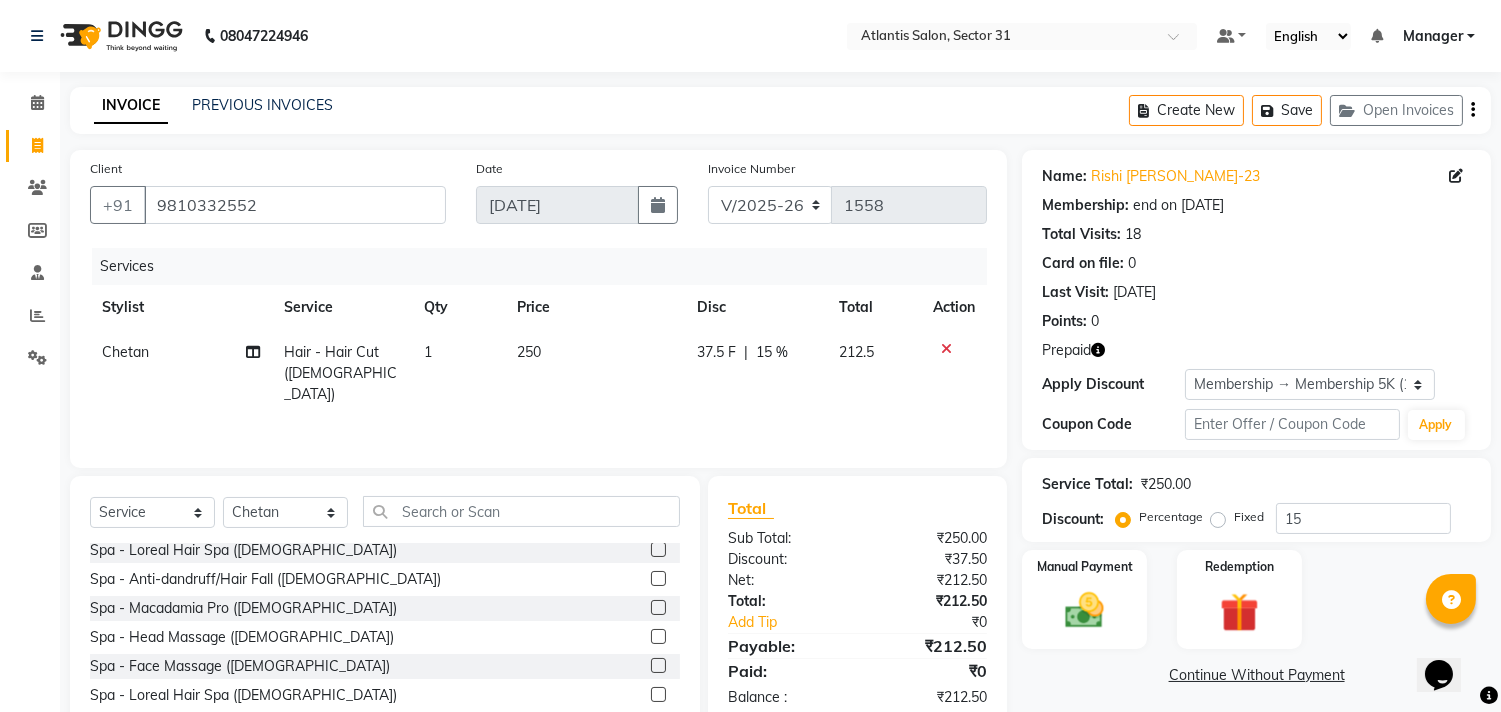 scroll, scrollTop: 963, scrollLeft: 0, axis: vertical 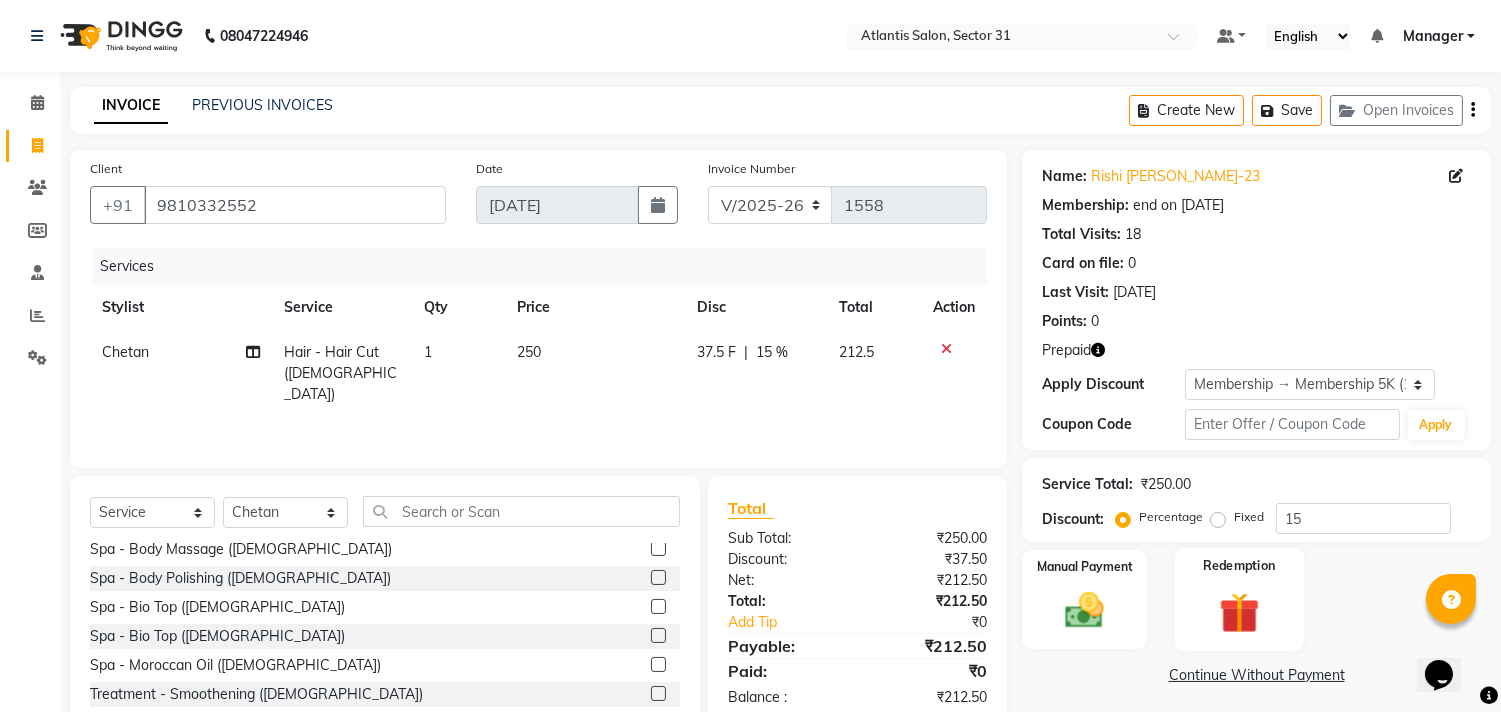 click 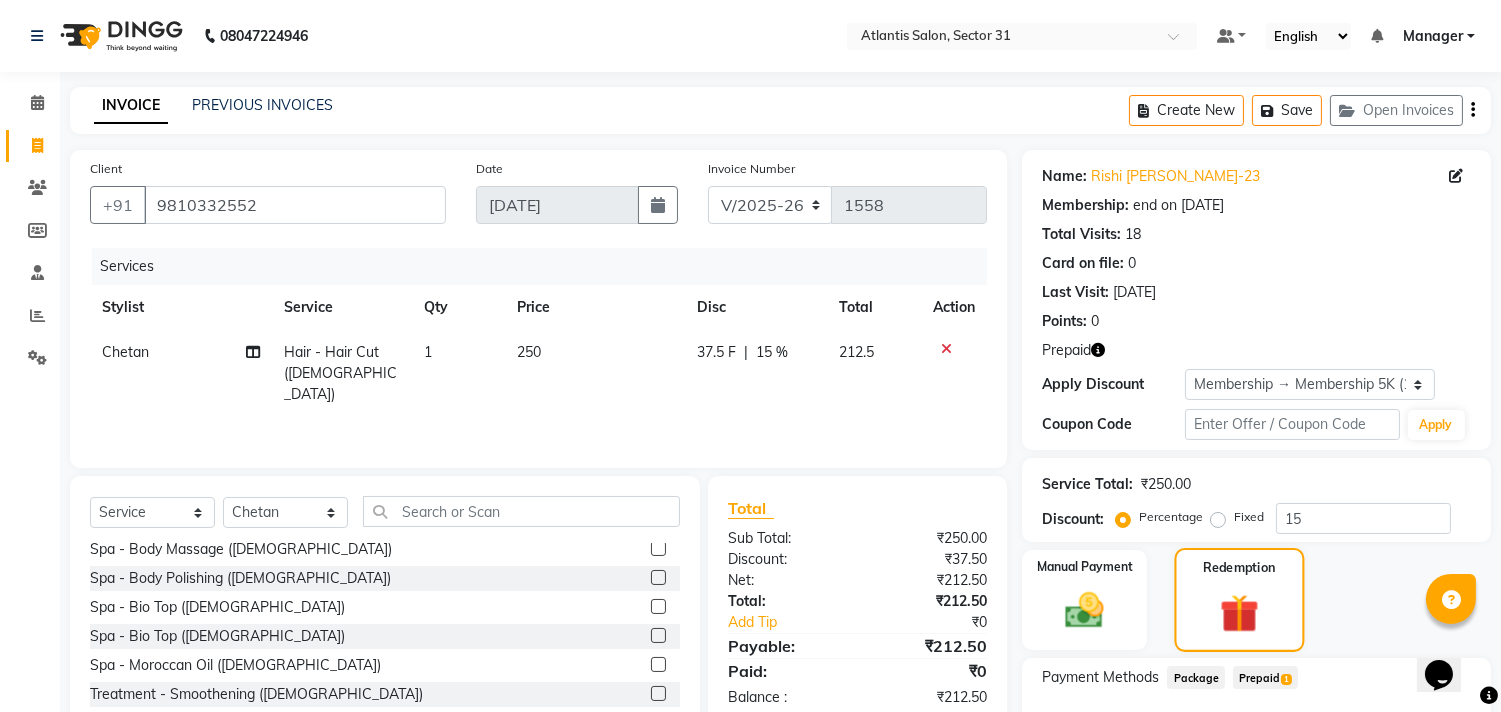 click 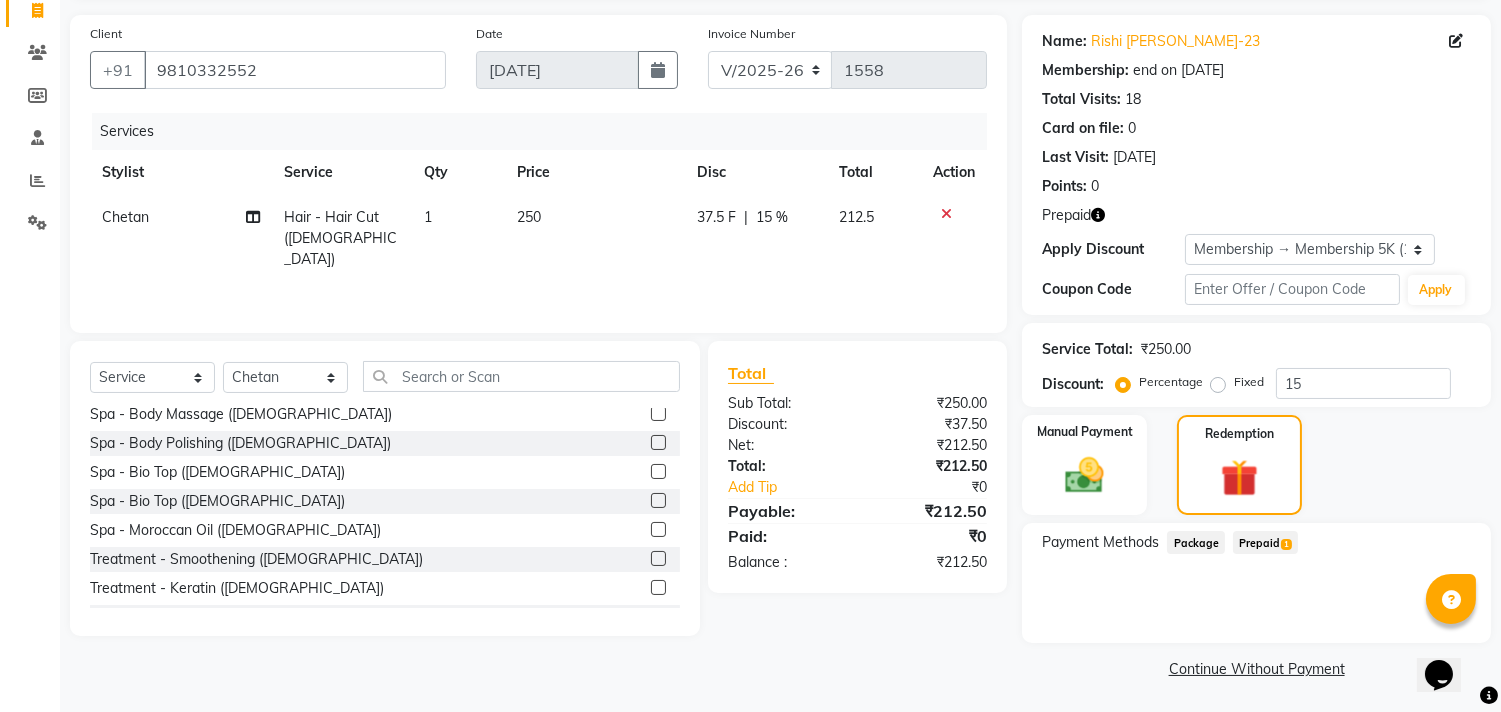 click on "Prepaid  1" 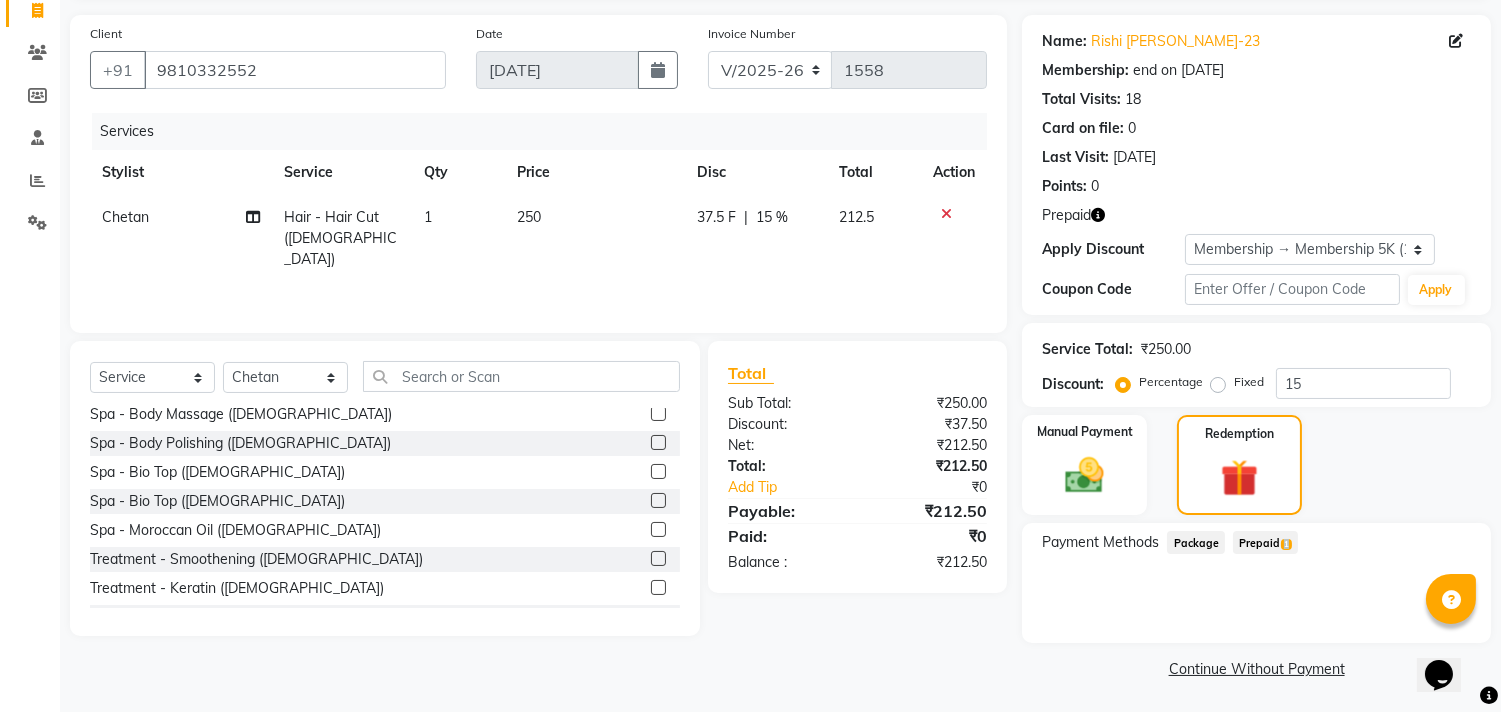 click on "Prepaid  1" 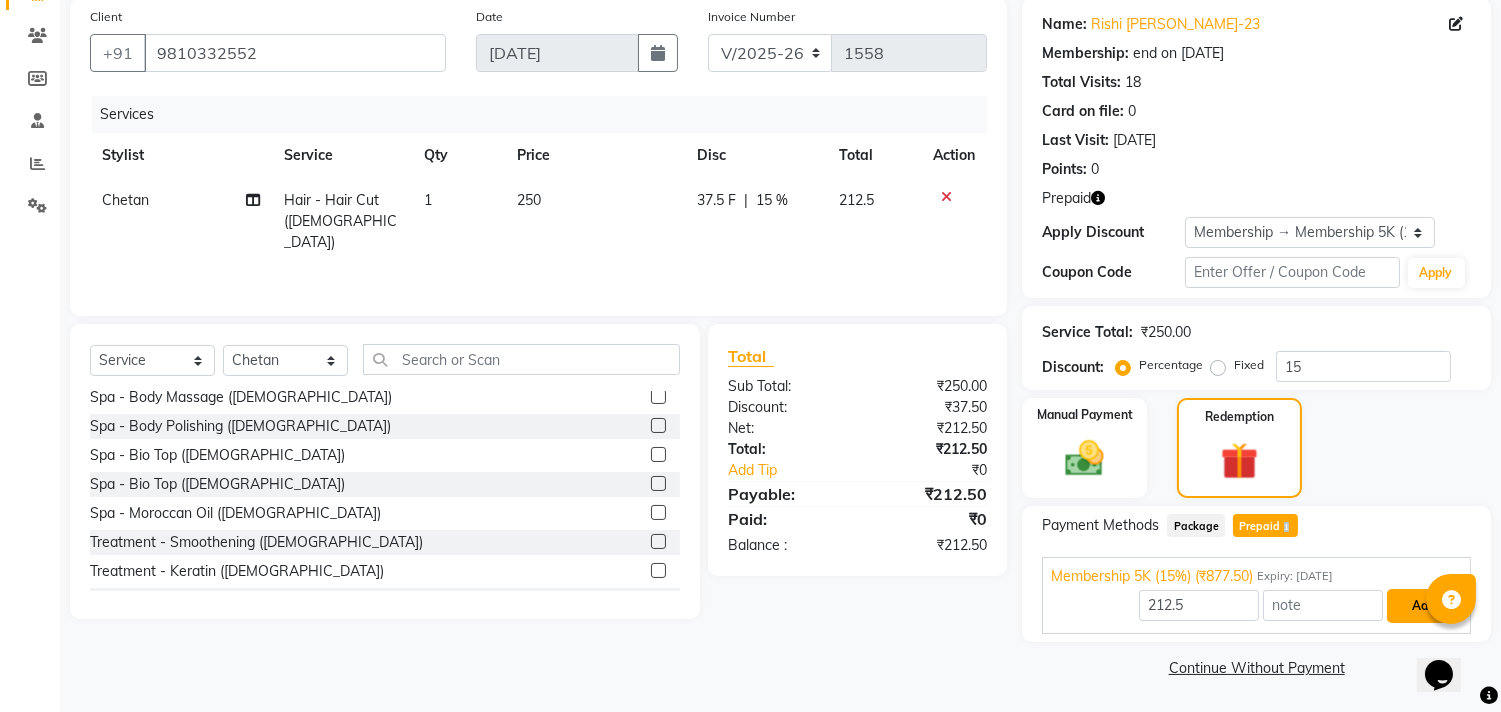 click on "Add" at bounding box center (1423, 606) 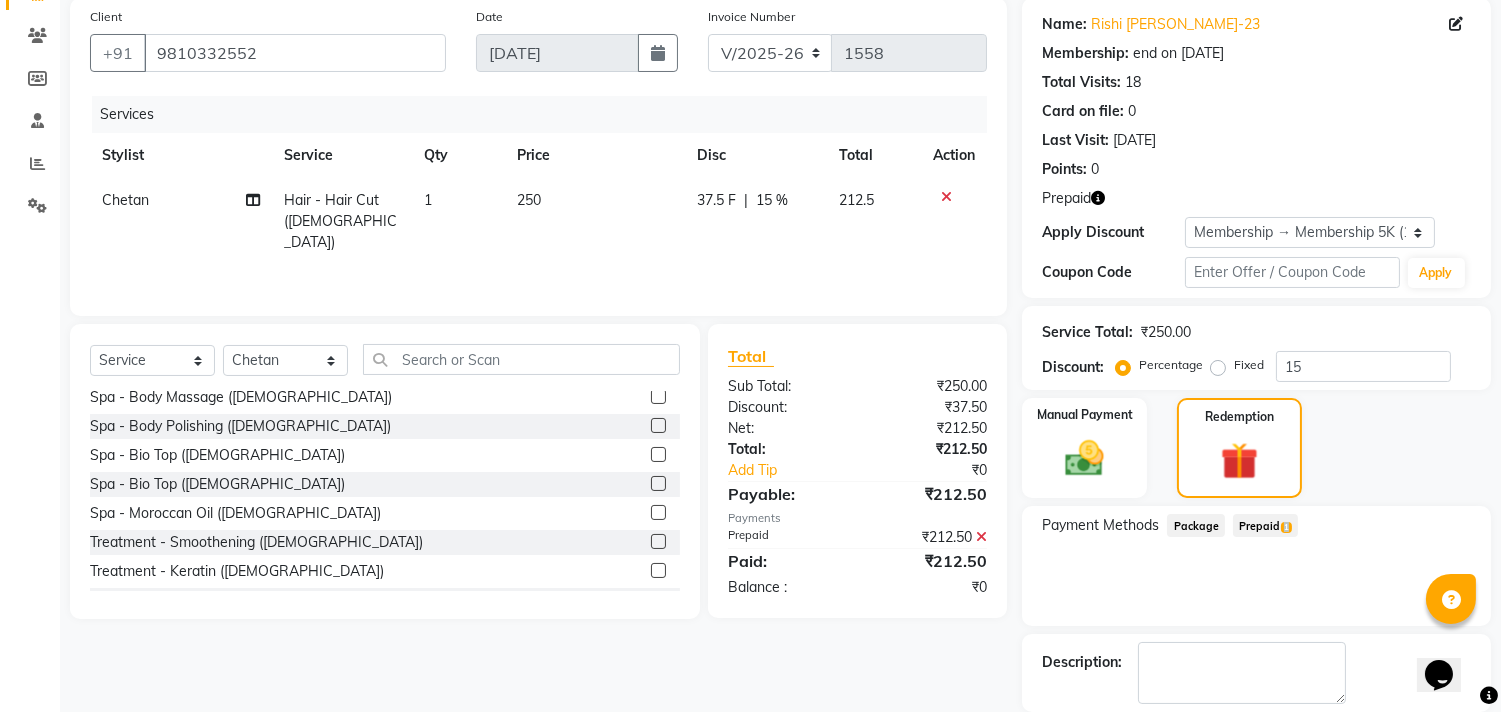 click on "Payment Methods  Package   Prepaid  1" 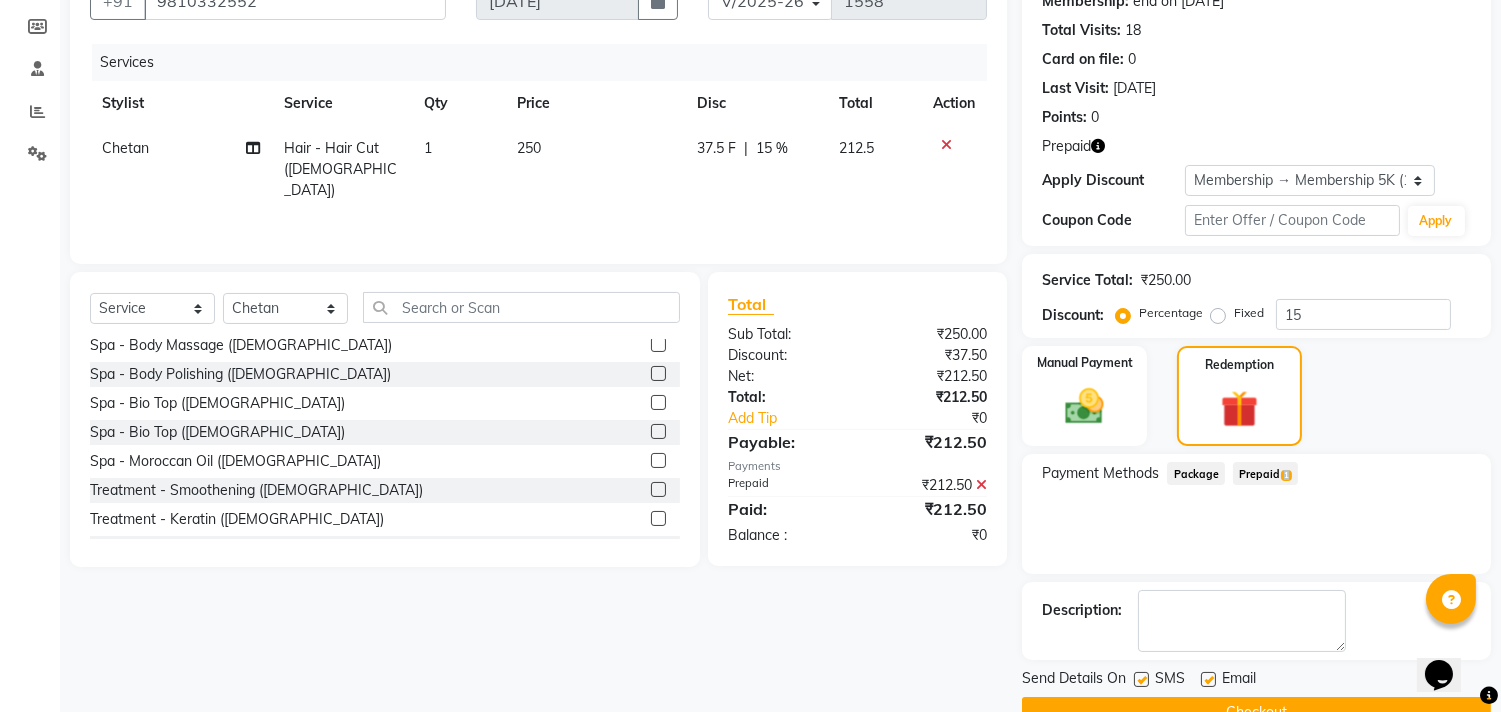 scroll, scrollTop: 248, scrollLeft: 0, axis: vertical 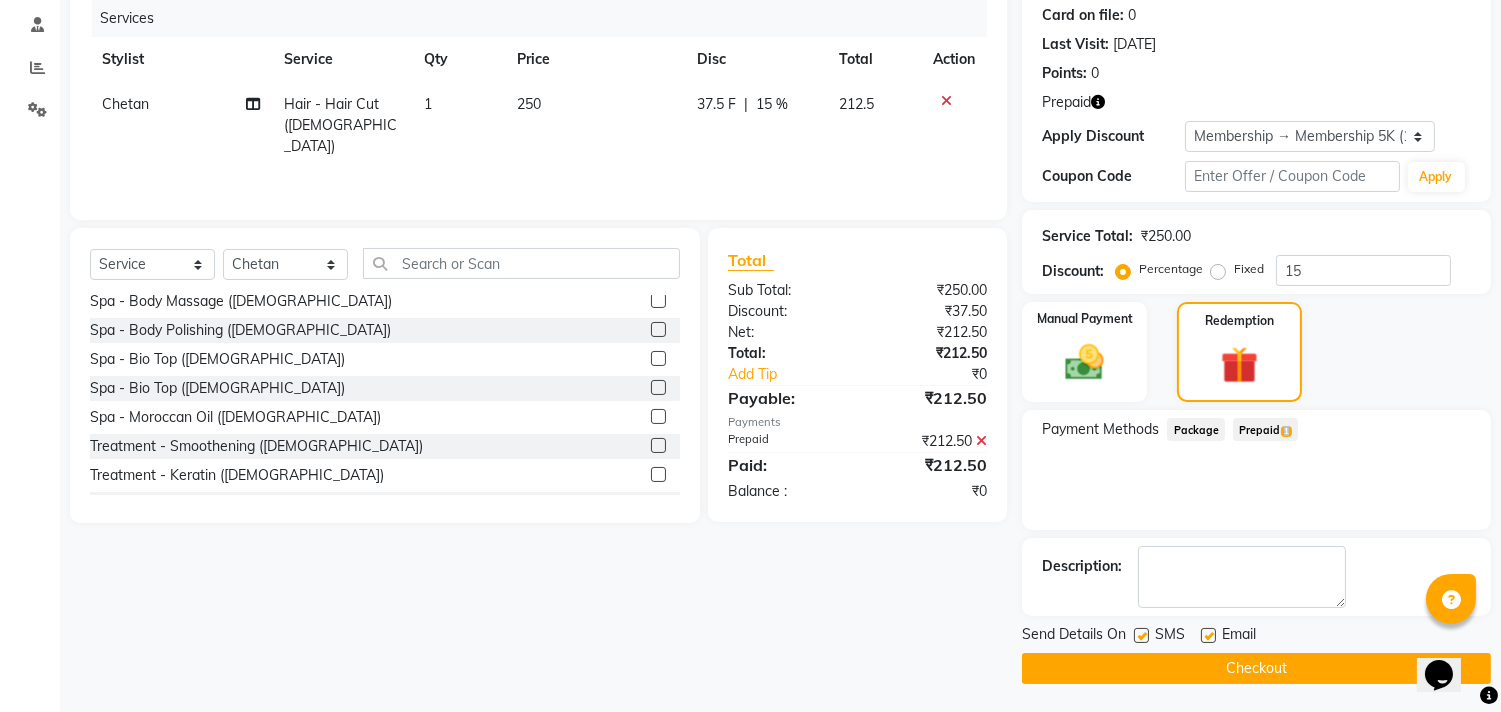 click on "Checkout" 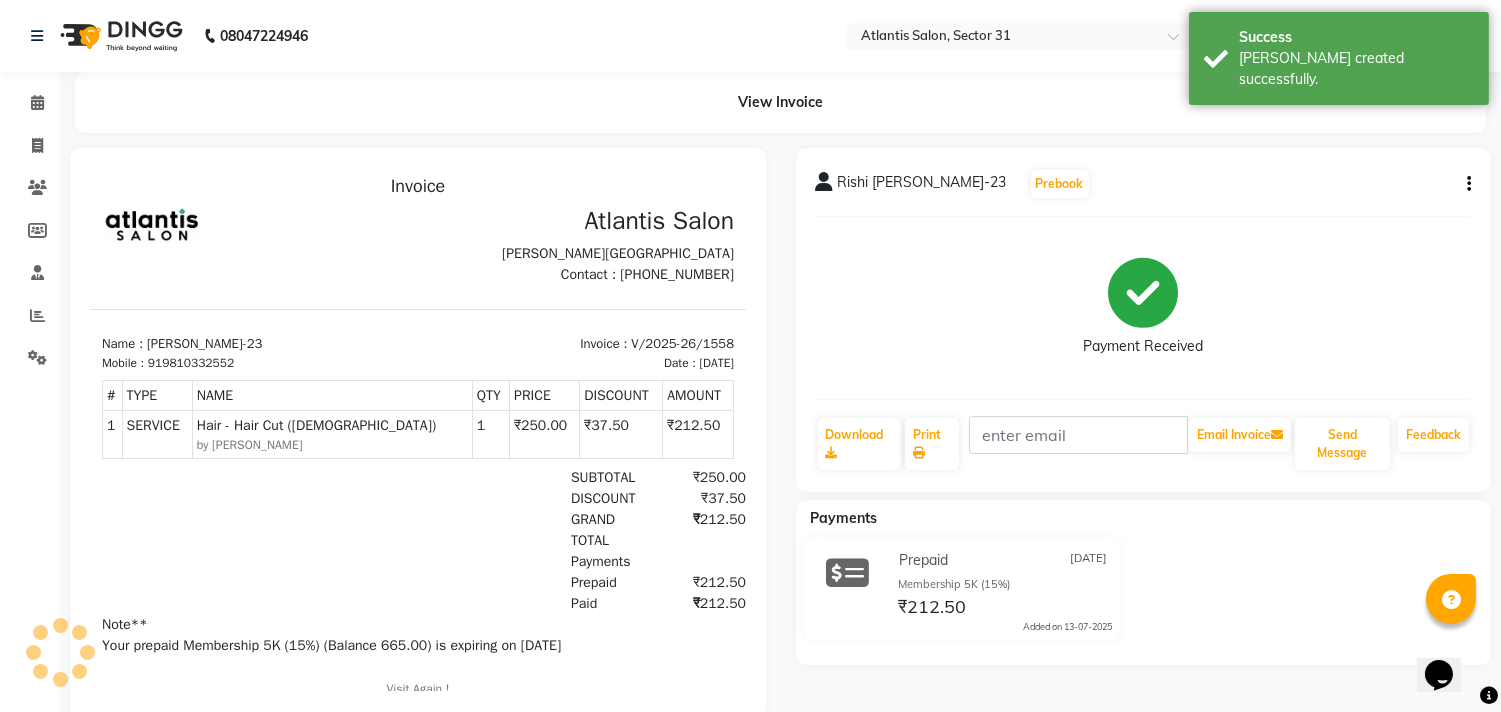 scroll, scrollTop: 0, scrollLeft: 0, axis: both 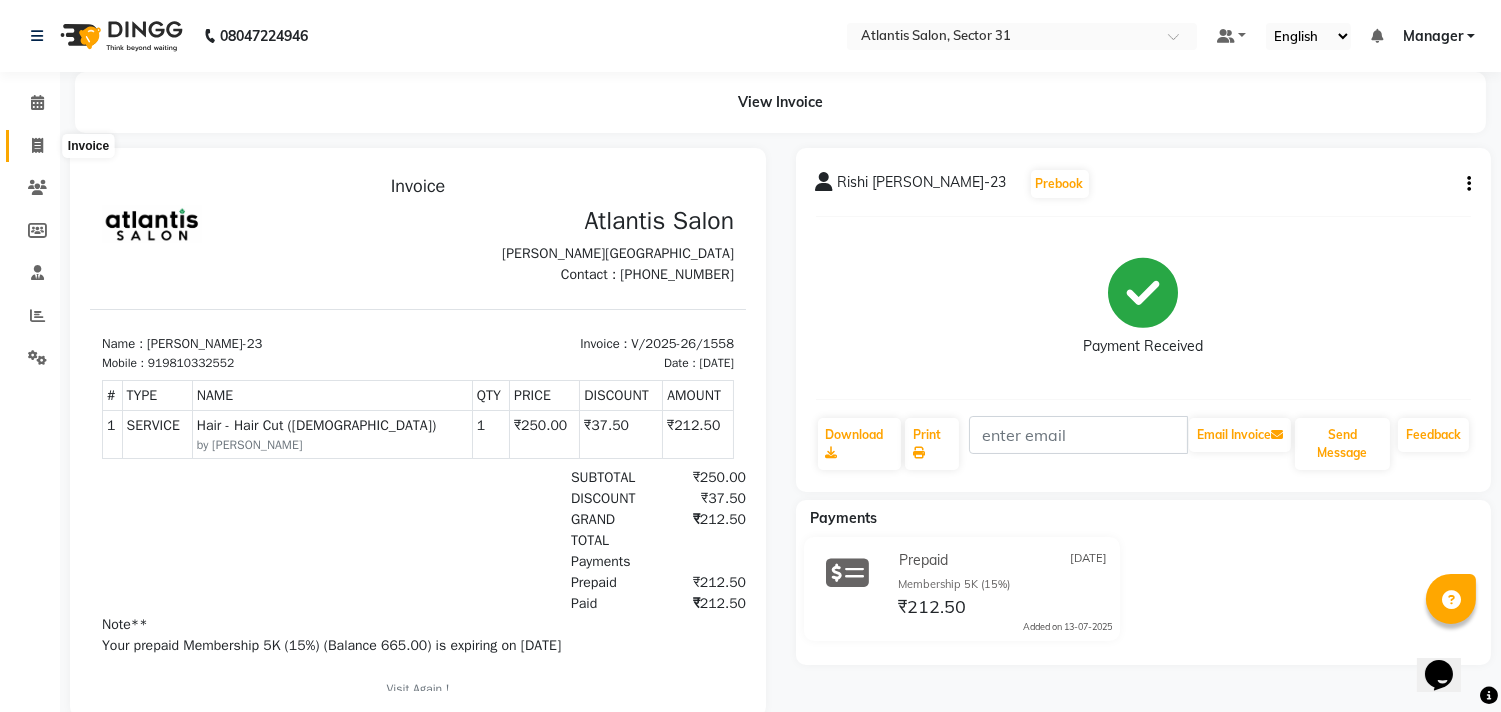 drag, startPoint x: 40, startPoint y: 145, endPoint x: 64, endPoint y: 142, distance: 24.186773 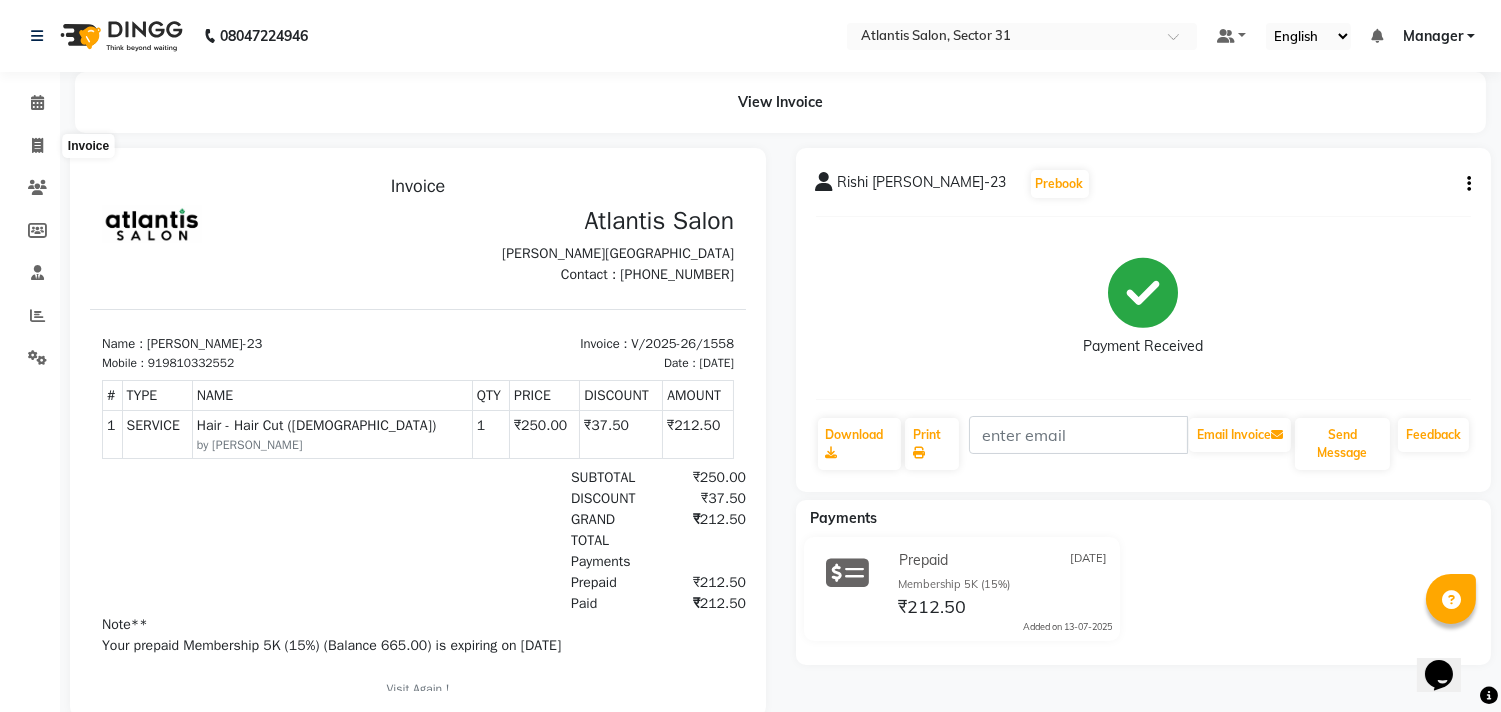 select on "service" 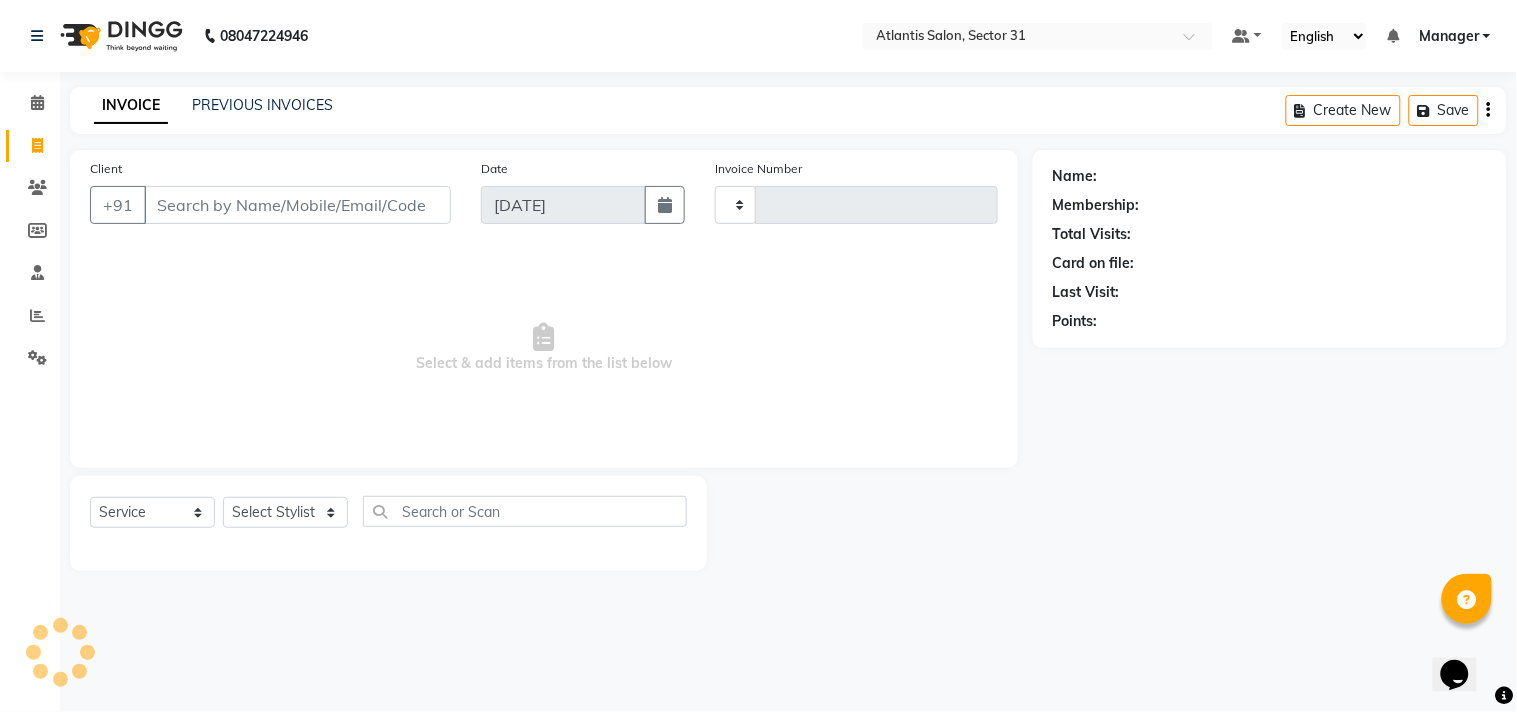 type on "1559" 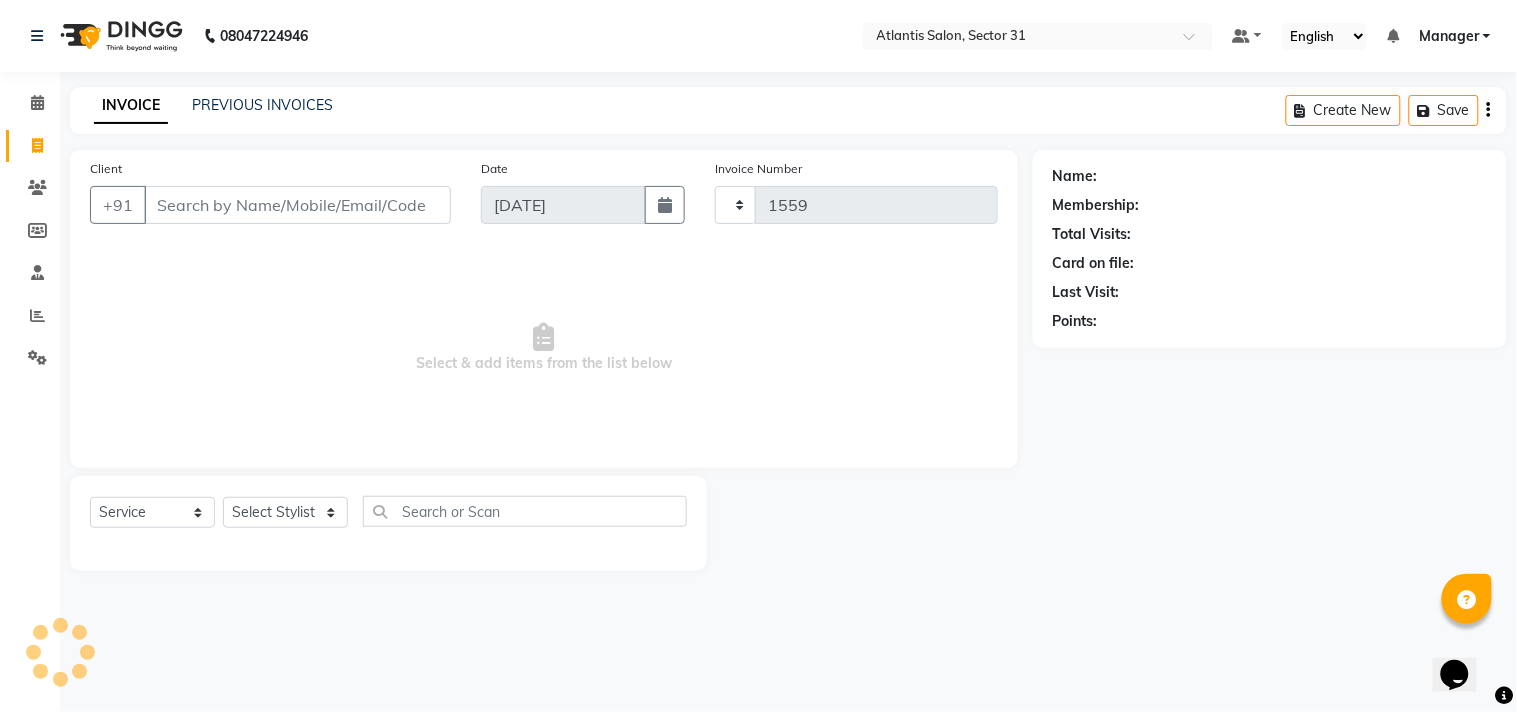 select on "4391" 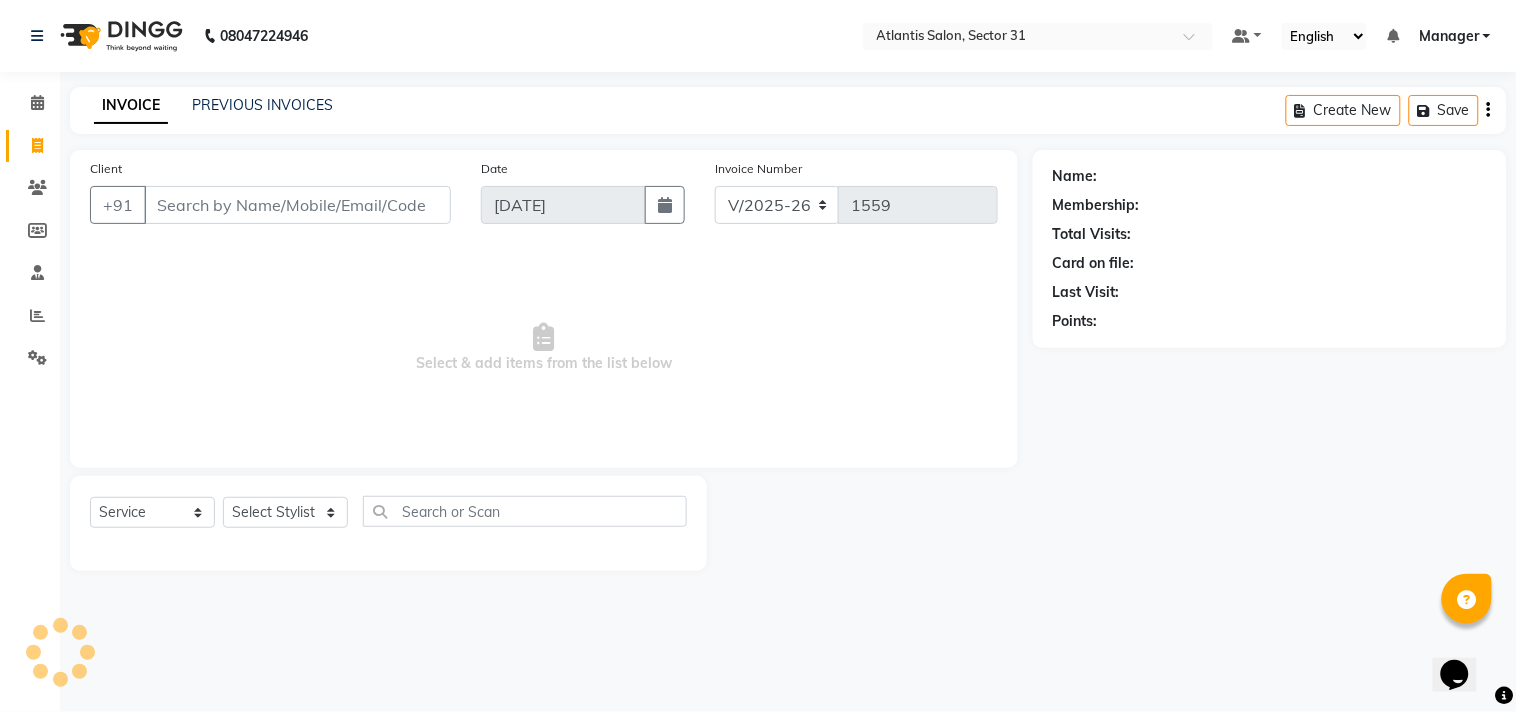 click on "Client" at bounding box center [297, 205] 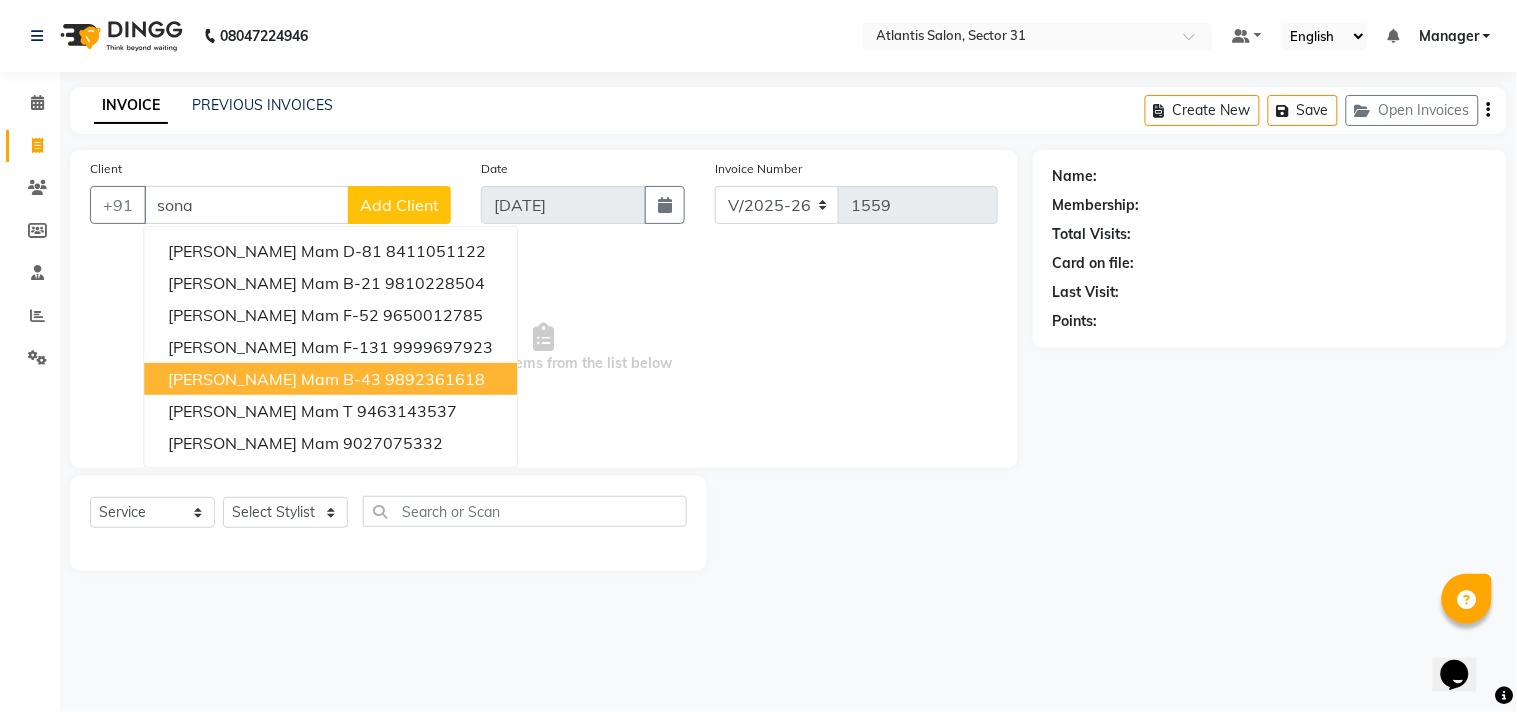 click on "9892361618" at bounding box center (435, 379) 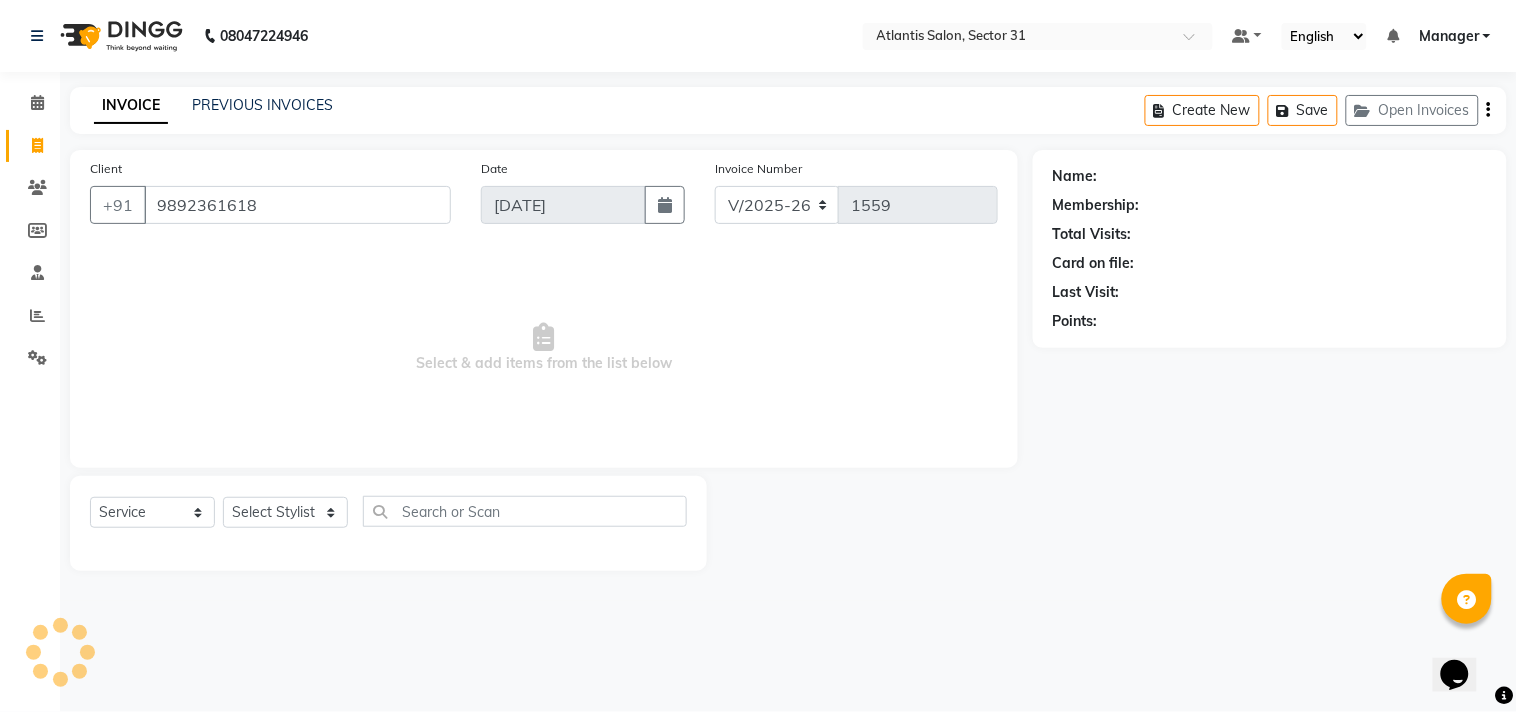 type on "9892361618" 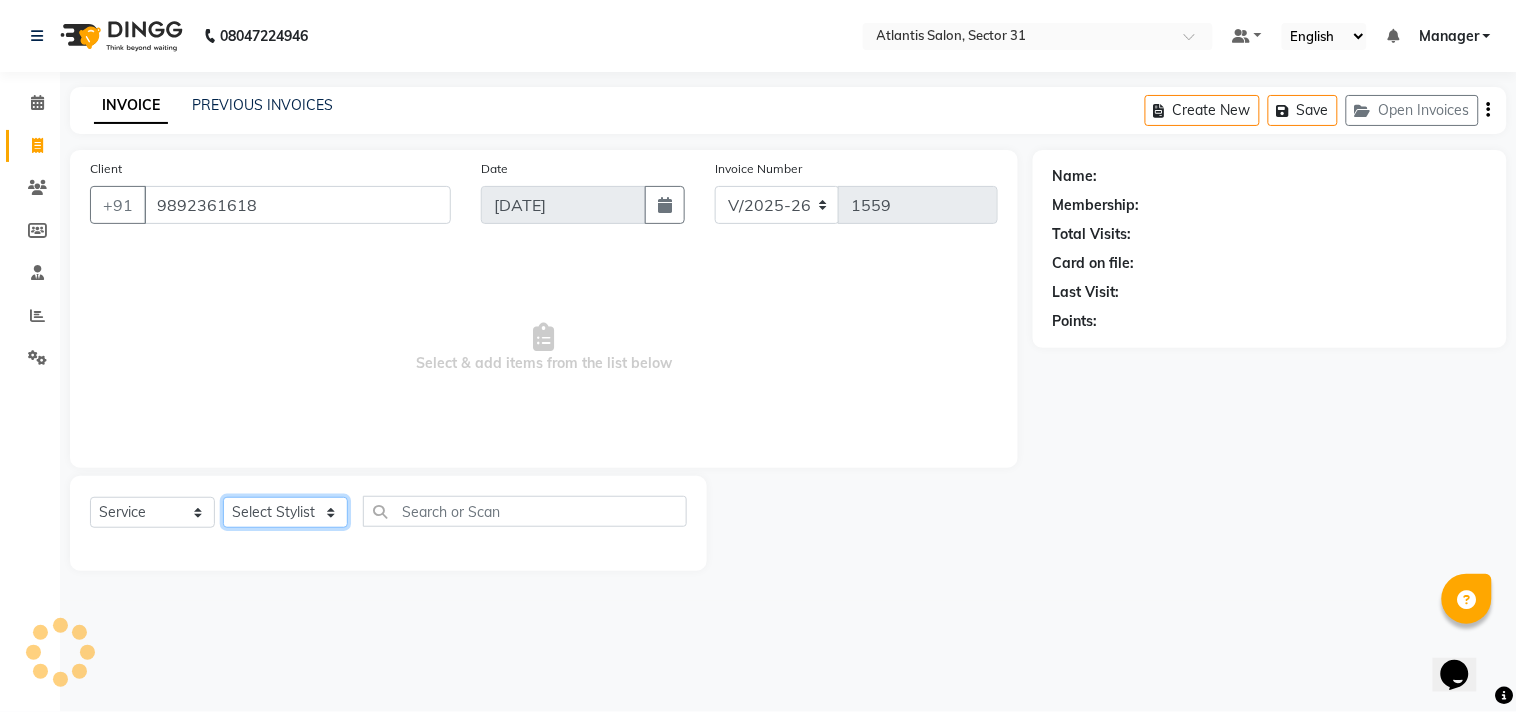 click on "Select Stylist [PERSON_NAME] [PERSON_NAME] Kavita Manager Staff 31 Staff ILD Suraj" 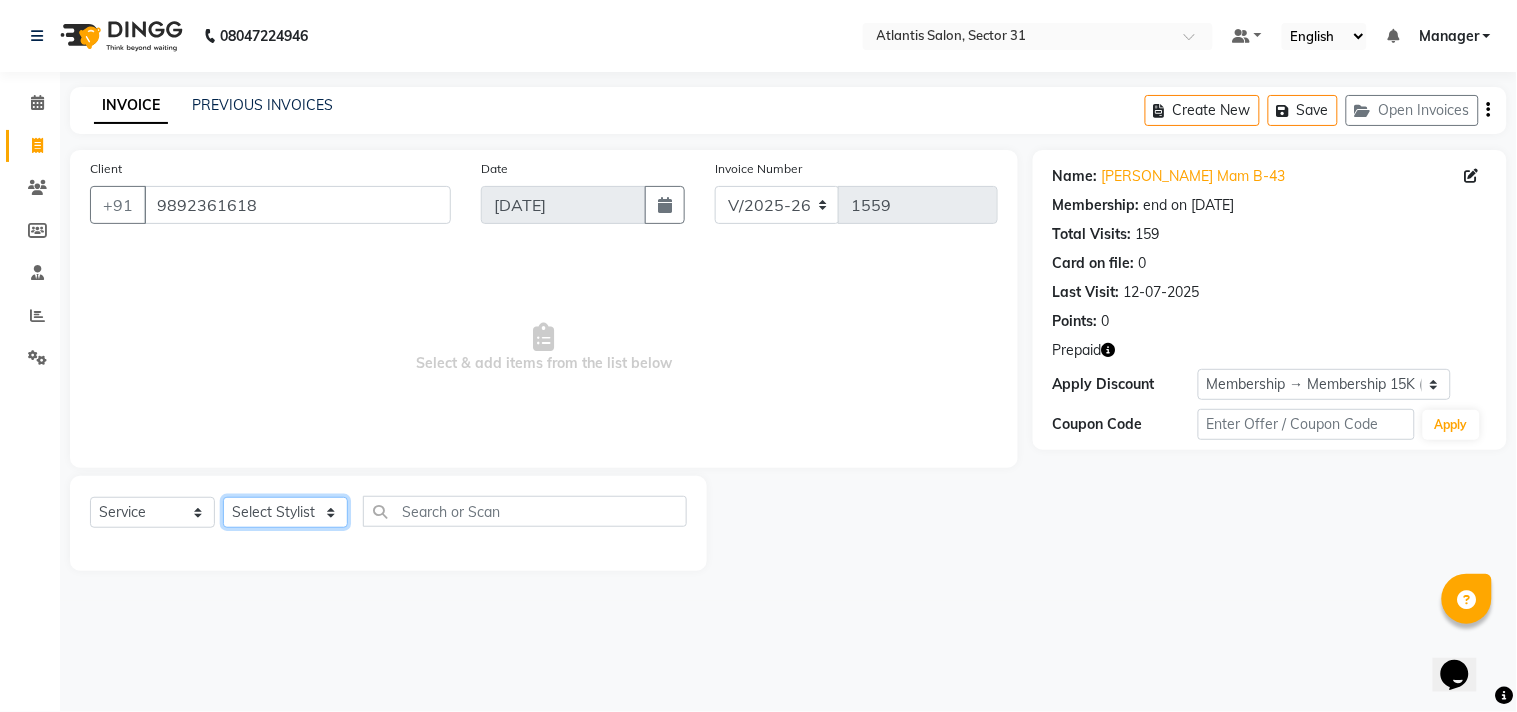 select on "50009" 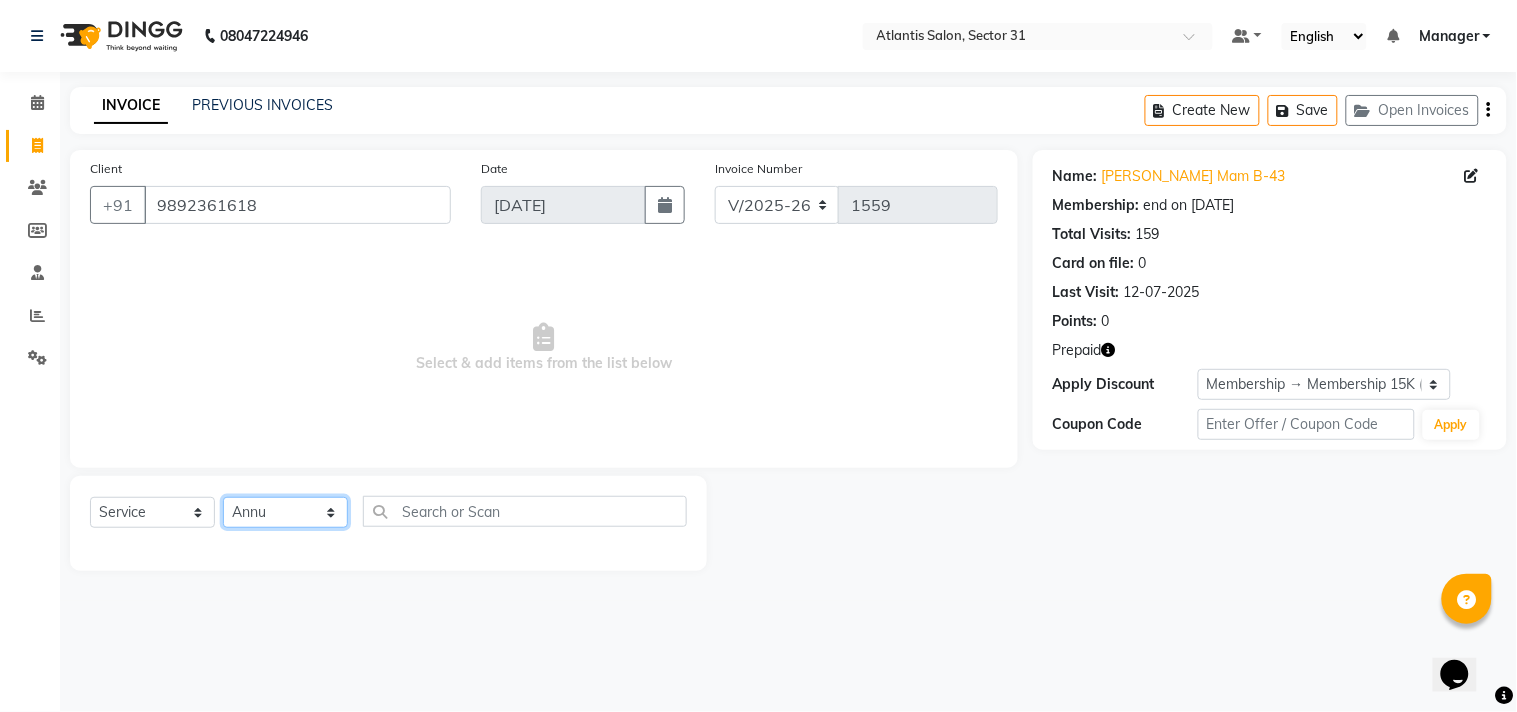 click on "Select Stylist [PERSON_NAME] [PERSON_NAME] Kavita Manager Staff 31 Staff ILD Suraj" 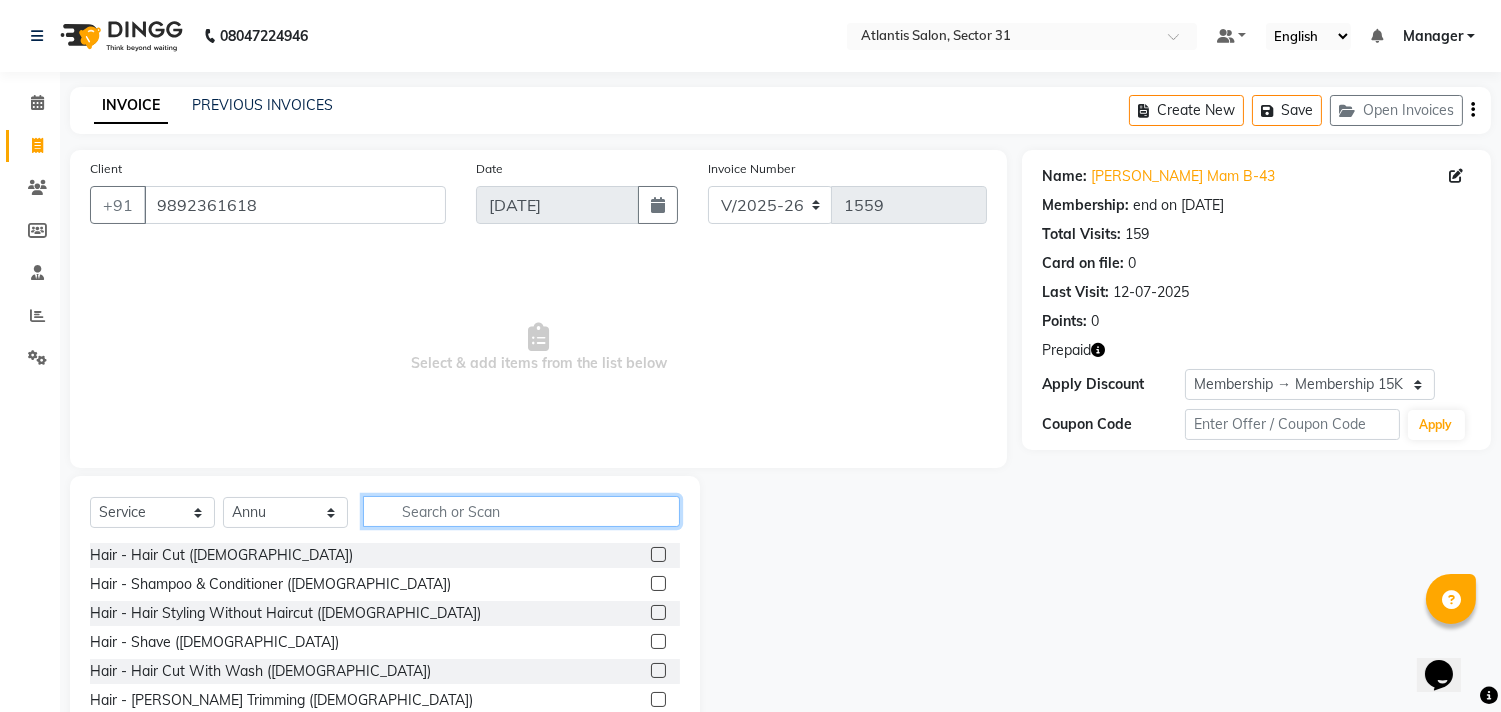 click 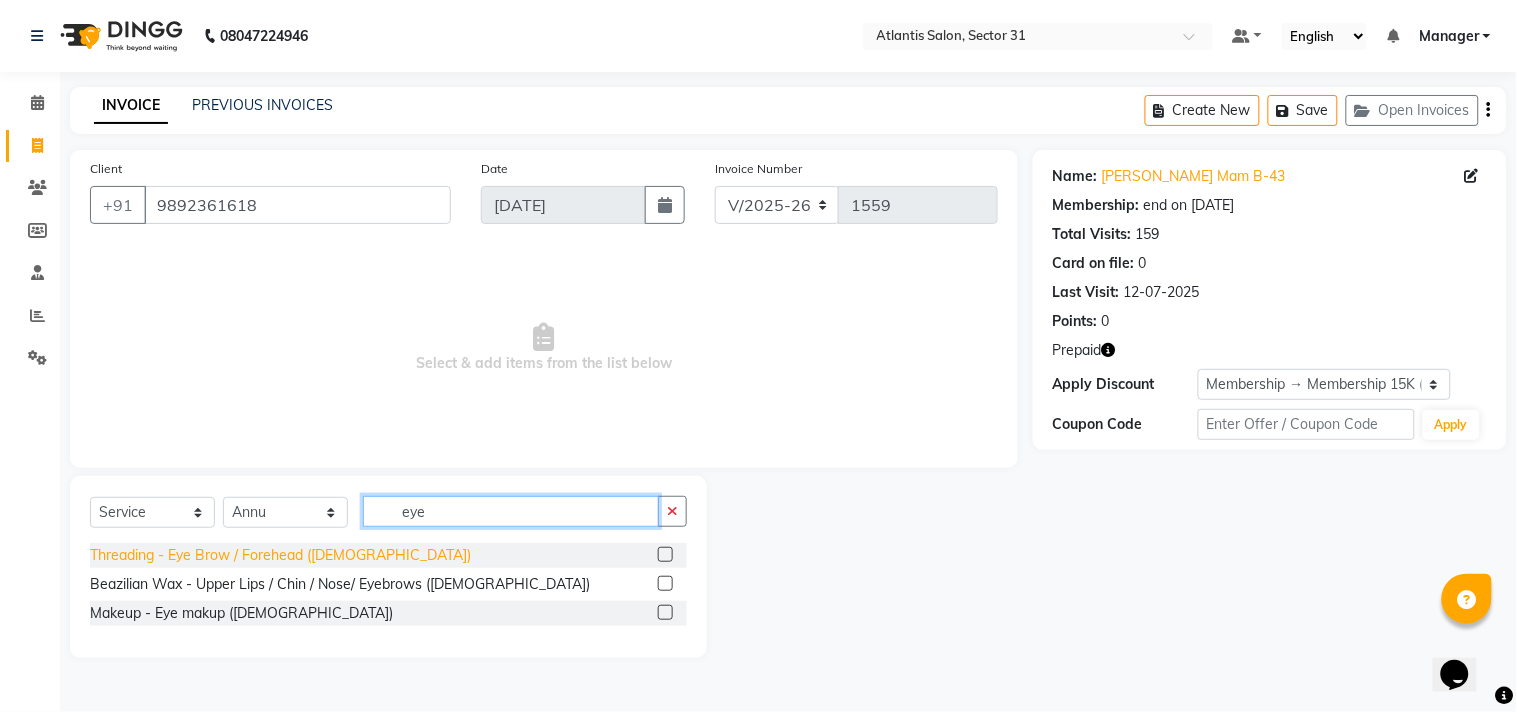 type on "eye" 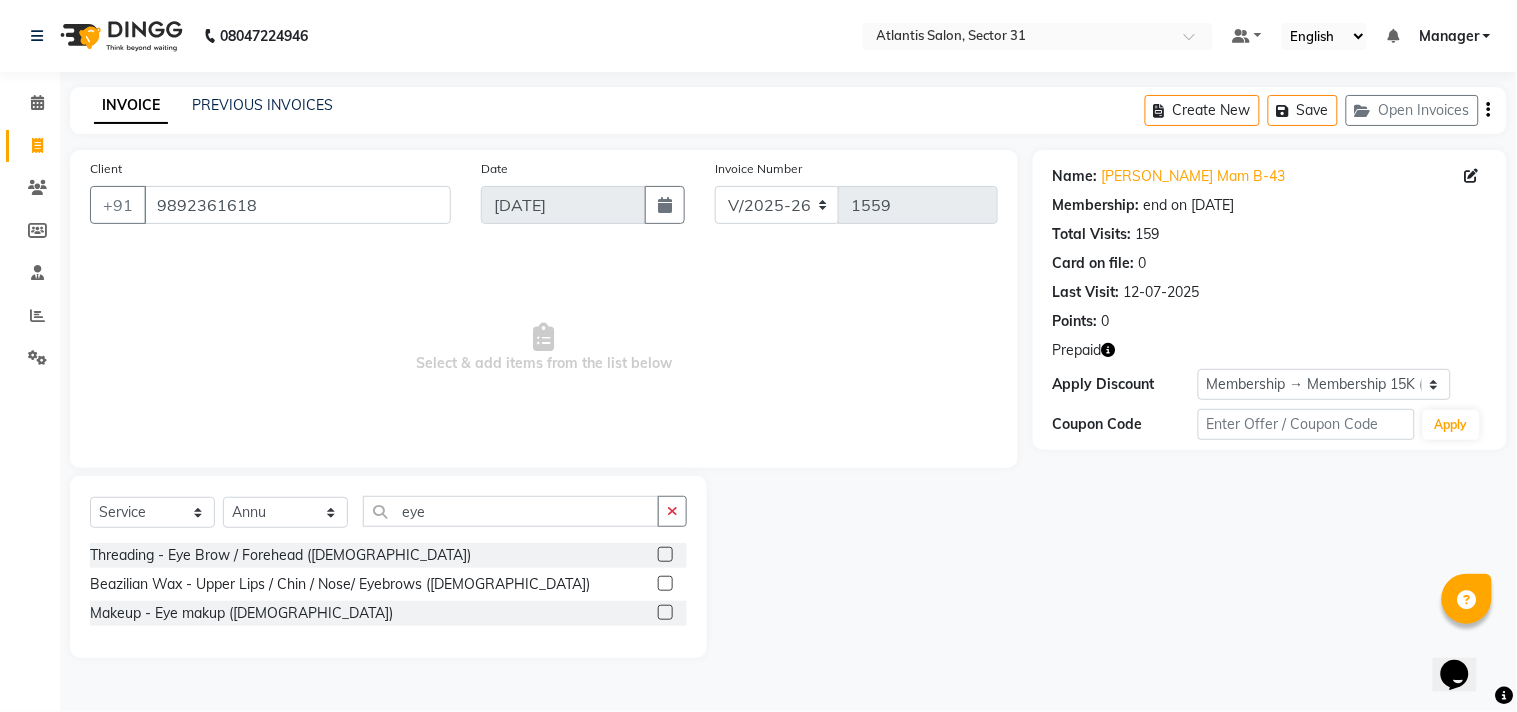 drag, startPoint x: 322, startPoint y: 552, endPoint x: 366, endPoint y: 552, distance: 44 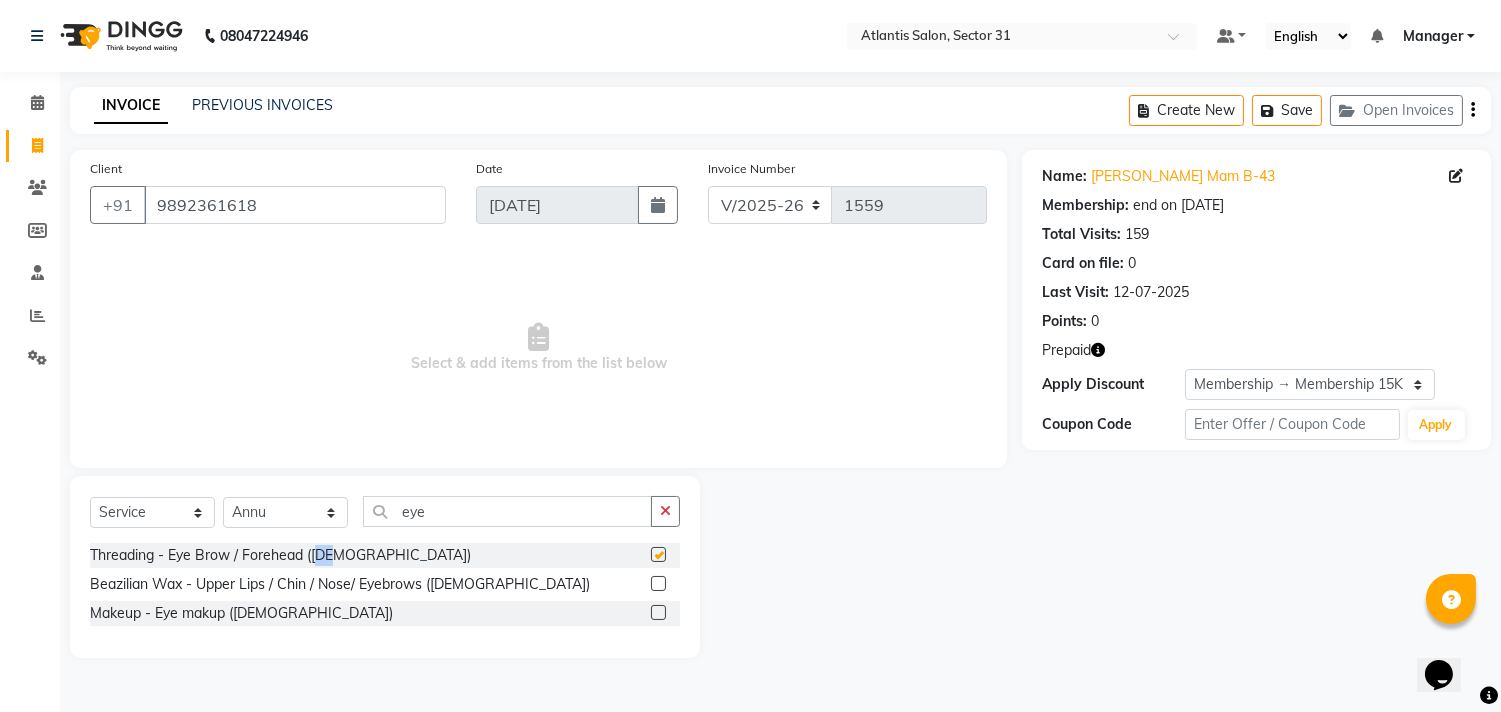 checkbox on "false" 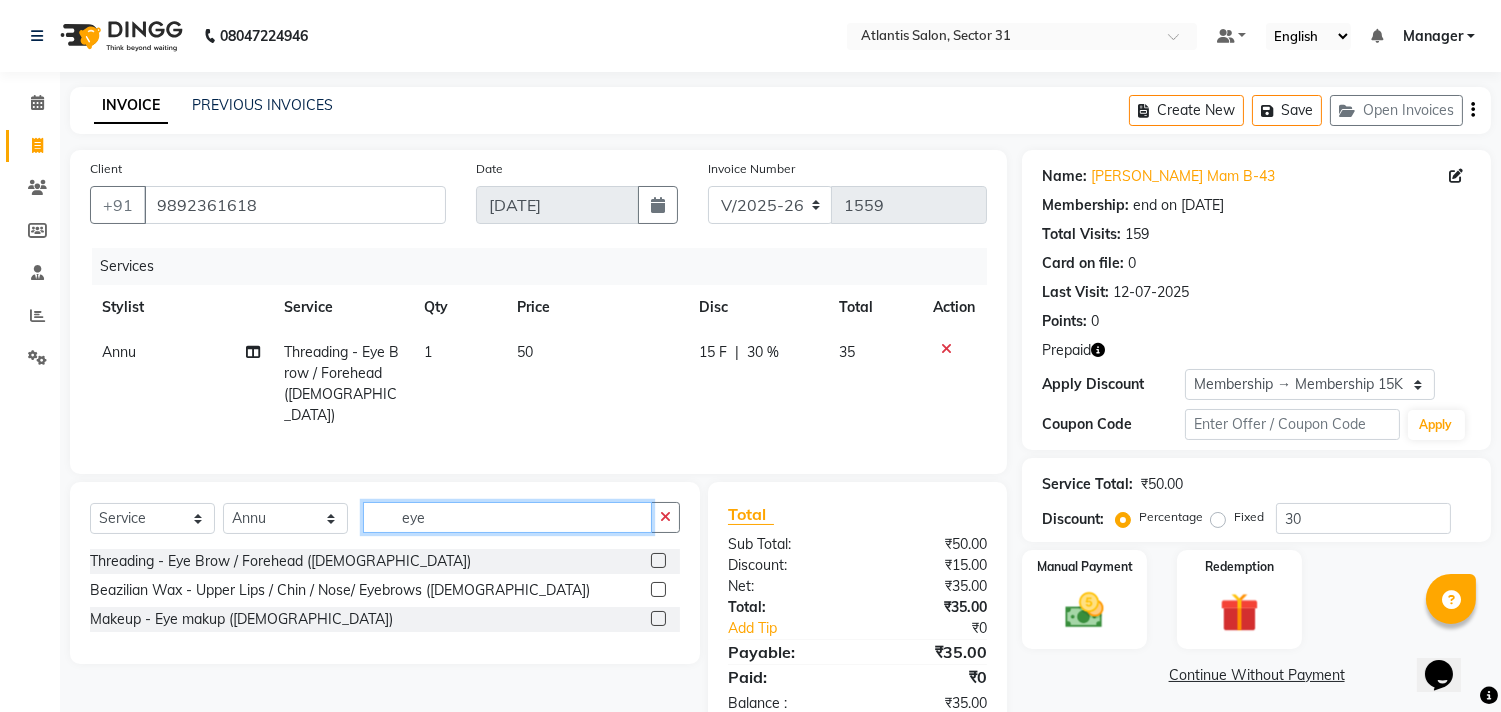 click on "eye" 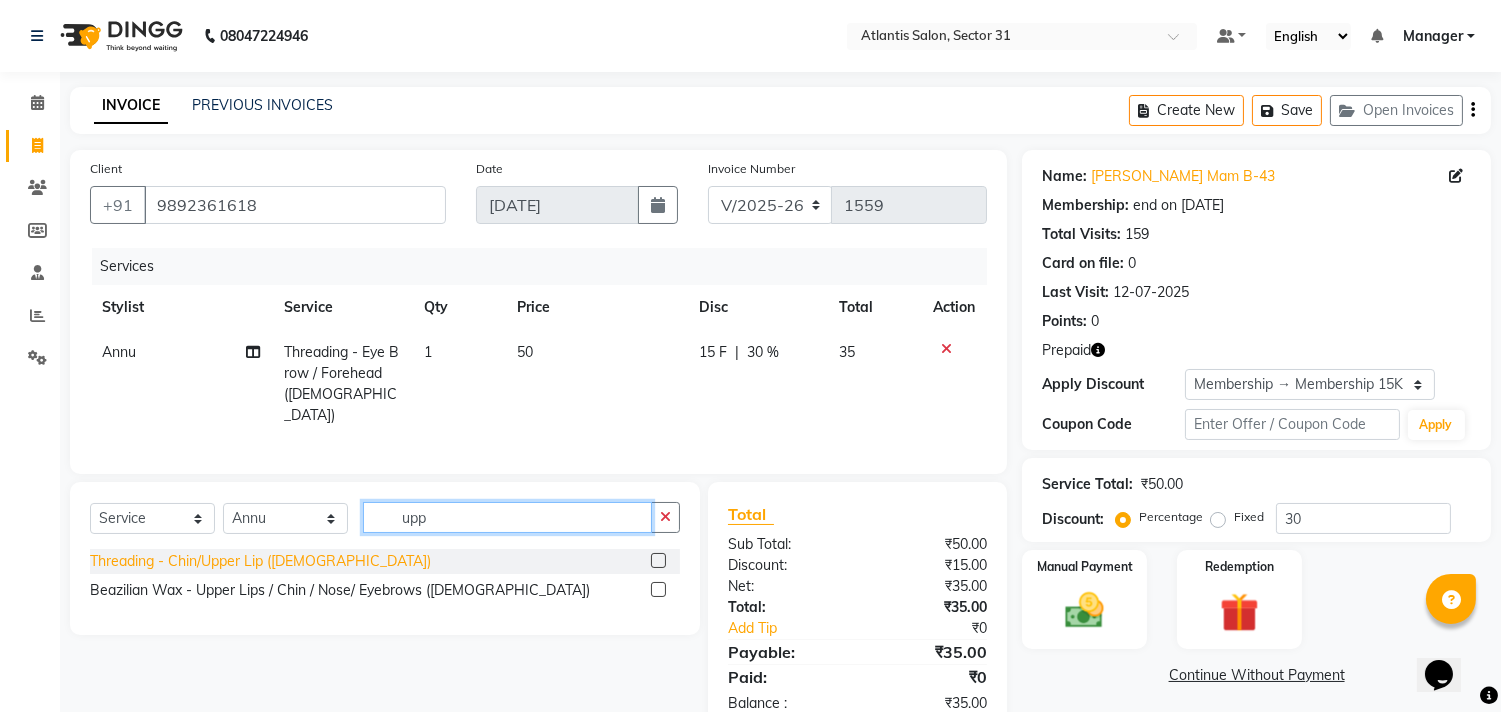 type on "upp" 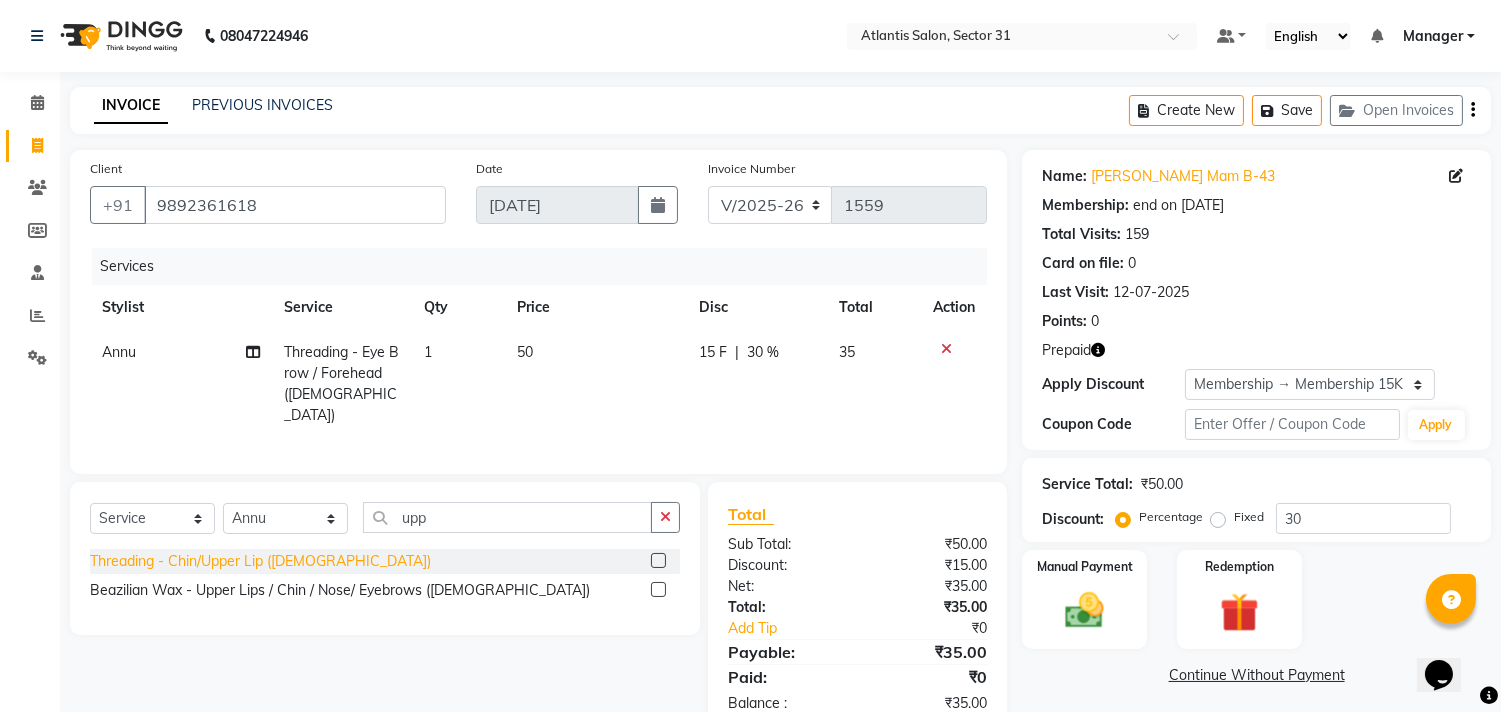 click on "Threading - Chin/Upper Lip ([DEMOGRAPHIC_DATA])" 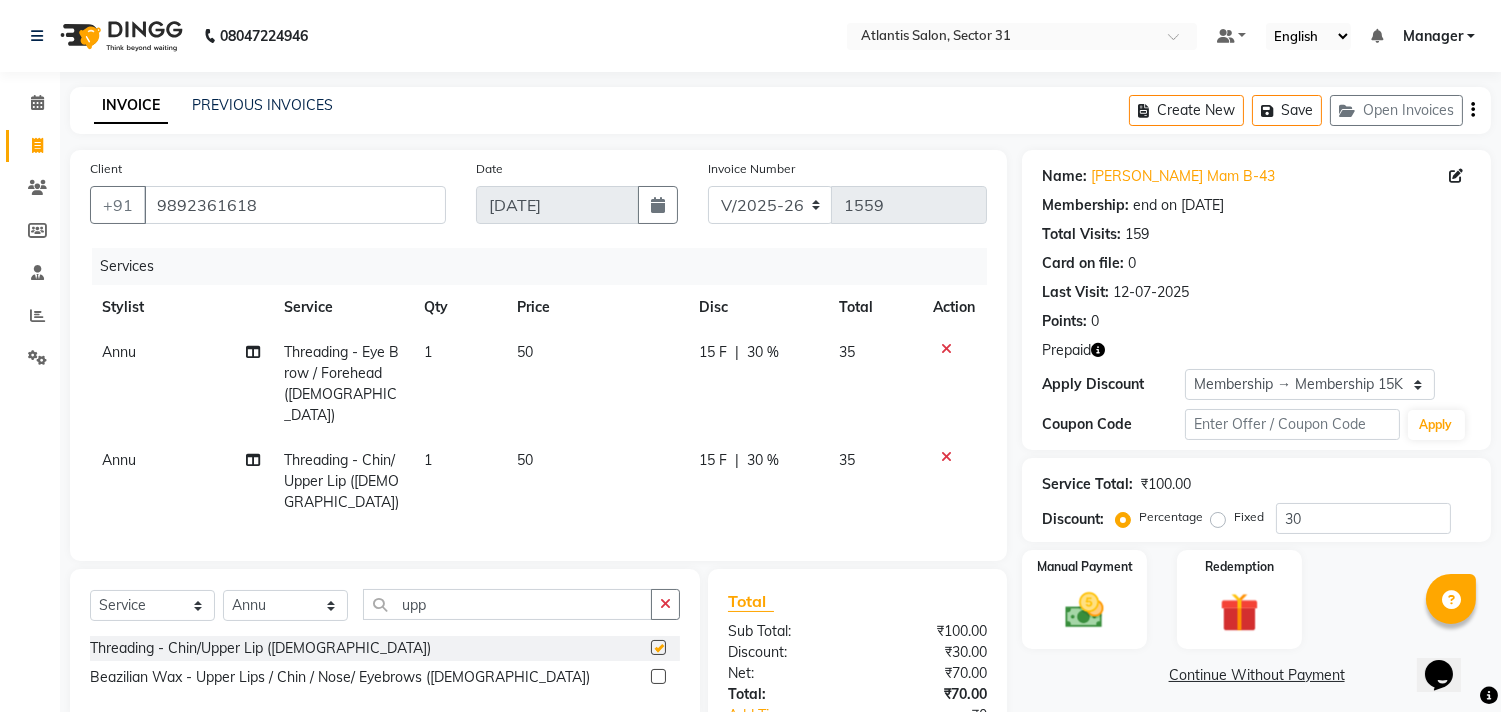checkbox on "false" 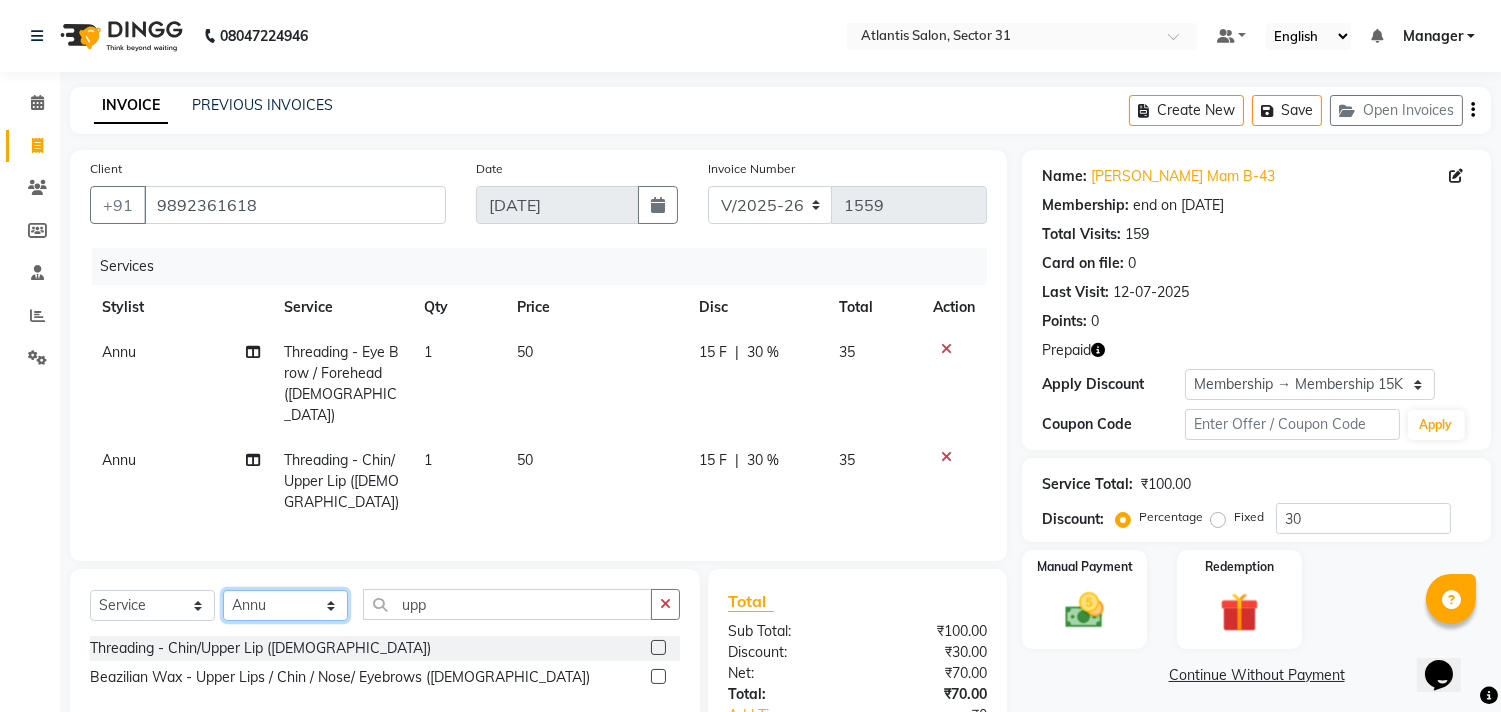 click on "Select Stylist [PERSON_NAME] [PERSON_NAME] Kavita Manager Staff 31 Staff ILD Suraj" 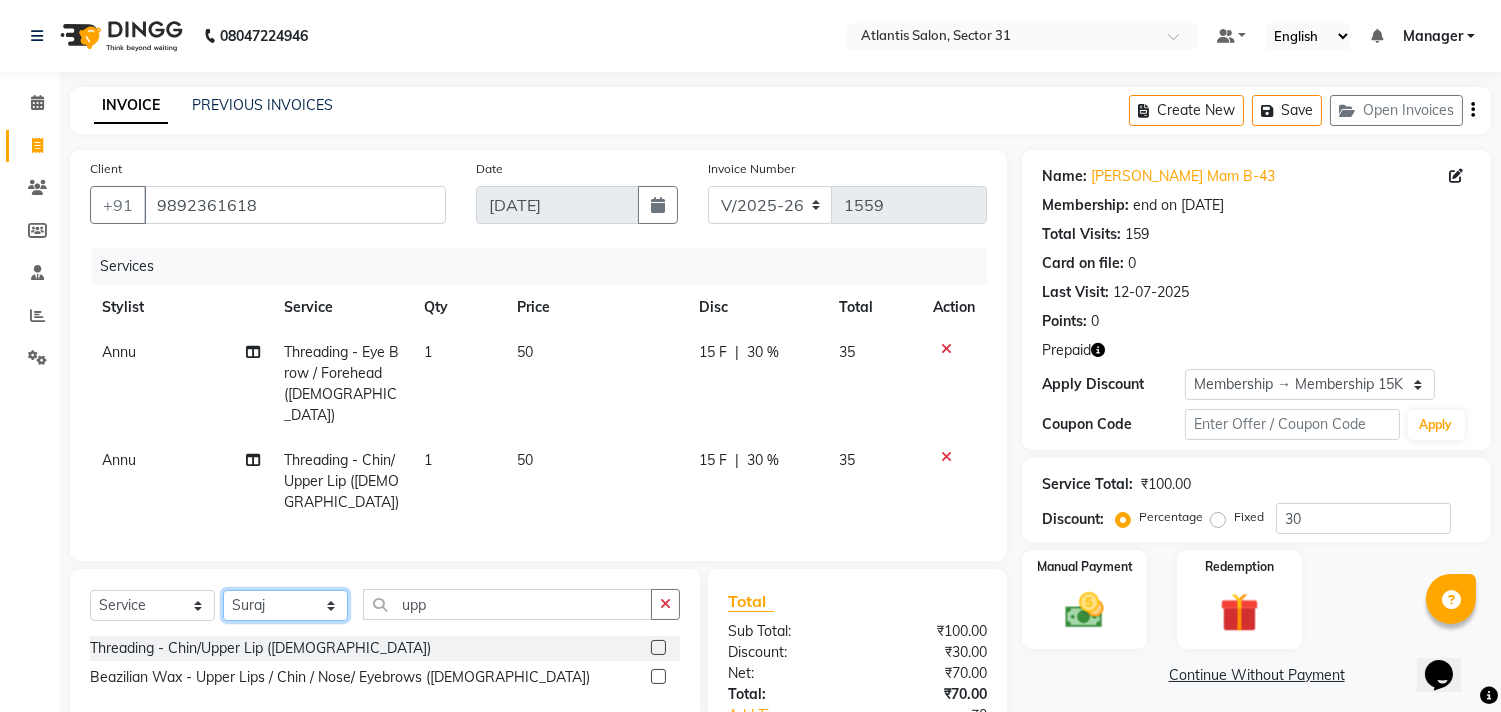 click on "Select Stylist [PERSON_NAME] [PERSON_NAME] Kavita Manager Staff 31 Staff ILD Suraj" 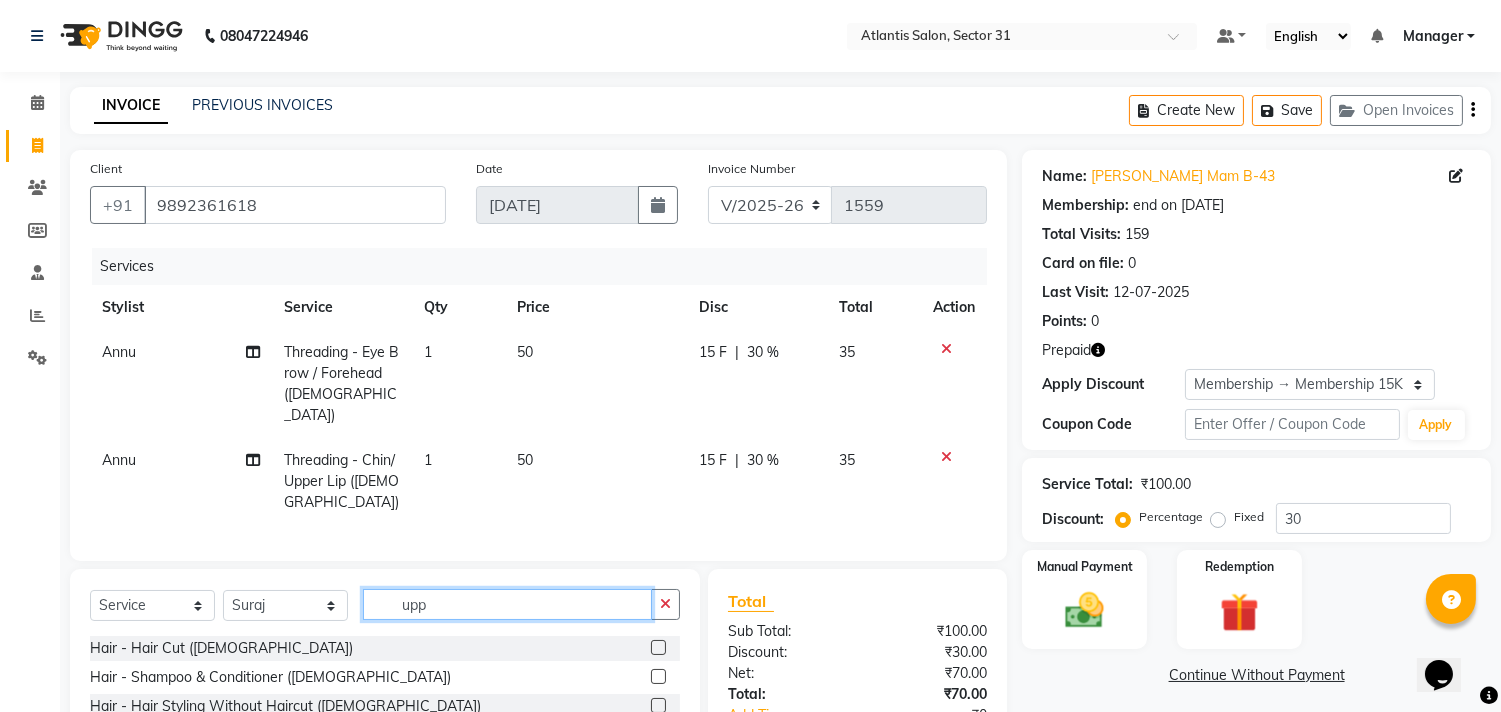 click on "upp" 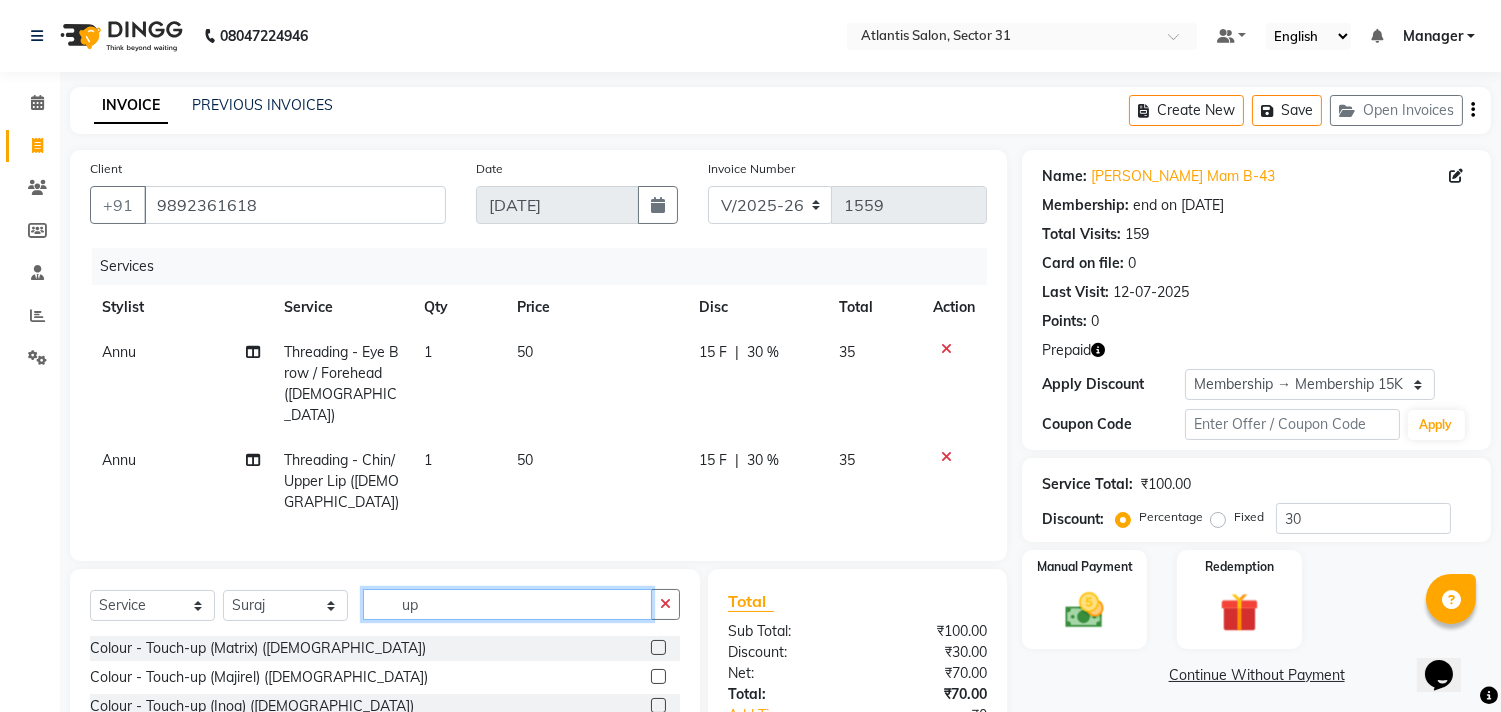 type on "u" 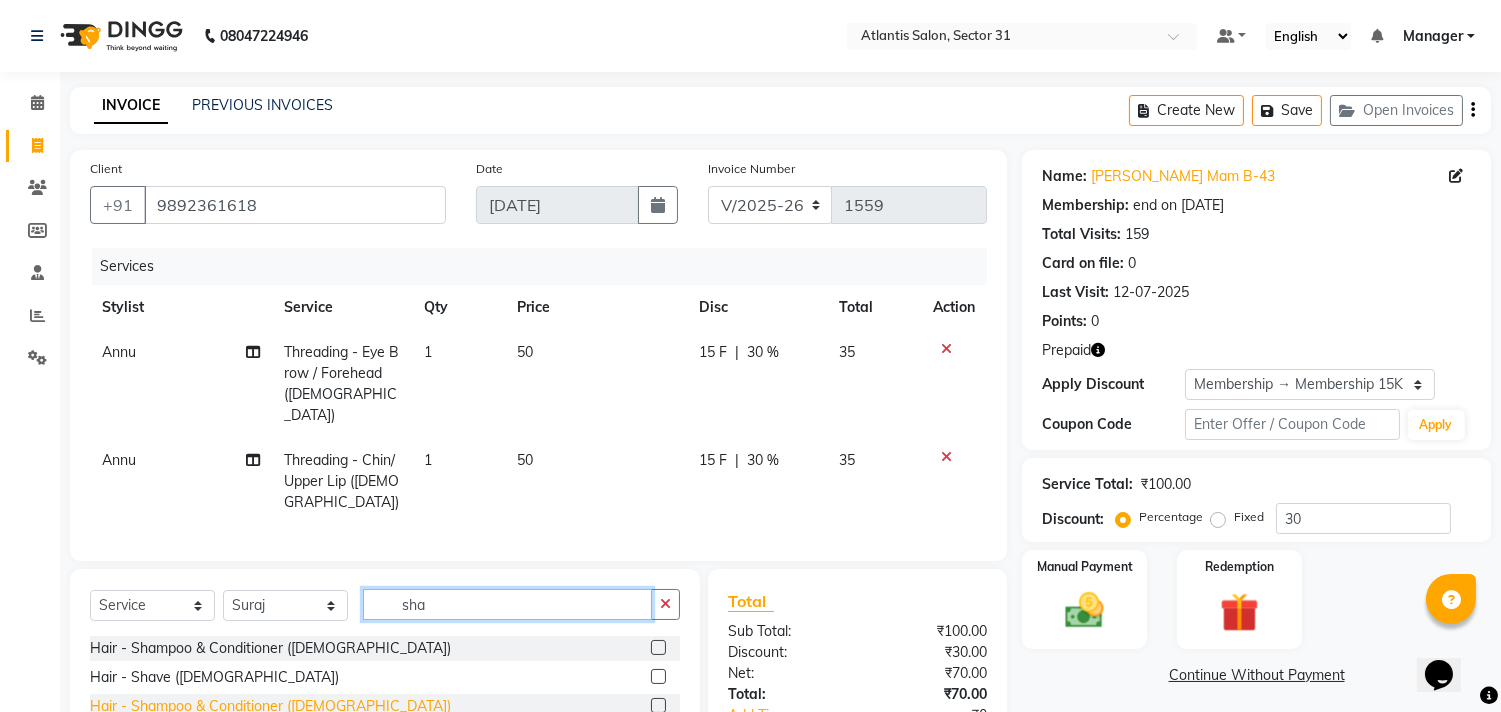 type on "sha" 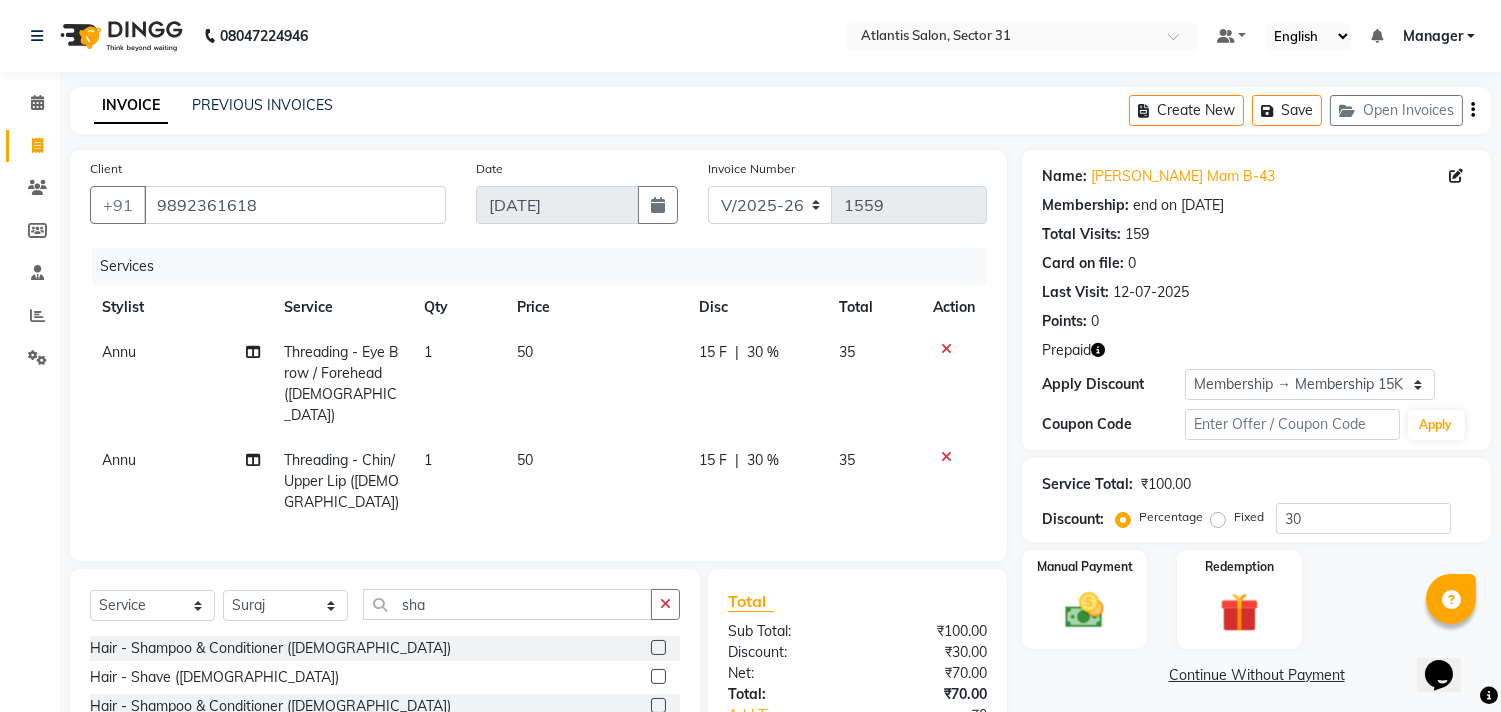 drag, startPoint x: 244, startPoint y: 696, endPoint x: 260, endPoint y: 692, distance: 16.492422 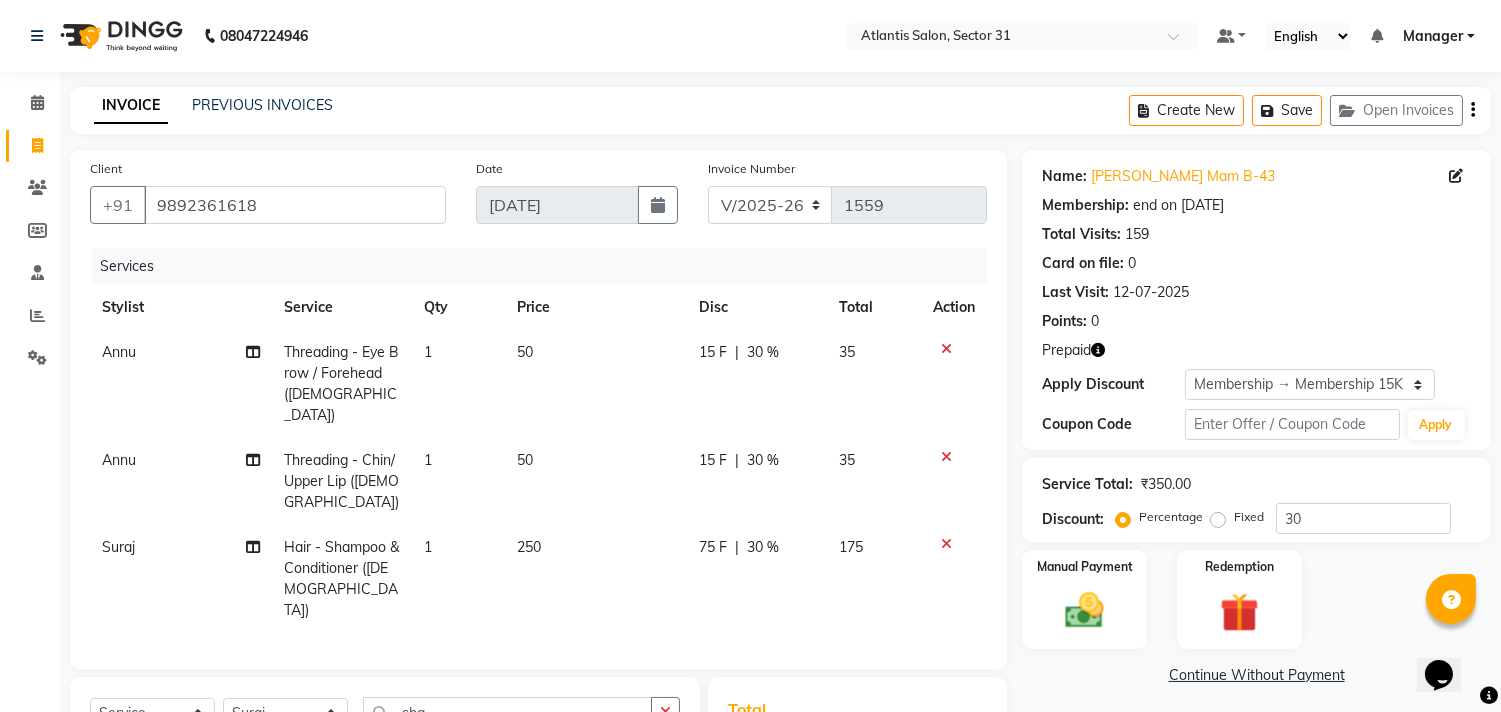 checkbox on "false" 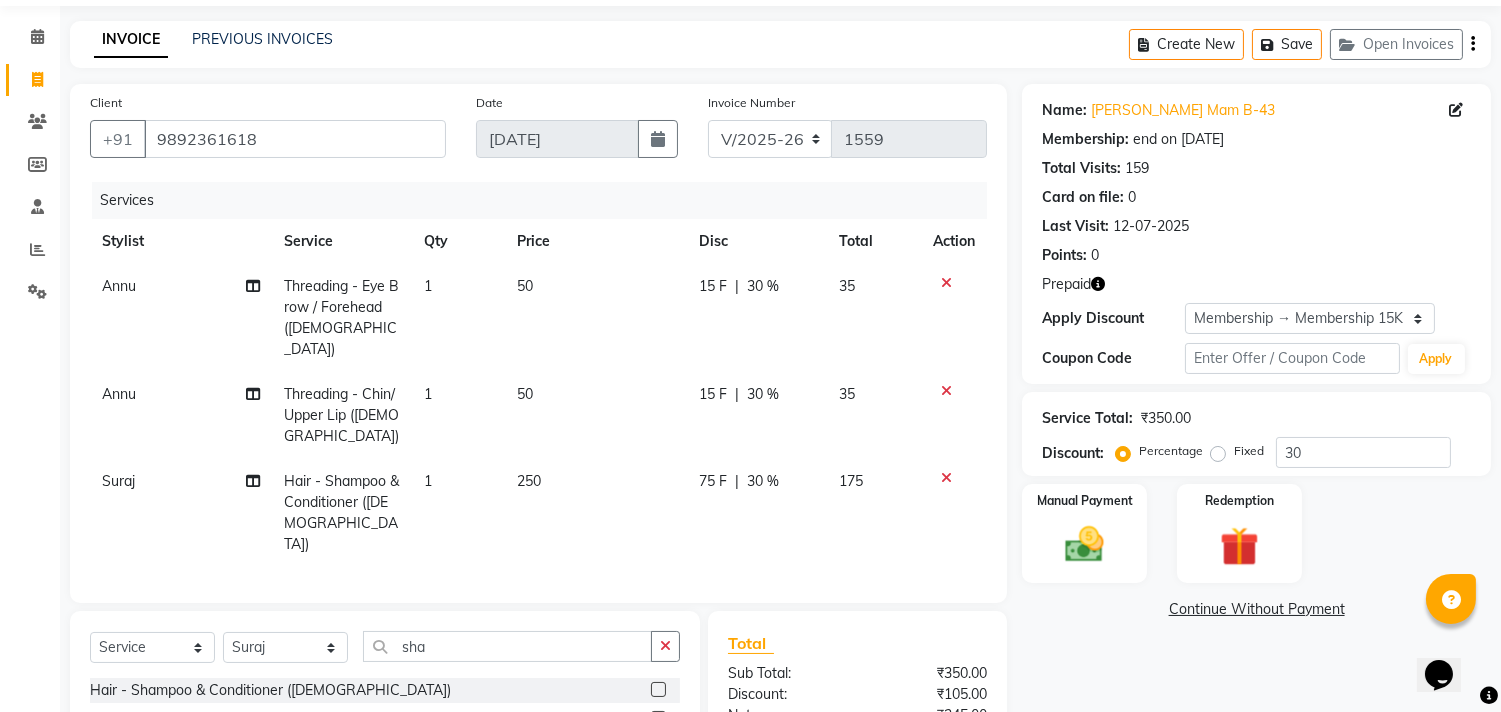scroll, scrollTop: 222, scrollLeft: 0, axis: vertical 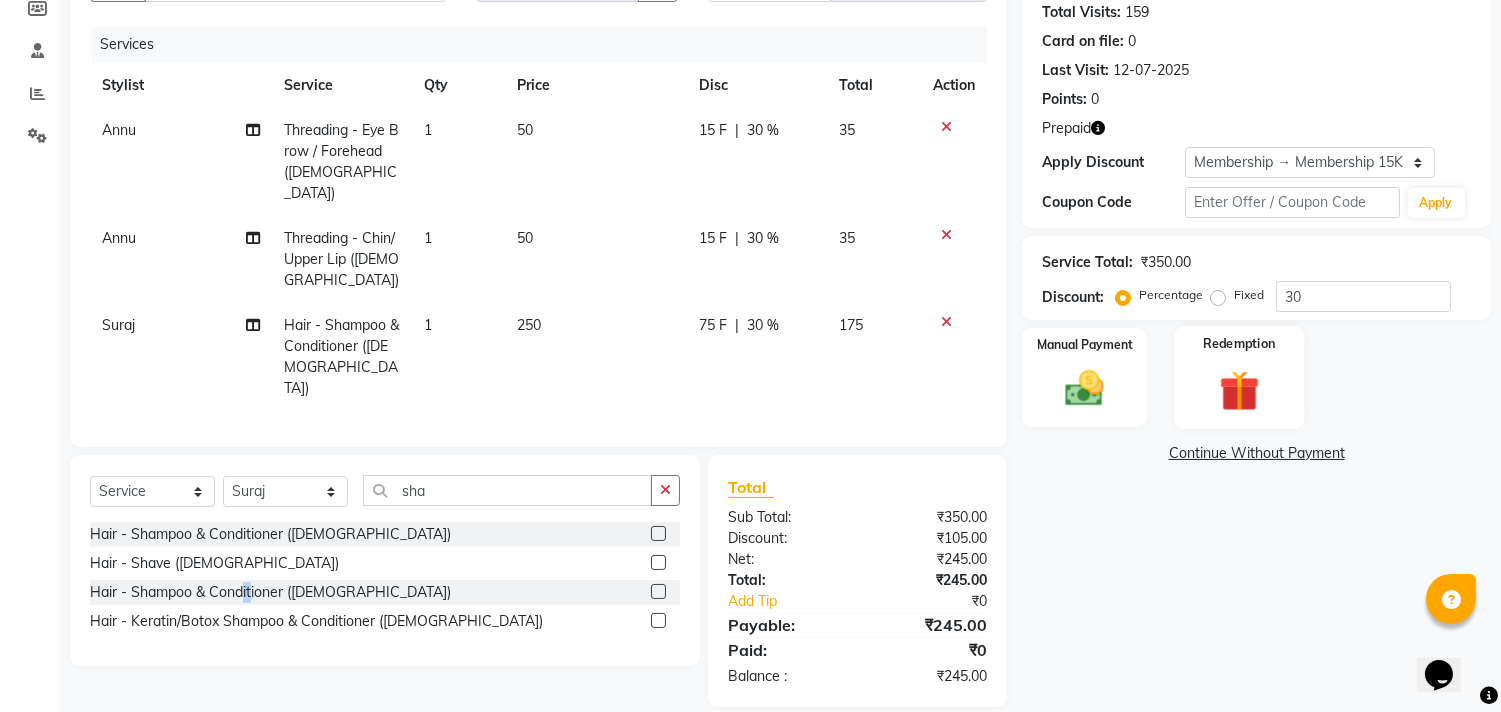 click 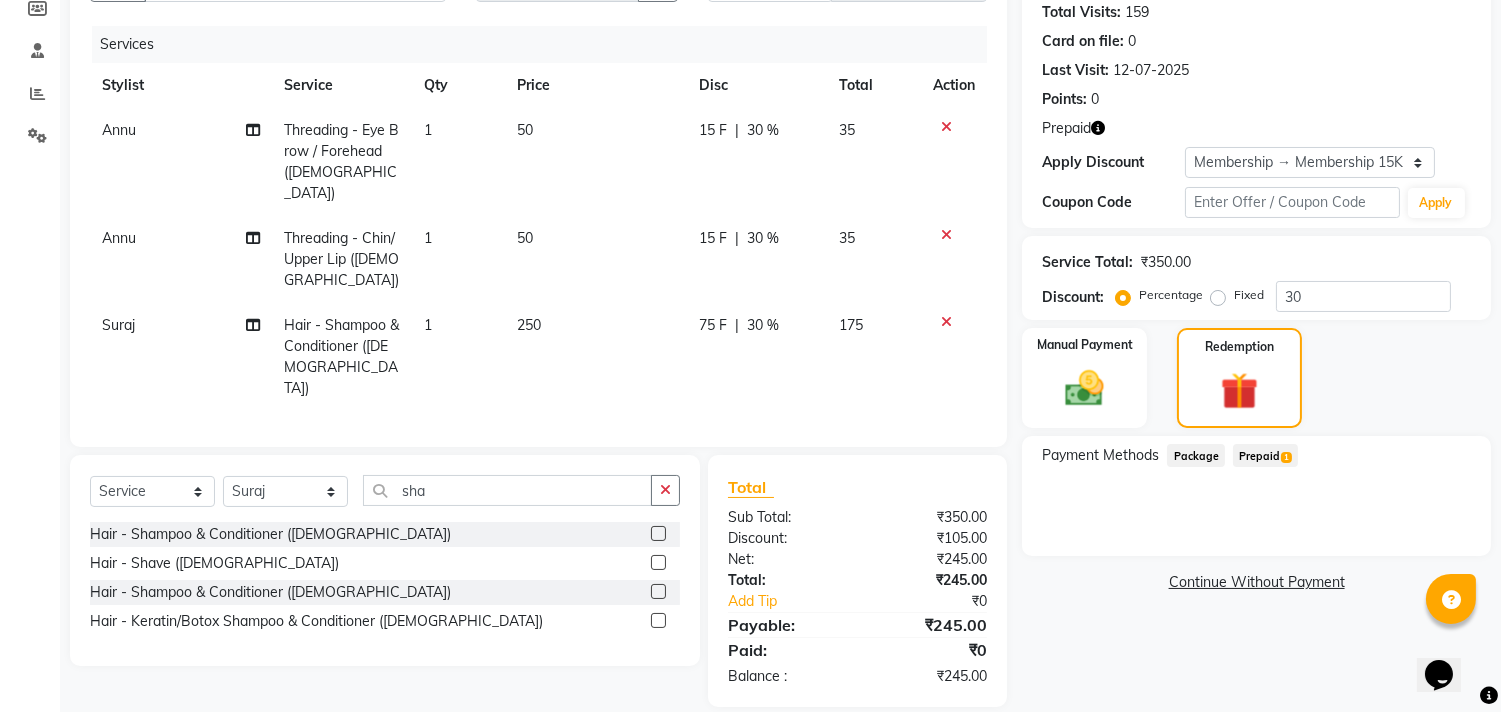 click on "1" 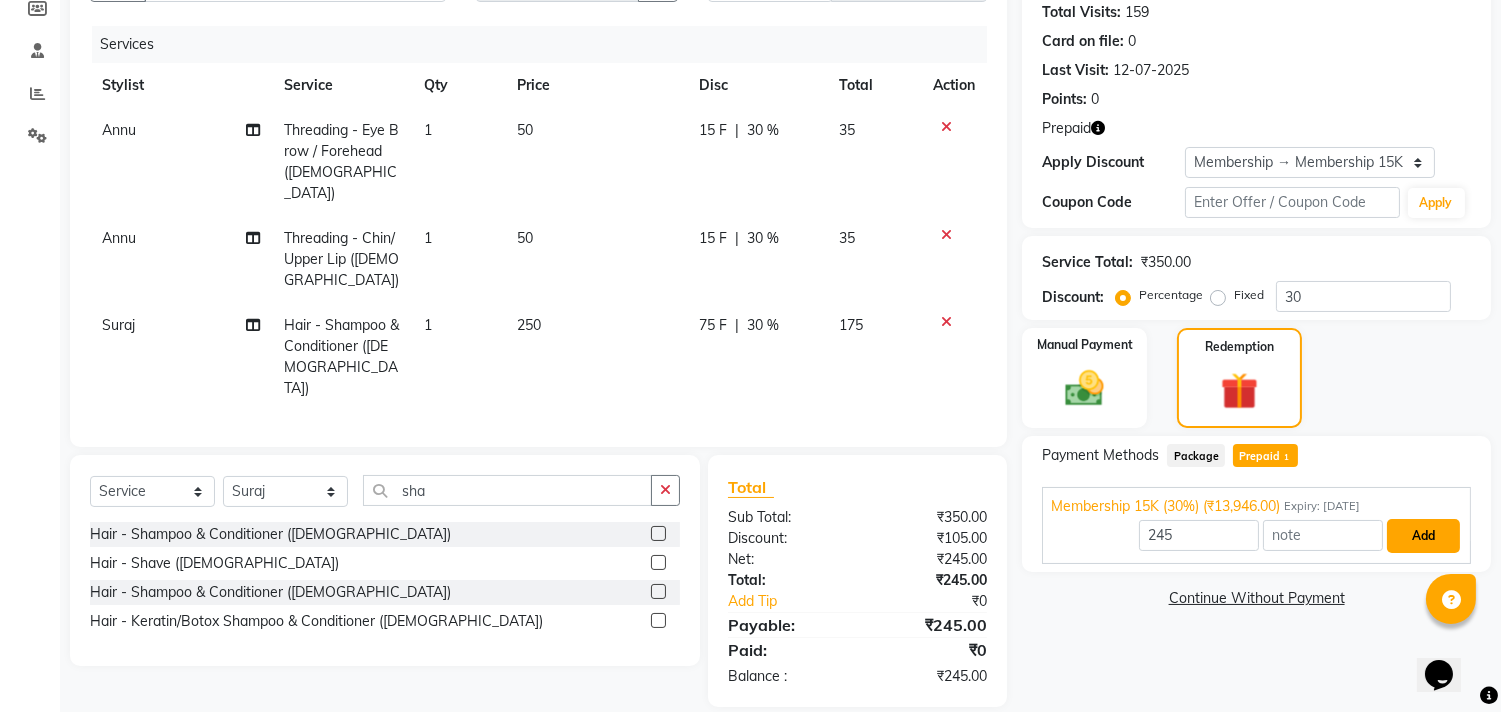 click on "Add" at bounding box center (1423, 536) 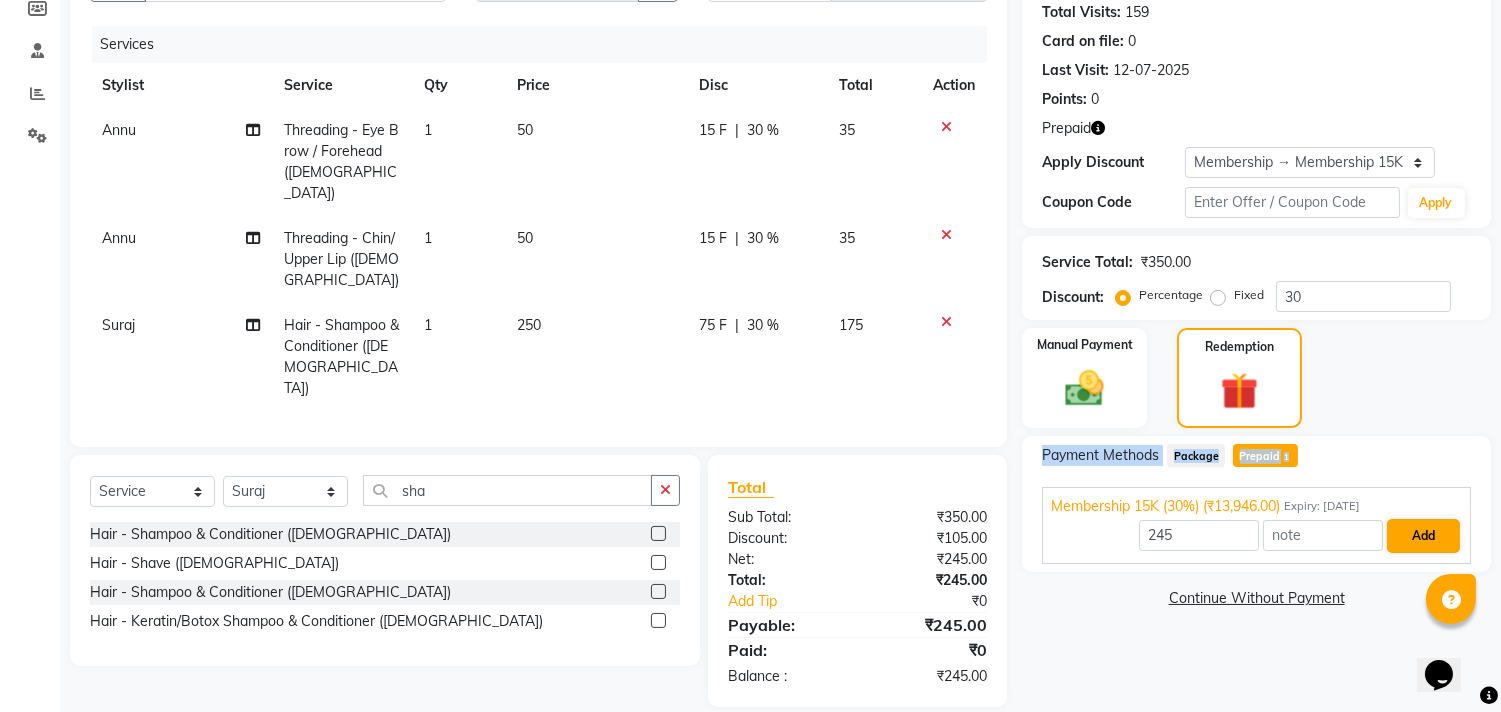click on "Payment Methods  Package   Prepaid  1 Membership 15K (30%) (₹13,946.00) Expiry: 01-07-2035 245 Add" 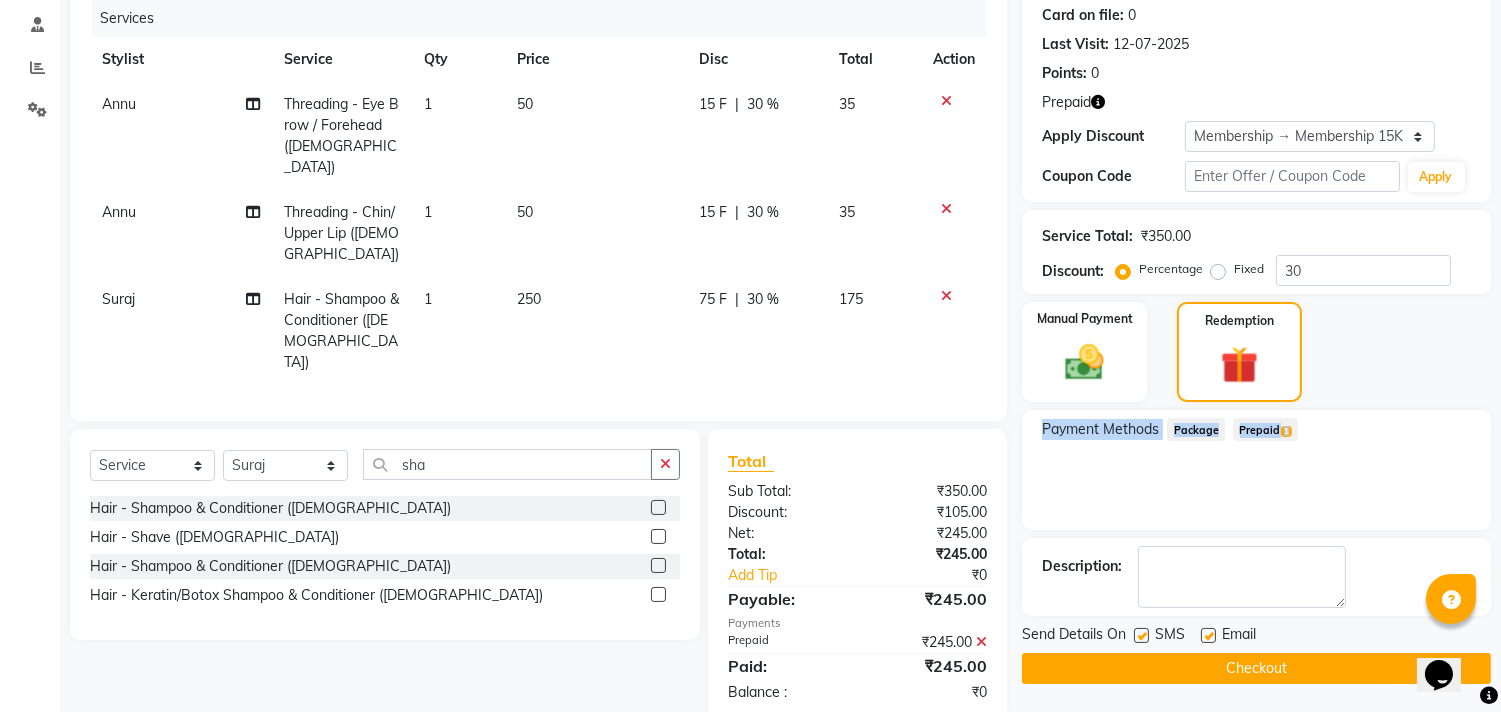 scroll, scrollTop: 263, scrollLeft: 0, axis: vertical 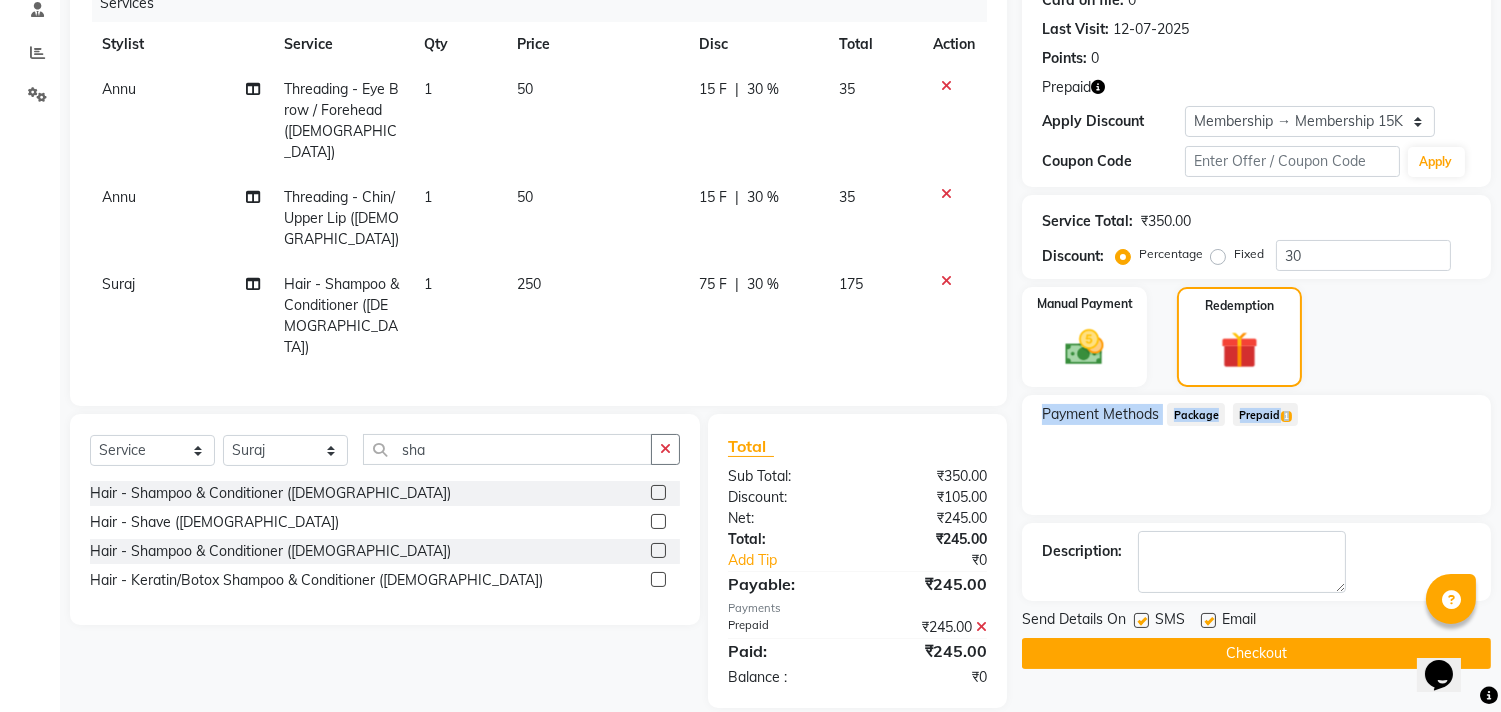 click on "Checkout" 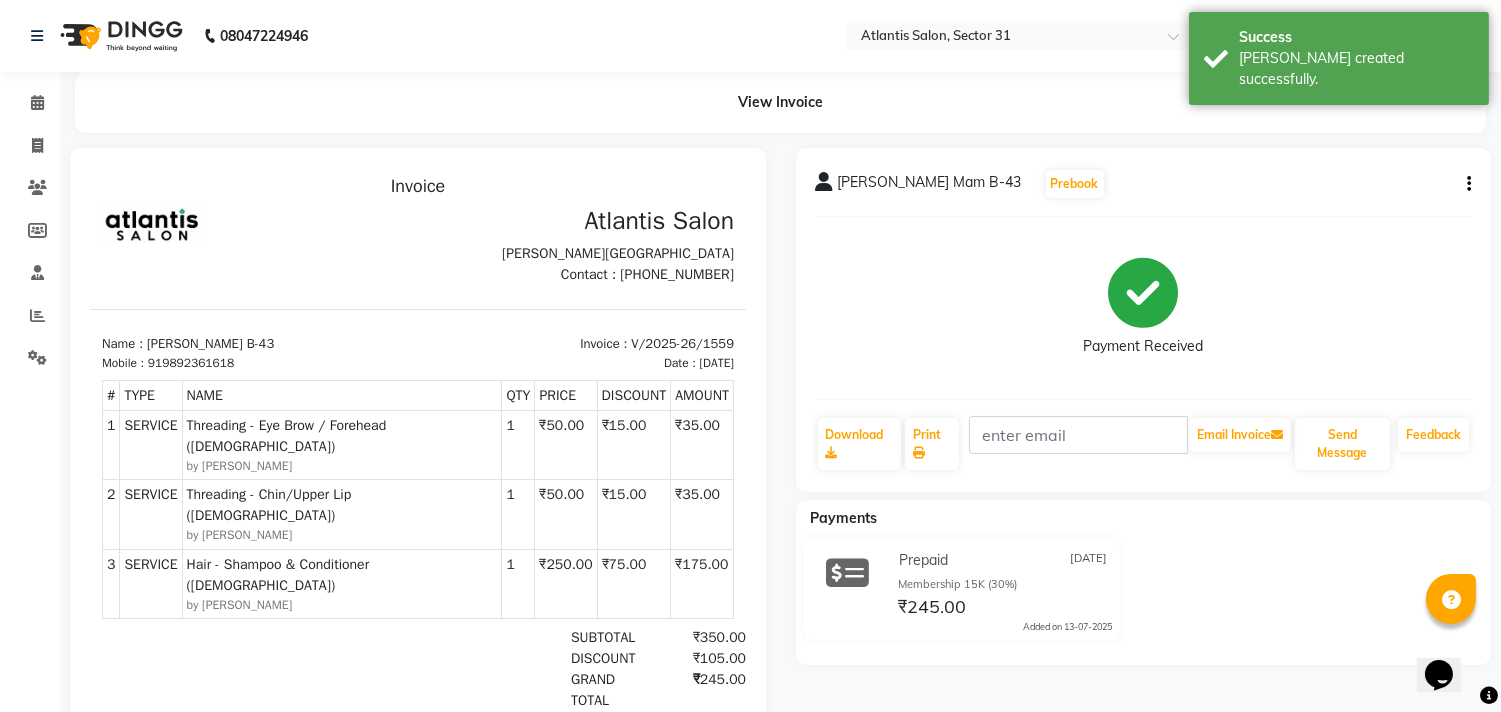 scroll, scrollTop: 0, scrollLeft: 0, axis: both 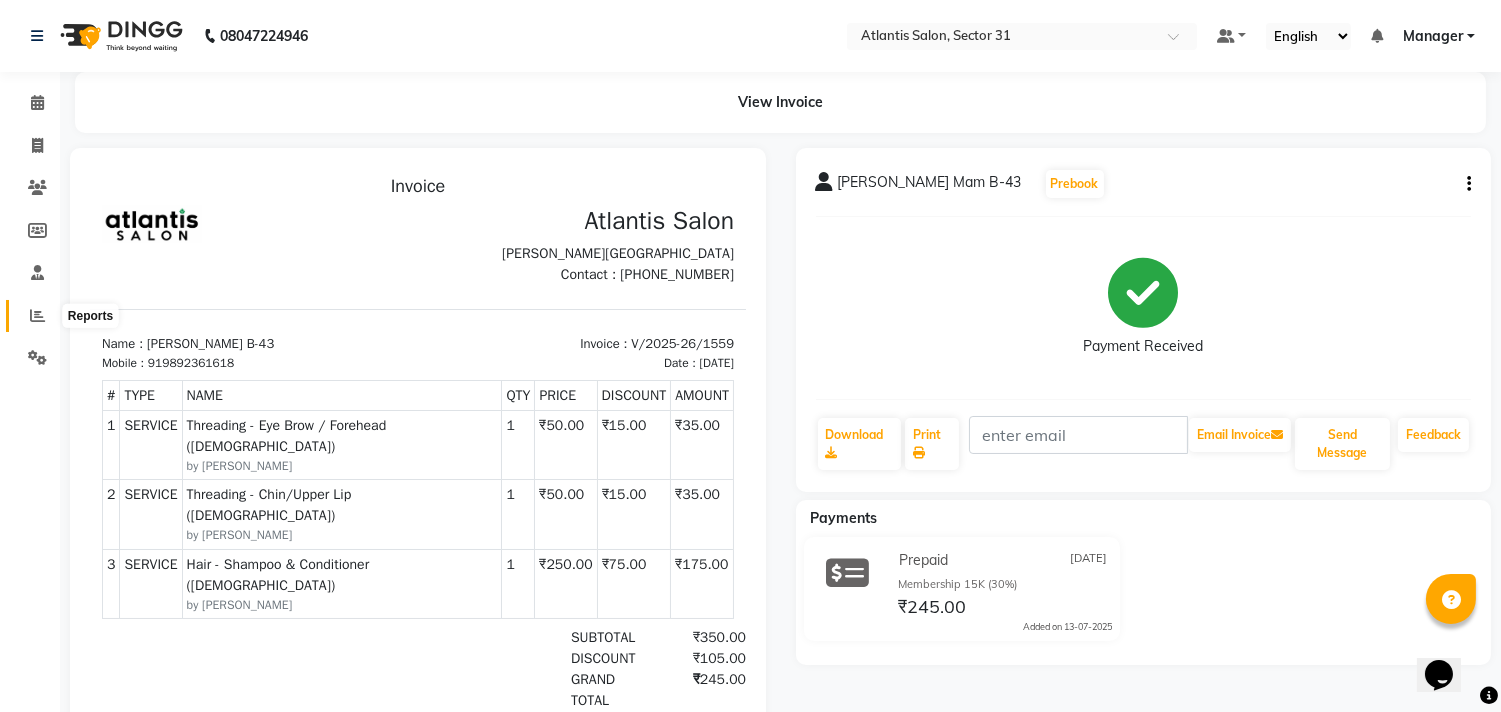 click 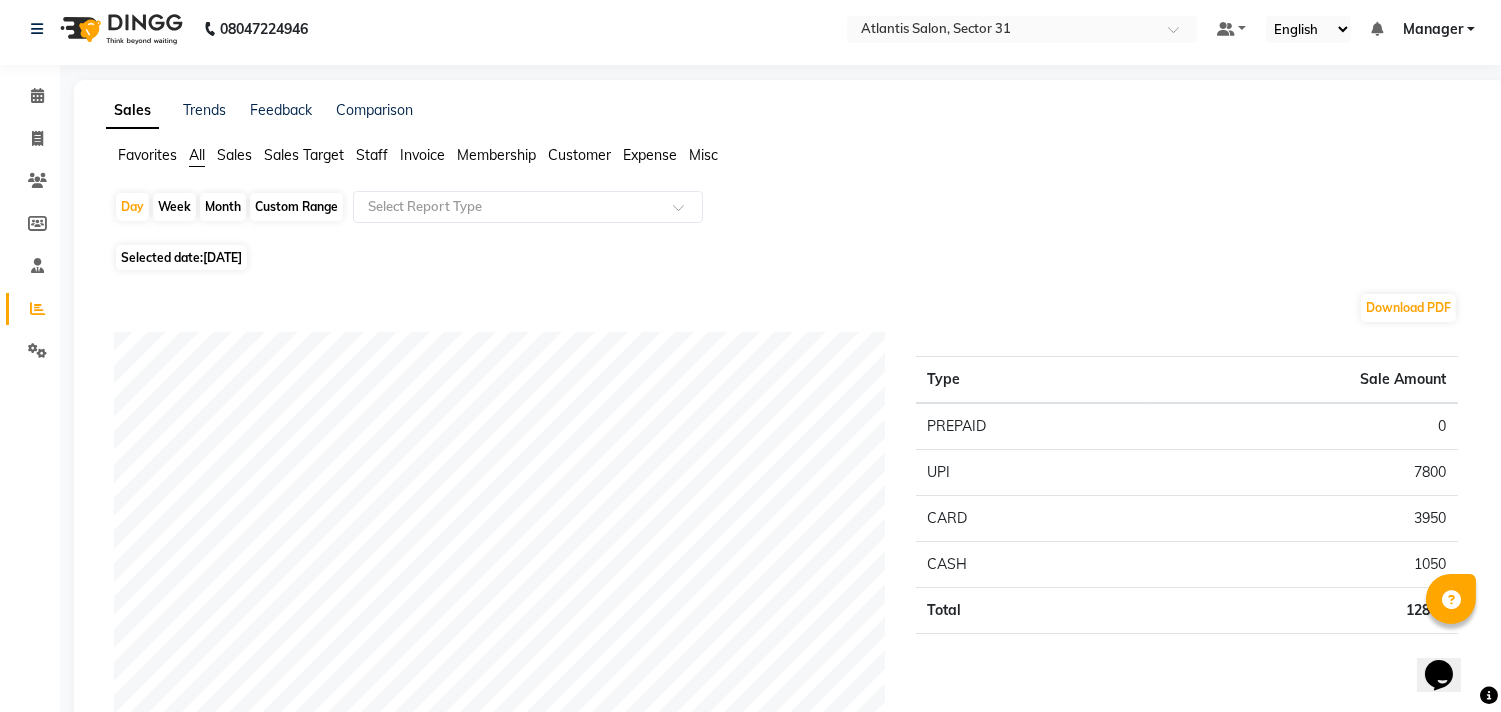 scroll, scrollTop: 0, scrollLeft: 0, axis: both 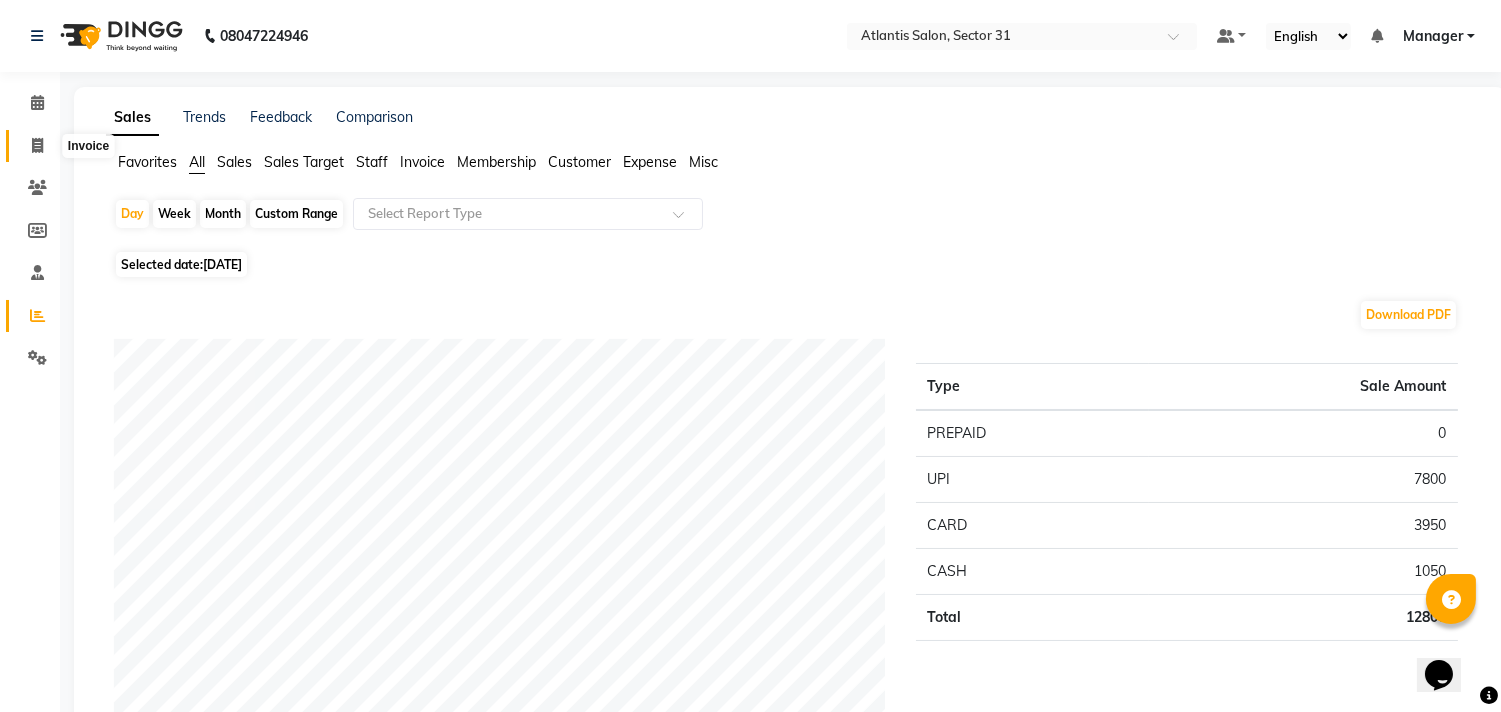 click 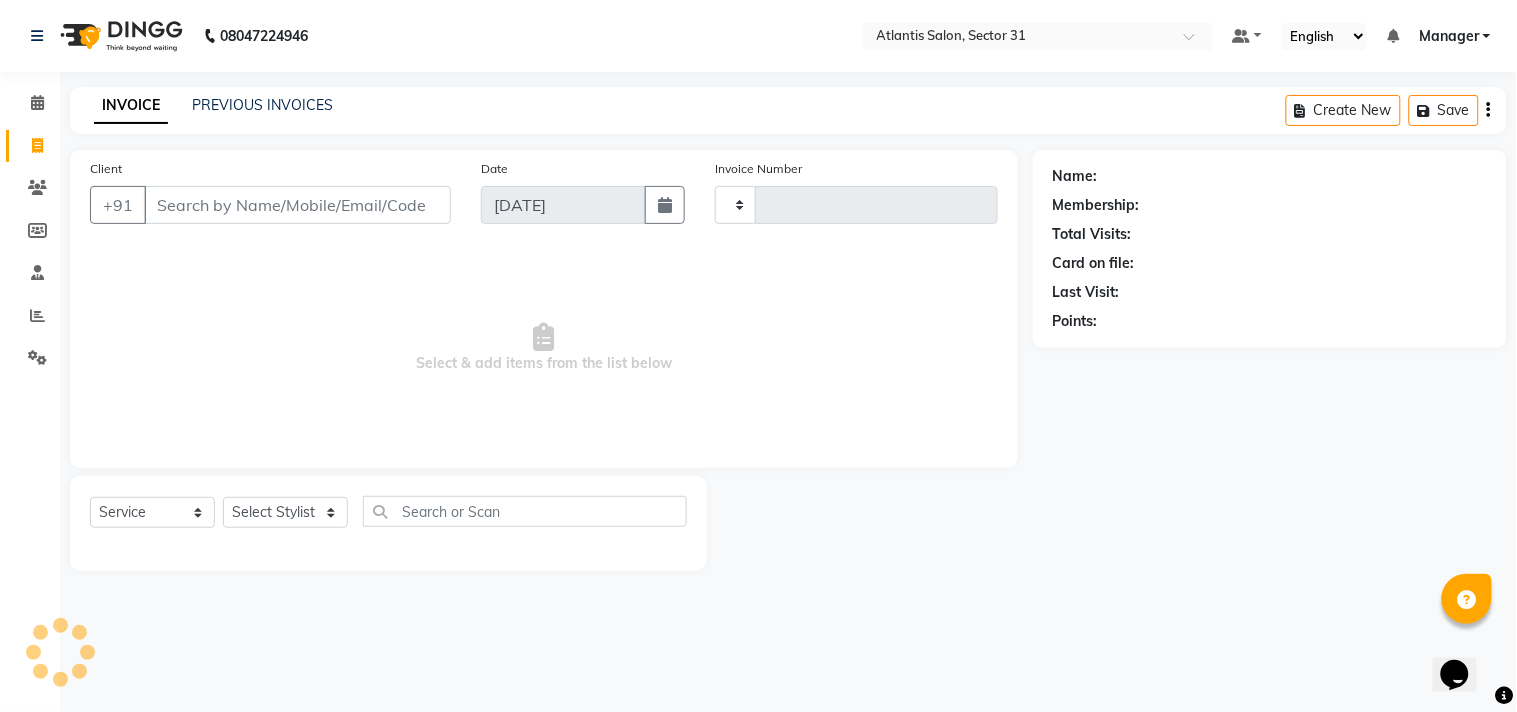 type on "1560" 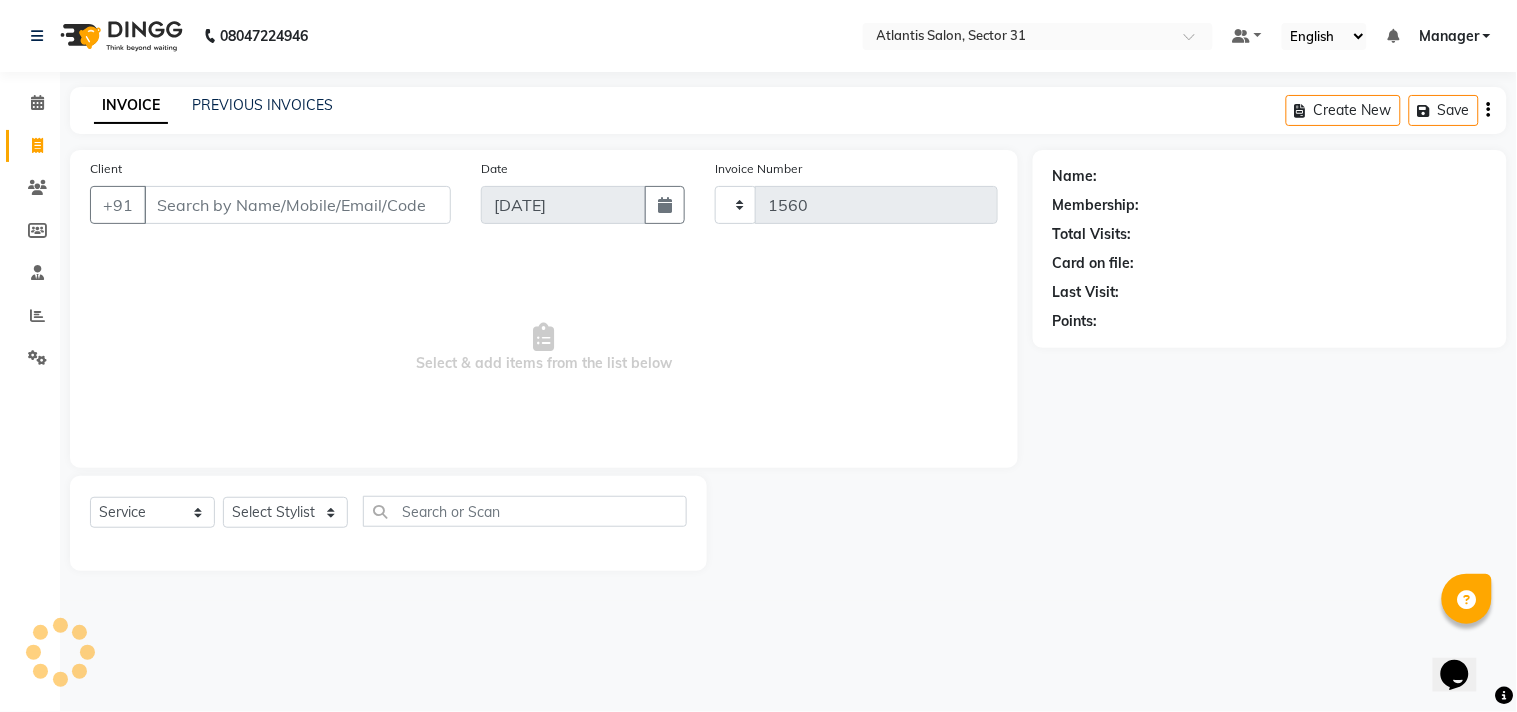 select on "4391" 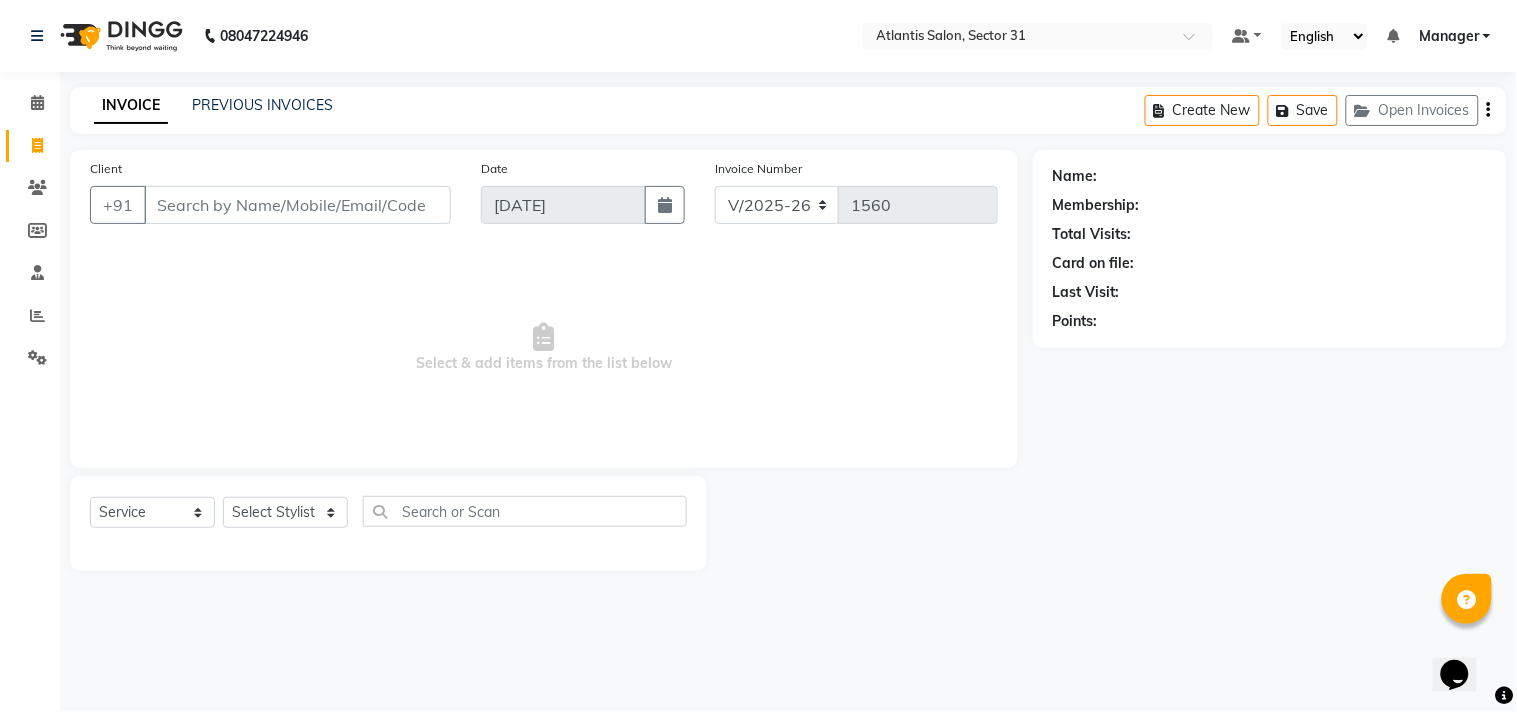 click on "Client" at bounding box center (297, 205) 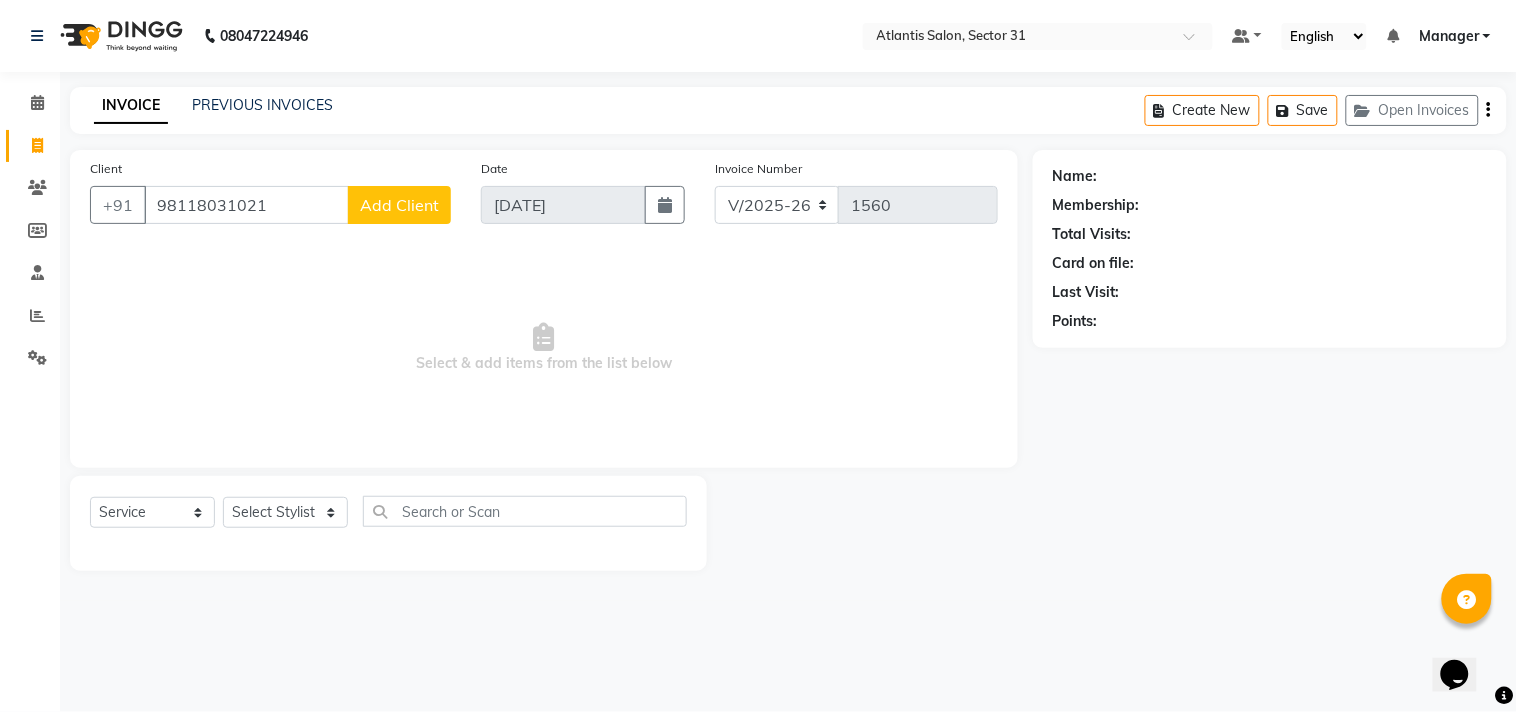 click on "98118031021" at bounding box center (246, 205) 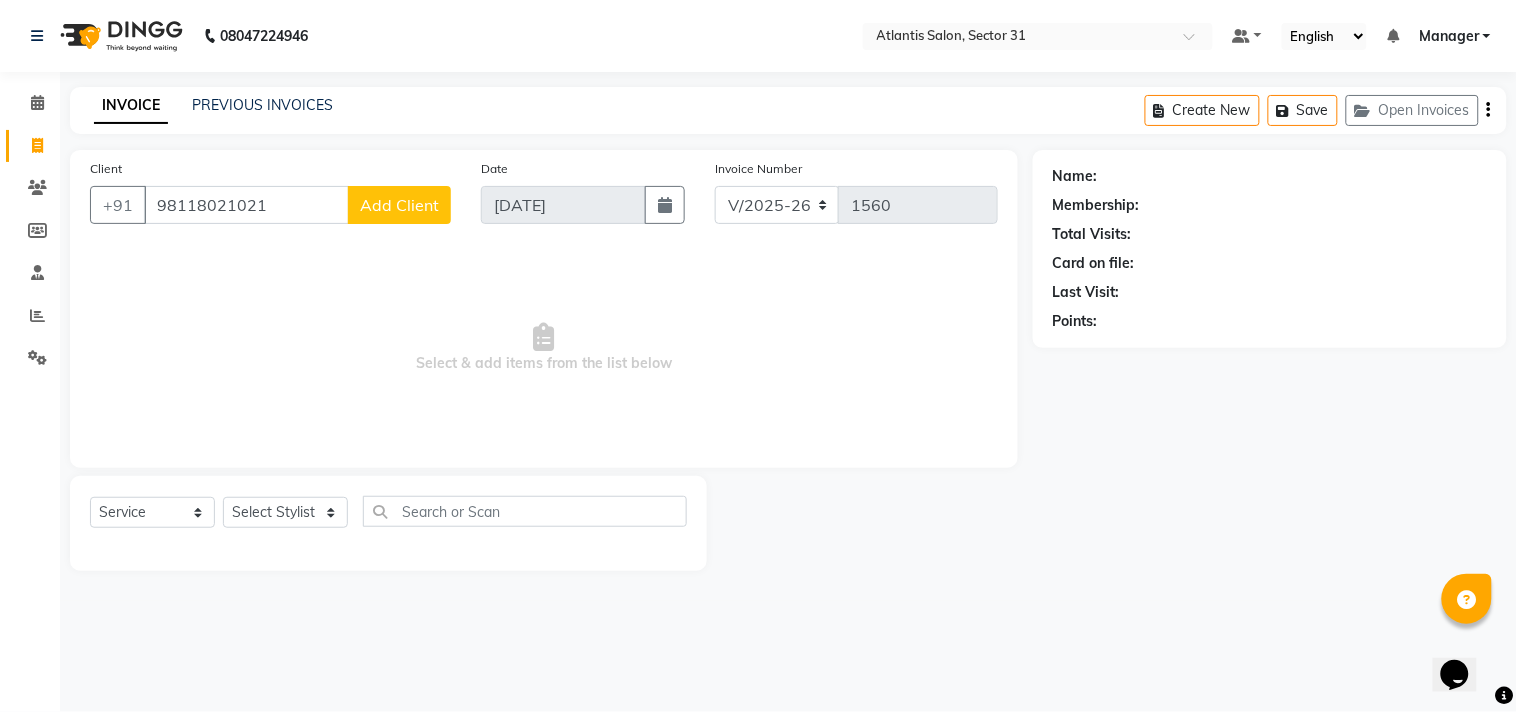 click on "98118021021" at bounding box center (246, 205) 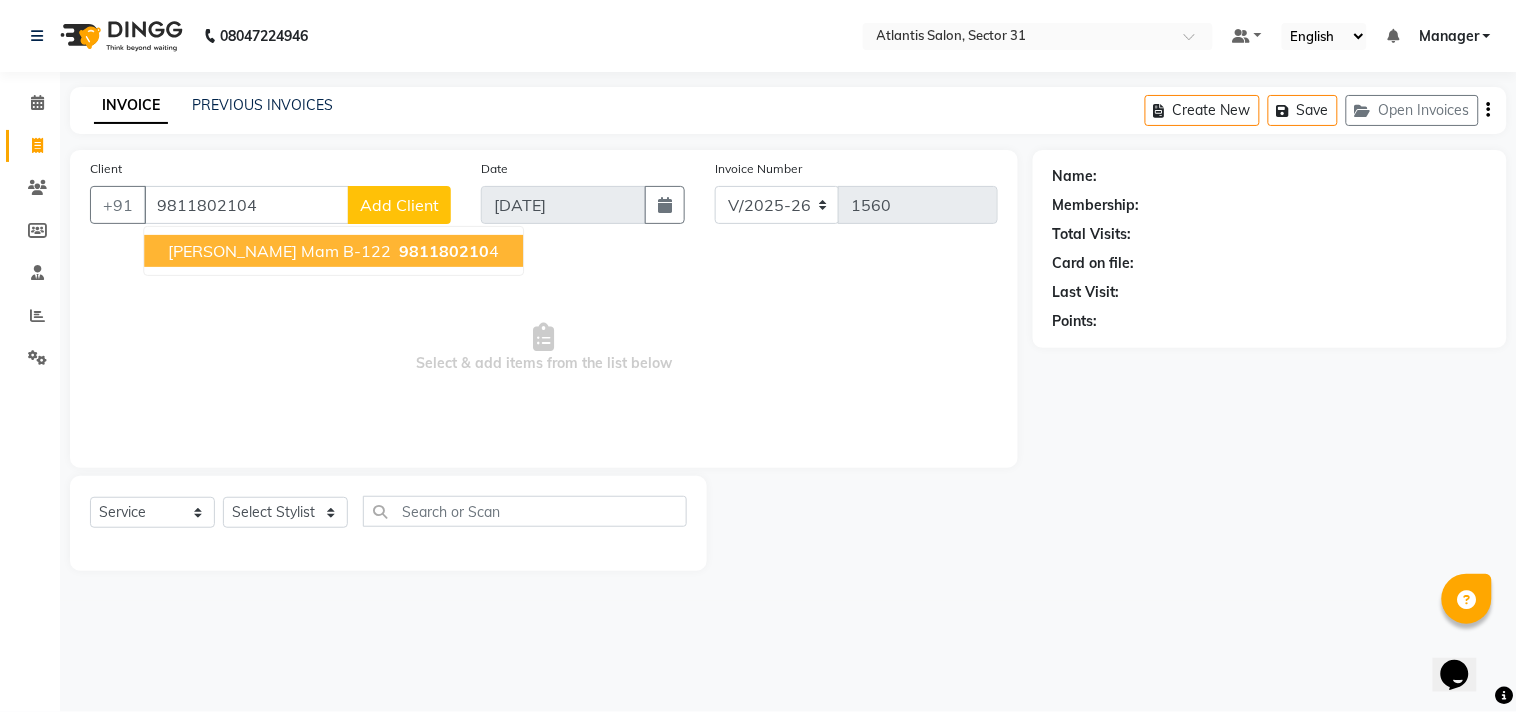 type on "9811802104" 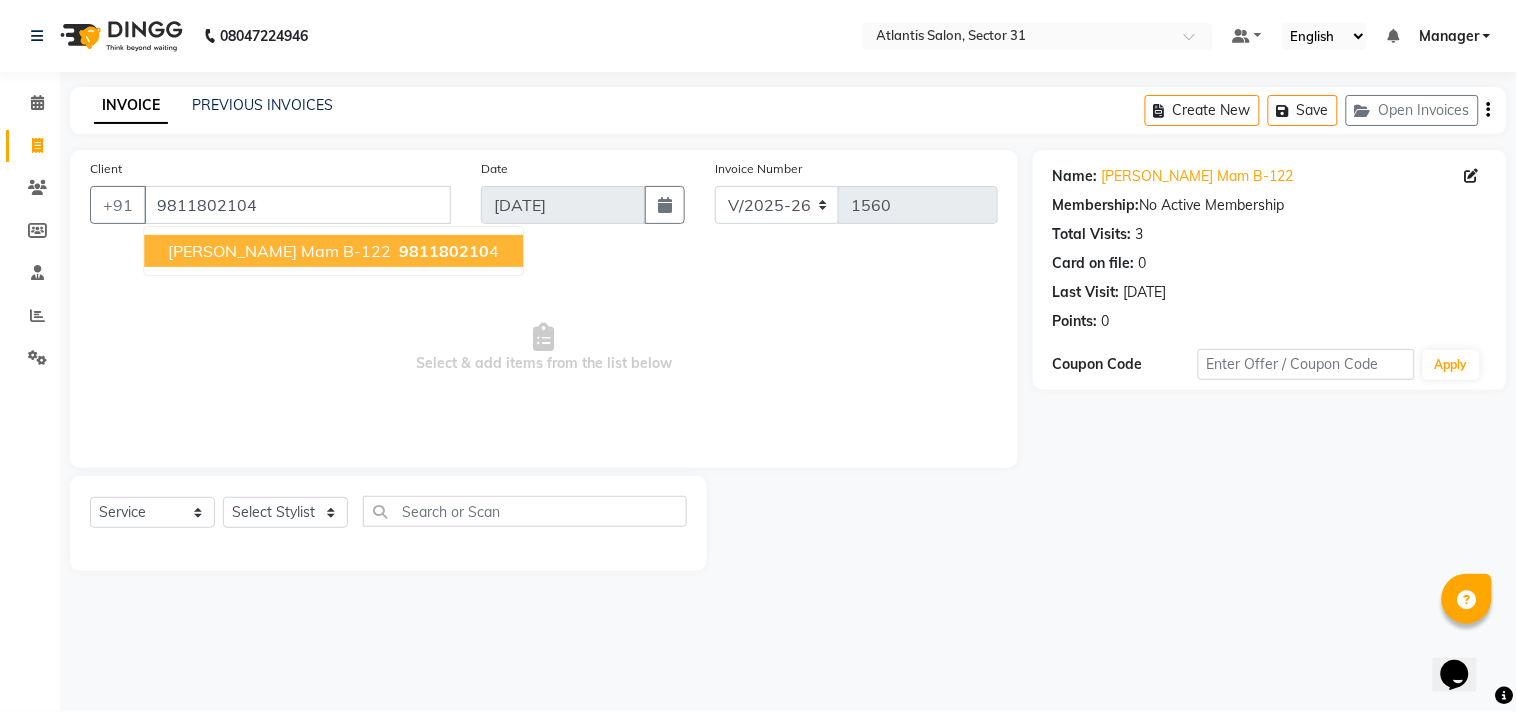 click on "Varsha mam B-122" at bounding box center (279, 251) 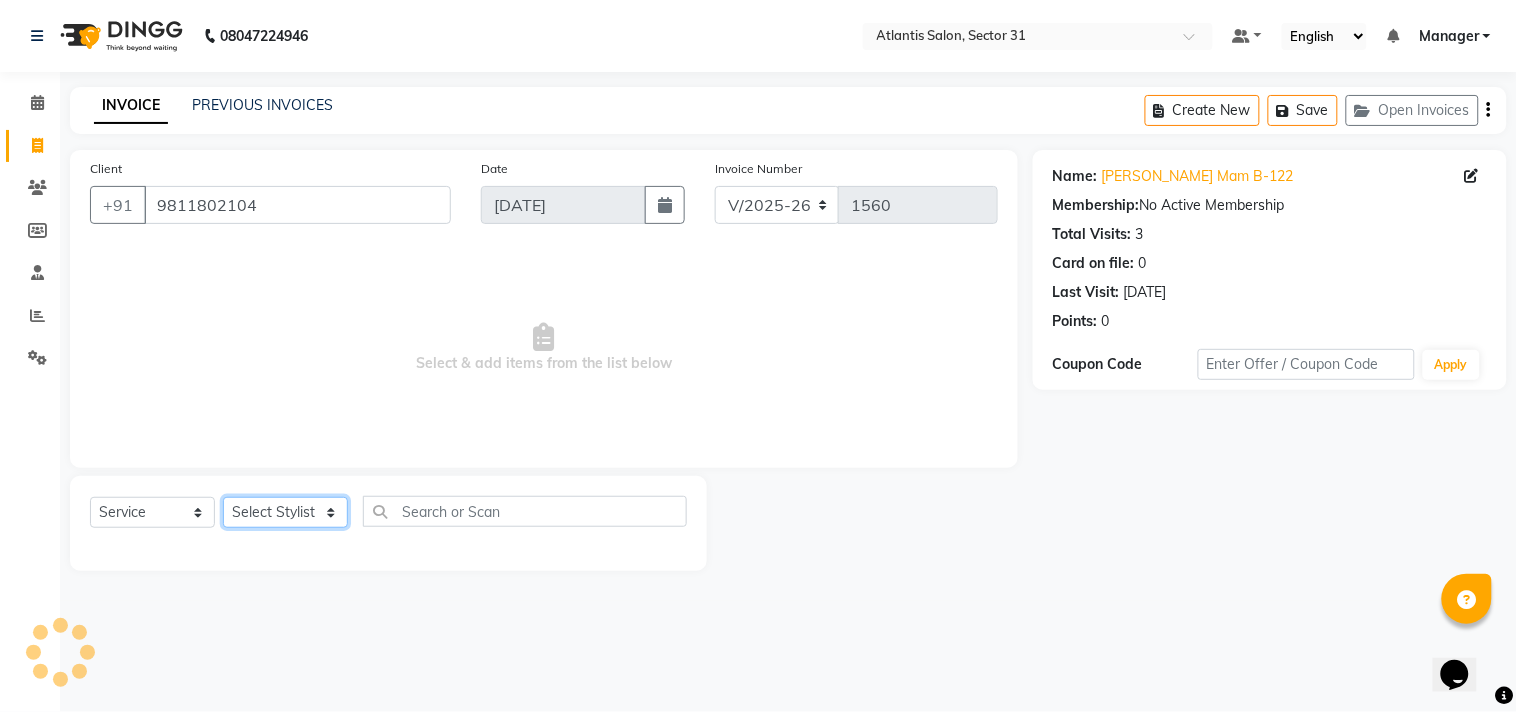 click on "Select Stylist [PERSON_NAME] [PERSON_NAME] Kavita Manager Staff 31 Staff ILD Suraj" 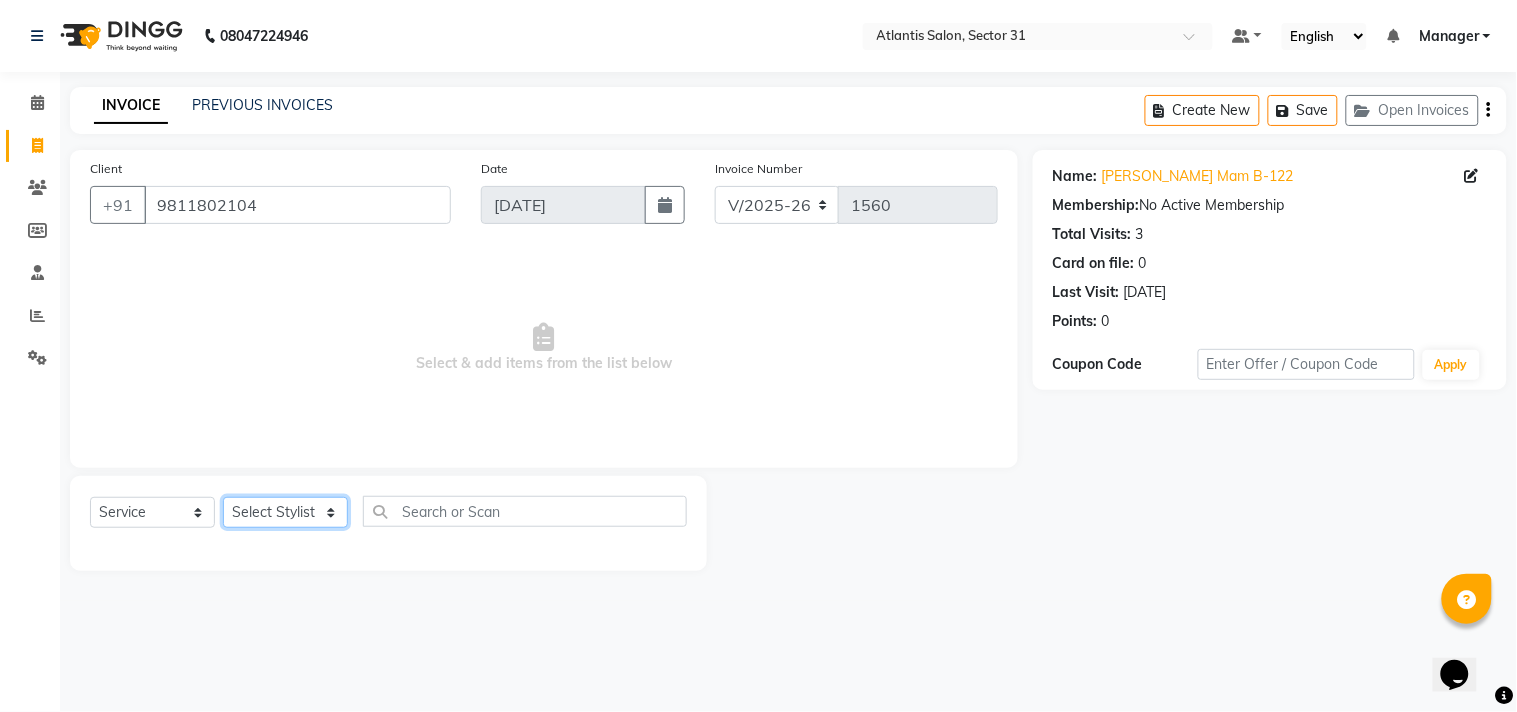 click on "Select Stylist [PERSON_NAME] [PERSON_NAME] Kavita Manager Staff 31 Staff ILD Suraj" 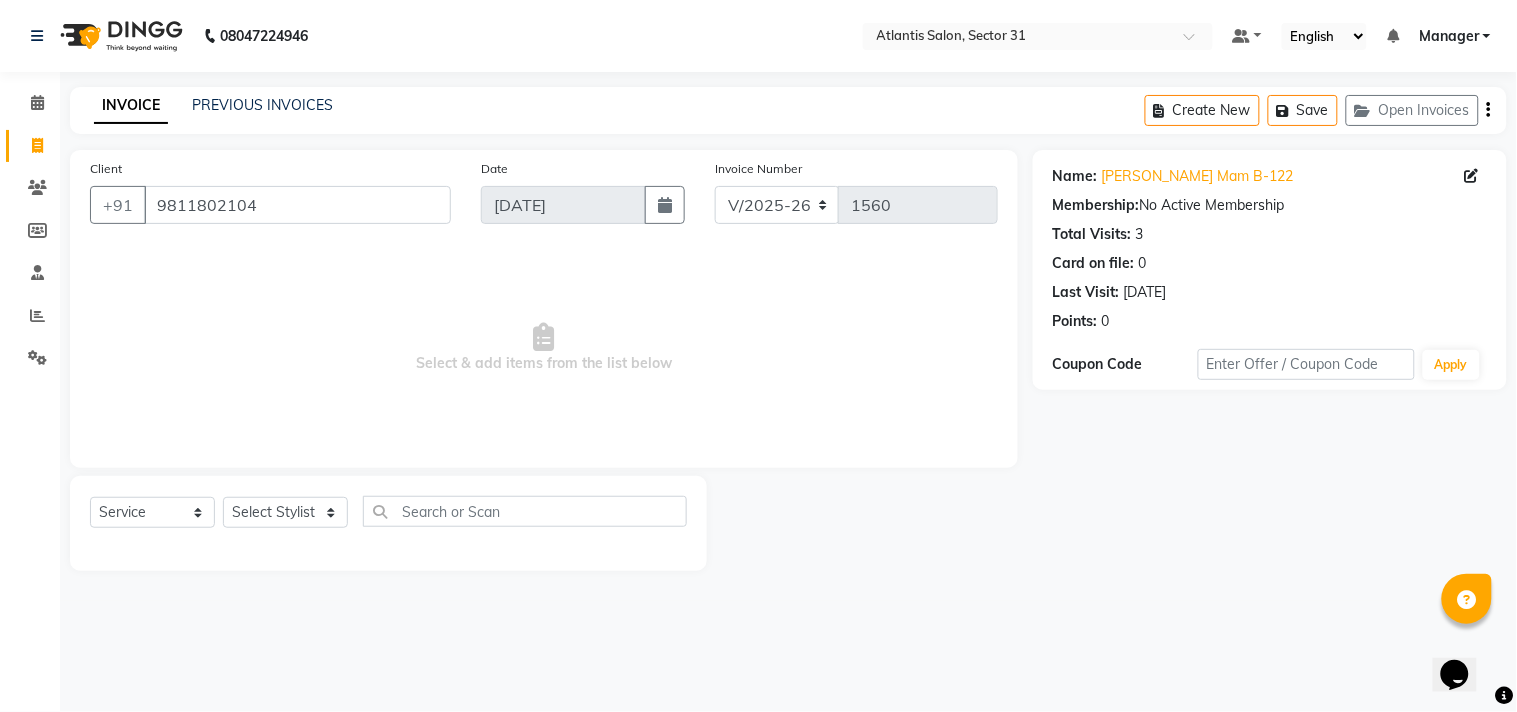 click on "Select  Service  Product  Membership  Package Voucher Prepaid Gift Card  Select Stylist Alka  Annu [PERSON_NAME] Manager Staff 31 Staff ILD Suraj" 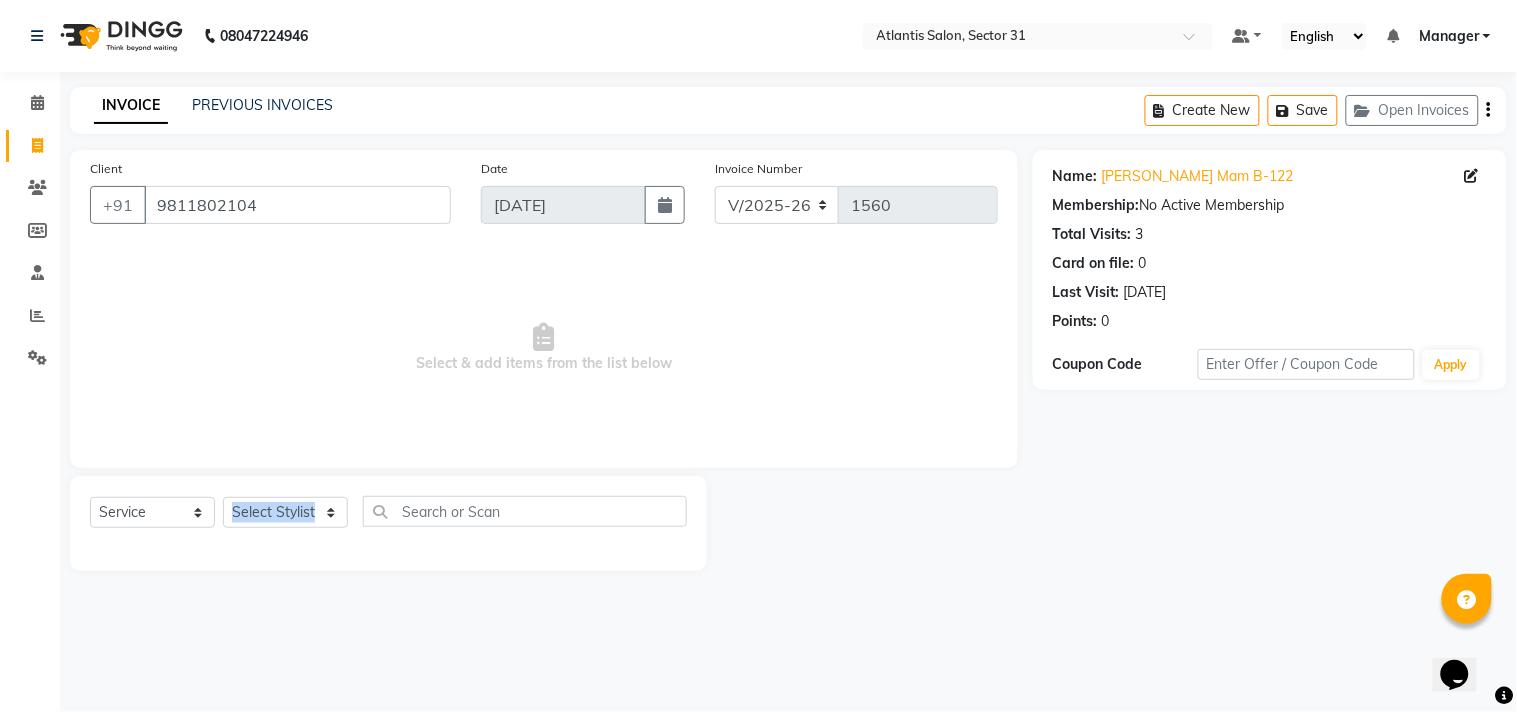 click on "Select  Service  Product  Membership  Package Voucher Prepaid Gift Card  Select Stylist Alka  Annu [PERSON_NAME] Manager Staff 31 Staff ILD Suraj" 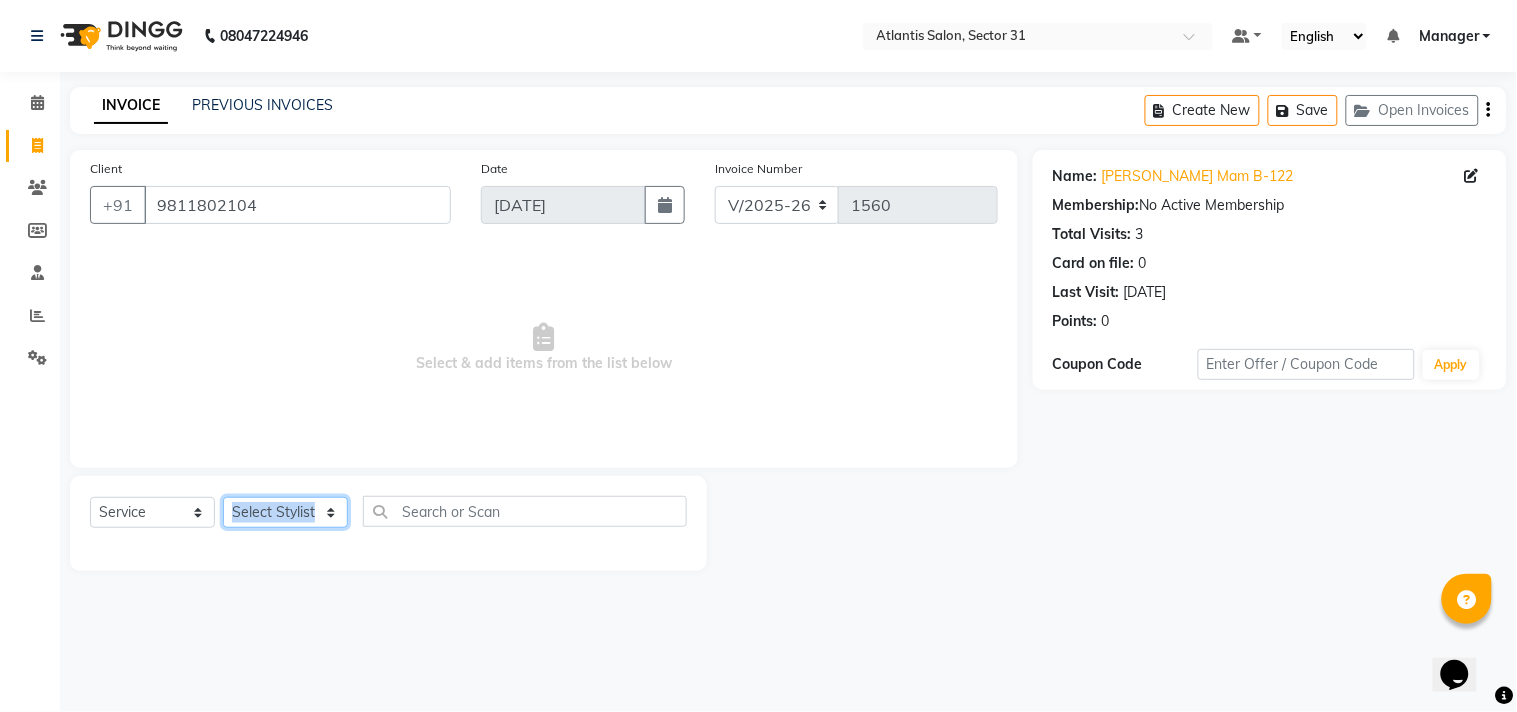 click on "Select Stylist [PERSON_NAME] [PERSON_NAME] Kavita Manager Staff 31 Staff ILD Suraj" 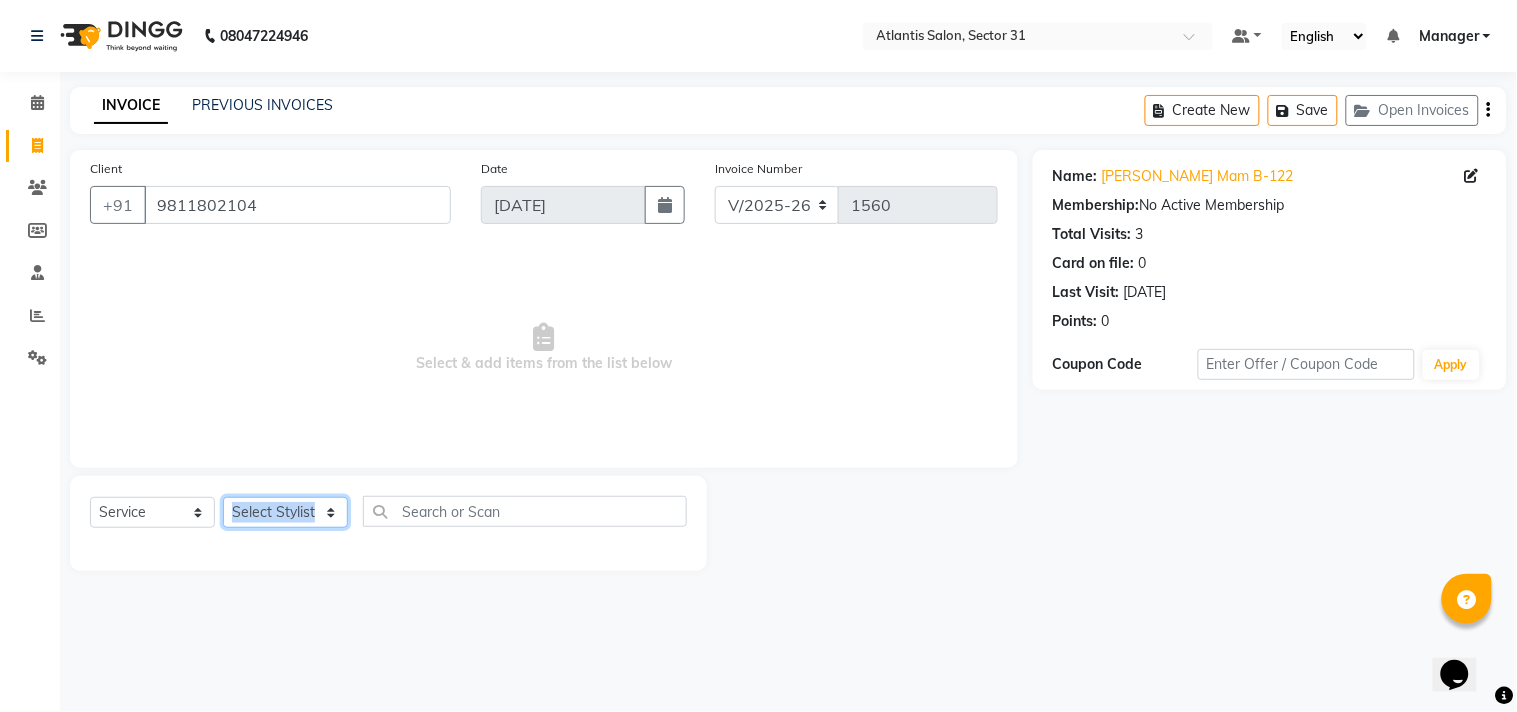 select on "33510" 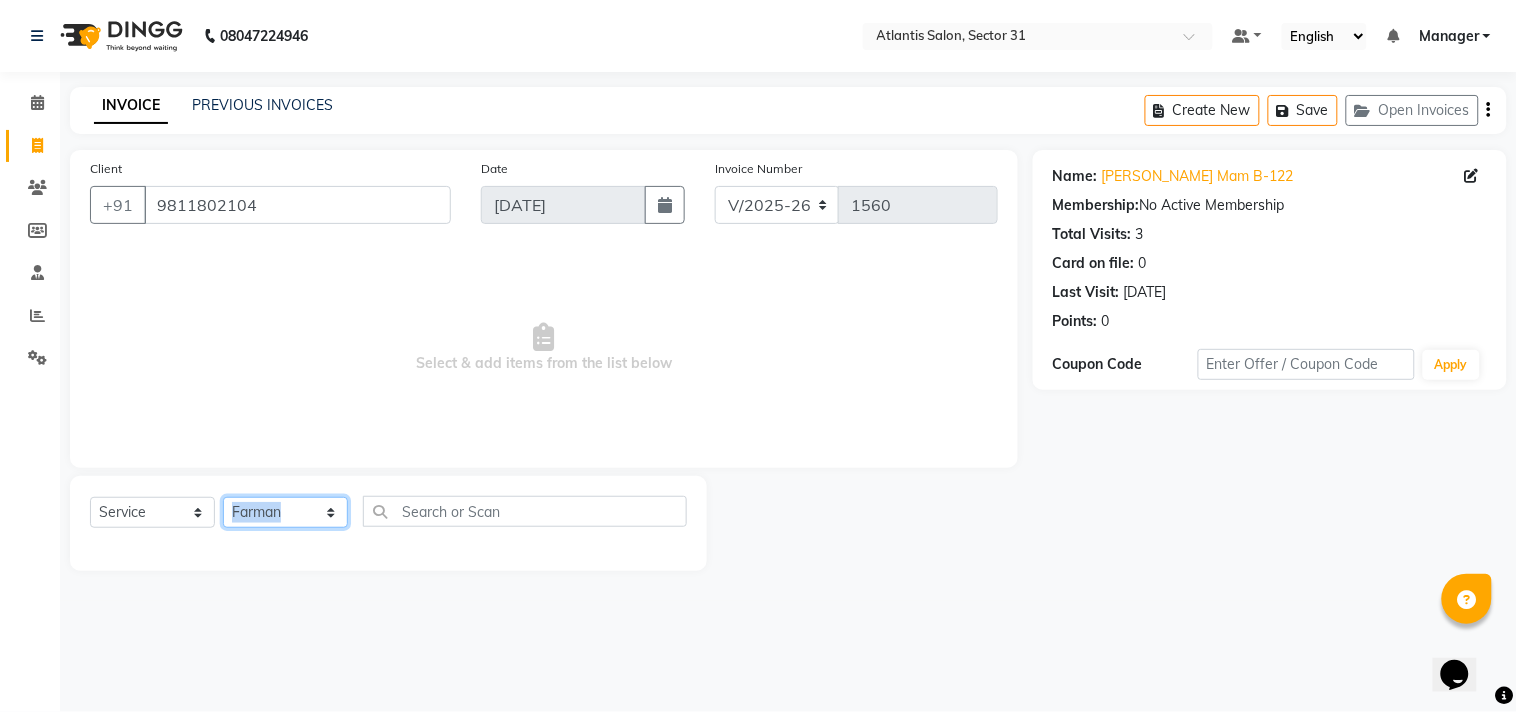 click on "Select Stylist [PERSON_NAME] [PERSON_NAME] Kavita Manager Staff 31 Staff ILD Suraj" 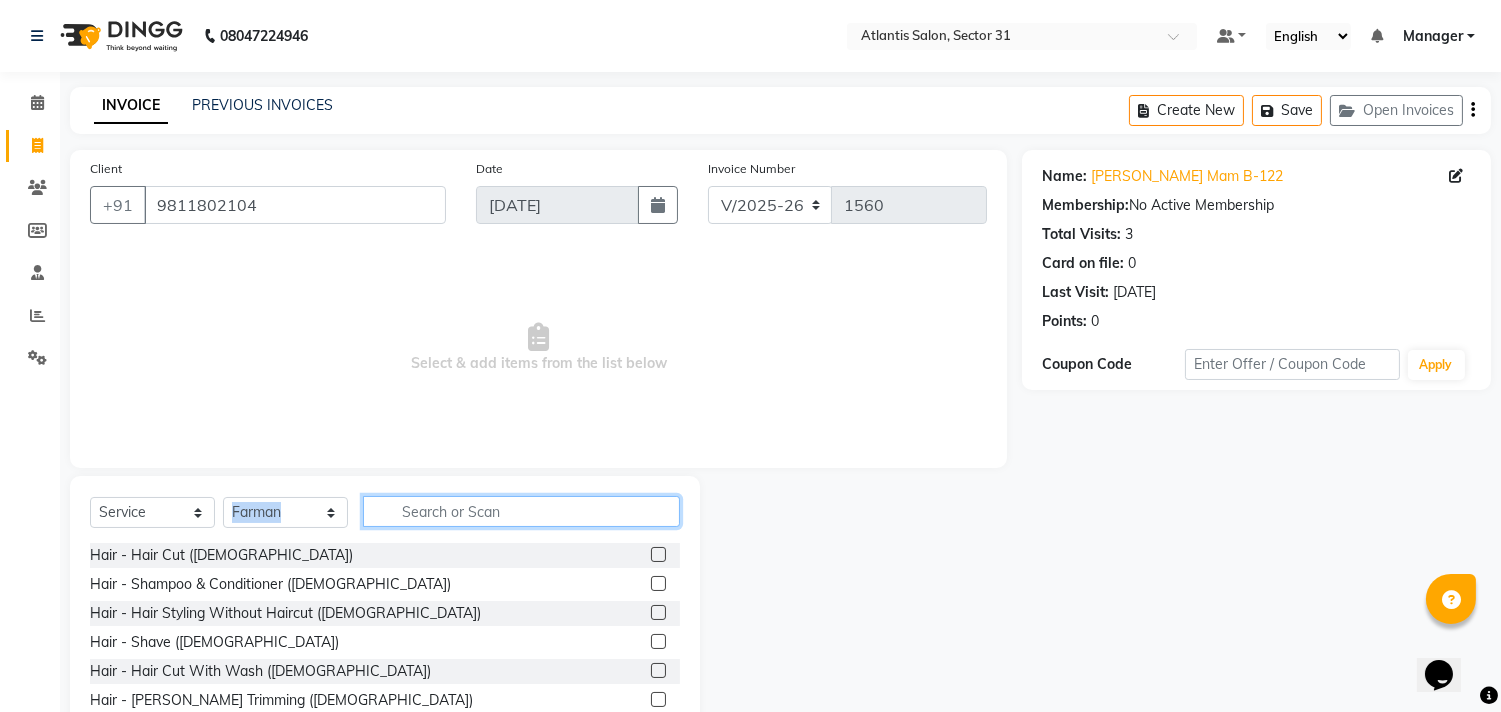 click 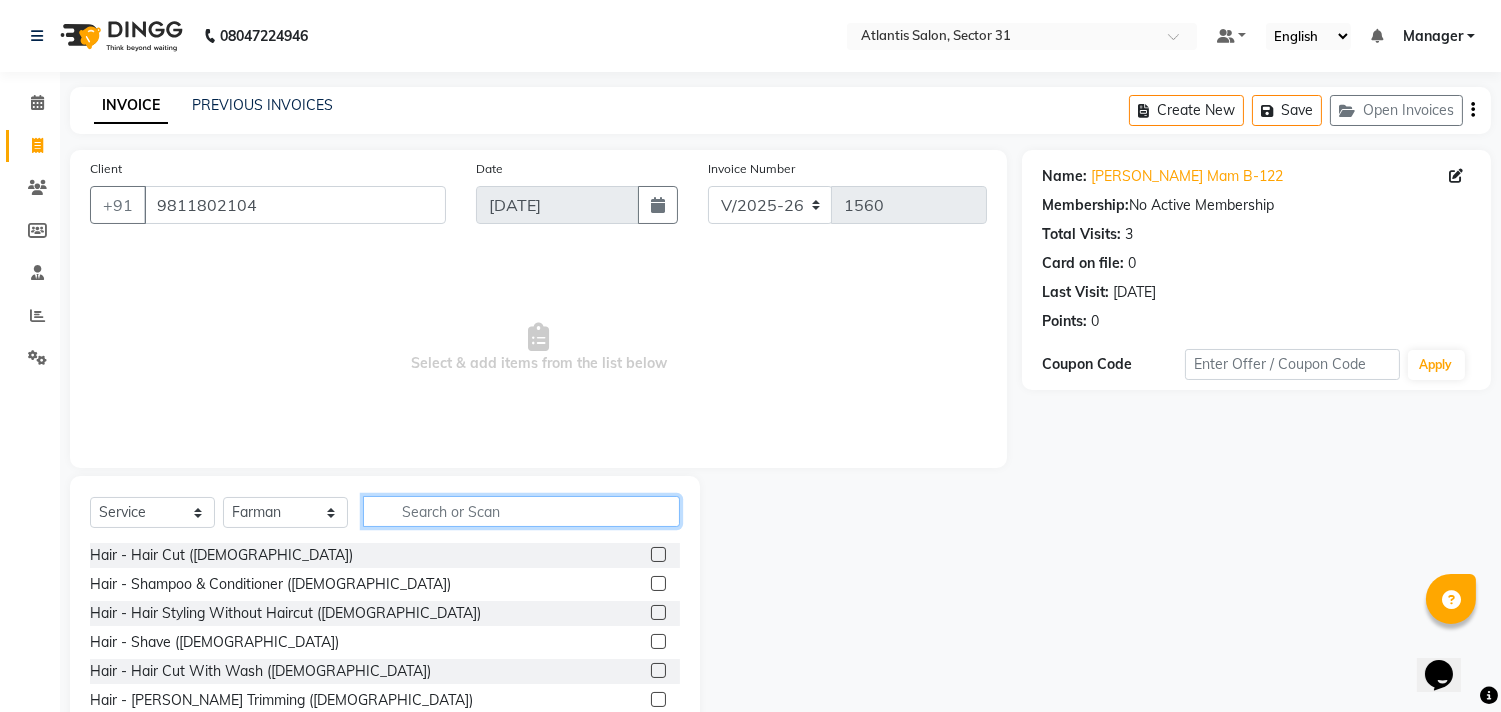 click 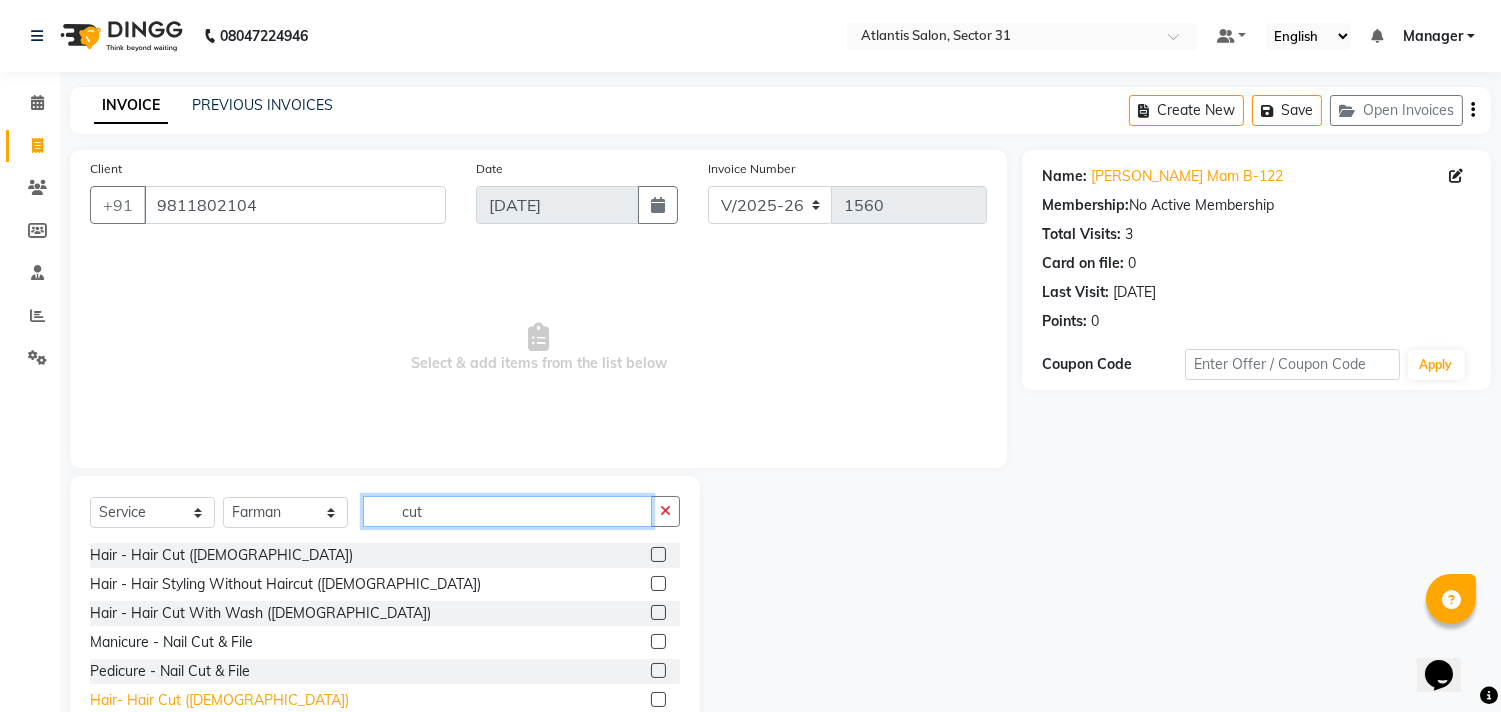 type on "cut" 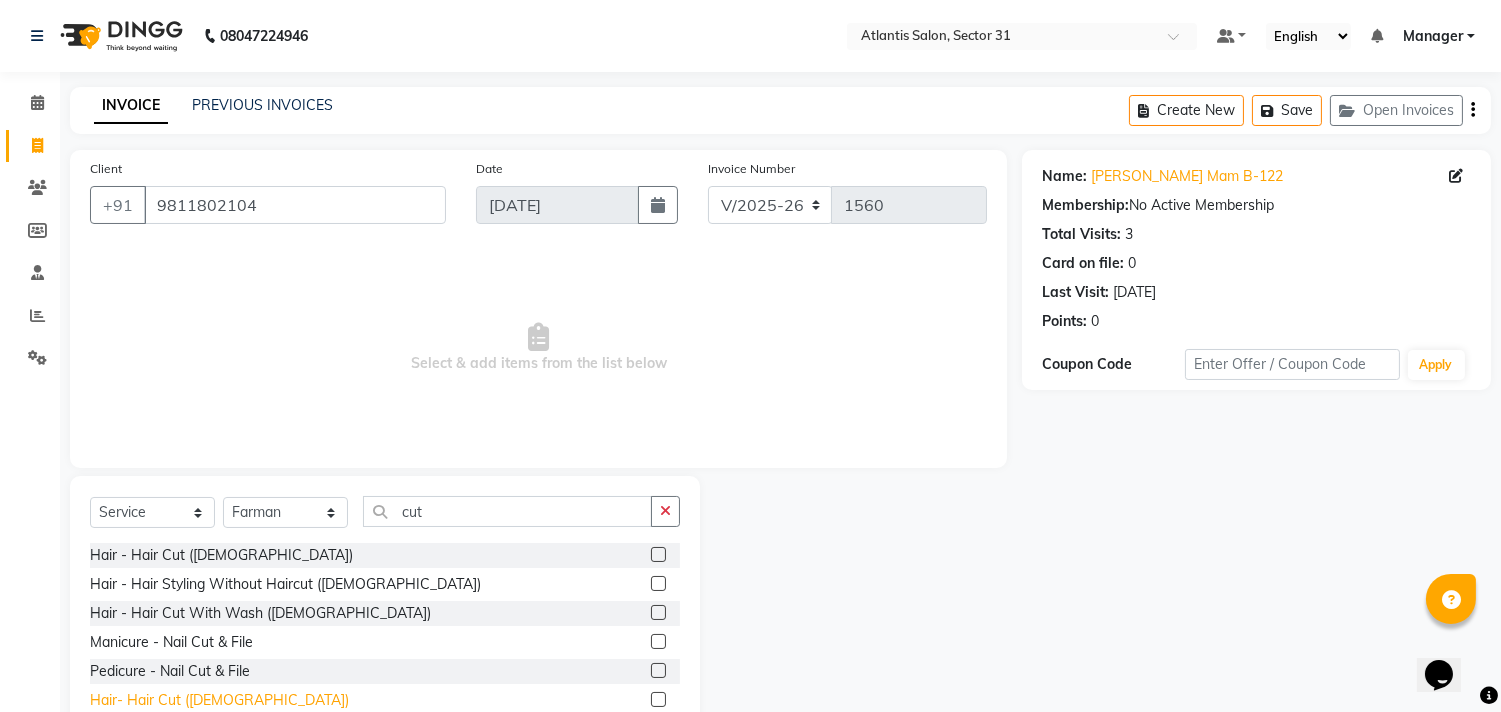 click on "Hair- Hair Cut ([DEMOGRAPHIC_DATA])" 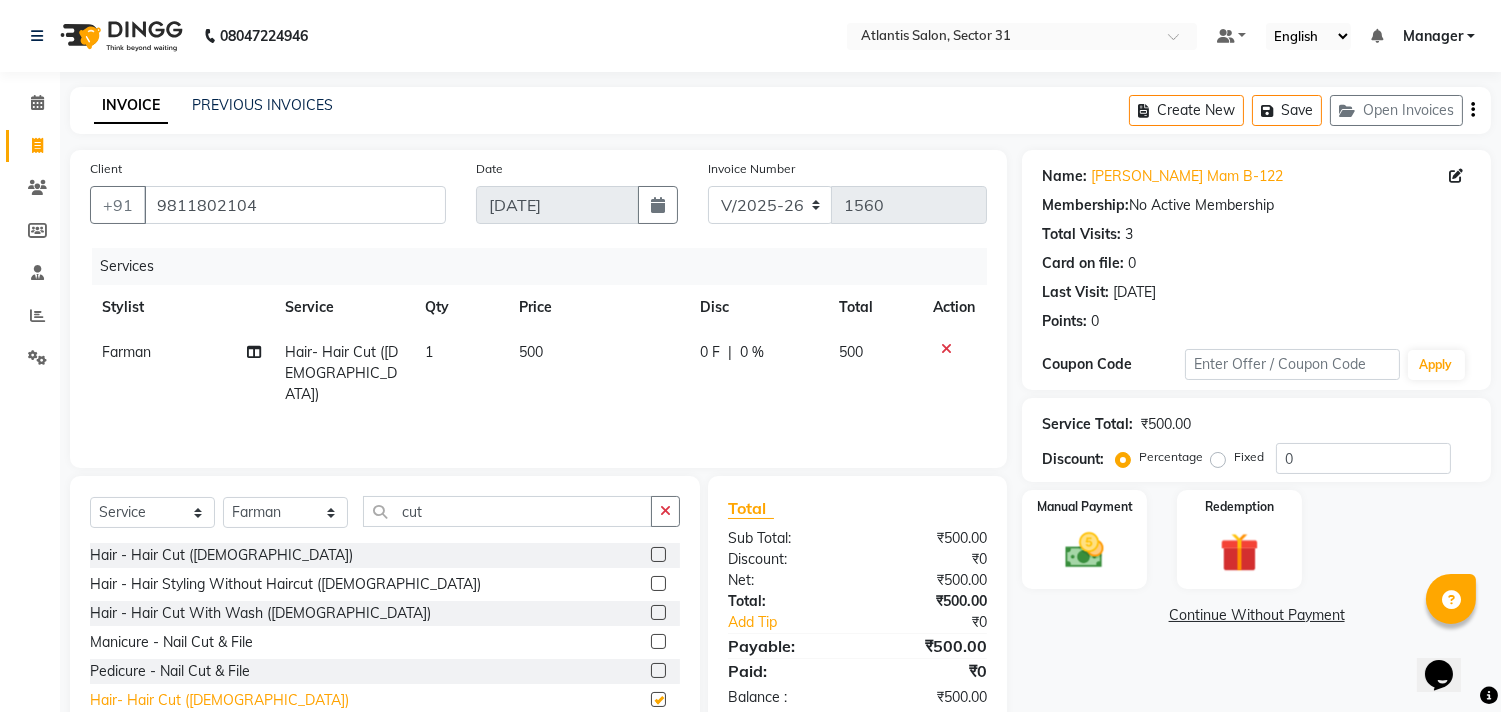 checkbox on "false" 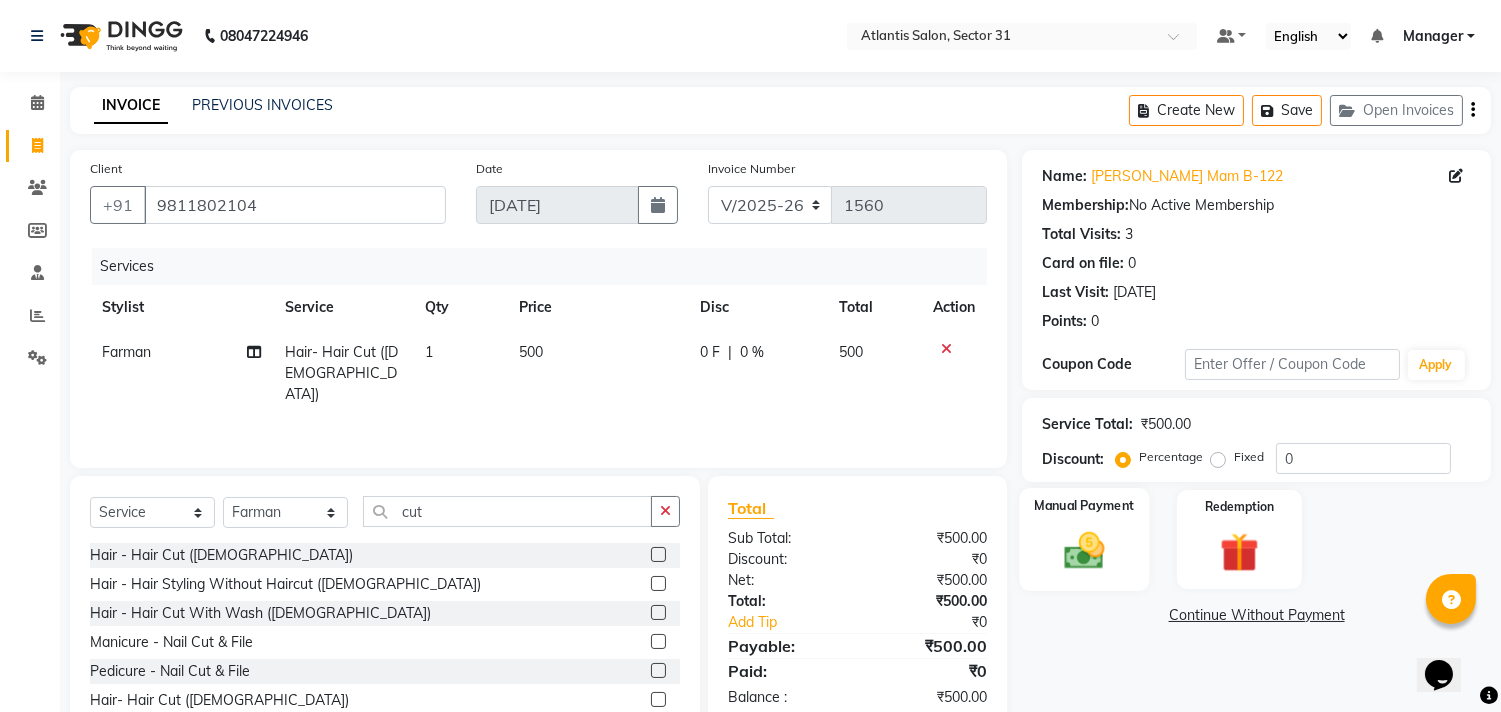 click 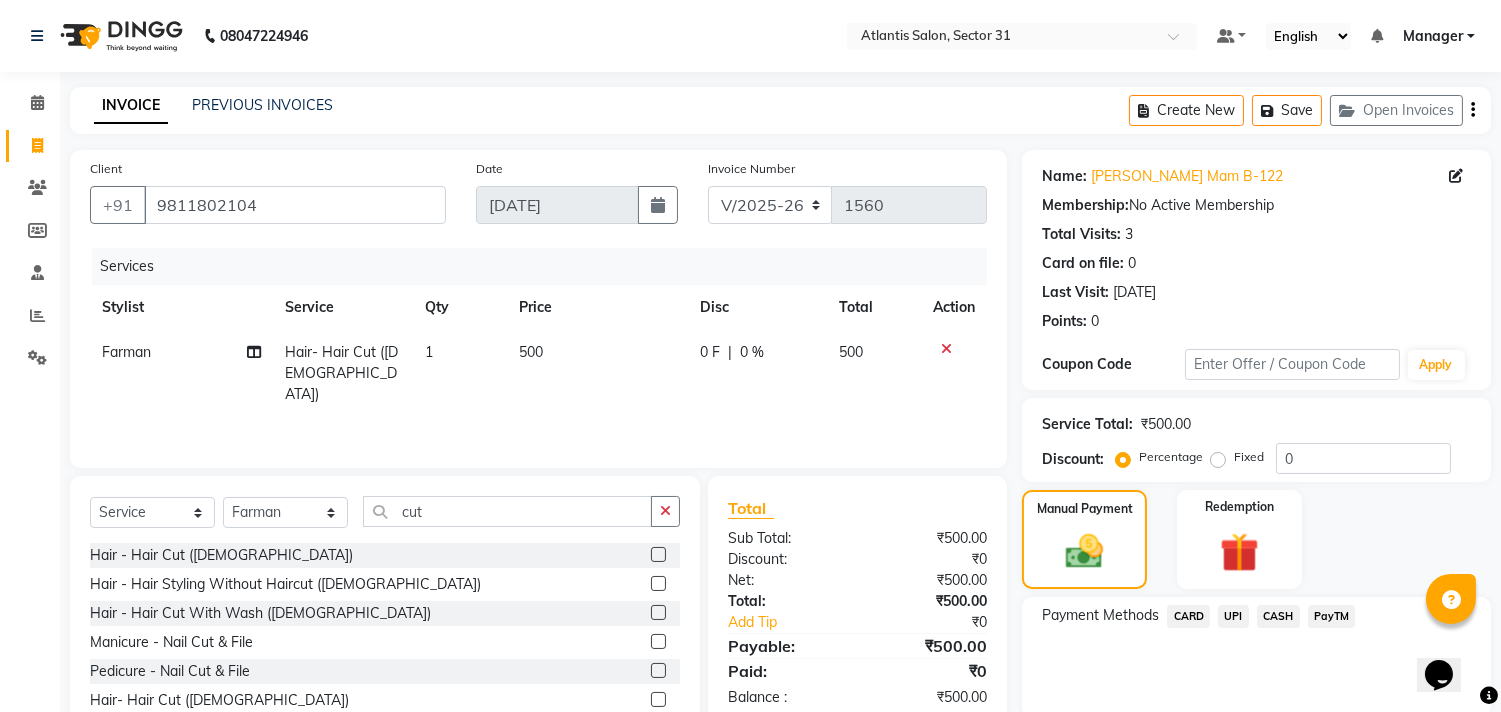 click on "UPI" 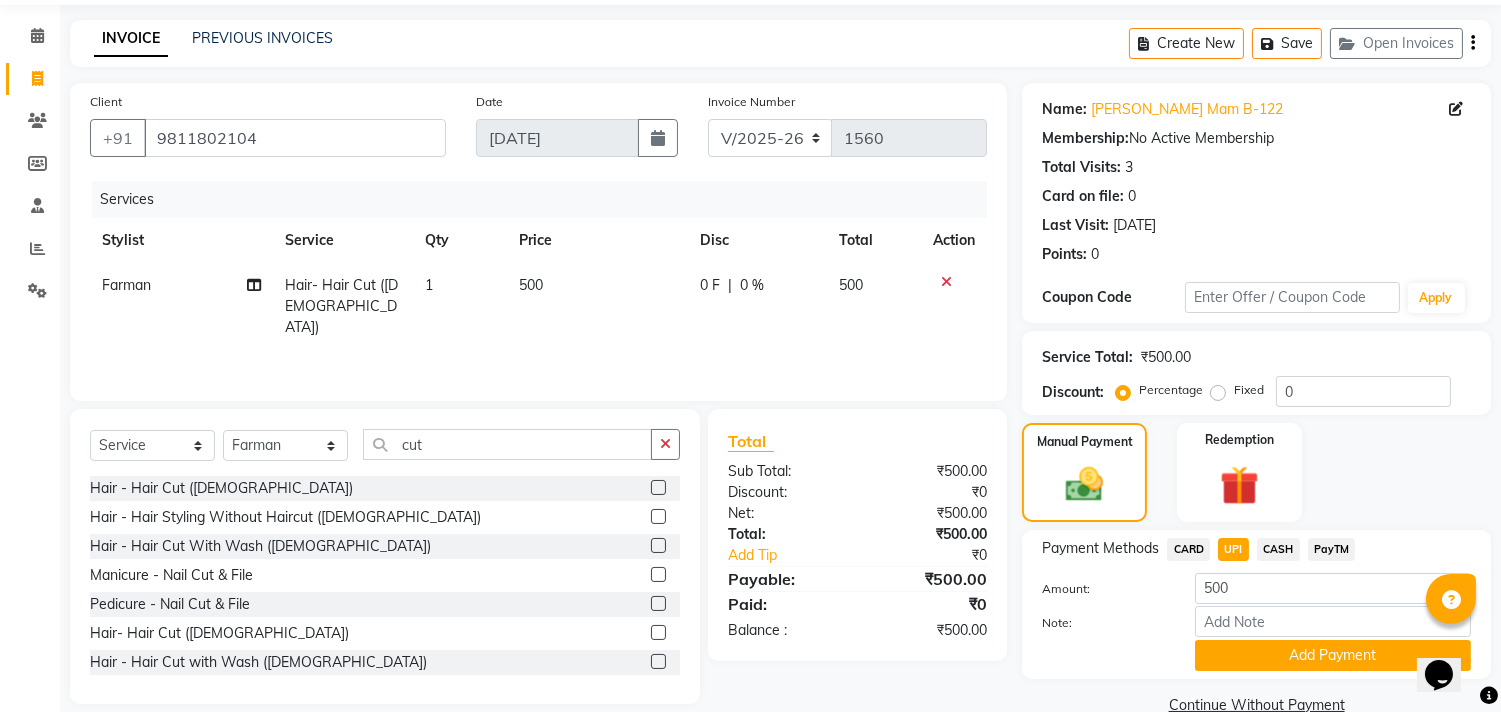 scroll, scrollTop: 104, scrollLeft: 0, axis: vertical 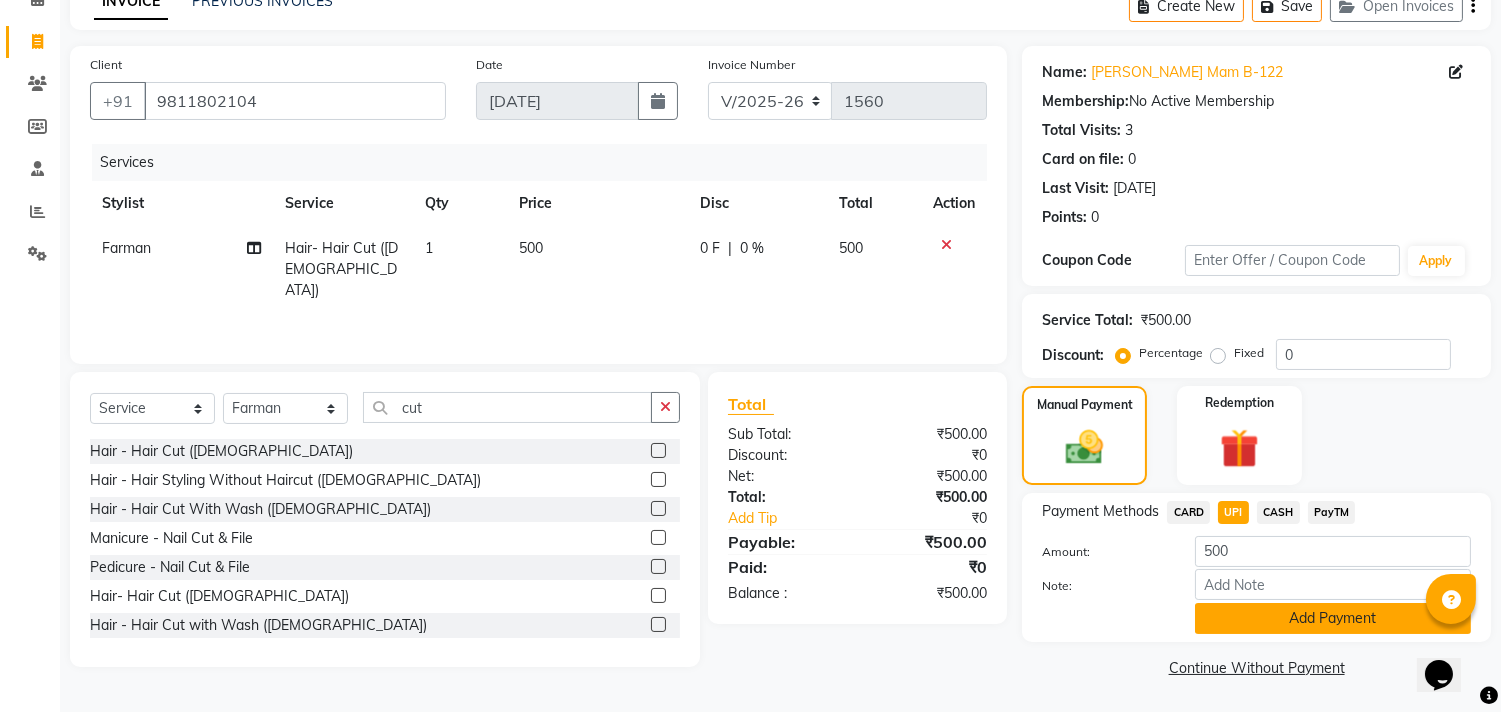 click on "Add Payment" 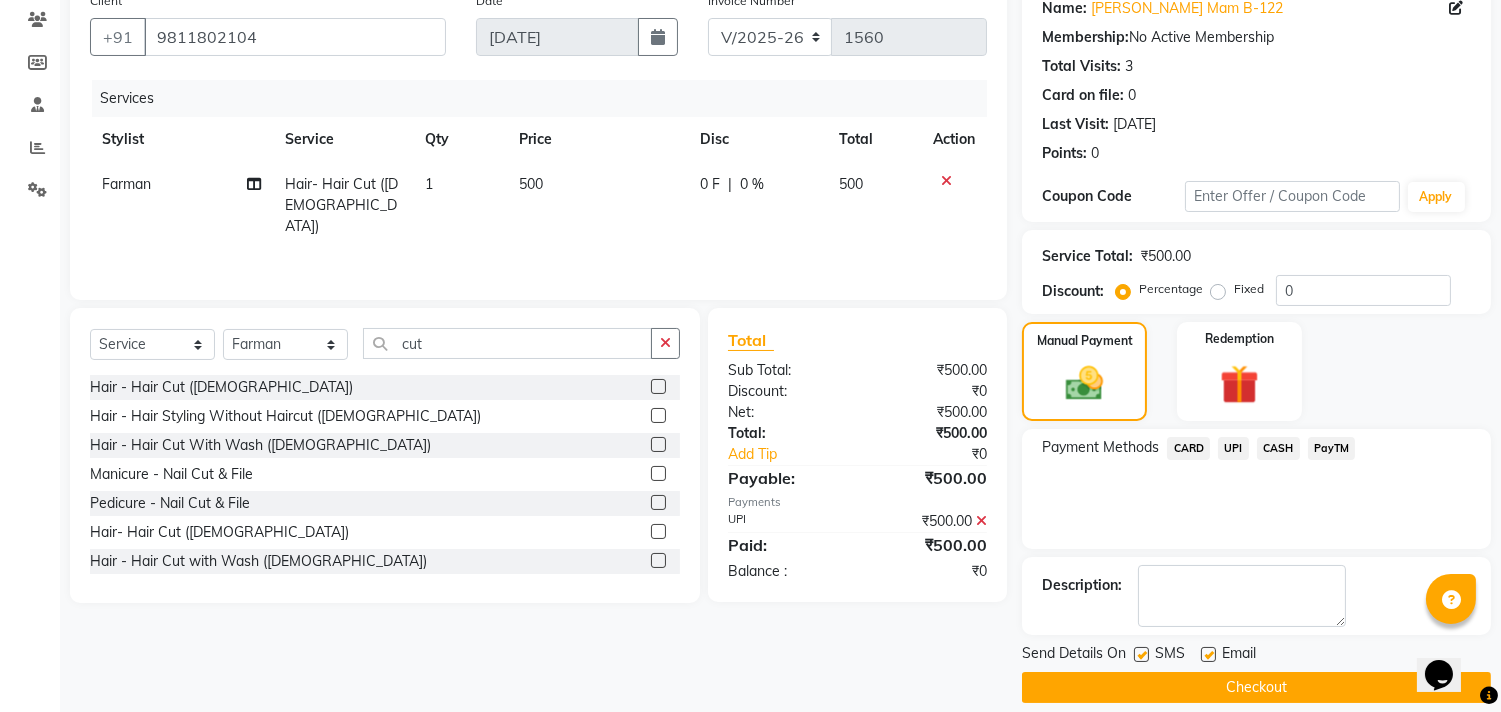 scroll, scrollTop: 187, scrollLeft: 0, axis: vertical 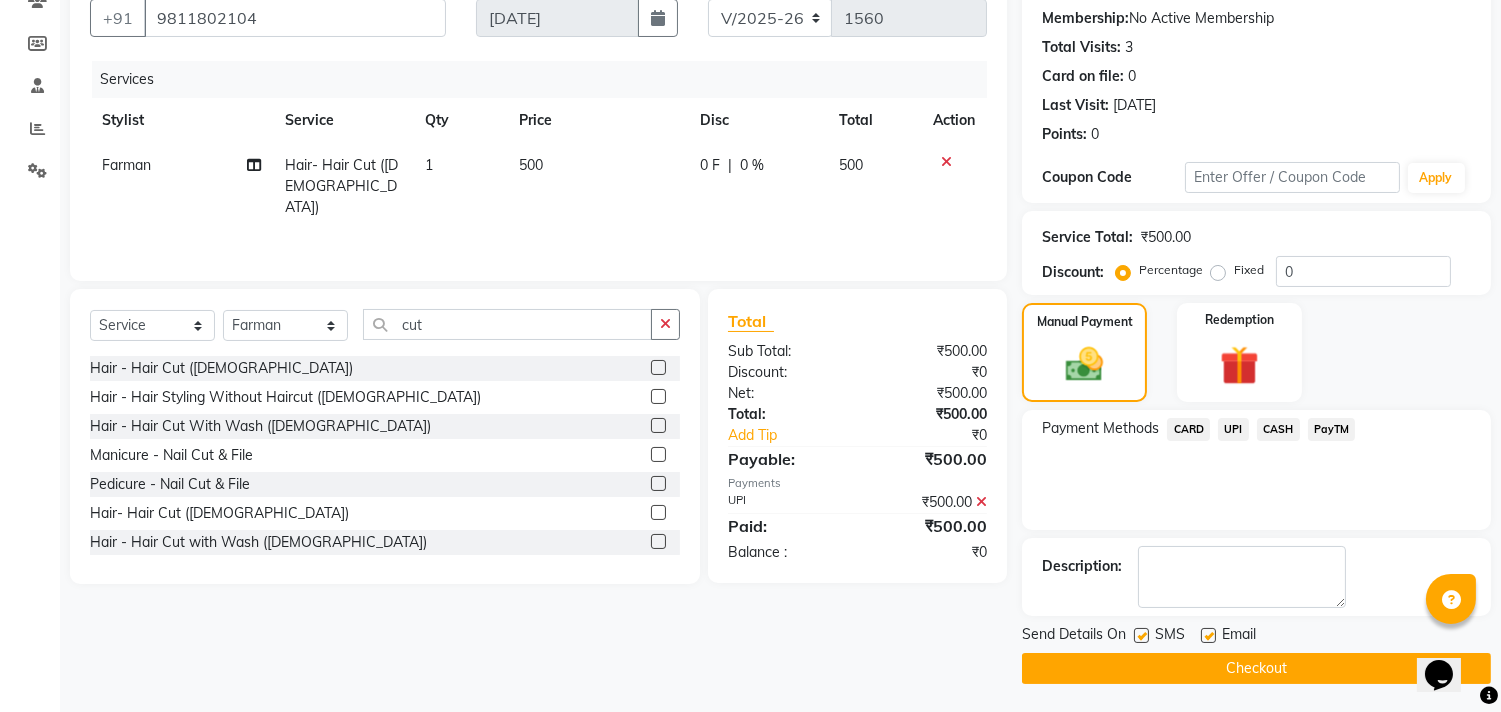 click on "Checkout" 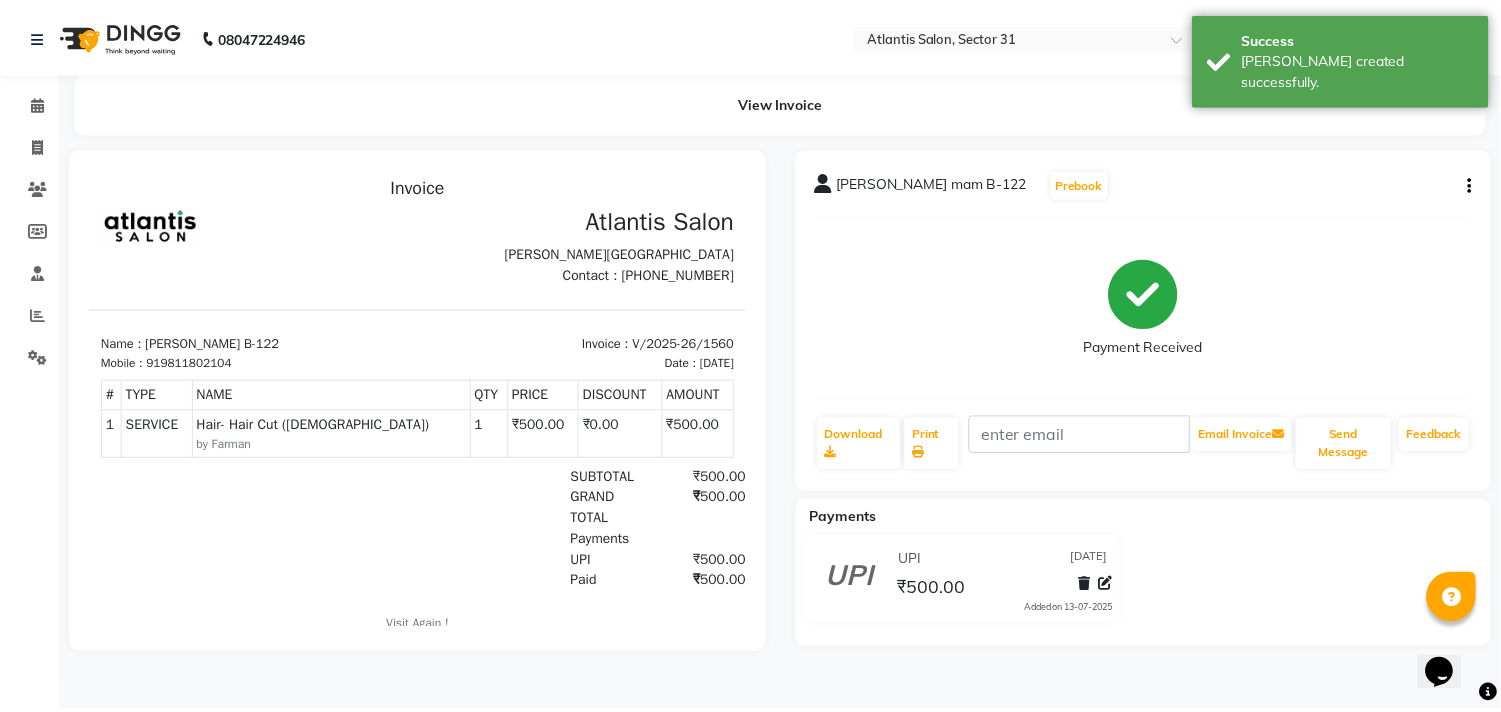 scroll, scrollTop: 0, scrollLeft: 0, axis: both 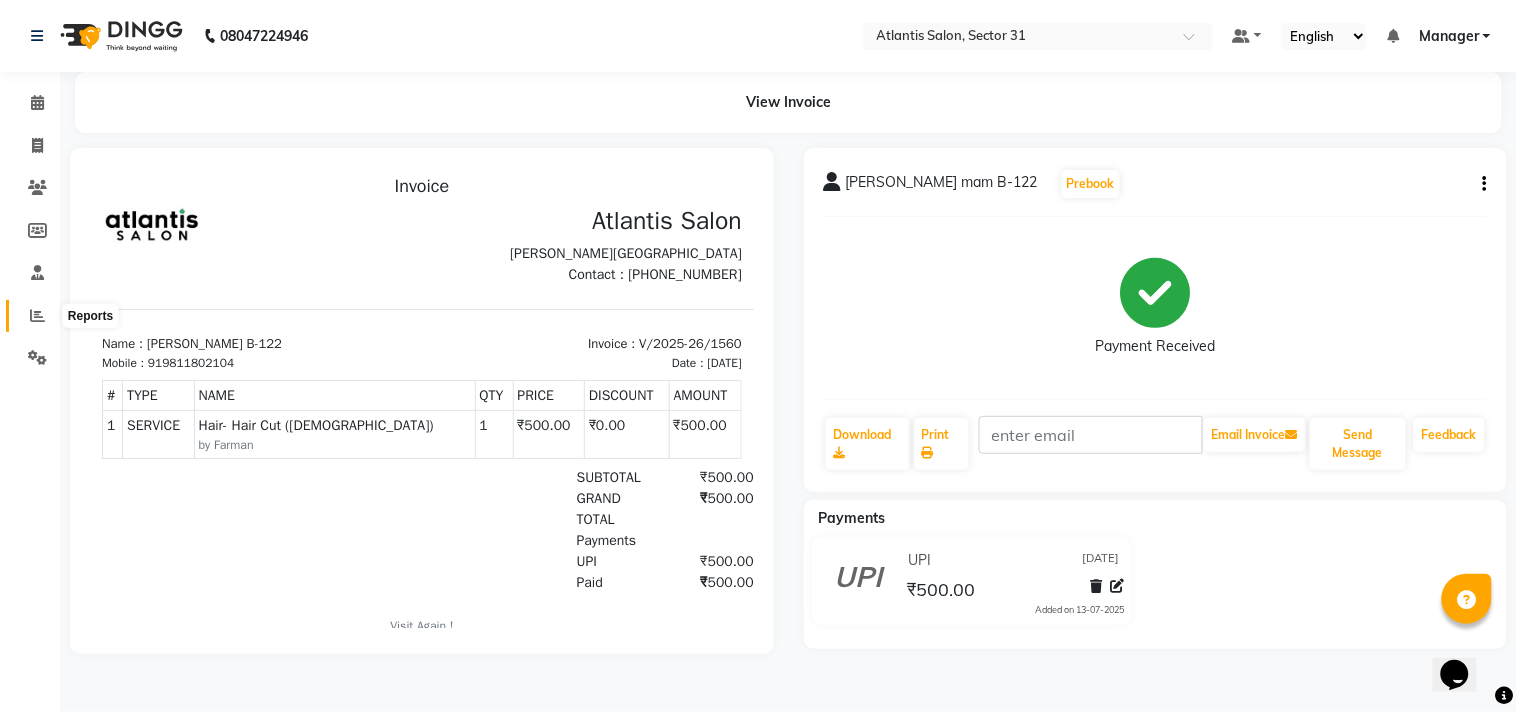 click 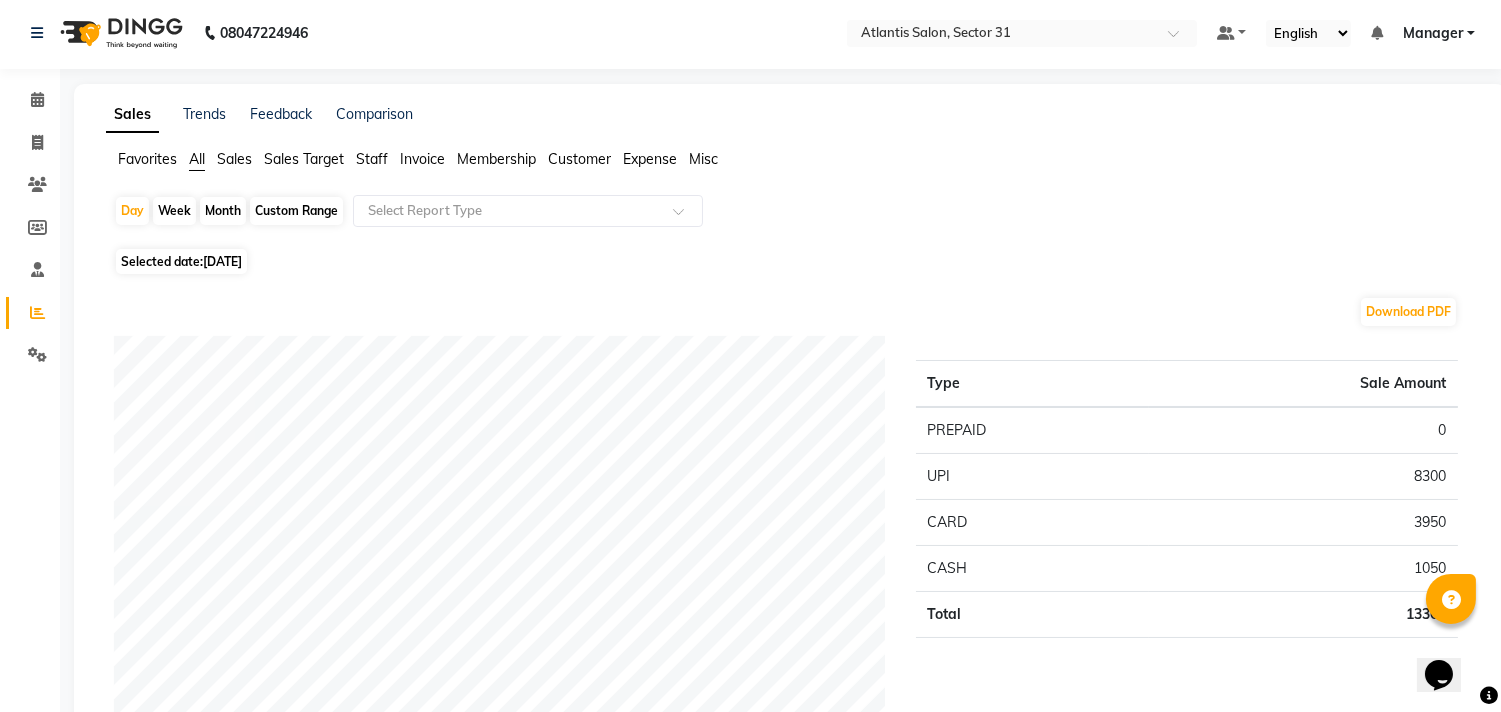 scroll, scrollTop: 0, scrollLeft: 0, axis: both 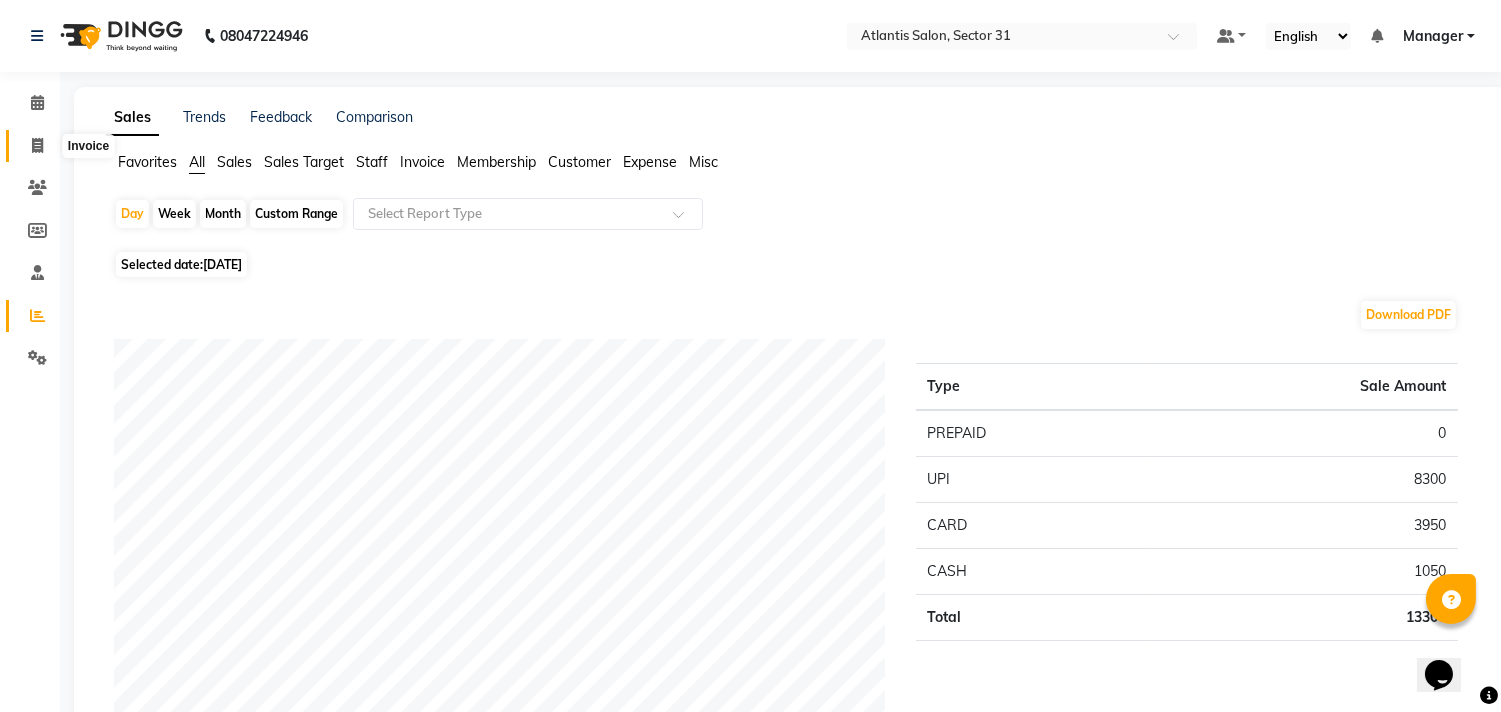 click 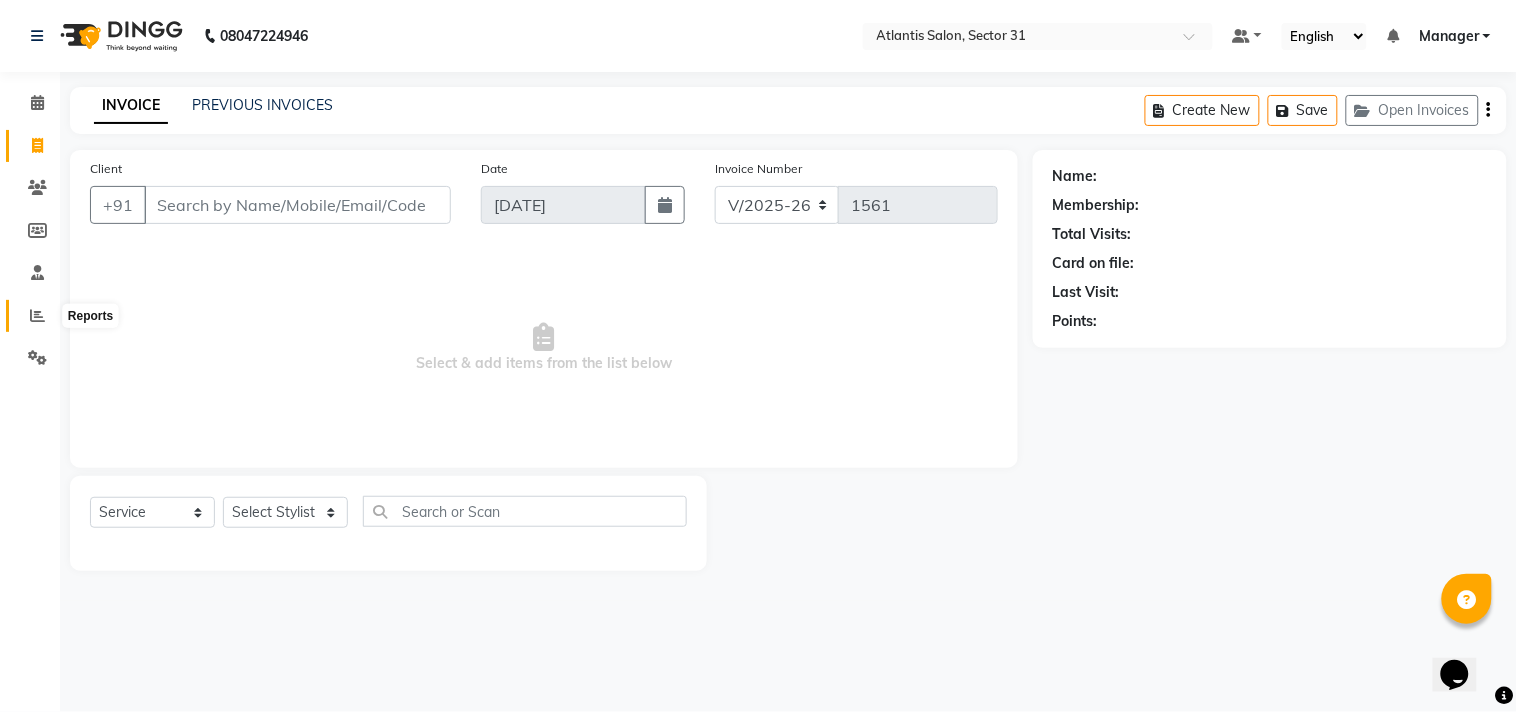 click 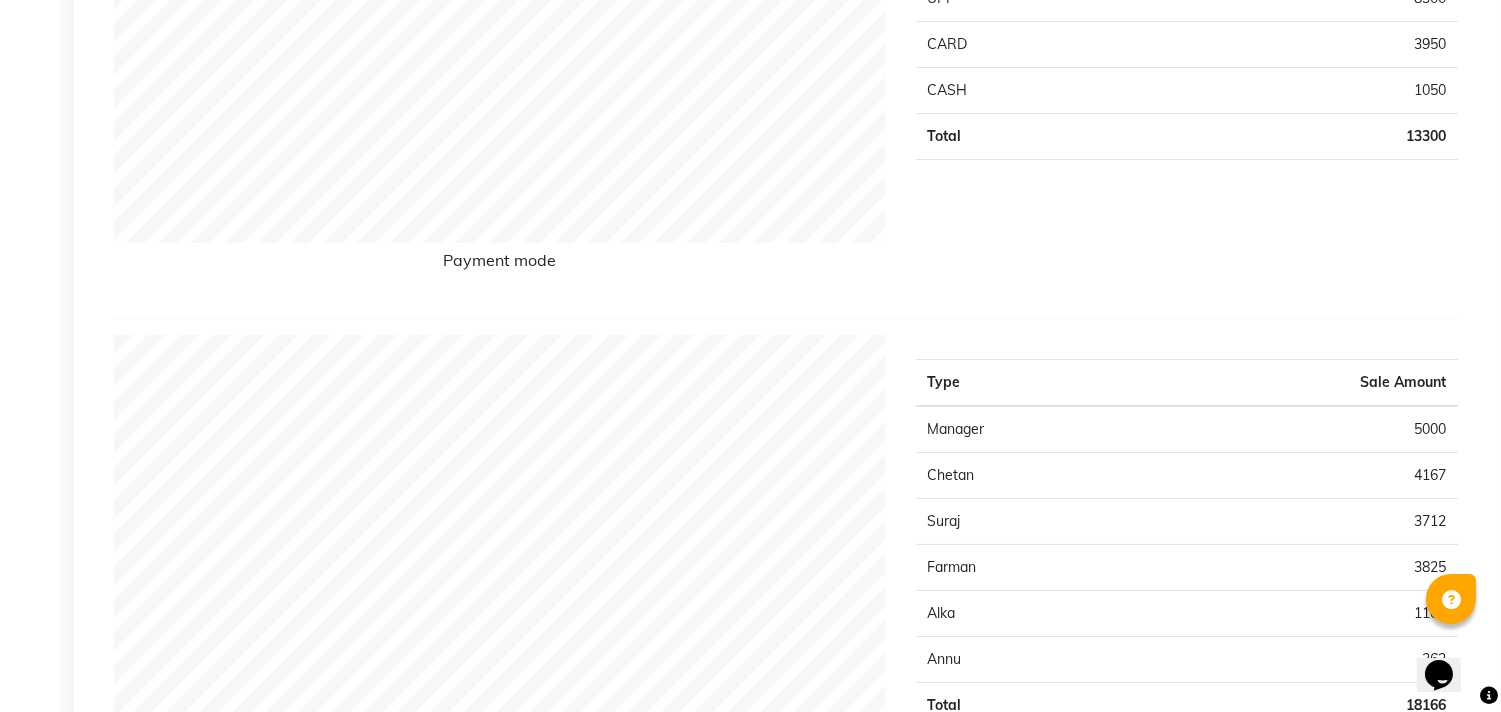 scroll, scrollTop: 0, scrollLeft: 0, axis: both 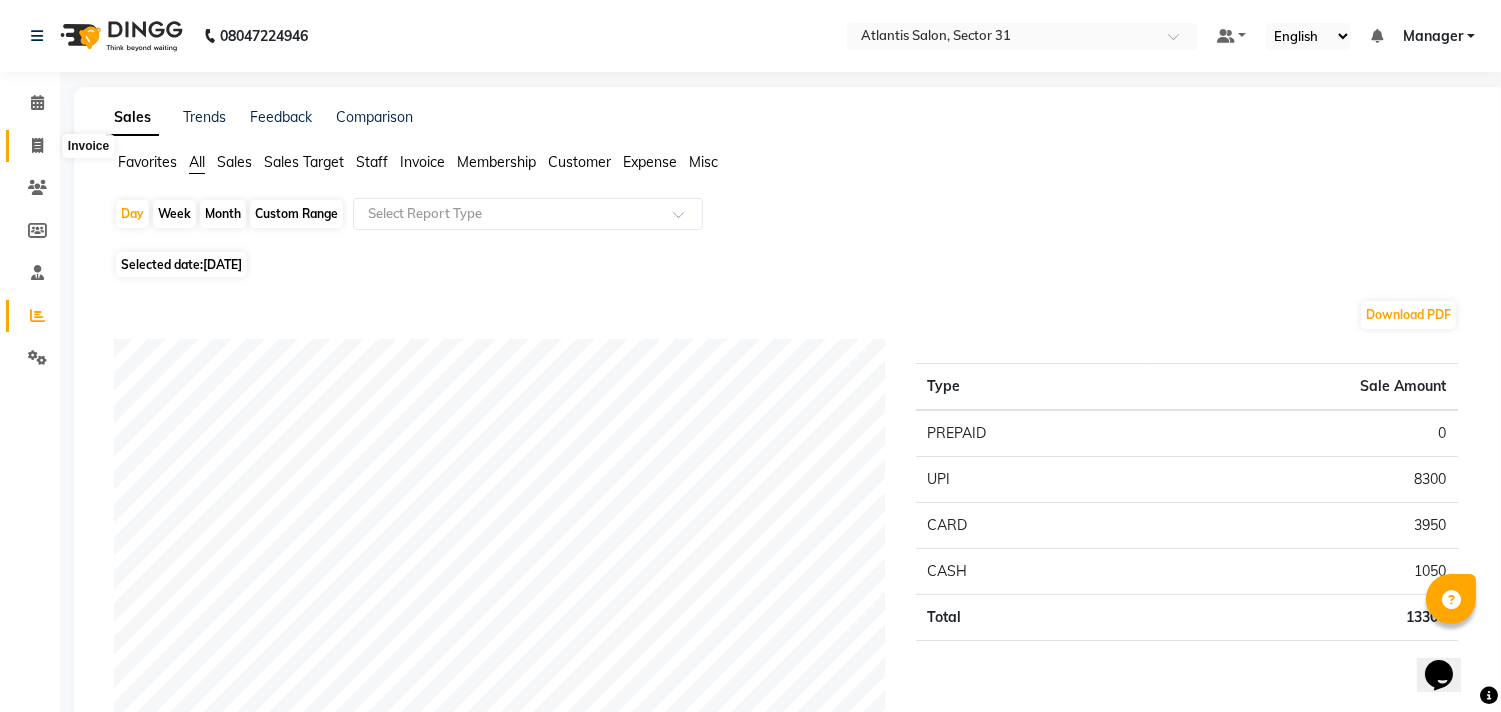 click 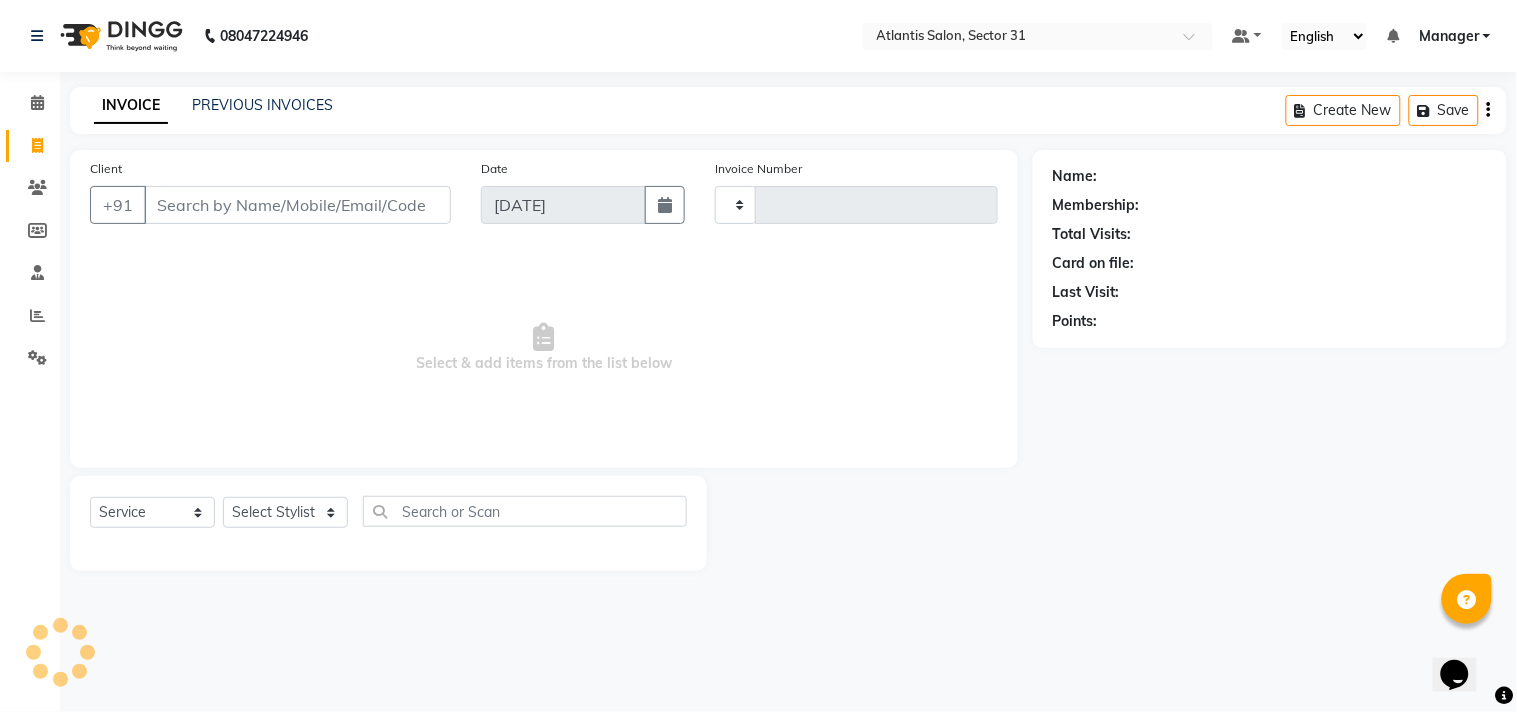 type on "1561" 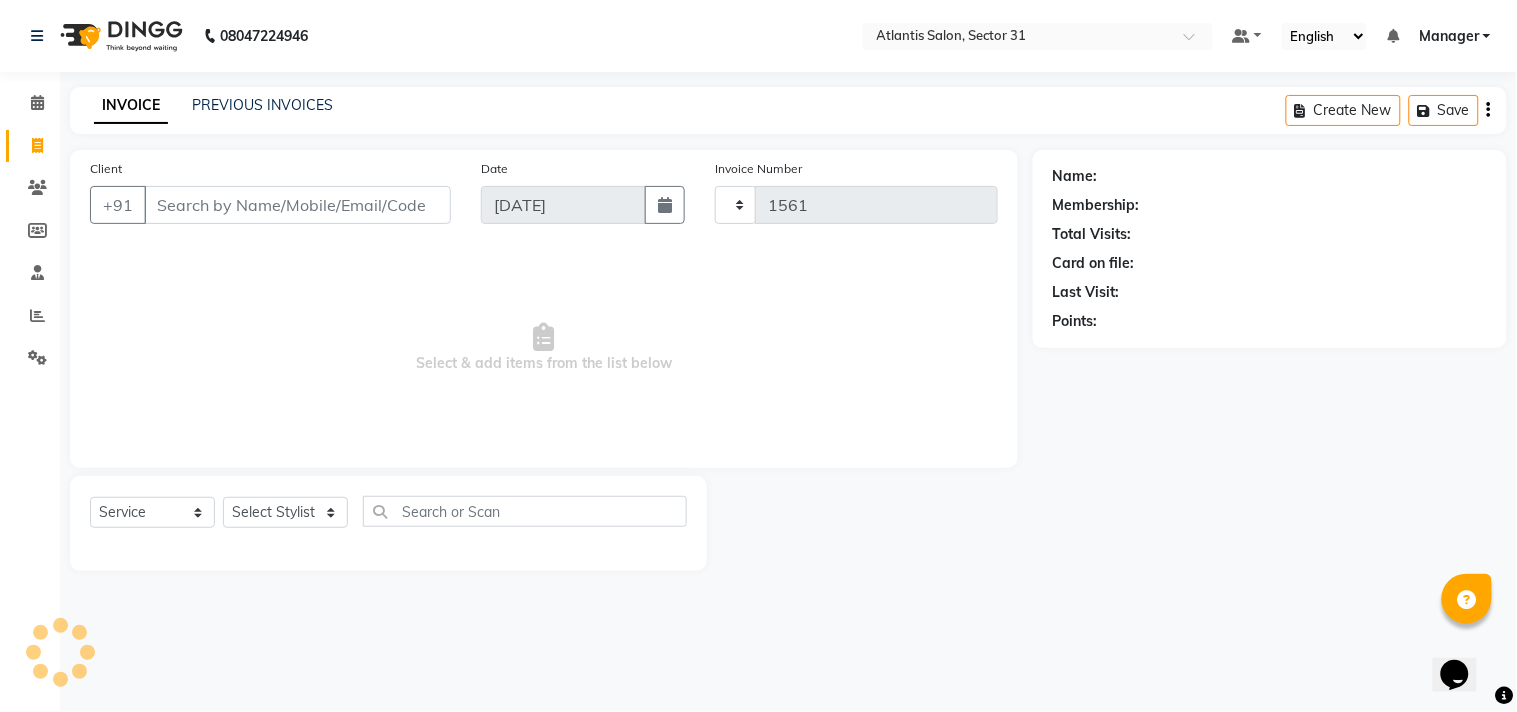 select on "4391" 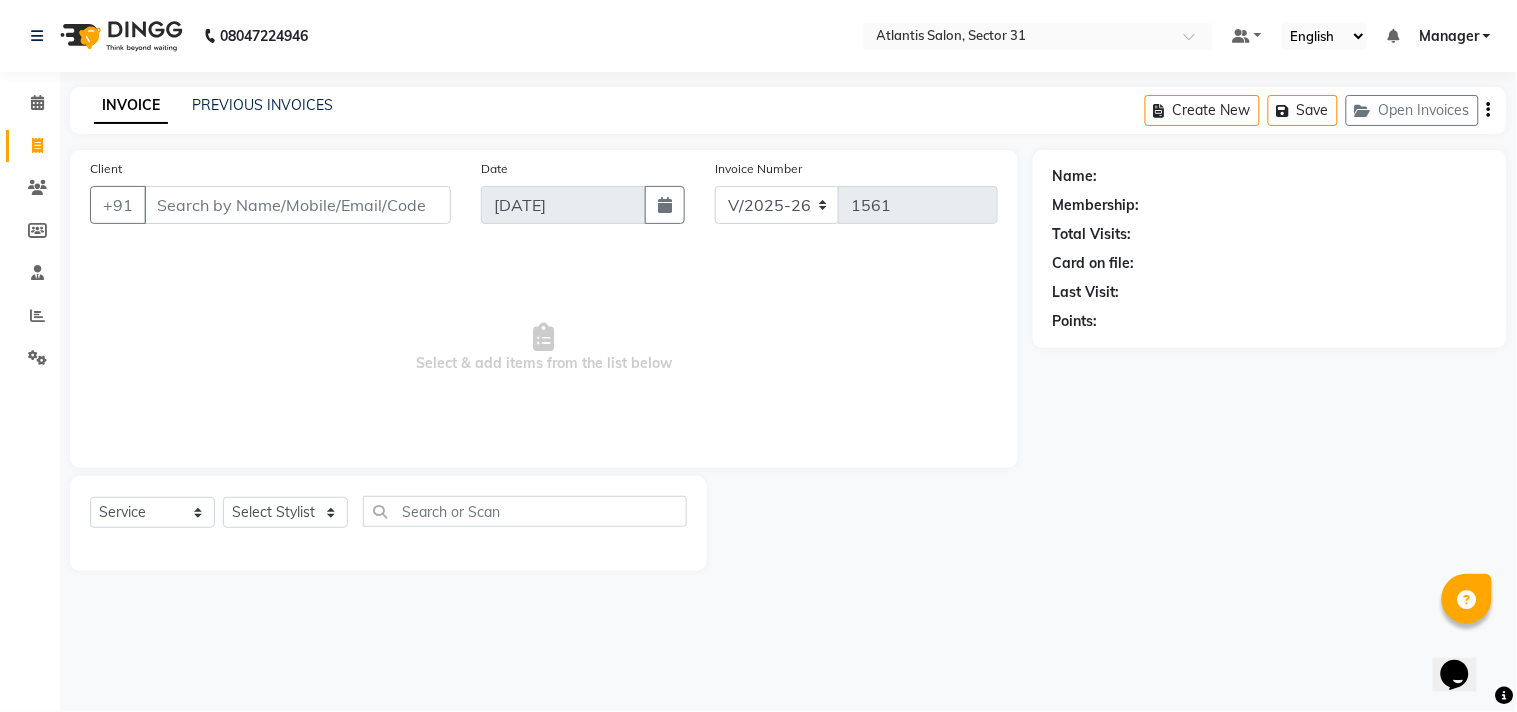 click on "Client" at bounding box center [297, 205] 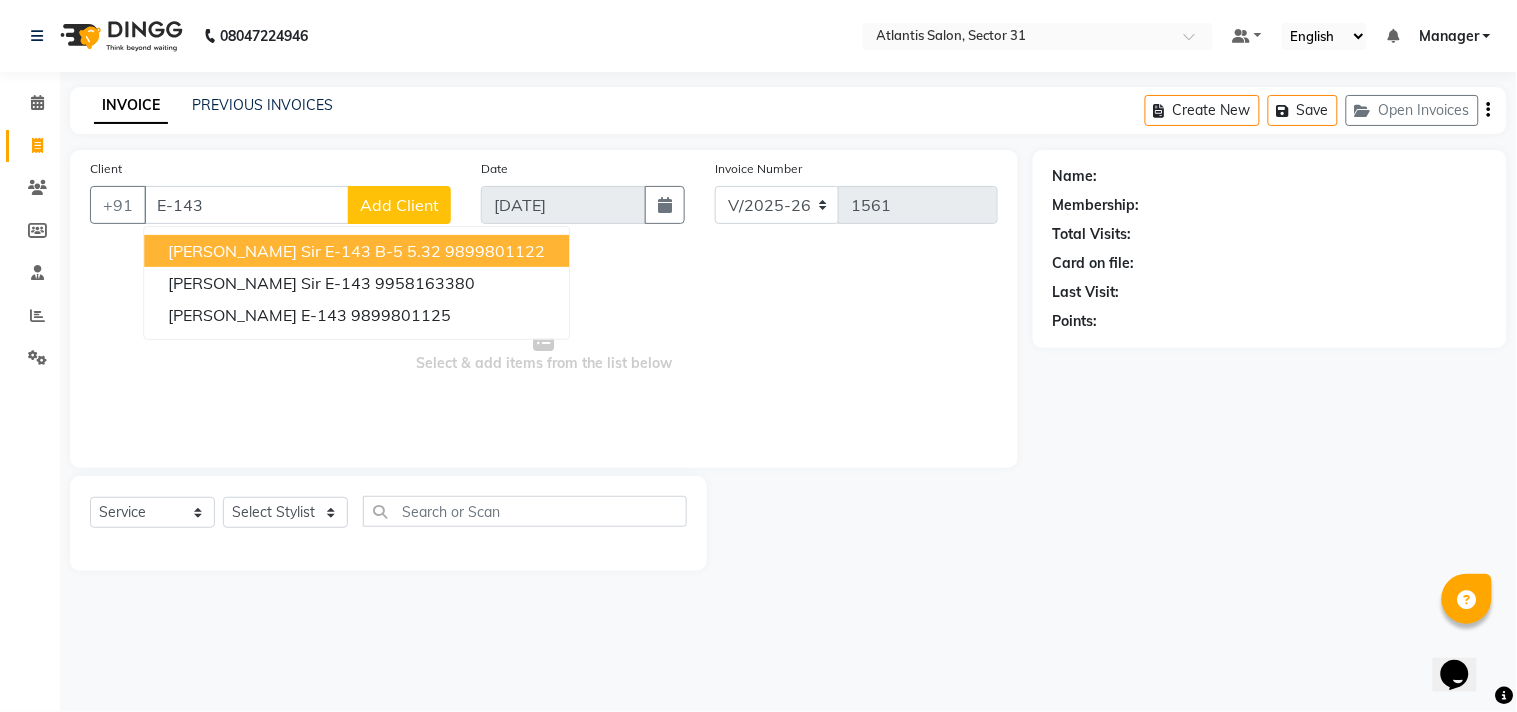click on "[PERSON_NAME] Sir E-143 B-5  5.32" at bounding box center (304, 251) 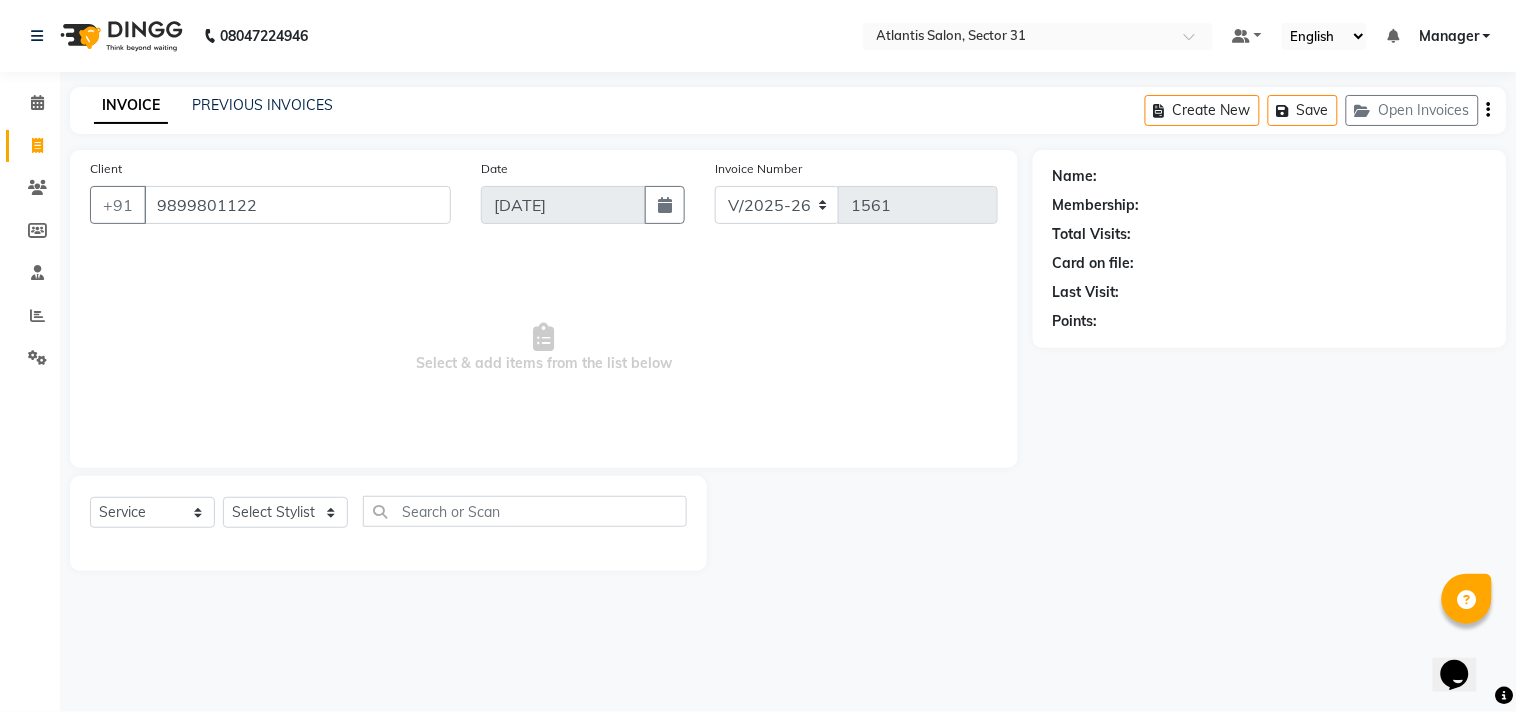 type on "9899801122" 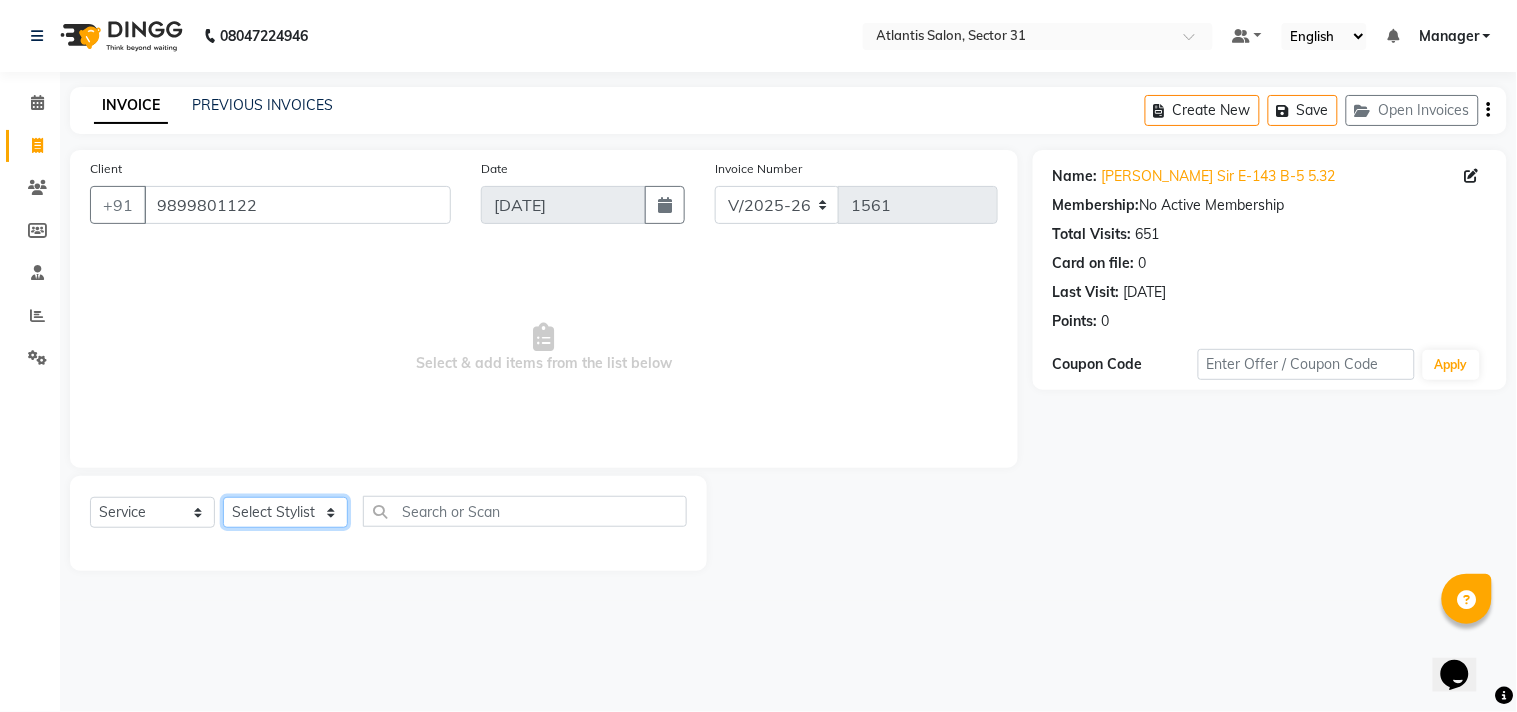 click on "Select Stylist [PERSON_NAME] [PERSON_NAME] Kavita Manager Staff 31 Staff ILD Suraj" 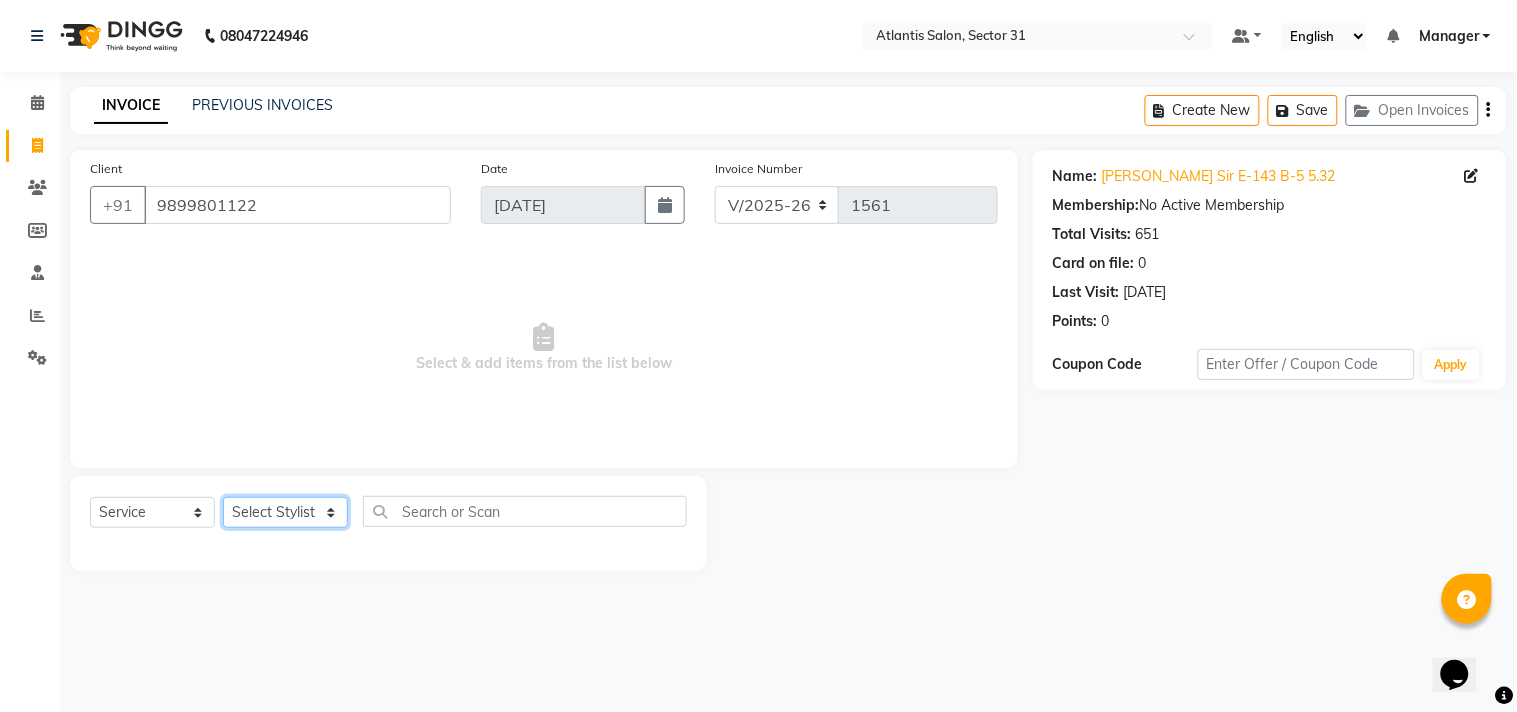 select on "82225" 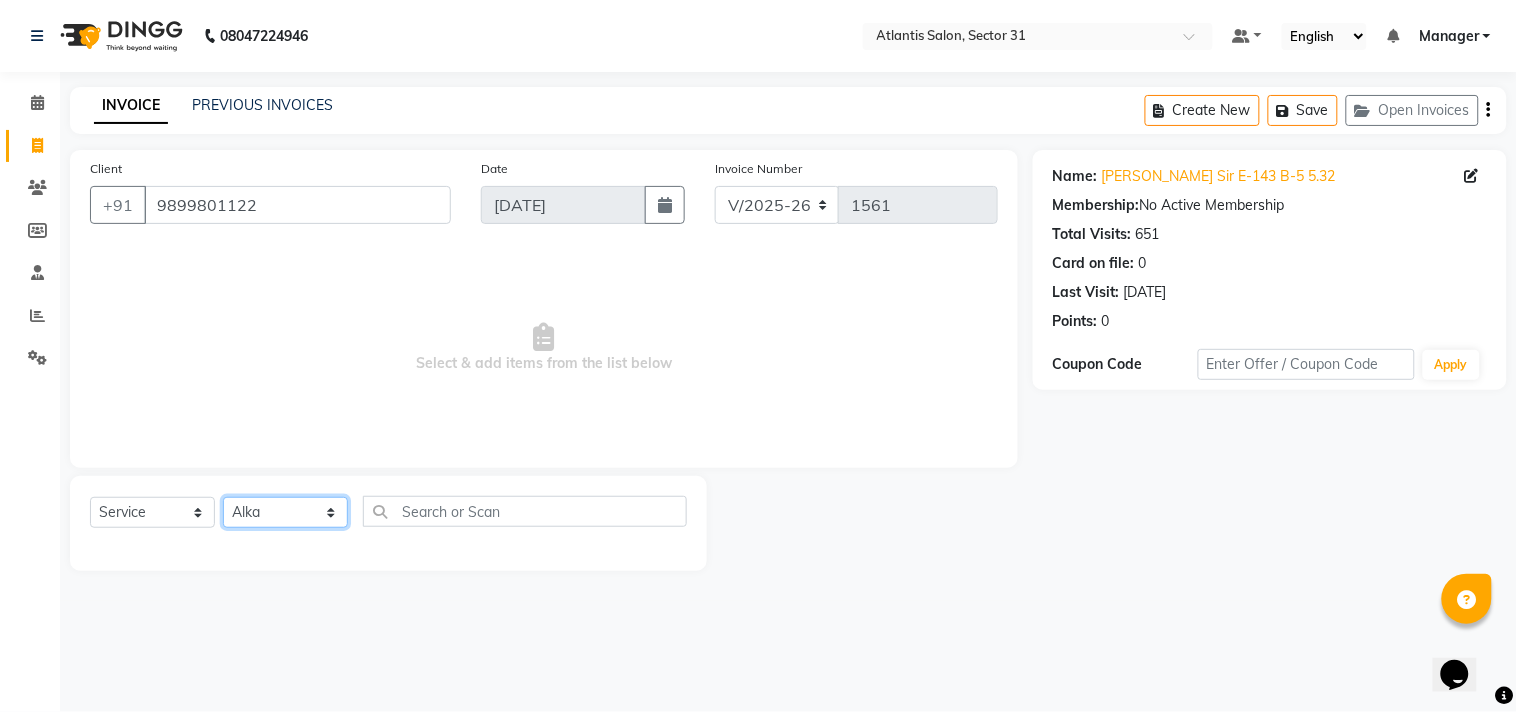 click on "Select Stylist [PERSON_NAME] [PERSON_NAME] Kavita Manager Staff 31 Staff ILD Suraj" 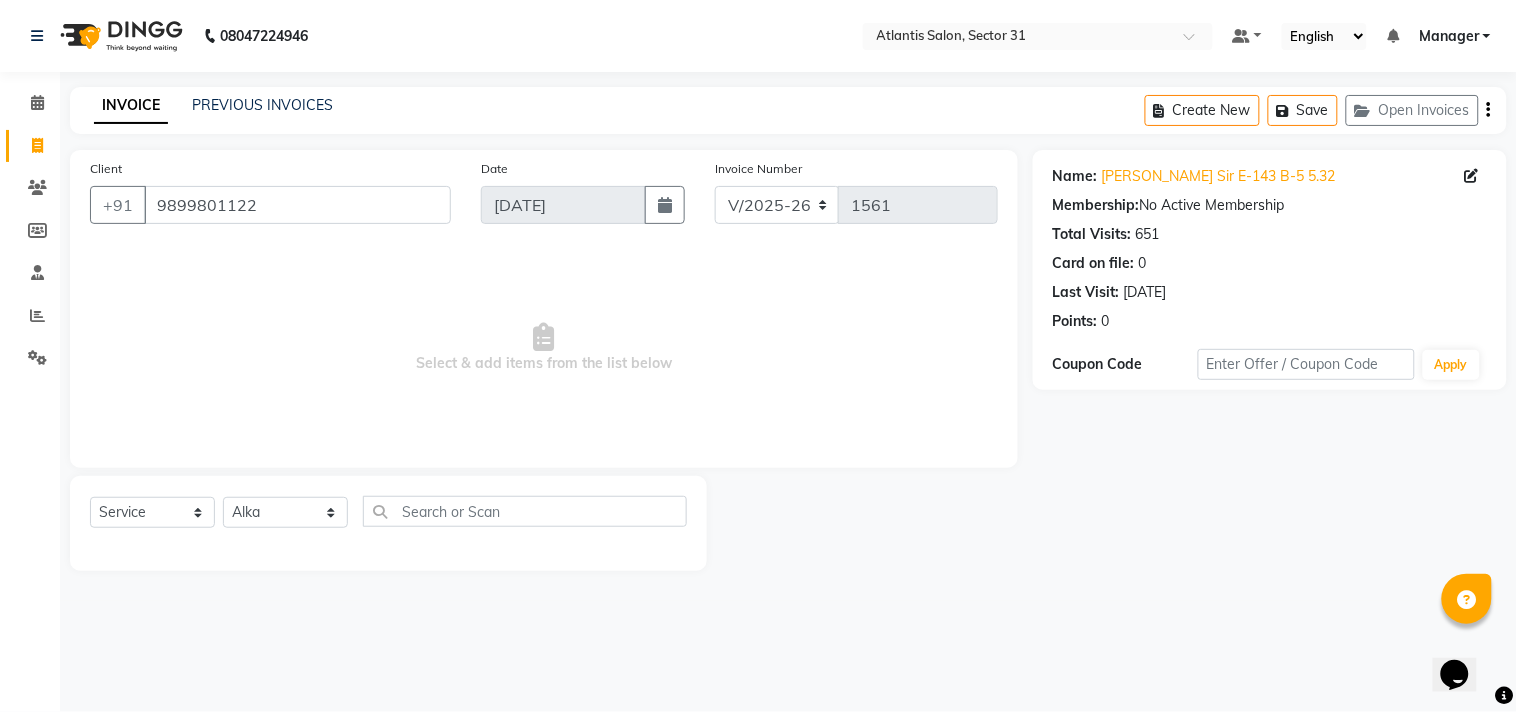 click on "Select & add items from the list below" at bounding box center (544, 348) 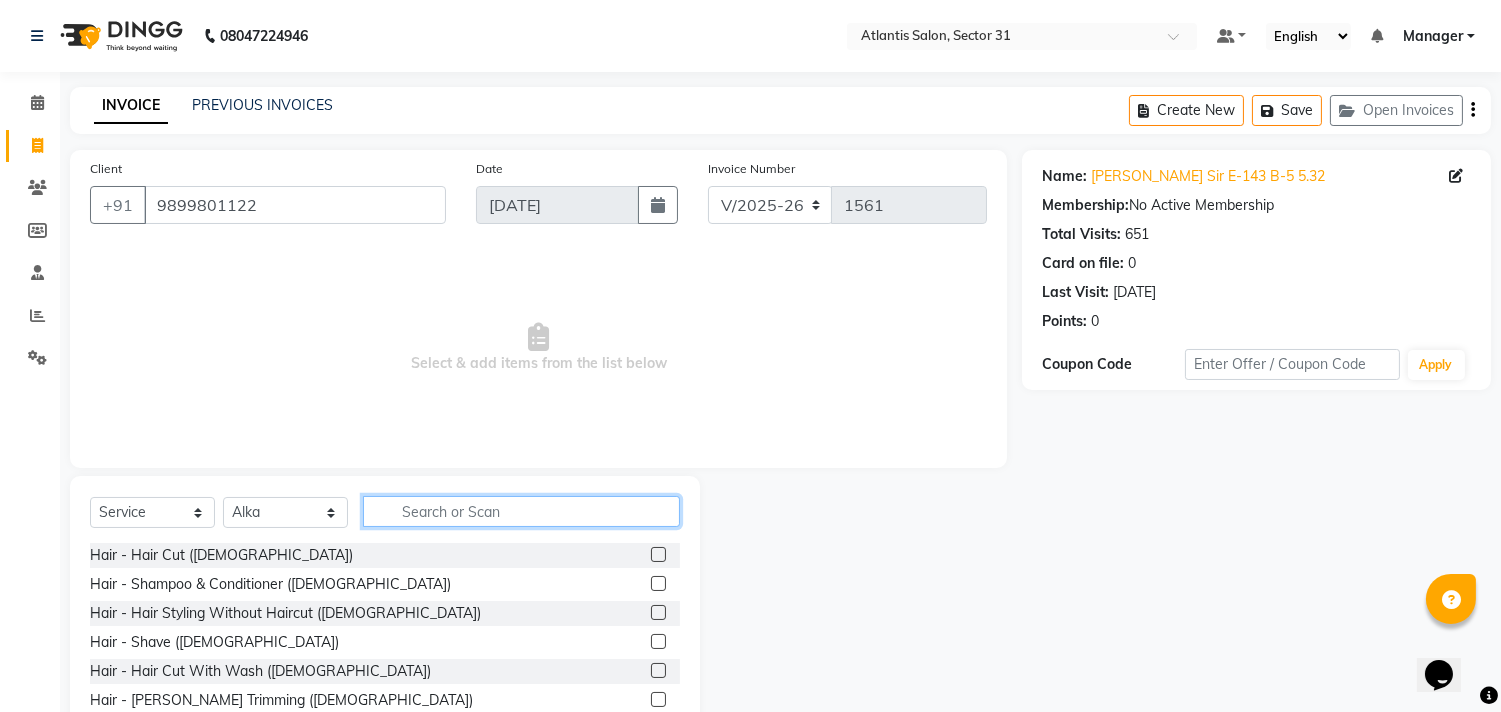 click 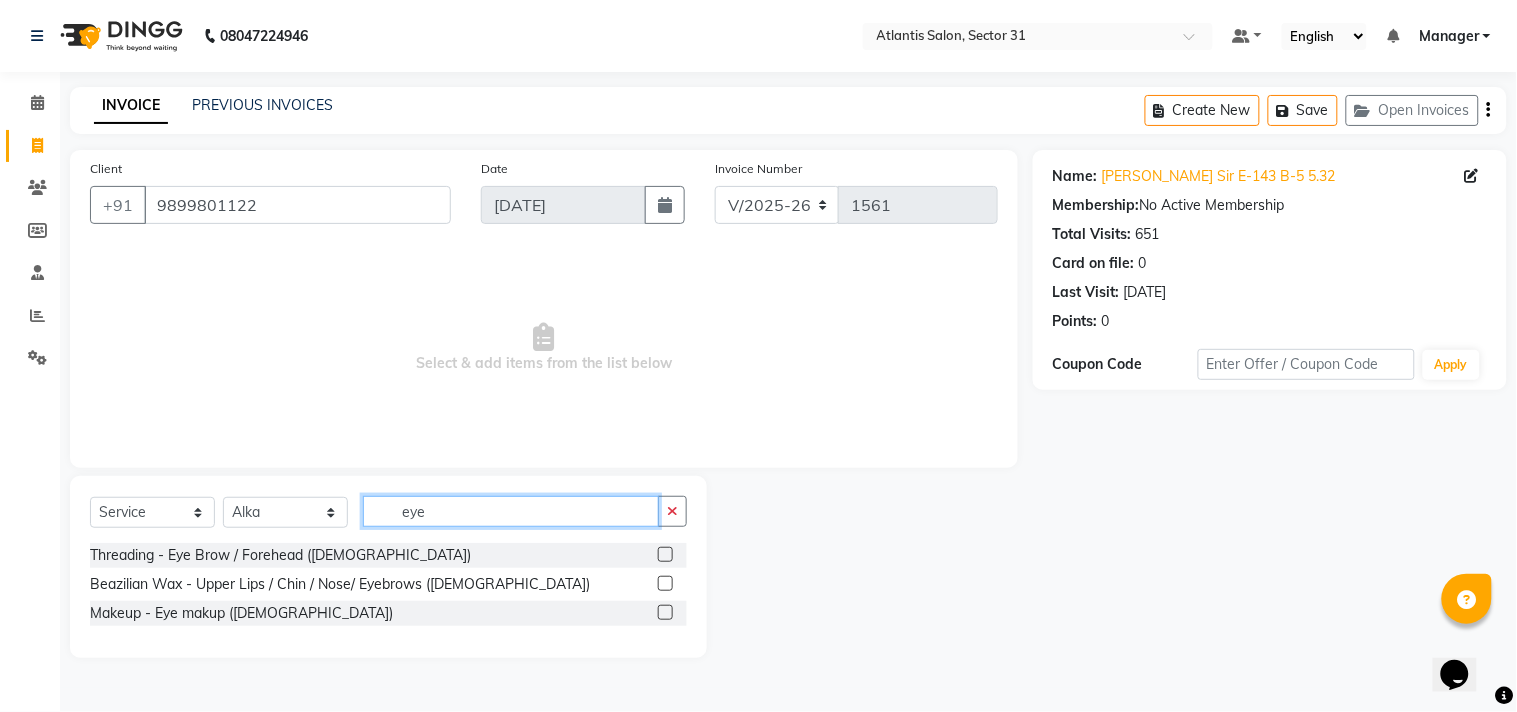 type on "eye" 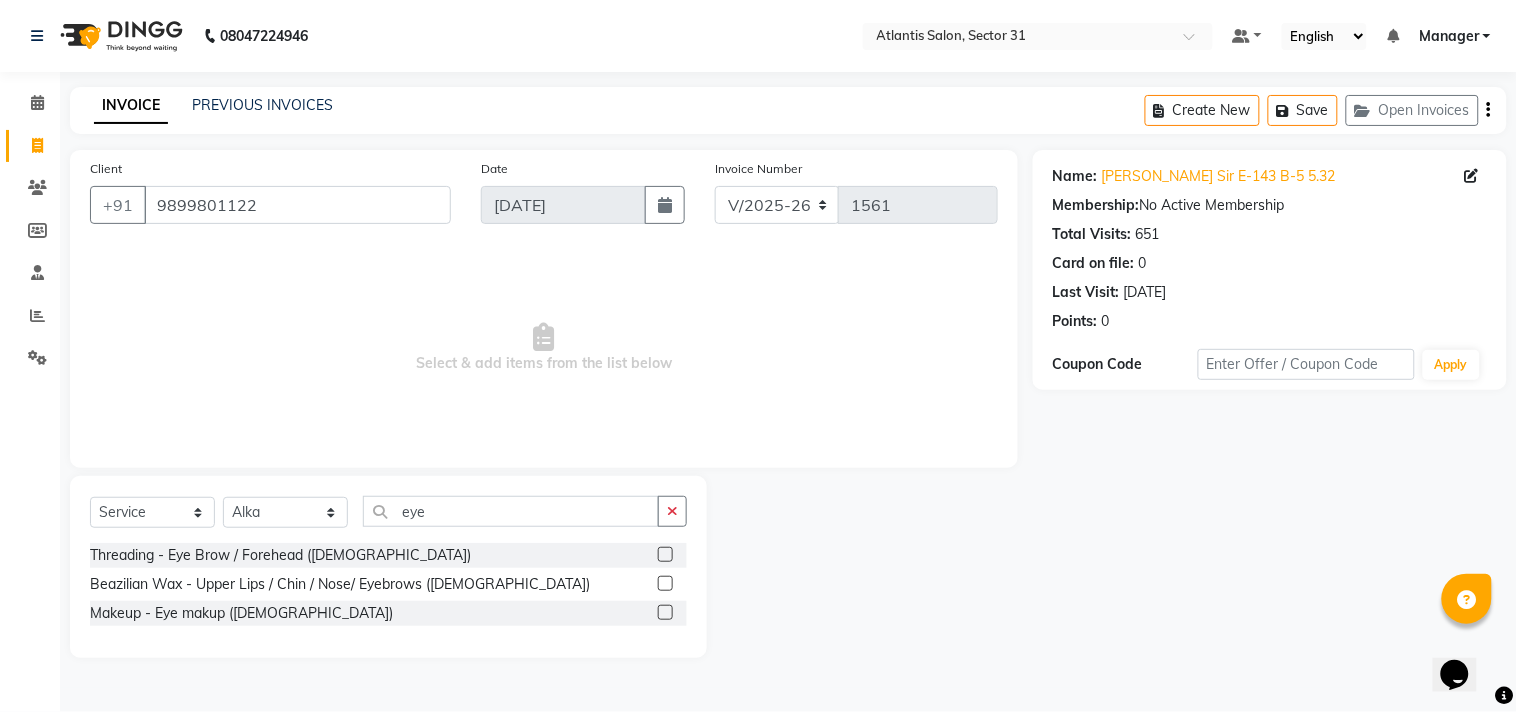 click on "Select  Service  Product  Membership  Package Voucher Prepaid Gift Card  Select Stylist Alka  Annu Chetan Farman Kavita Manager Staff 31 Staff ILD Suraj eye" 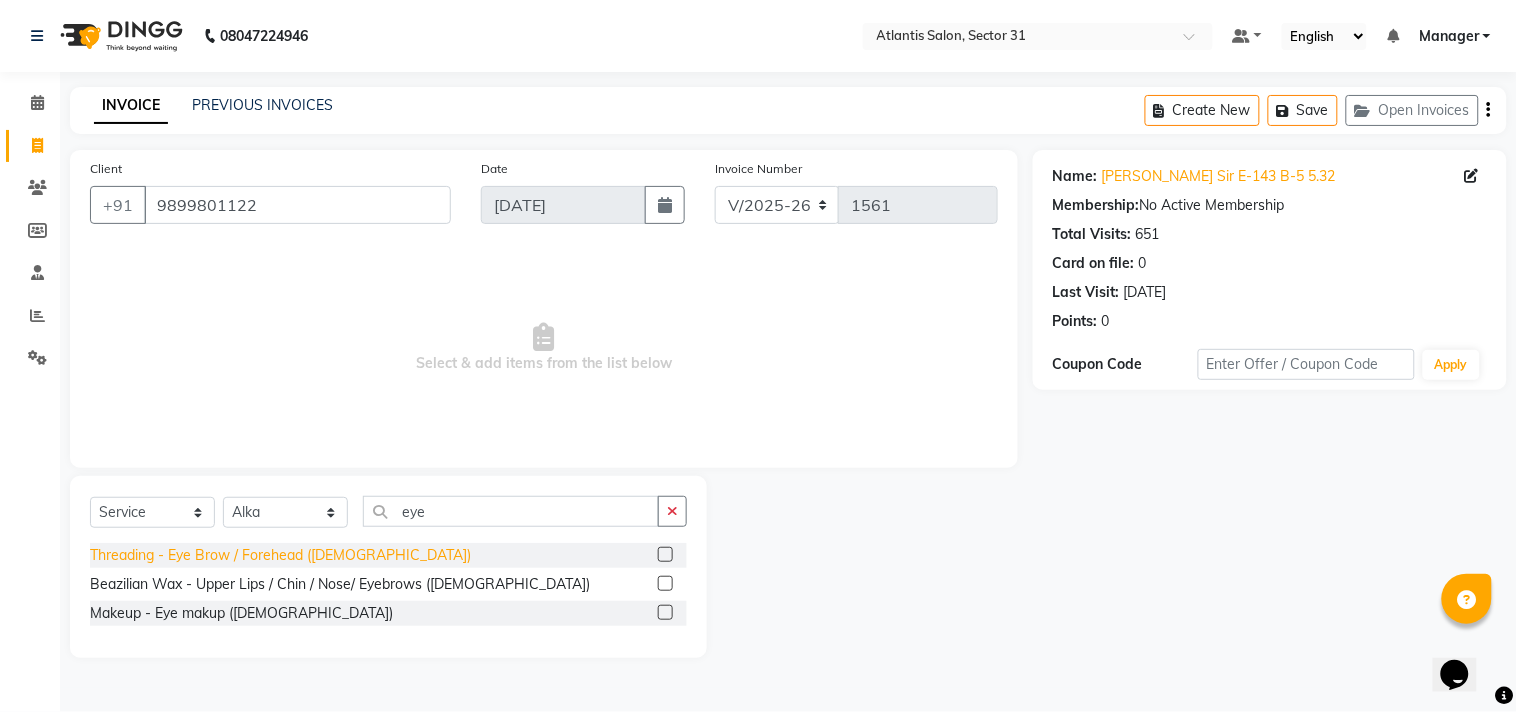 click on "Threading - Eye Brow / Forehead ([DEMOGRAPHIC_DATA])" 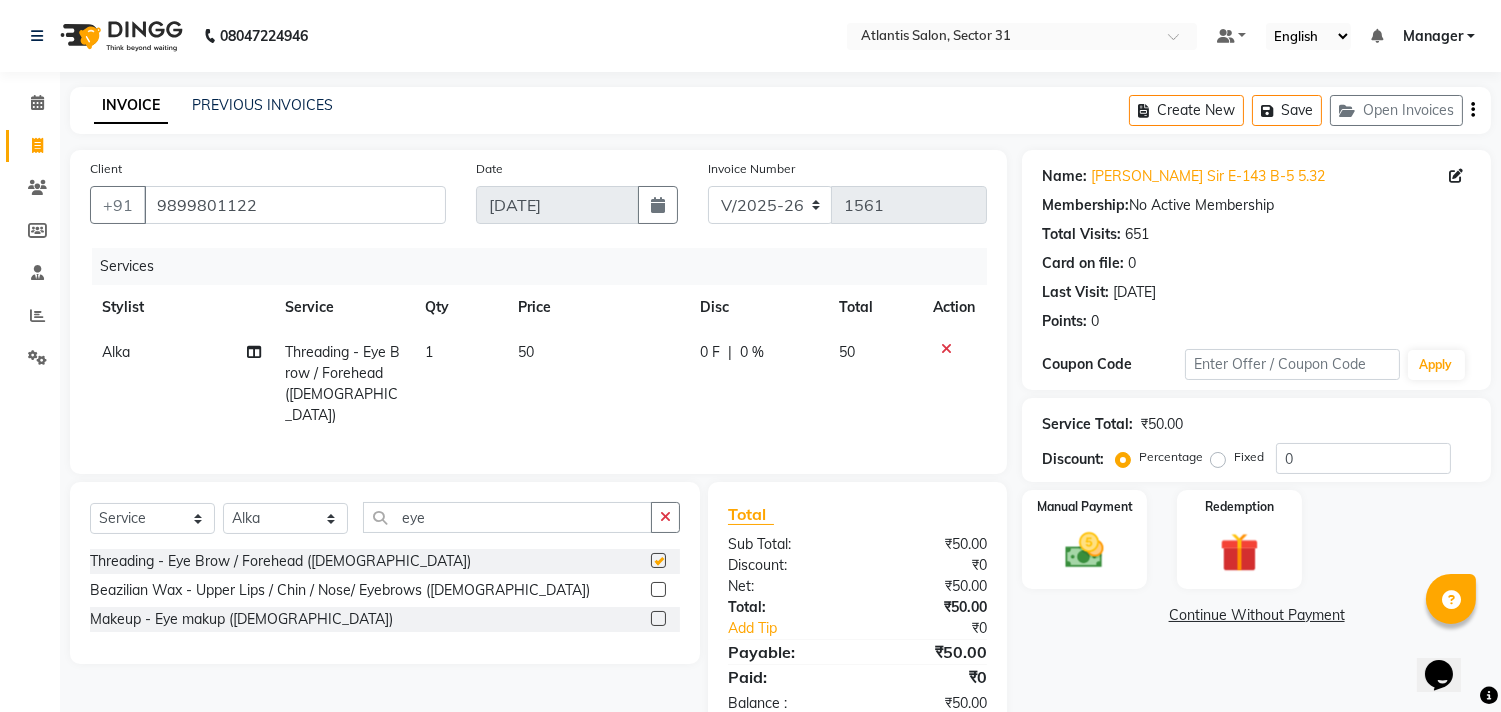 checkbox on "false" 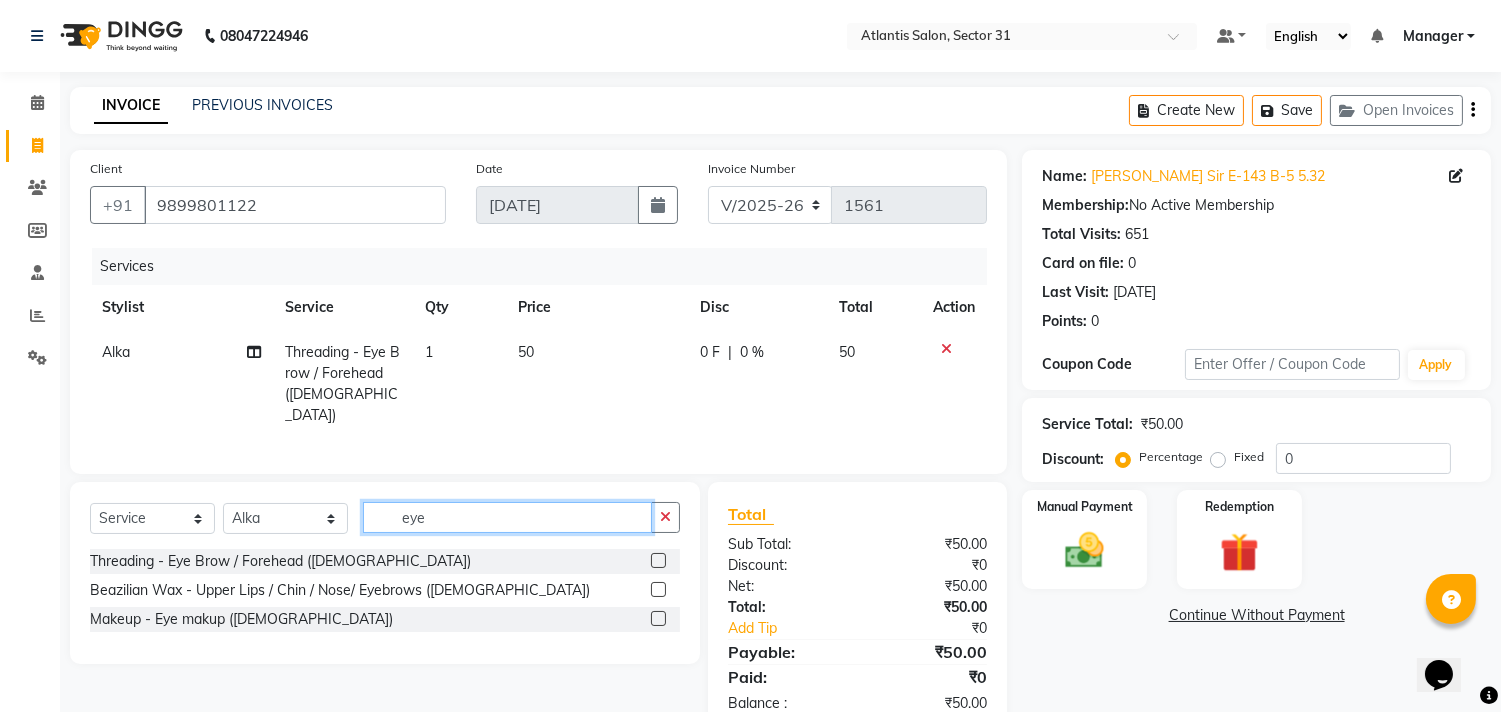 click on "eye" 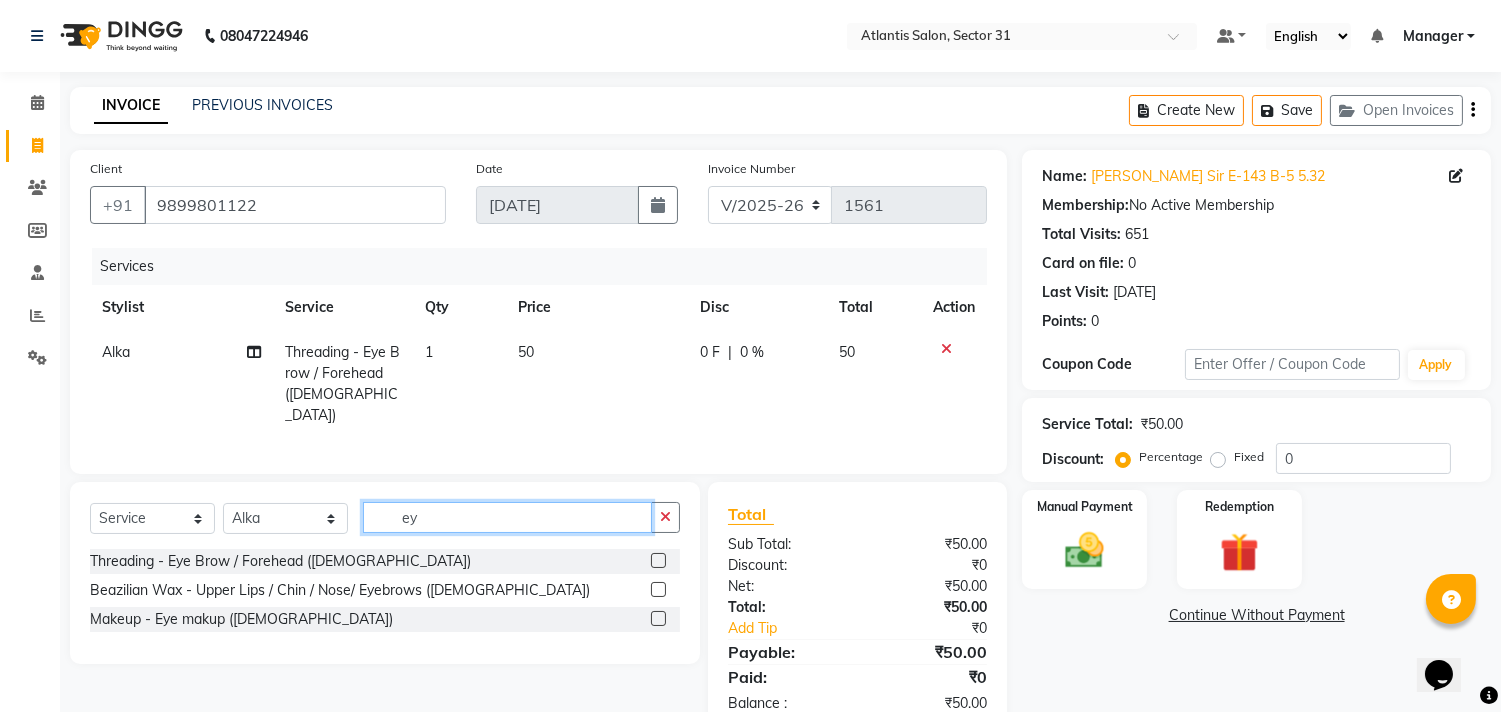 type on "e" 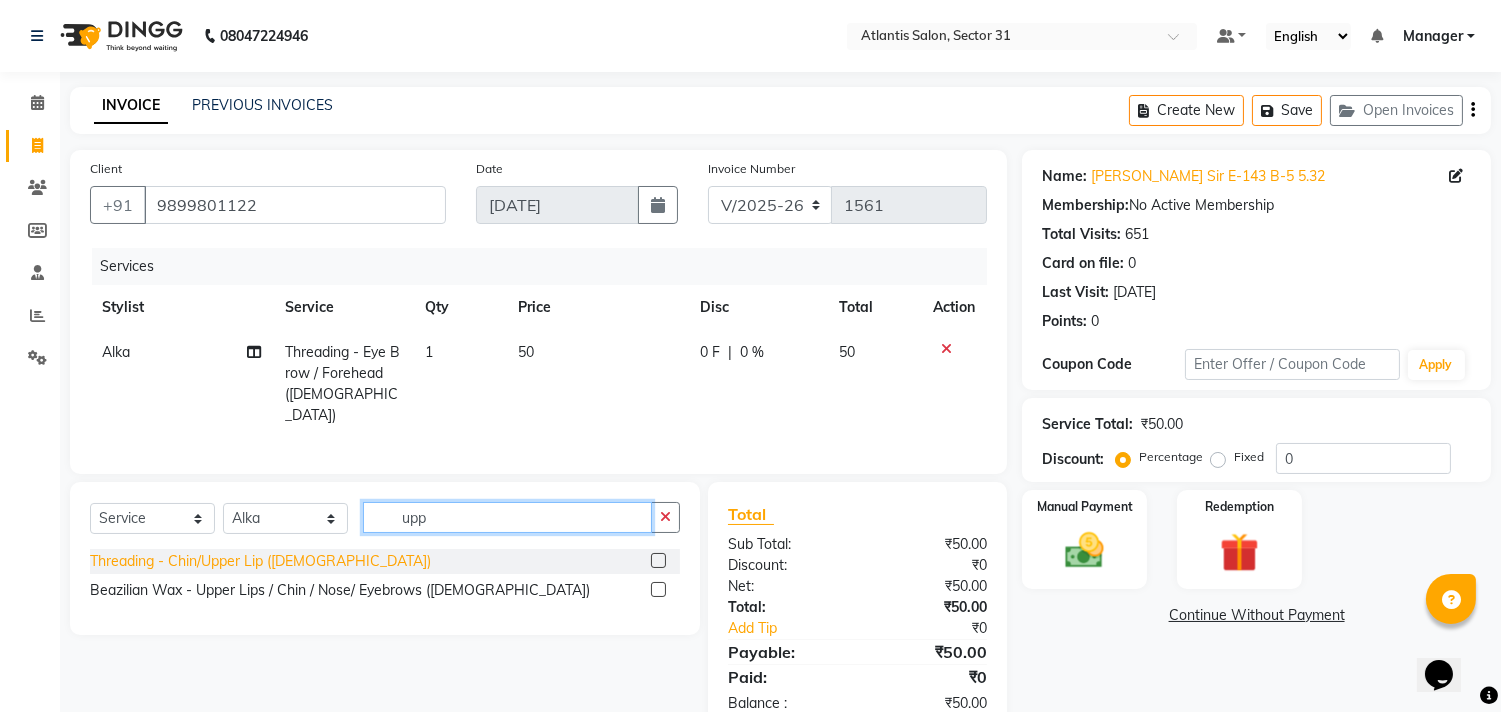 type on "upp" 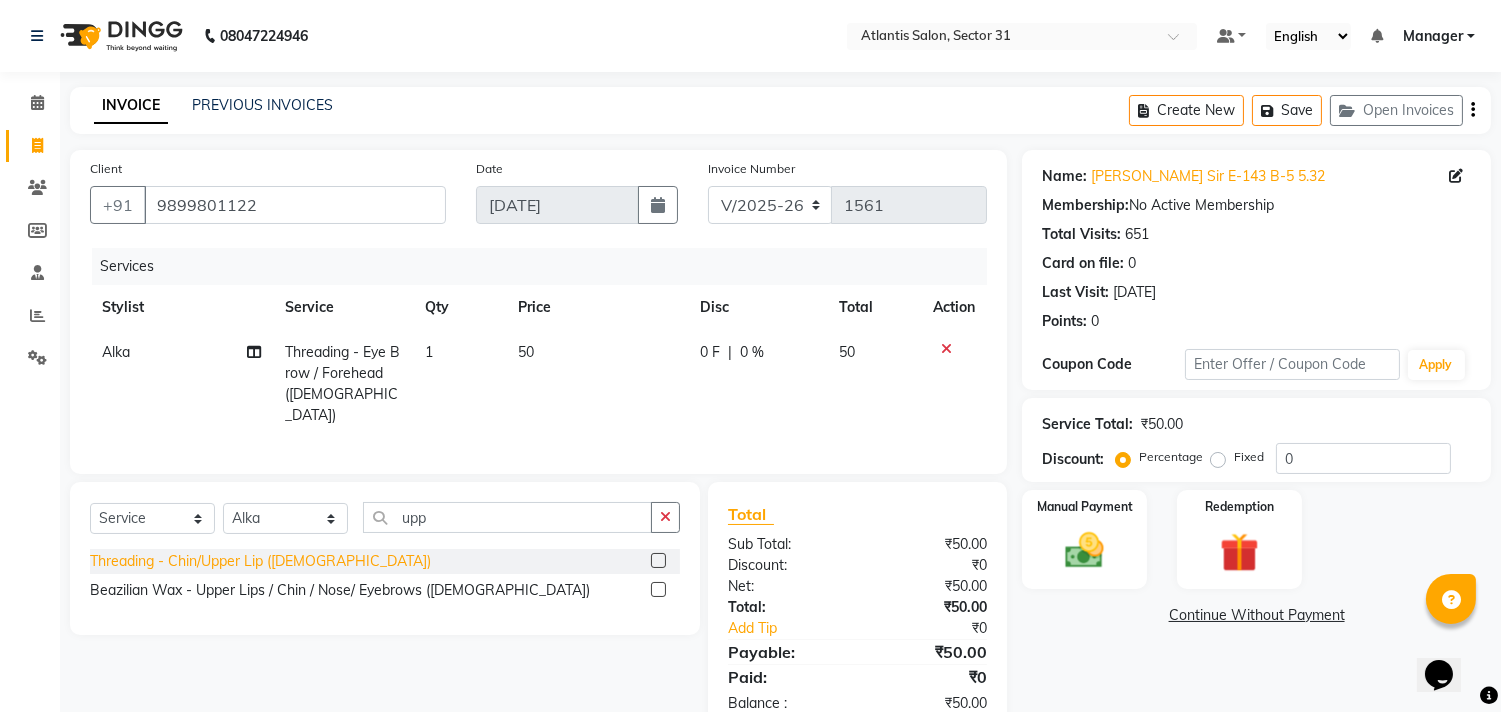 click on "Threading - Chin/Upper Lip ([DEMOGRAPHIC_DATA])" 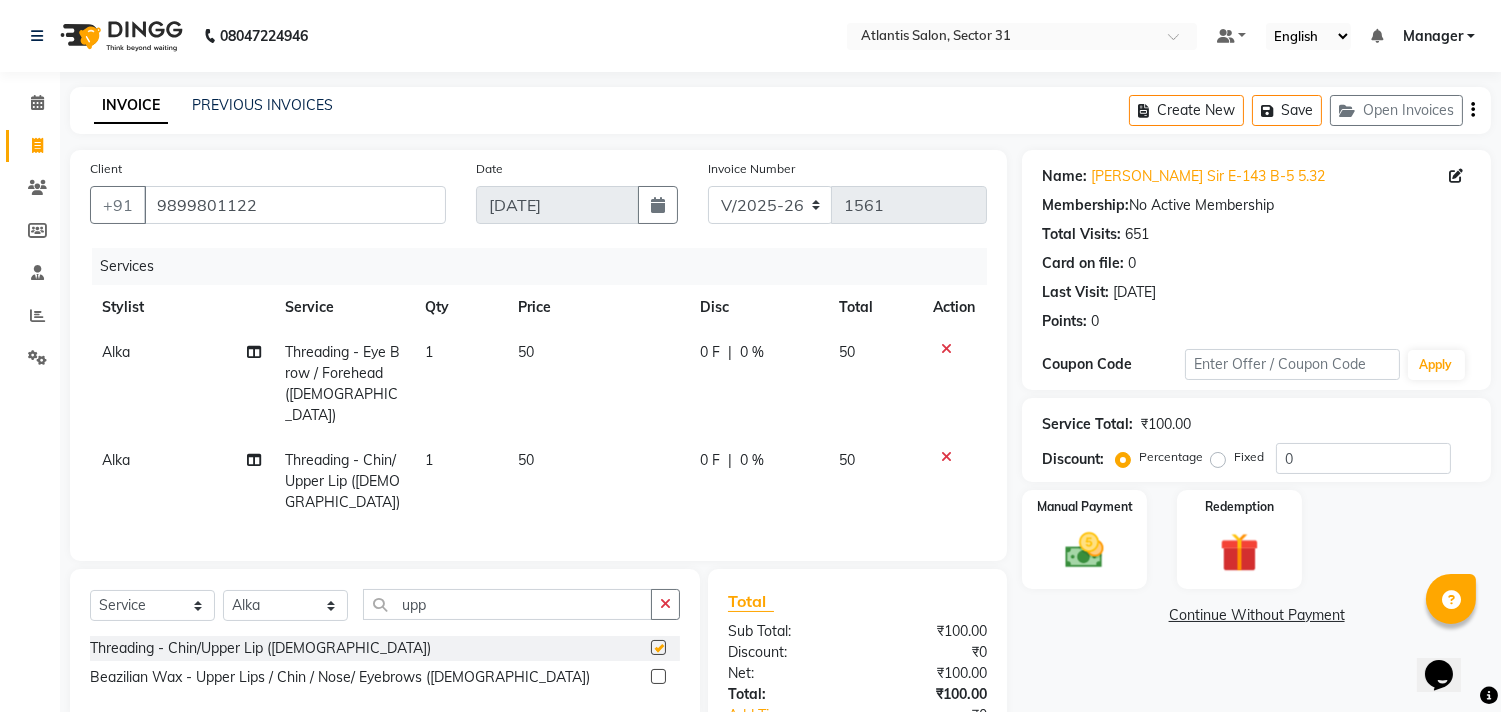 checkbox on "false" 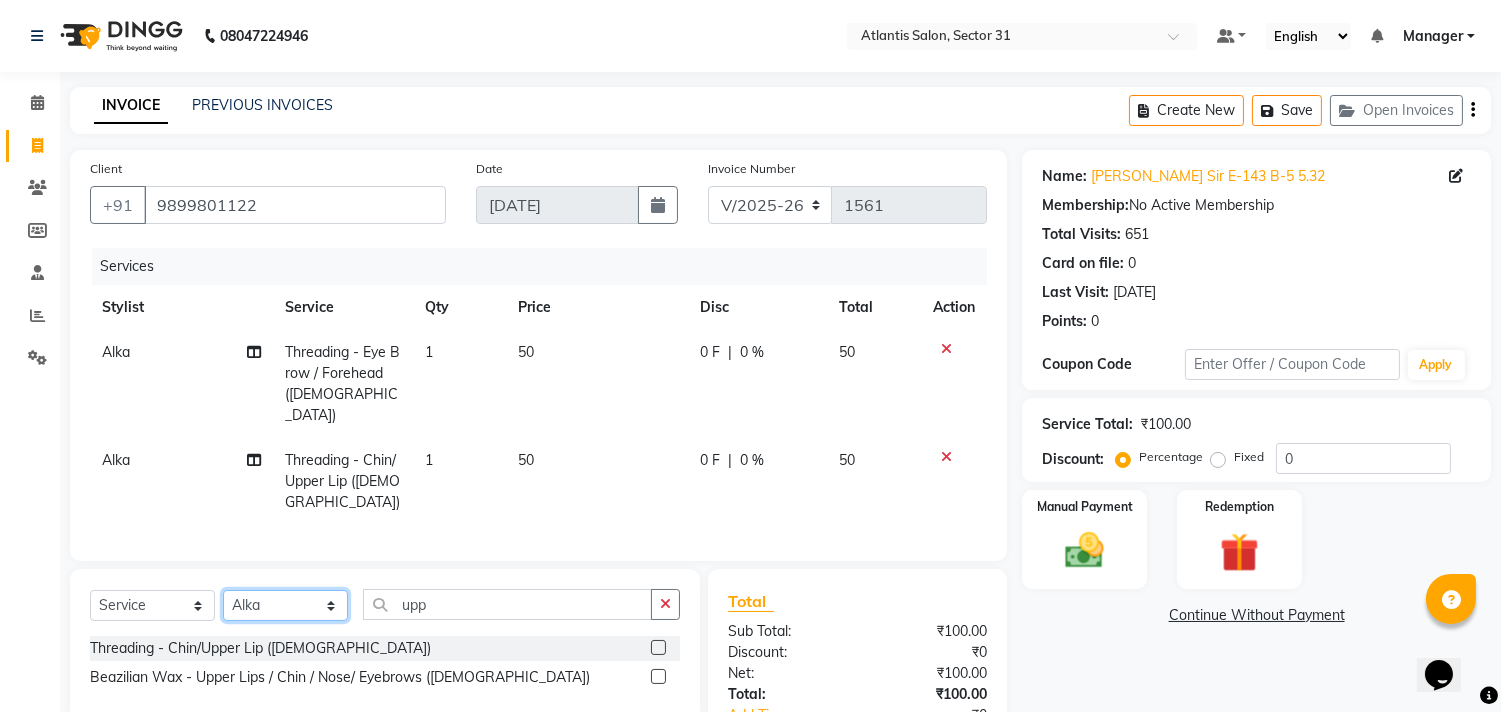 click on "Select Stylist [PERSON_NAME] [PERSON_NAME] Kavita Manager Staff 31 Staff ILD Suraj" 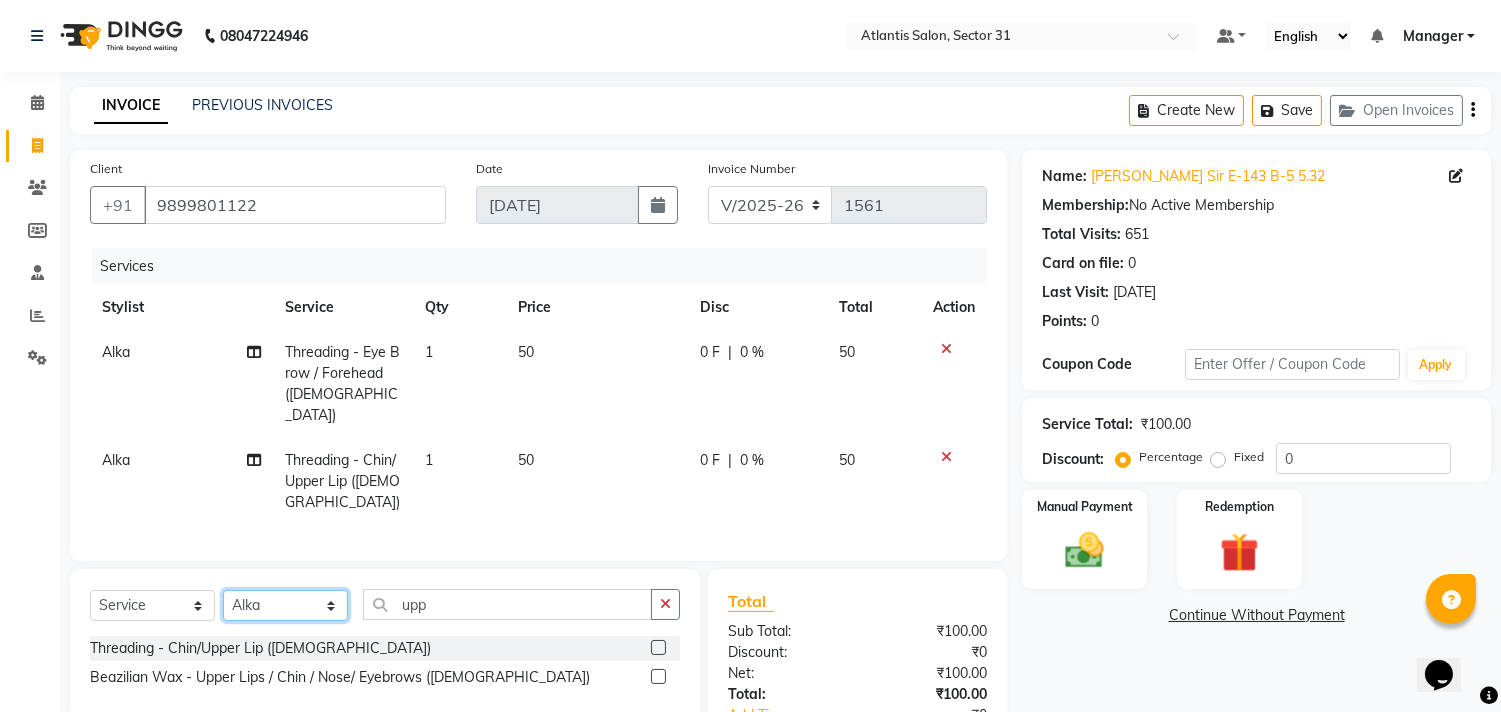 select on "62138" 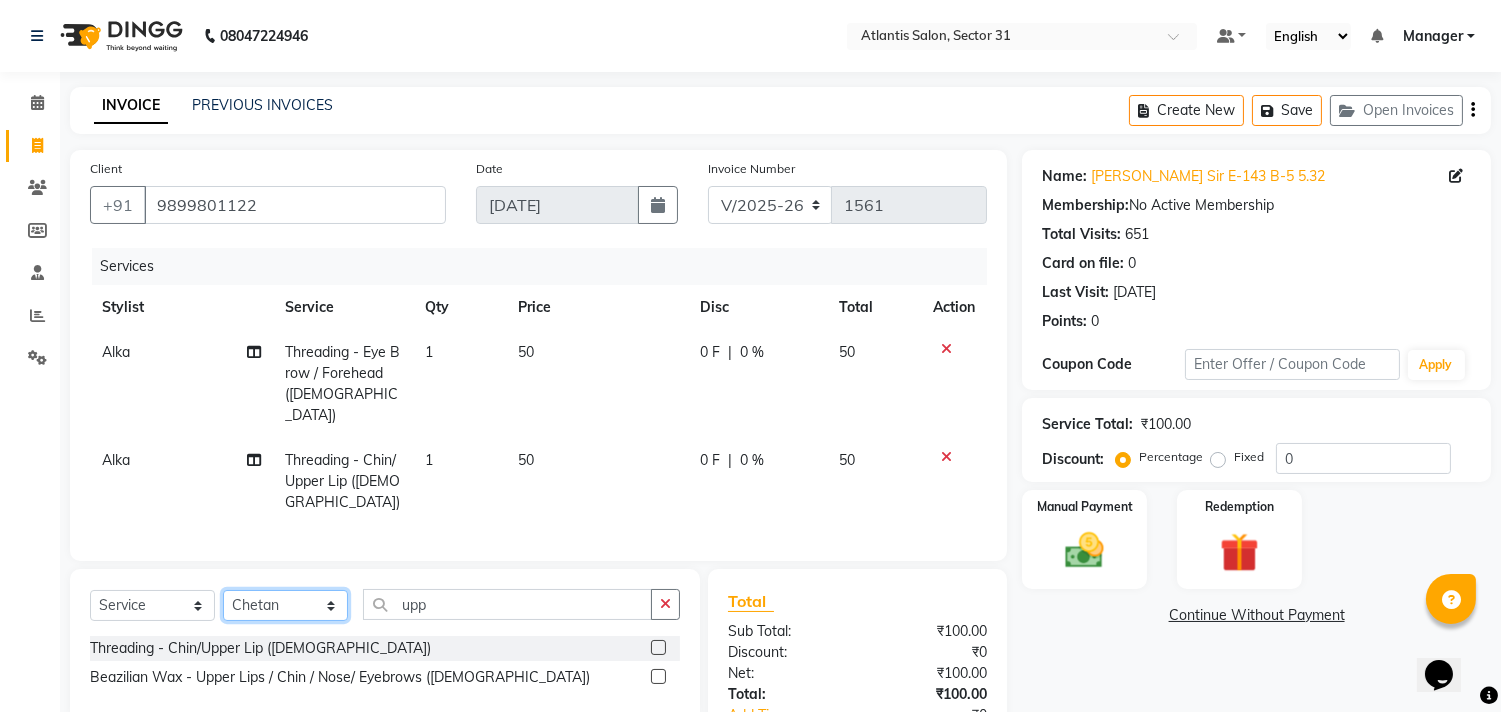 click on "Select Stylist [PERSON_NAME] [PERSON_NAME] Kavita Manager Staff 31 Staff ILD Suraj" 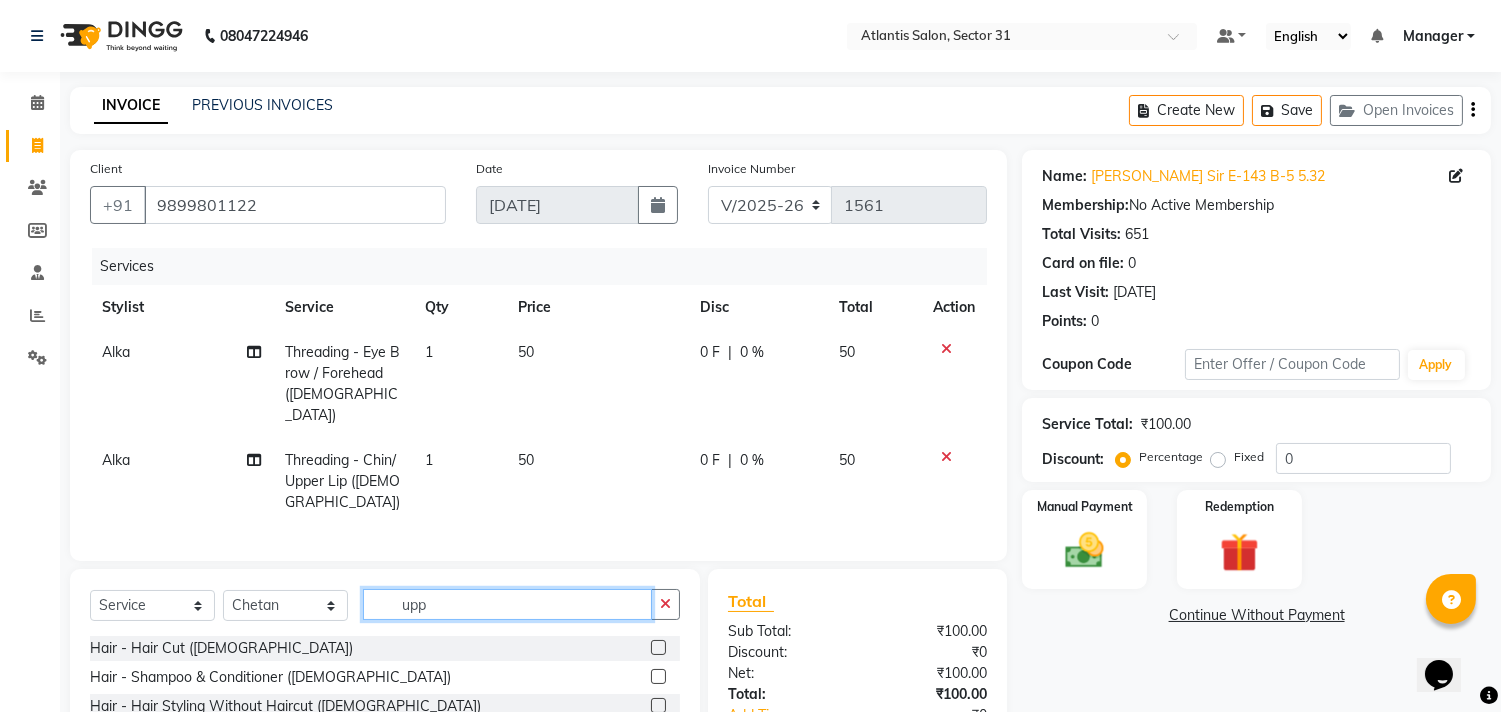 click on "upp" 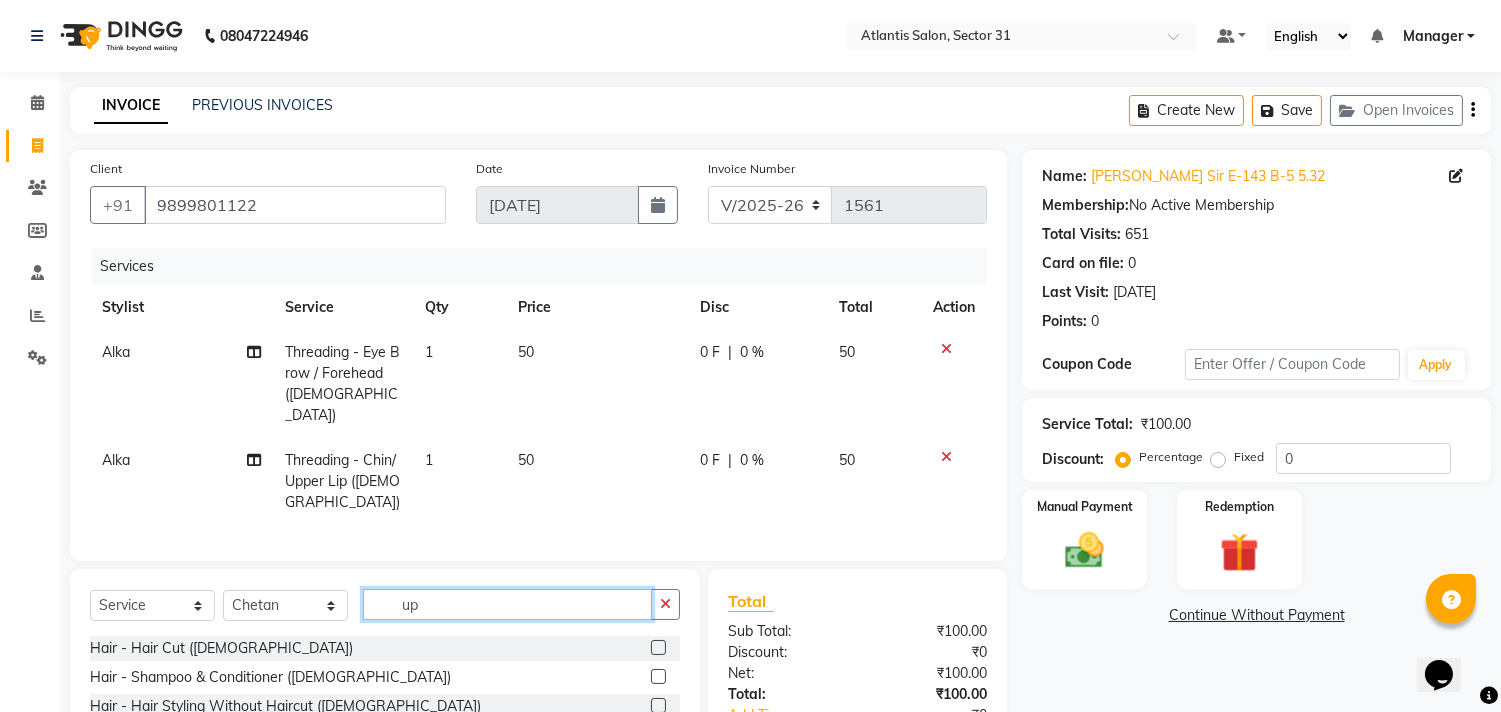 type on "u" 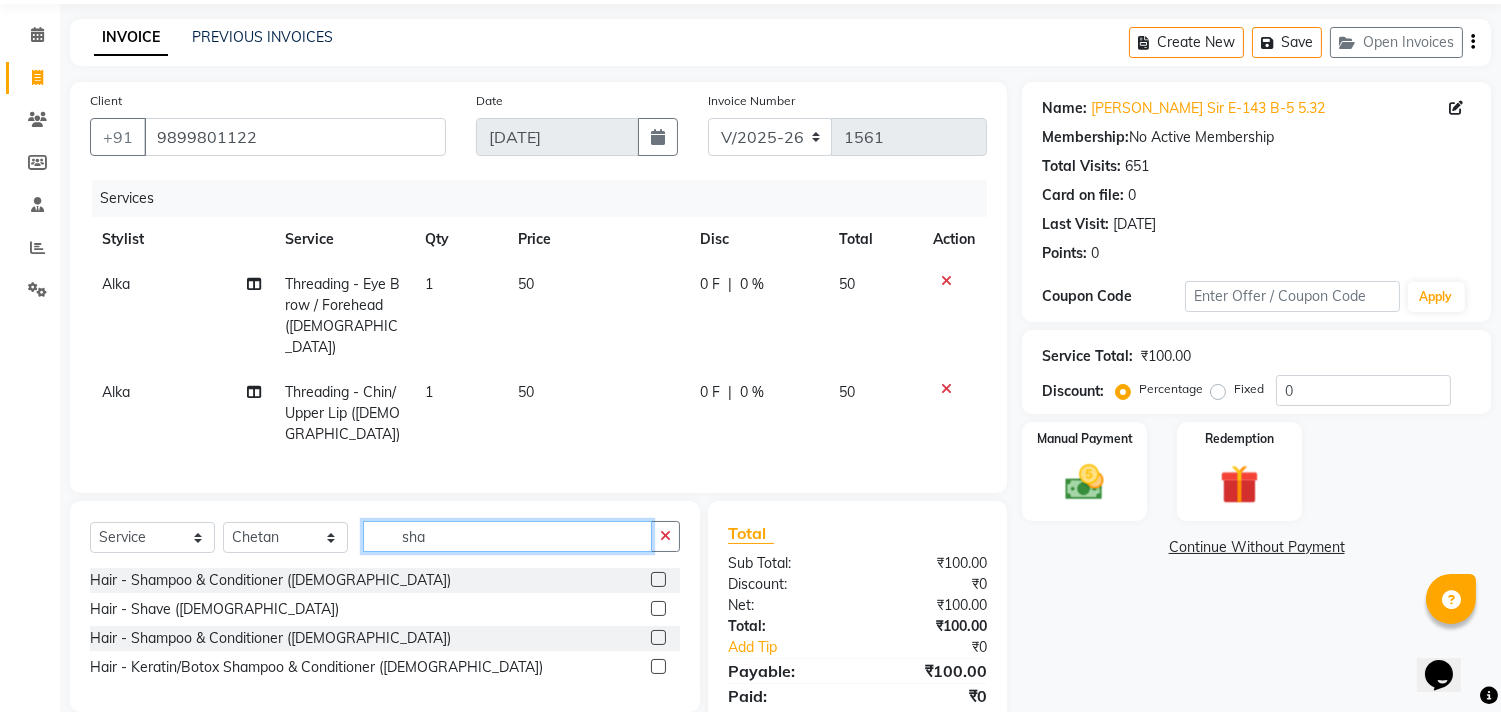scroll, scrollTop: 134, scrollLeft: 0, axis: vertical 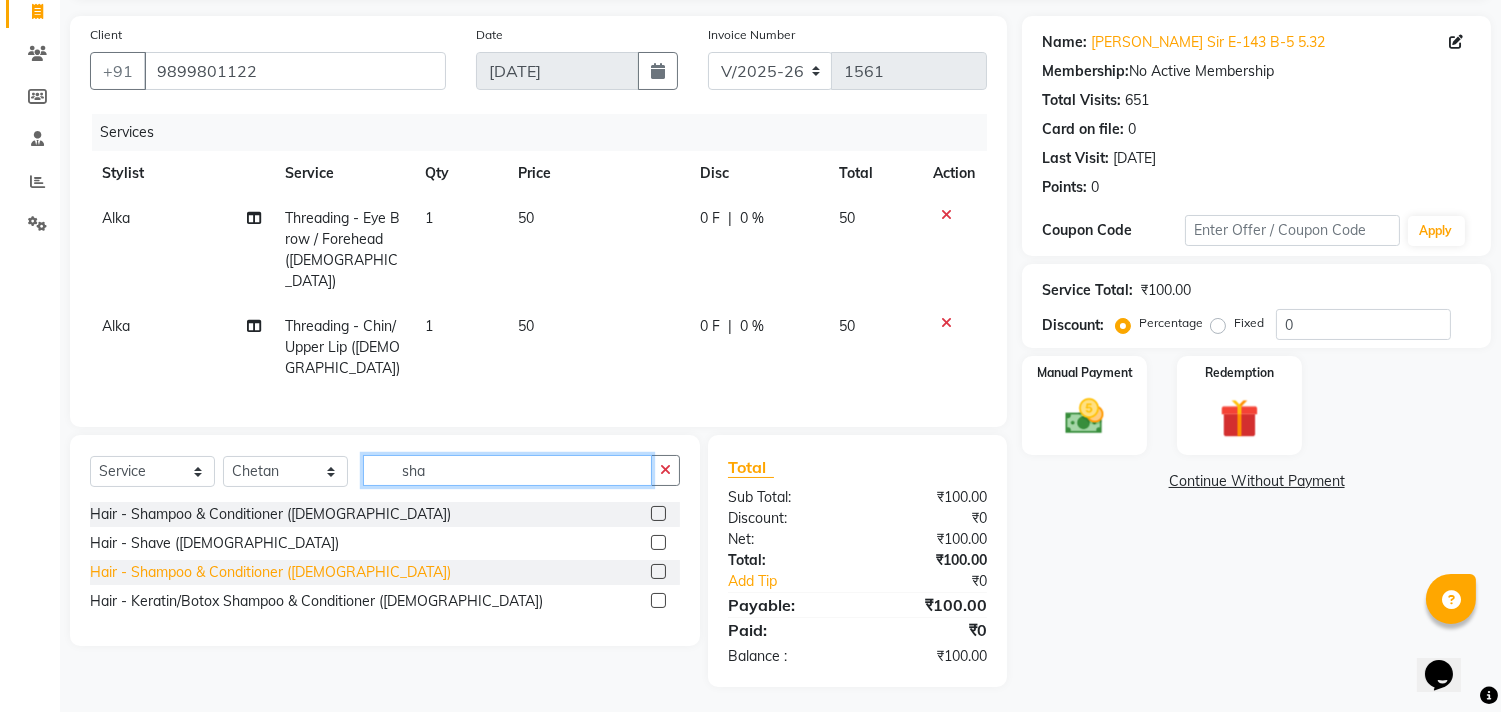 type on "sha" 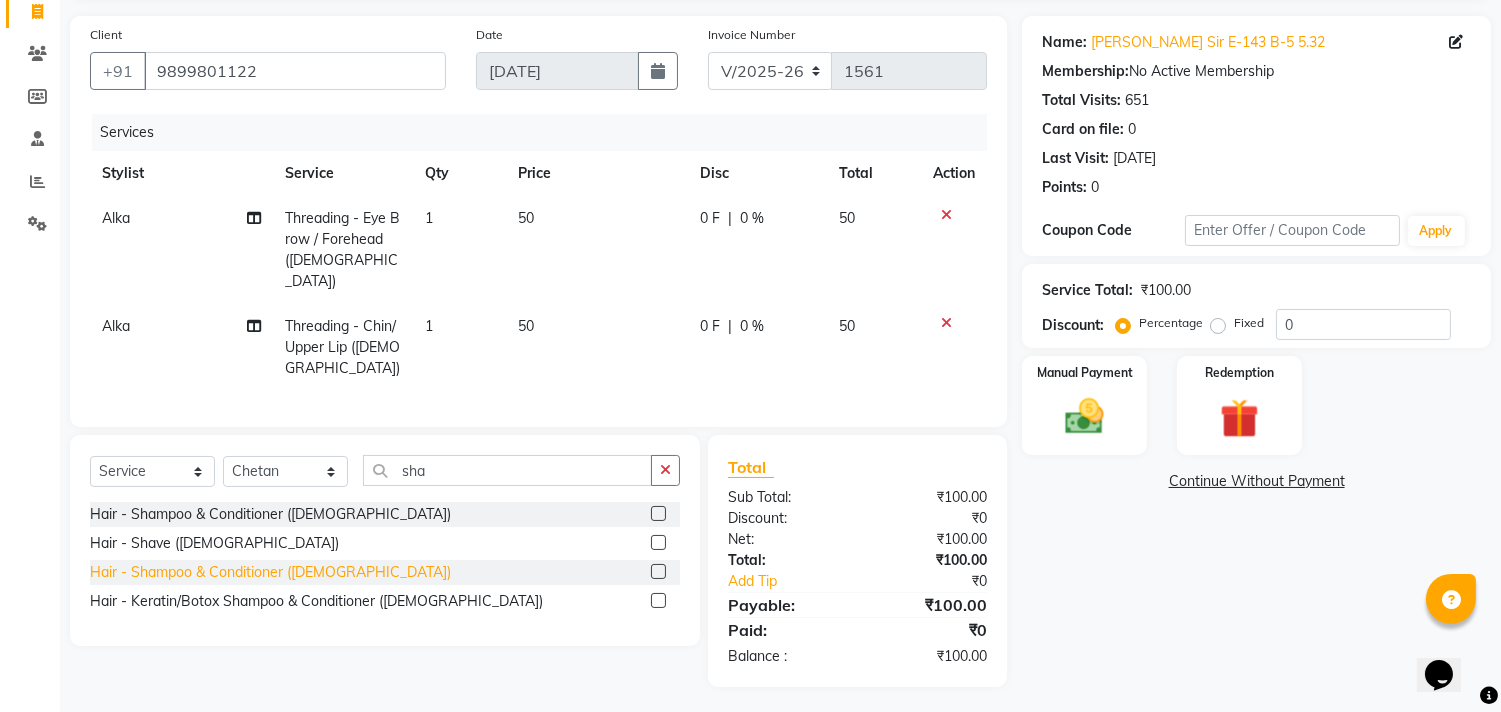 click on "Hair - Shampoo & Conditioner  ([DEMOGRAPHIC_DATA])" 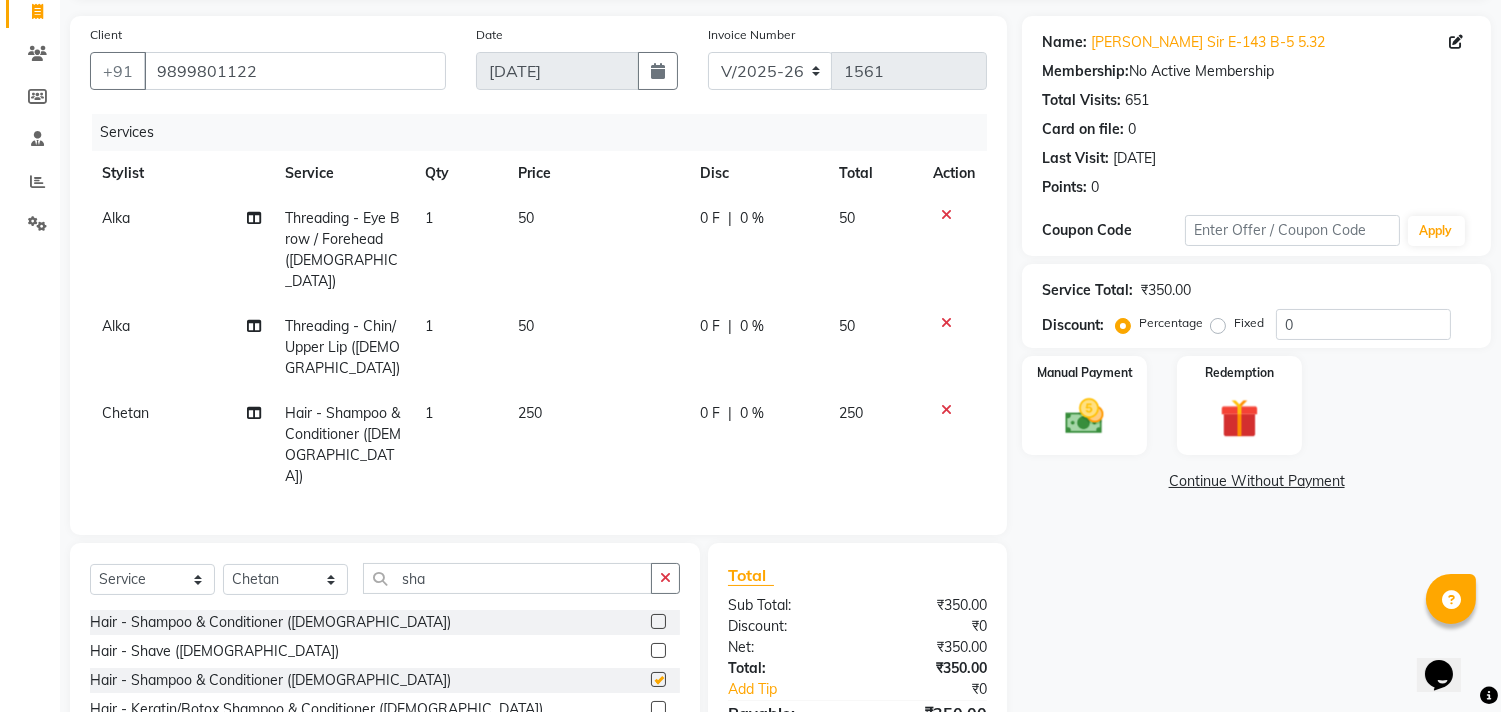 checkbox on "false" 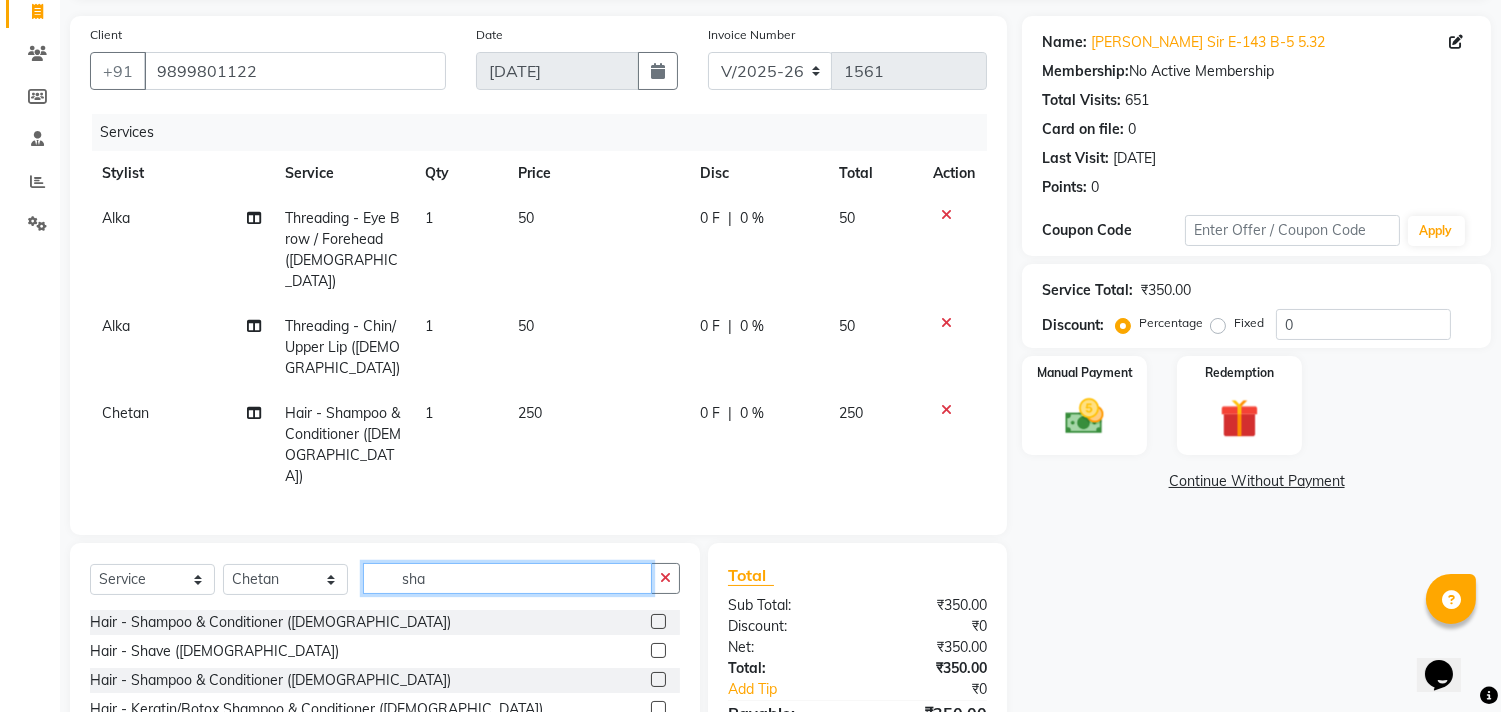 click on "sha" 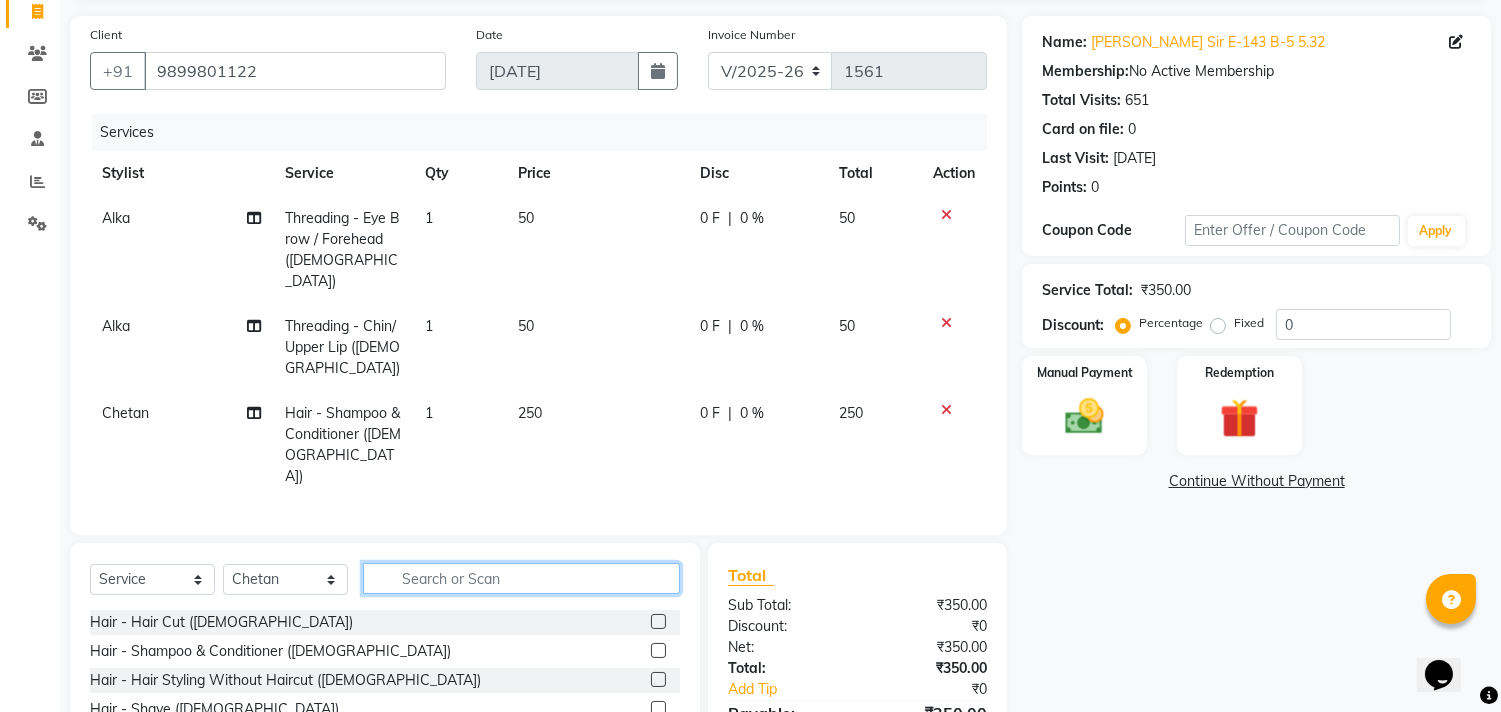 click 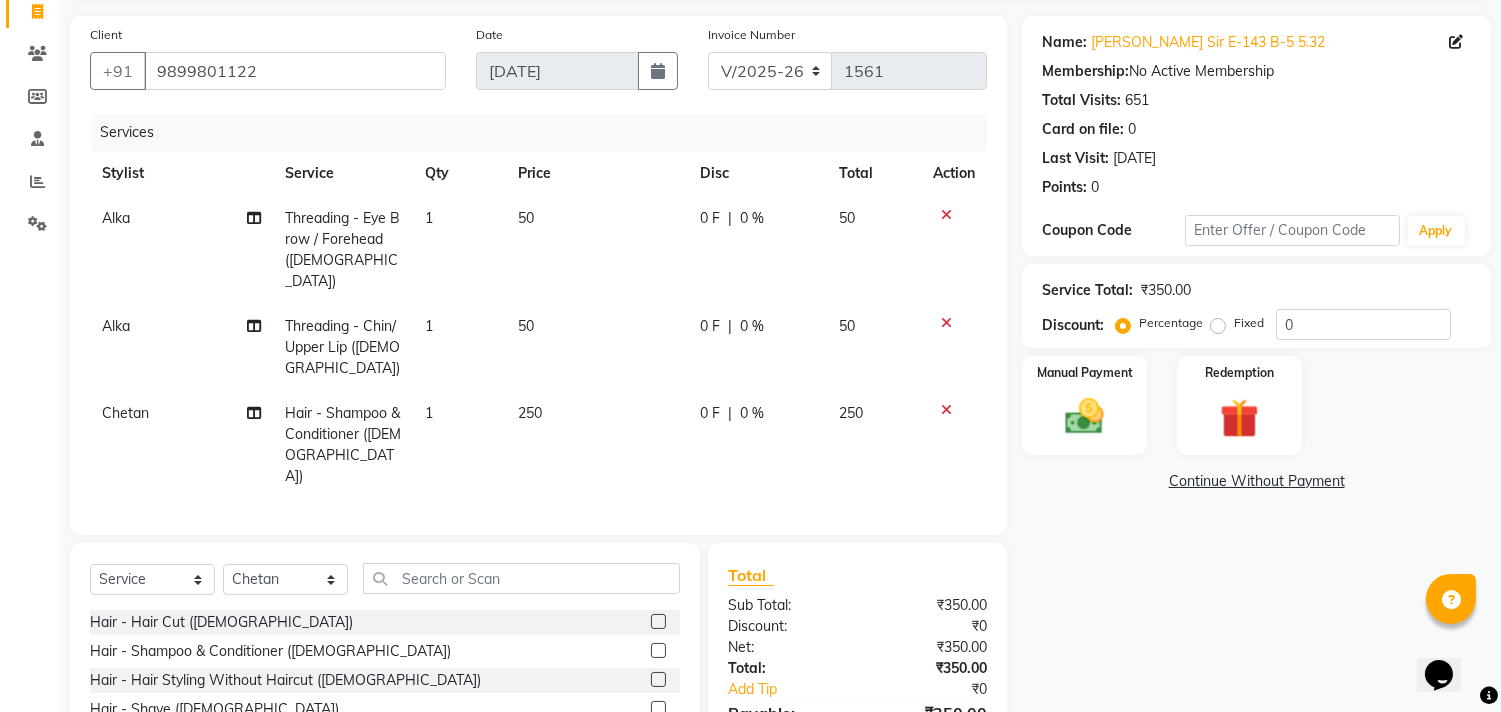 click 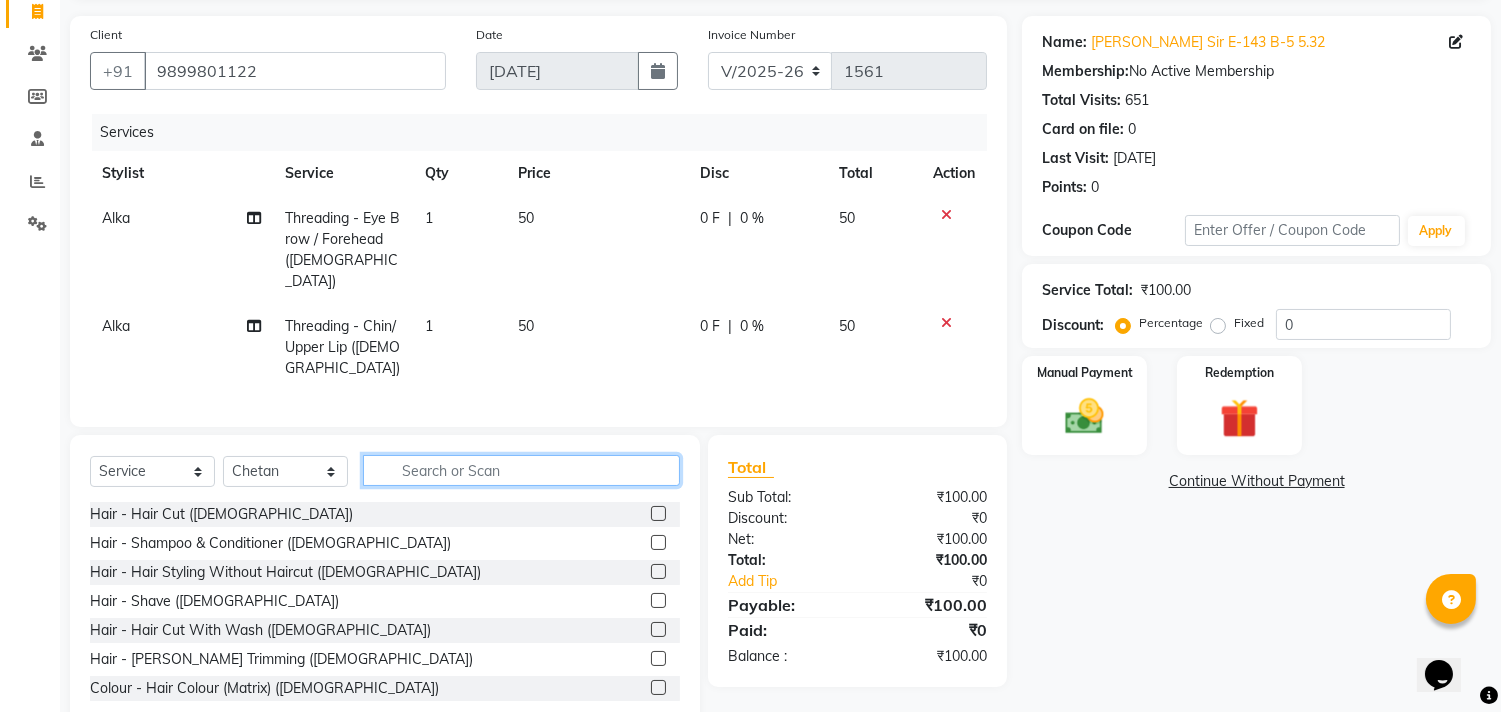 click 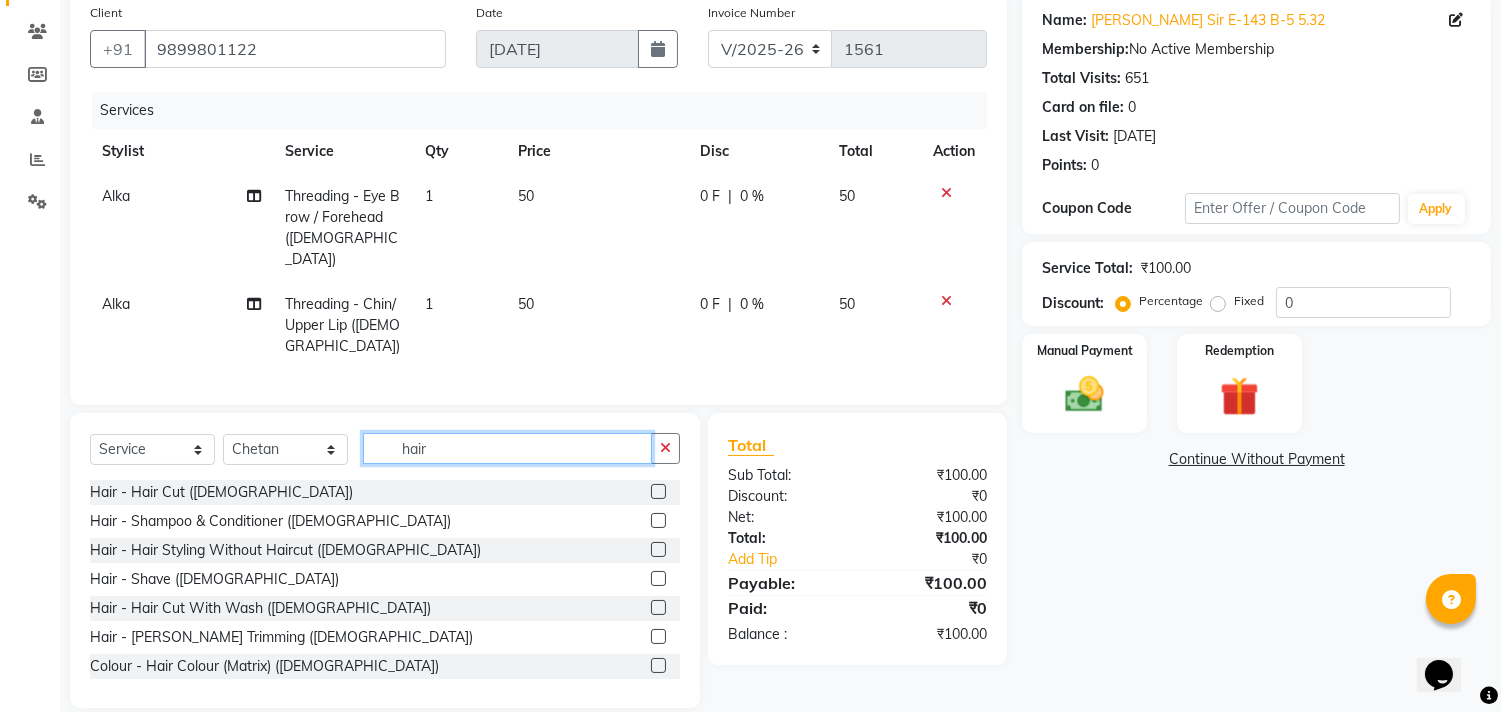 scroll, scrollTop: 177, scrollLeft: 0, axis: vertical 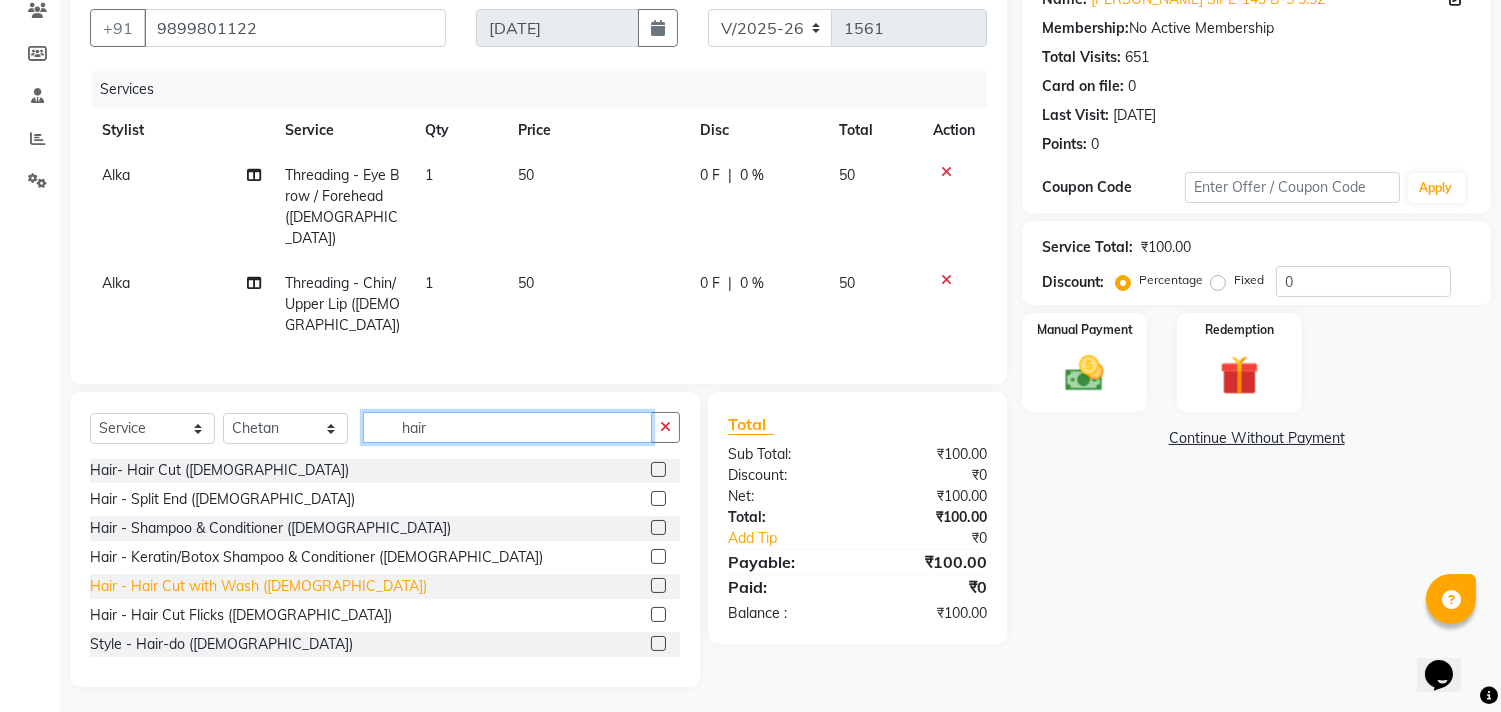 type on "hair" 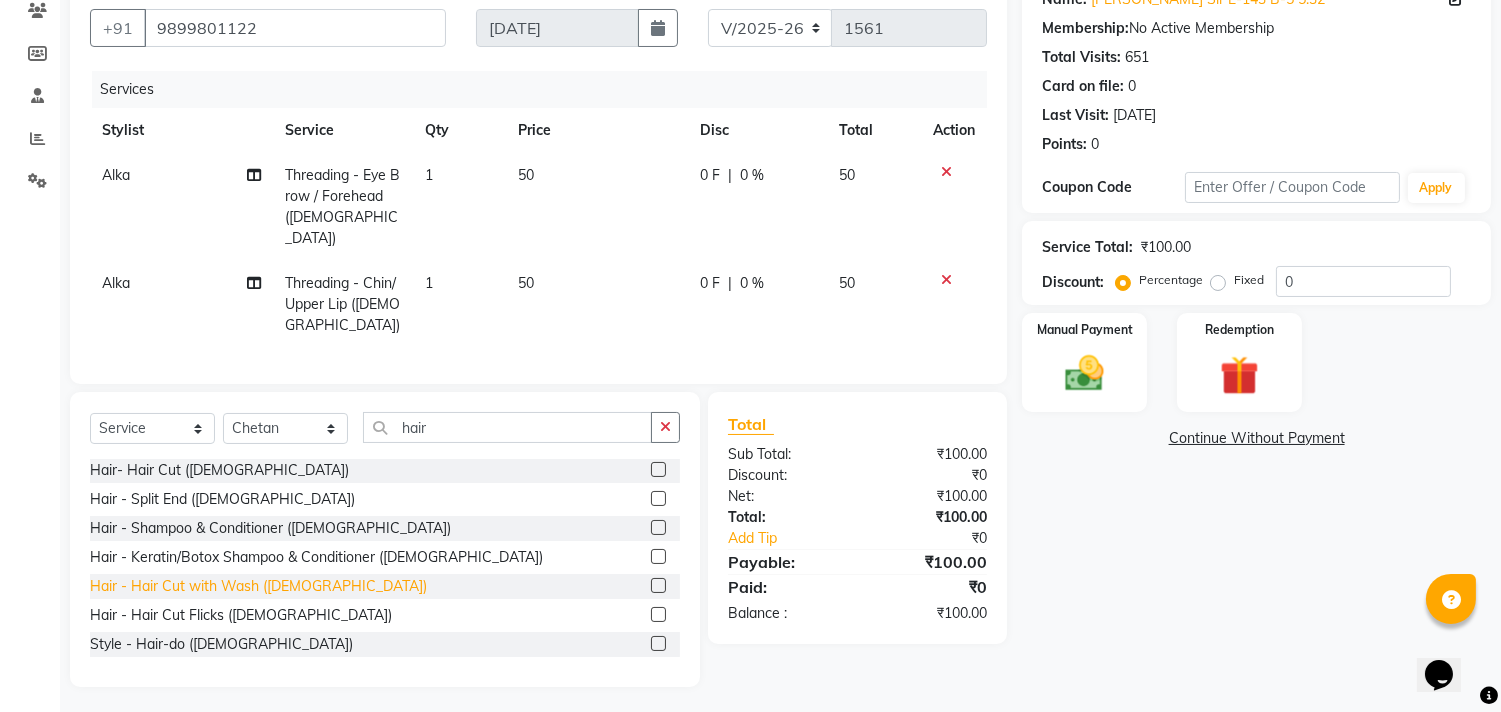click on "Hair - Hair Cut with Wash ([DEMOGRAPHIC_DATA])" 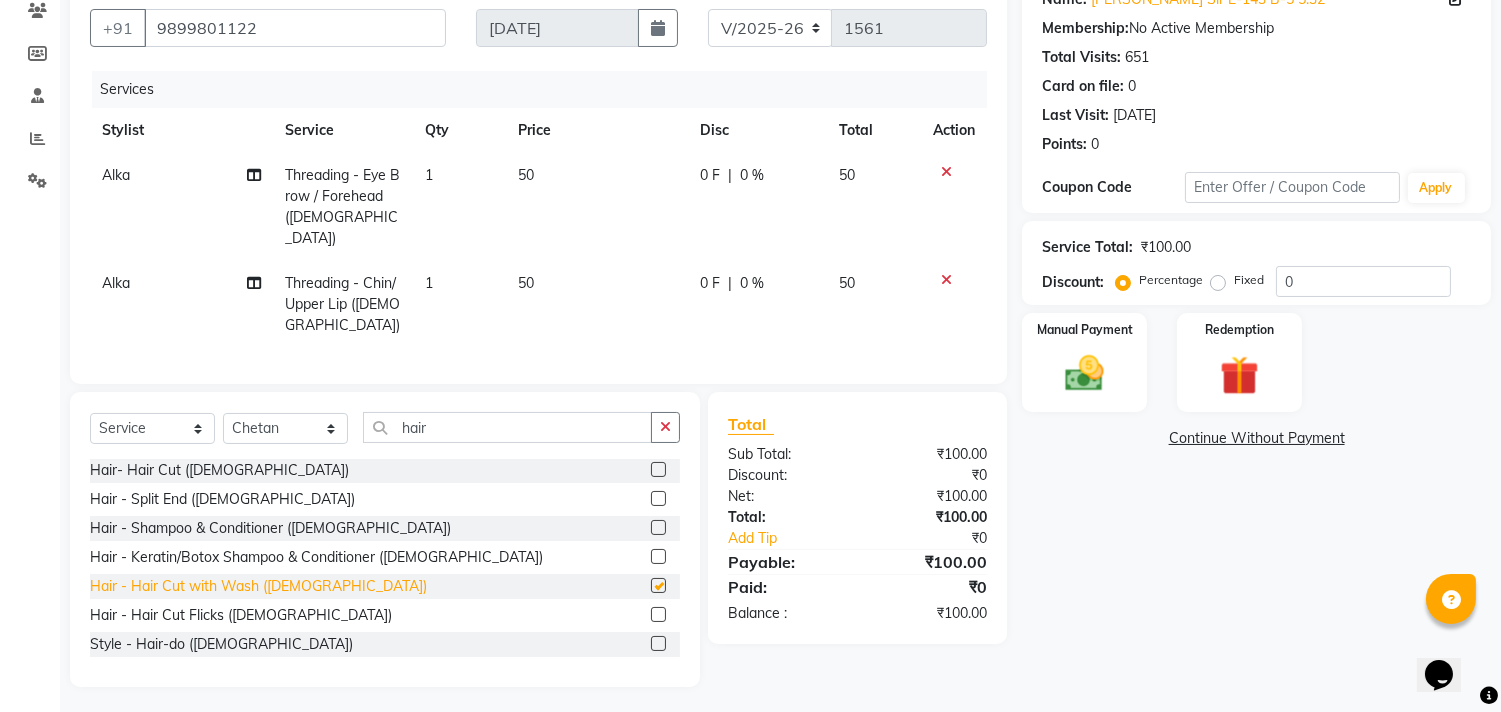 checkbox on "false" 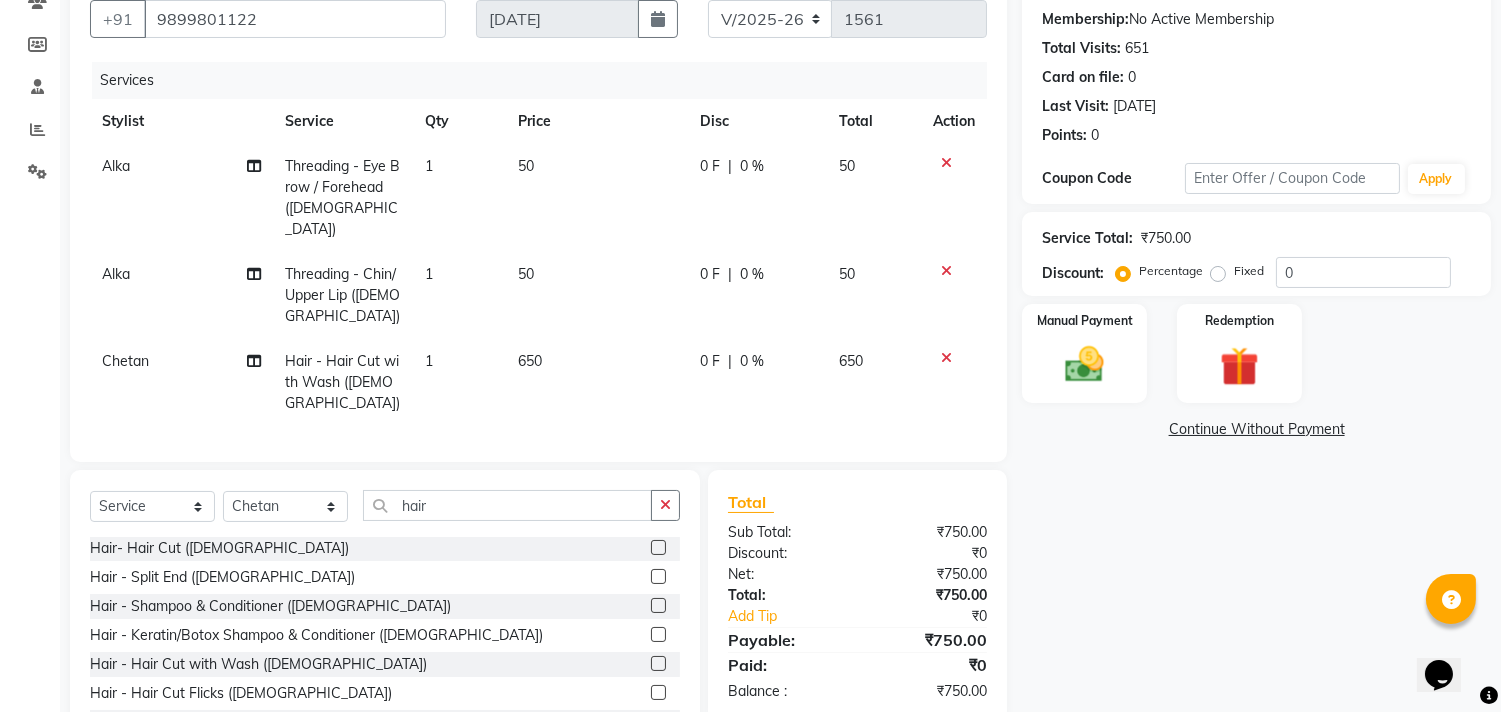 scroll, scrollTop: 243, scrollLeft: 0, axis: vertical 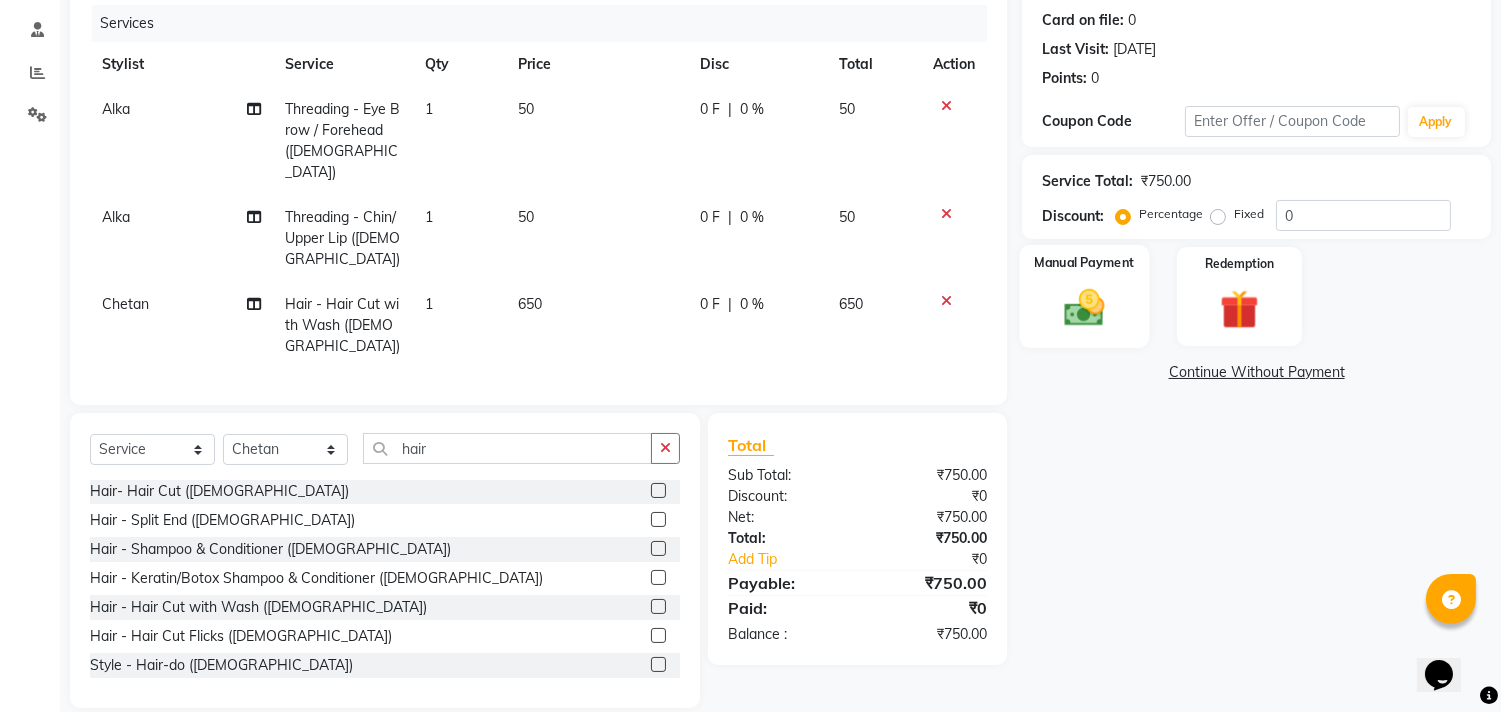 click 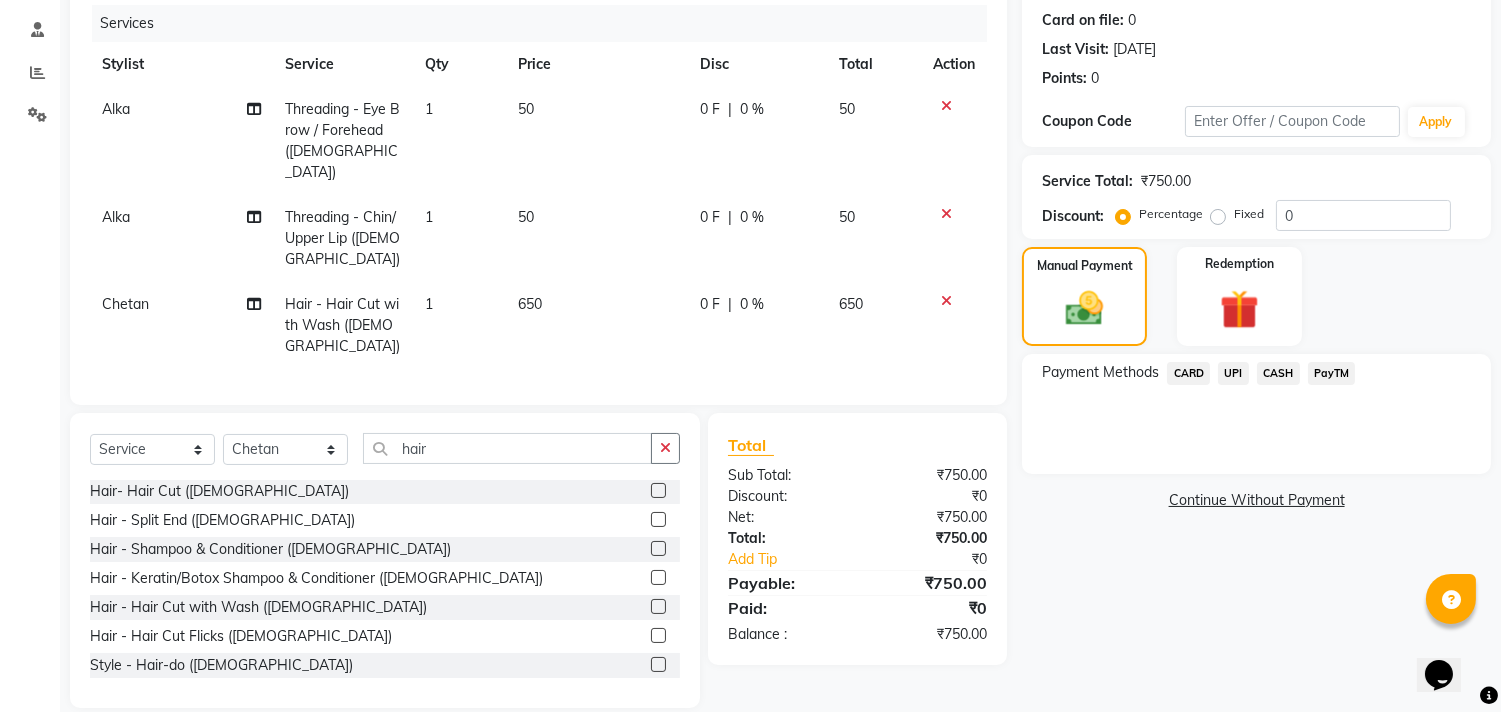 click on "CASH" 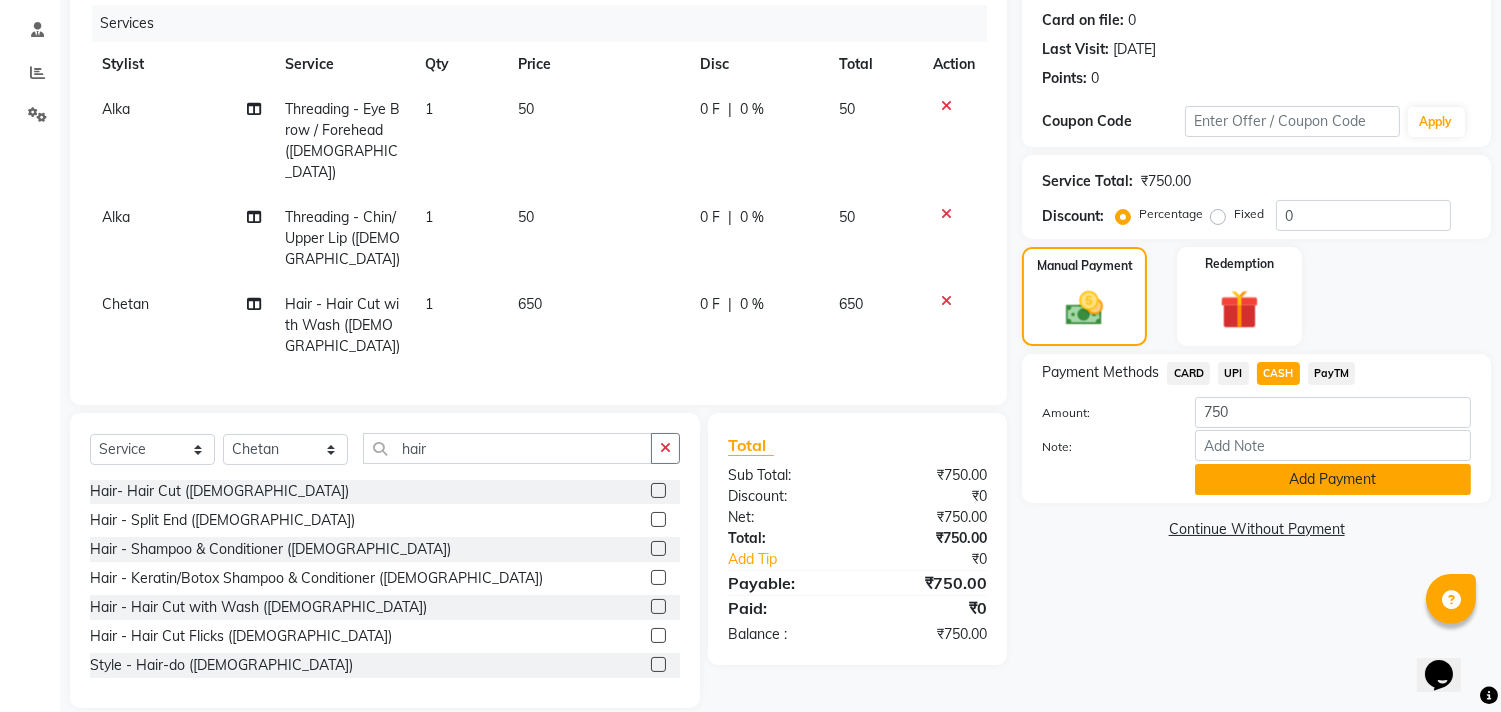 click on "Add Payment" 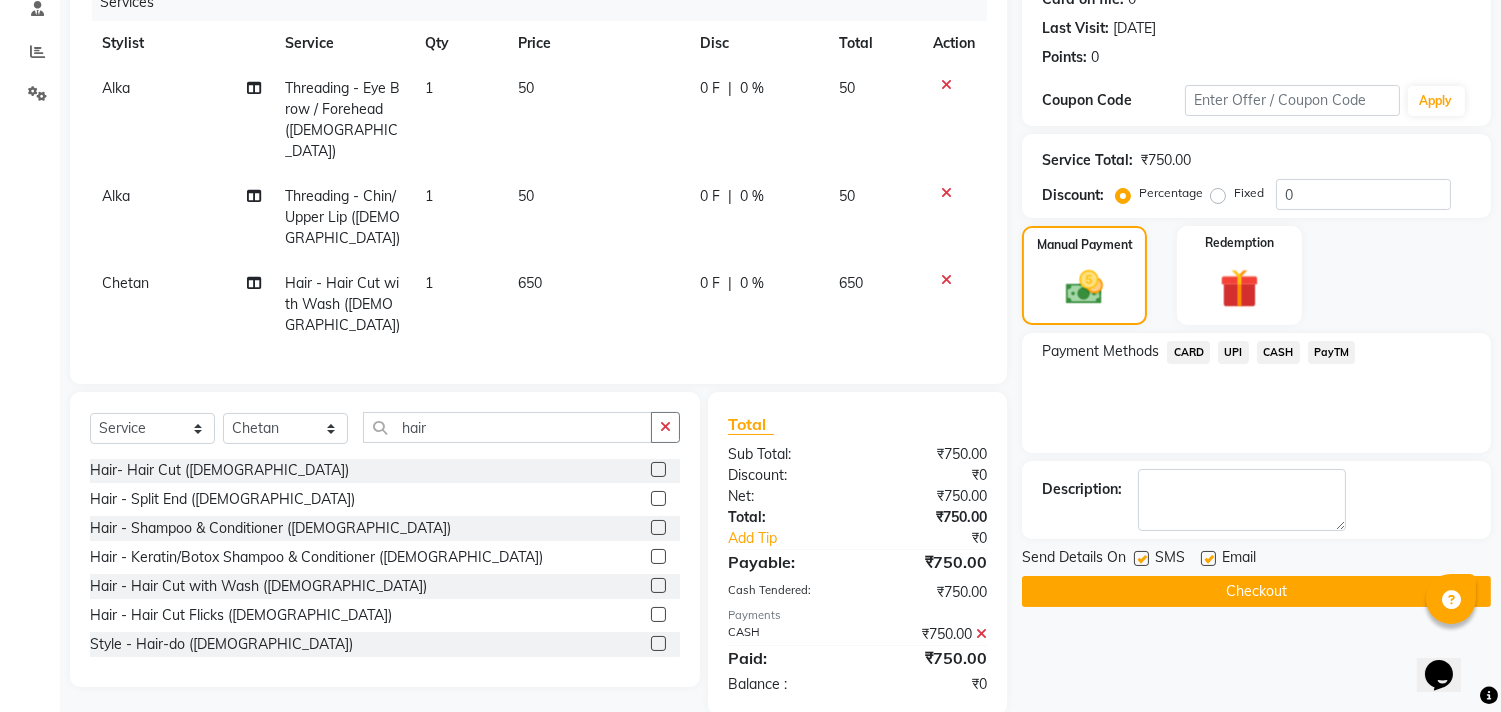 scroll, scrollTop: 271, scrollLeft: 0, axis: vertical 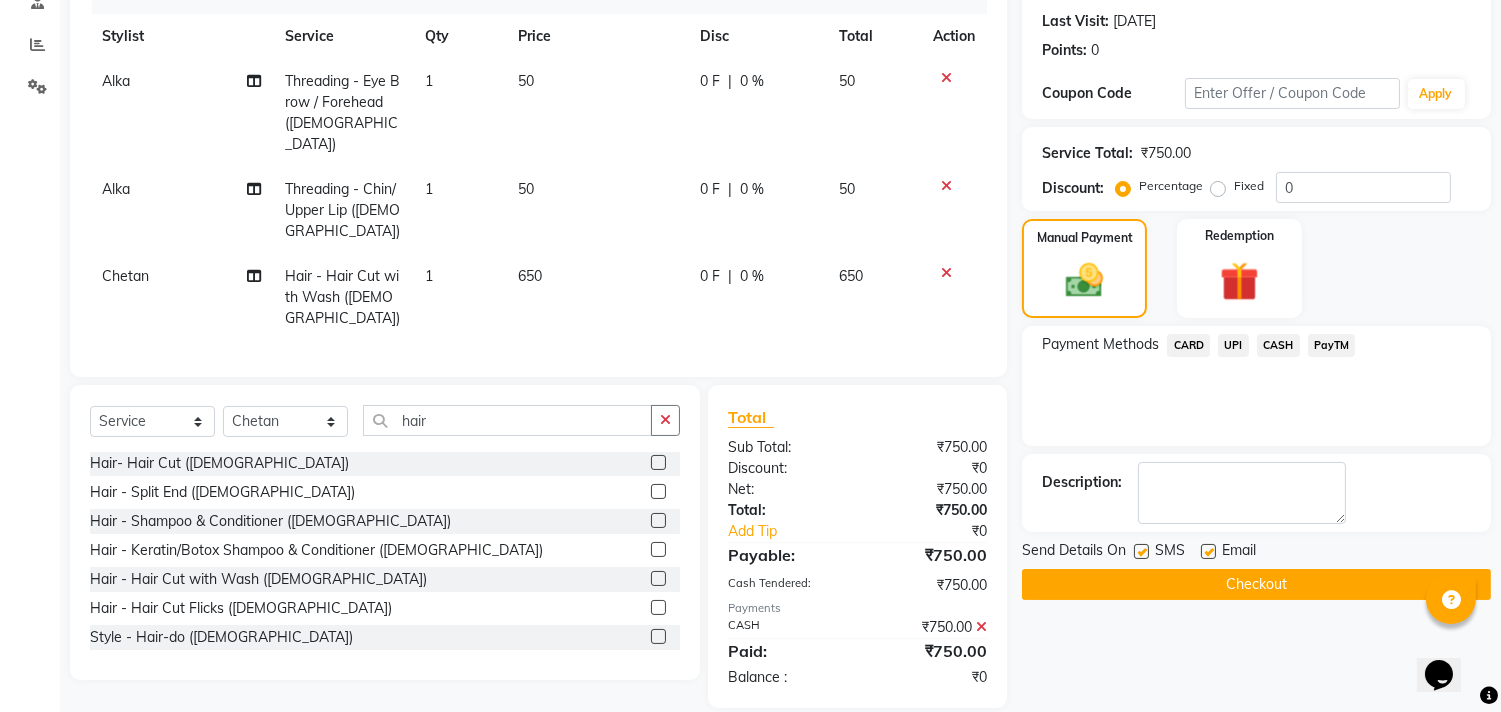 click on "Checkout" 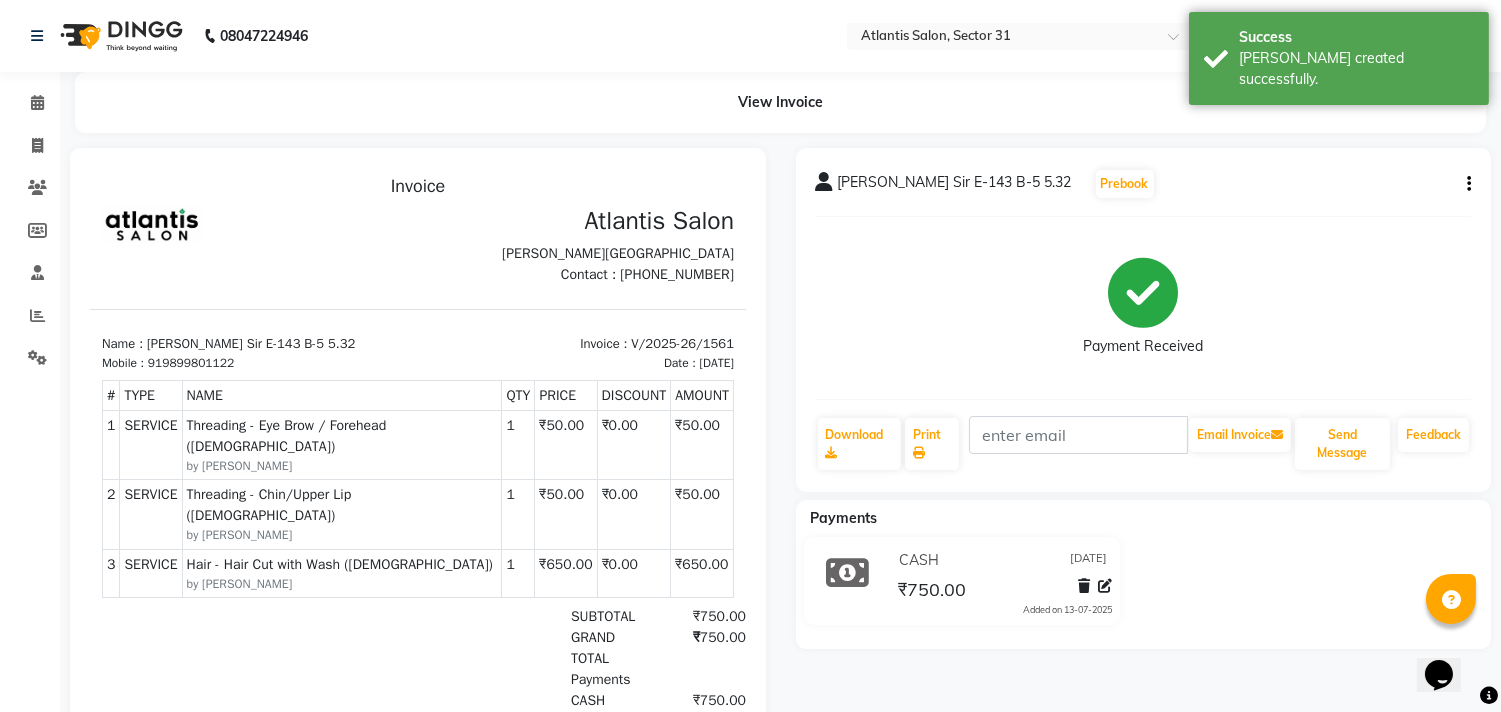 scroll, scrollTop: 0, scrollLeft: 0, axis: both 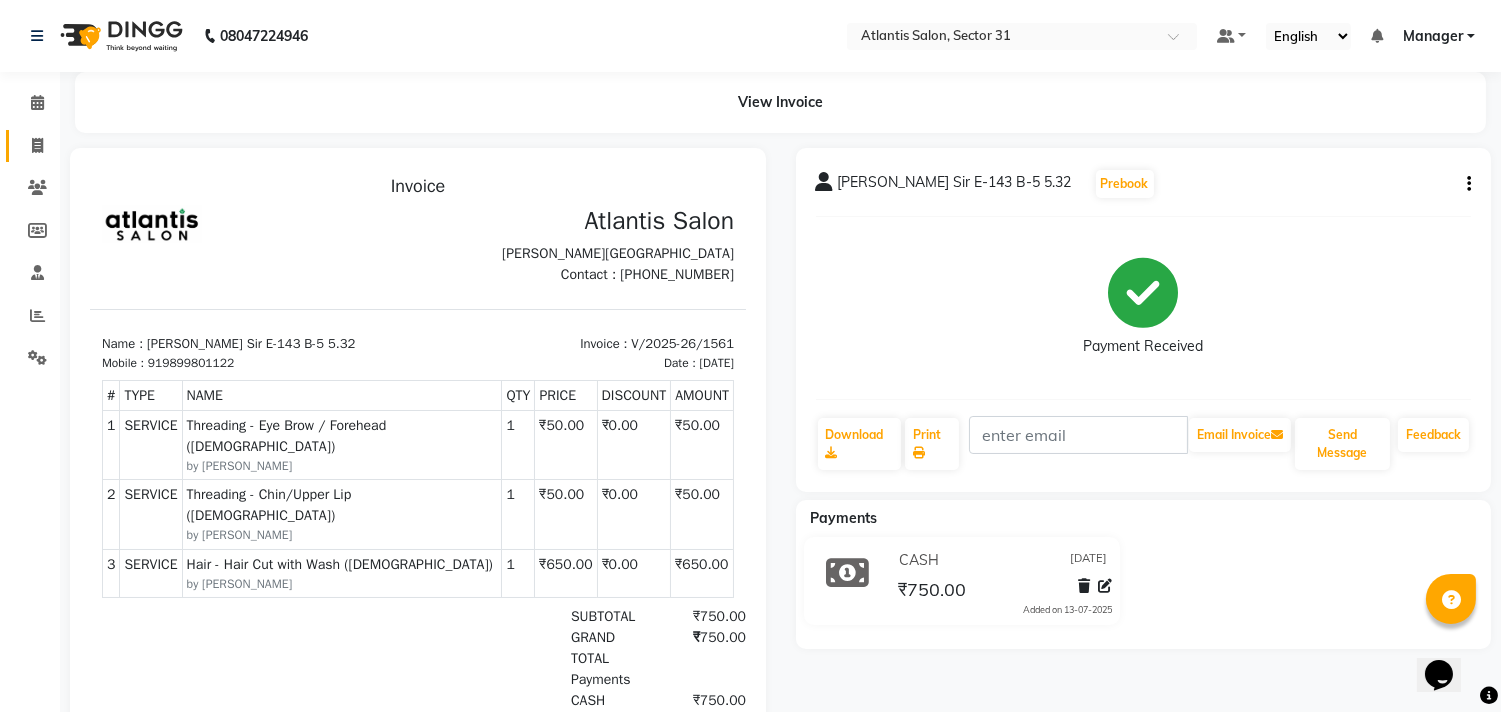 click on "Invoice" 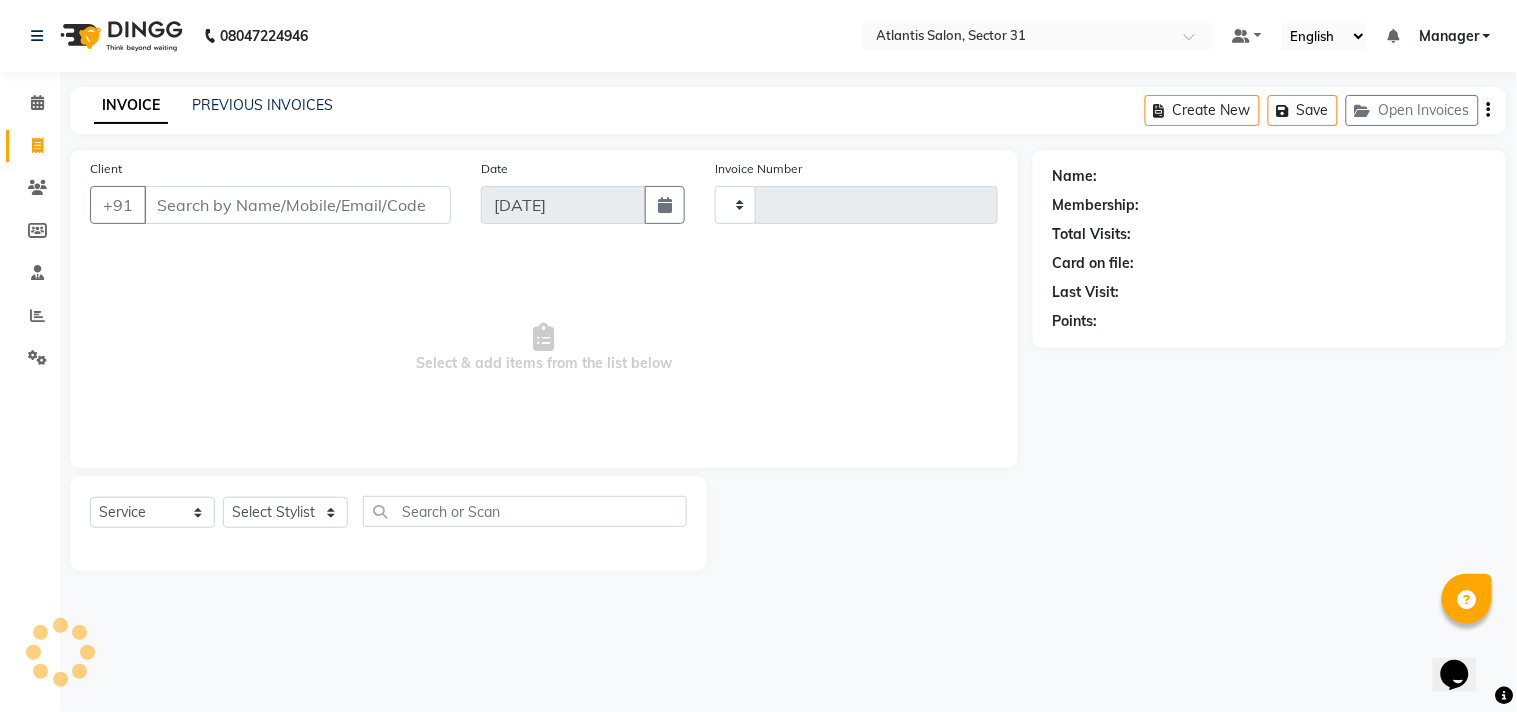 click on "Invoice" 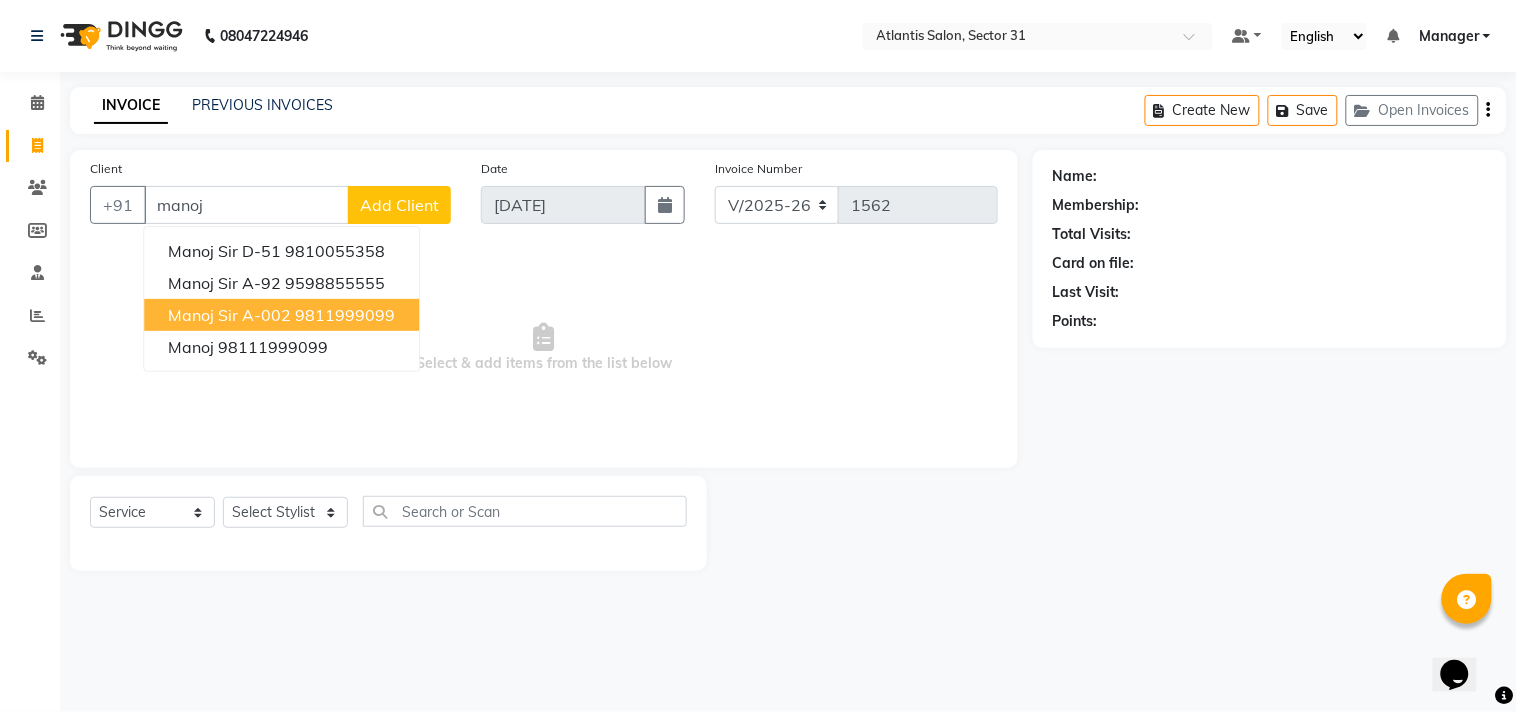 click on "9811999099" at bounding box center (345, 315) 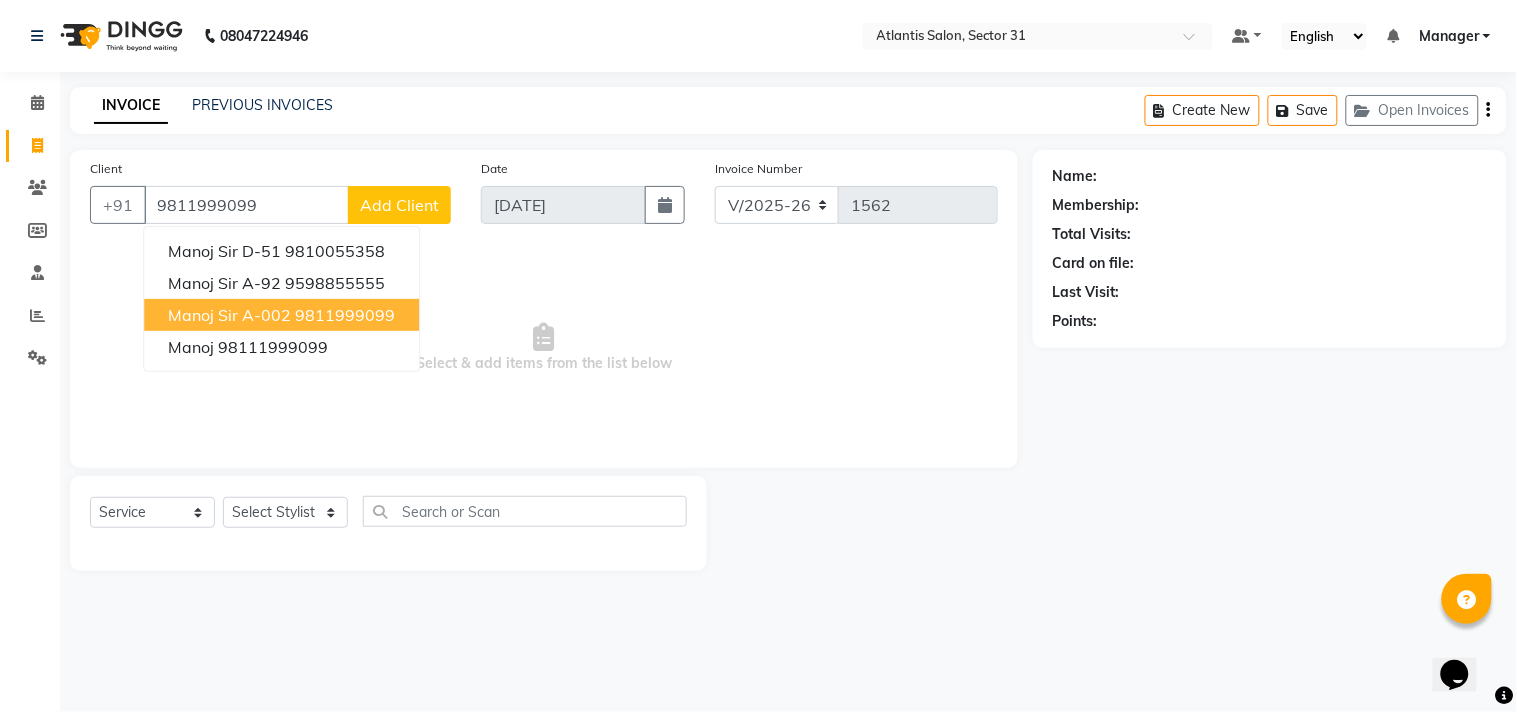 type on "9811999099" 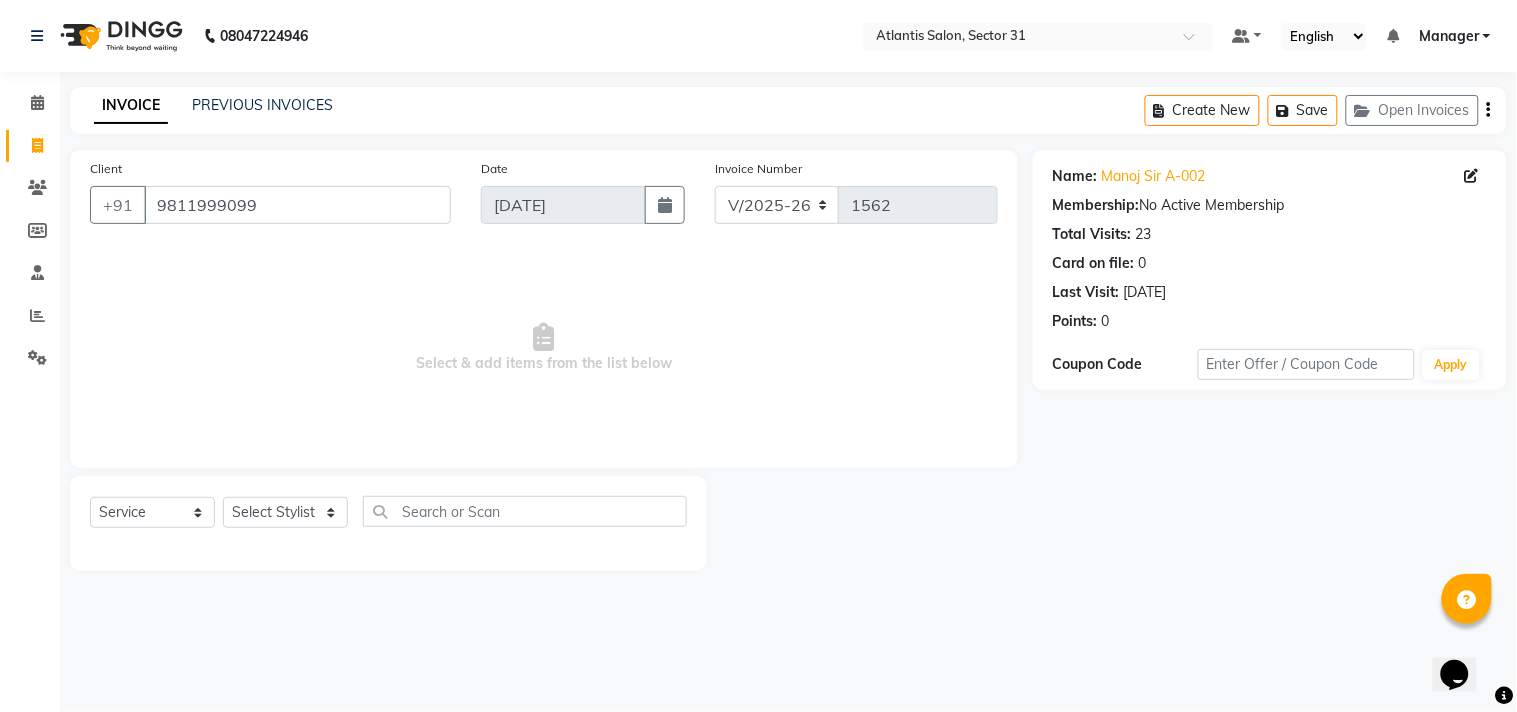 click on "Select  Service  Product  Membership  Package Voucher Prepaid Gift Card  Select Stylist Alka  Annu [PERSON_NAME] Manager Staff 31 Staff ILD Suraj" 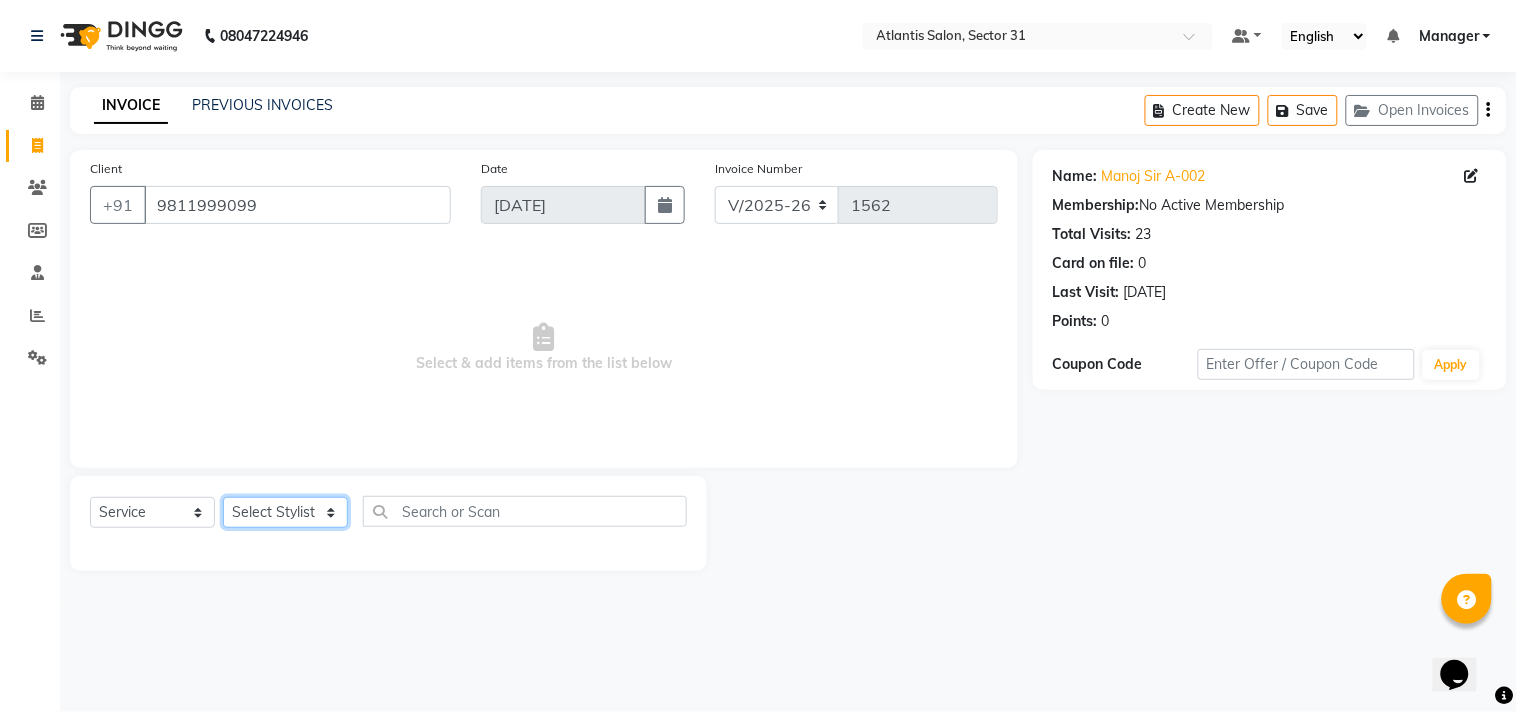 click on "Select Stylist [PERSON_NAME] [PERSON_NAME] Kavita Manager Staff 31 Staff ILD Suraj" 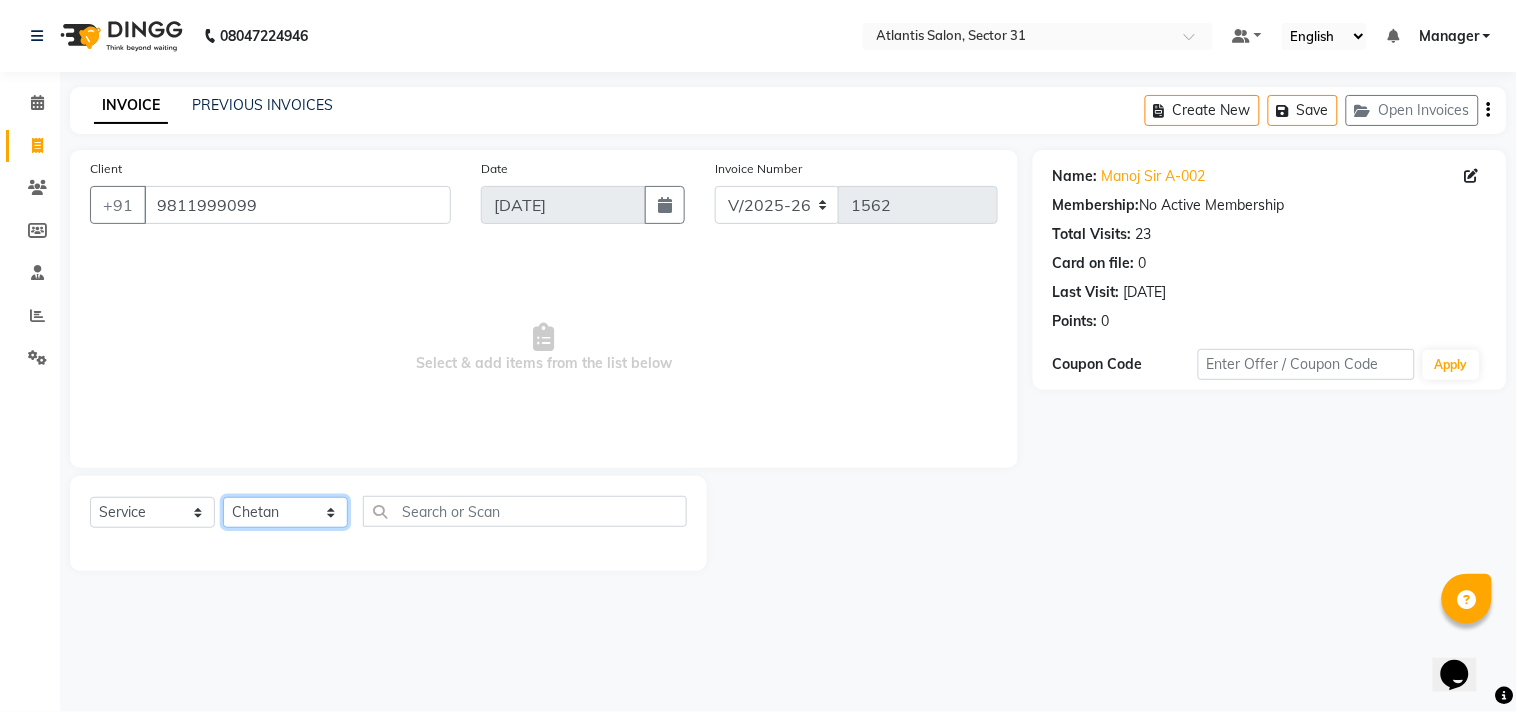 click on "Select Stylist [PERSON_NAME] [PERSON_NAME] Kavita Manager Staff 31 Staff ILD Suraj" 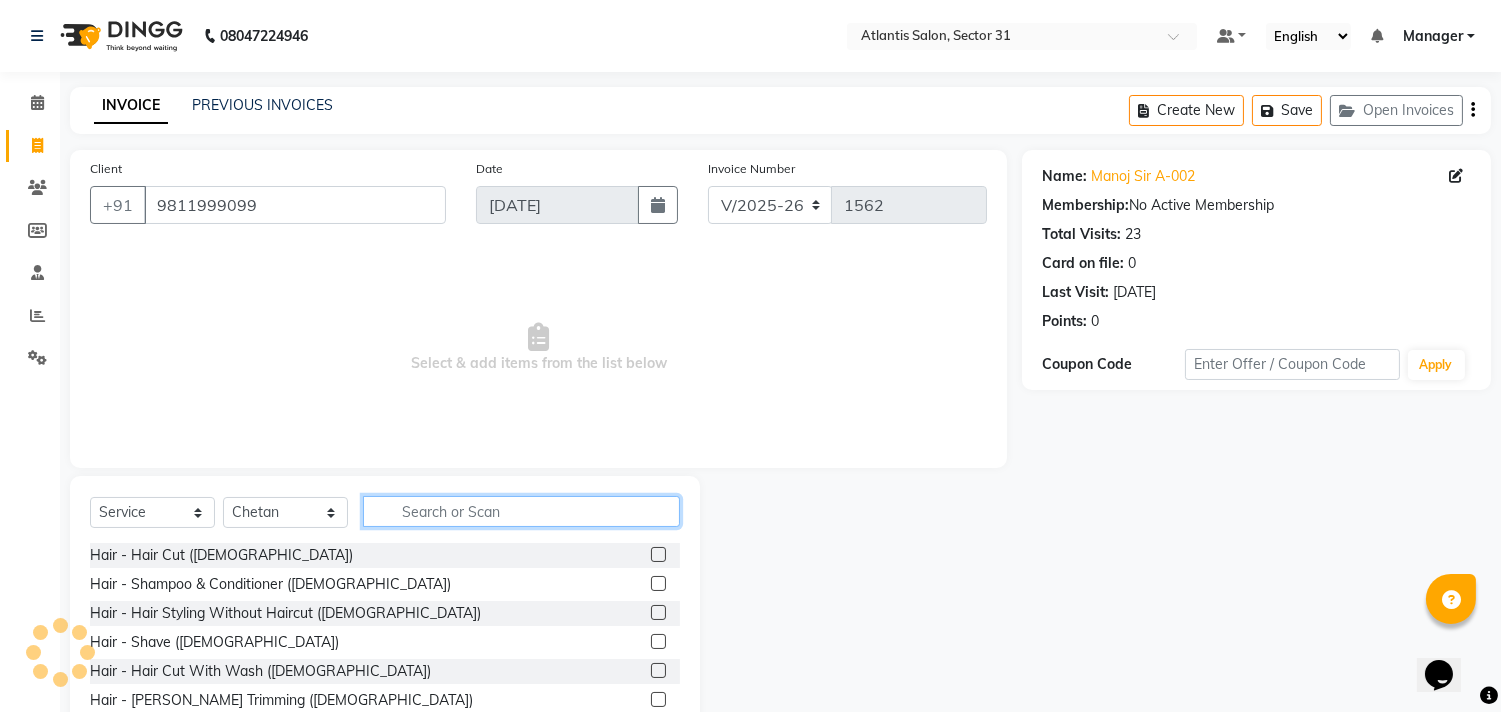 click 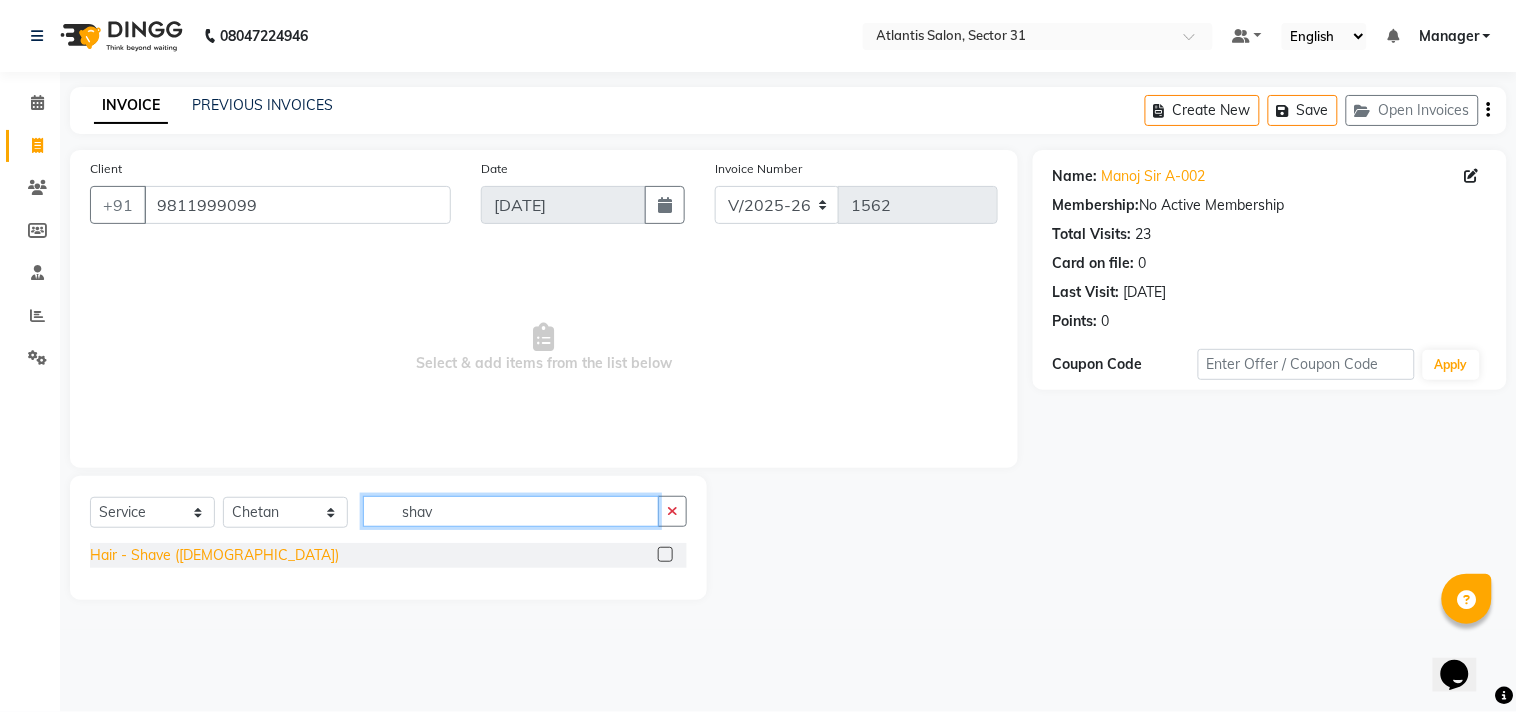 type on "shav" 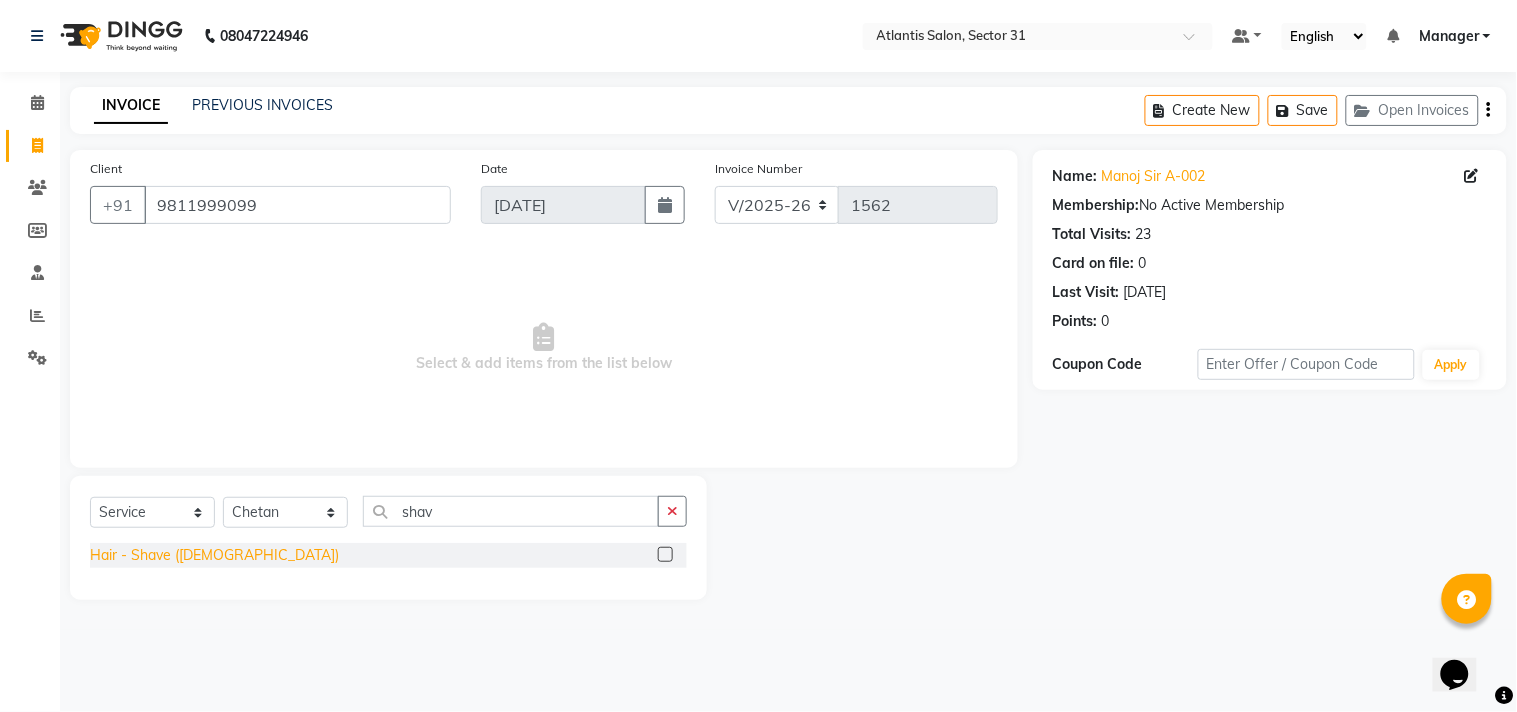 click on "Hair - Shave ([DEMOGRAPHIC_DATA])" 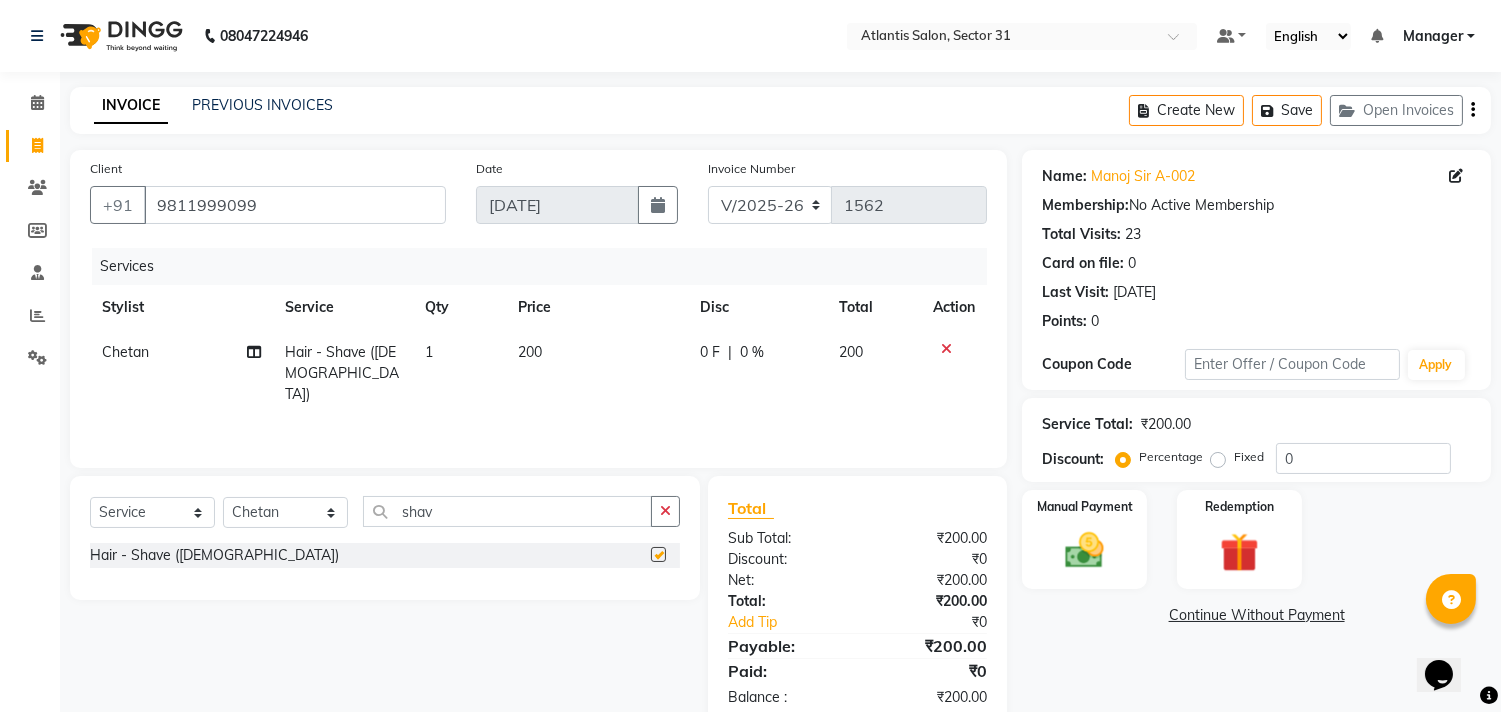 checkbox on "false" 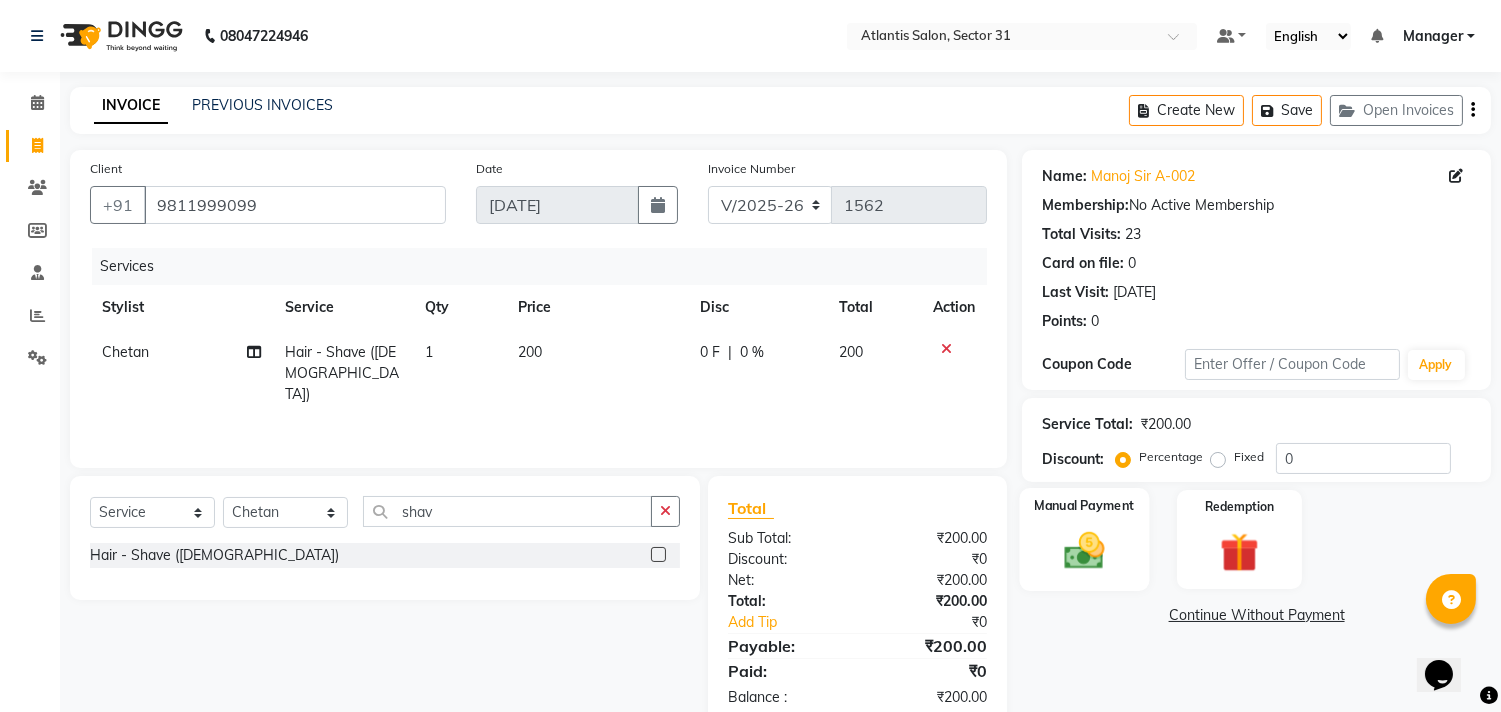 click on "Manual Payment" 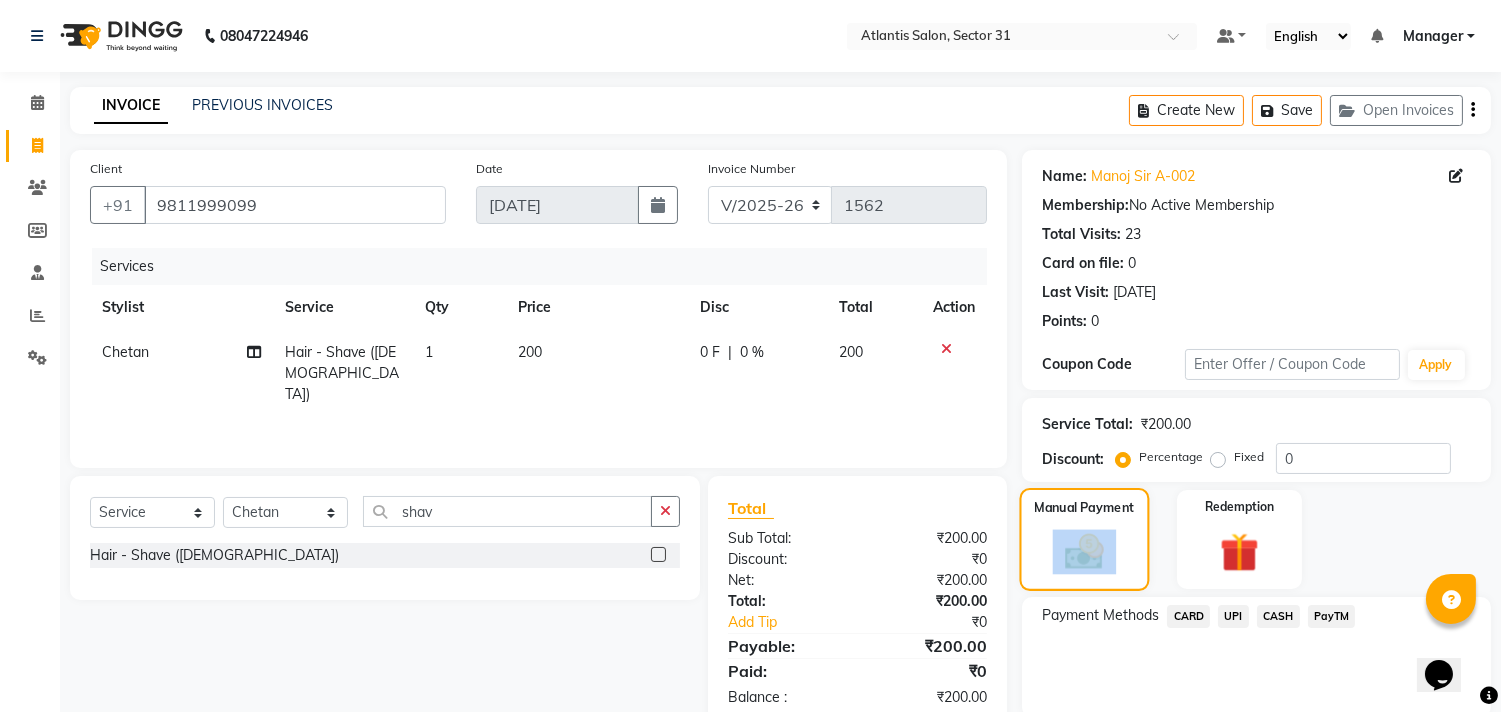 click on "Manual Payment" 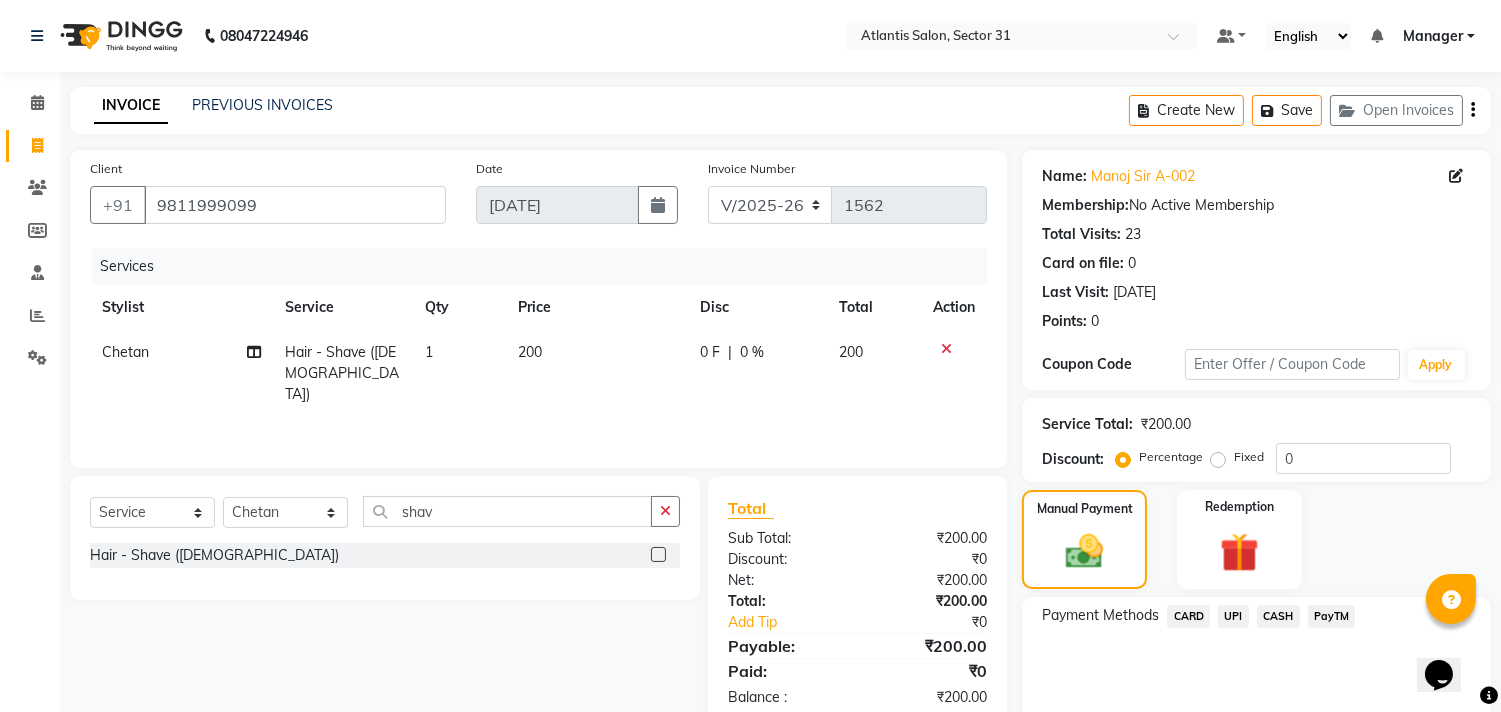 click on "CASH" 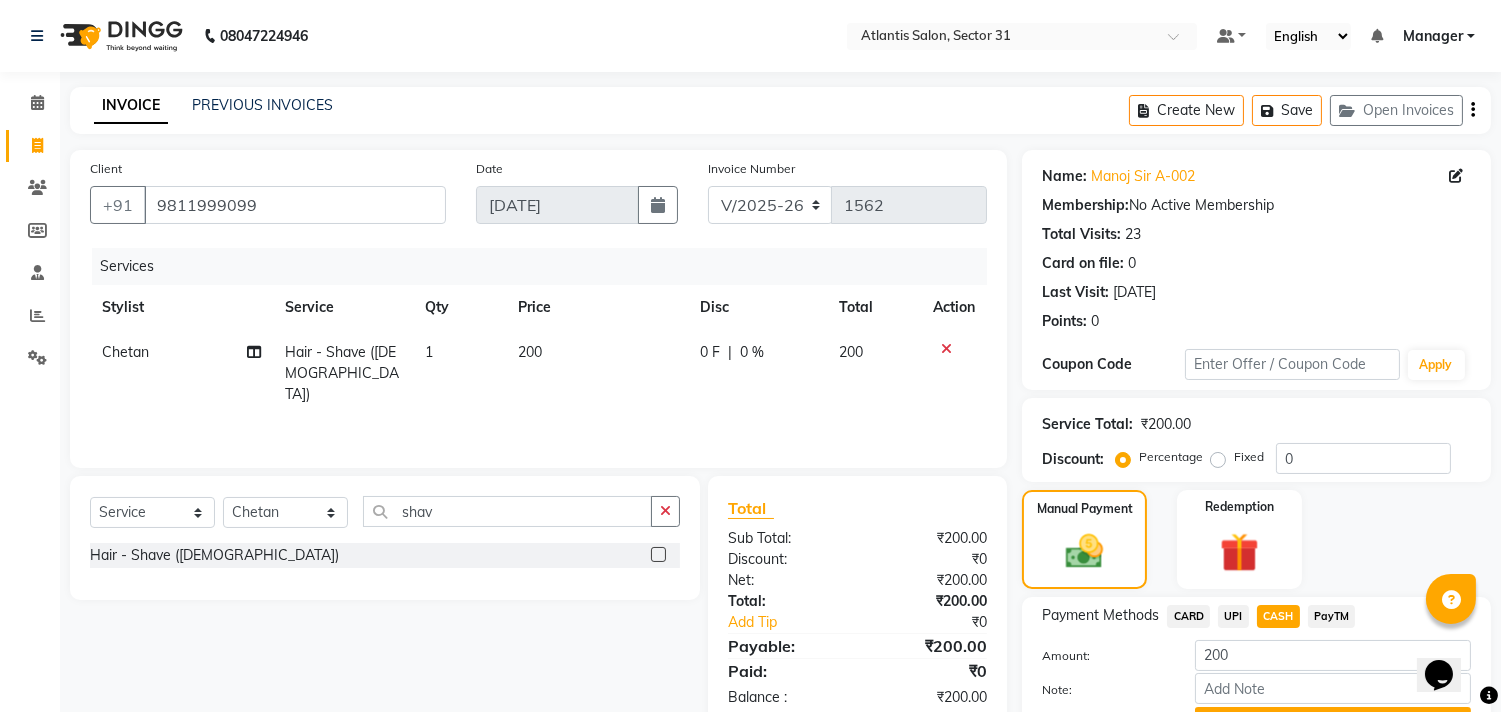 click on "UPI" 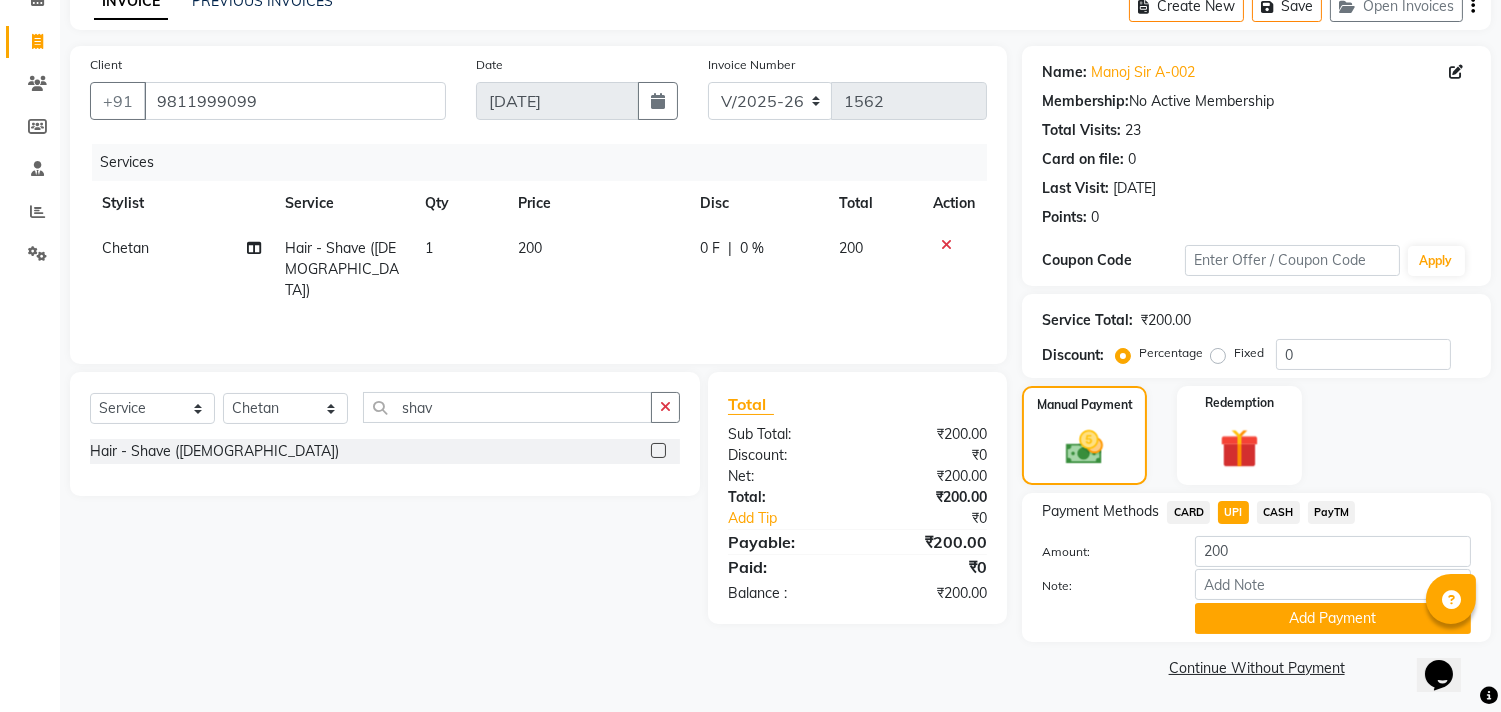 click on "Add Payment" 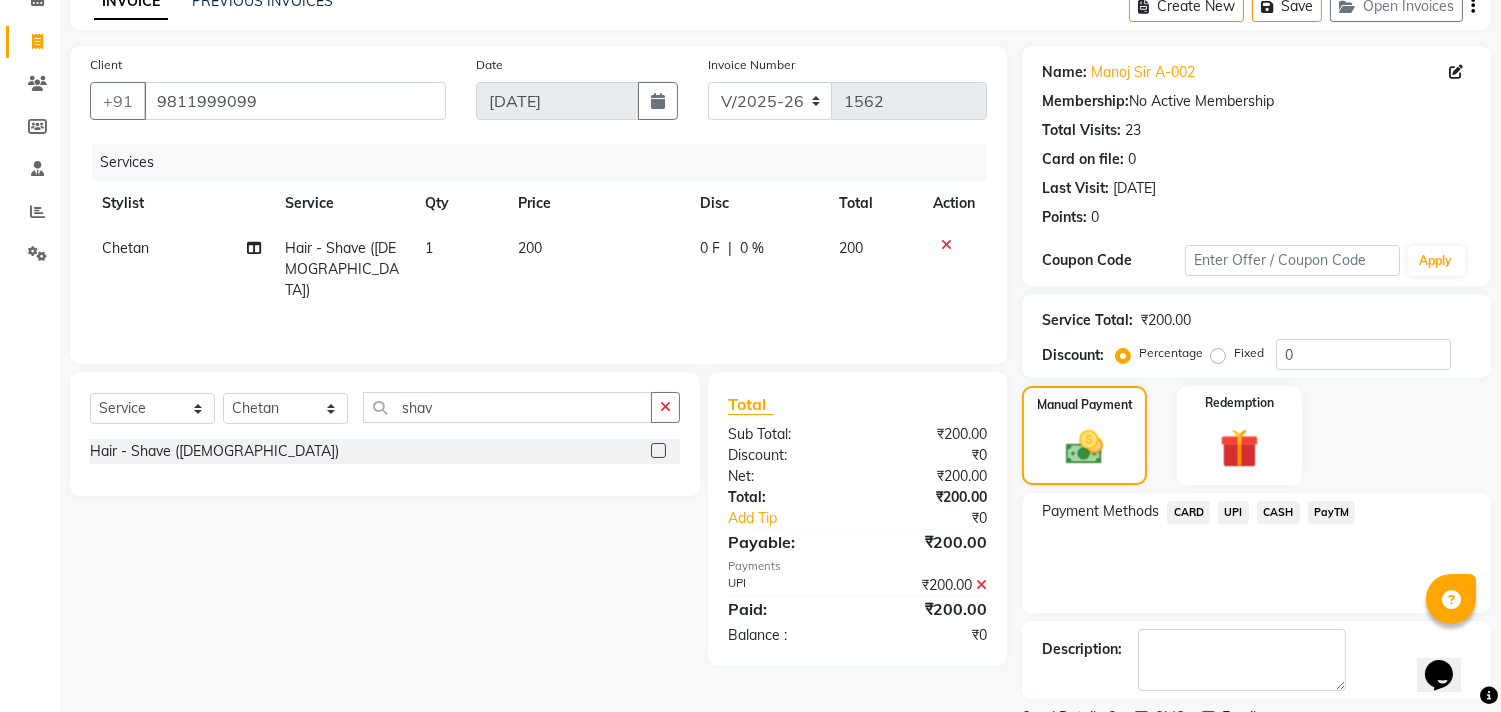 scroll, scrollTop: 187, scrollLeft: 0, axis: vertical 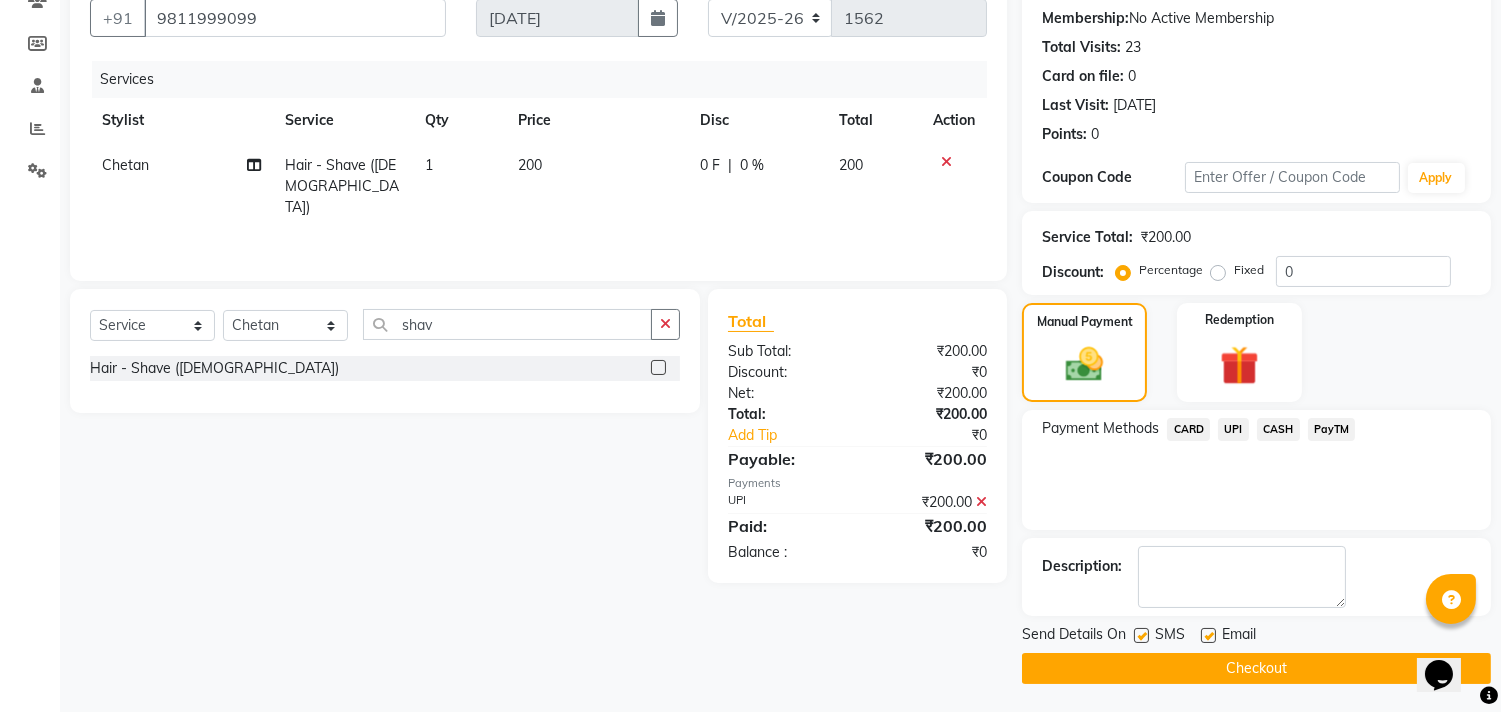 click on "Checkout" 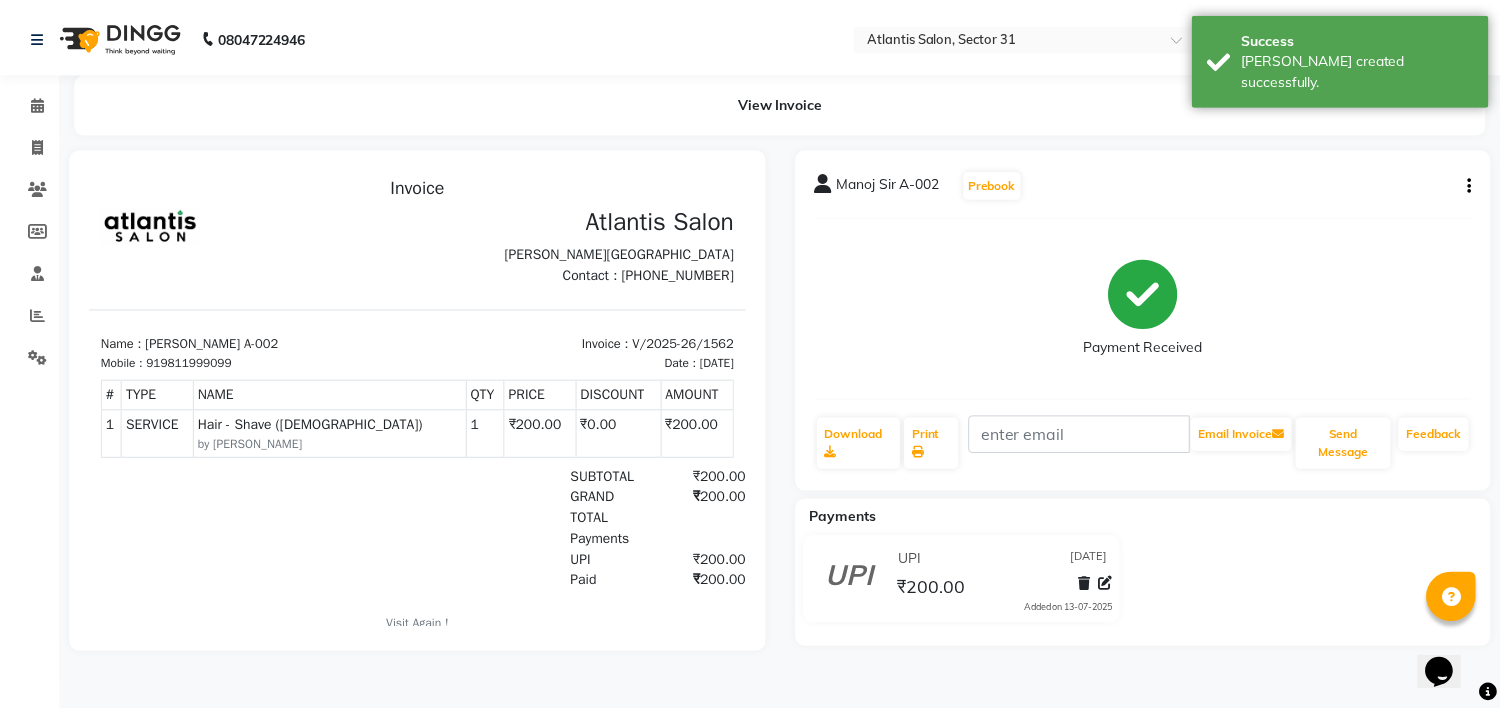 scroll, scrollTop: 0, scrollLeft: 0, axis: both 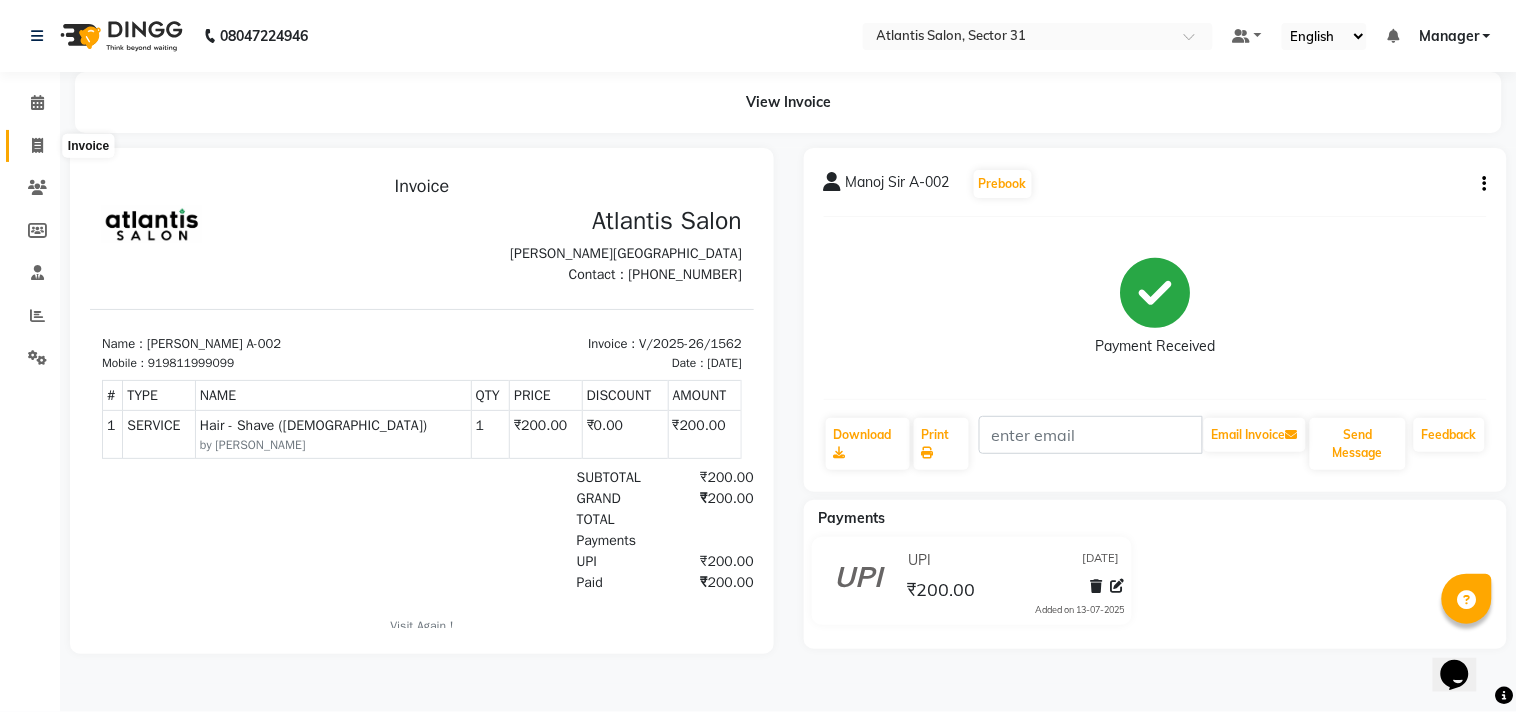 click 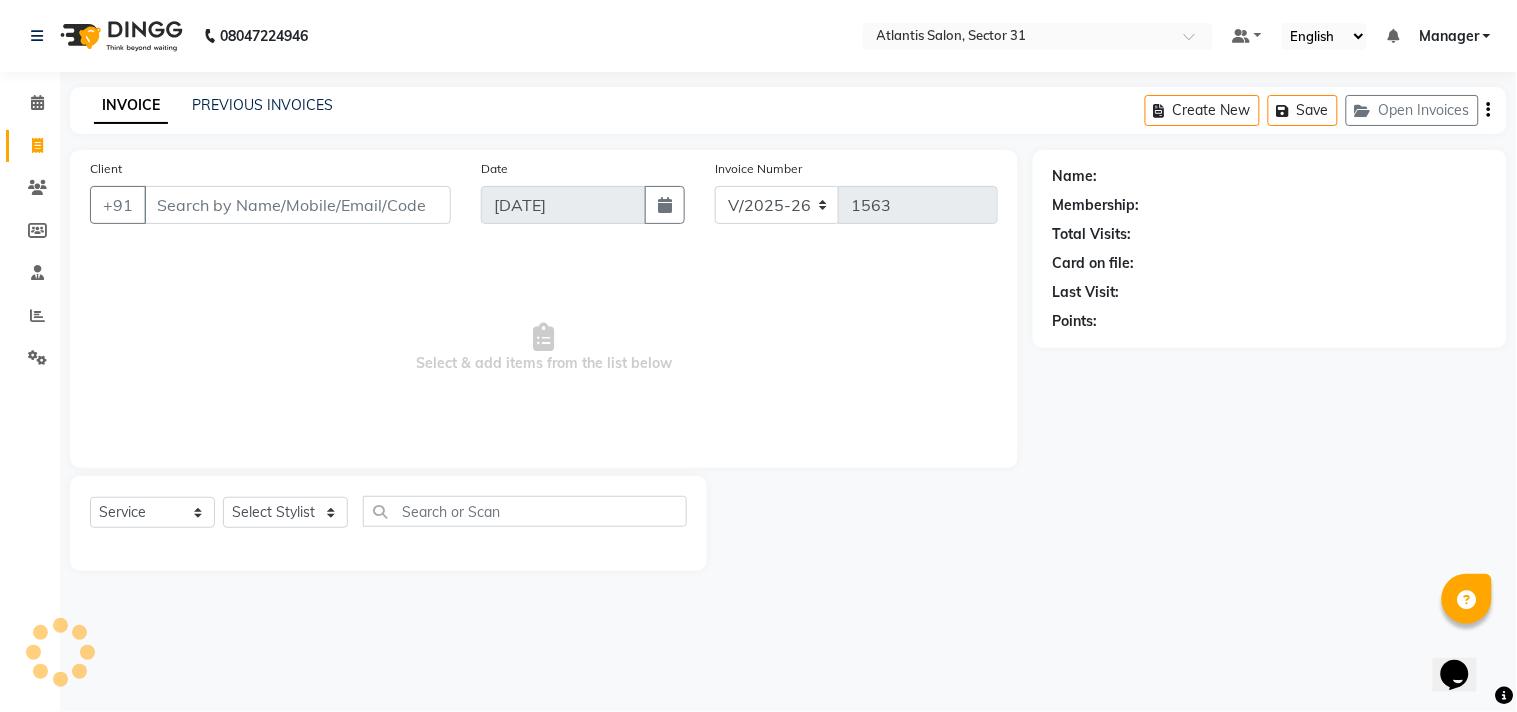 drag, startPoint x: 185, startPoint y: 205, endPoint x: 195, endPoint y: 204, distance: 10.049875 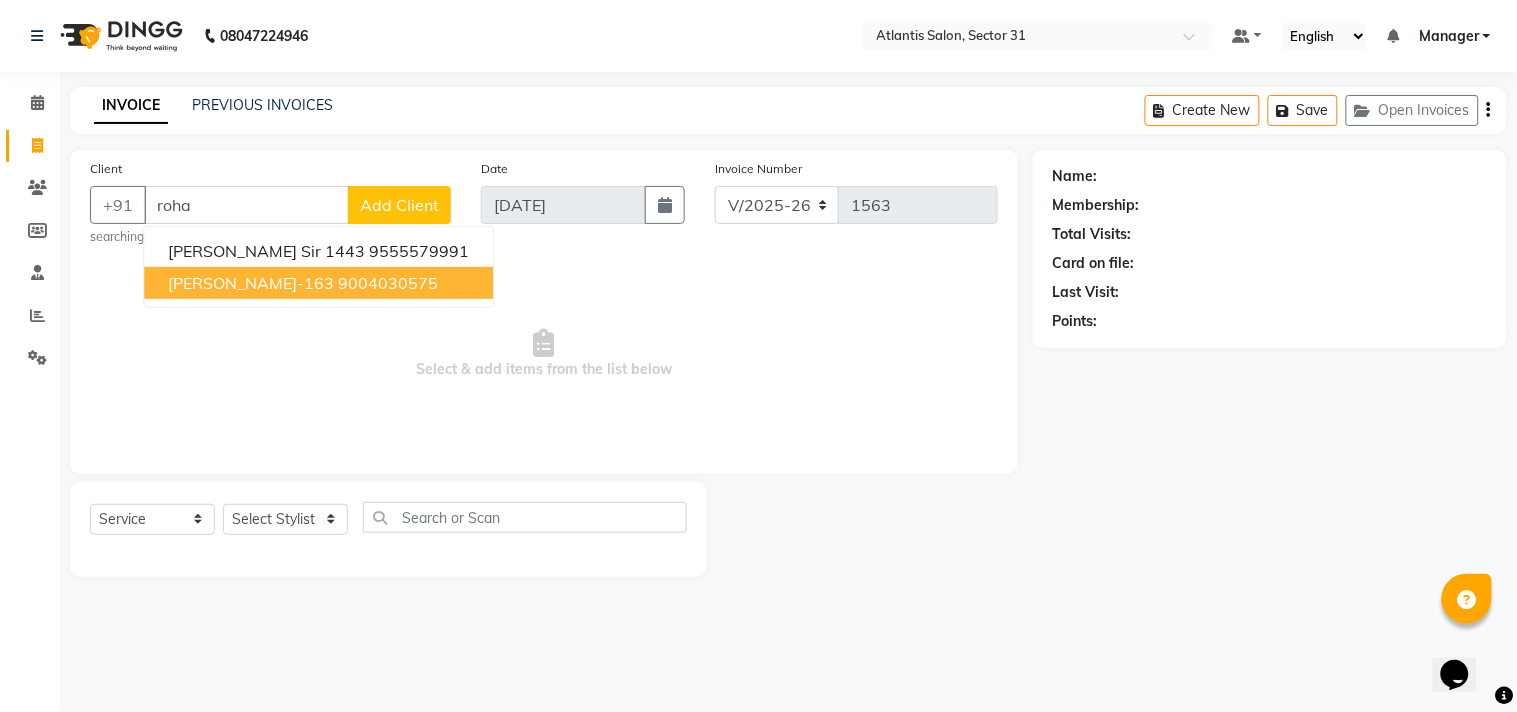 click on "9004030575" at bounding box center [388, 283] 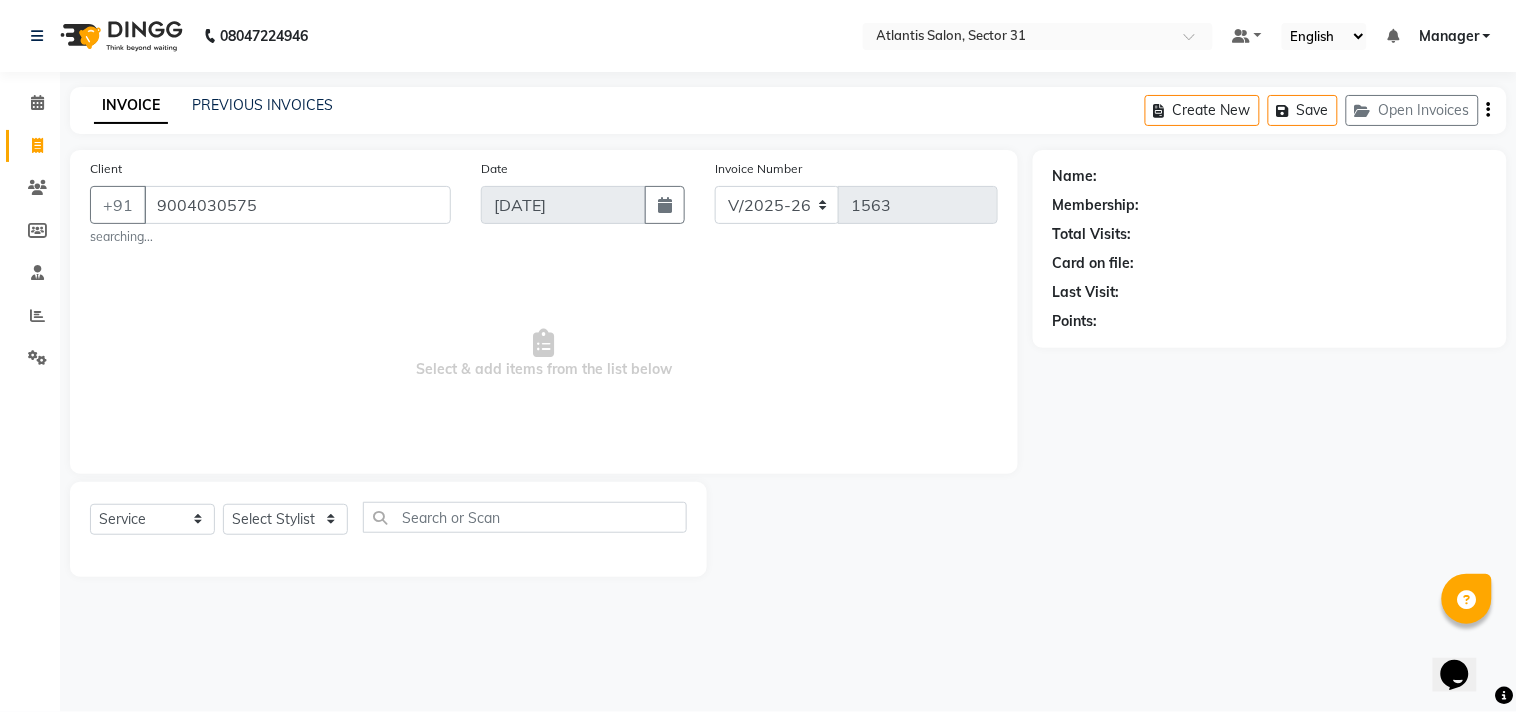 type on "9004030575" 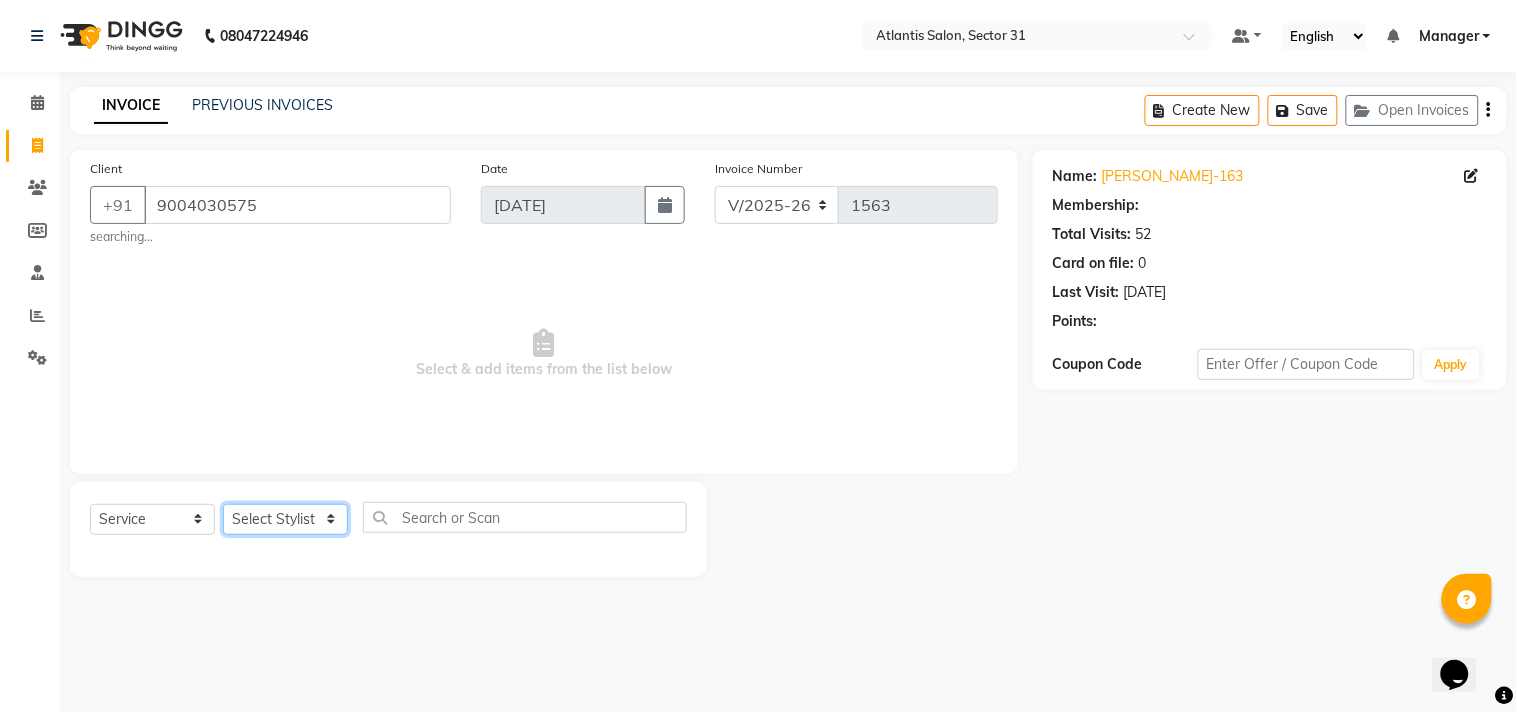 select on "1: Object" 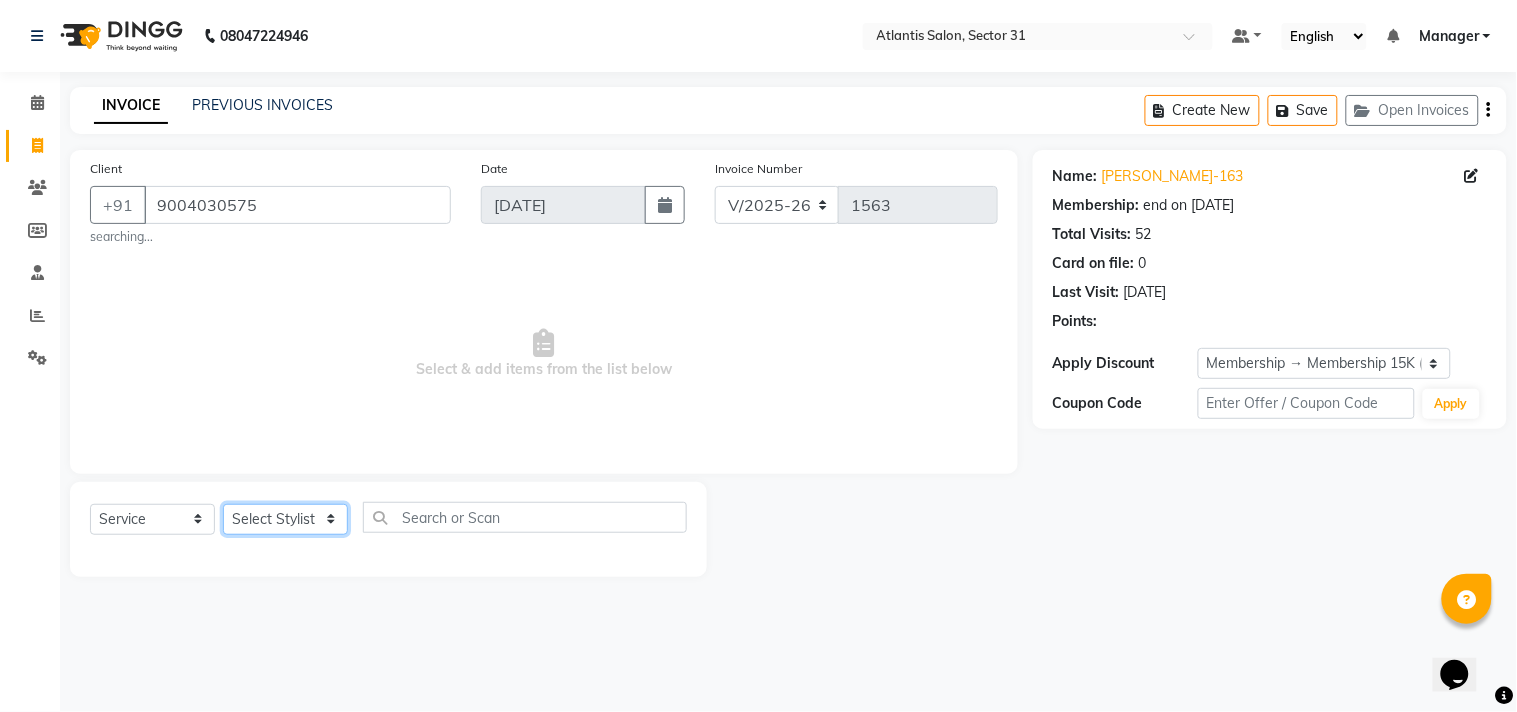 click on "Select Stylist [PERSON_NAME] [PERSON_NAME] Kavita Manager Staff 31 Staff ILD Suraj" 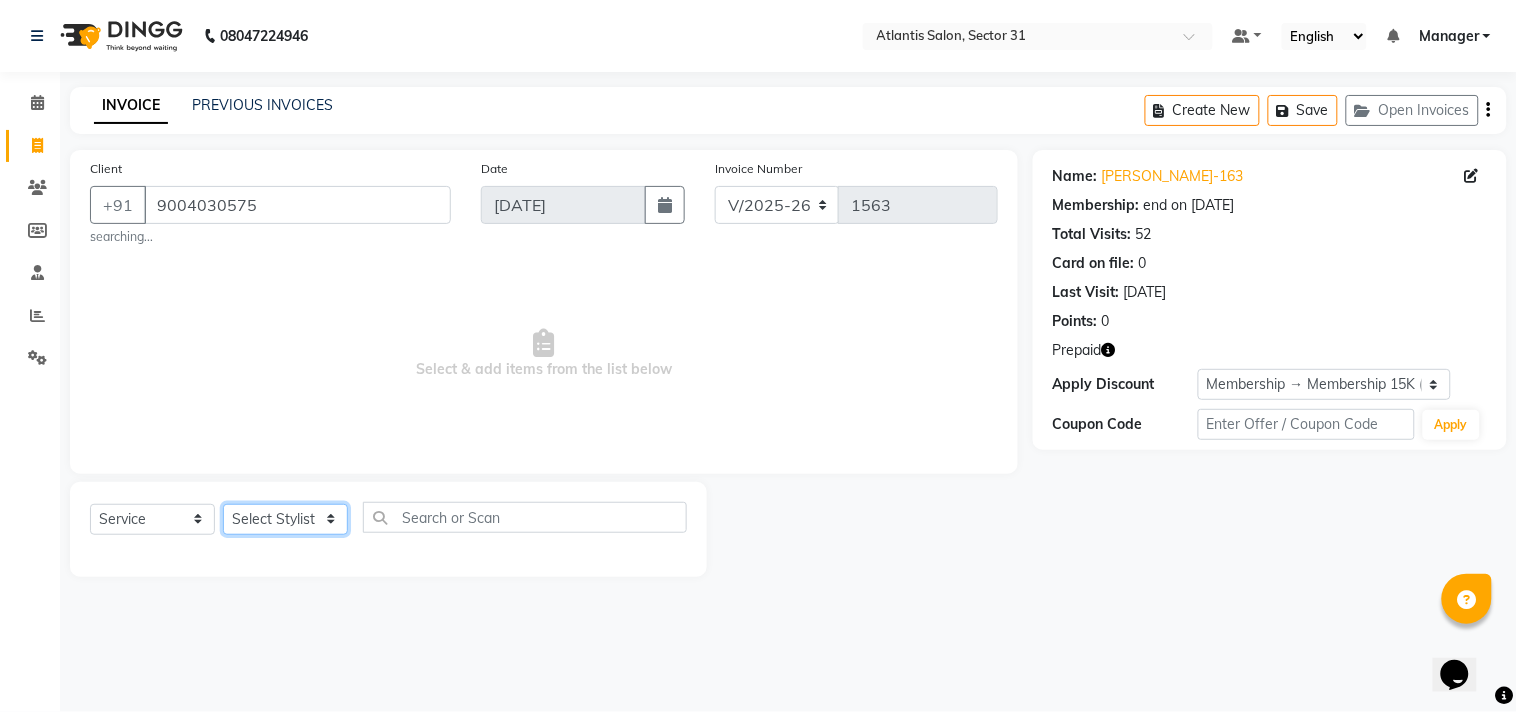 select on "50009" 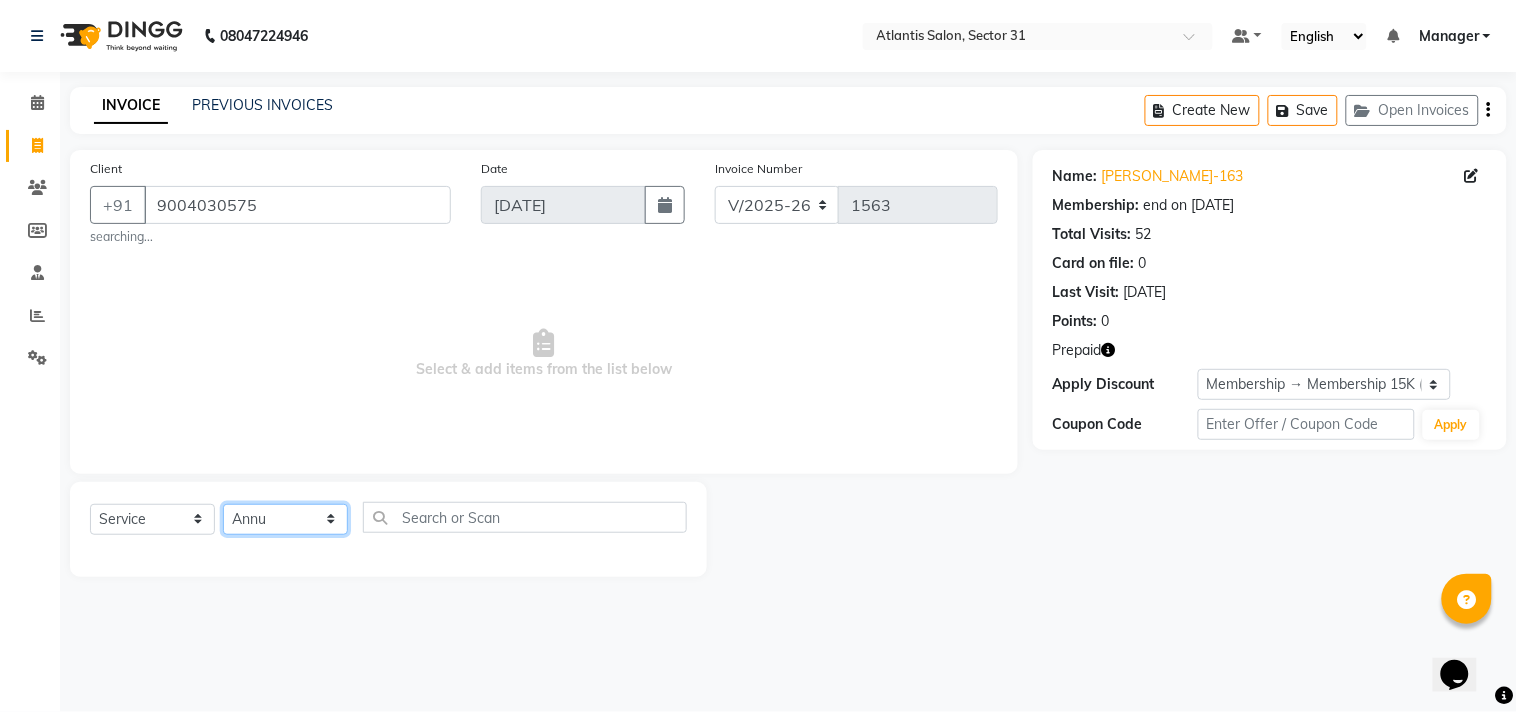 click on "Select Stylist [PERSON_NAME] [PERSON_NAME] Kavita Manager Staff 31 Staff ILD Suraj" 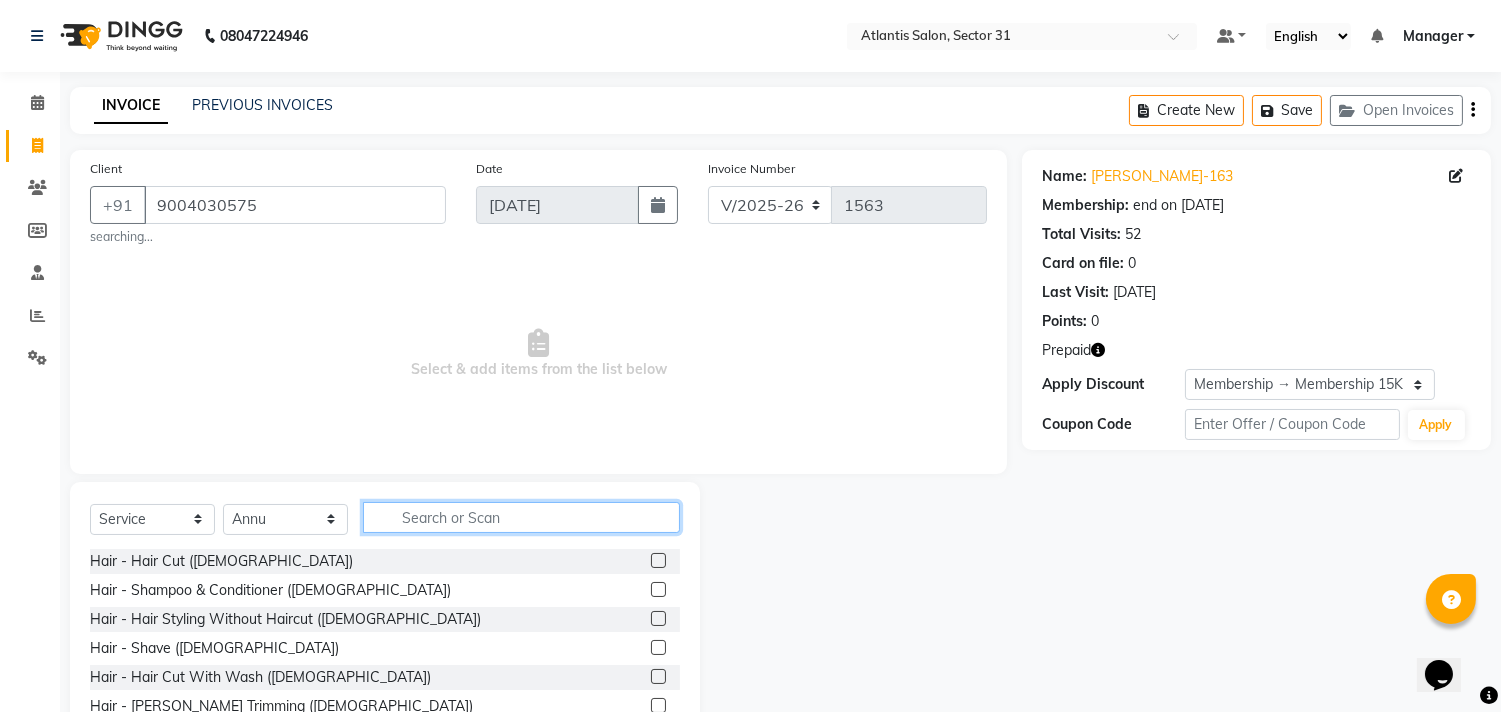 click 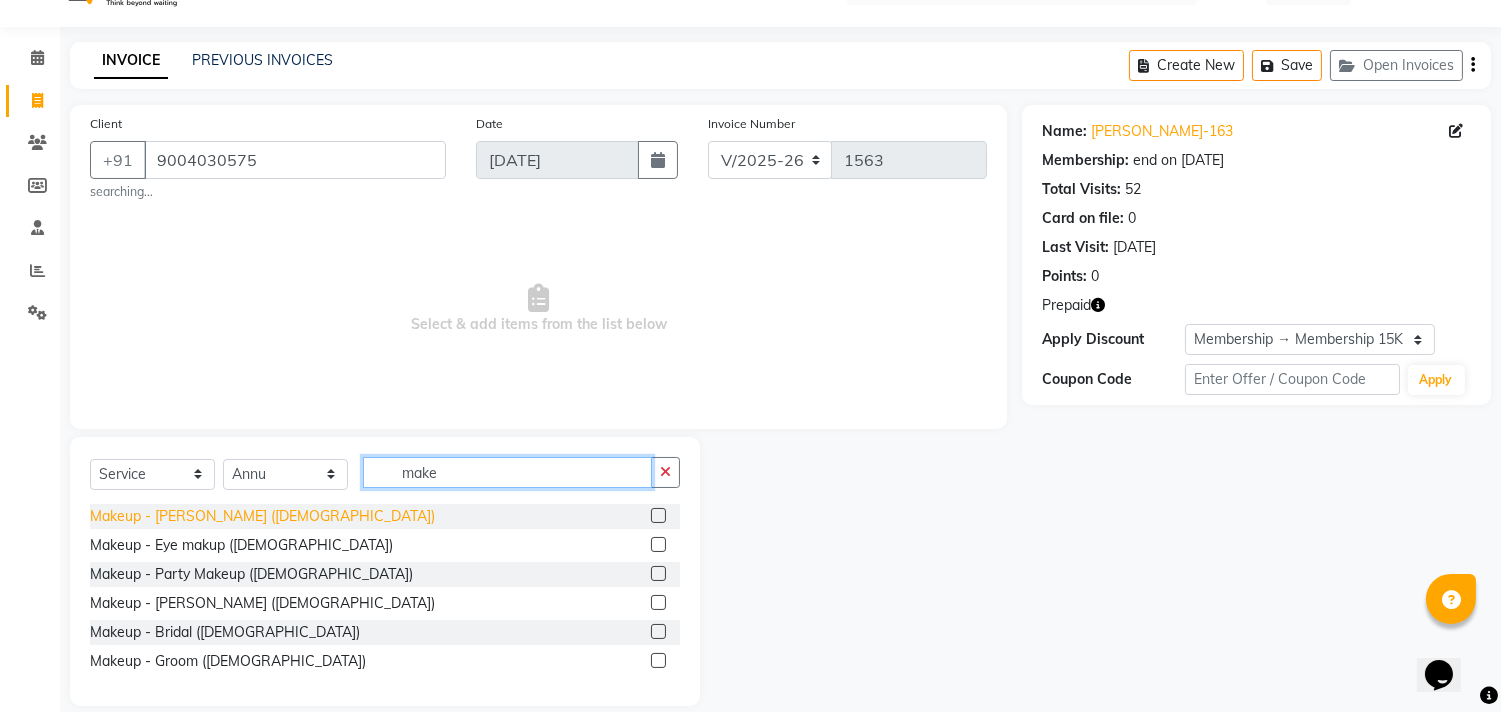 scroll, scrollTop: 70, scrollLeft: 0, axis: vertical 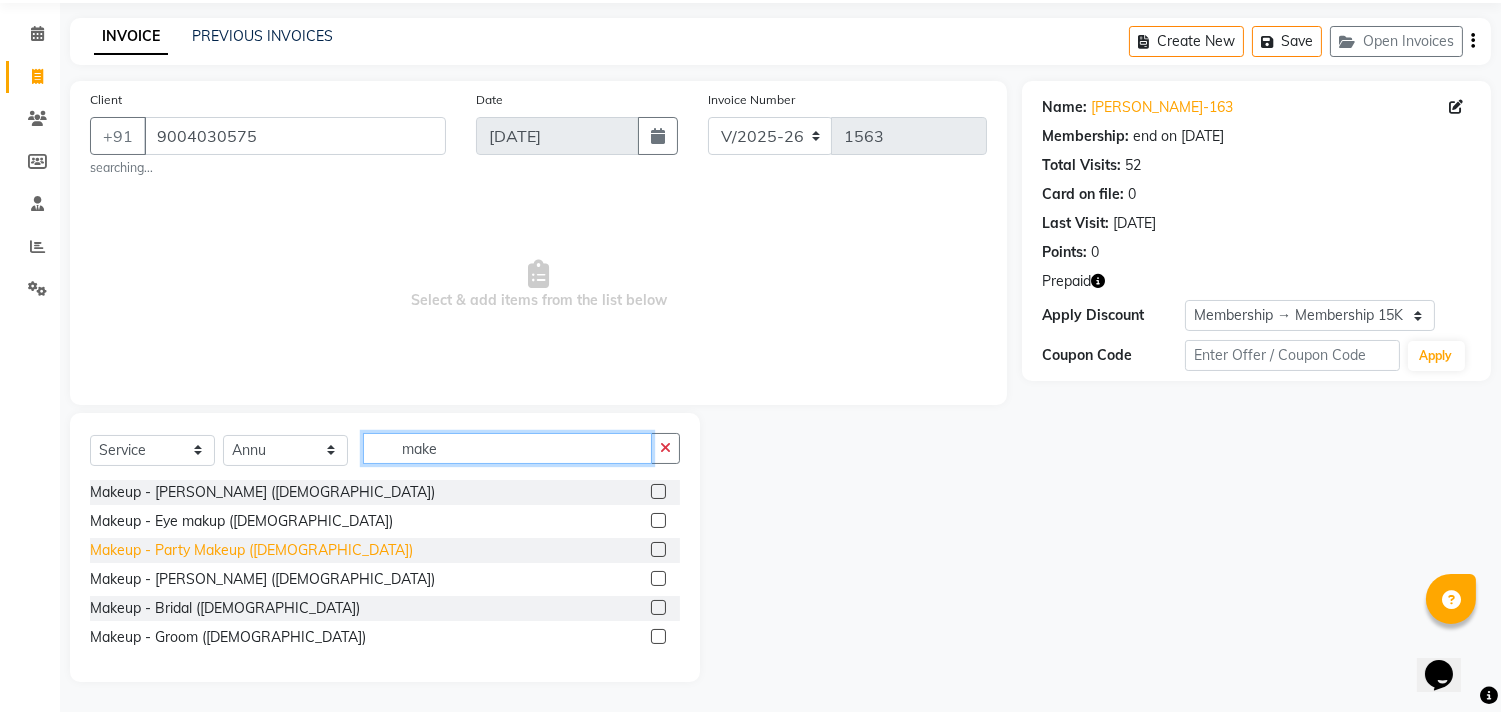 type on "make" 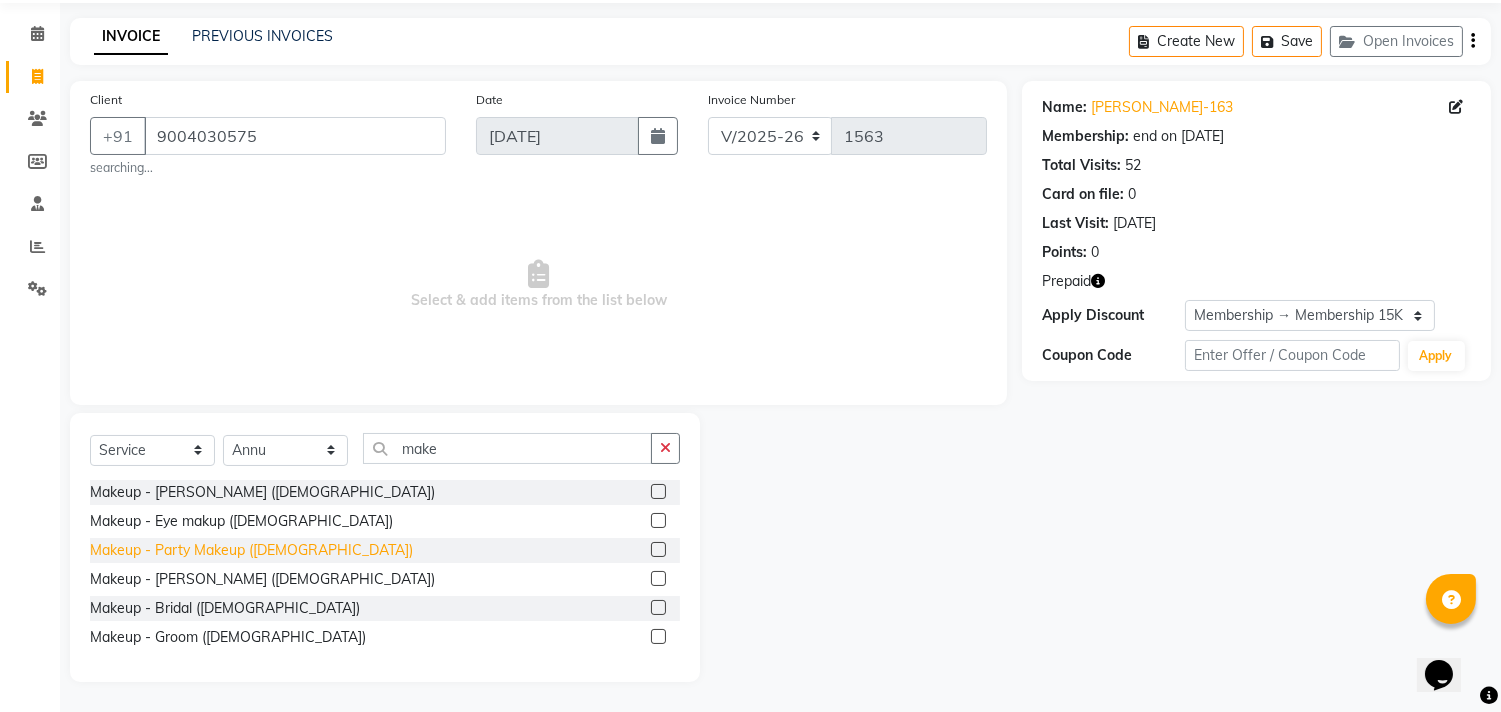 click on "Makeup - Party Makeup ([DEMOGRAPHIC_DATA])" 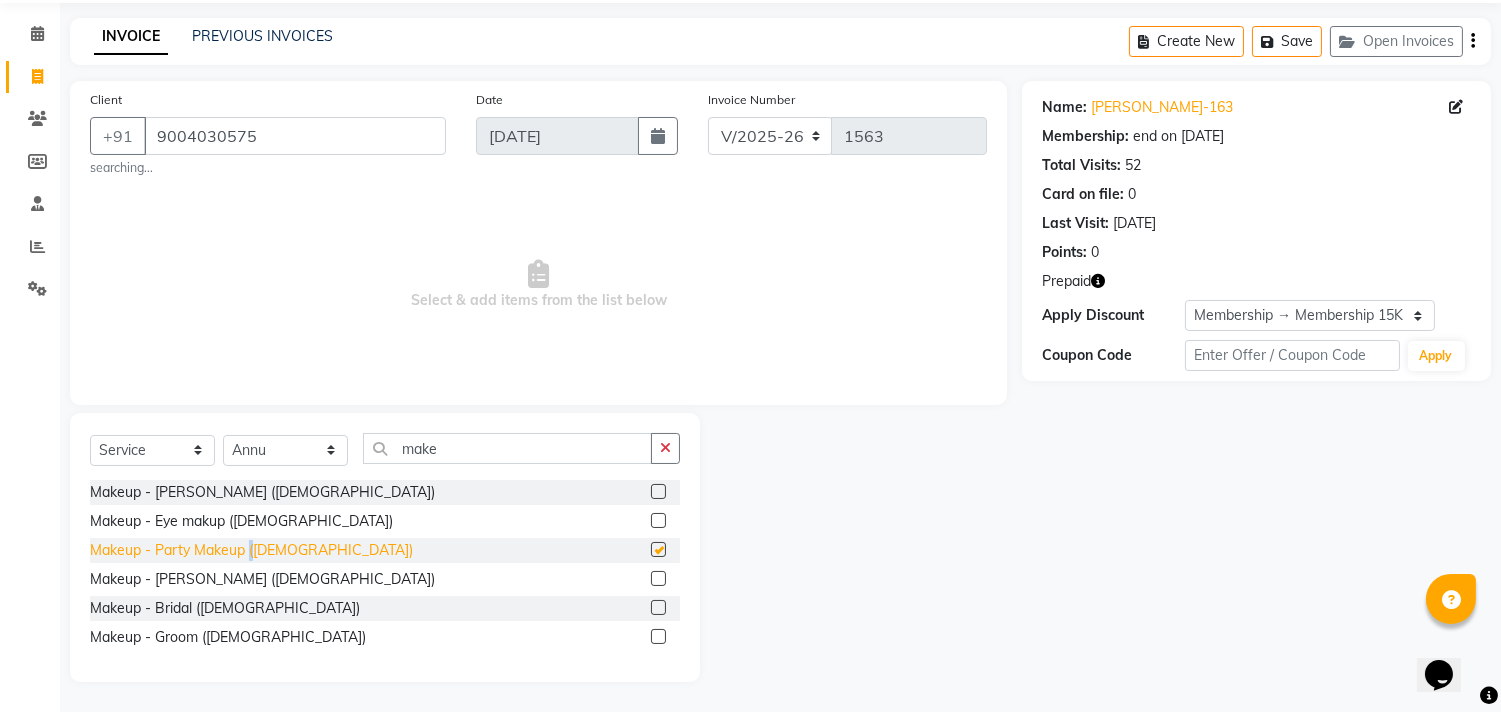 click on "Makeup - Party Makeup ([DEMOGRAPHIC_DATA])" 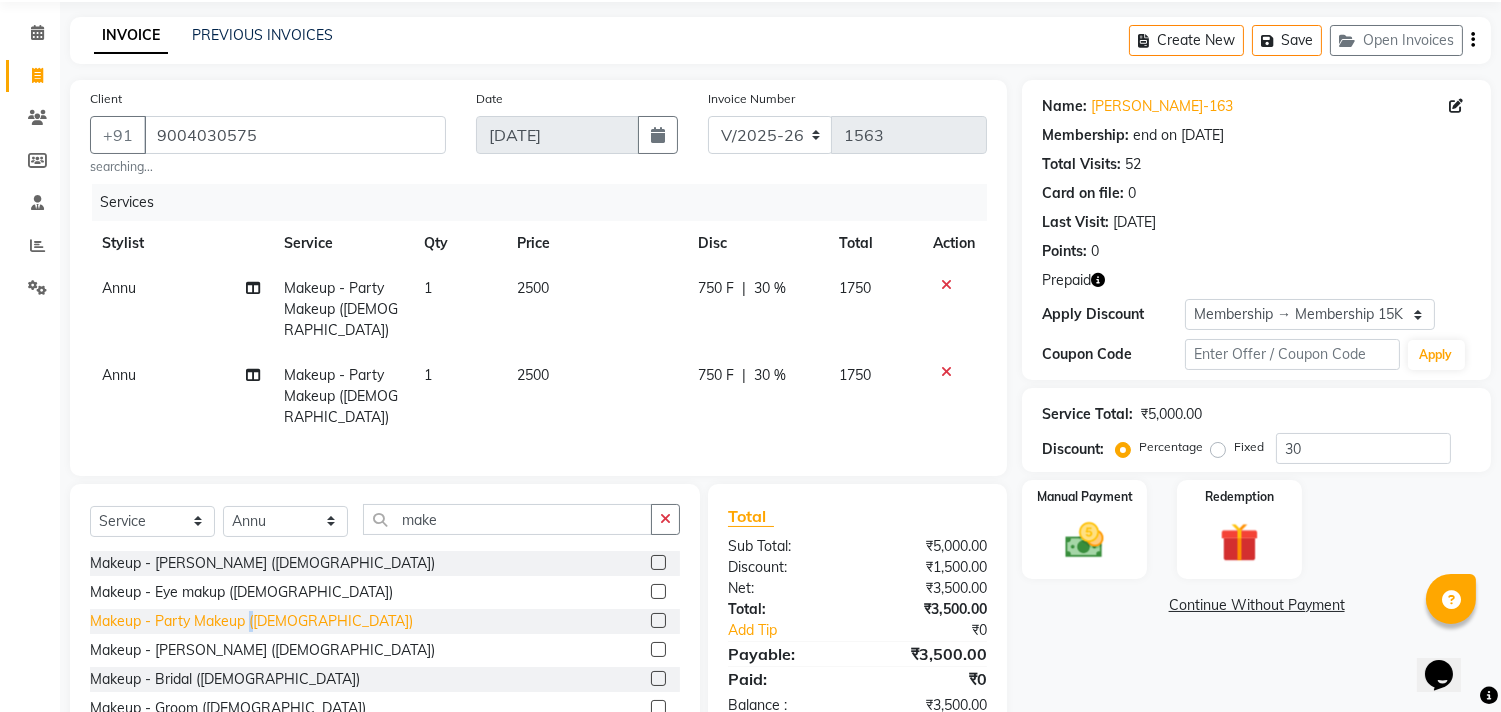 checkbox on "false" 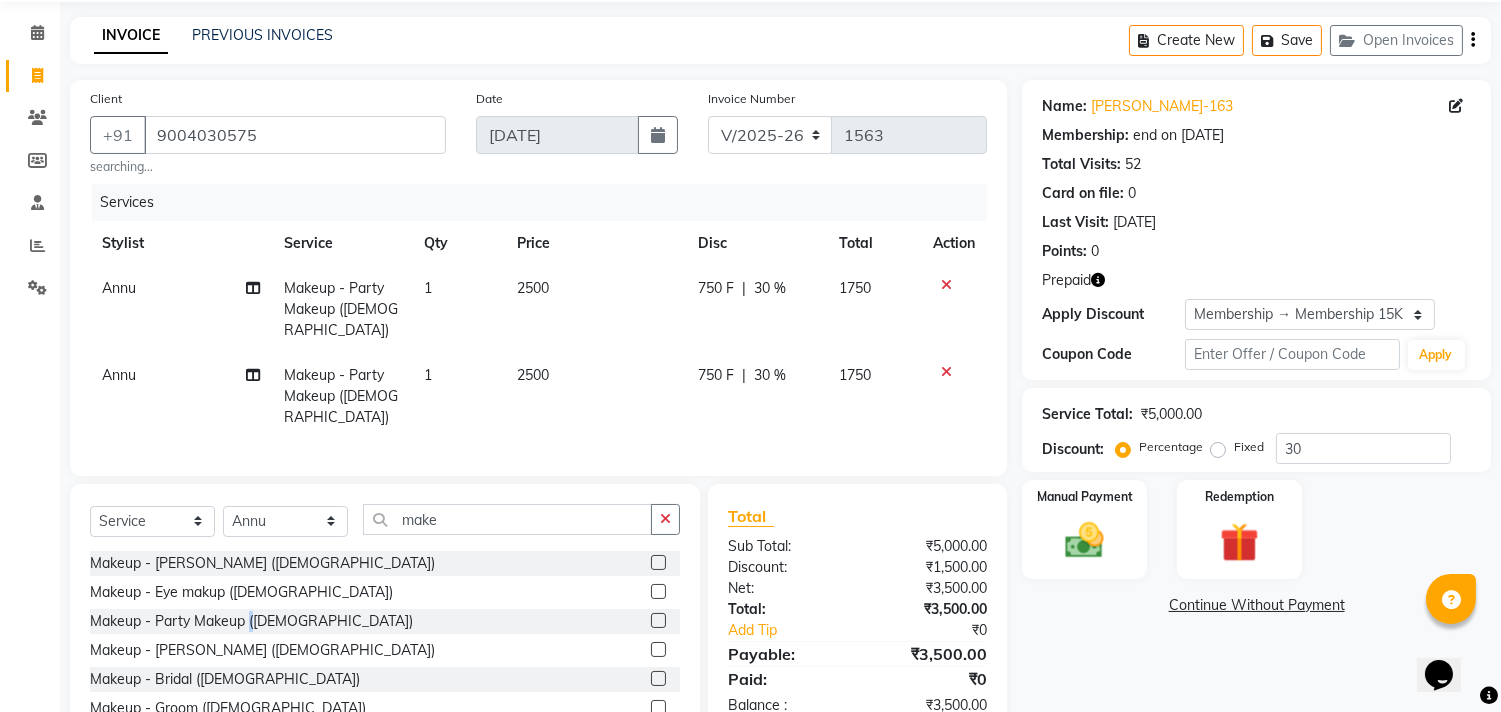 click 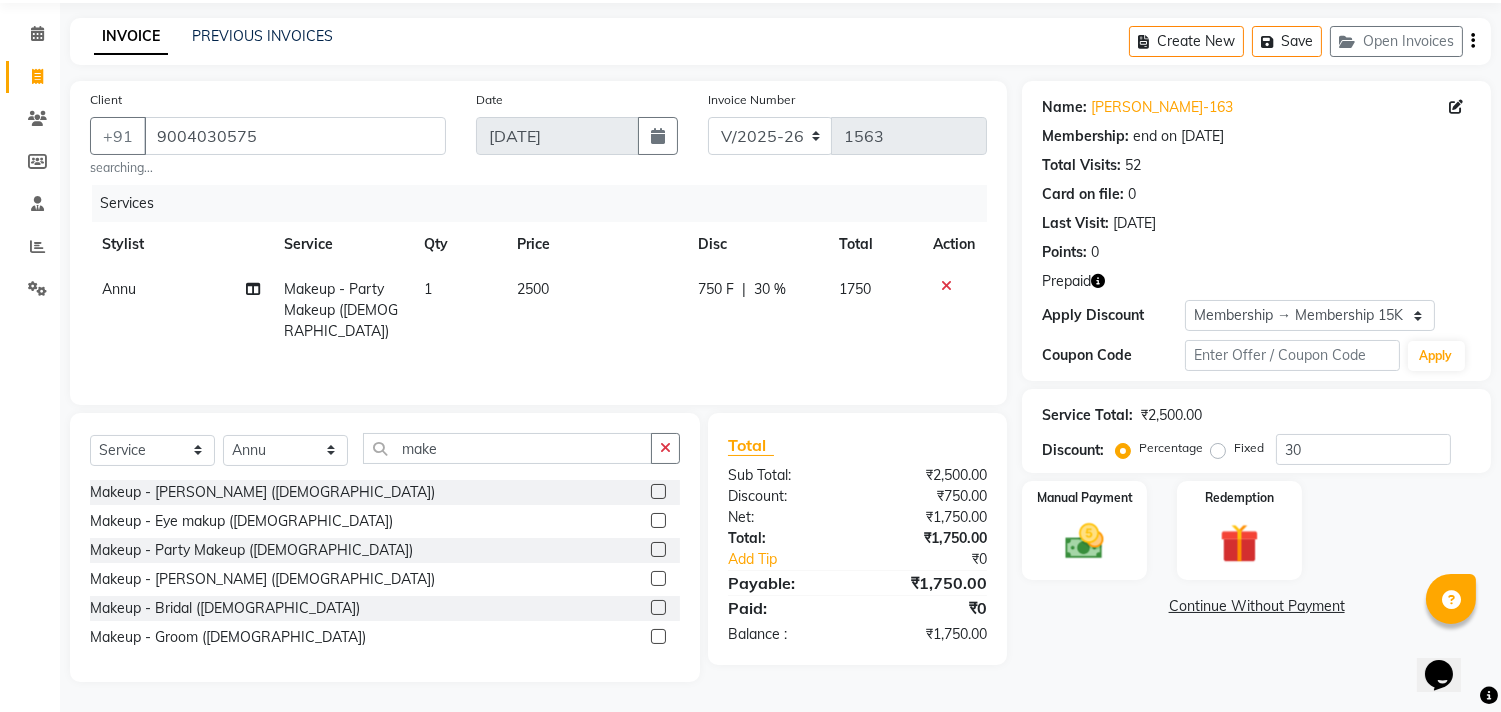 click on "Services Stylist Service Qty Price Disc Total Action Annu Makeup - Party Makeup (Female) 1 2500 750 F | 30 % 1750" 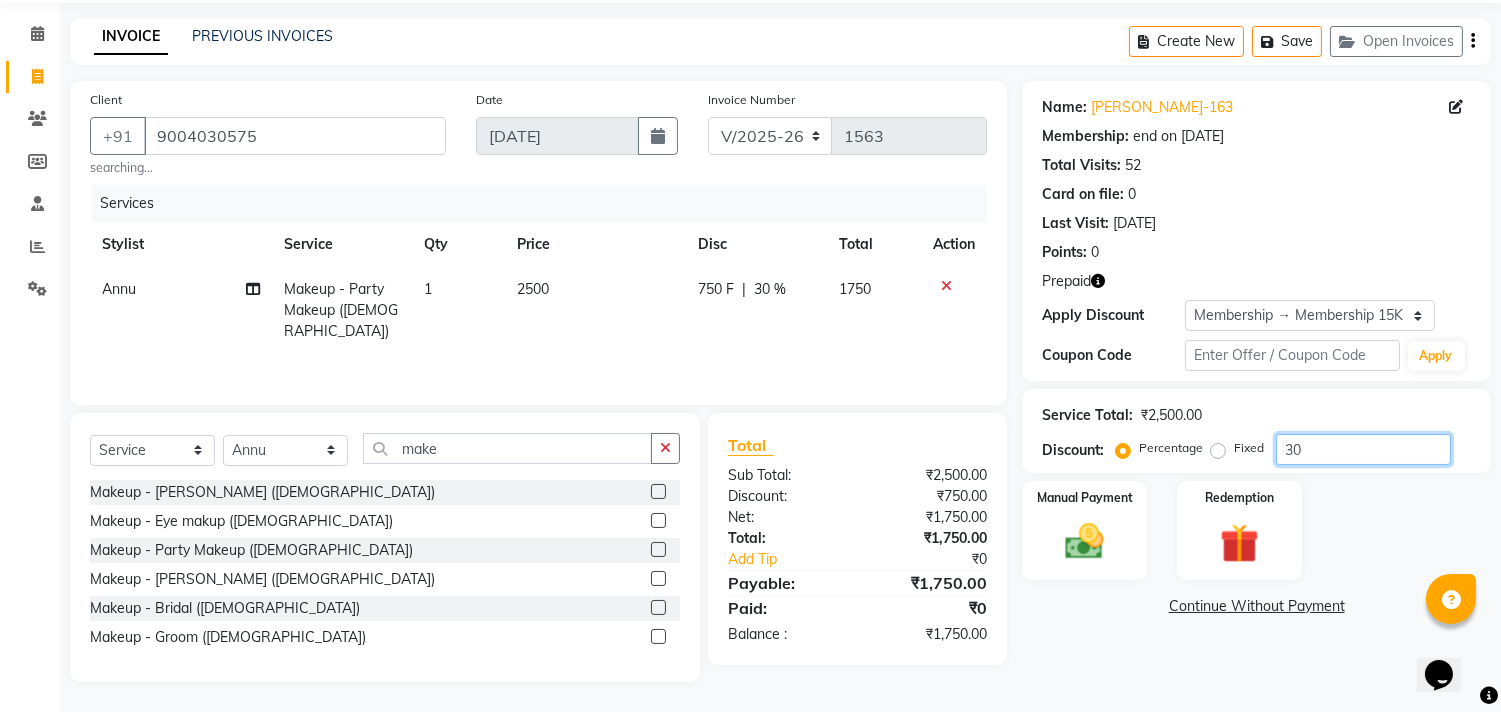 click on "30" 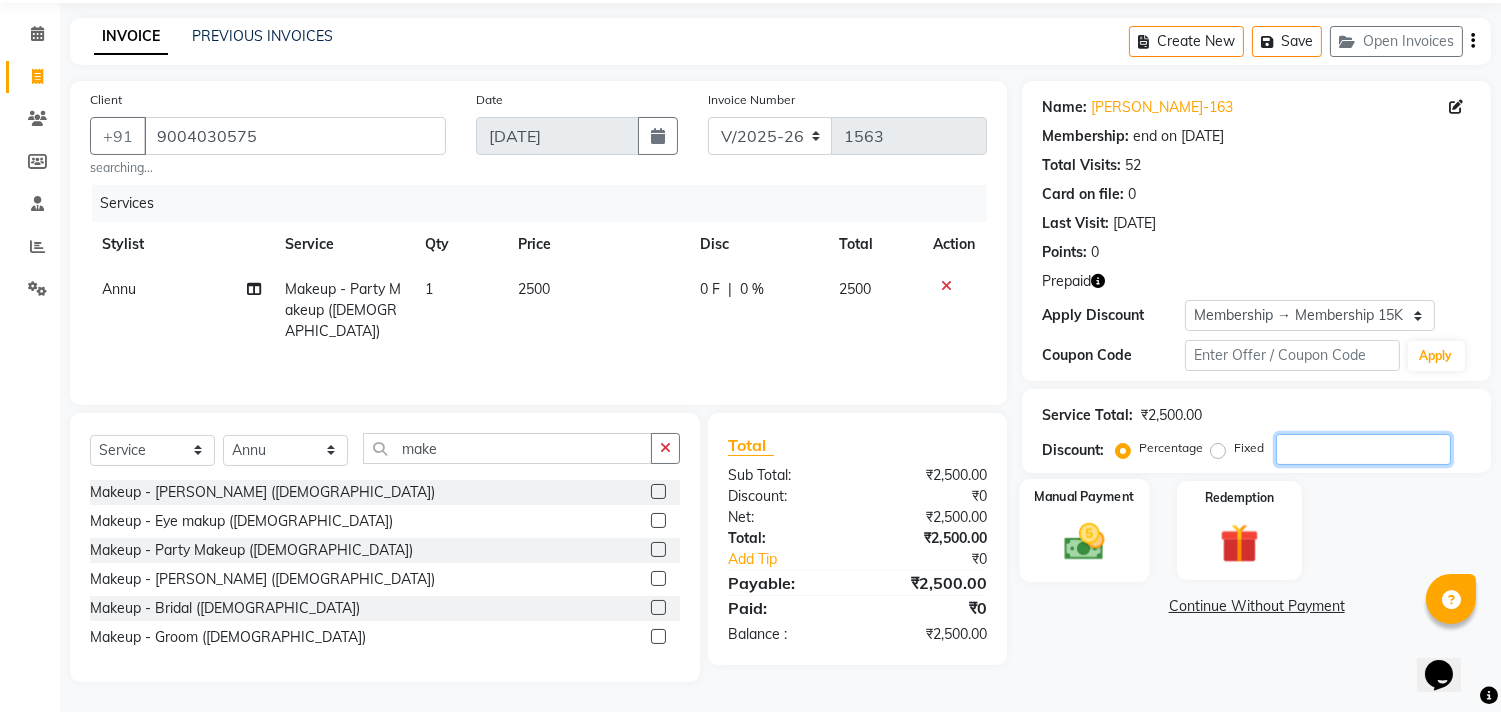 type 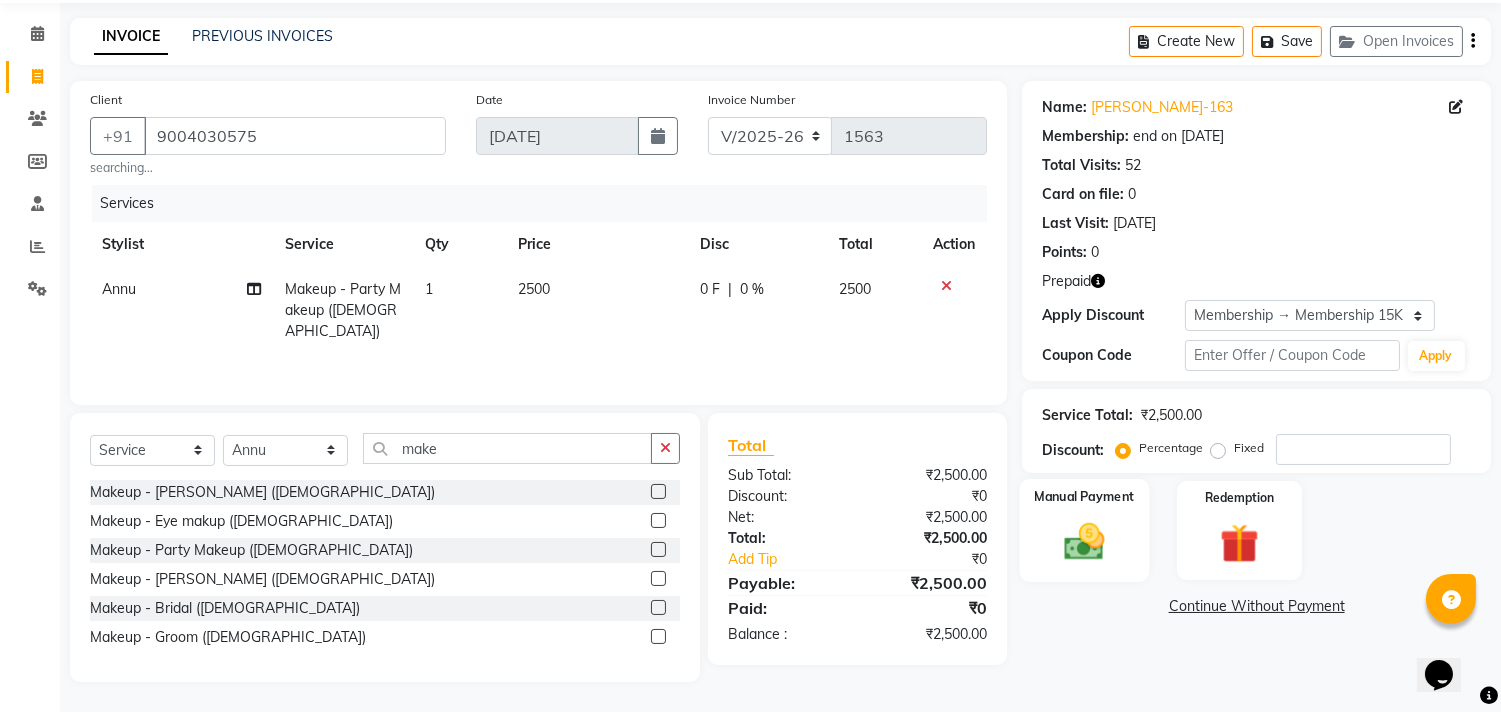 click 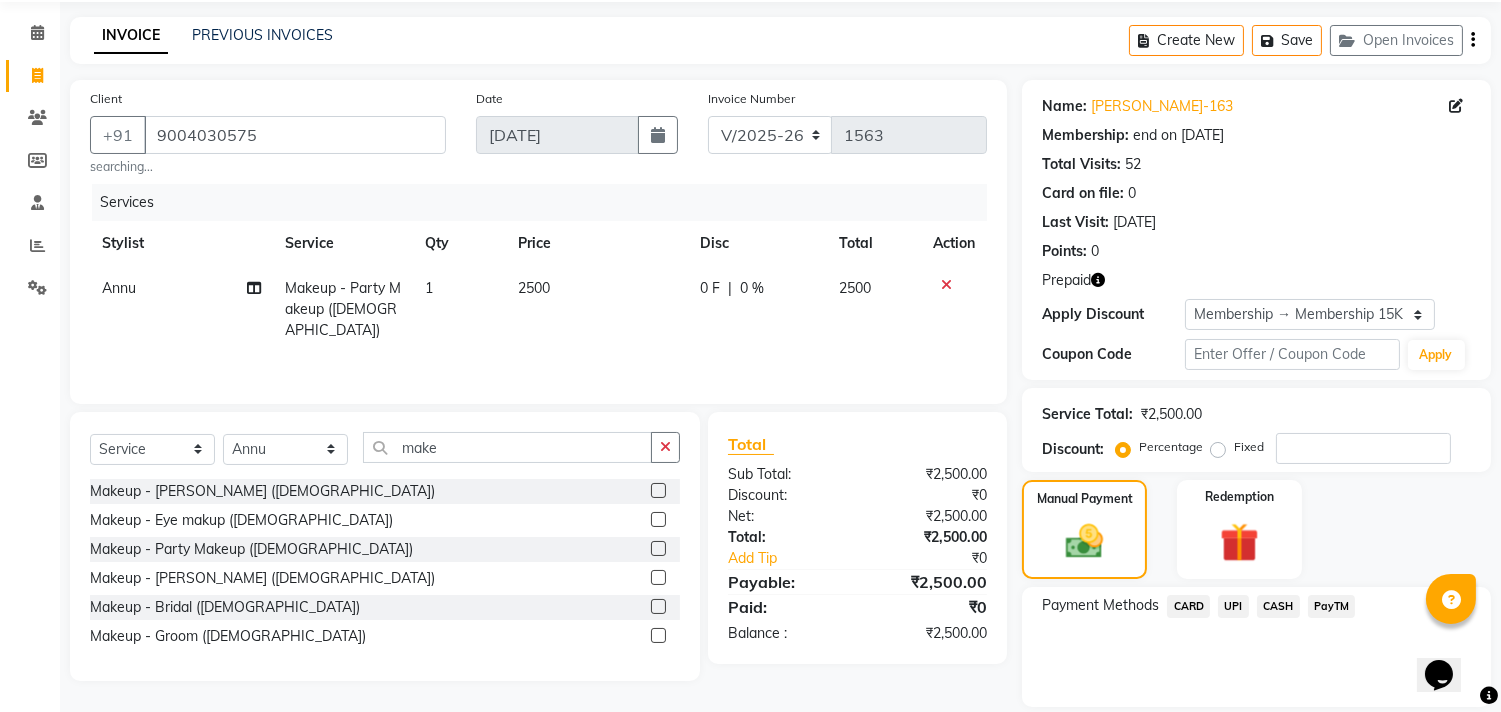click on "UPI" 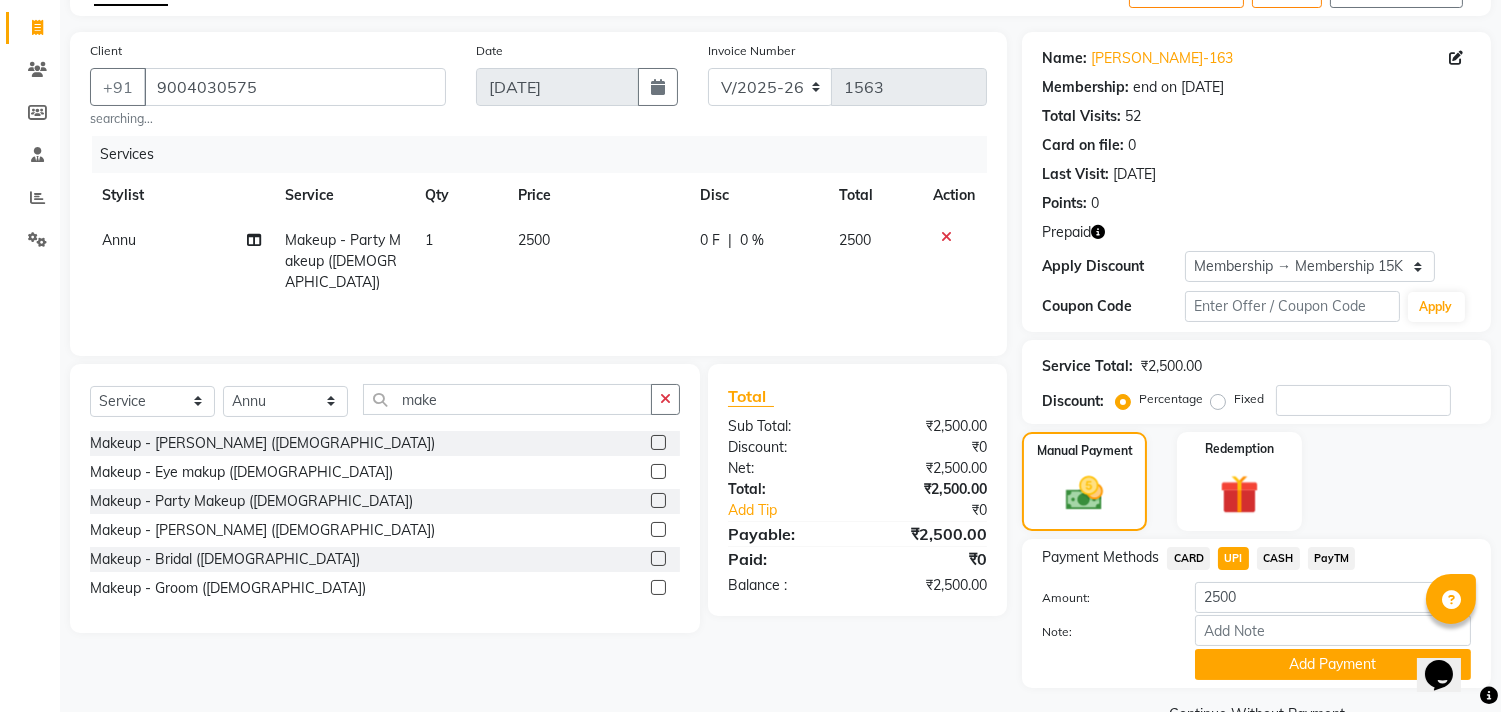 scroll, scrollTop: 164, scrollLeft: 0, axis: vertical 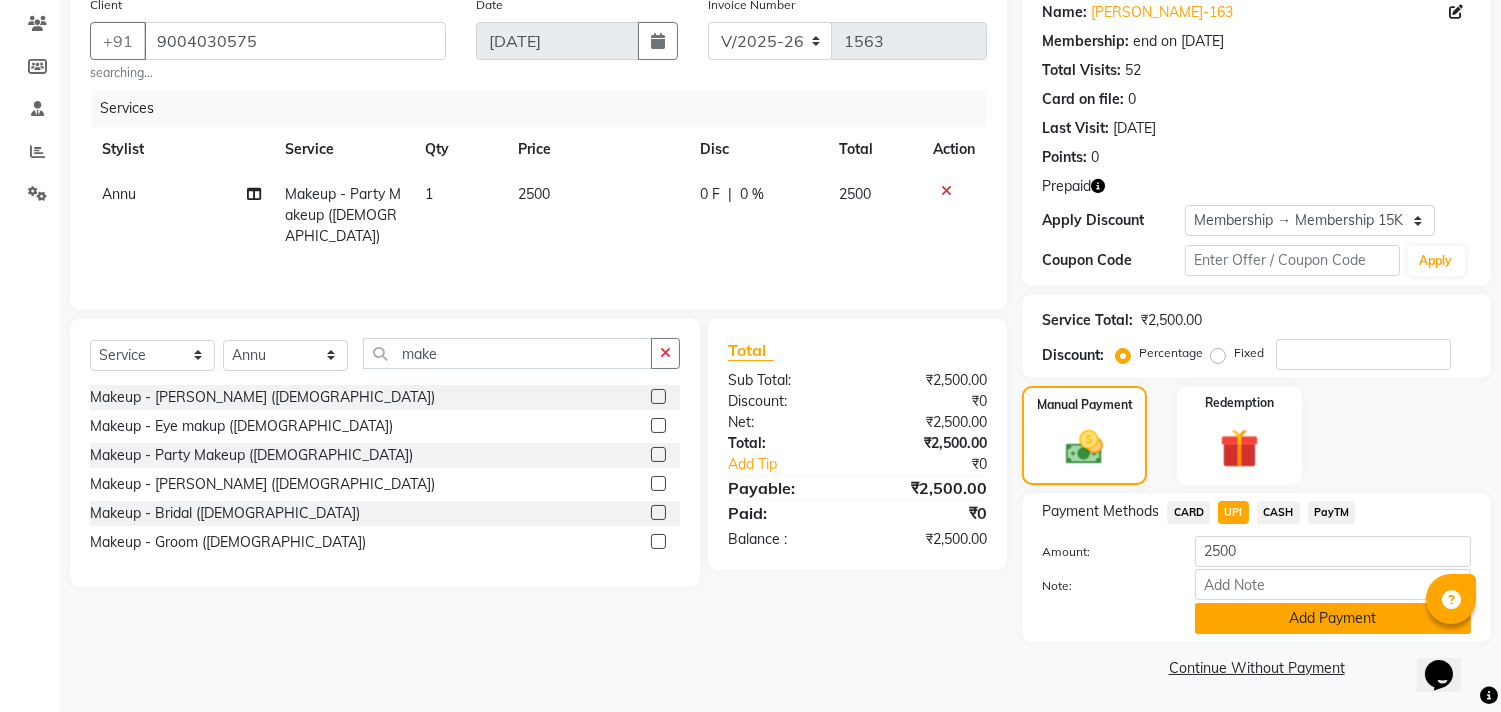 click on "Add Payment" 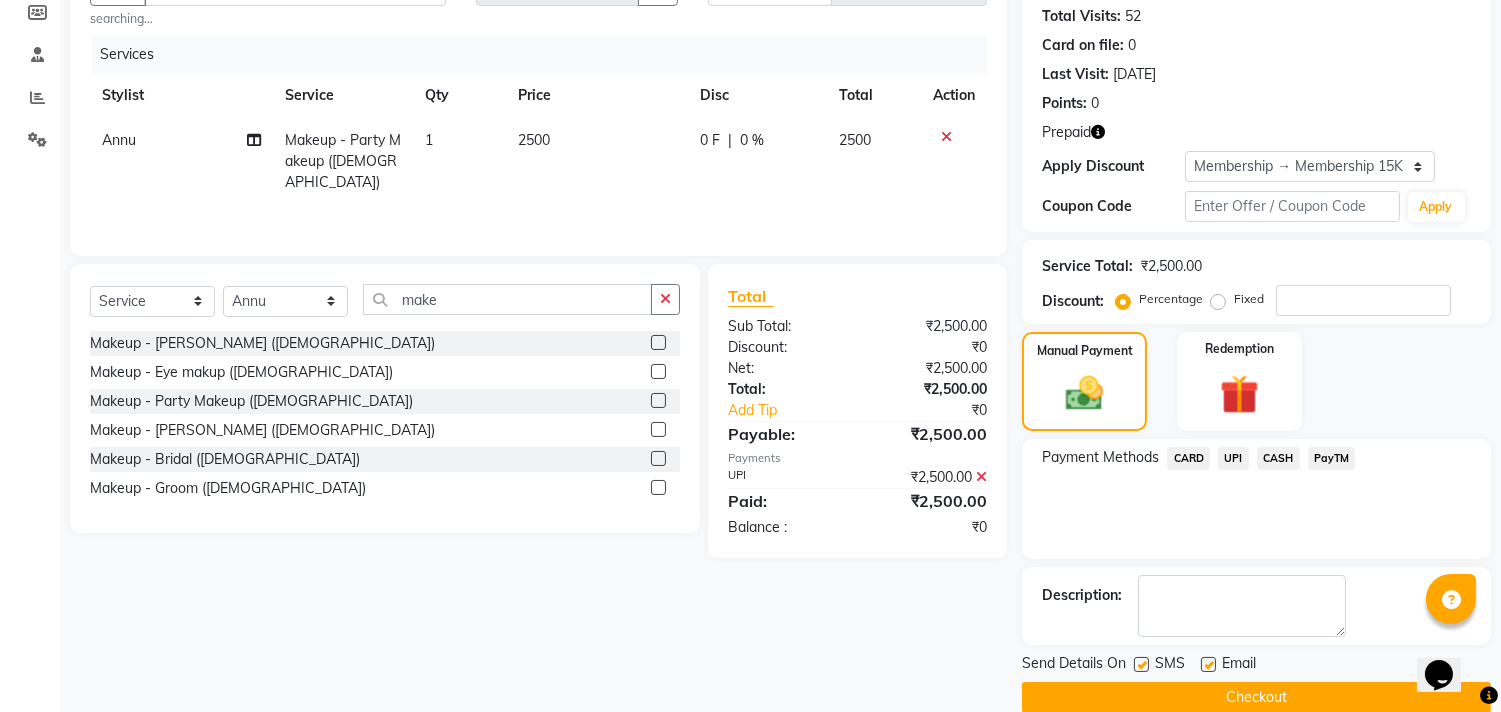 scroll, scrollTop: 247, scrollLeft: 0, axis: vertical 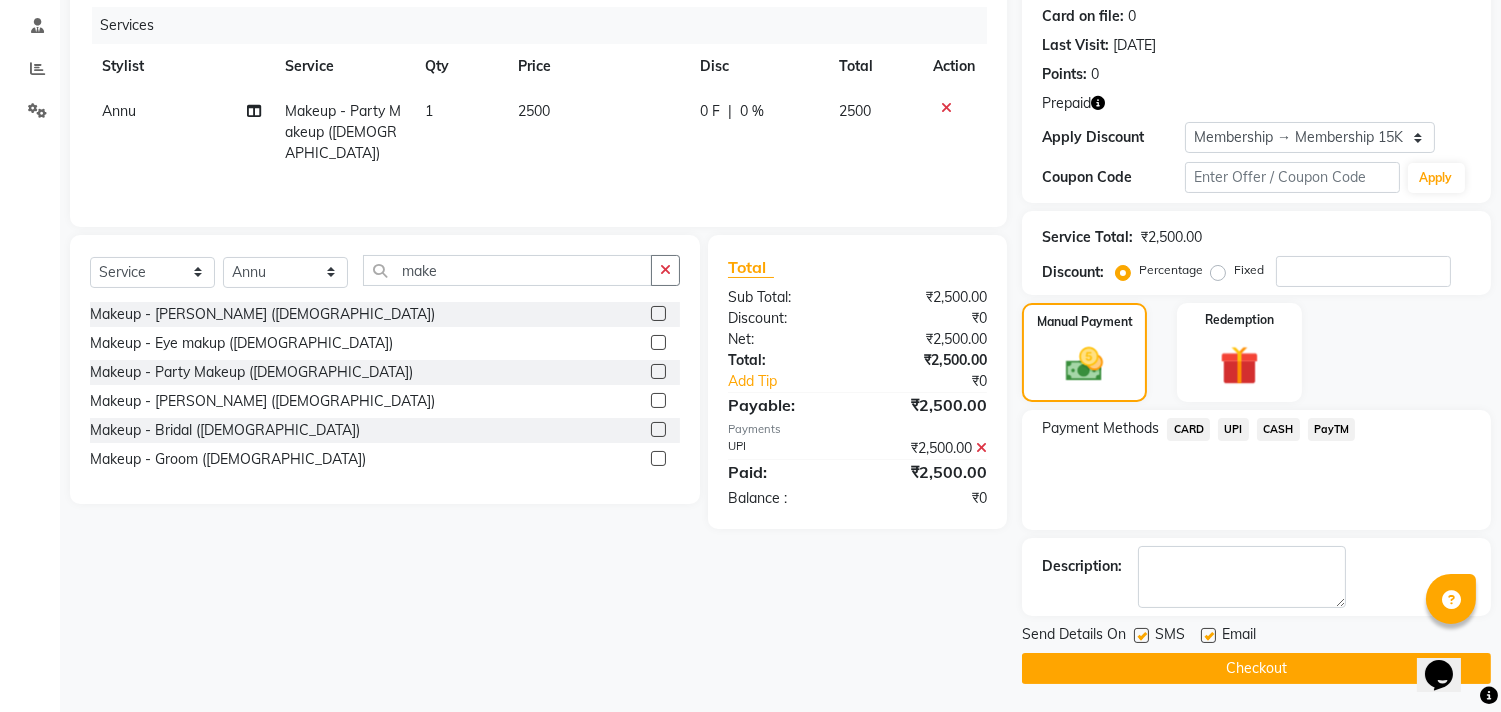 click on "Checkout" 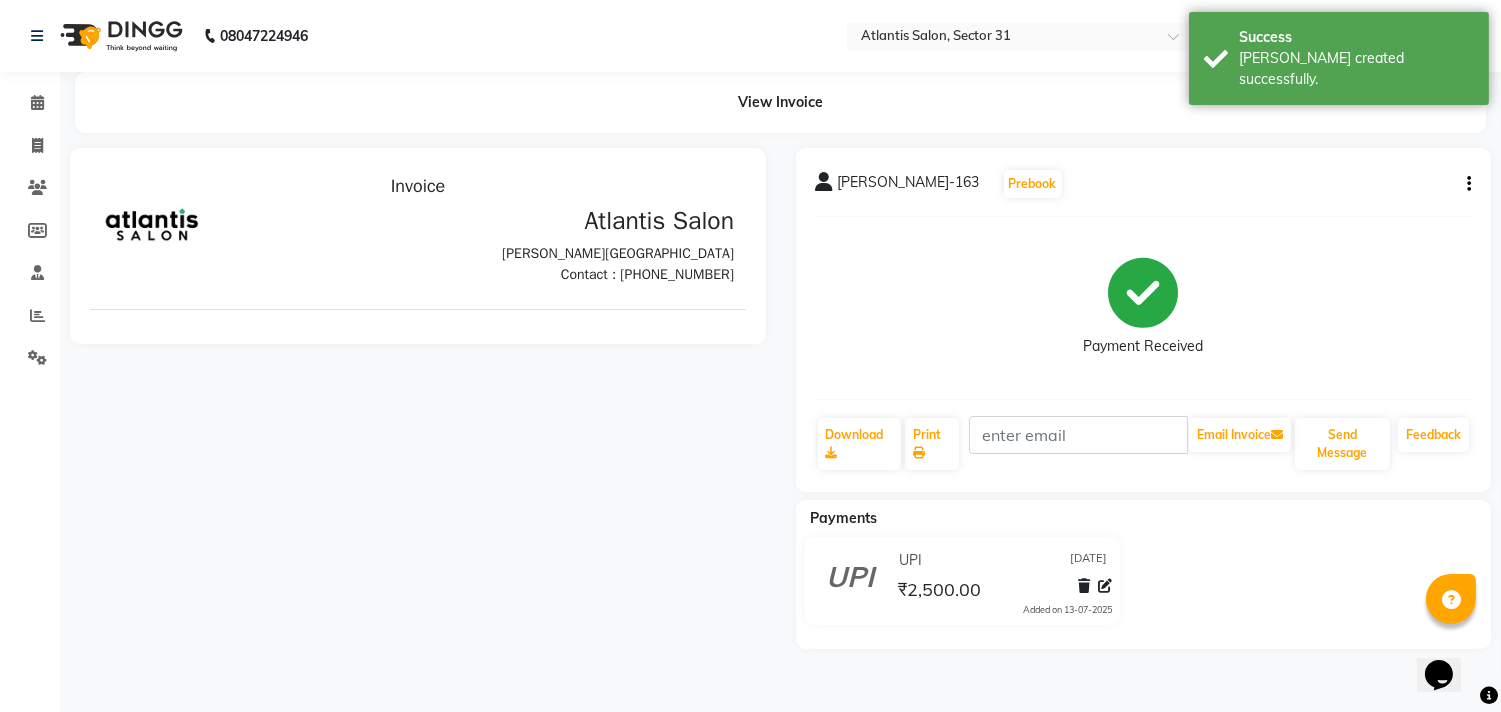scroll, scrollTop: 0, scrollLeft: 0, axis: both 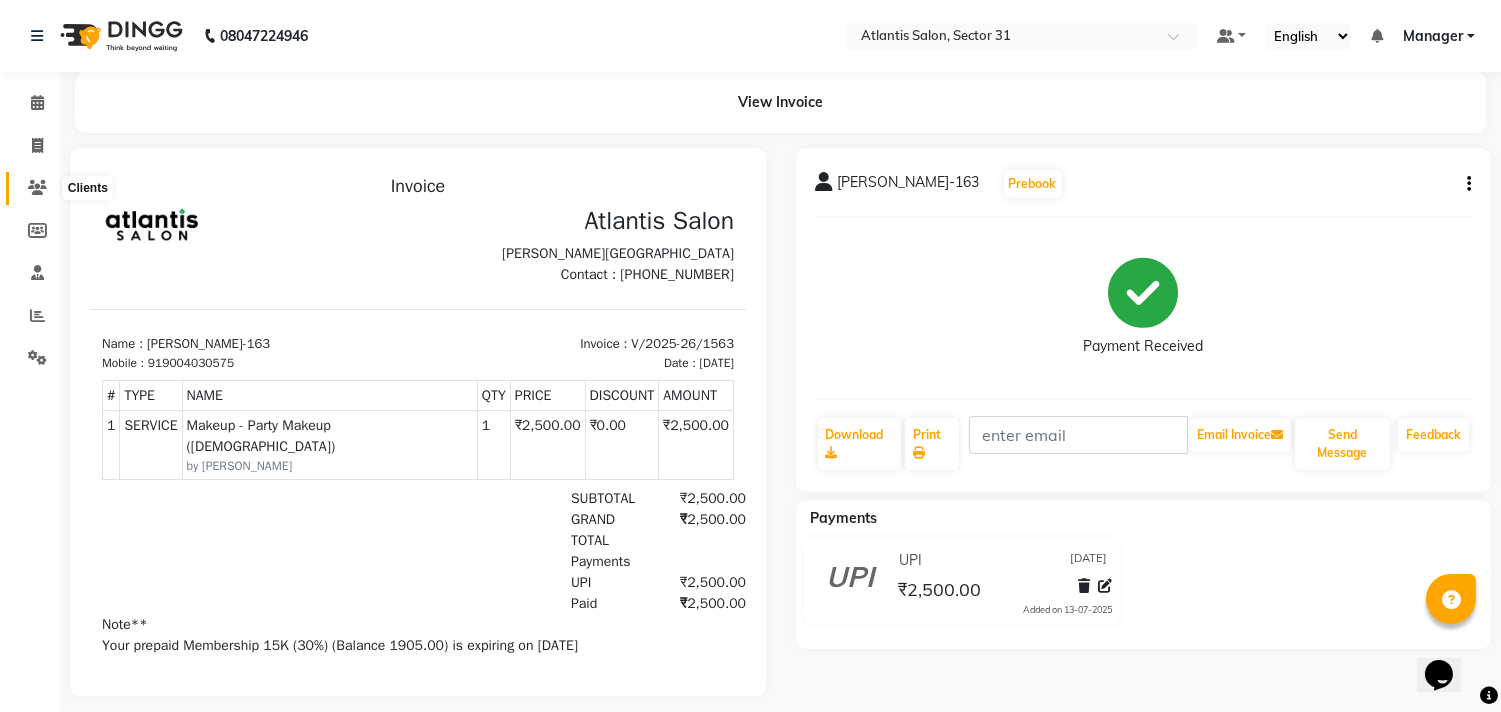 click 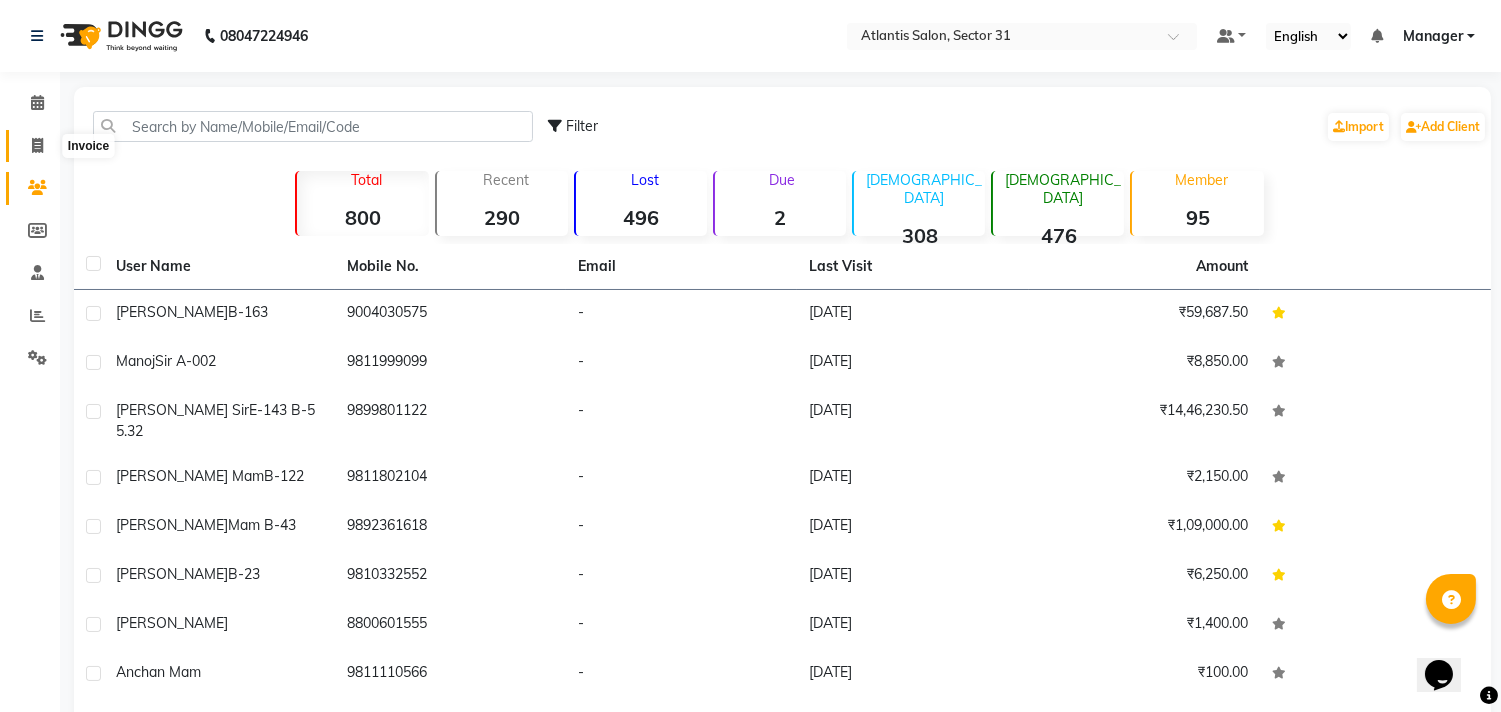 click 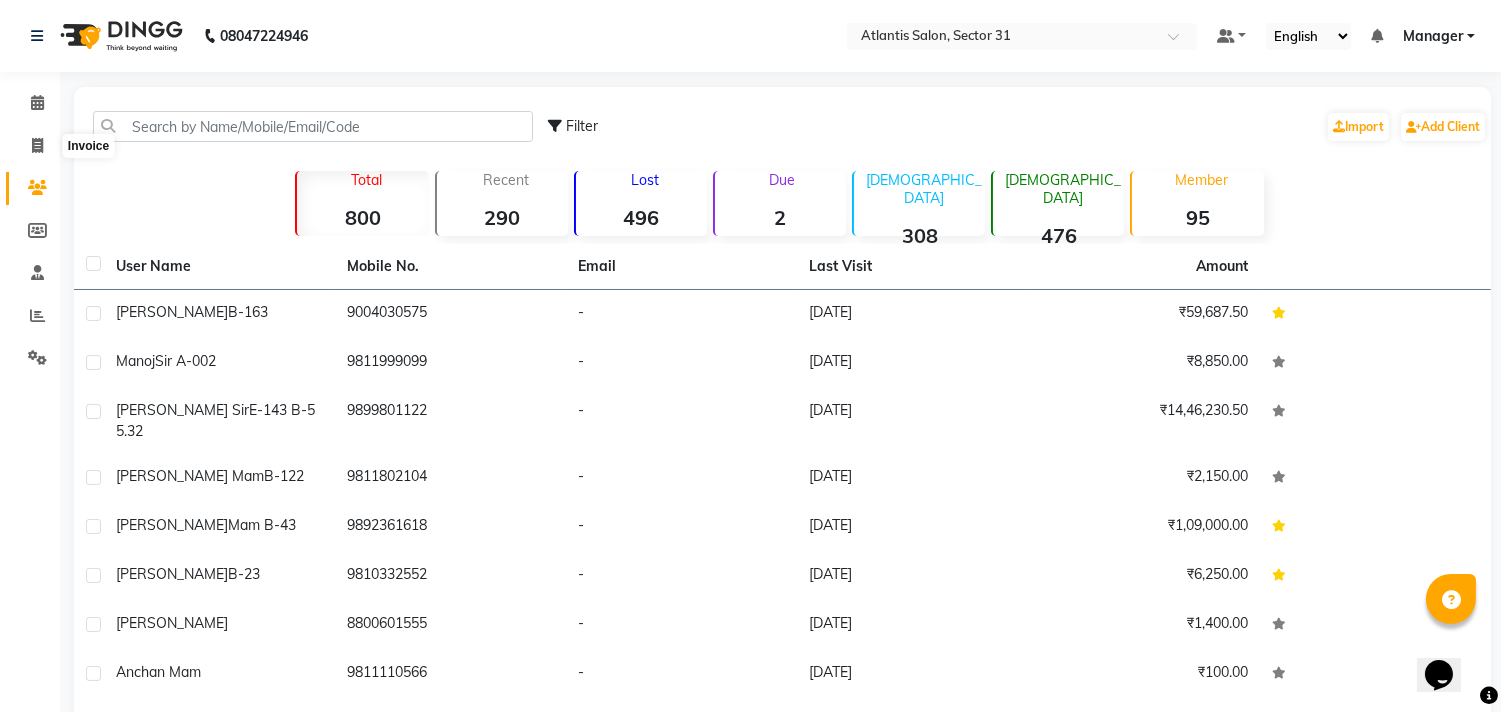 select on "service" 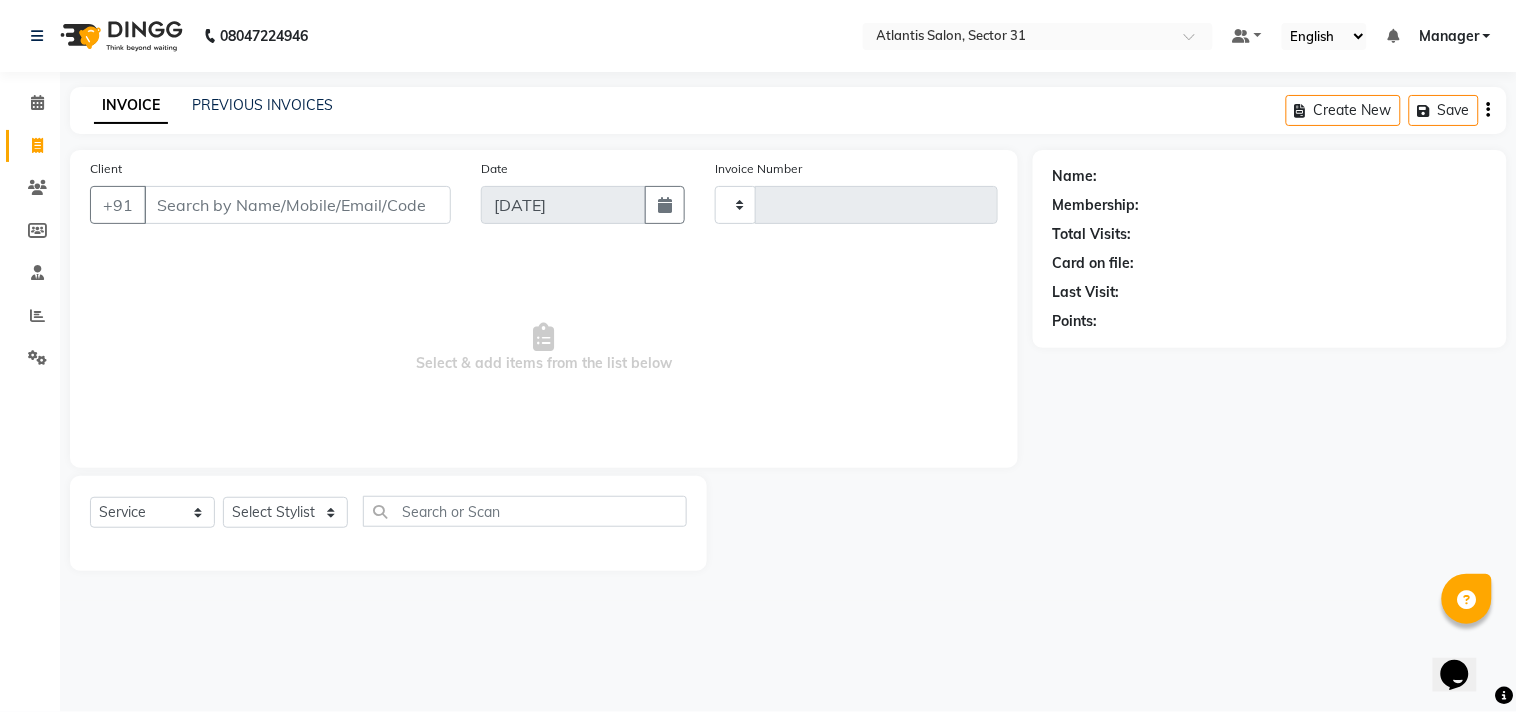 type on "1564" 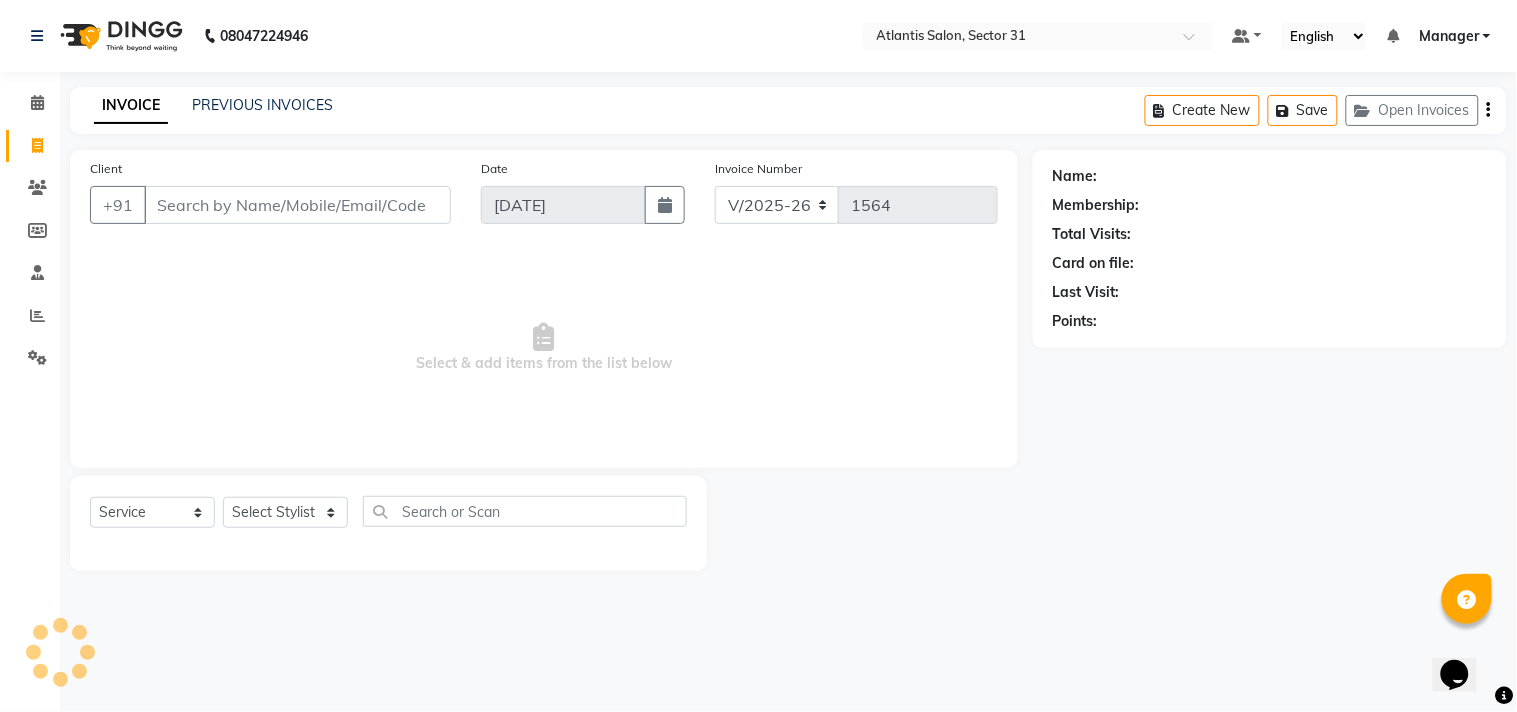 click on "Client" at bounding box center (297, 205) 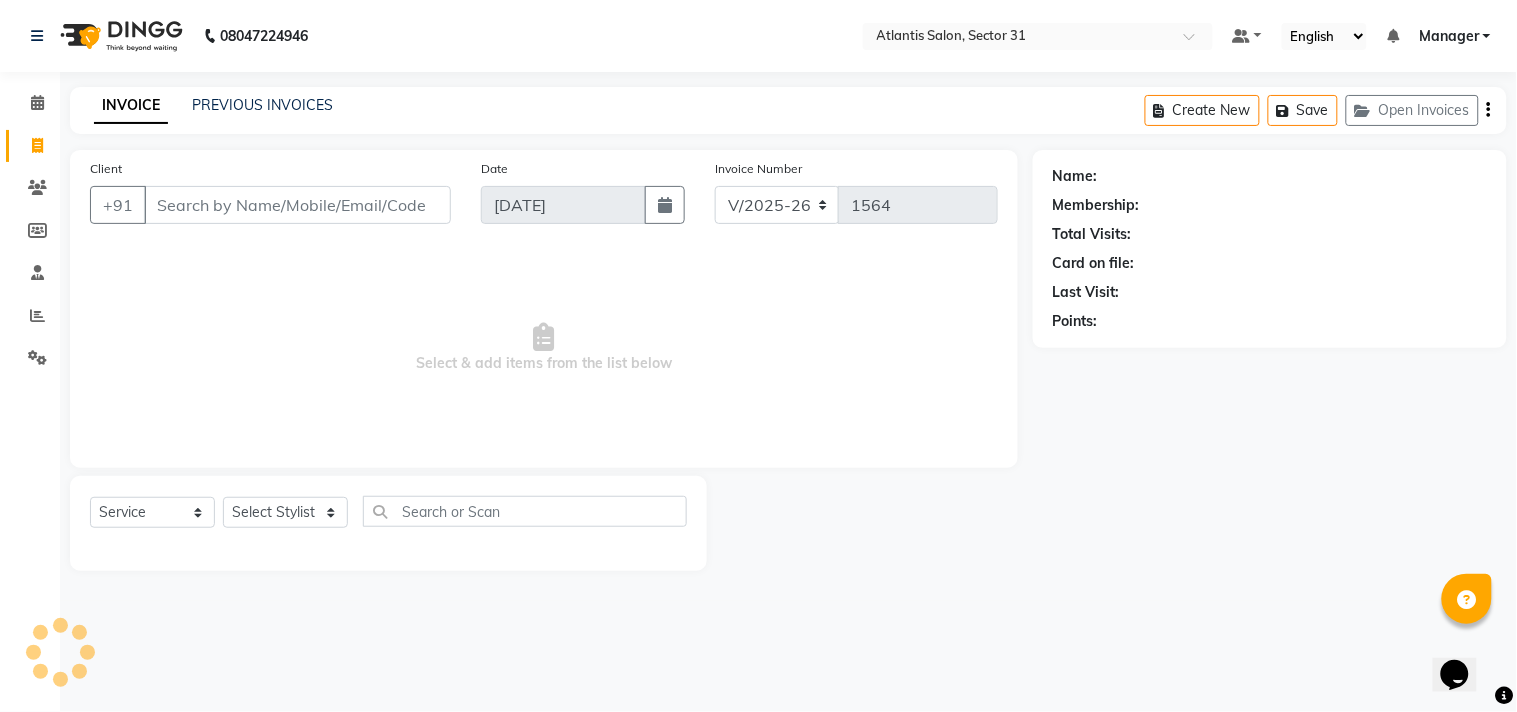 click on "Client" at bounding box center (297, 205) 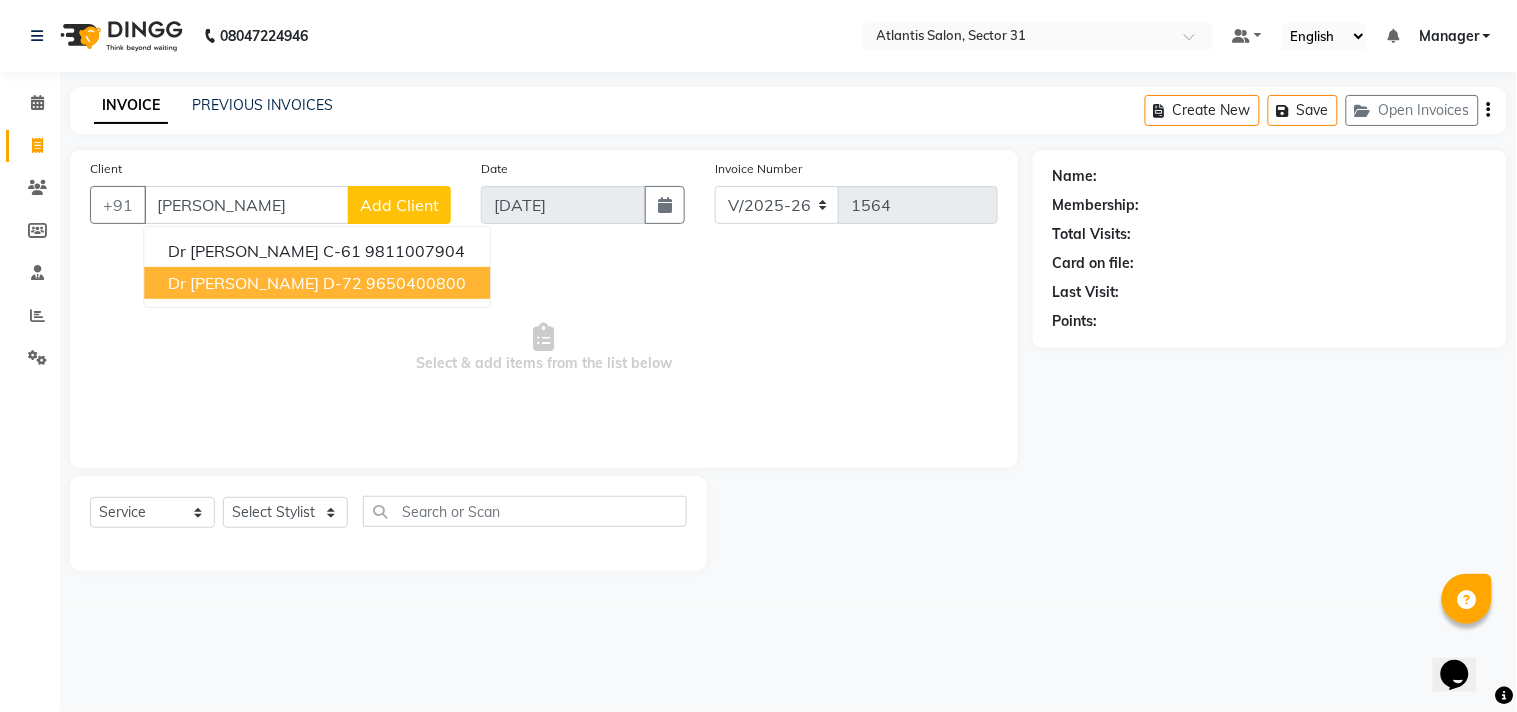 click on "Dr Sarika Mam D-72" at bounding box center (265, 283) 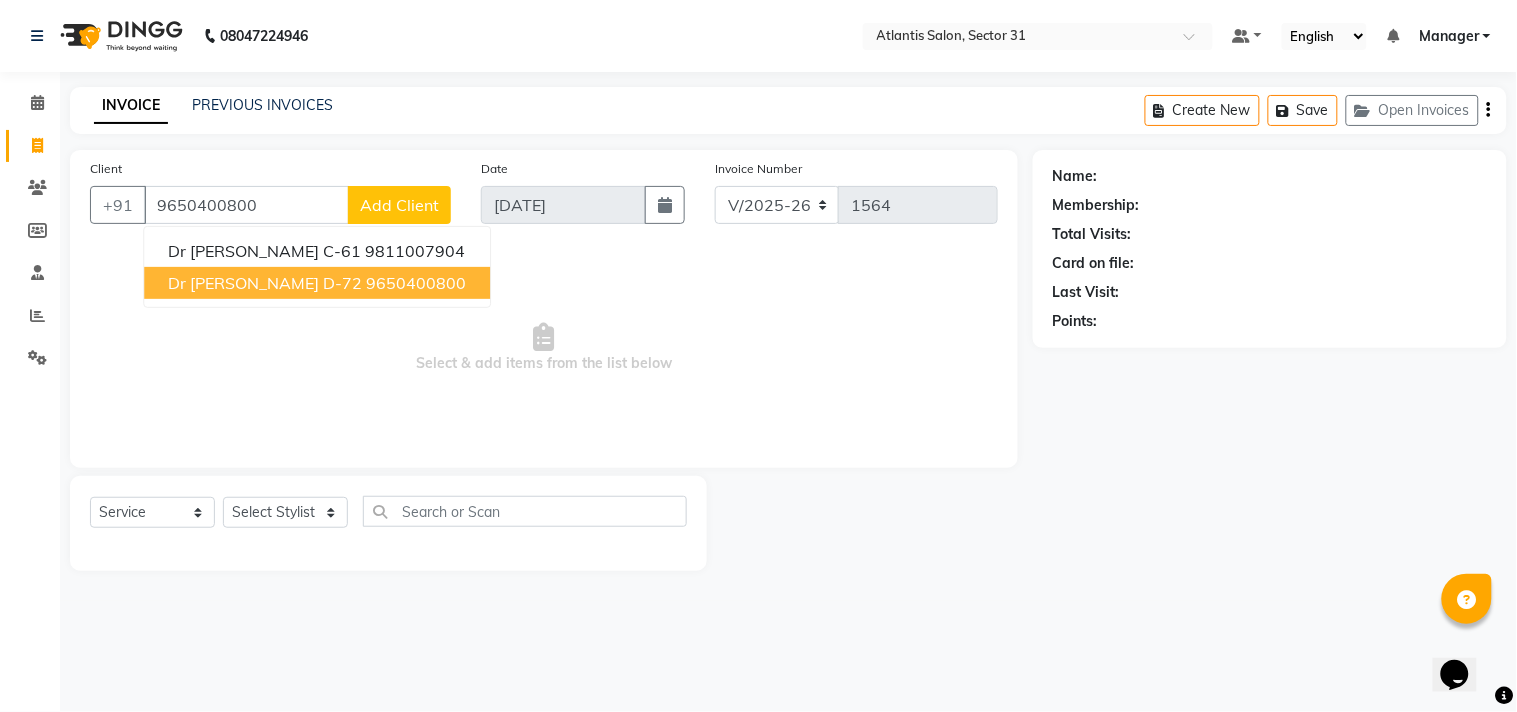 type on "9650400800" 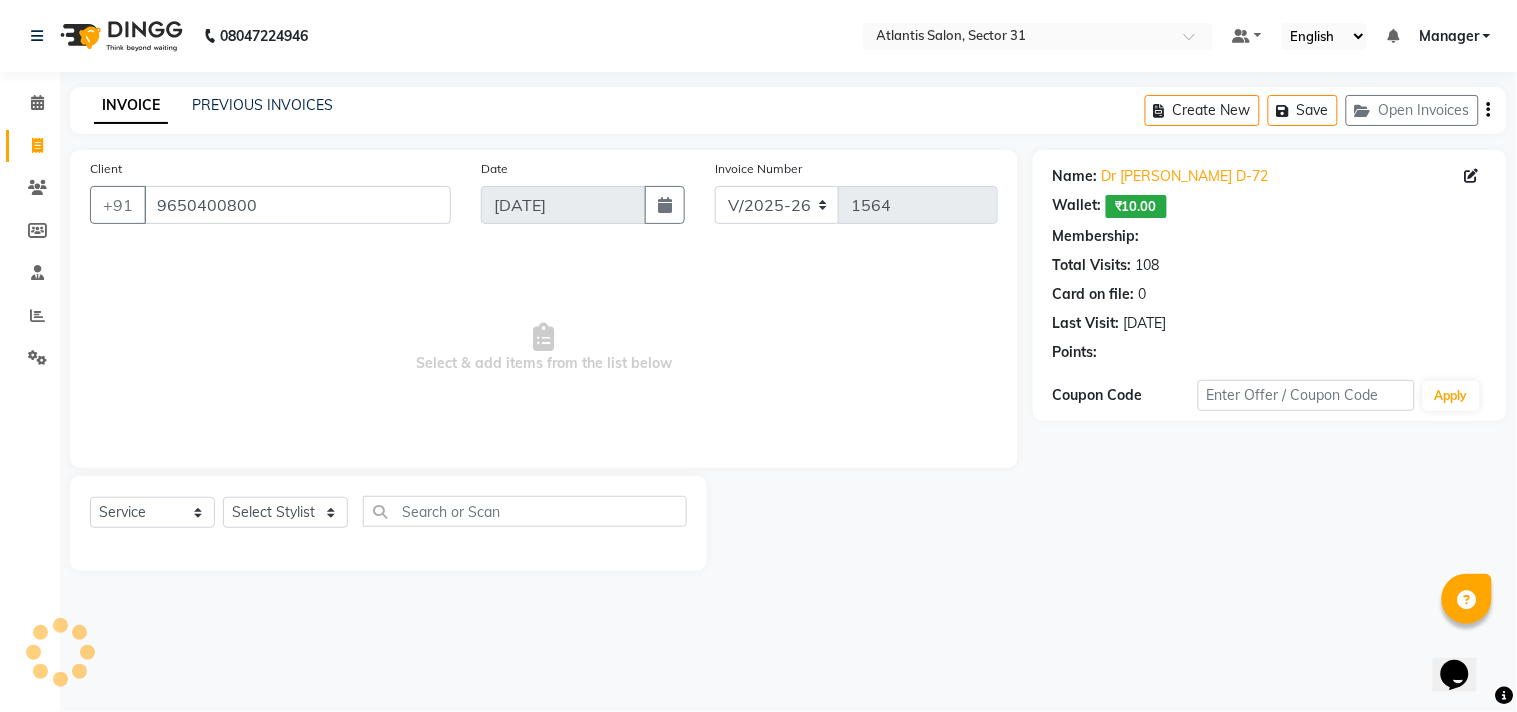 select on "1: Object" 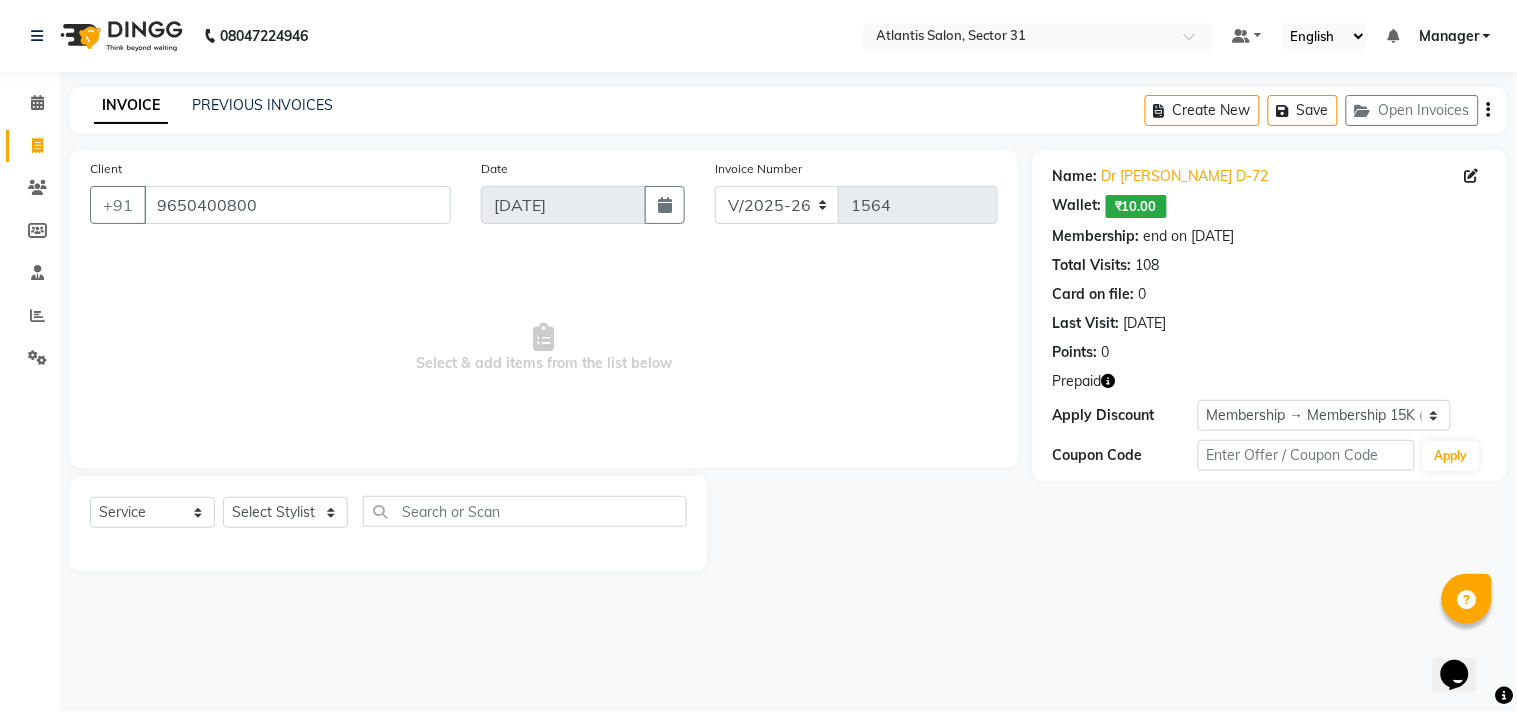click 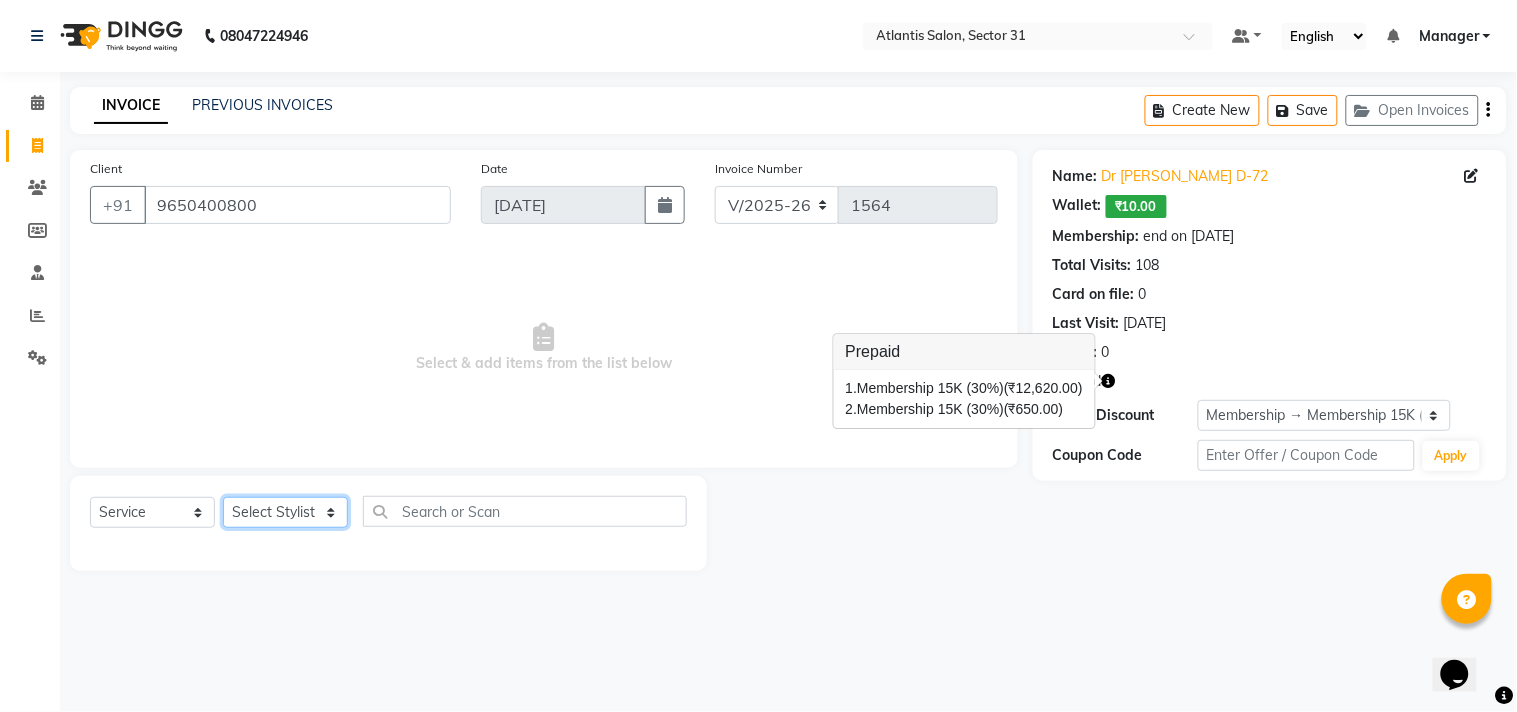 click on "Select Stylist [PERSON_NAME] [PERSON_NAME] Kavita Manager Staff 31 Staff ILD Suraj" 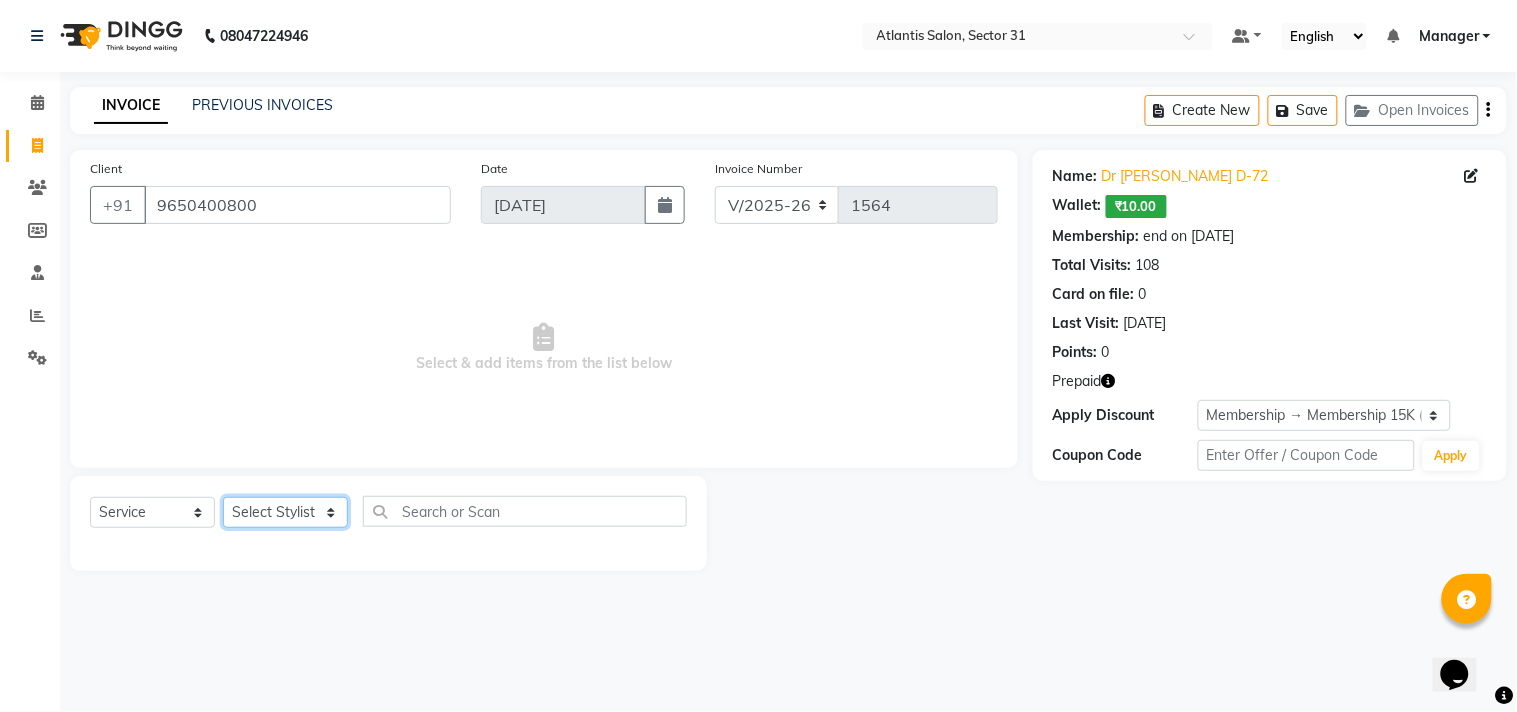 select on "33510" 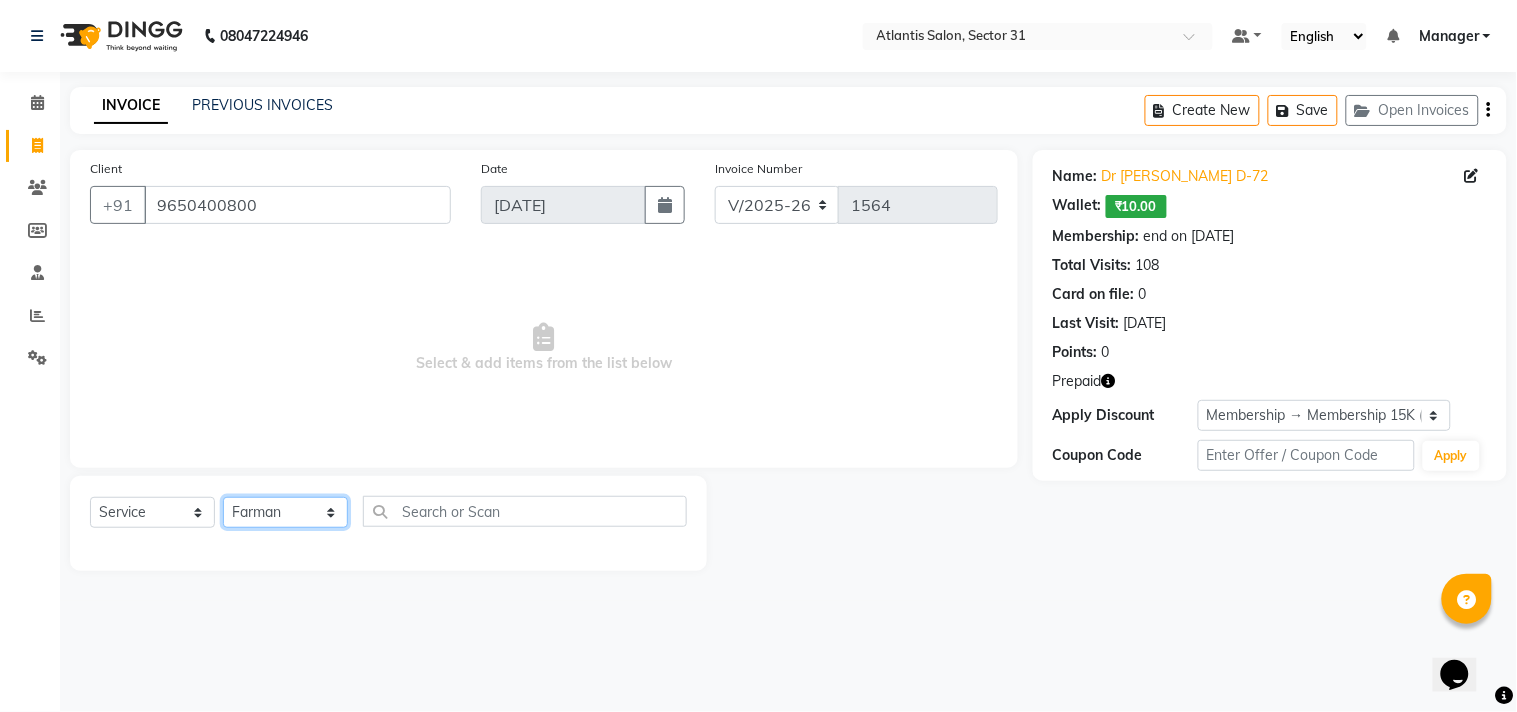 click on "Select Stylist [PERSON_NAME] [PERSON_NAME] Kavita Manager Staff 31 Staff ILD Suraj" 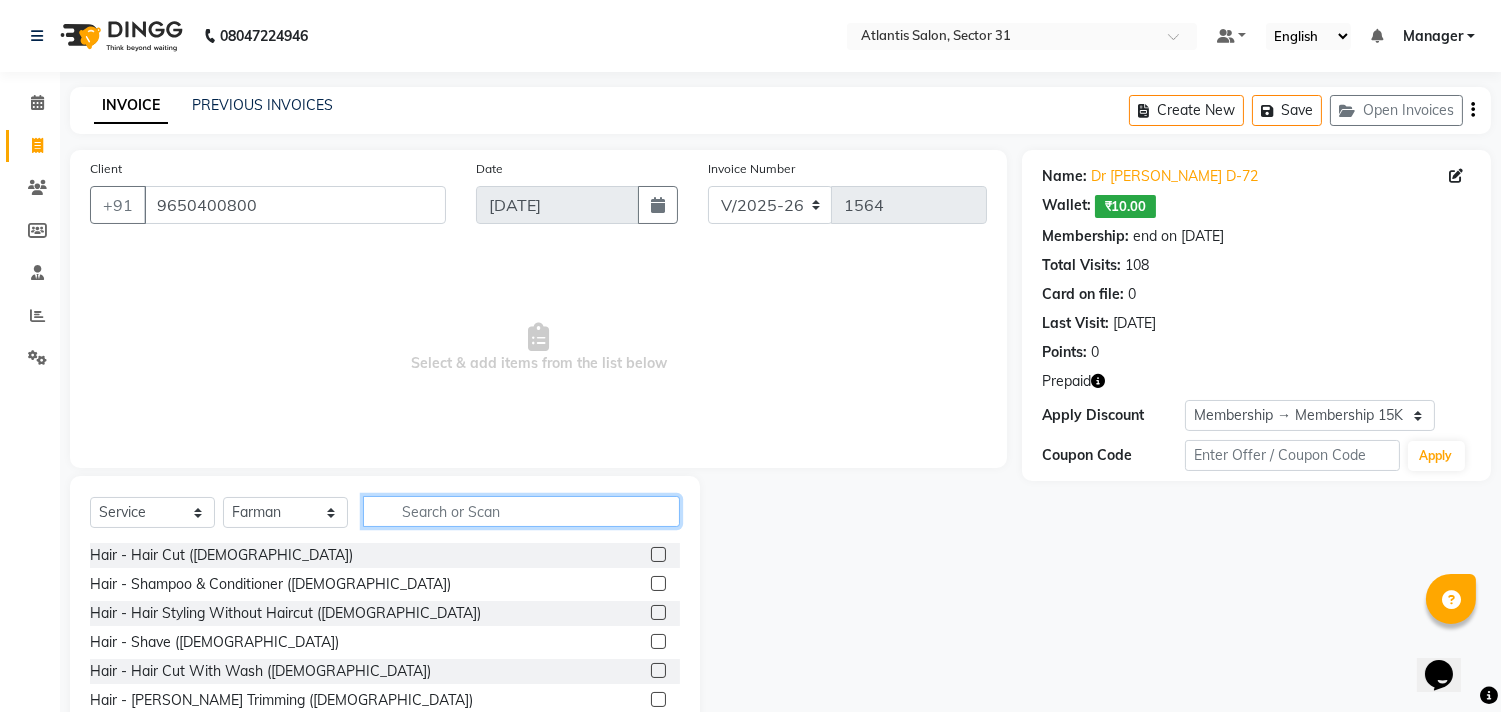 click 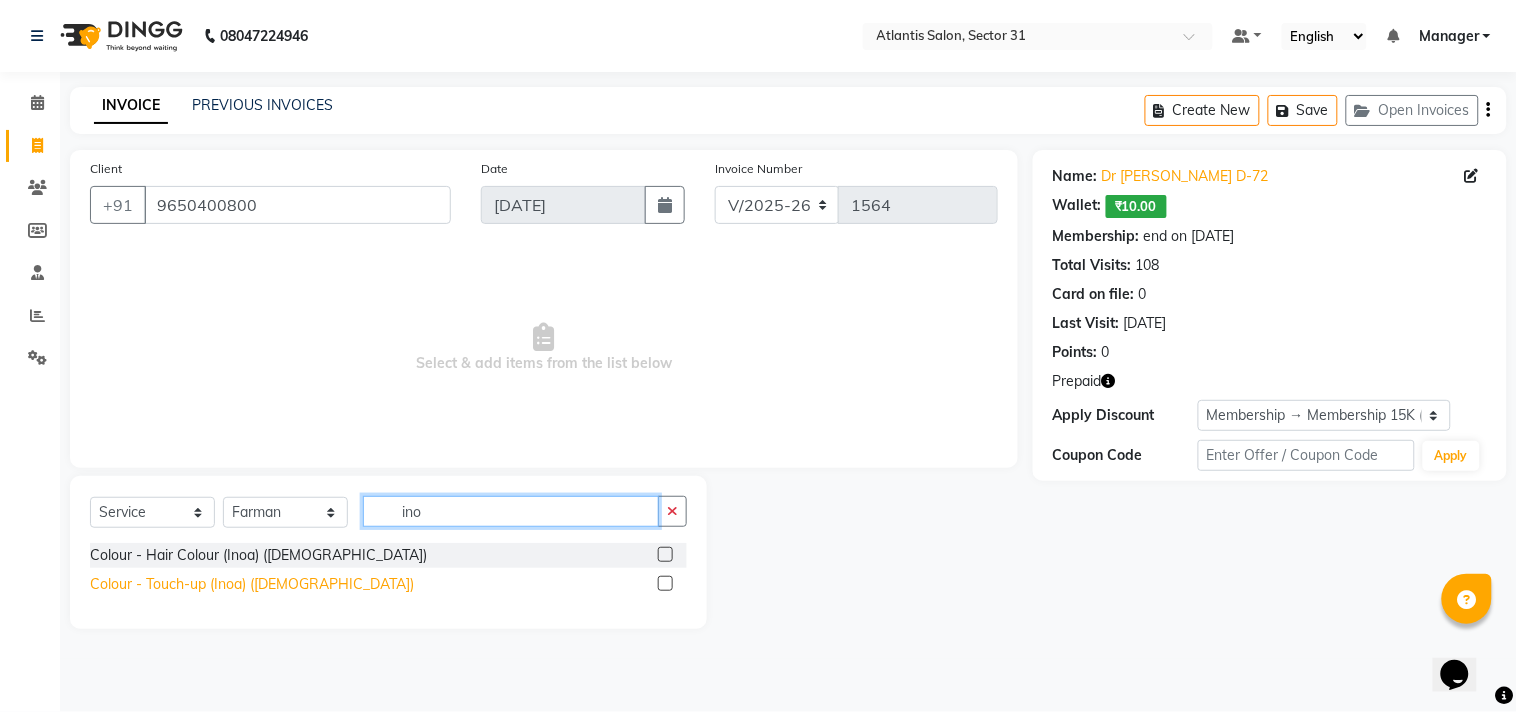 type on "ino" 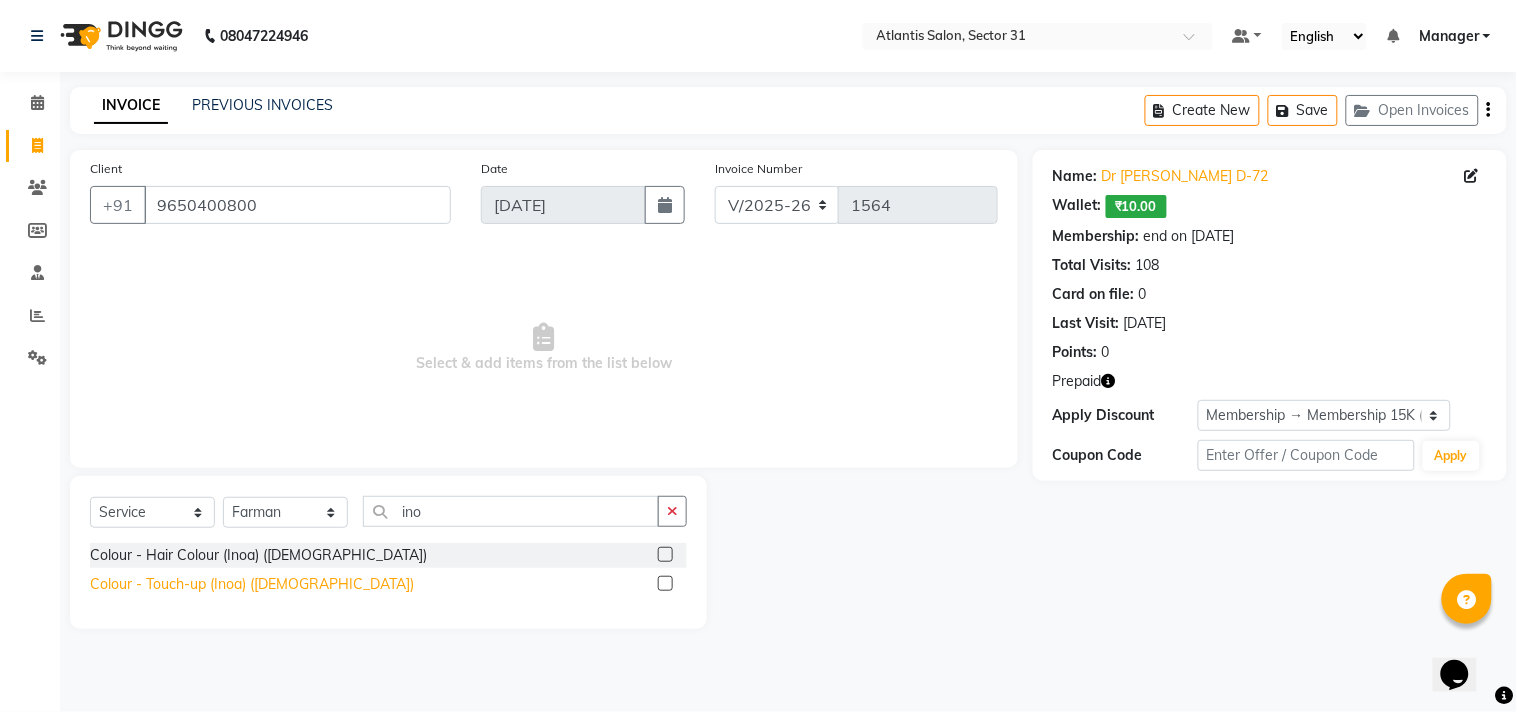click on "Colour - Touch-up (Inoa) ([DEMOGRAPHIC_DATA])" 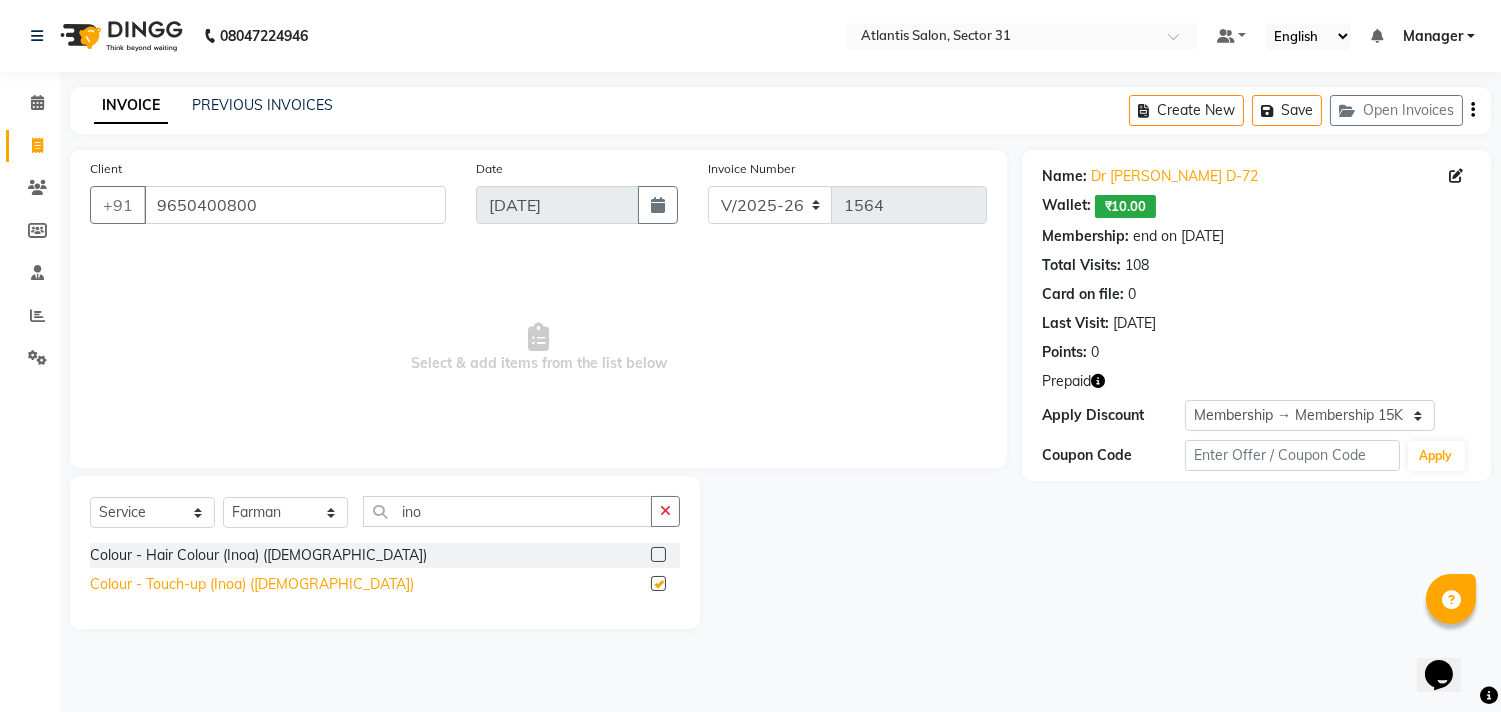 checkbox on "false" 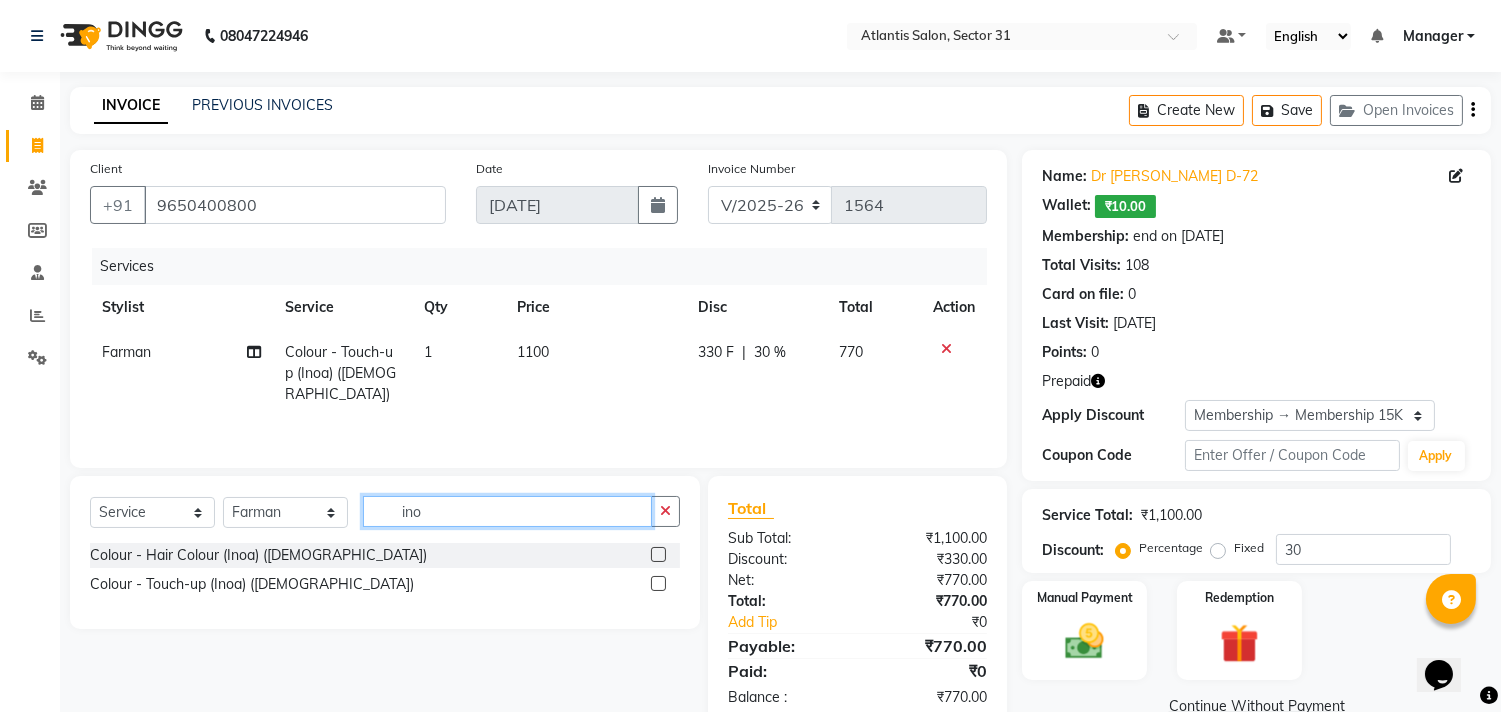 click on "ino" 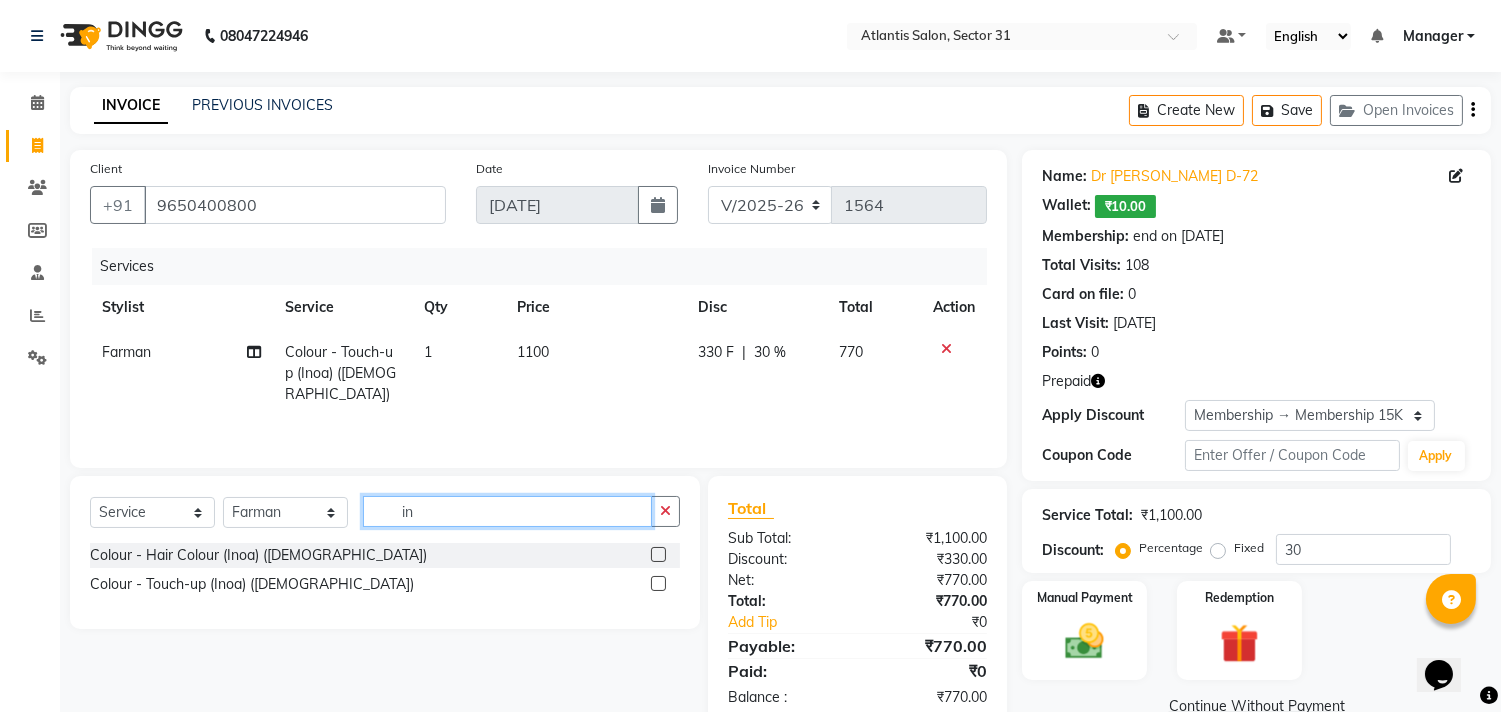type on "i" 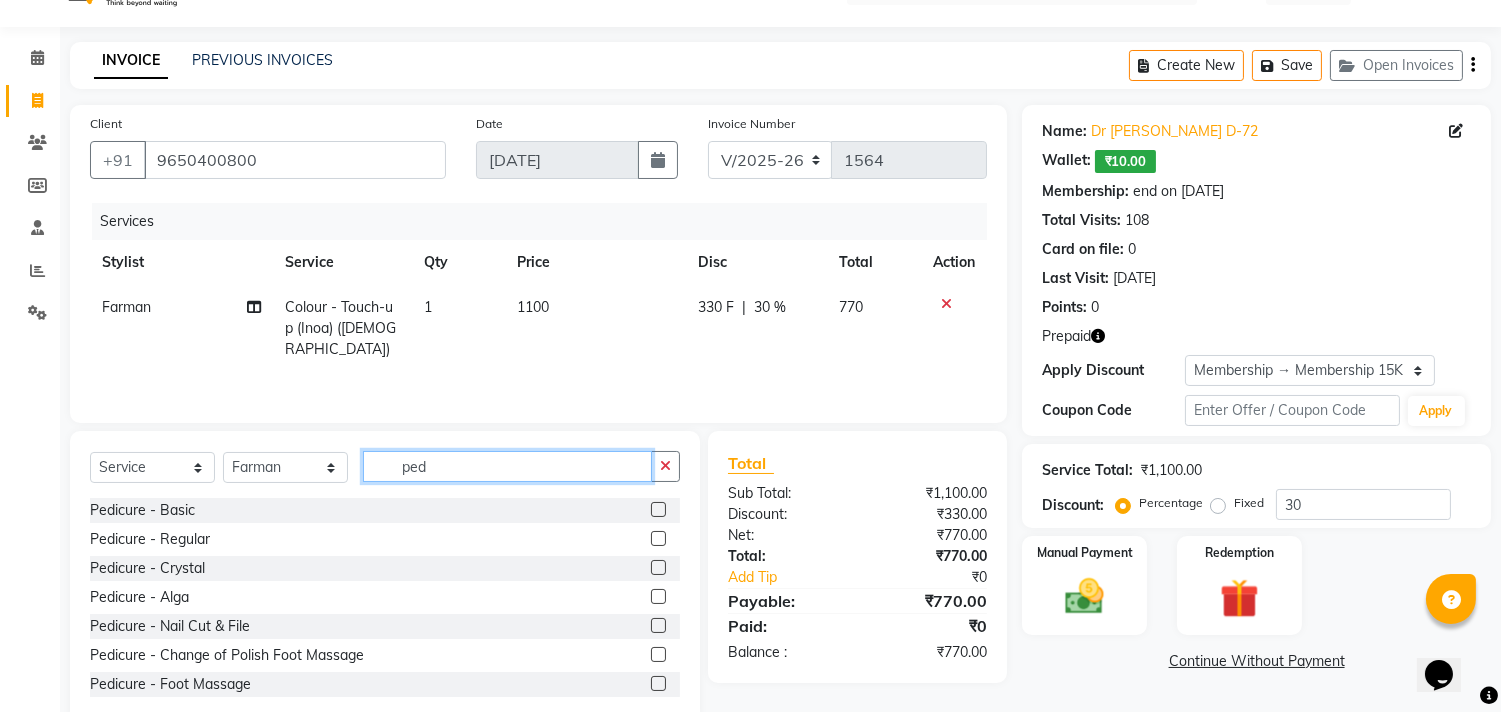 scroll, scrollTop: 88, scrollLeft: 0, axis: vertical 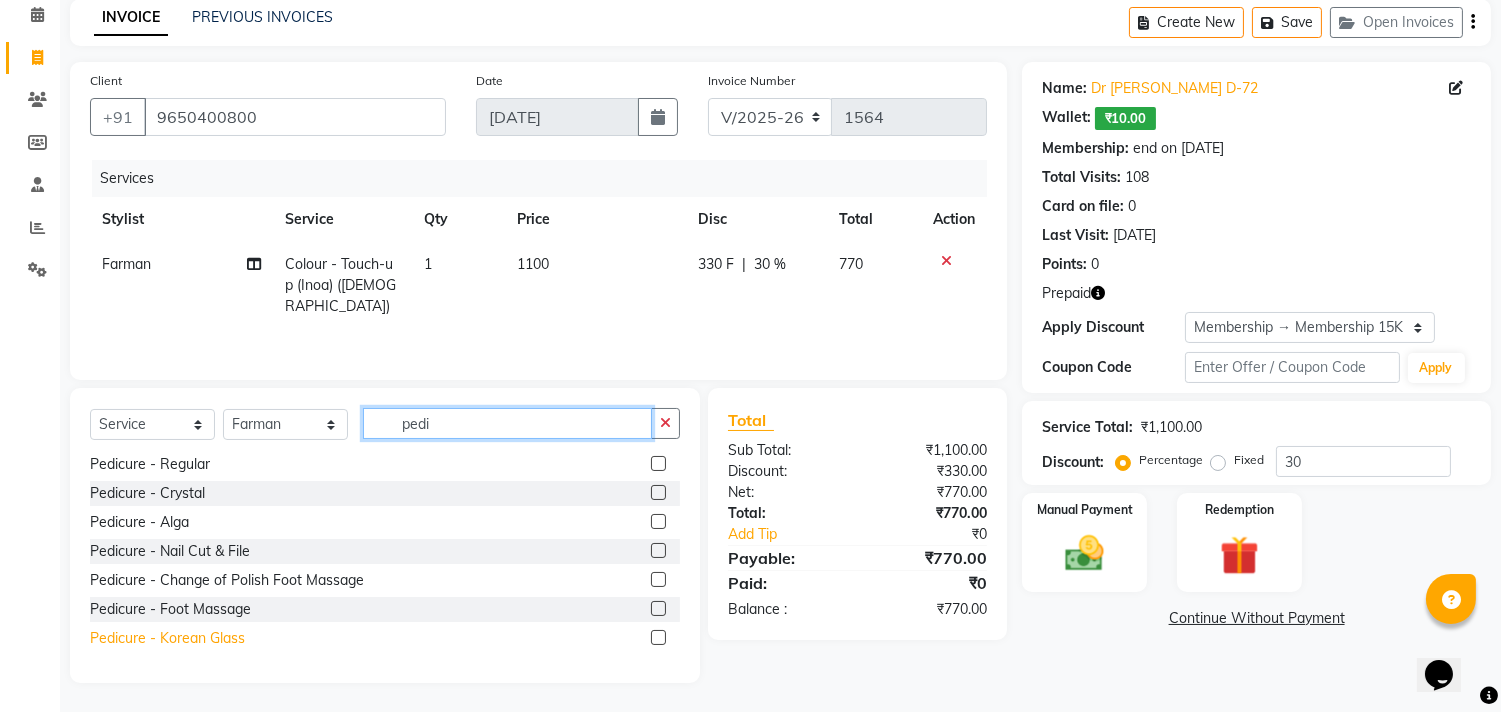 type on "pedi" 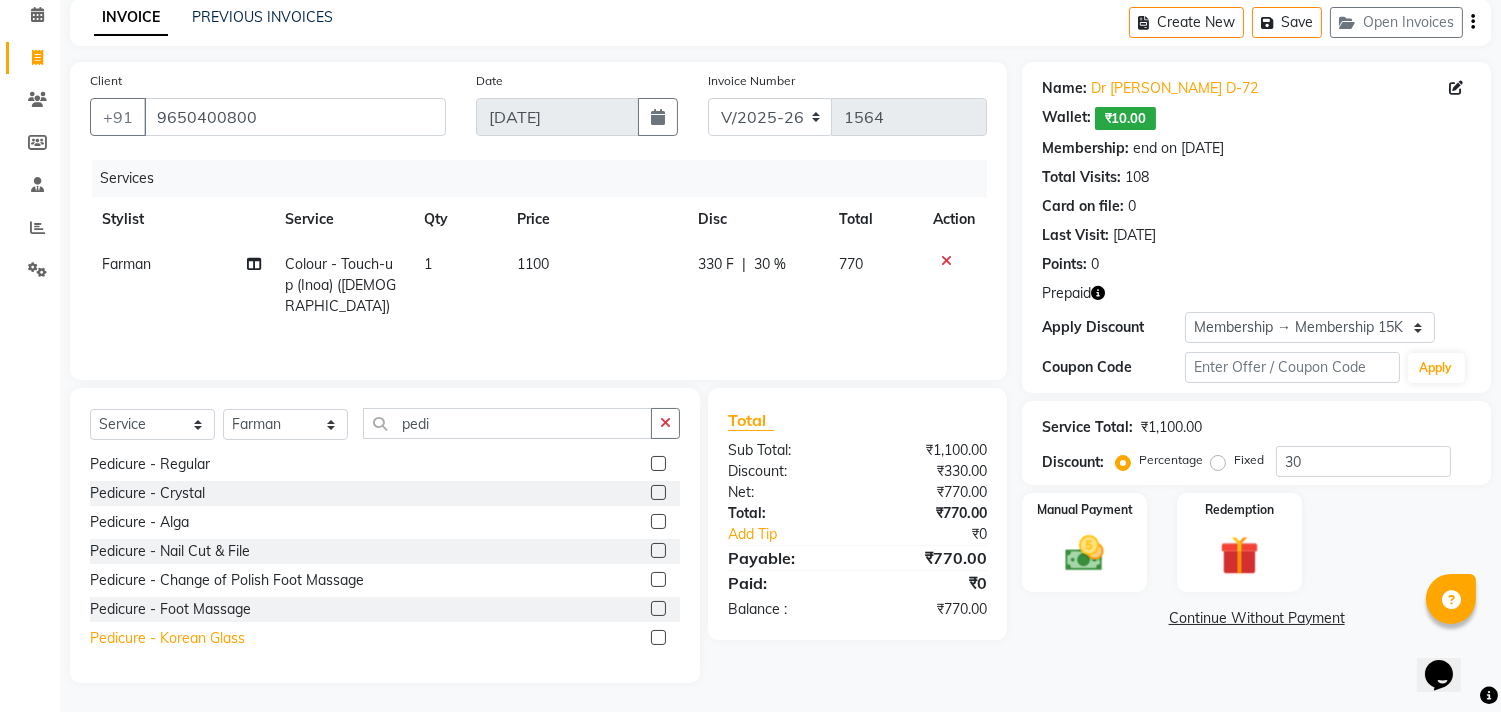 click on "Pedicure - Korean Glass" 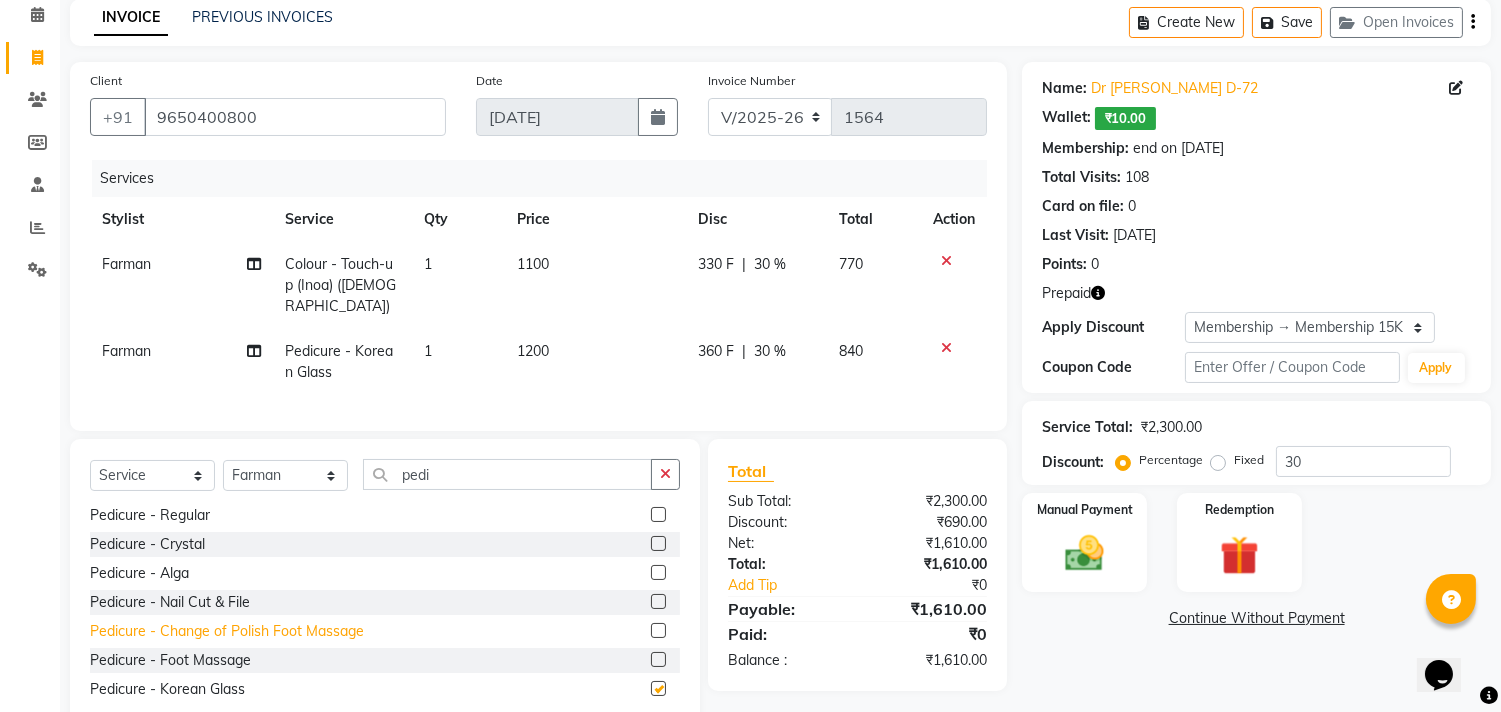 checkbox on "false" 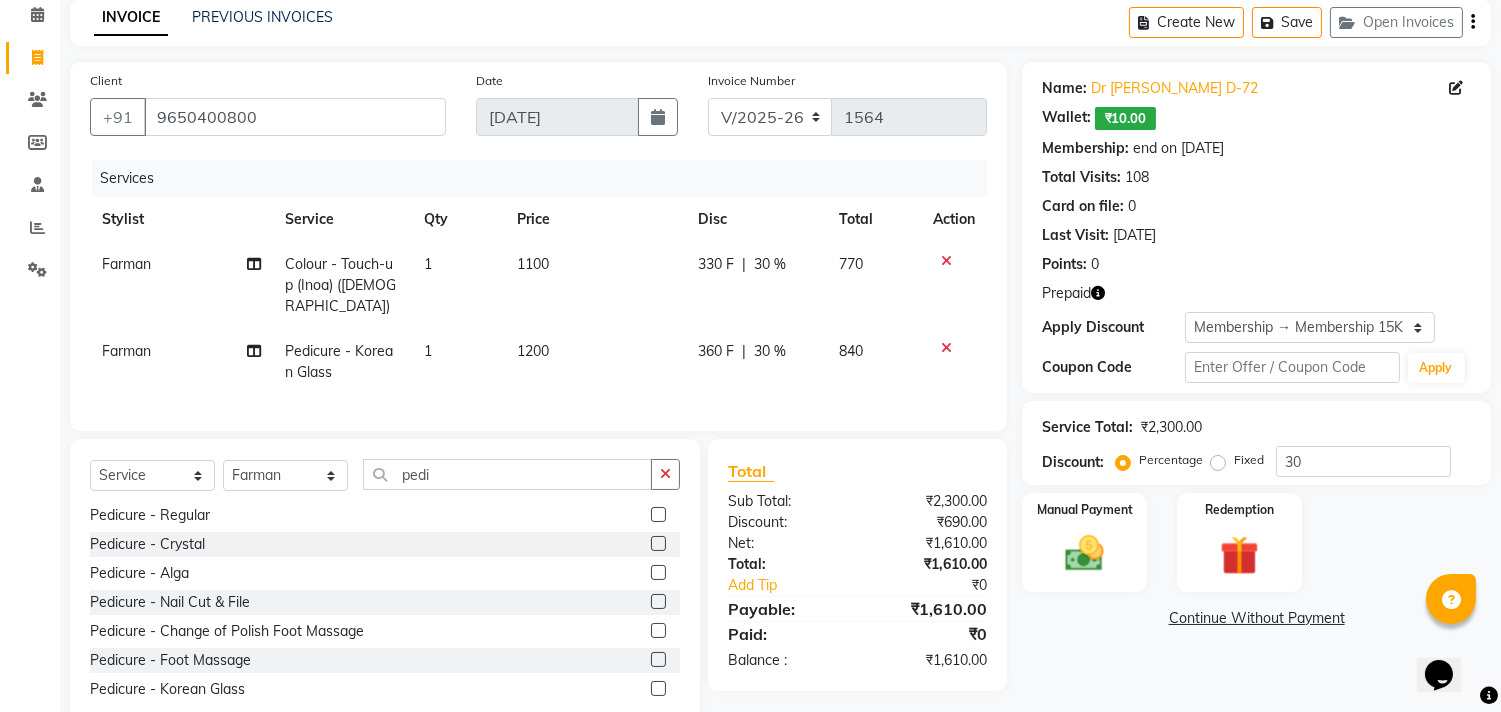 click on "1200" 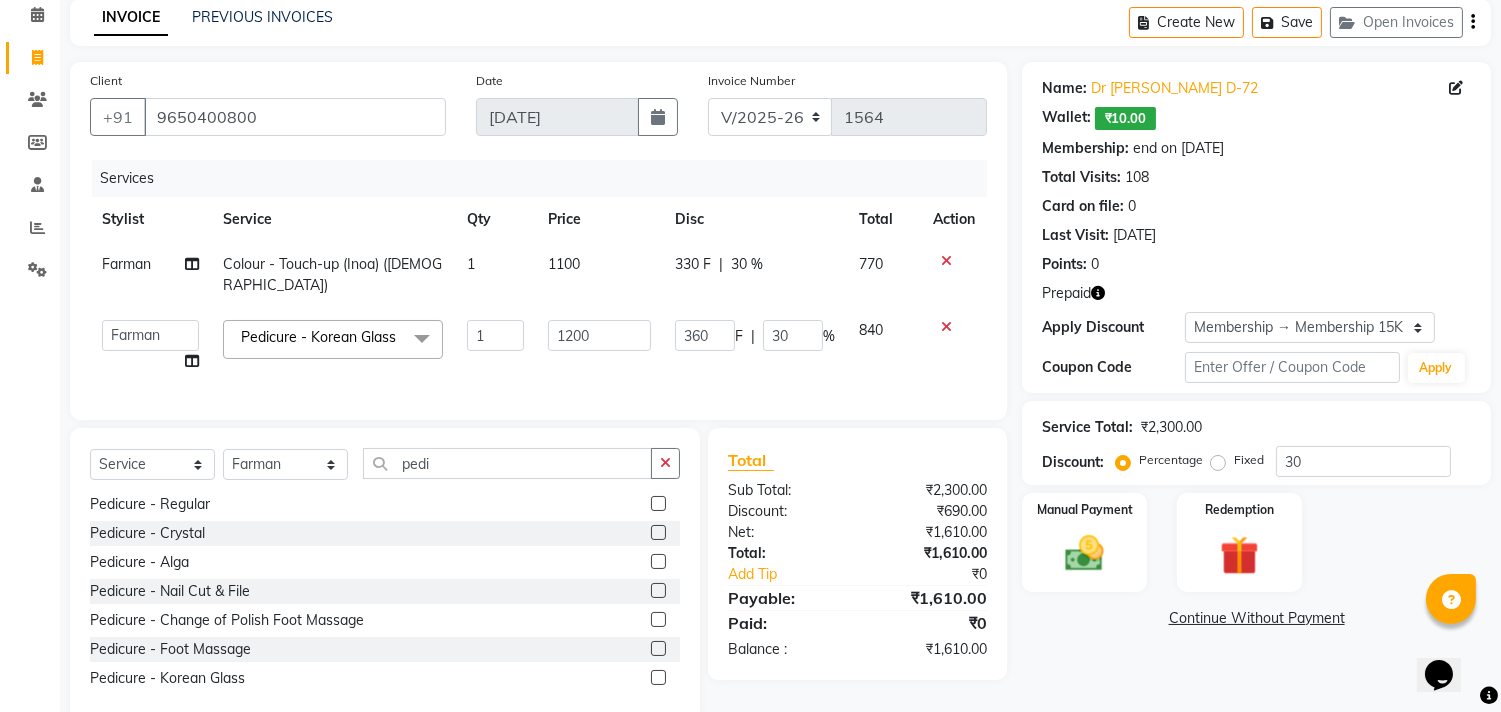 click on "1200" 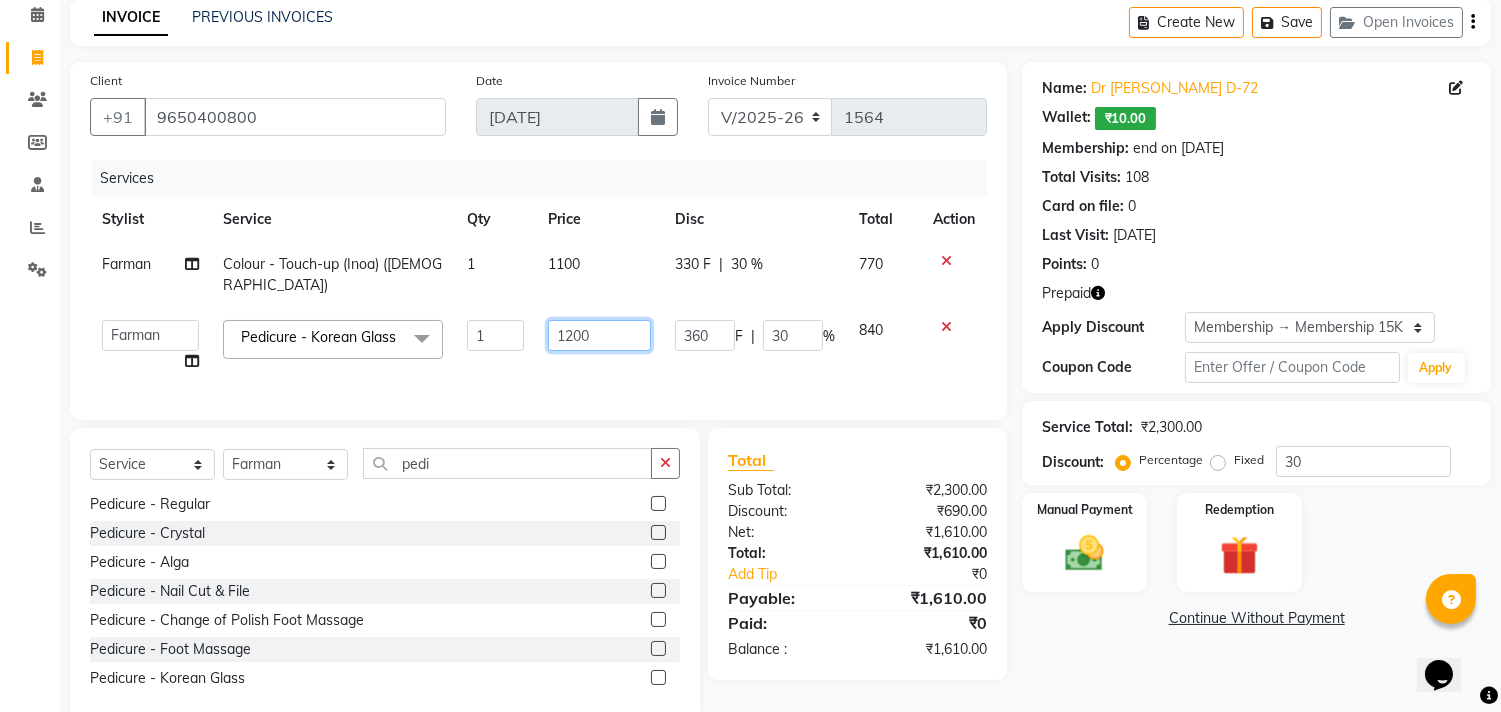 click on "1200" 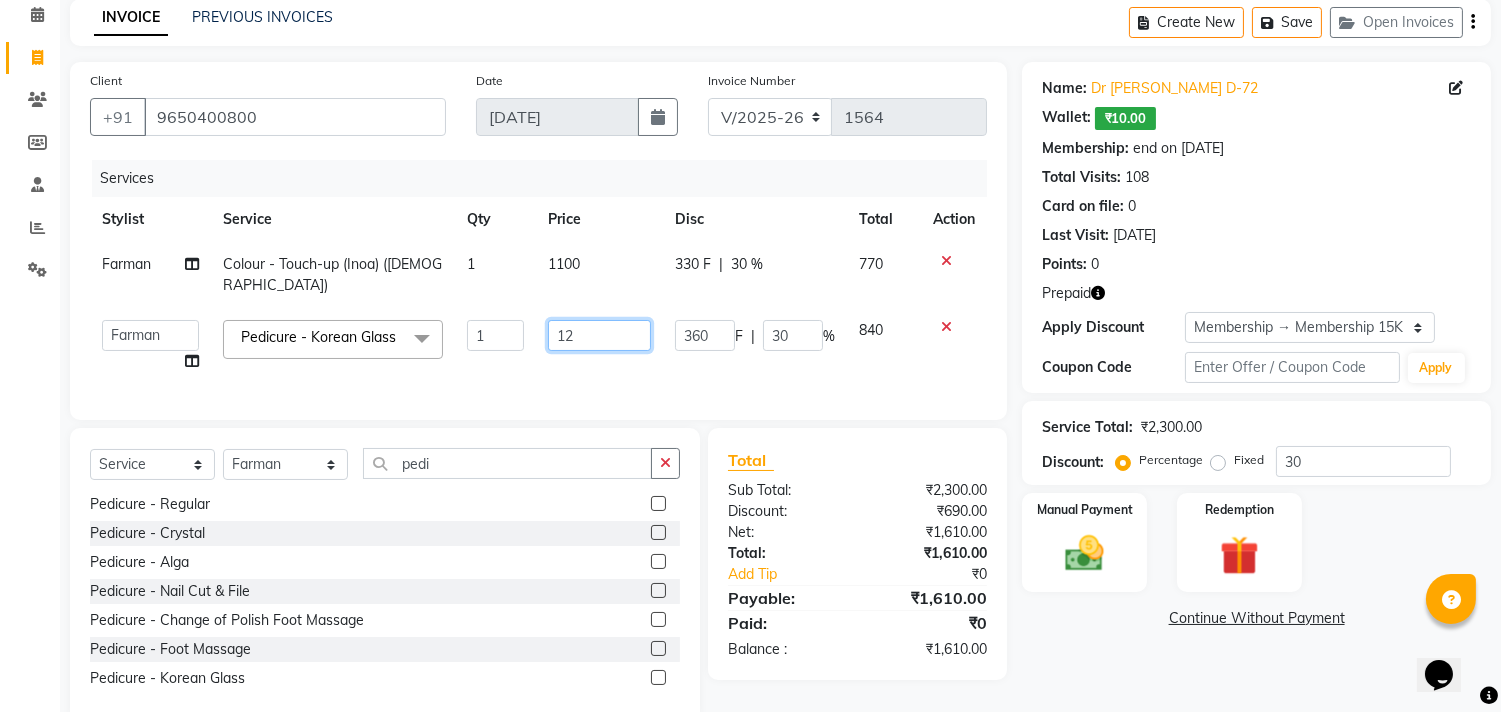 type on "1" 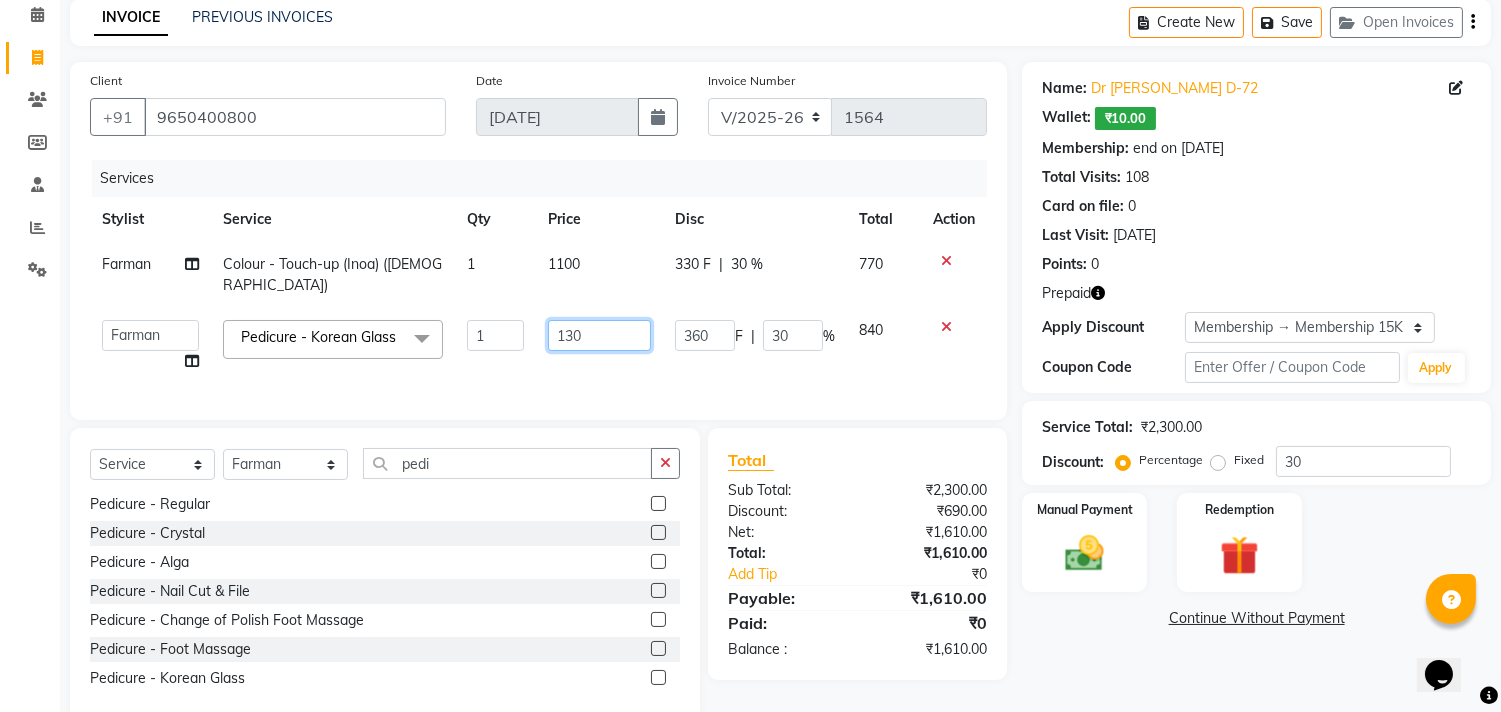 type on "1300" 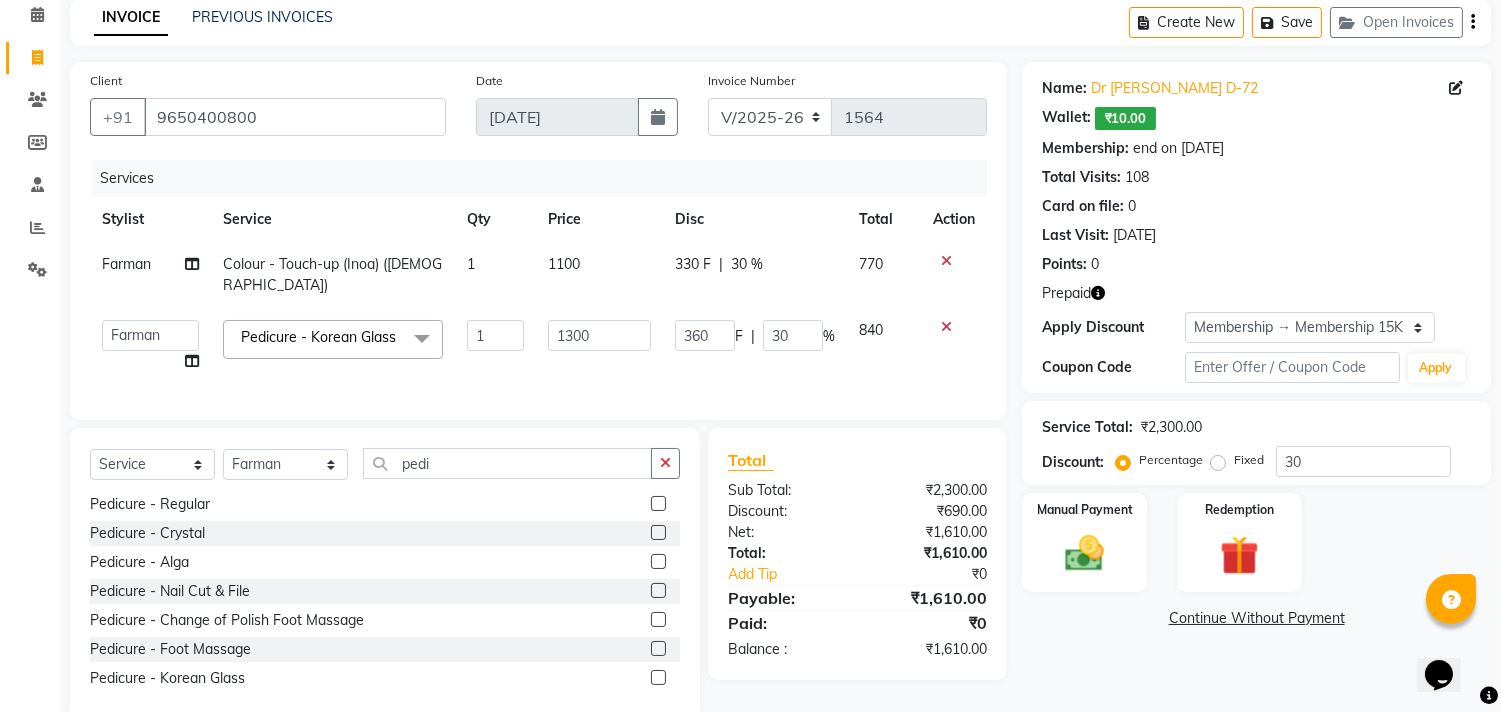 click on "1300" 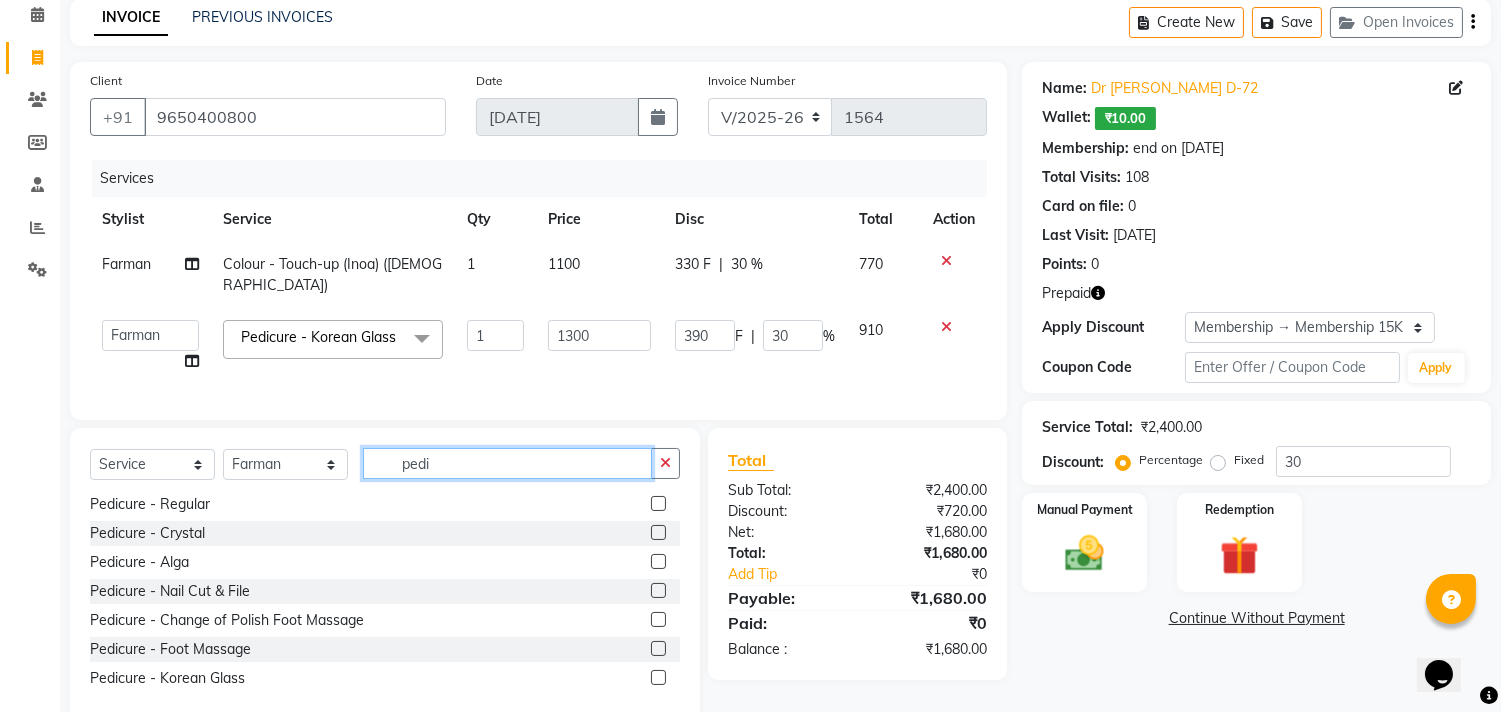 click on "pedi" 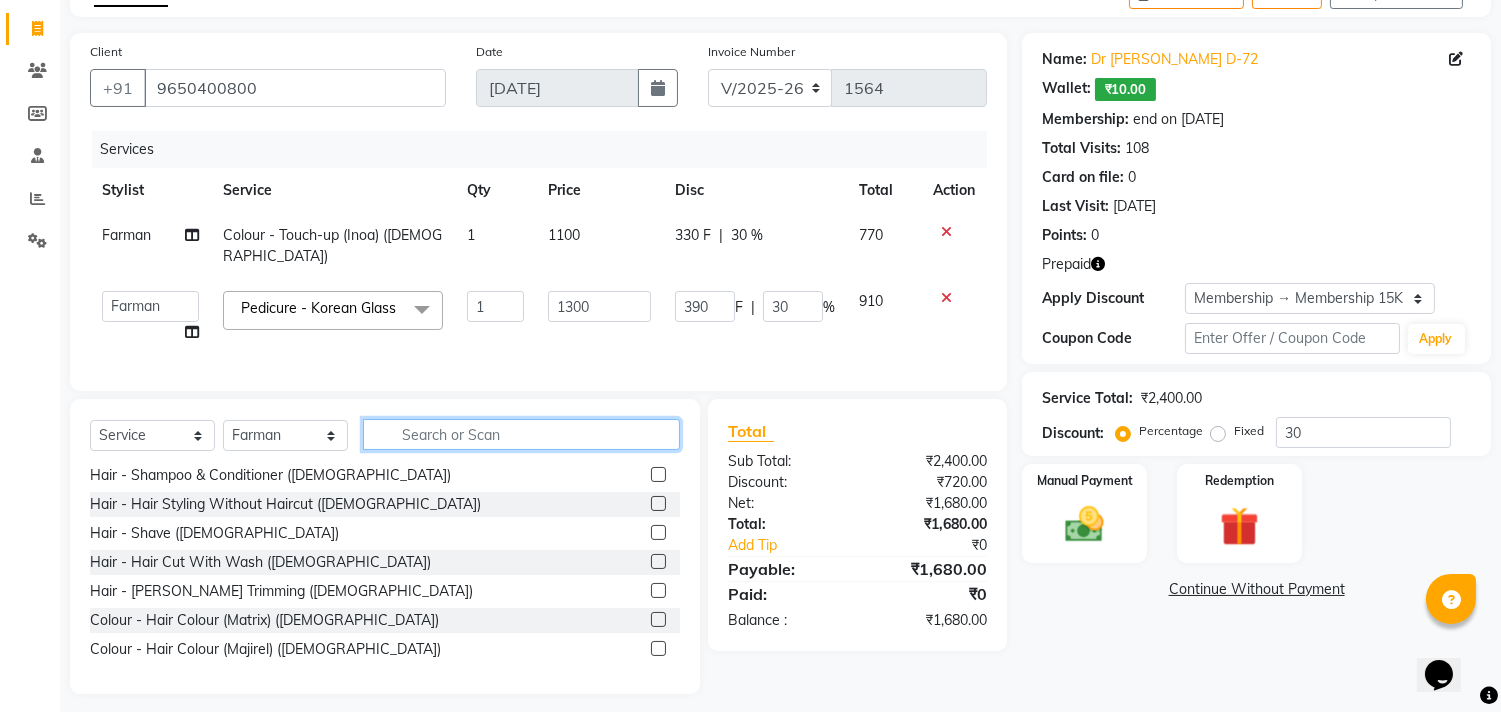 scroll, scrollTop: 133, scrollLeft: 0, axis: vertical 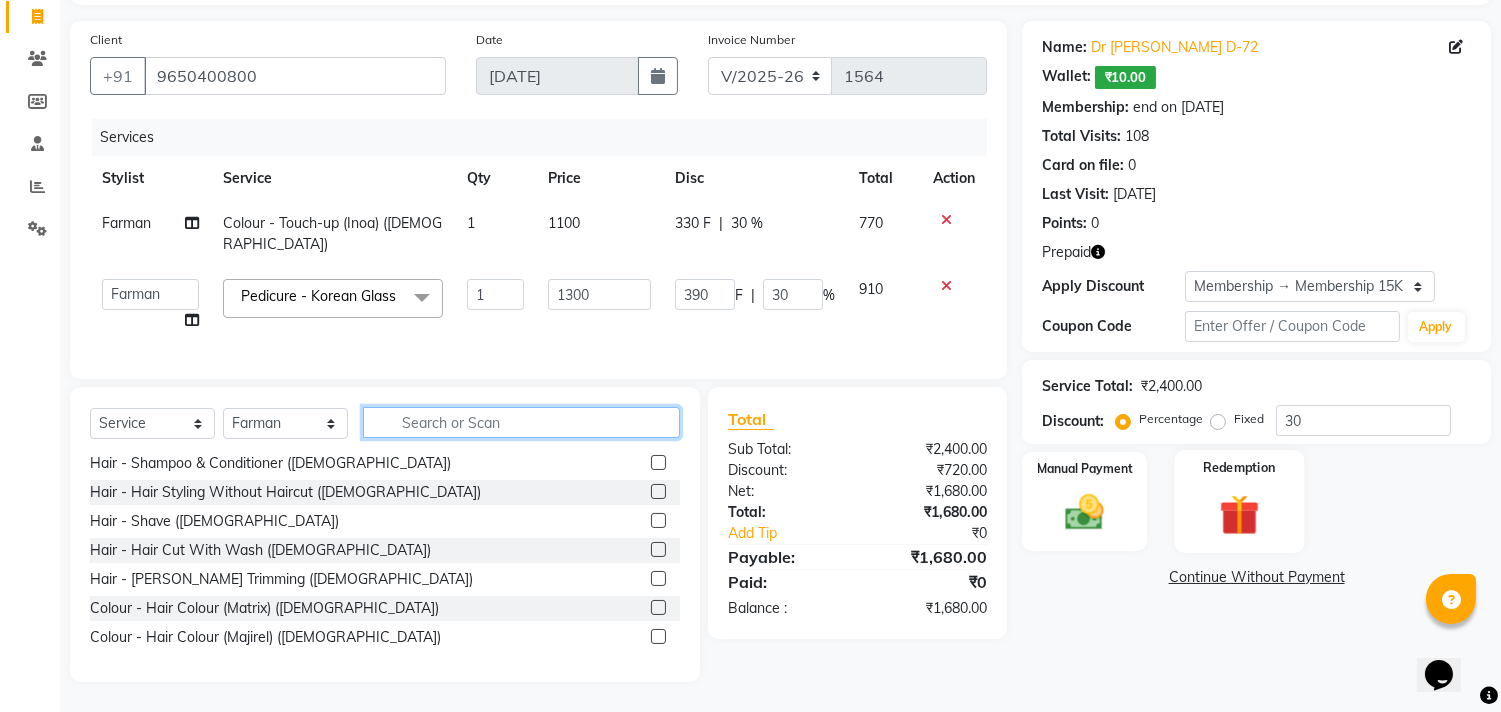 type 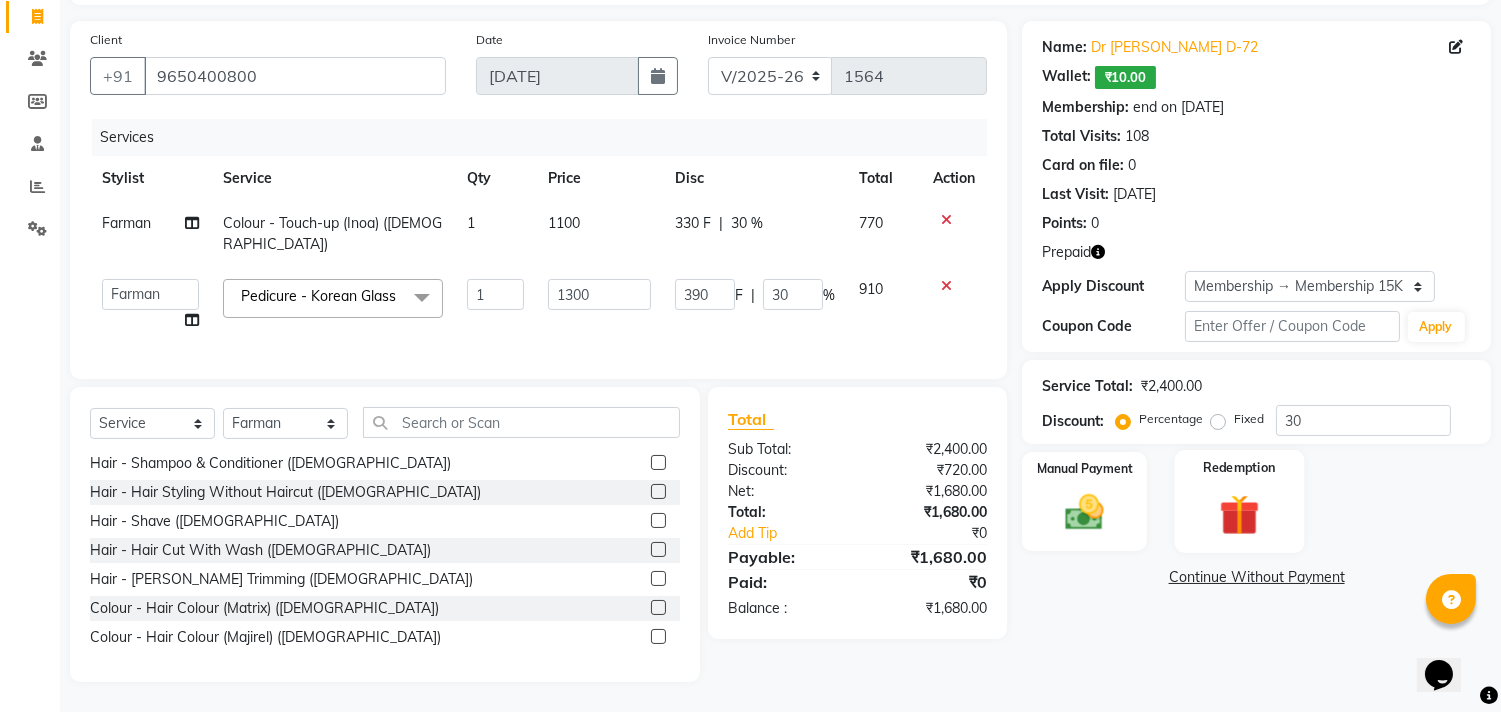 click on "Redemption" 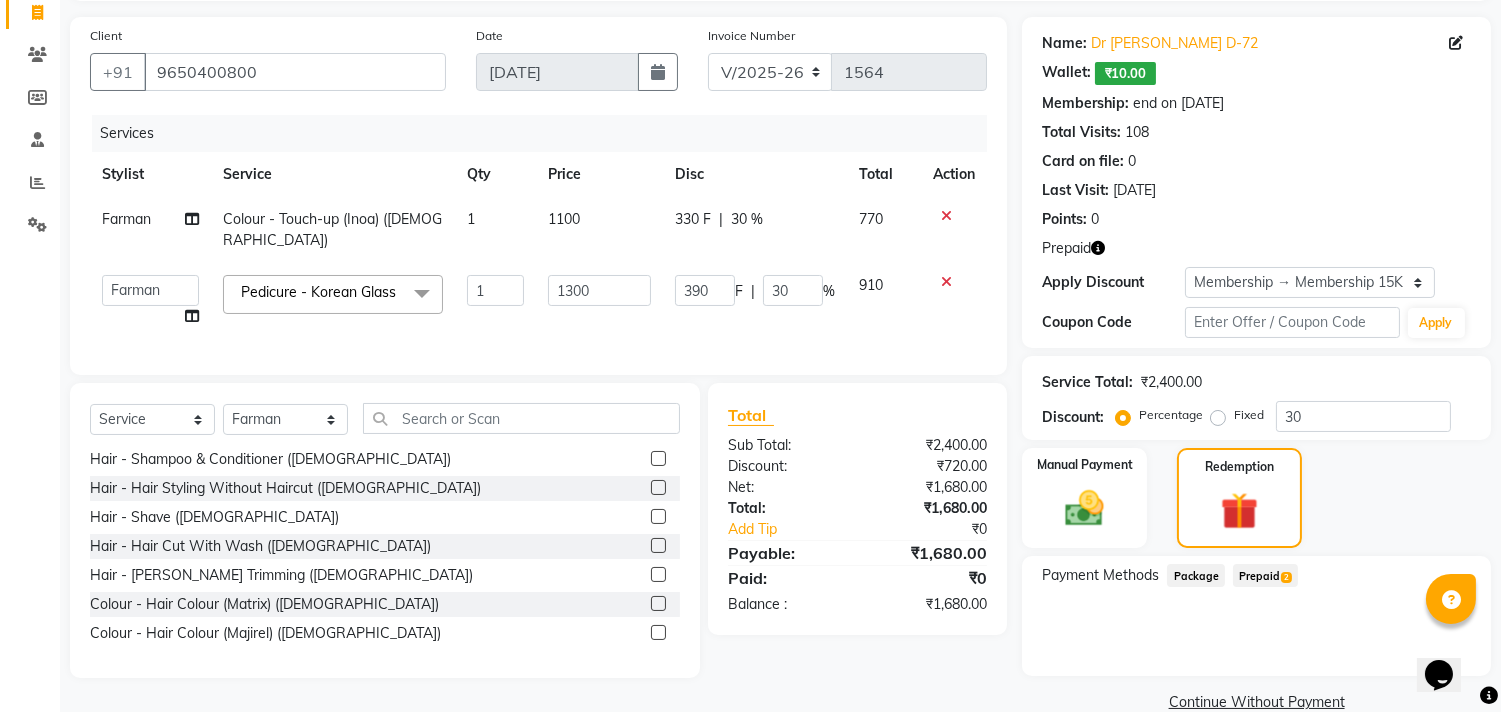 click on "Prepaid  2" 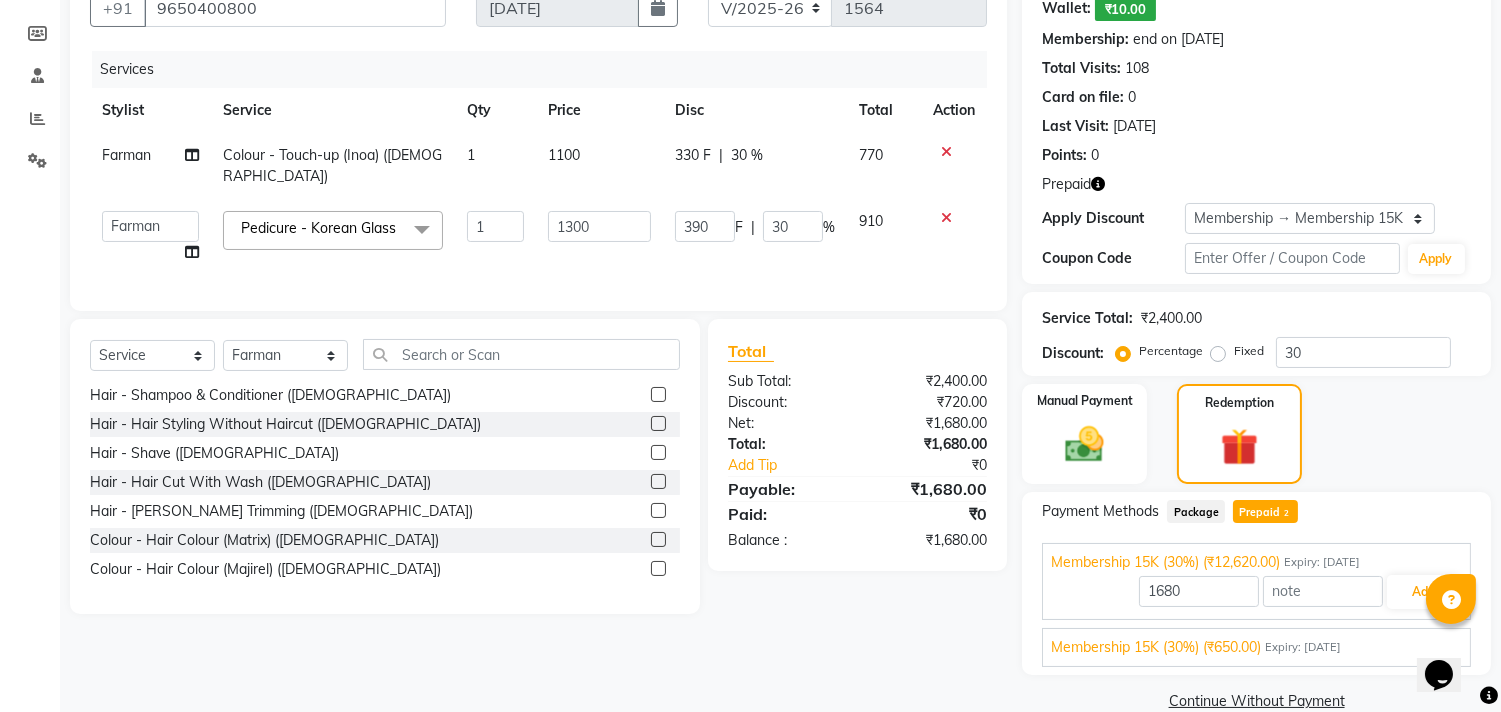 scroll, scrollTop: 230, scrollLeft: 0, axis: vertical 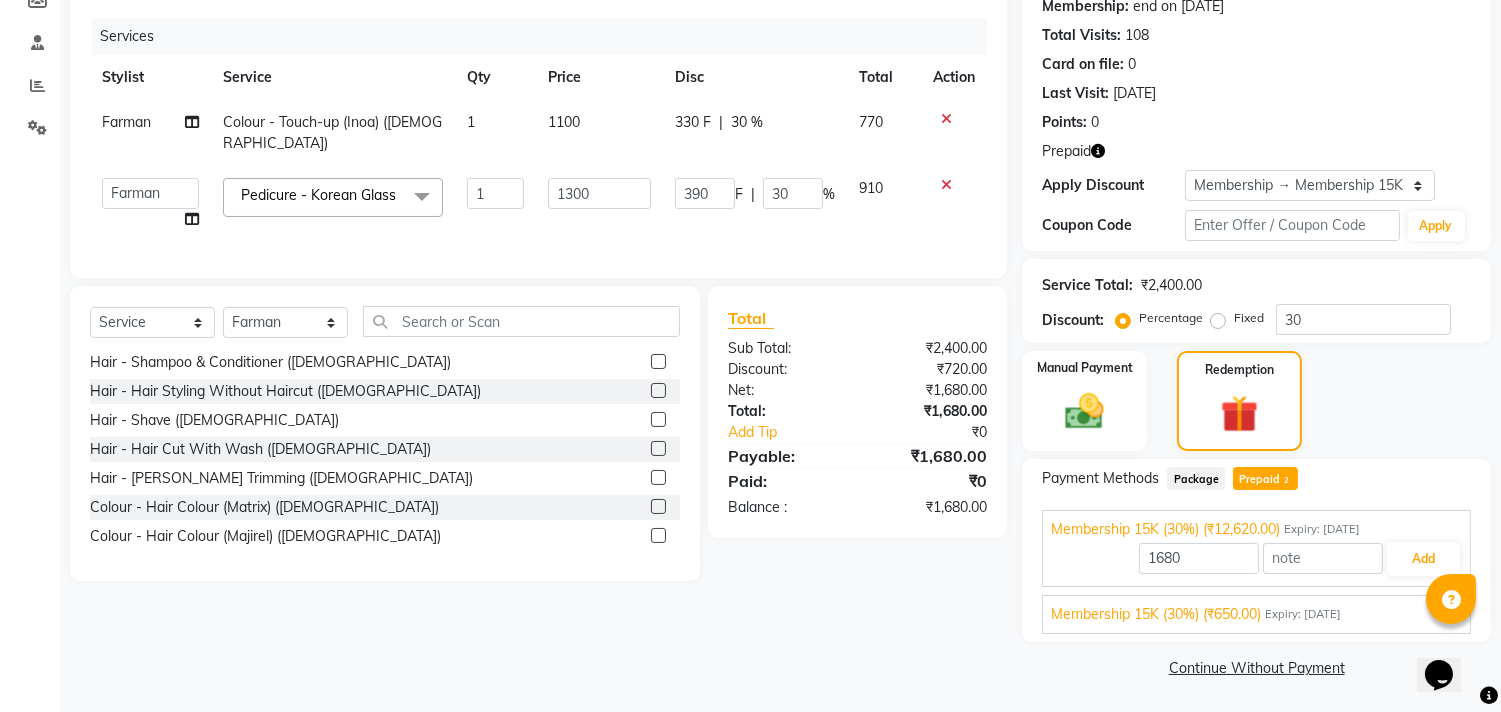 click on "Expiry: 16-09-2034" at bounding box center [1303, 614] 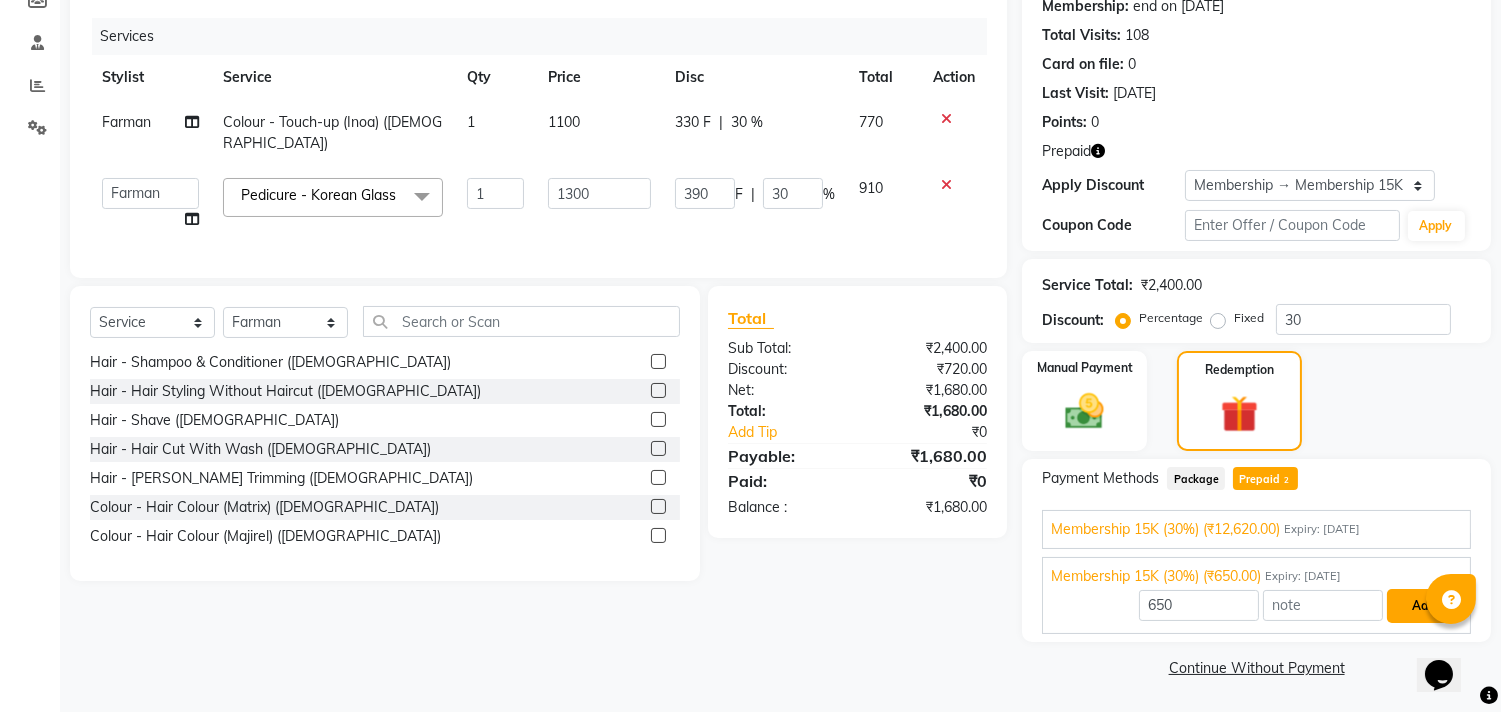 click on "Add" at bounding box center (1423, 606) 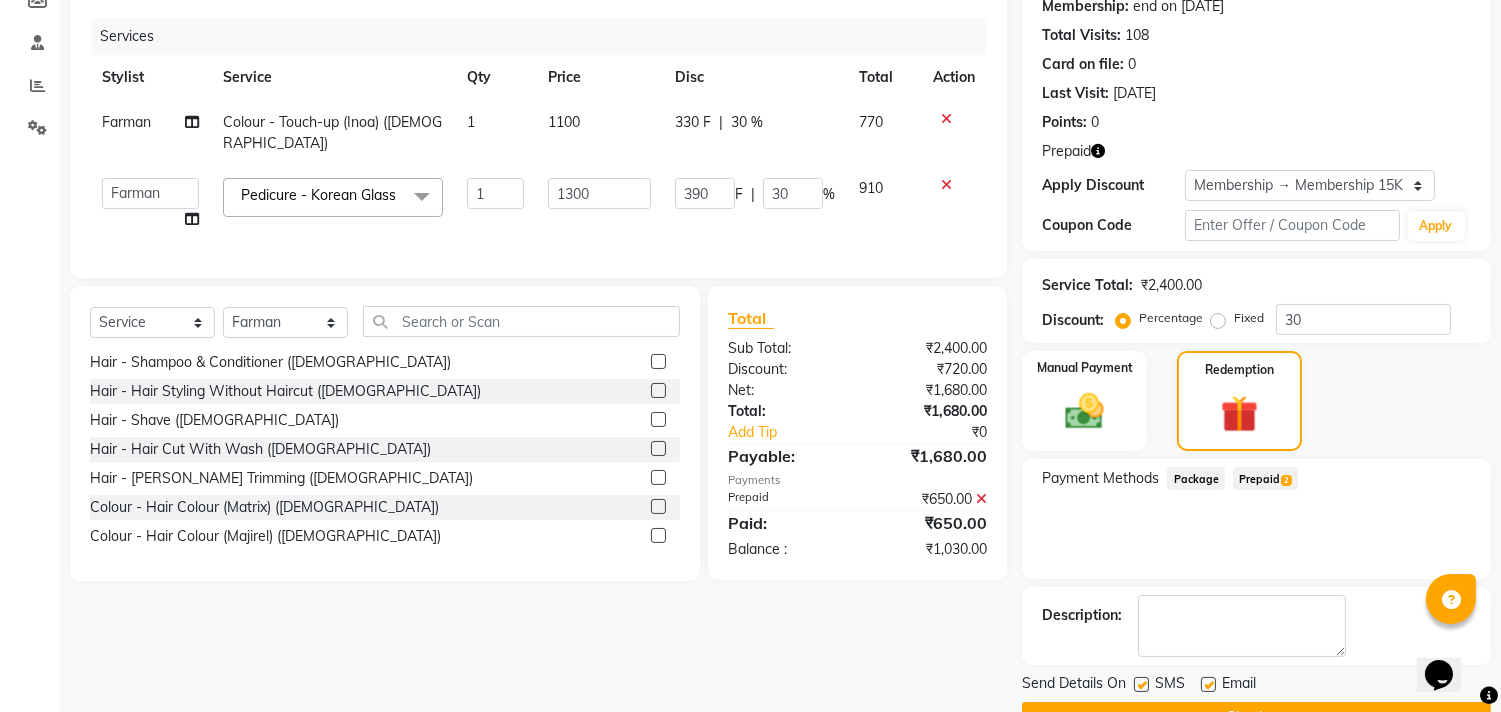 drag, startPoint x: 1274, startPoint y: 474, endPoint x: 1328, endPoint y: 495, distance: 57.939625 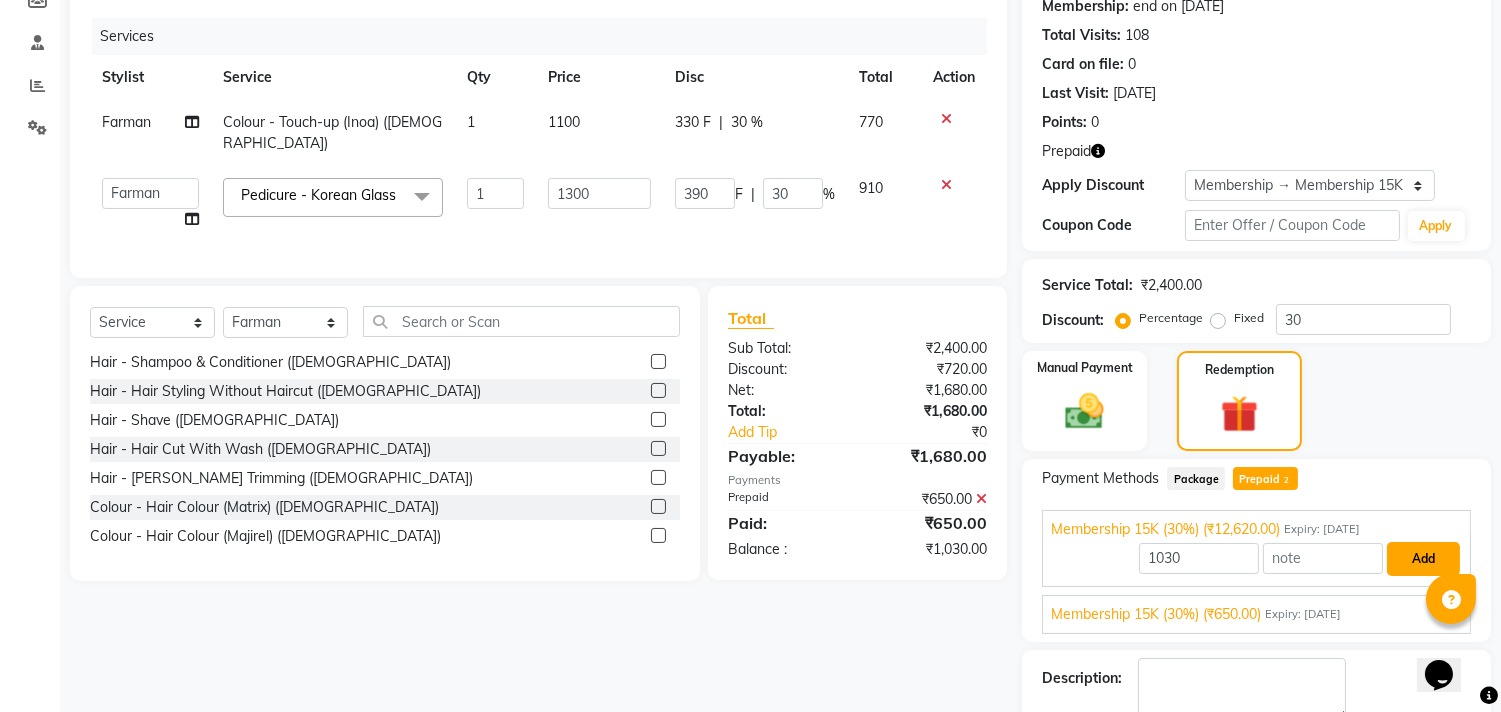 click on "Add" at bounding box center (1423, 559) 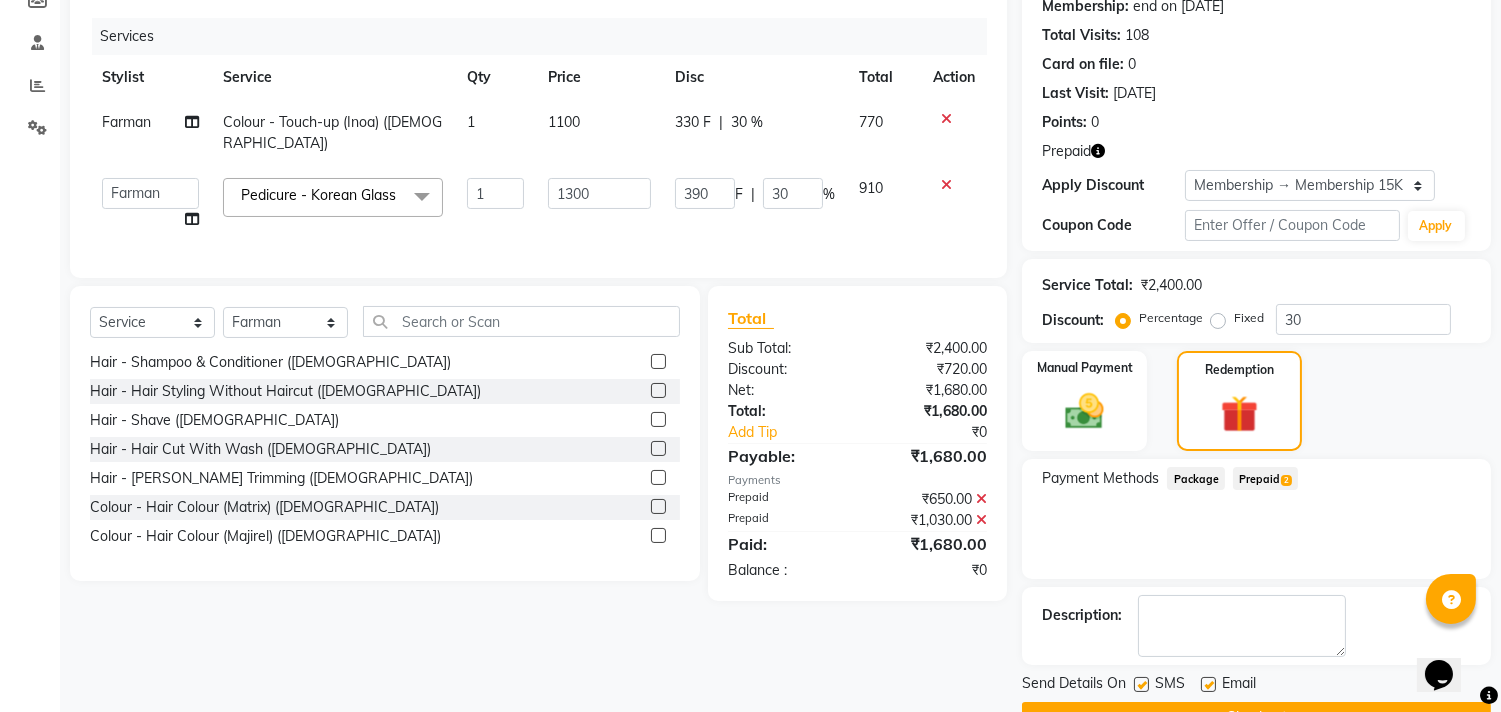click on "Payment Methods  Package   Prepaid  2" 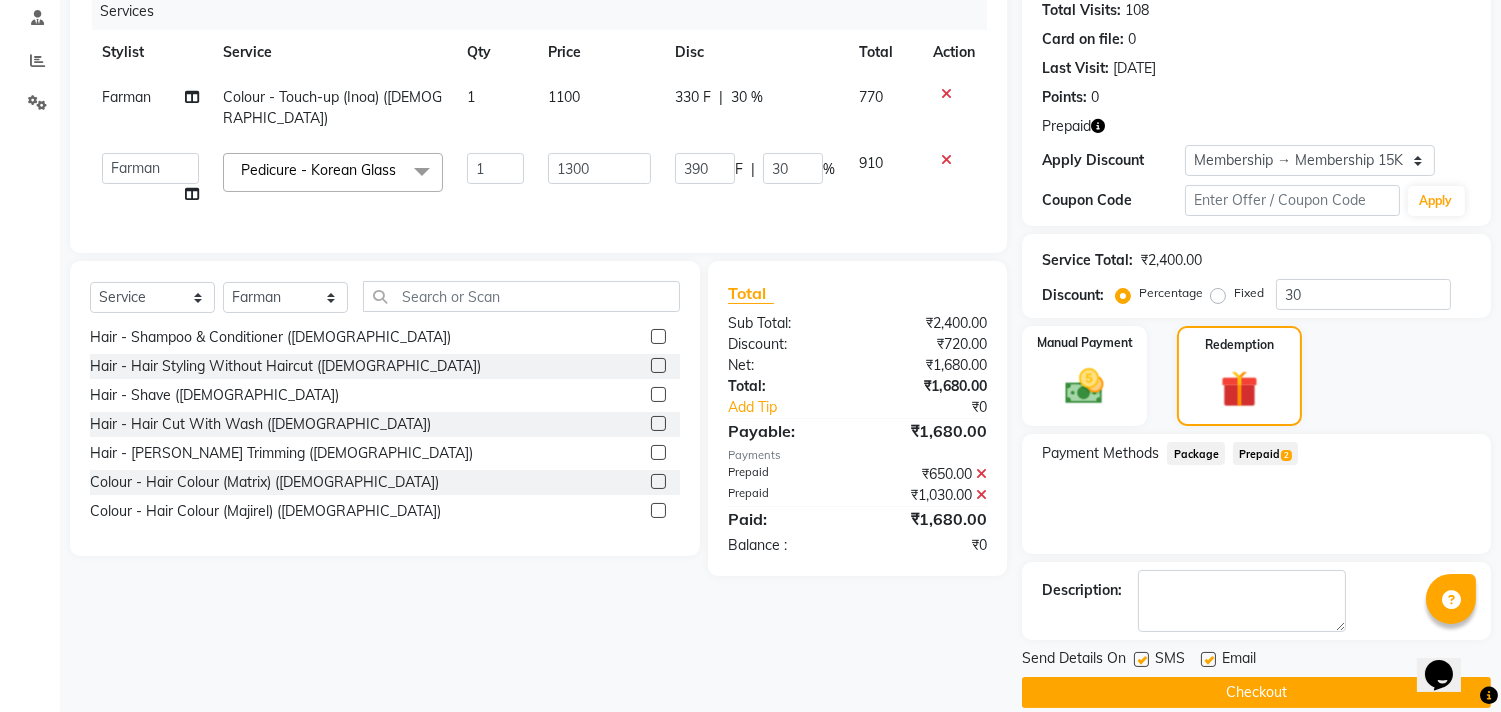 scroll, scrollTop: 280, scrollLeft: 0, axis: vertical 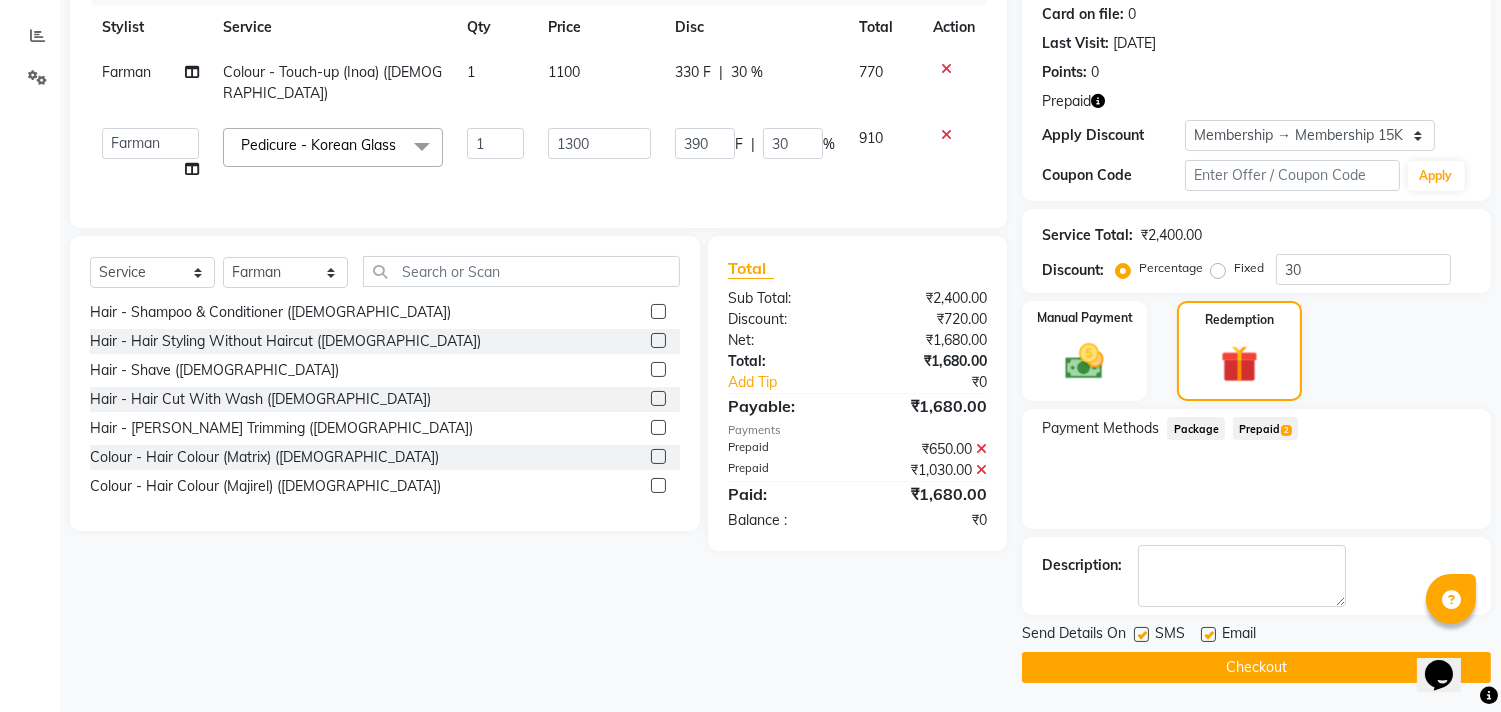 click on "Checkout" 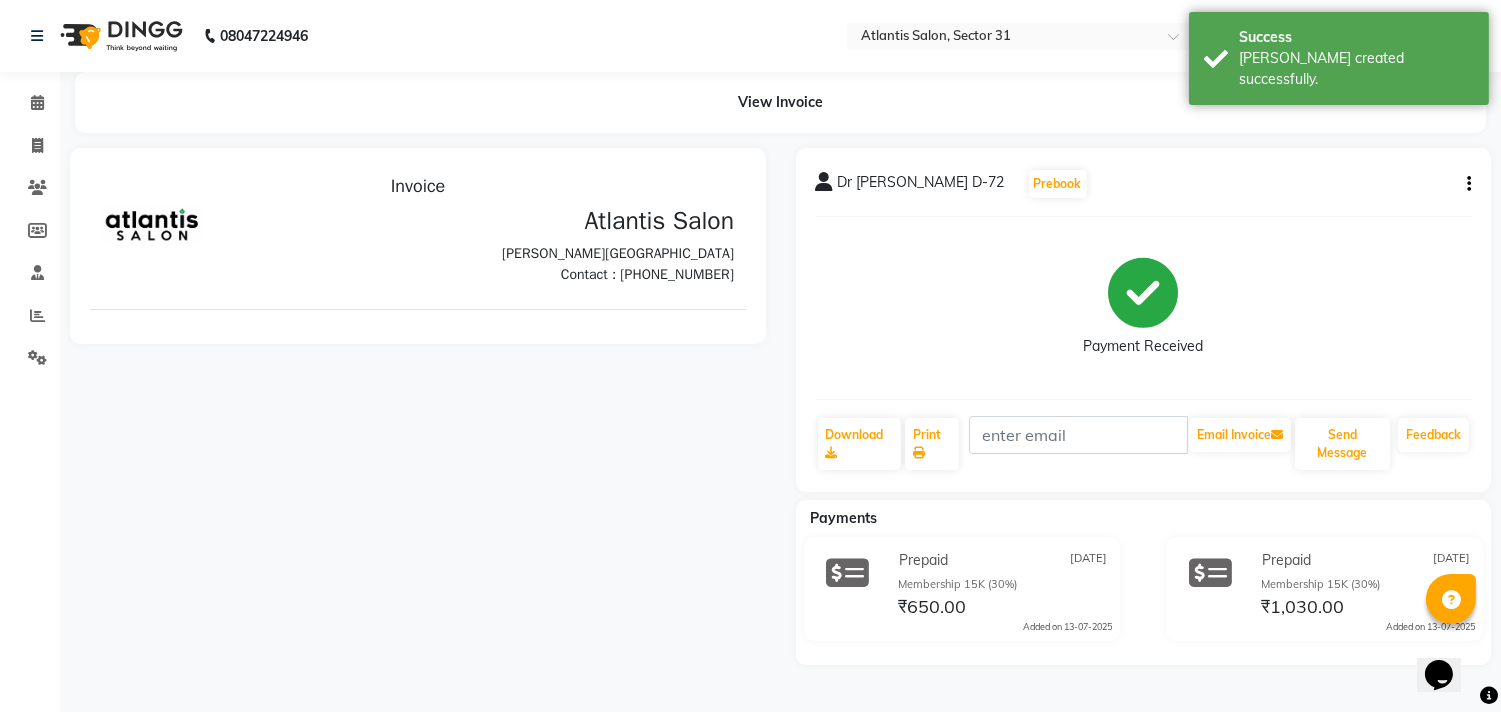 scroll, scrollTop: 0, scrollLeft: 0, axis: both 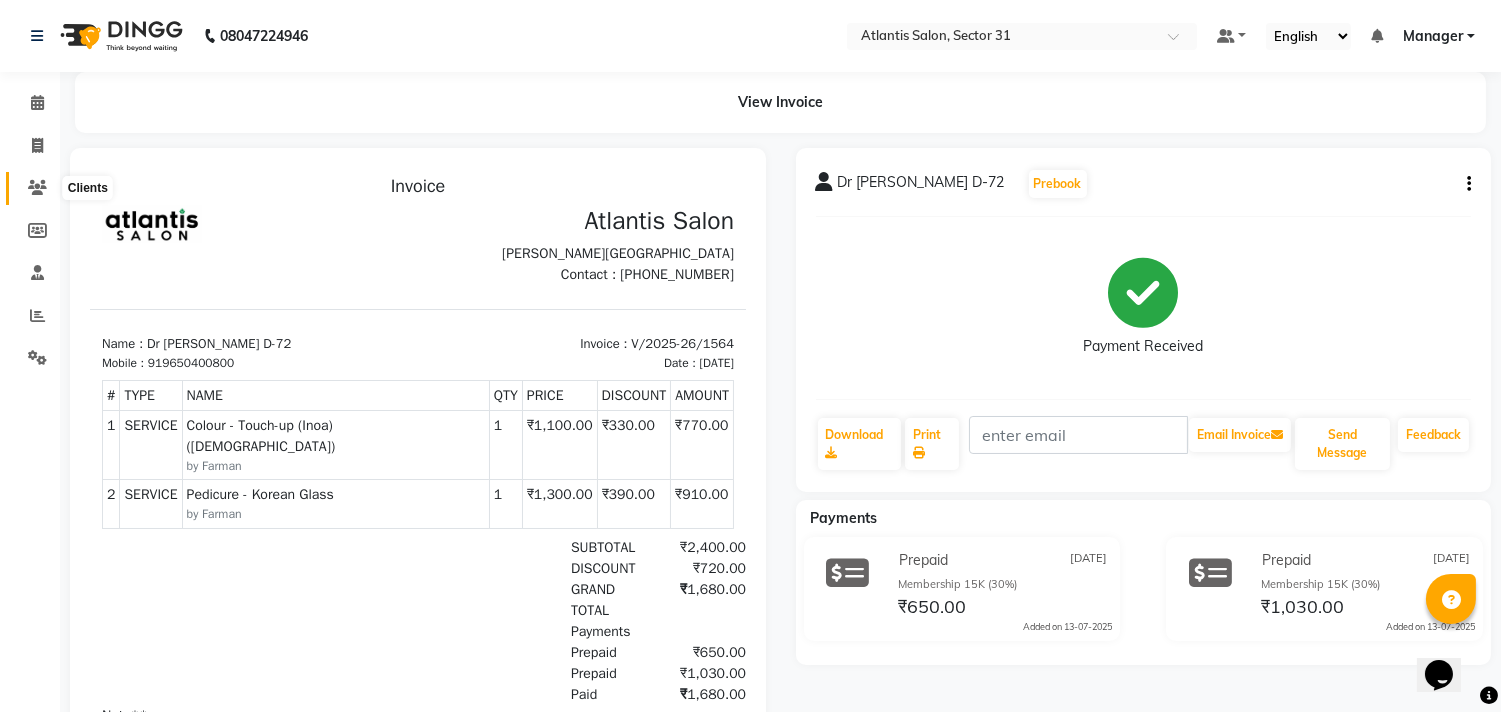 click 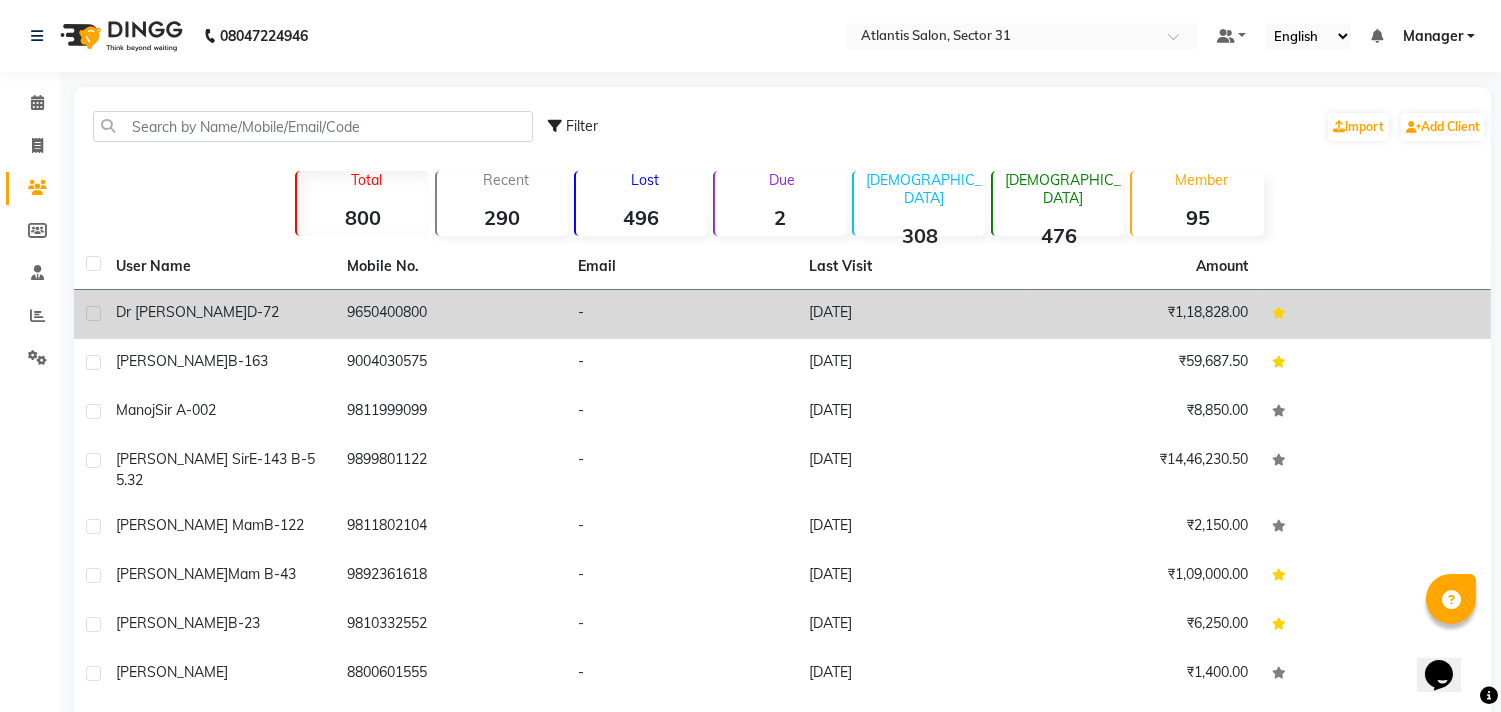 click on "Dr Sarika Mam  D-72" 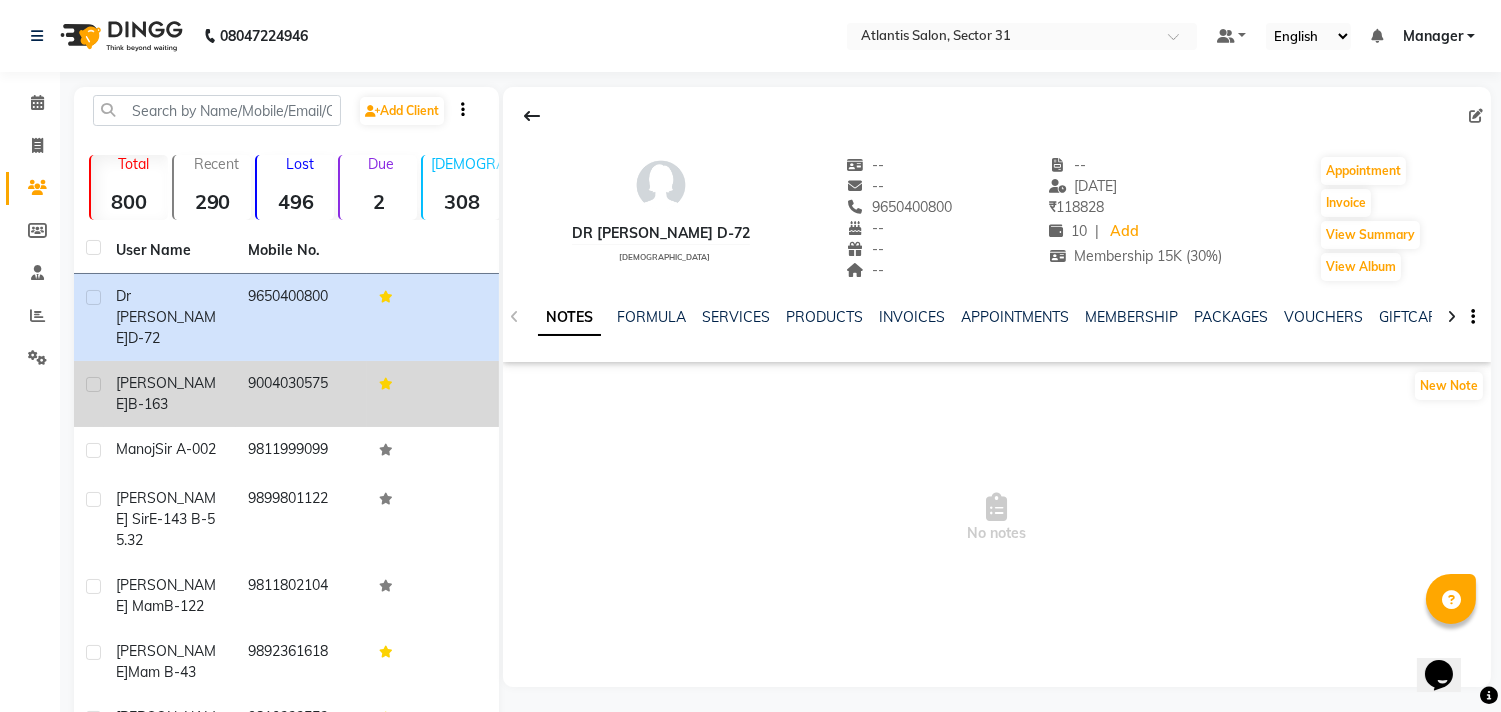 click on "Rohan sir  B-163" 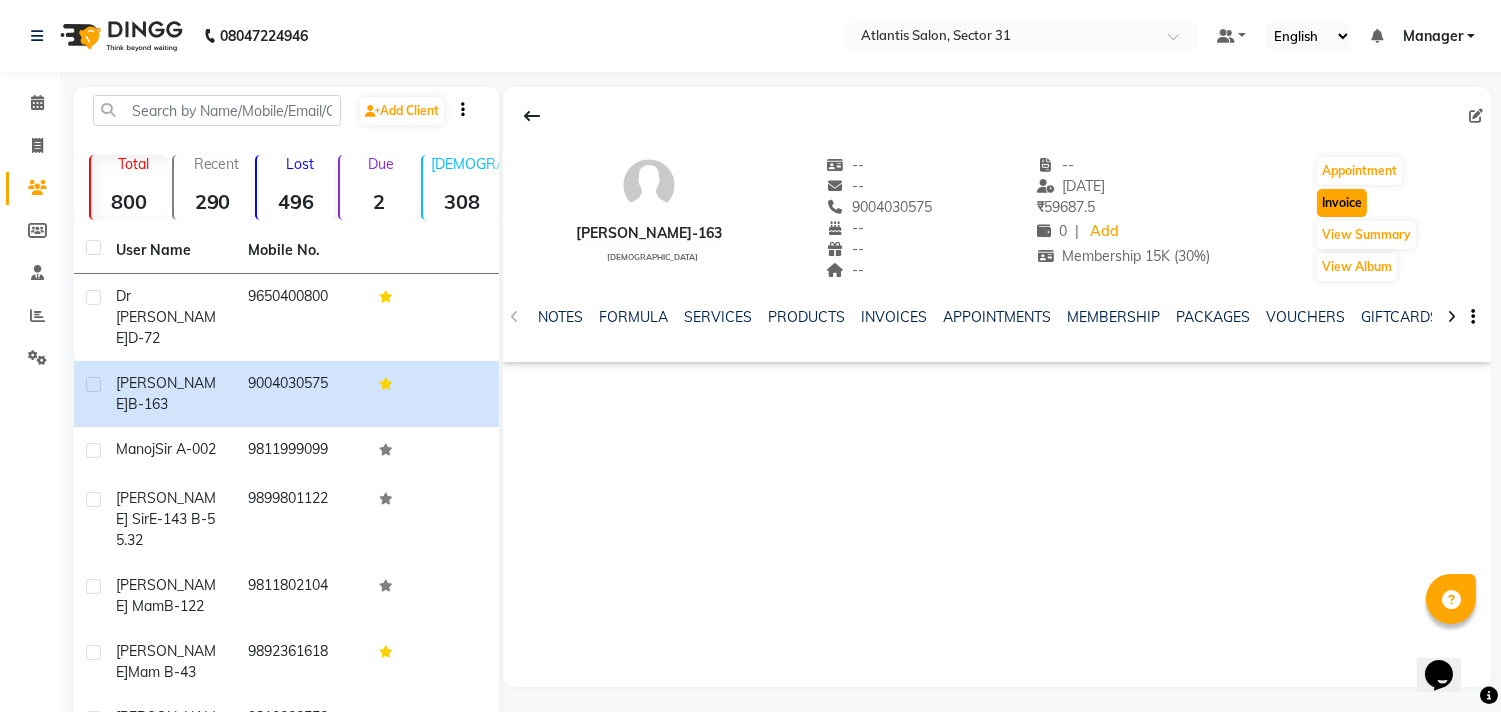 click on "Invoice" 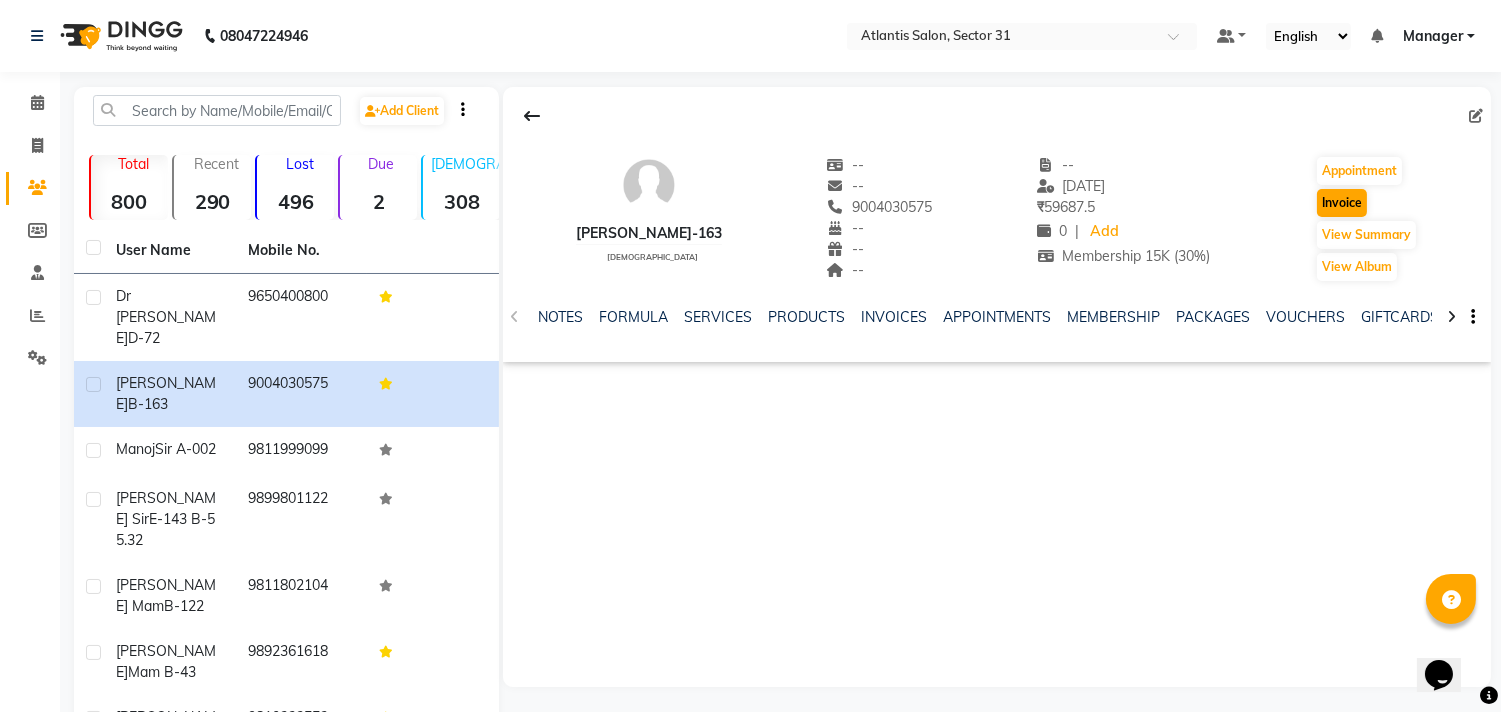 select on "service" 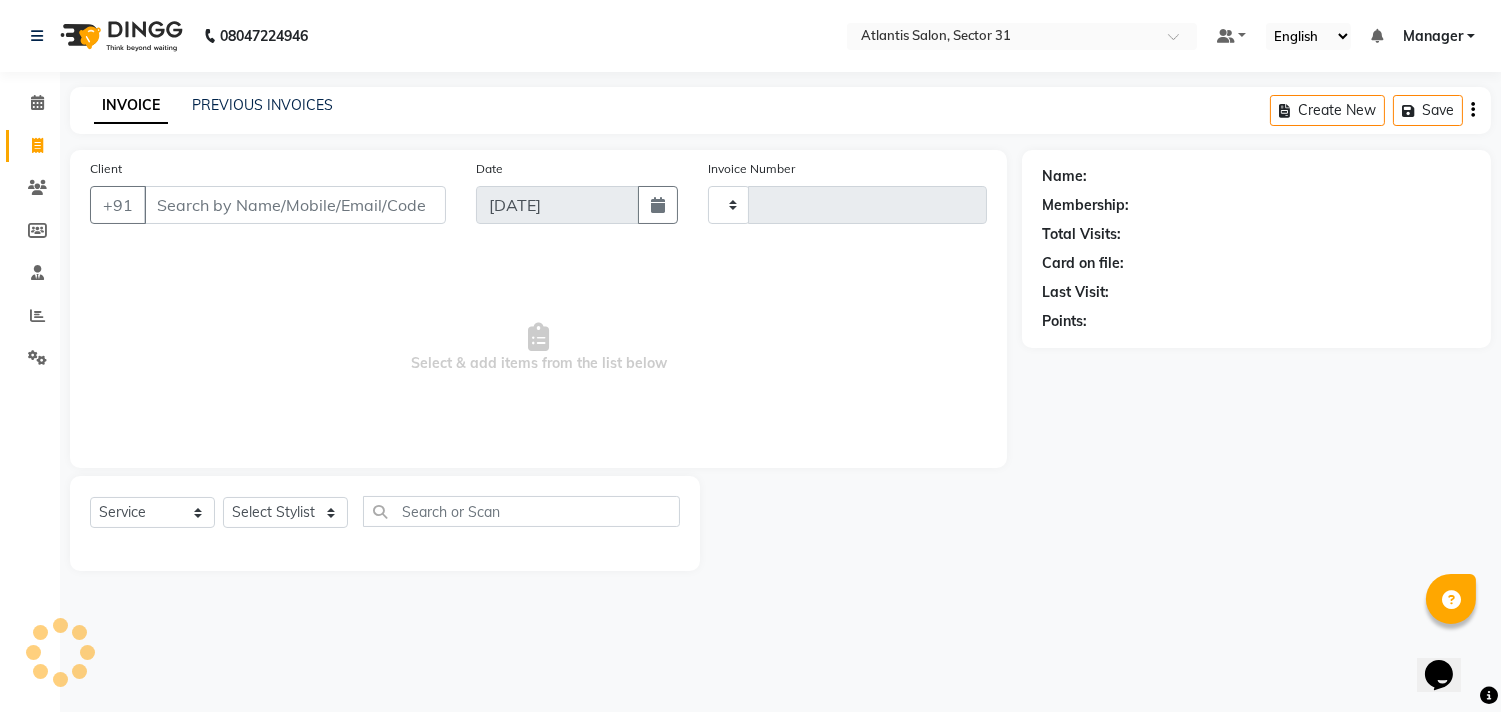click on "Membership:" 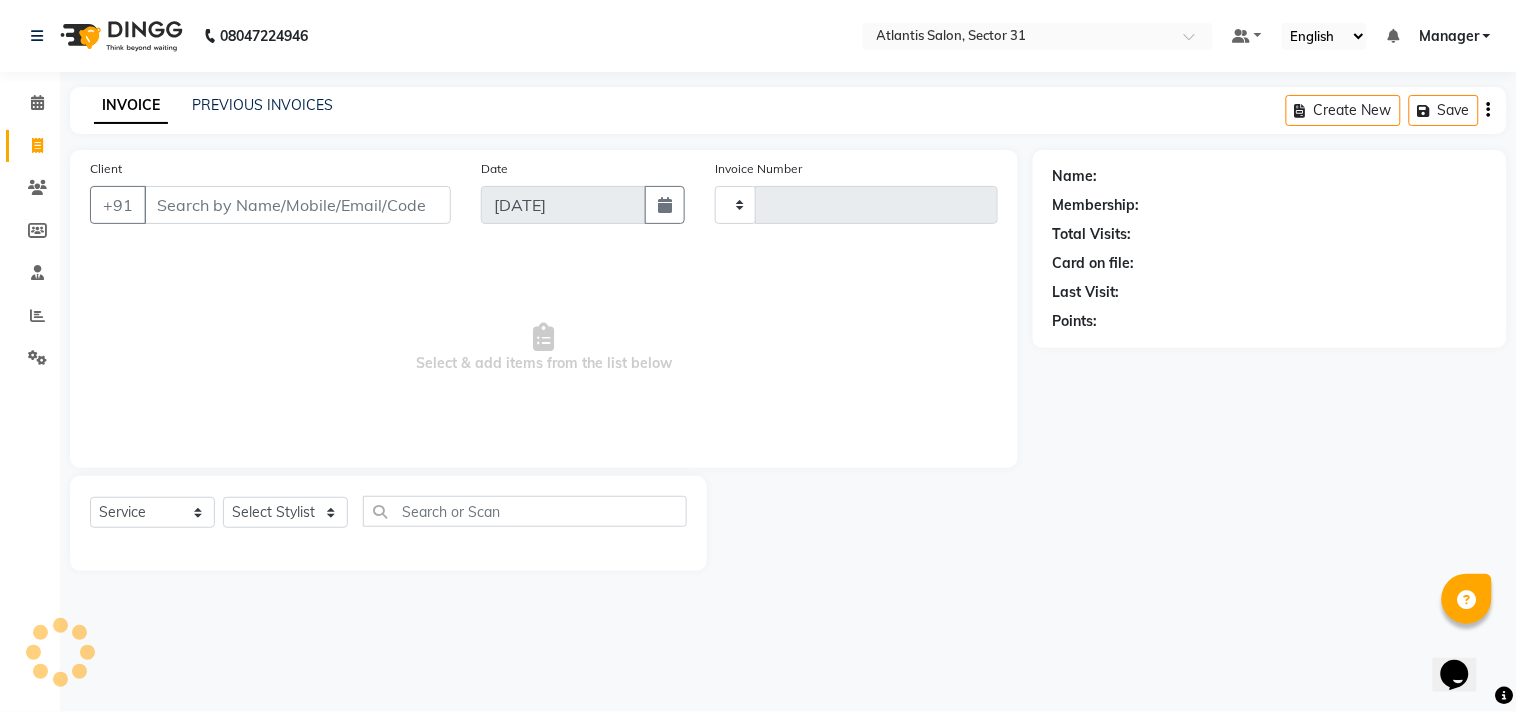 type on "1565" 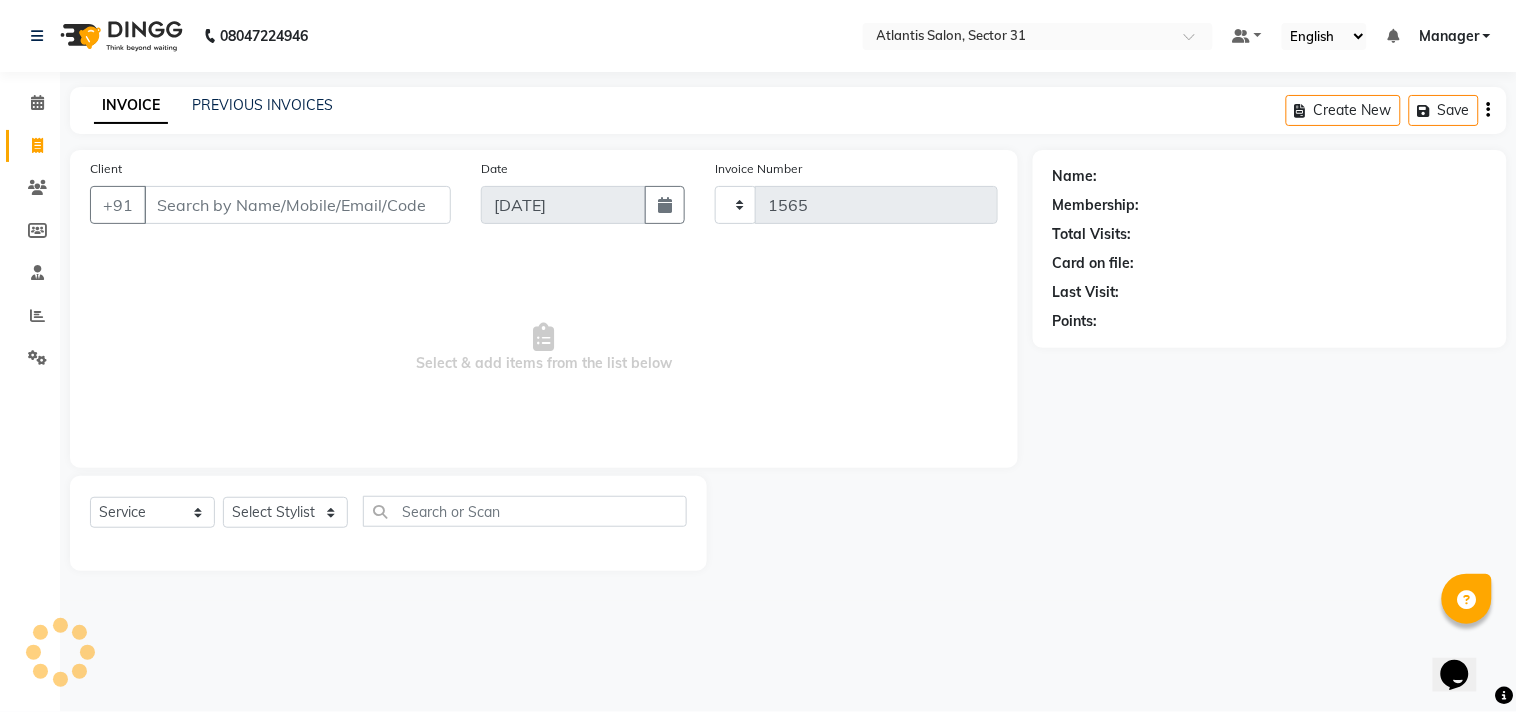 select on "4391" 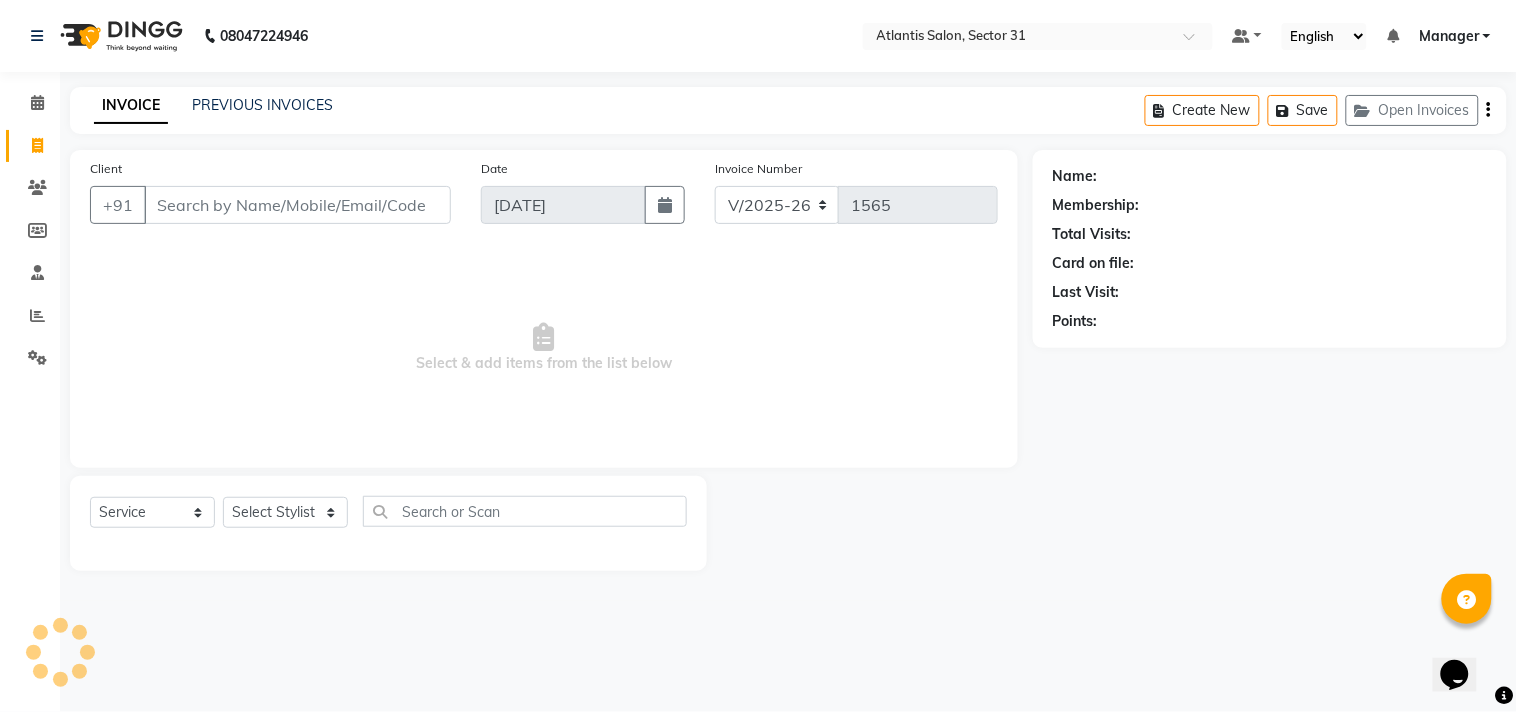 type on "9004030575" 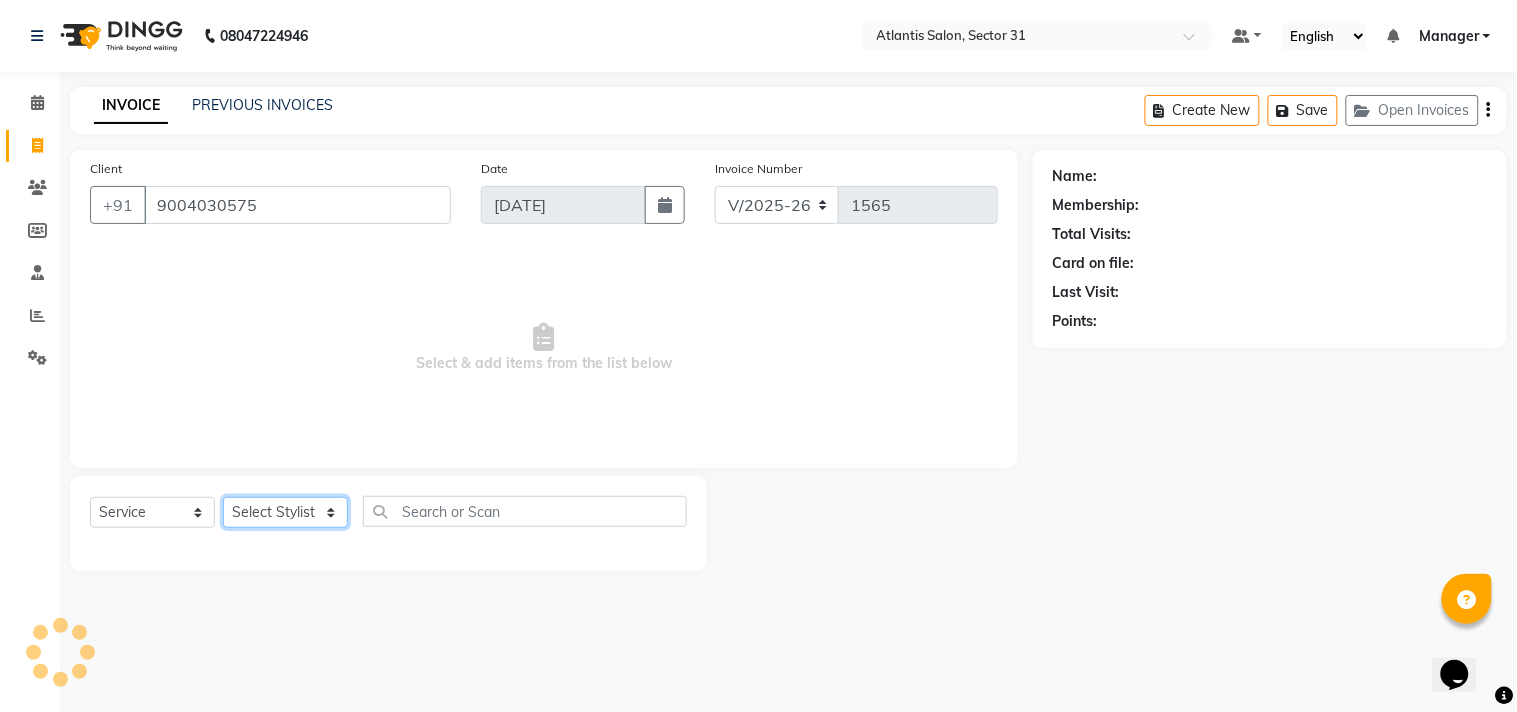 click on "Select Stylist [PERSON_NAME] [PERSON_NAME] Kavita Manager Staff 31 Staff ILD Suraj" 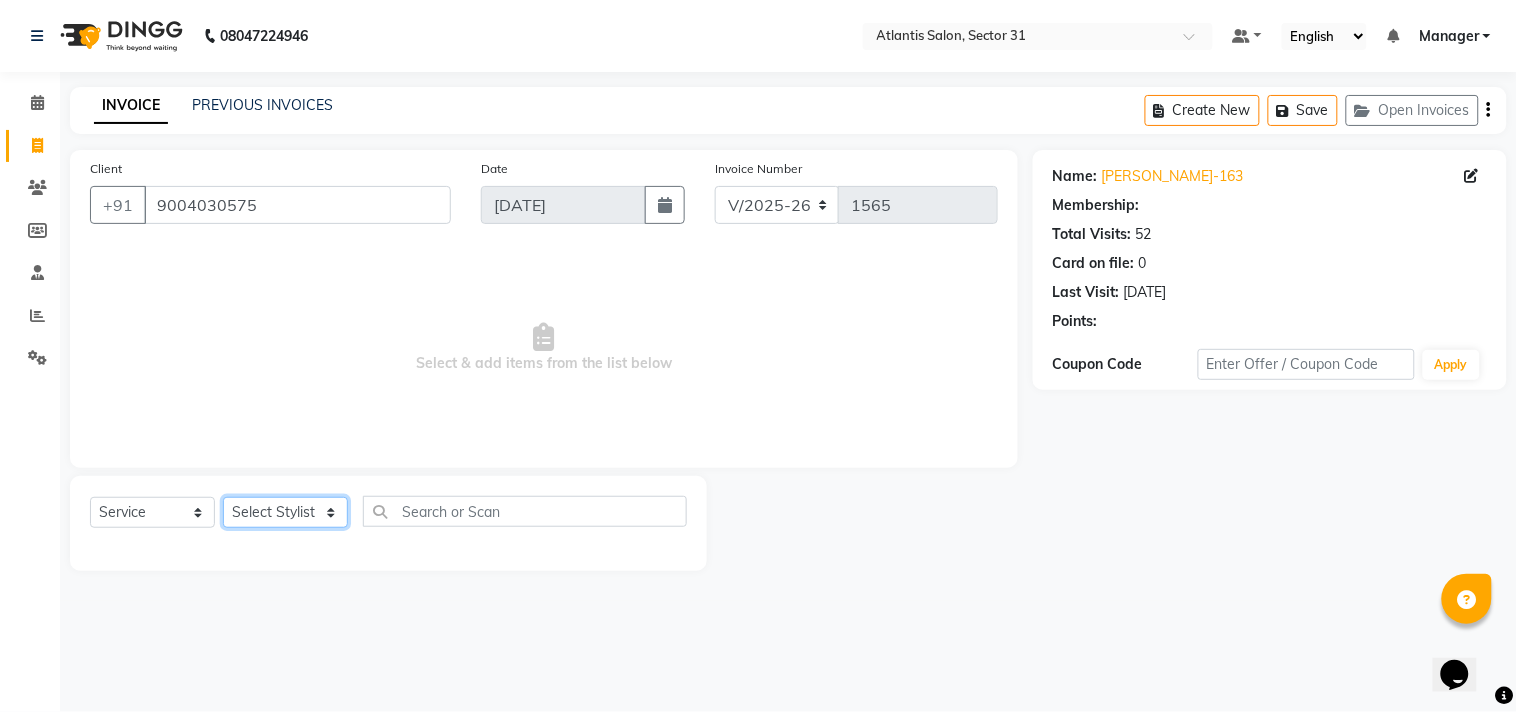 select on "1: Object" 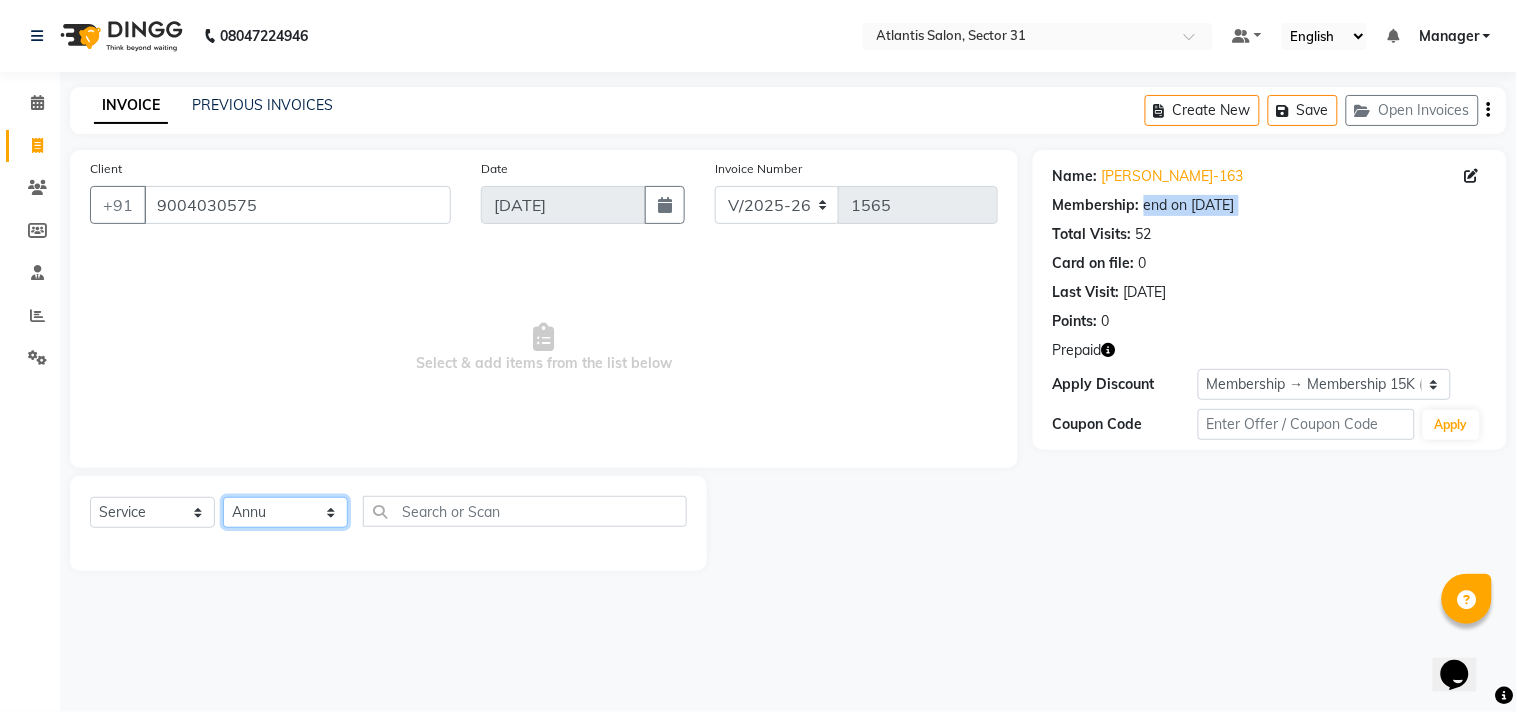 click on "Select Stylist [PERSON_NAME] [PERSON_NAME] Kavita Manager Staff 31 Staff ILD Suraj" 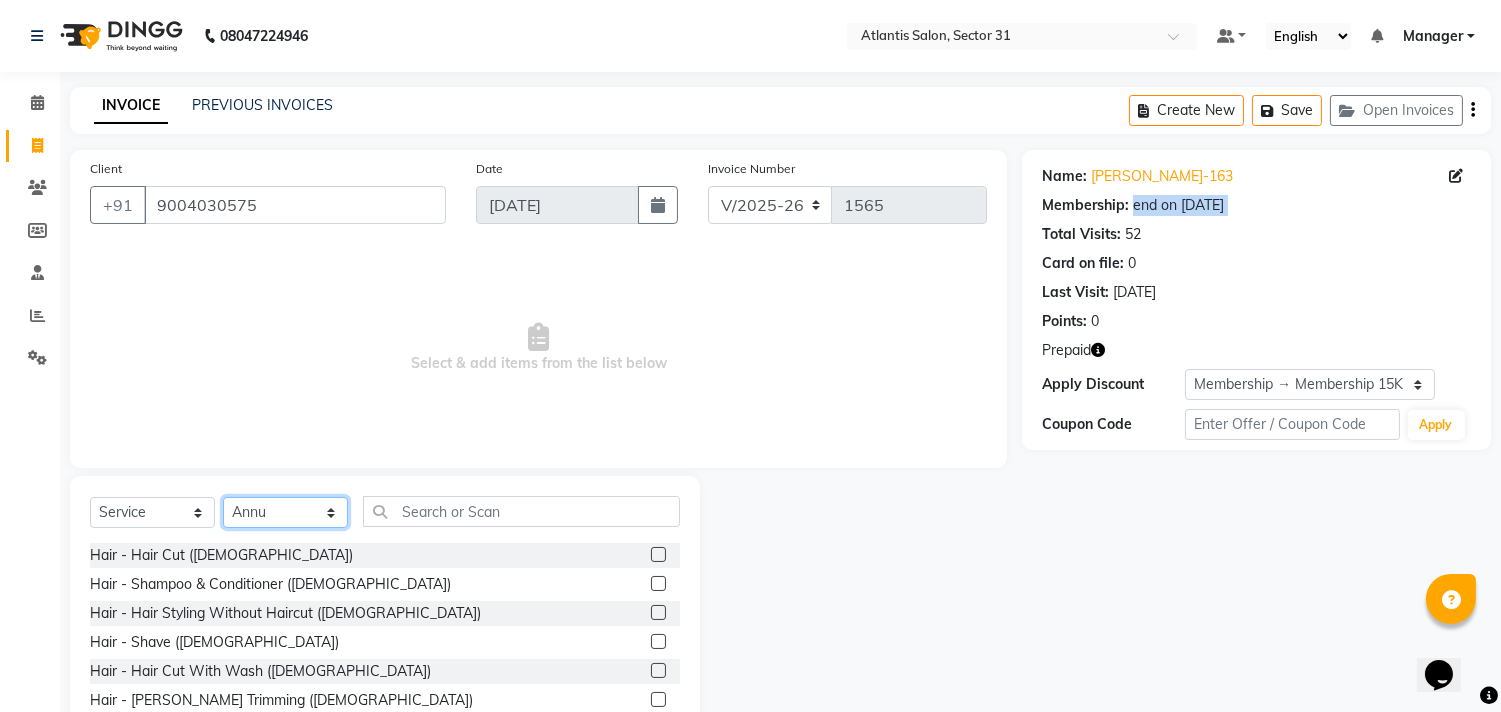 click on "Select Stylist [PERSON_NAME] [PERSON_NAME] Kavita Manager Staff 31 Staff ILD Suraj" 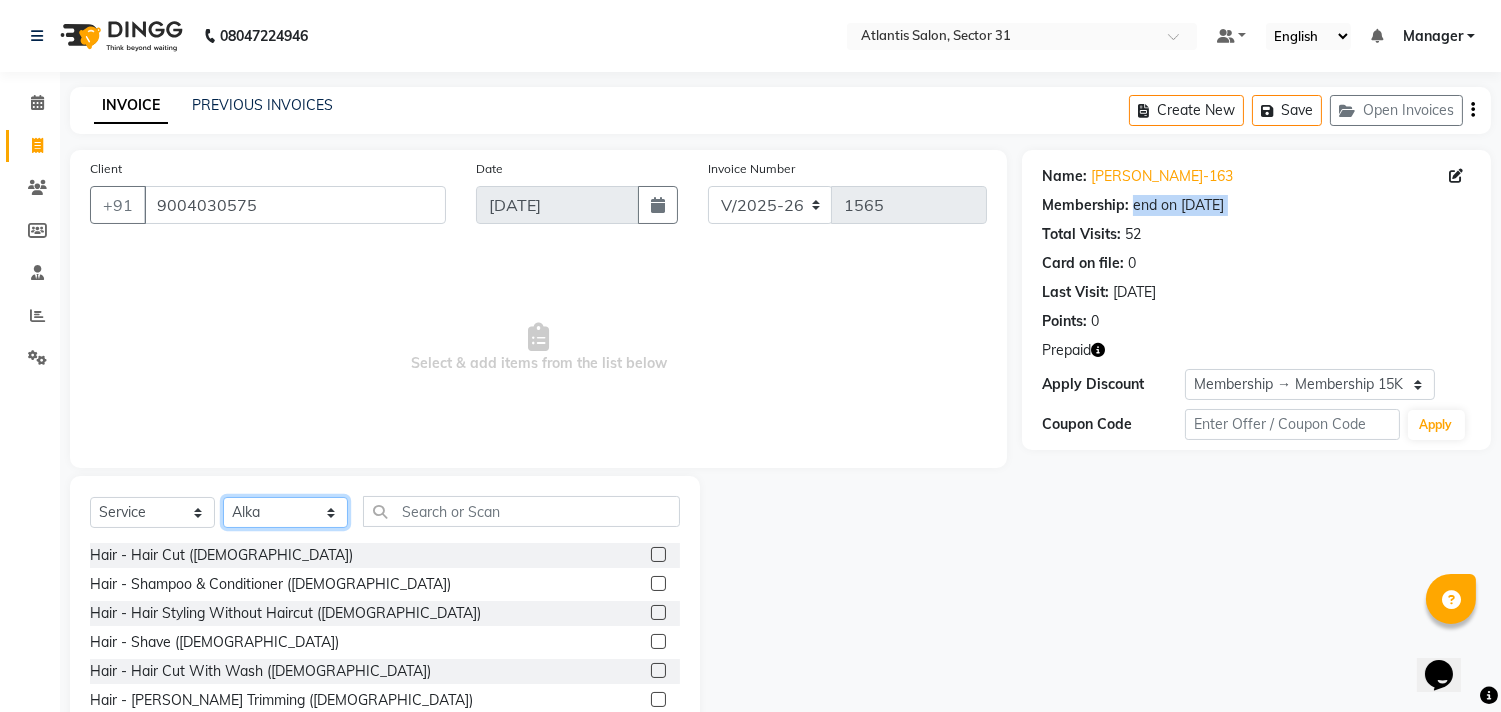 click on "Select Stylist [PERSON_NAME] [PERSON_NAME] Kavita Manager Staff 31 Staff ILD Suraj" 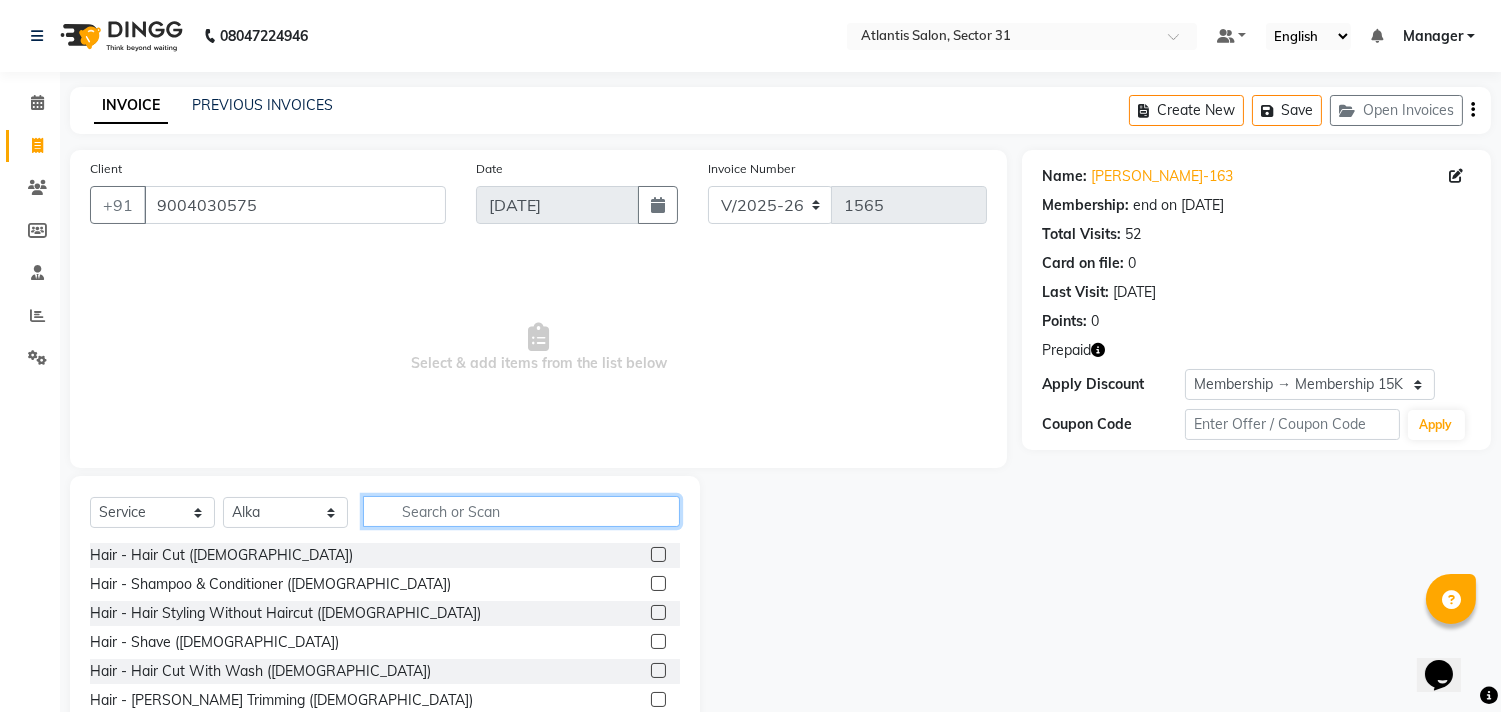 click 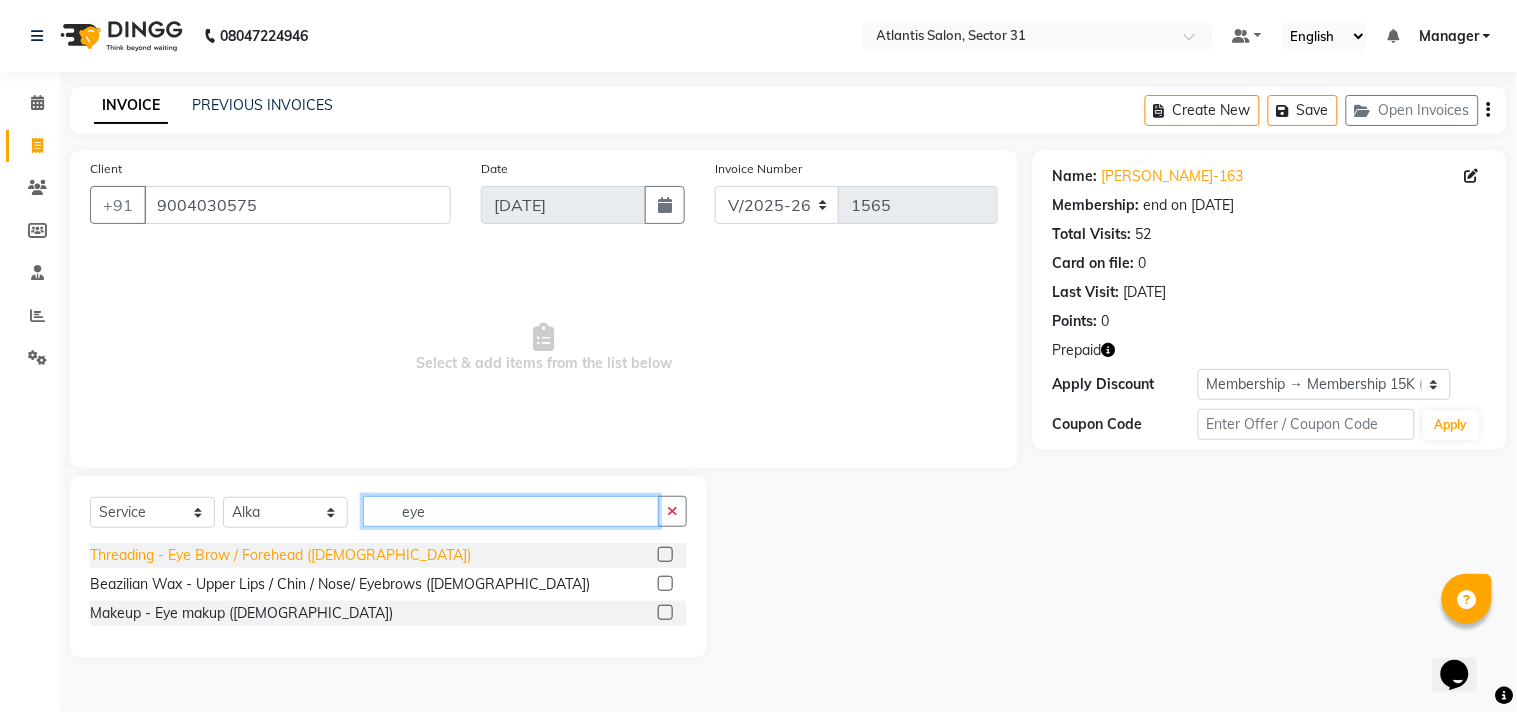 type on "eye" 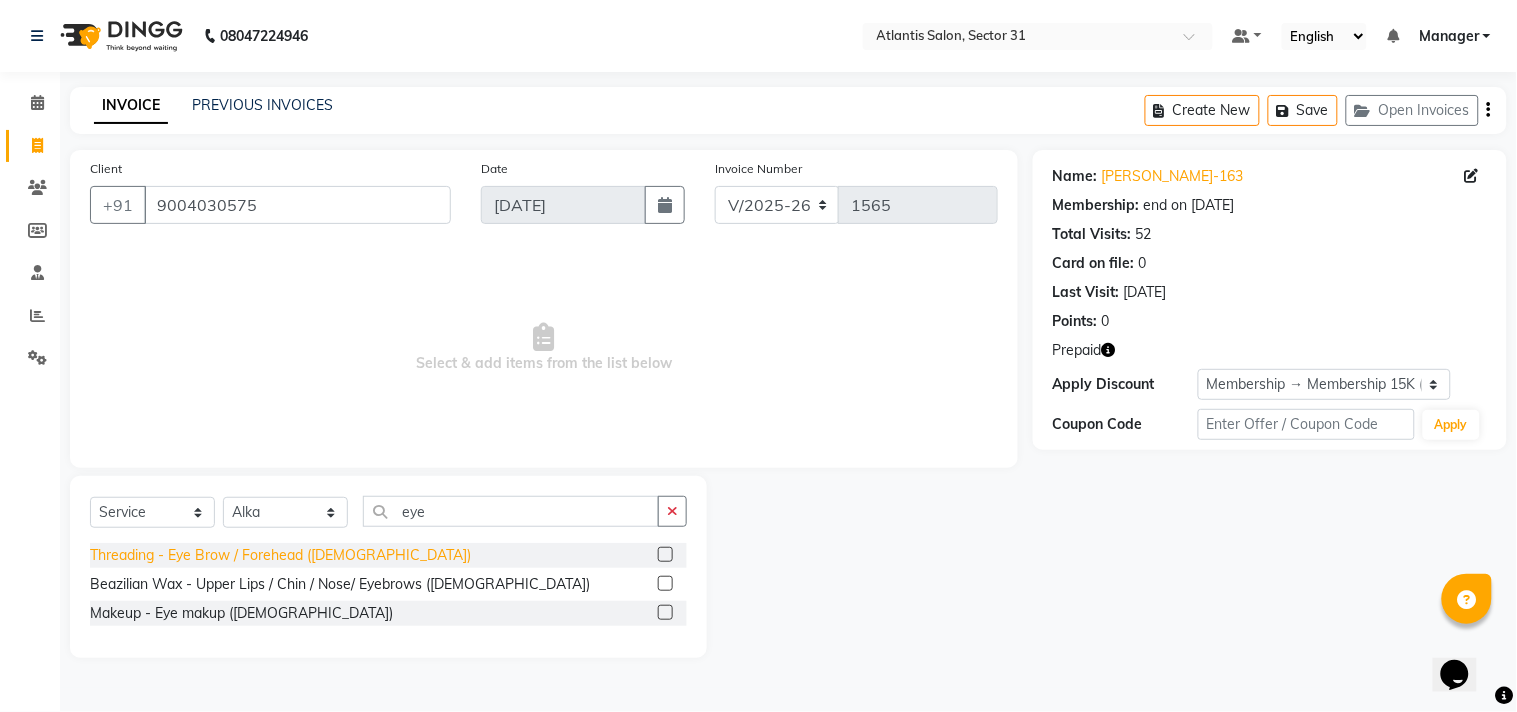 click on "Threading - Eye Brow / Forehead ([DEMOGRAPHIC_DATA])" 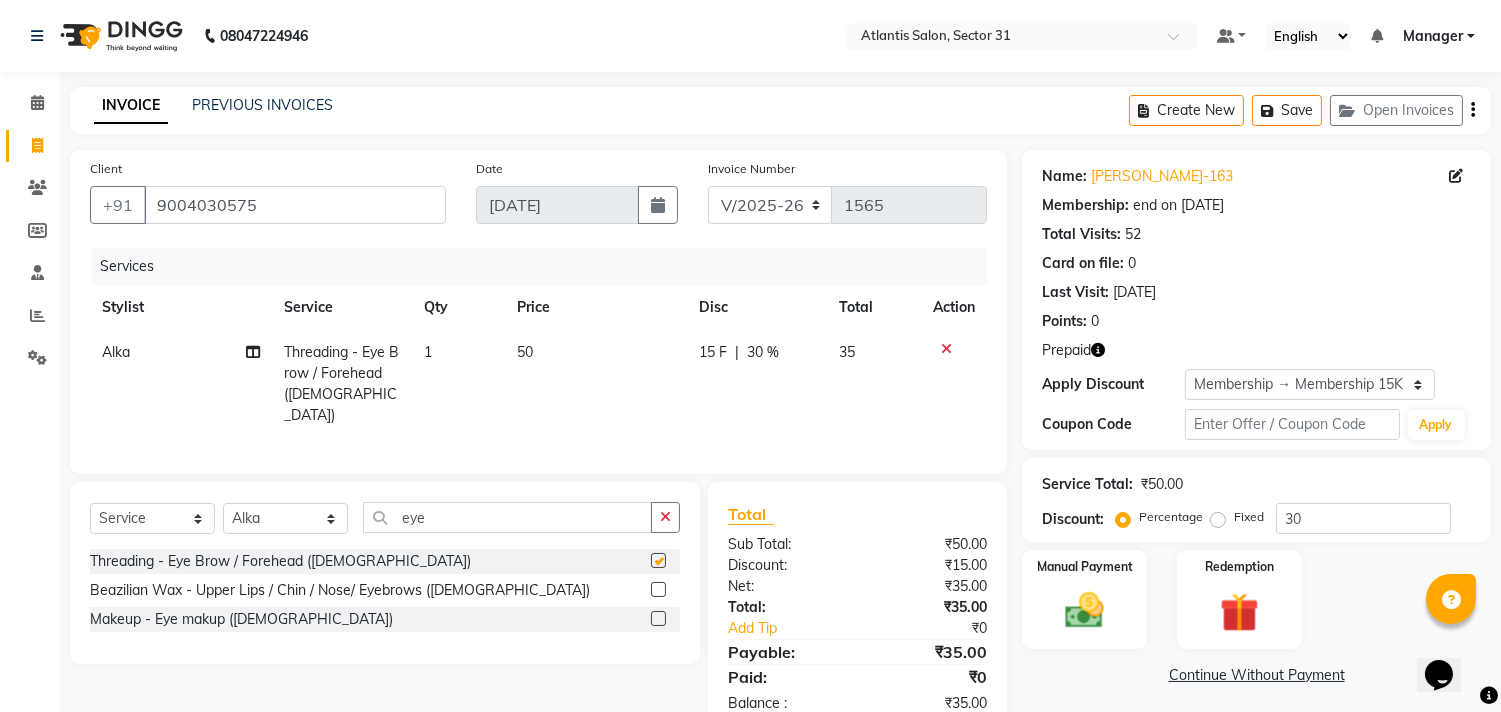 checkbox on "false" 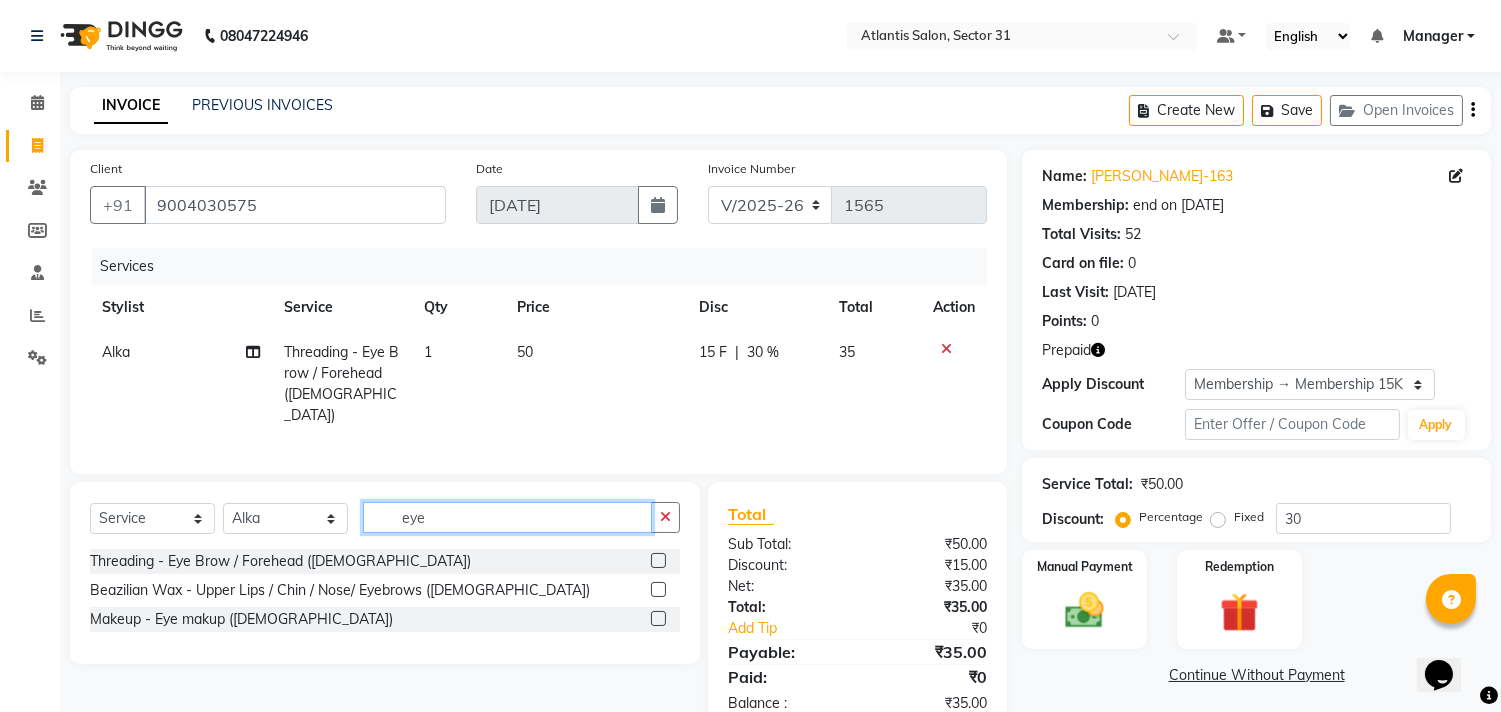 click on "eye" 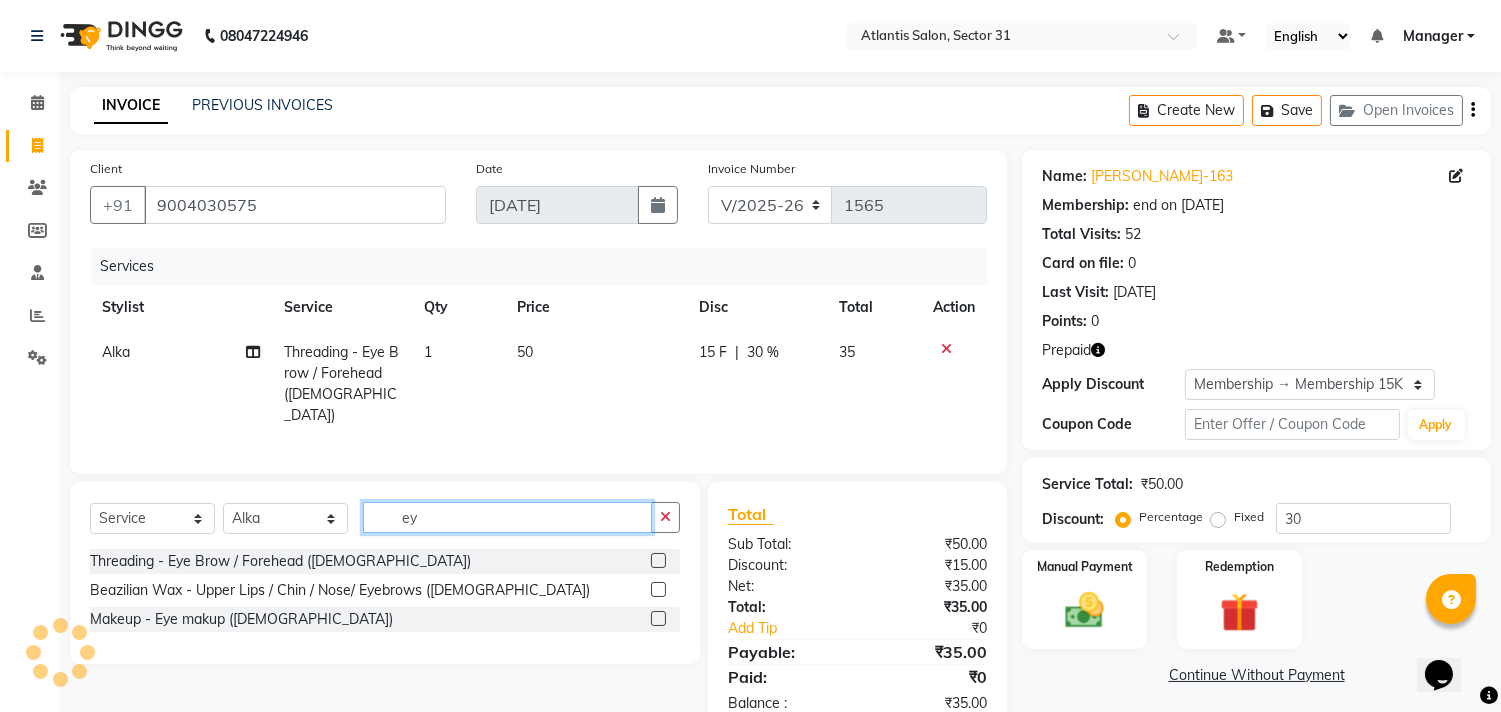 type on "e" 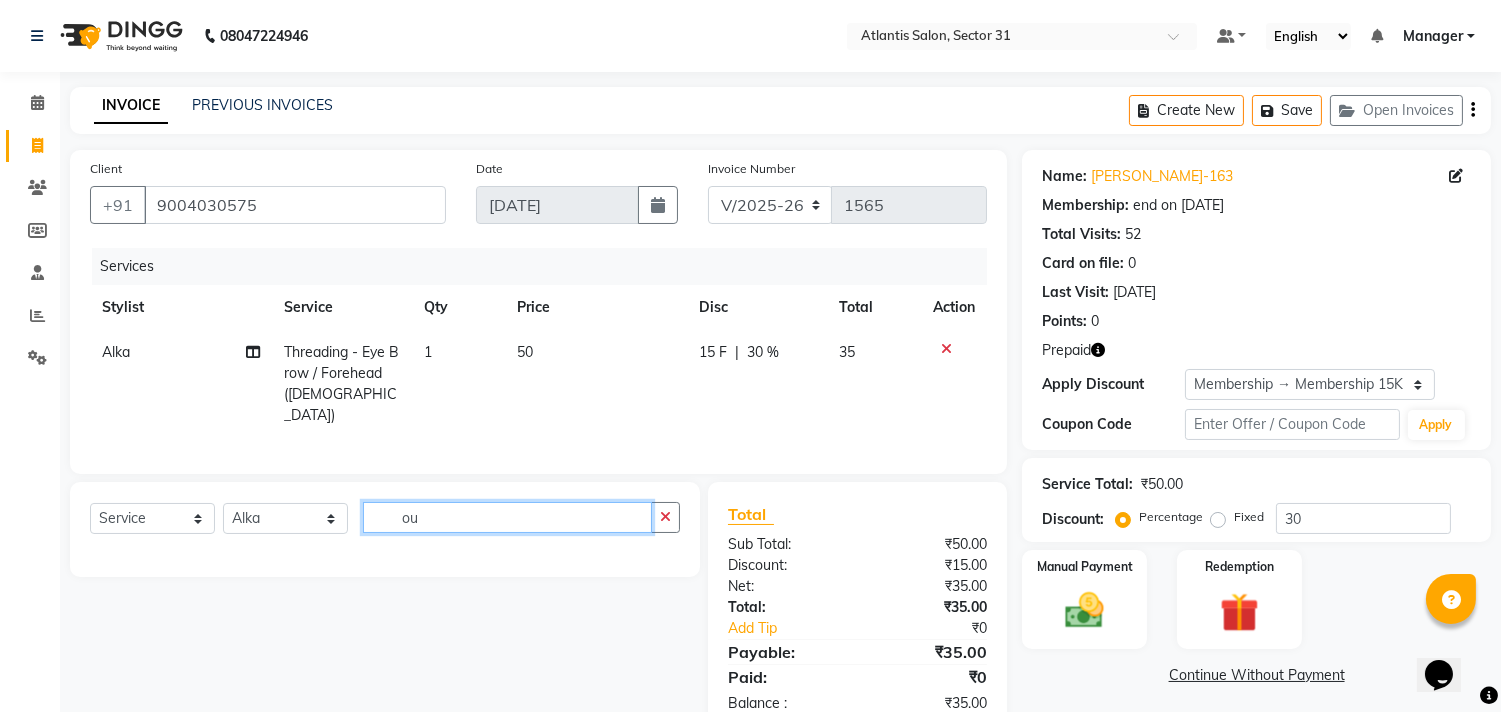 type on "o" 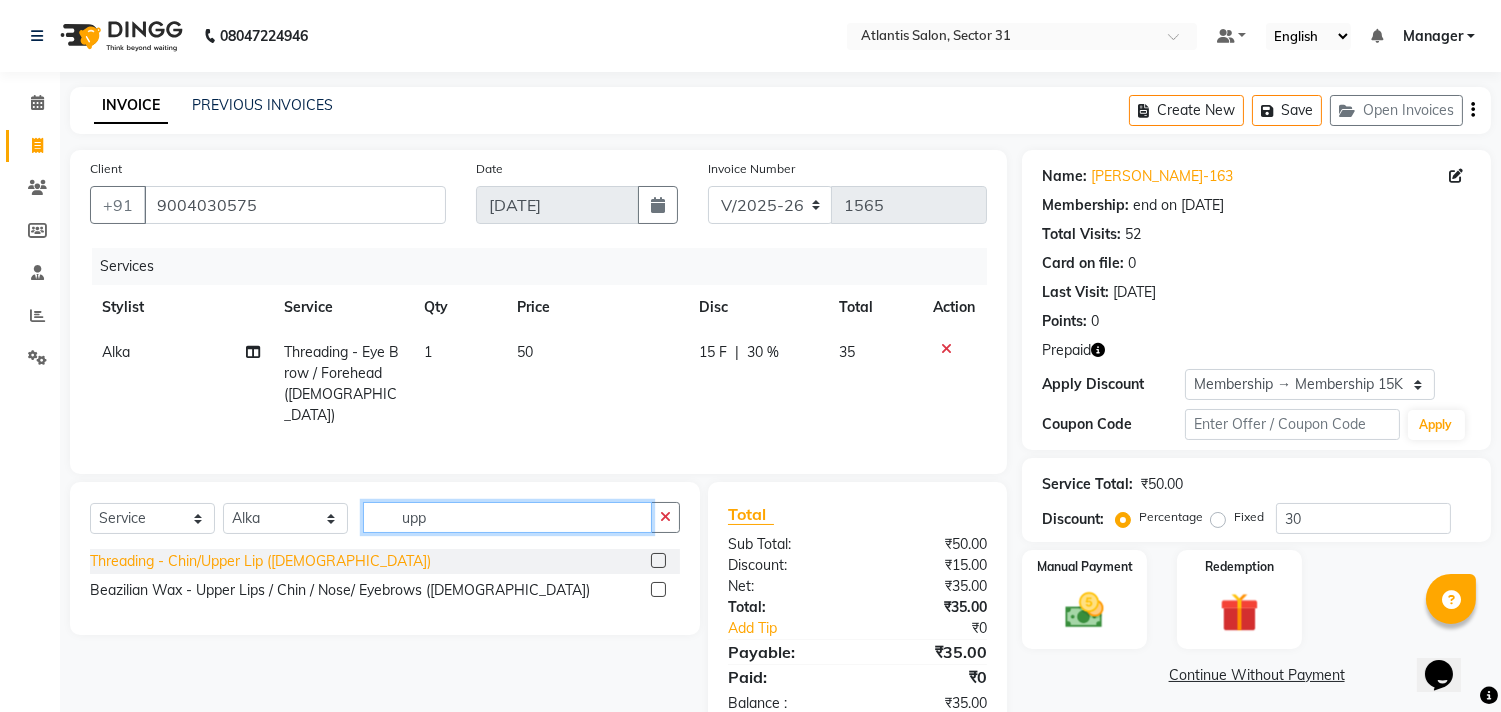 type on "upp" 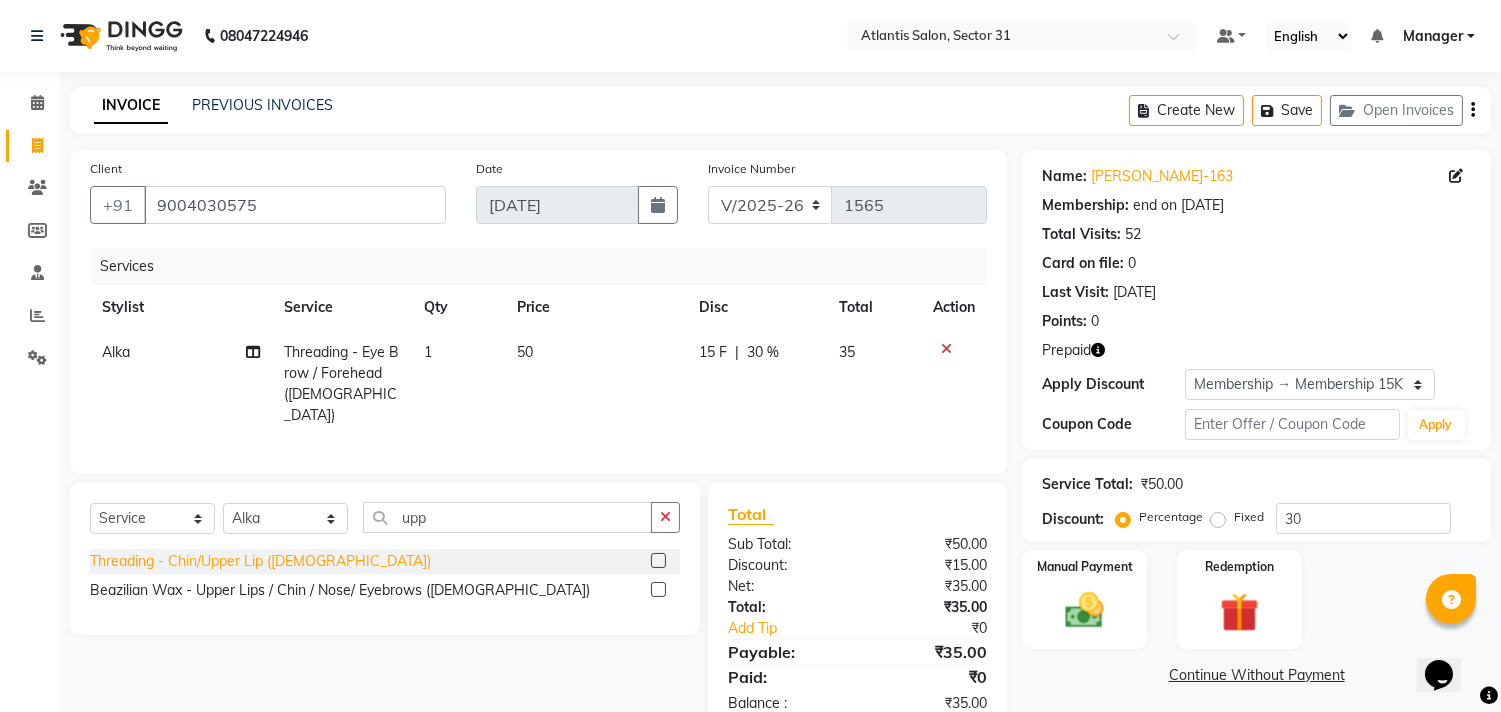 click on "Threading - Chin/Upper Lip ([DEMOGRAPHIC_DATA])" 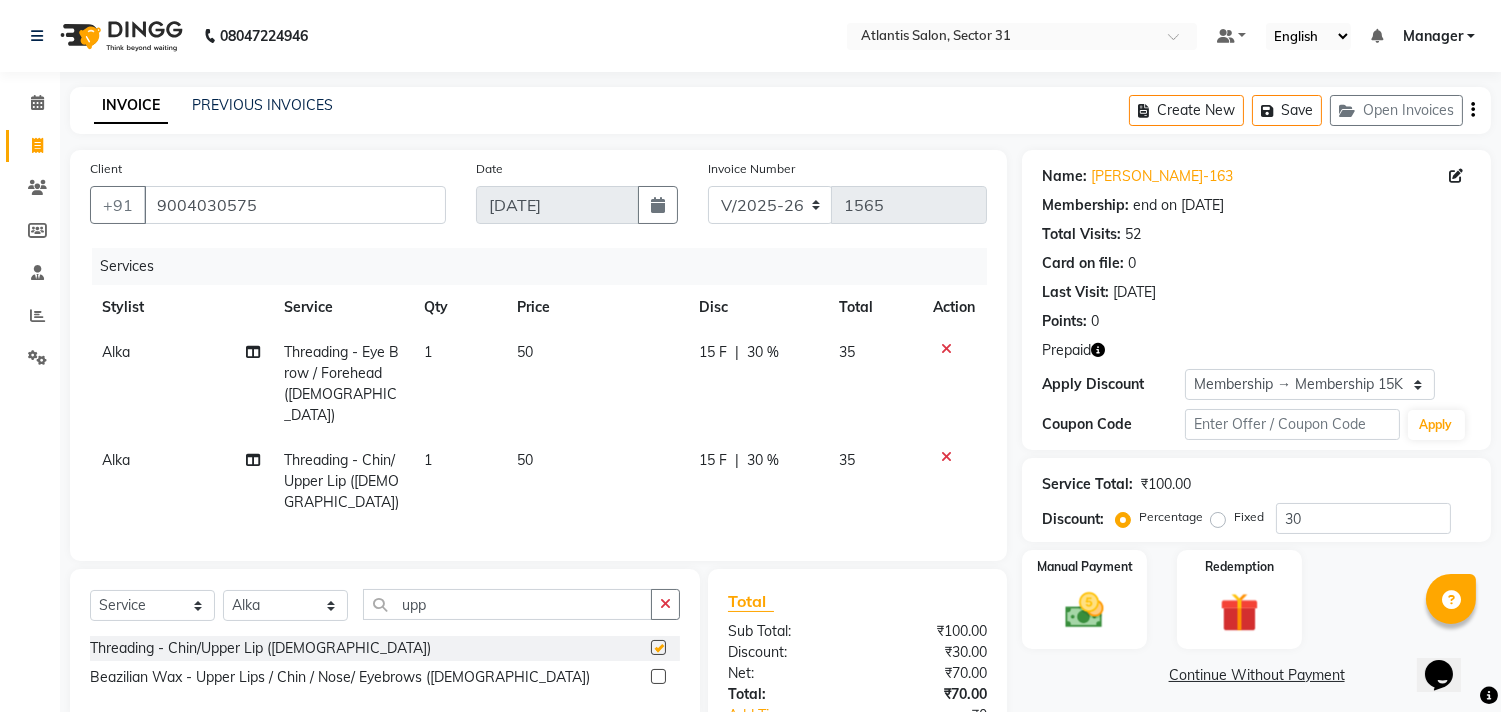 checkbox on "false" 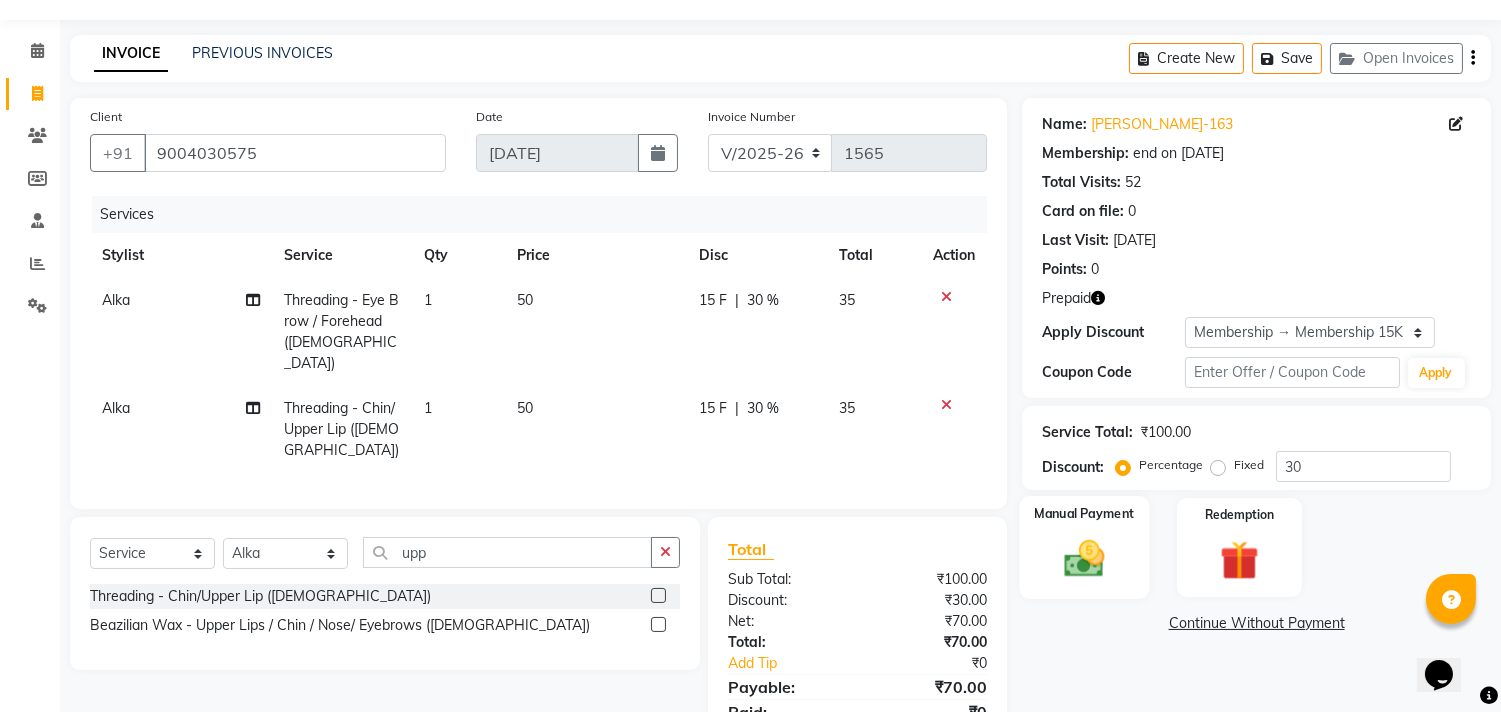 scroll, scrollTop: 134, scrollLeft: 0, axis: vertical 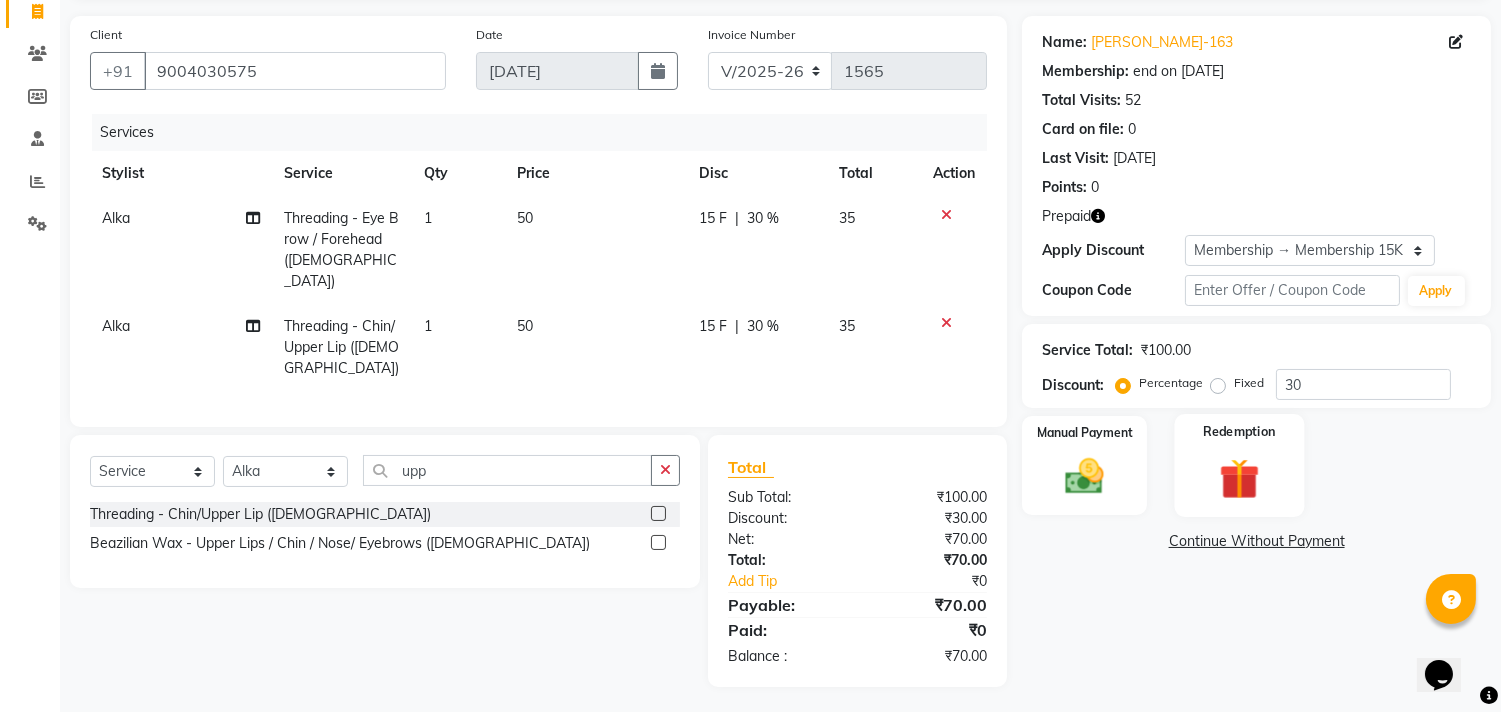 click 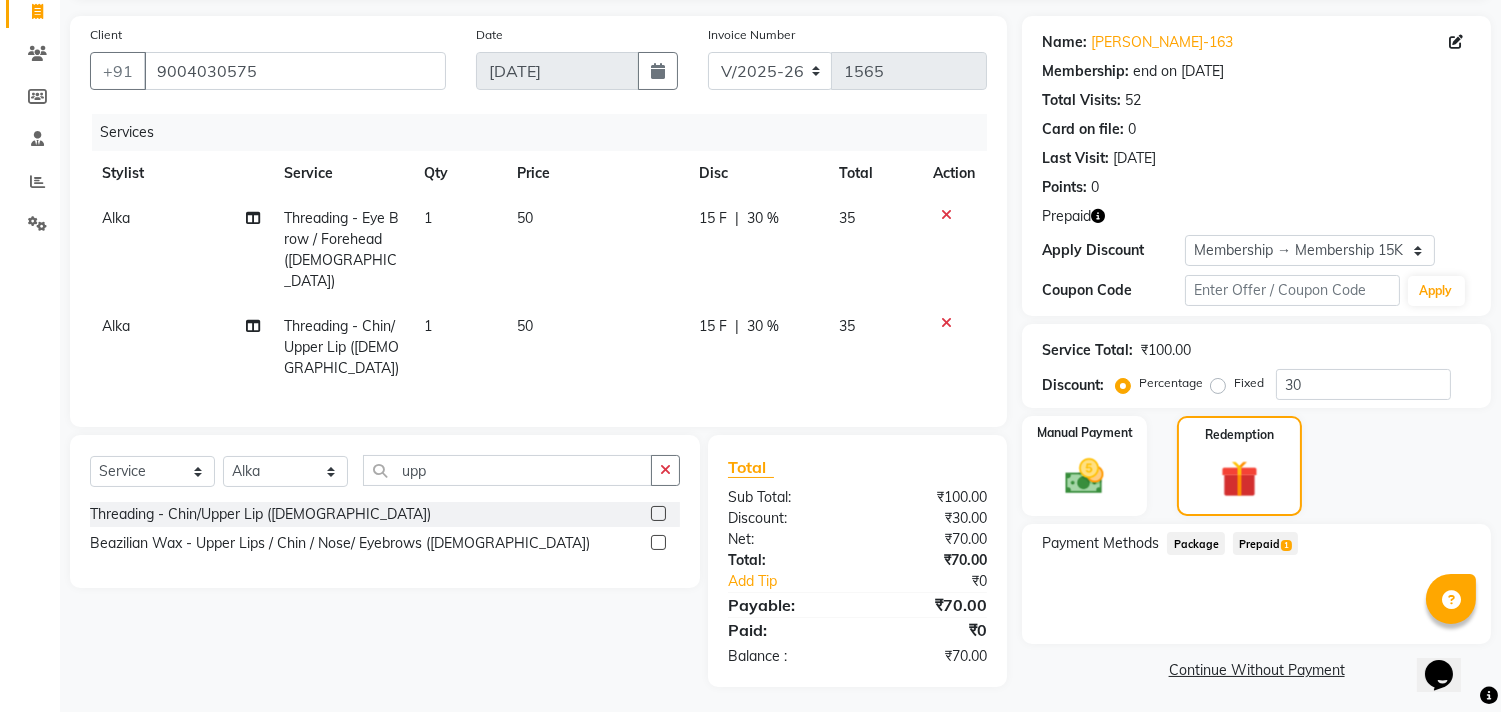 click on "Prepaid  1" 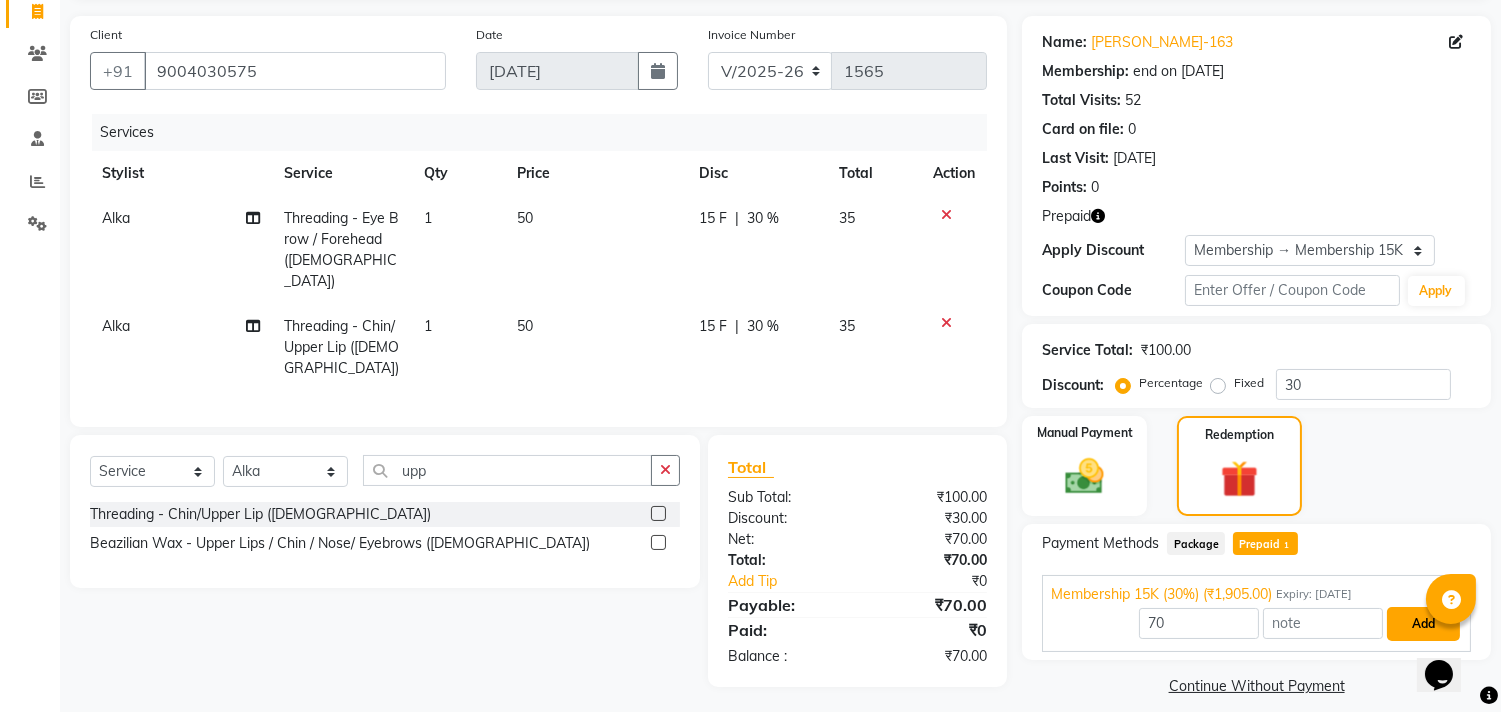 click on "Add" at bounding box center (1423, 624) 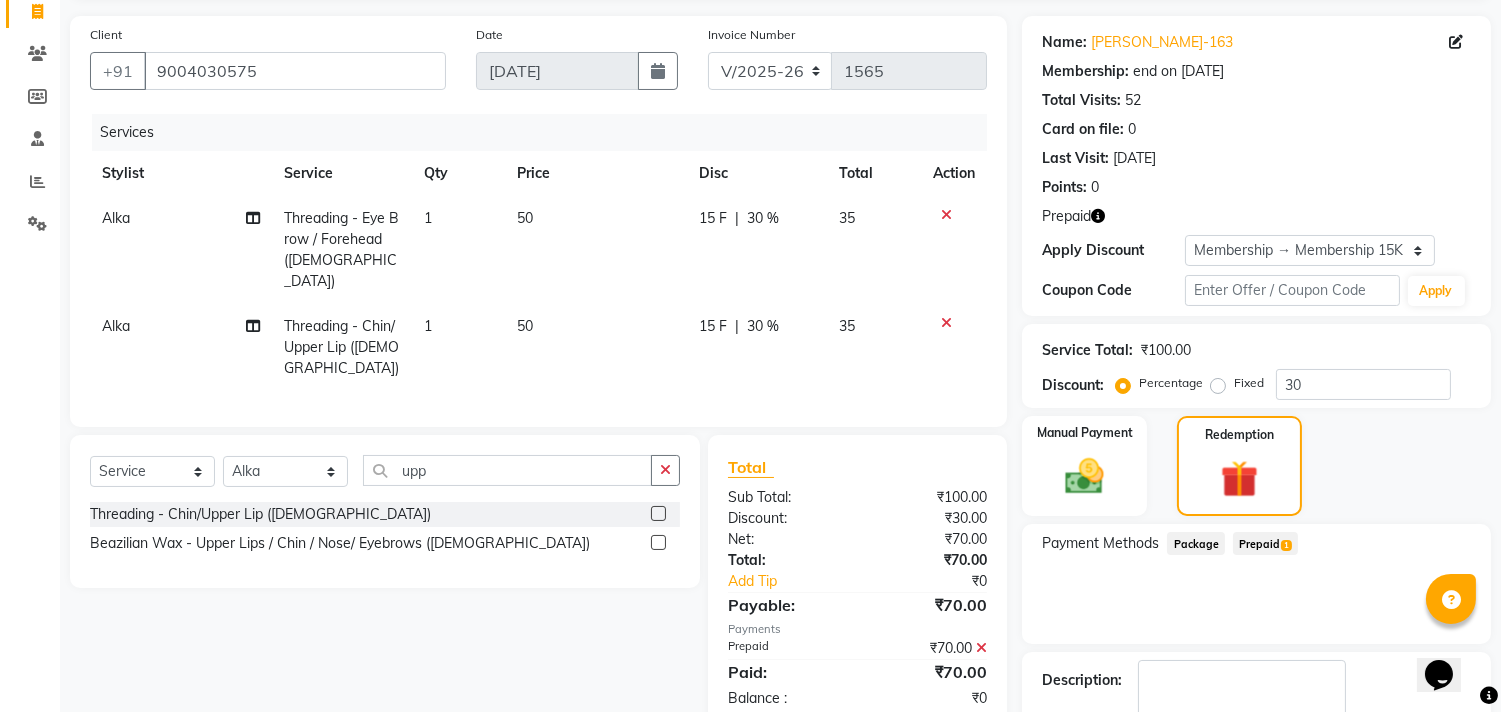 click on "Payment Methods  Package   Prepaid  1" 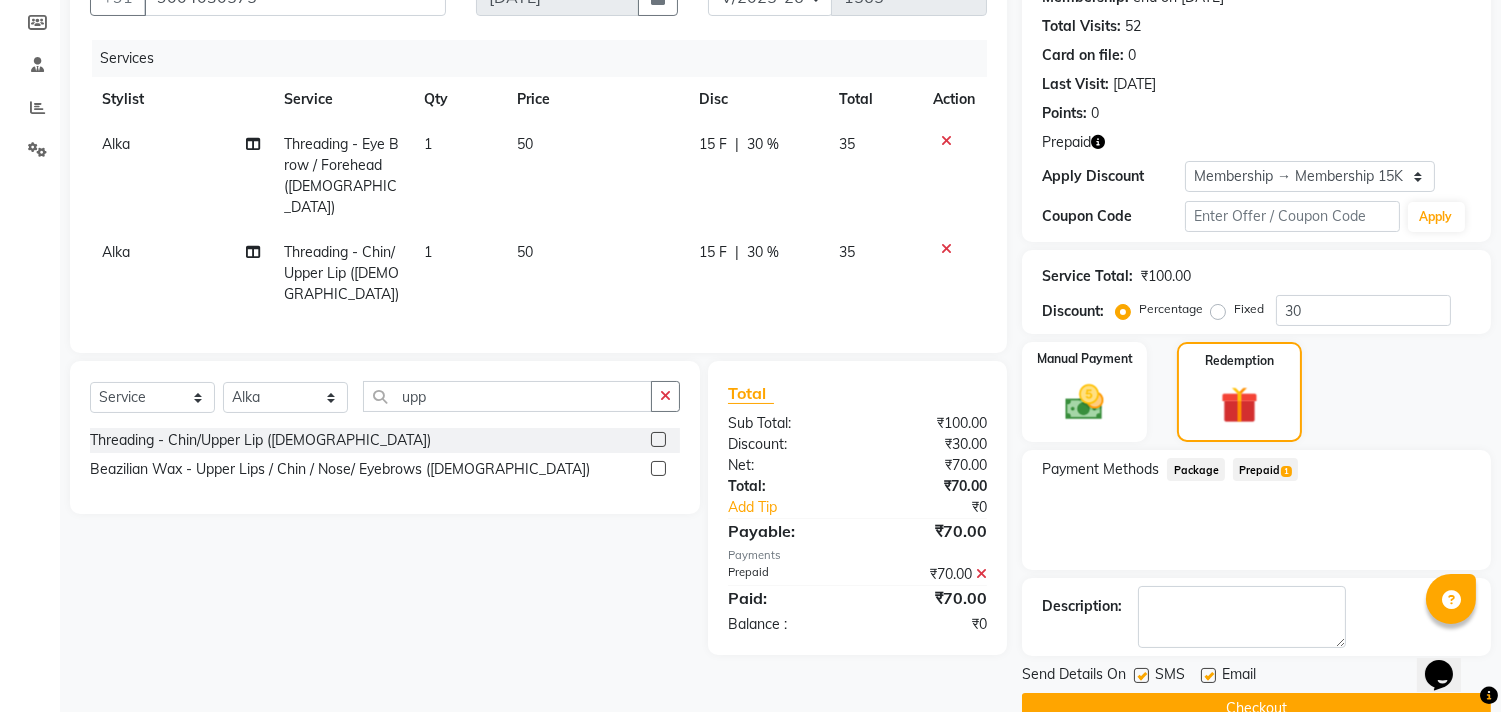 scroll, scrollTop: 248, scrollLeft: 0, axis: vertical 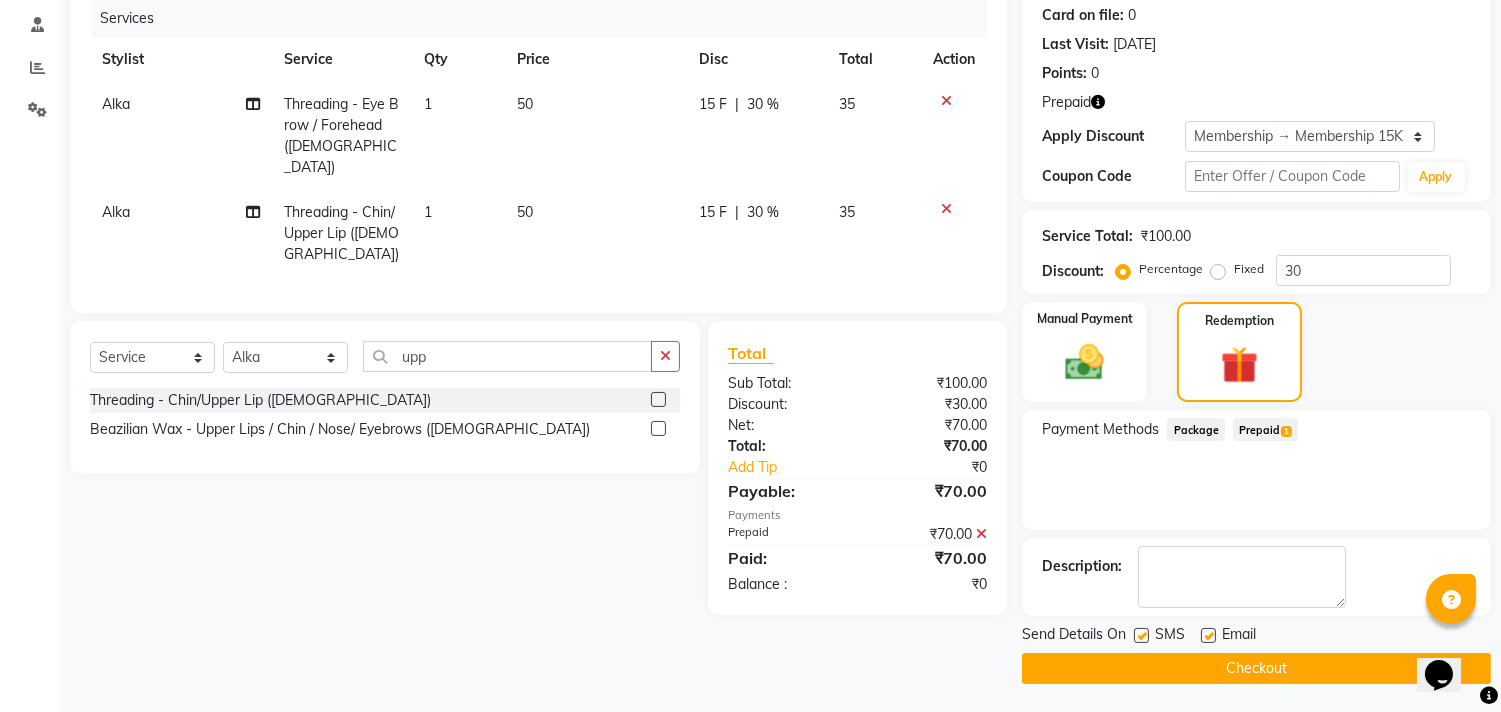drag, startPoint x: 1315, startPoint y: 680, endPoint x: 1283, endPoint y: 688, distance: 32.984844 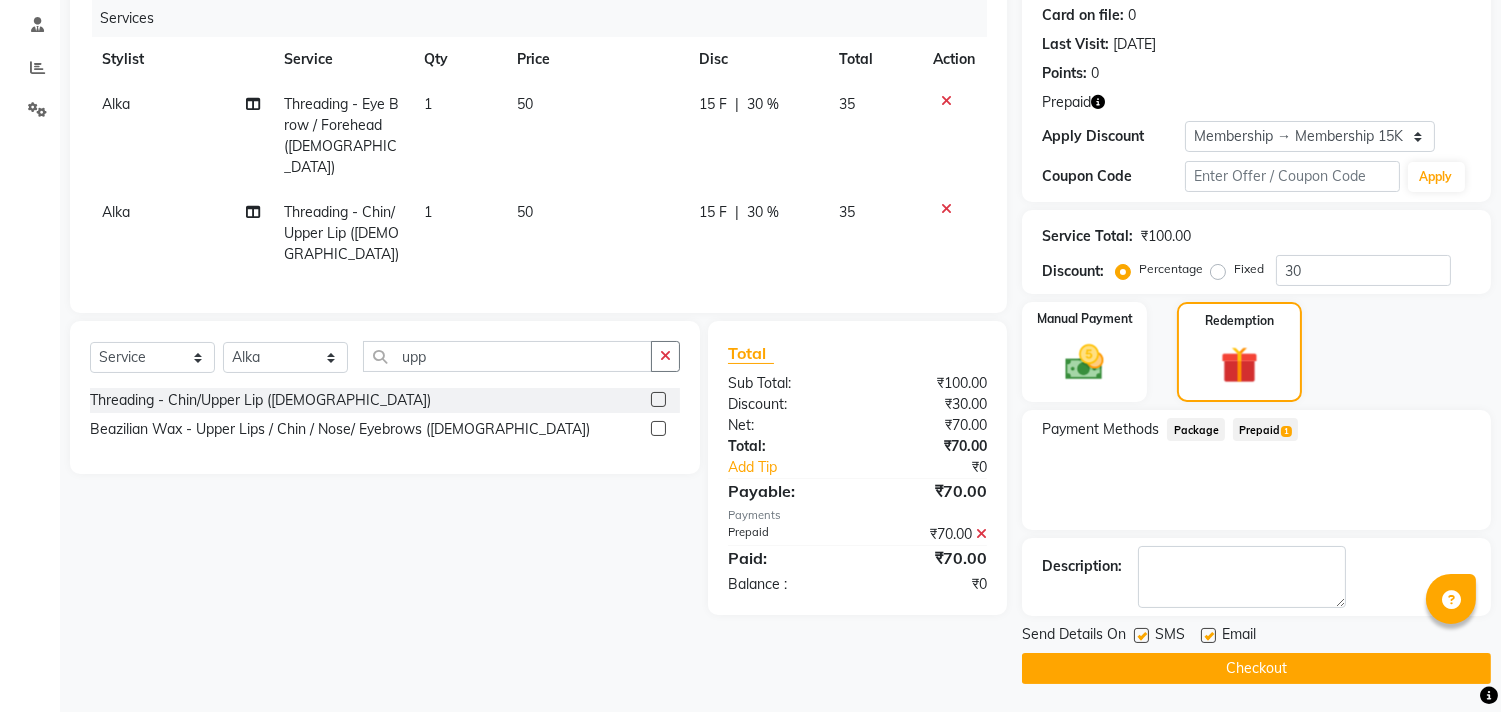 click on "Checkout" 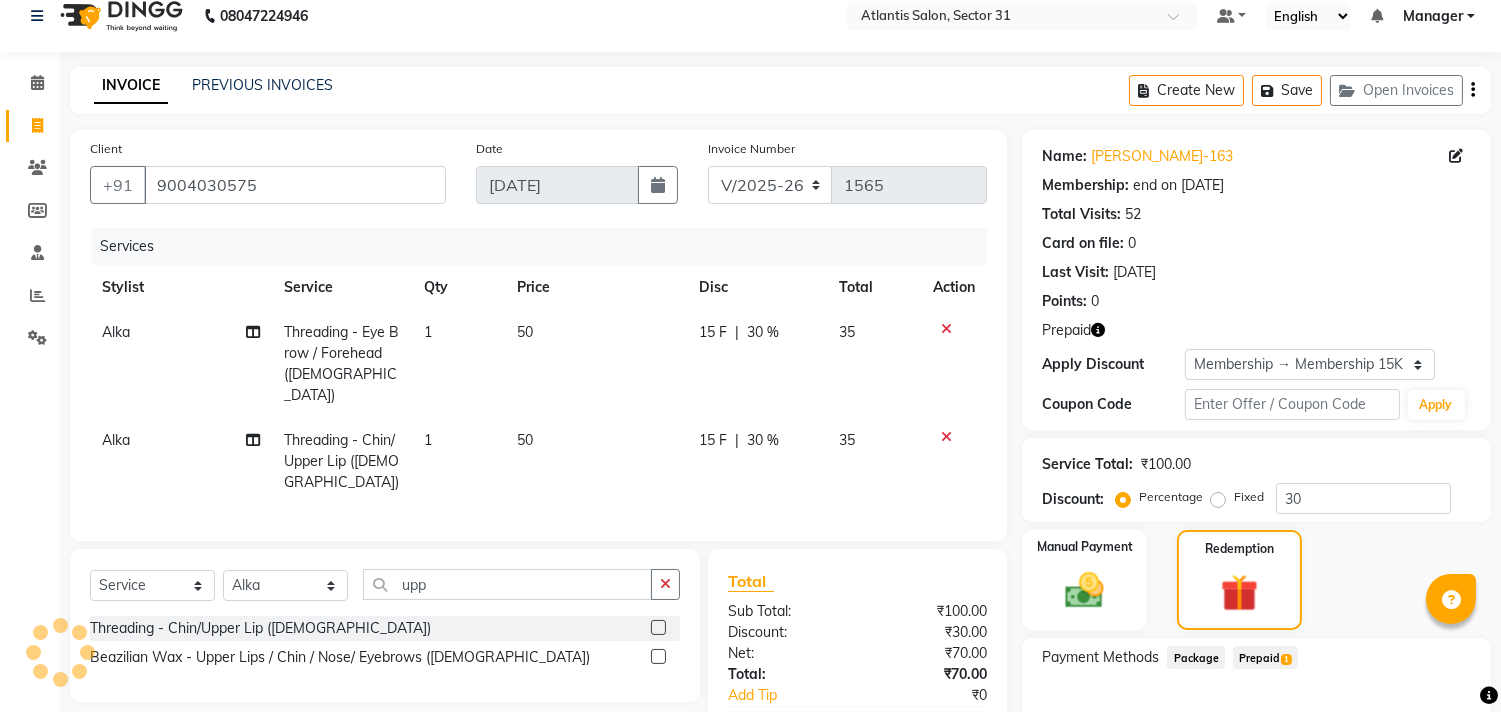 scroll, scrollTop: 248, scrollLeft: 0, axis: vertical 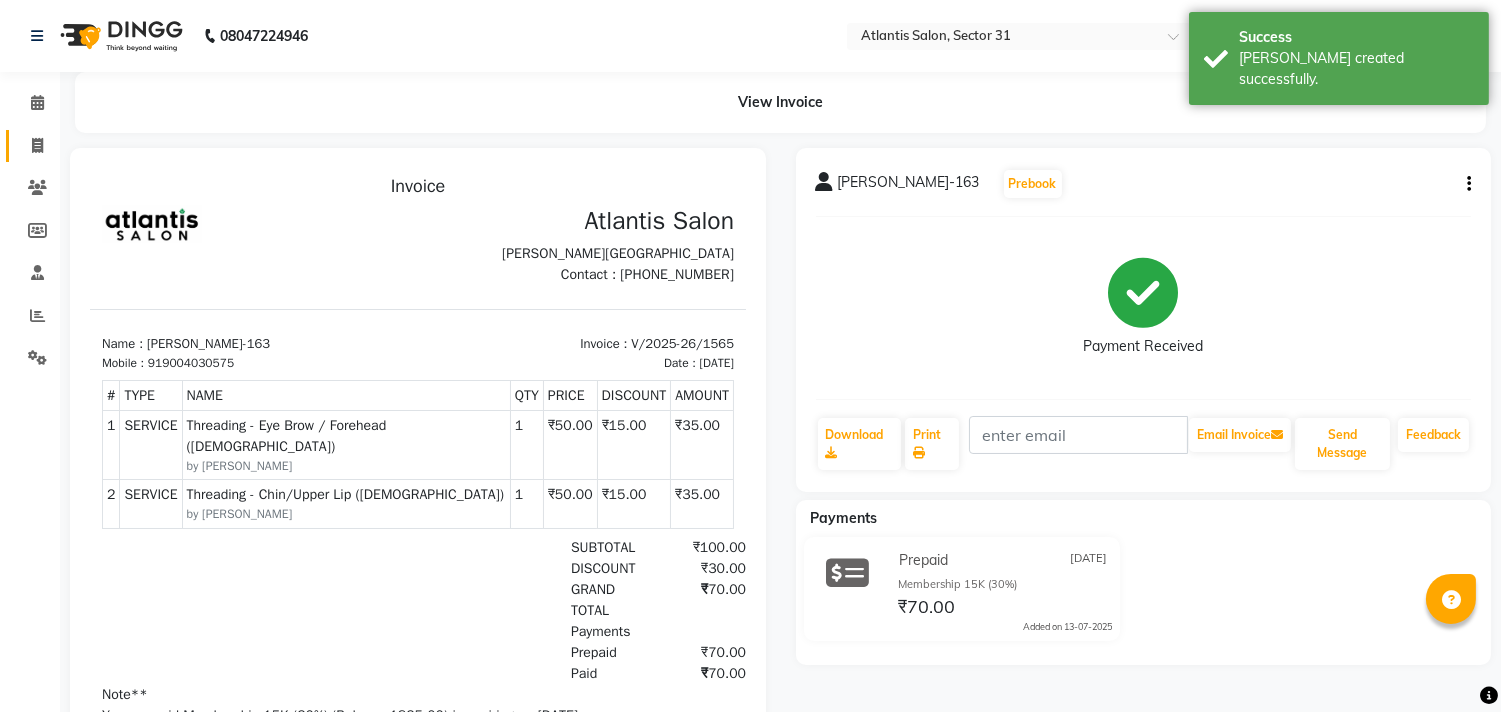 click on "Invoice" 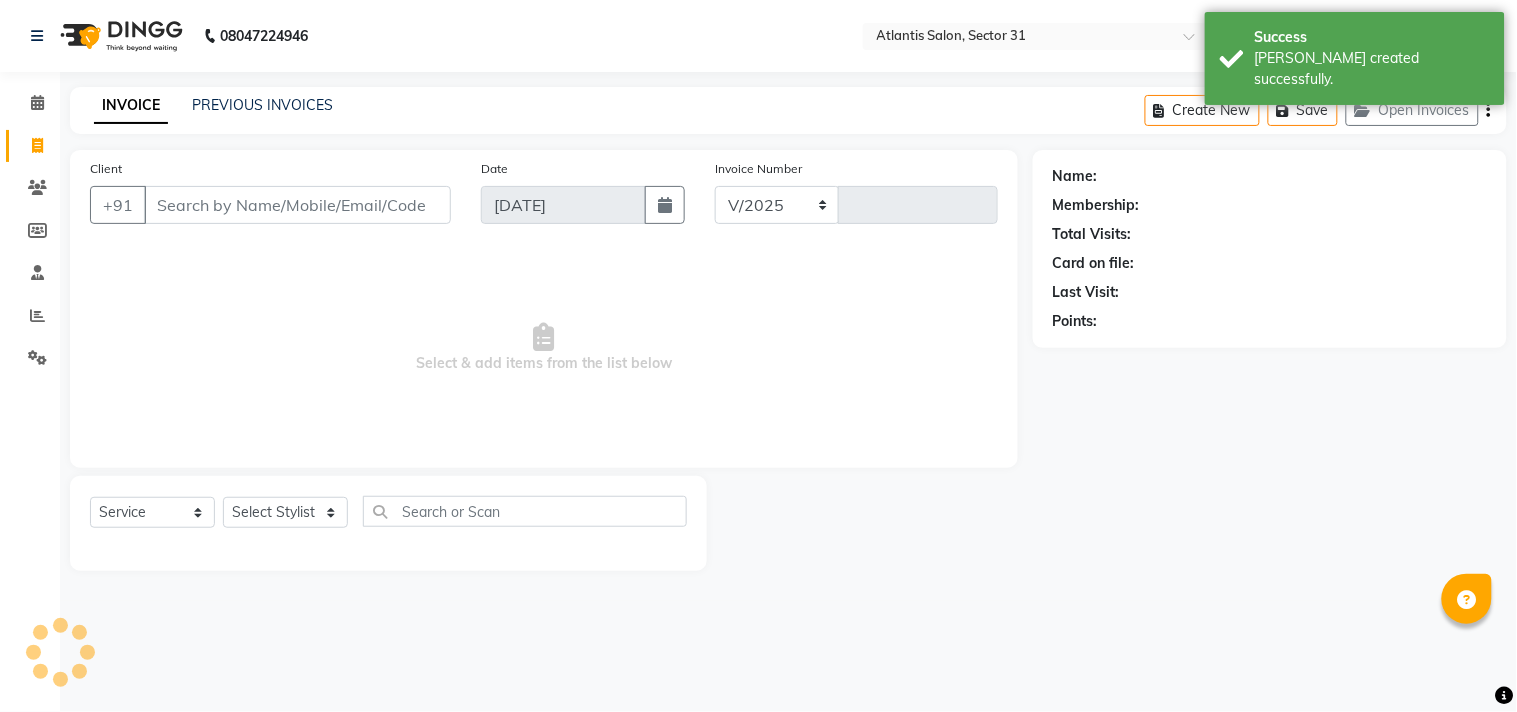 select on "4391" 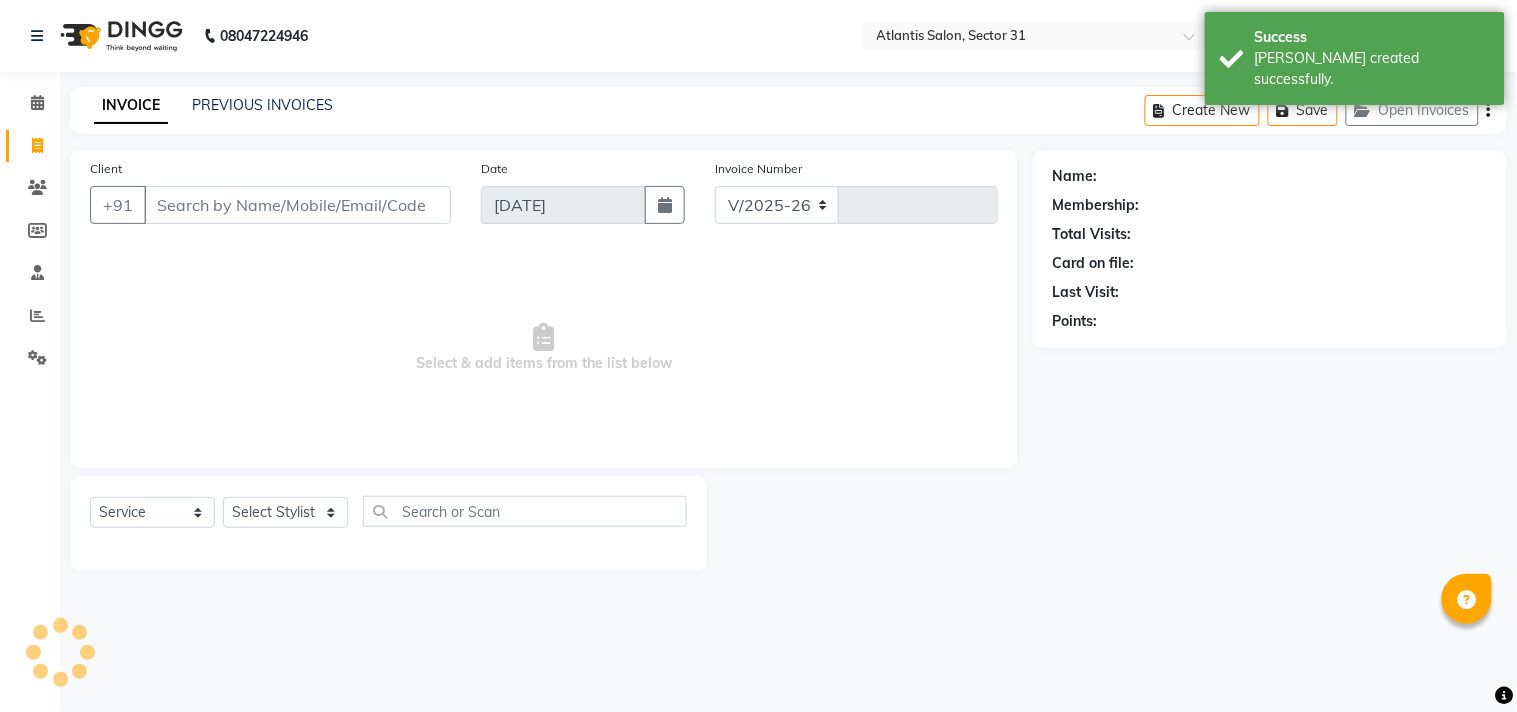 type on "1566" 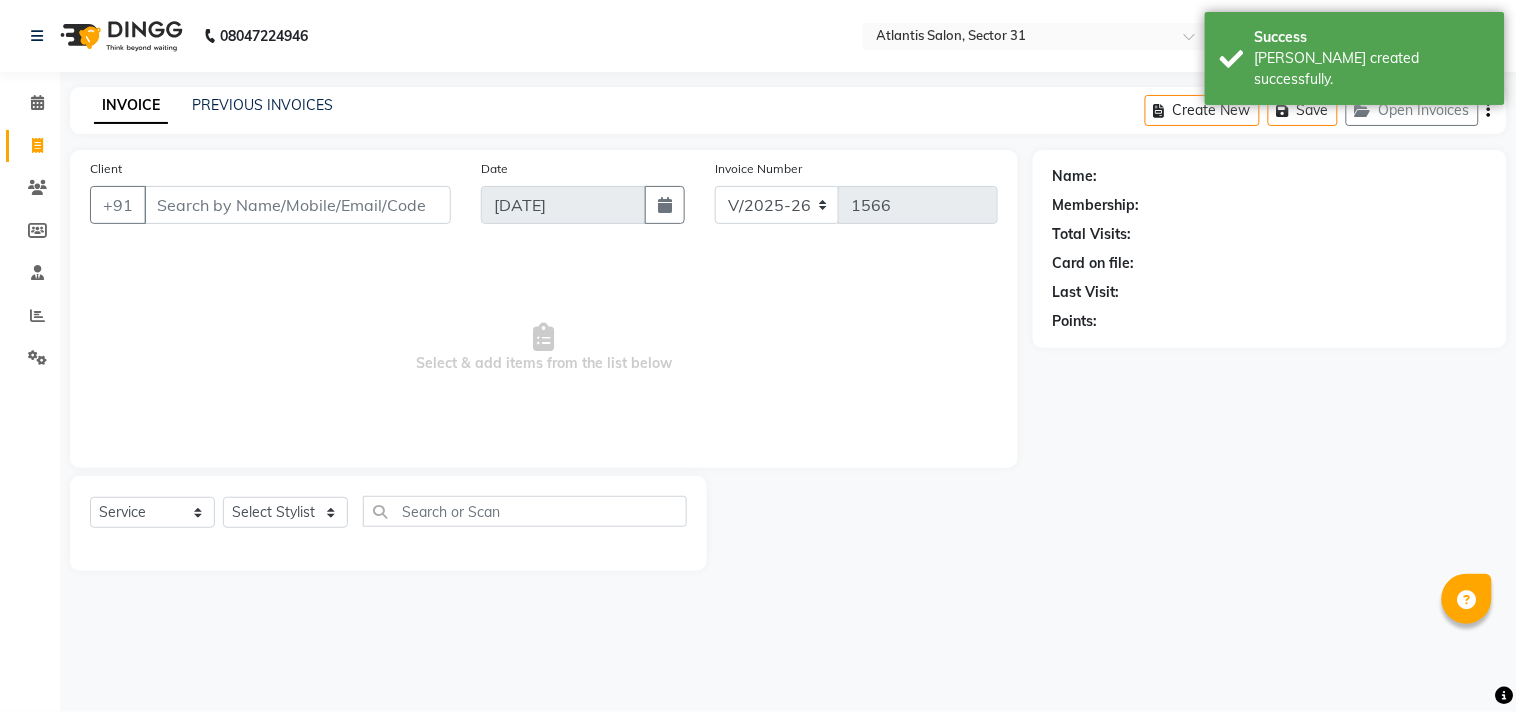 click on "Client" at bounding box center (297, 205) 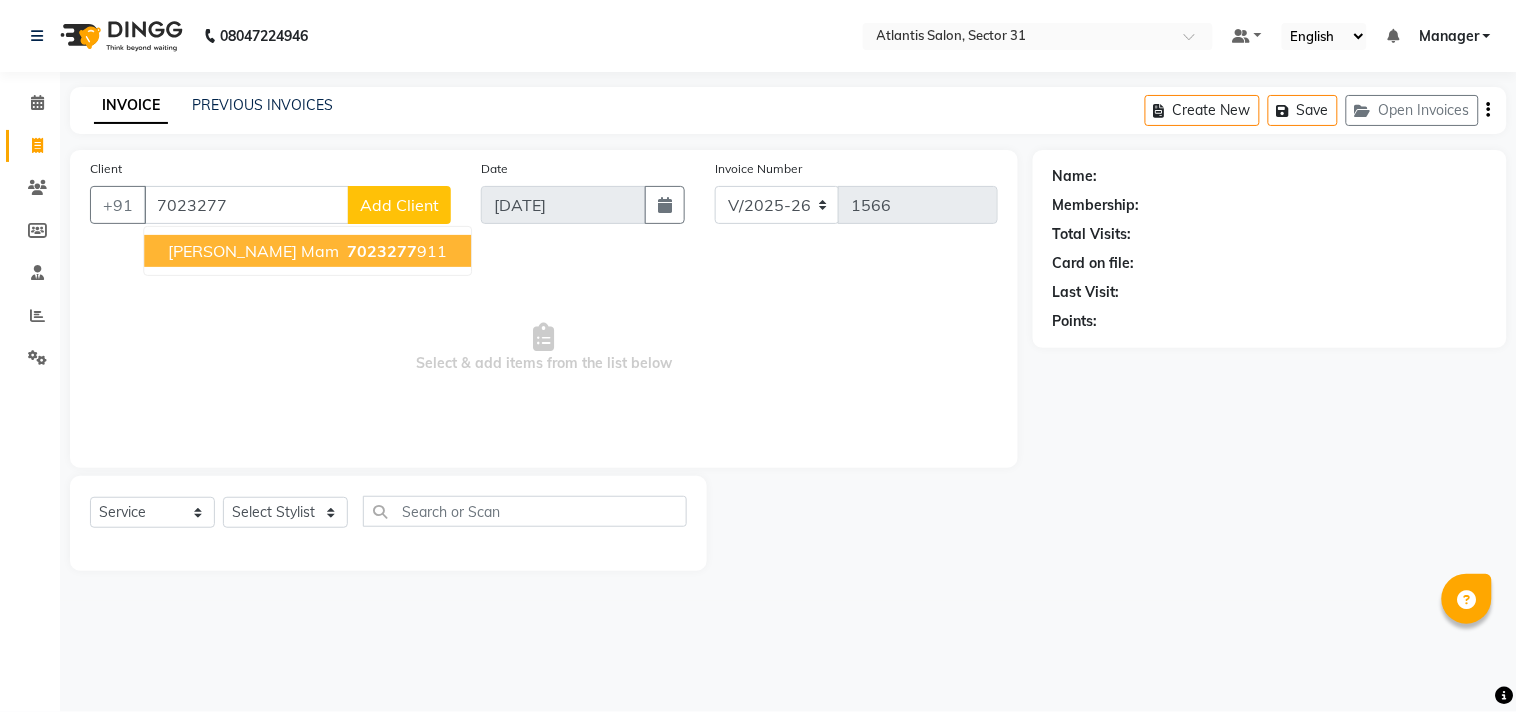 click on "megha mam" at bounding box center (253, 251) 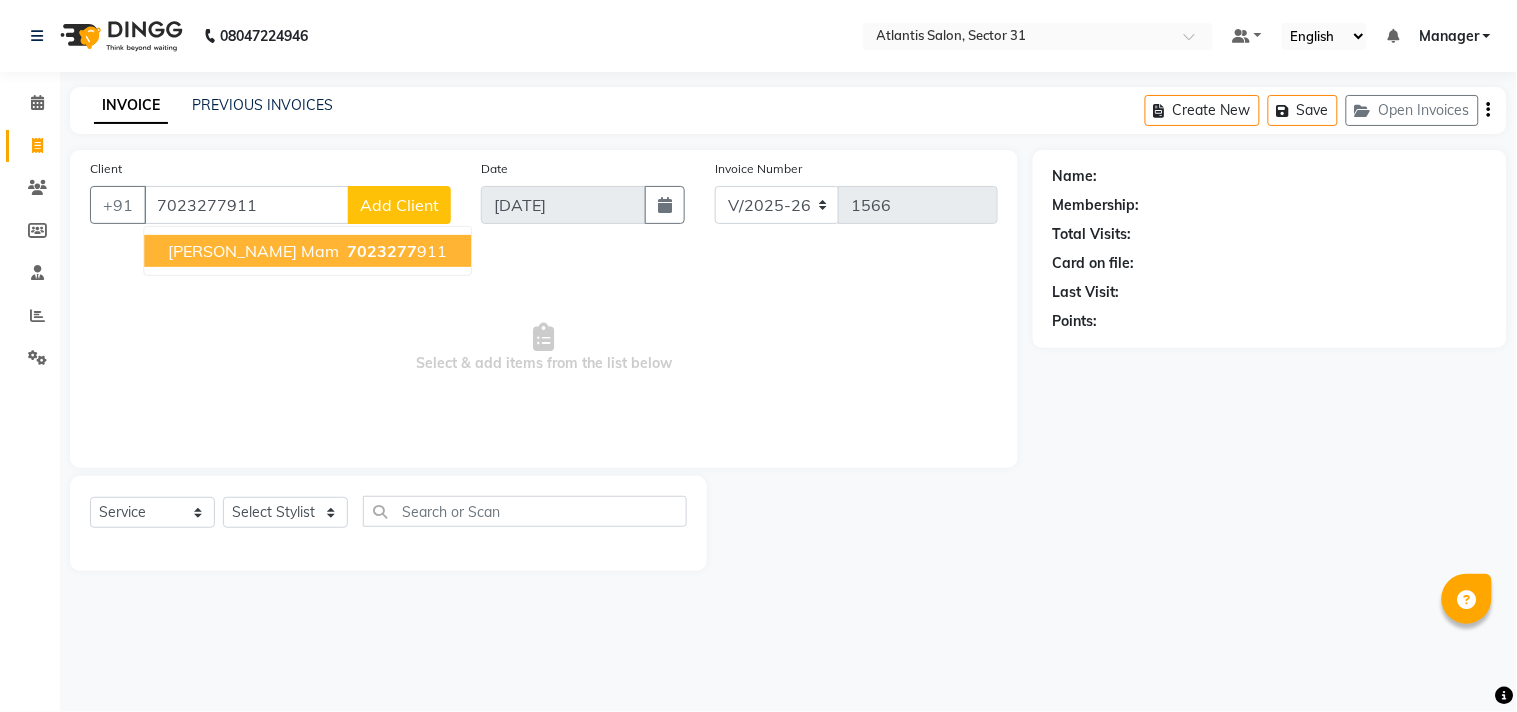 type on "7023277911" 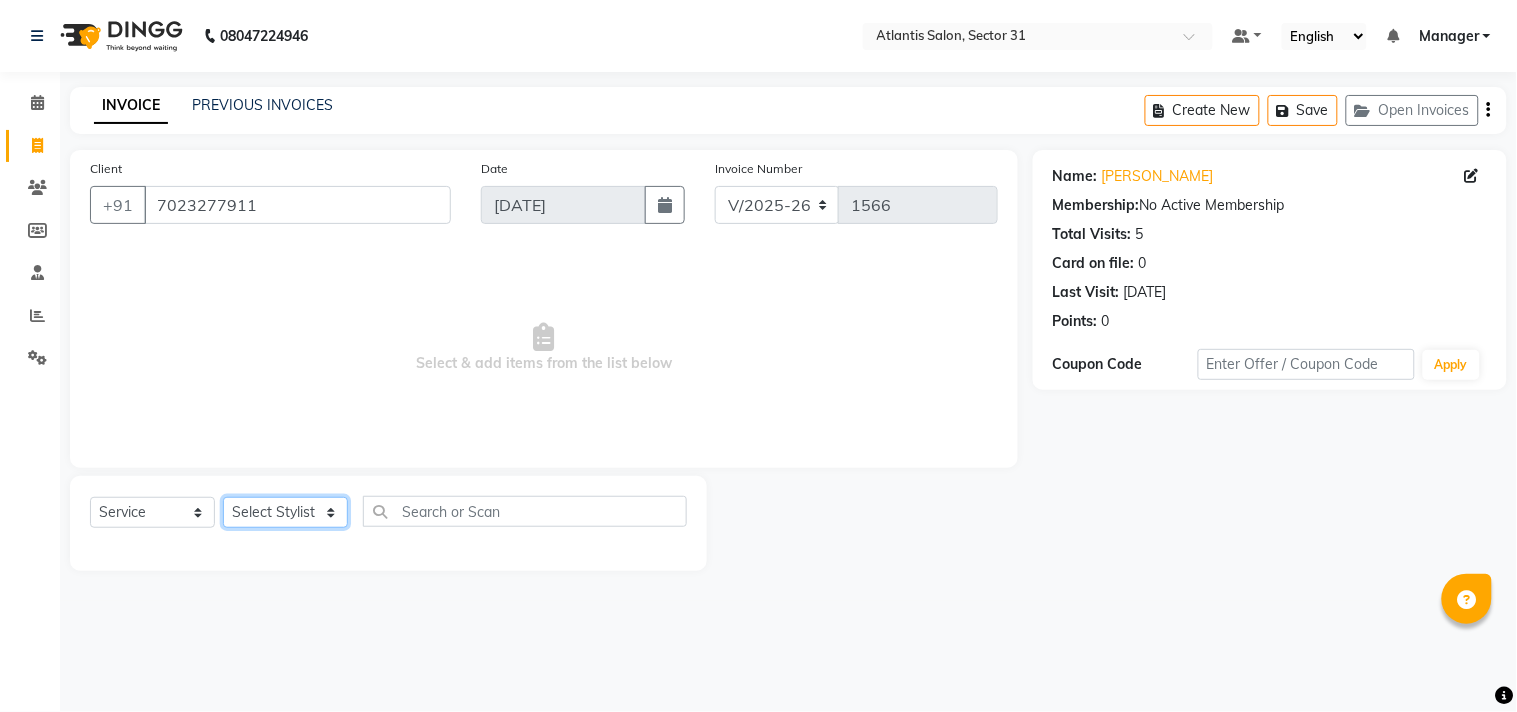click on "Select Stylist [PERSON_NAME] [PERSON_NAME] Kavita Manager Staff 31 Staff ILD Suraj" 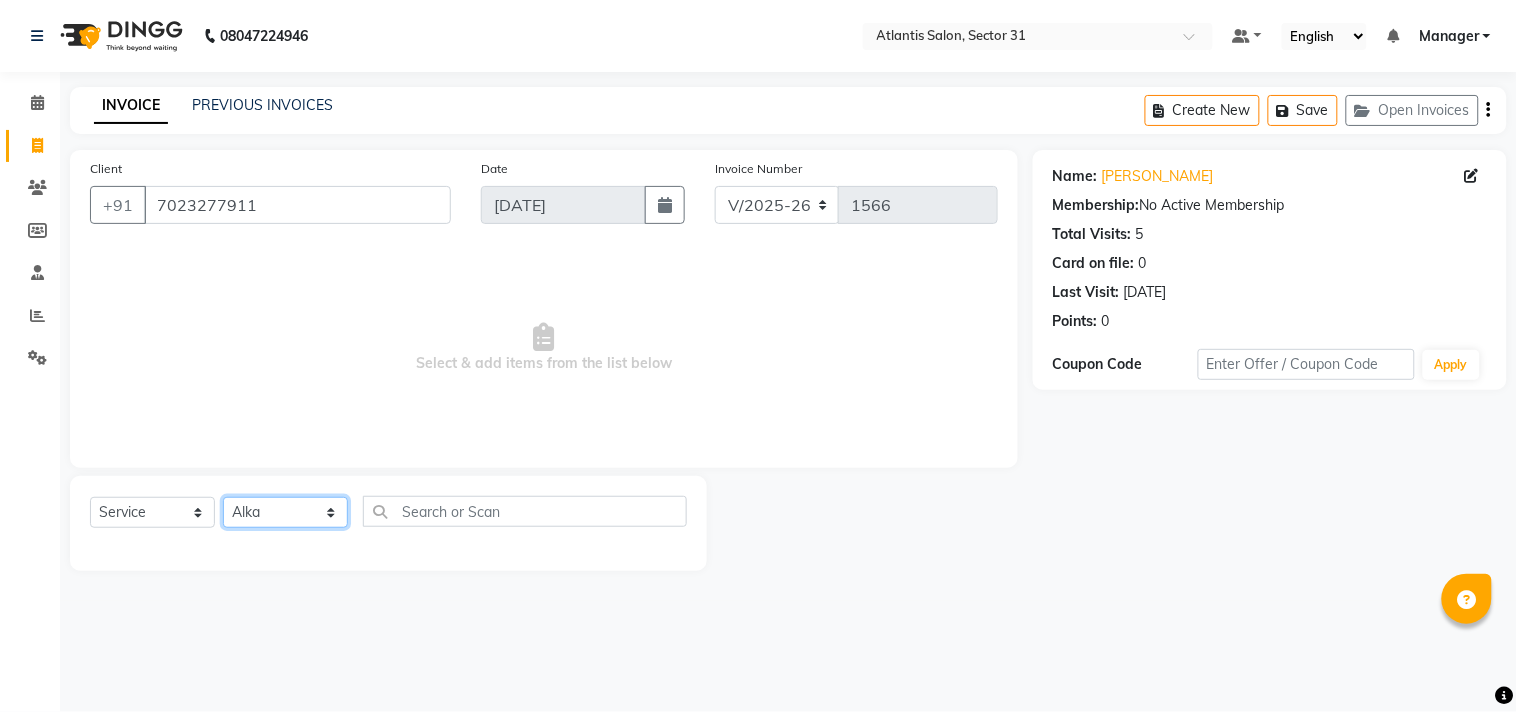 click on "Select Stylist [PERSON_NAME] [PERSON_NAME] Kavita Manager Staff 31 Staff ILD Suraj" 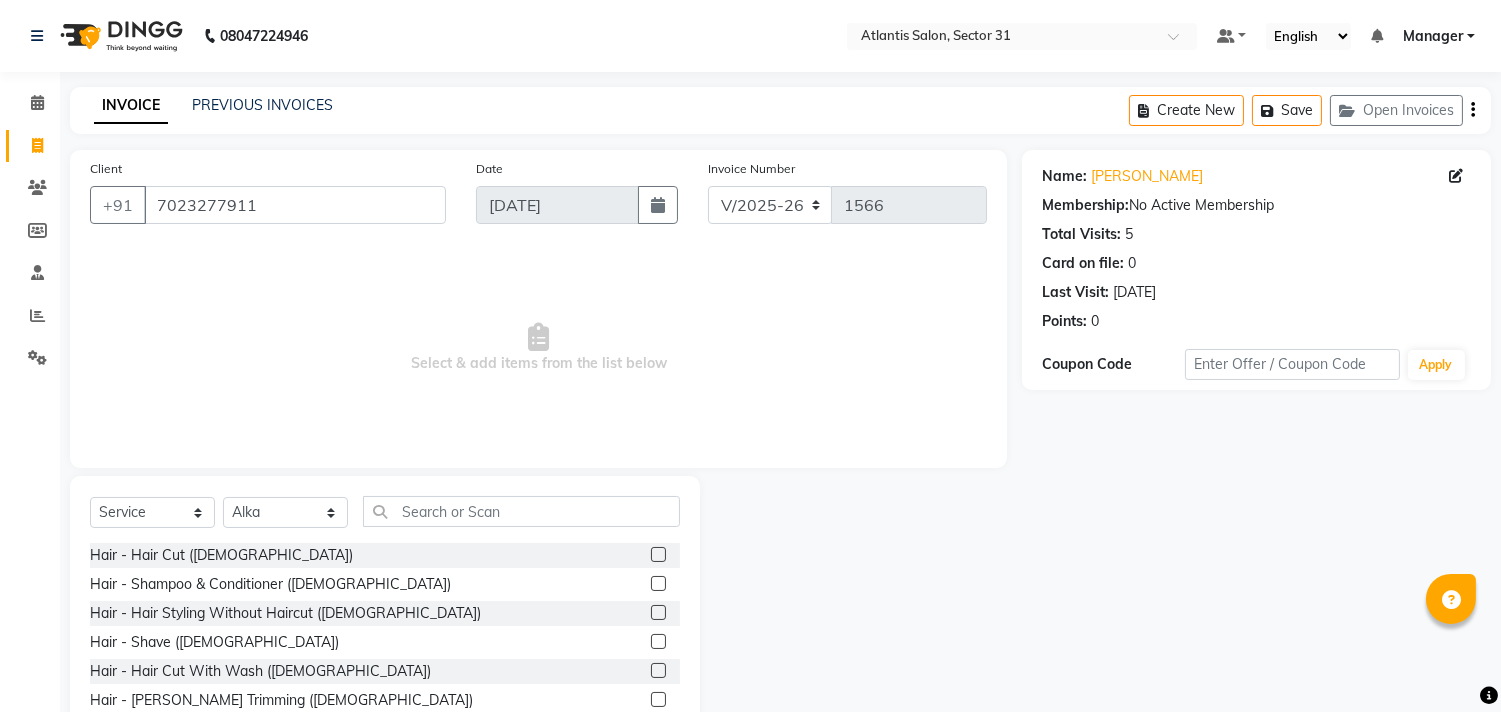 click on "Select & add items from the list below" at bounding box center (538, 348) 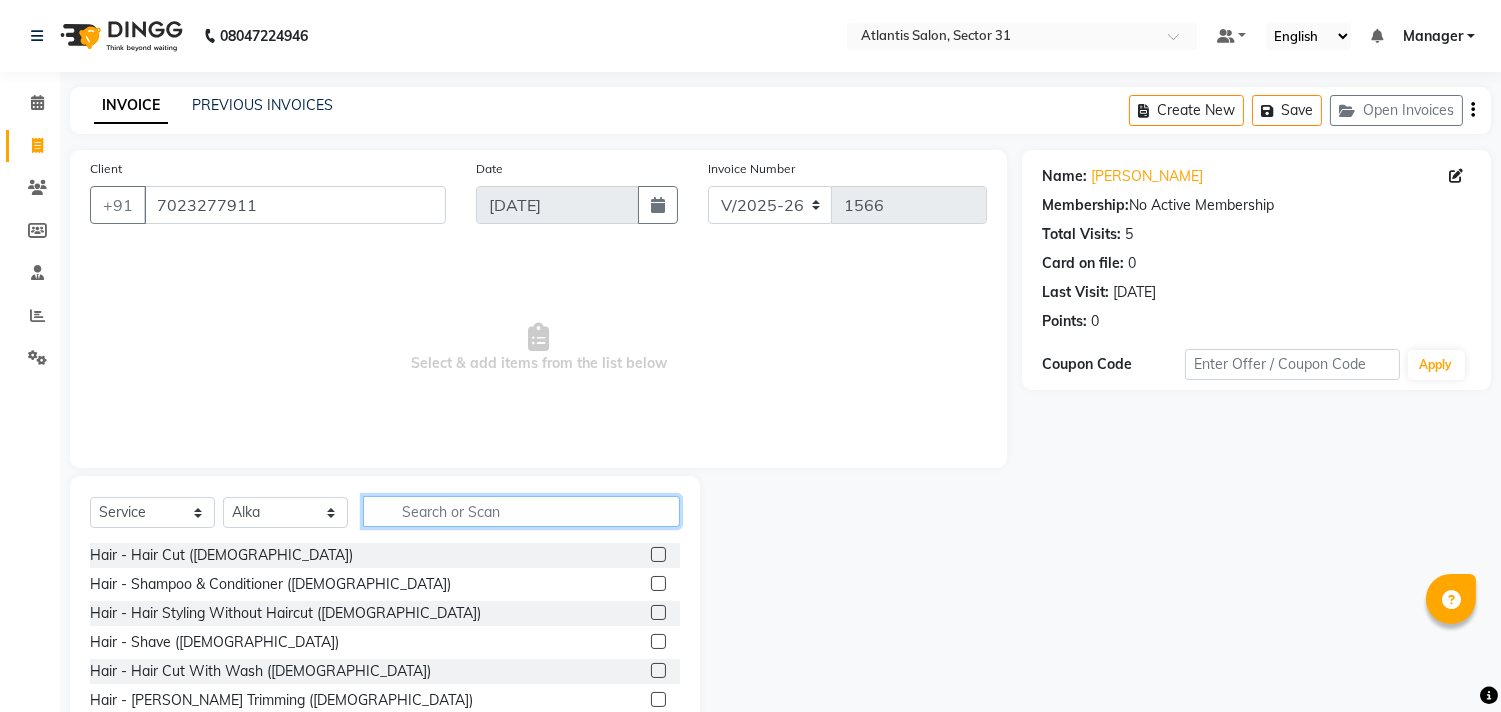 drag, startPoint x: 443, startPoint y: 507, endPoint x: 458, endPoint y: 507, distance: 15 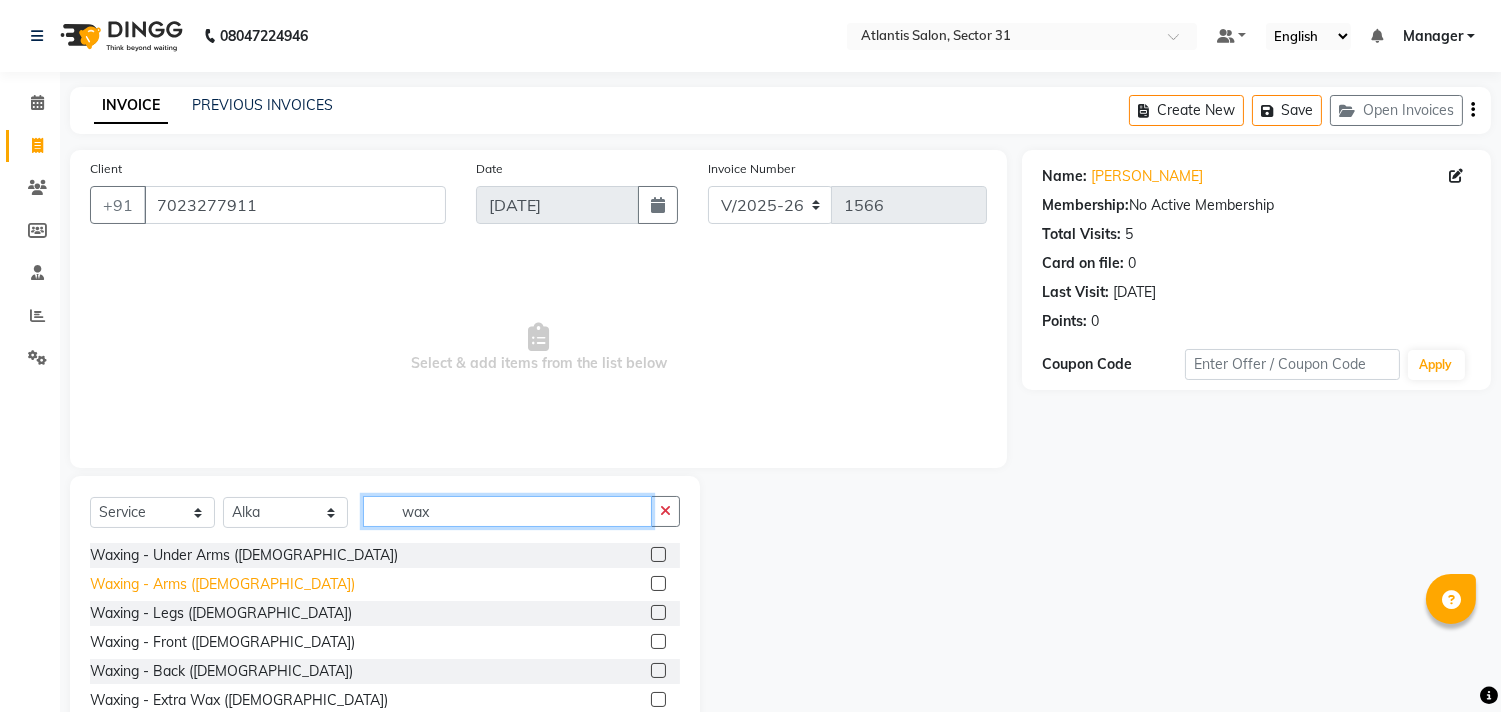 type on "wax" 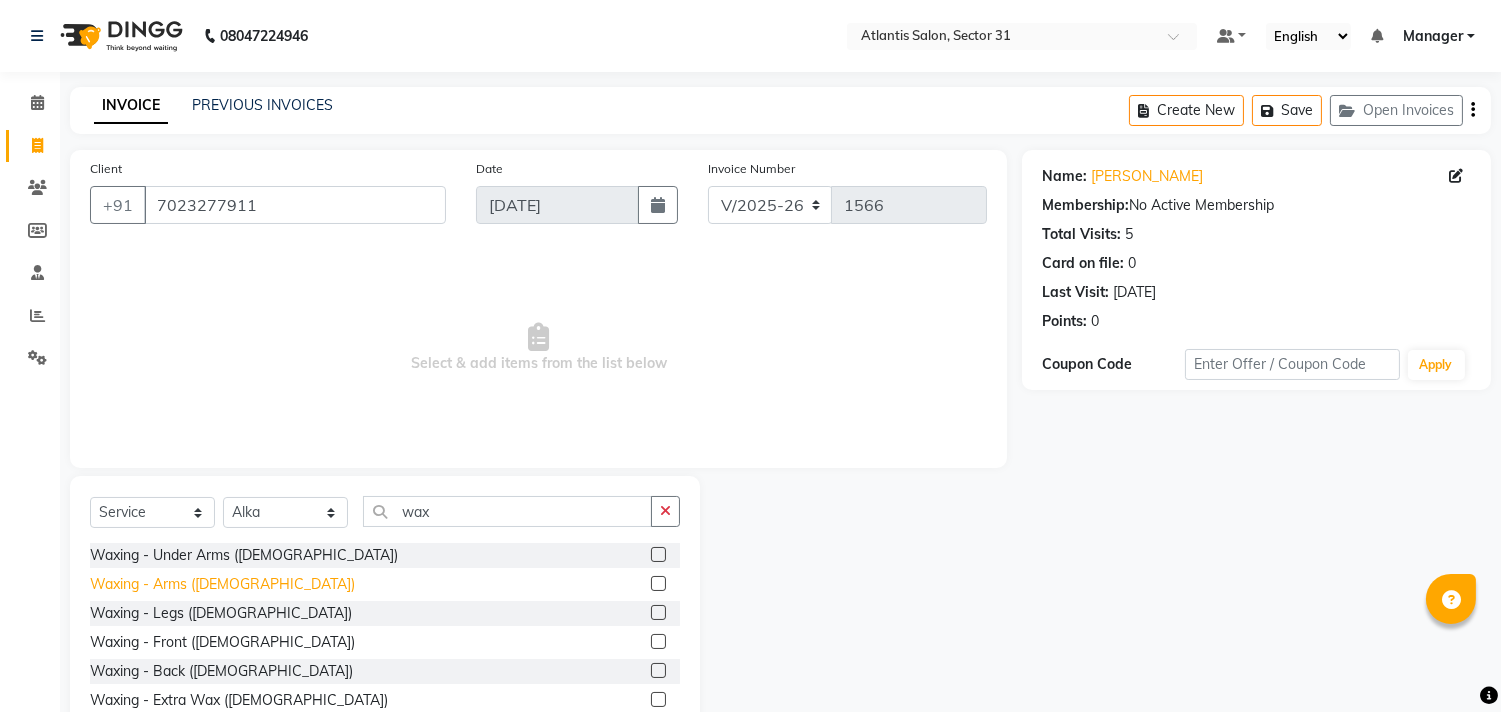 click on "Waxing - Arms ([DEMOGRAPHIC_DATA])" 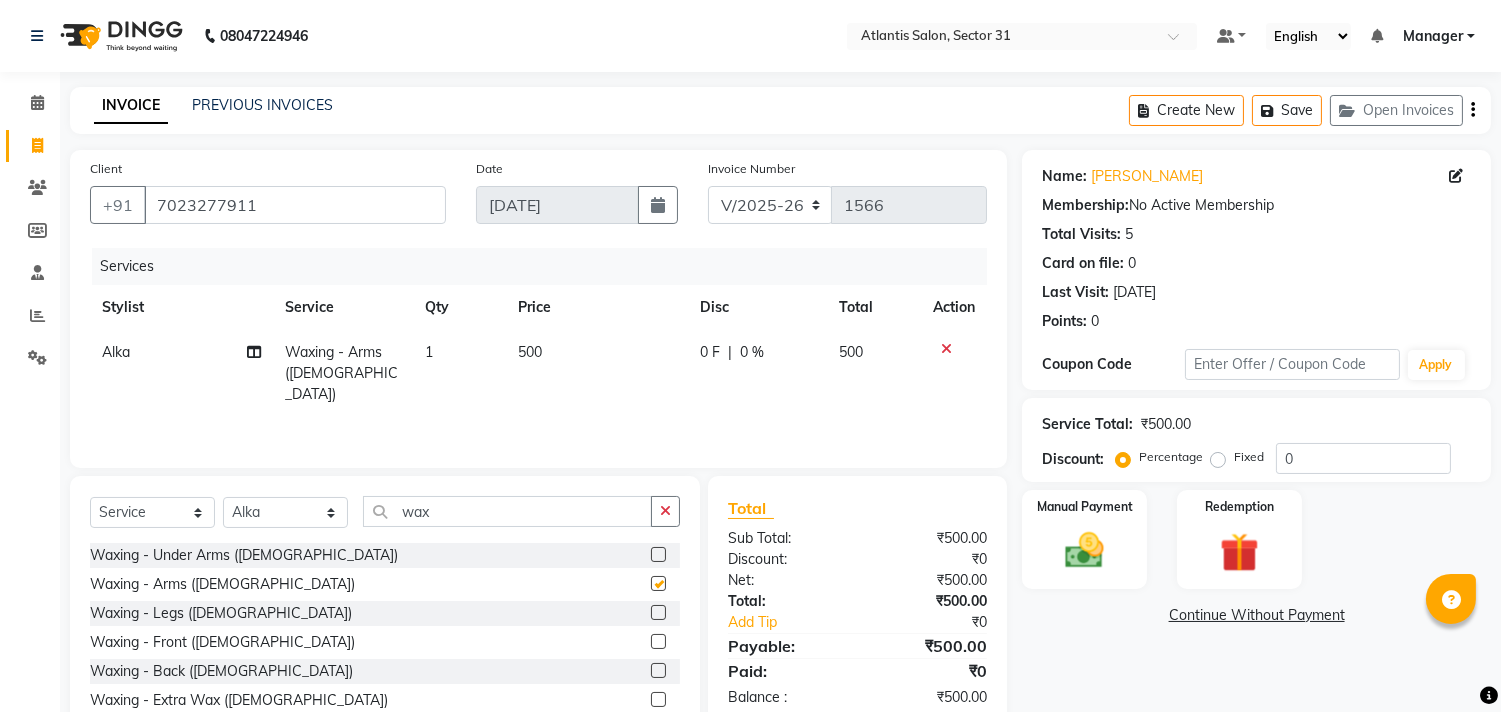 checkbox on "false" 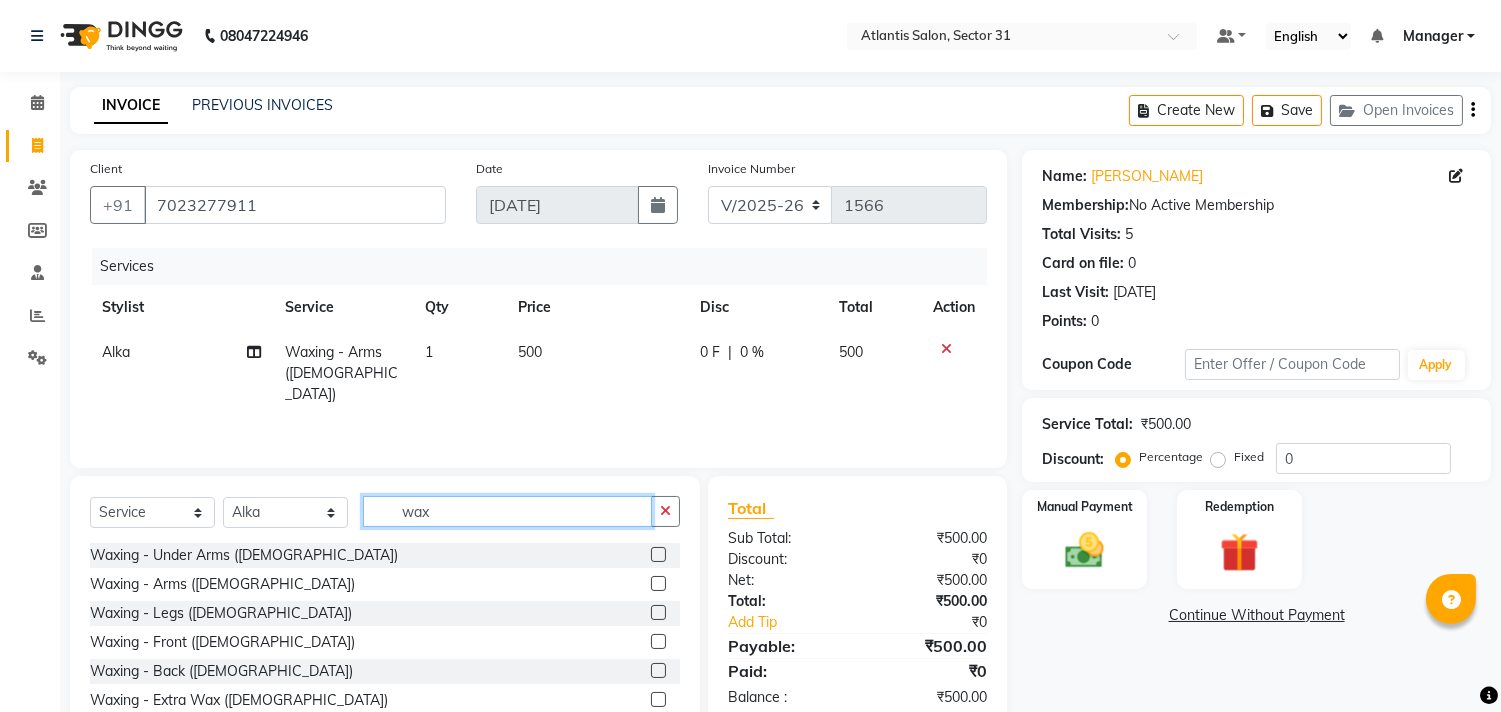click on "wax" 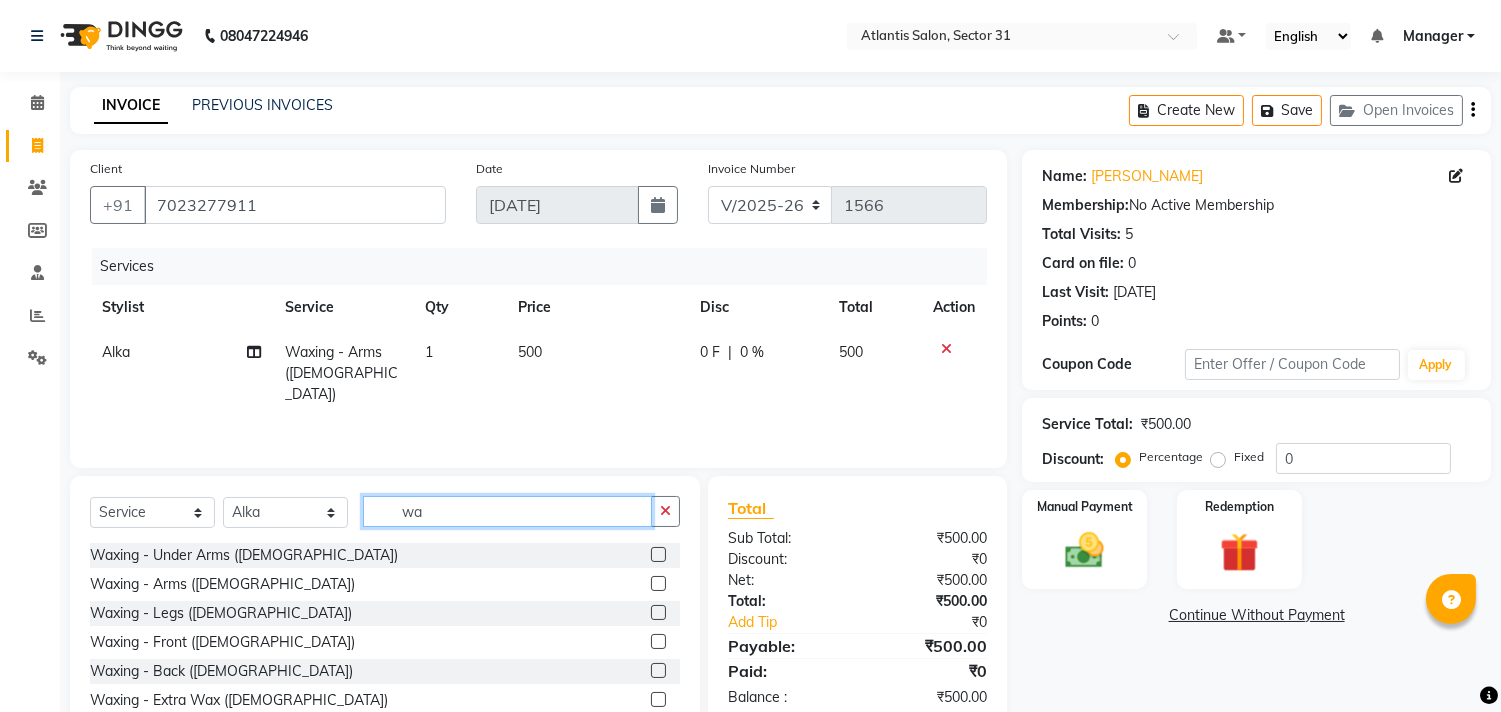 type on "w" 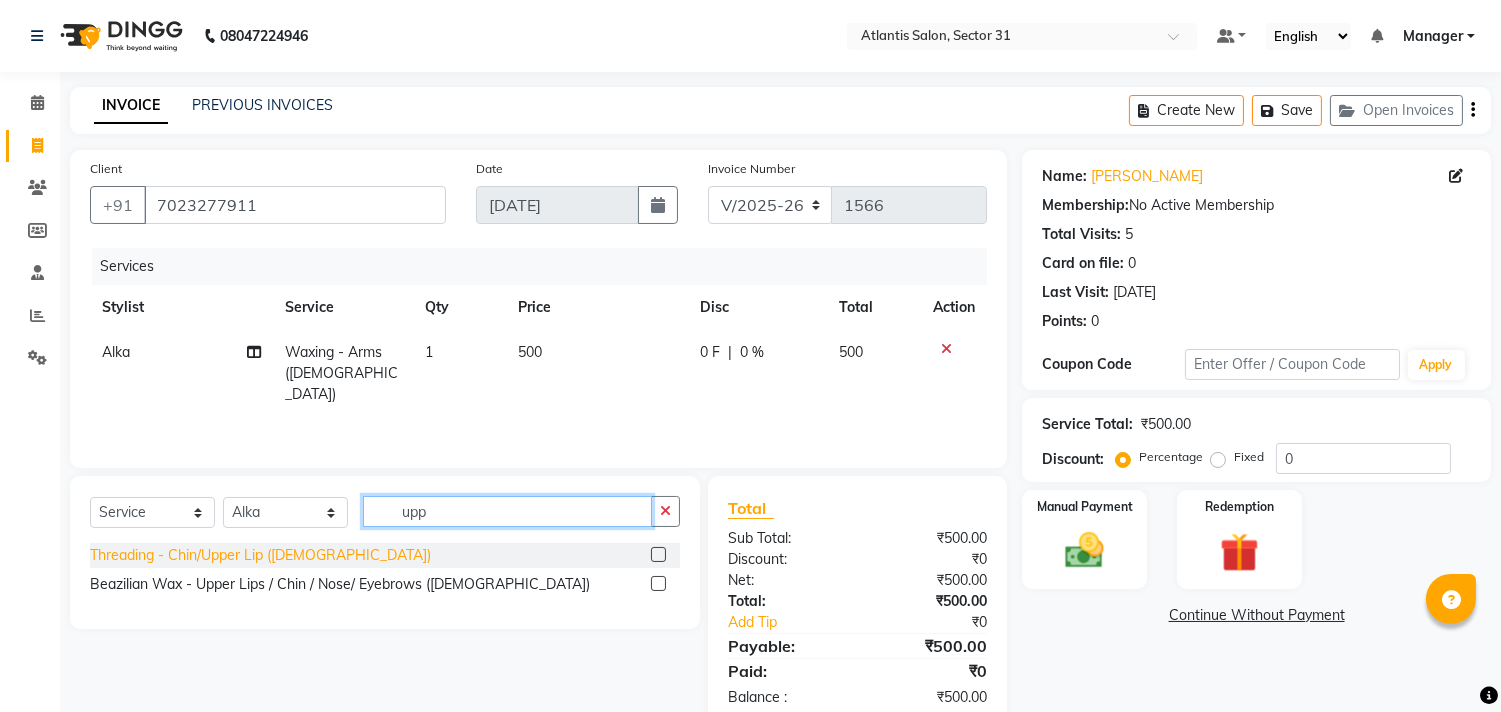 type on "upp" 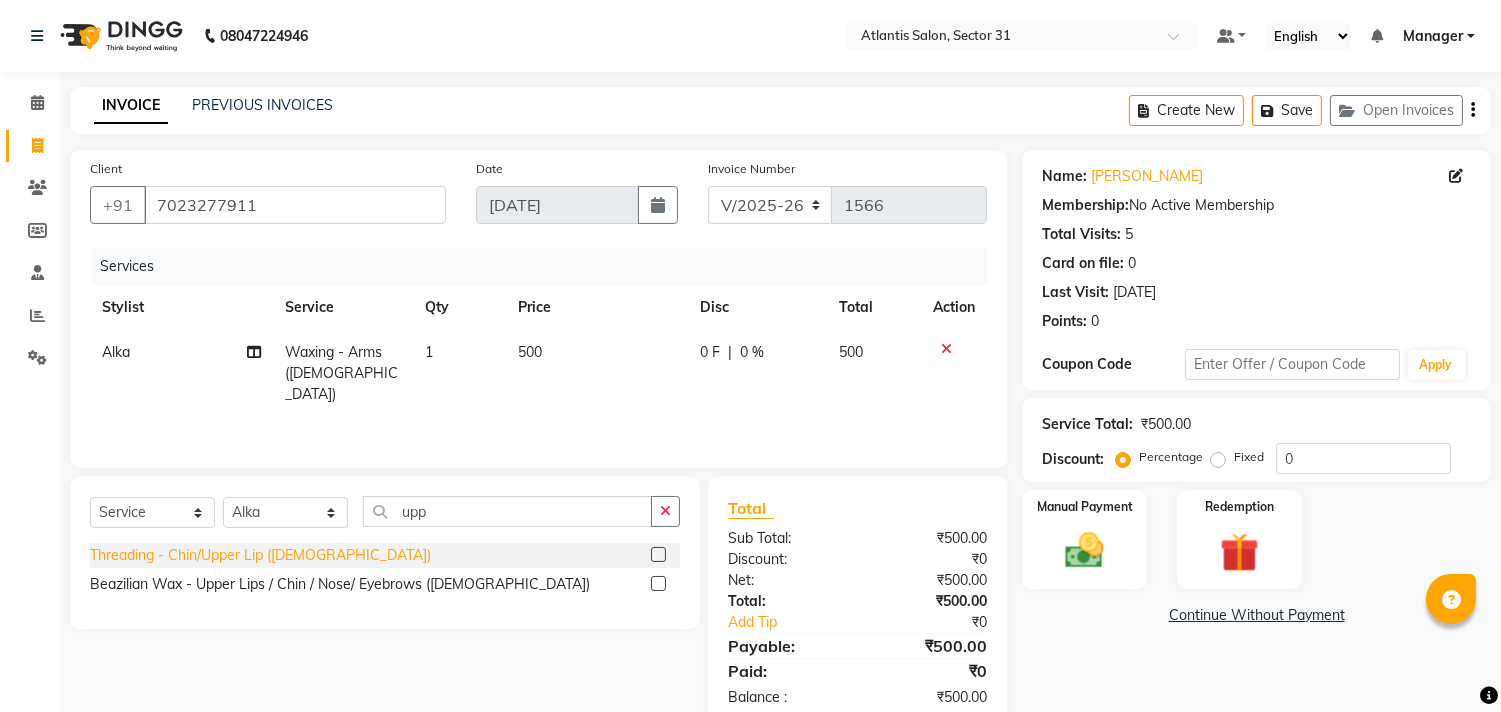click on "Threading - Chin/Upper Lip ([DEMOGRAPHIC_DATA])" 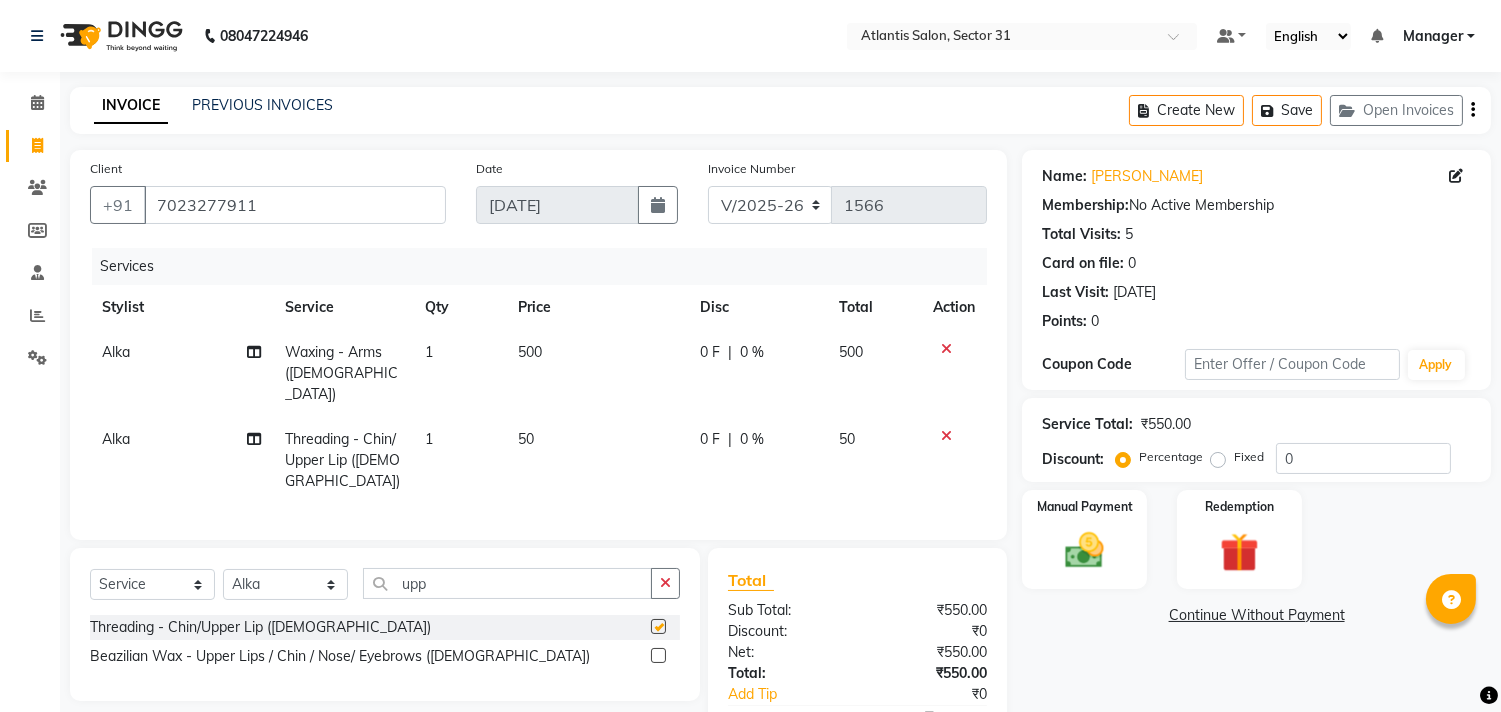 checkbox on "false" 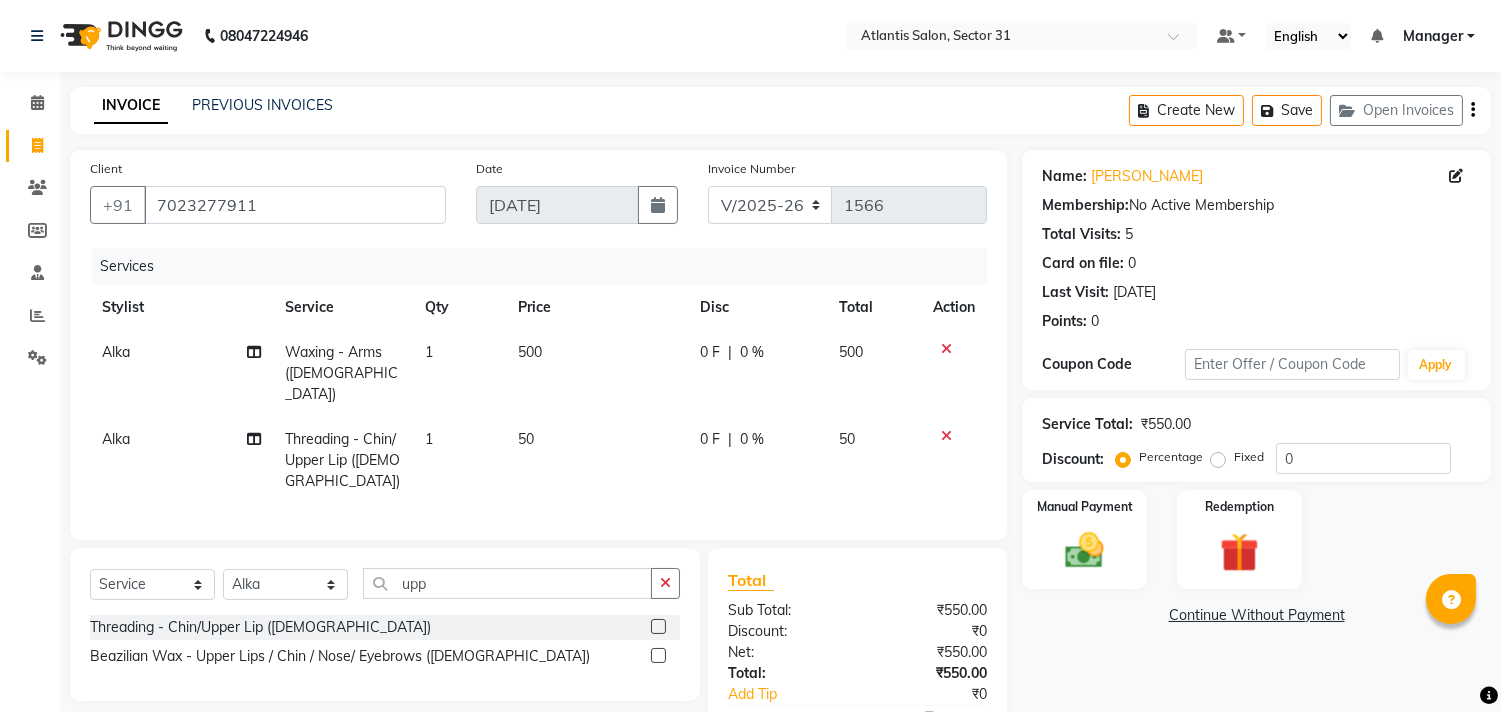 scroll, scrollTop: 113, scrollLeft: 0, axis: vertical 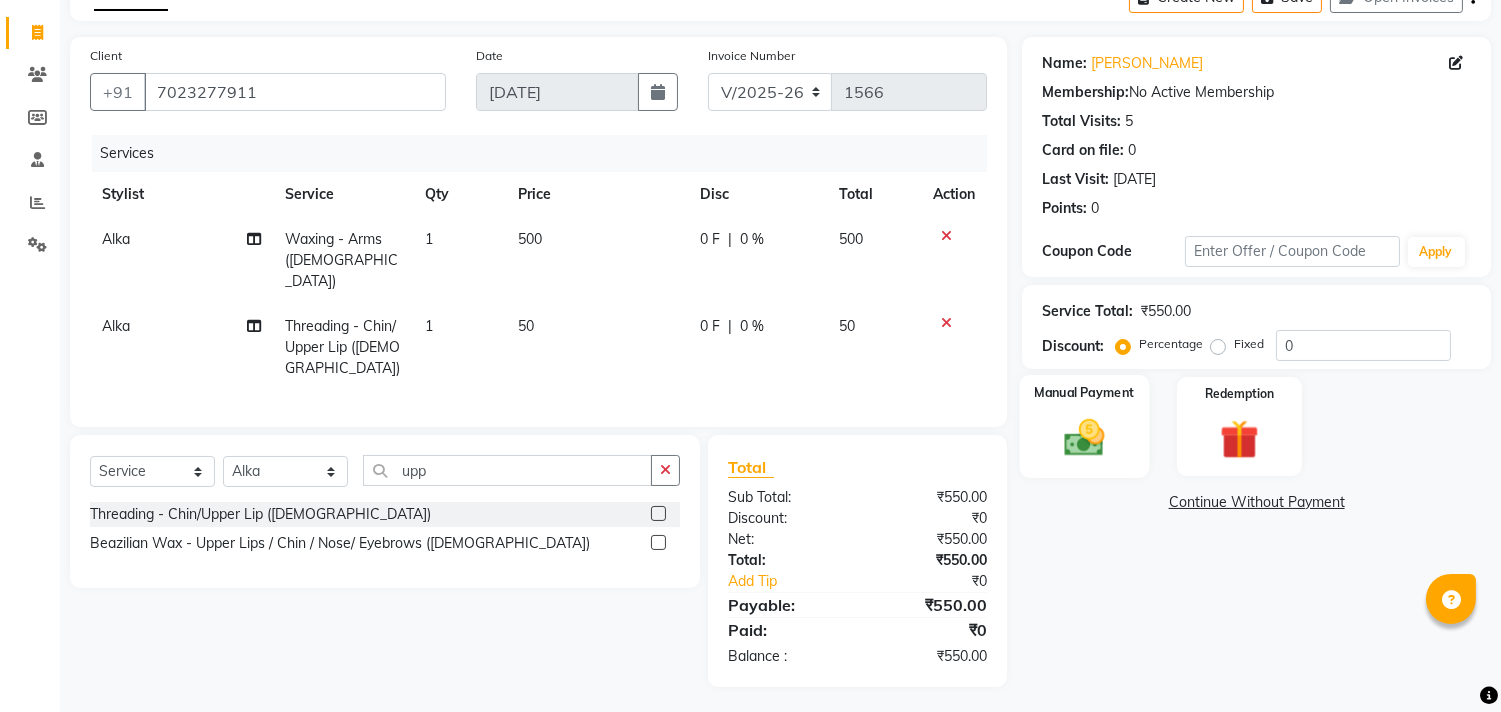 click 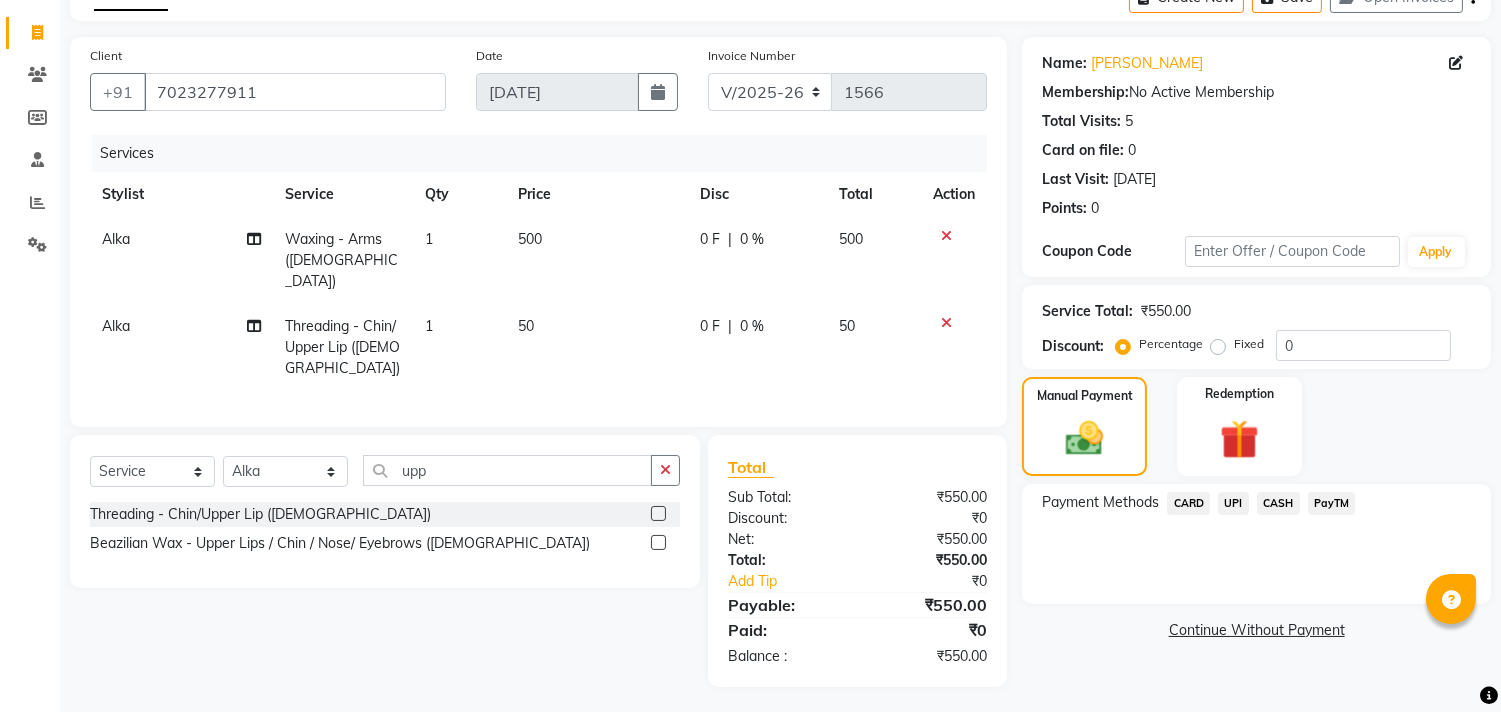 click on "UPI" 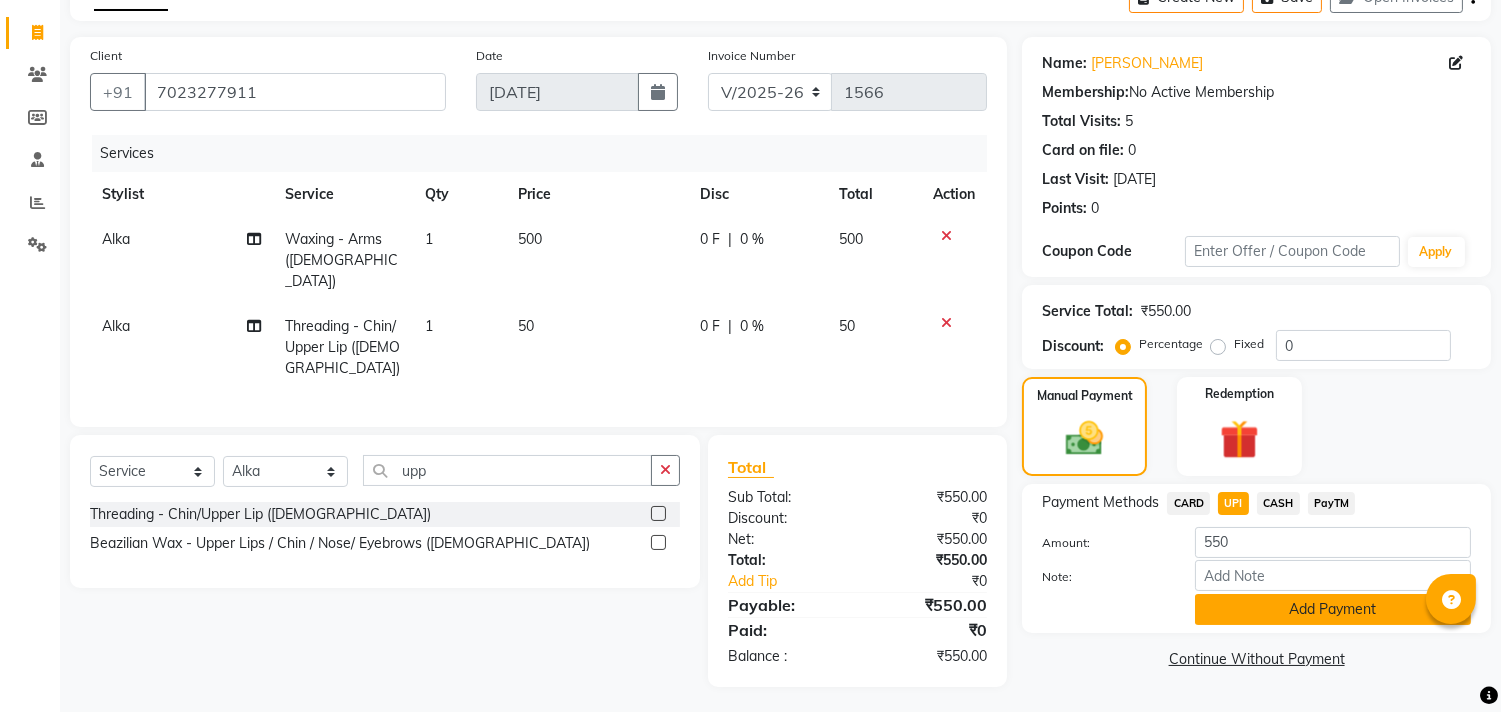 click on "Add Payment" 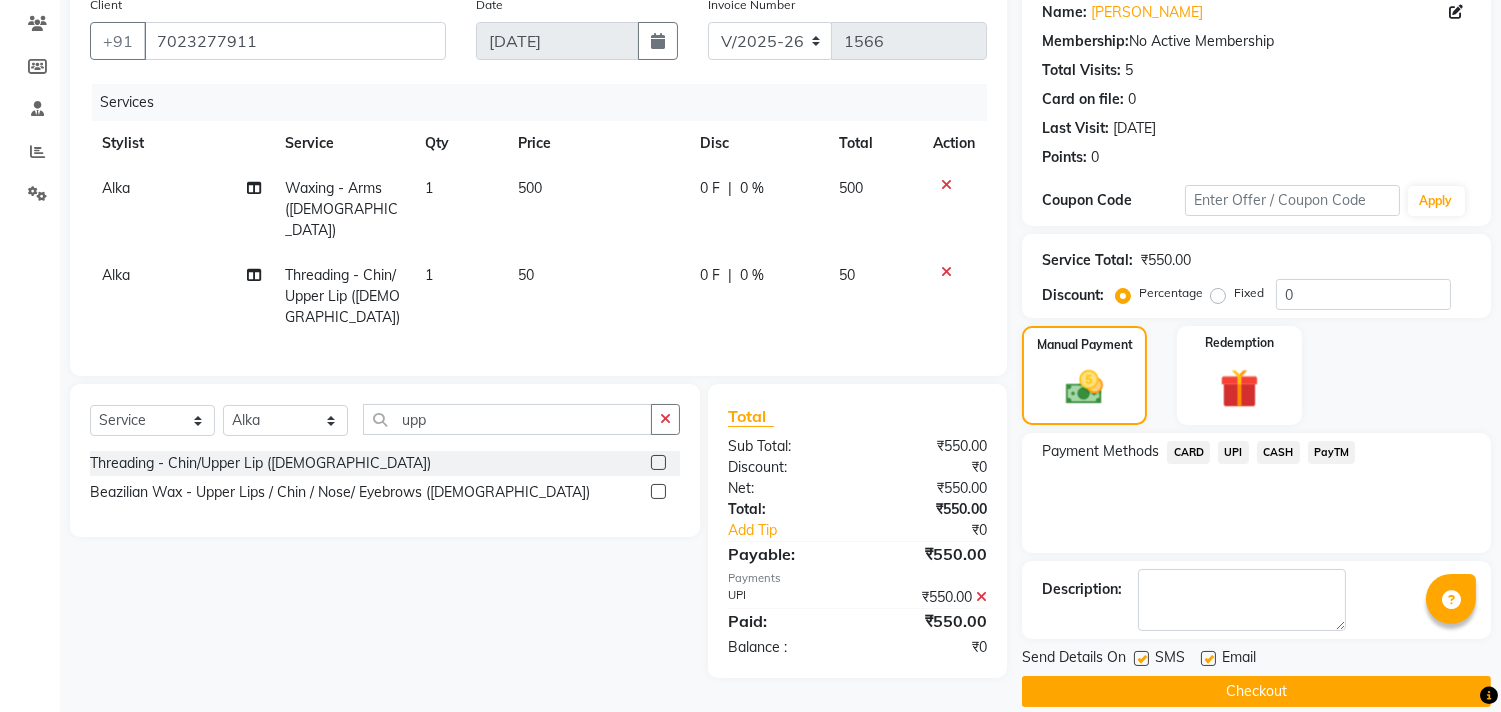 scroll, scrollTop: 187, scrollLeft: 0, axis: vertical 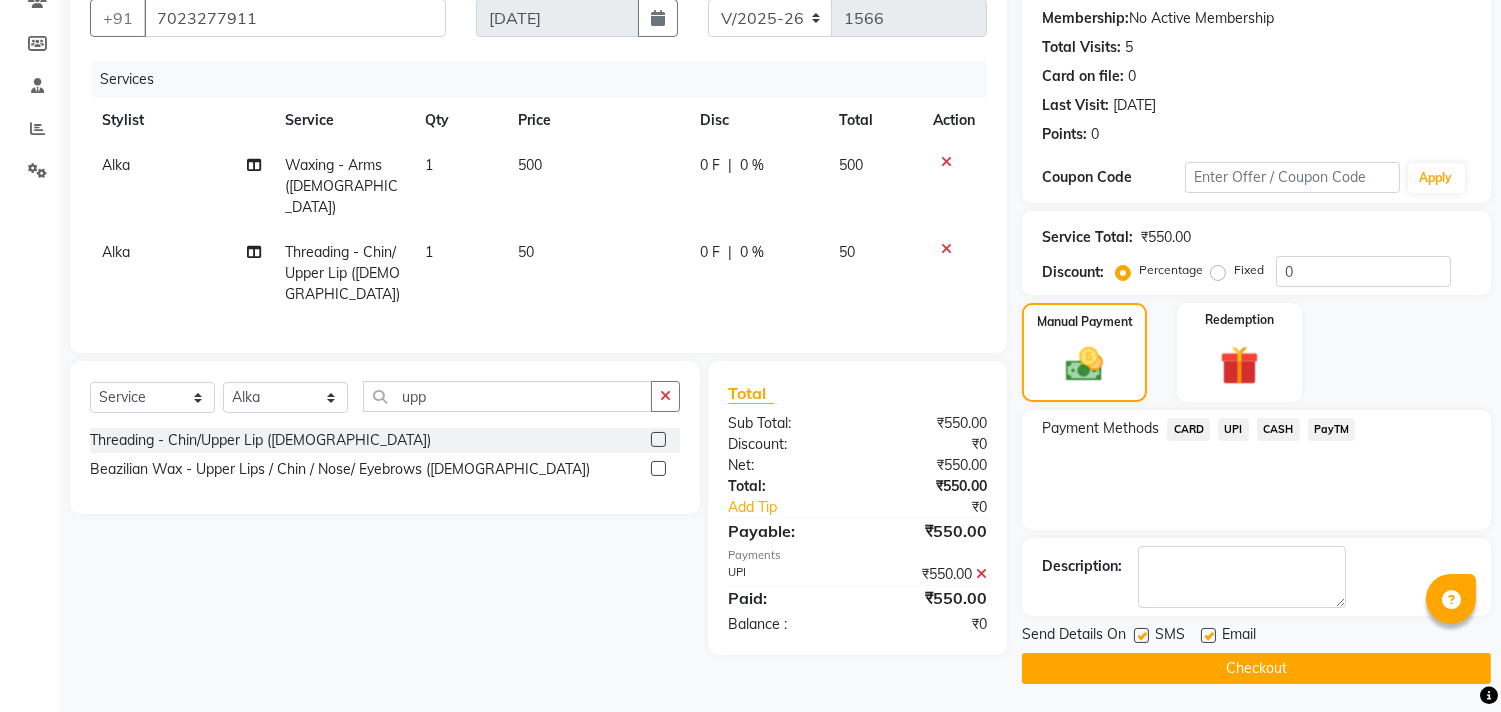click on "Checkout" 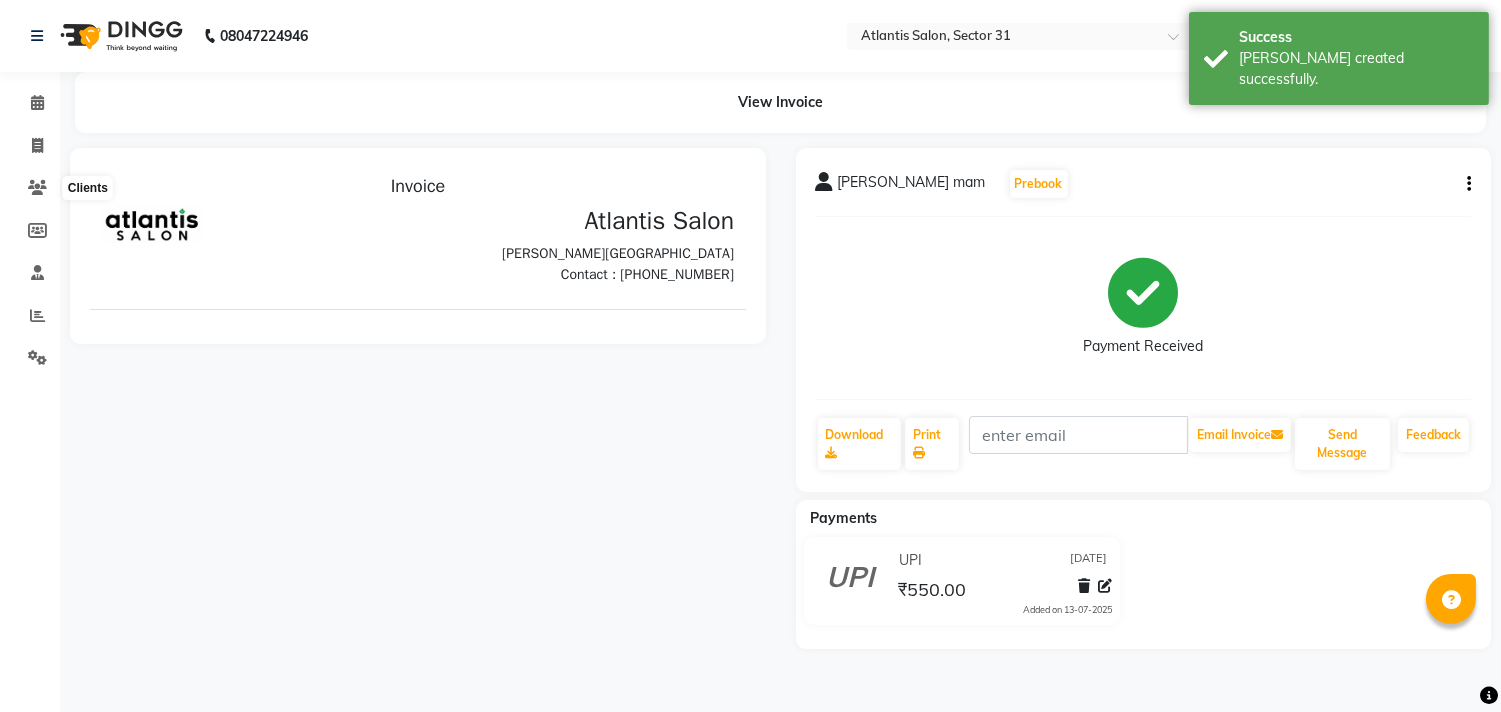 scroll, scrollTop: 0, scrollLeft: 0, axis: both 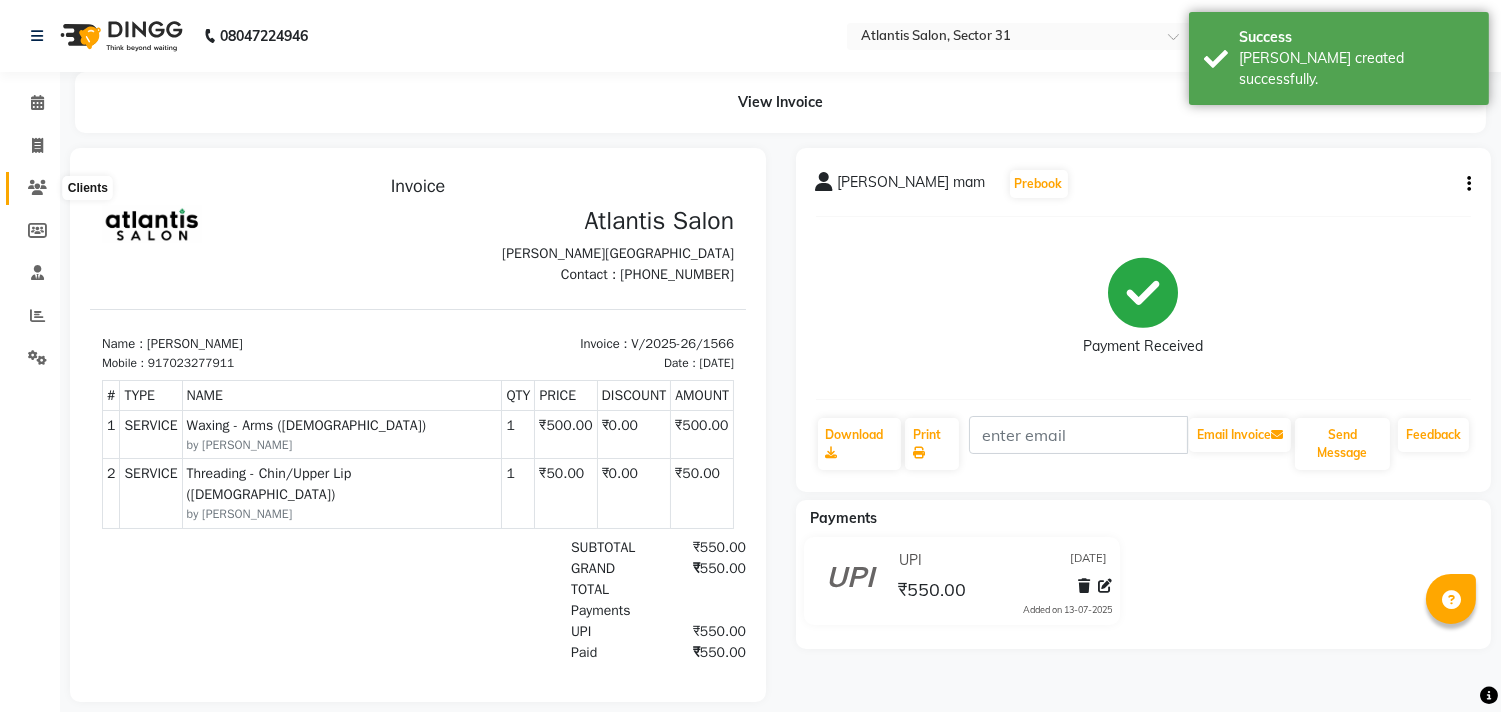 click 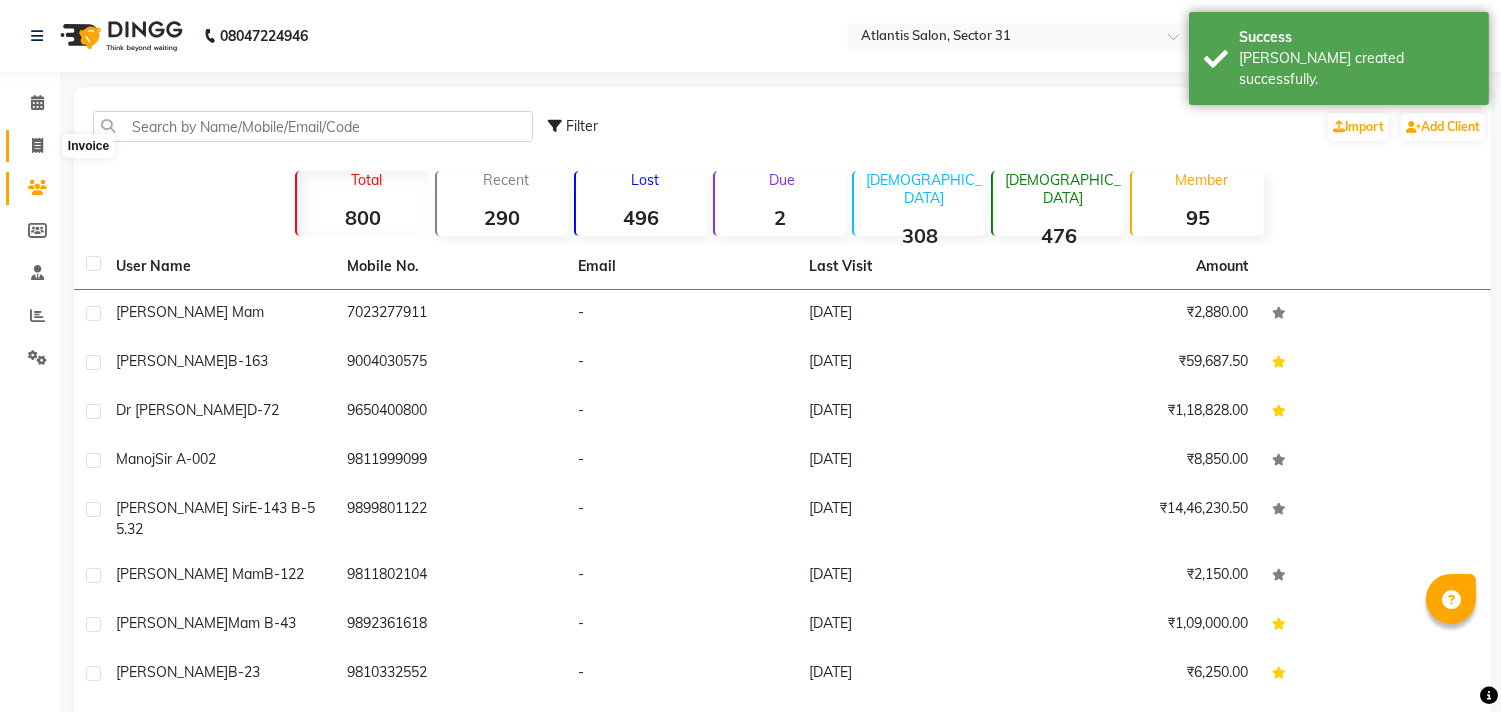 click 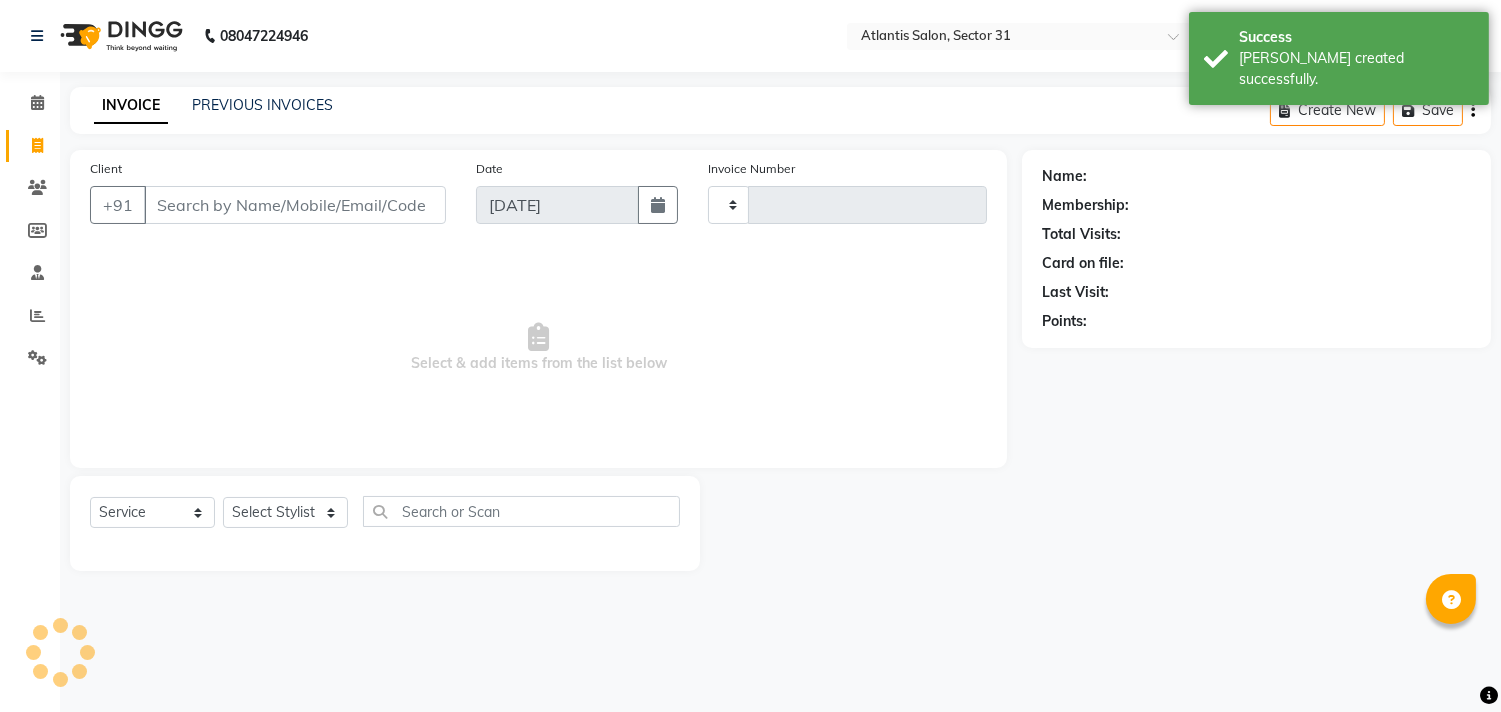 click 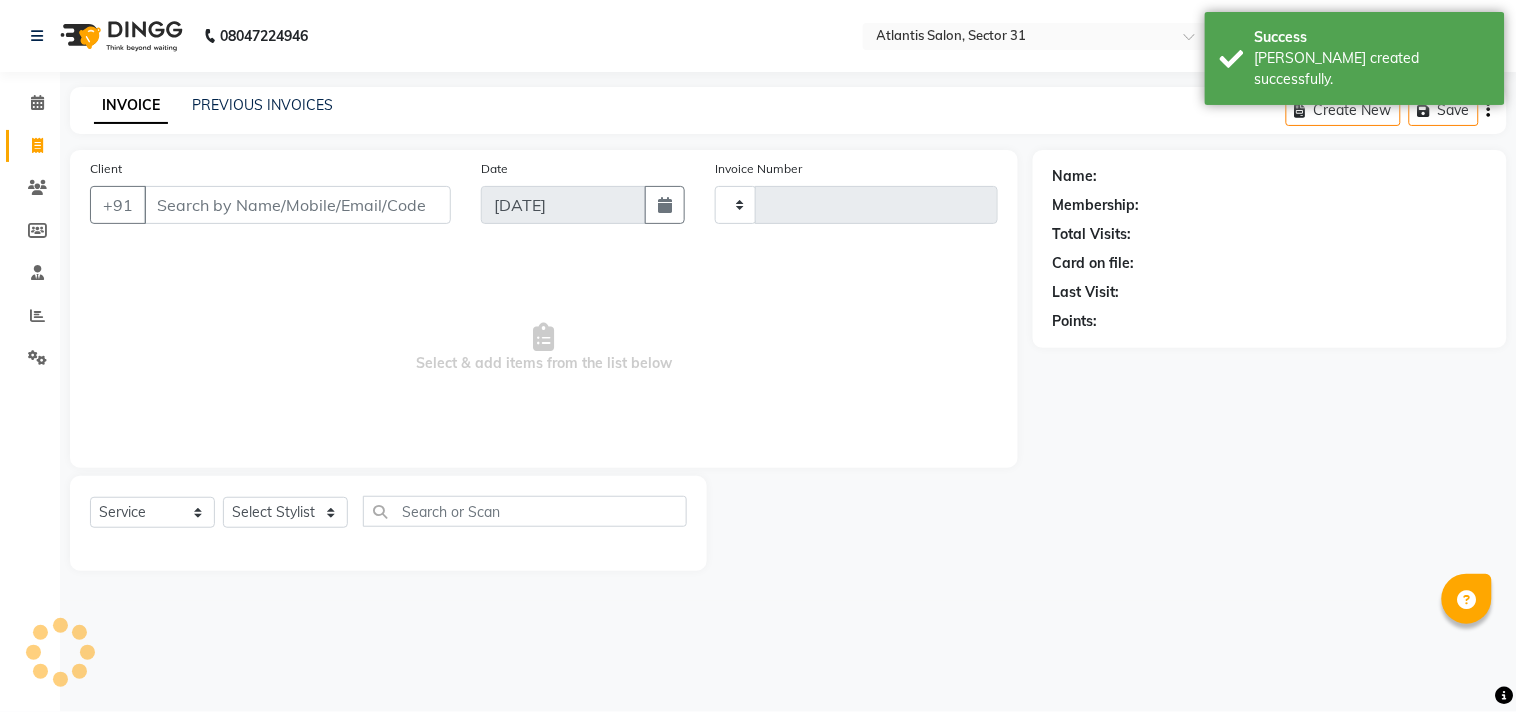 select on "service" 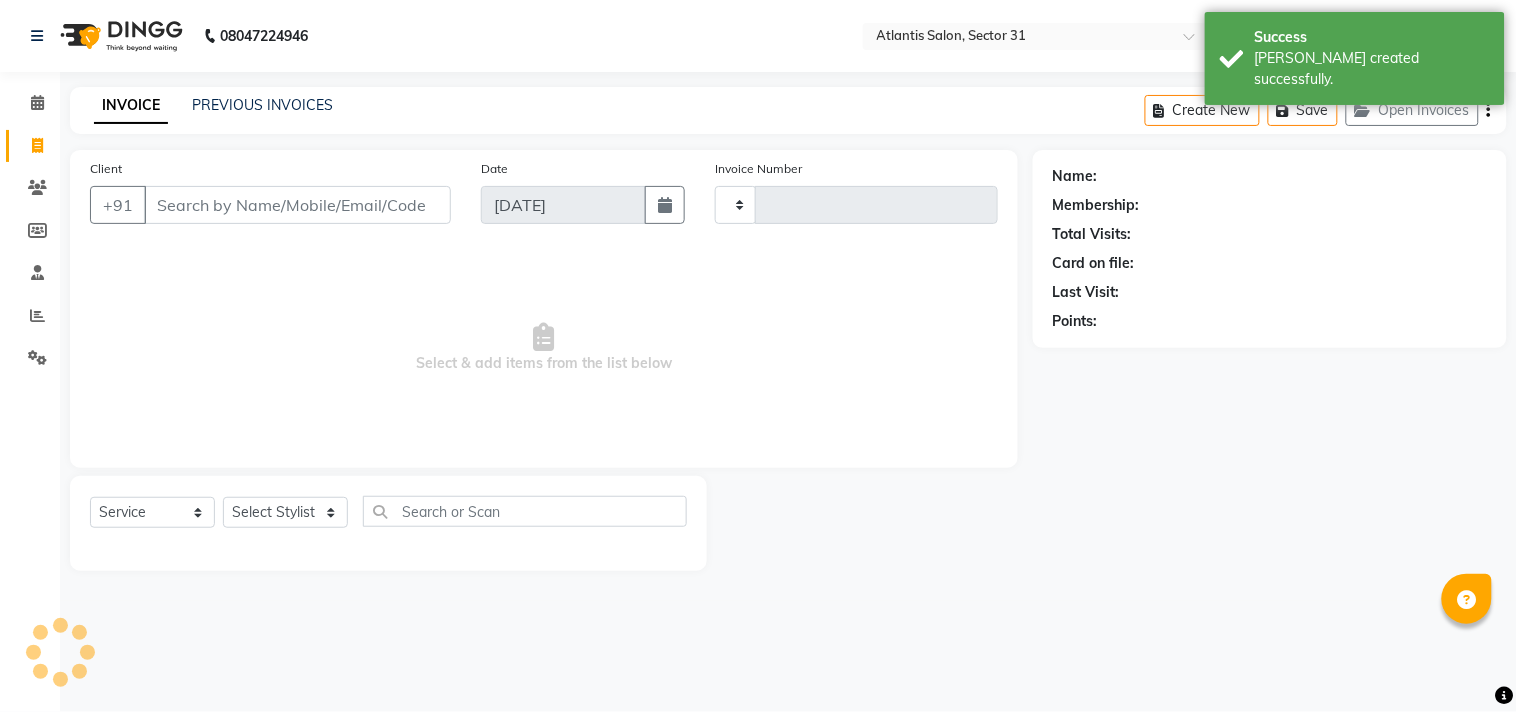 type on "1567" 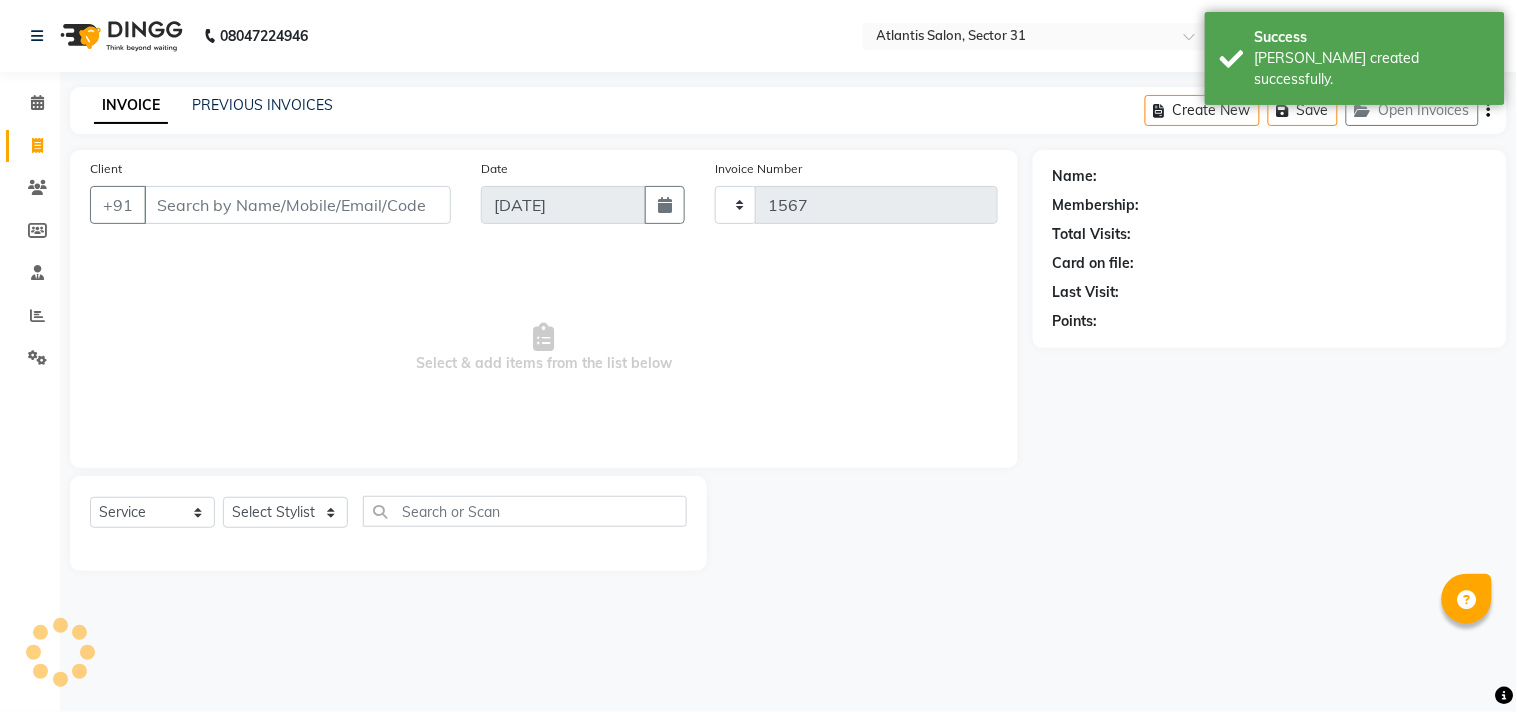 select on "4391" 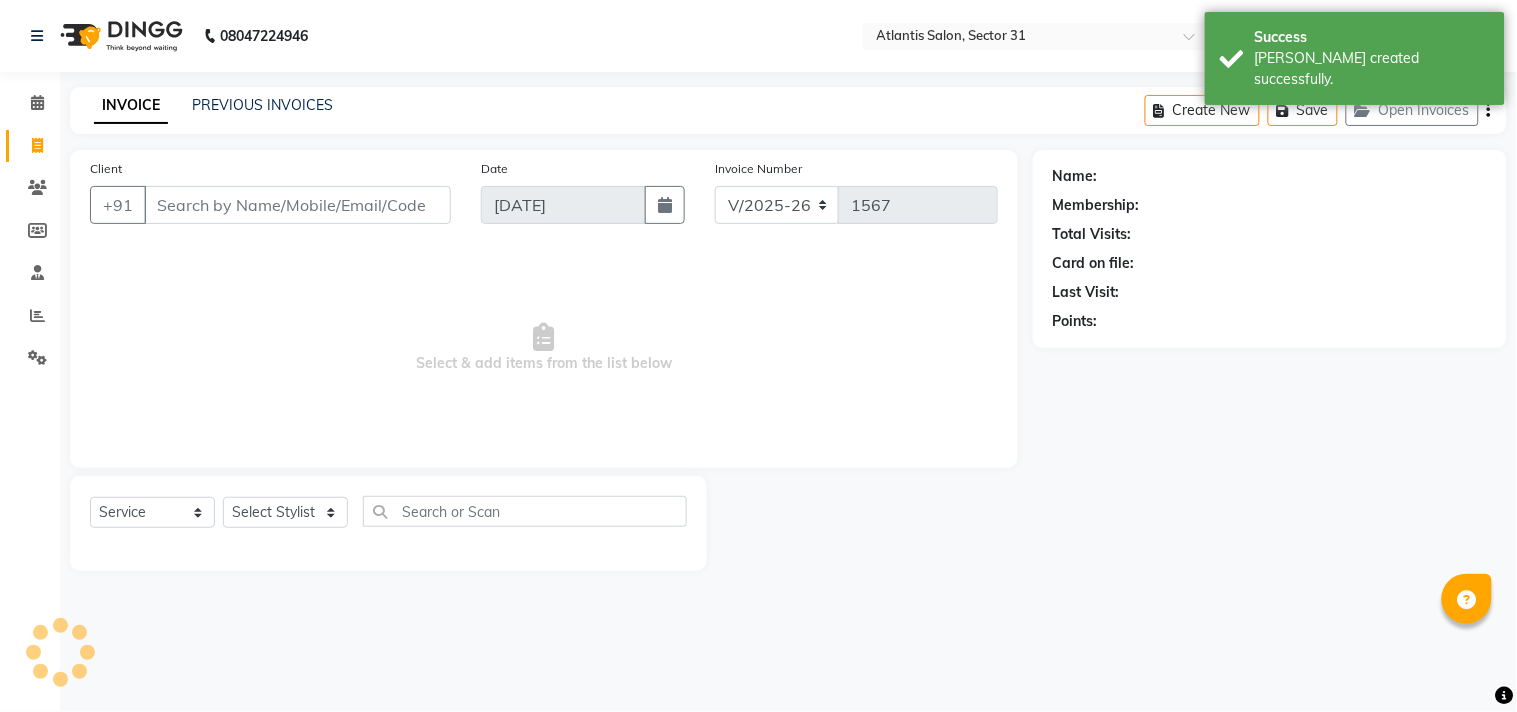 click on "Client" at bounding box center [297, 205] 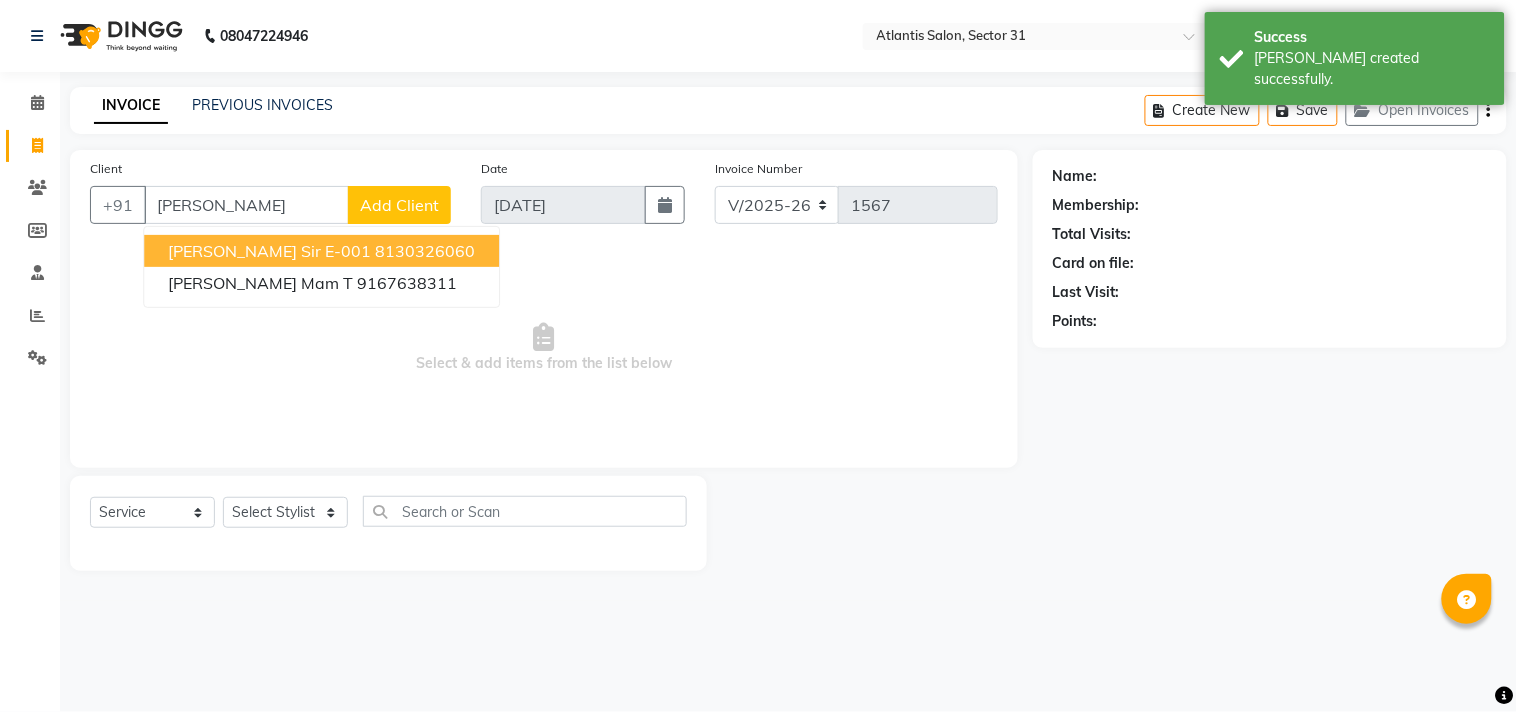 click on "[PERSON_NAME] sir E-001" at bounding box center (269, 251) 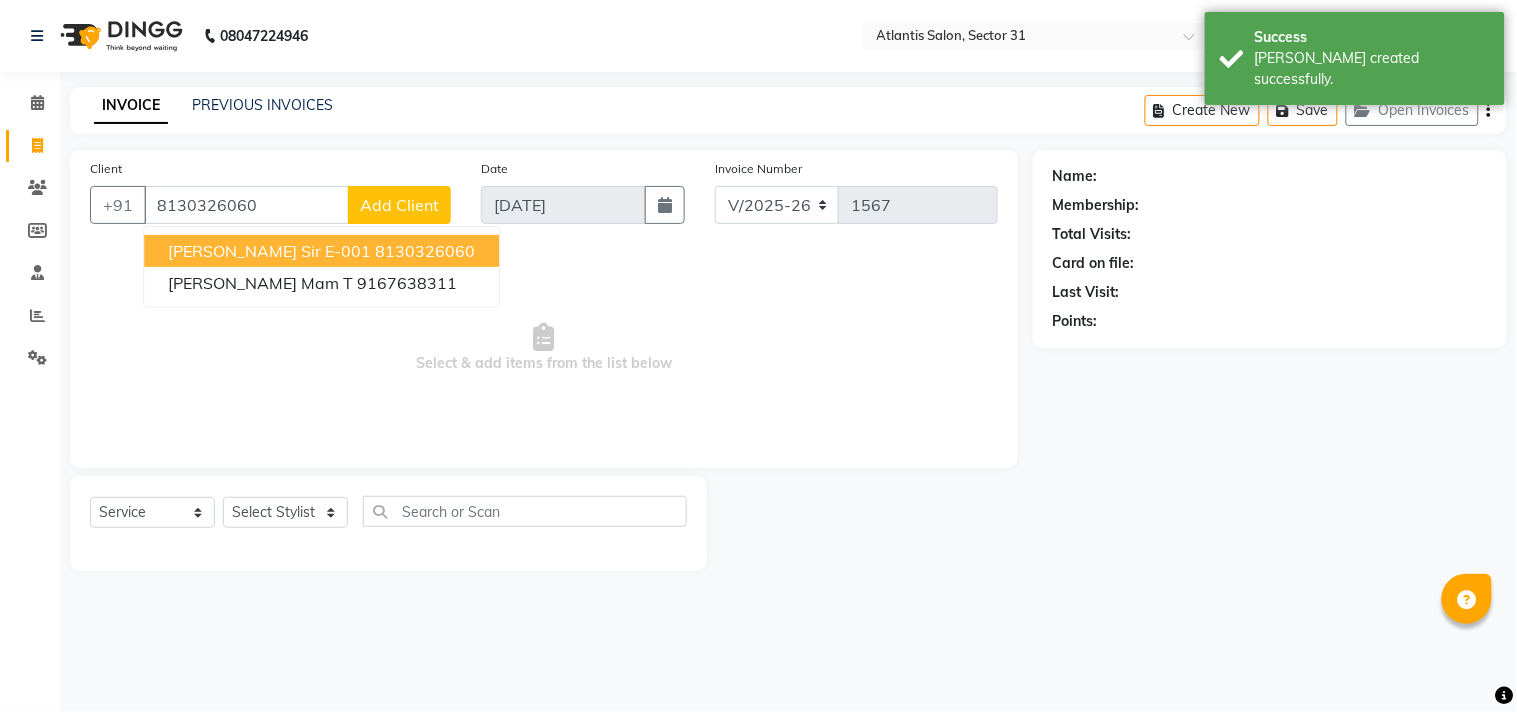 type on "8130326060" 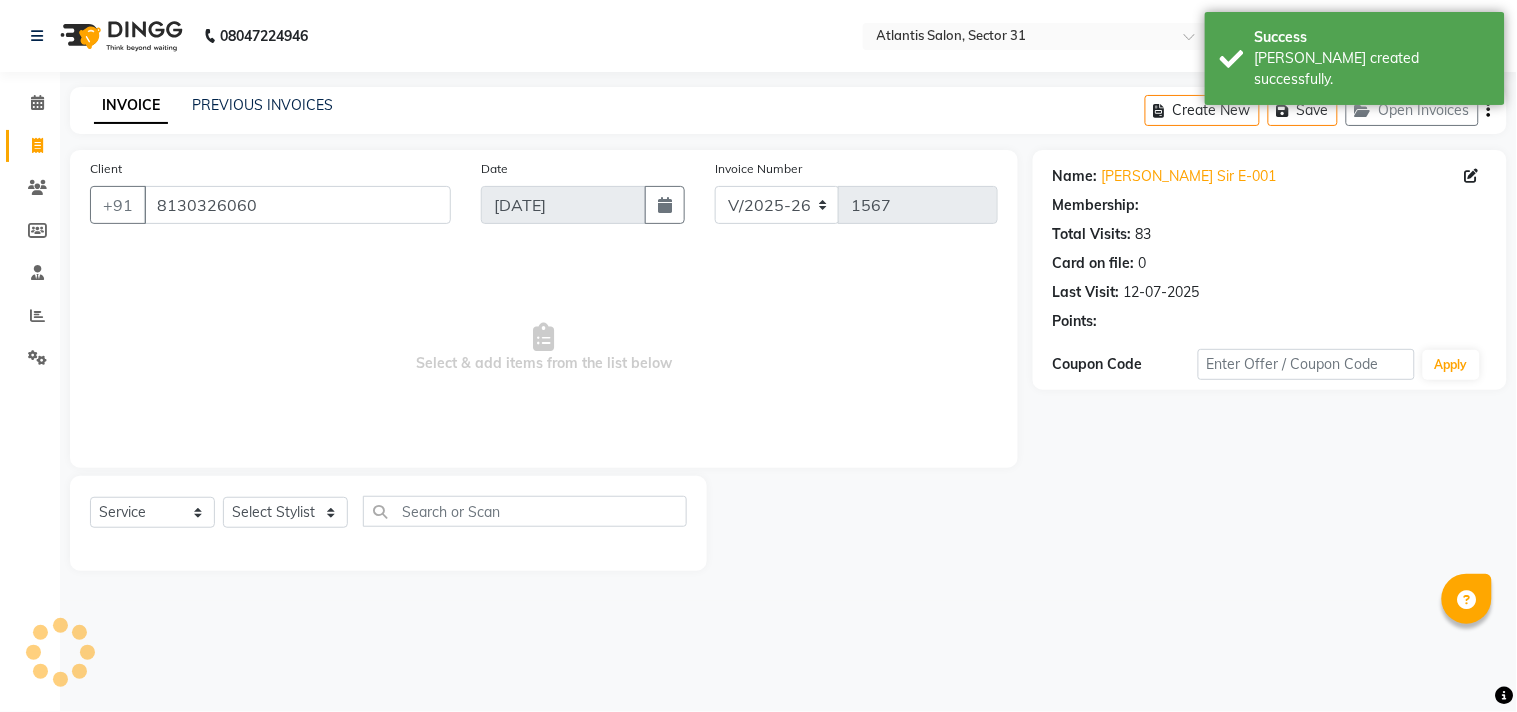 select on "1: Object" 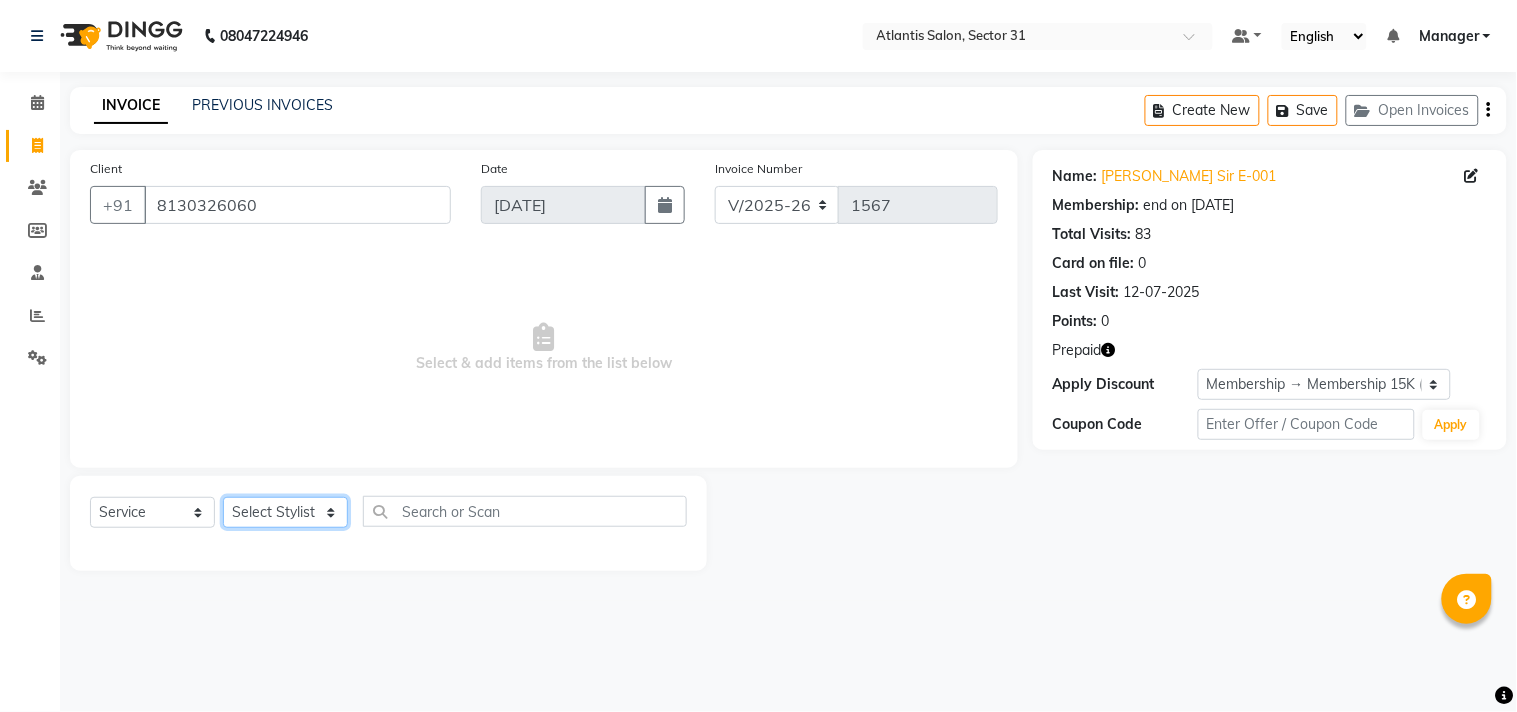 click on "Select Stylist [PERSON_NAME] [PERSON_NAME] Kavita Manager Staff 31 Staff ILD Suraj" 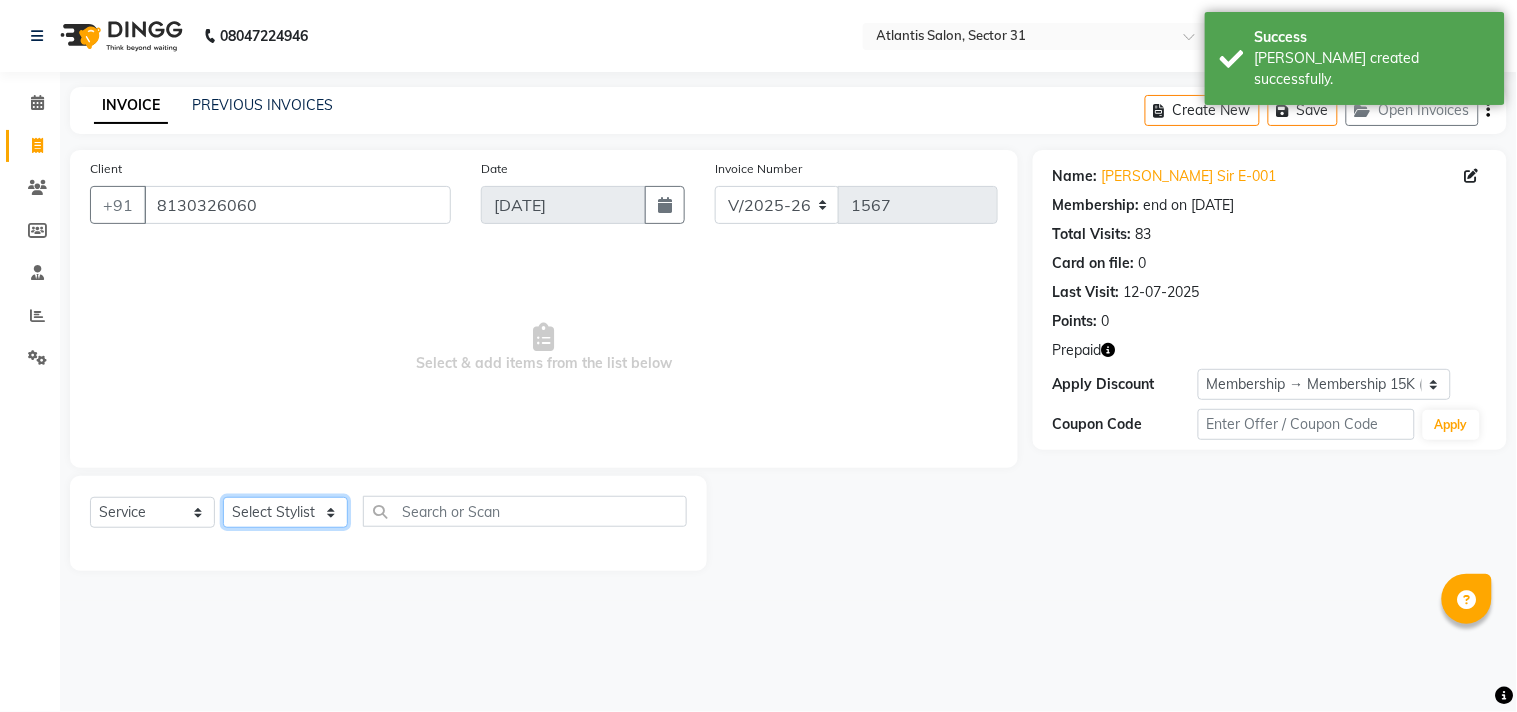 click on "Select Stylist [PERSON_NAME] [PERSON_NAME] Kavita Manager Staff 31 Staff ILD Suraj" 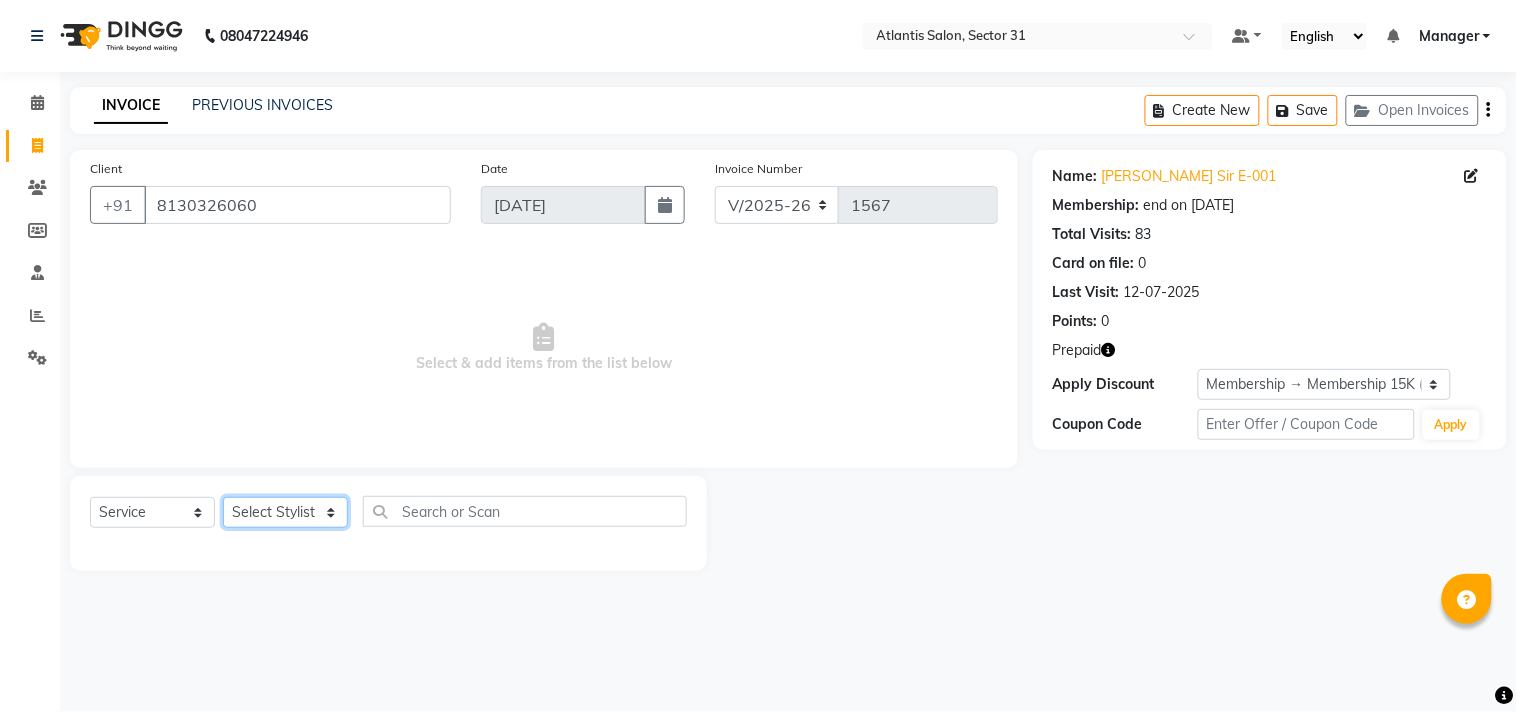 click on "Select Stylist [PERSON_NAME] [PERSON_NAME] Kavita Manager Staff 31 Staff ILD Suraj" 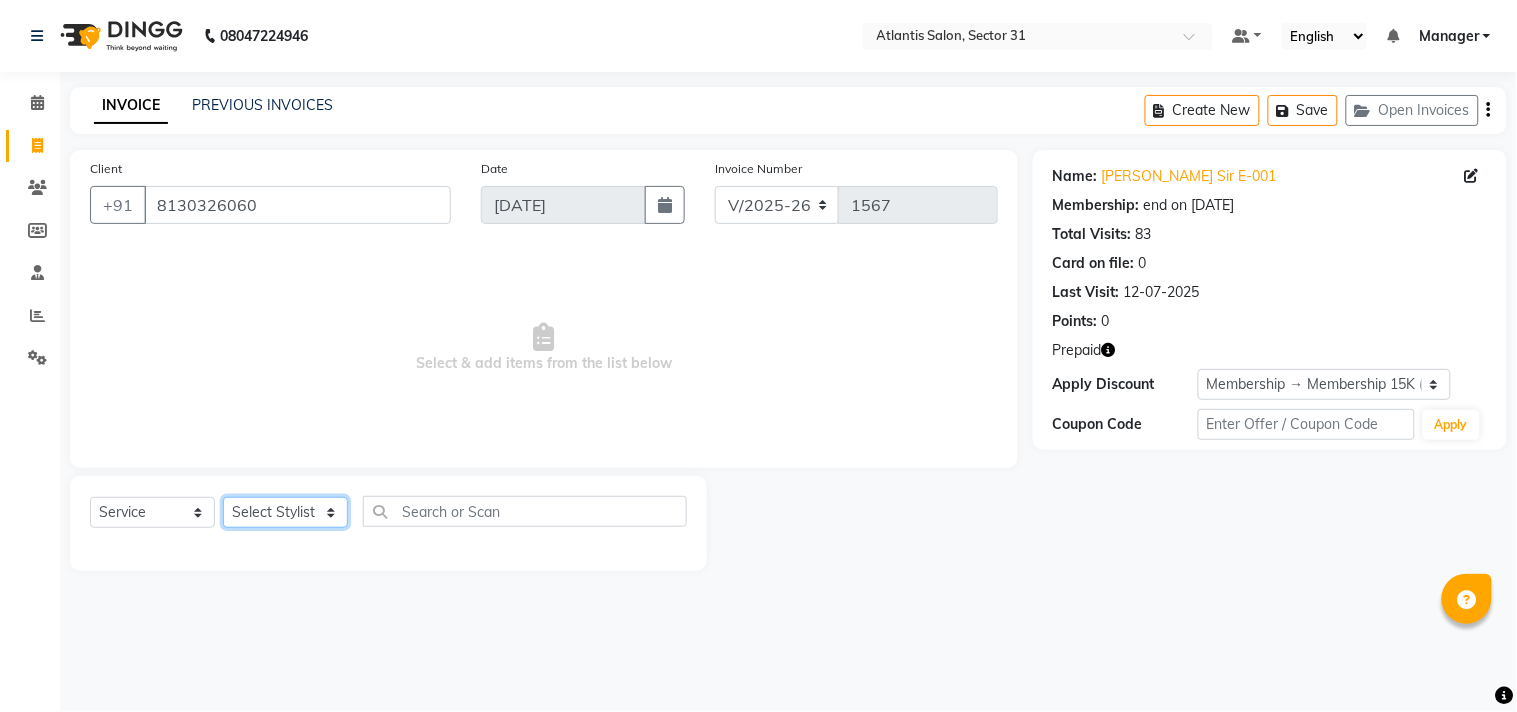 select on "65977" 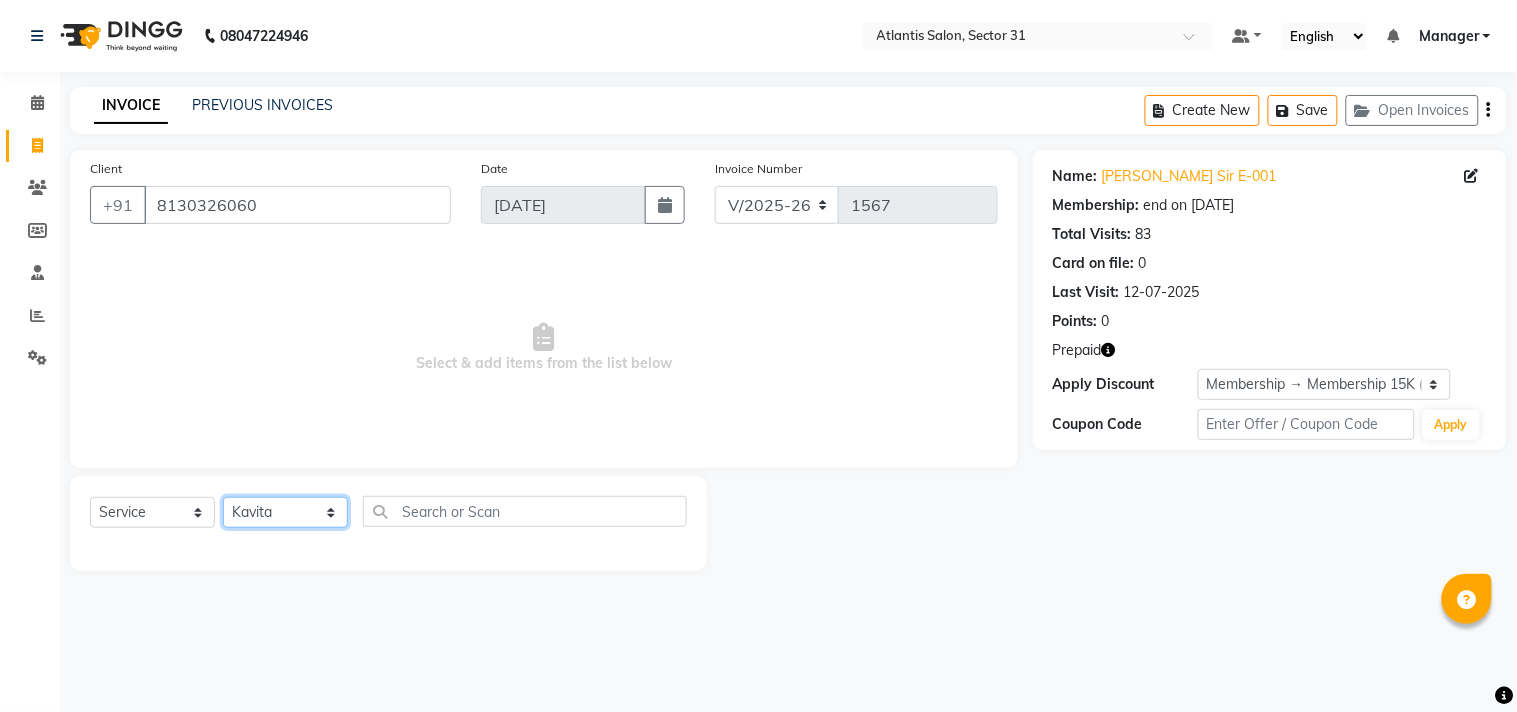 click on "Select Stylist [PERSON_NAME] [PERSON_NAME] Kavita Manager Staff 31 Staff ILD Suraj" 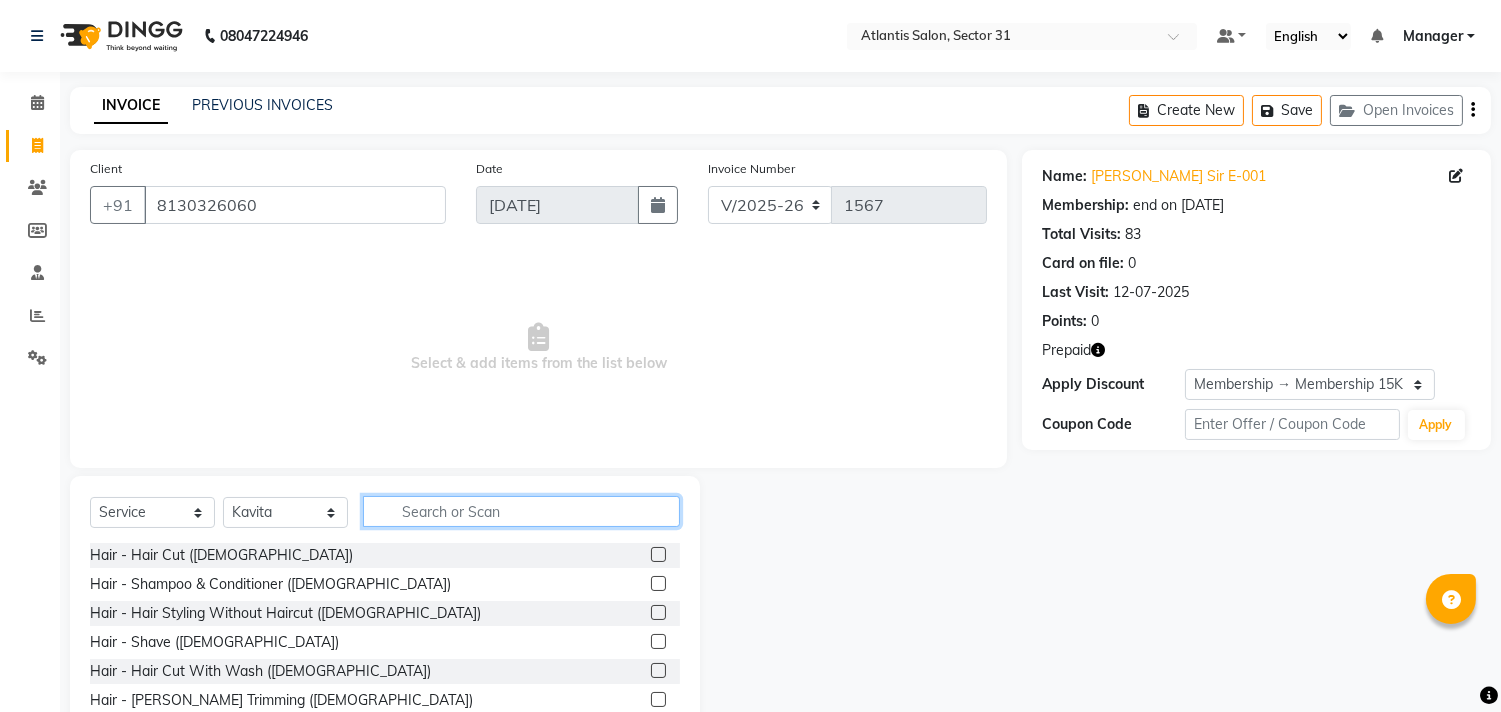 click 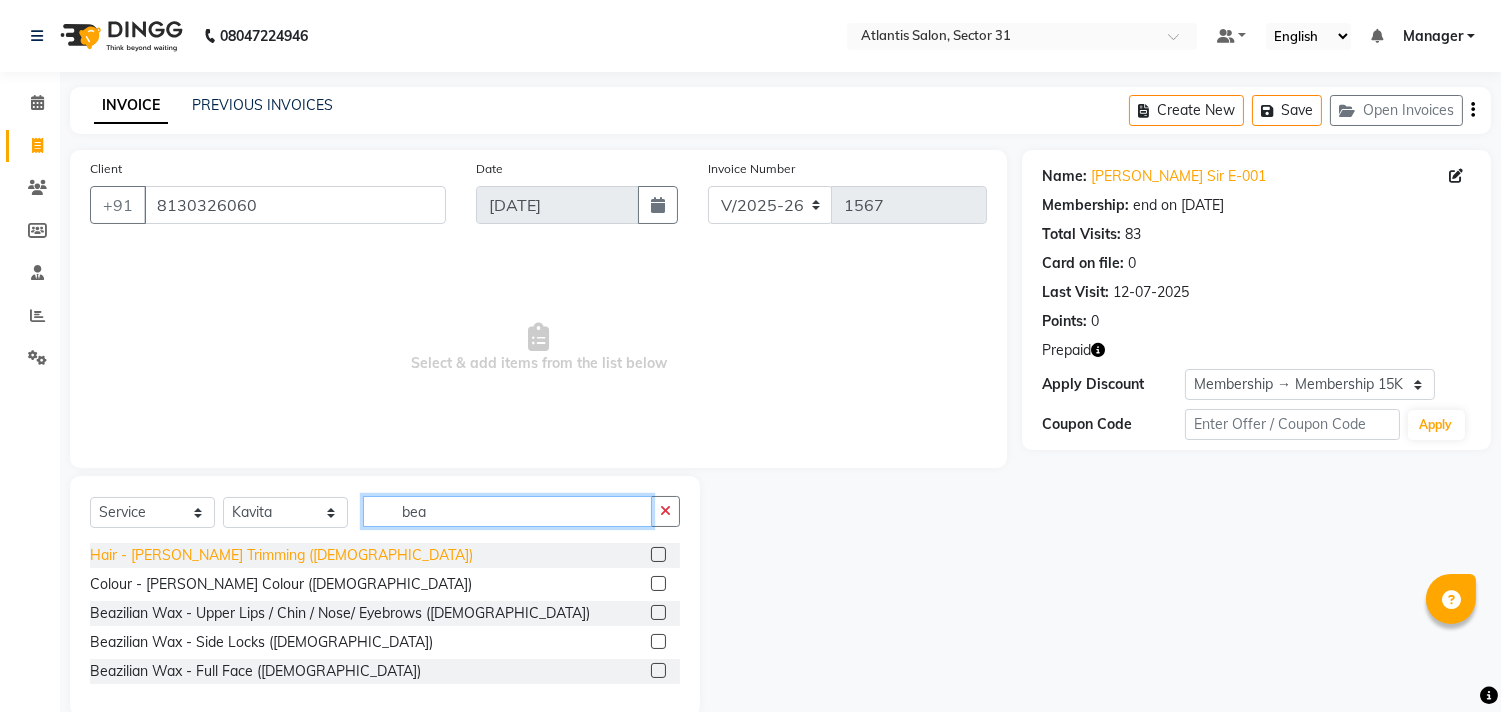 type on "bea" 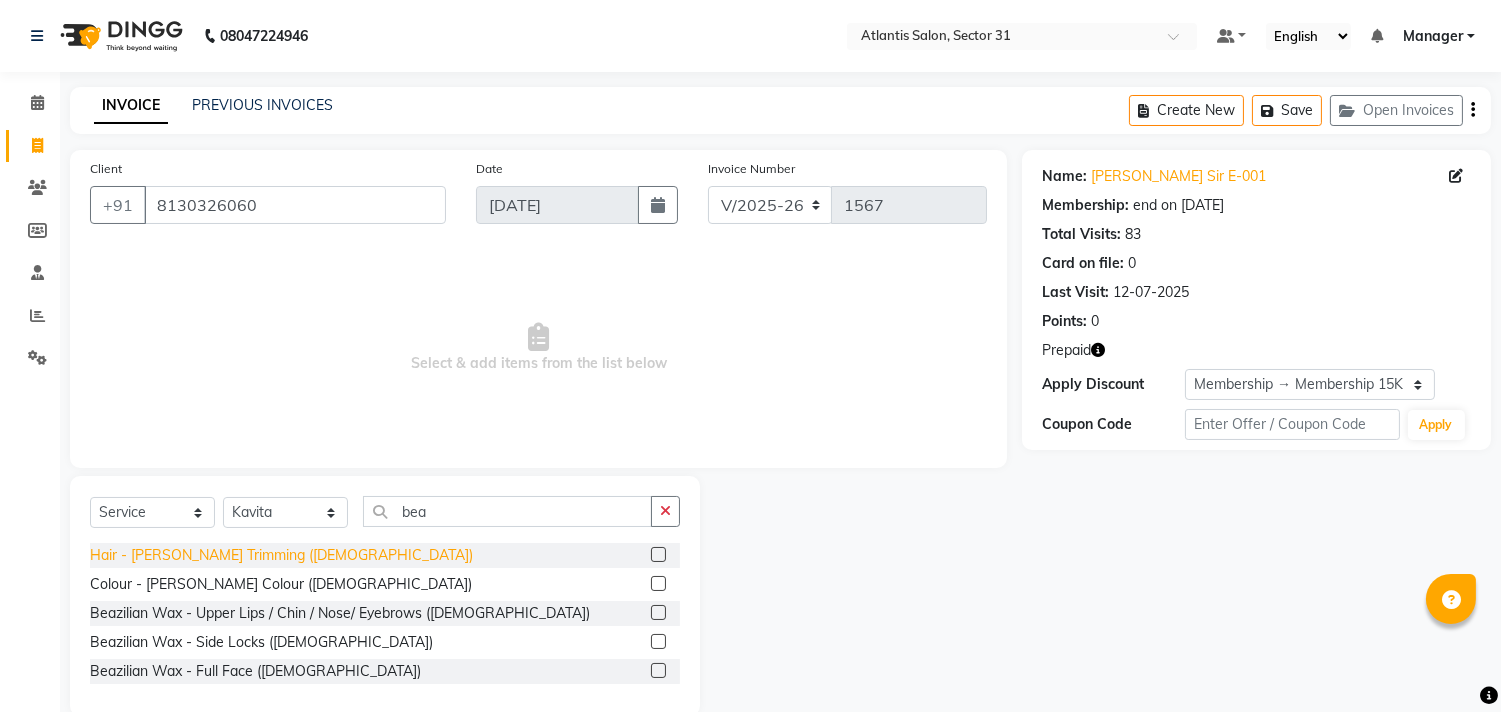 click on "Hair - [PERSON_NAME] Trimming ([DEMOGRAPHIC_DATA])" 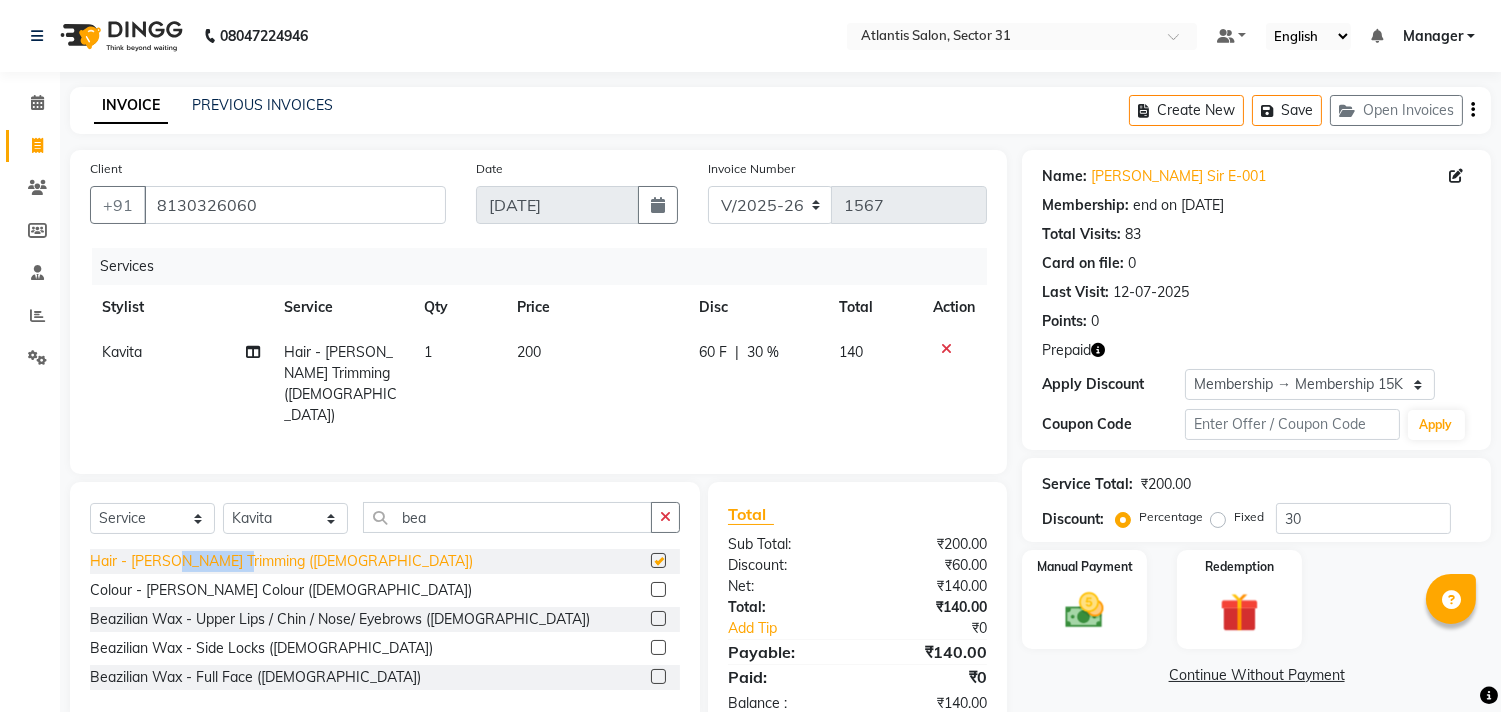 click on "Hair - [PERSON_NAME] Trimming ([DEMOGRAPHIC_DATA])" 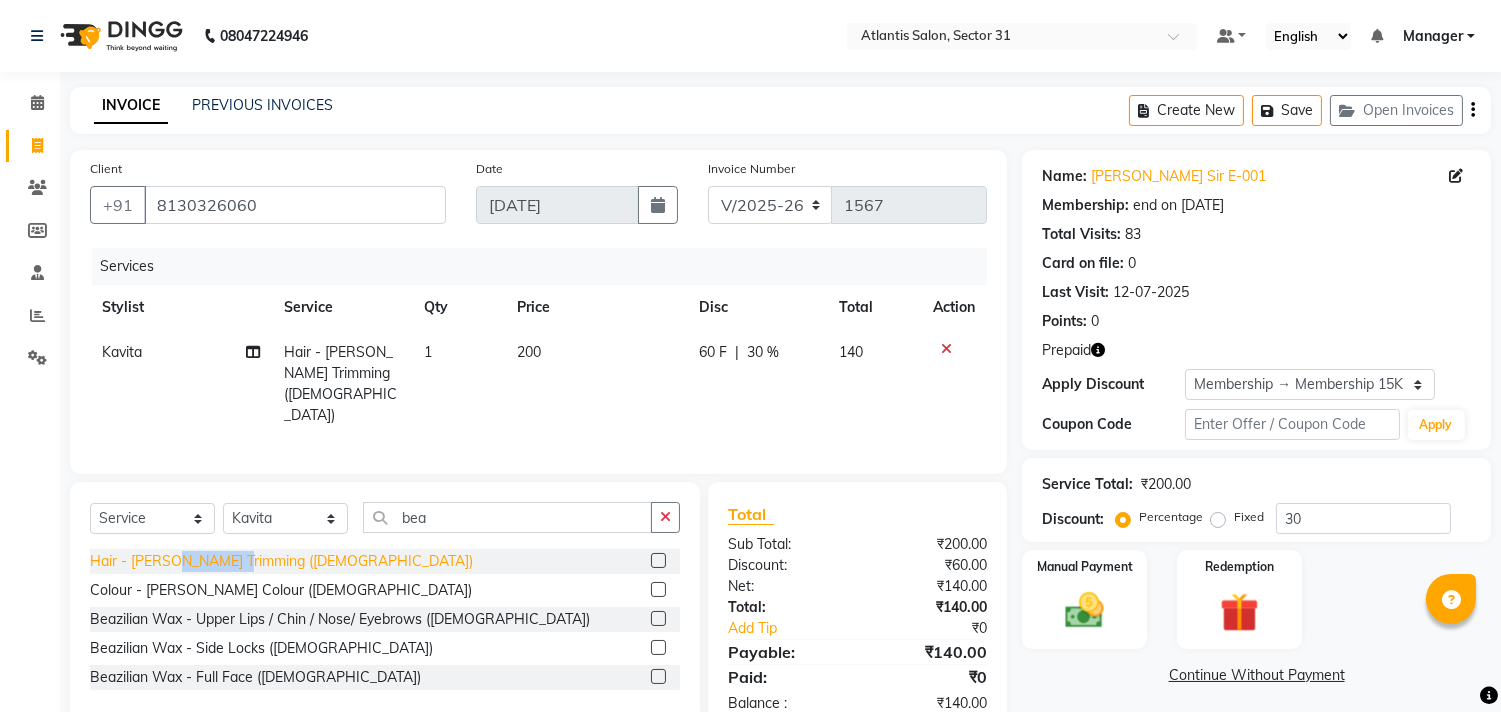 checkbox on "false" 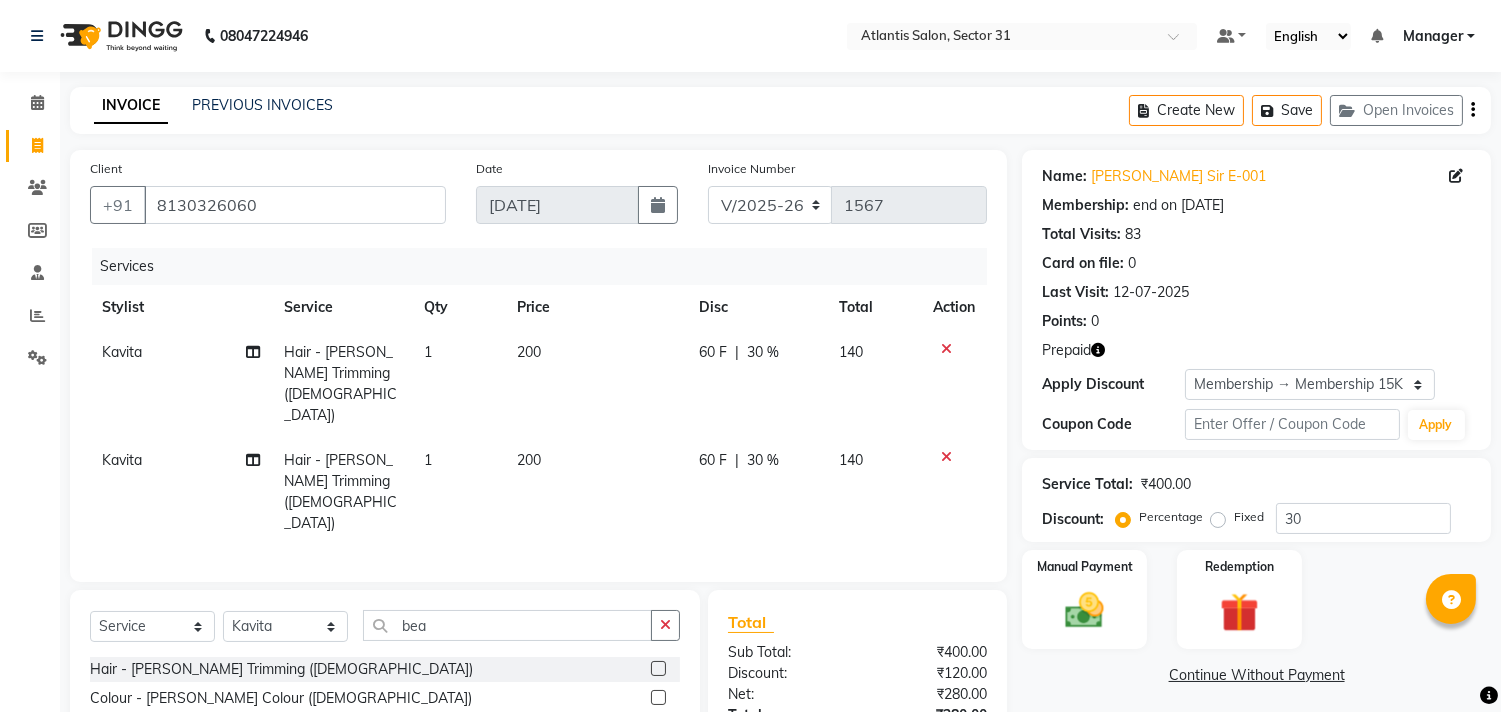 click 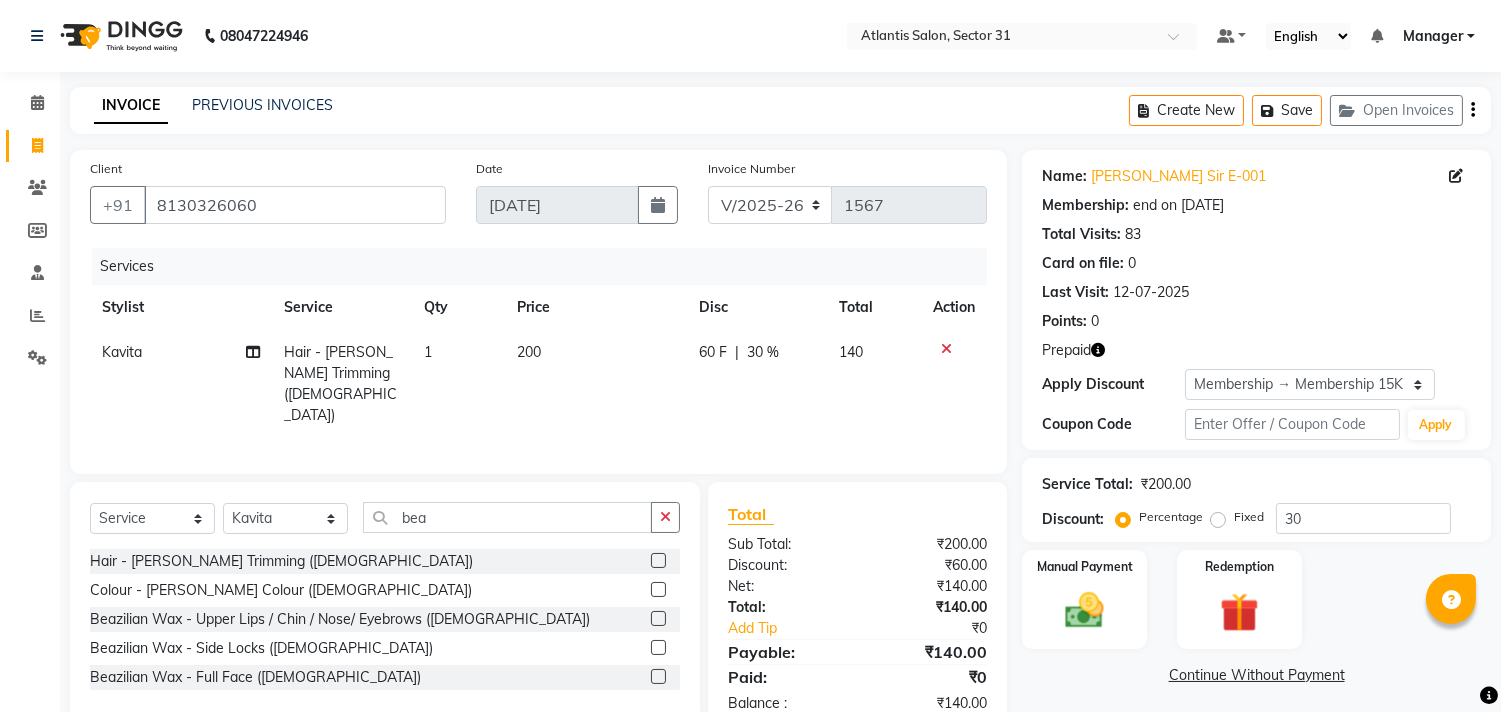 click on "Name: Sumeer Sir E-001 Membership: end on 25-05-2125 Total Visits:  83 Card on file:  0 Last Visit:   12-07-2025 Points:   0  Prepaid Apply Discount Select Membership → Membership 15K (30%) Membership → Membership 15K (30%) Membership → Membership 15K (30%) Coupon Code Apply Service Total:  ₹200.00  Discount:  Percentage   Fixed  30 Manual Payment Redemption  Continue Without Payment" 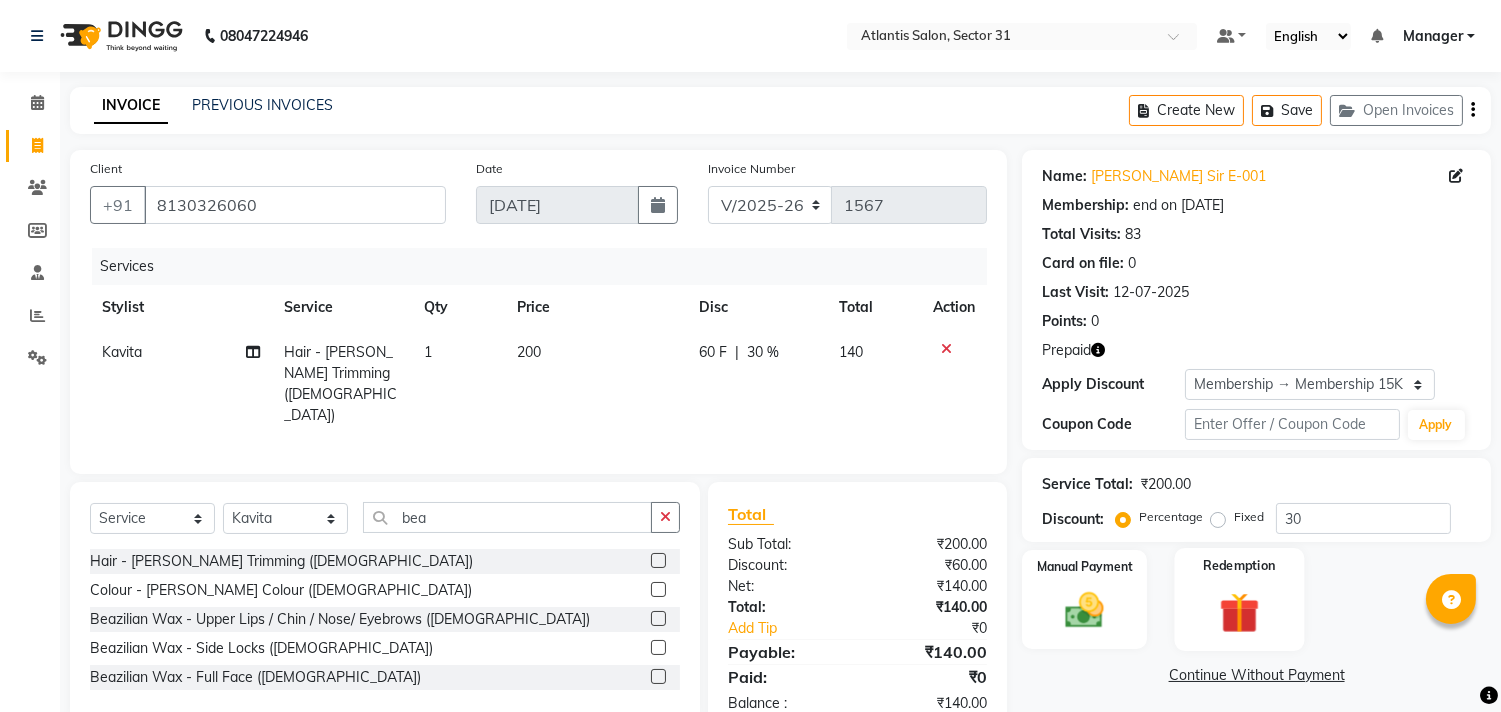 click 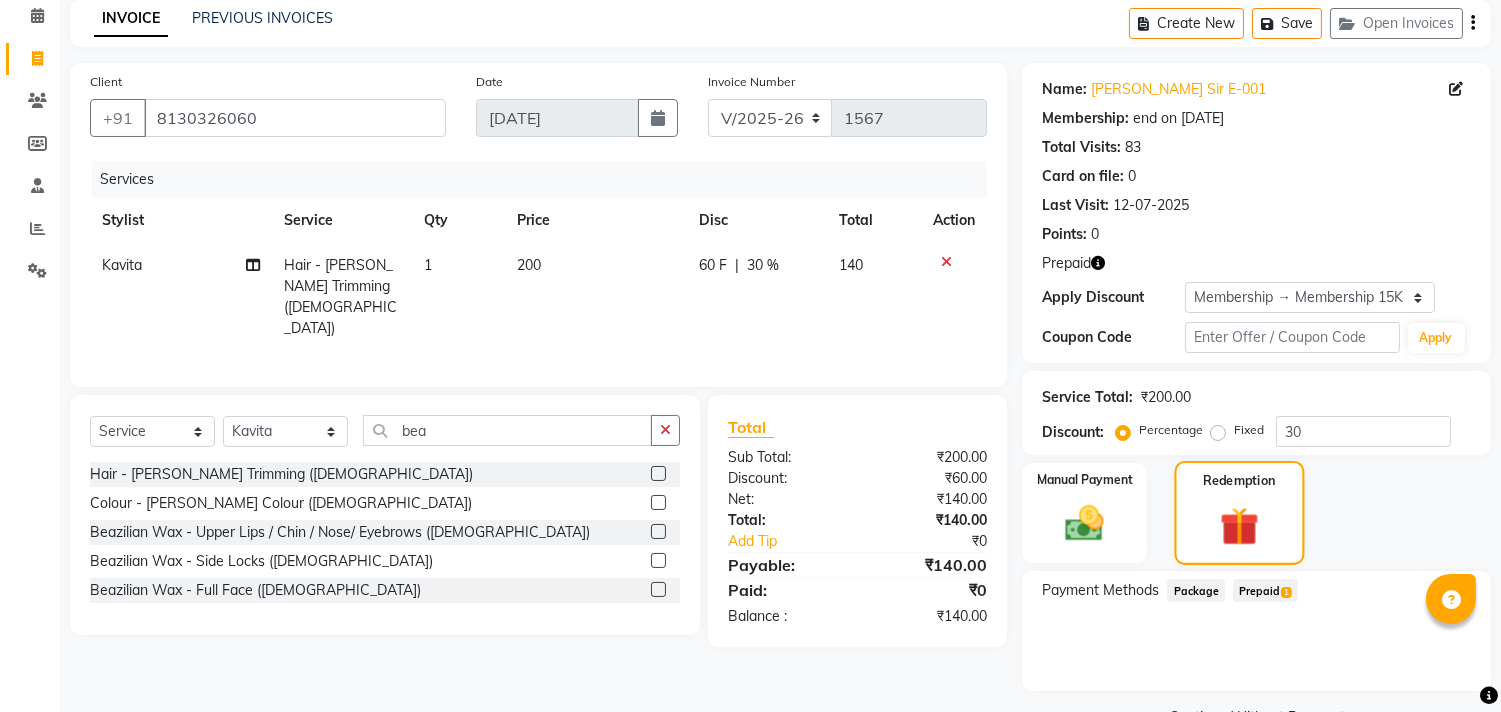 scroll, scrollTop: 135, scrollLeft: 0, axis: vertical 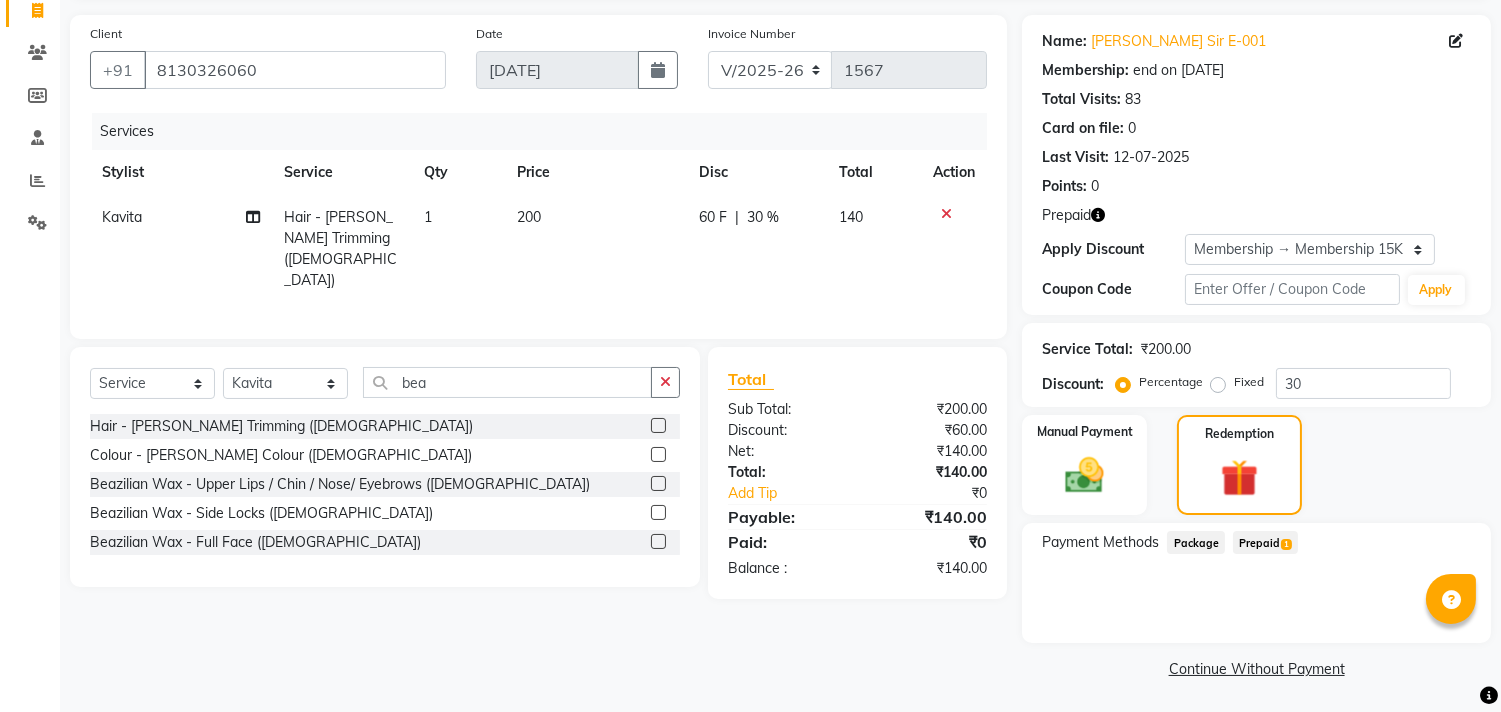 click on "Prepaid  1" 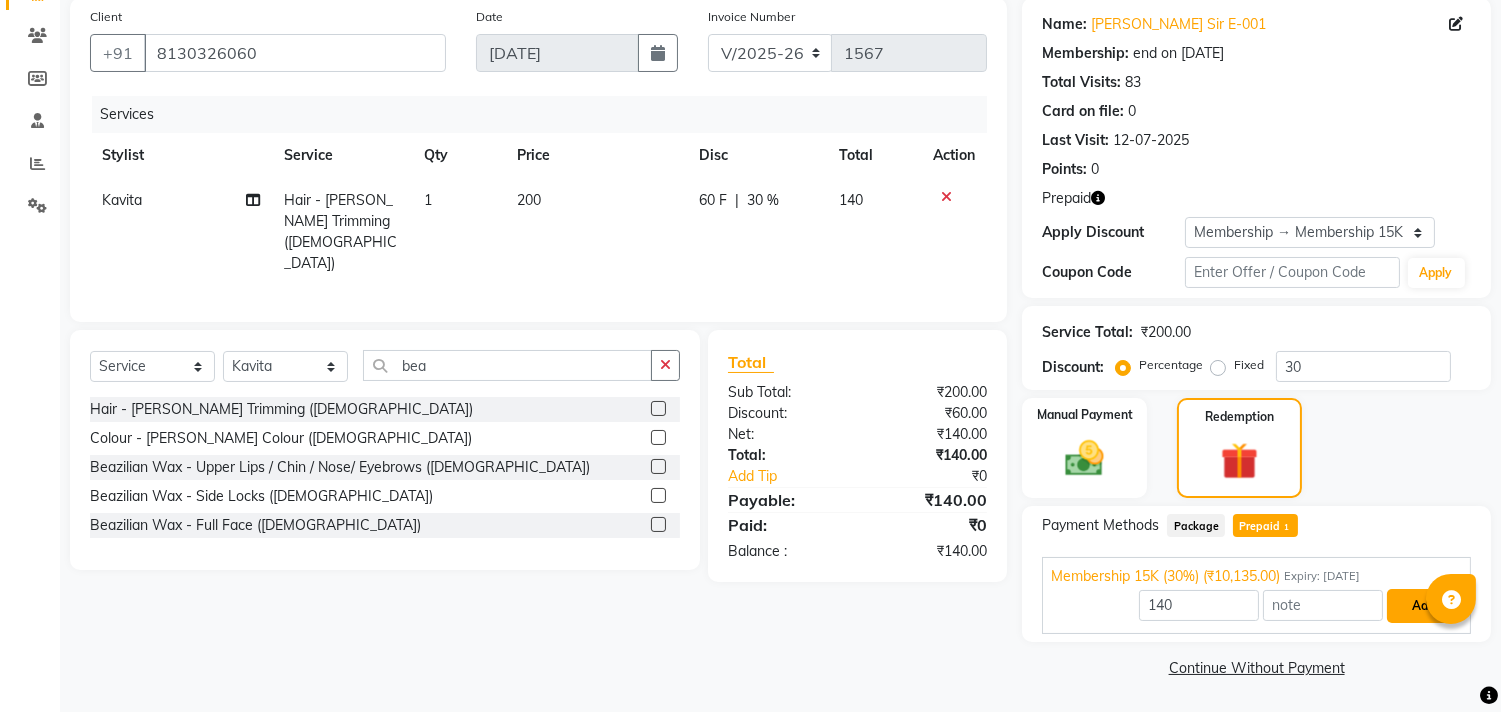 click on "Add" at bounding box center [1423, 606] 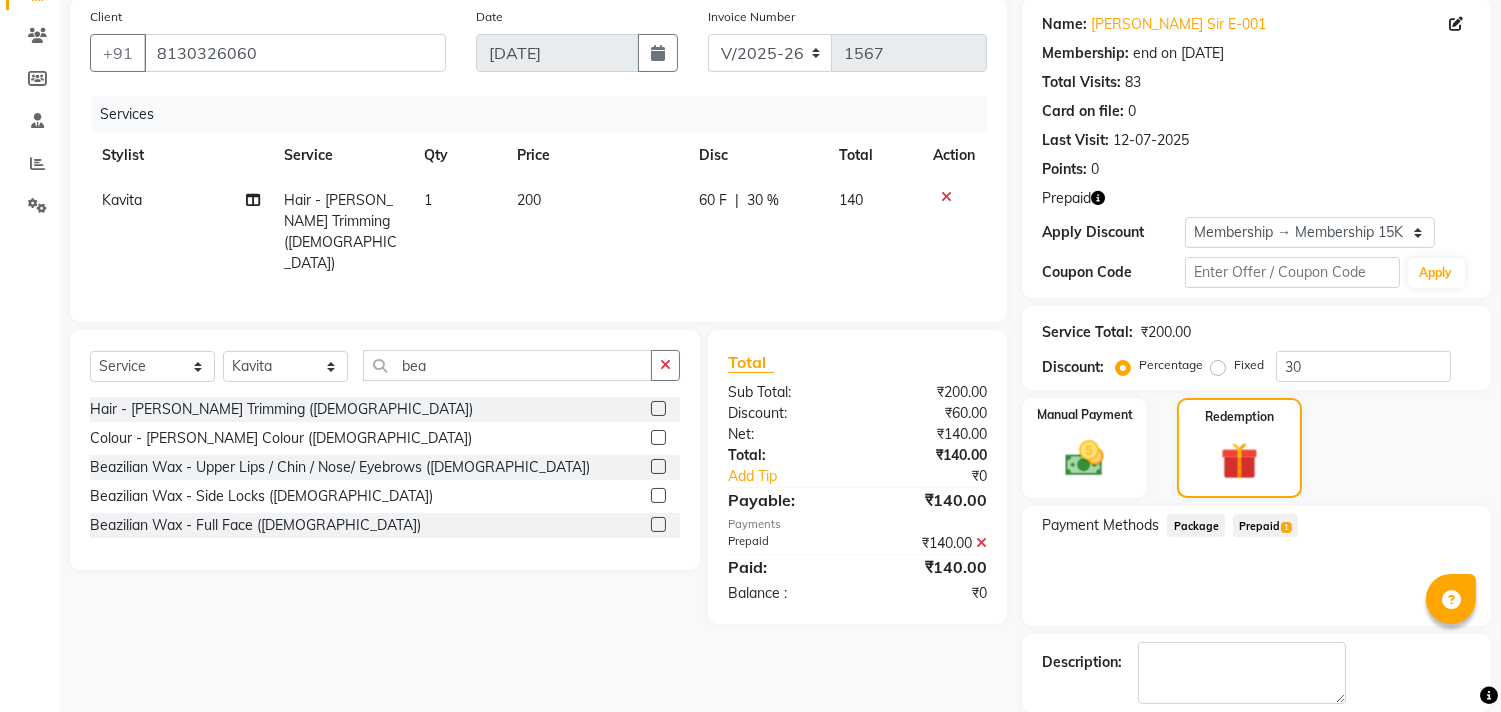click on "Payment Methods  Package   Prepaid  1" 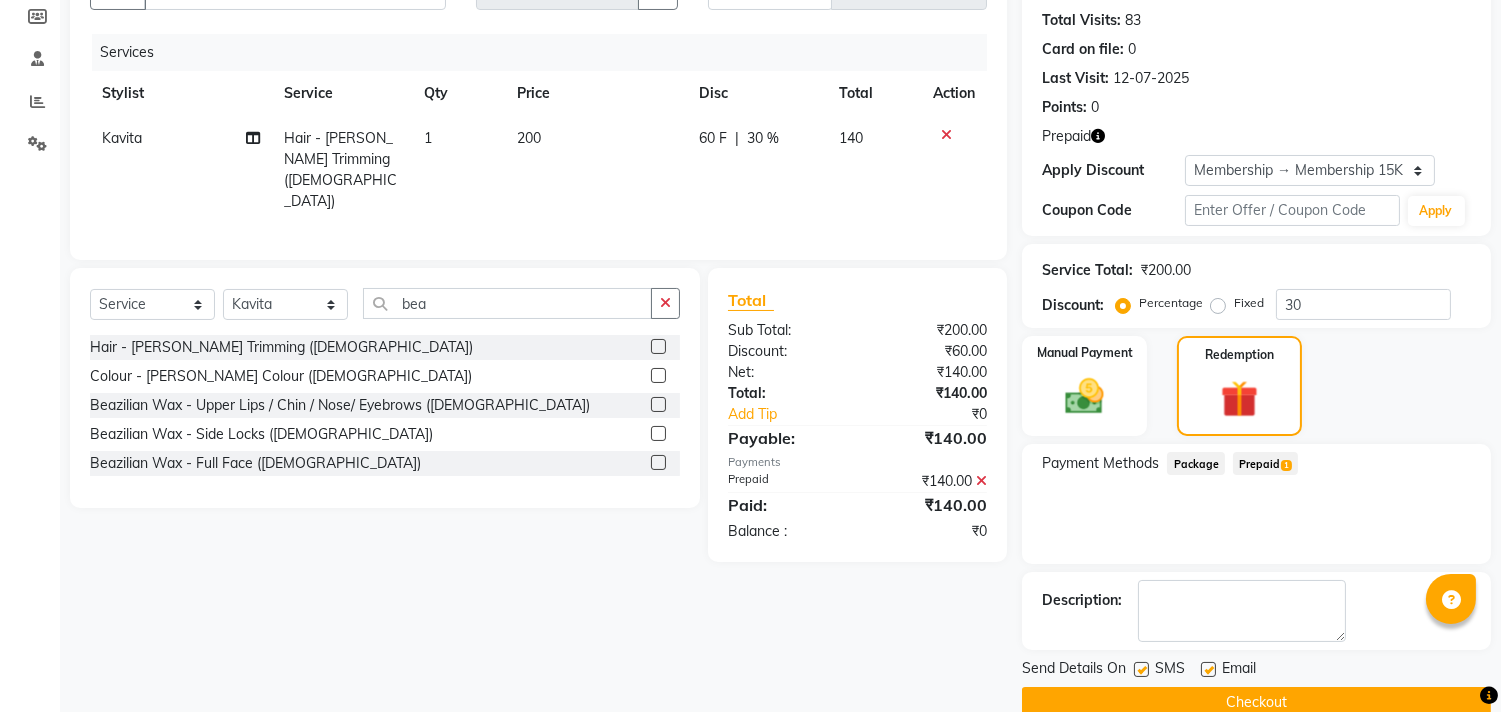 scroll, scrollTop: 248, scrollLeft: 0, axis: vertical 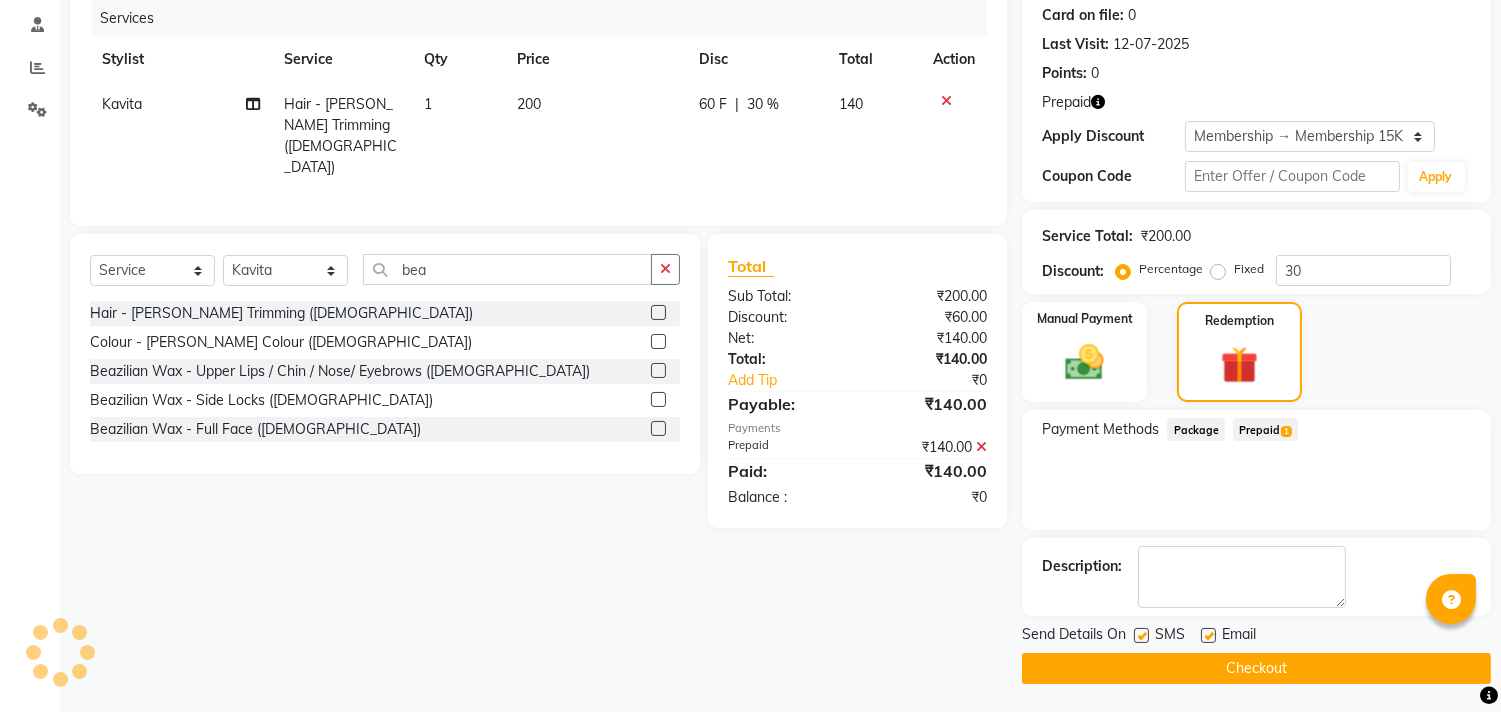 click on "Checkout" 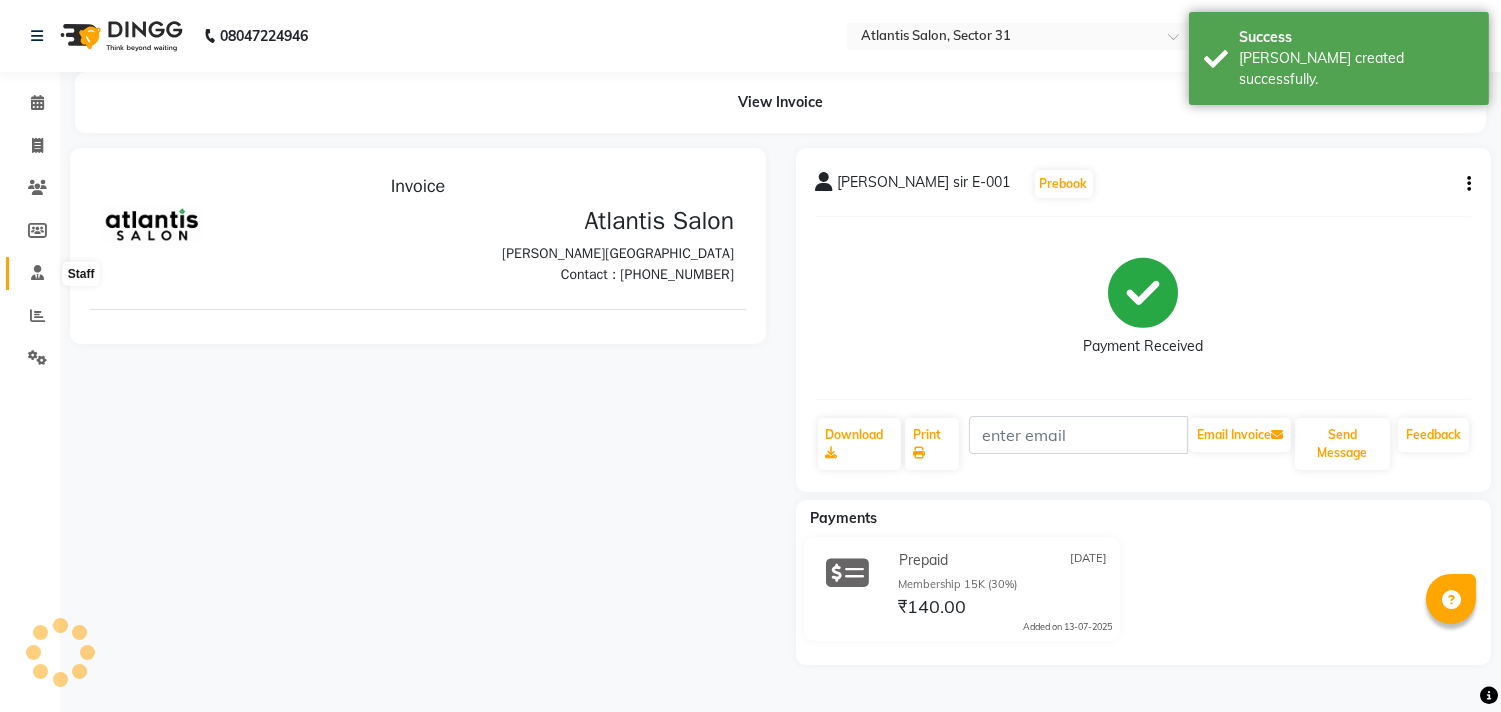 scroll, scrollTop: 0, scrollLeft: 0, axis: both 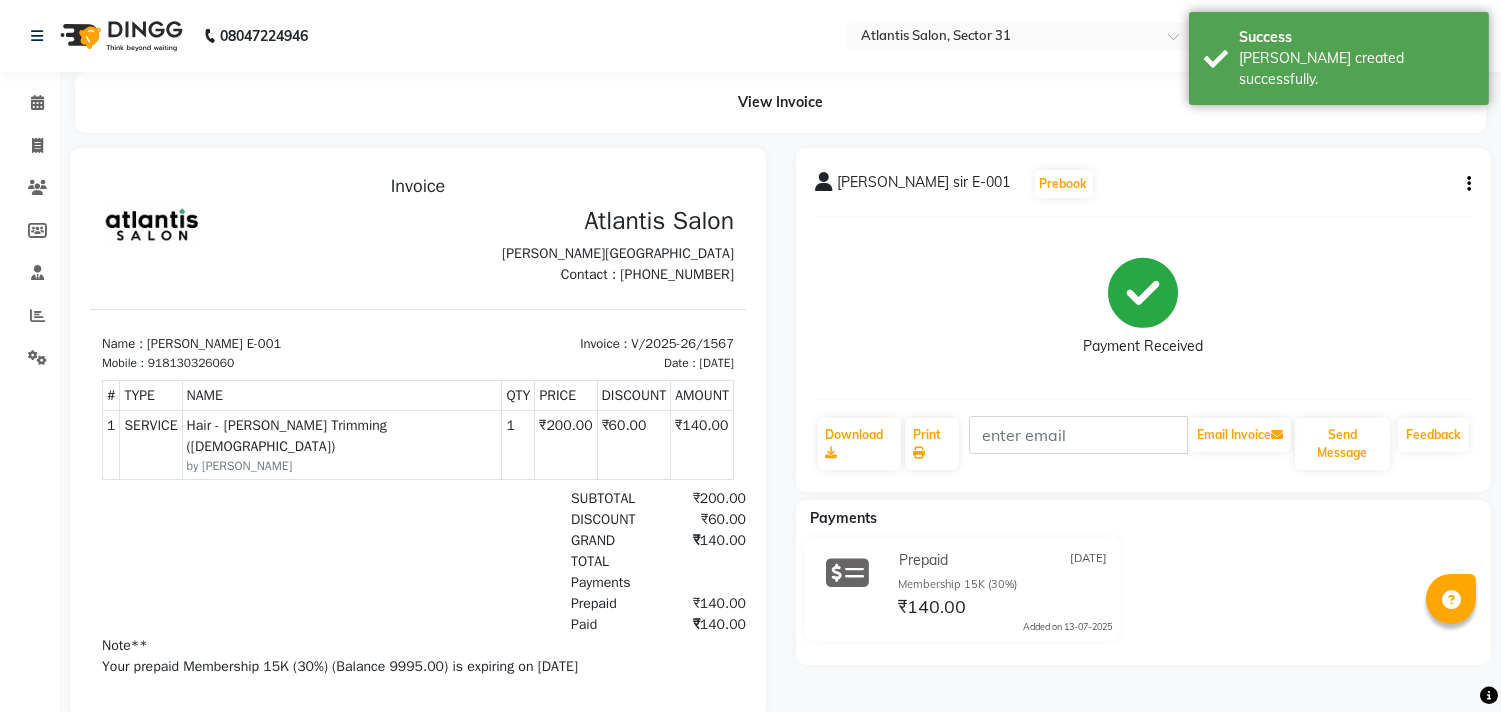 click 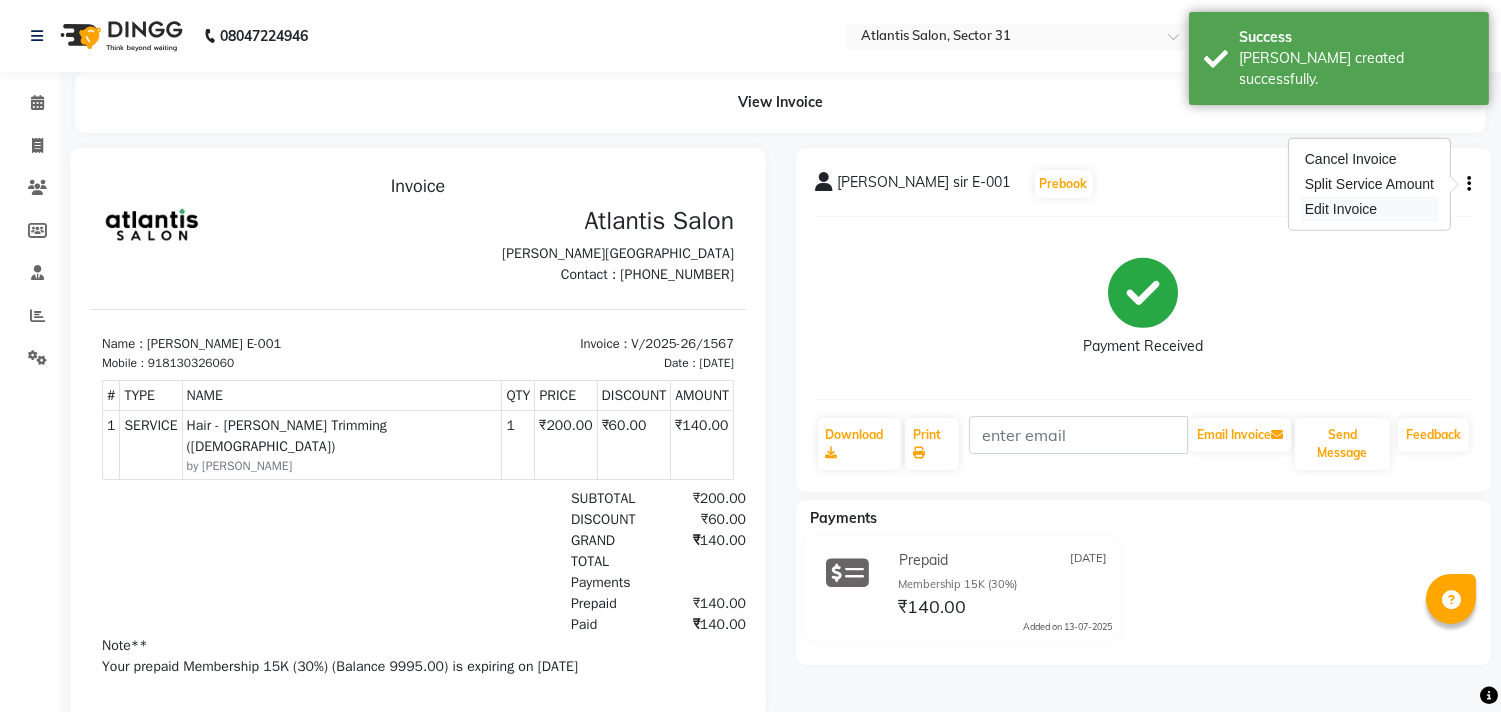 click on "Edit Invoice" at bounding box center (1369, 209) 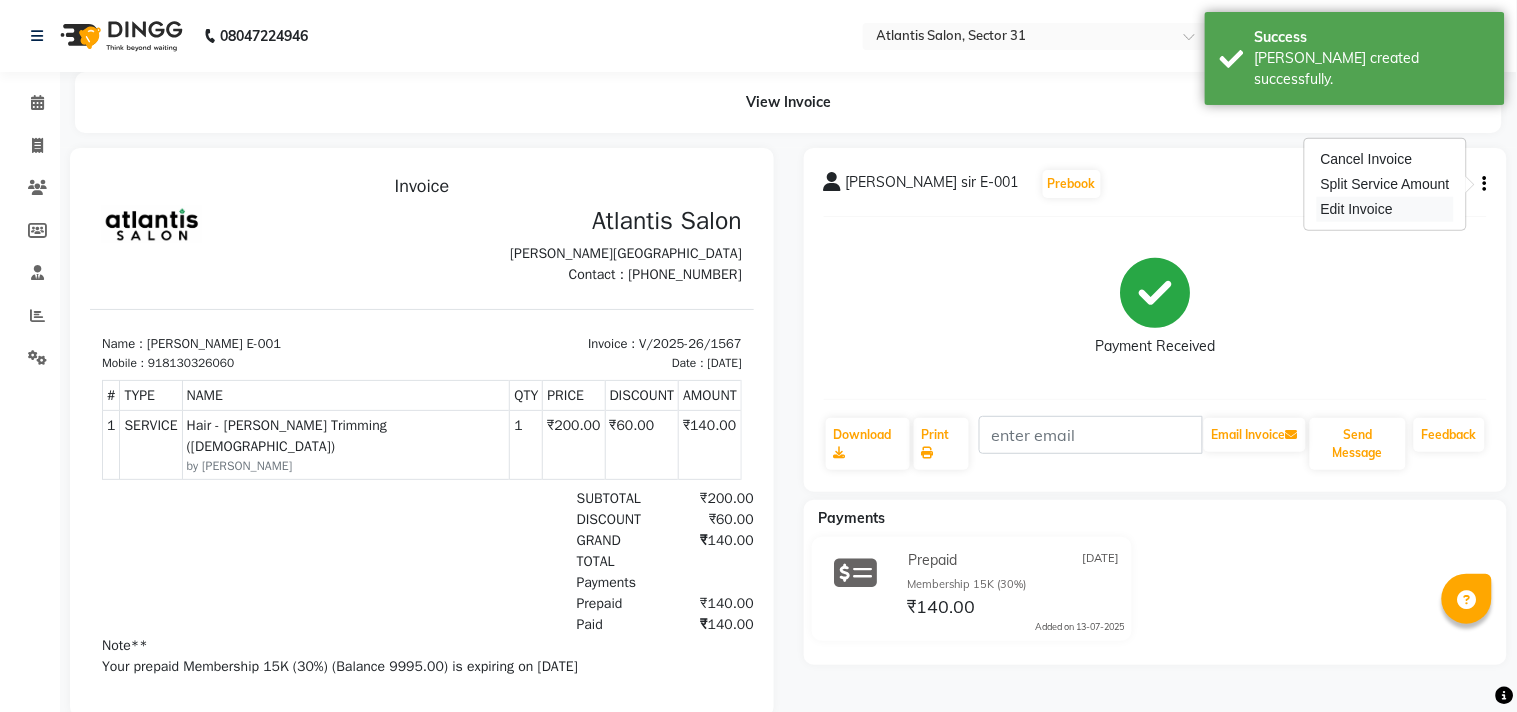 select on "service" 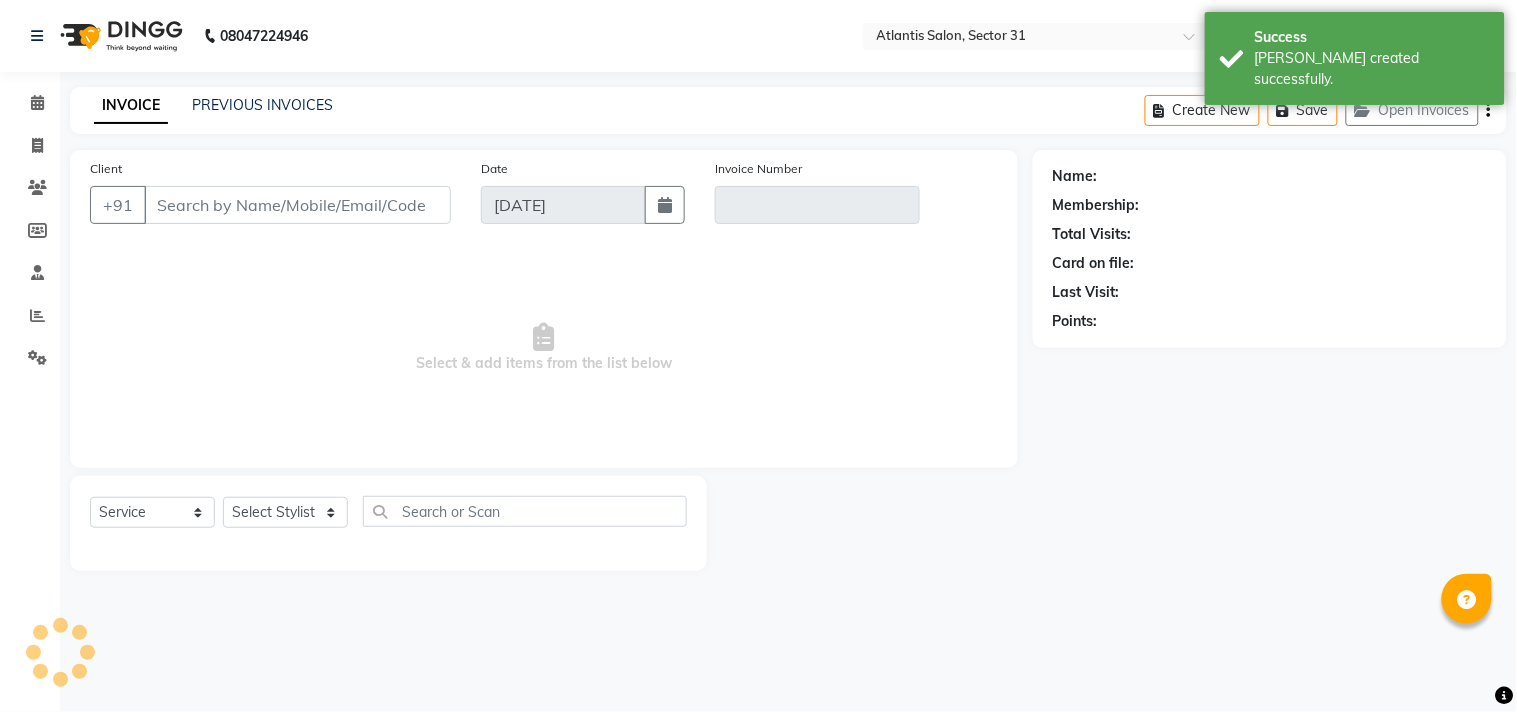 type on "8130326060" 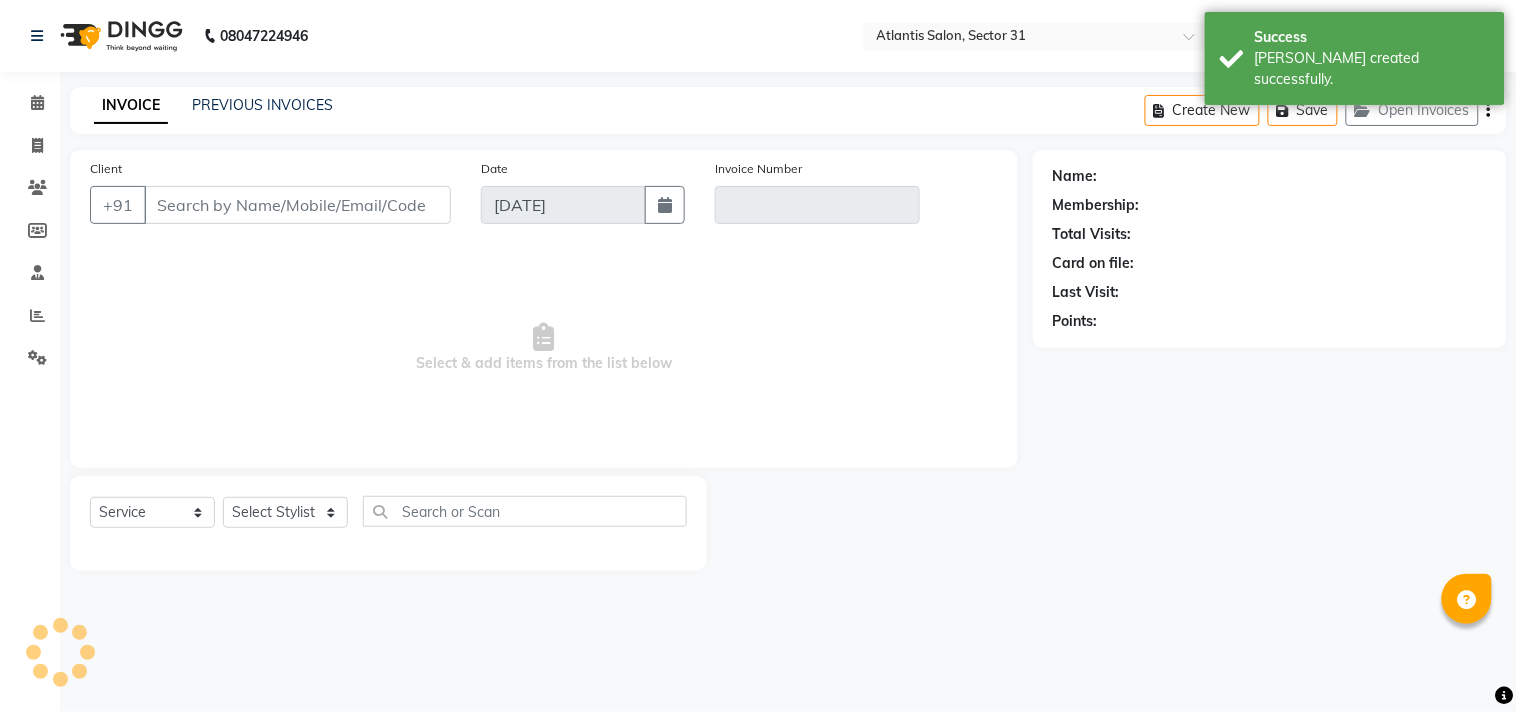 type on "V/2025-26/1567" 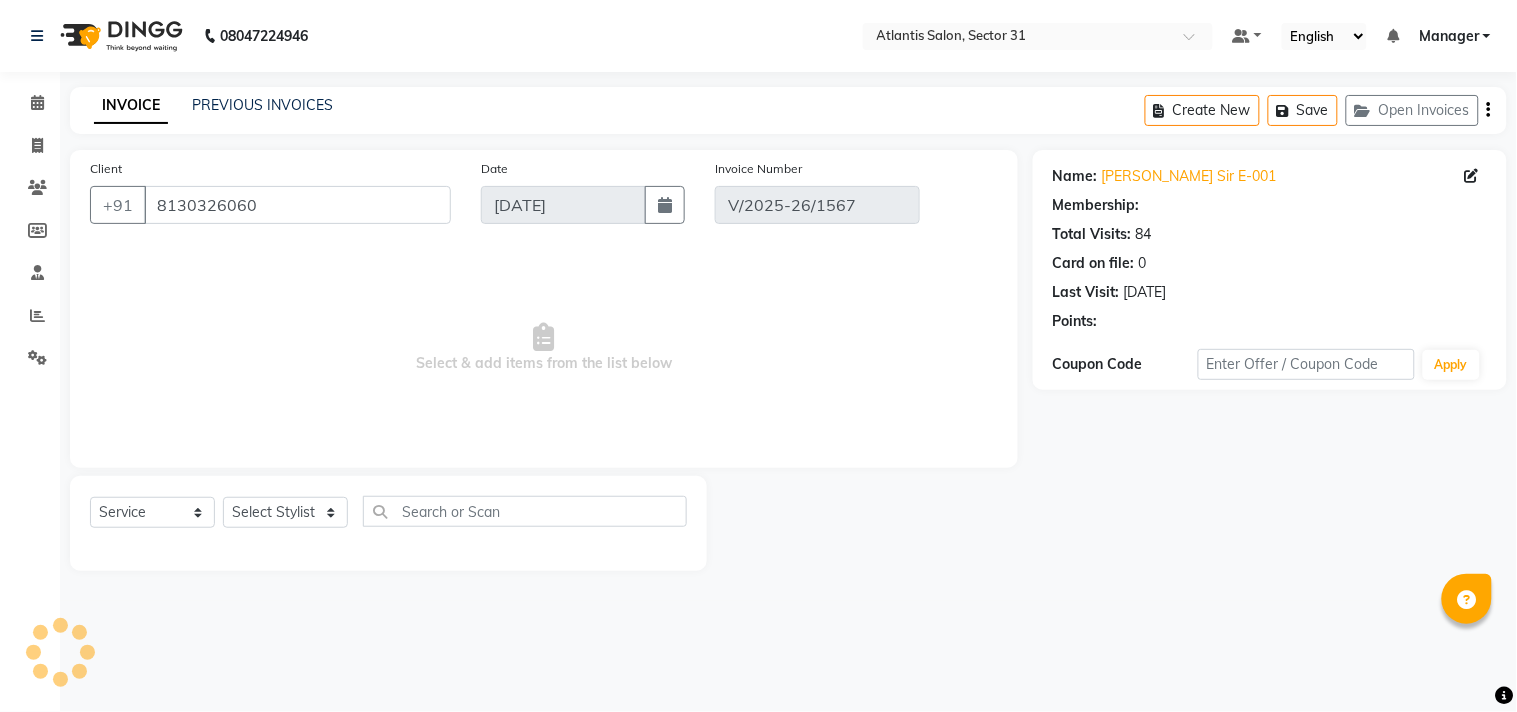 select on "1: Object" 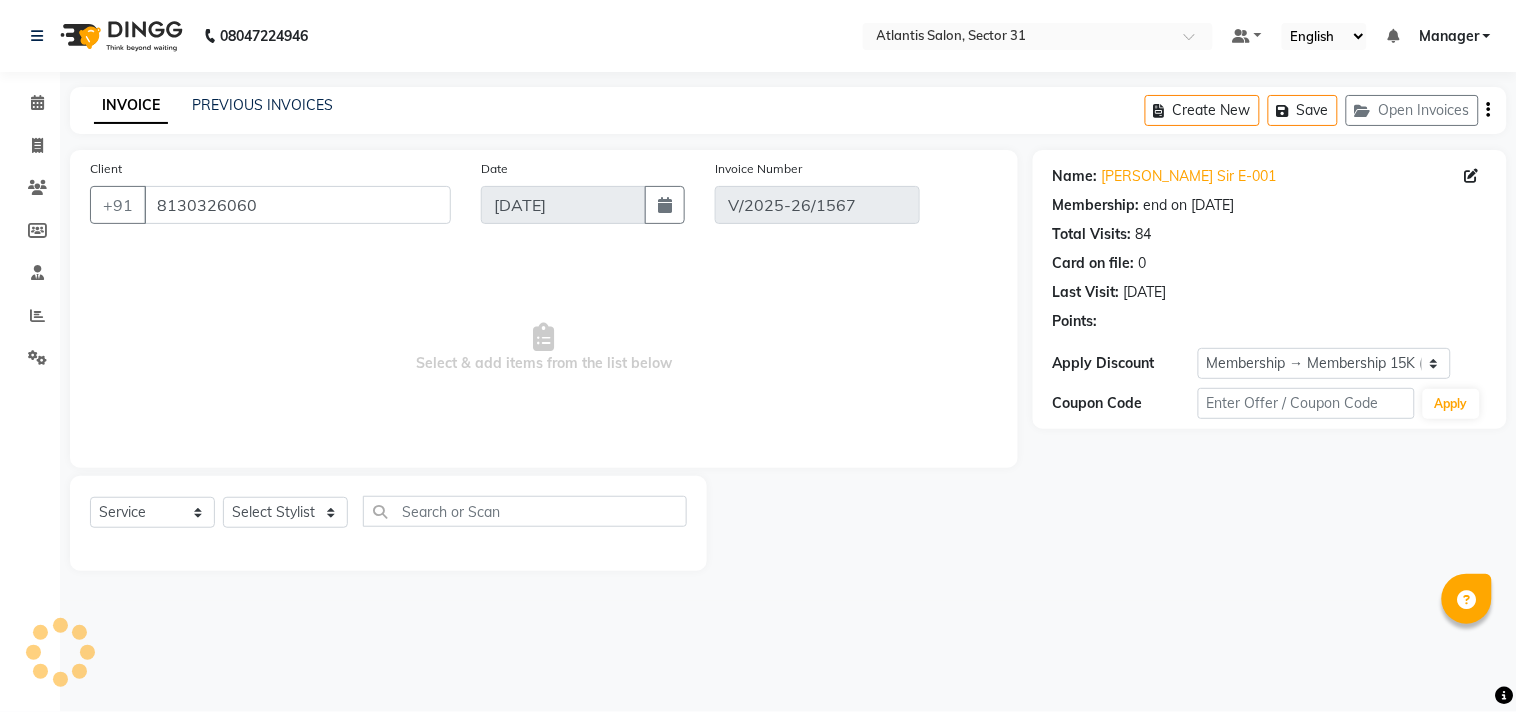 select on "select" 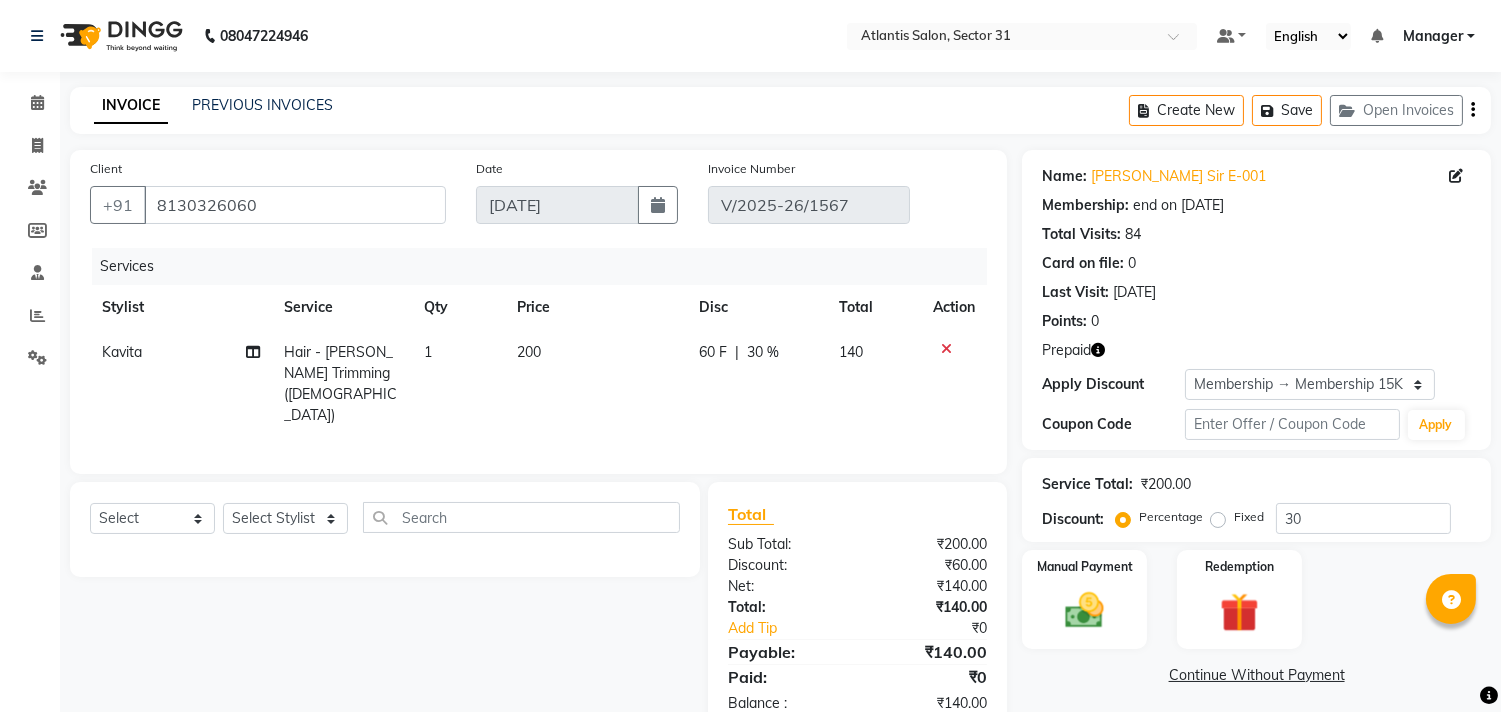 click on "Kavita" 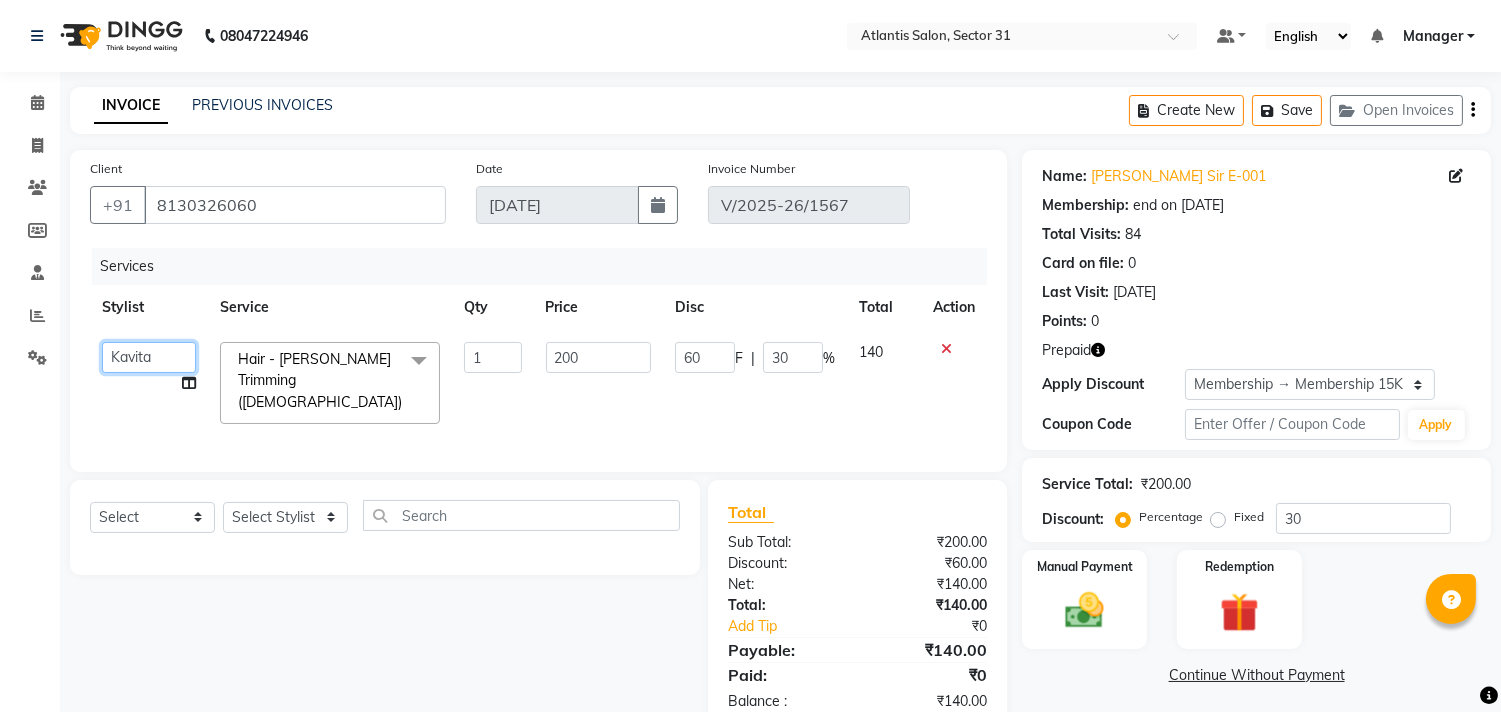 click on "[PERSON_NAME]   [PERSON_NAME]   Manager   Staff 31   Staff ILD   Suraj" 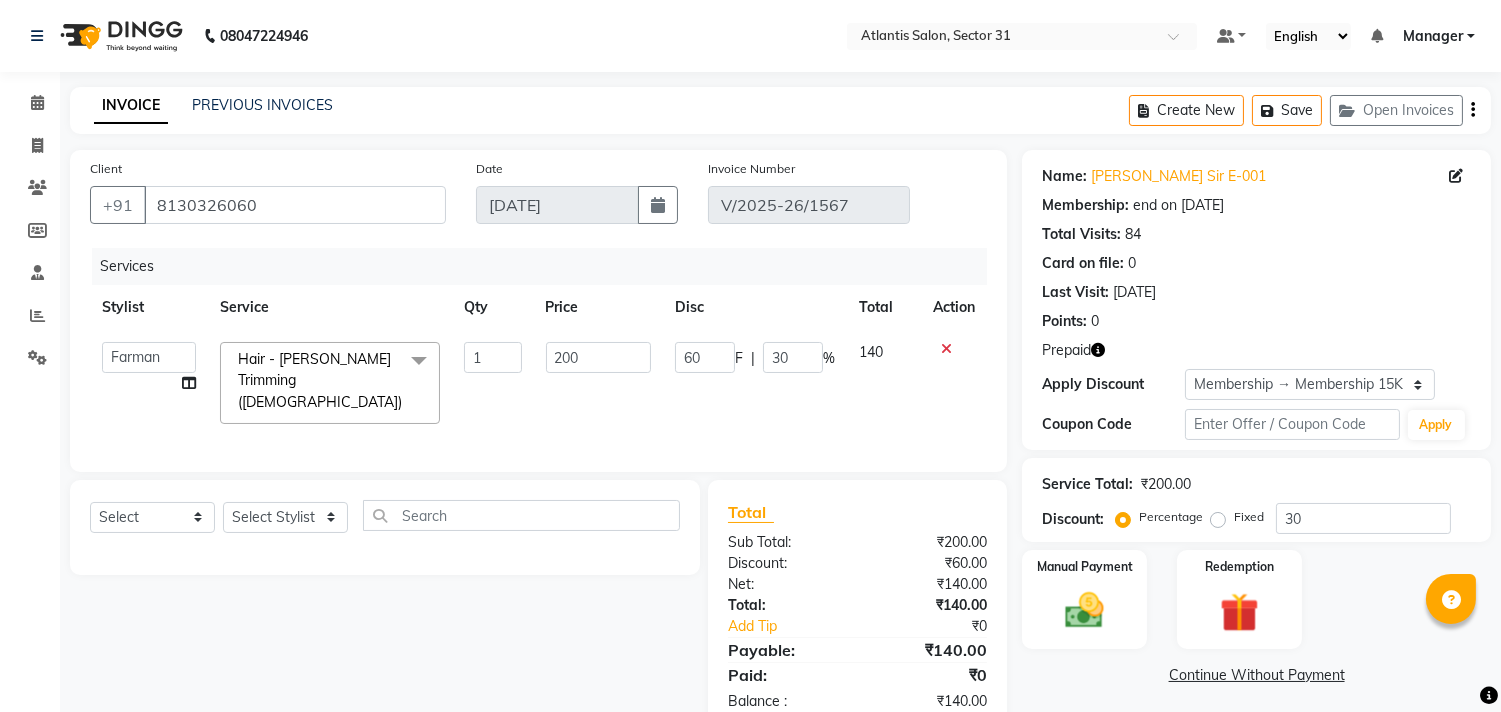 select on "33510" 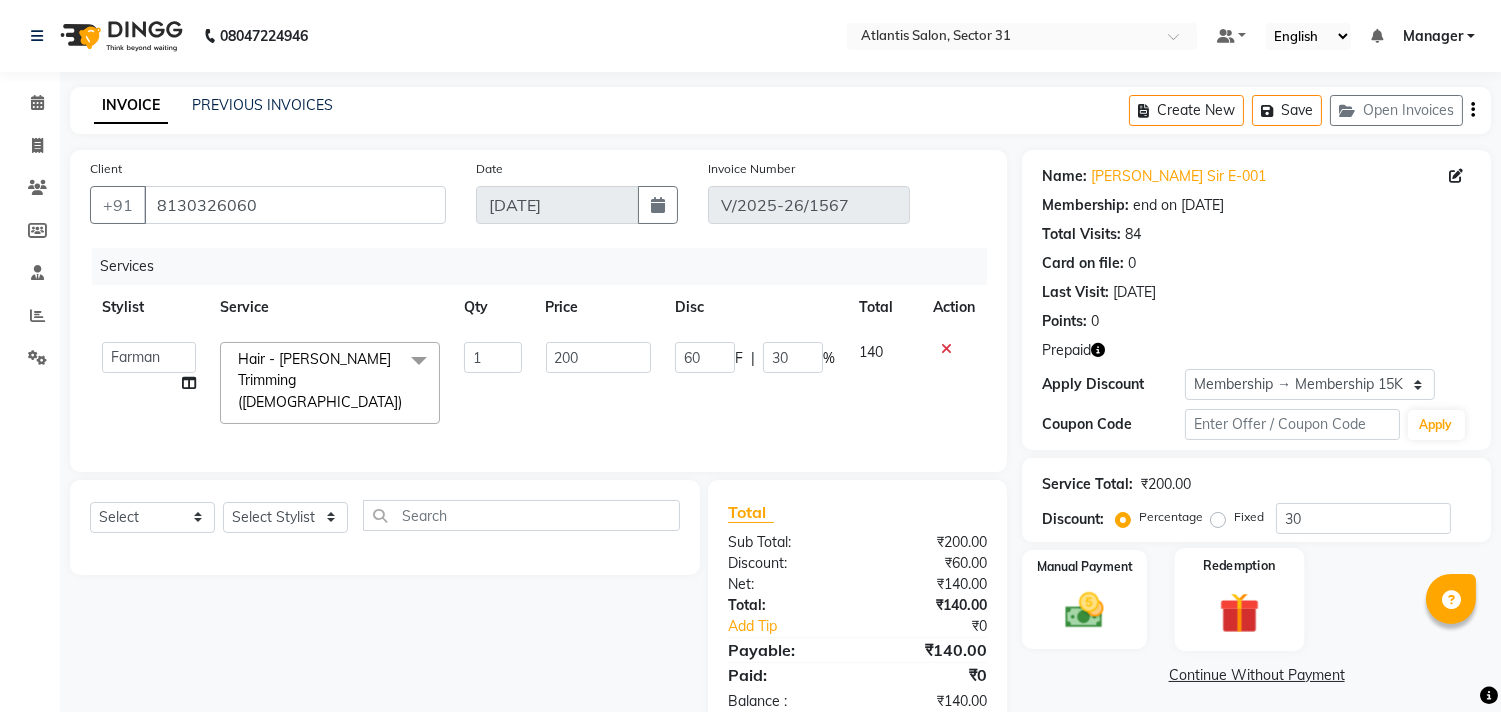 click 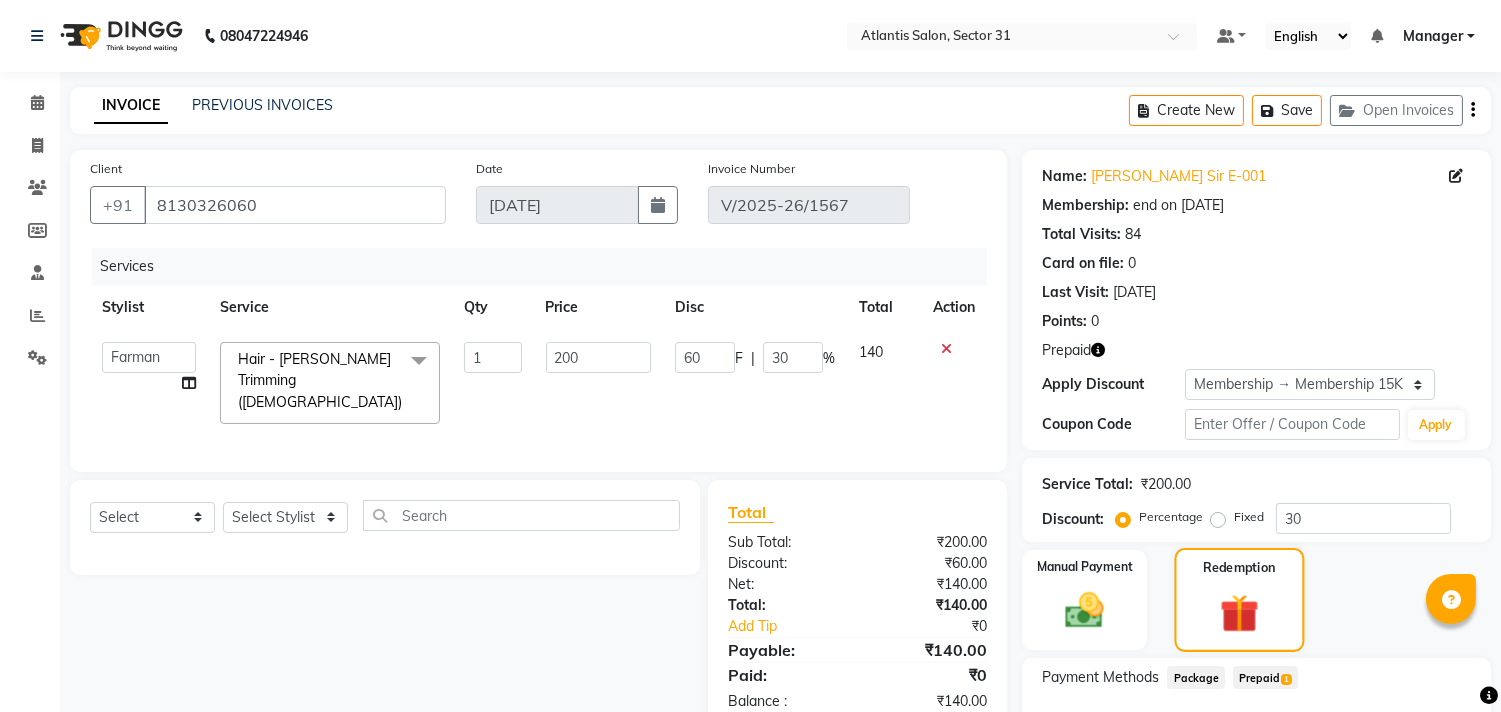 click 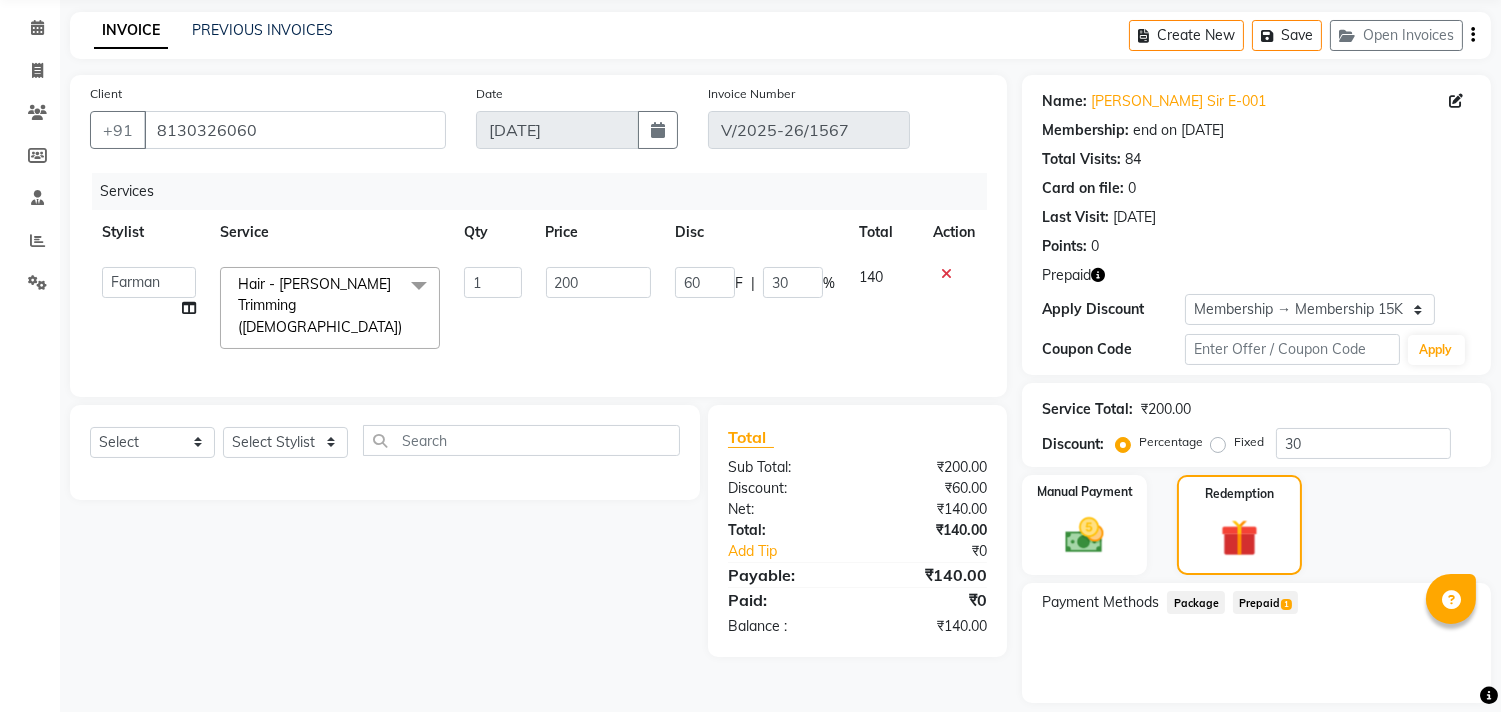 scroll, scrollTop: 135, scrollLeft: 0, axis: vertical 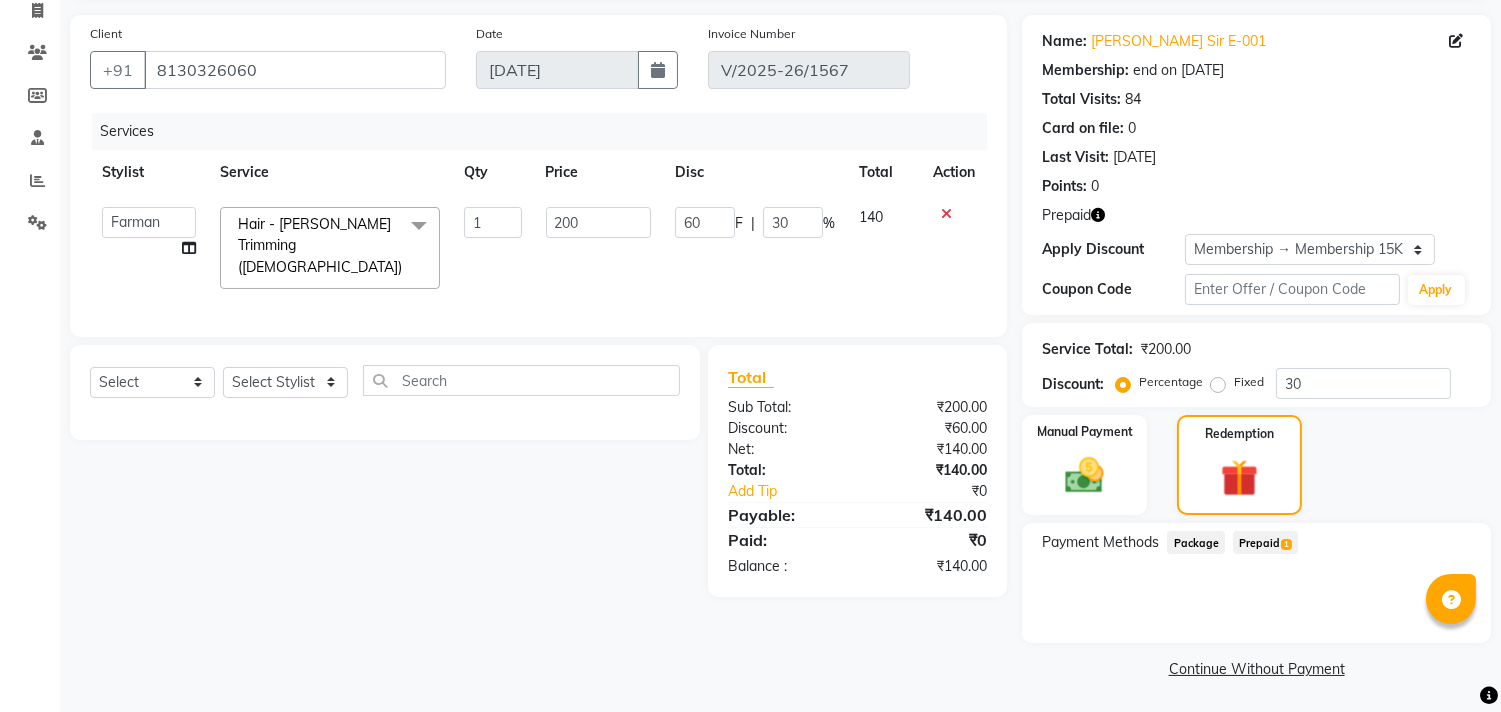 click on "1" 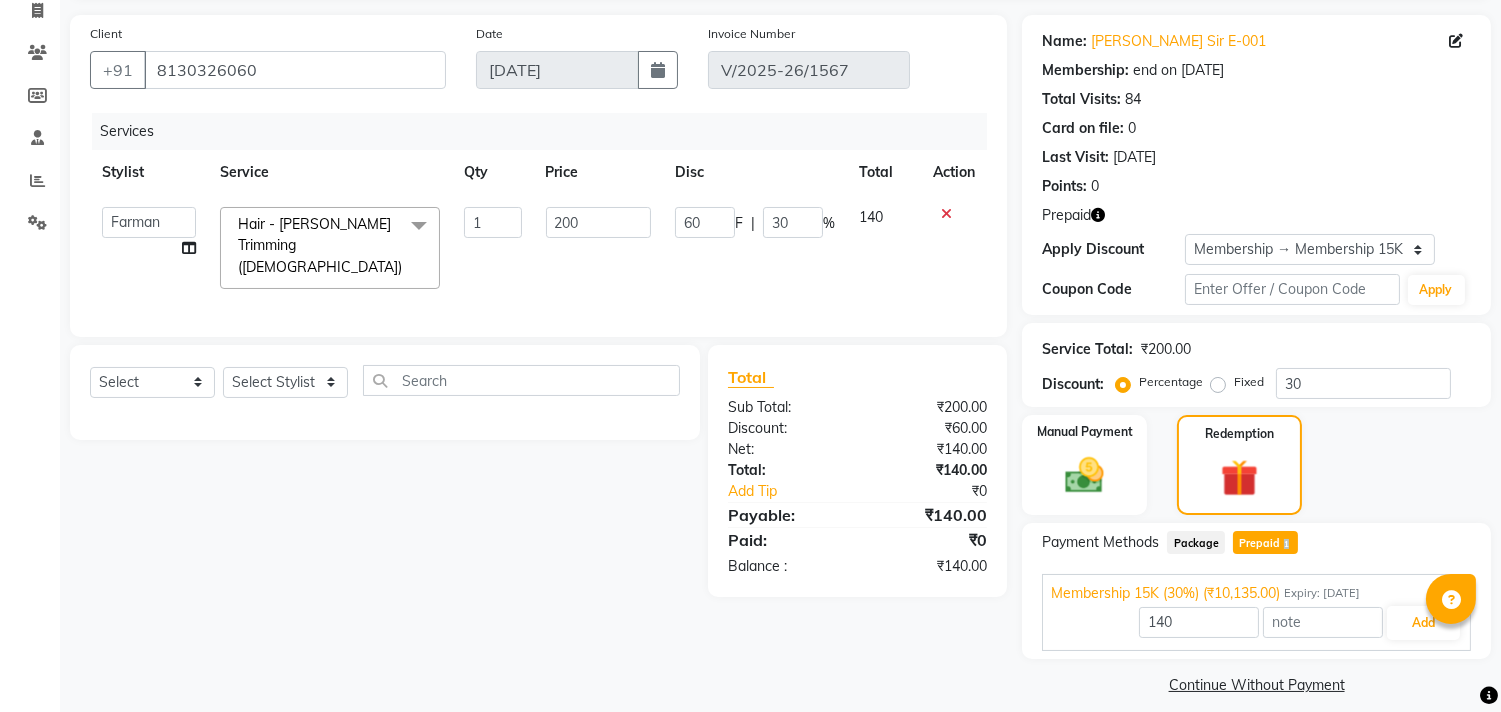 click on "1" 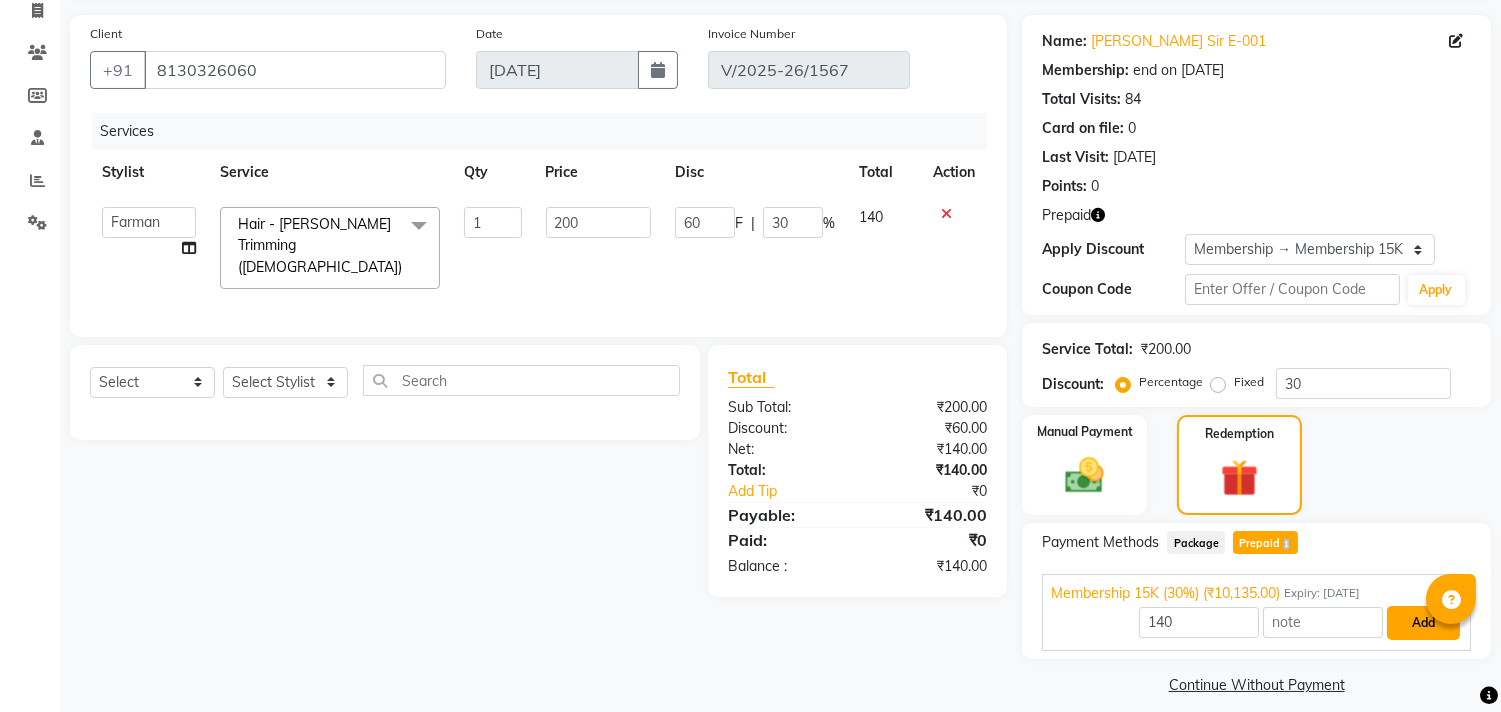 click on "Add" at bounding box center [1423, 623] 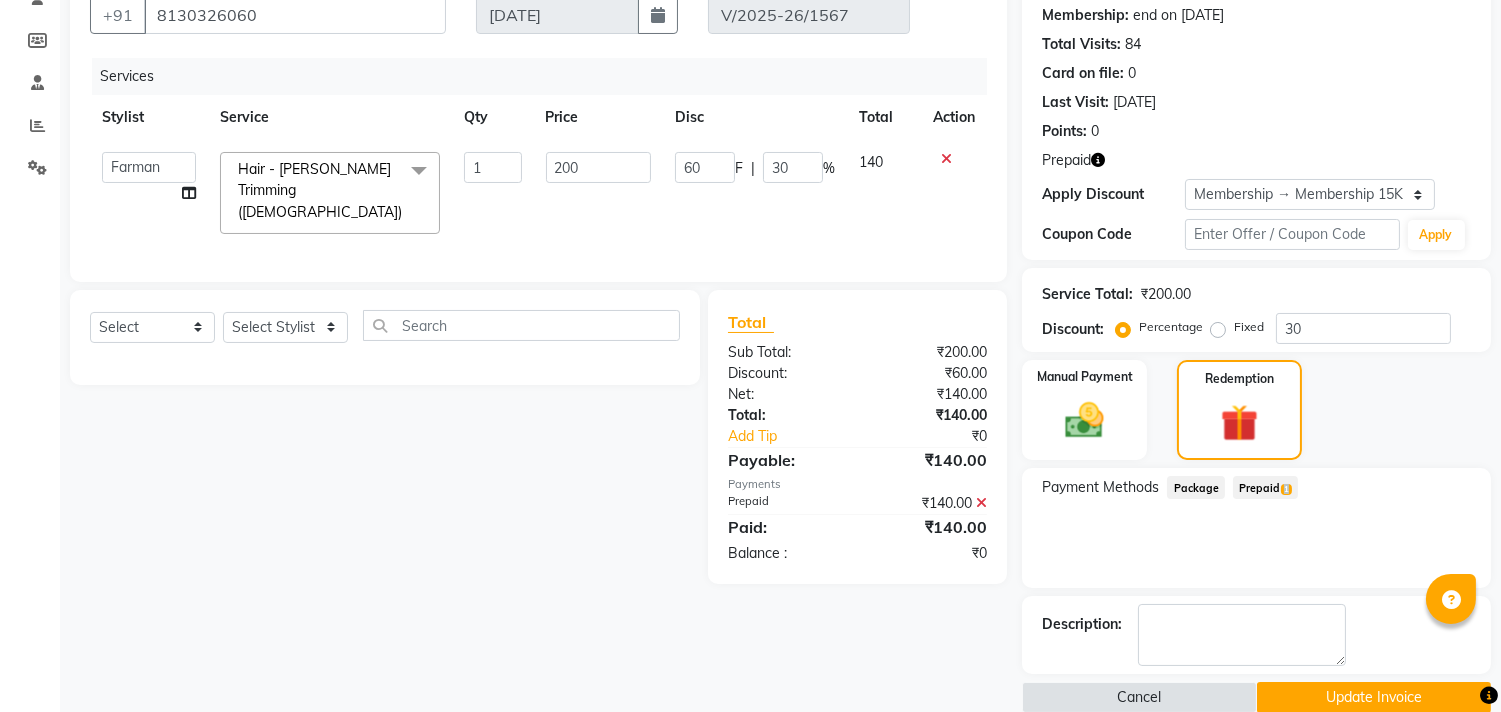 scroll, scrollTop: 220, scrollLeft: 0, axis: vertical 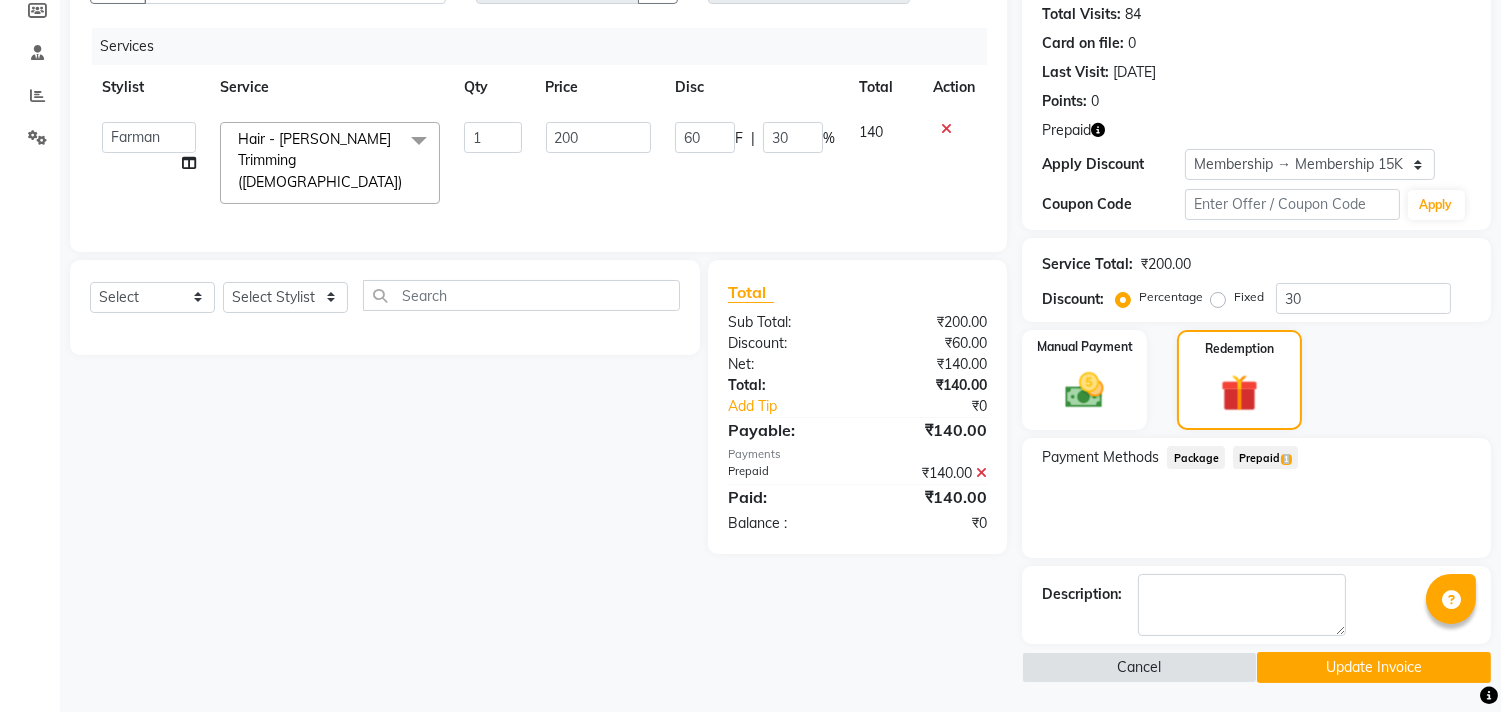 click on "Update Invoice" 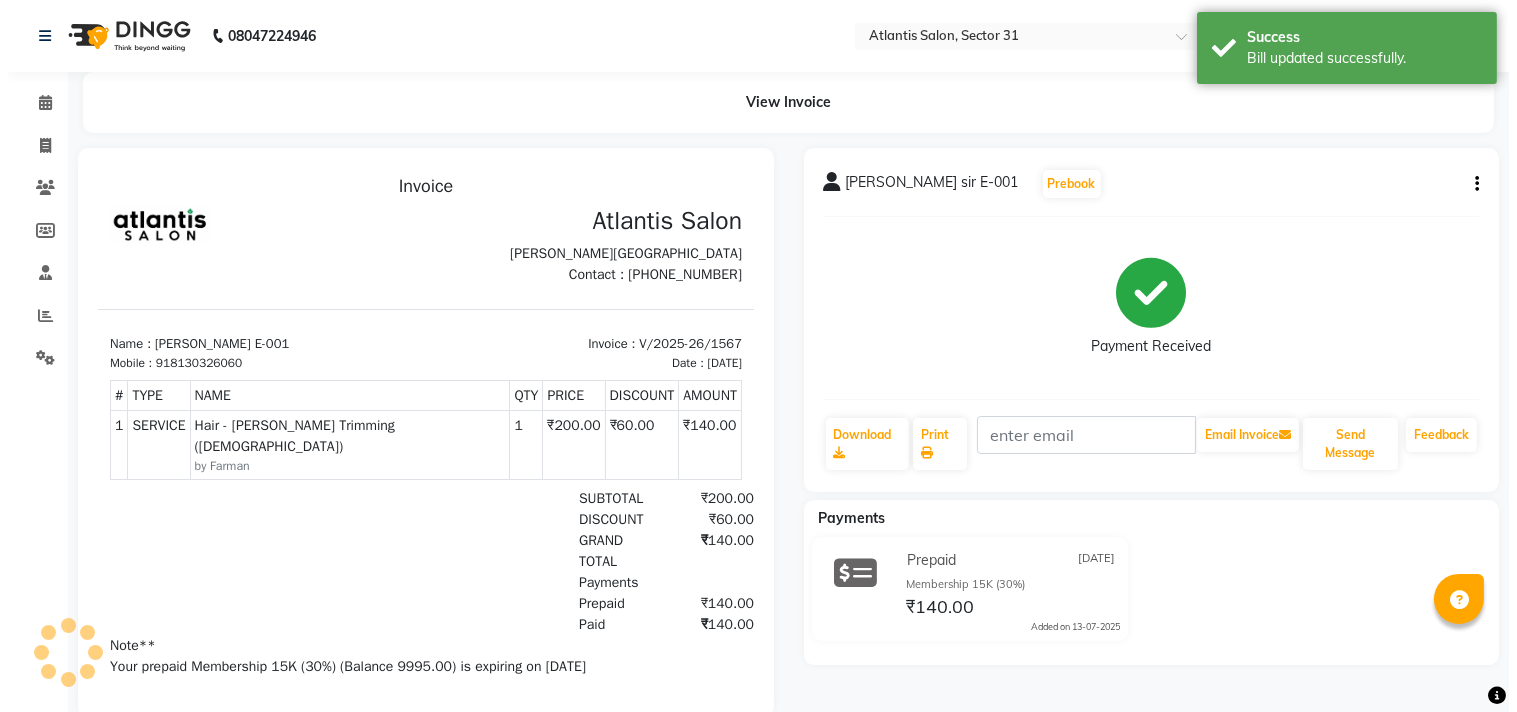 scroll, scrollTop: 0, scrollLeft: 0, axis: both 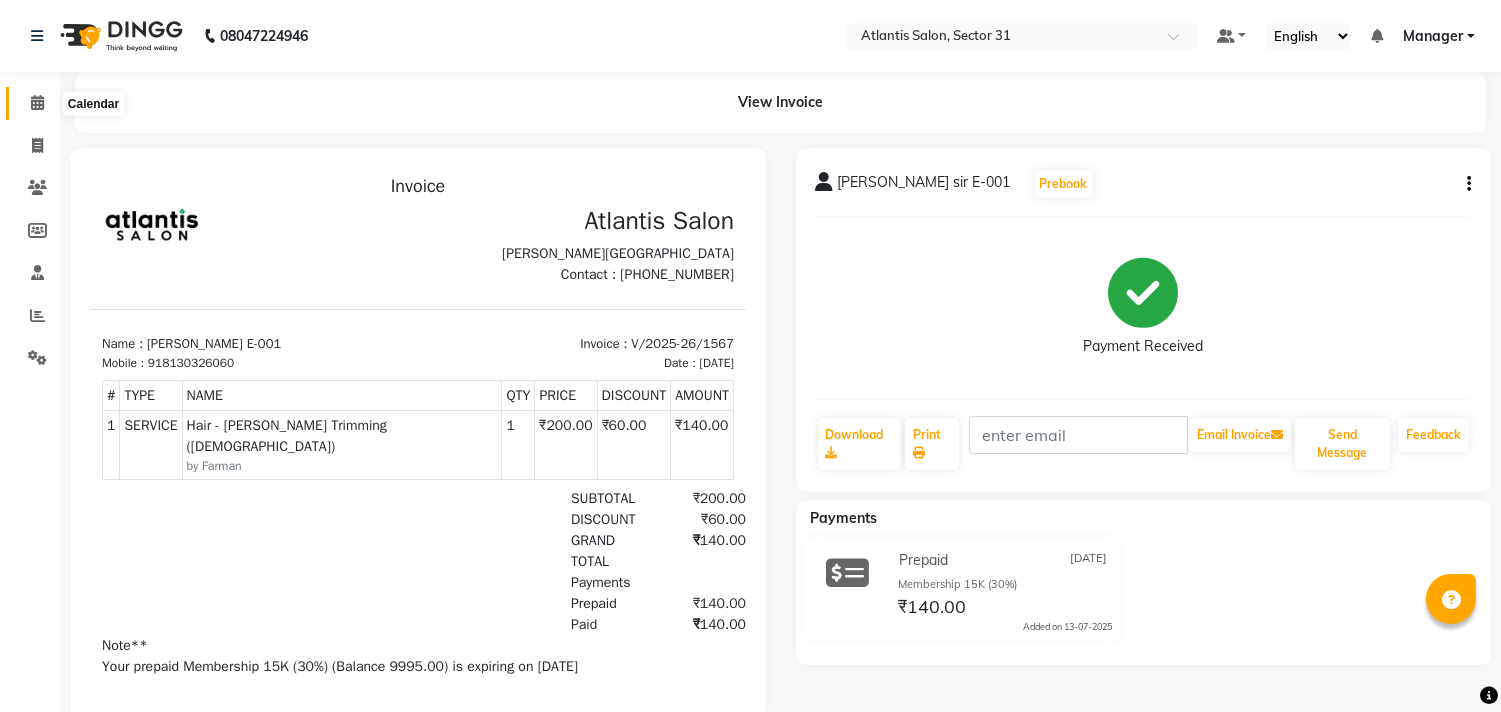 click 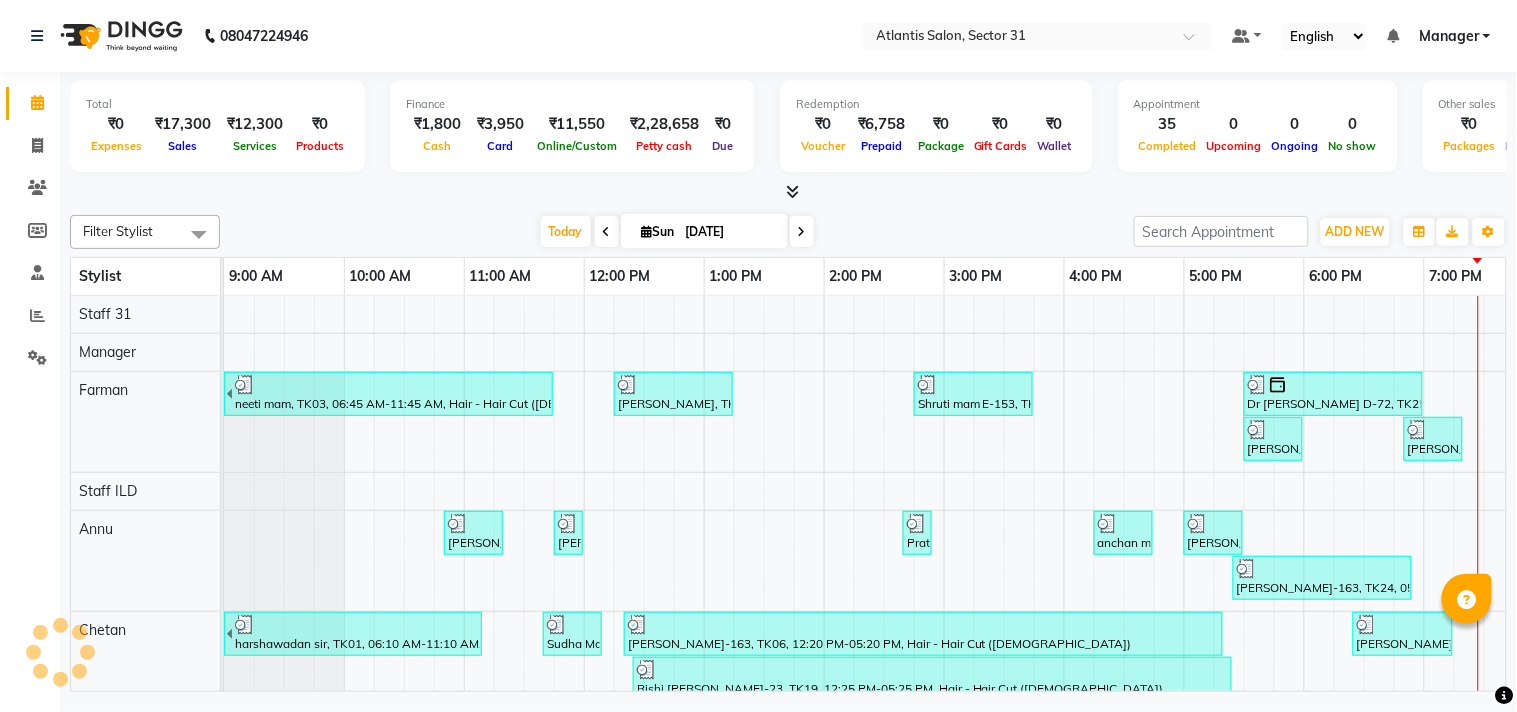 scroll, scrollTop: 0, scrollLeft: 0, axis: both 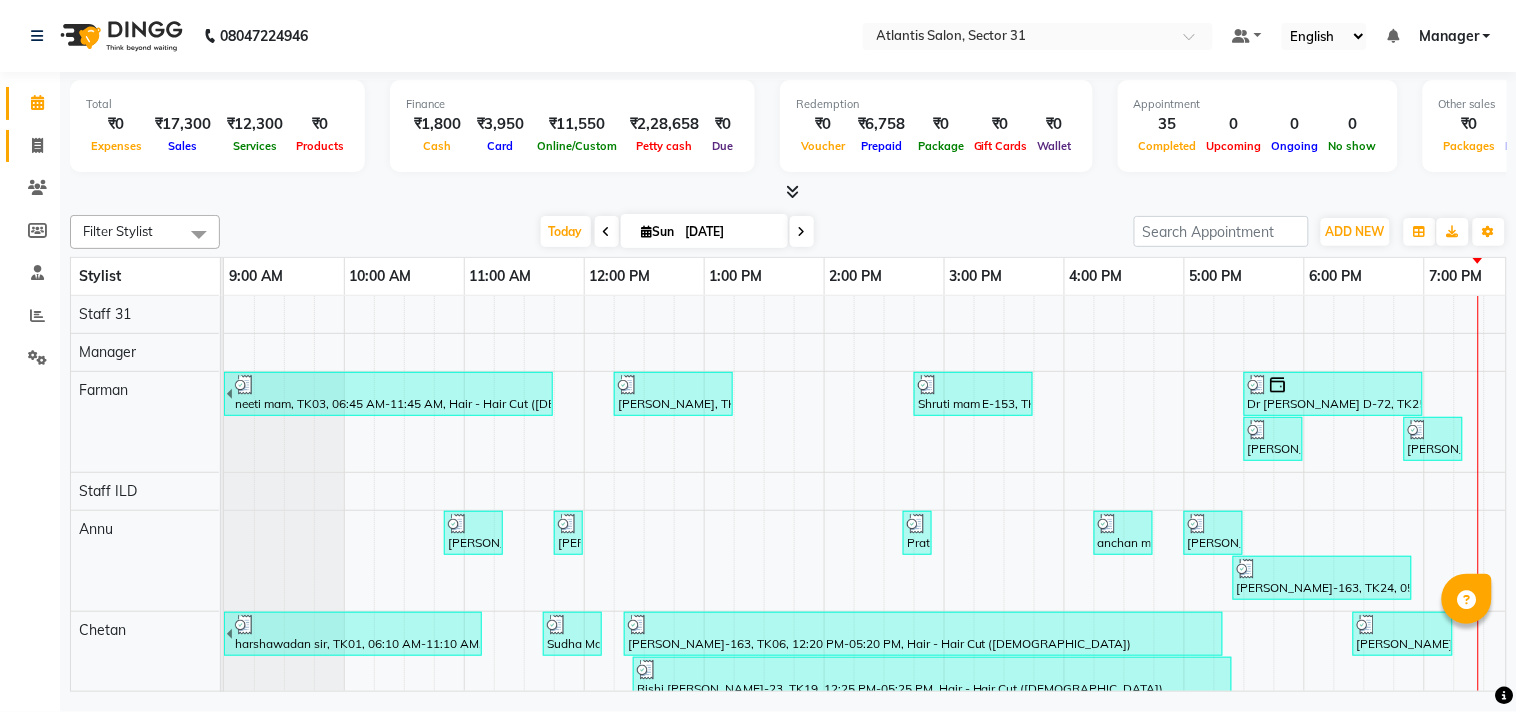 click on "Invoice" 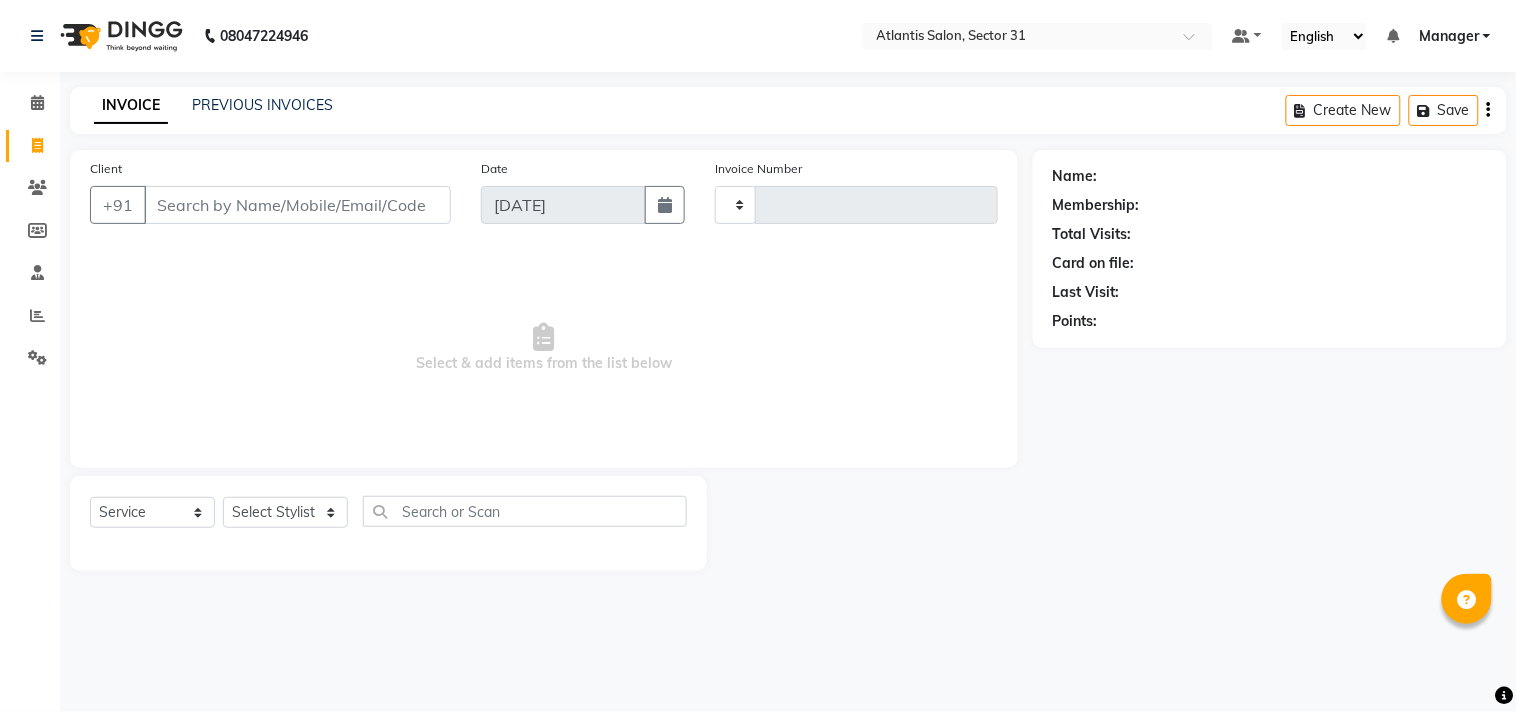 click on "Invoice" 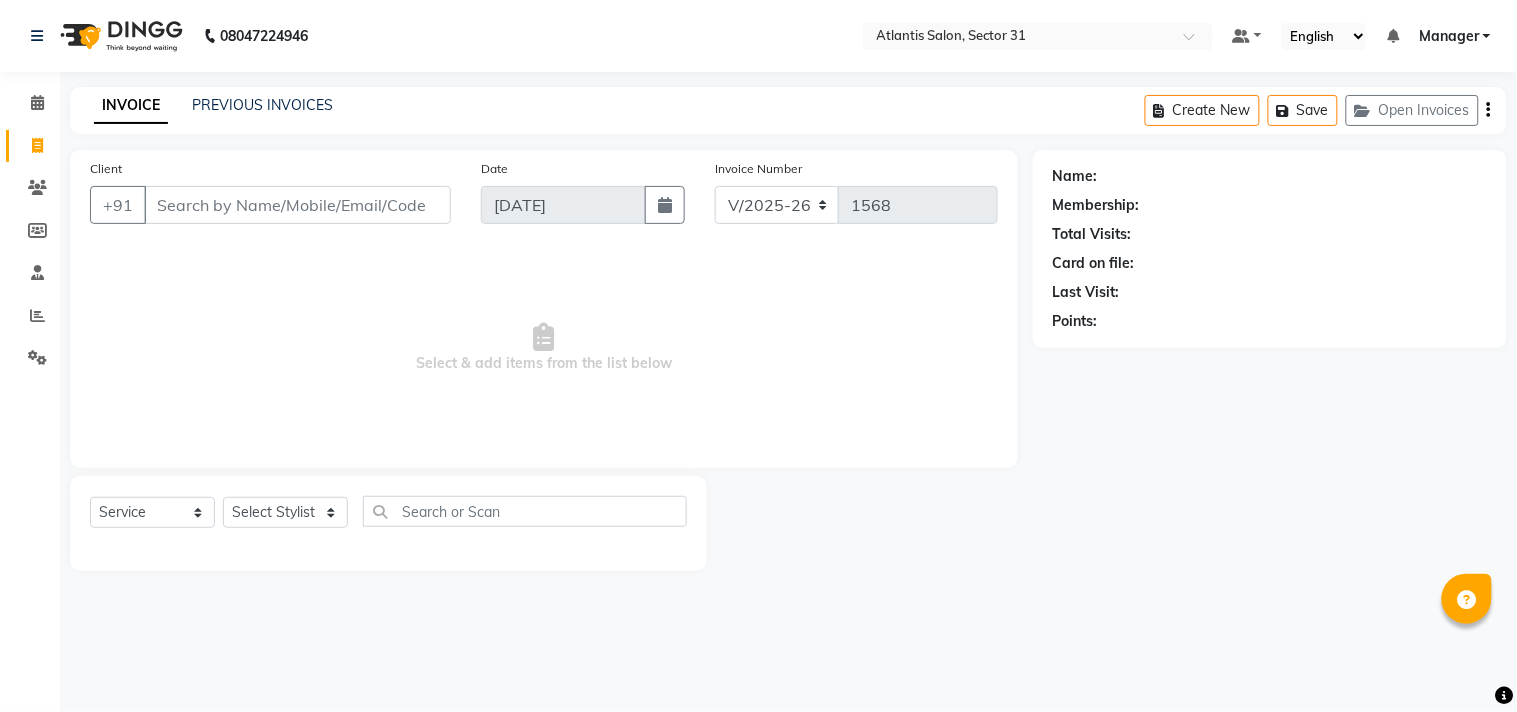 click on "Client" at bounding box center (297, 205) 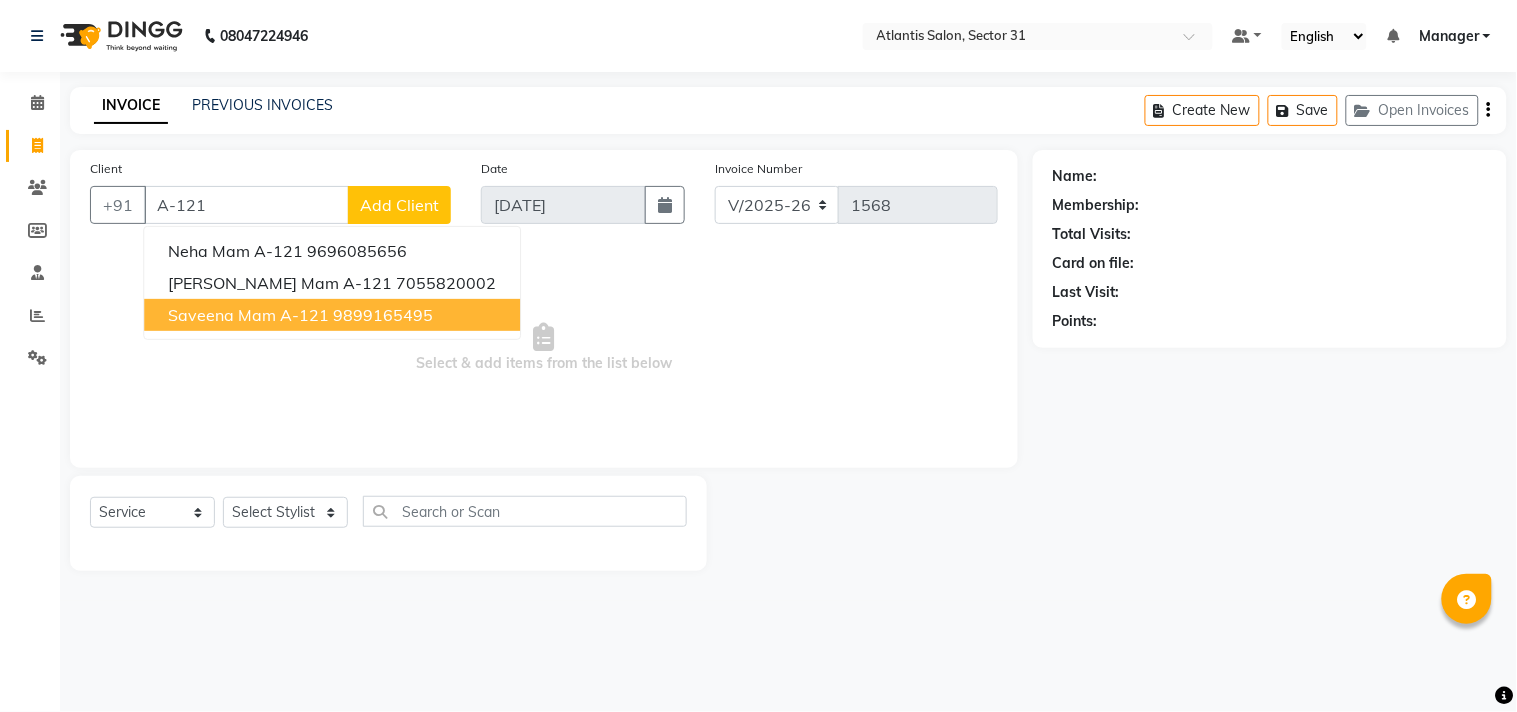 click on "saveena mam A-121" at bounding box center (248, 315) 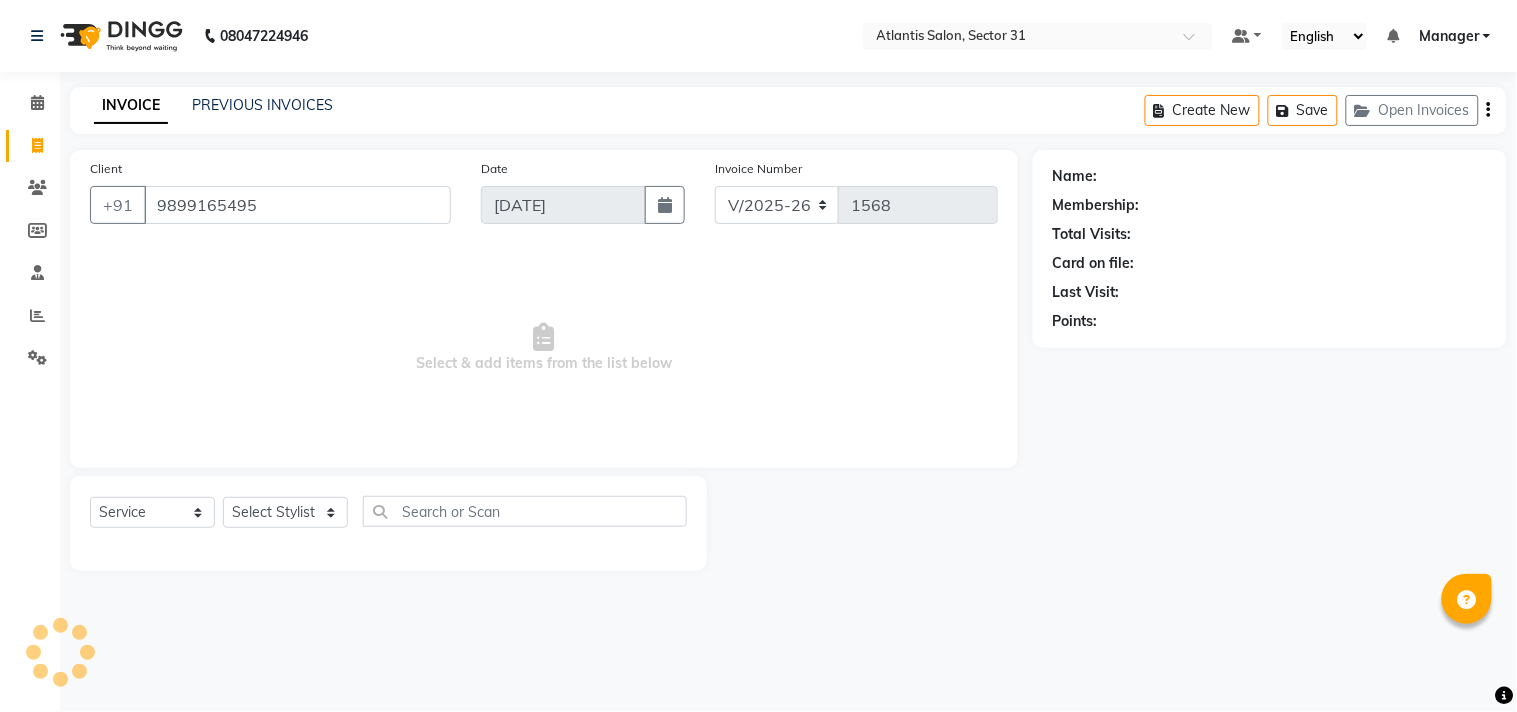type on "9899165495" 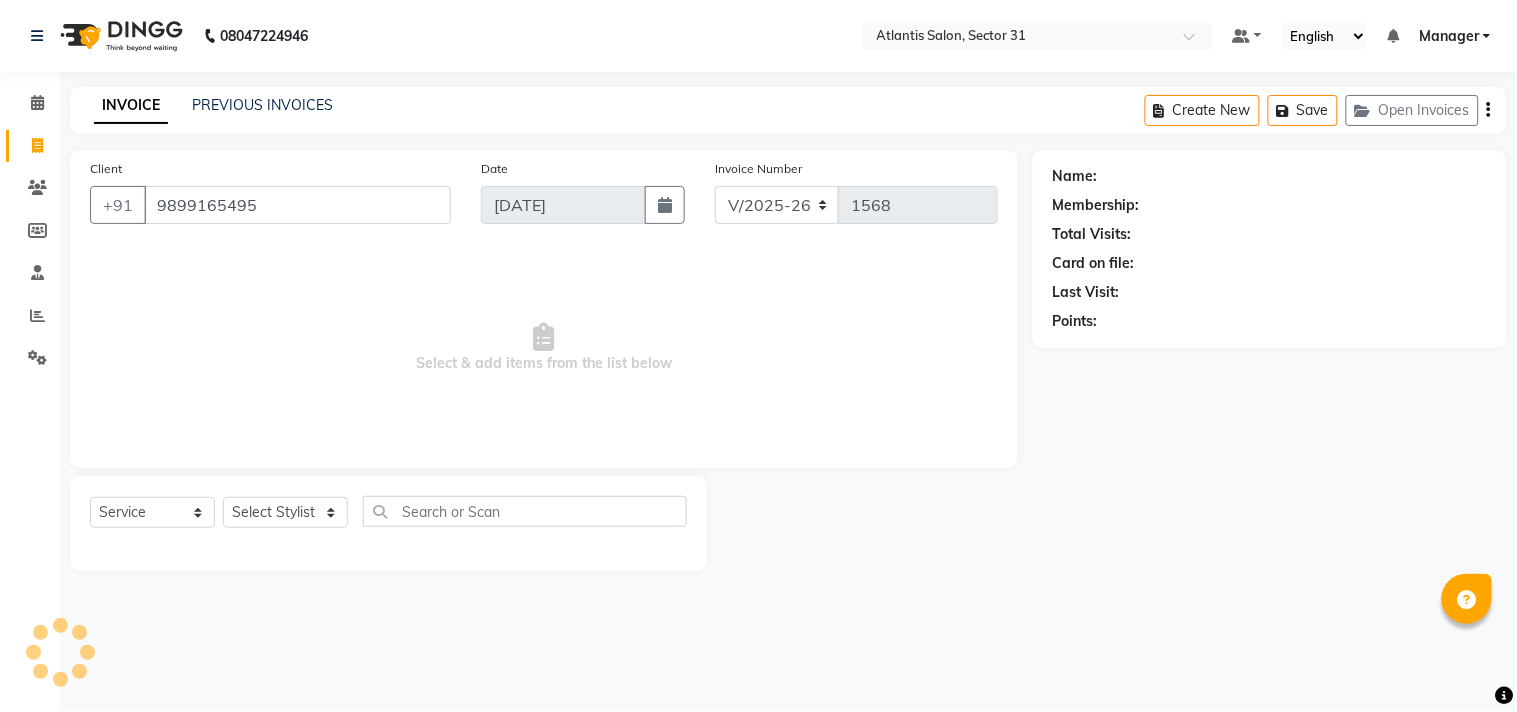 select on "1: Object" 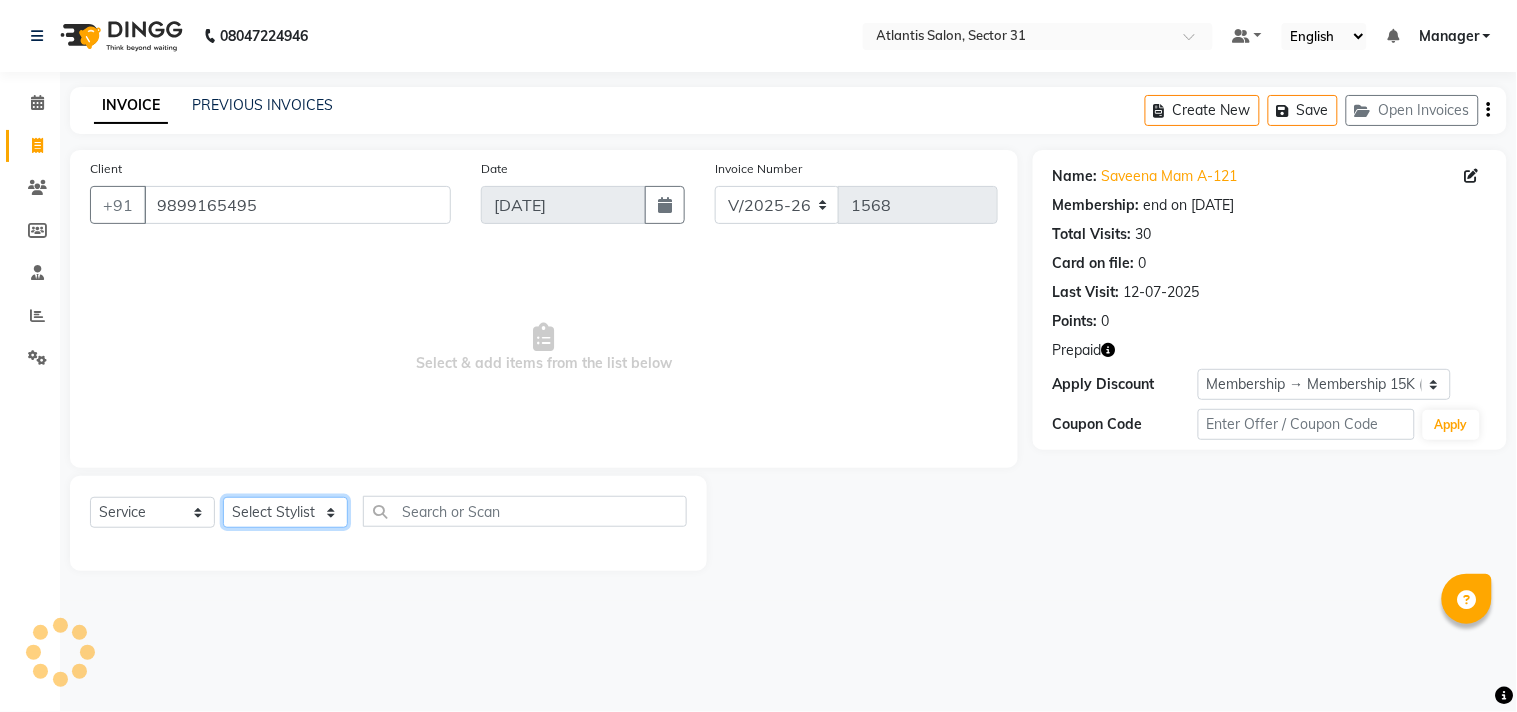 click on "Select Stylist [PERSON_NAME] [PERSON_NAME] Kavita Manager Staff 31 Staff ILD Suraj" 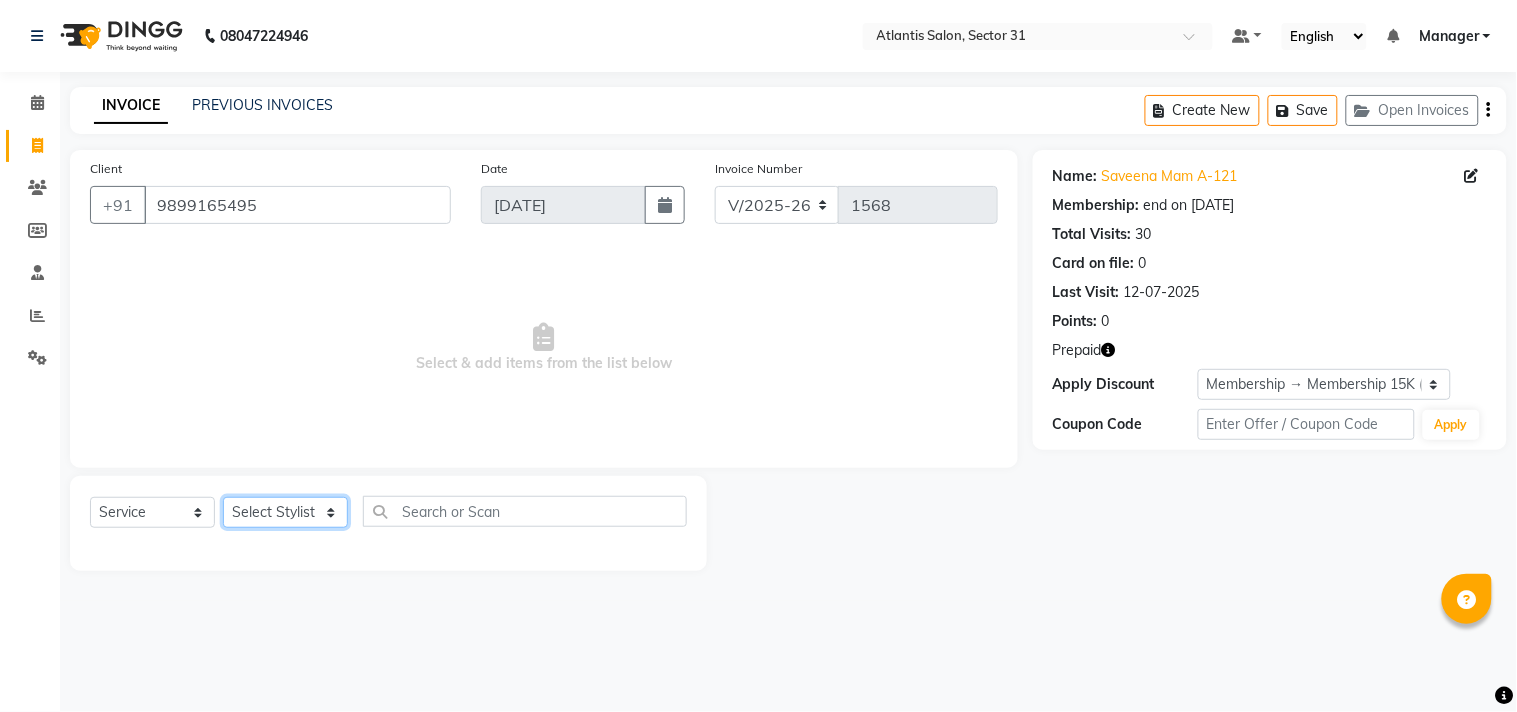click on "Select Stylist [PERSON_NAME] [PERSON_NAME] Kavita Manager Staff 31 Staff ILD Suraj" 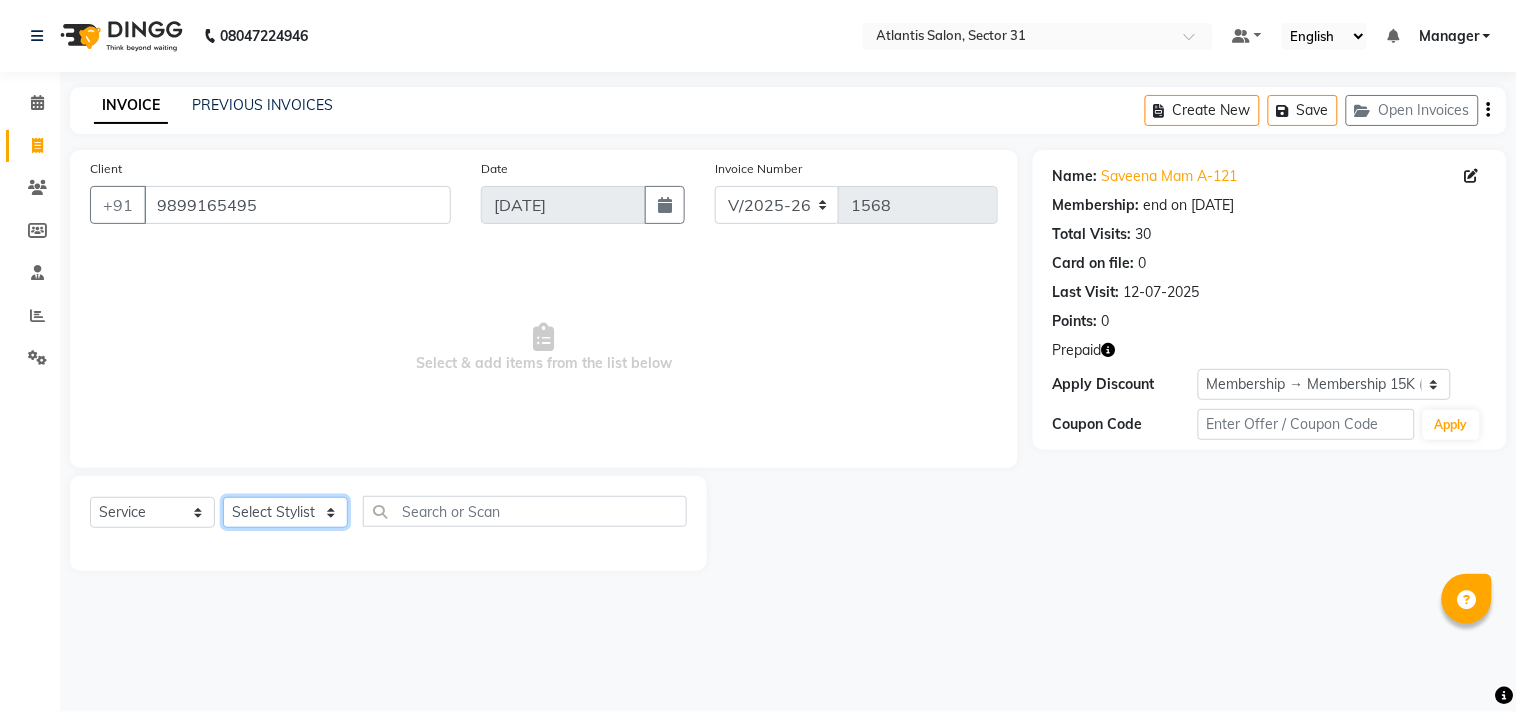 select on "69420" 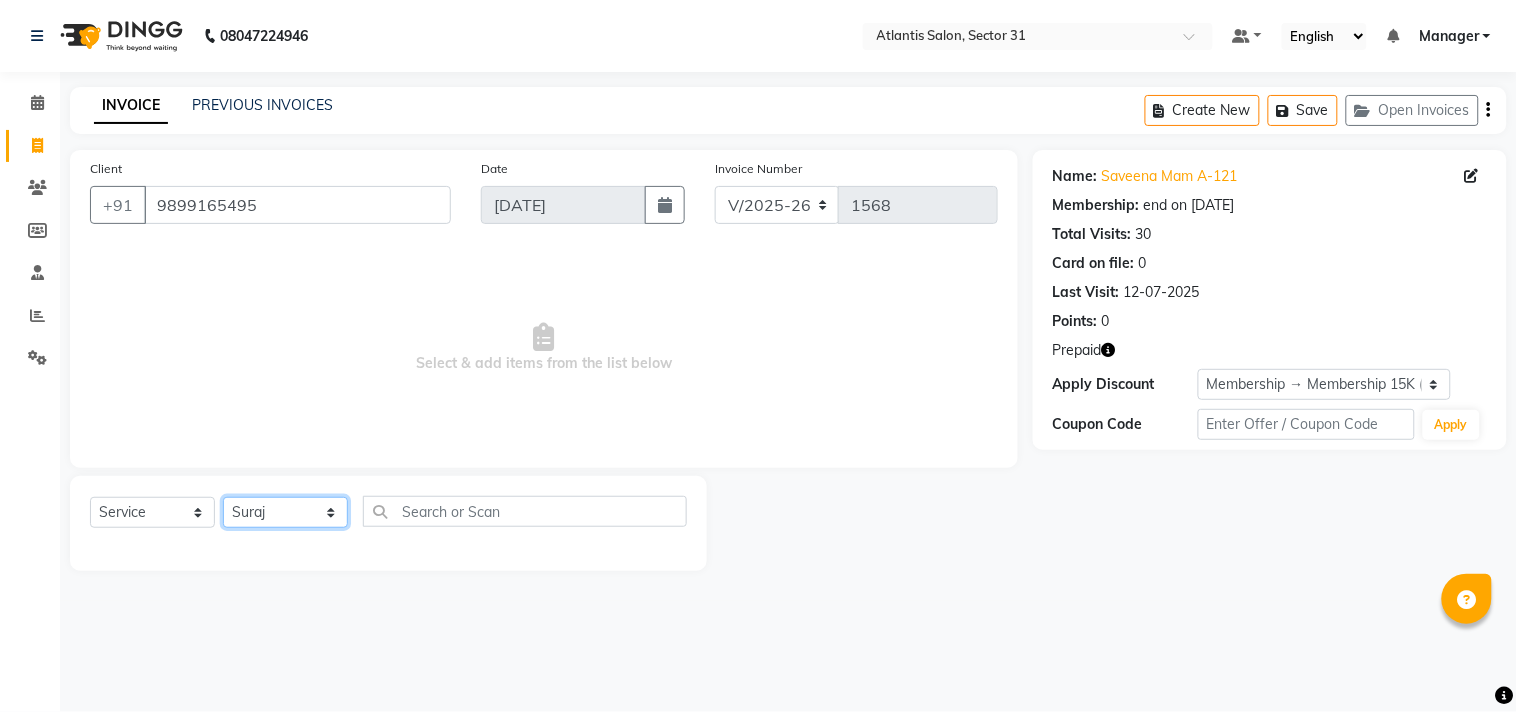 click on "Select Stylist [PERSON_NAME] [PERSON_NAME] Kavita Manager Staff 31 Staff ILD Suraj" 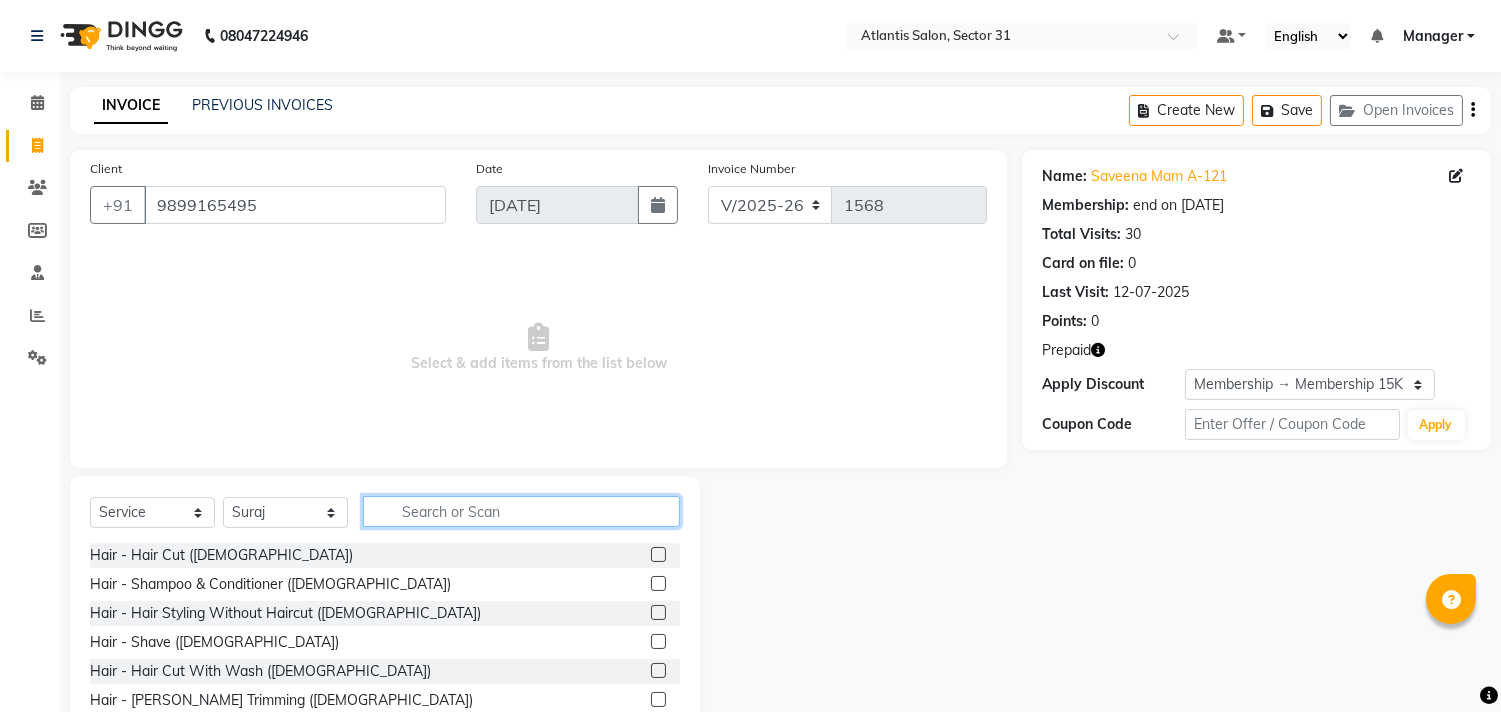 click 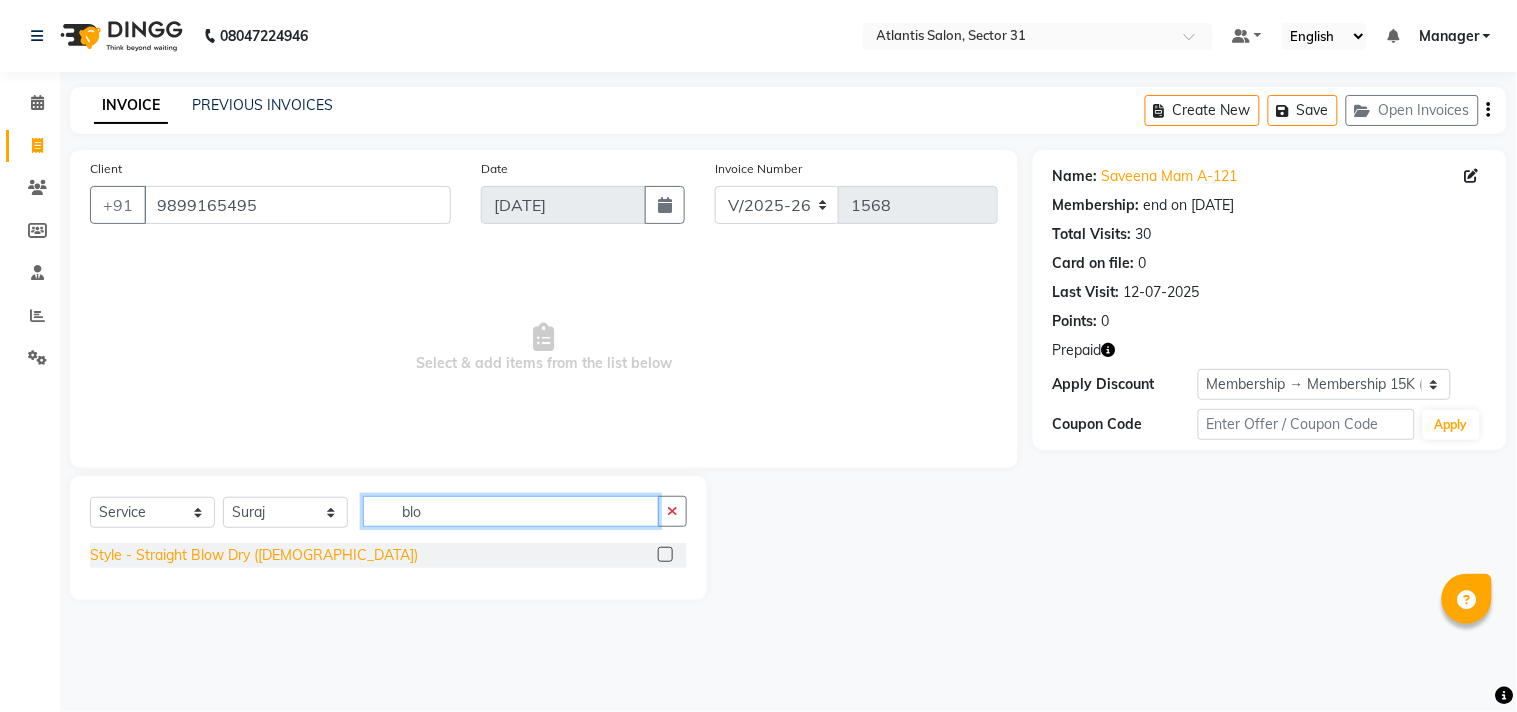 type on "blo" 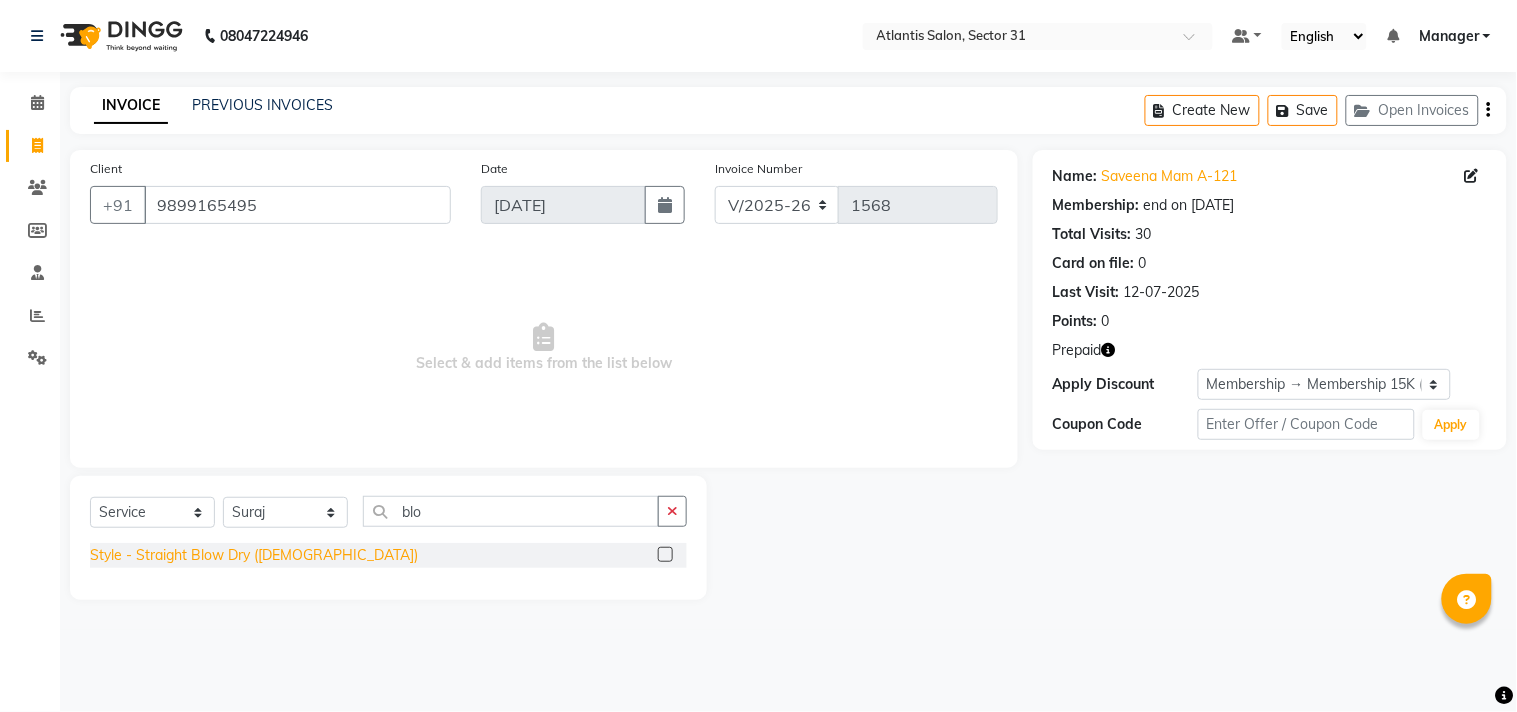 click on "Style - Straight Blow Dry  ([DEMOGRAPHIC_DATA])" 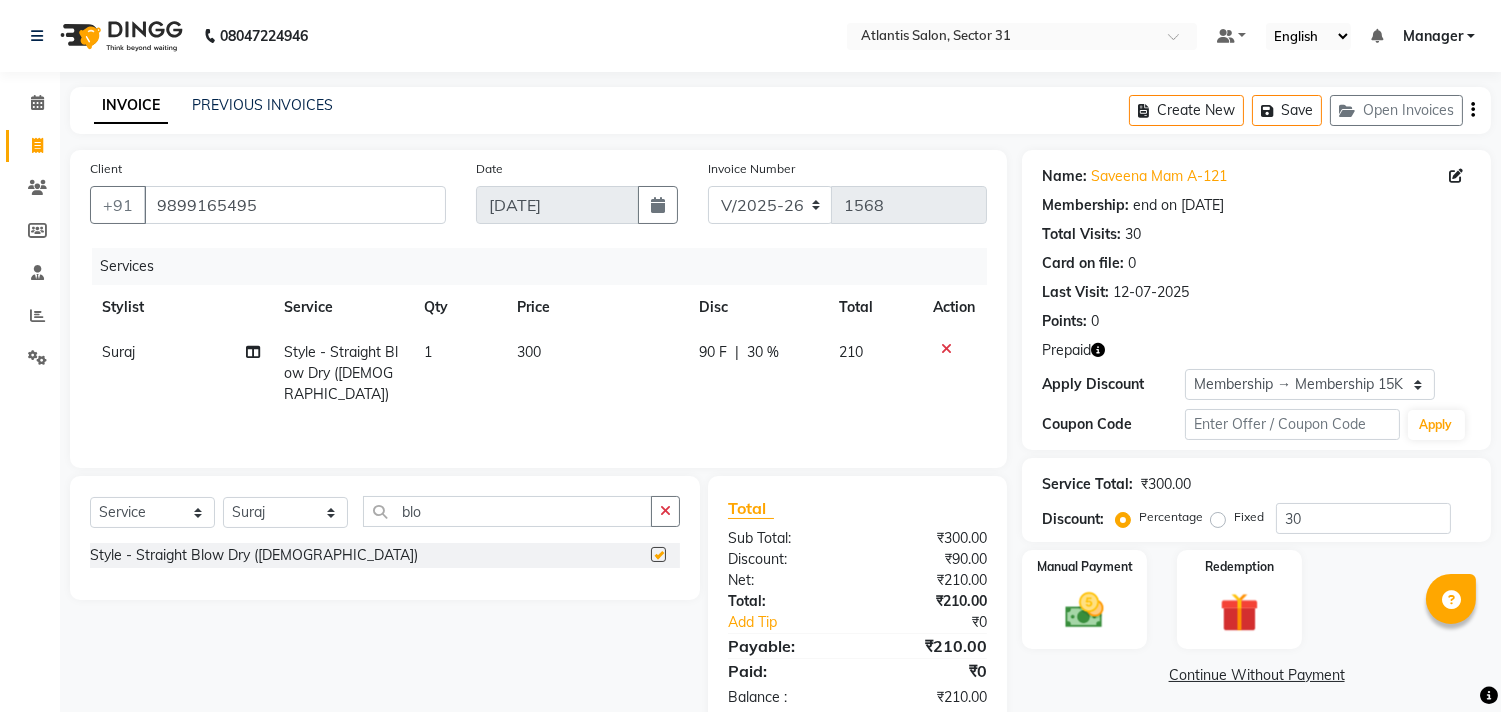 checkbox on "false" 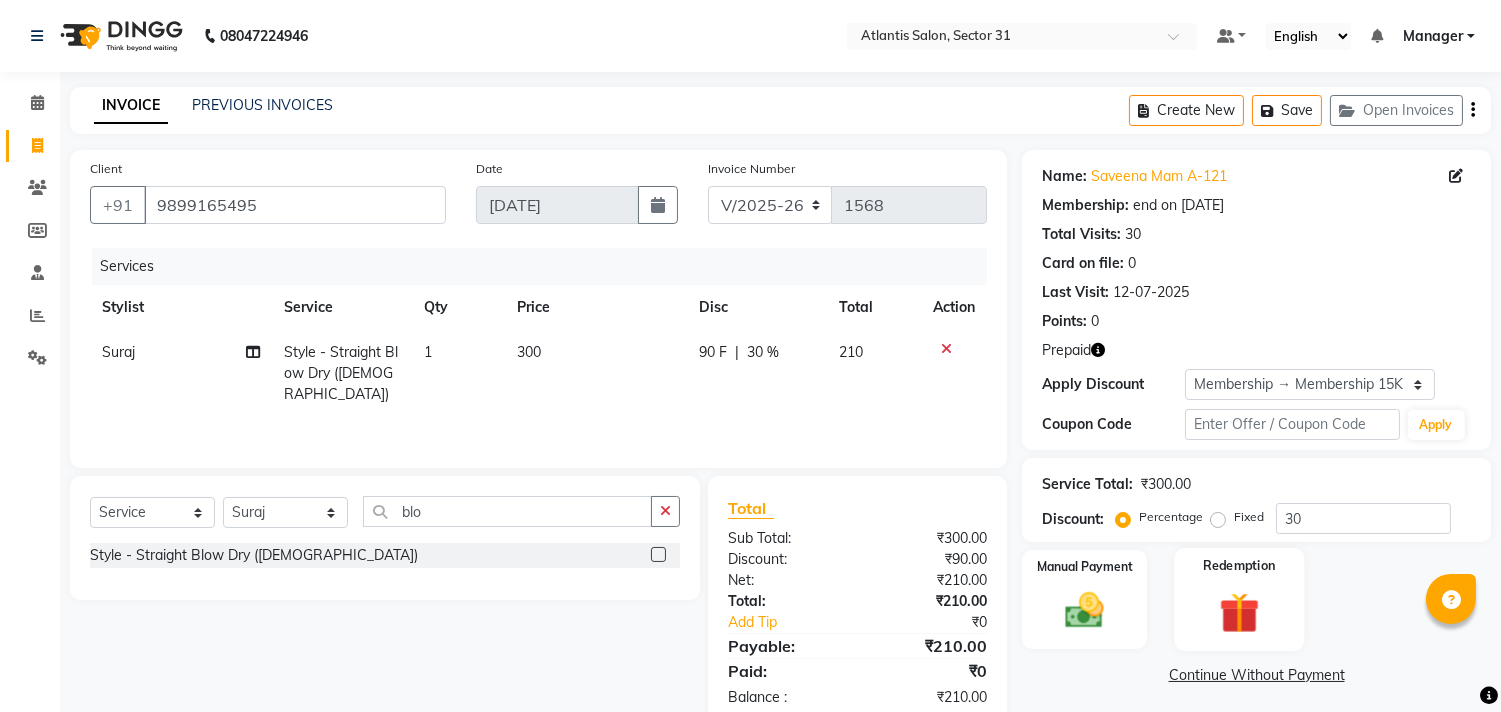 click 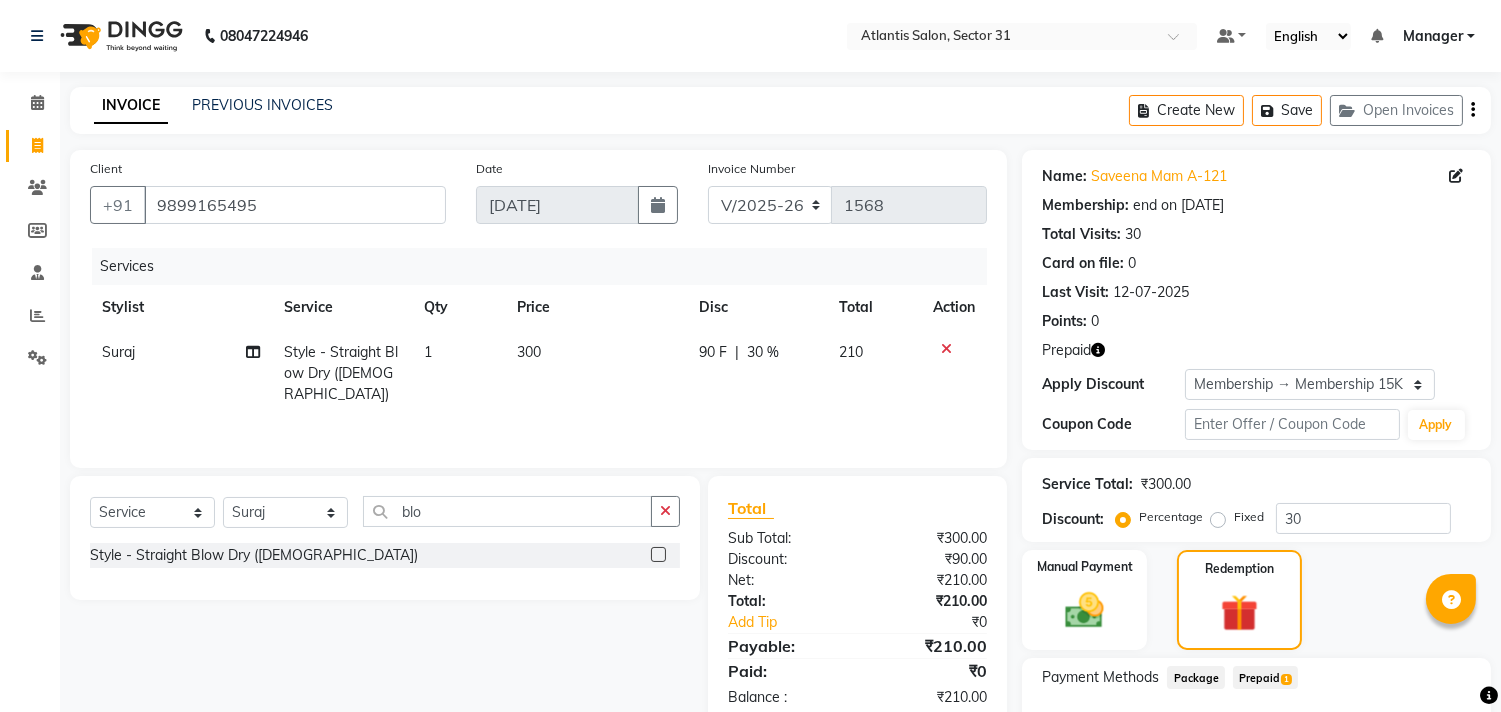 click on "Prepaid  1" 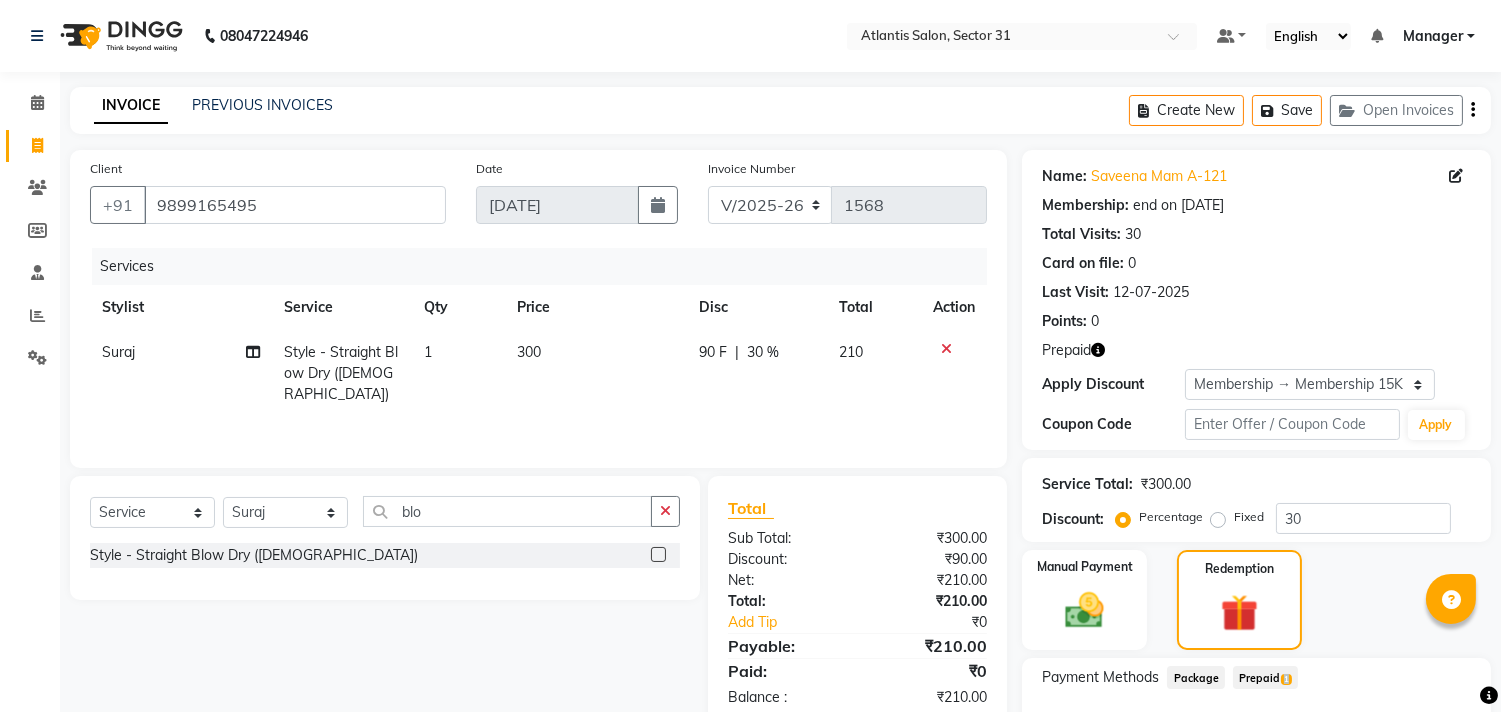 click on "Prepaid  1" 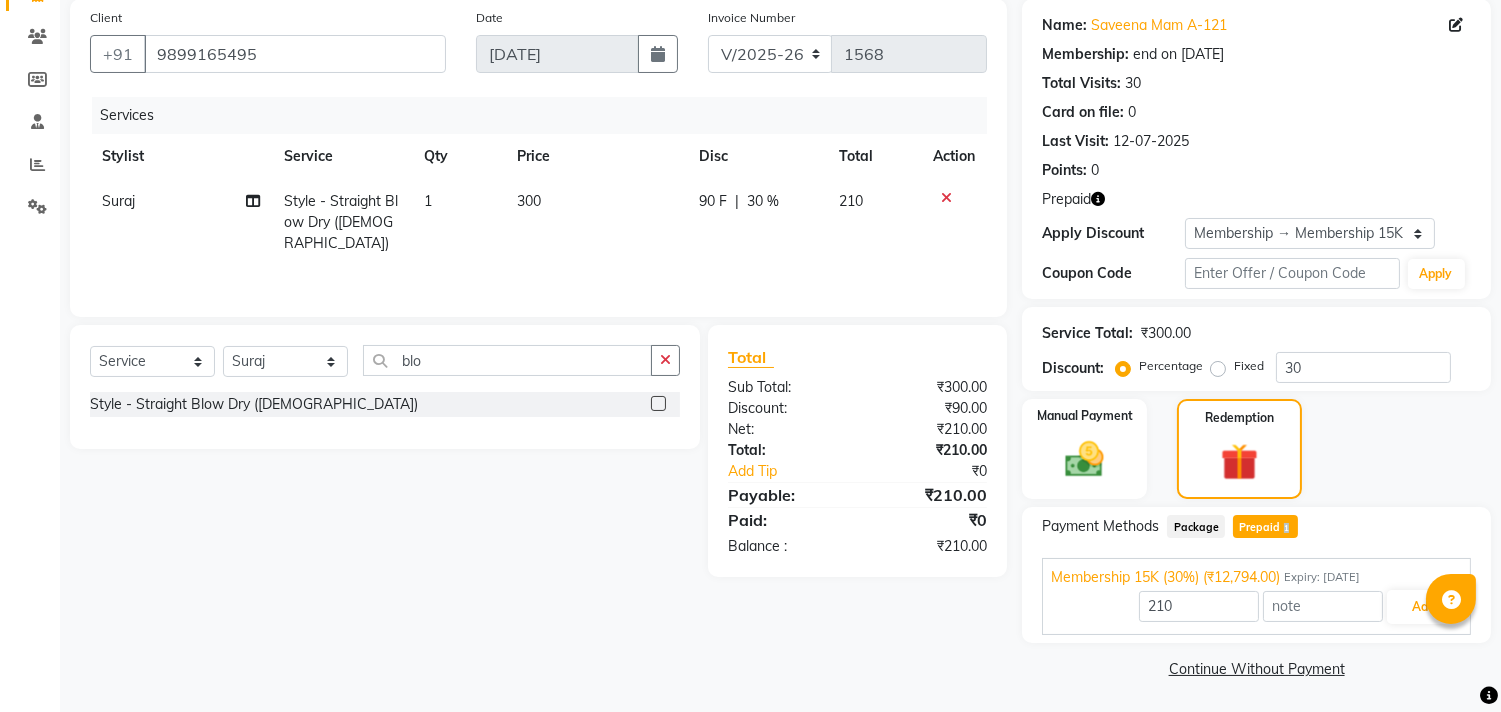 scroll, scrollTop: 152, scrollLeft: 0, axis: vertical 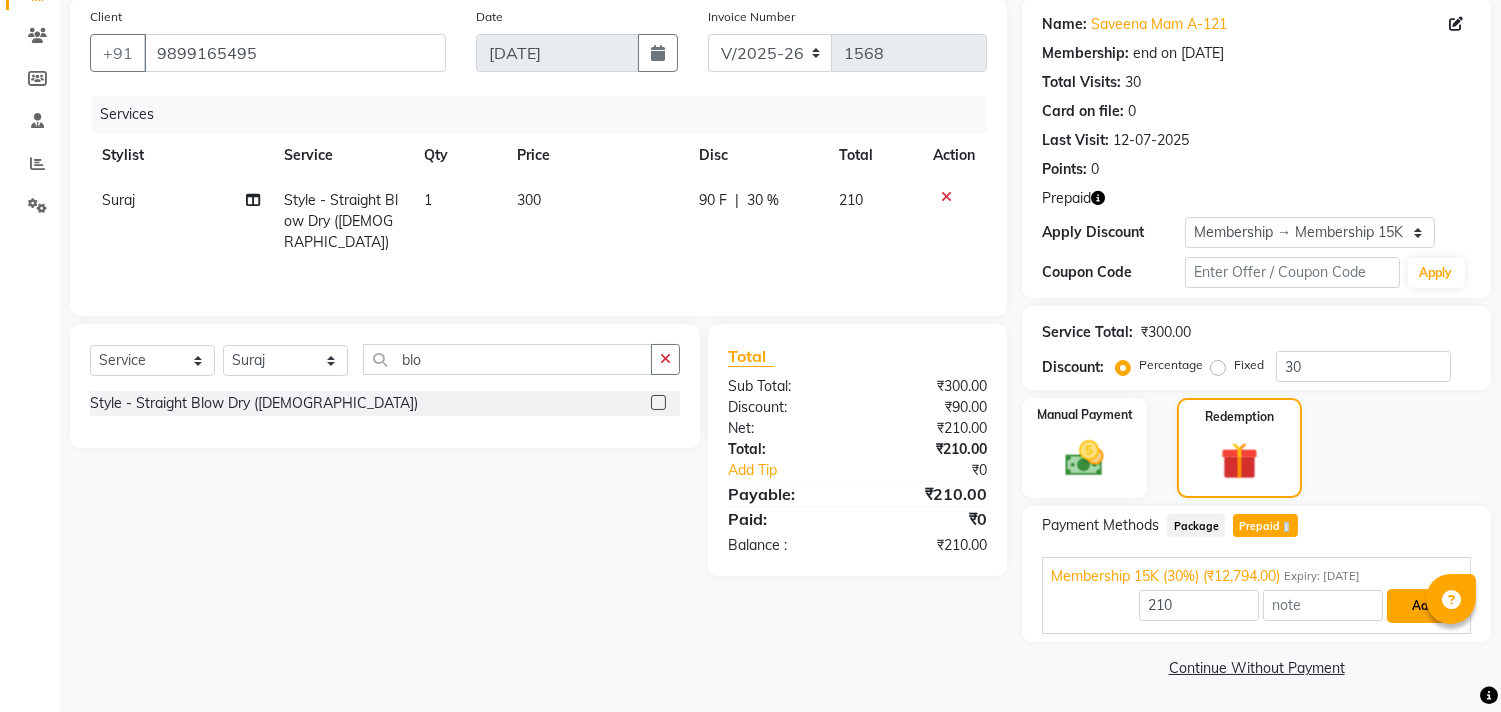 click on "Add" at bounding box center (1423, 606) 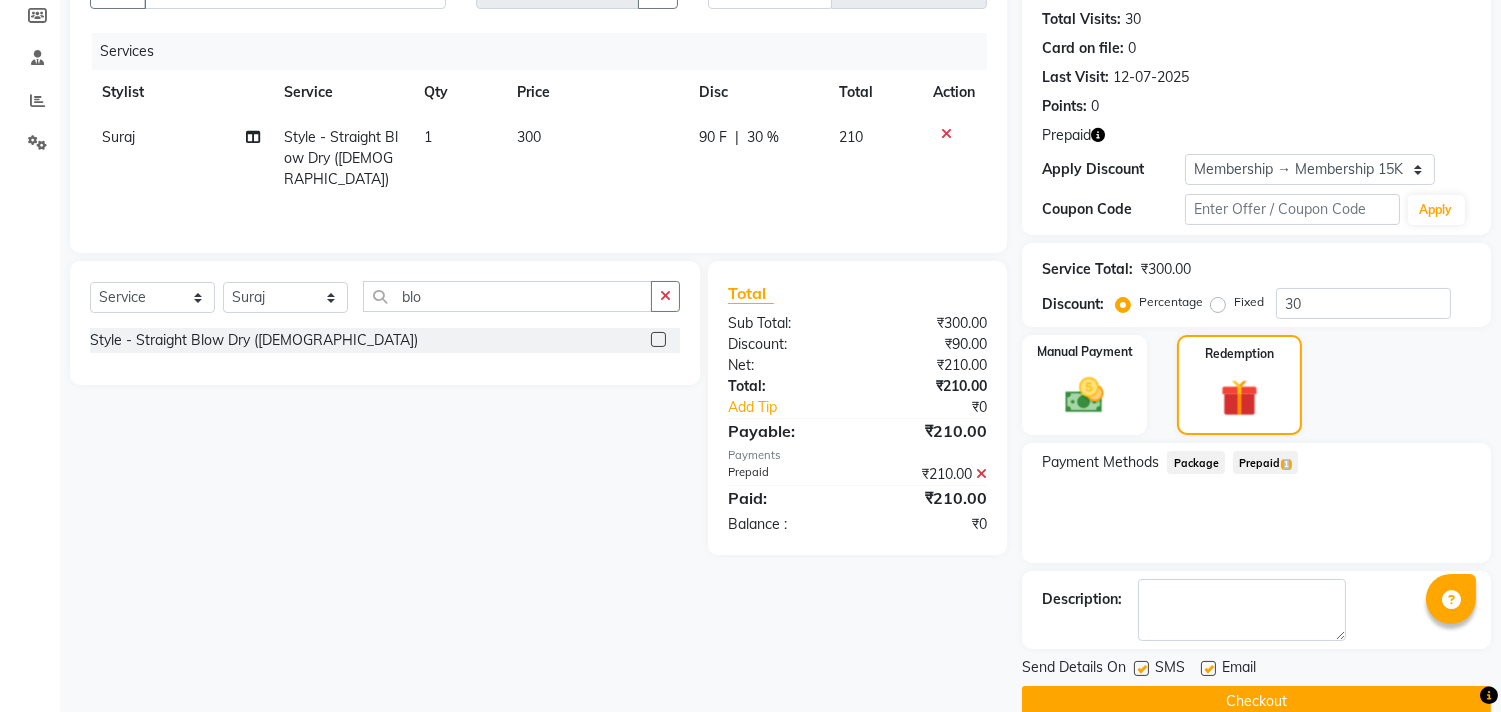 scroll, scrollTop: 248, scrollLeft: 0, axis: vertical 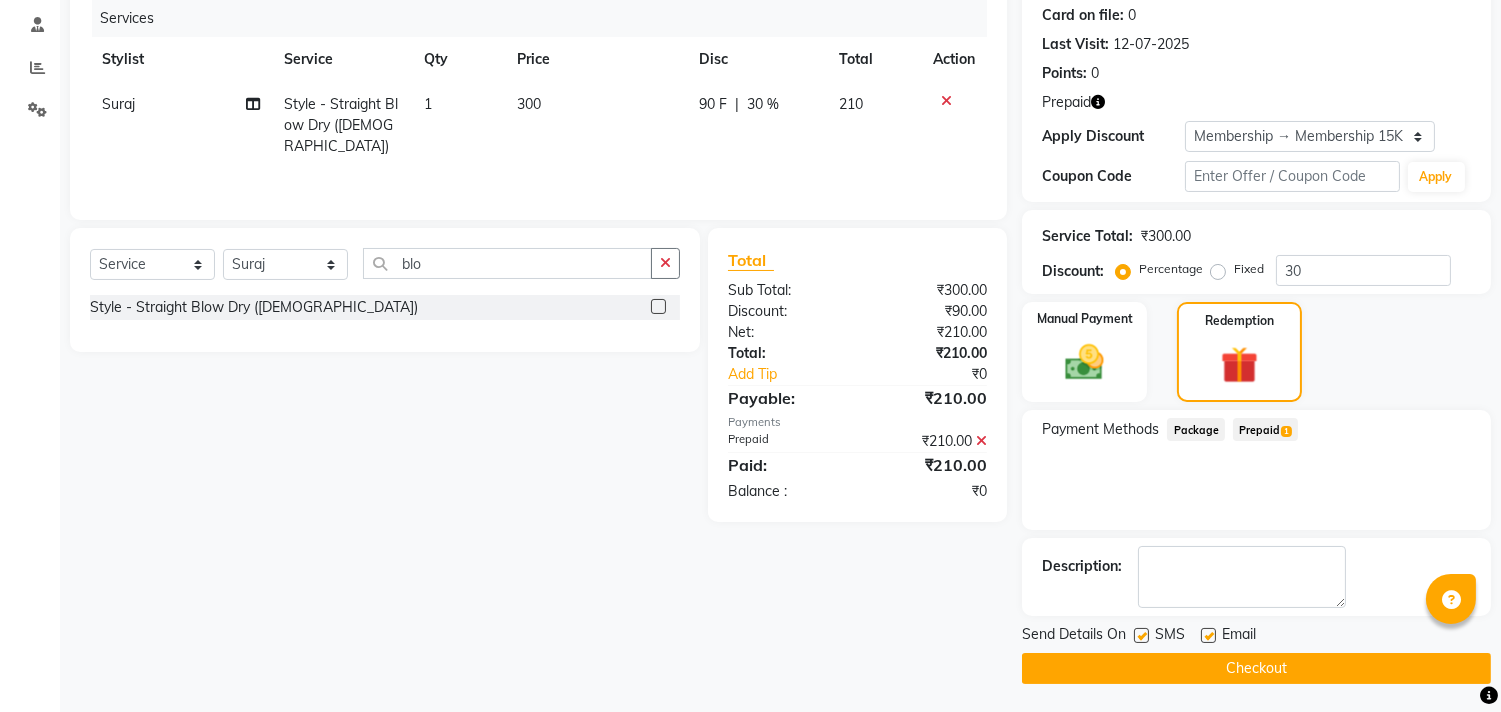 click on "Send Details On SMS Email" 